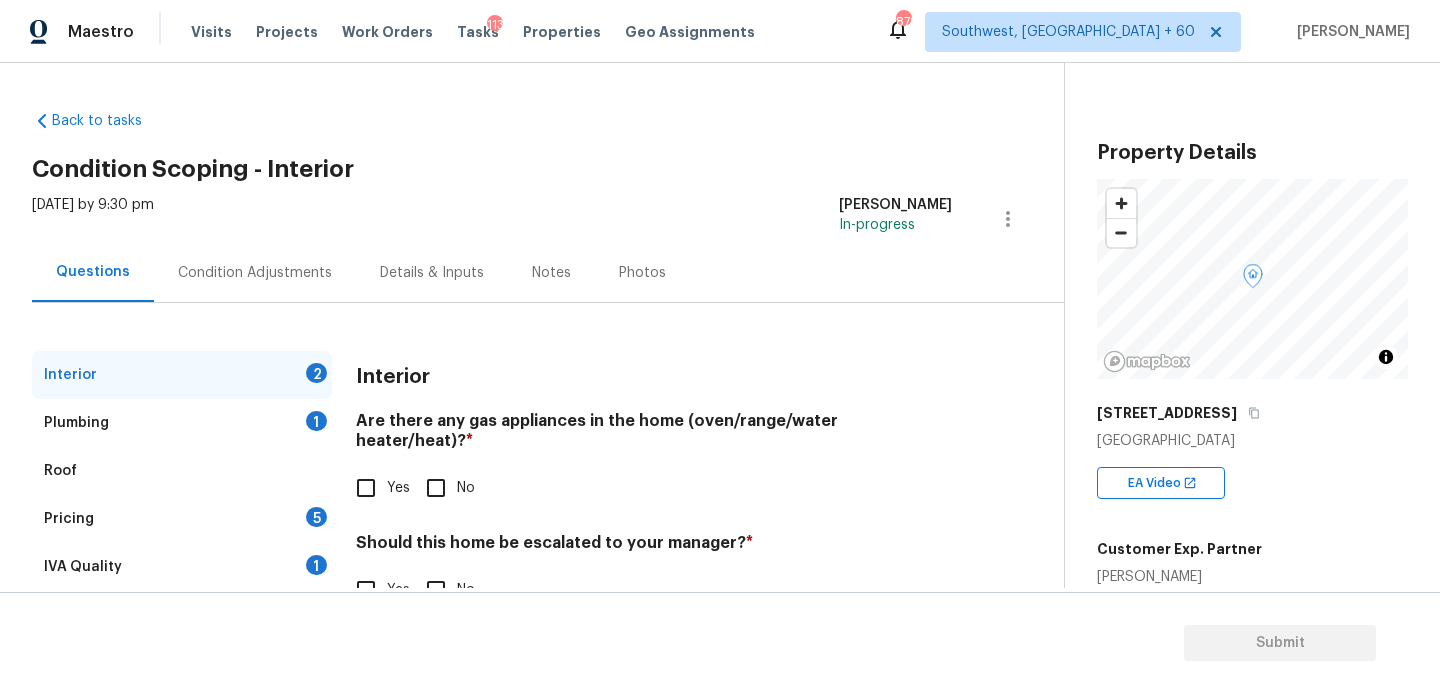 scroll, scrollTop: 0, scrollLeft: 0, axis: both 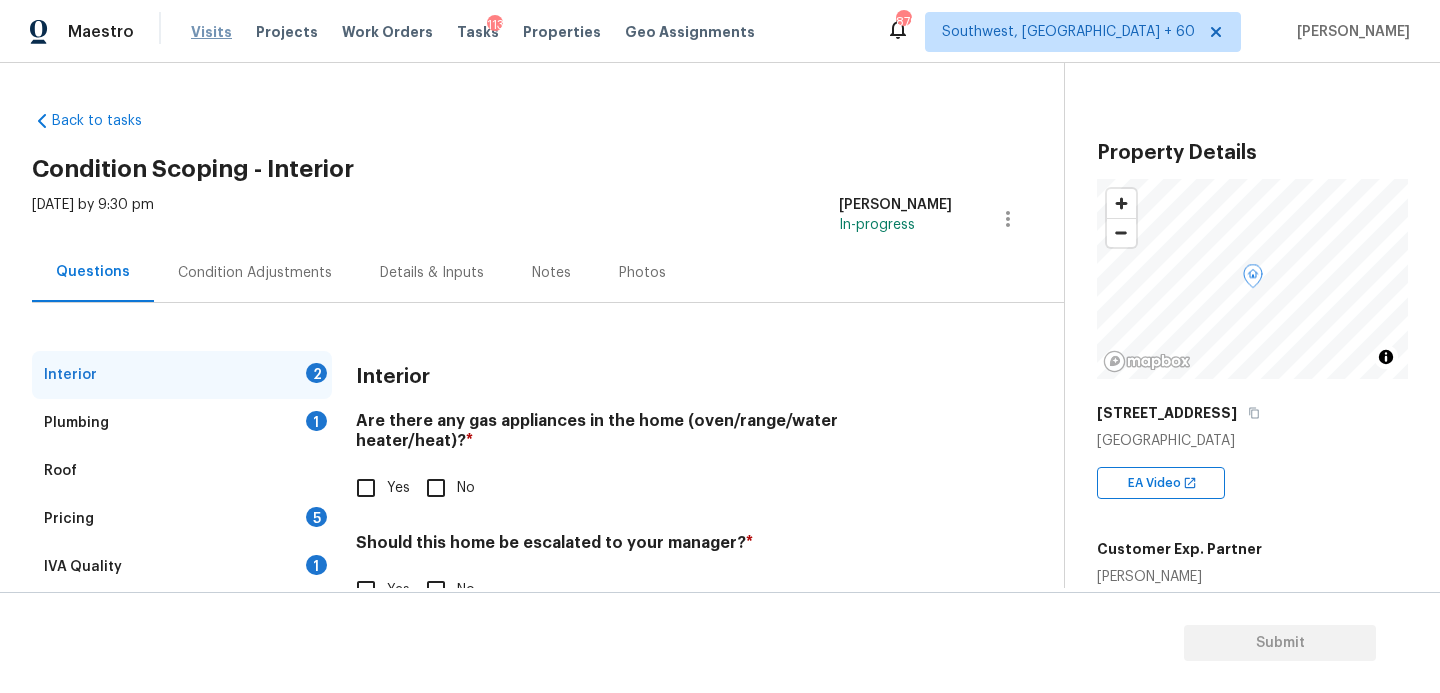 click on "Visits" at bounding box center [211, 32] 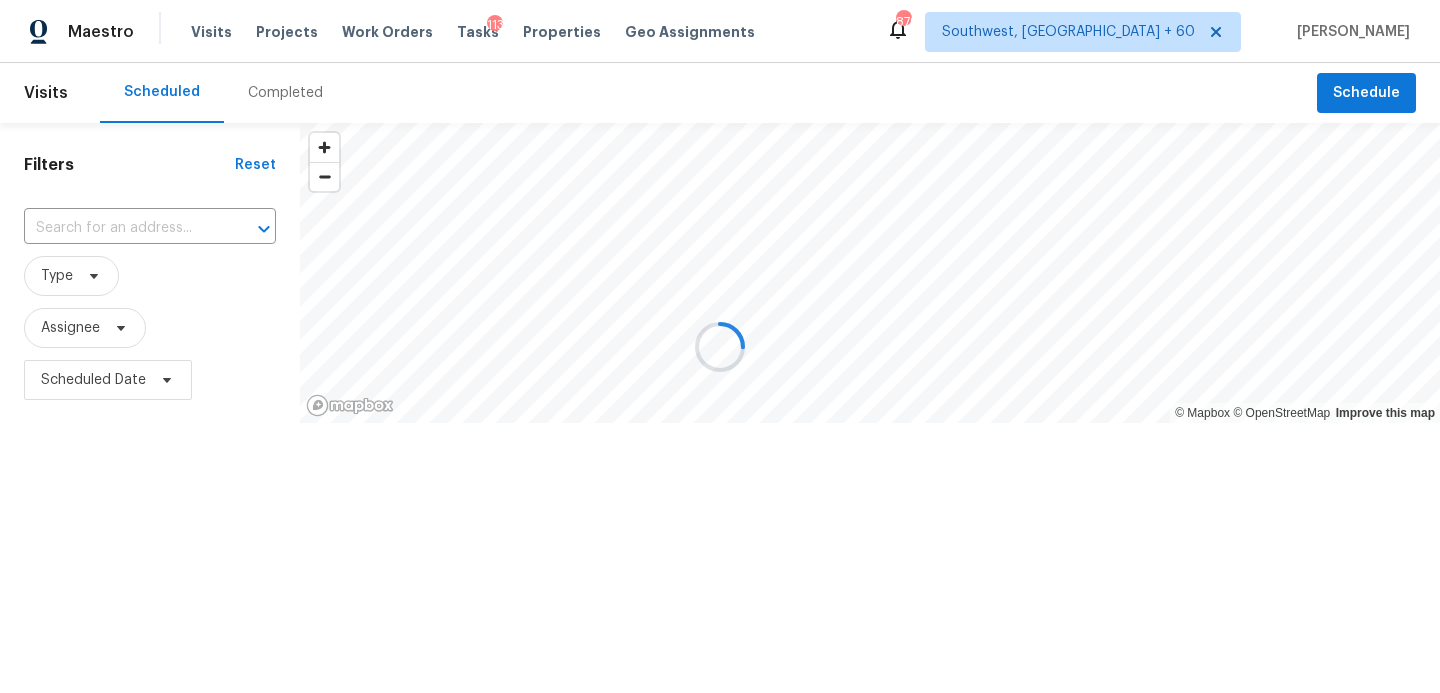 click at bounding box center [720, 346] 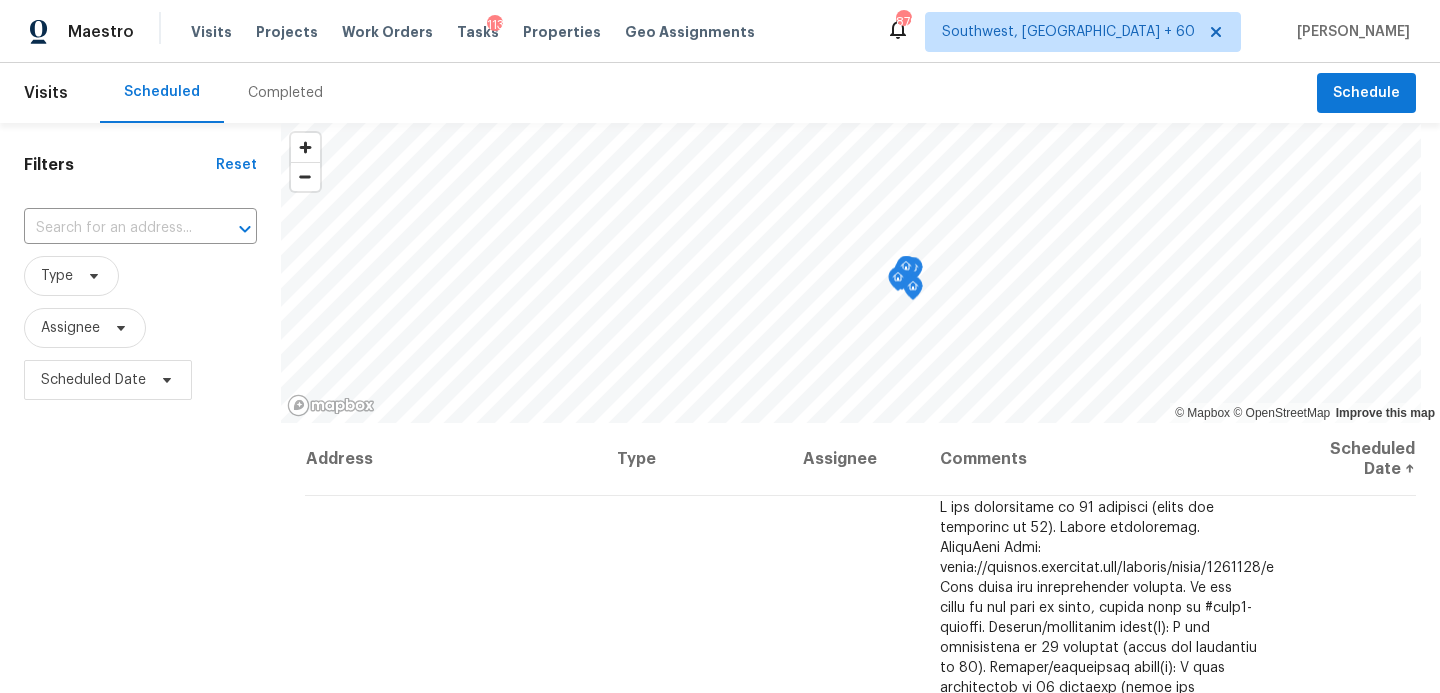 click on "Completed" at bounding box center [285, 93] 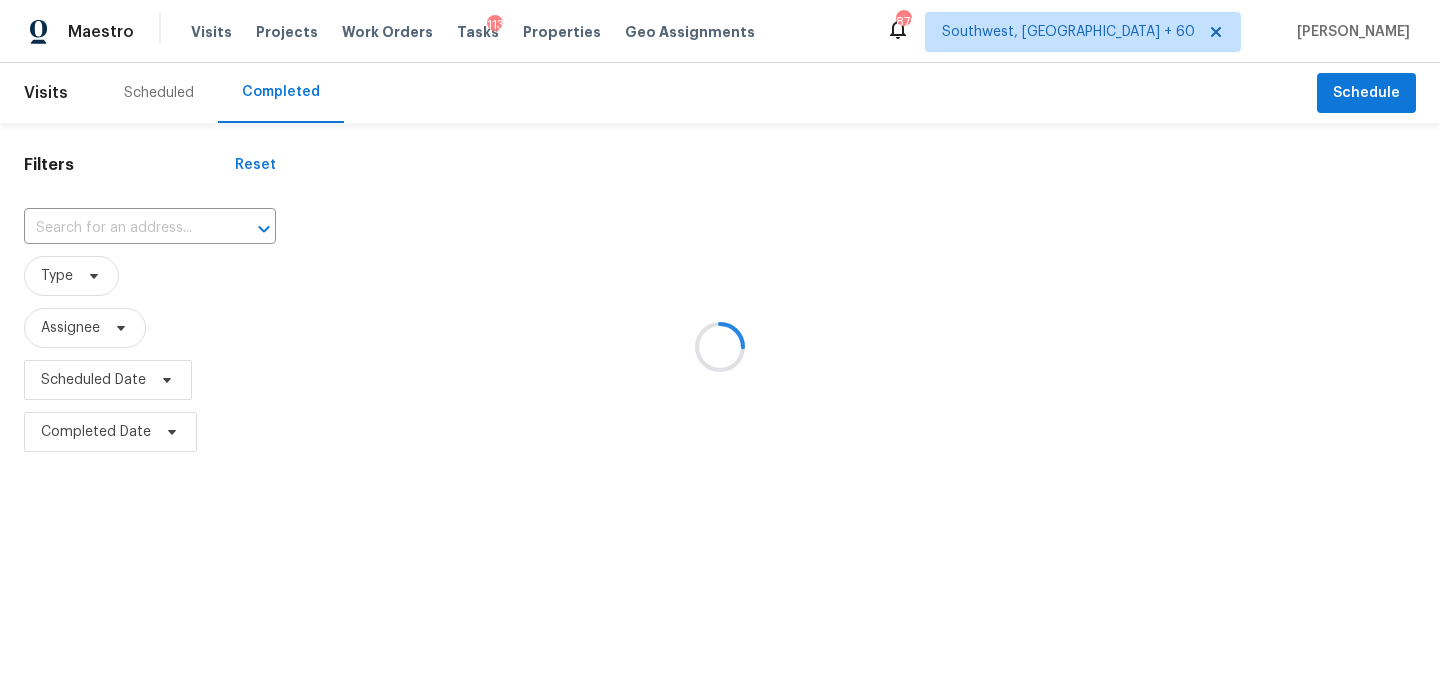 click at bounding box center (720, 346) 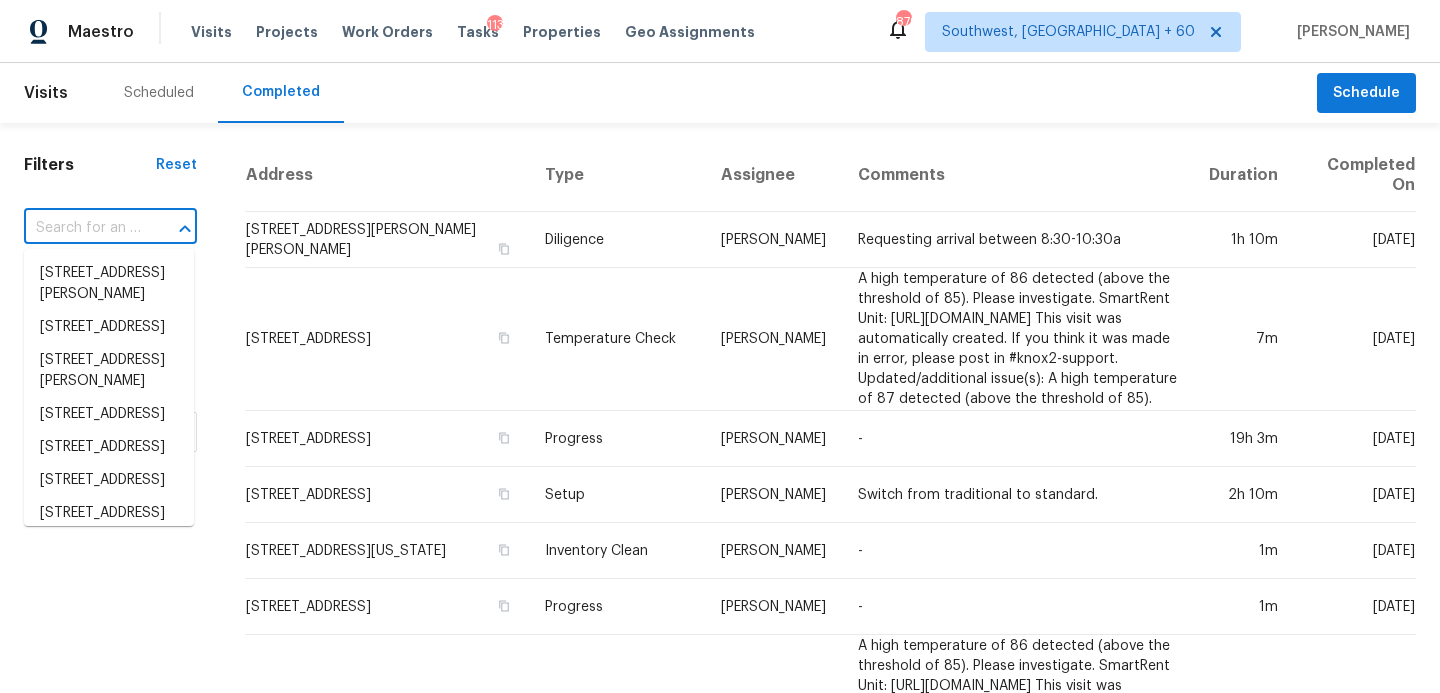 click at bounding box center [82, 228] 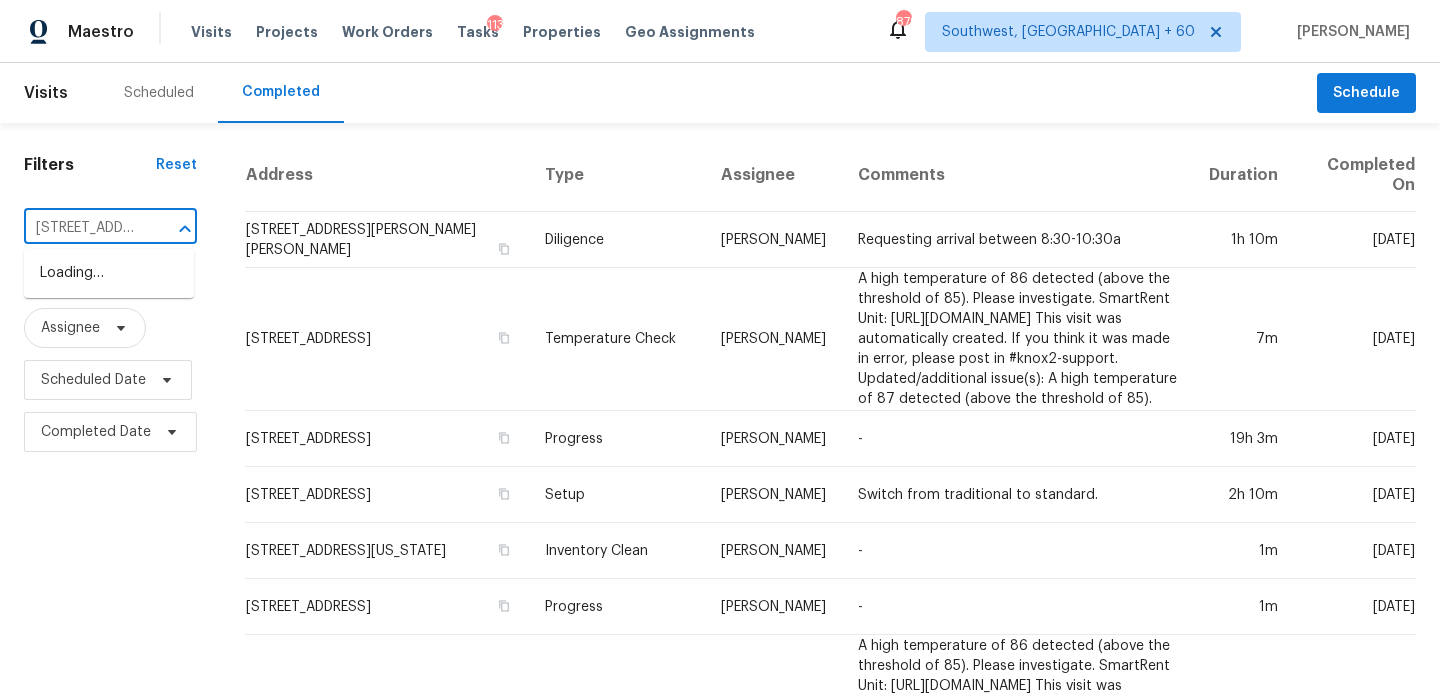 scroll, scrollTop: 0, scrollLeft: 173, axis: horizontal 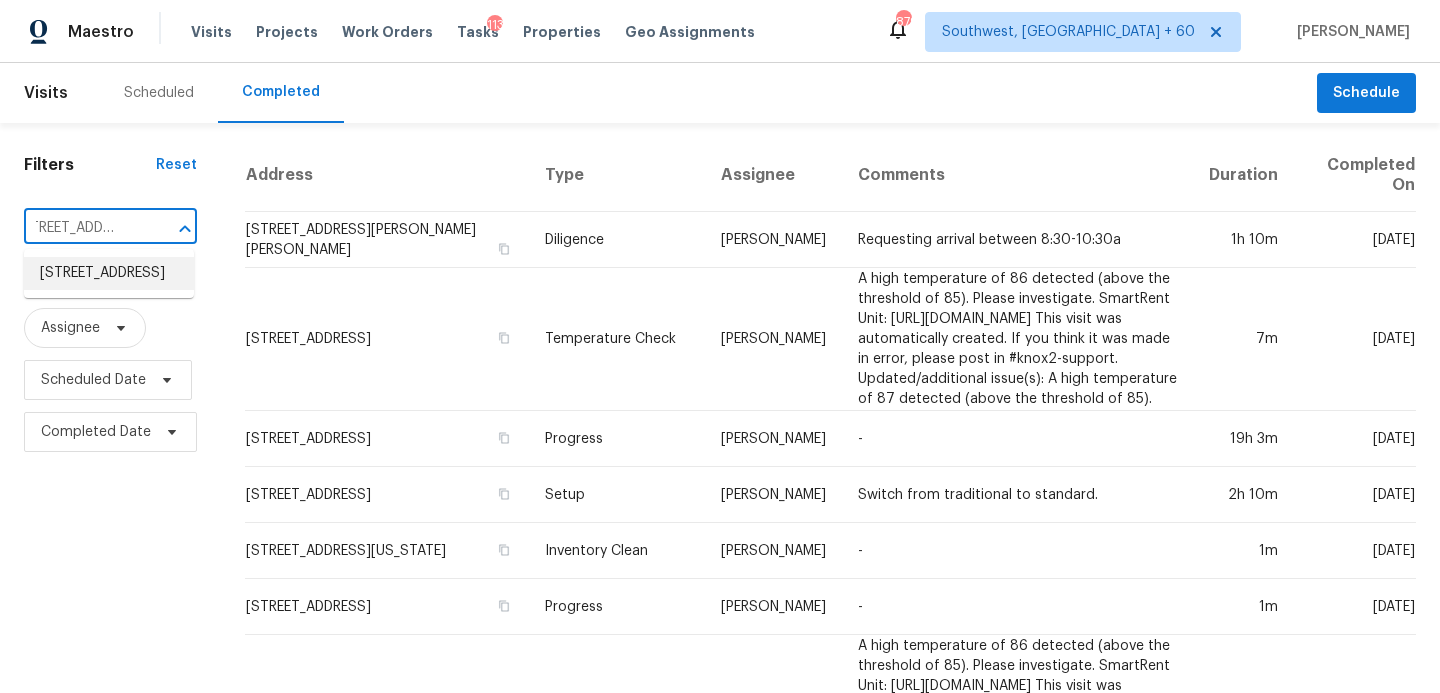 click on "5054 W Mercury Way, Chandler, AZ 85226" at bounding box center (109, 273) 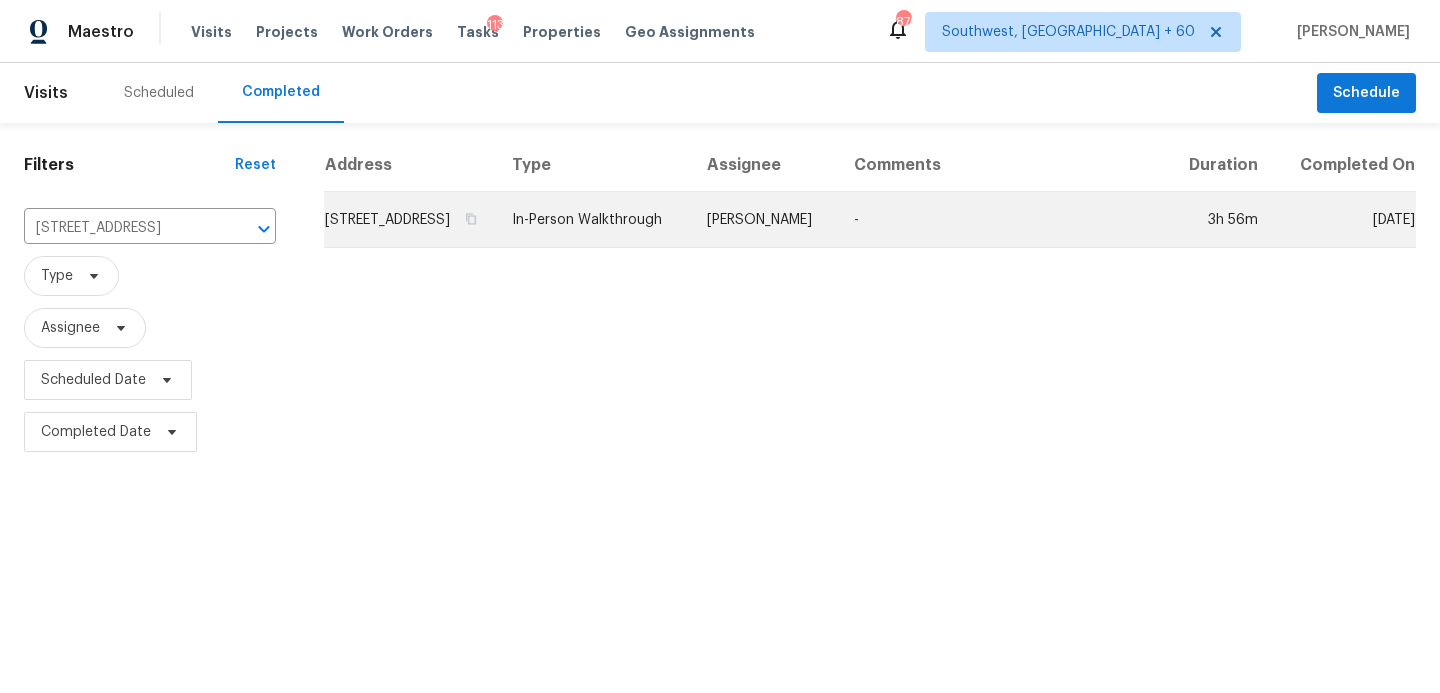 click on "In-Person Walkthrough" at bounding box center [593, 220] 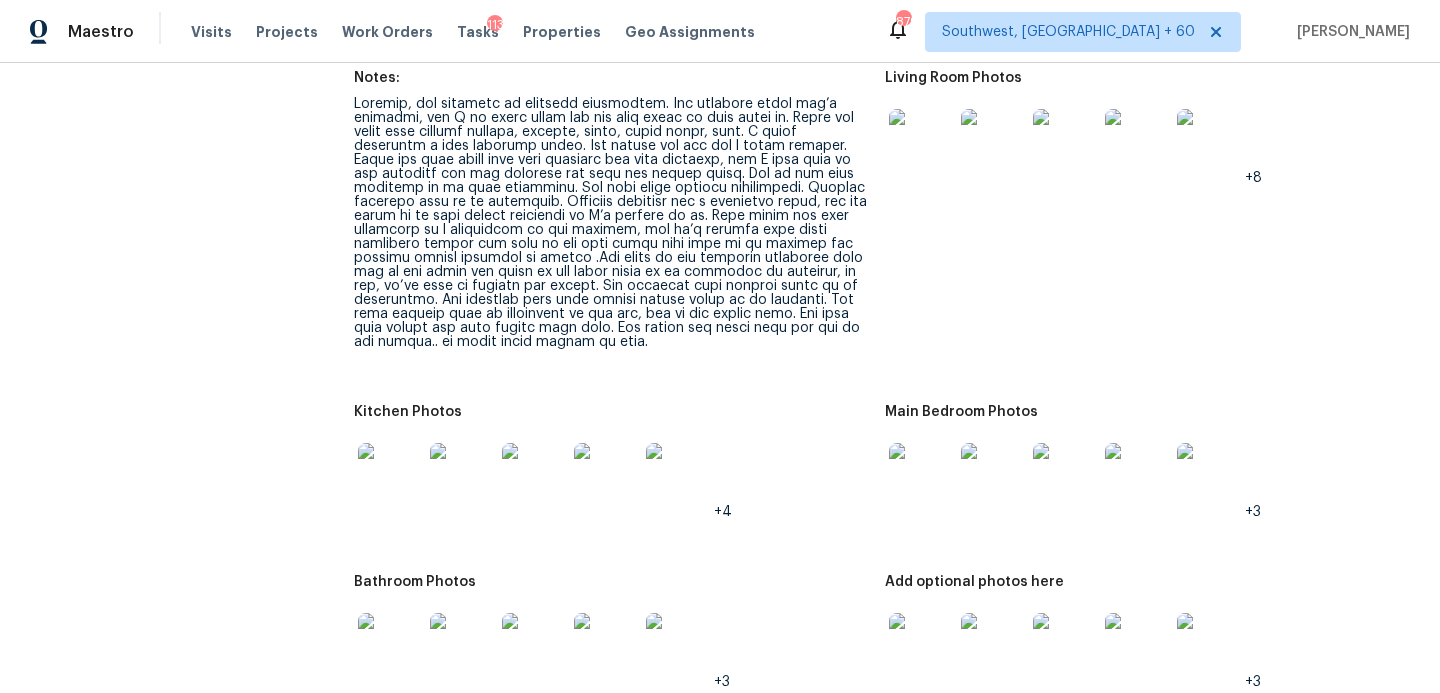 scroll, scrollTop: 2216, scrollLeft: 0, axis: vertical 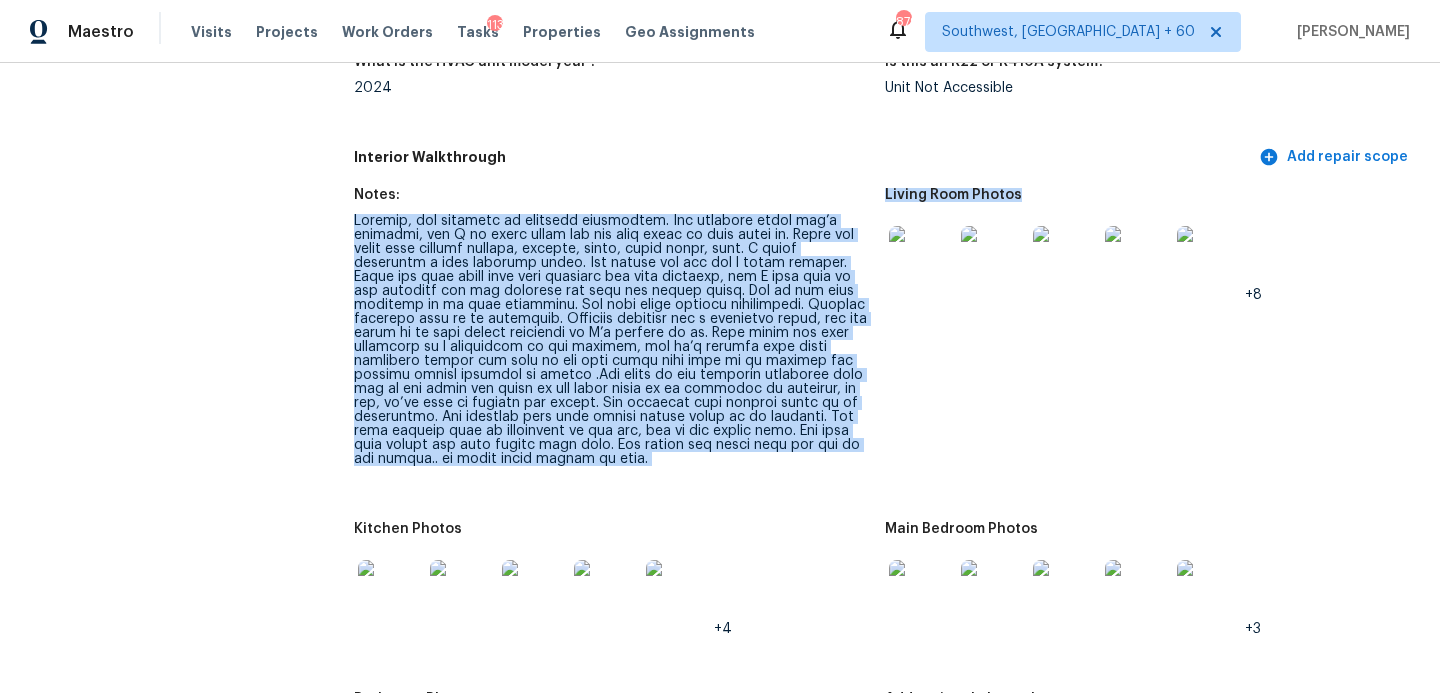 drag, startPoint x: 354, startPoint y: 206, endPoint x: 895, endPoint y: 440, distance: 589.43787 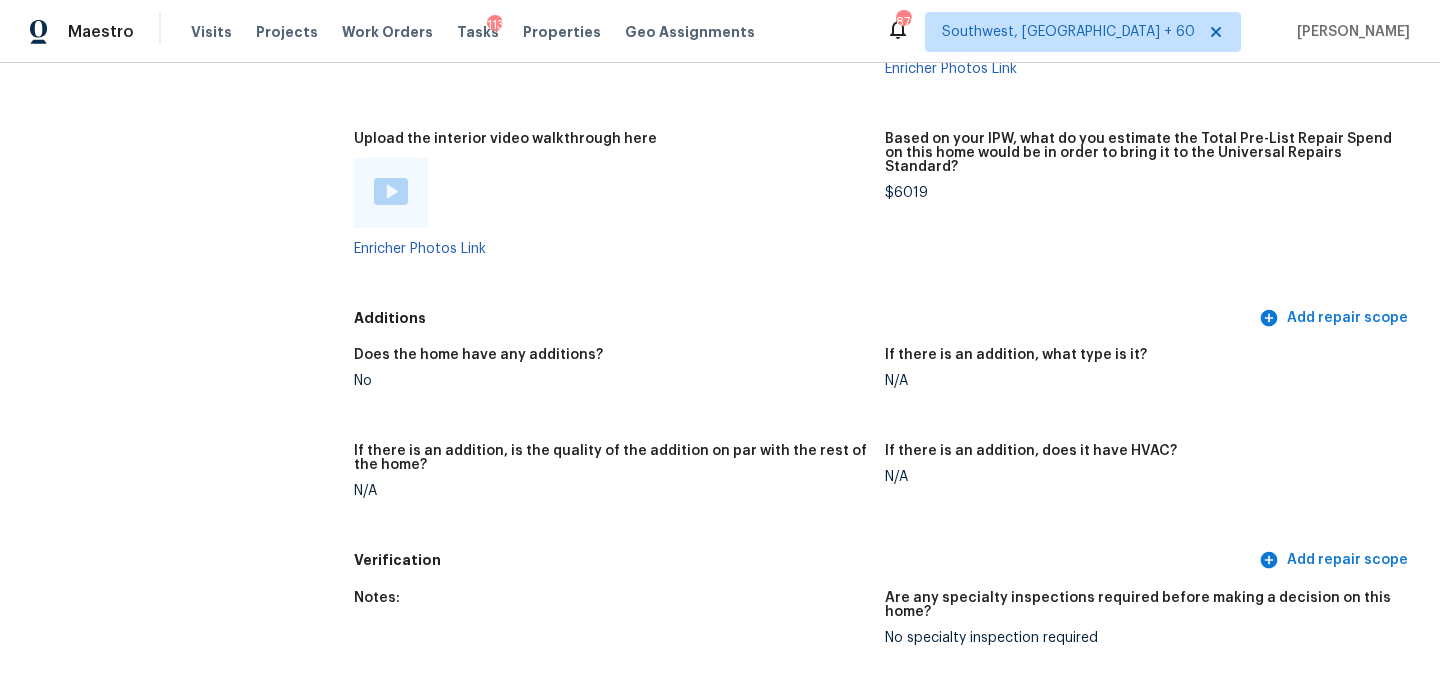 scroll, scrollTop: 4101, scrollLeft: 0, axis: vertical 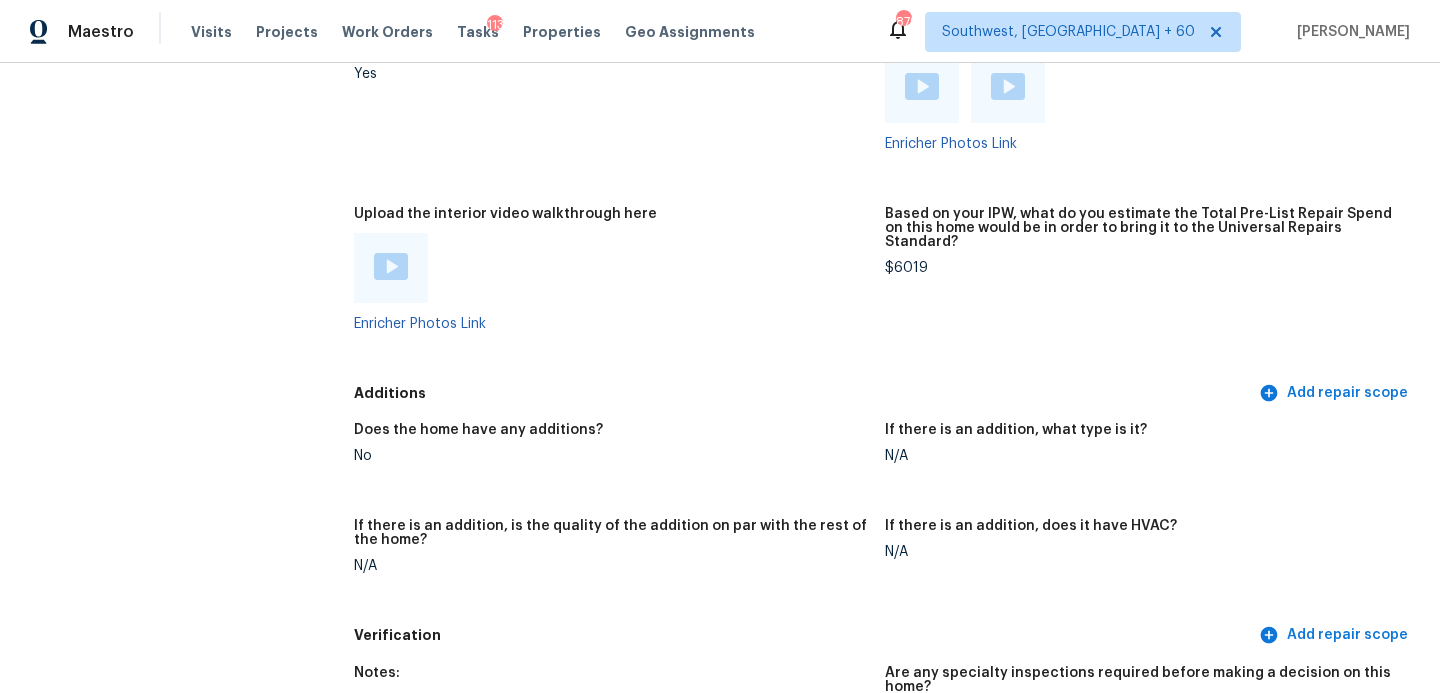 click at bounding box center [391, 266] 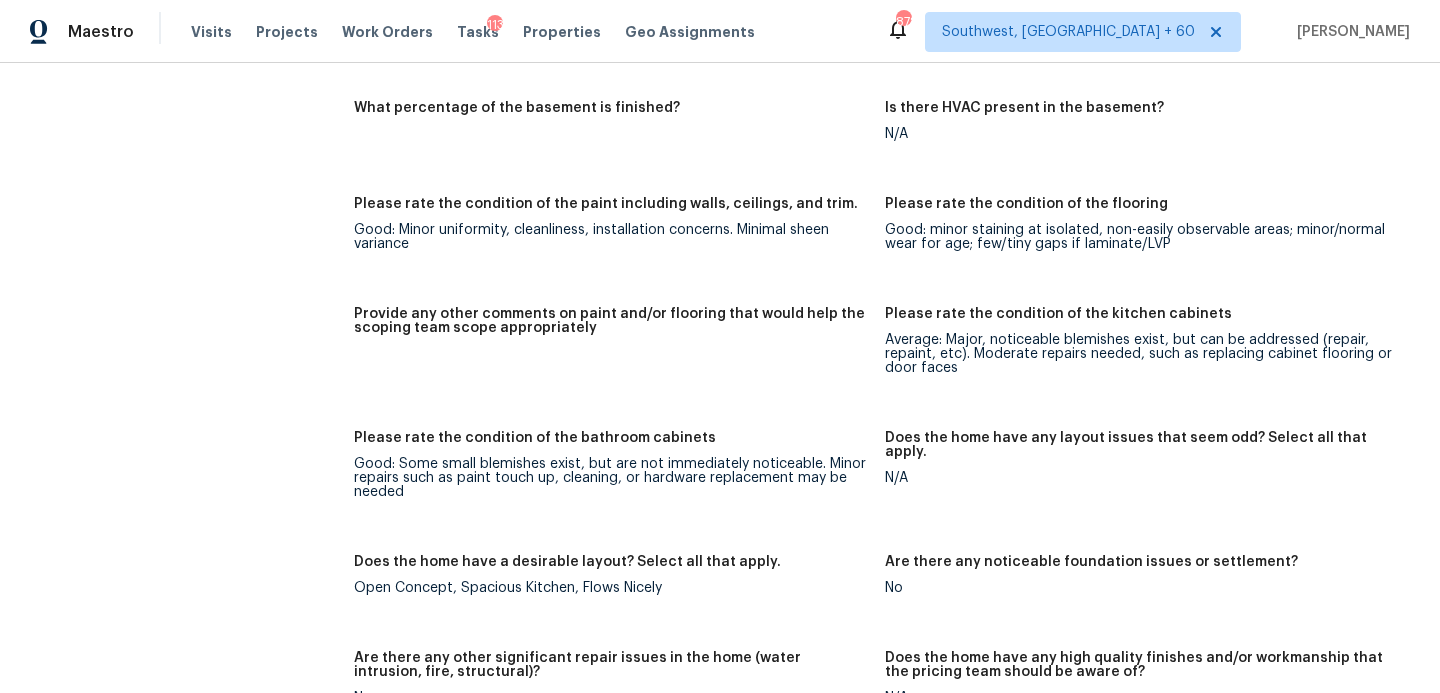 scroll, scrollTop: 2787, scrollLeft: 0, axis: vertical 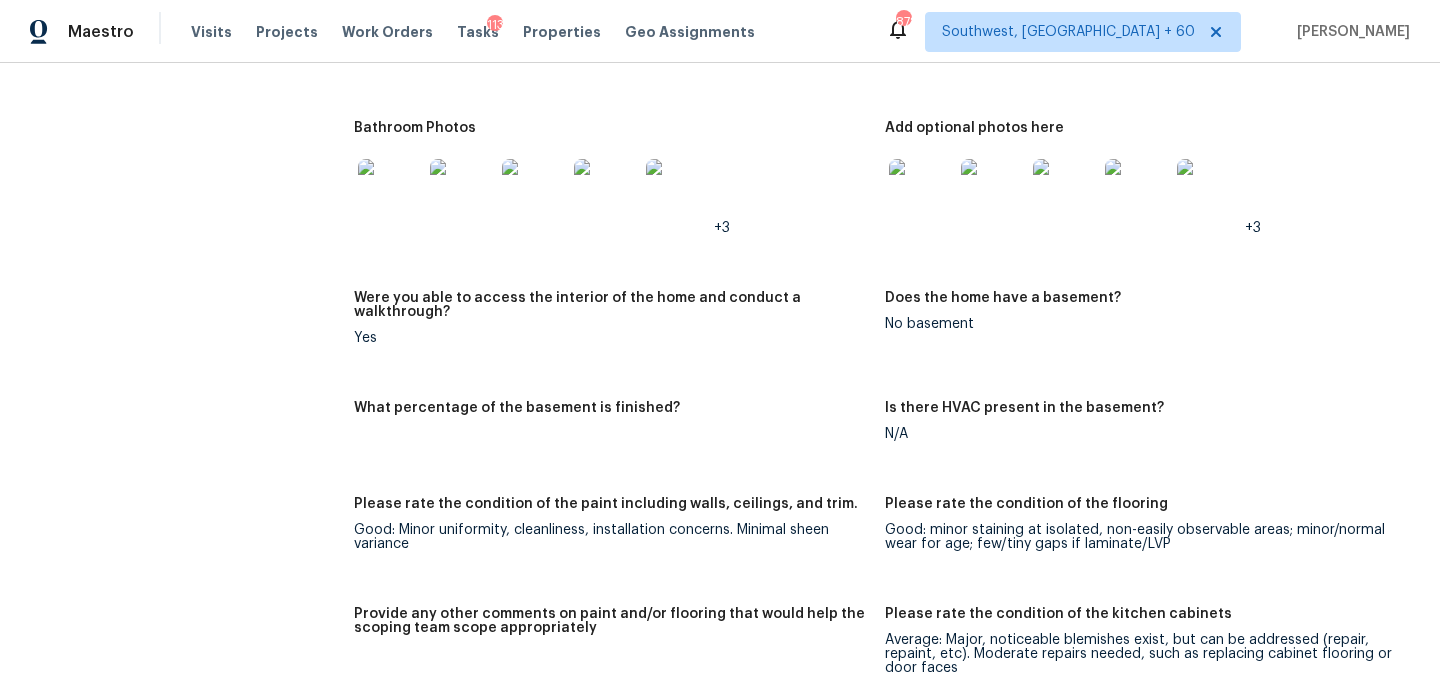 click on "Notes: Living Room Photos  +8 Kitchen Photos  +4 Main Bedroom Photos  +3 Bathroom Photos  +3 Add optional photos here  +3 Were you able to access the interior of the home and conduct a walkthrough? Yes Does the home have a basement? No basement What percentage of the basement is finished? Is there HVAC present in the basement? N/A Please rate the condition of the paint including walls, ceilings, and trim. Good: Minor uniformity, cleanliness, installation concerns. Minimal sheen variance Please rate the condition of the flooring Good: minor staining at isolated, non-easily observable areas; minor/normal wear for age; few/tiny gaps if laminate/LVP Provide any other comments on paint and/or flooring that would help the scoping team scope appropriately Please rate the condition of the kitchen cabinets Average: Major, noticeable blemishes exist, but can be addressed (repair, repaint, etc). Moderate repairs needed, such as replacing cabinet flooring or door faces Please rate the condition of the bathroom cabinets" at bounding box center [885, 647] 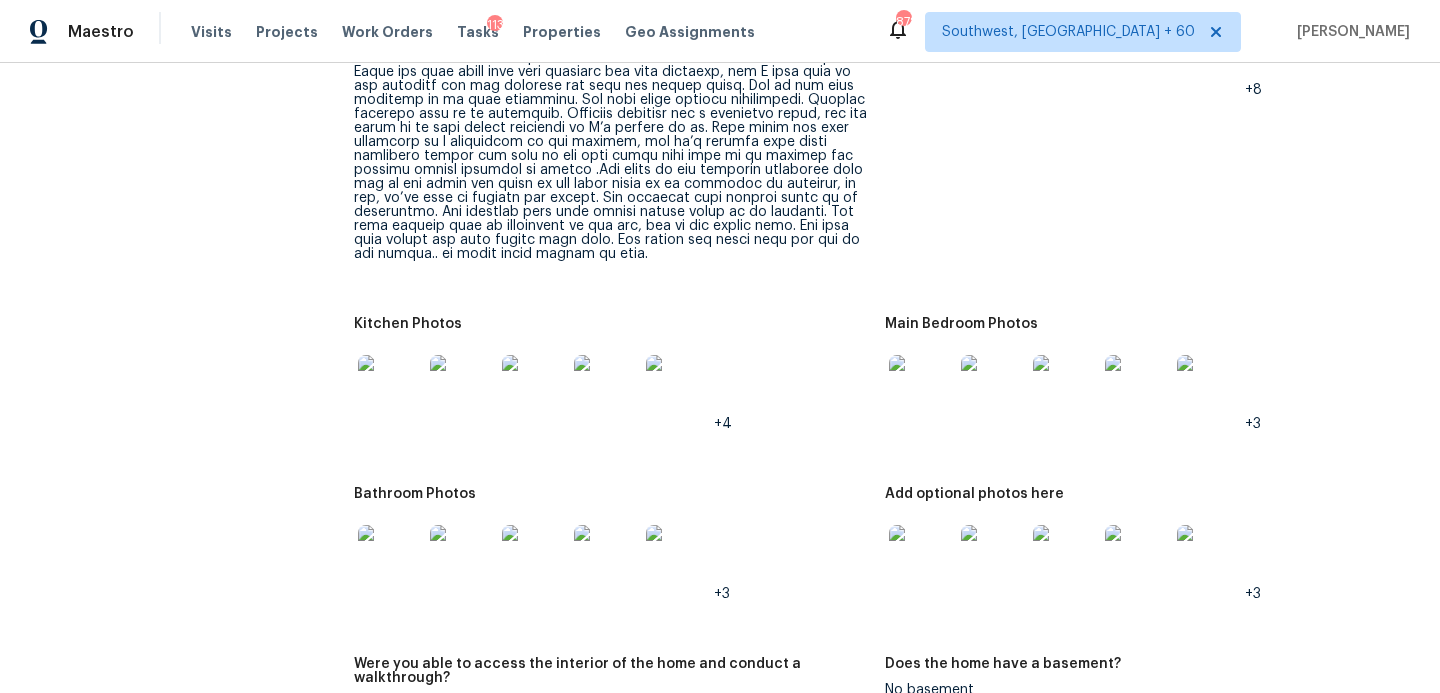 scroll, scrollTop: 2379, scrollLeft: 0, axis: vertical 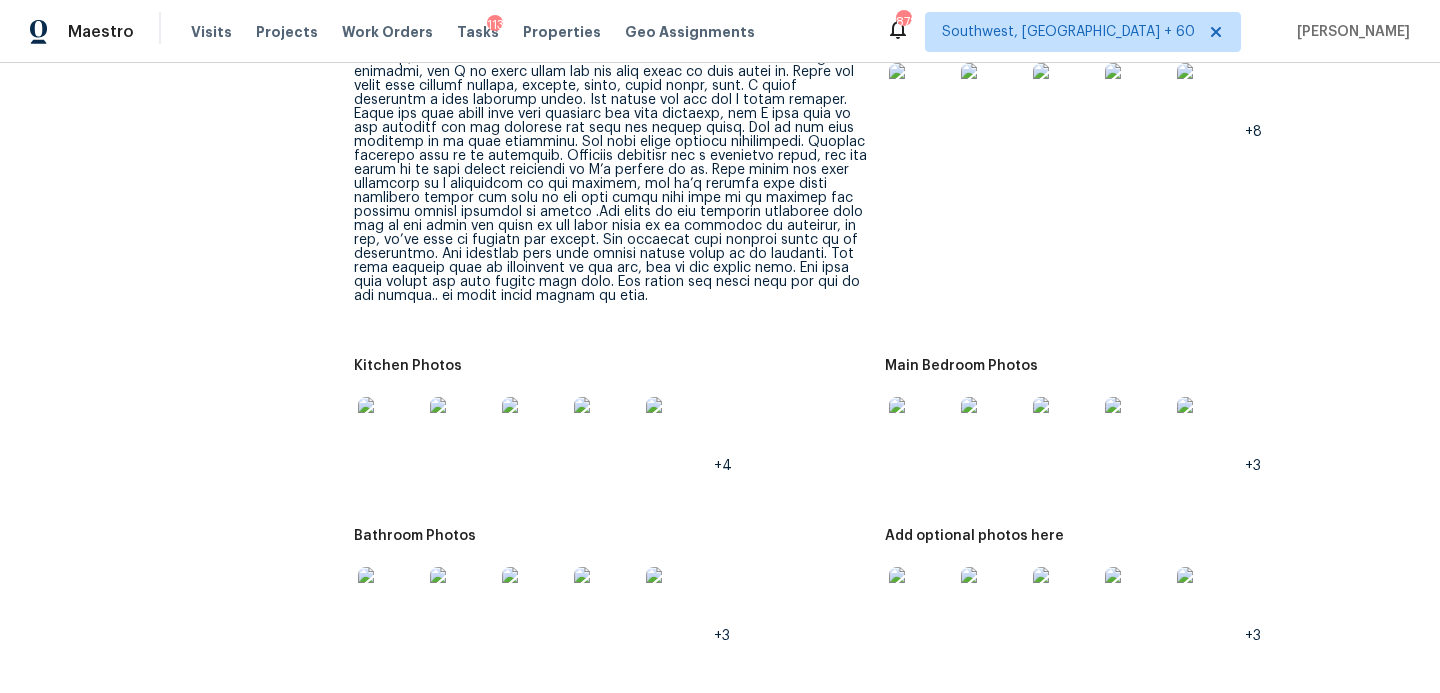 click at bounding box center [921, 429] 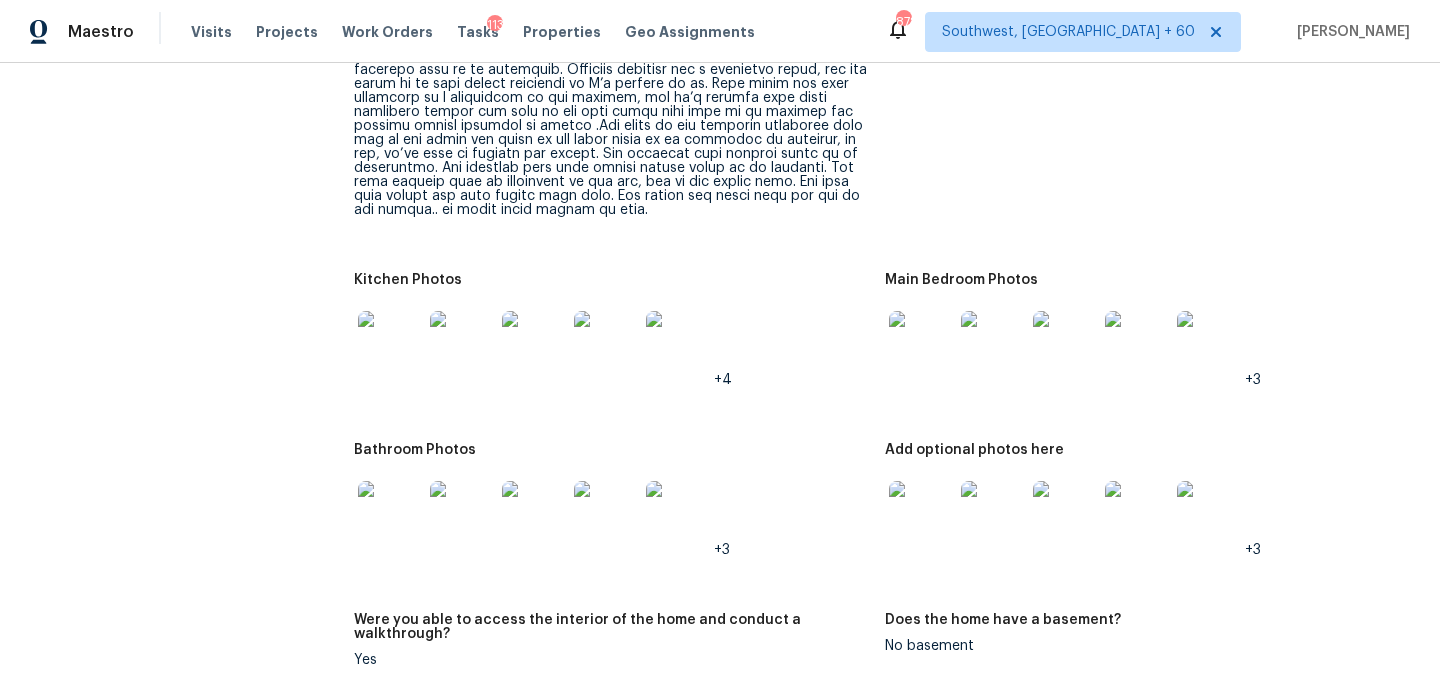 scroll, scrollTop: 2529, scrollLeft: 0, axis: vertical 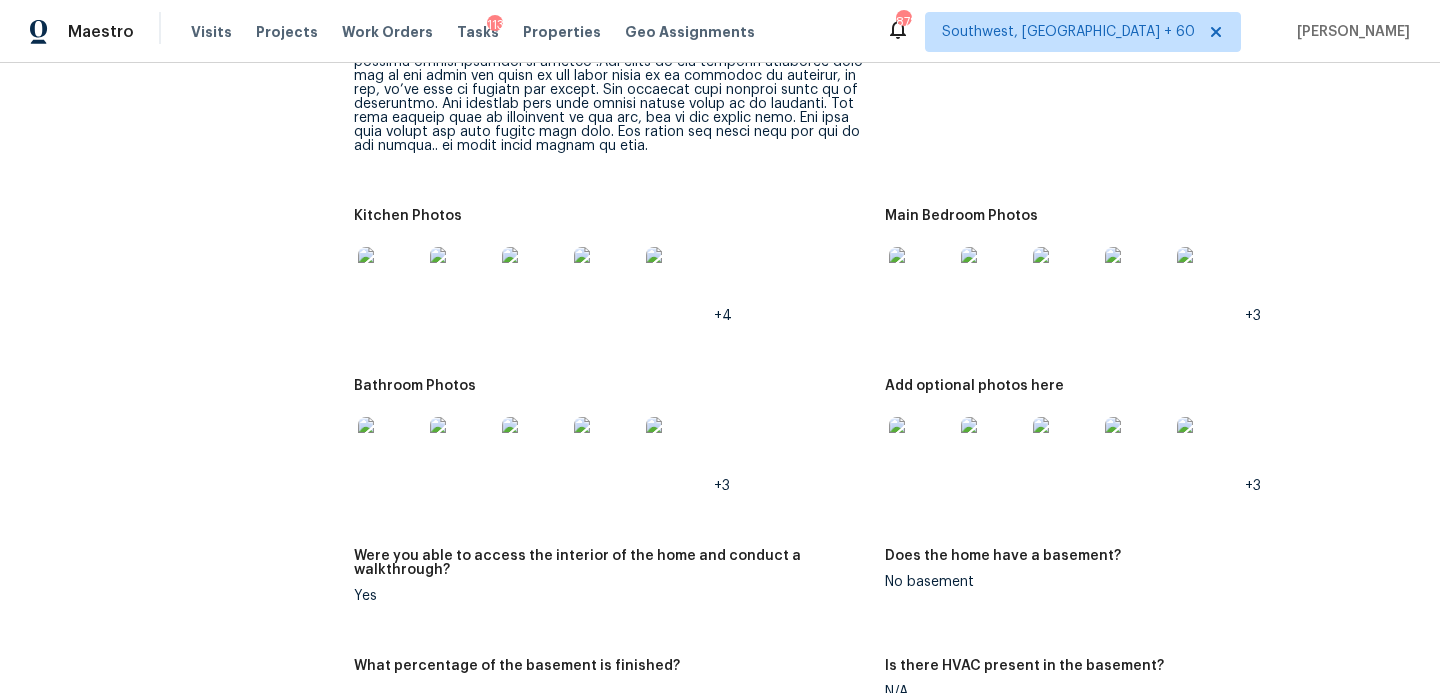 click at bounding box center [921, 449] 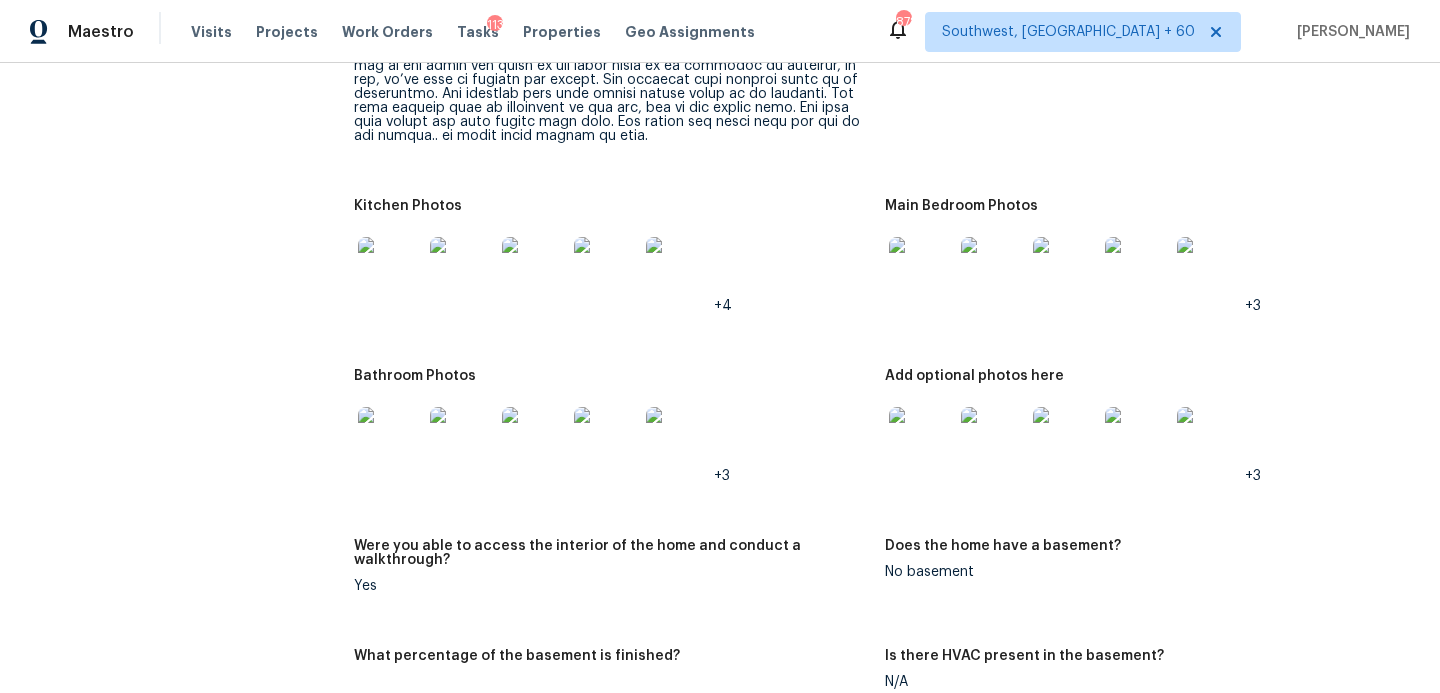 click at bounding box center (390, 439) 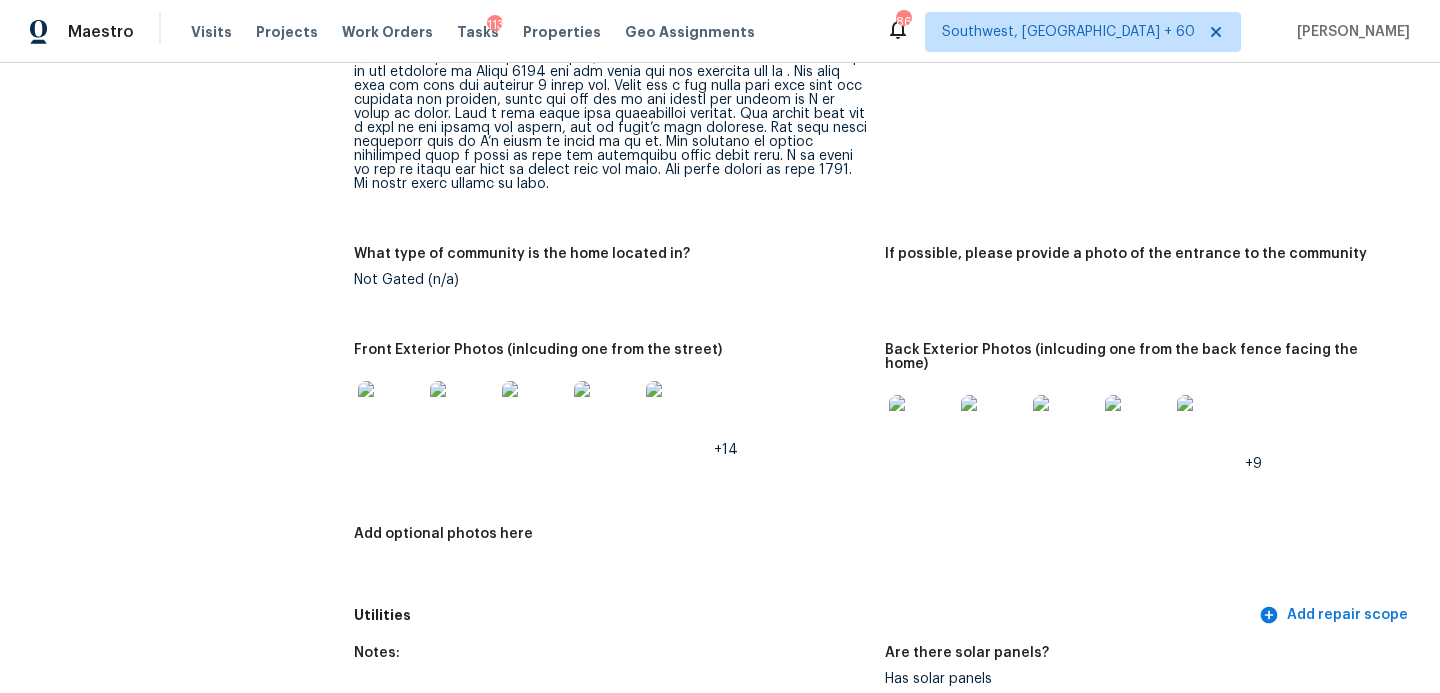scroll, scrollTop: 666, scrollLeft: 0, axis: vertical 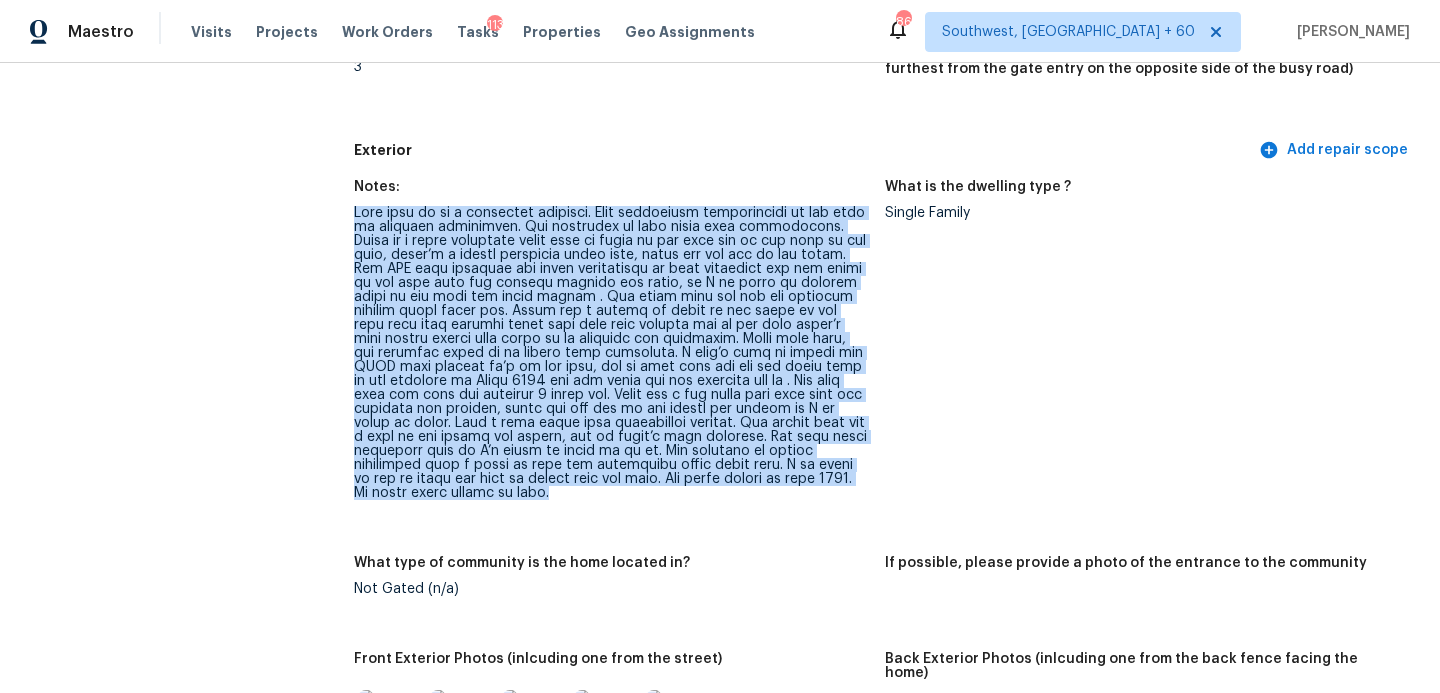 drag, startPoint x: 352, startPoint y: 211, endPoint x: 473, endPoint y: 489, distance: 303.19135 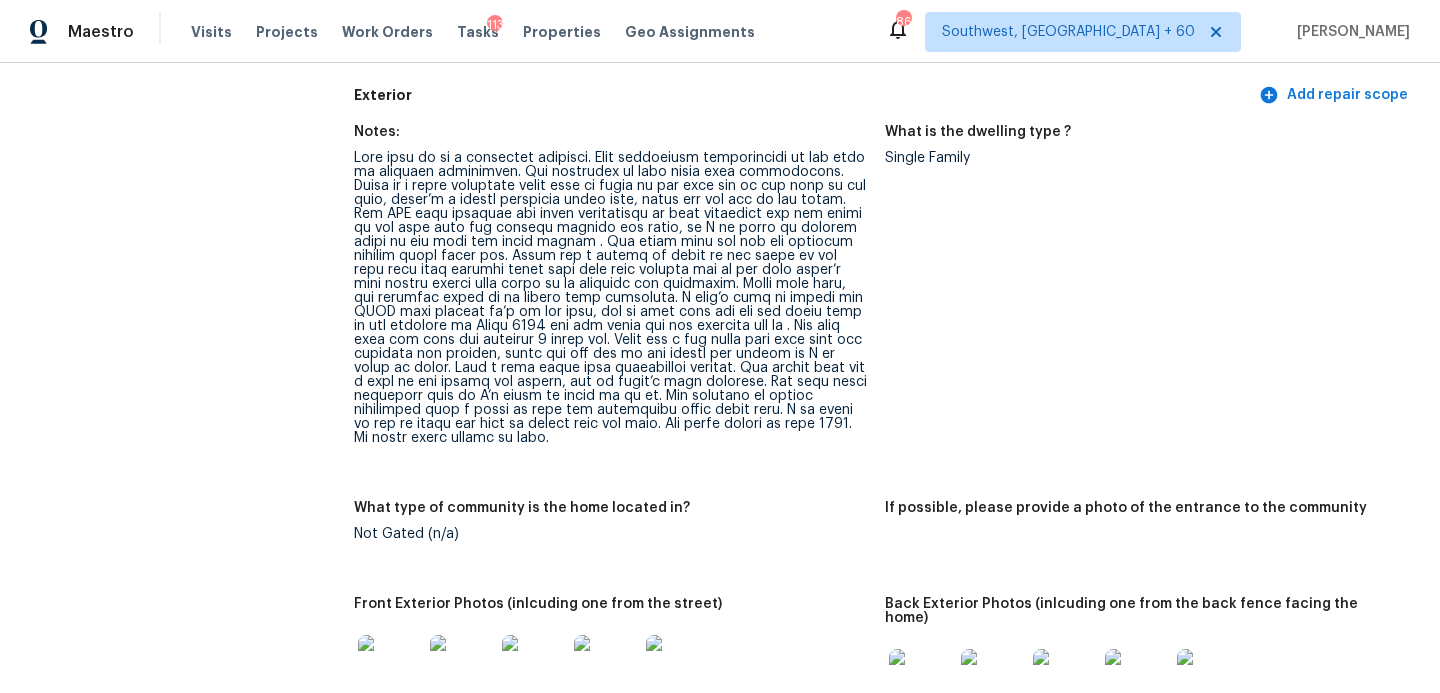 scroll, scrollTop: 660, scrollLeft: 0, axis: vertical 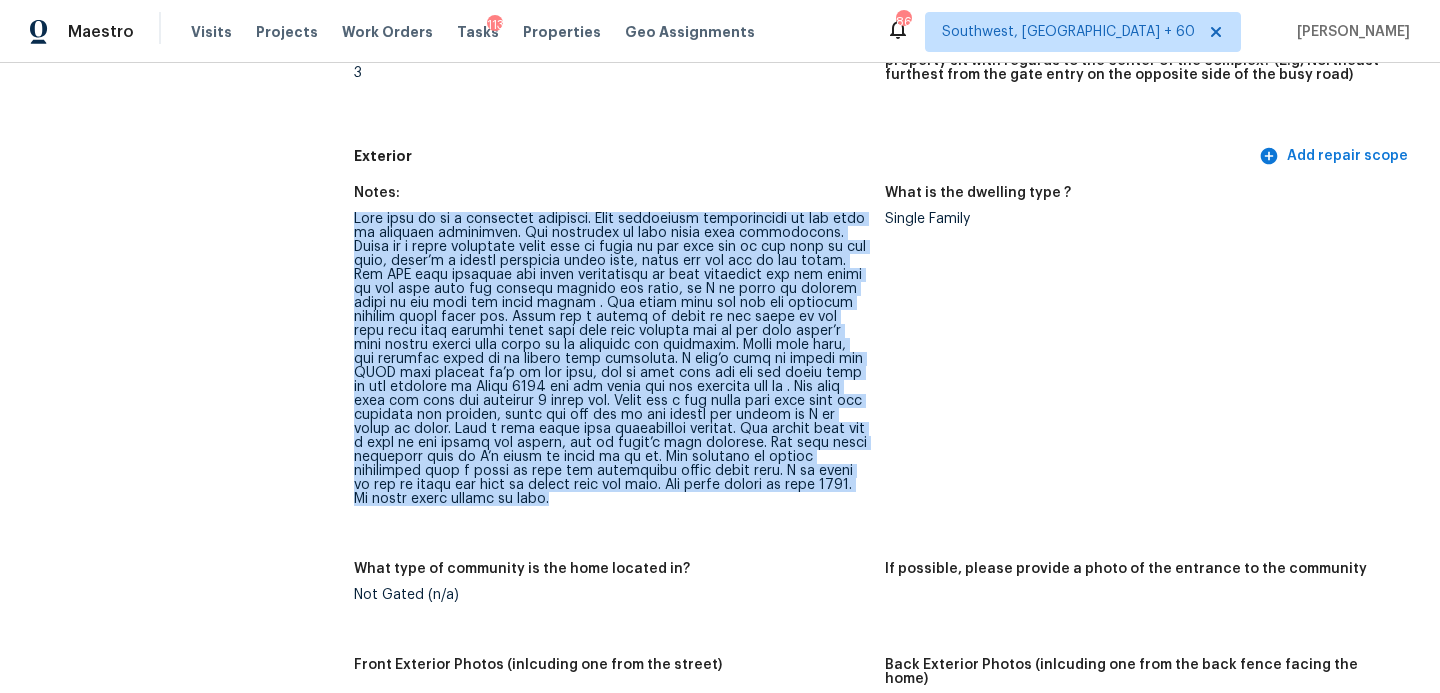 drag, startPoint x: 354, startPoint y: 218, endPoint x: 485, endPoint y: 497, distance: 308.22394 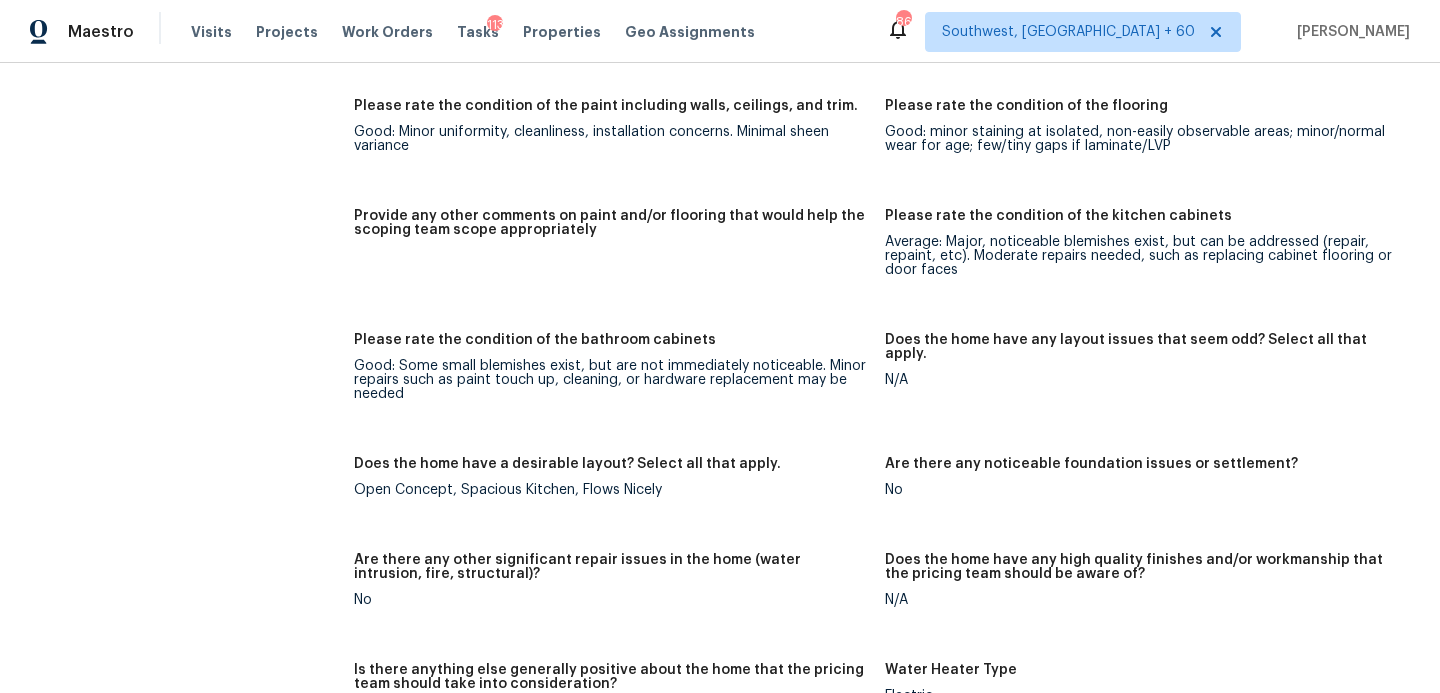 click on "Notes: Living Room Photos  +8 Kitchen Photos  +4 Main Bedroom Photos  +3 Bathroom Photos  +3 Add optional photos here  +3 Were you able to access the interior of the home and conduct a walkthrough? Yes Does the home have a basement? No basement What percentage of the basement is finished? Is there HVAC present in the basement? N/A Please rate the condition of the paint including walls, ceilings, and trim. Good: Minor uniformity, cleanliness, installation concerns. Minimal sheen variance Please rate the condition of the flooring Good: minor staining at isolated, non-easily observable areas; minor/normal wear for age; few/tiny gaps if laminate/LVP Provide any other comments on paint and/or flooring that would help the scoping team scope appropriately Please rate the condition of the kitchen cabinets Average: Major, noticeable blemishes exist, but can be addressed (repair, repaint, etc). Moderate repairs needed, such as replacing cabinet flooring or door faces Please rate the condition of the bathroom cabinets" at bounding box center [885, 249] 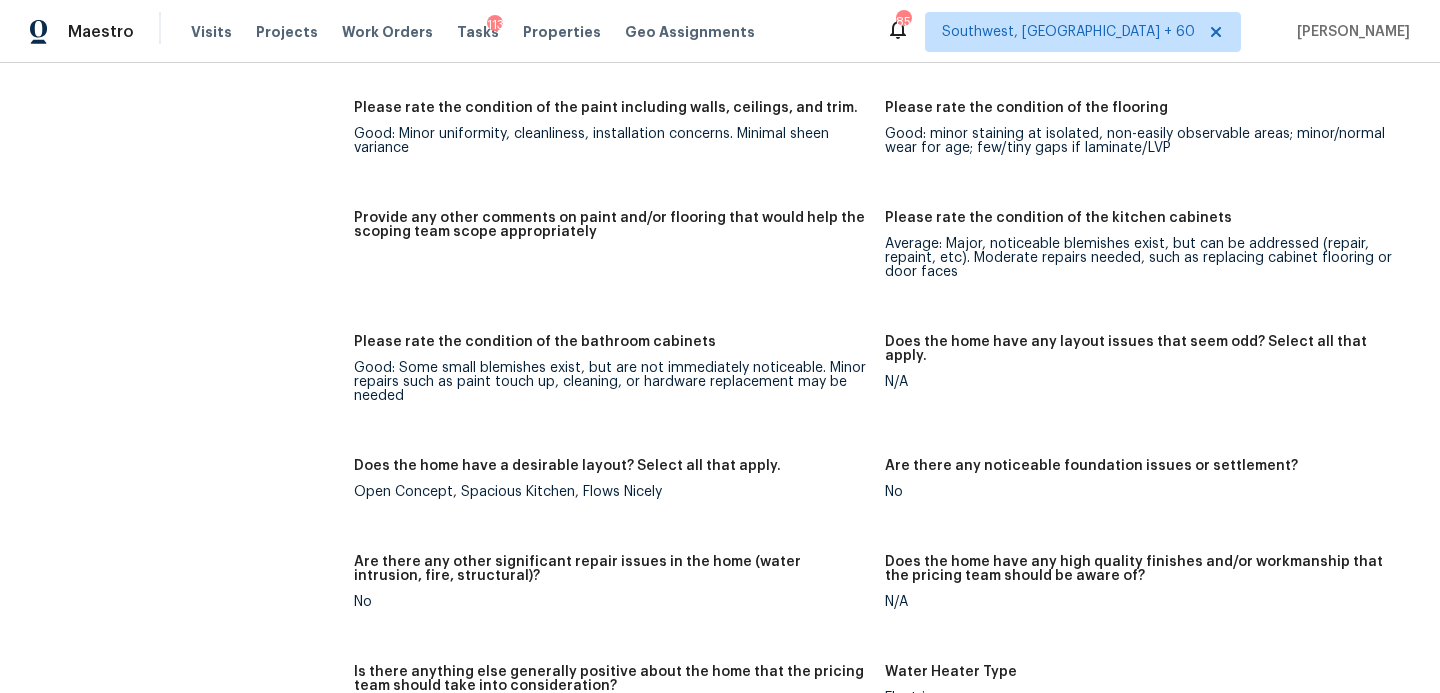 scroll, scrollTop: 4071, scrollLeft: 0, axis: vertical 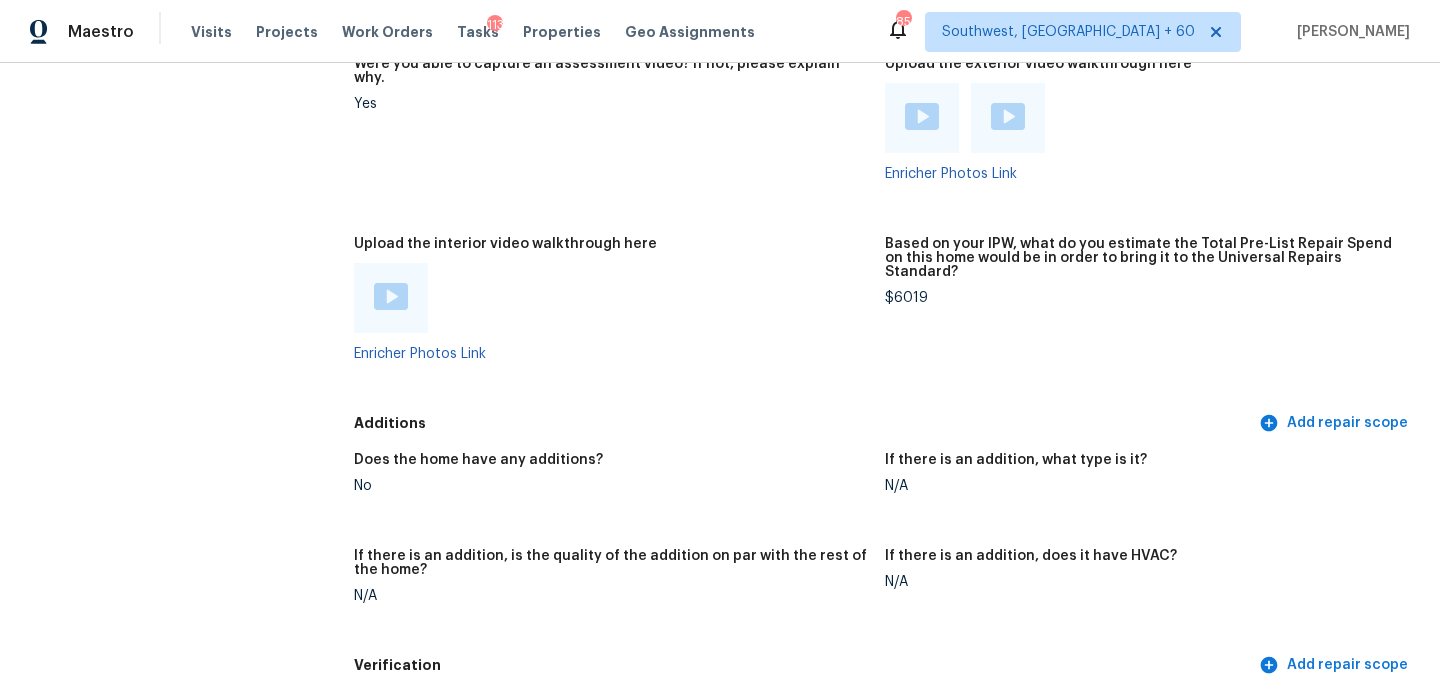 click on "$6019" at bounding box center (1142, 298) 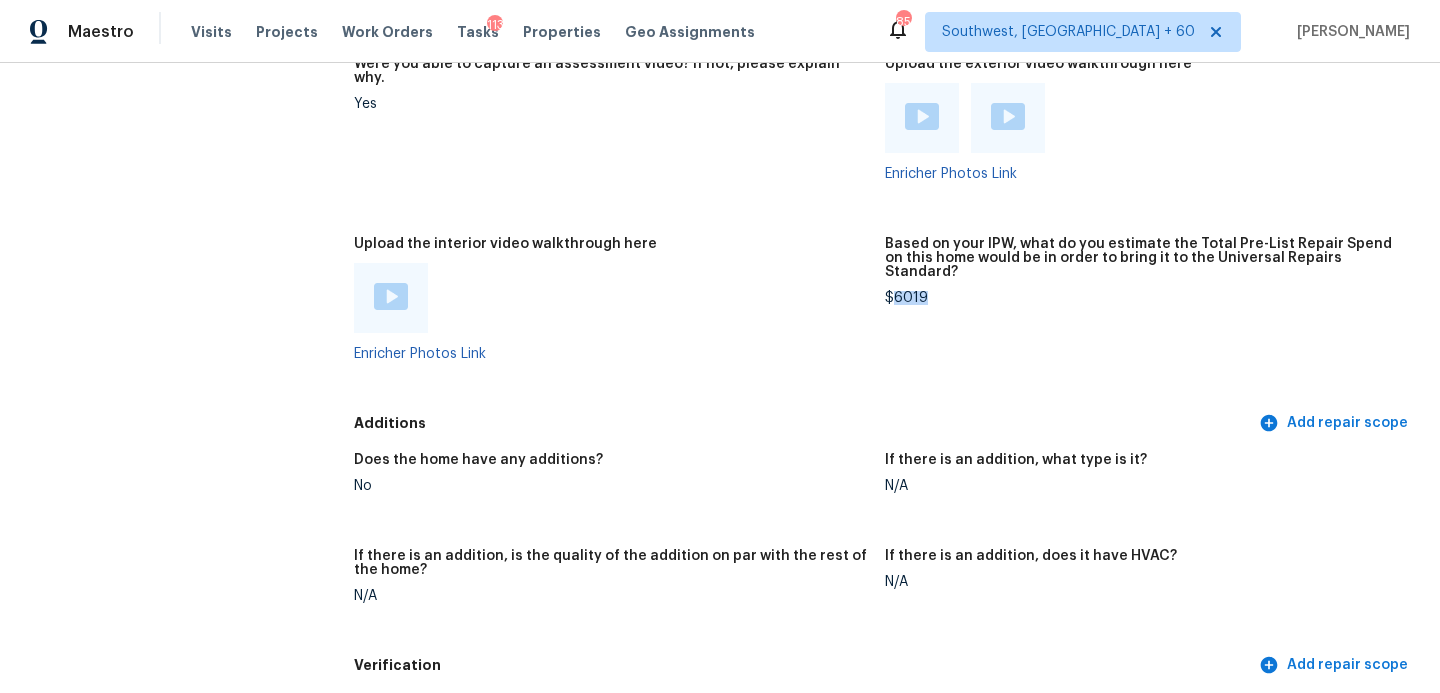 click on "$6019" at bounding box center [1142, 298] 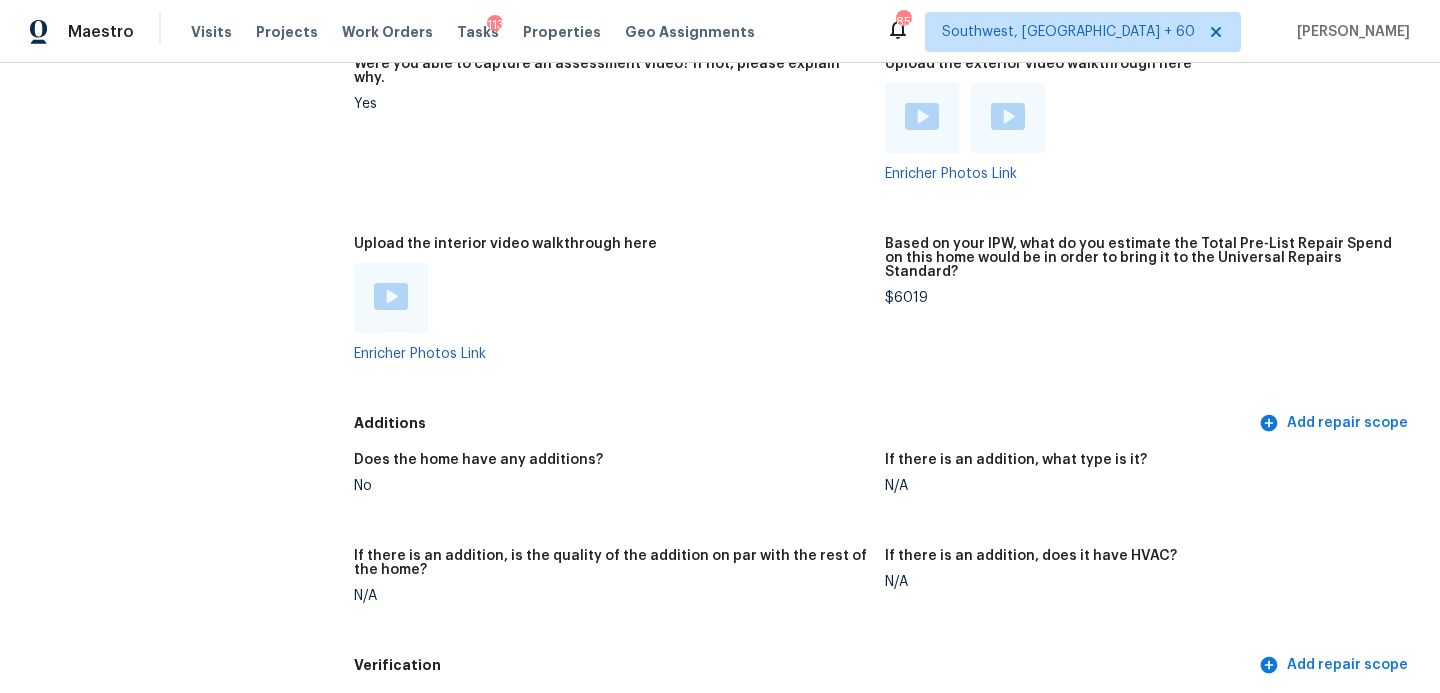 click at bounding box center [611, 298] 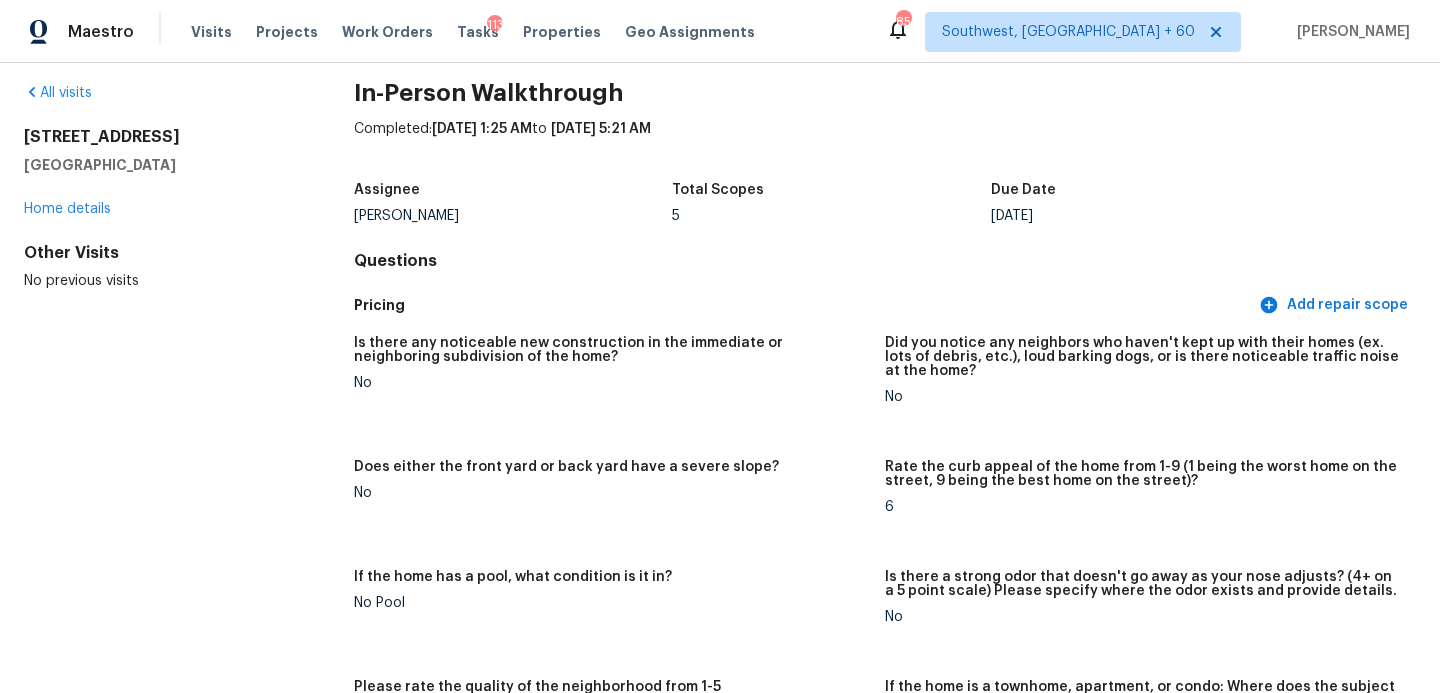 scroll, scrollTop: 0, scrollLeft: 0, axis: both 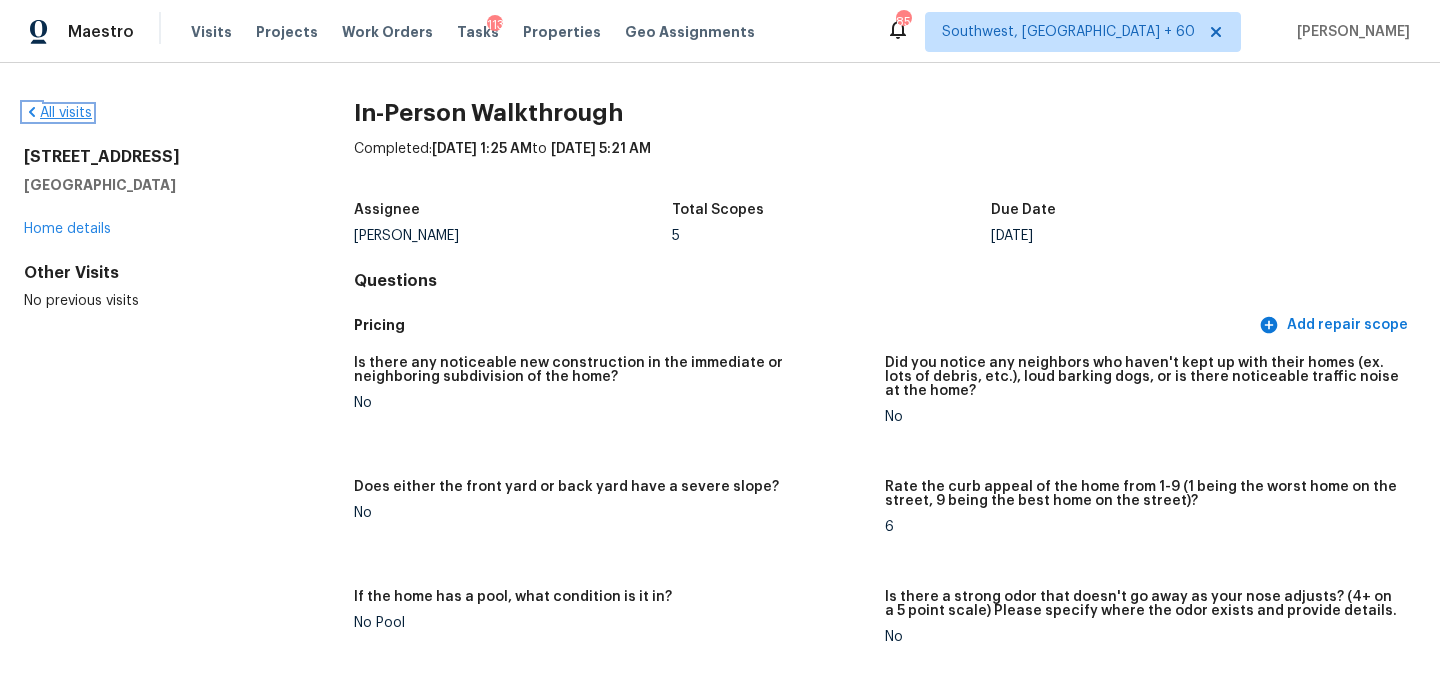 click on "All visits" at bounding box center [58, 113] 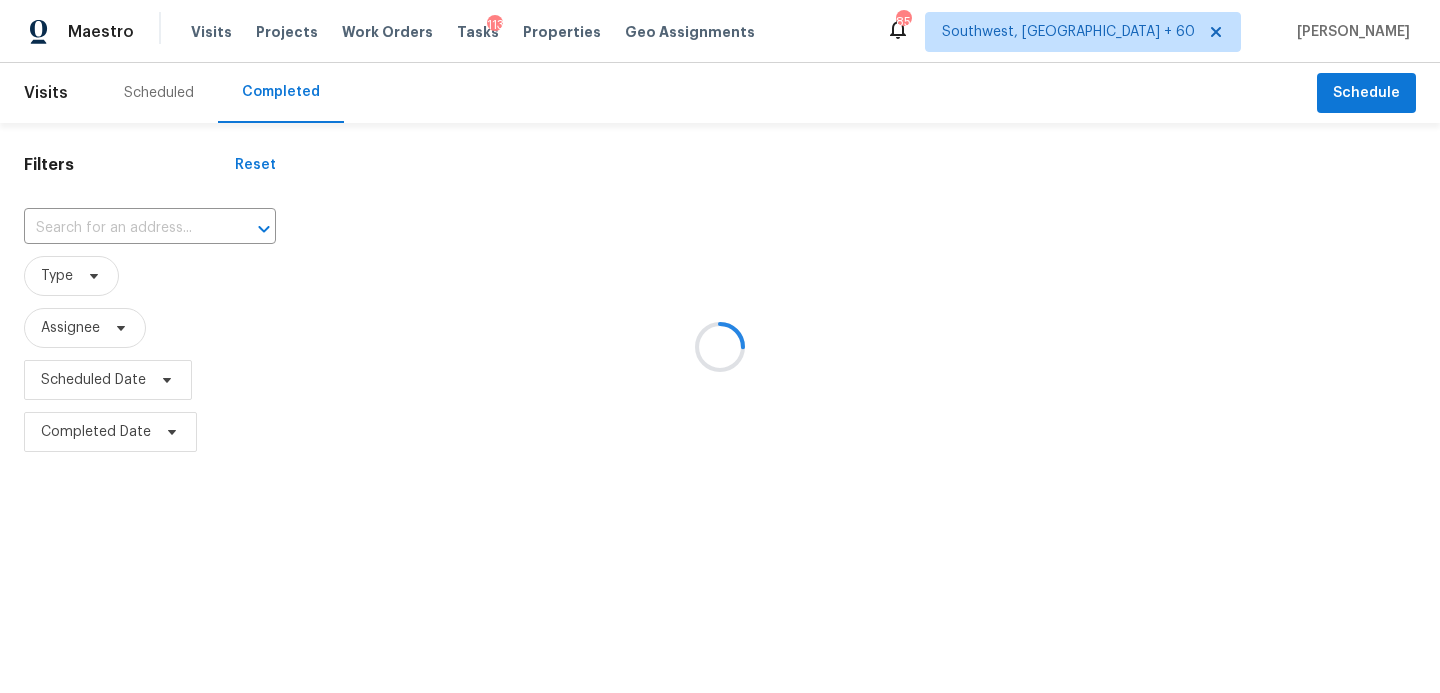 click at bounding box center (720, 346) 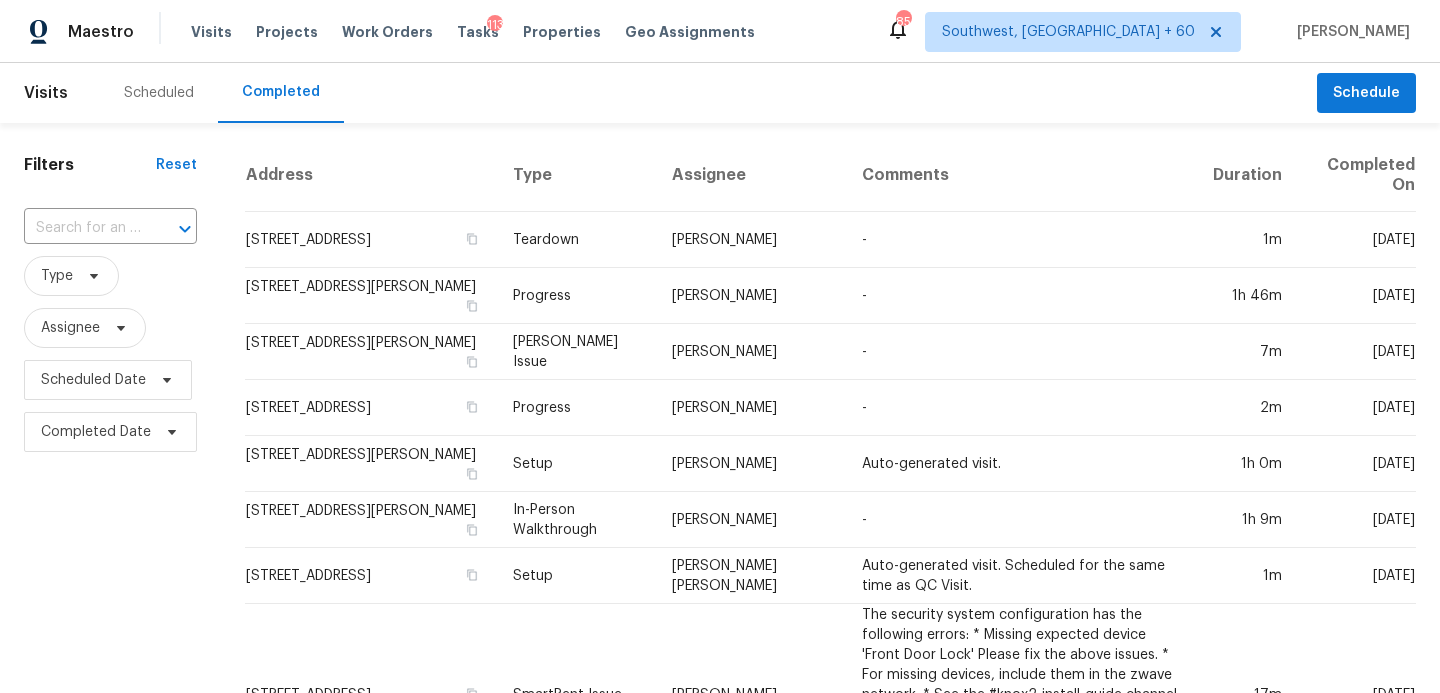 click at bounding box center [82, 228] 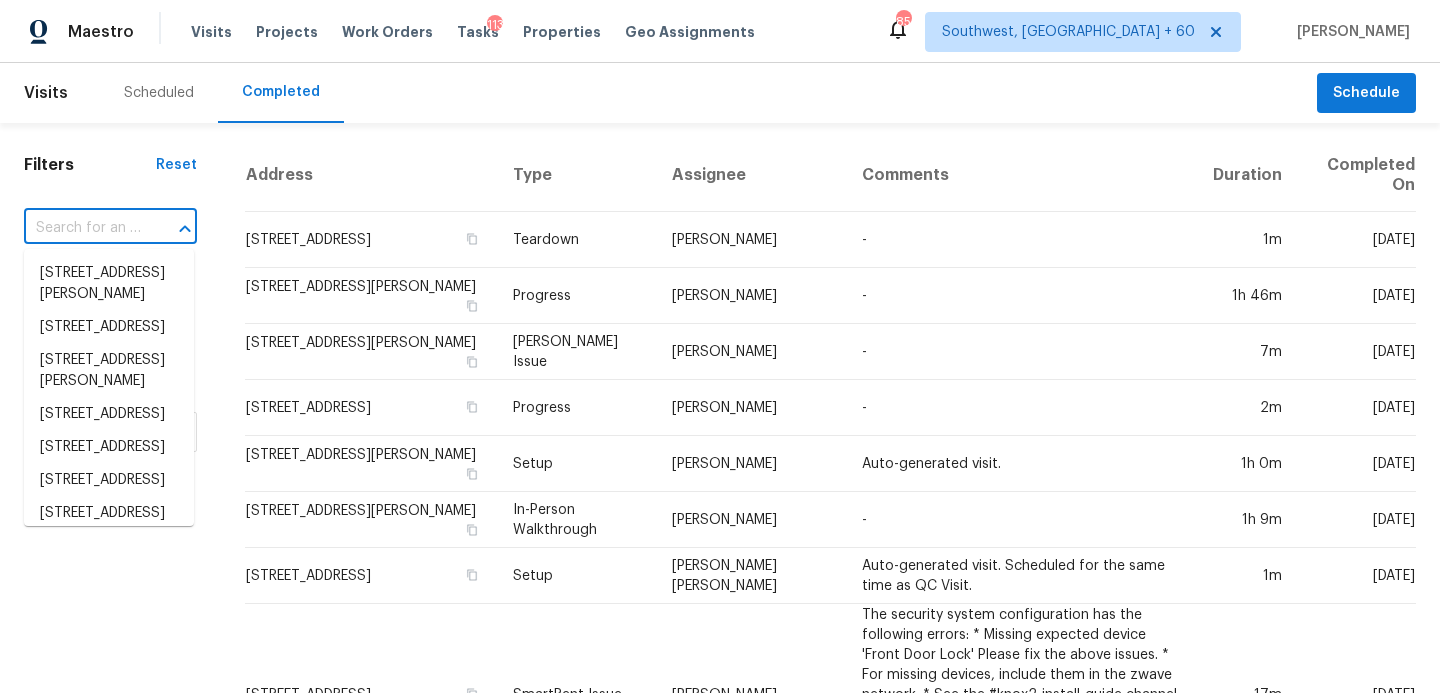 paste on "9366 52nd Way N, Pinellas Park, FL 33782" 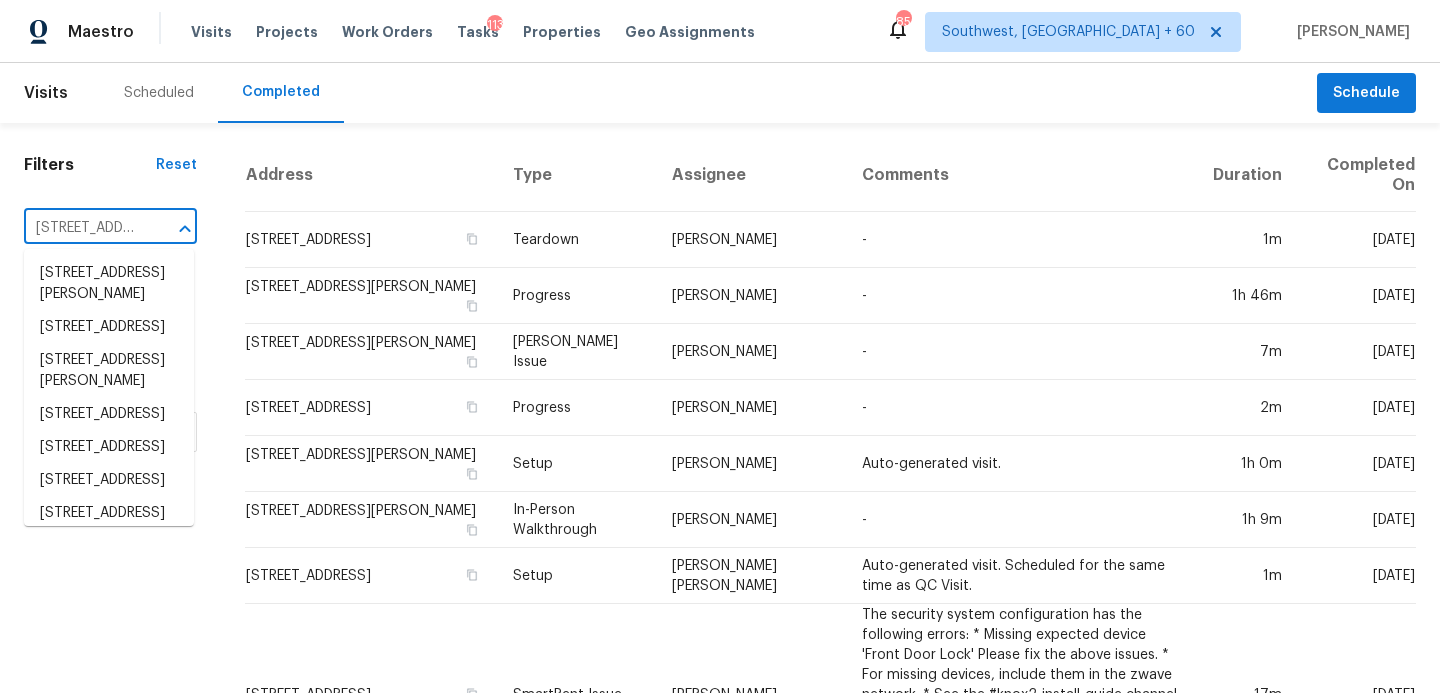 scroll, scrollTop: 0, scrollLeft: 168, axis: horizontal 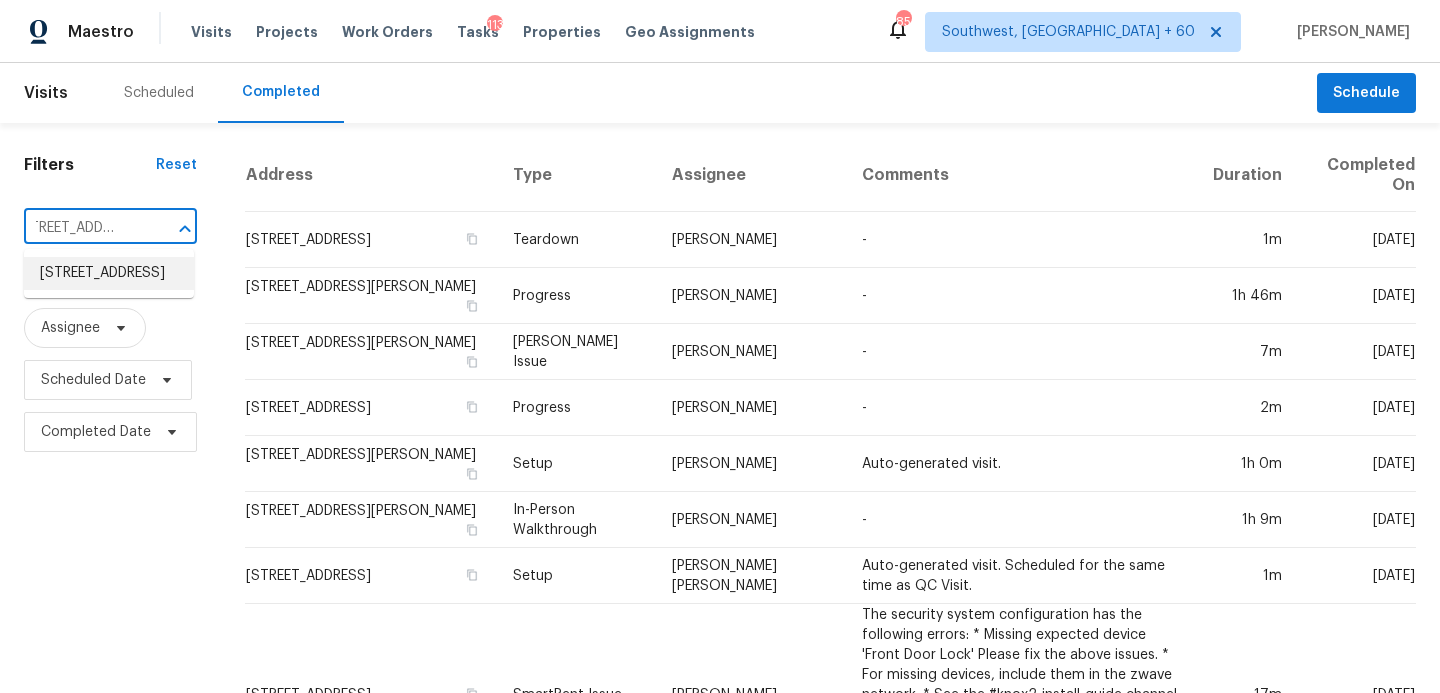 click on "9366 52nd Way N, Pinellas Park, FL 33782" at bounding box center (109, 273) 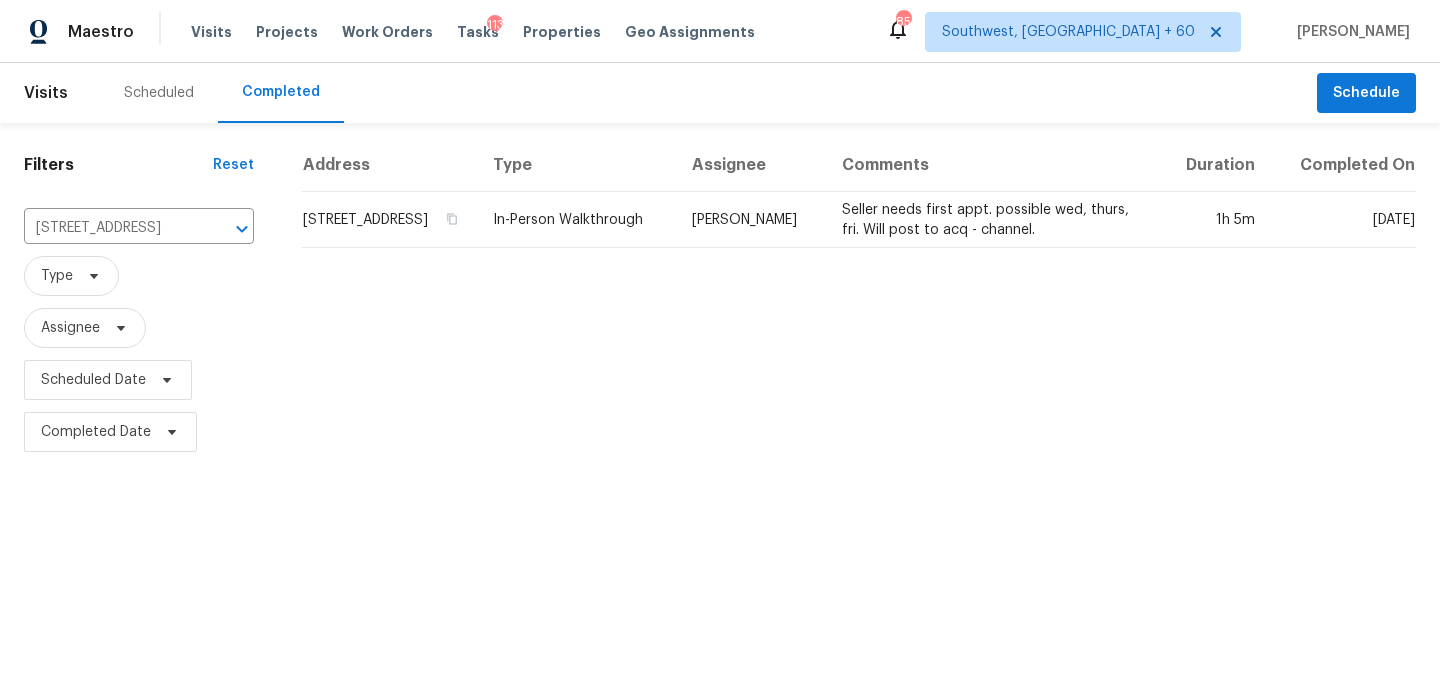 click on "In-Person Walkthrough" at bounding box center (576, 220) 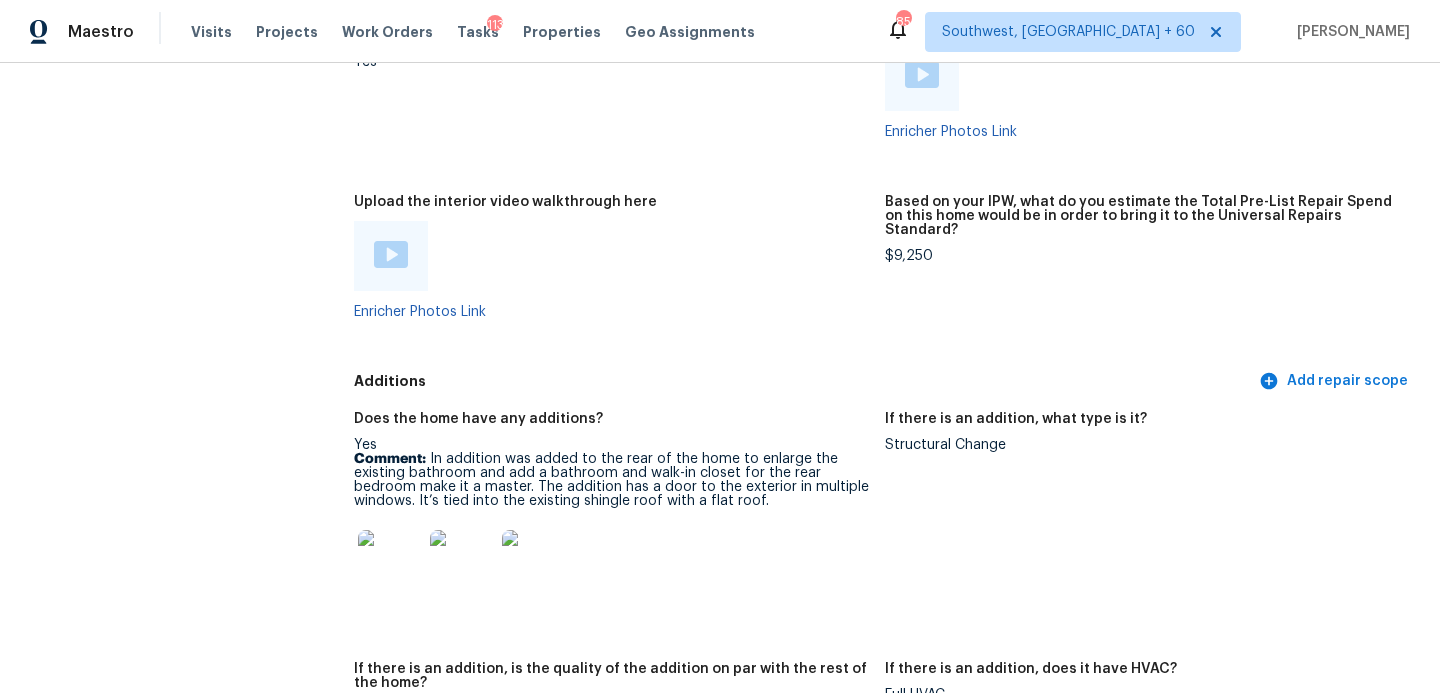scroll, scrollTop: 3880, scrollLeft: 0, axis: vertical 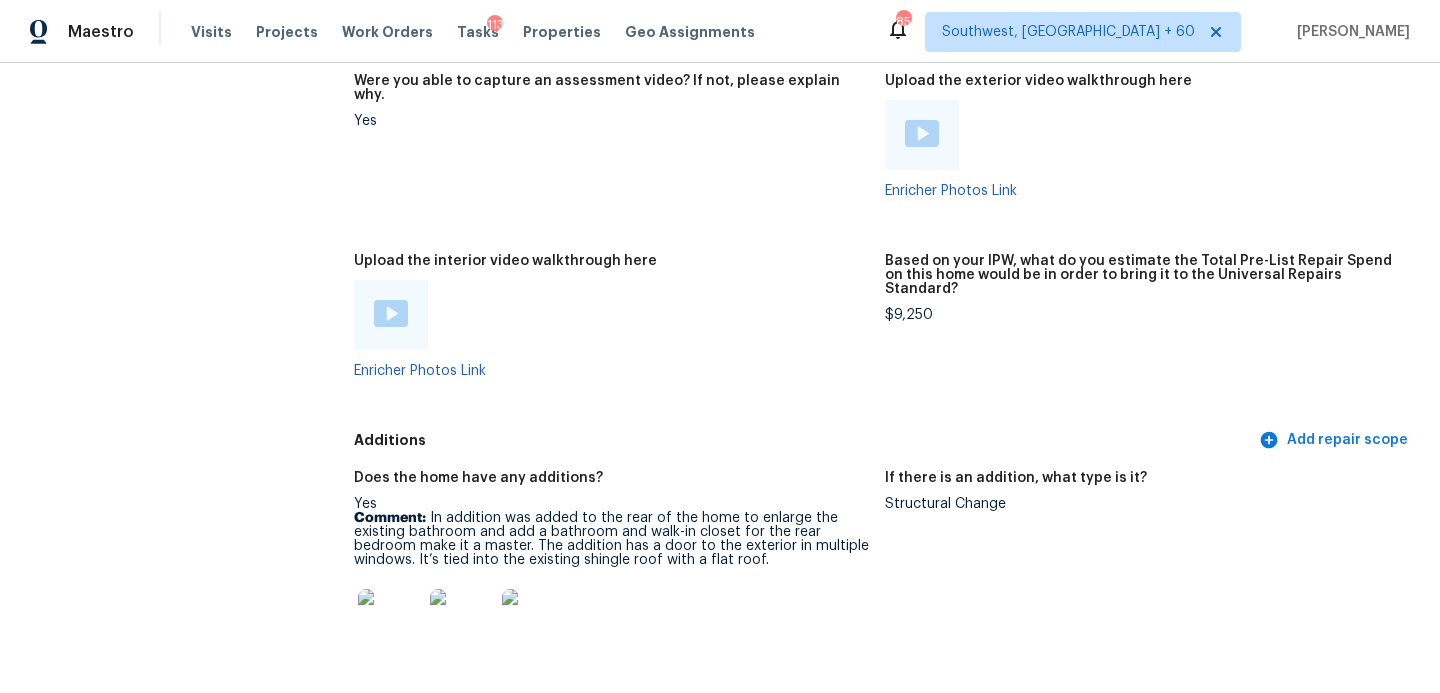 click at bounding box center [391, 313] 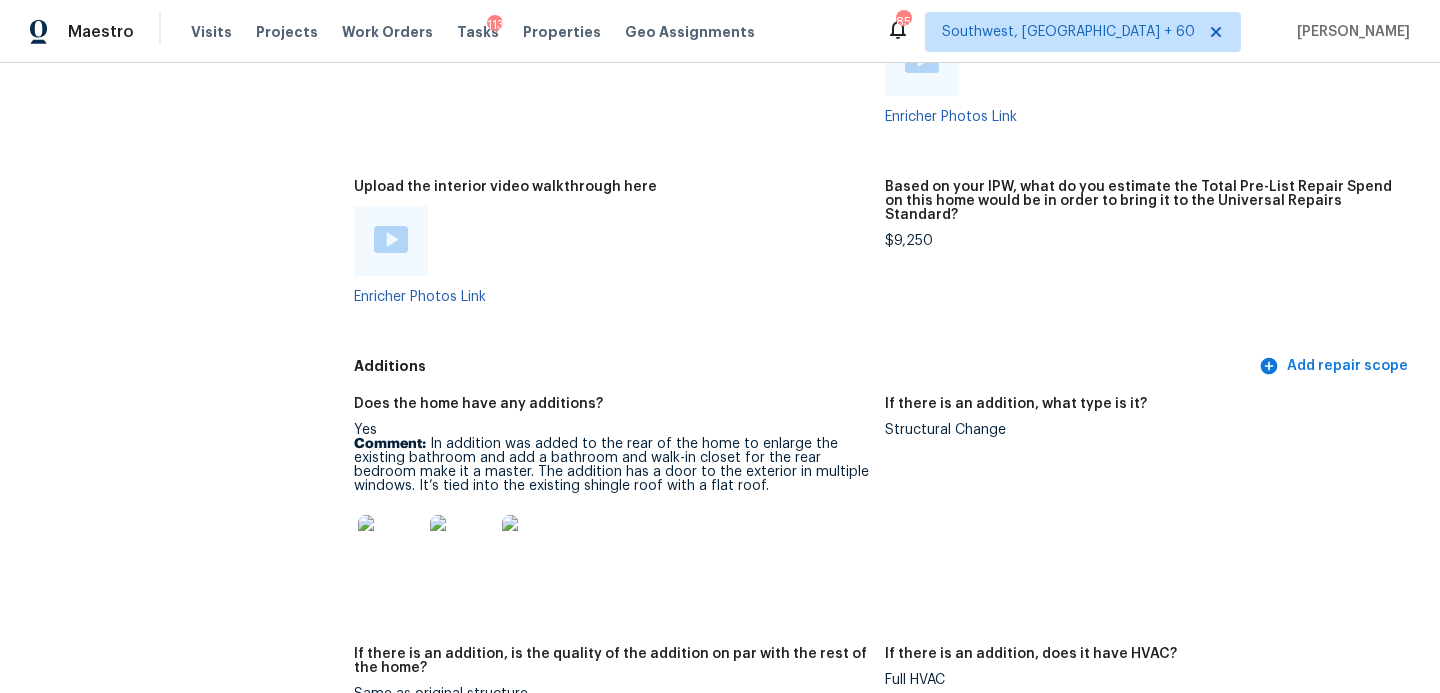 scroll, scrollTop: 3830, scrollLeft: 0, axis: vertical 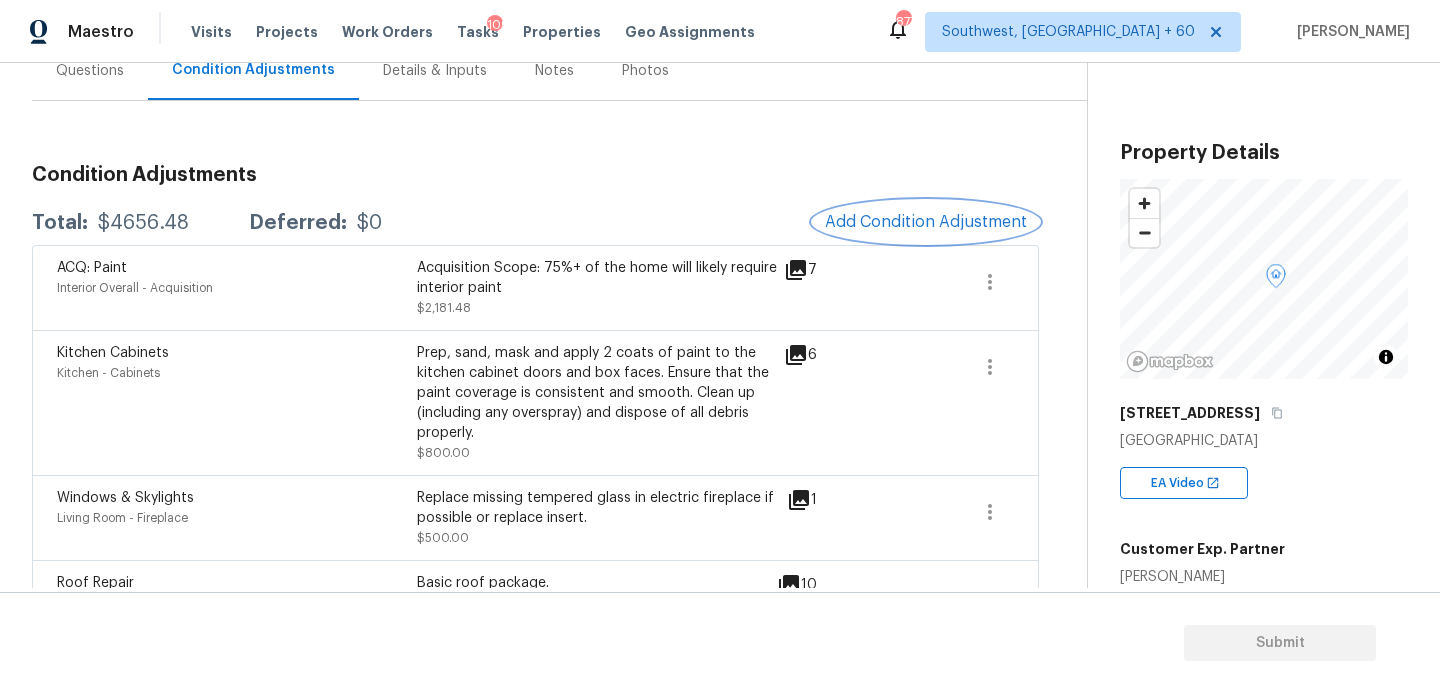 click on "Add Condition Adjustment" at bounding box center [926, 222] 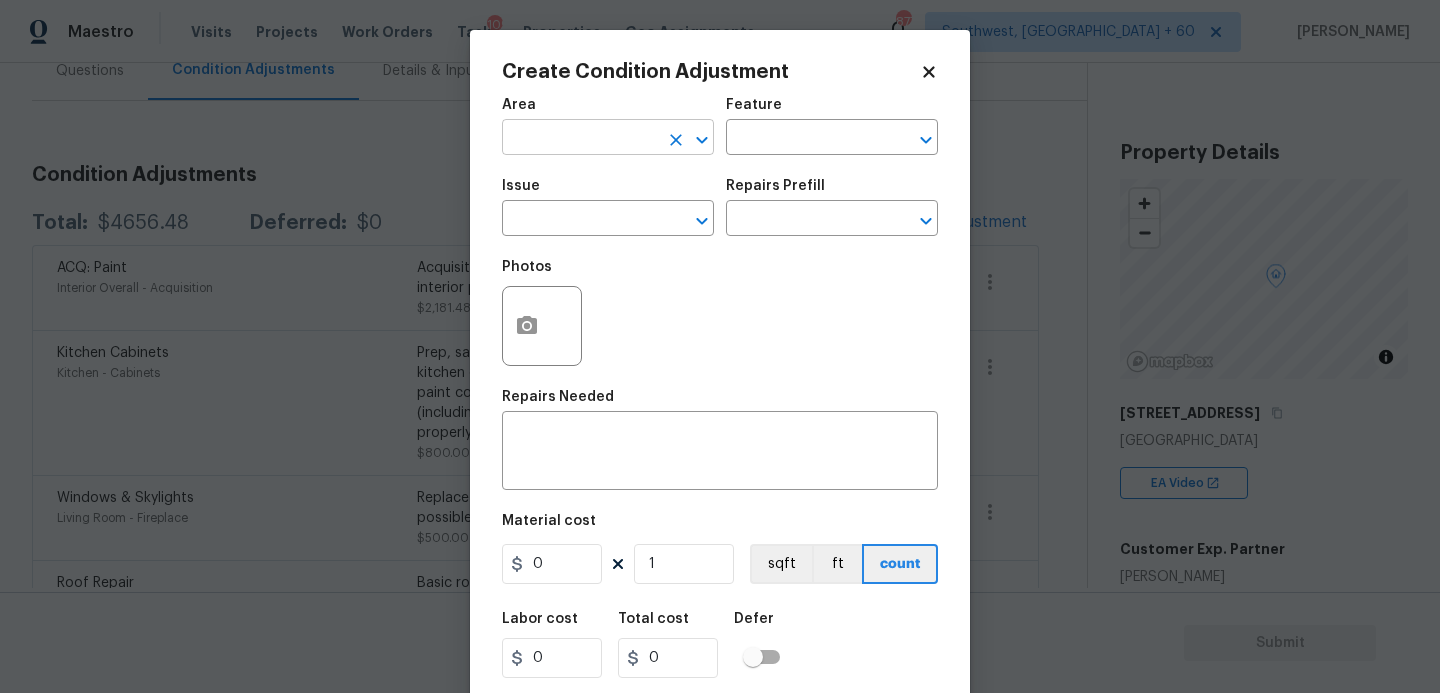 click at bounding box center (580, 139) 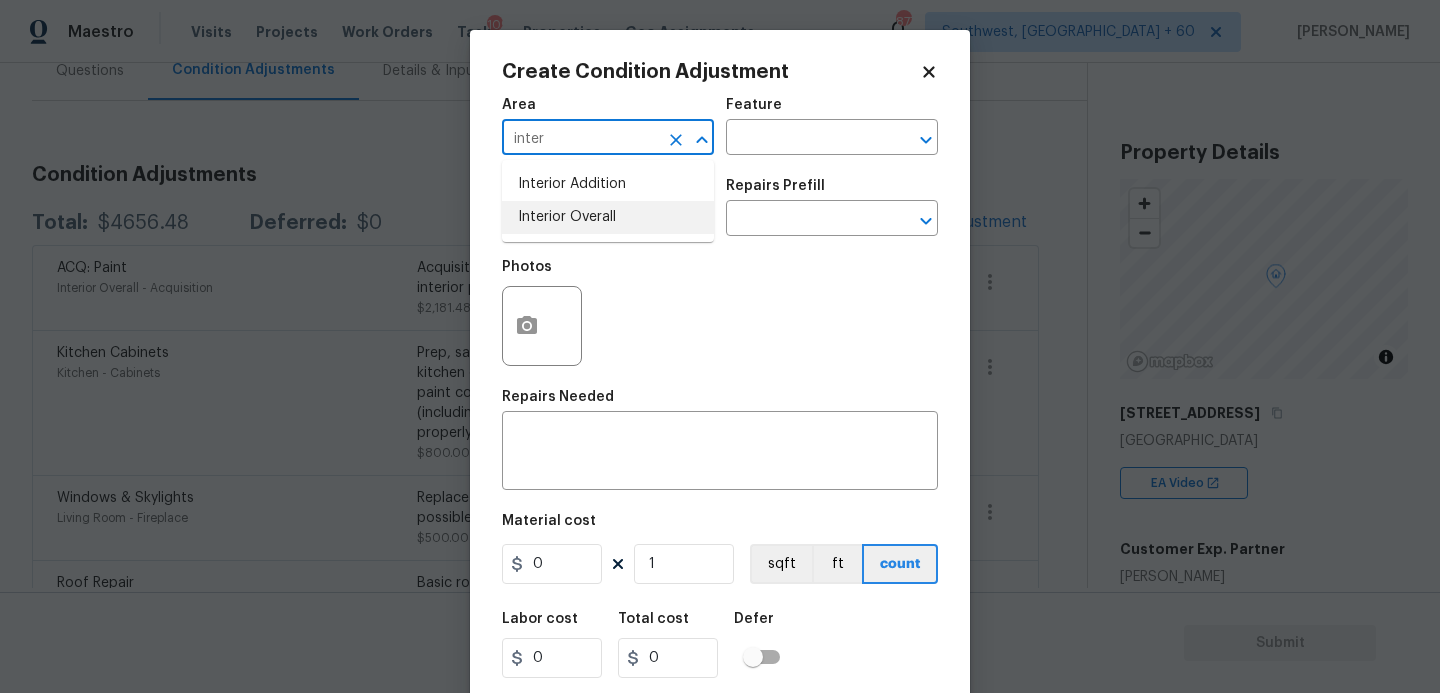 click on "Interior Overall" at bounding box center [608, 217] 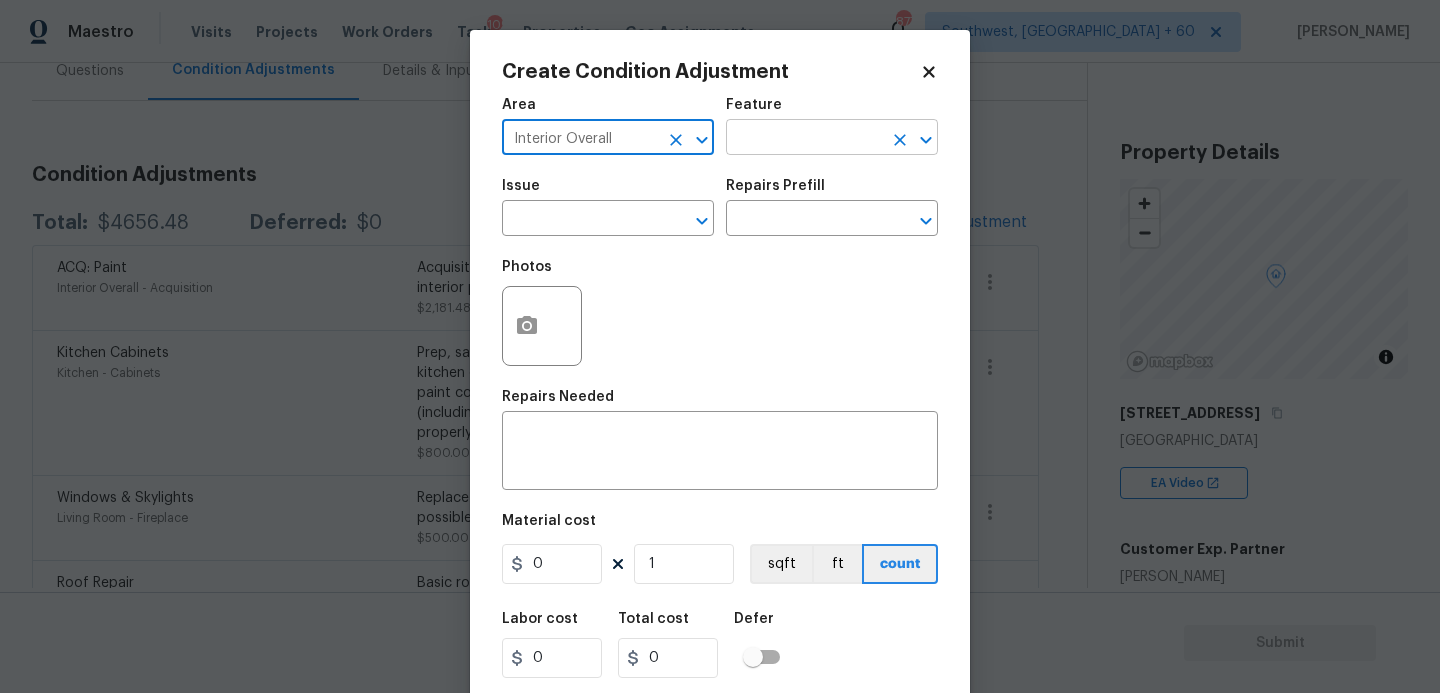 type on "Interior Overall" 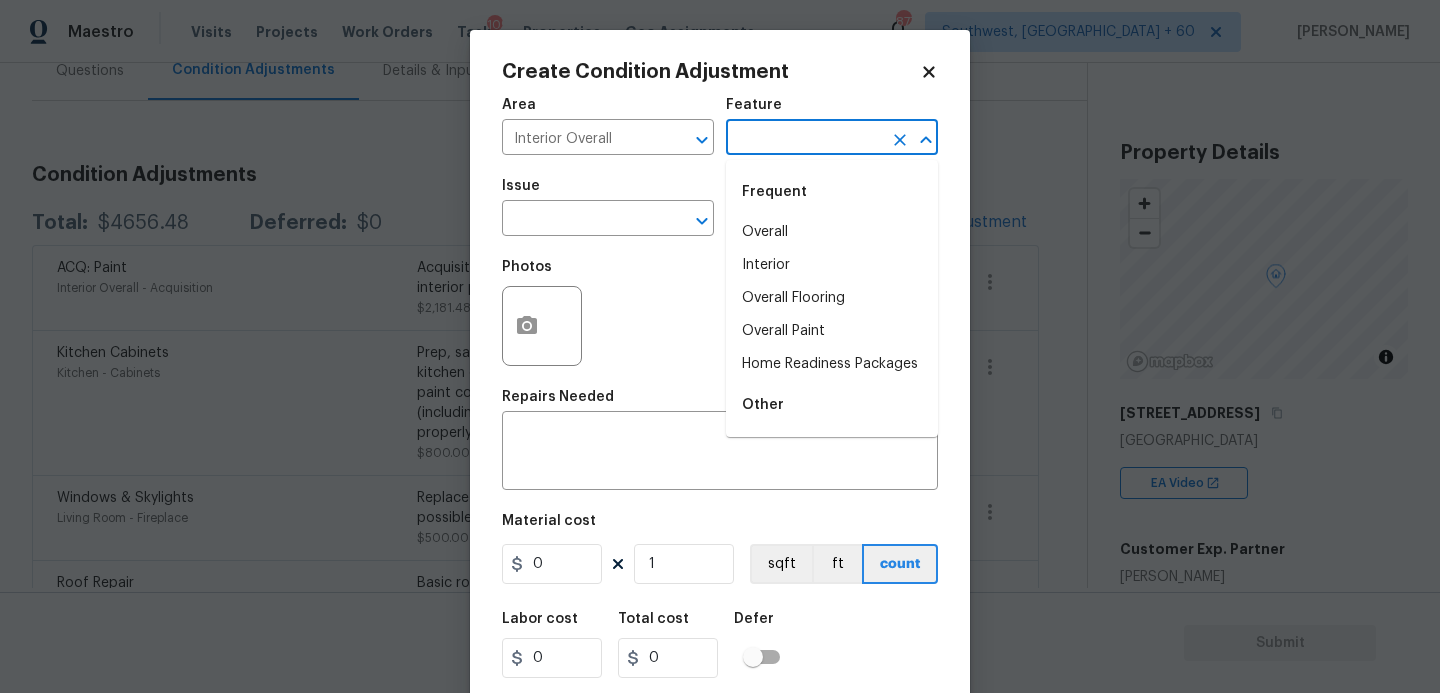 click at bounding box center [804, 139] 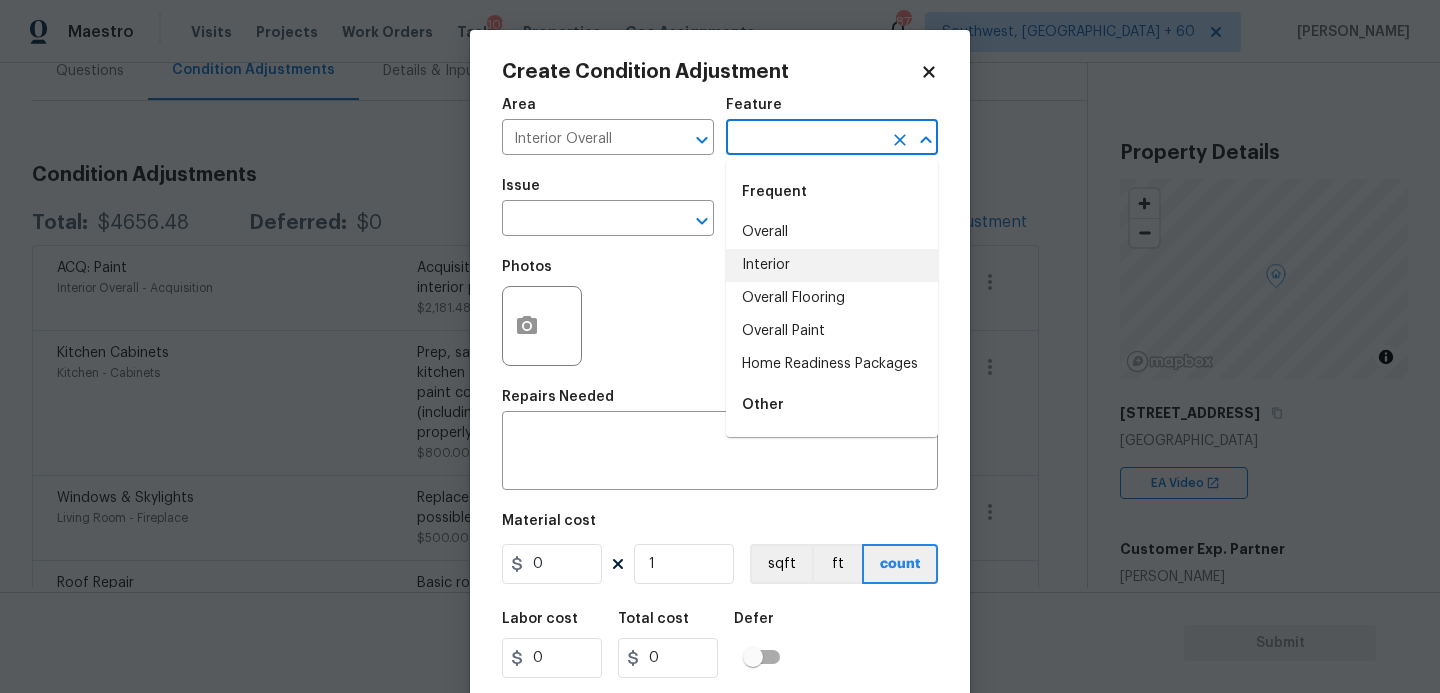 click on "Overall Flooring" at bounding box center (832, 298) 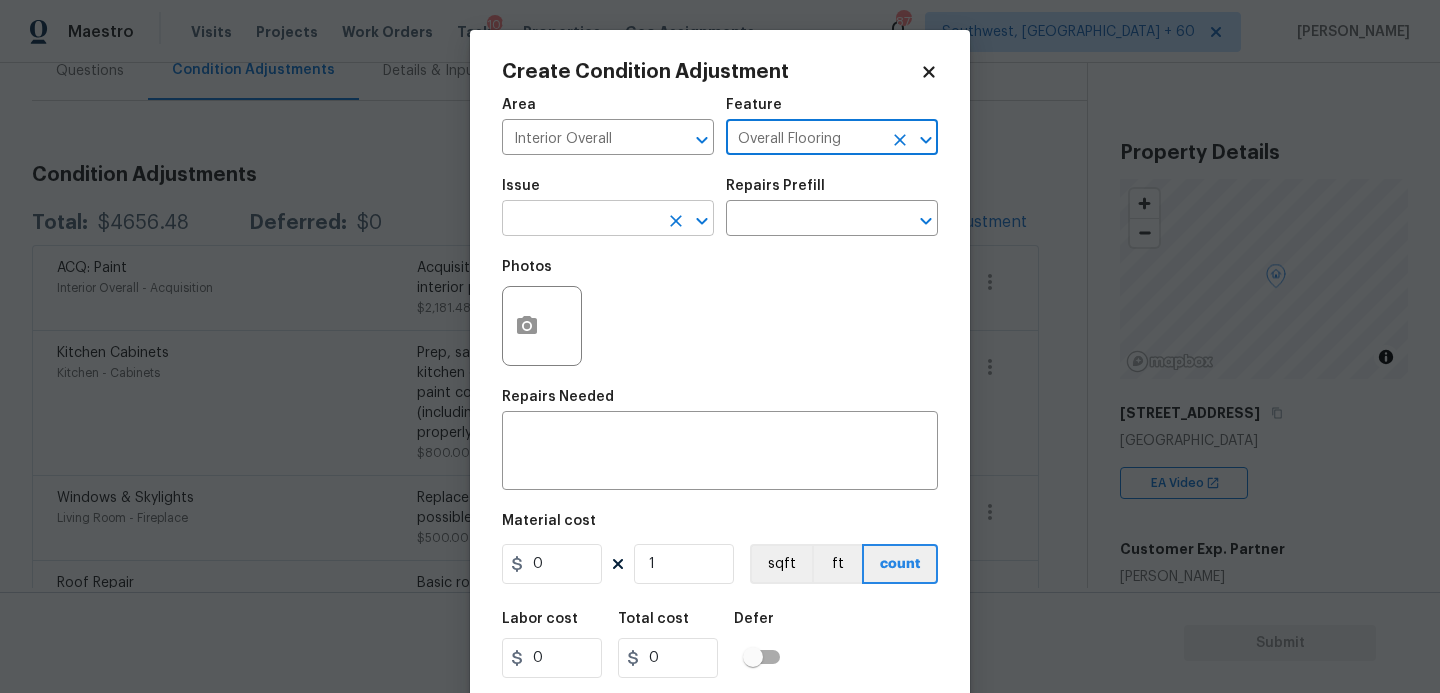 click at bounding box center [580, 220] 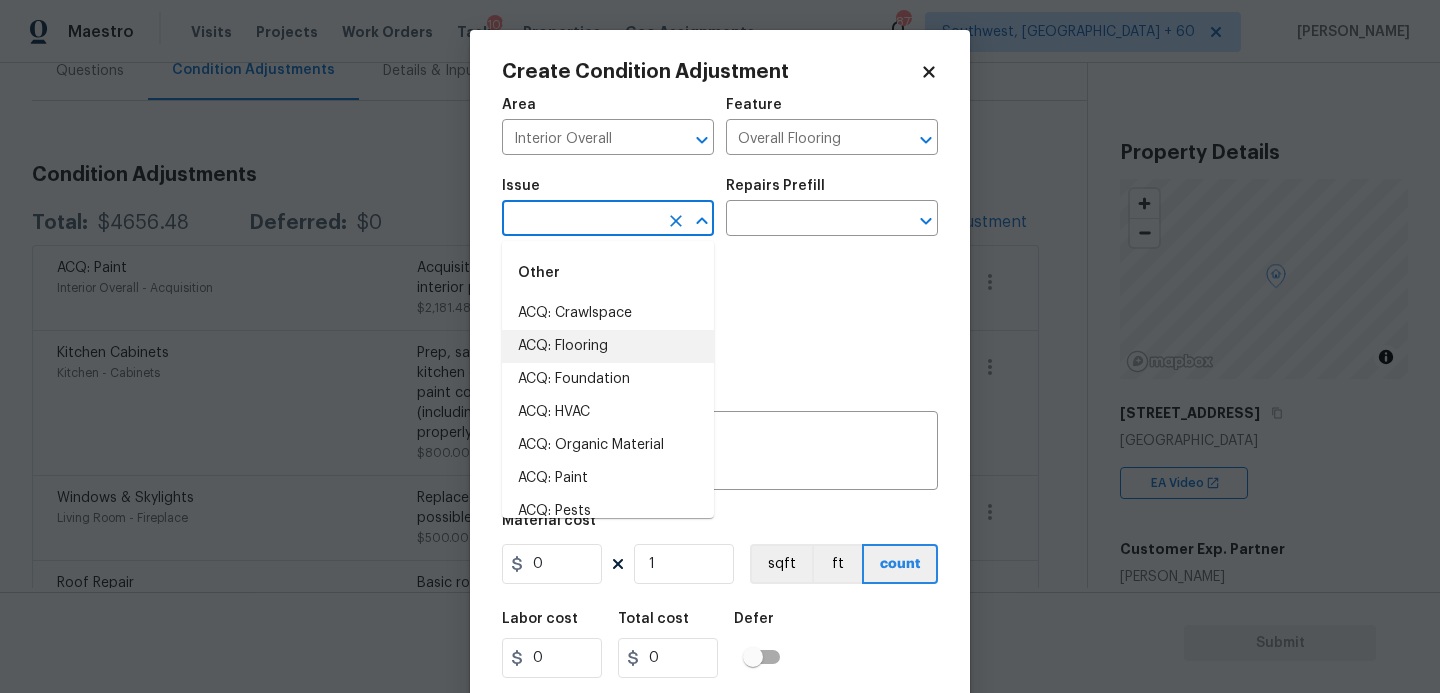 click on "ACQ: Flooring" at bounding box center (608, 346) 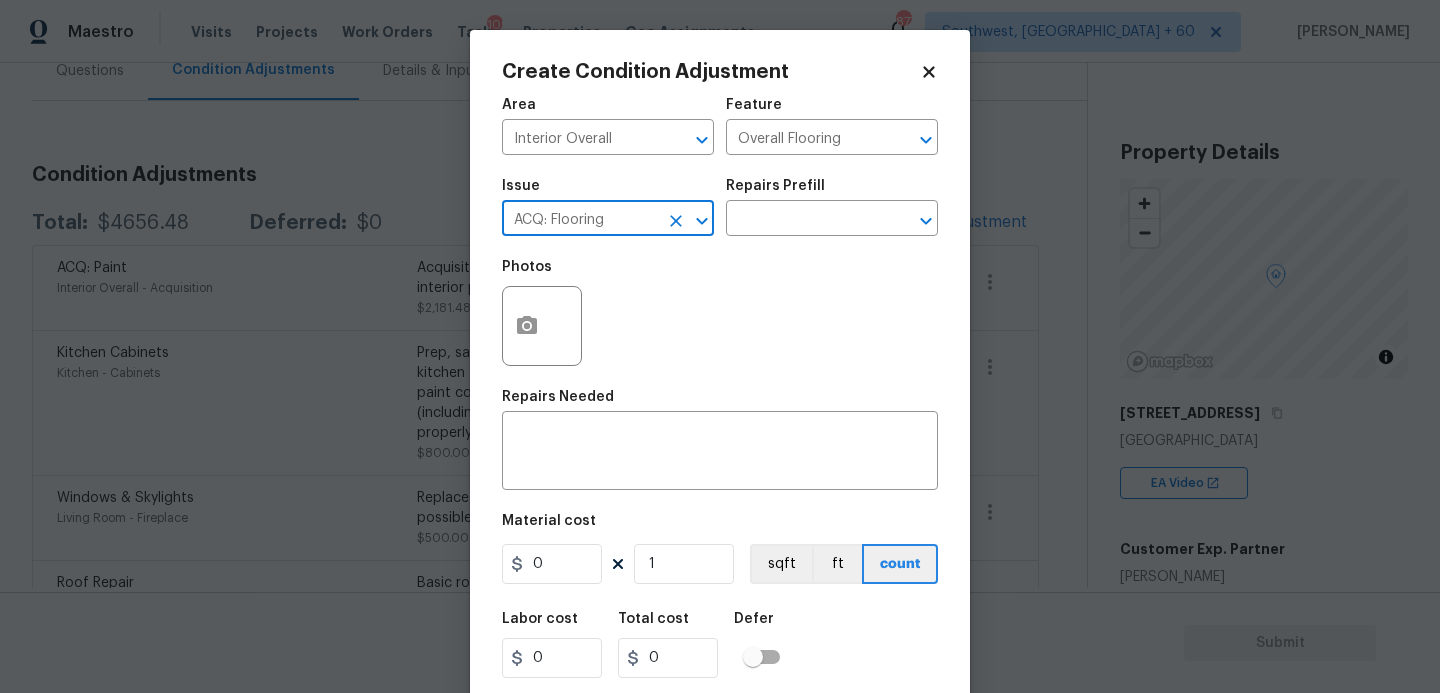 click on "Issue ACQ: Flooring ​ Repairs Prefill ​" at bounding box center (720, 207) 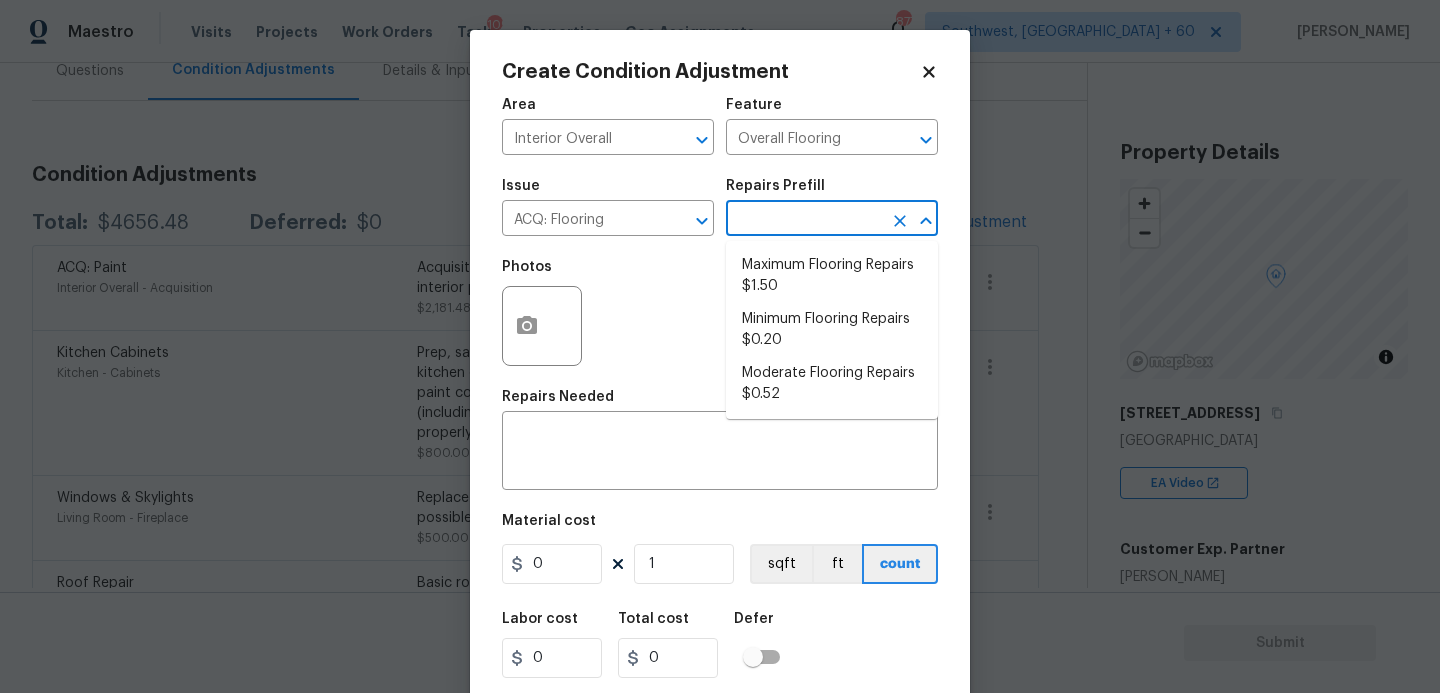 click at bounding box center [804, 220] 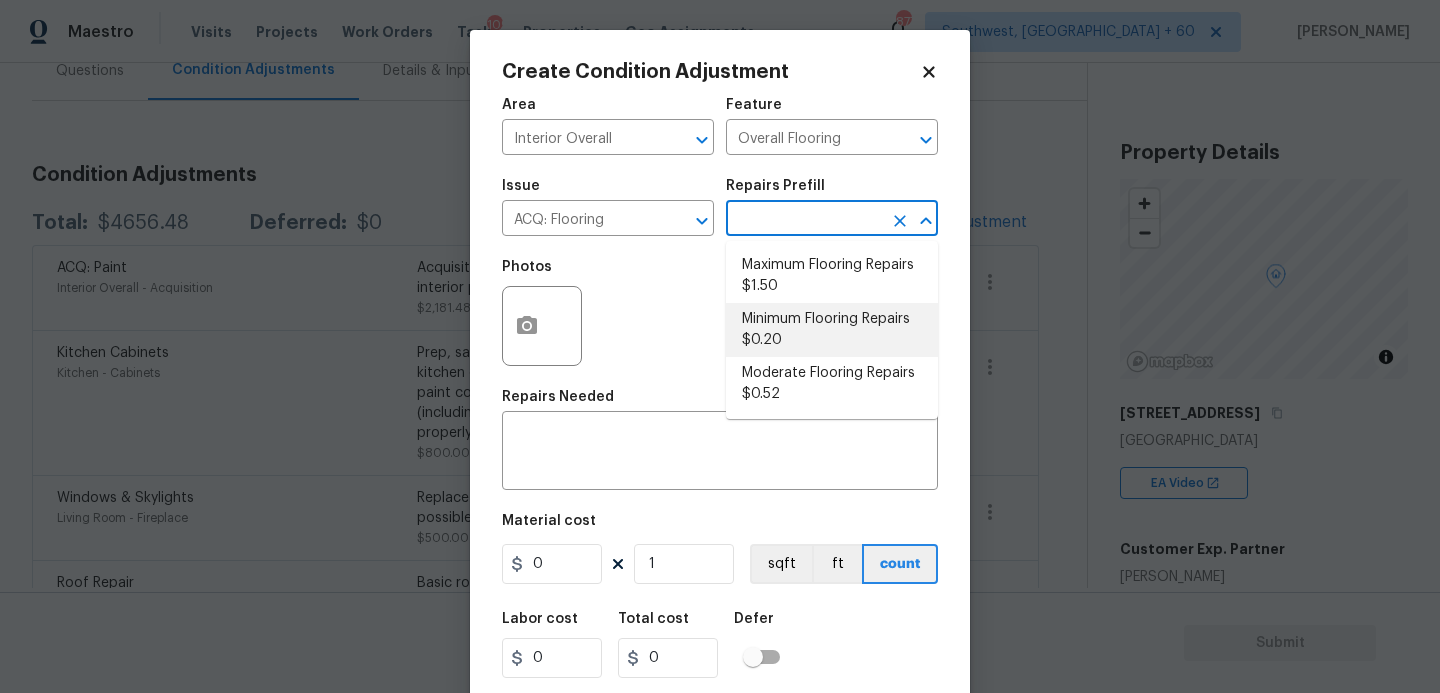 click on "Minimum Flooring Repairs $0.20" at bounding box center [832, 330] 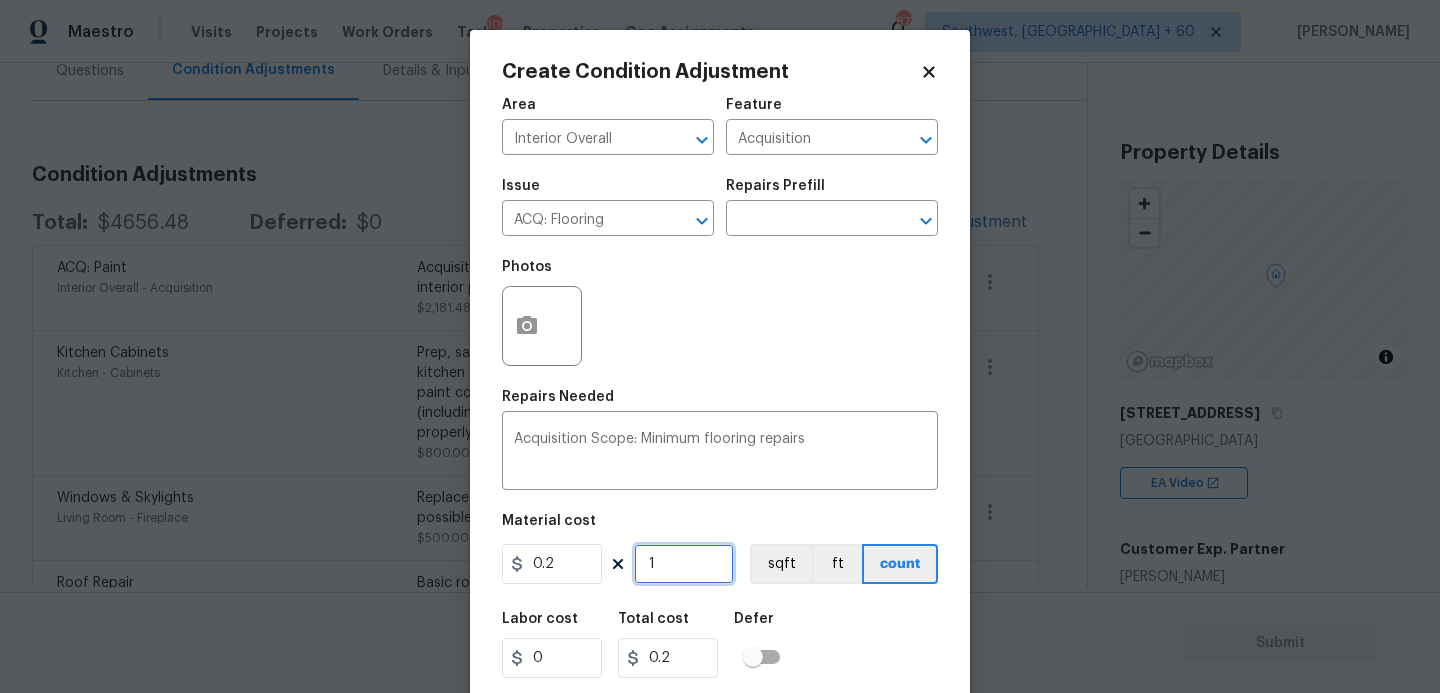 click on "1" at bounding box center (684, 564) 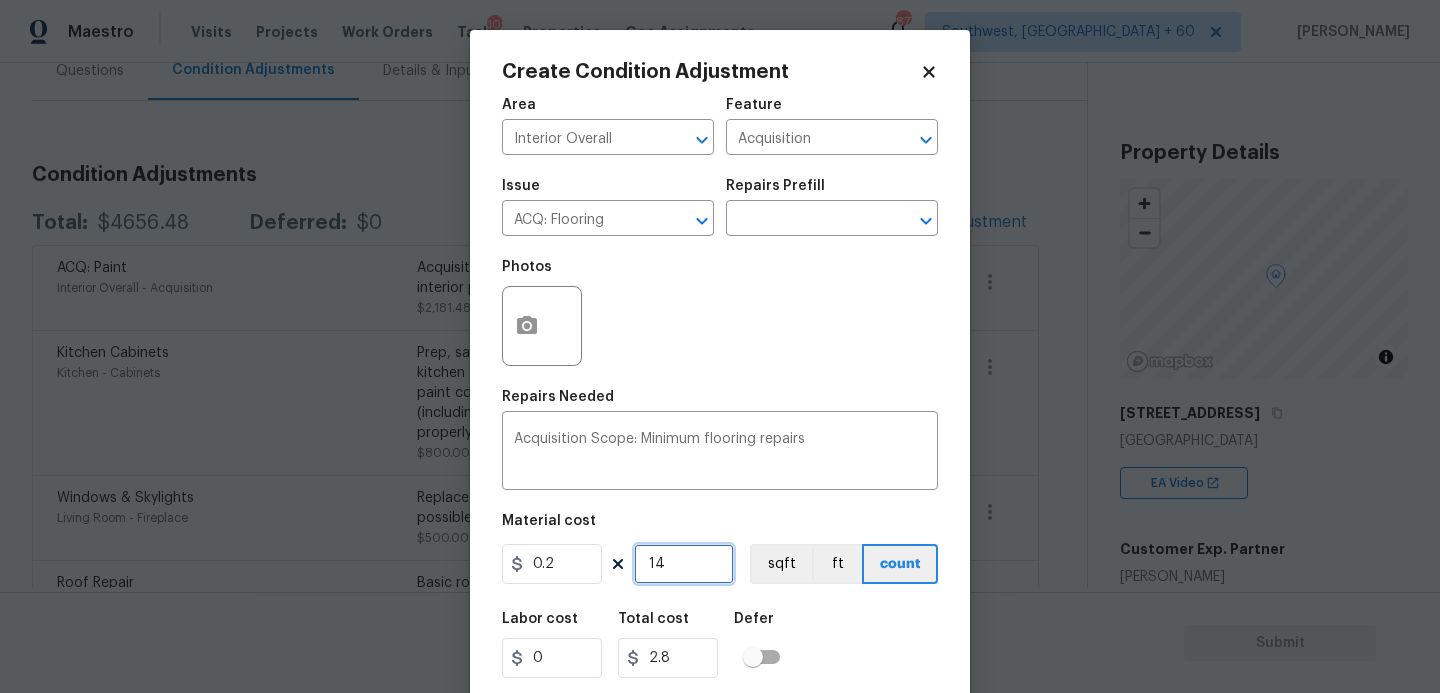 type on "148" 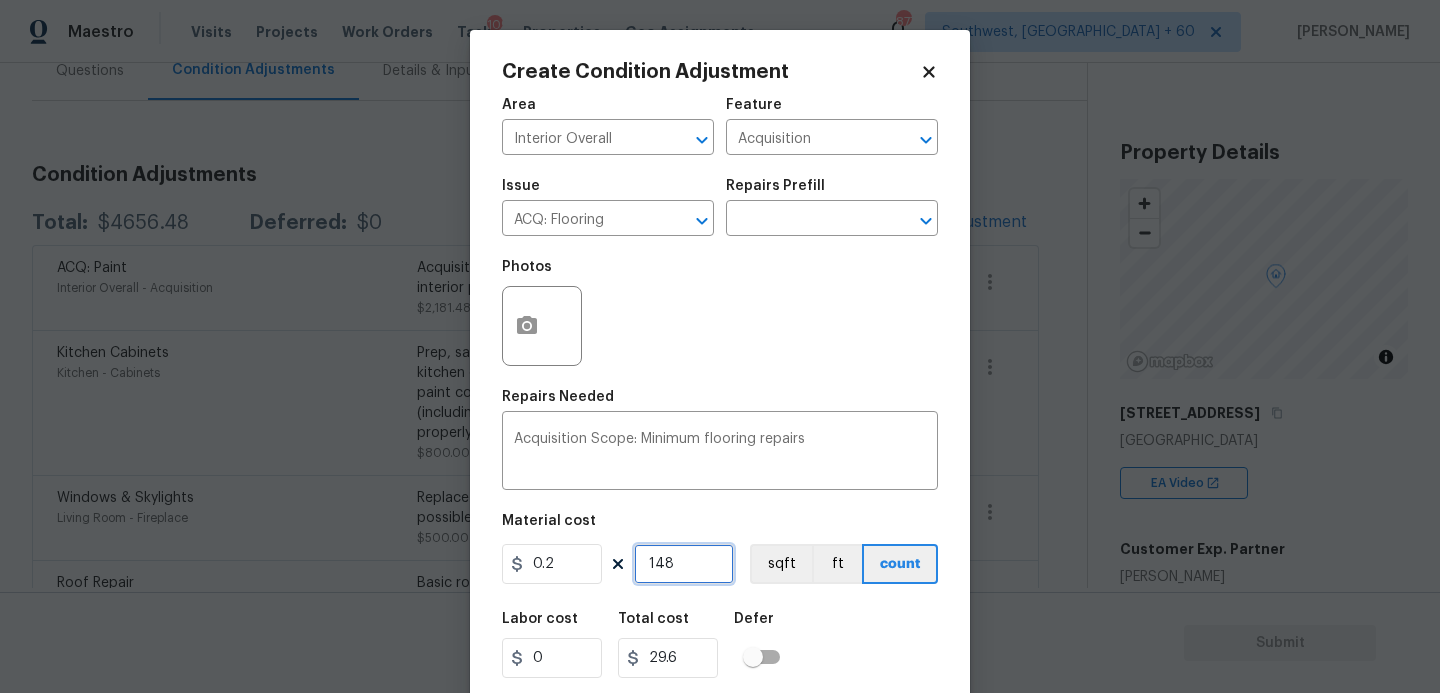 type on "1484" 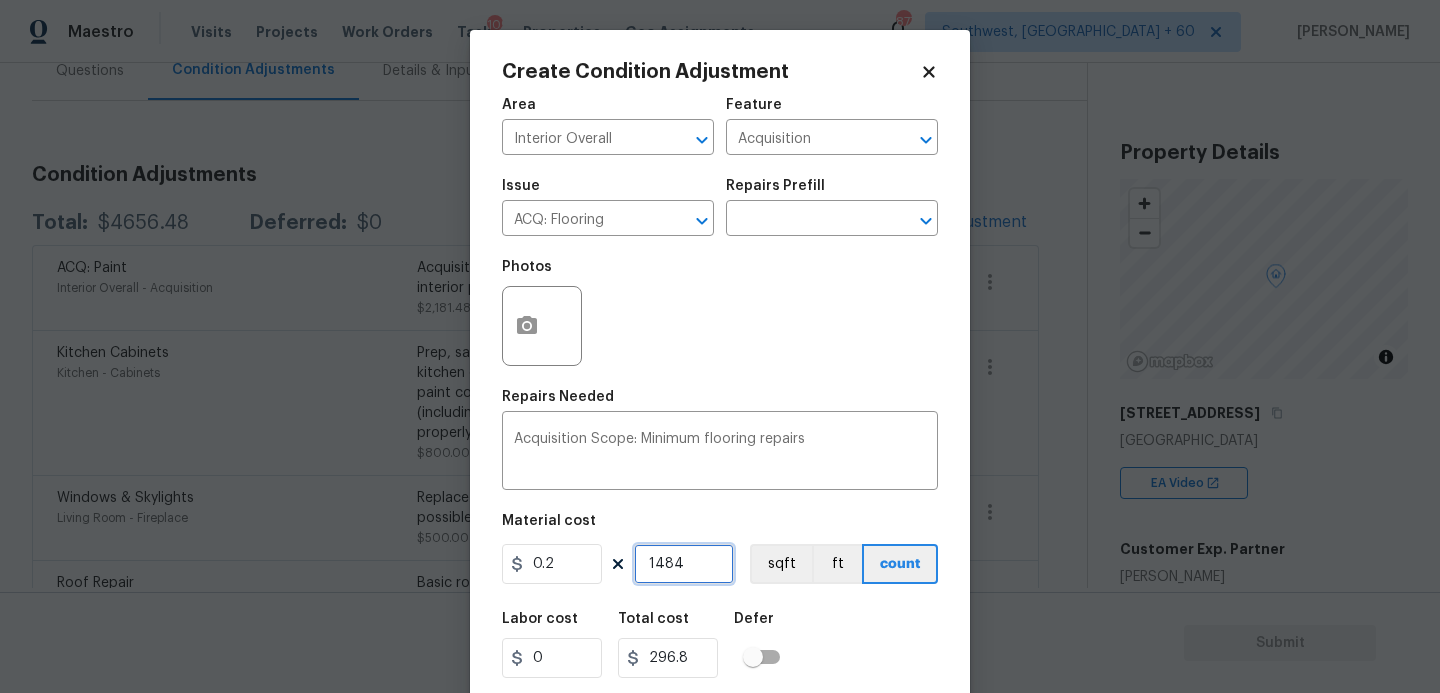 type on "1484" 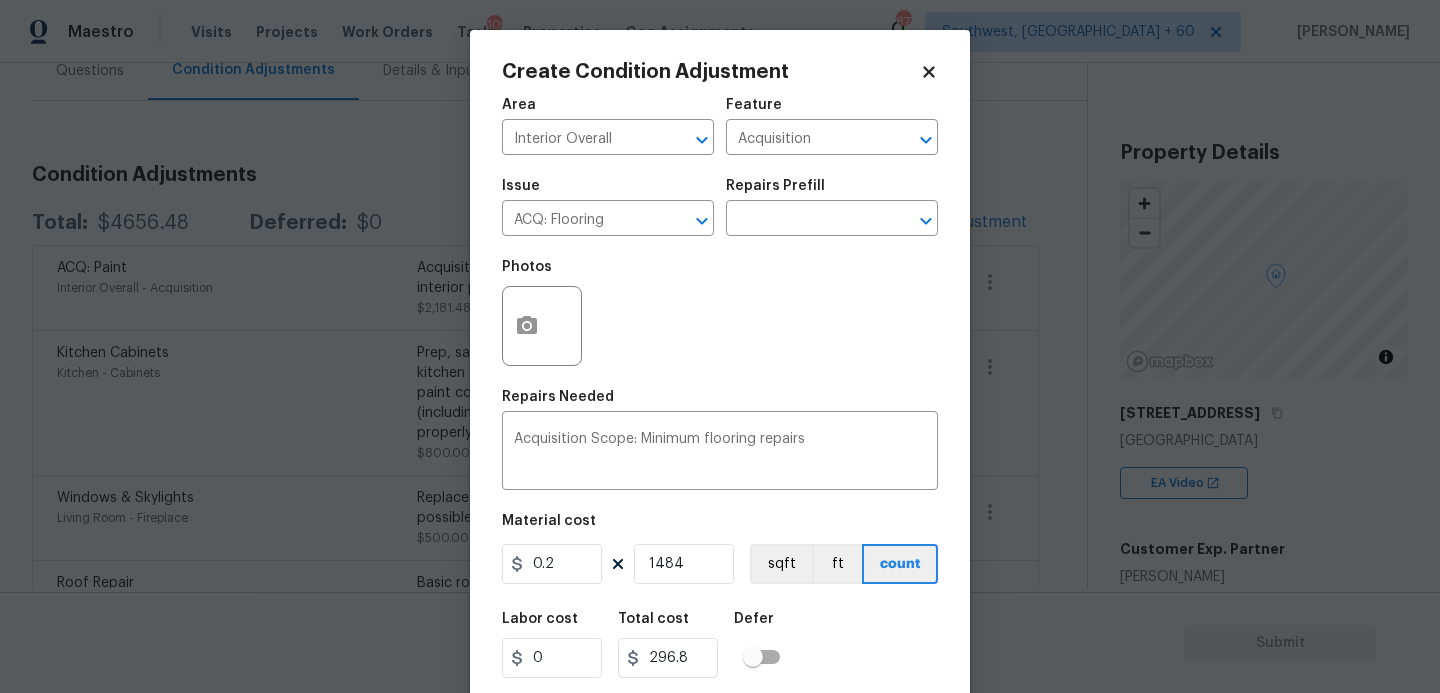 click on "Labor cost 0 Total cost 296.8 Defer" at bounding box center [720, 645] 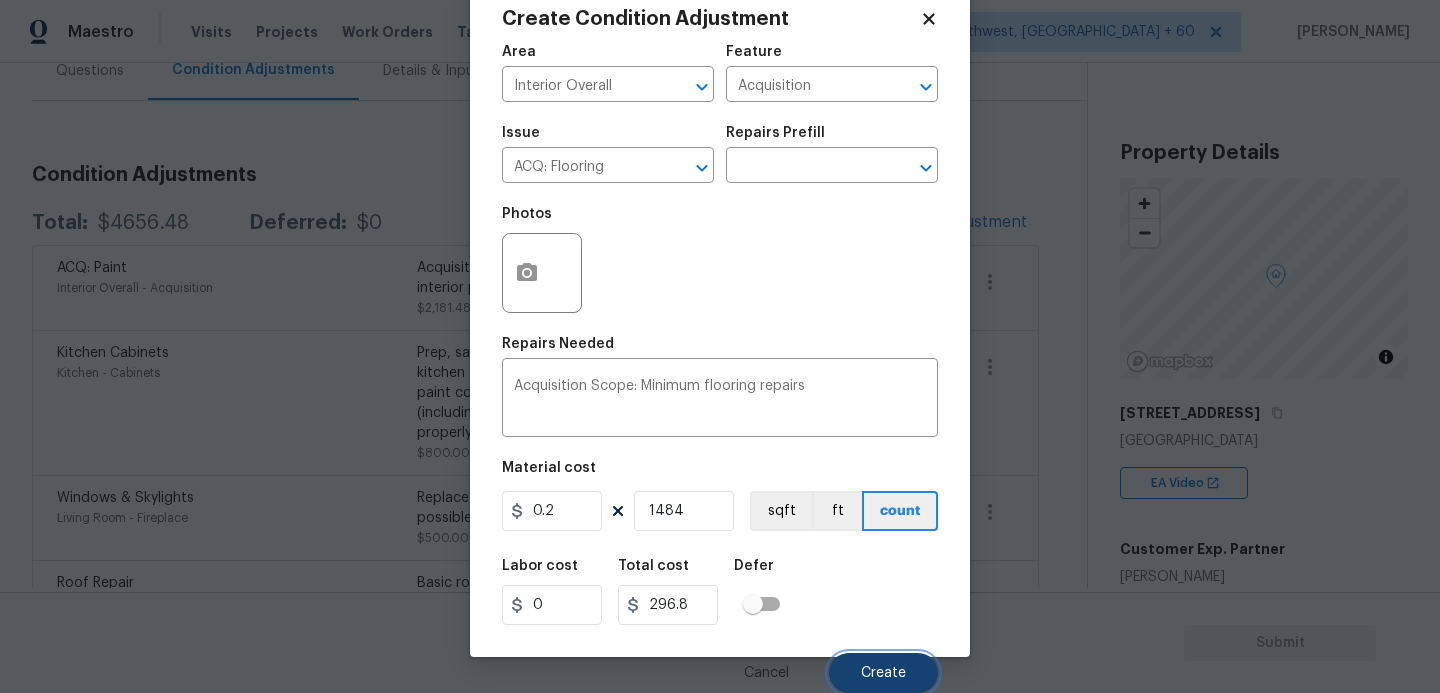 click on "Create" at bounding box center [883, 673] 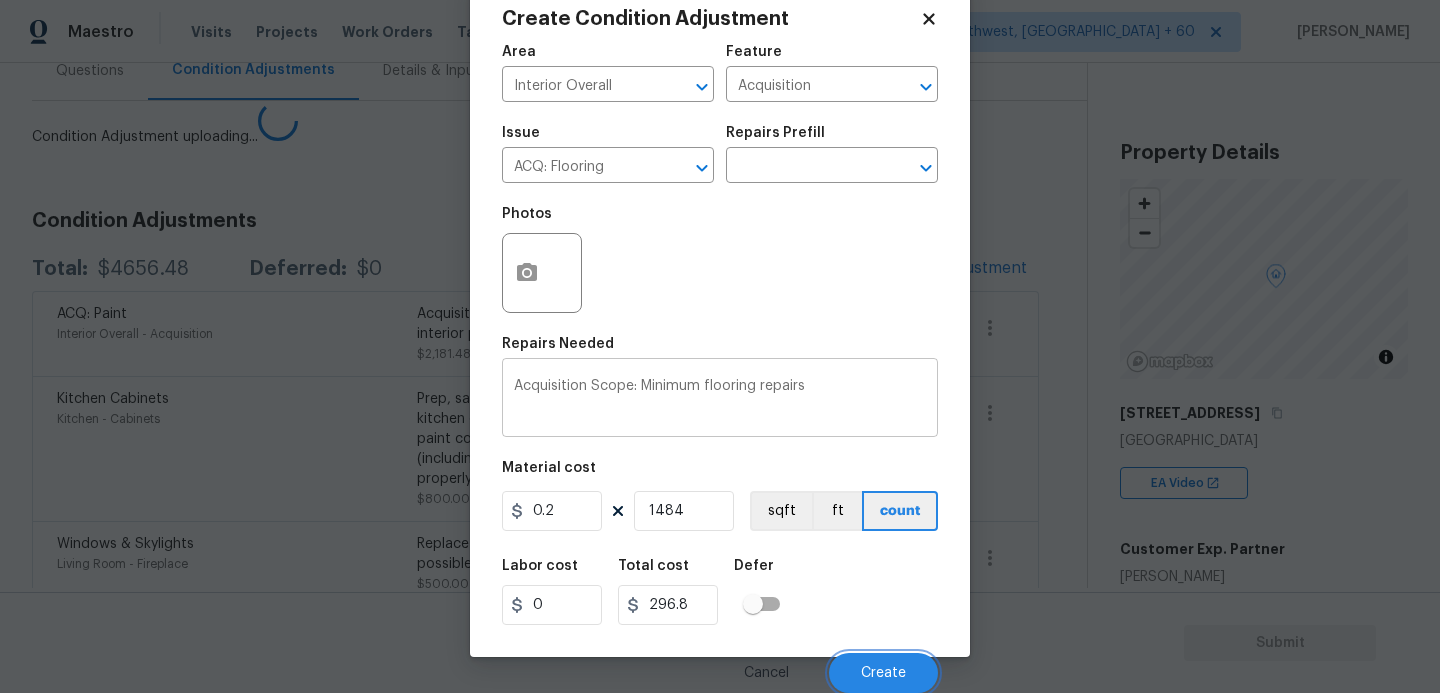 scroll, scrollTop: 47, scrollLeft: 0, axis: vertical 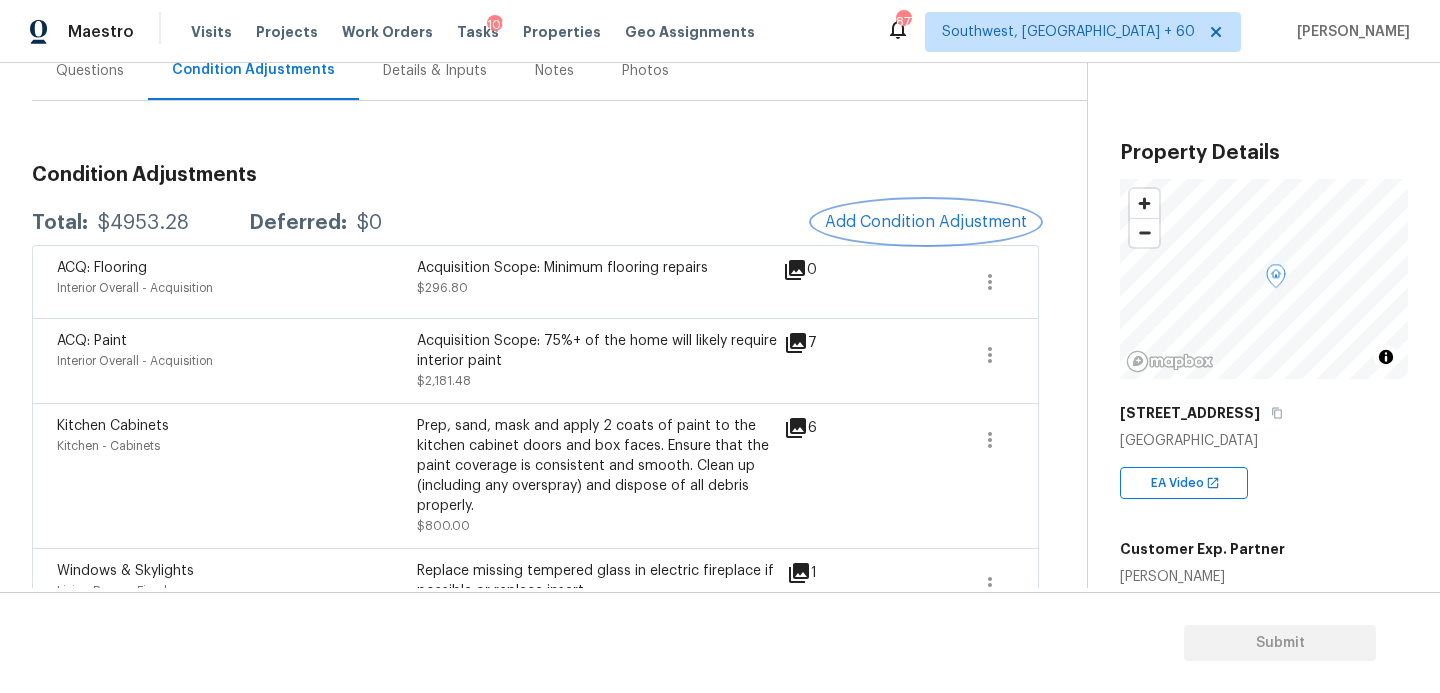click on "Add Condition Adjustment" at bounding box center [926, 222] 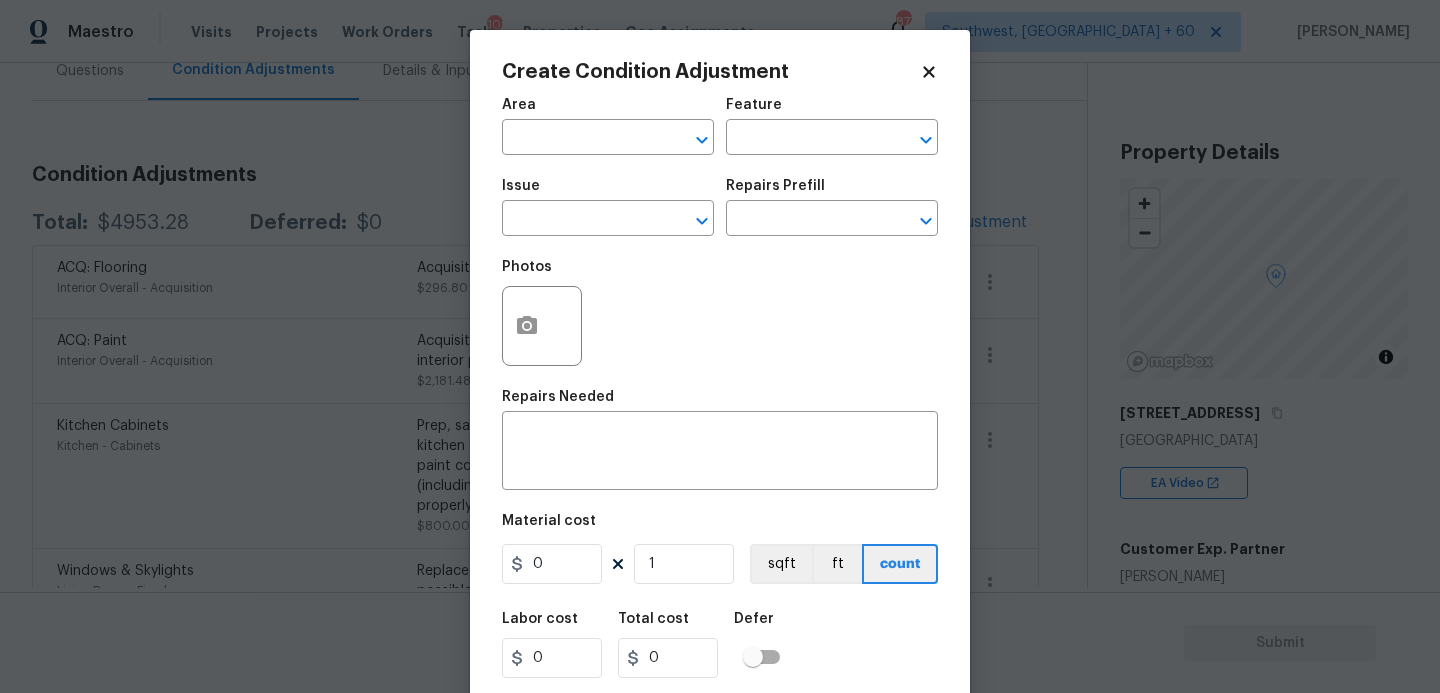 click on "Maestro Visits Projects Work Orders Tasks 109 Properties Geo Assignments 877 Southwest, [GEOGRAPHIC_DATA] + 60 [PERSON_NAME] Back to tasks Condition Scoping - Interior [DATE] by 9:30 pm   [PERSON_NAME] In-progress Questions Condition Adjustments Details & Inputs Notes Photos Condition Adjustments Total:  $4953.28 Deferred:  $0 Add Condition Adjustment ACQ: Flooring Interior Overall - Acquisition Acquisition Scope: Minimum flooring repairs $296.80   0 ACQ: Paint Interior Overall - Acquisition Acquisition Scope: 75%+ of the home will likely require interior paint $2,181.48   7 Kitchen Cabinets Kitchen - Cabinets Prep, sand, mask and apply 2 coats of paint to the kitchen cabinet doors and box faces. Ensure that the paint coverage is consistent and smooth. Clean up (including any overspray) and dispose of all debris properly. $800.00   6 Windows & Skylights Living Room - Fireplace Replace missing tempered glass in electric fireplace if possible or replace insert.  $500.00   1 Roof Repair Roof - Roof $575.00" at bounding box center [720, 346] 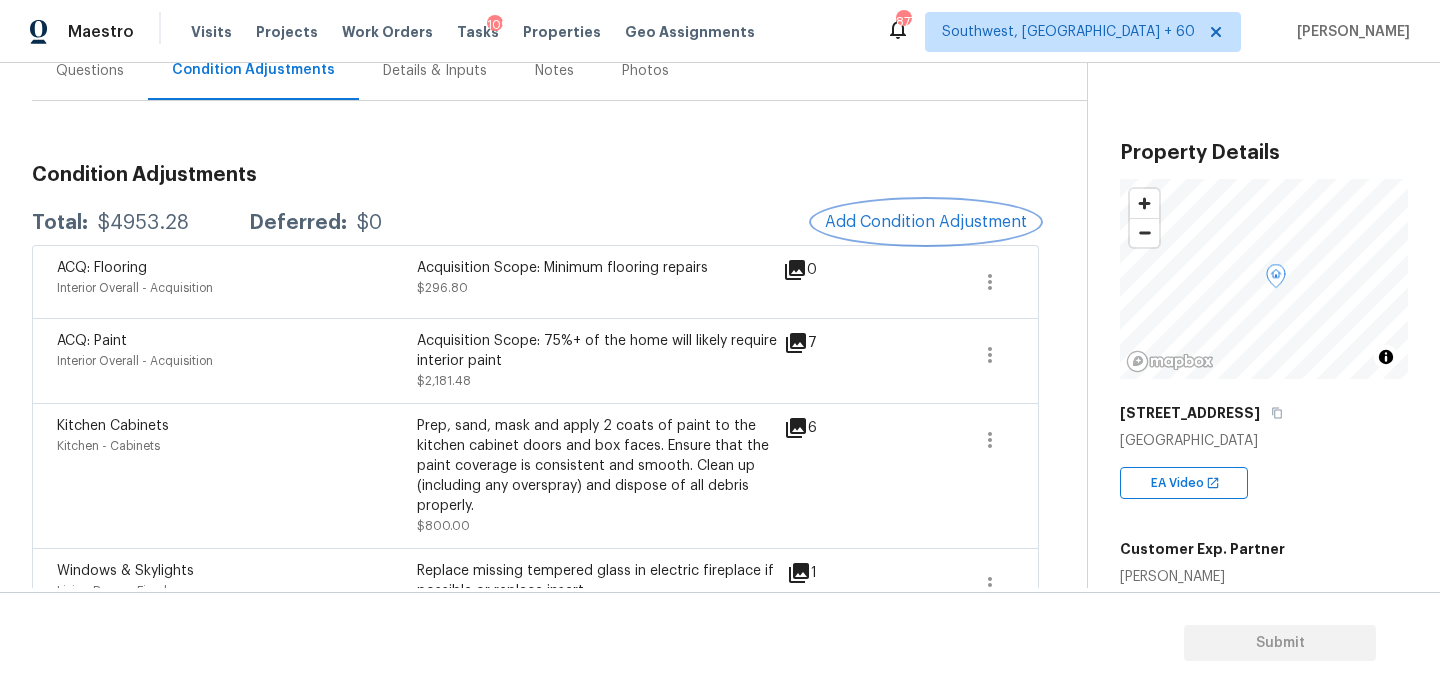 click on "Add Condition Adjustment" at bounding box center (926, 222) 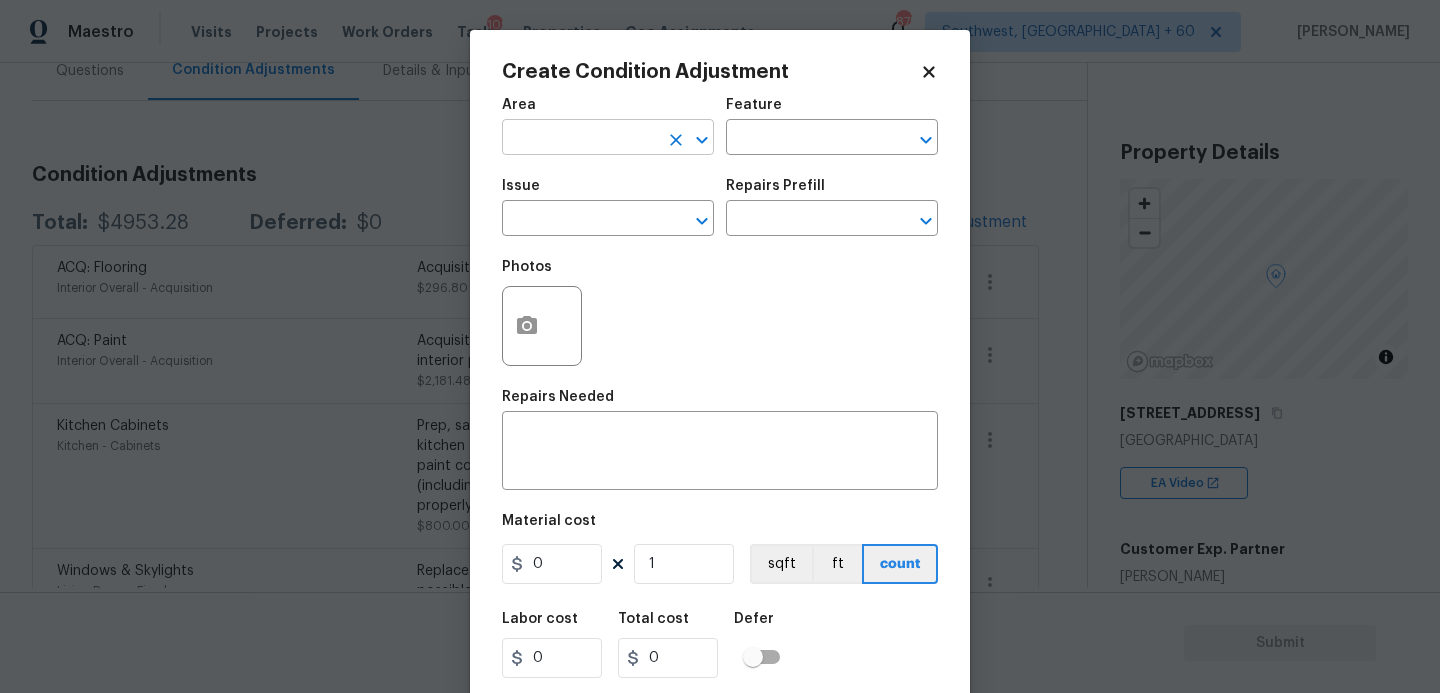 click at bounding box center [580, 139] 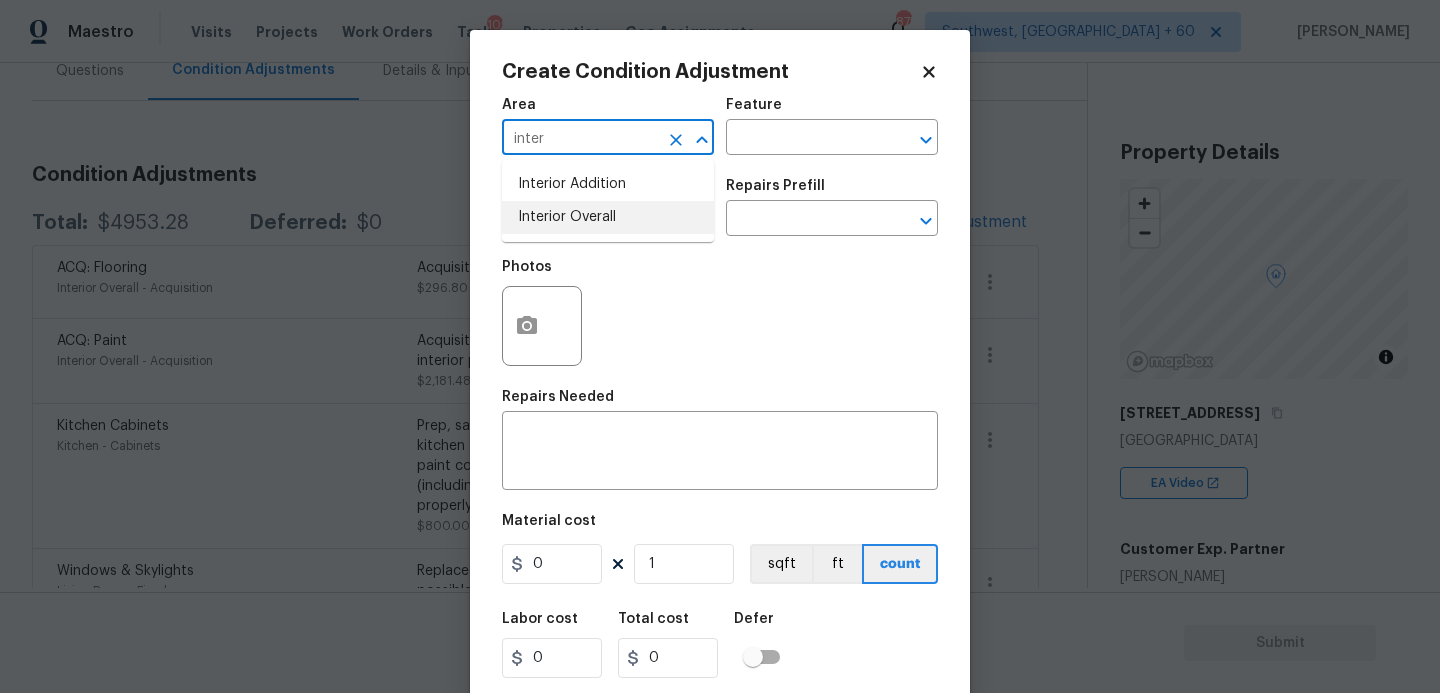click on "Interior Overall" at bounding box center [608, 217] 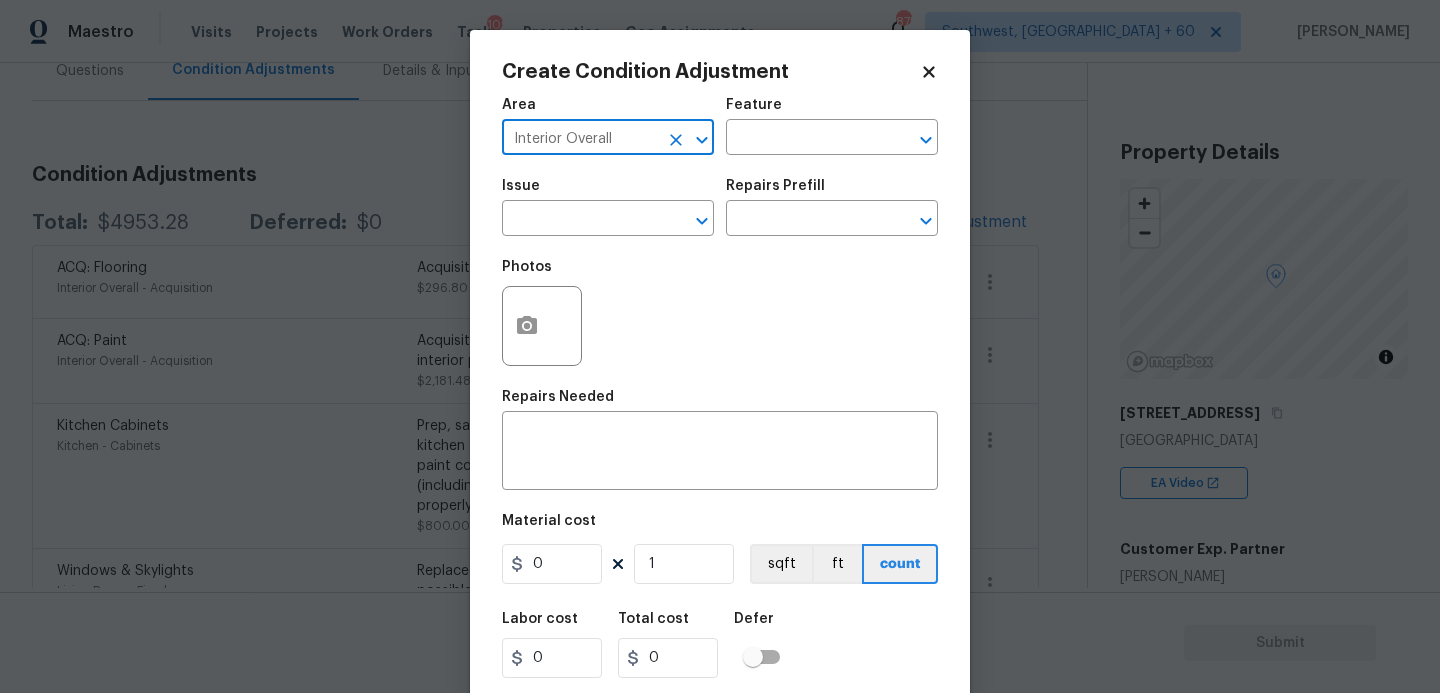 type on "Interior Overall" 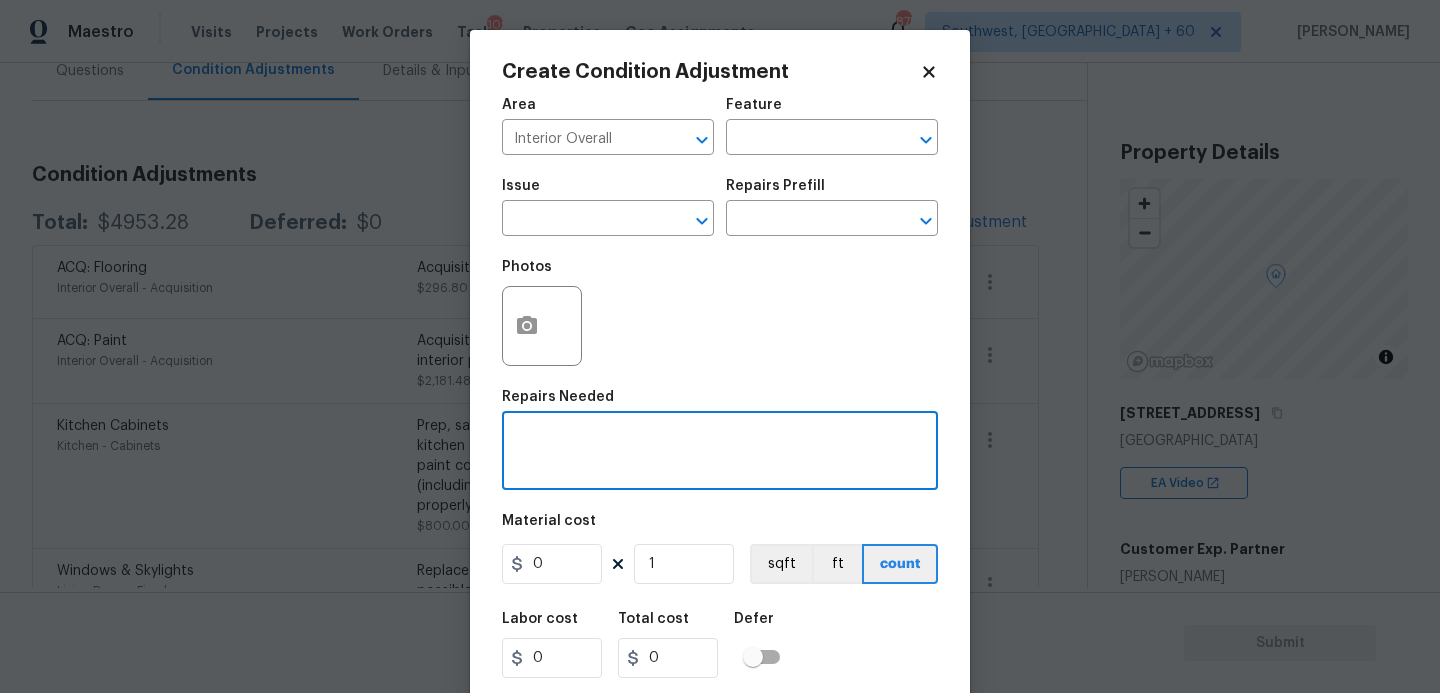 click at bounding box center (720, 453) 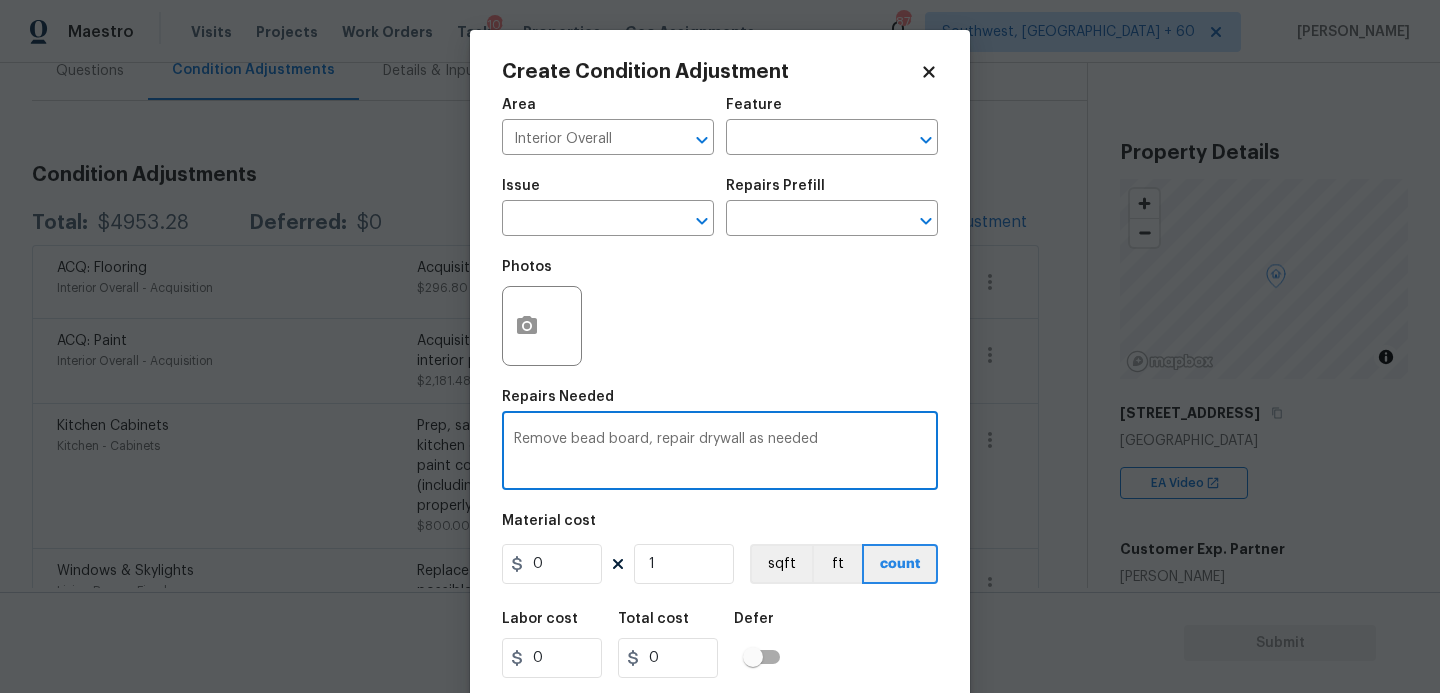 type on "Remove bead board, repair drywall as needed" 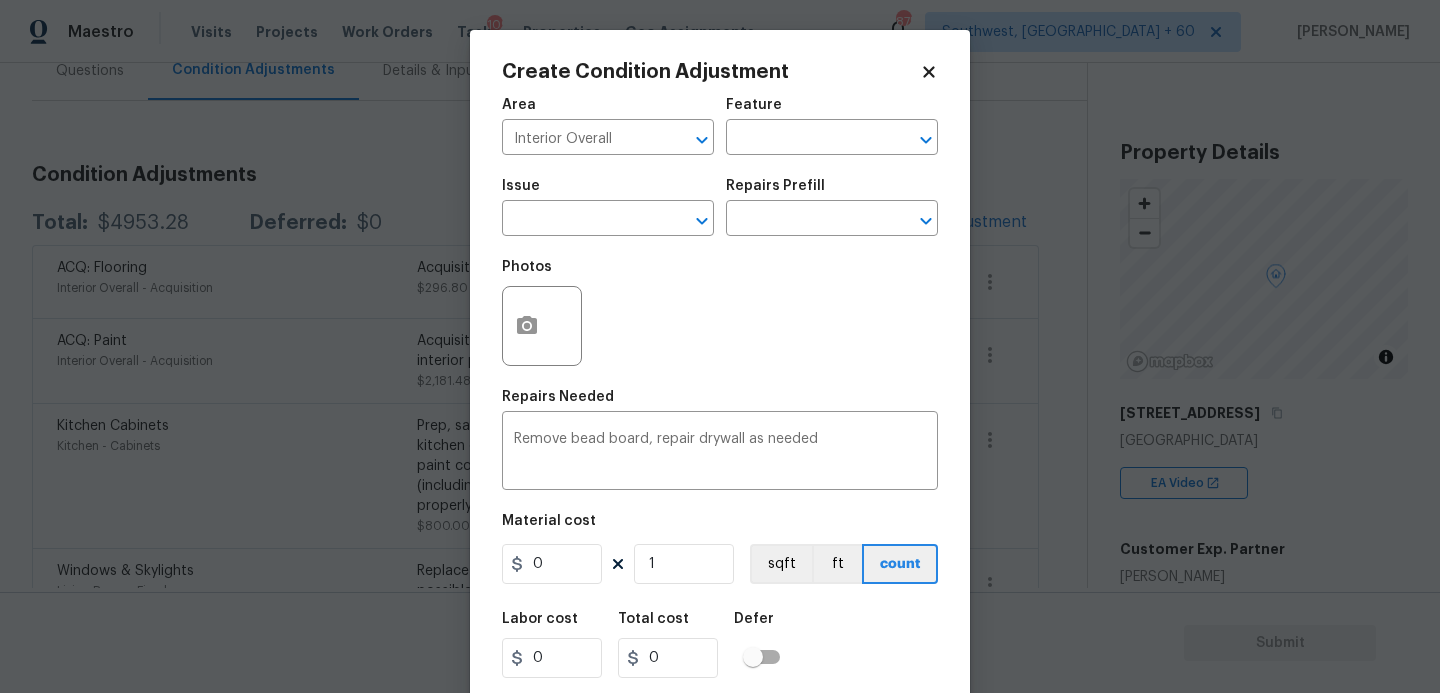 click on "Photos" at bounding box center (720, 313) 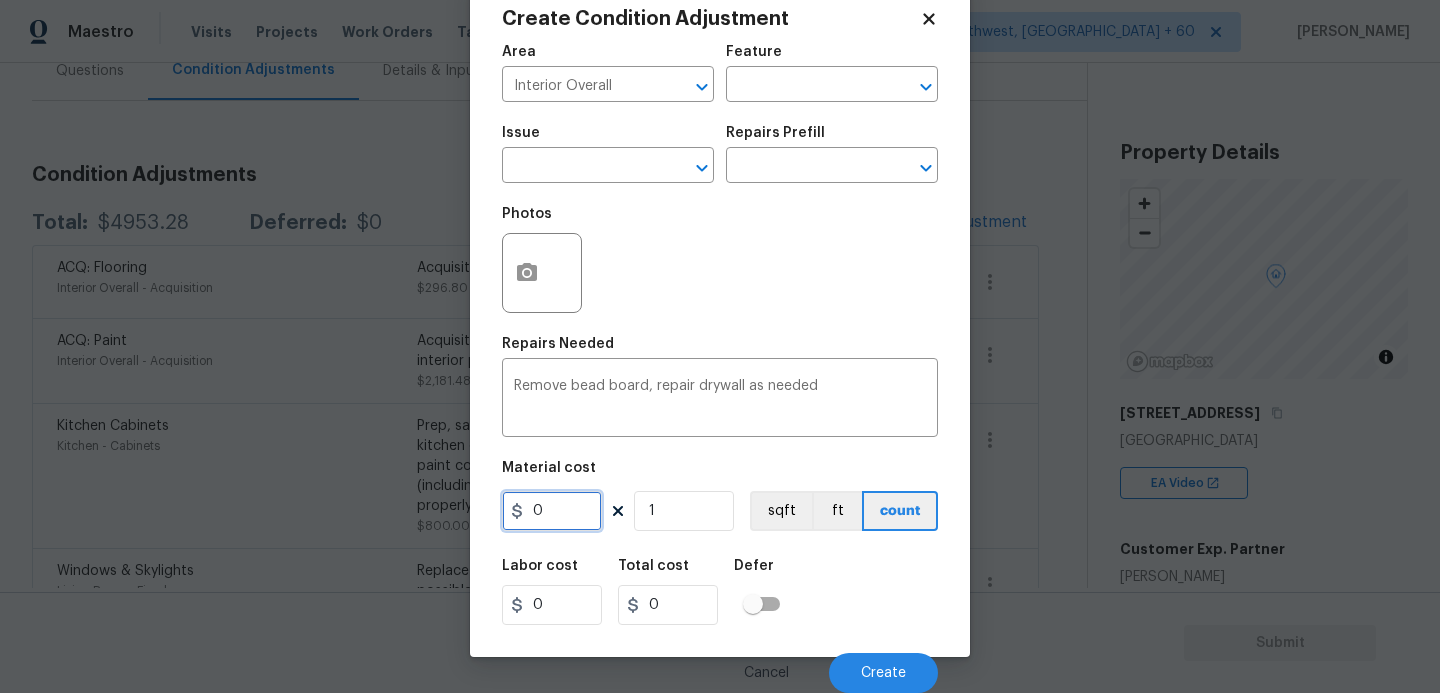 drag, startPoint x: 526, startPoint y: 506, endPoint x: 407, endPoint y: 506, distance: 119 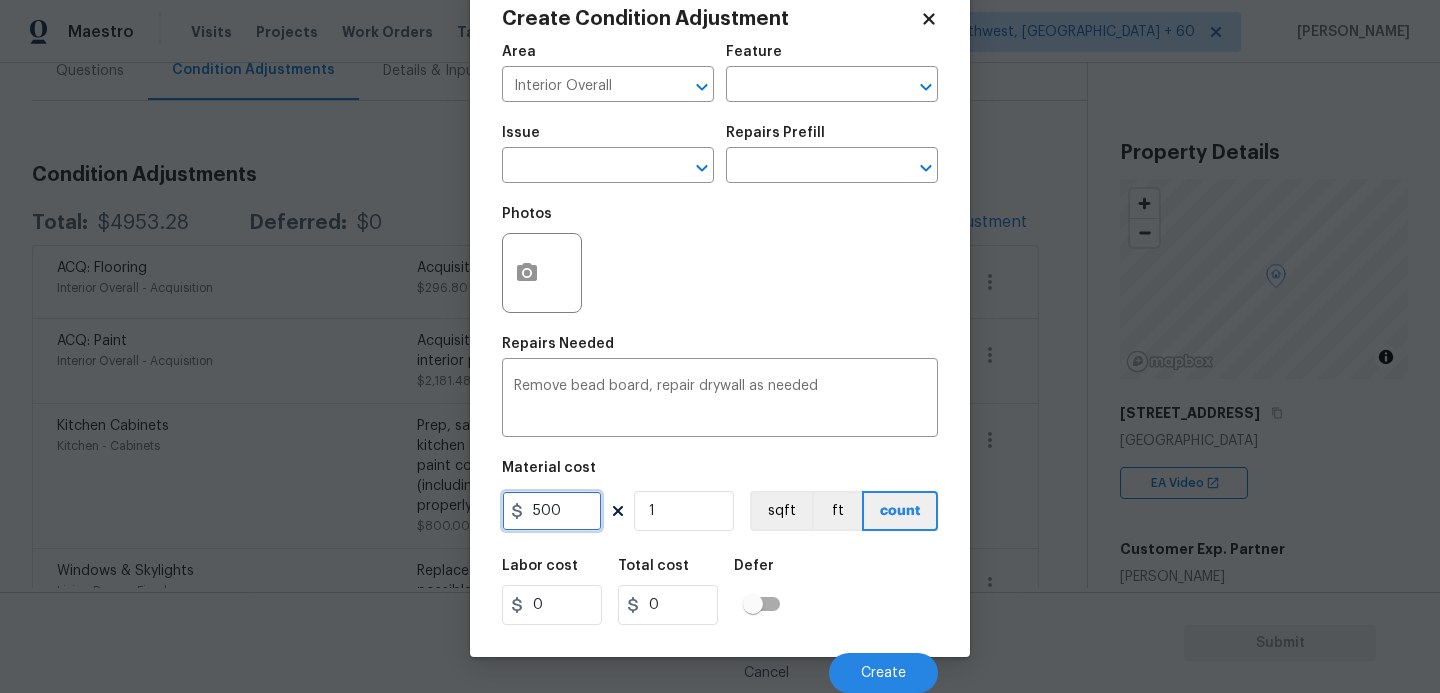 type on "500" 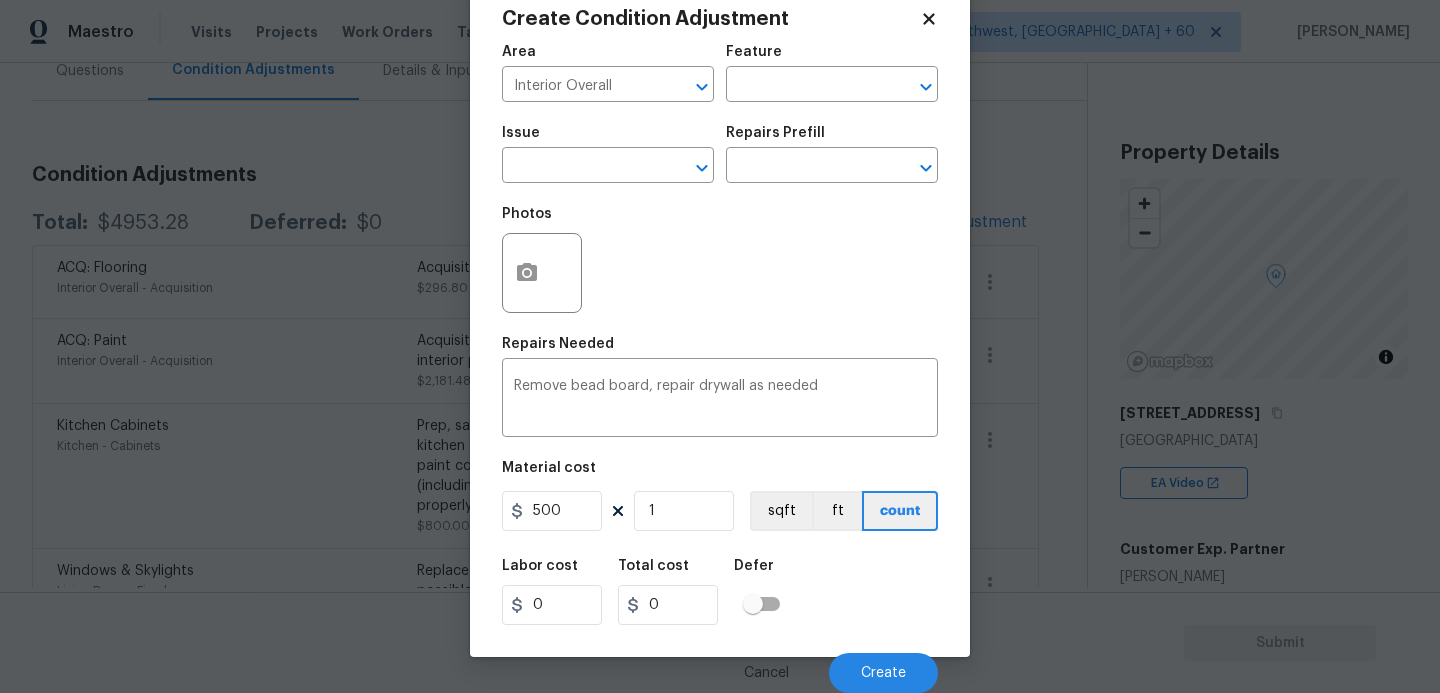 type on "500" 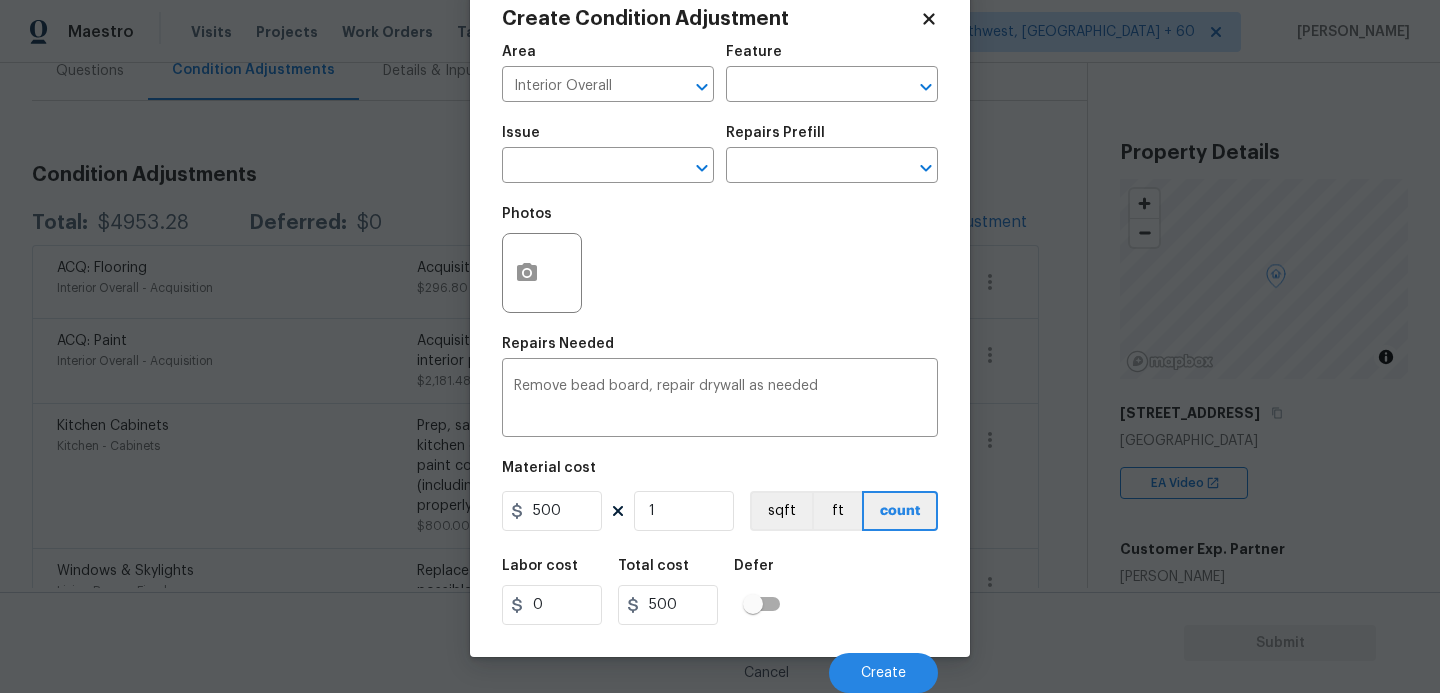 click on "Labor cost 0 Total cost 500 Defer" at bounding box center [720, 592] 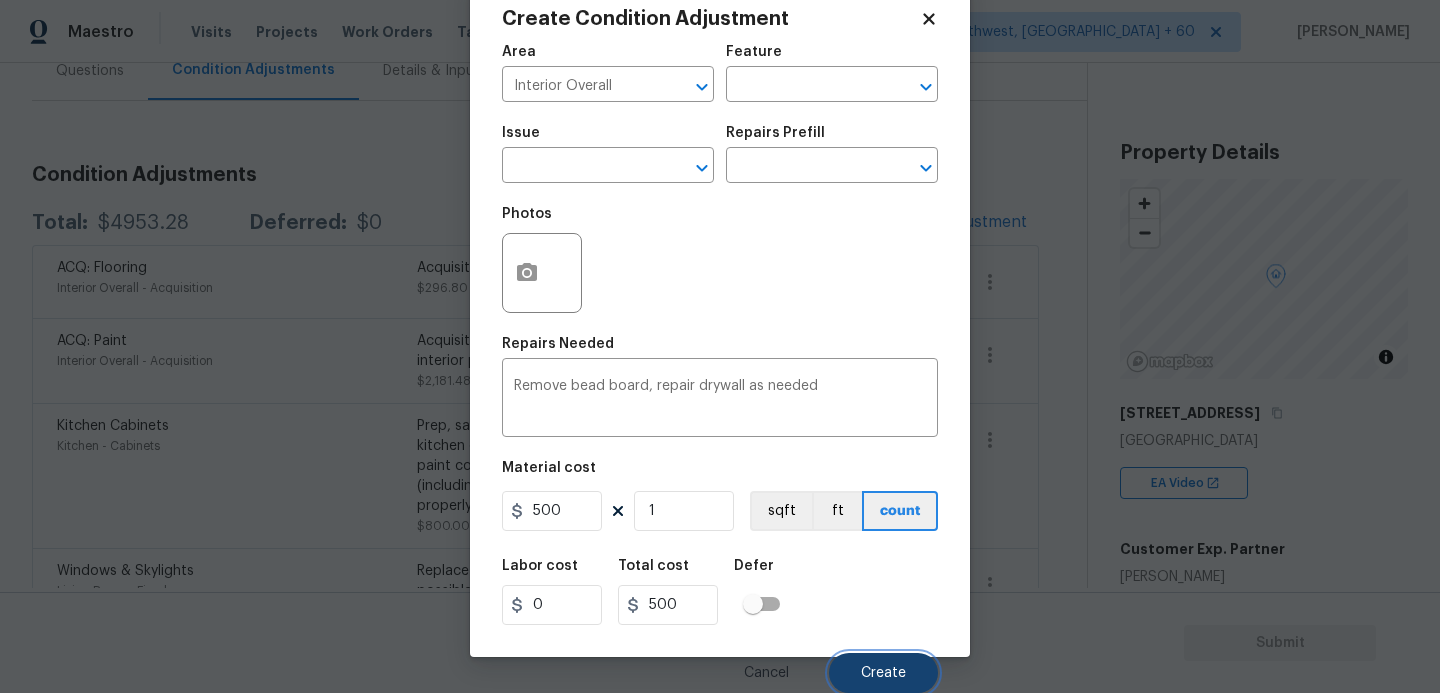 click on "Create" at bounding box center [883, 673] 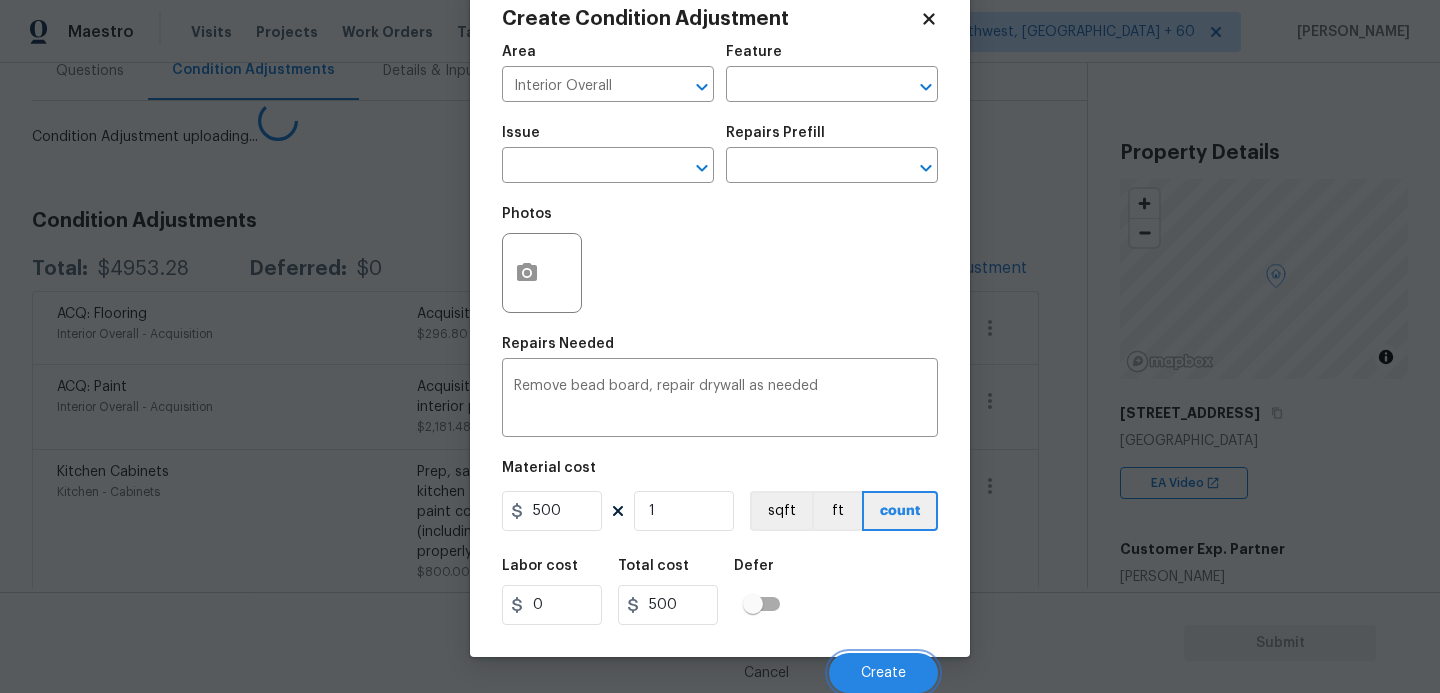 scroll, scrollTop: 47, scrollLeft: 0, axis: vertical 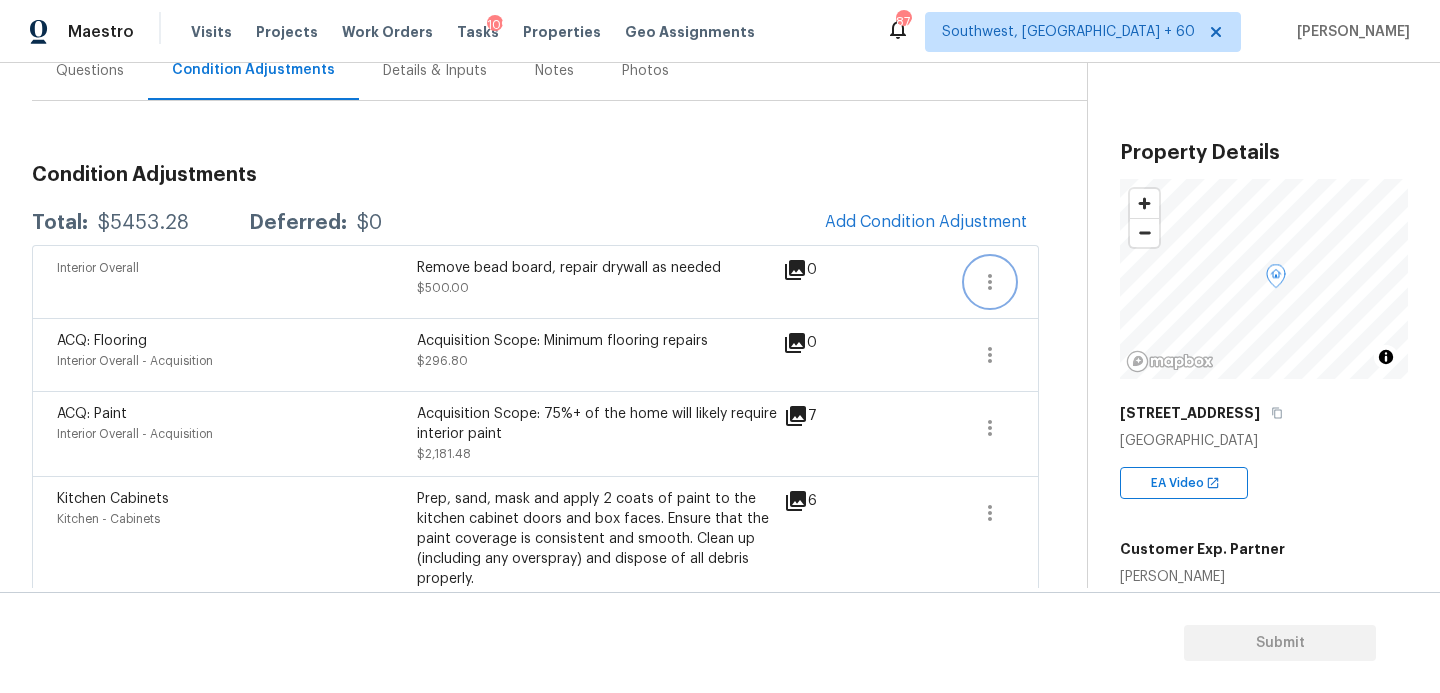 click 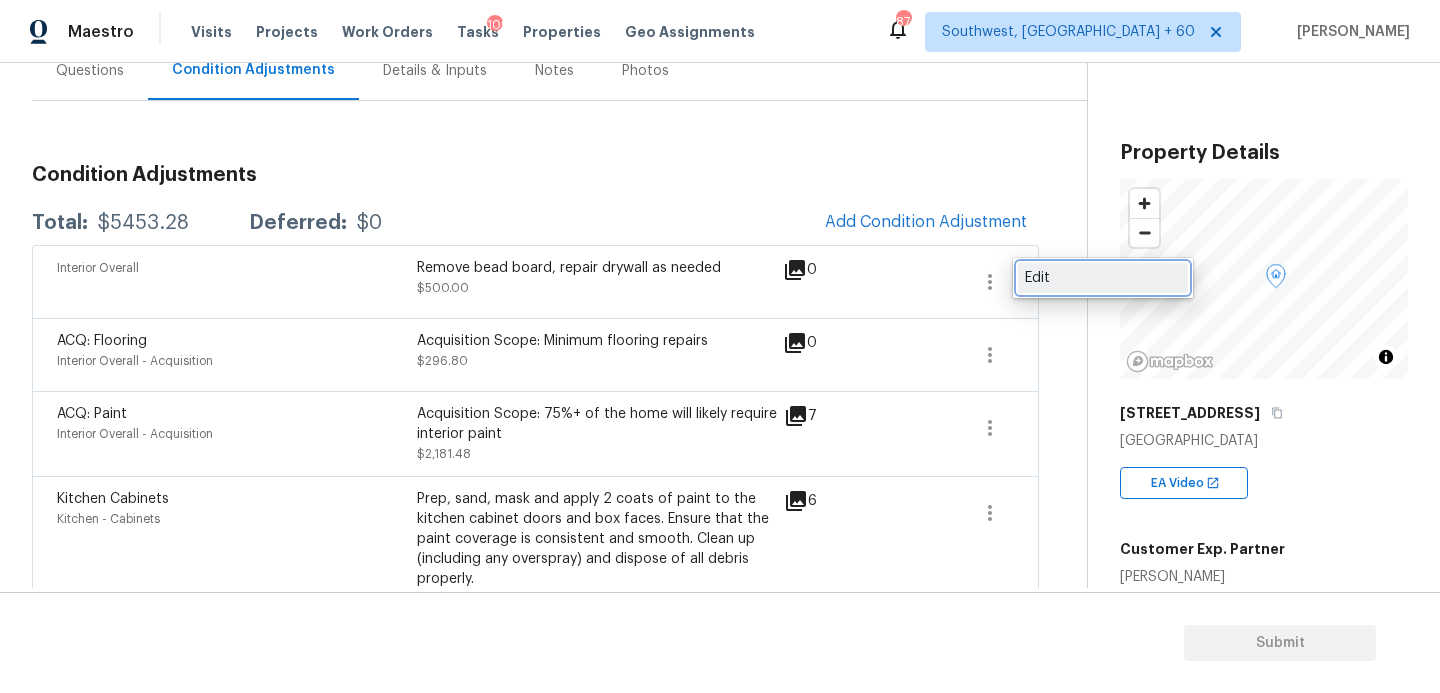 click on "Edit" at bounding box center [1103, 278] 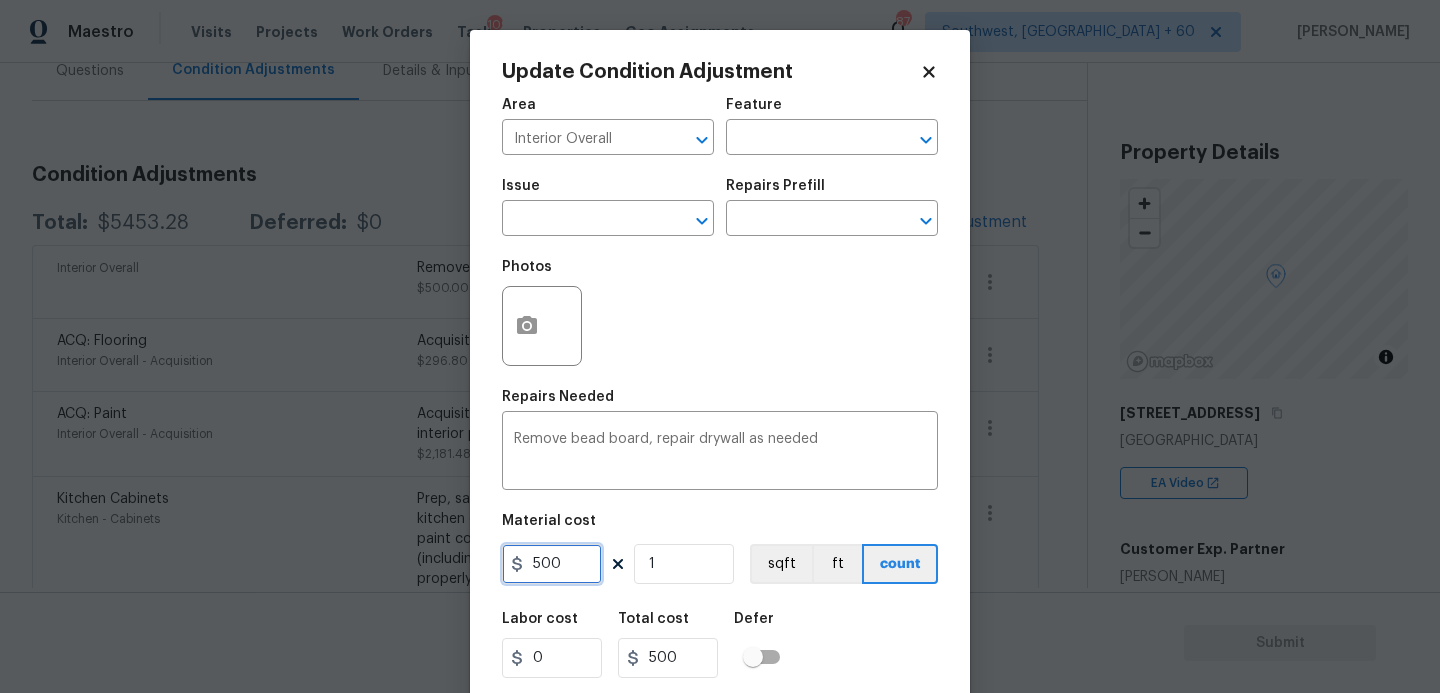 drag, startPoint x: 574, startPoint y: 565, endPoint x: 453, endPoint y: 564, distance: 121.004135 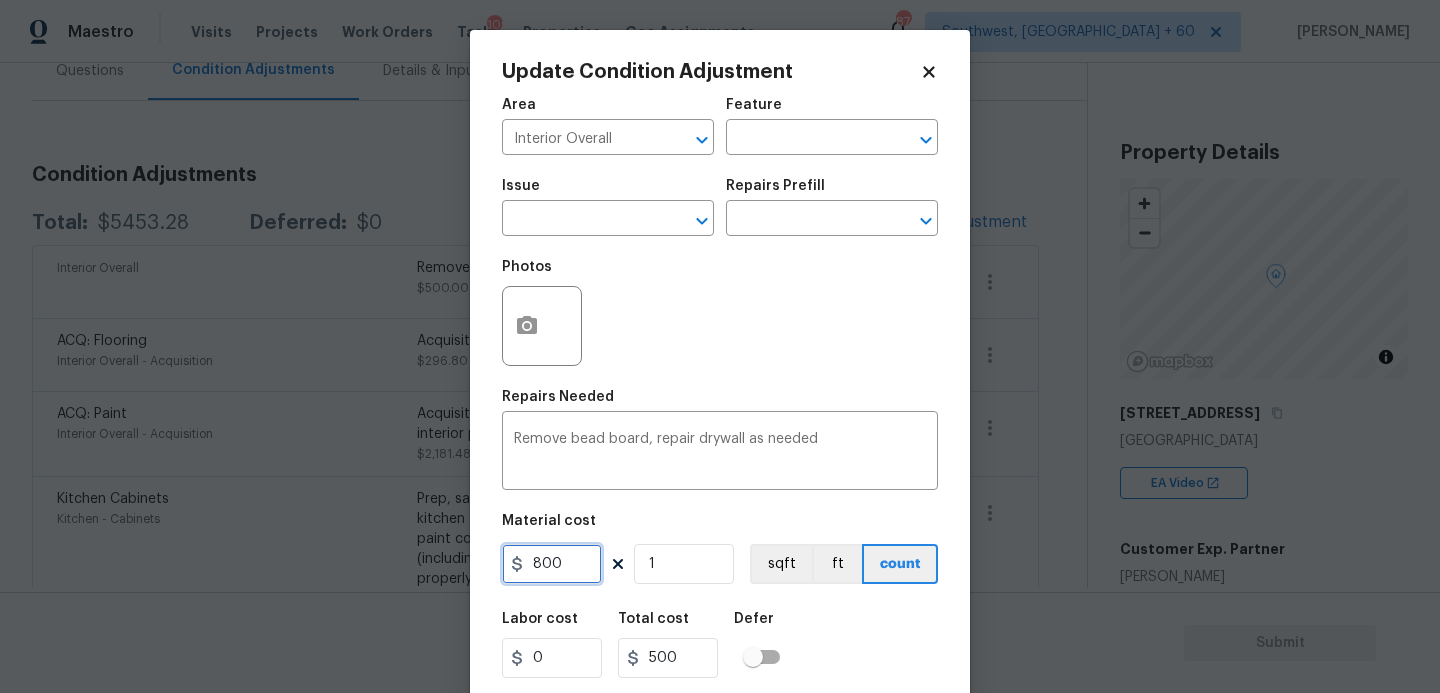 type on "800" 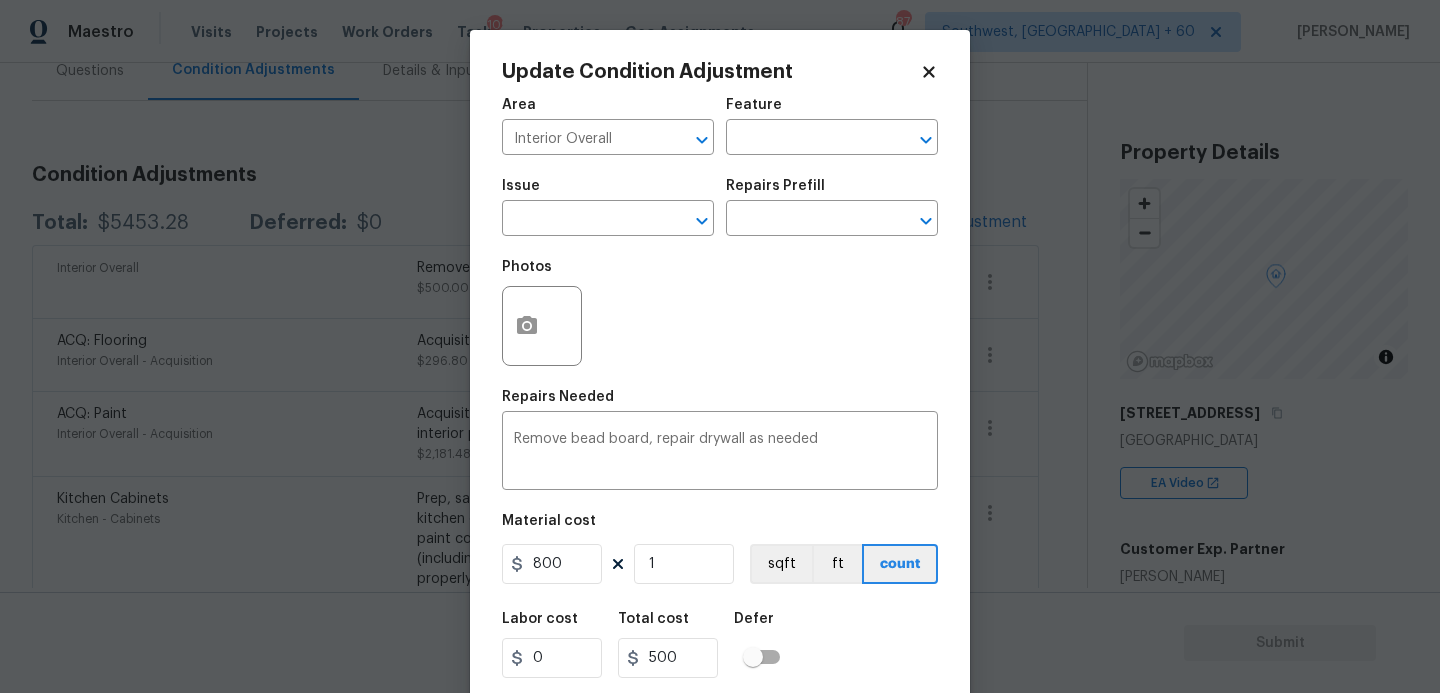type on "800" 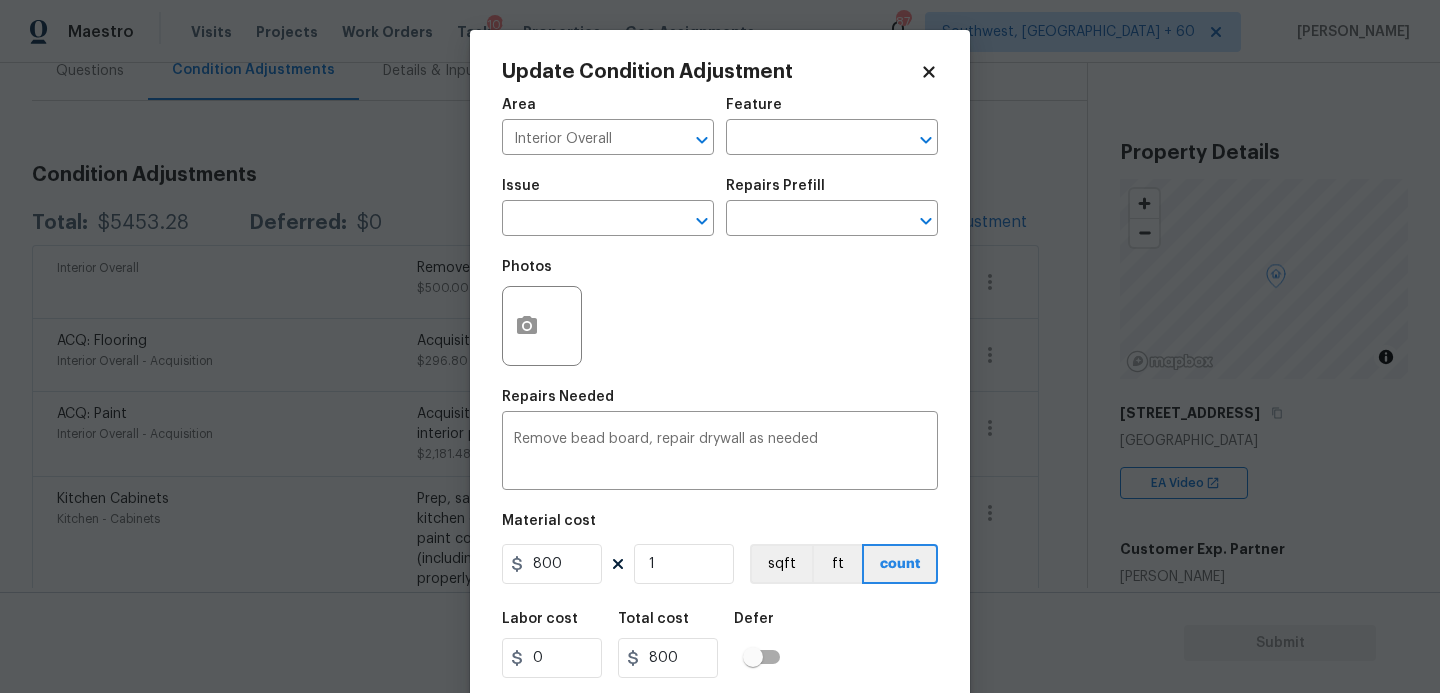 click on "Labor cost 0 Total cost 800 Defer" at bounding box center [720, 645] 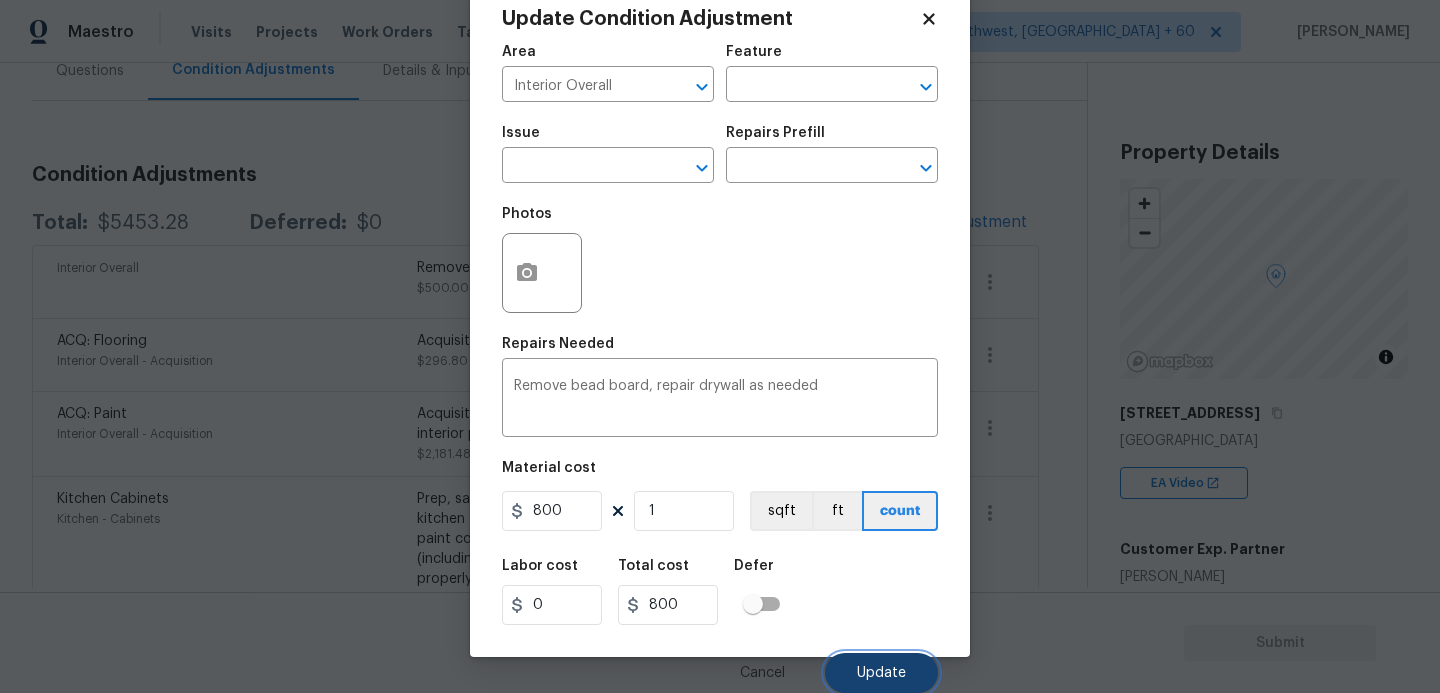click on "Update" at bounding box center (881, 673) 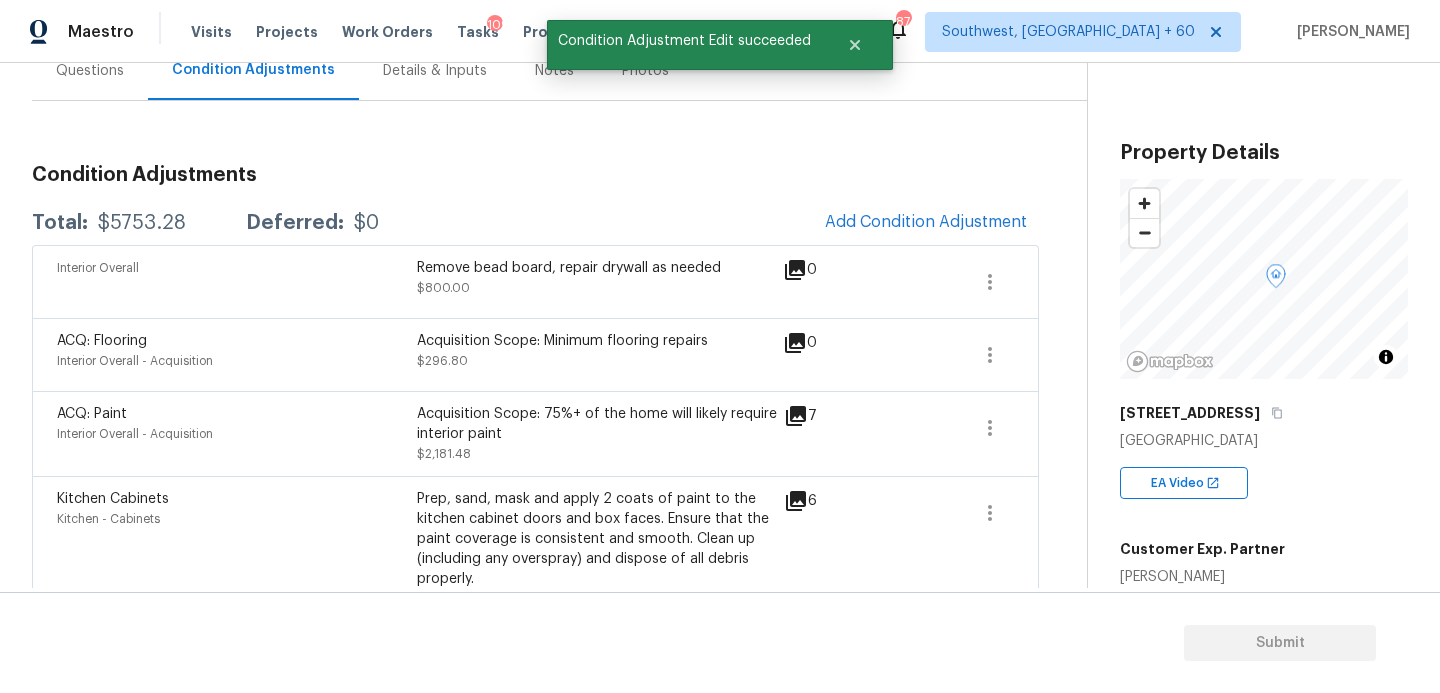 scroll, scrollTop: 0, scrollLeft: 0, axis: both 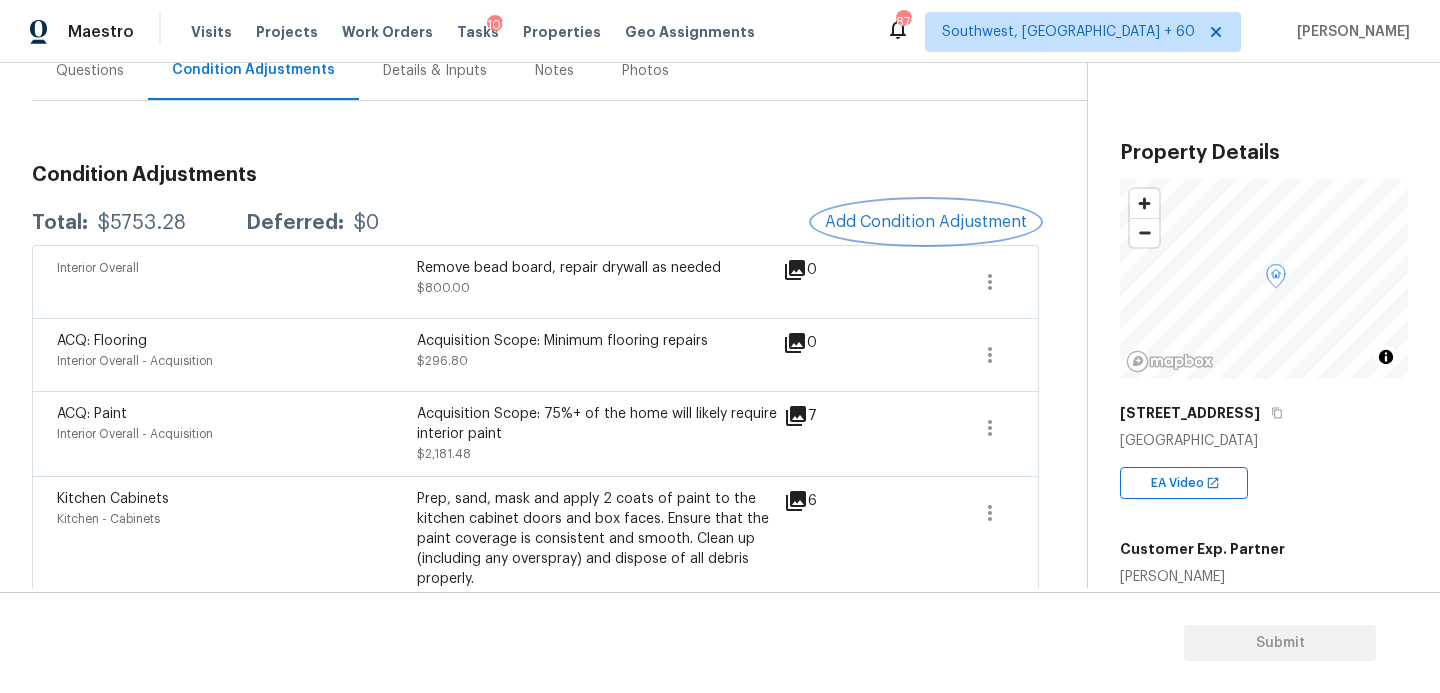 click on "Add Condition Adjustment" at bounding box center [926, 222] 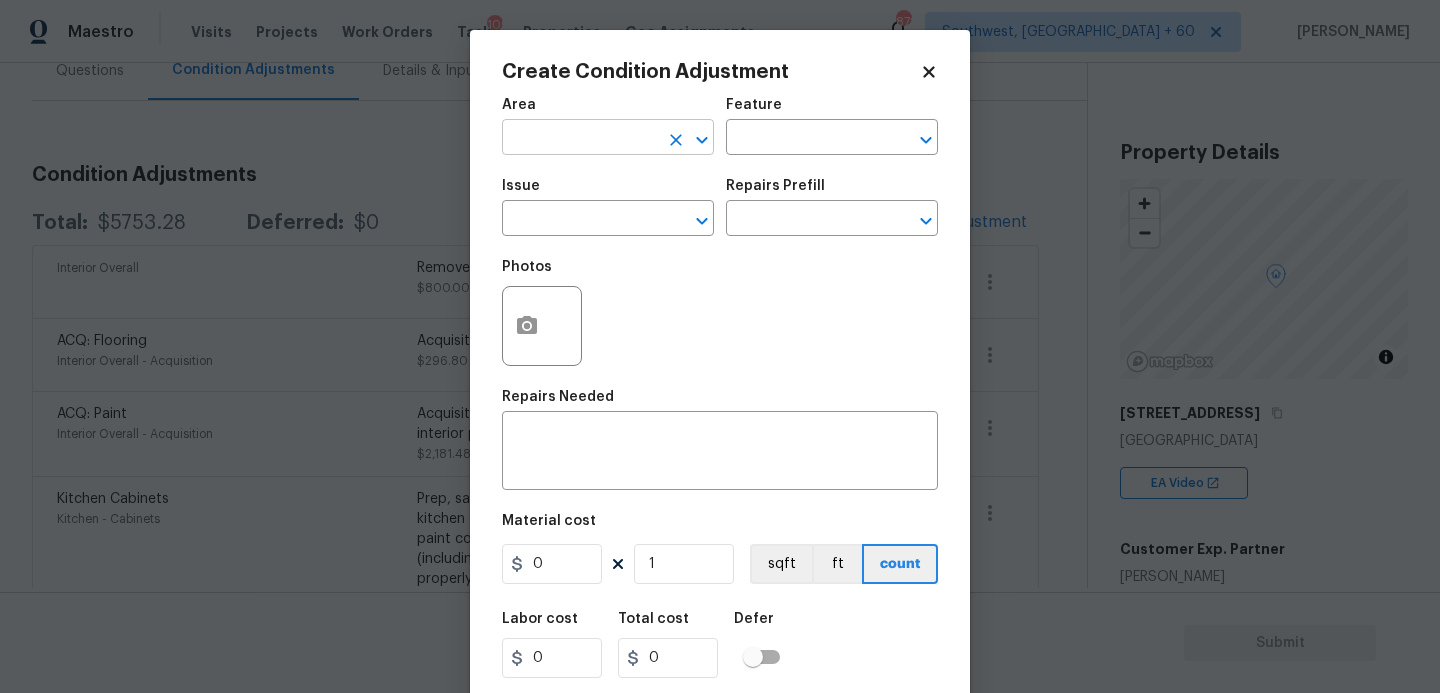 click at bounding box center [580, 139] 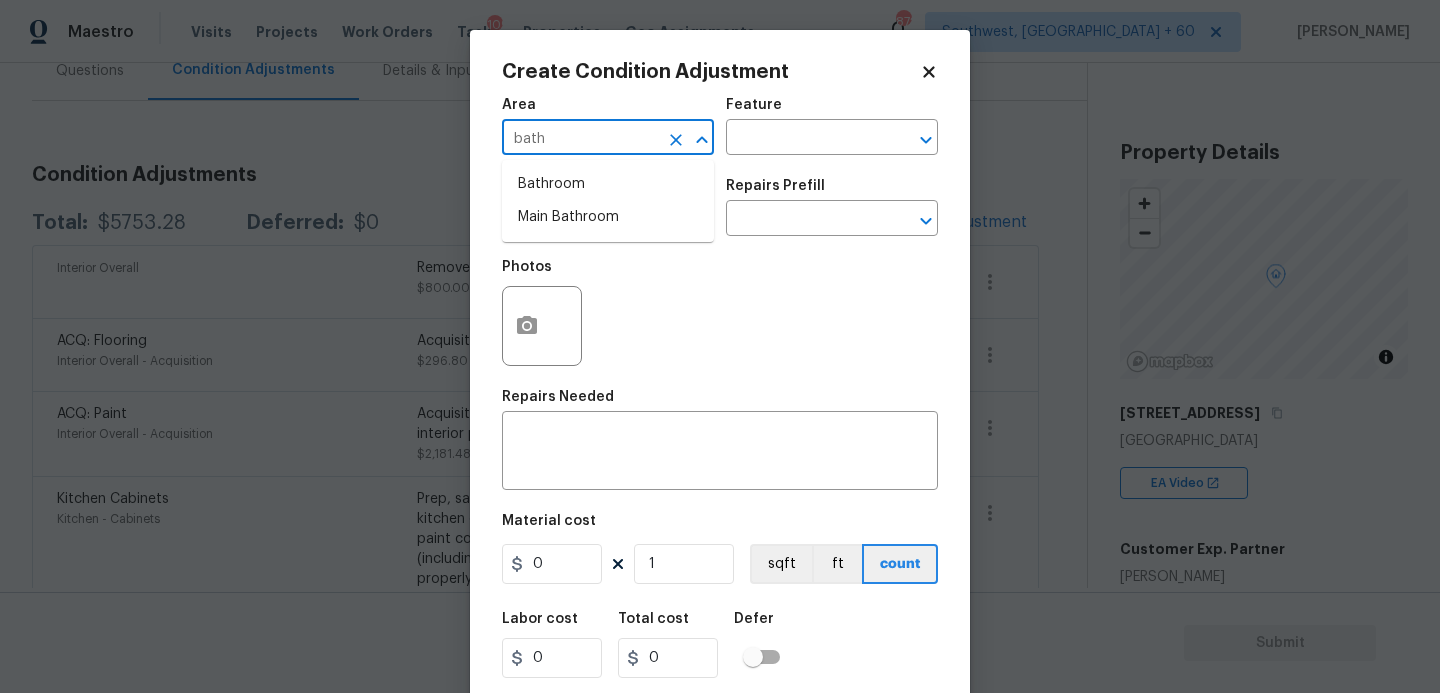 click on "Bathroom" at bounding box center [608, 184] 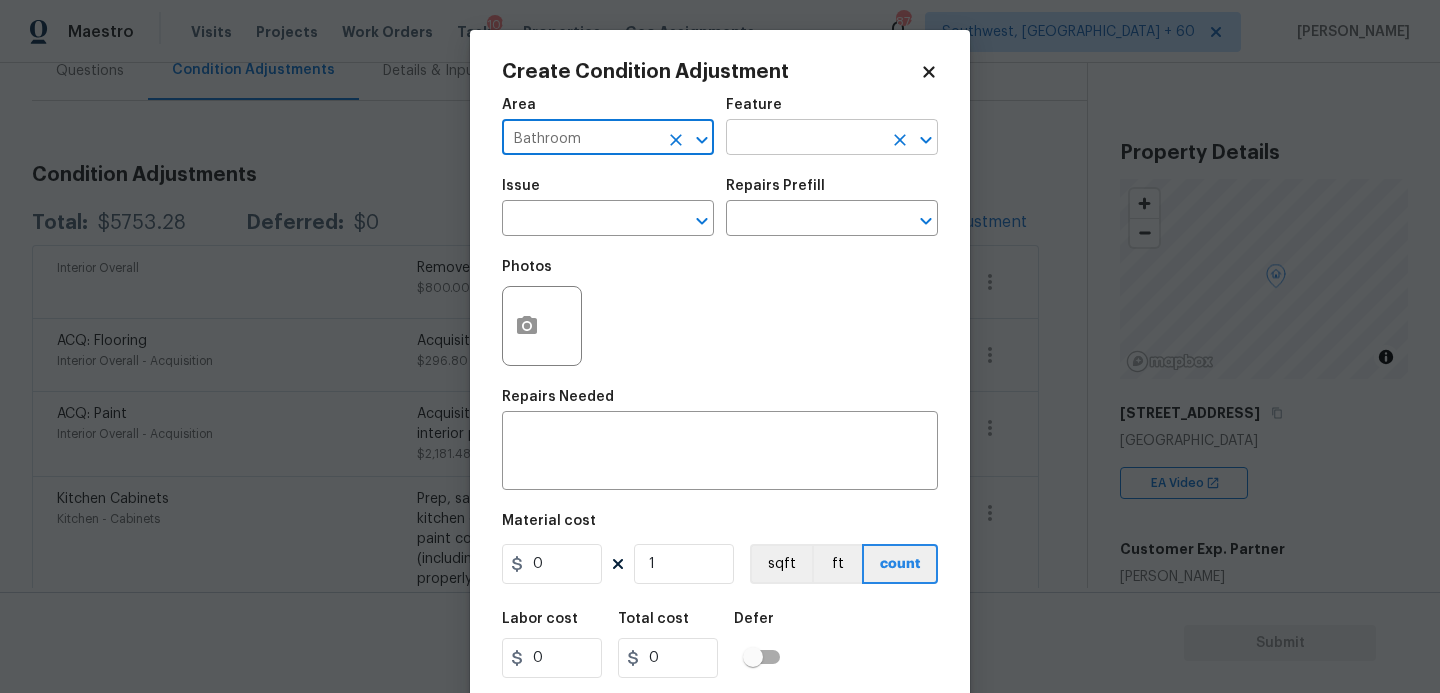 type on "Bathroom" 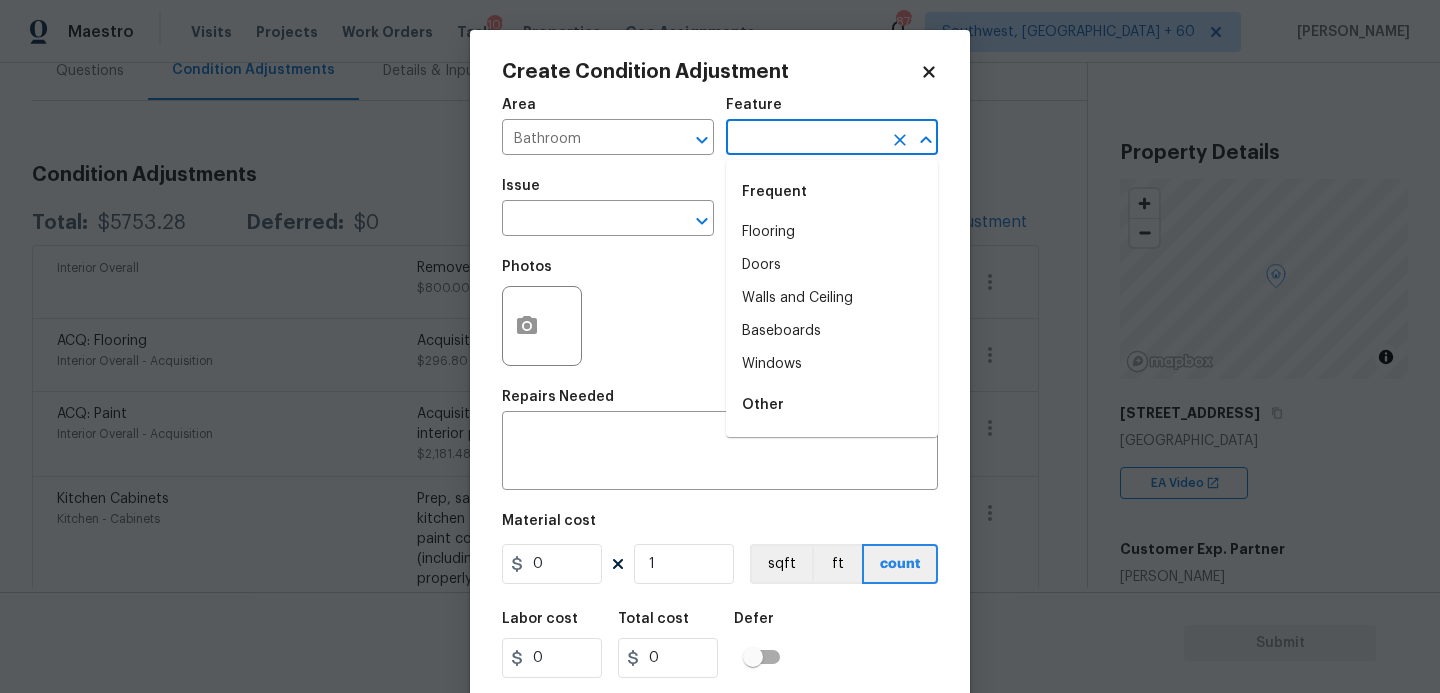 click at bounding box center (804, 139) 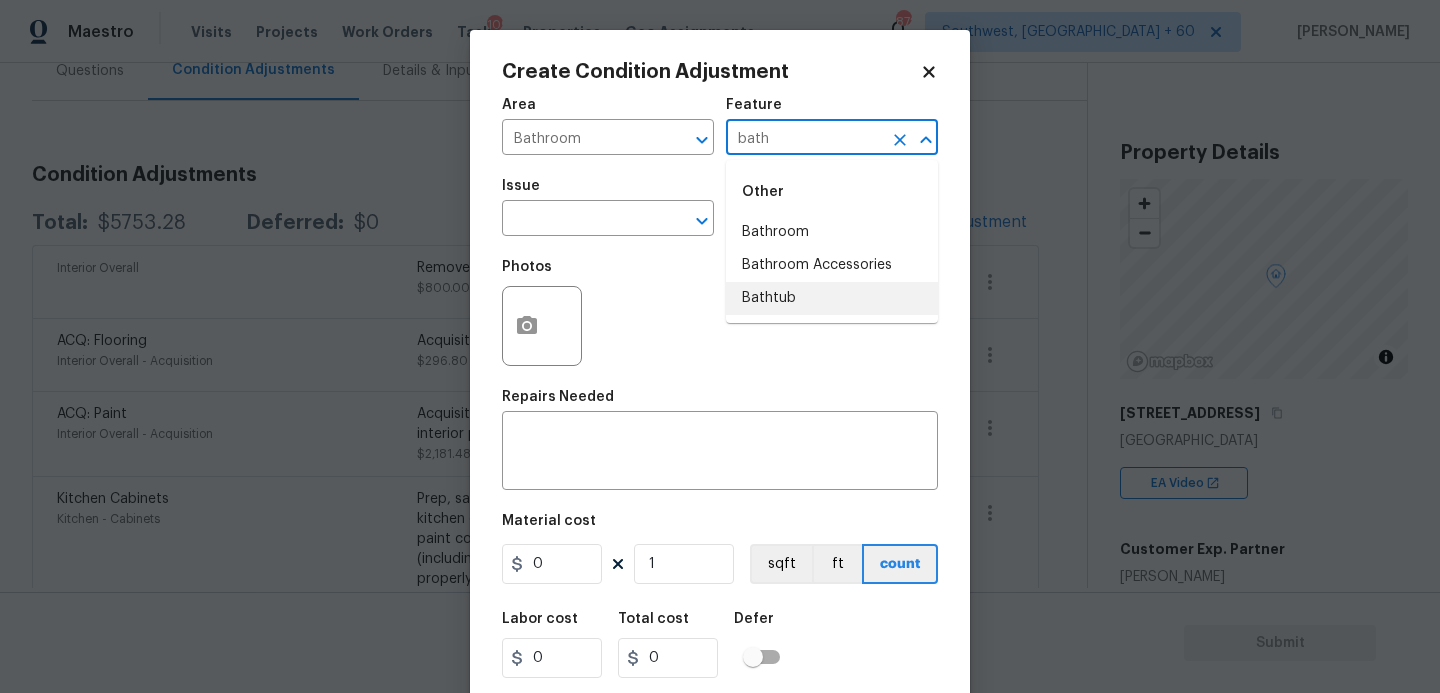 click on "Bathtub" at bounding box center [832, 298] 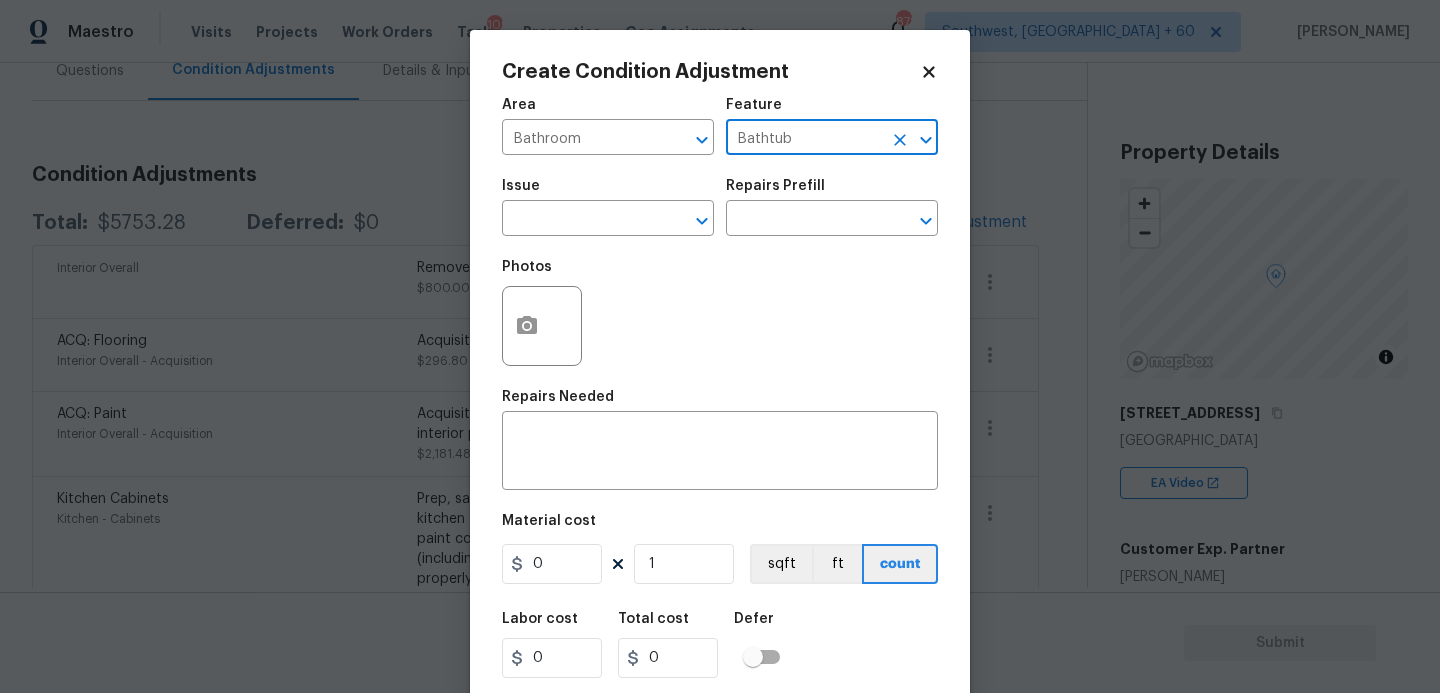 type on "Bathtub" 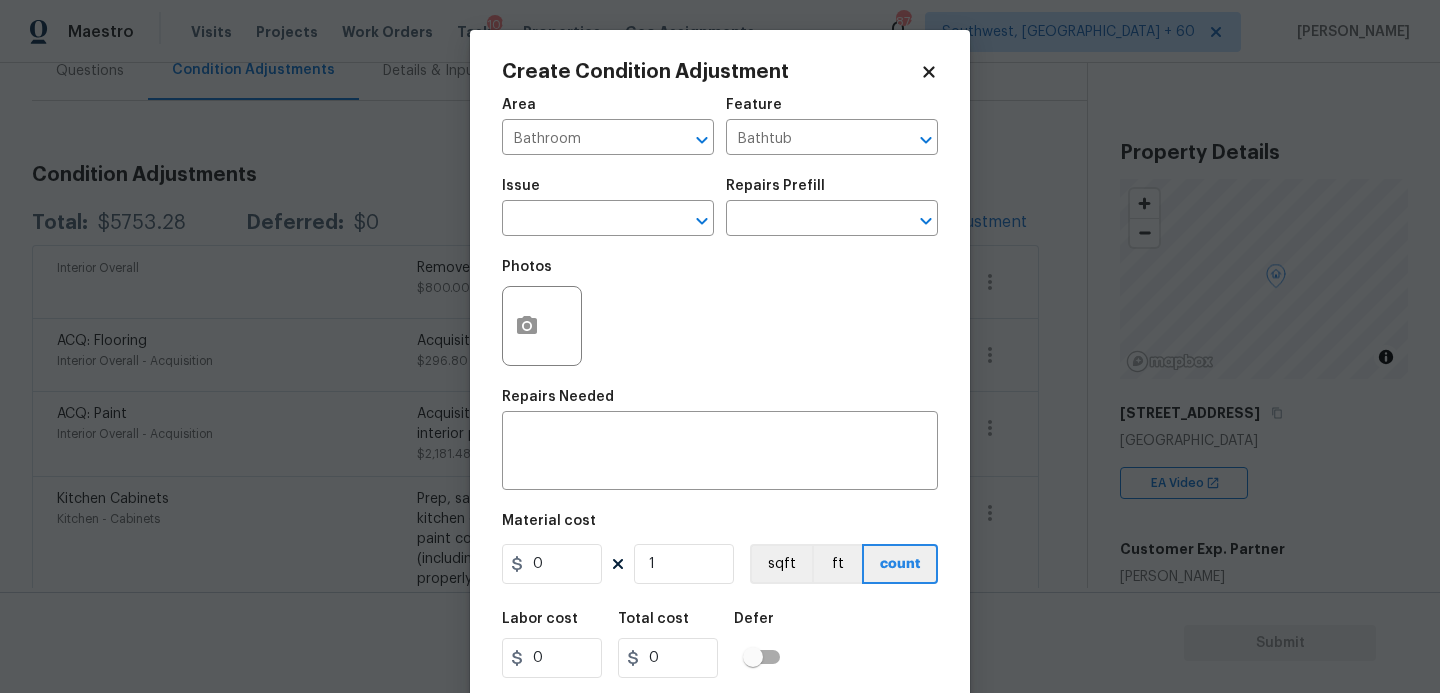 click on "Issue ​" at bounding box center (608, 207) 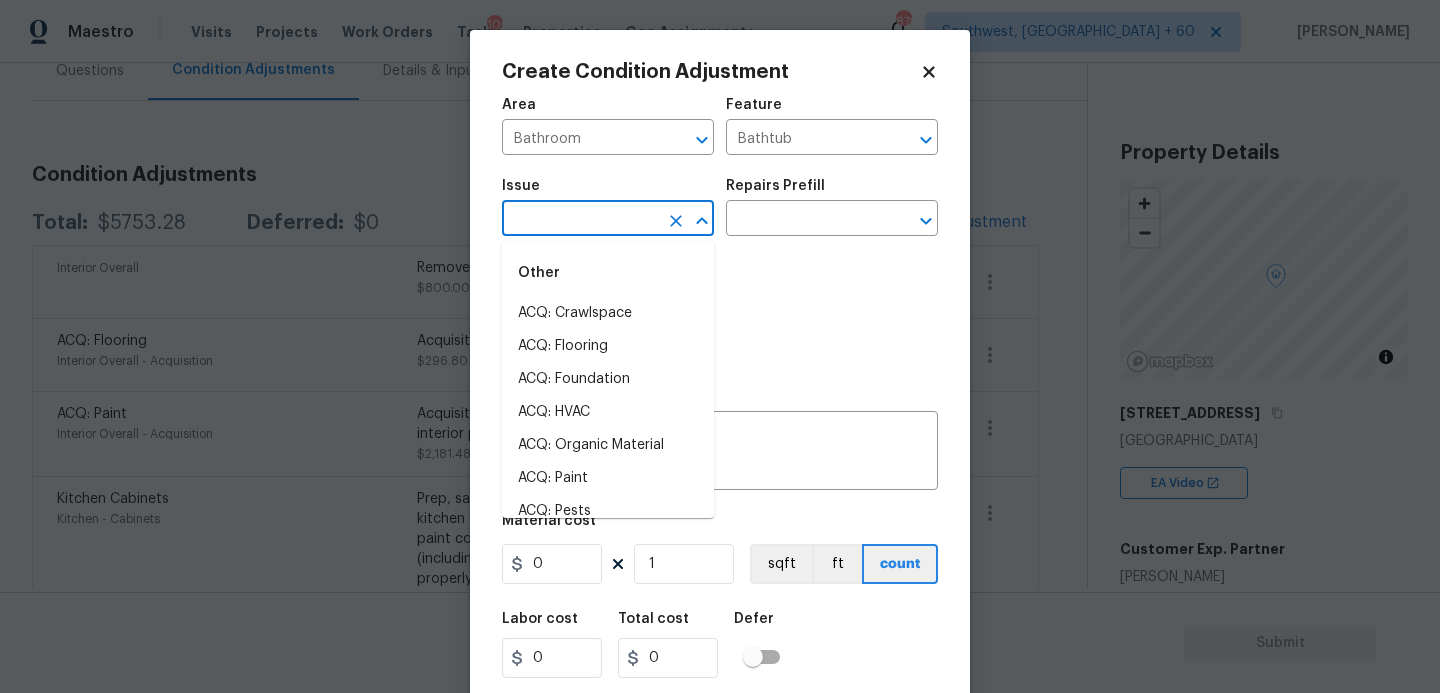 click at bounding box center (580, 220) 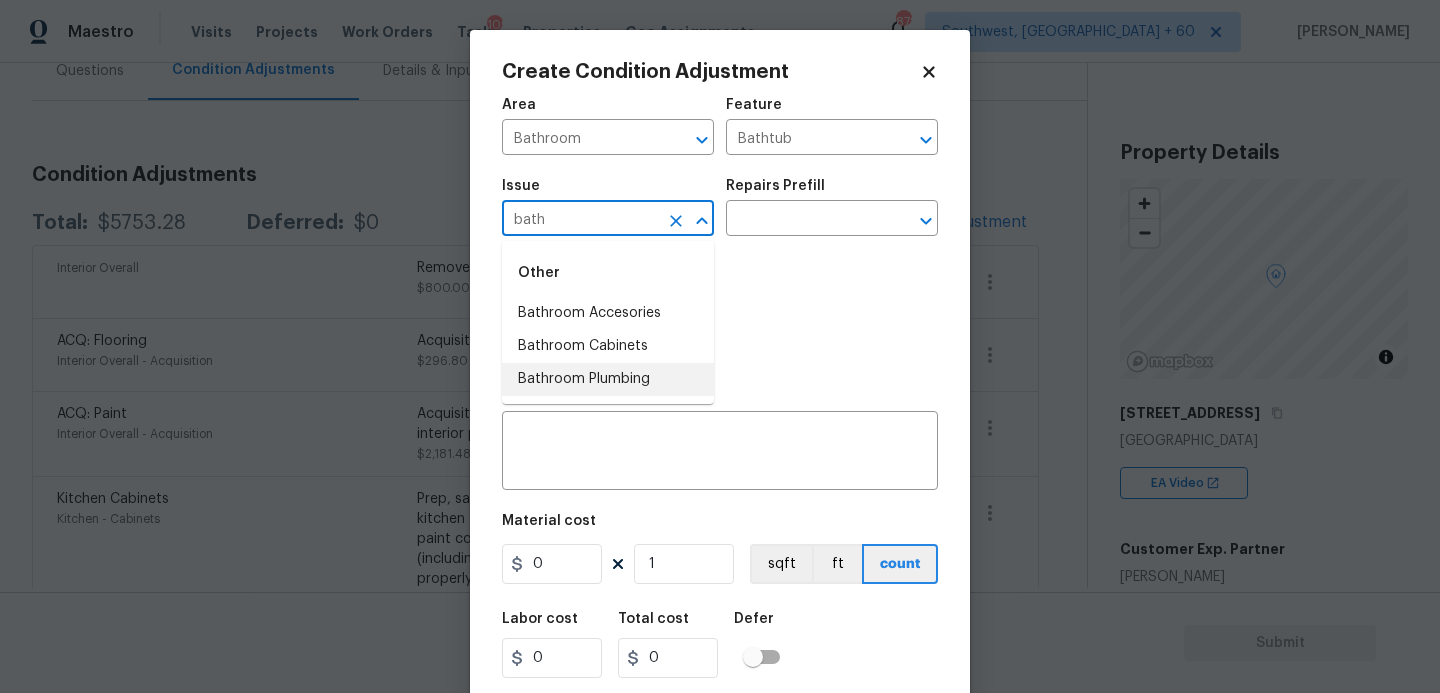 click on "Bathroom Plumbing" at bounding box center [608, 379] 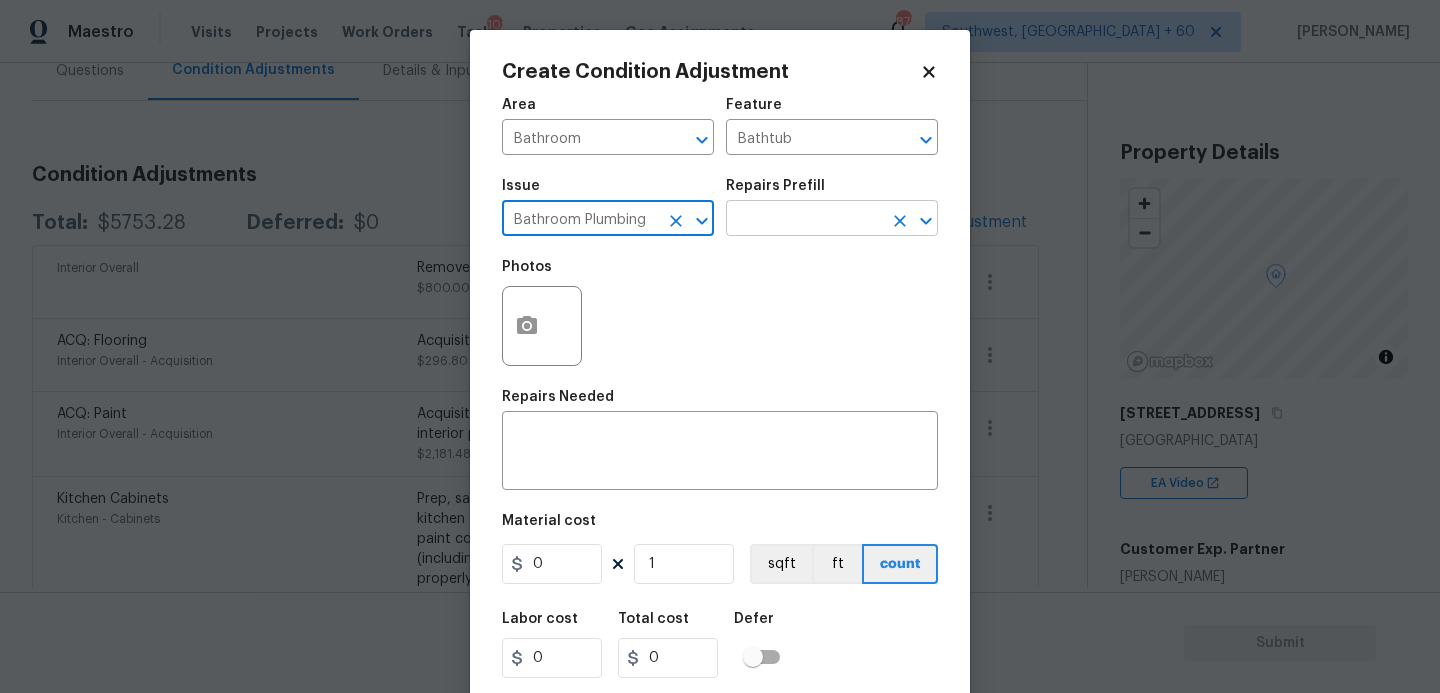 type on "Bathroom Plumbing" 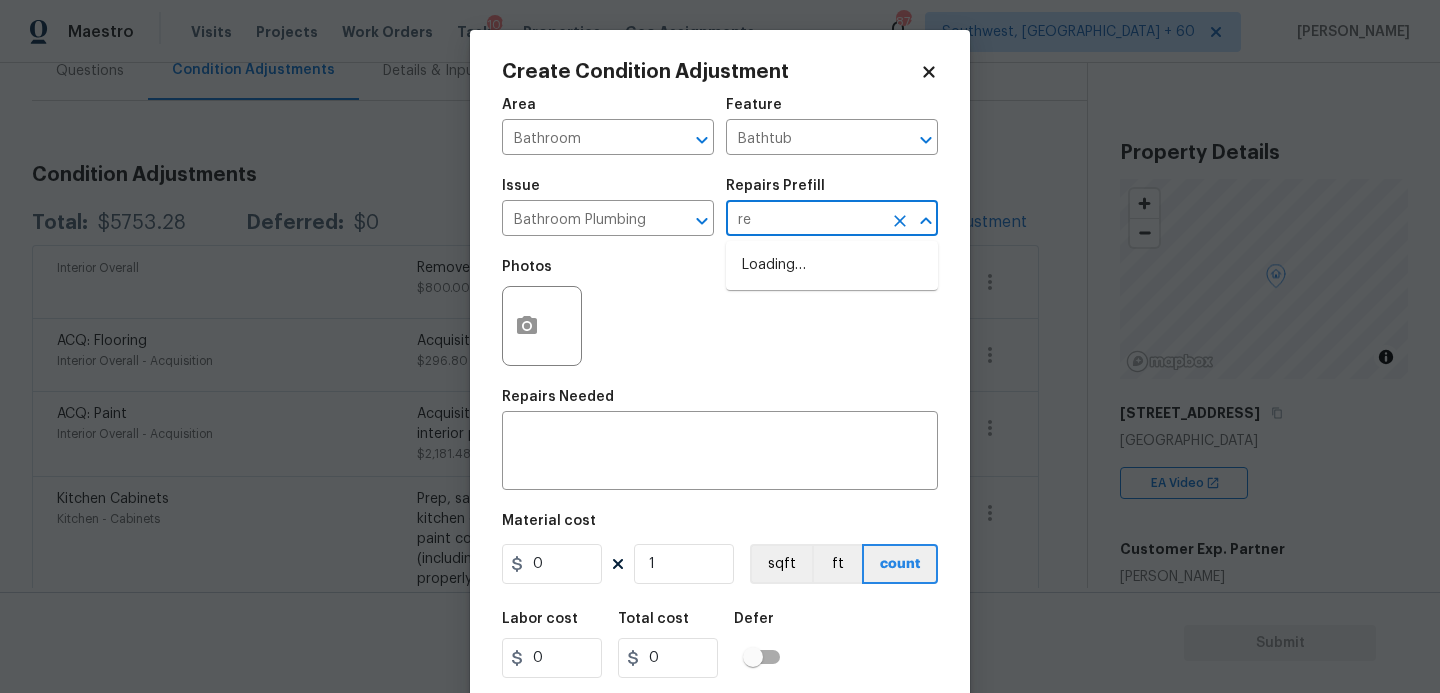 type on "ref" 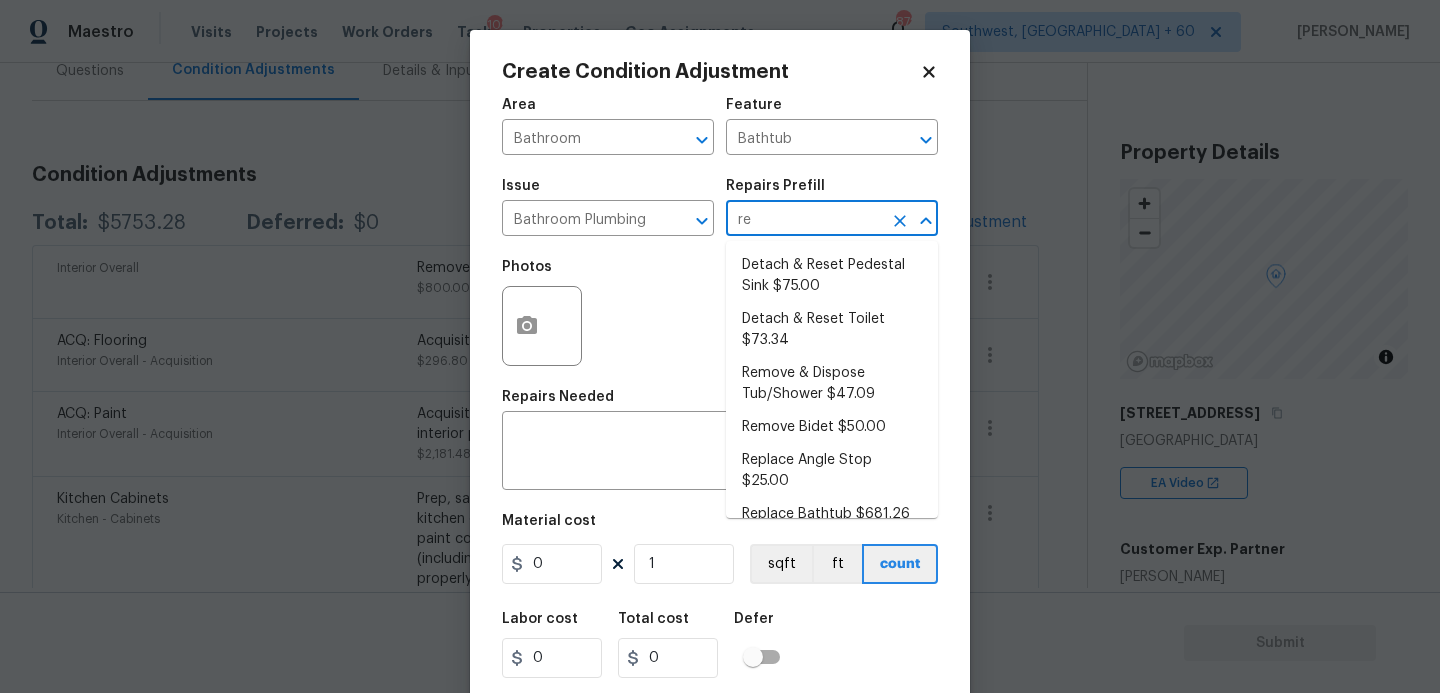 type on "ref" 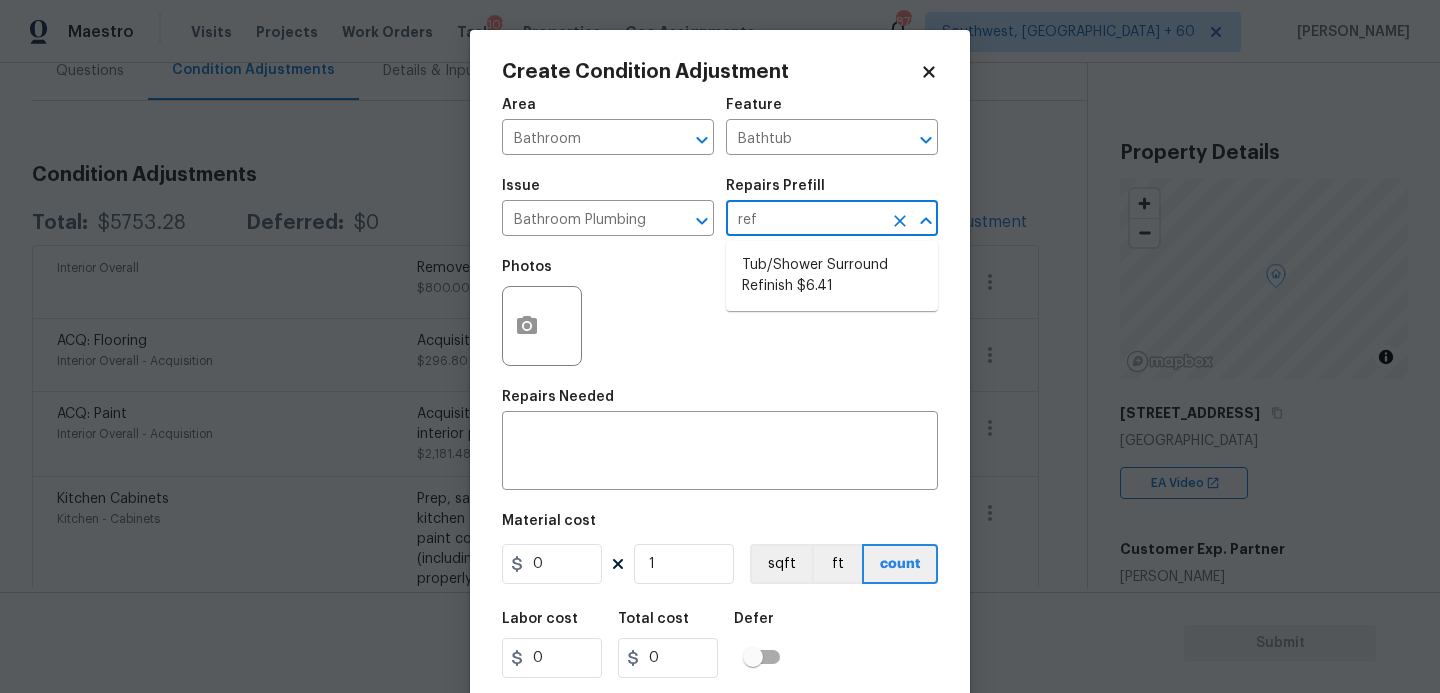 click on "Tub/Shower Surround Refinish $6.41" at bounding box center (832, 276) 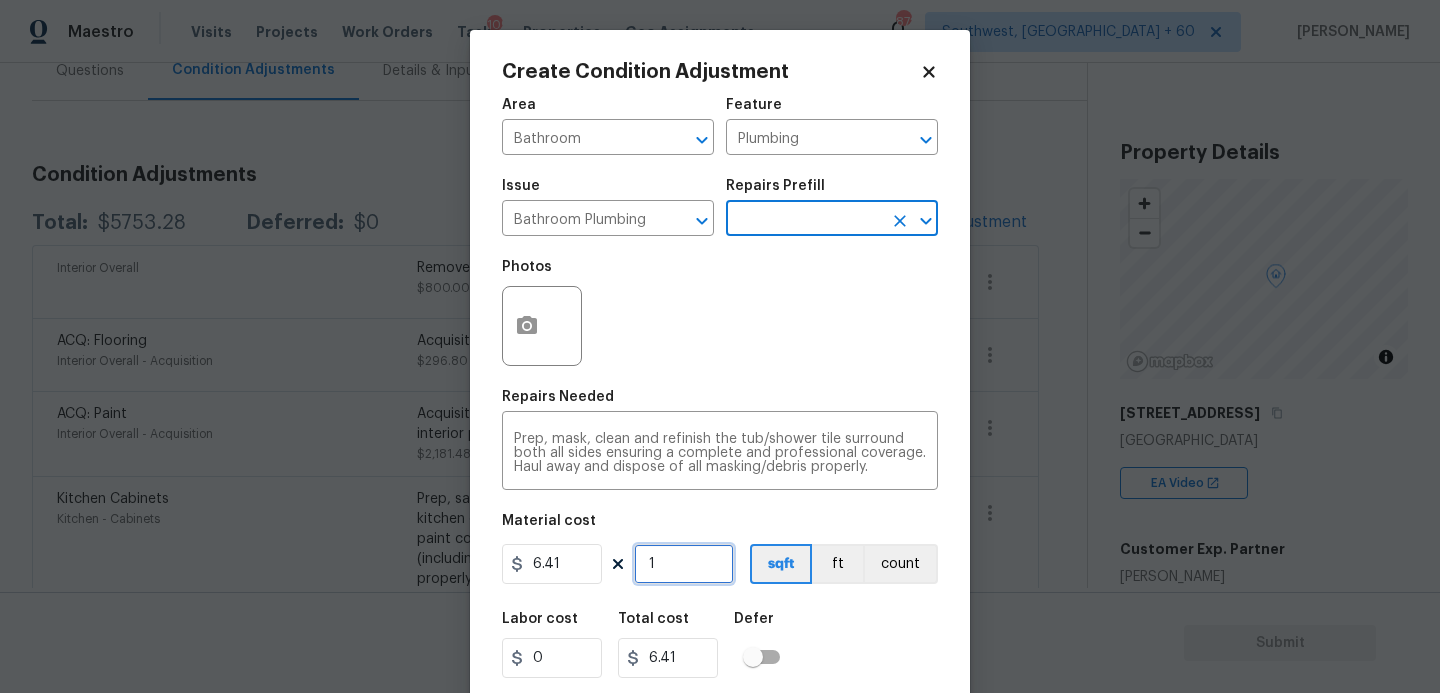 click on "1" at bounding box center (684, 564) 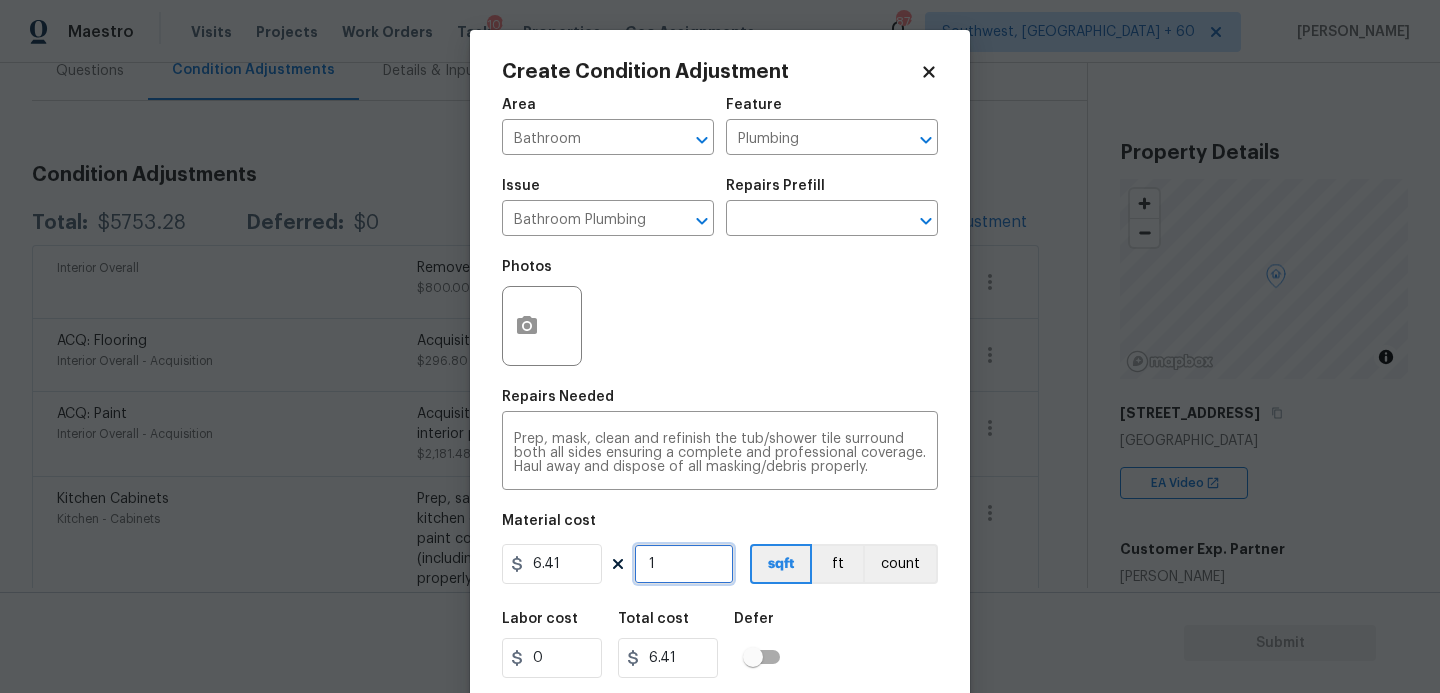type on "0" 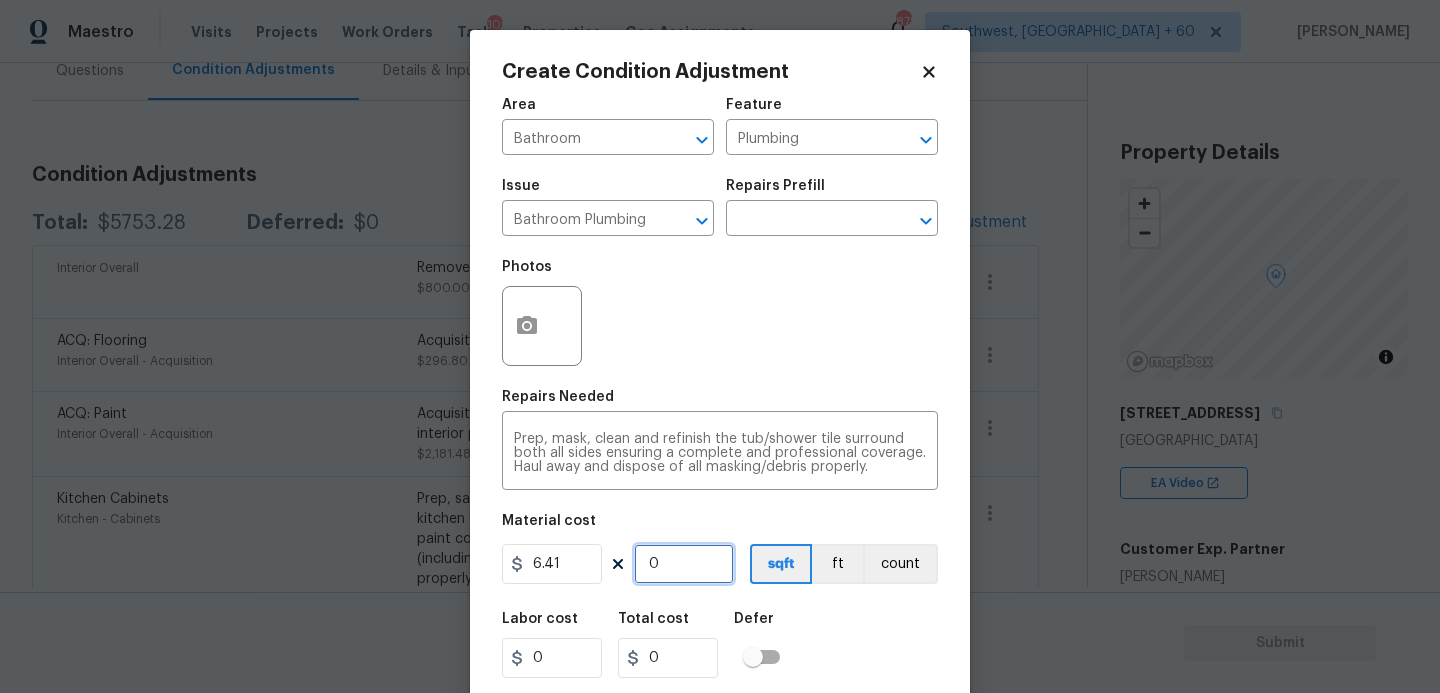 type on "5" 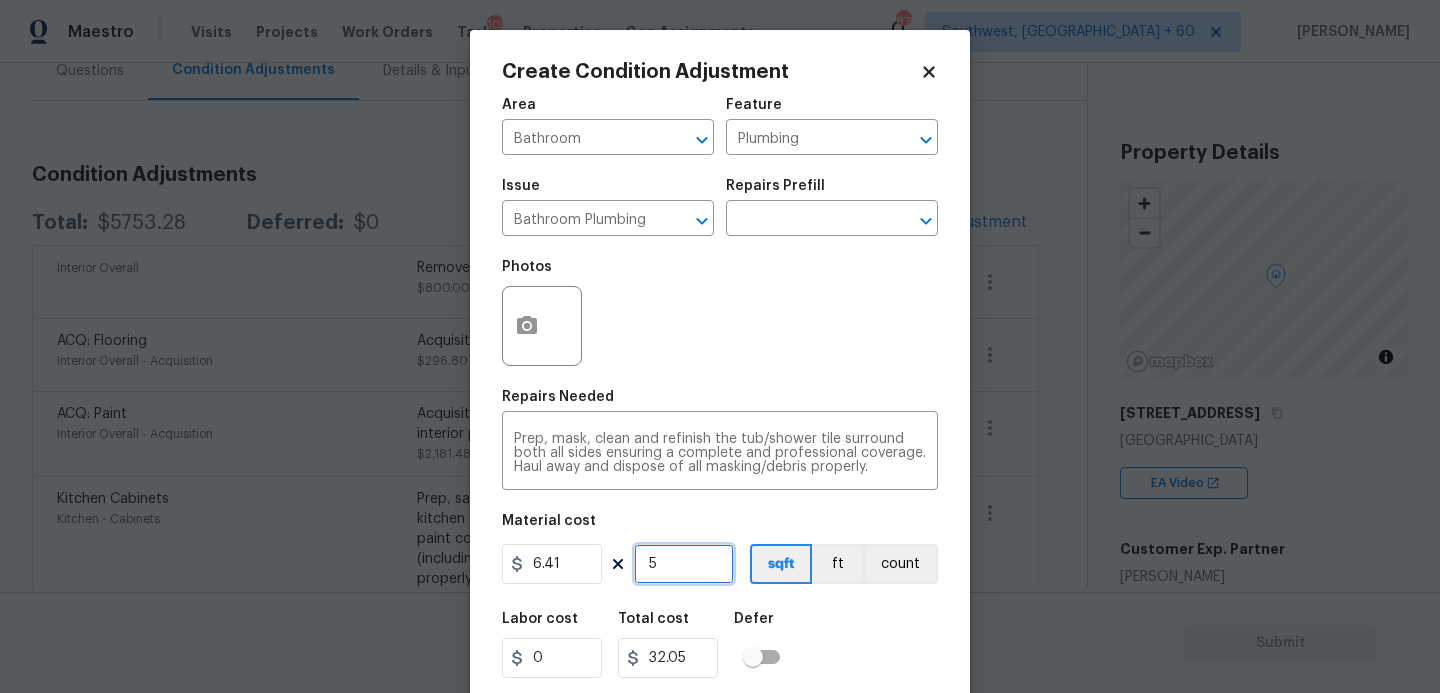 type on "56" 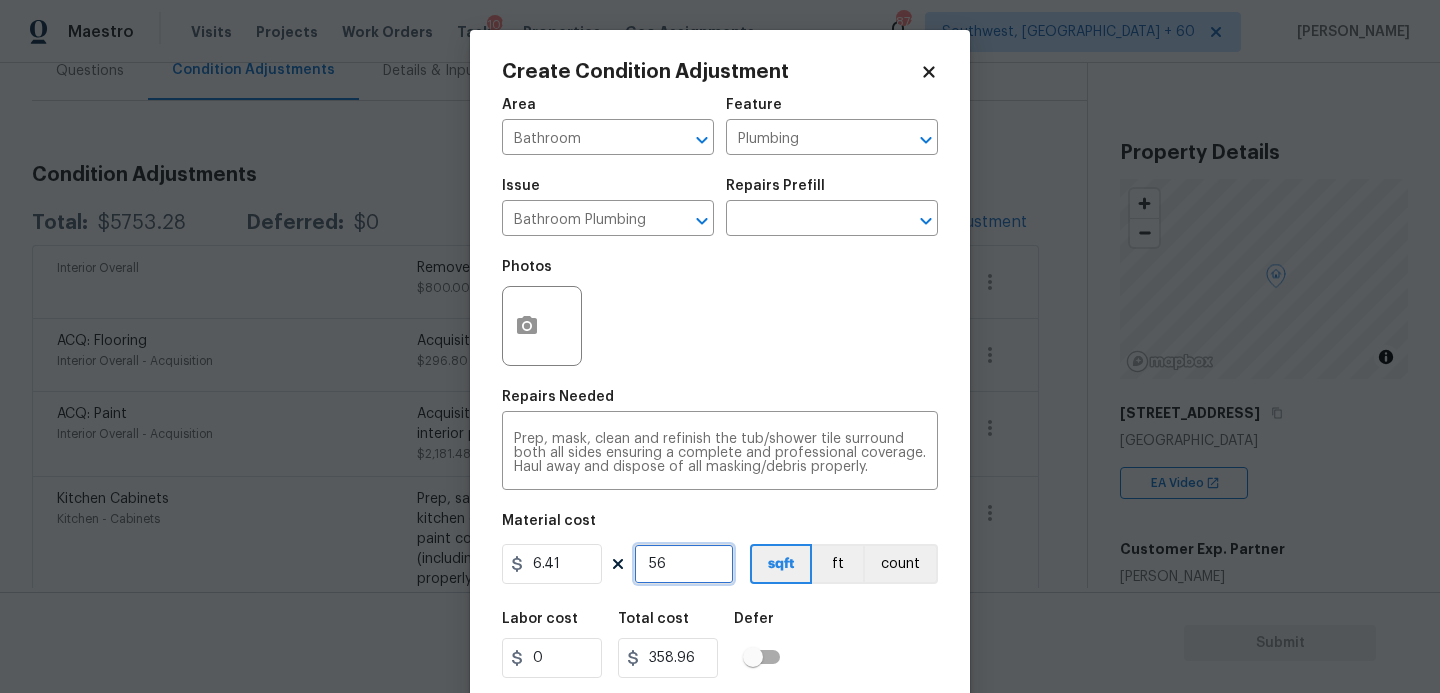 type on "56" 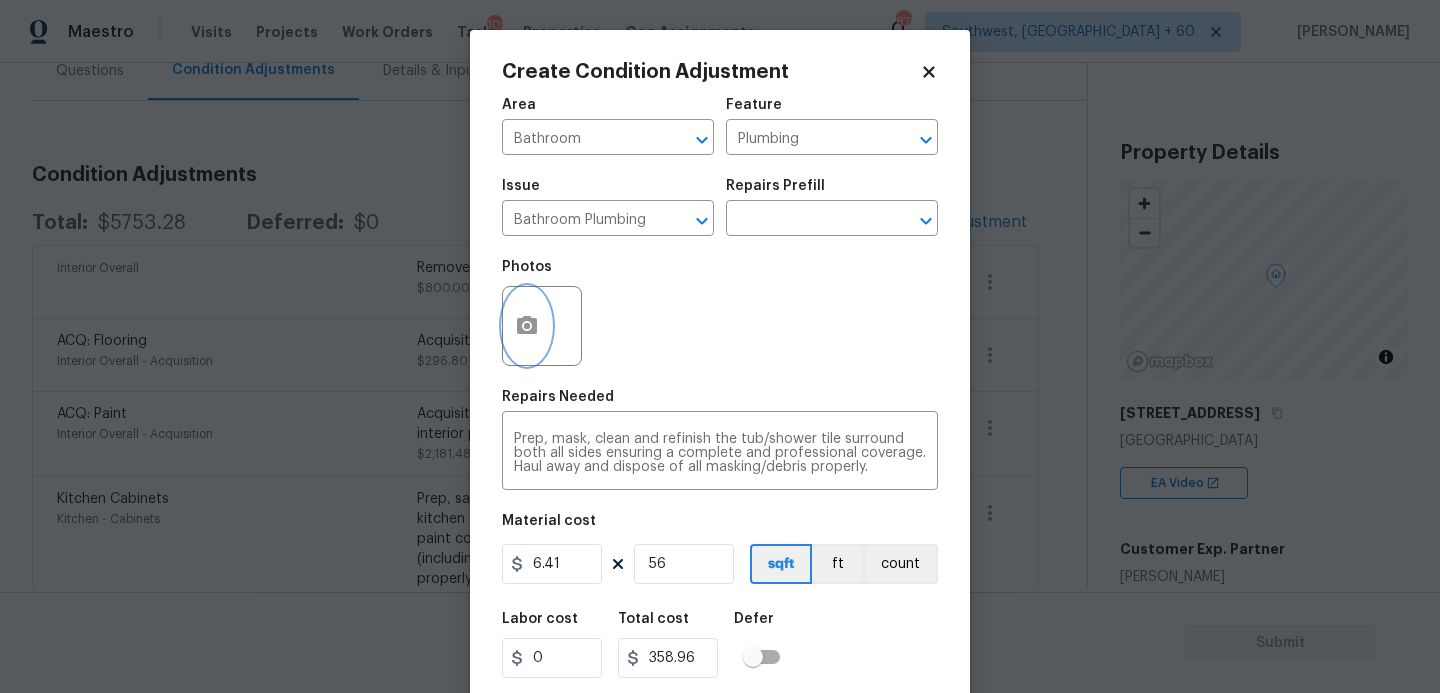 click 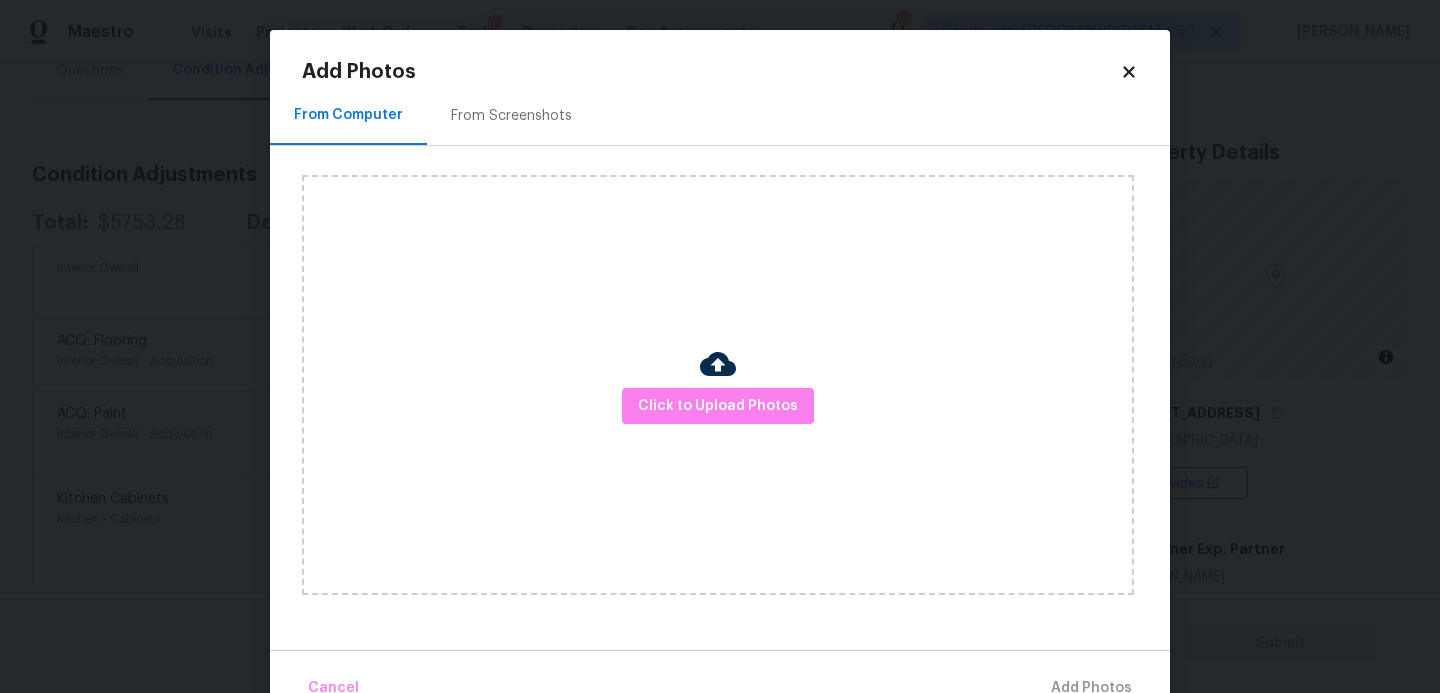 click on "Click to Upload Photos" at bounding box center [718, 385] 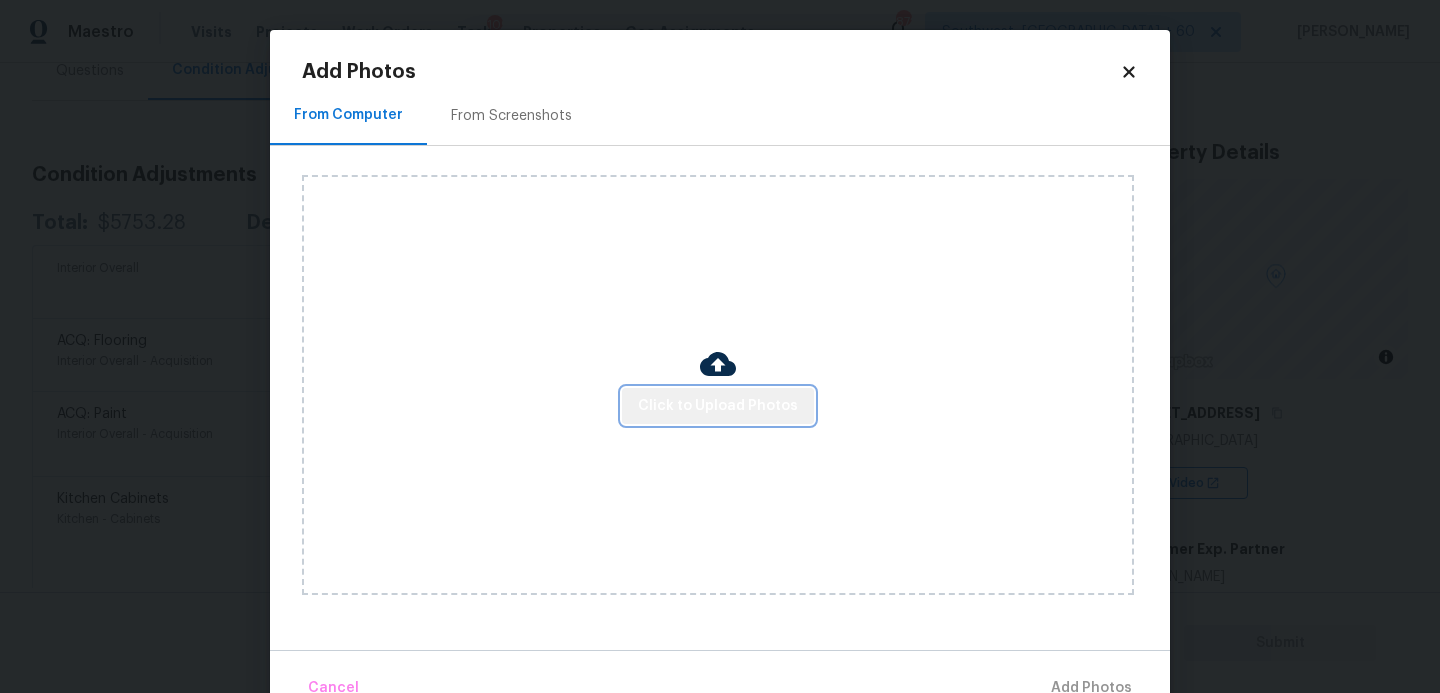 click on "Click to Upload Photos" at bounding box center (718, 406) 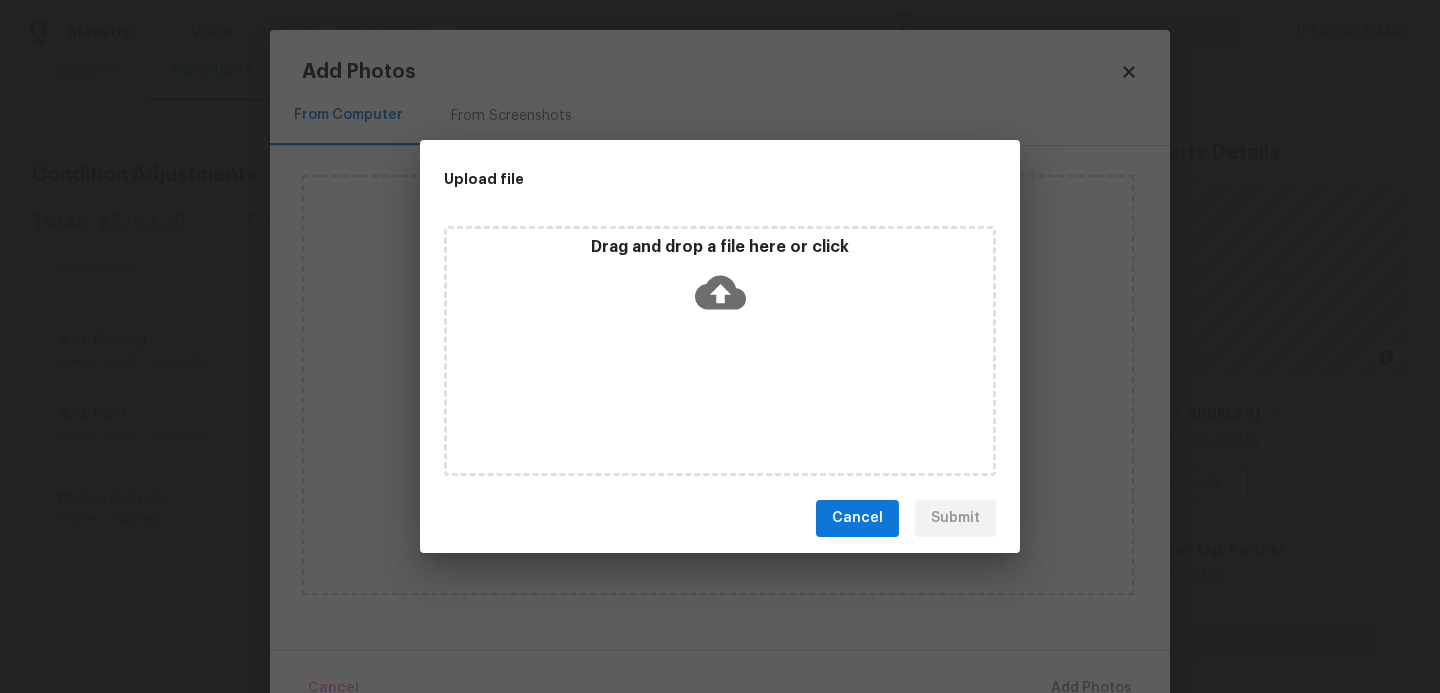 click on "Drag and drop a file here or click" at bounding box center [720, 351] 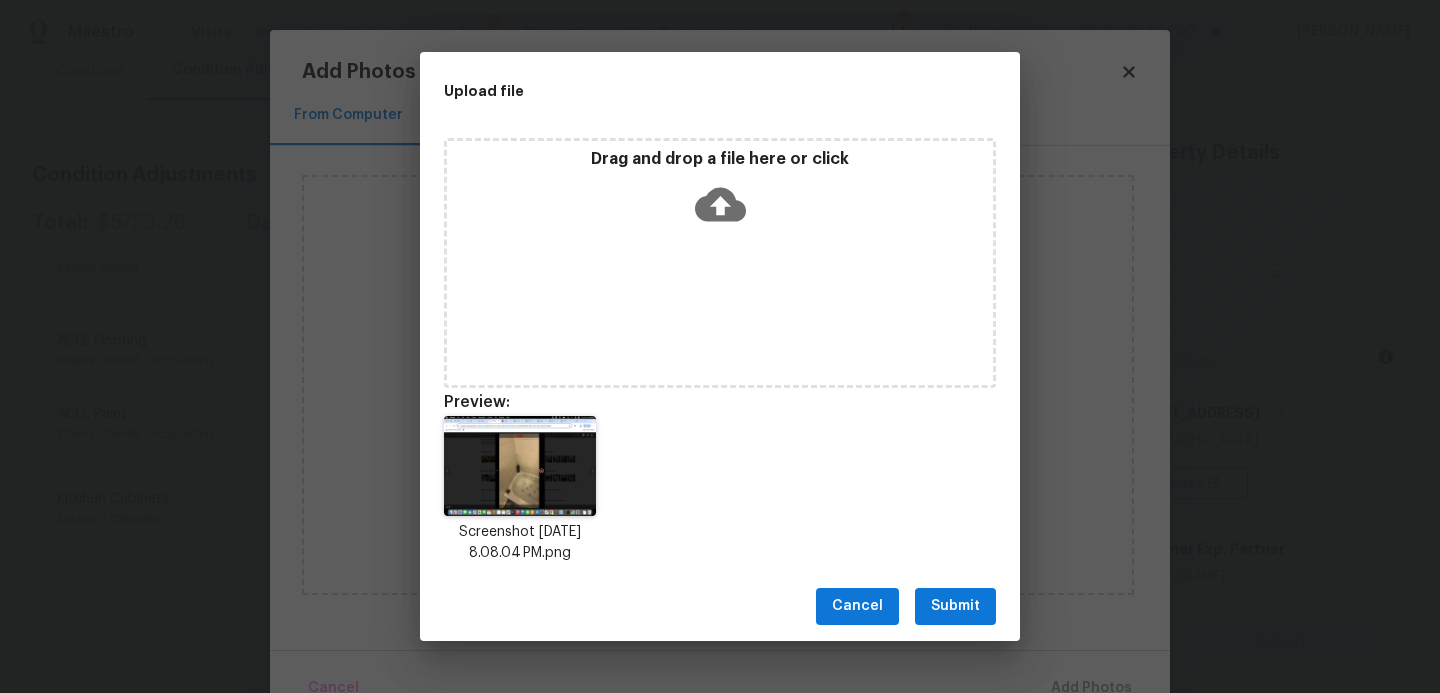 click on "Submit" at bounding box center (955, 606) 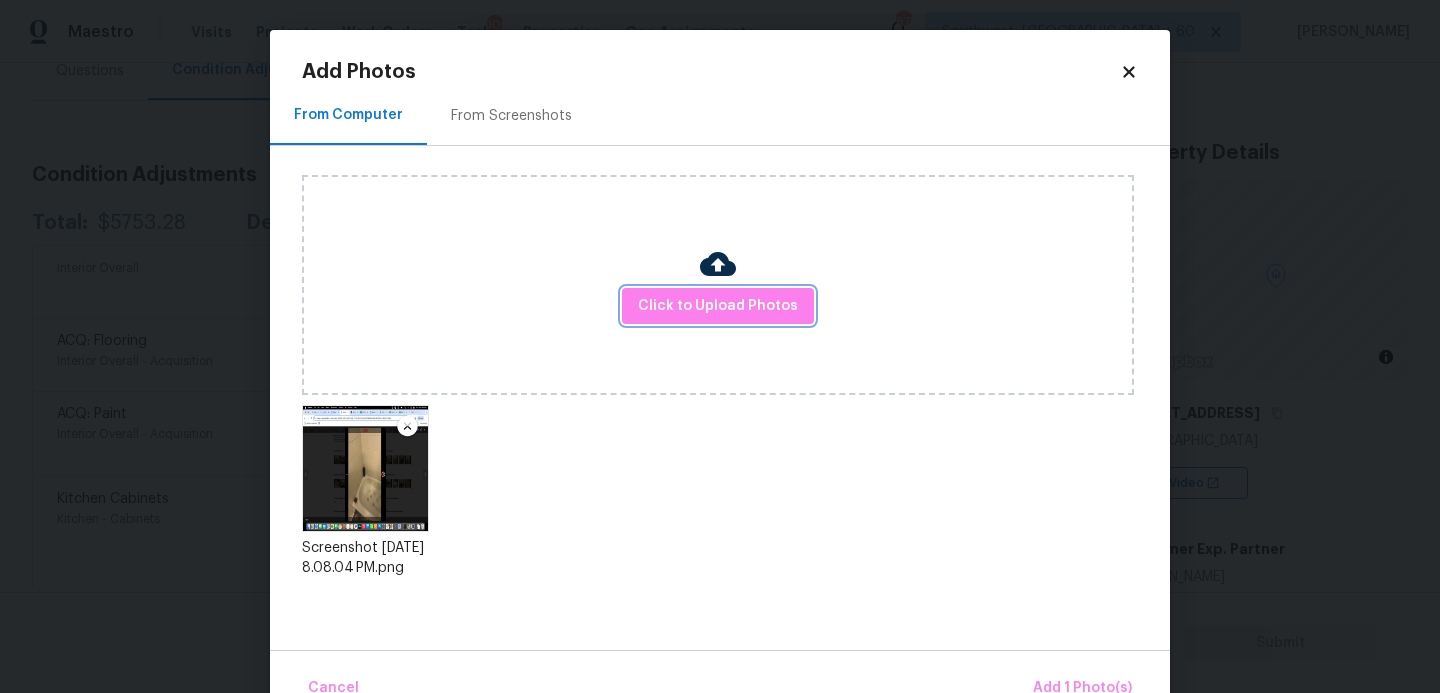 scroll, scrollTop: 47, scrollLeft: 0, axis: vertical 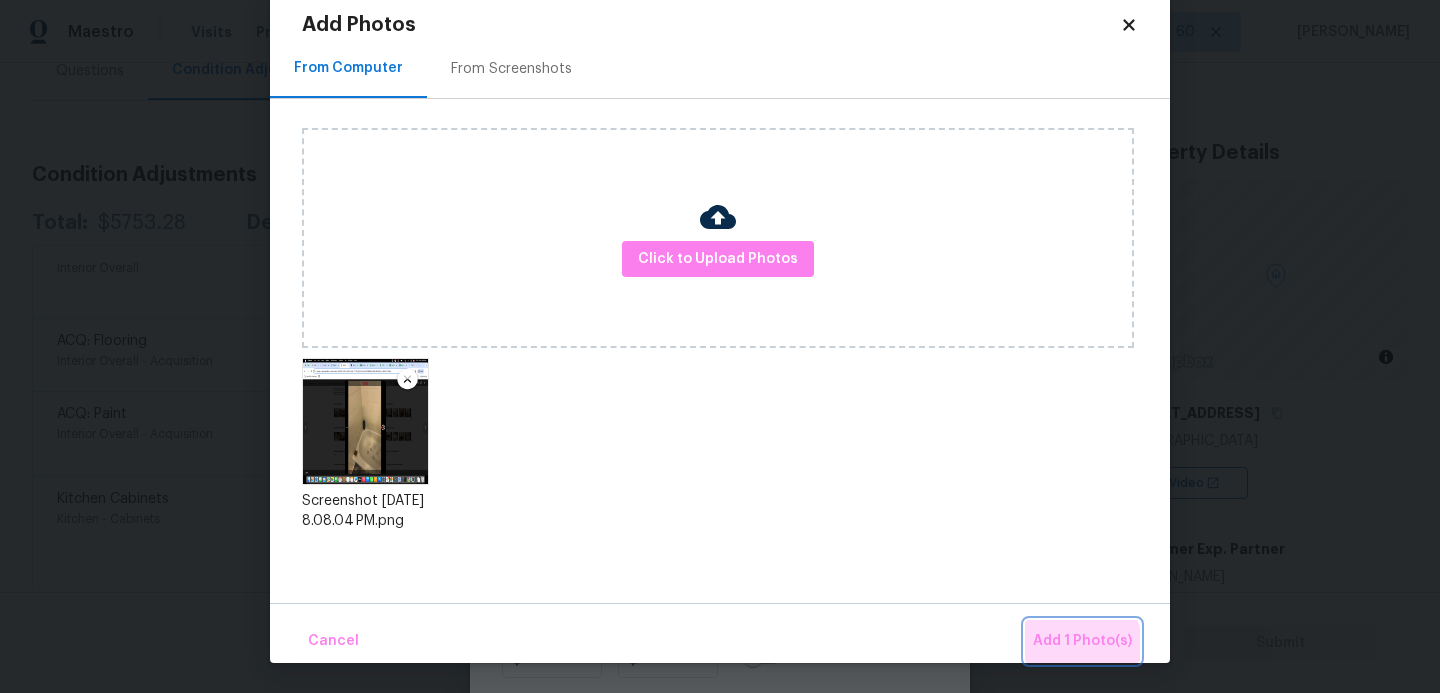 click on "Add 1 Photo(s)" at bounding box center (1082, 641) 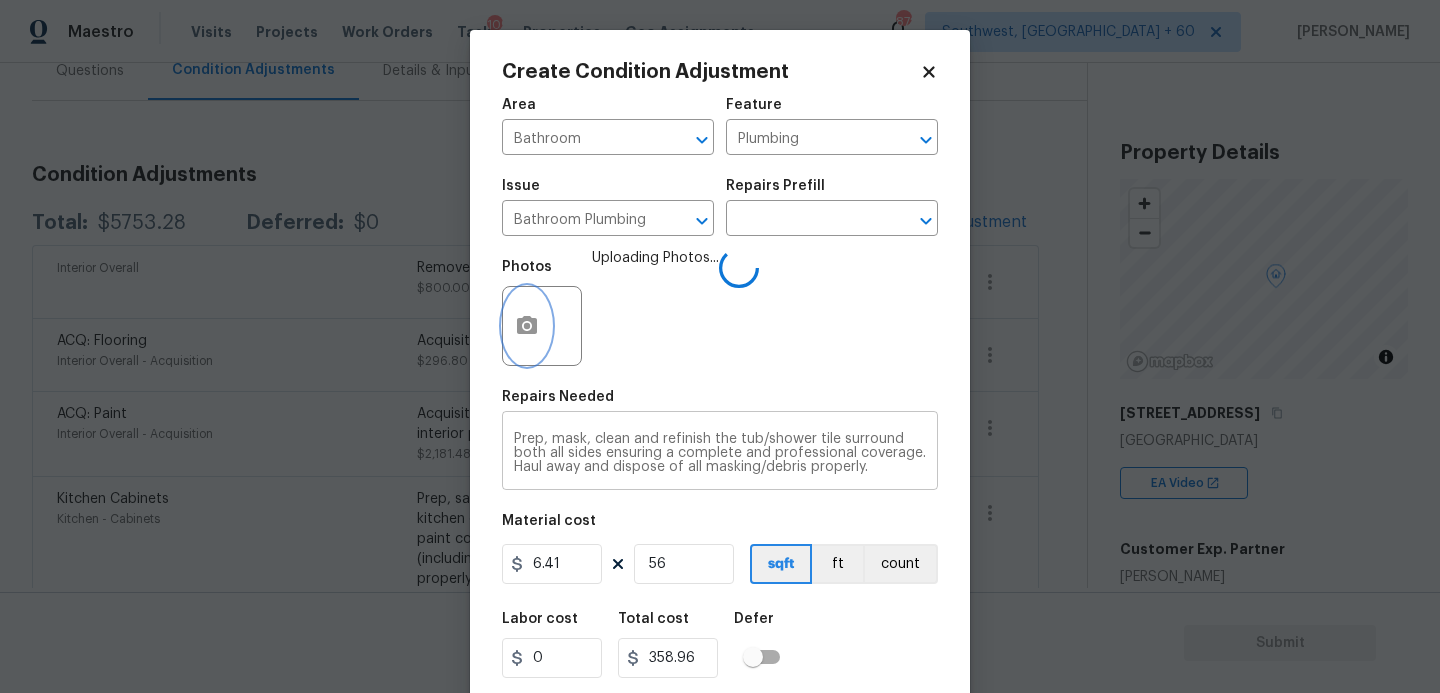 scroll, scrollTop: 0, scrollLeft: 0, axis: both 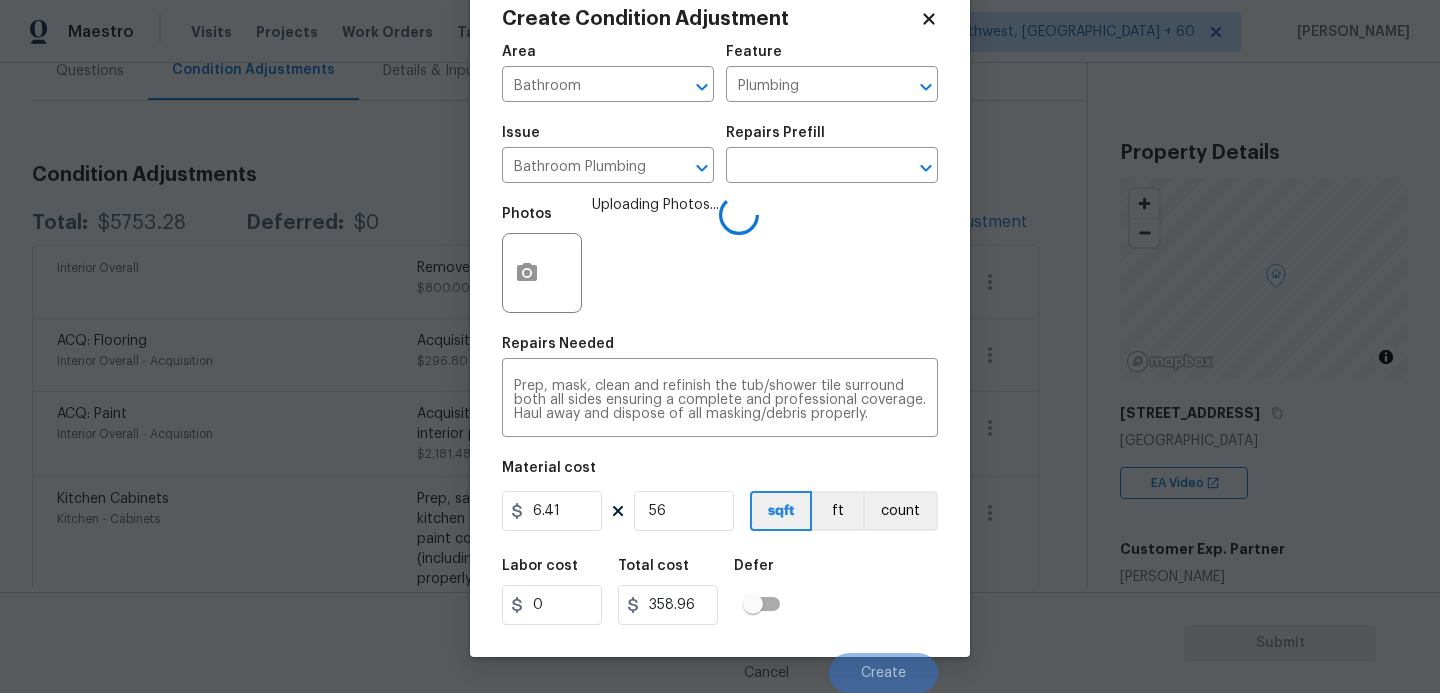 click on "Labor cost 0 Total cost 358.96 Defer" at bounding box center [720, 592] 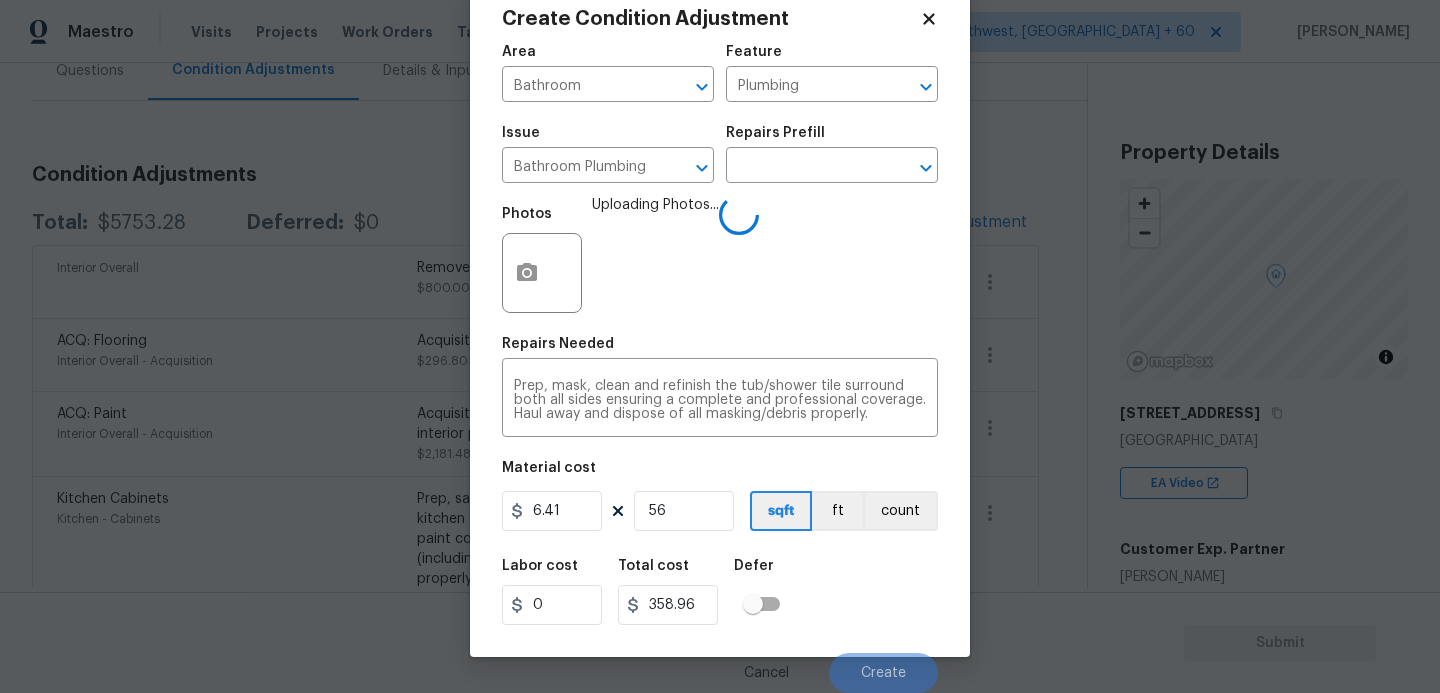 click on "Labor cost 0 Total cost 358.96 Defer" at bounding box center [720, 592] 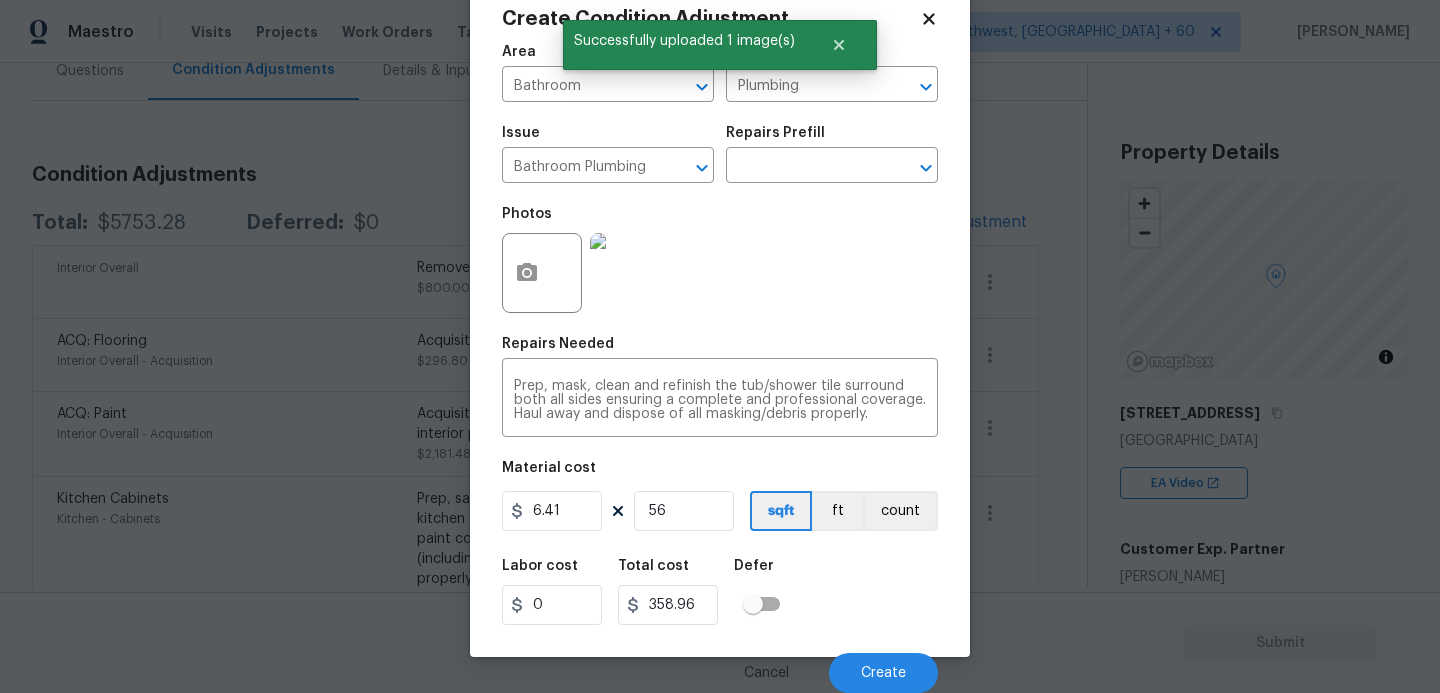 click on "Labor cost 0 Total cost 358.96 Defer" at bounding box center (720, 592) 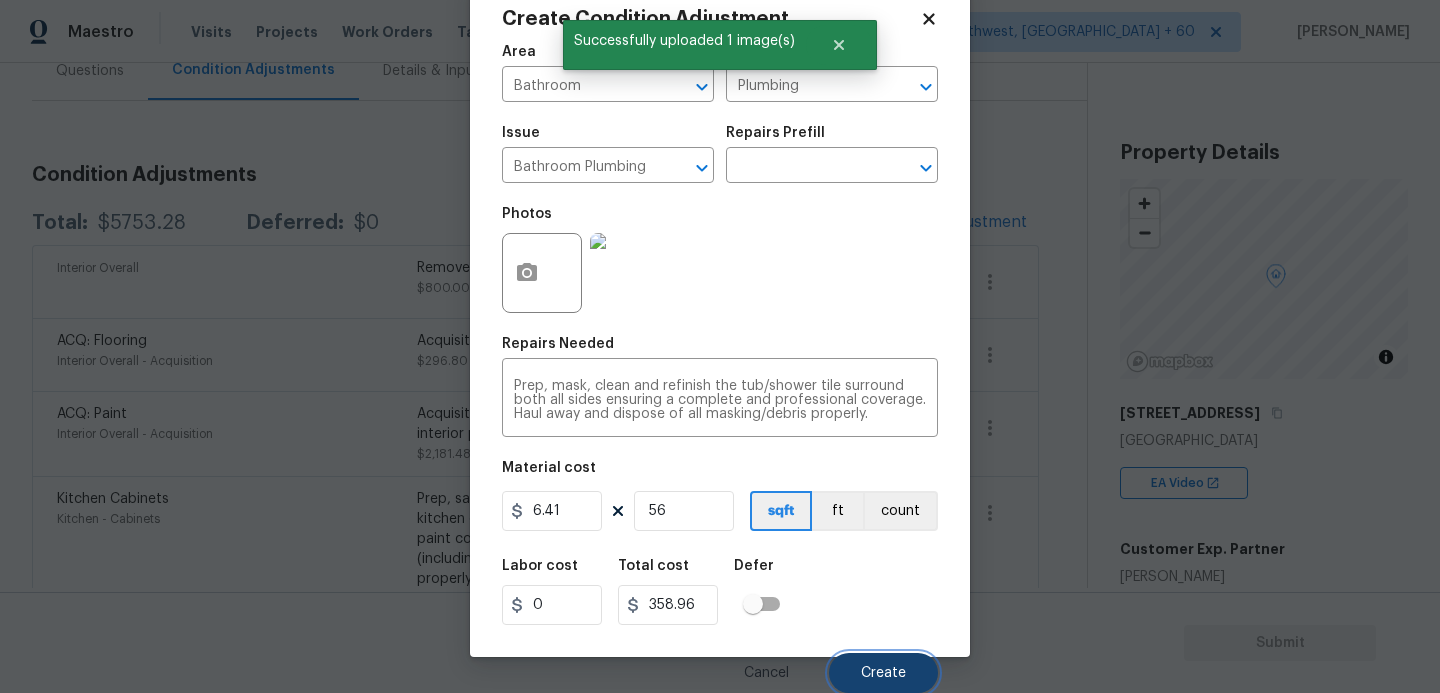 click on "Create" at bounding box center [883, 673] 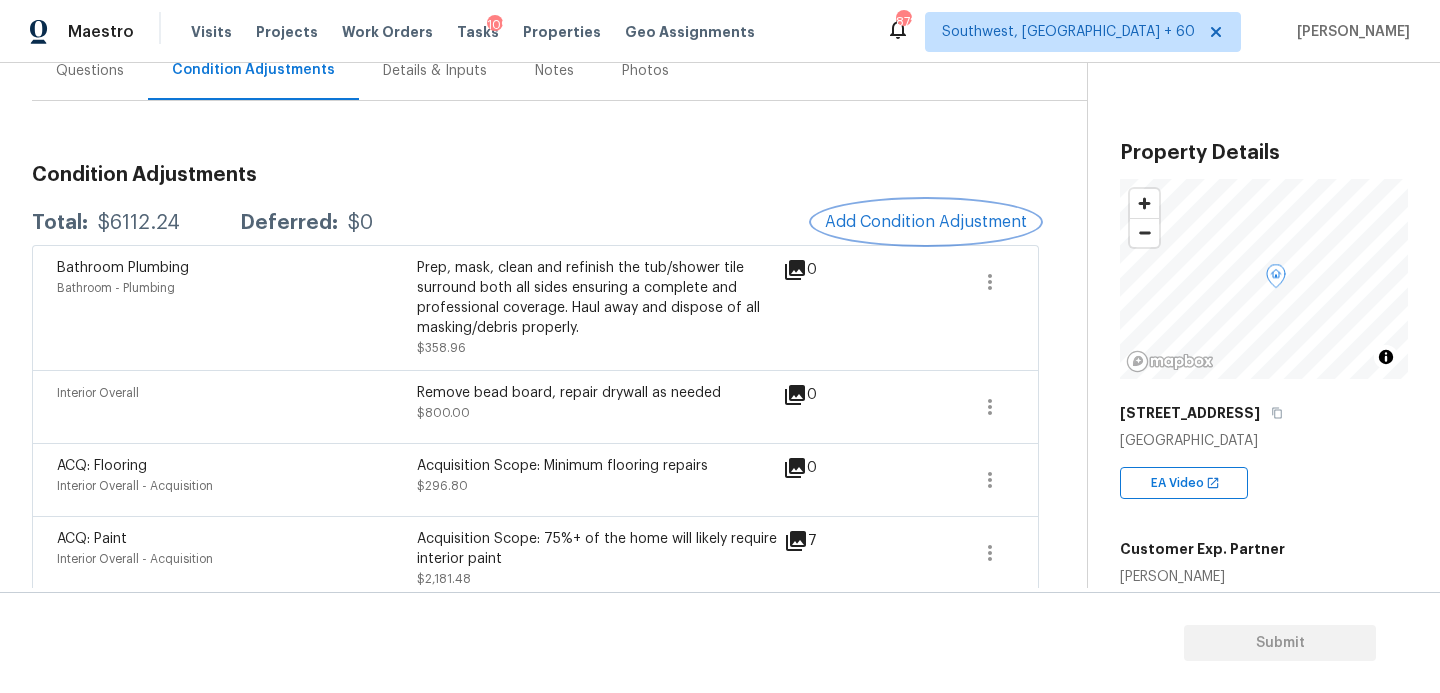 scroll, scrollTop: 0, scrollLeft: 0, axis: both 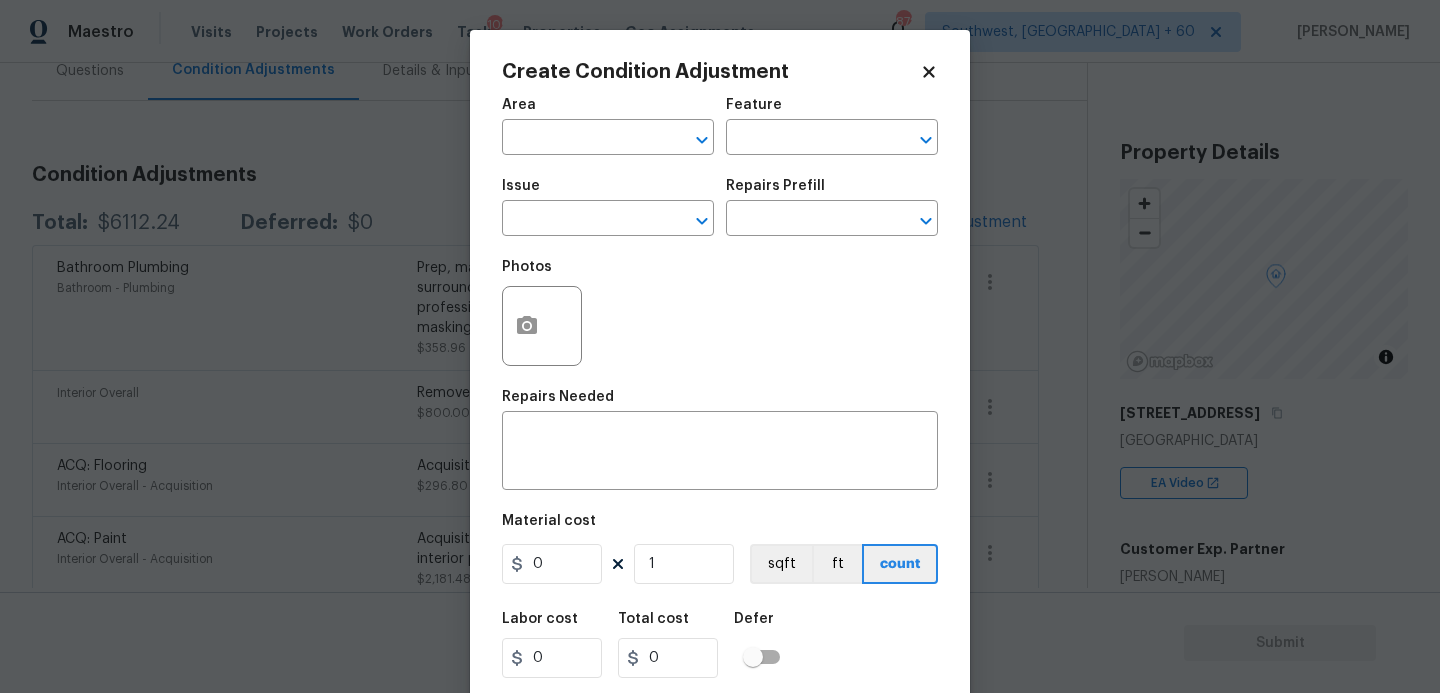 click on "Area" at bounding box center (608, 111) 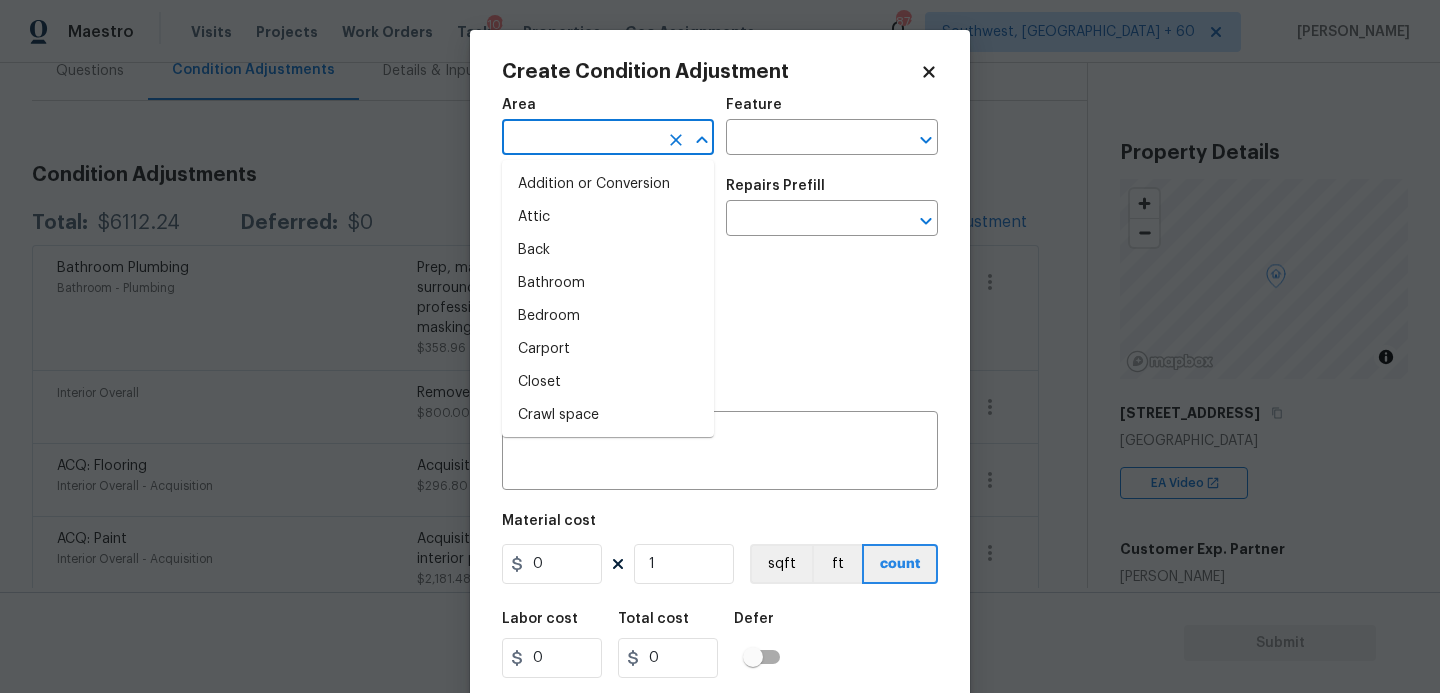 click at bounding box center (580, 139) 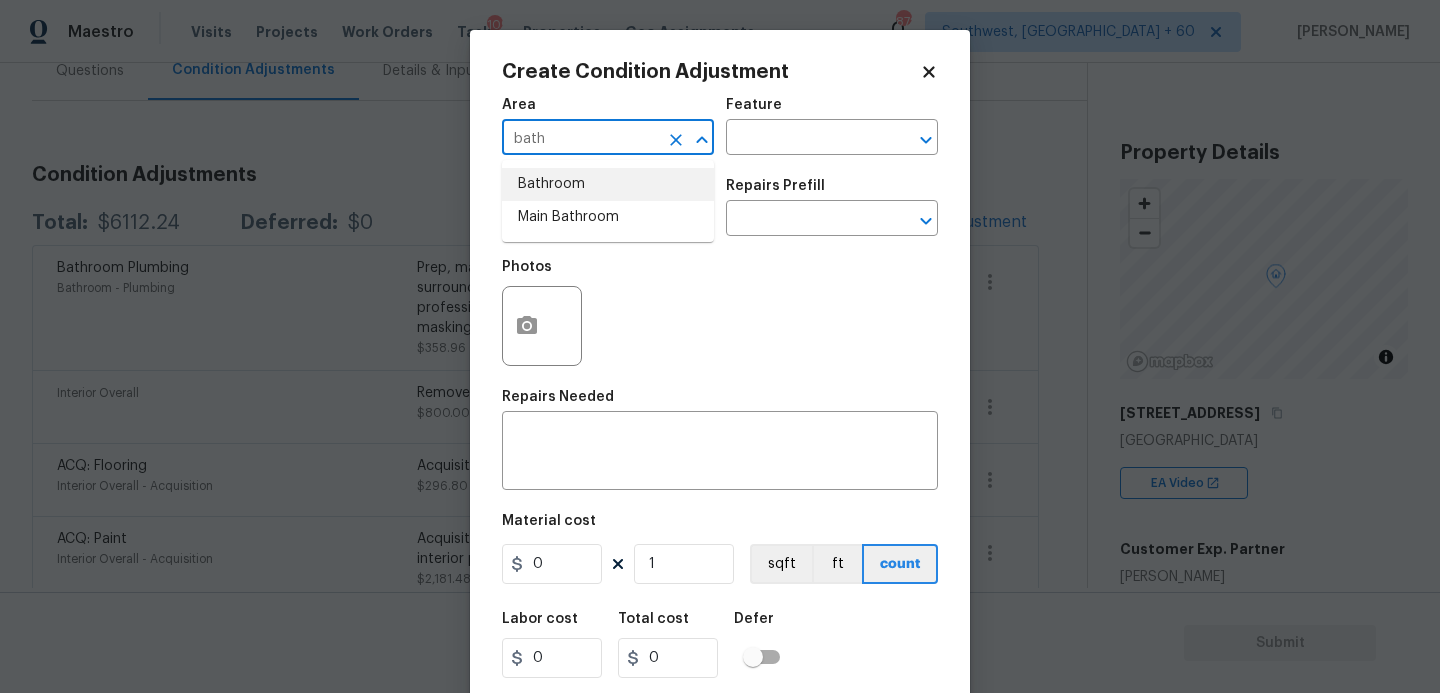 click on "Bathroom" at bounding box center (608, 184) 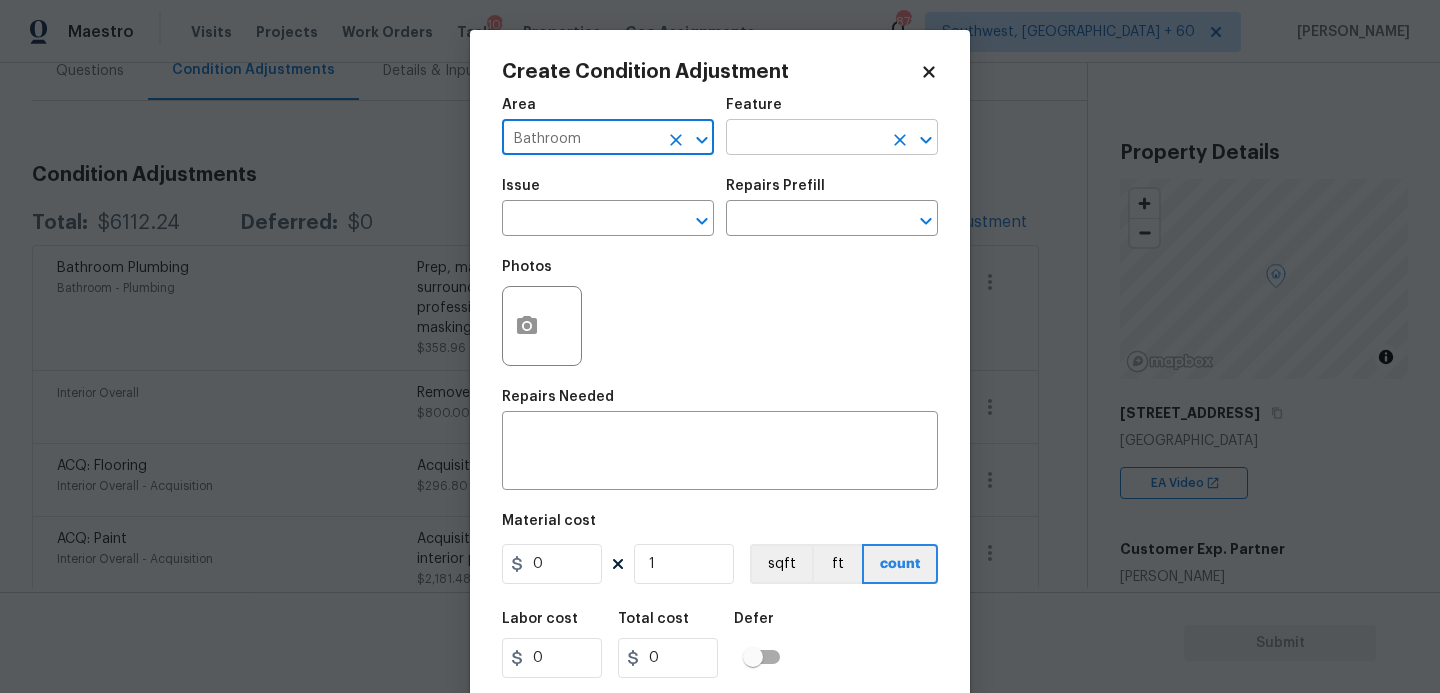 type on "Bathroom" 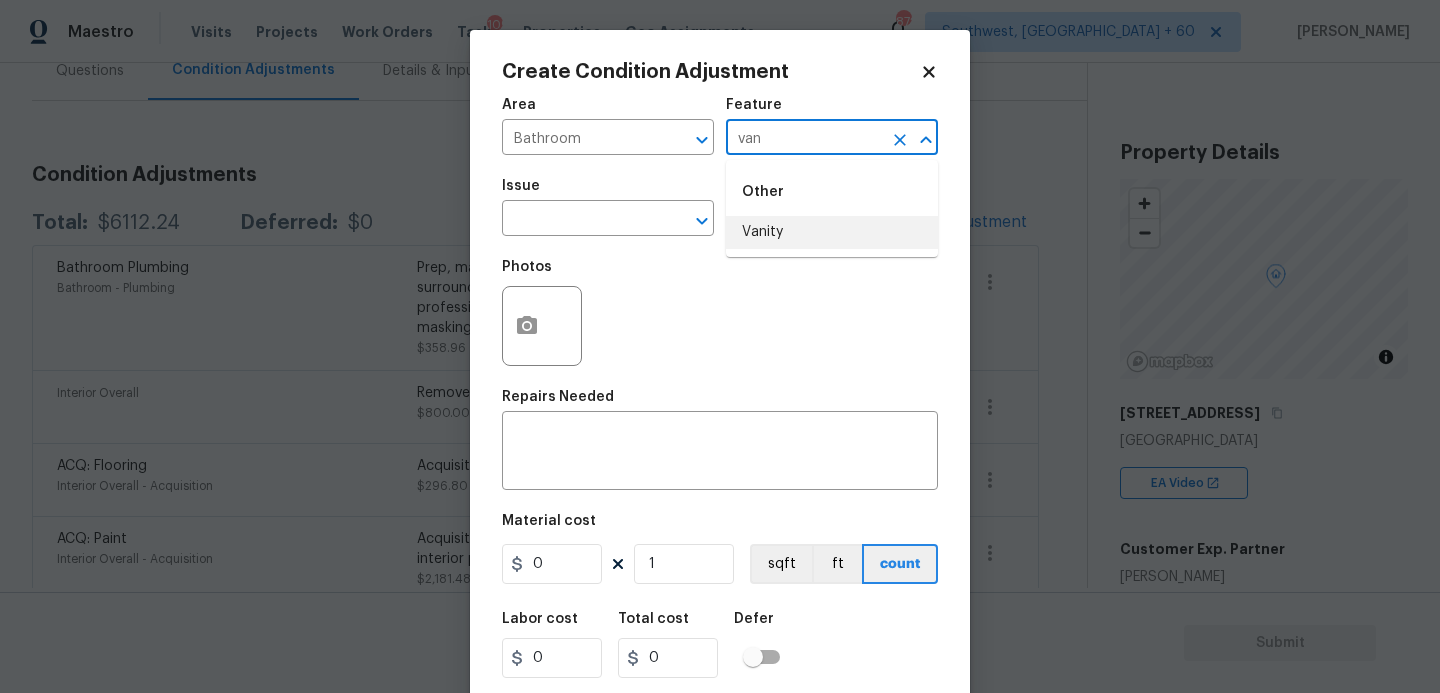 click on "Vanity" at bounding box center [832, 232] 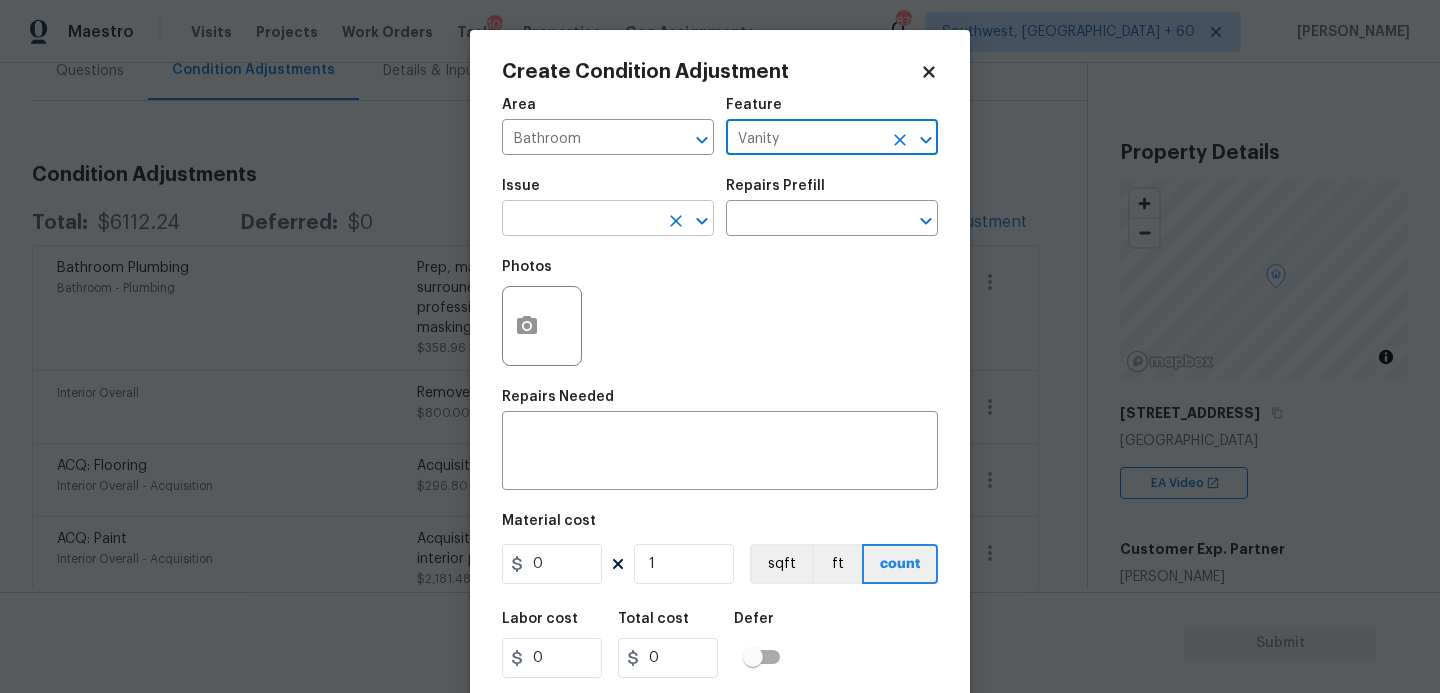 type on "Vanity" 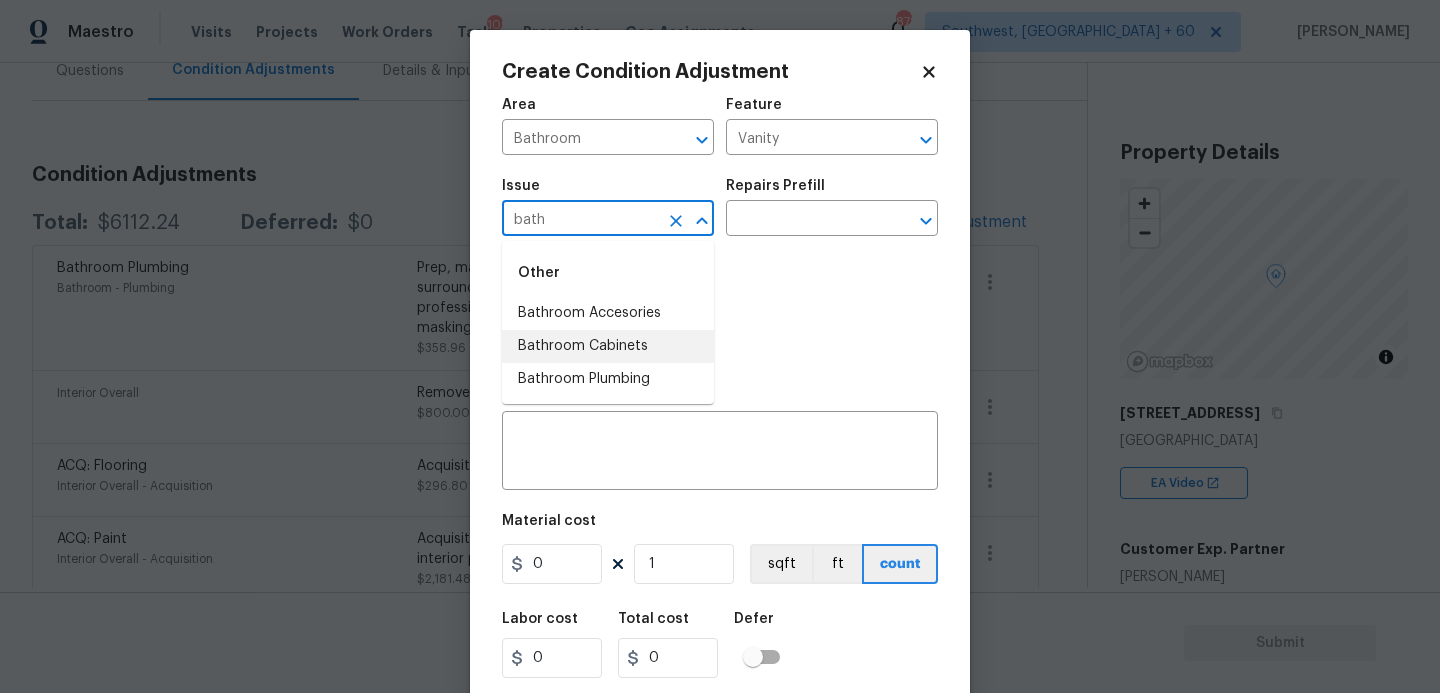 click on "Bathroom Accesories" at bounding box center [608, 313] 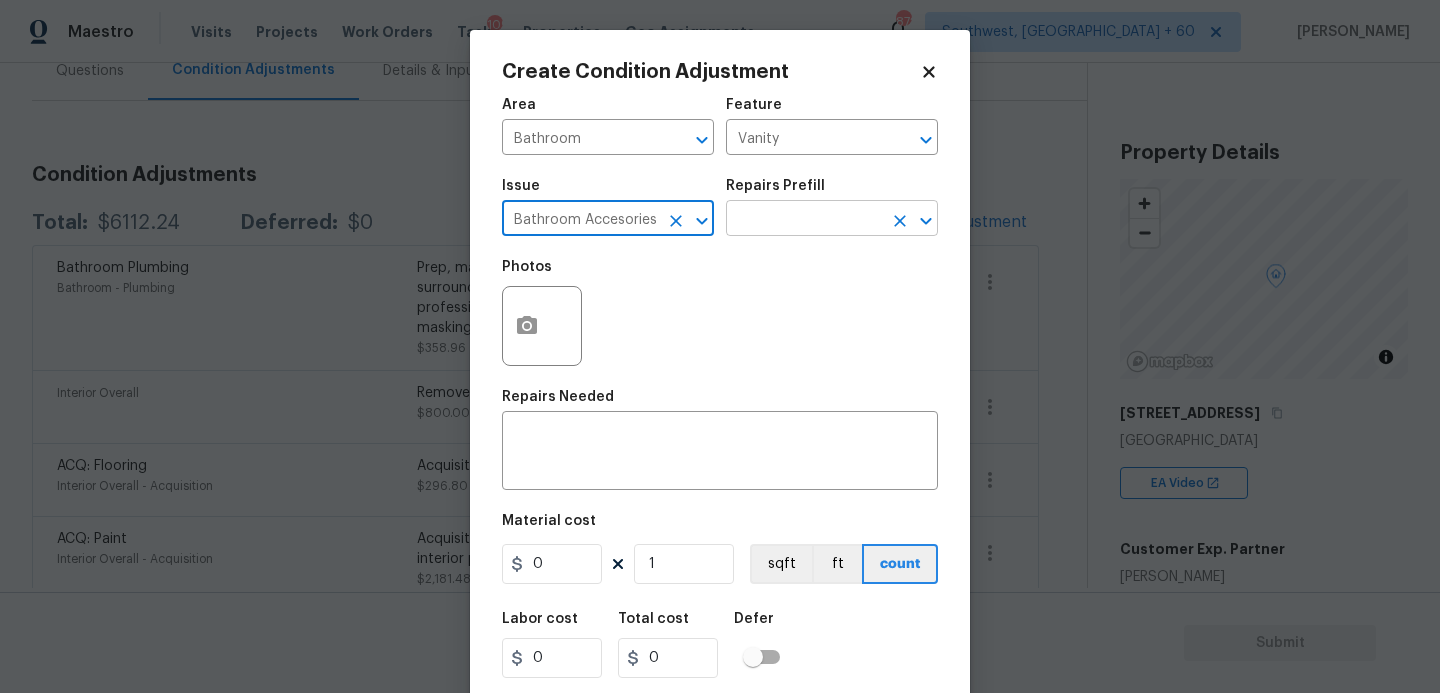 type on "Bathroom Accesories" 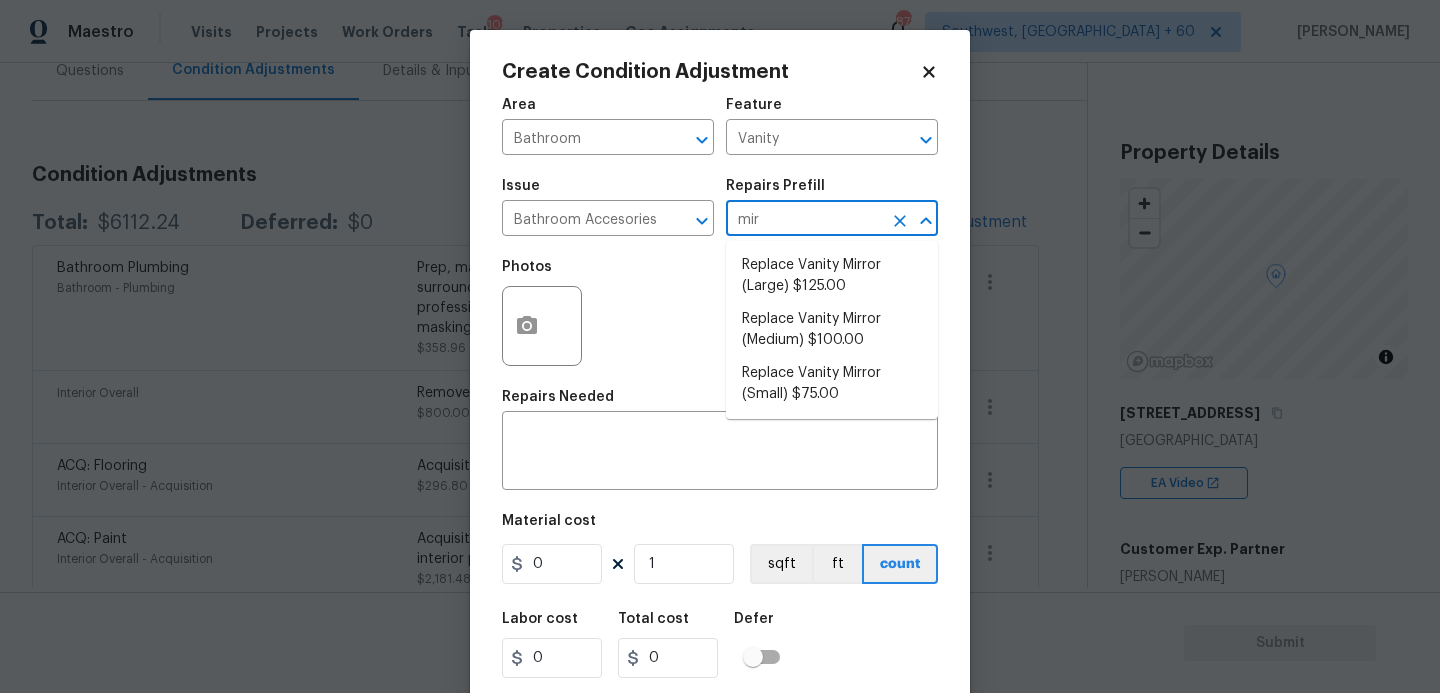 type on "mirr" 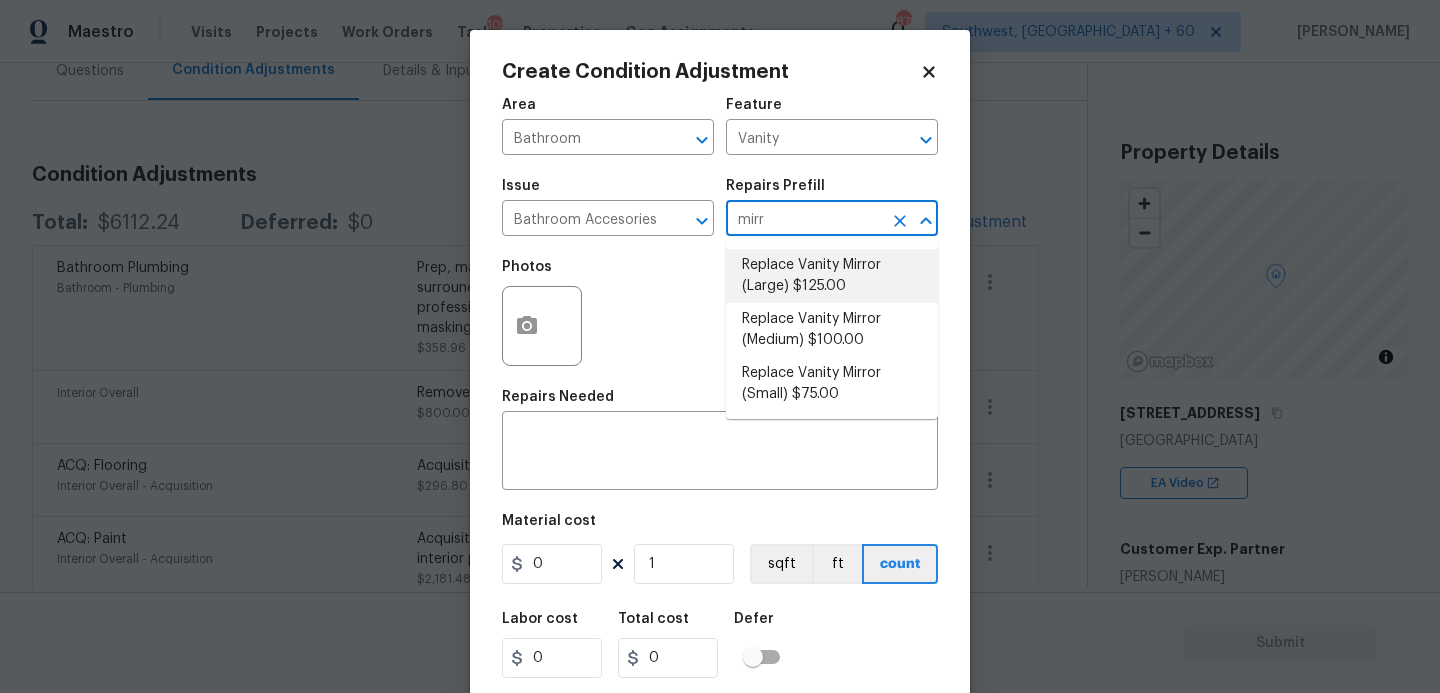 click on "Replace Vanity Mirror (Large) $125.00" at bounding box center (832, 276) 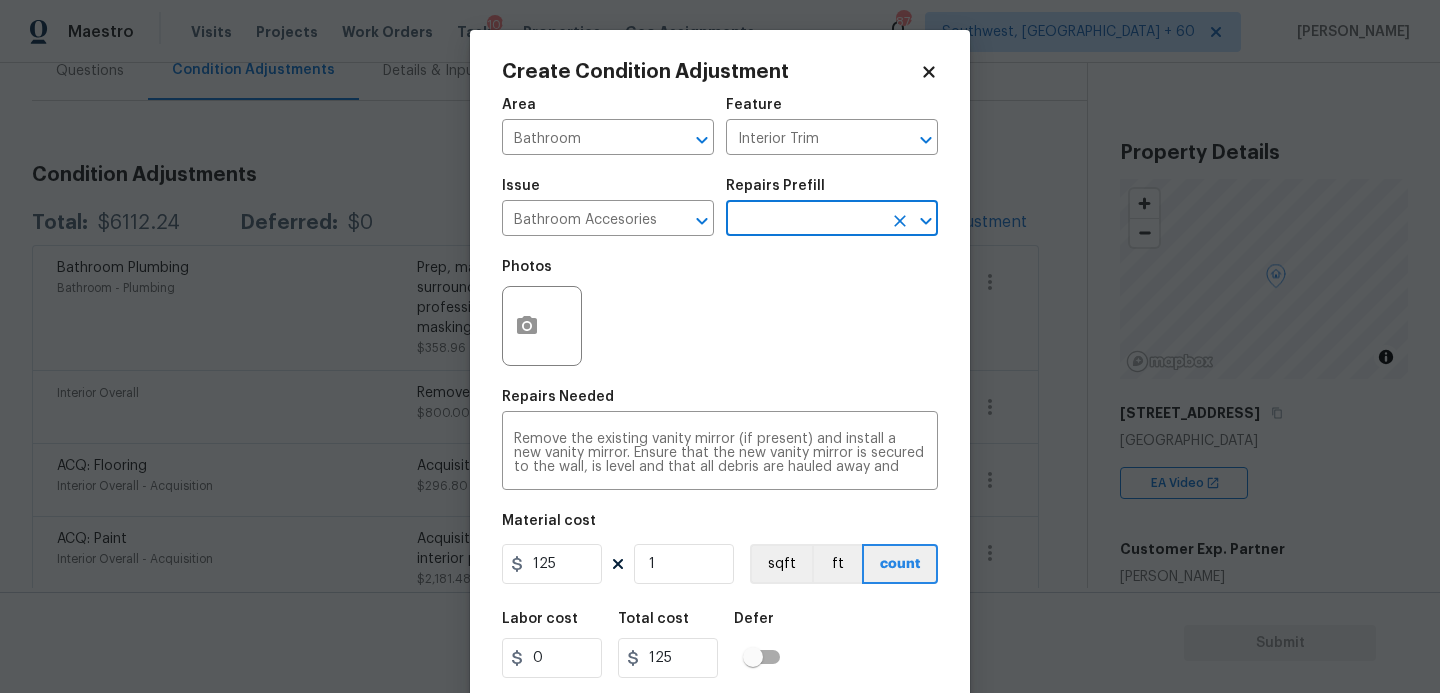 scroll, scrollTop: 54, scrollLeft: 0, axis: vertical 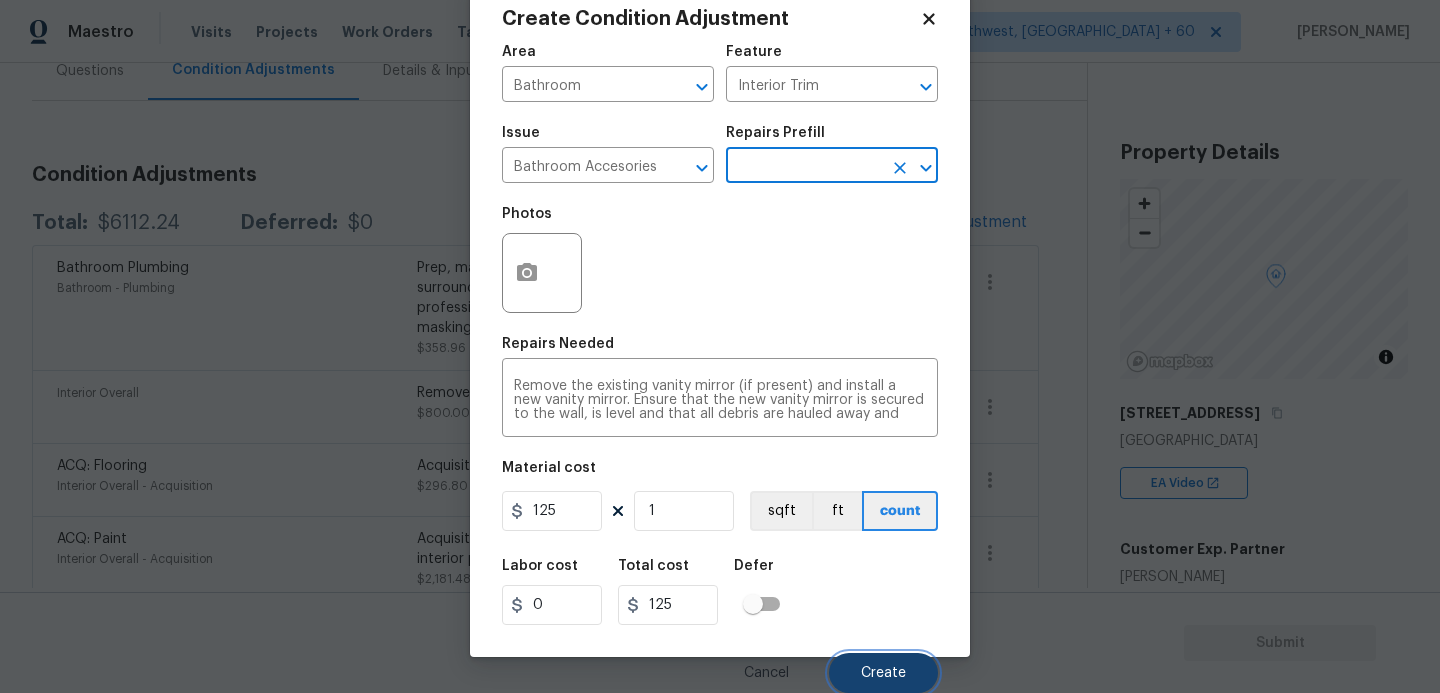 click on "Create" at bounding box center (883, 673) 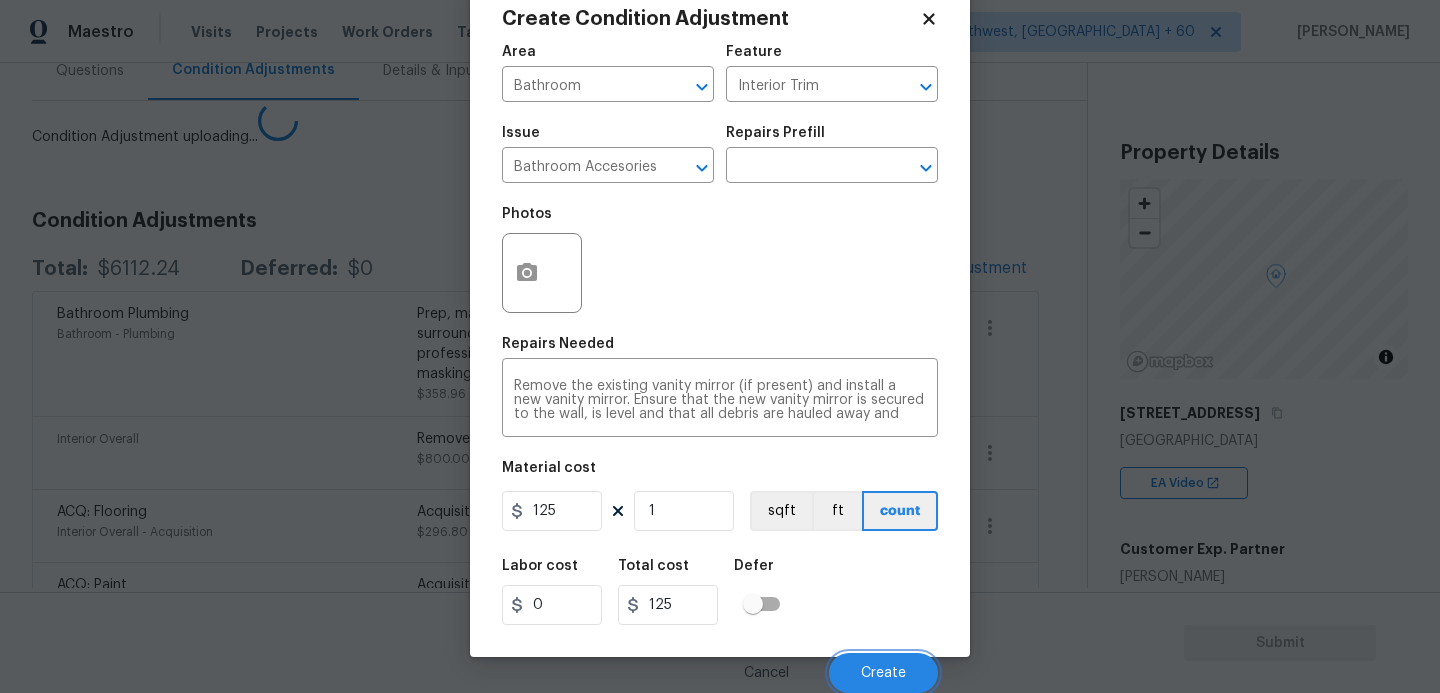 scroll, scrollTop: 47, scrollLeft: 0, axis: vertical 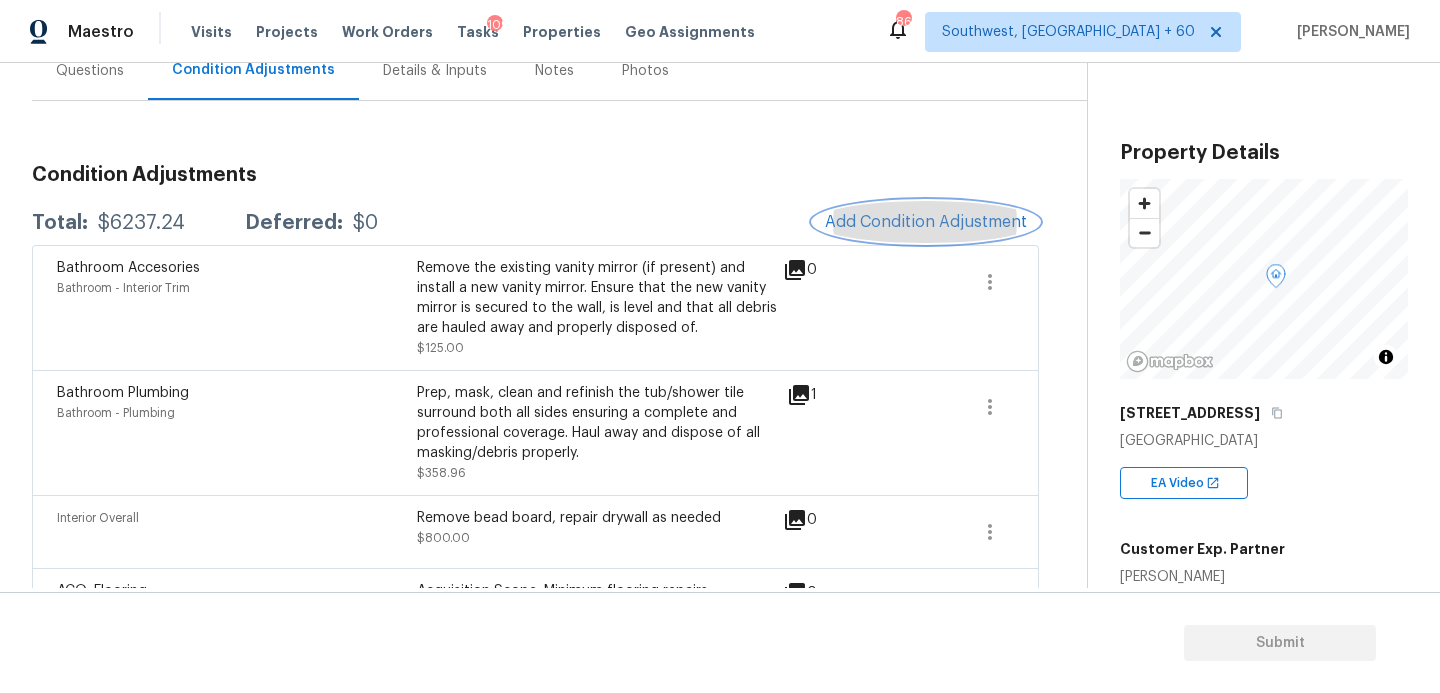 click on "Add Condition Adjustment" at bounding box center (926, 222) 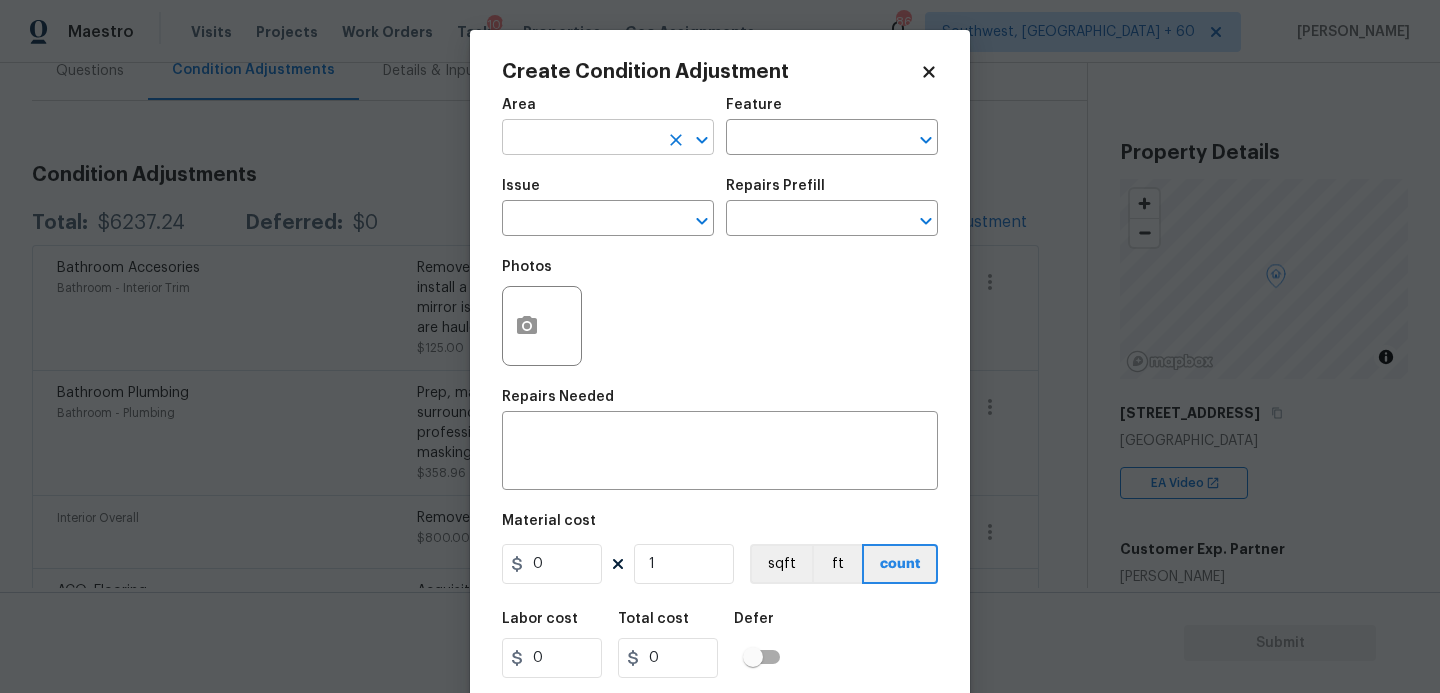 click at bounding box center (580, 139) 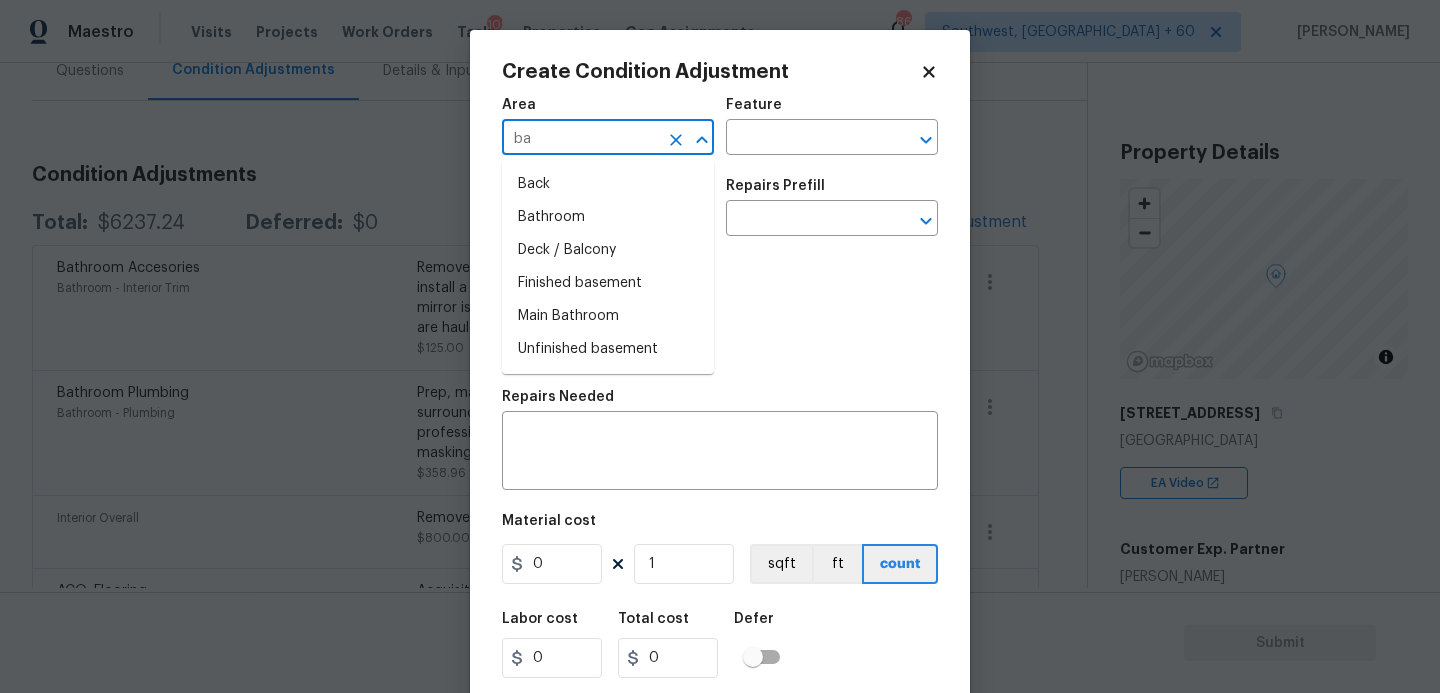 type on "b" 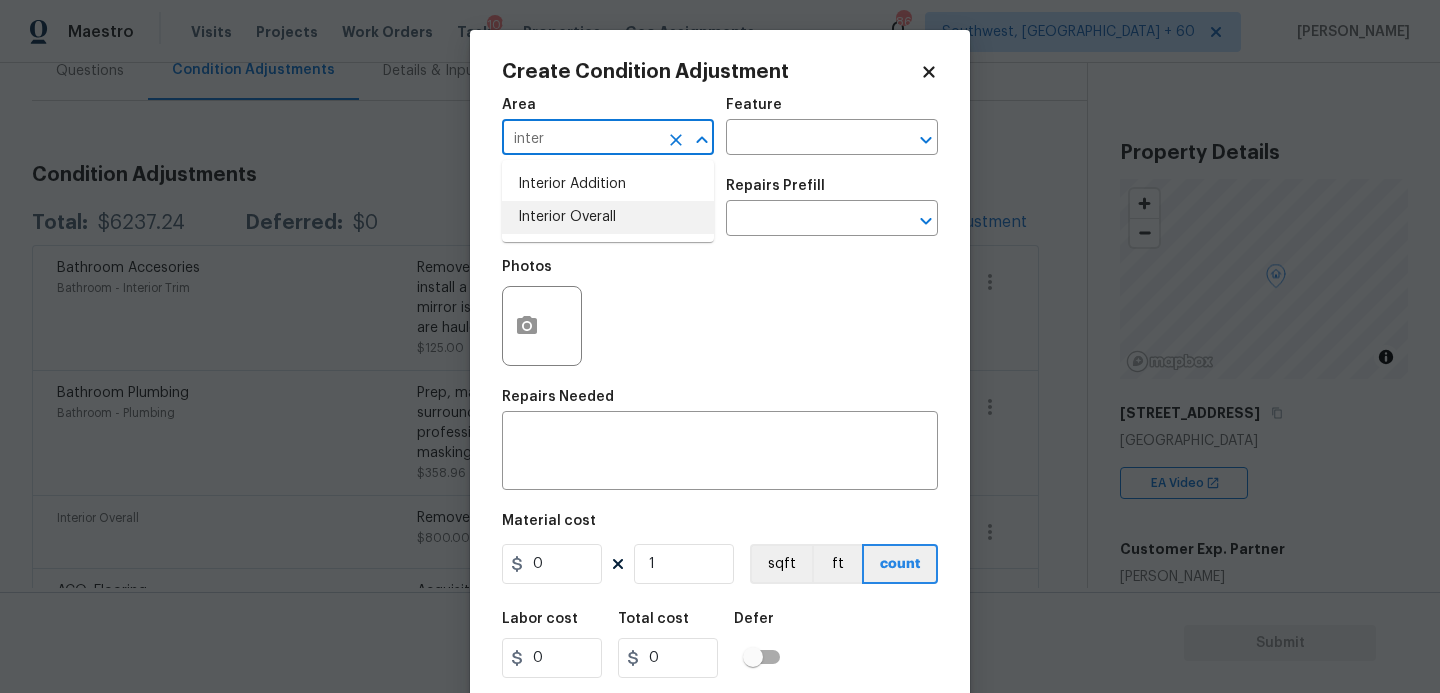 click on "Interior Overall" at bounding box center [608, 217] 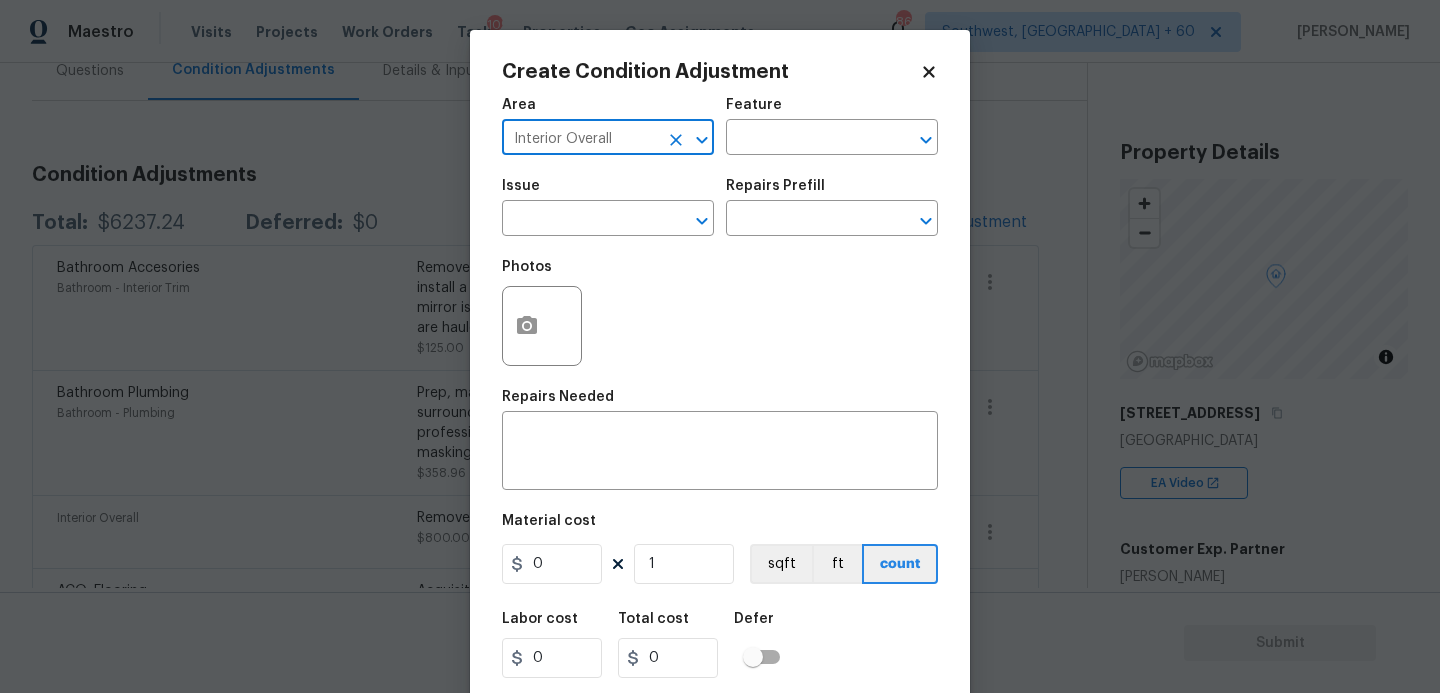type on "Interior Overall" 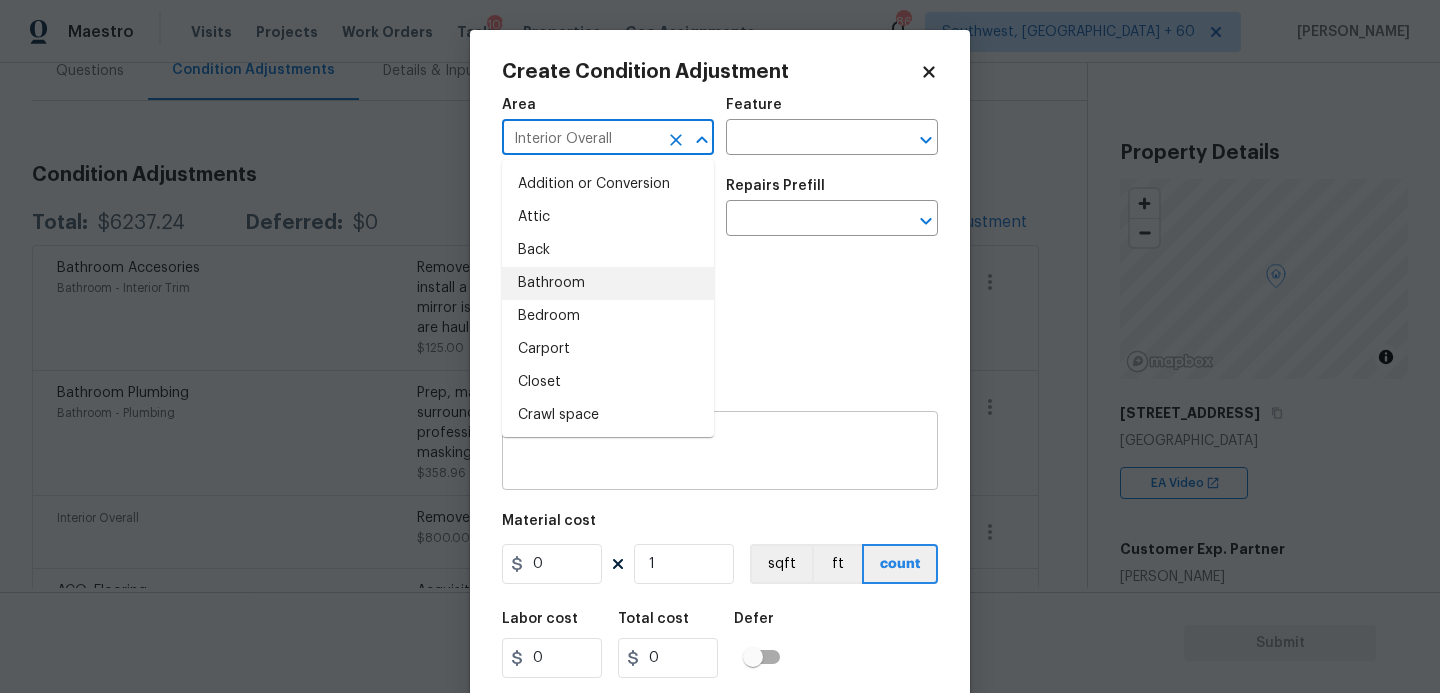 click at bounding box center (720, 453) 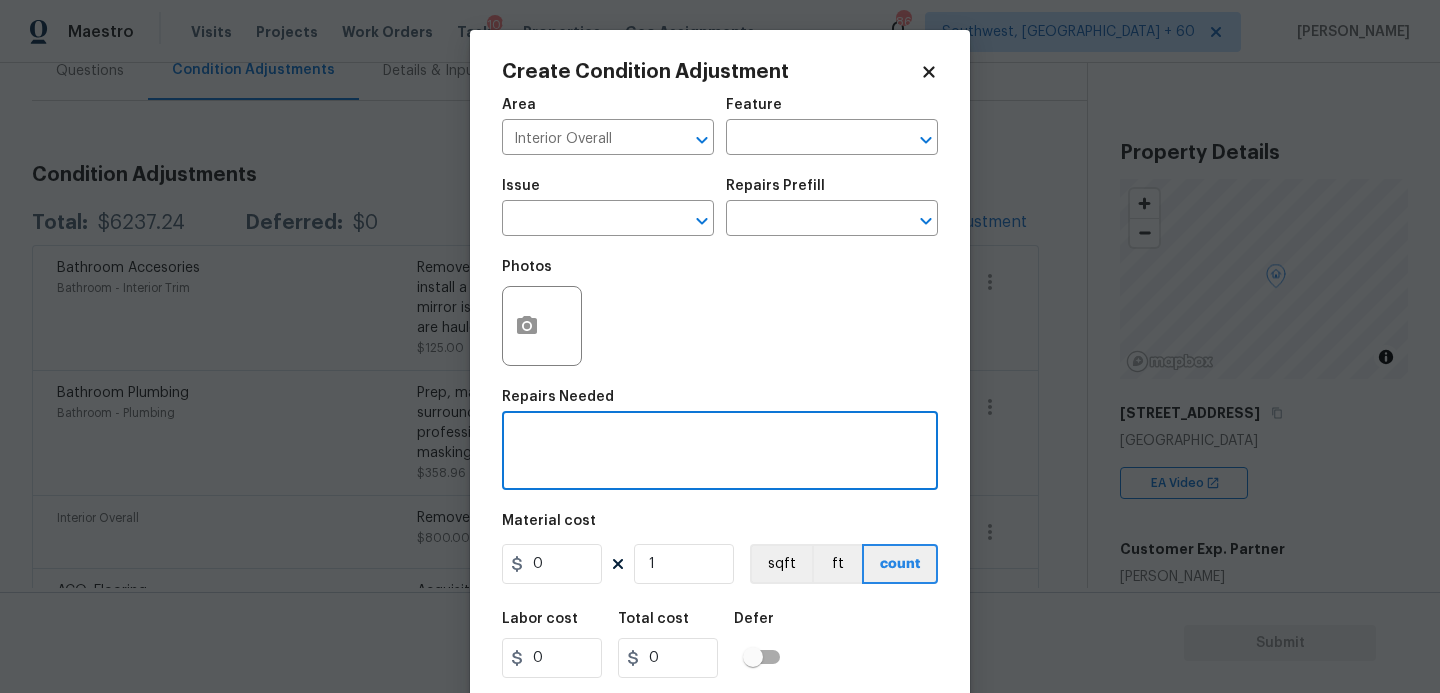 paste on "fireplace glass broken" 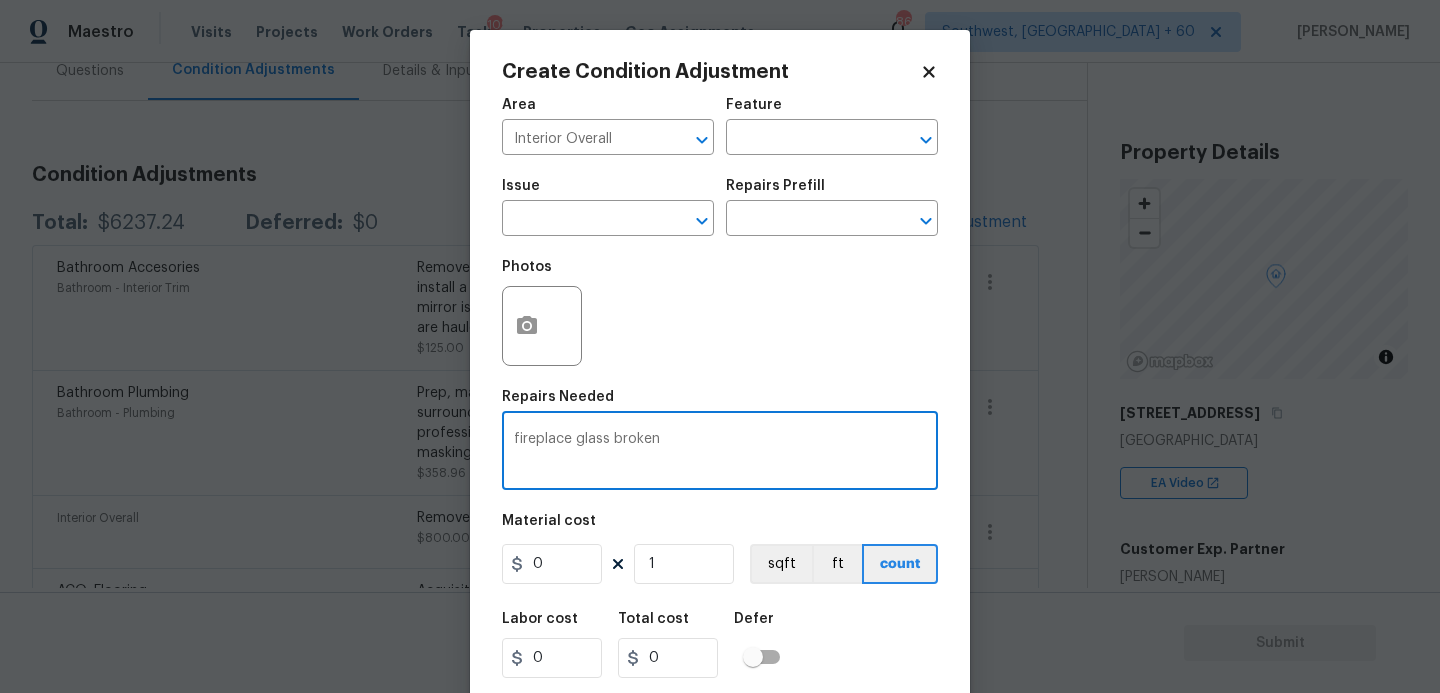 type on "fireplace glass broken" 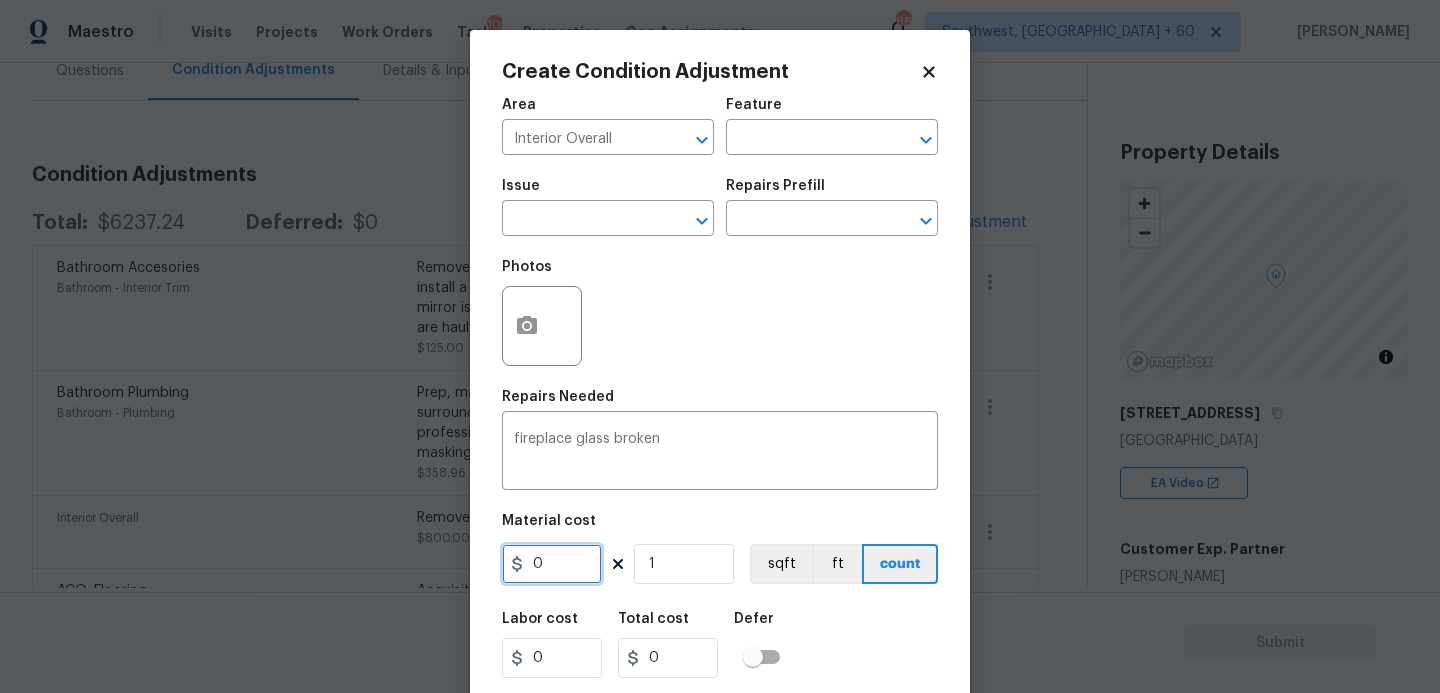 drag, startPoint x: 559, startPoint y: 562, endPoint x: 442, endPoint y: 561, distance: 117.00427 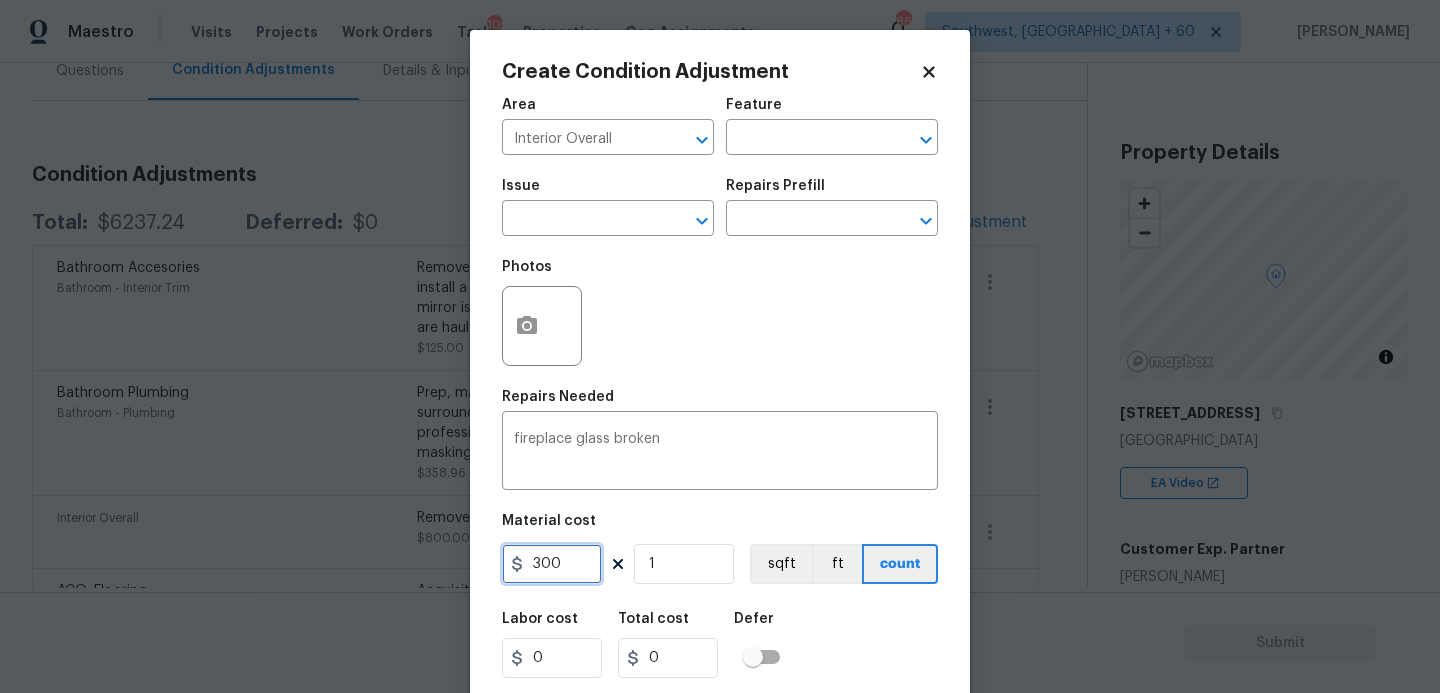 type on "300" 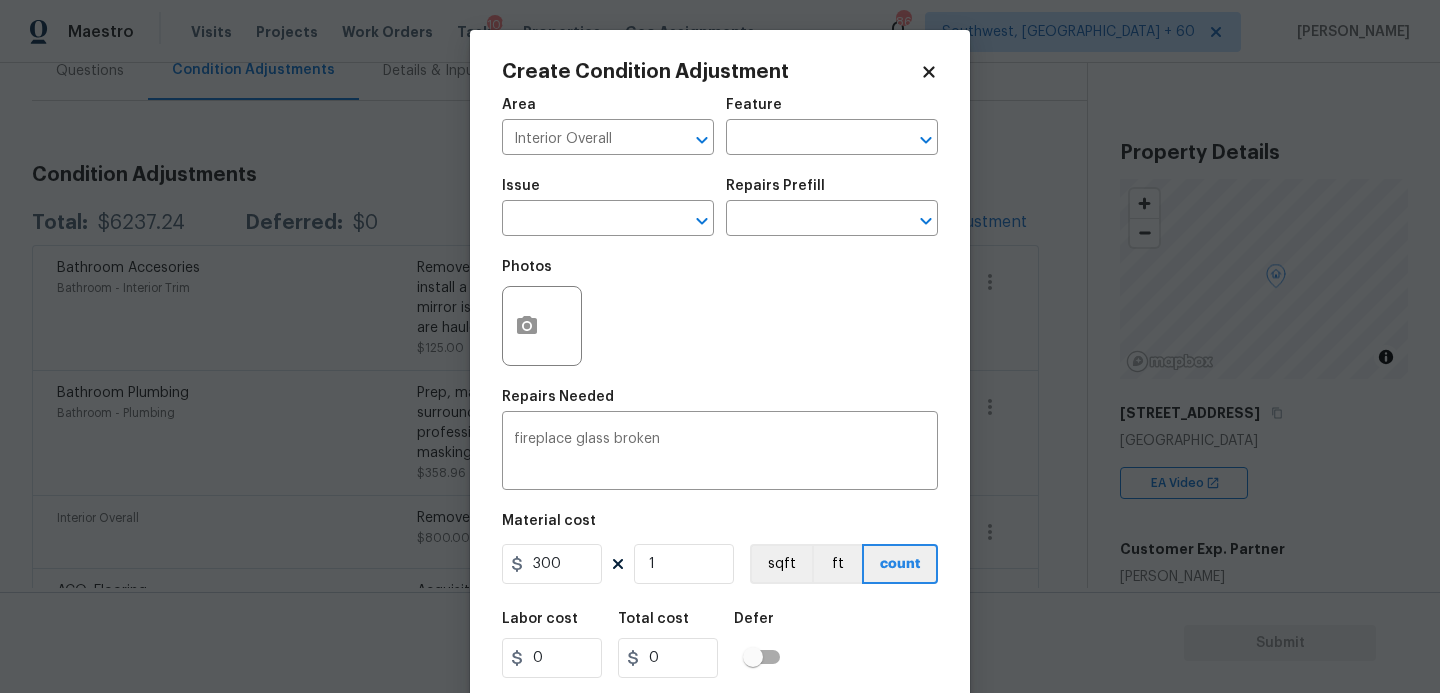 type on "300" 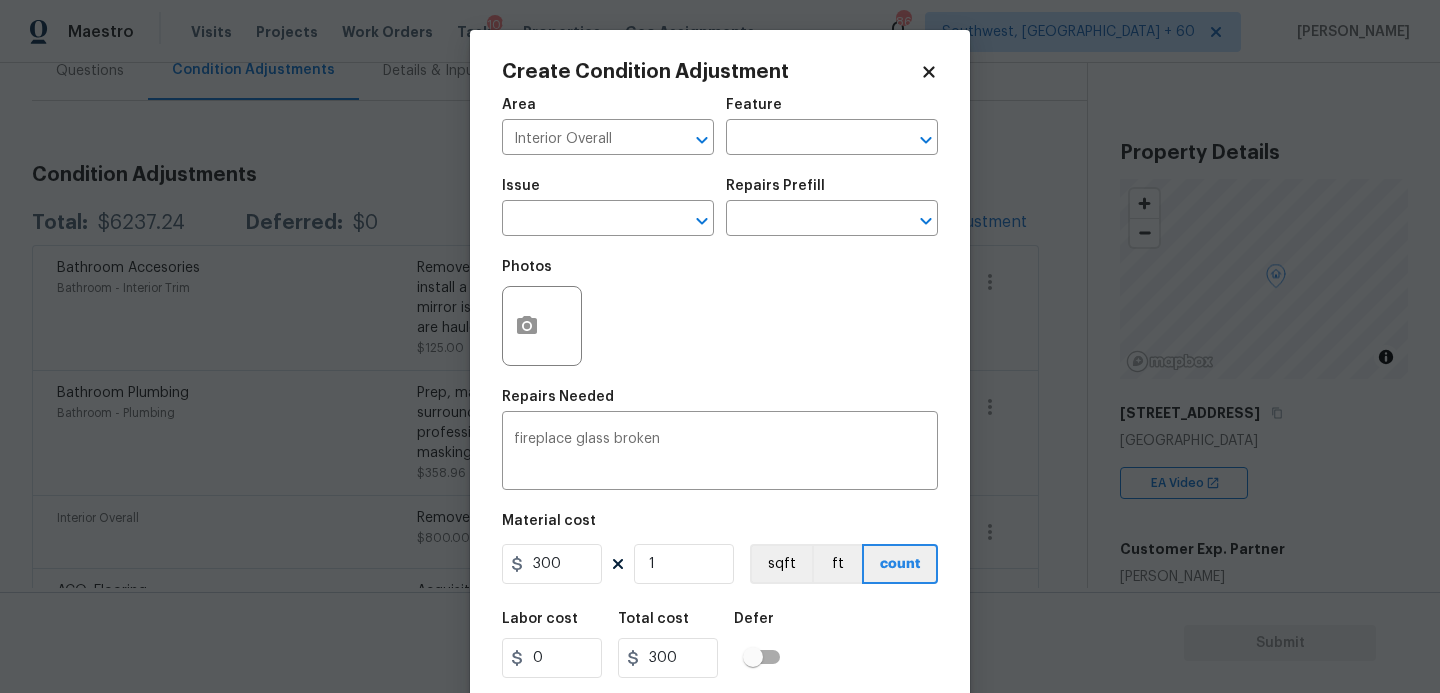 click on "Labor cost 0 Total cost 300 Defer" at bounding box center (720, 645) 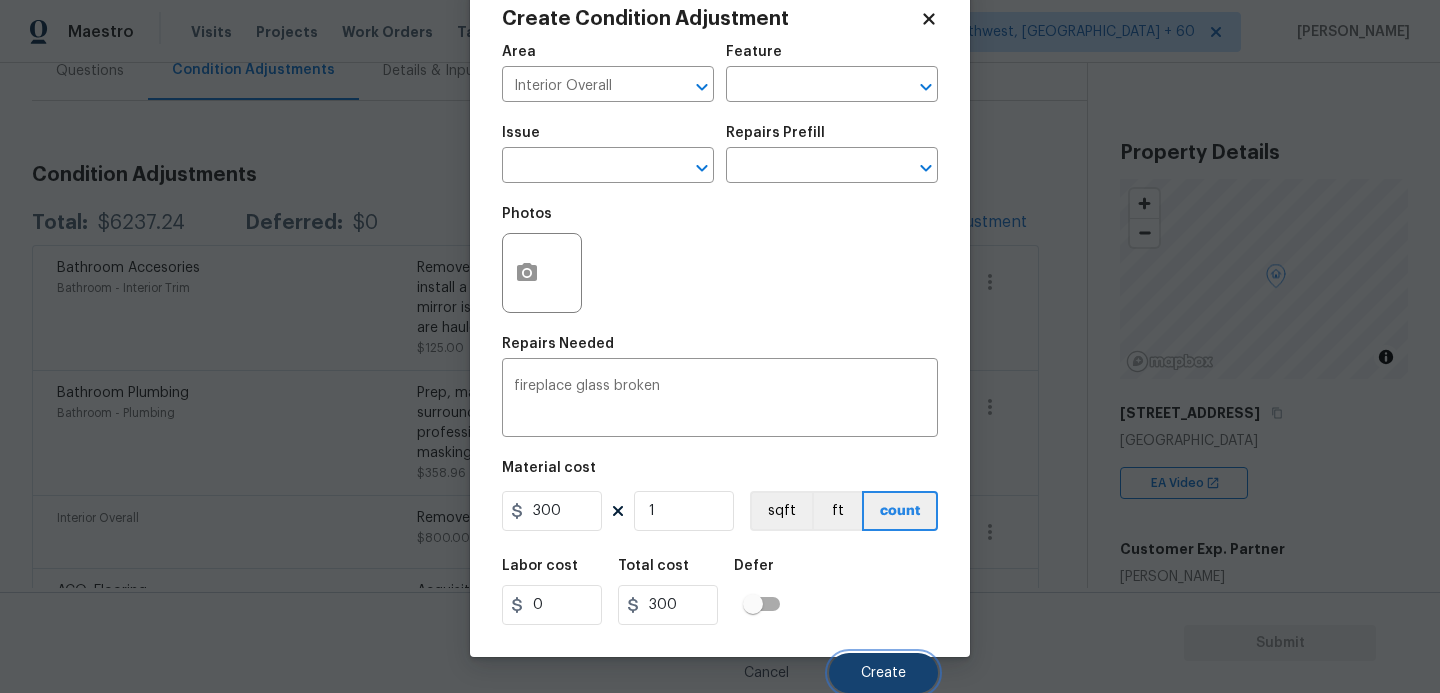 click on "Create" at bounding box center (883, 673) 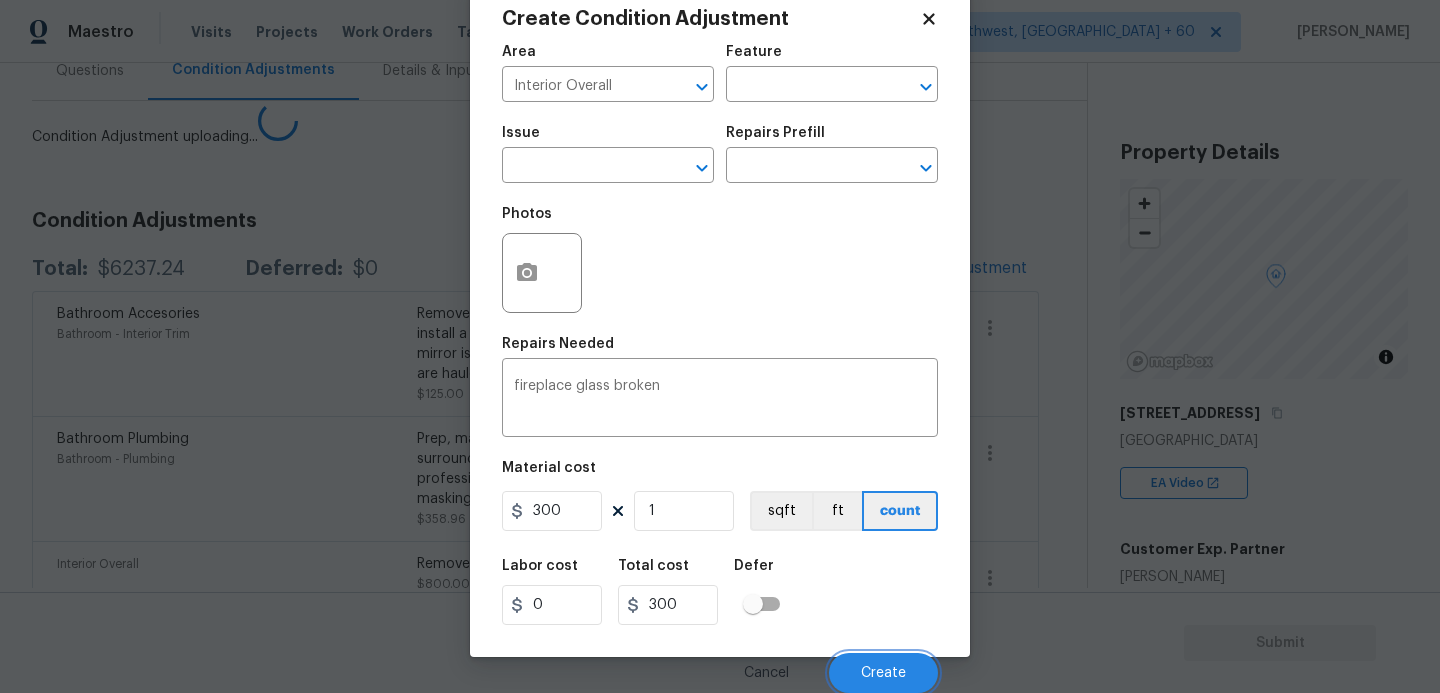 scroll, scrollTop: 47, scrollLeft: 0, axis: vertical 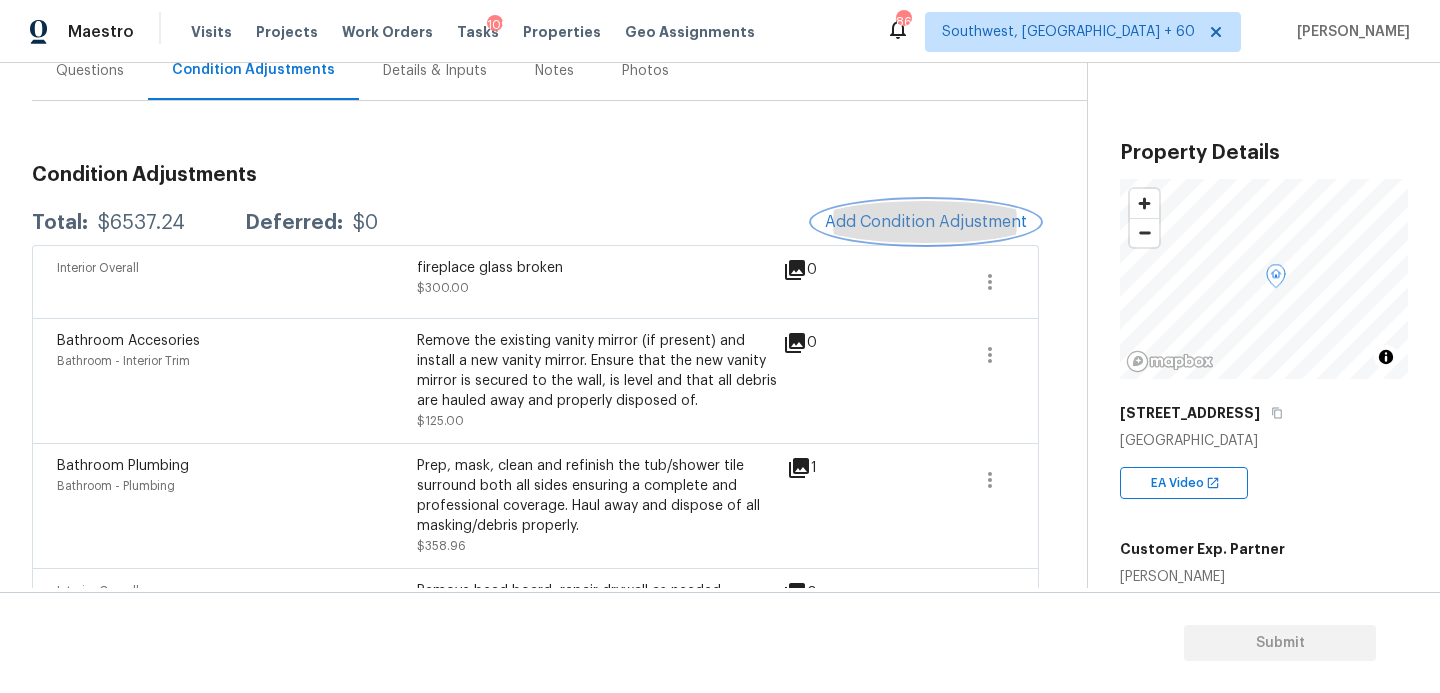 click on "Add Condition Adjustment" at bounding box center (926, 222) 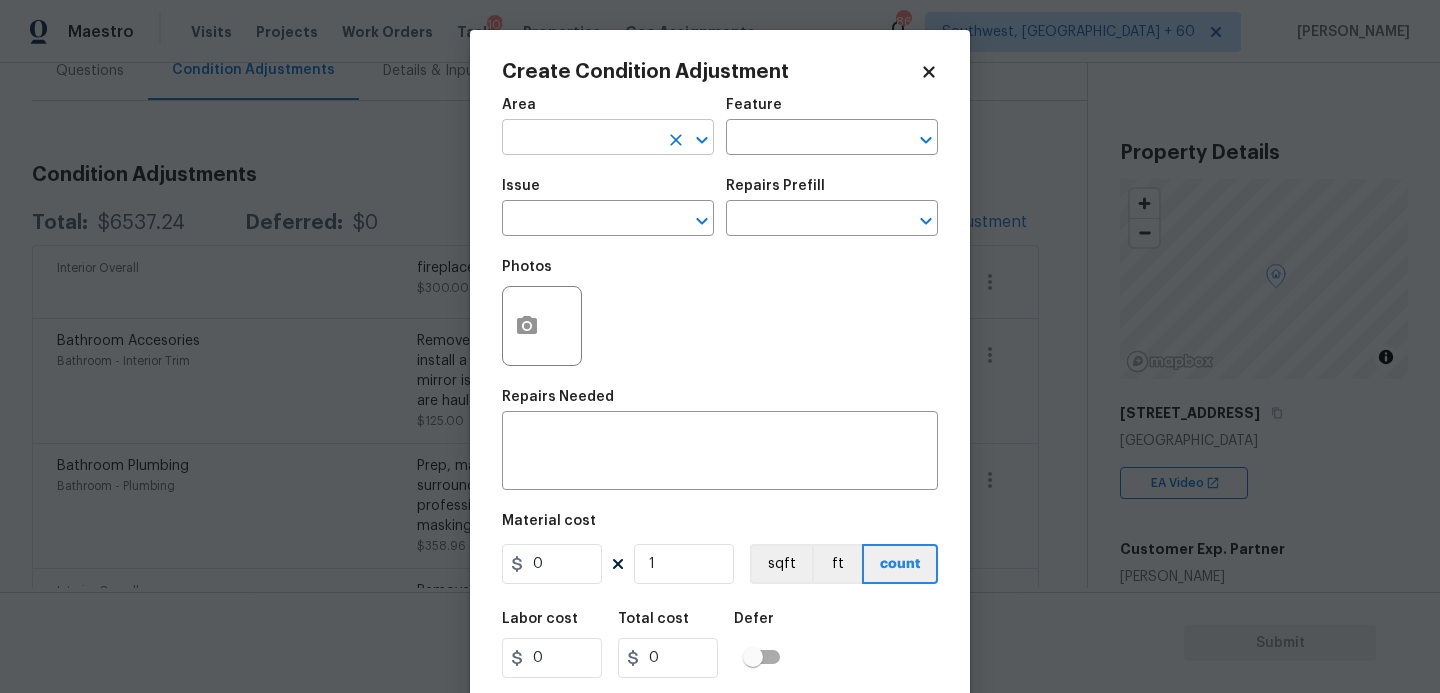 click at bounding box center [580, 139] 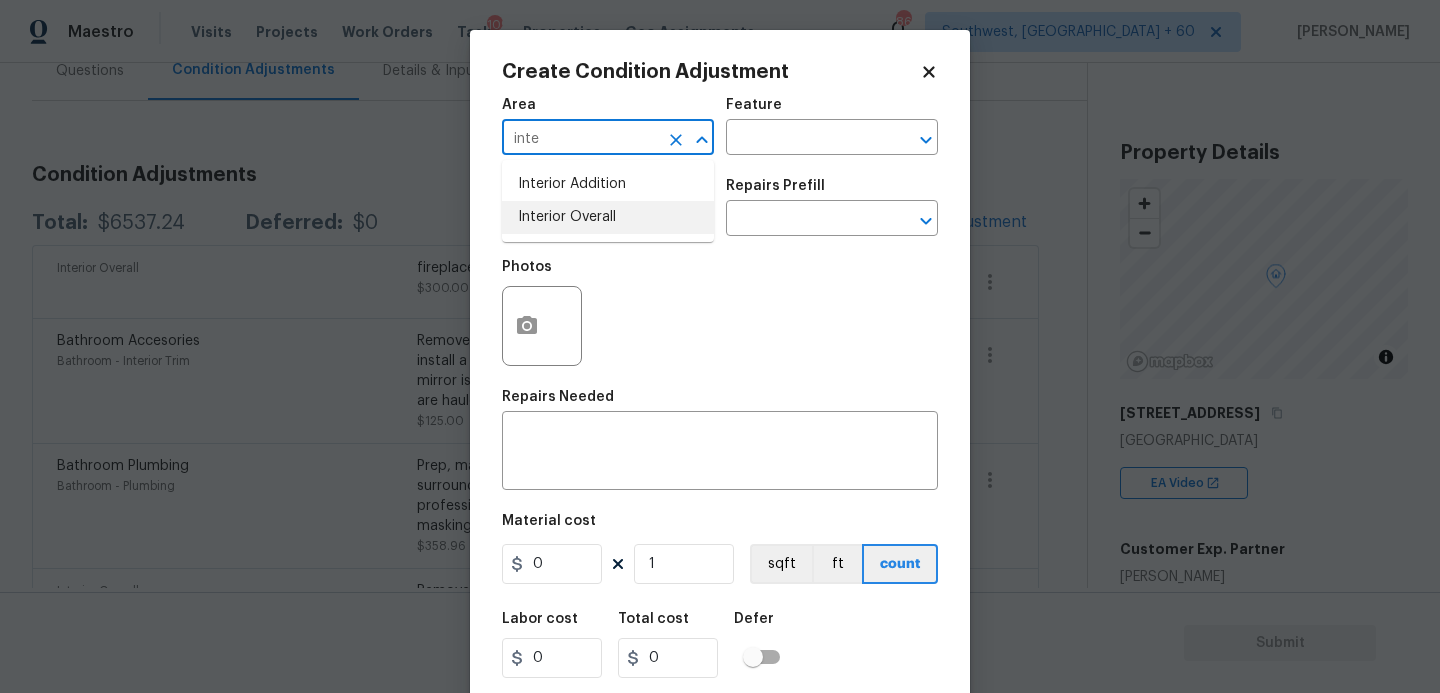 click on "Interior Overall" at bounding box center (608, 217) 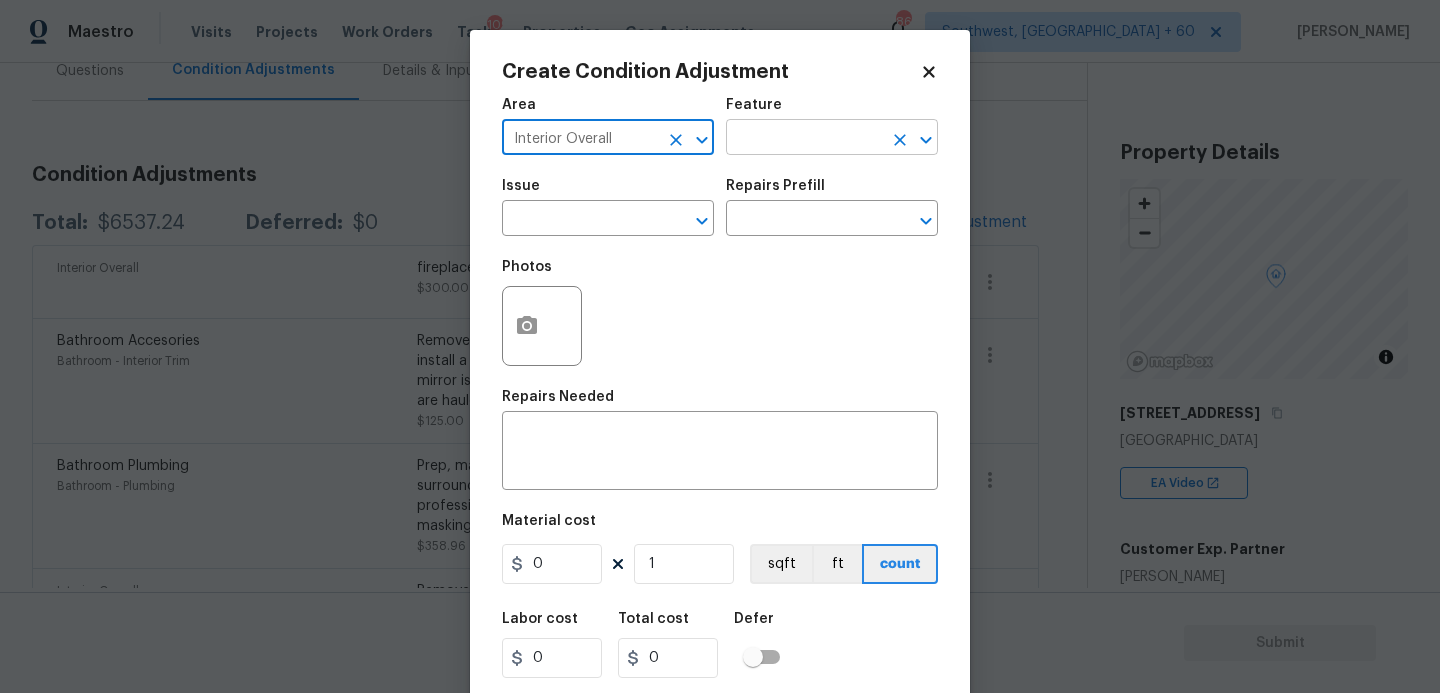 type on "Interior Overall" 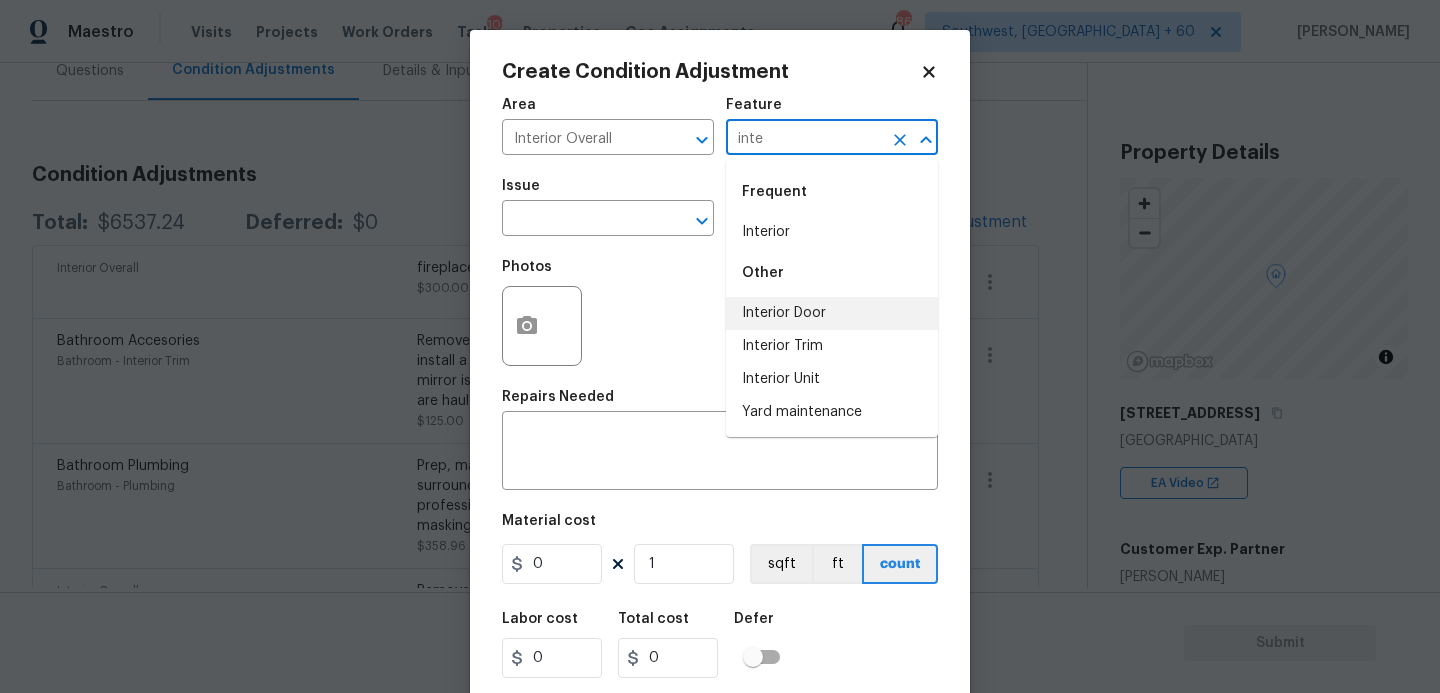 click on "Interior Door" at bounding box center (832, 313) 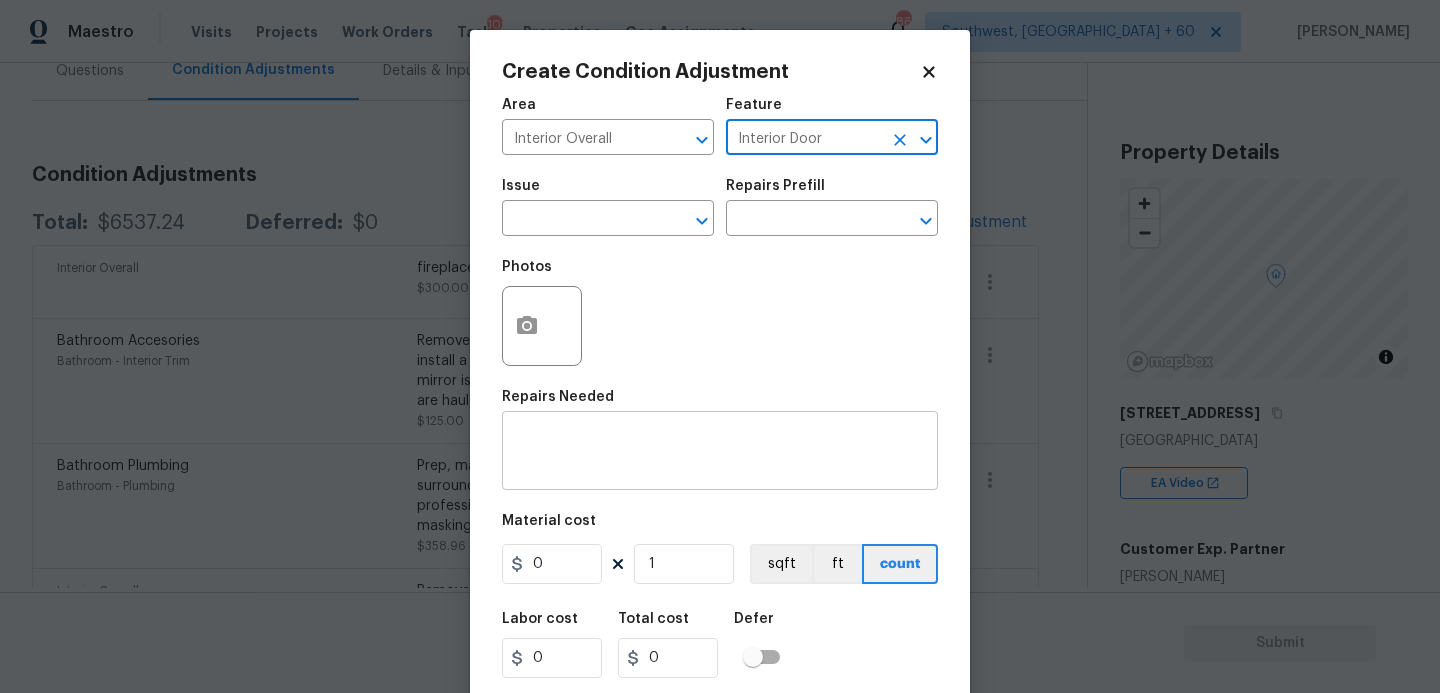 type on "Interior Door" 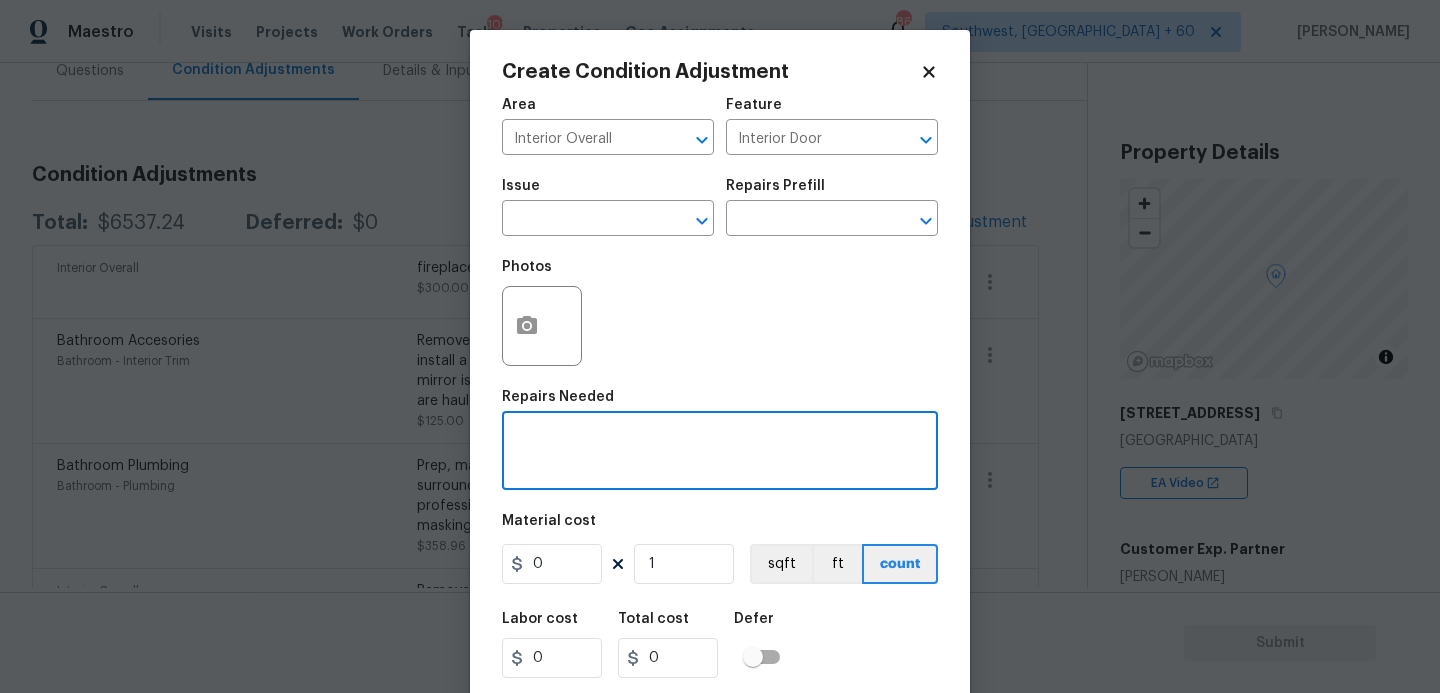 paste on "Repair door" 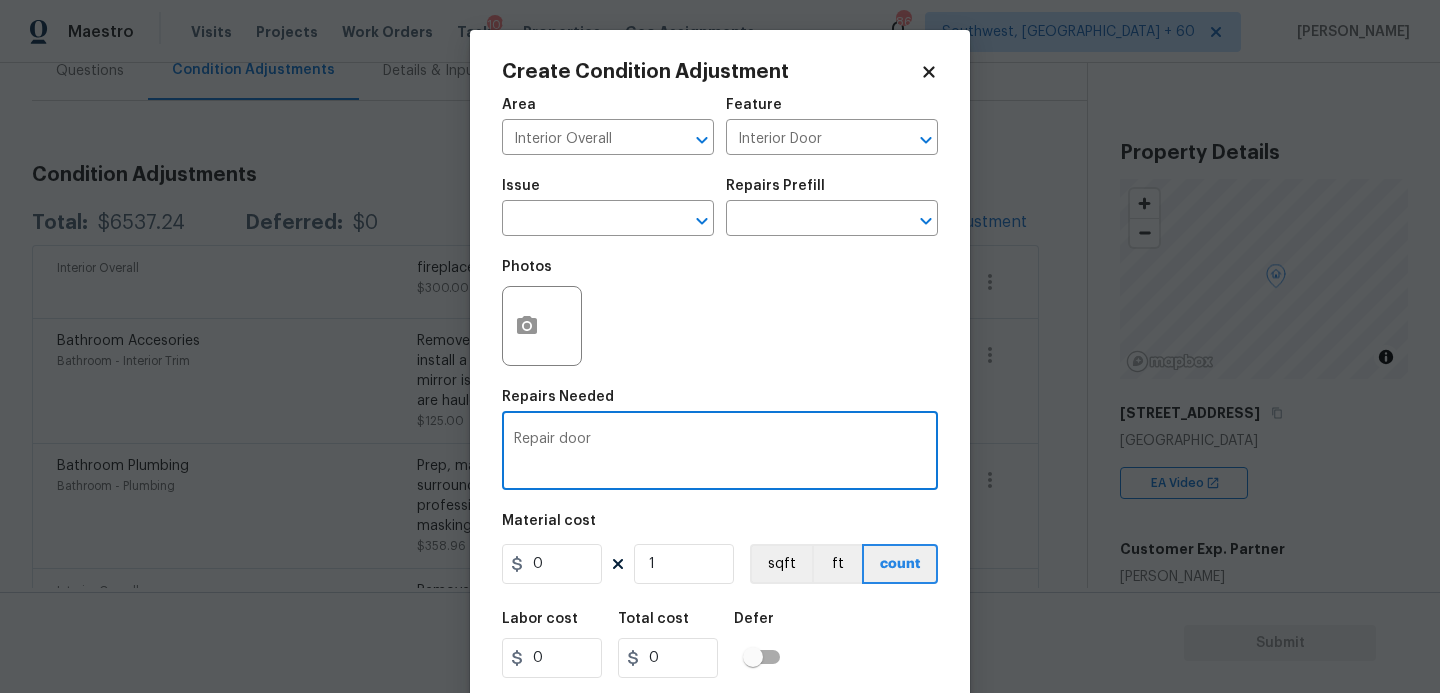 type on "Repair door" 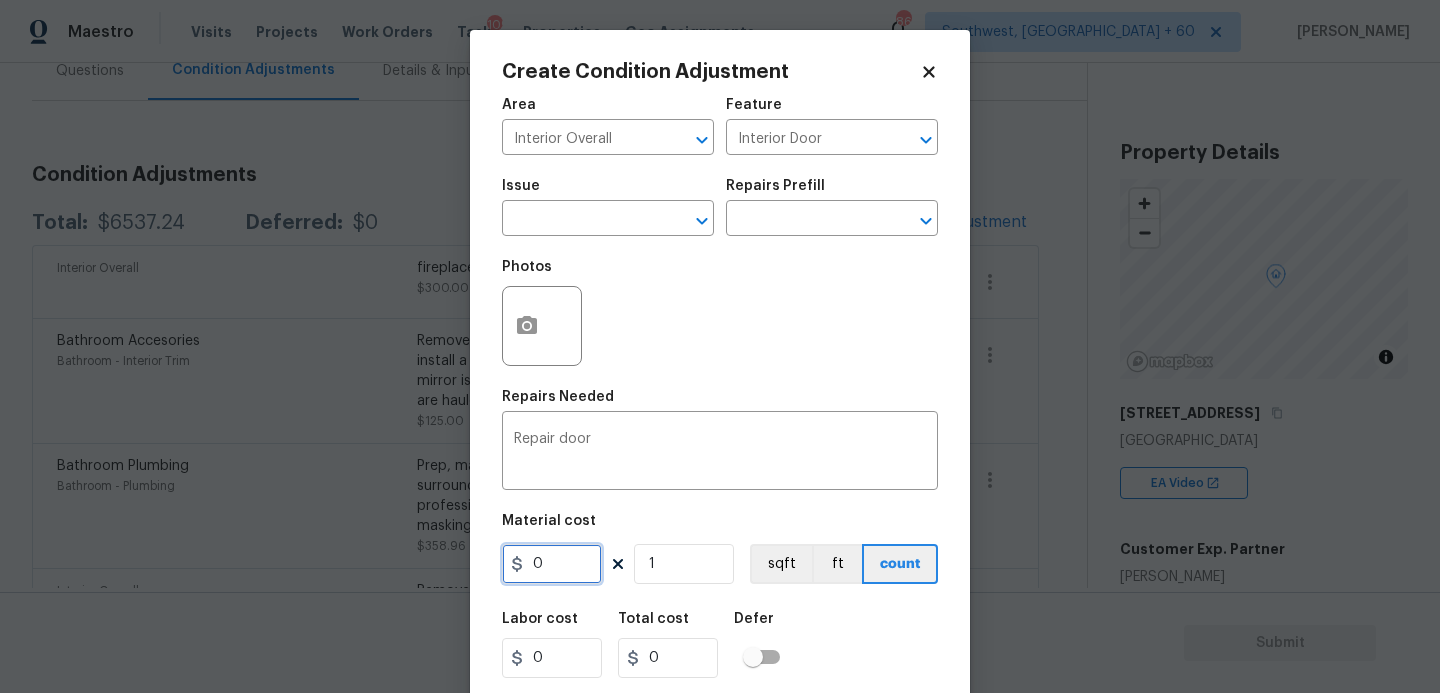 drag, startPoint x: 552, startPoint y: 563, endPoint x: 468, endPoint y: 563, distance: 84 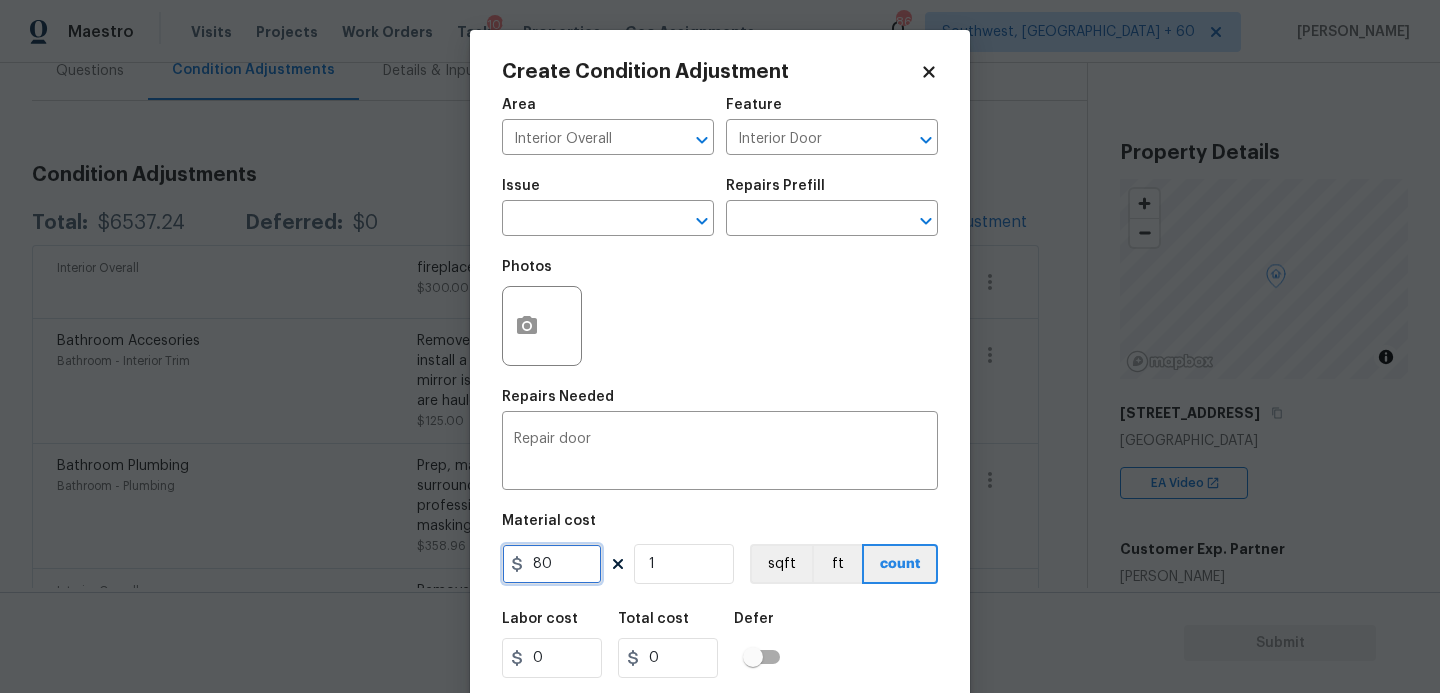 type on "80" 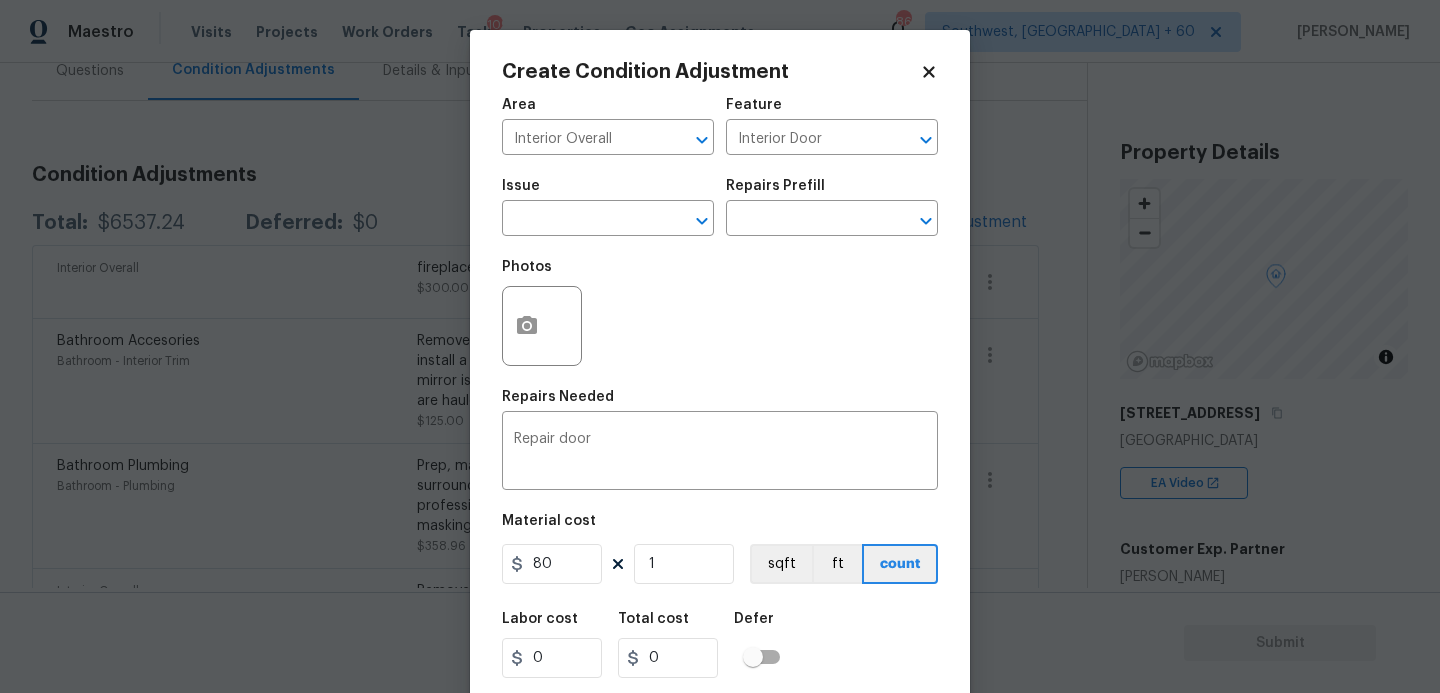 type on "80" 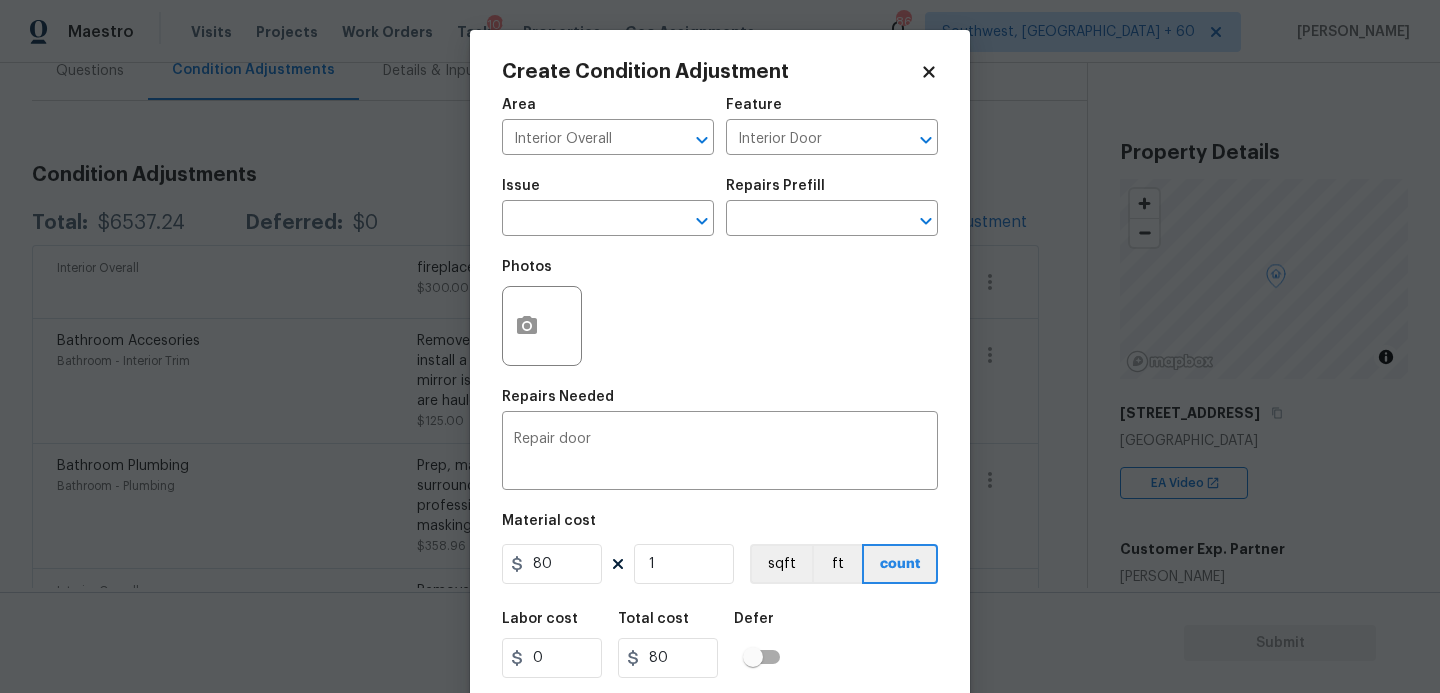 click on "Labor cost 0 Total cost 80 Defer" at bounding box center [720, 645] 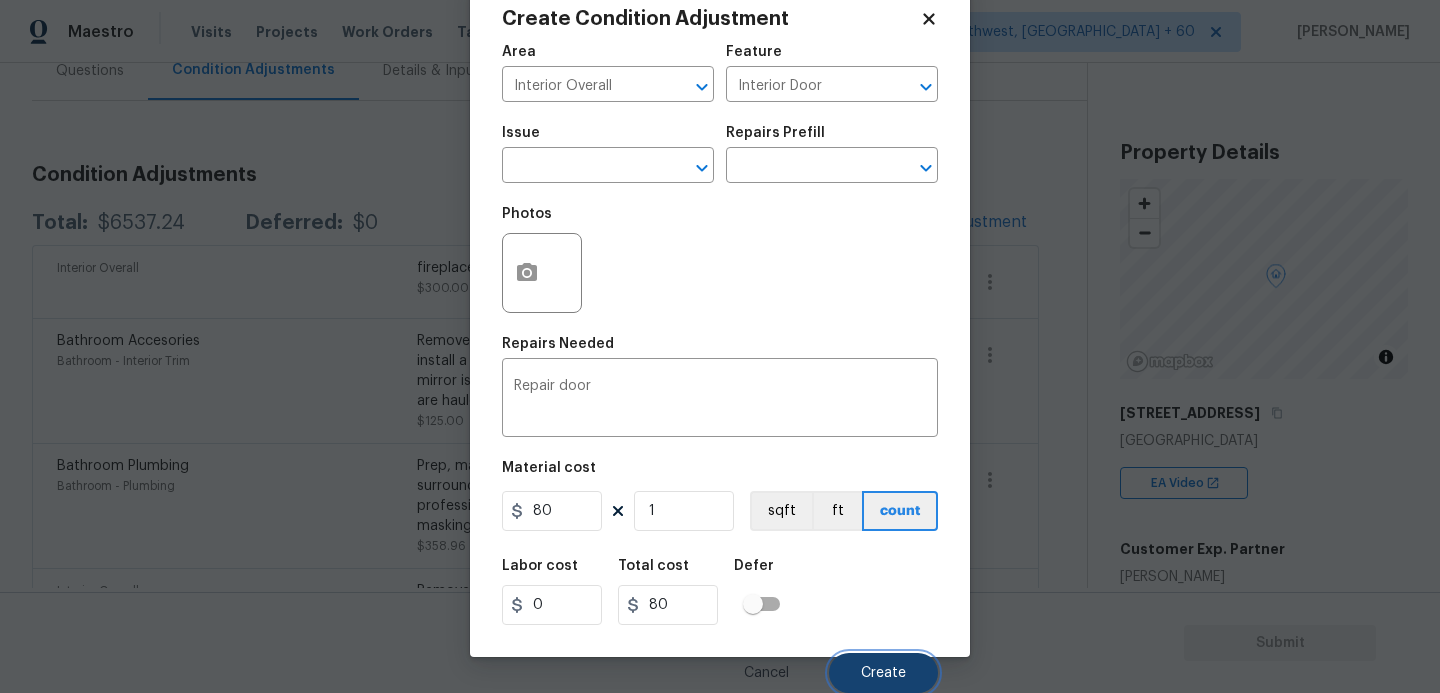 click on "Create" at bounding box center [883, 673] 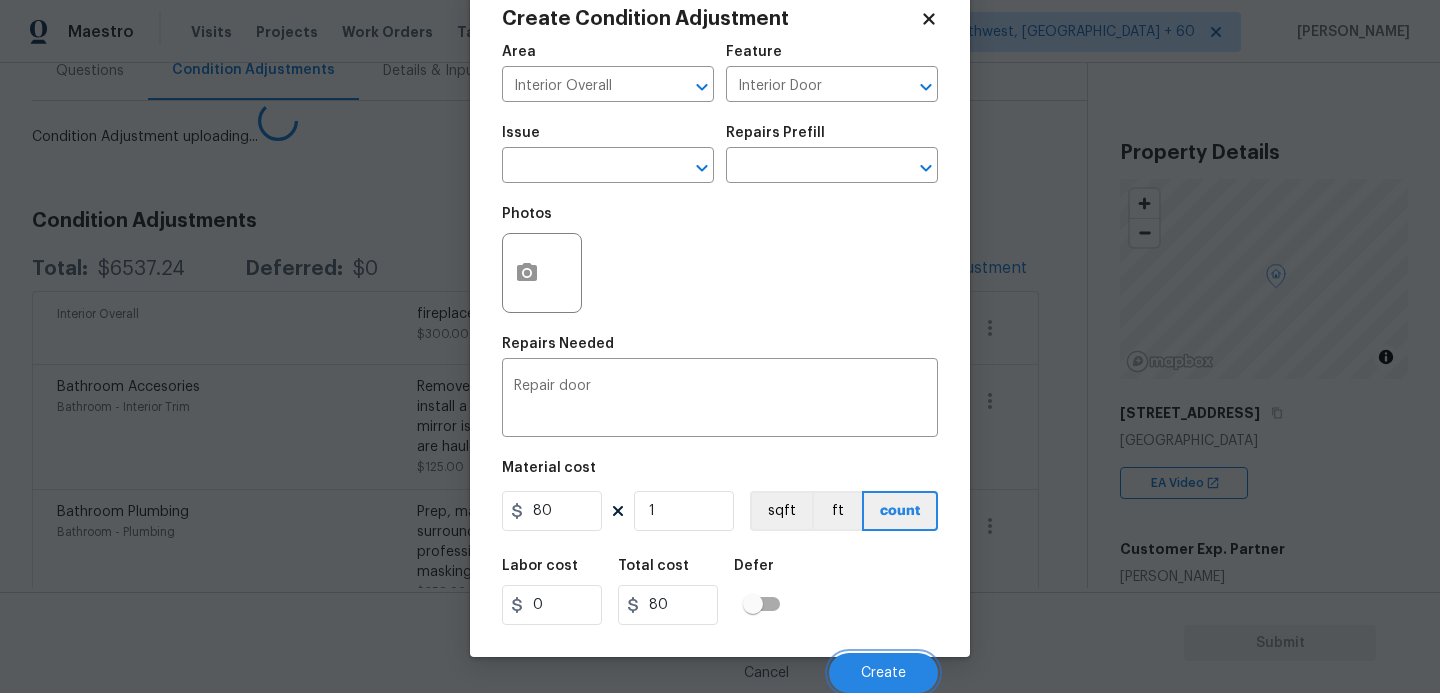 scroll, scrollTop: 47, scrollLeft: 0, axis: vertical 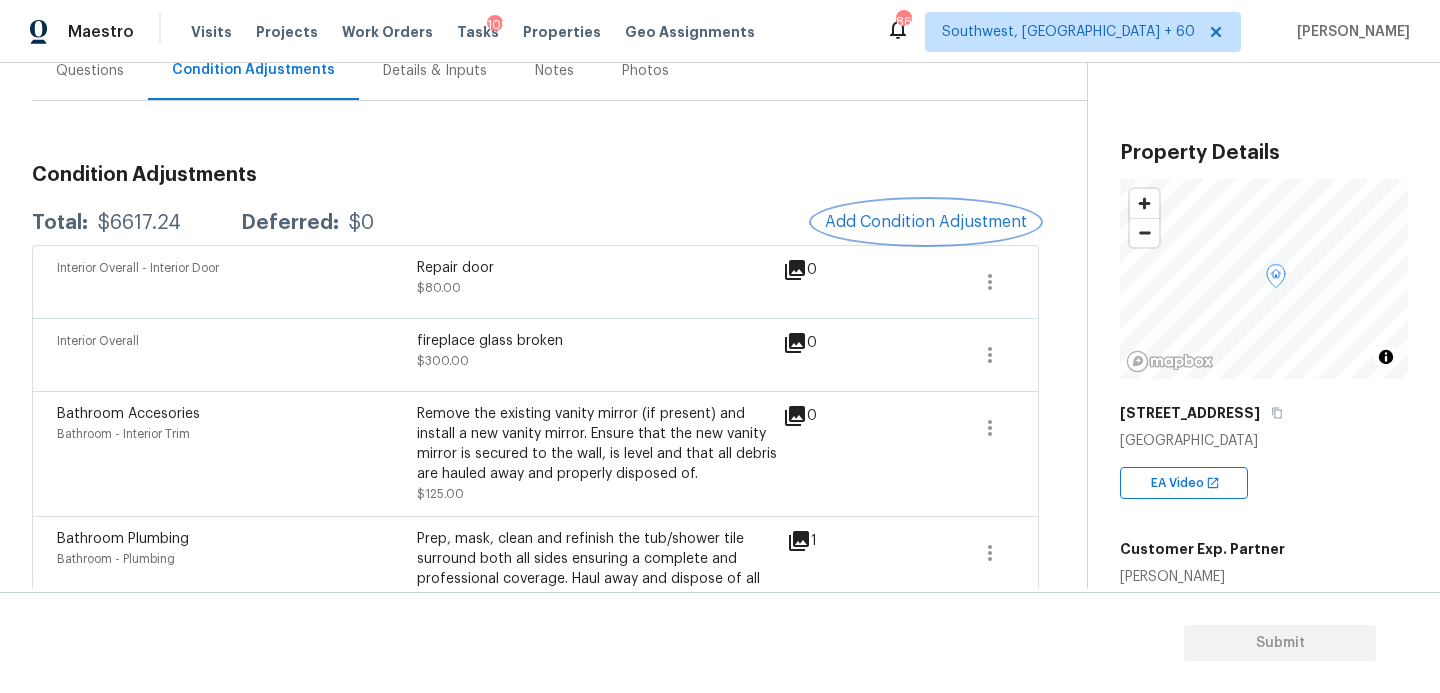click on "Add Condition Adjustment" at bounding box center [926, 222] 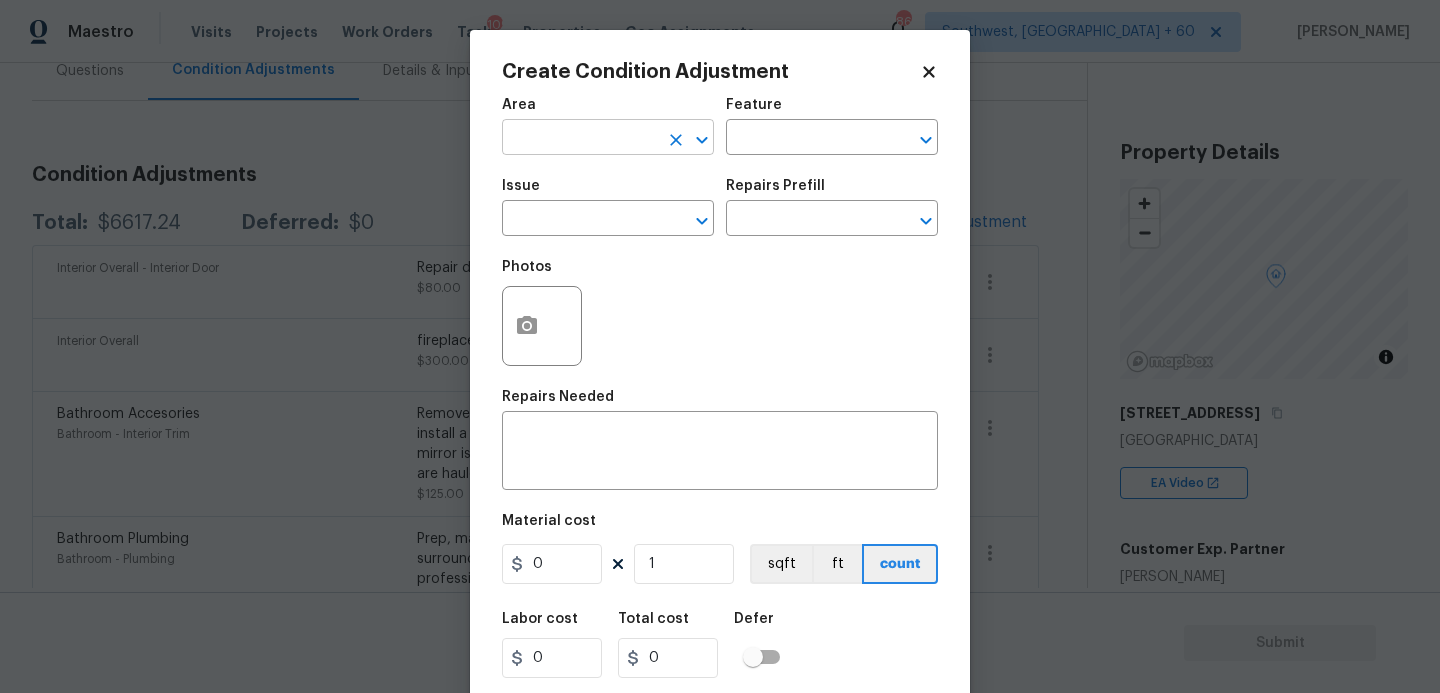 click at bounding box center (580, 139) 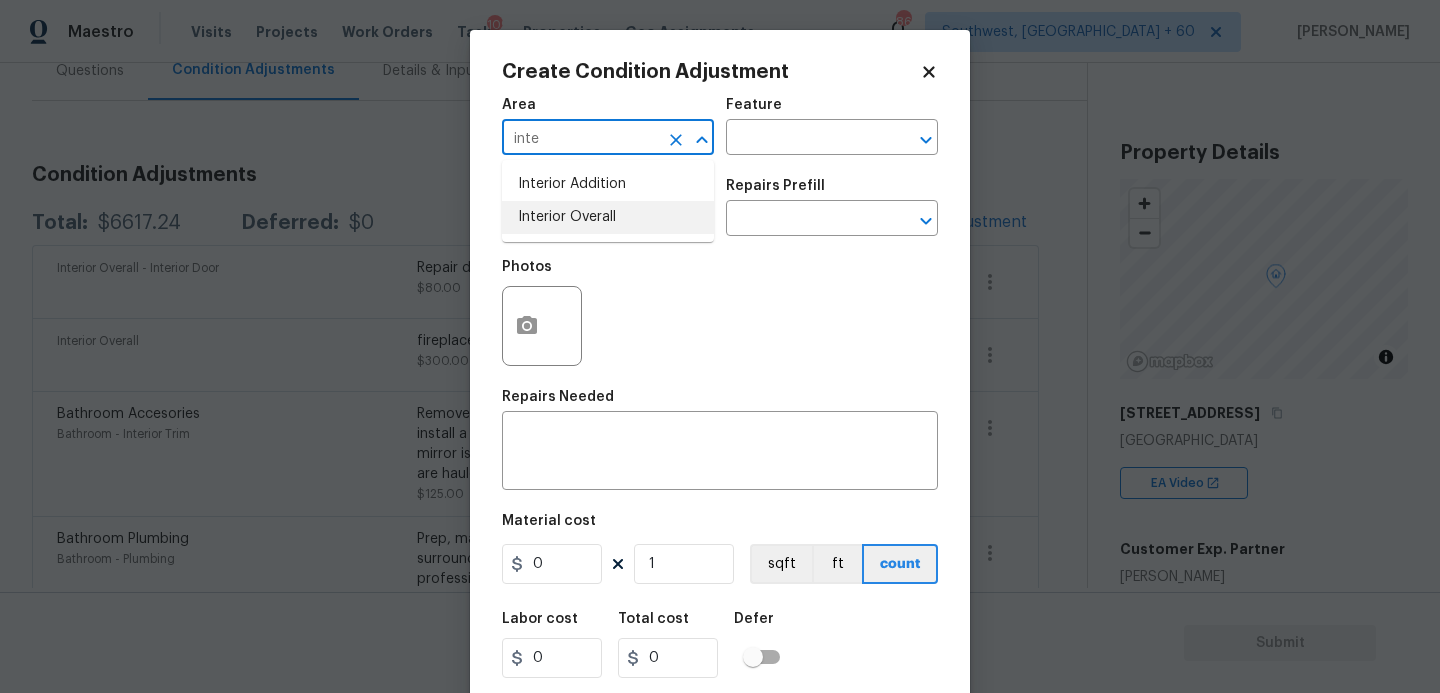 click on "Interior Overall" at bounding box center (608, 217) 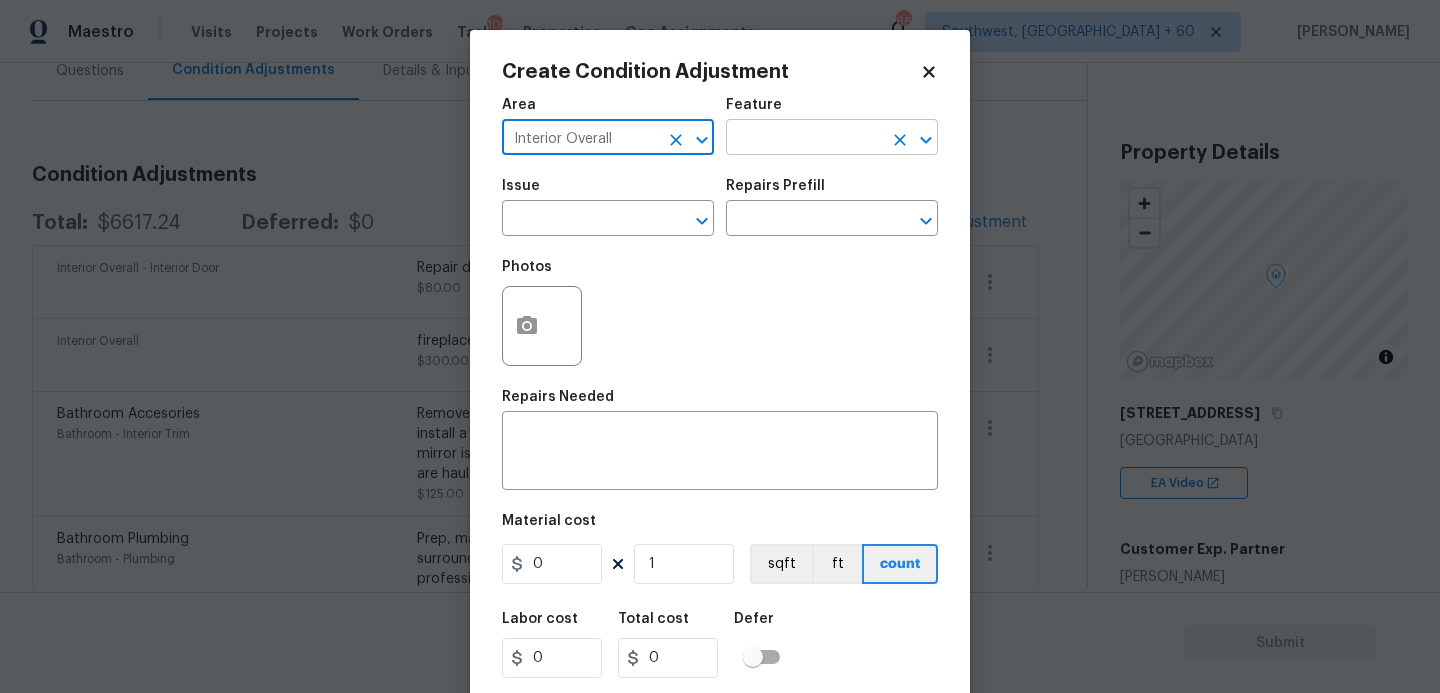 type on "Interior Overall" 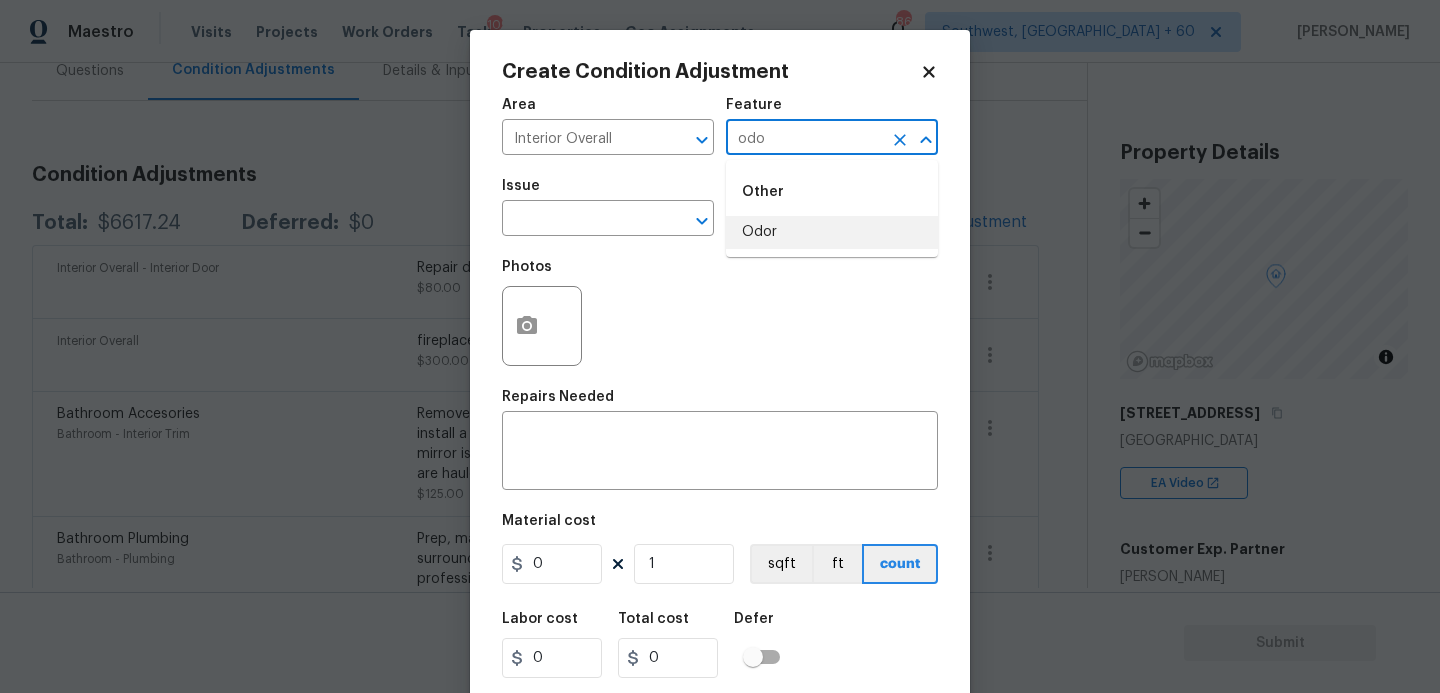 click on "Odor" at bounding box center [832, 232] 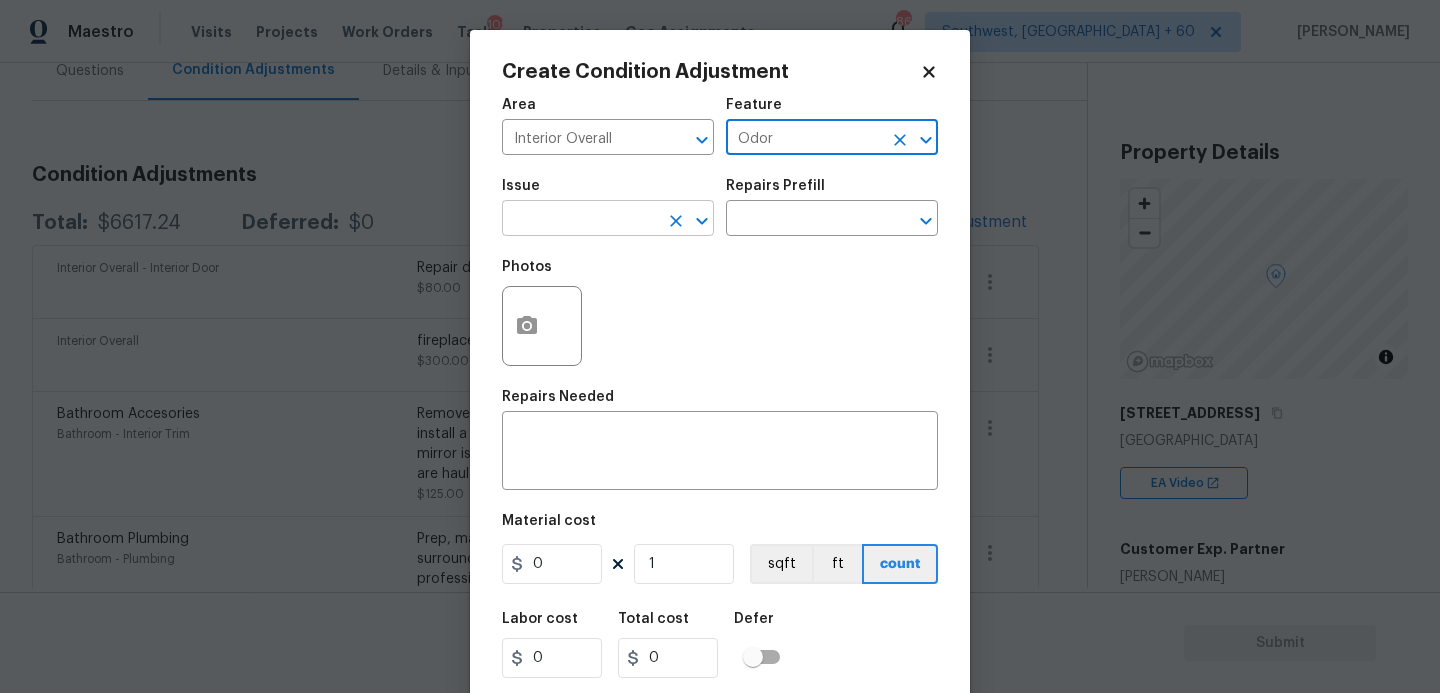 type on "Odor" 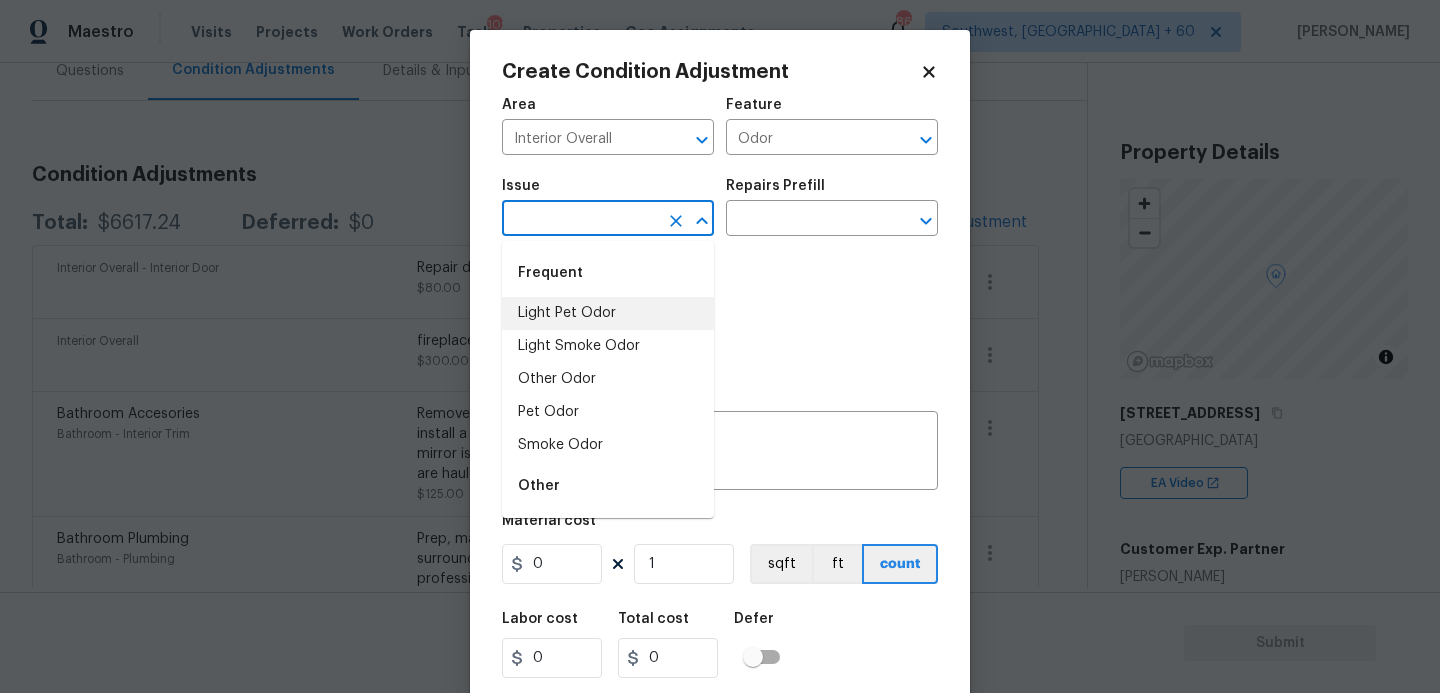 click on "Light Pet Odor" at bounding box center [608, 313] 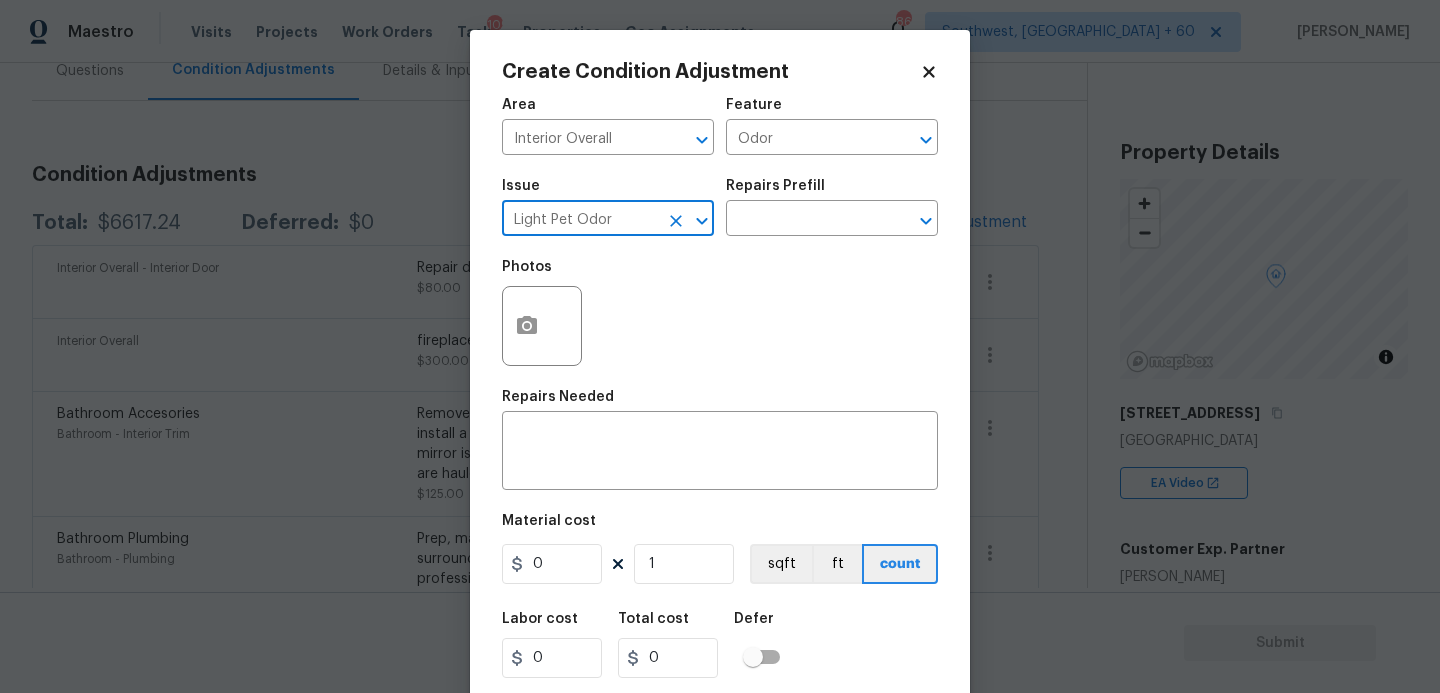 click on "Issue Light Pet Odor ​ Repairs Prefill ​" at bounding box center [720, 207] 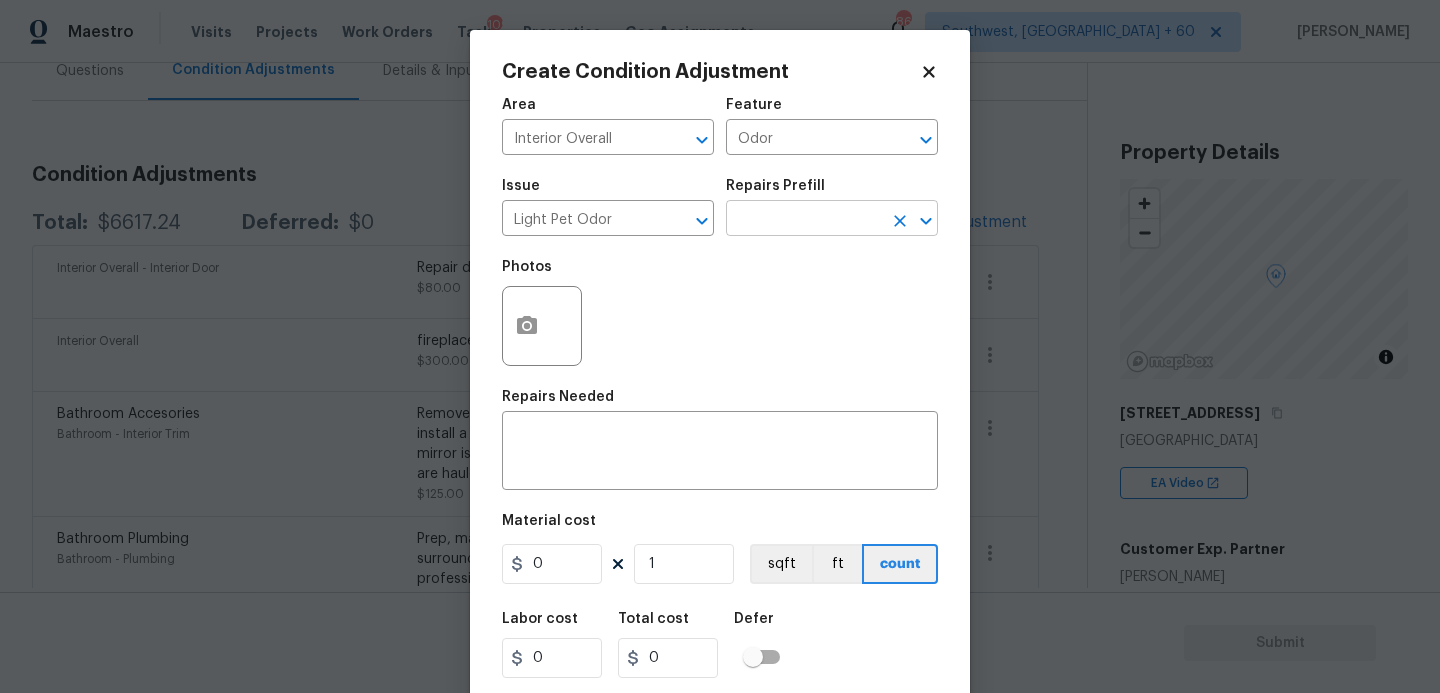 click at bounding box center (804, 220) 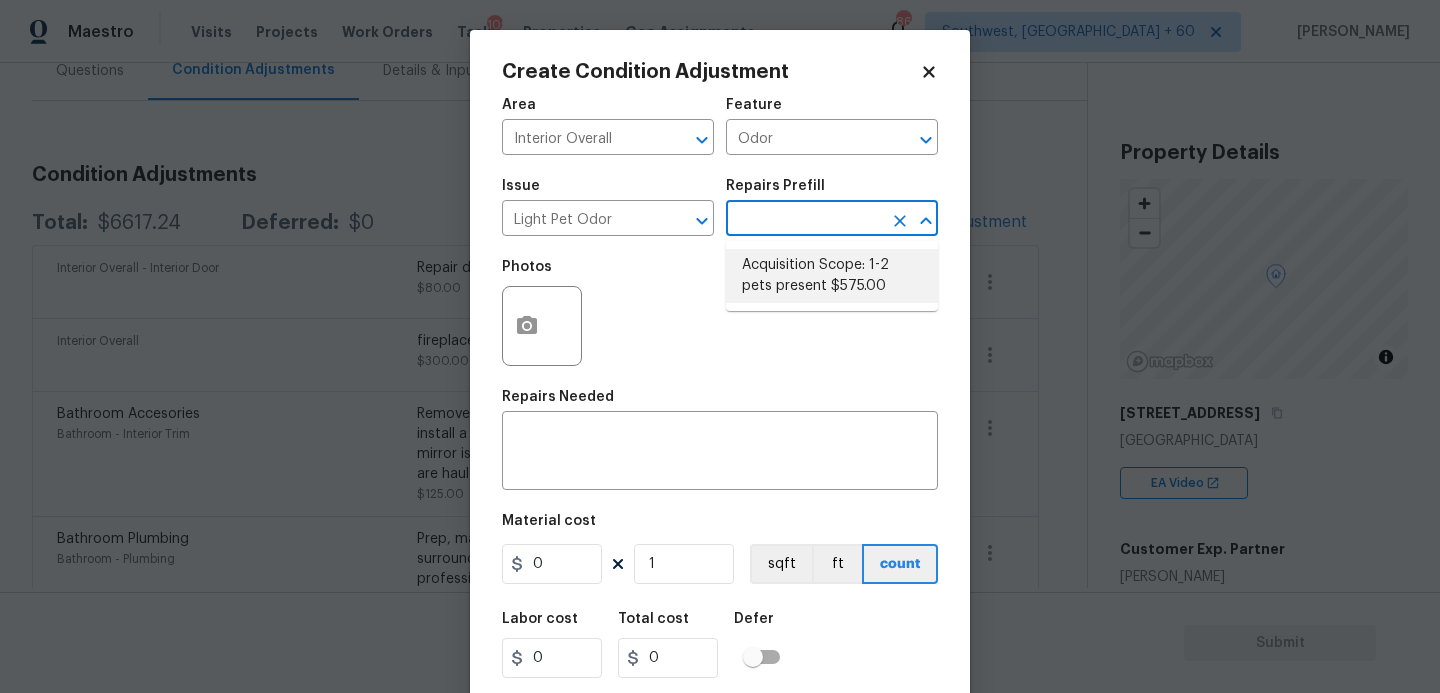 click on "Acquisition Scope: 1-2 pets present $575.00" at bounding box center (832, 276) 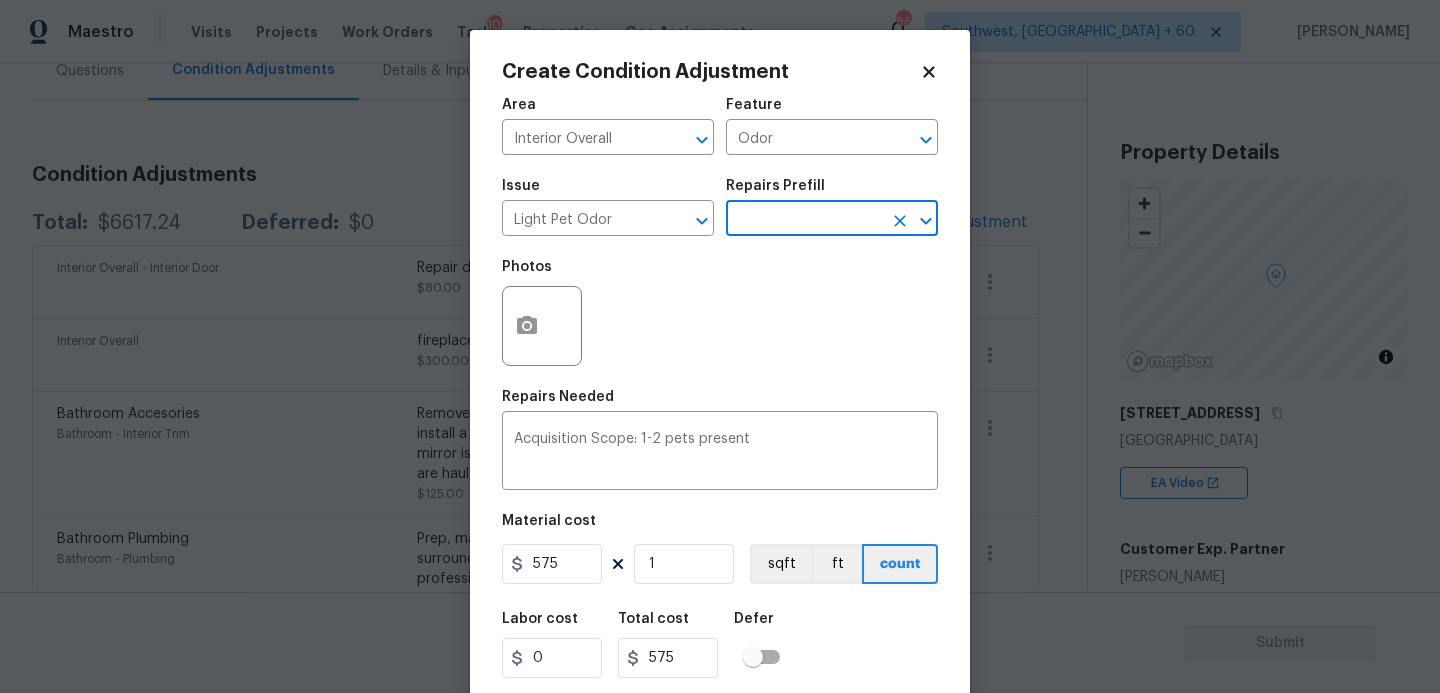 click on "Photos" at bounding box center [720, 313] 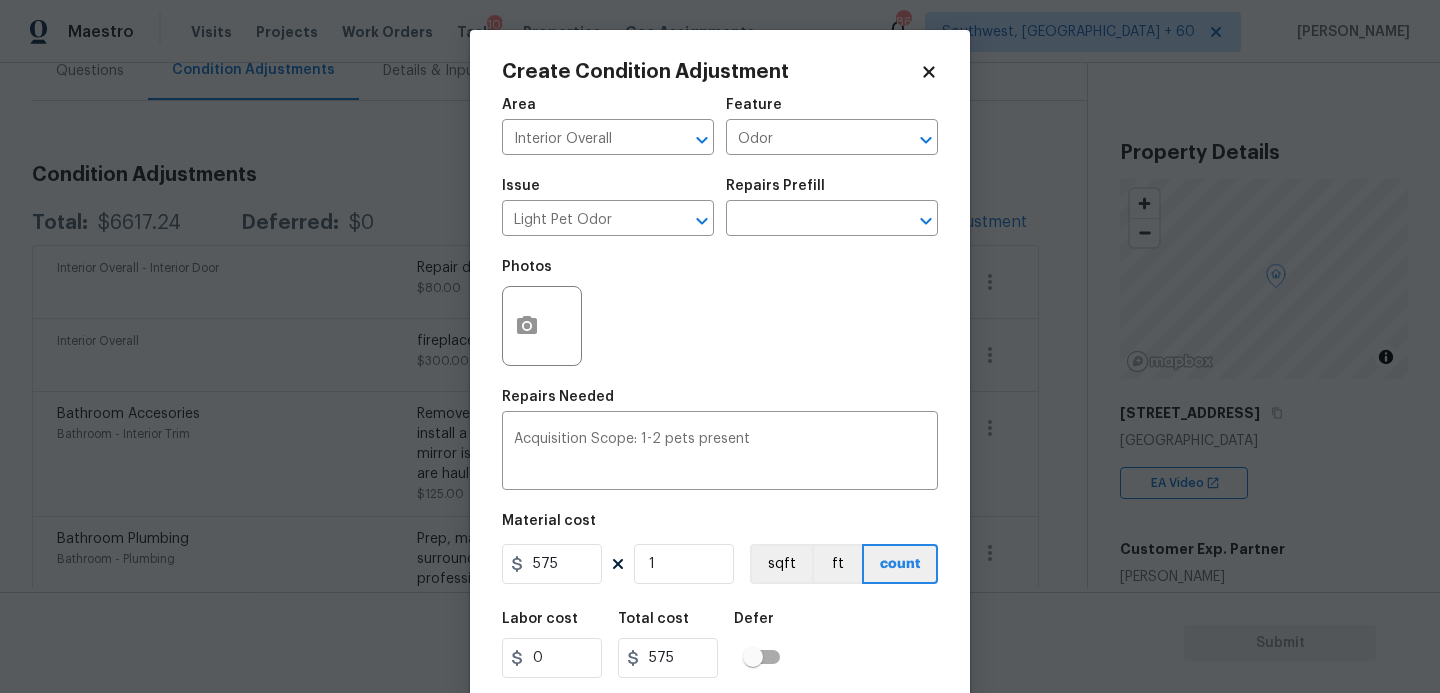 scroll, scrollTop: 54, scrollLeft: 0, axis: vertical 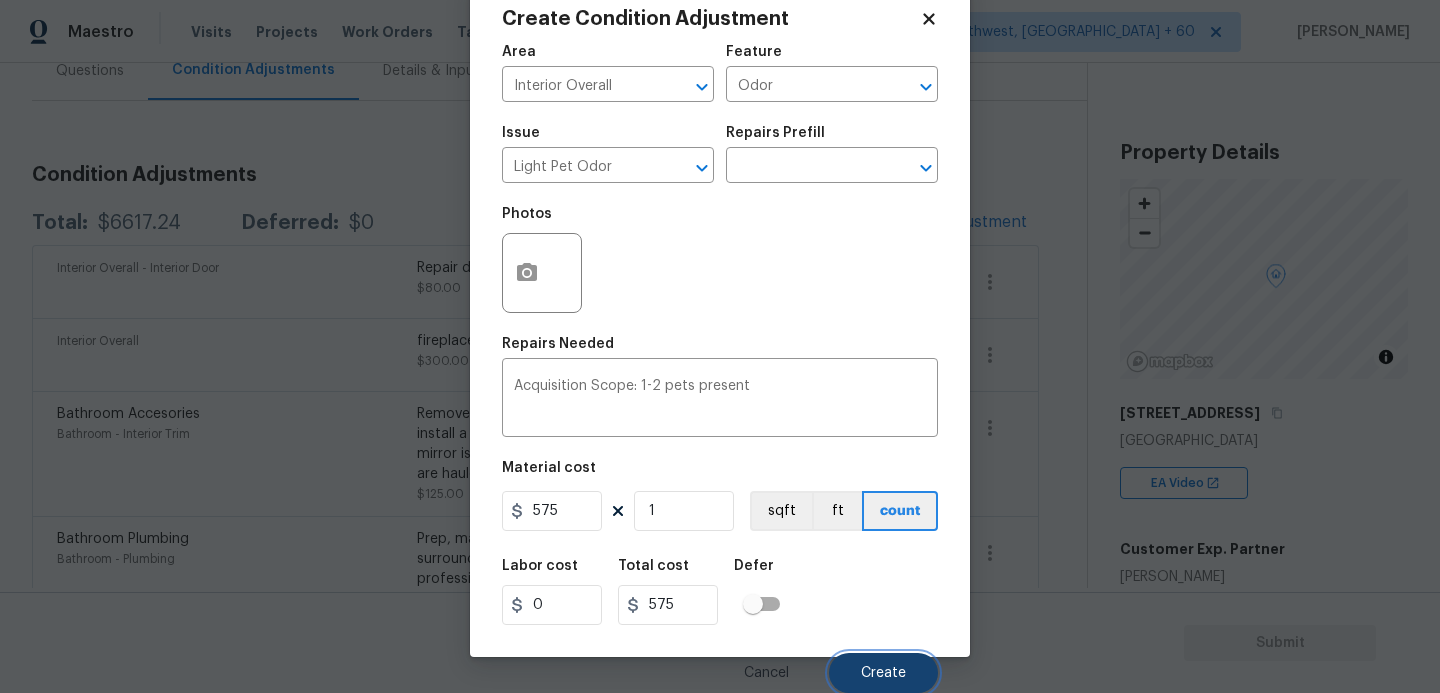click on "Create" at bounding box center (883, 673) 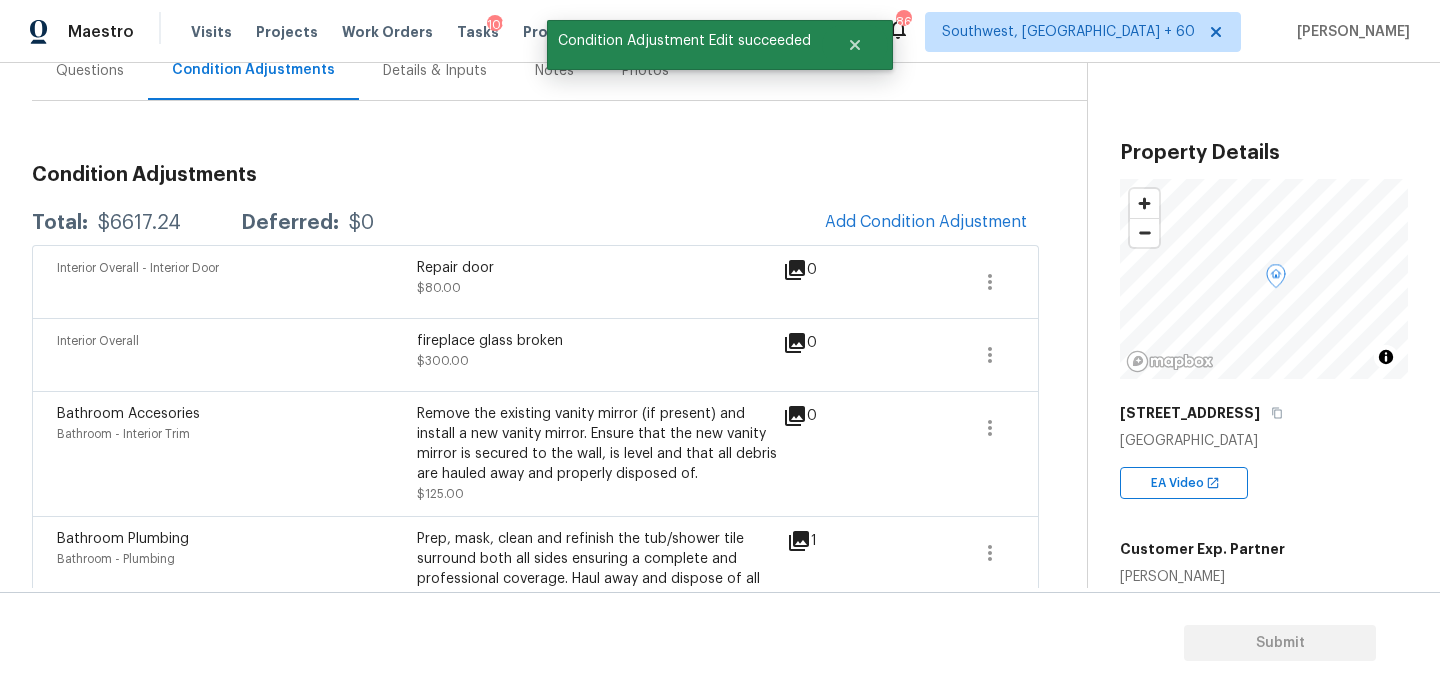 scroll, scrollTop: 47, scrollLeft: 0, axis: vertical 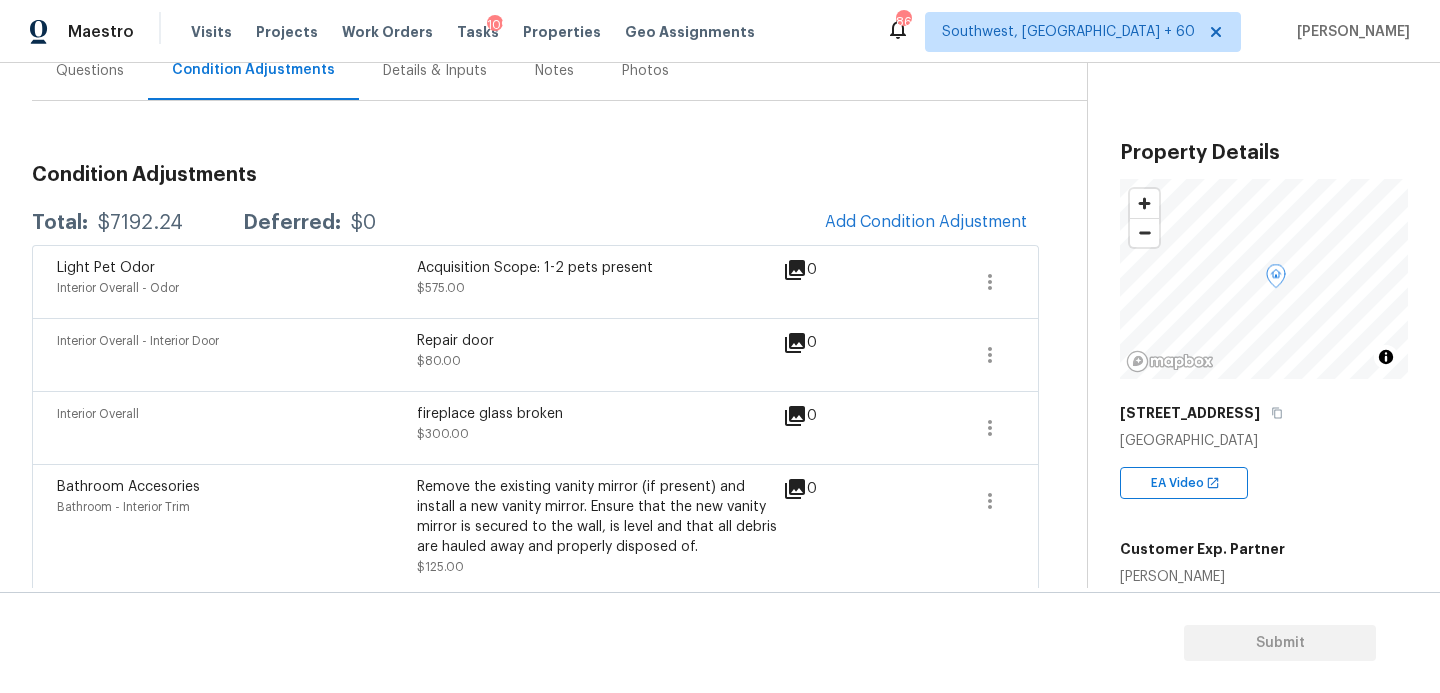 click on "Interior Overall - Interior Door Repair door $80.00   0" at bounding box center (535, 354) 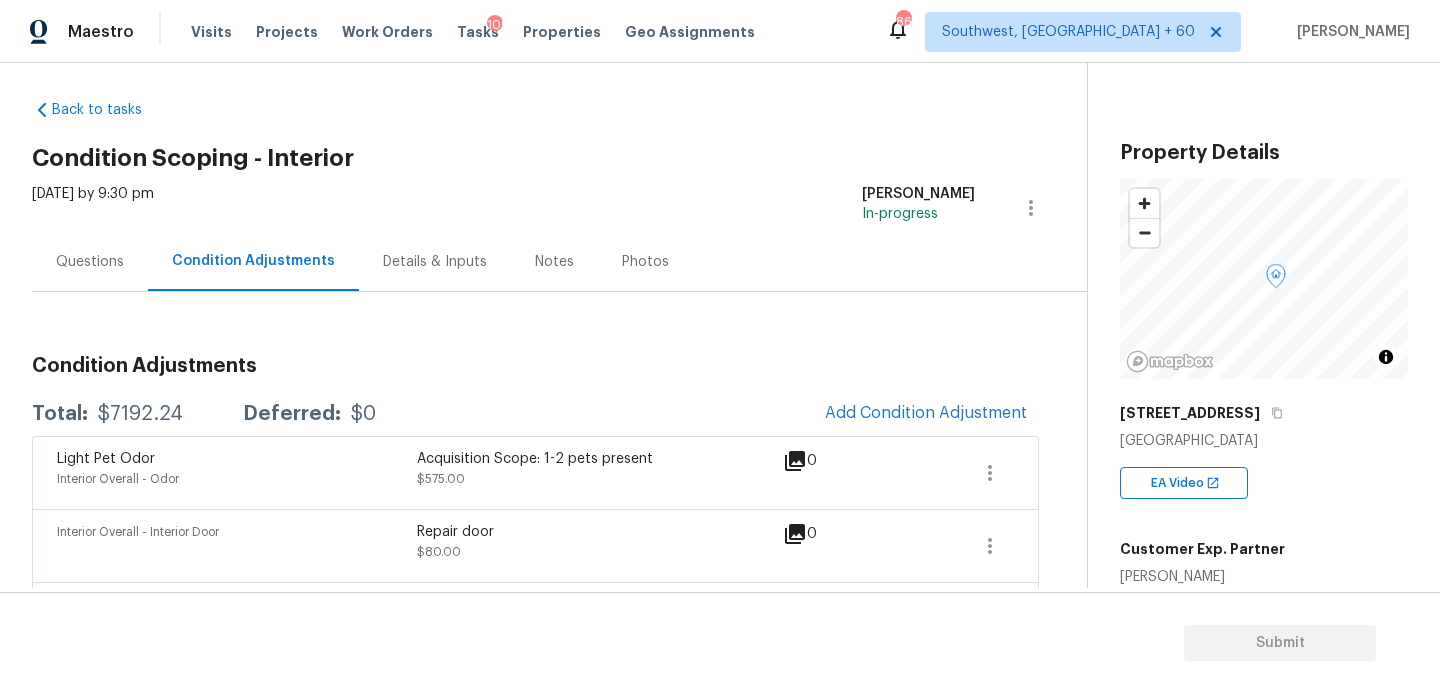 scroll, scrollTop: 13, scrollLeft: 0, axis: vertical 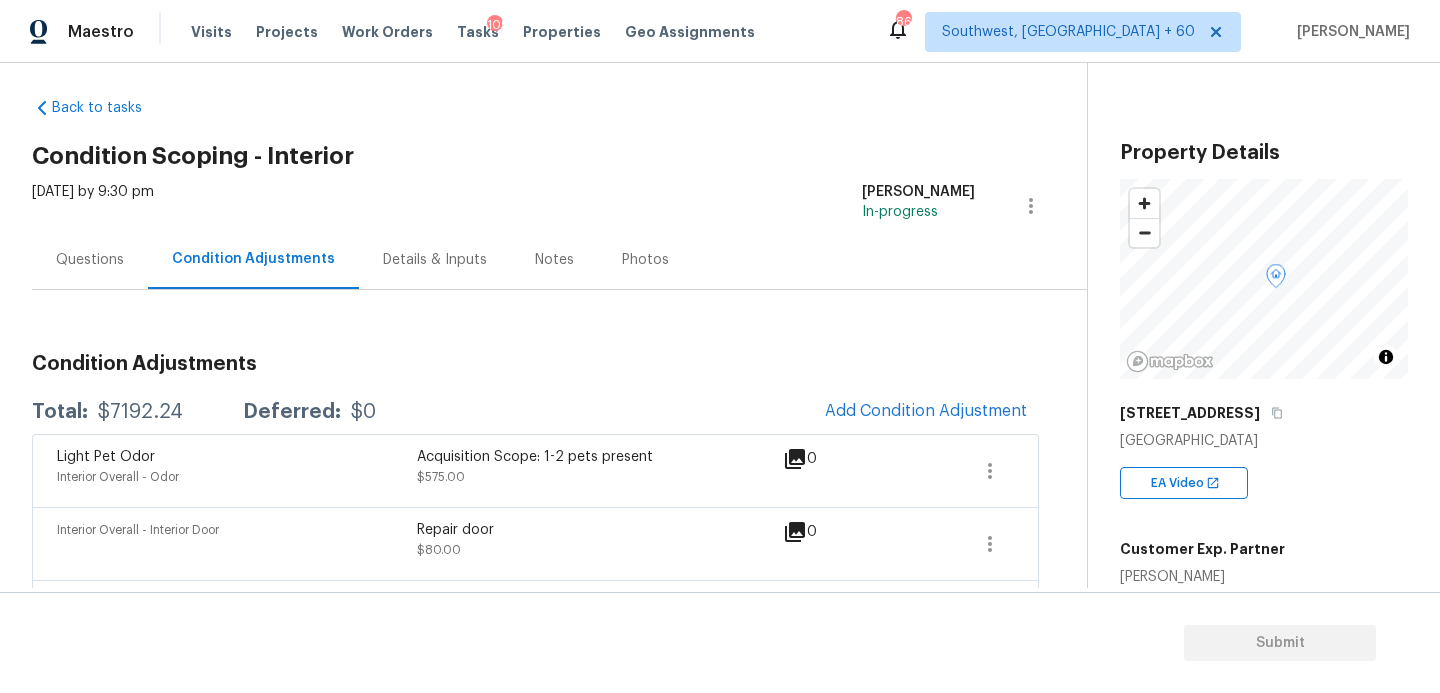 click on "Questions" at bounding box center [90, 259] 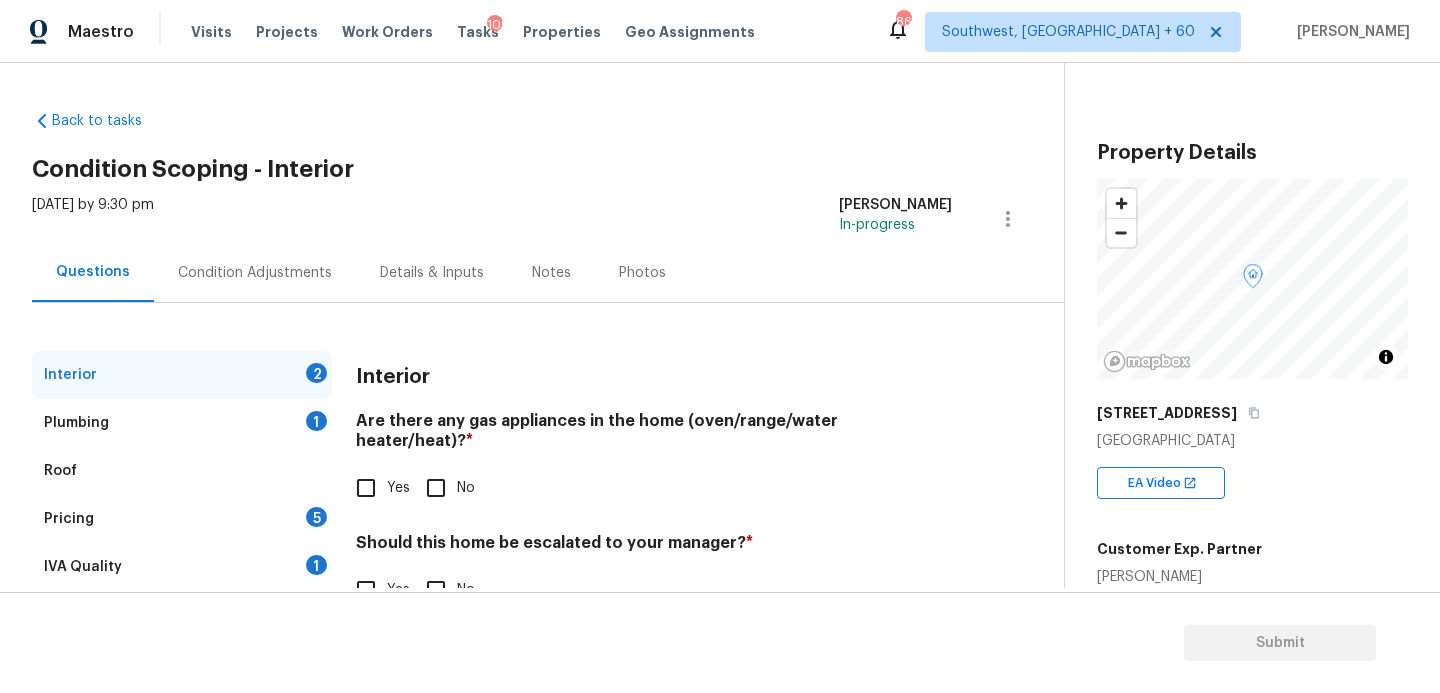 scroll, scrollTop: 57, scrollLeft: 0, axis: vertical 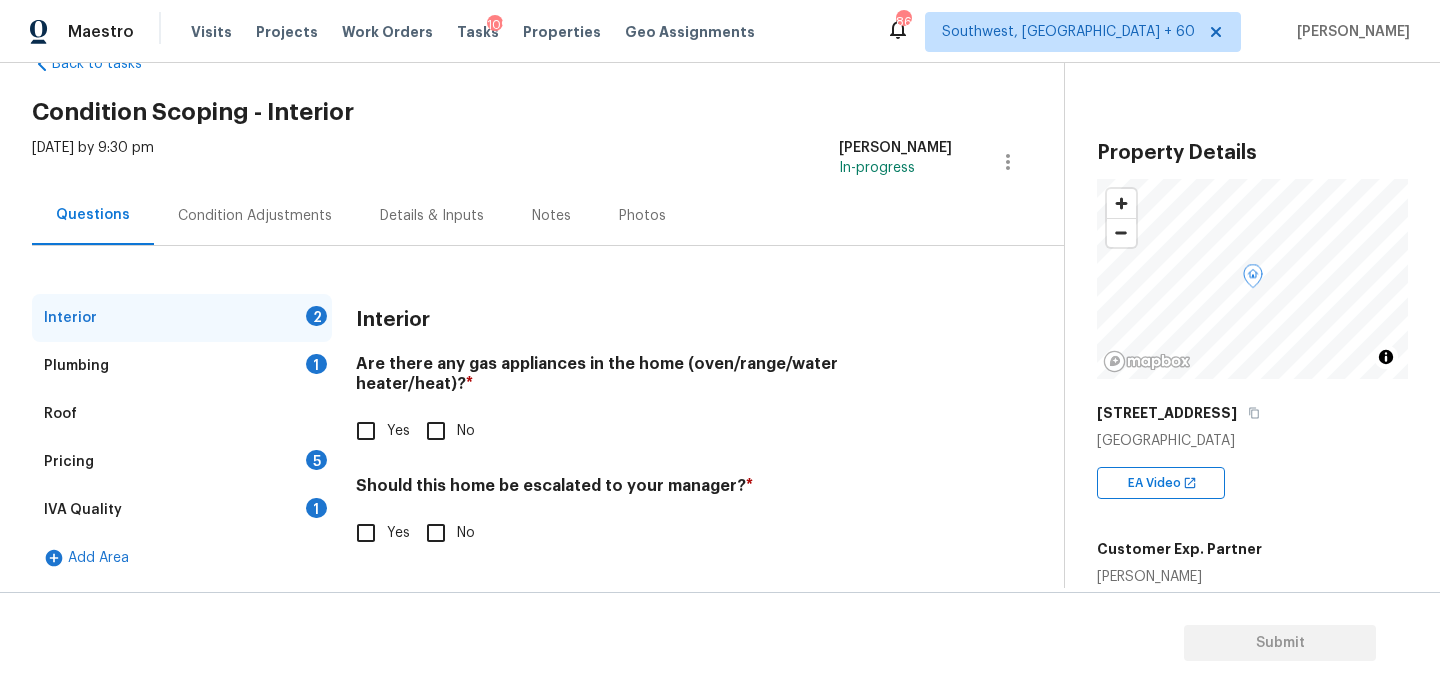 click on "No" at bounding box center (445, 431) 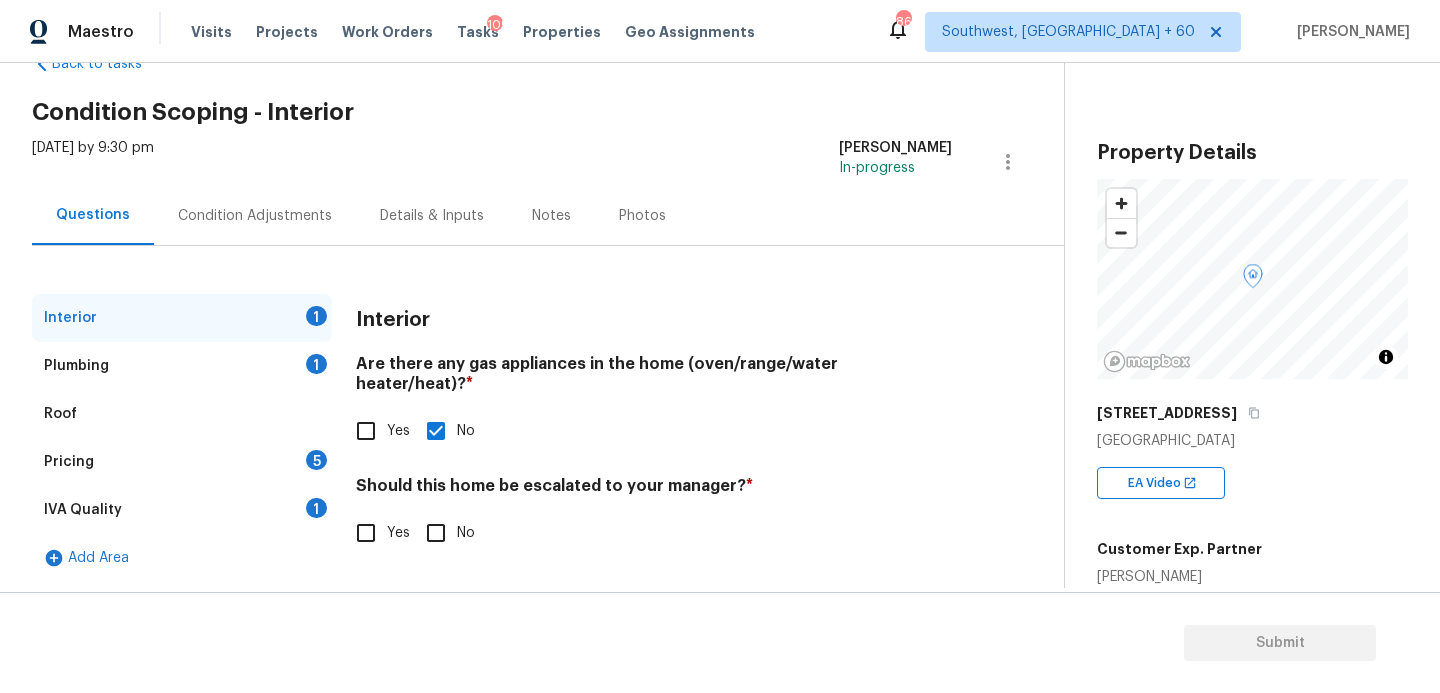 click on "Yes" at bounding box center [398, 533] 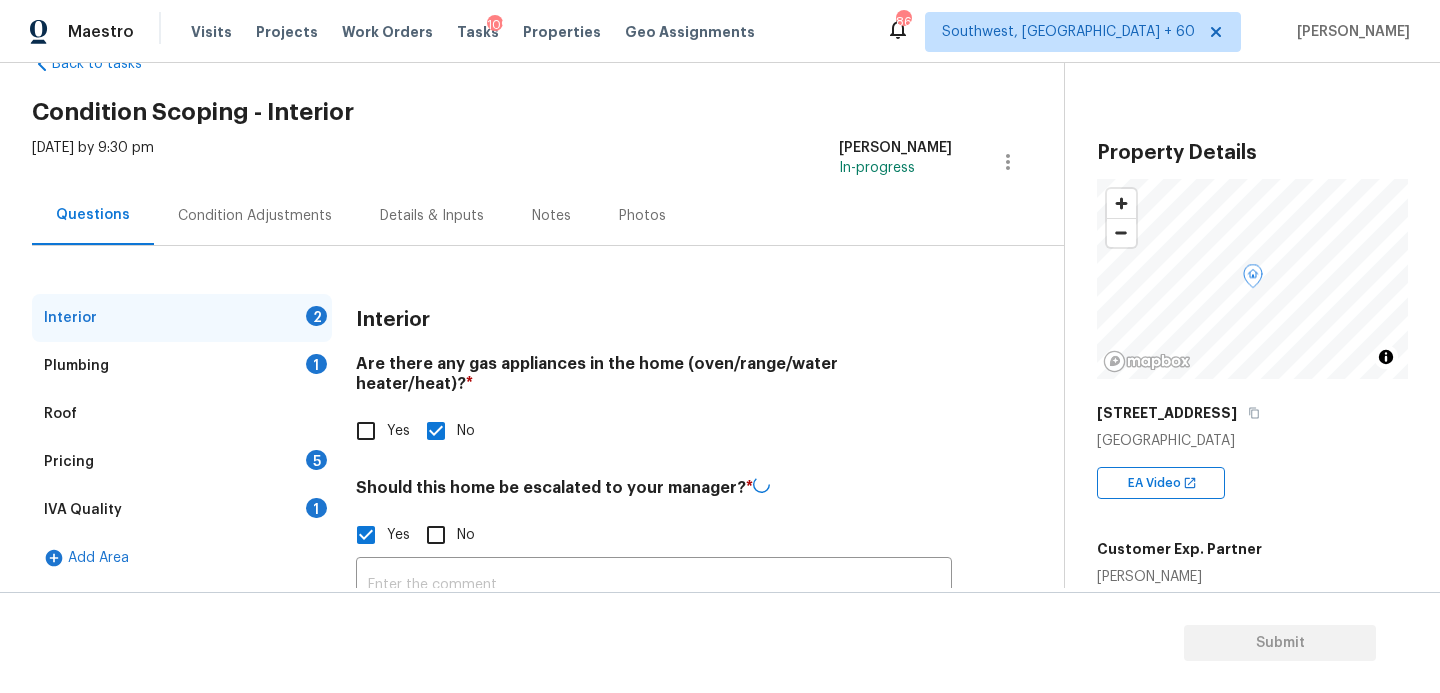 click on "Plumbing 1" at bounding box center (182, 366) 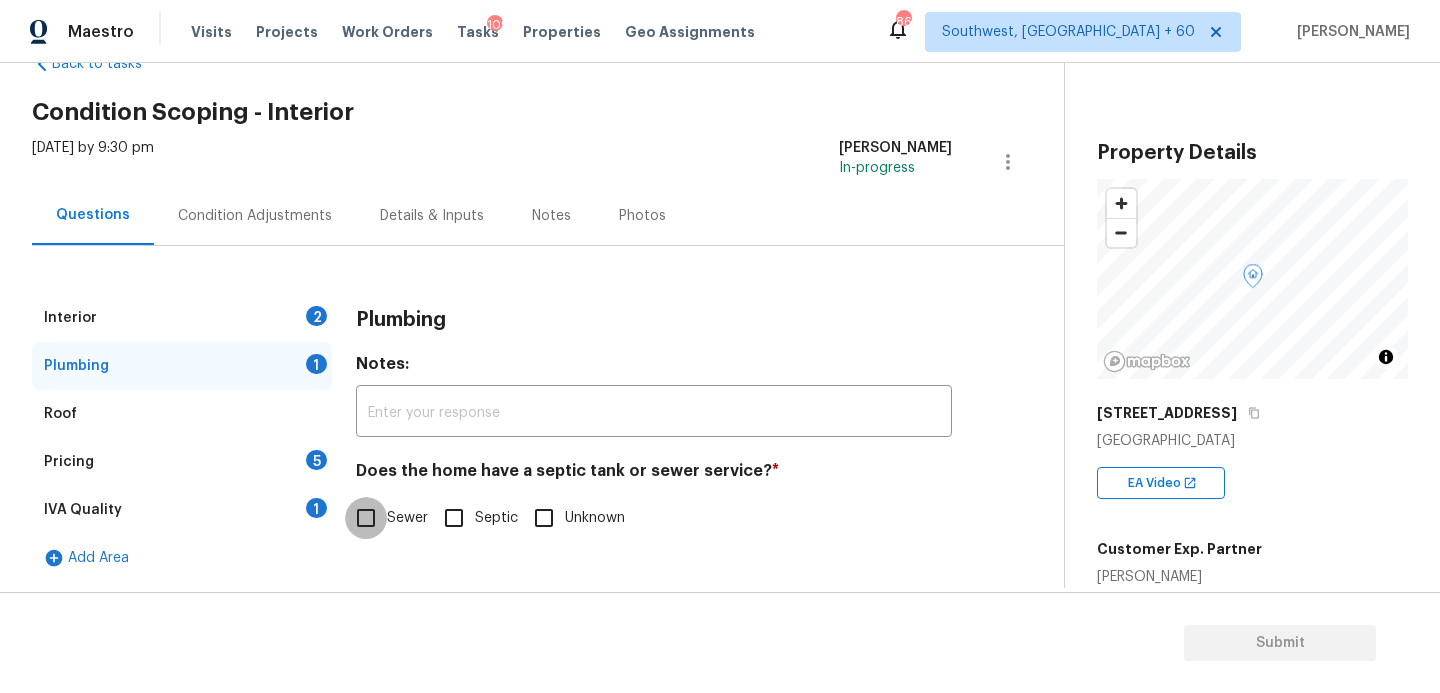 click on "Sewer" at bounding box center [366, 518] 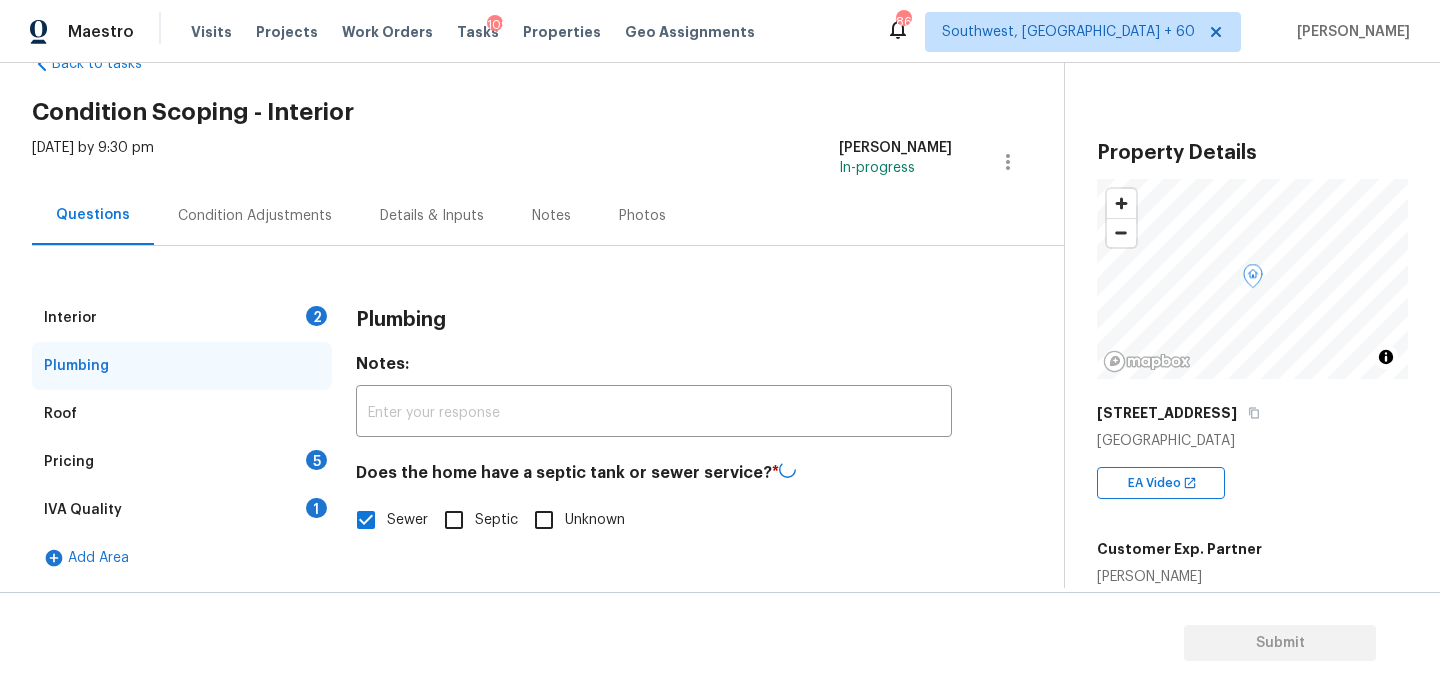 click on "Pricing 5" at bounding box center [182, 462] 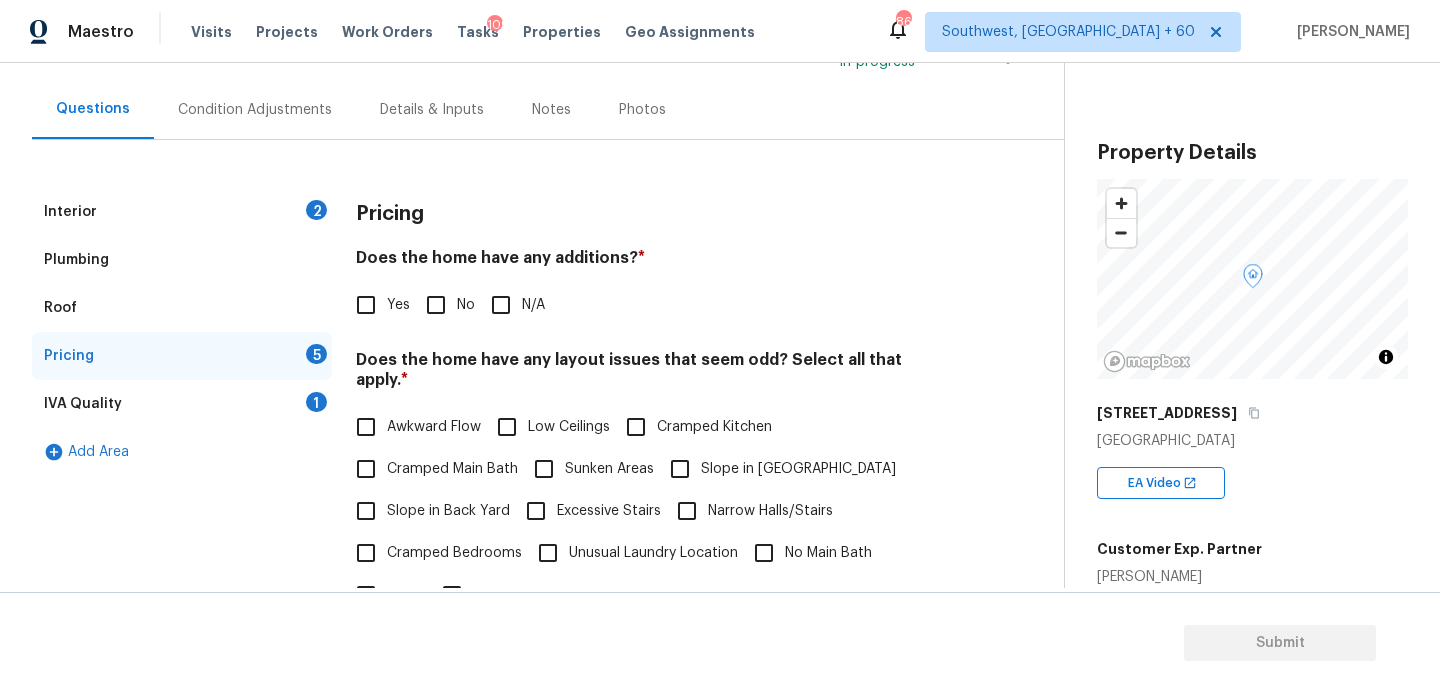 click on "N/A" at bounding box center [501, 305] 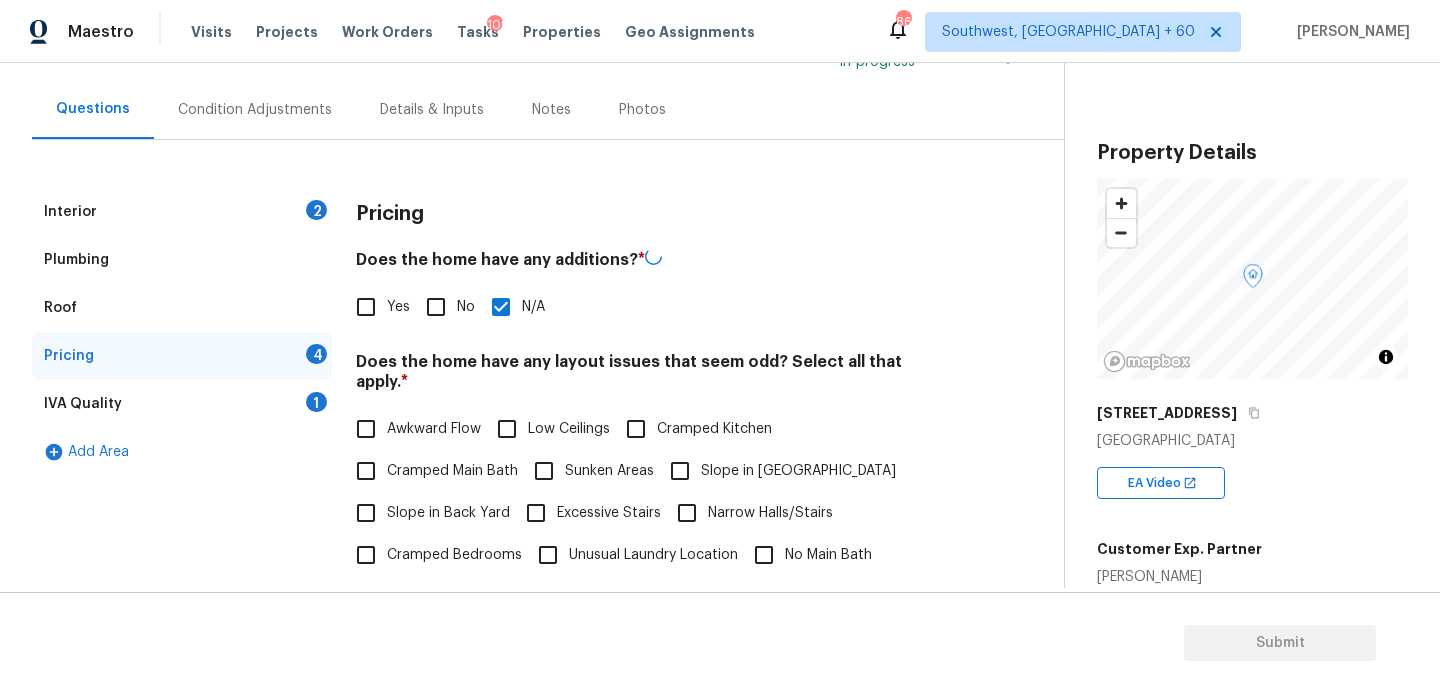 scroll, scrollTop: 380, scrollLeft: 0, axis: vertical 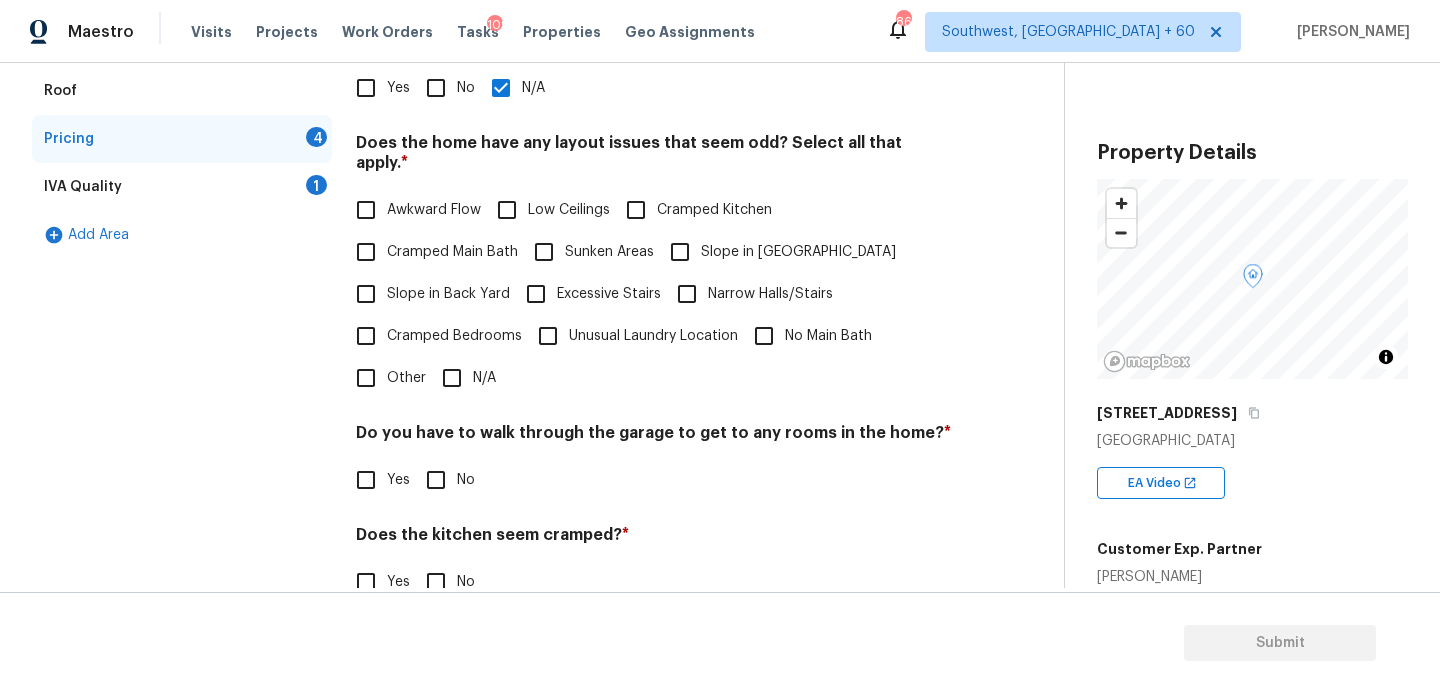 click on "N/A" at bounding box center [452, 378] 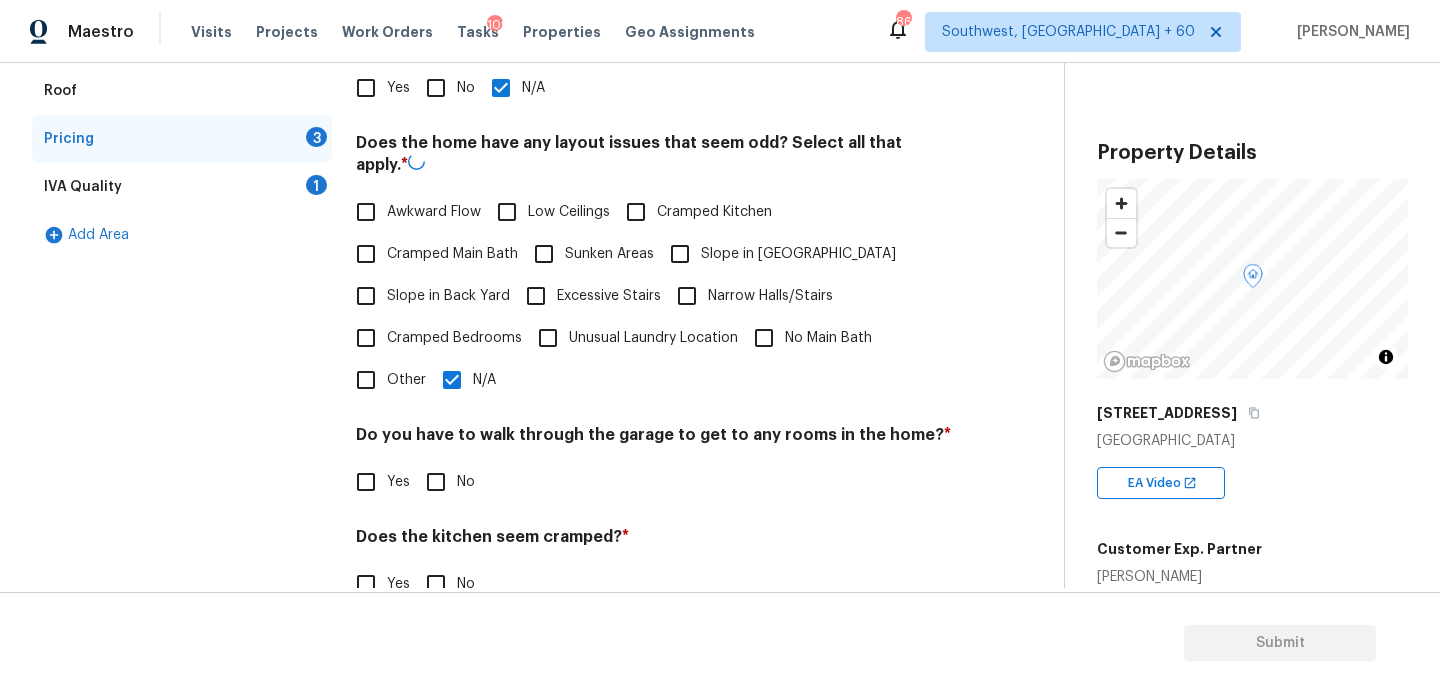 scroll, scrollTop: 507, scrollLeft: 0, axis: vertical 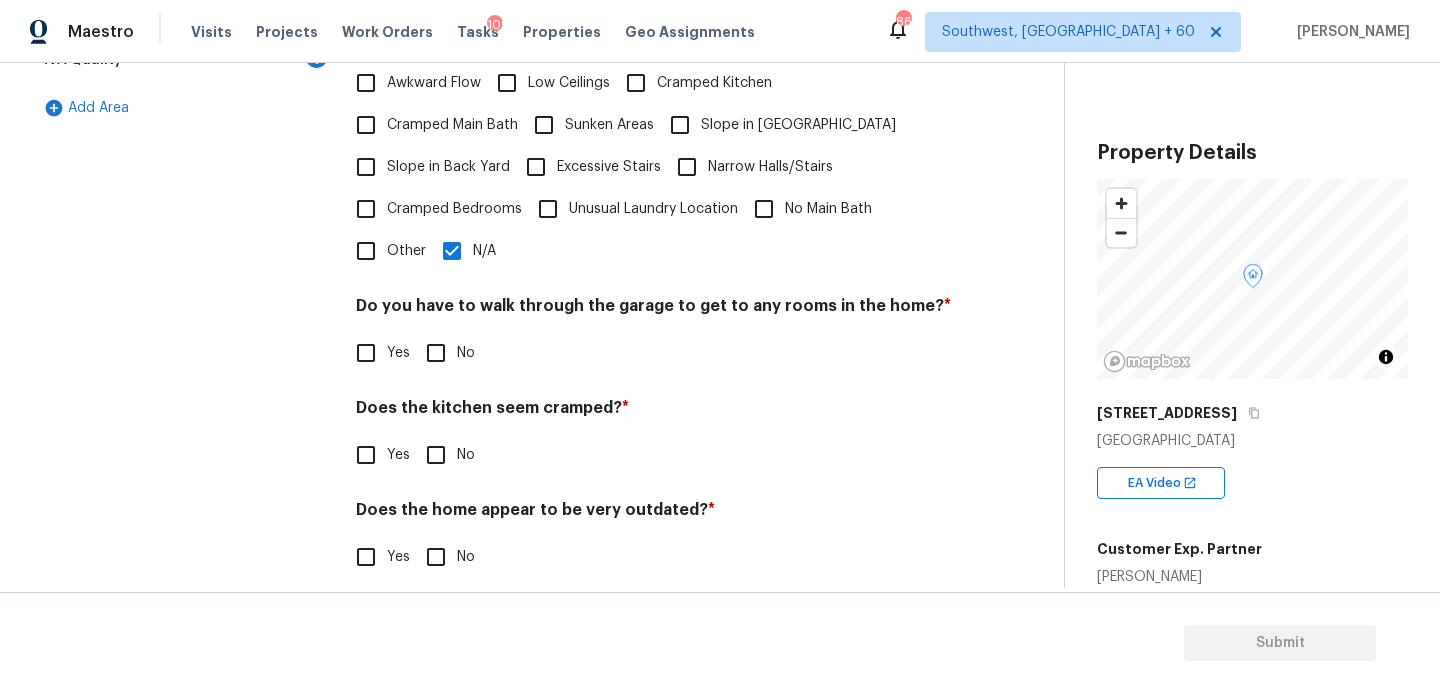 click on "No" at bounding box center [436, 353] 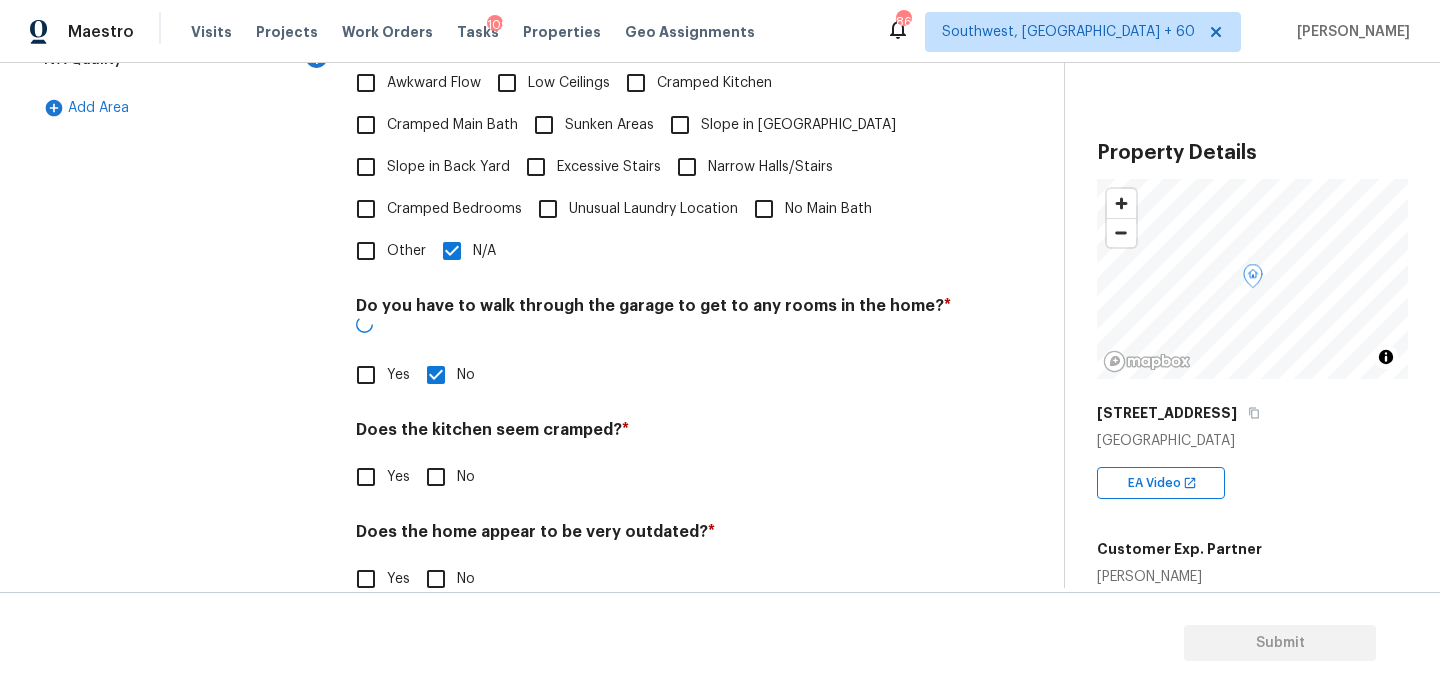 click on "No" at bounding box center [436, 477] 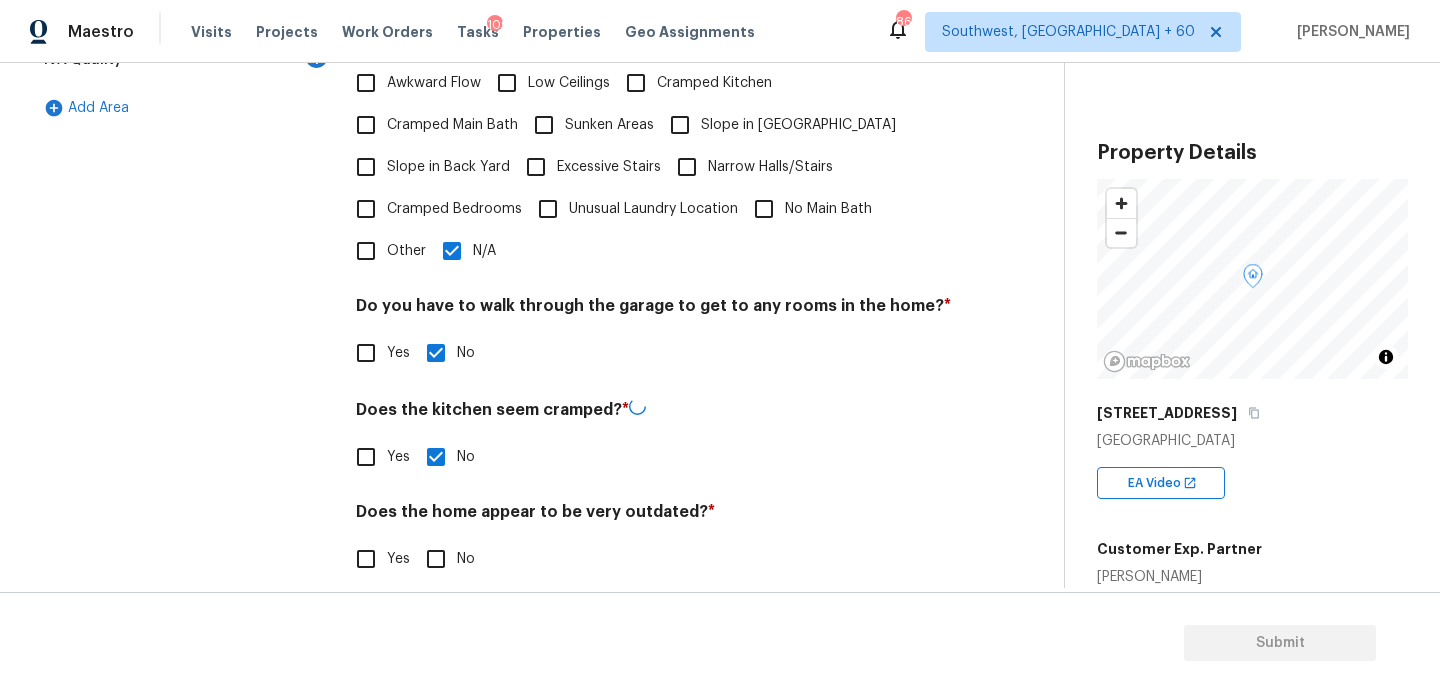 click on "No" at bounding box center [436, 559] 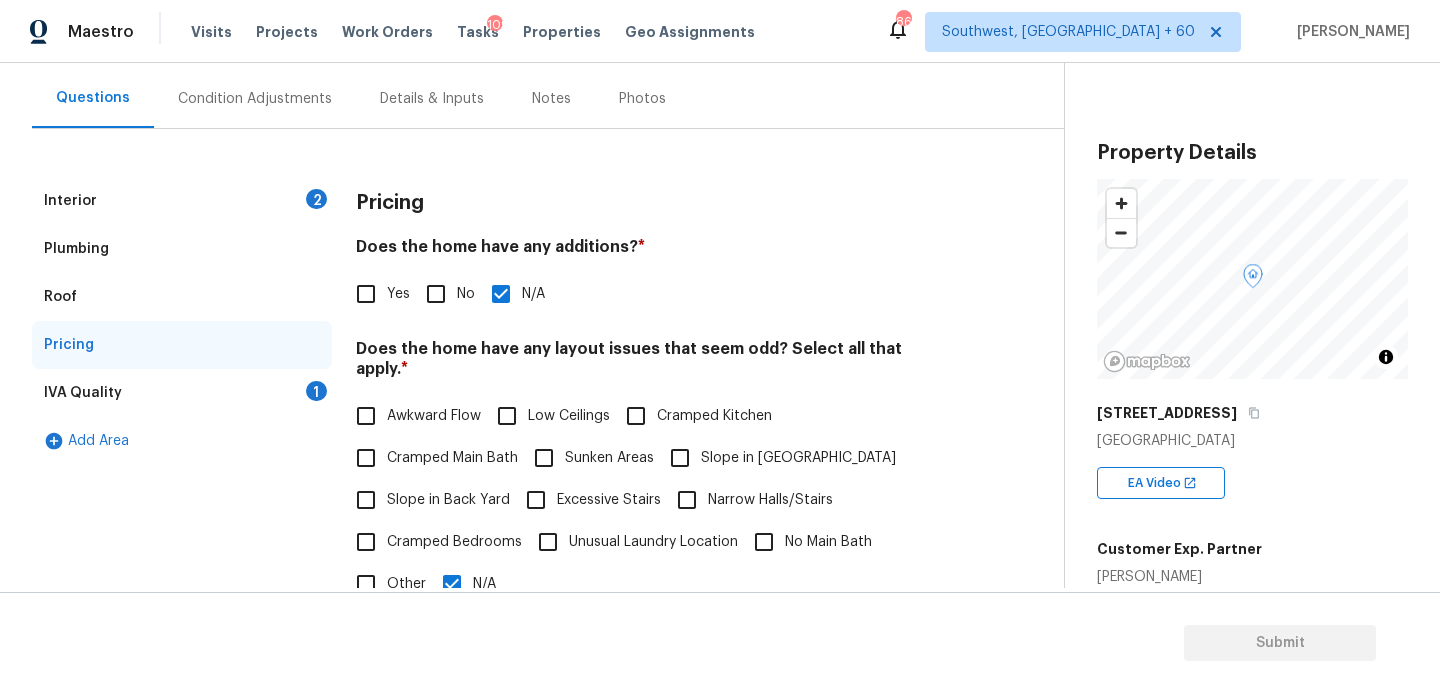 click on "IVA Quality 1" at bounding box center (182, 393) 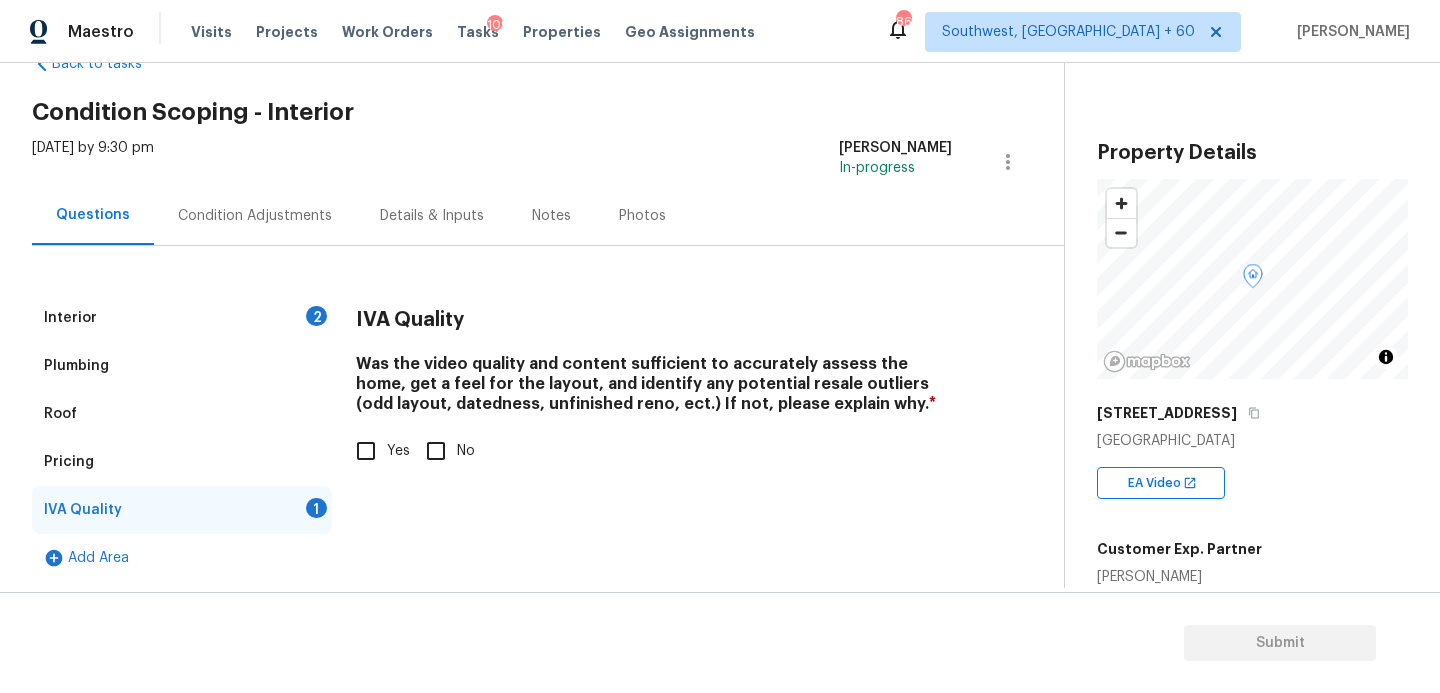 click on "Yes" at bounding box center [366, 451] 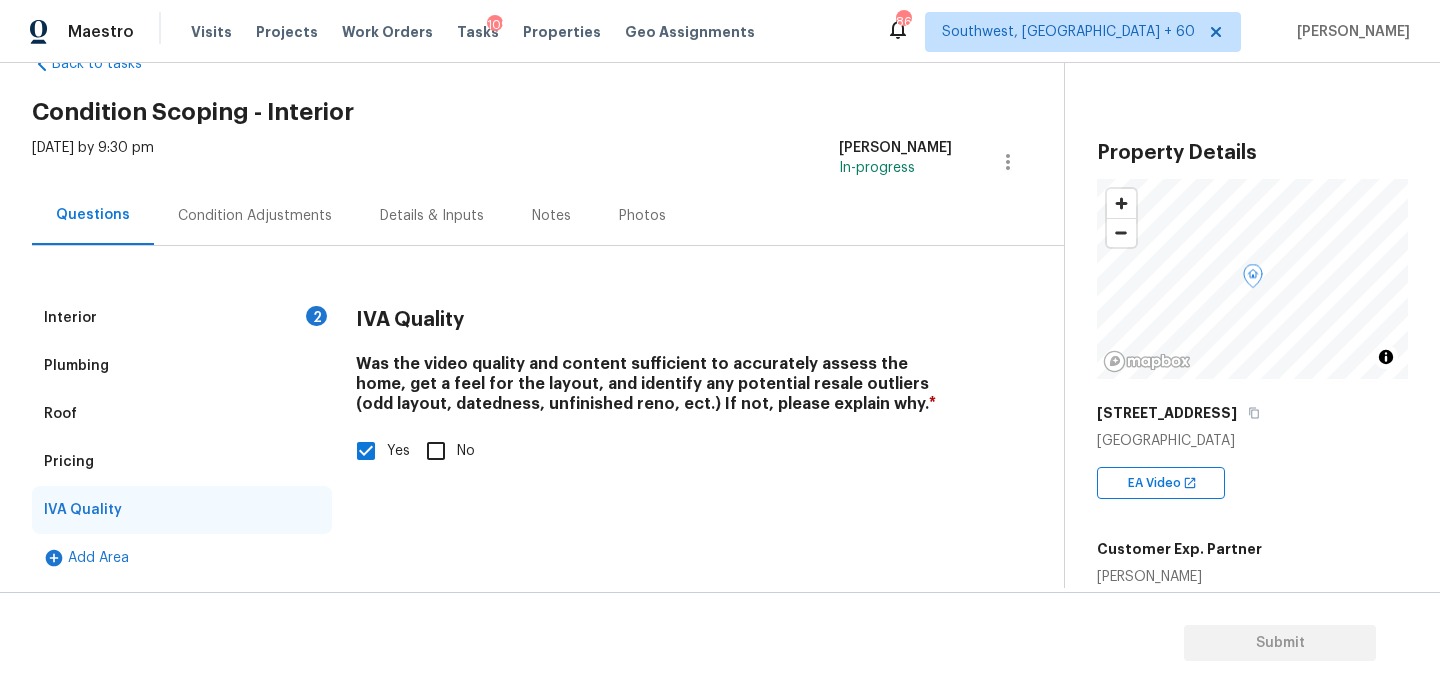 click on "Interior 2" at bounding box center [182, 318] 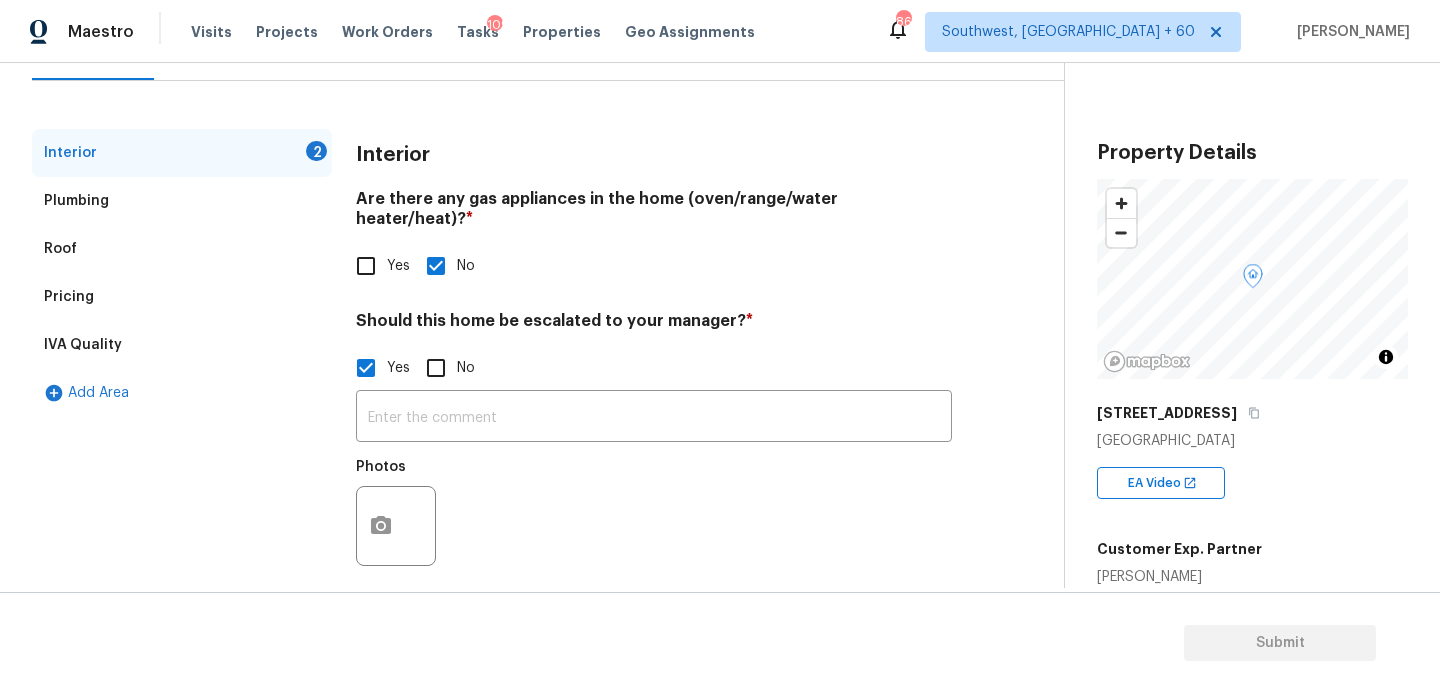 scroll, scrollTop: 0, scrollLeft: 0, axis: both 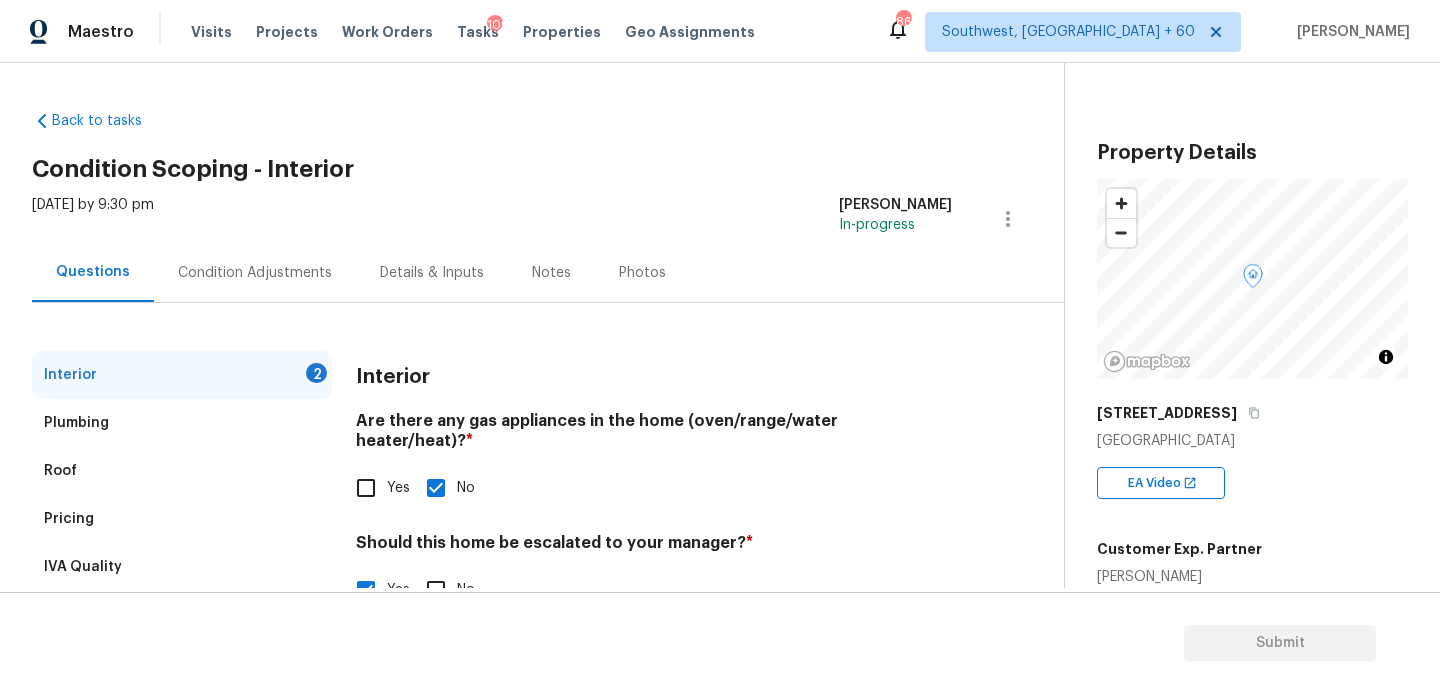 click on "Condition Adjustments" at bounding box center (255, 273) 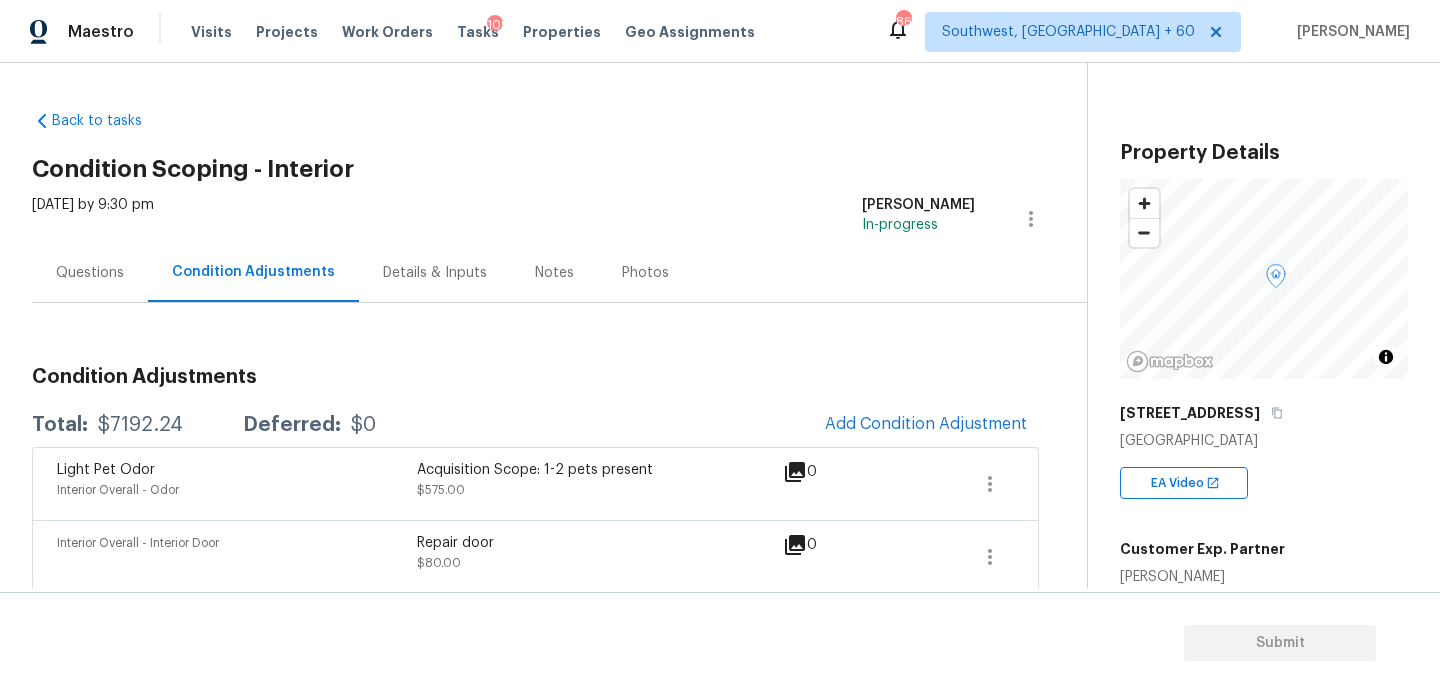 scroll, scrollTop: 227, scrollLeft: 0, axis: vertical 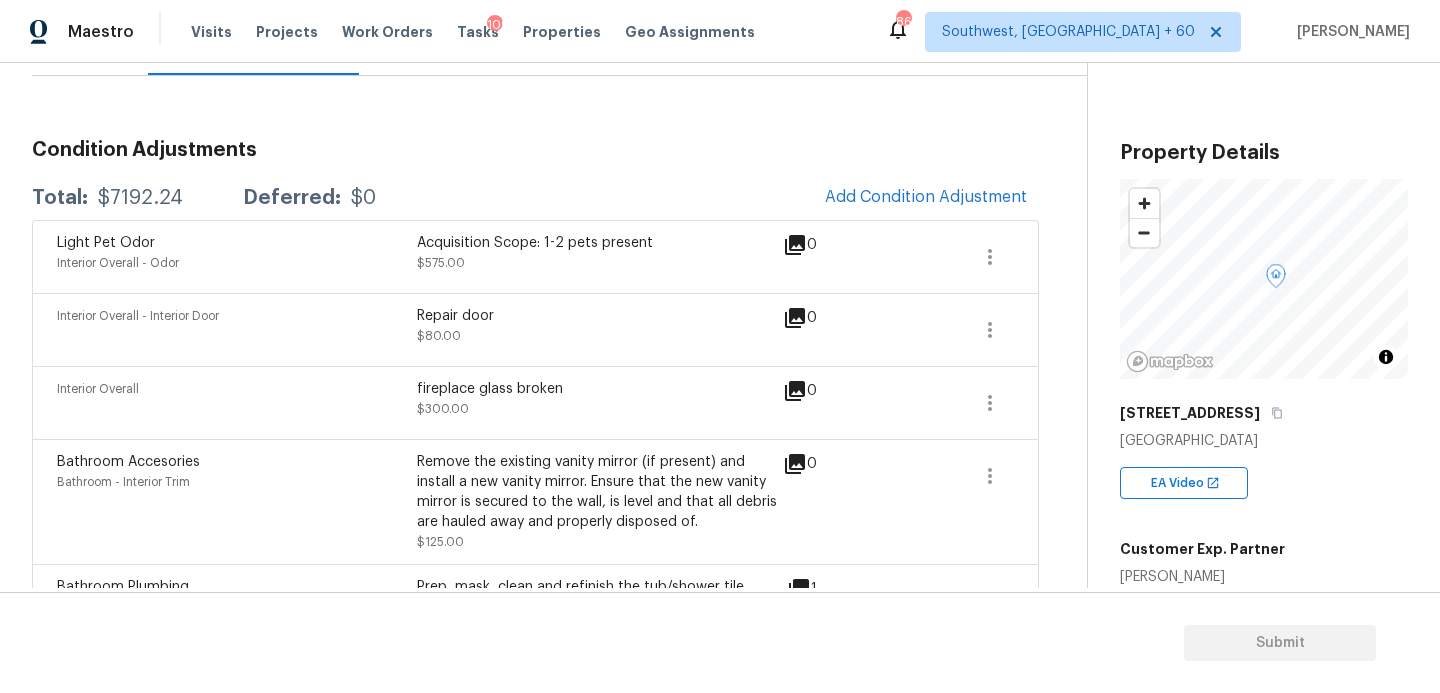 click on "$7192.24" at bounding box center (140, 198) 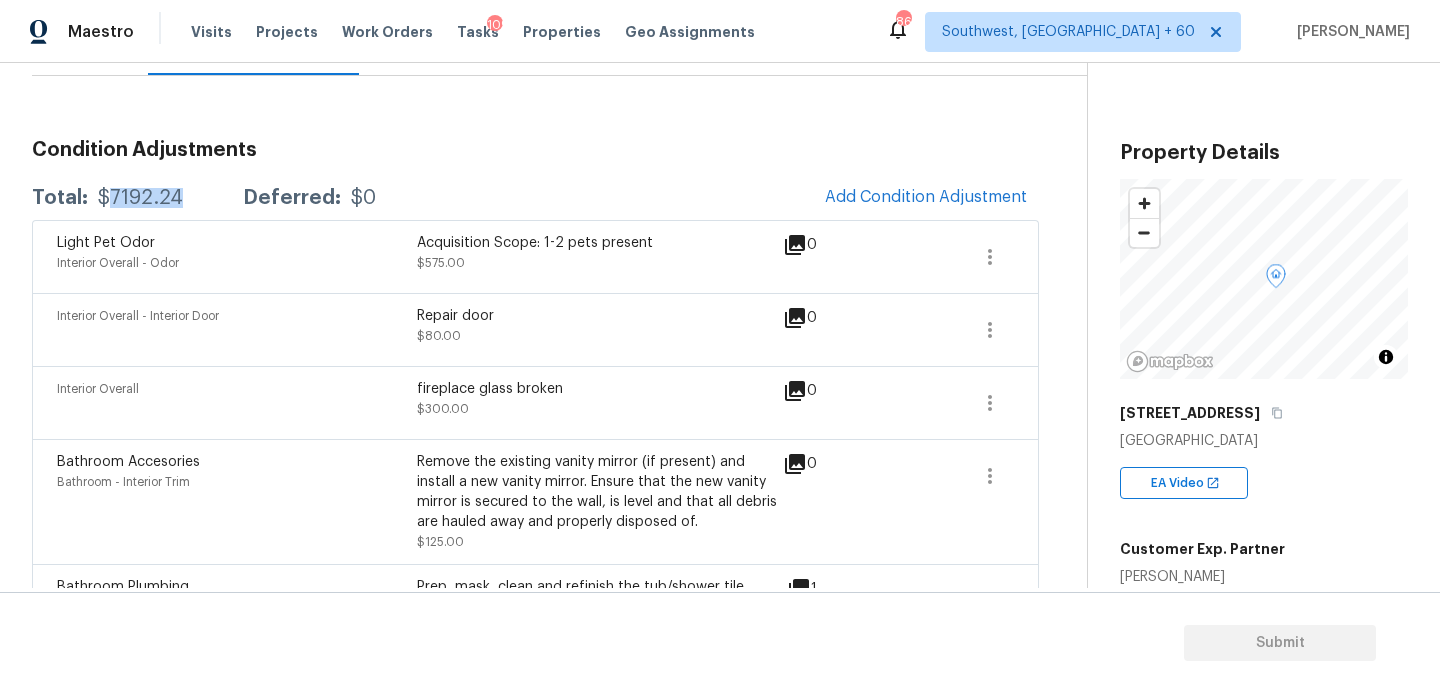 click on "$7192.24" at bounding box center [140, 198] 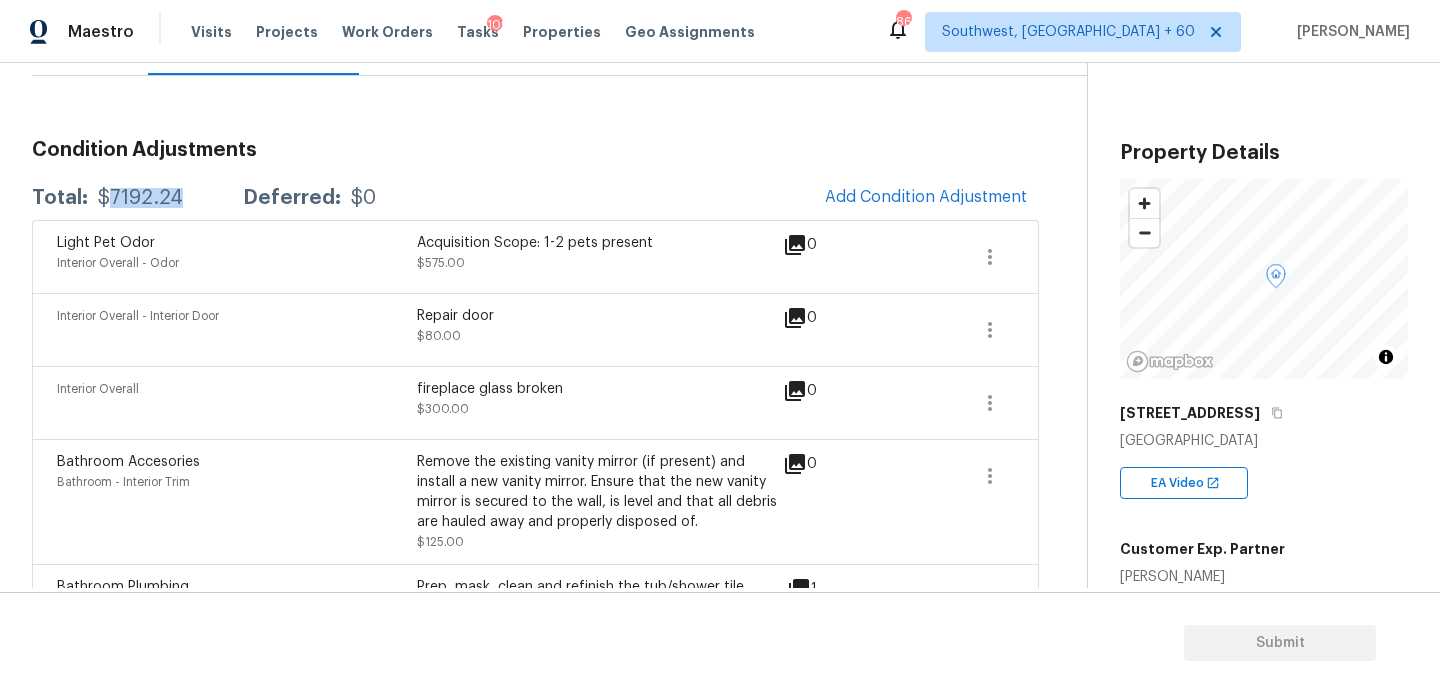 scroll, scrollTop: 311, scrollLeft: 0, axis: vertical 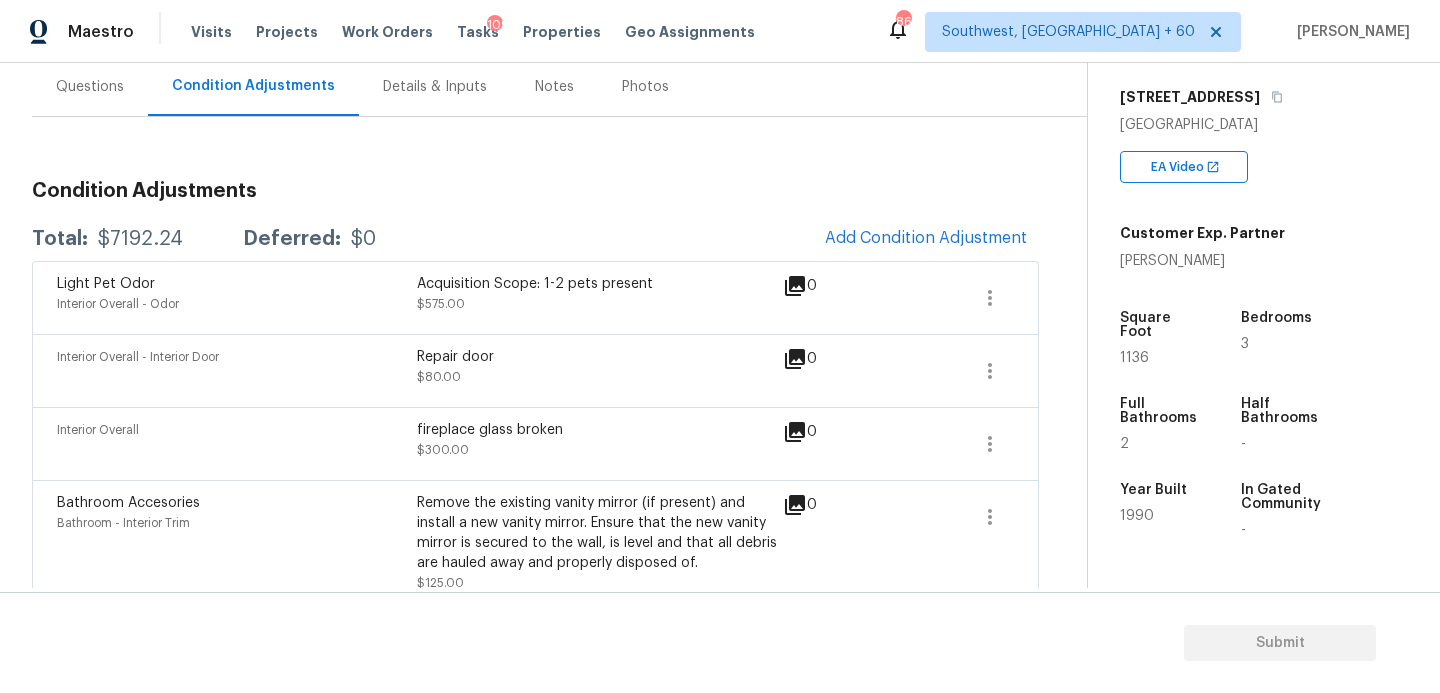 click on "Total:  $7192.24 Deferred:  $0 Add Condition Adjustment" at bounding box center [535, 239] 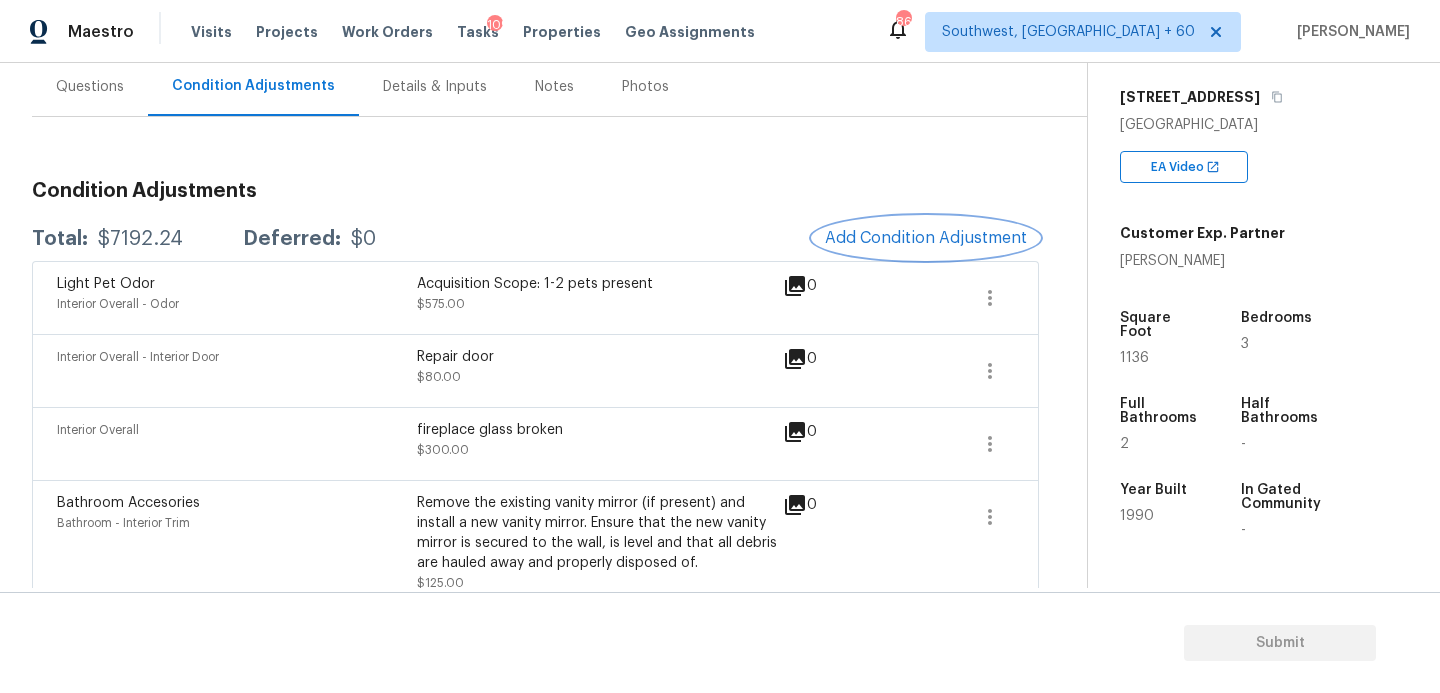 click on "Add Condition Adjustment" at bounding box center [926, 238] 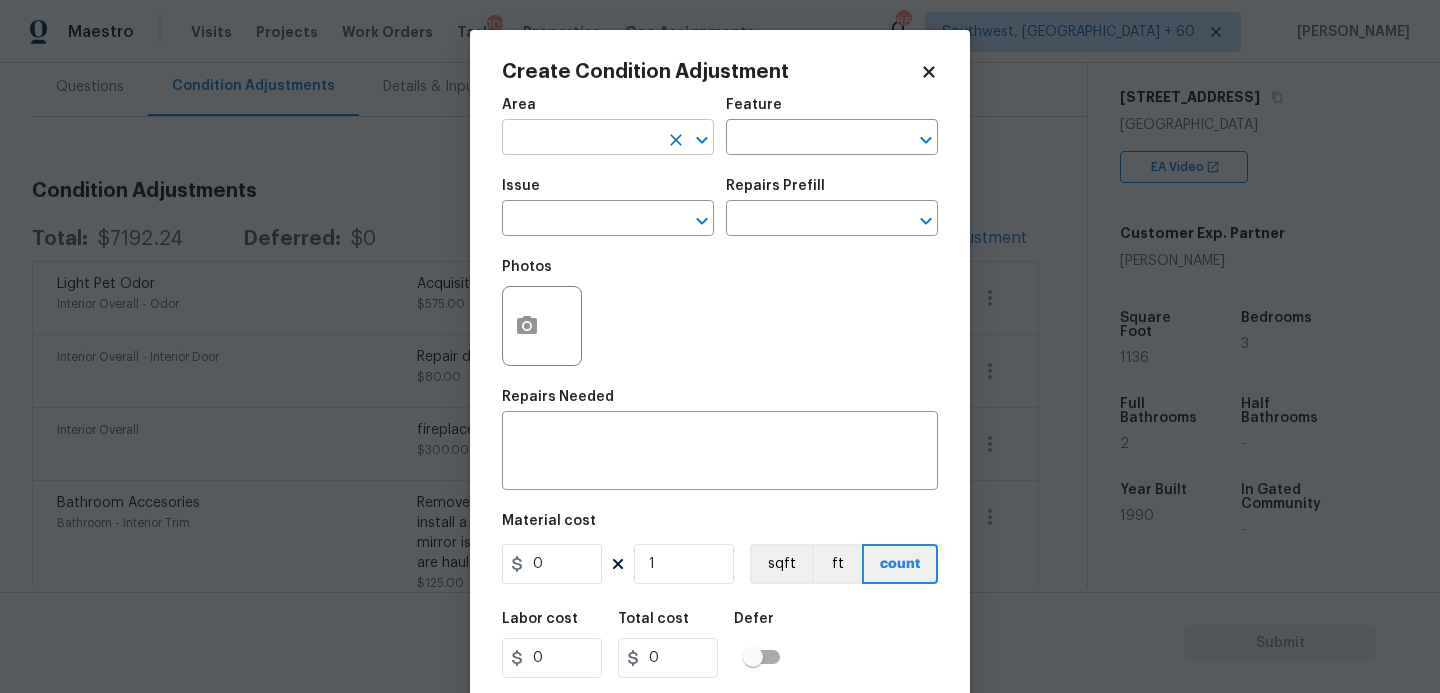 click at bounding box center (580, 139) 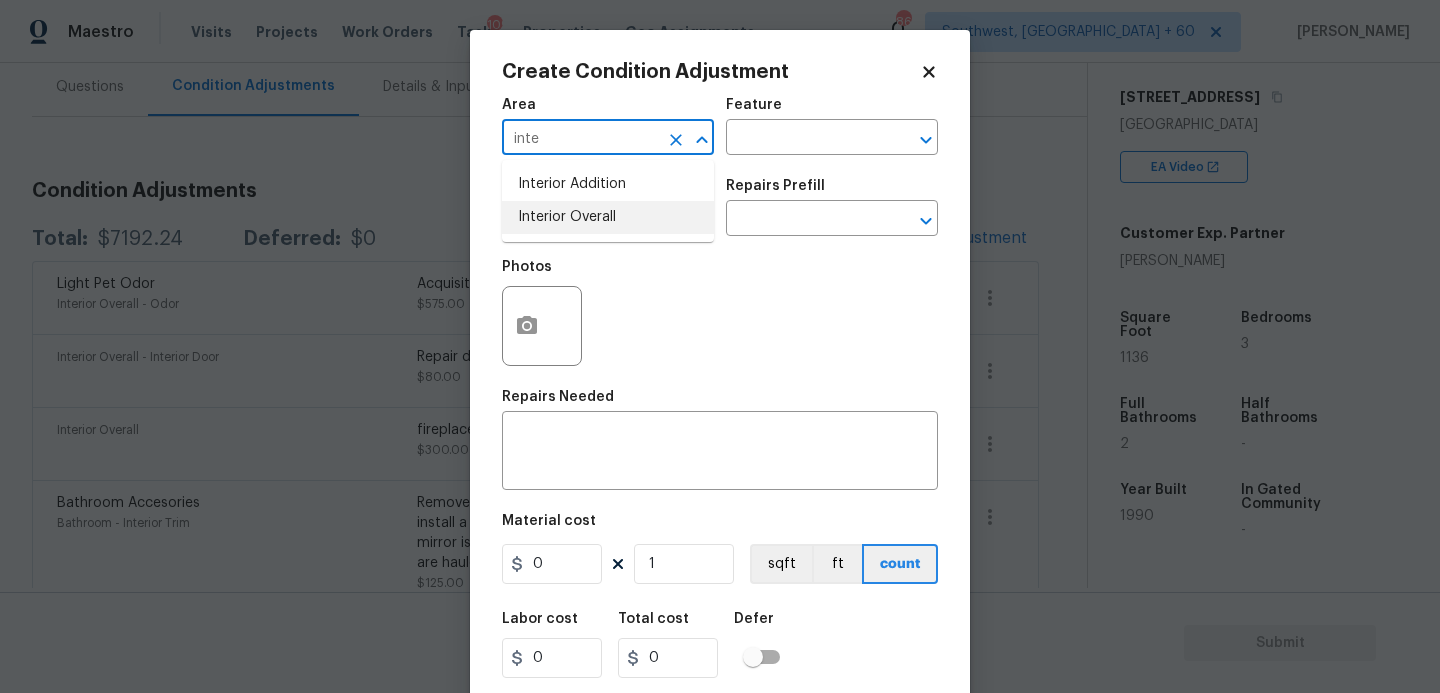 click on "Interior Overall" at bounding box center (608, 217) 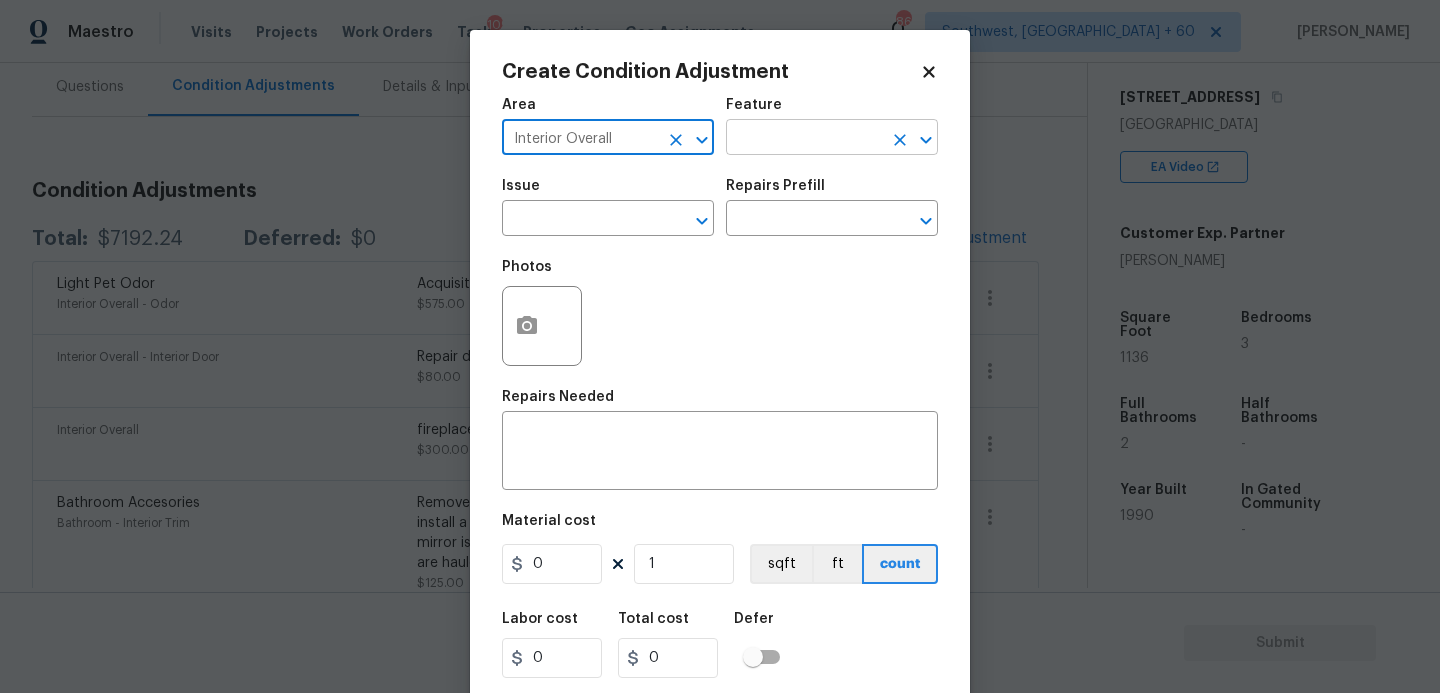 type on "Interior Overall" 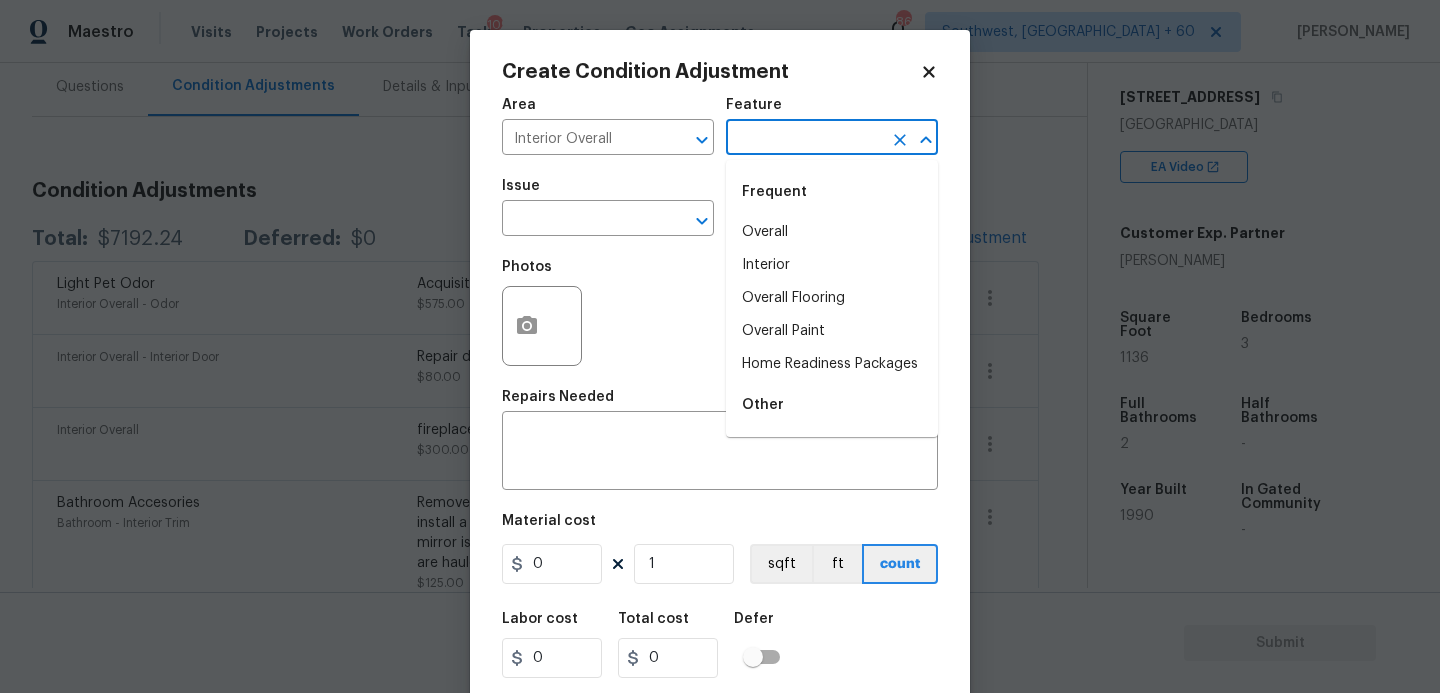 click at bounding box center [804, 139] 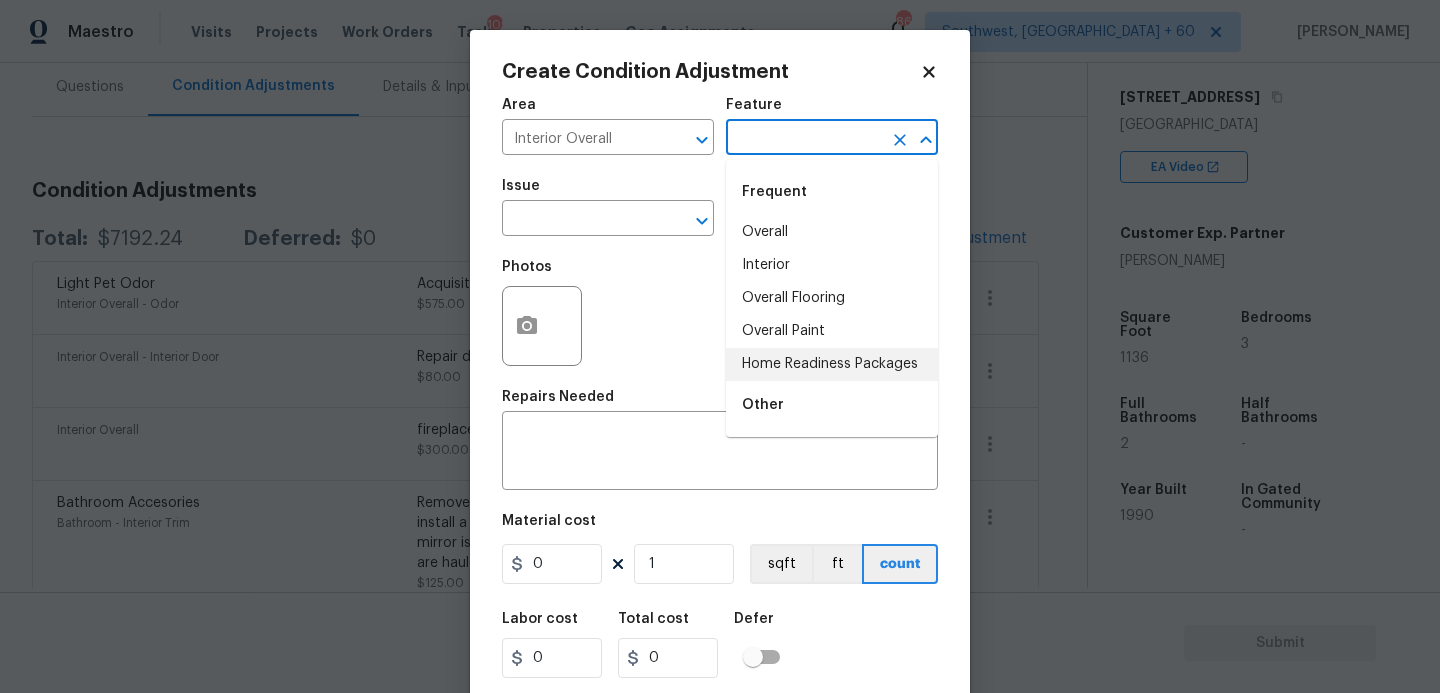 click on "Home Readiness Packages" at bounding box center [832, 364] 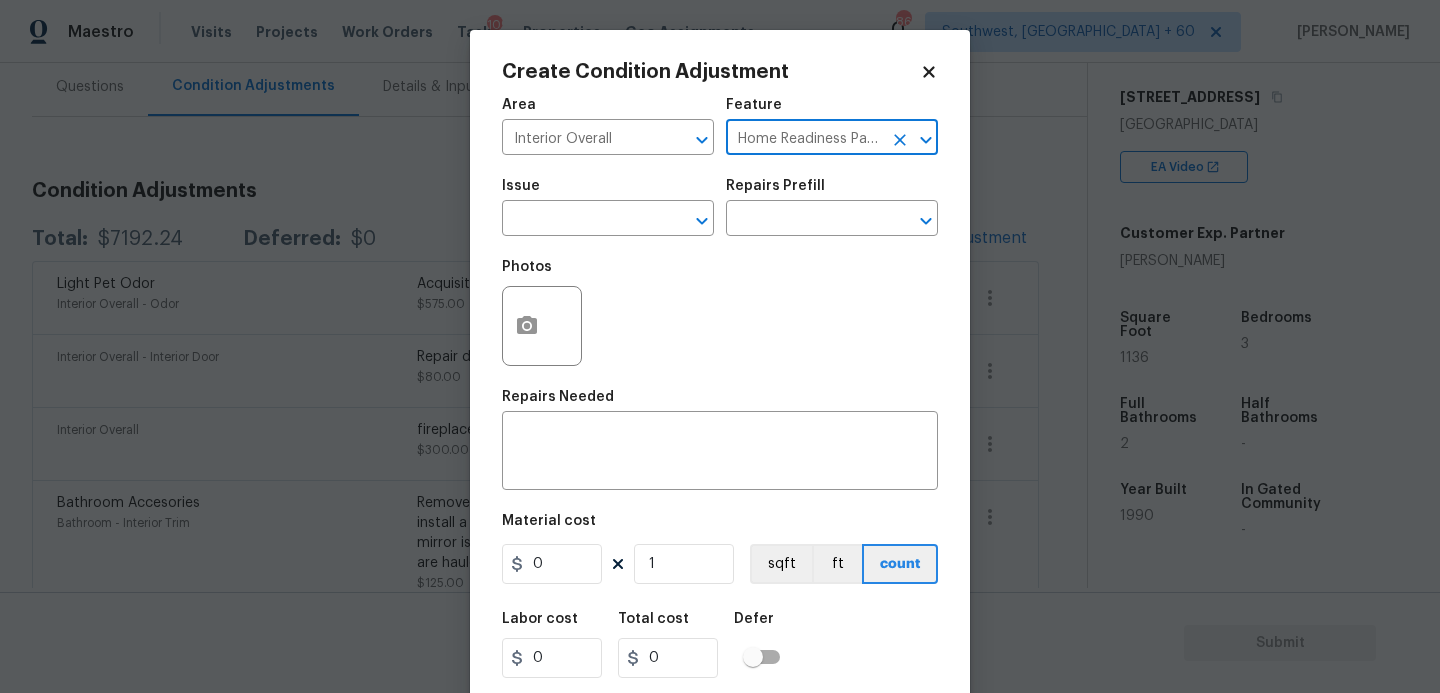 click on "Issue" at bounding box center (608, 192) 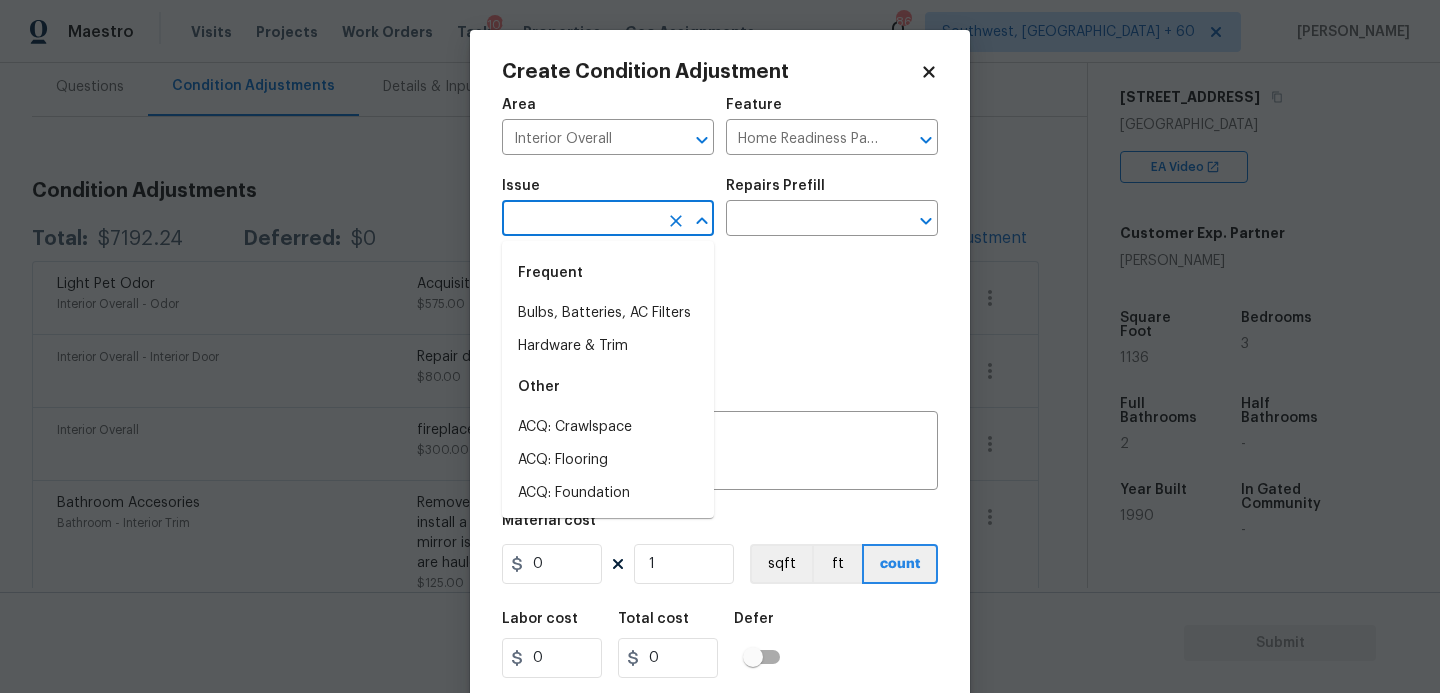 click at bounding box center (580, 220) 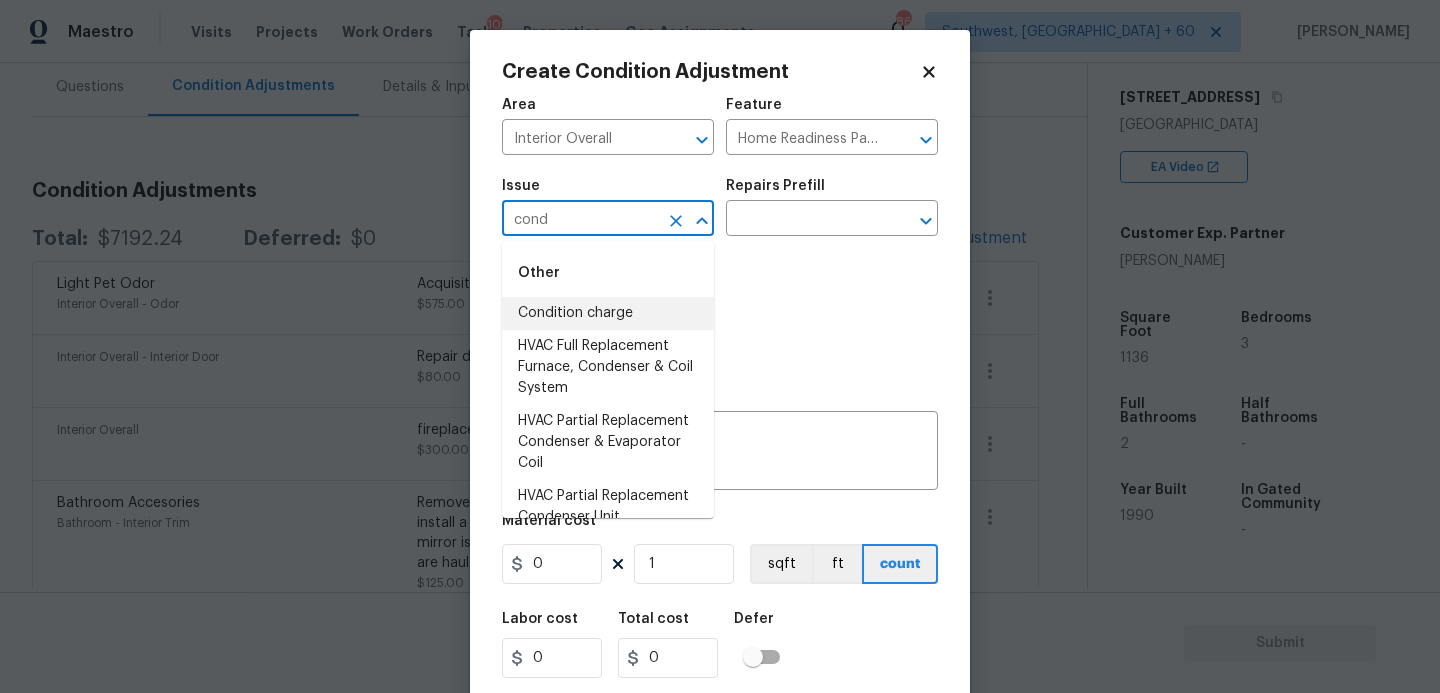 click on "Condition charge" at bounding box center (608, 313) 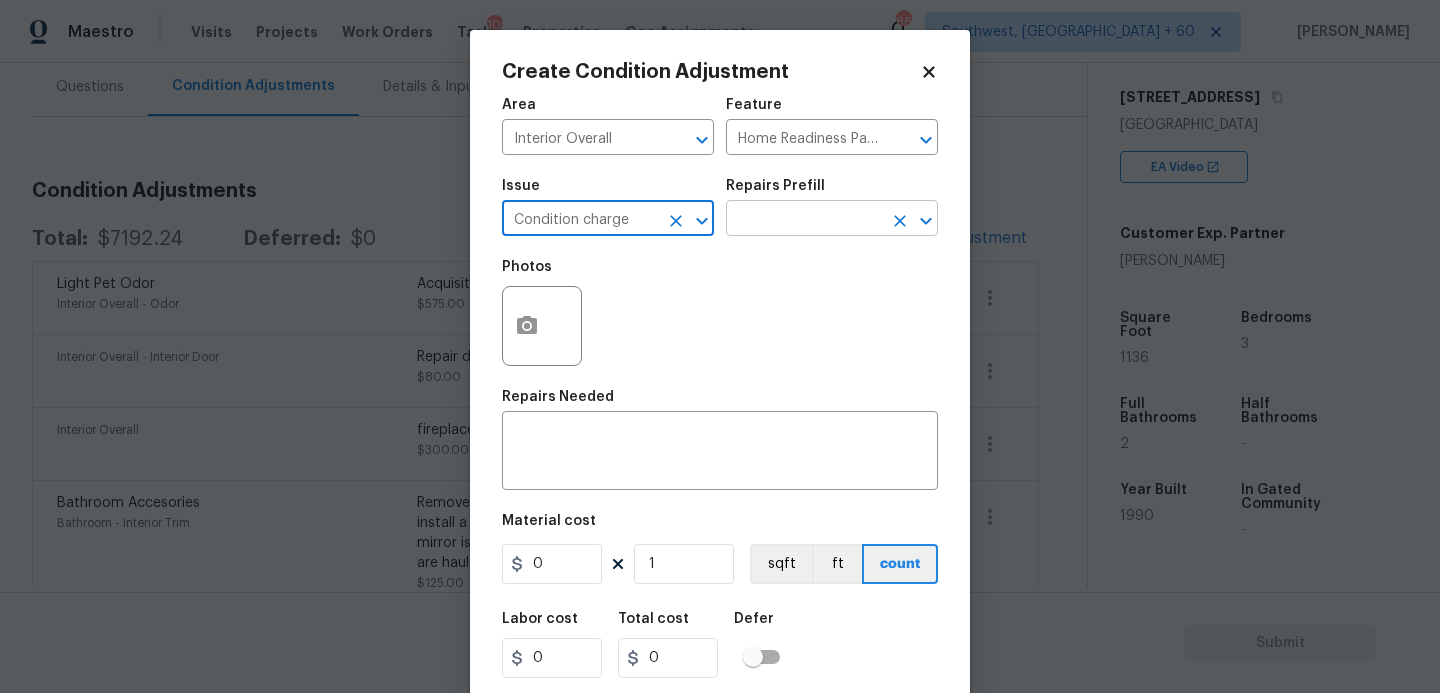 type on "Condition charge" 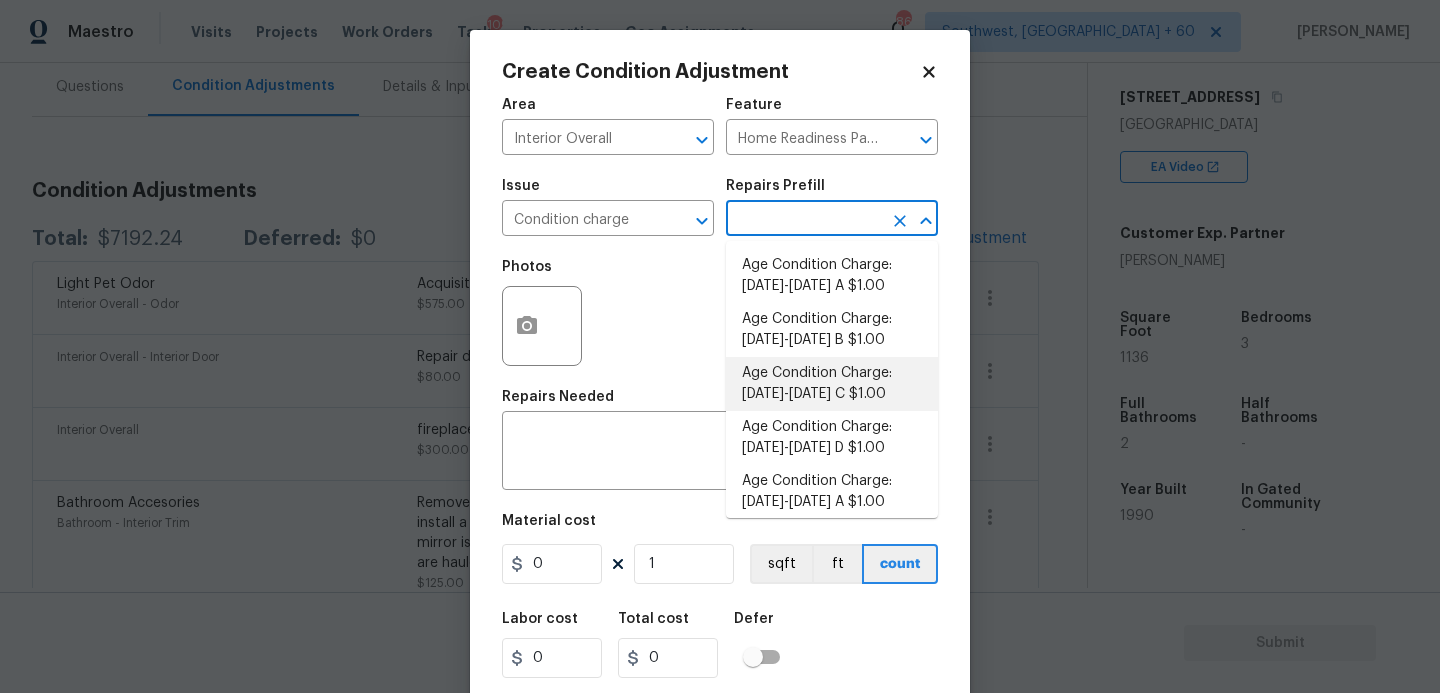 scroll, scrollTop: 690, scrollLeft: 0, axis: vertical 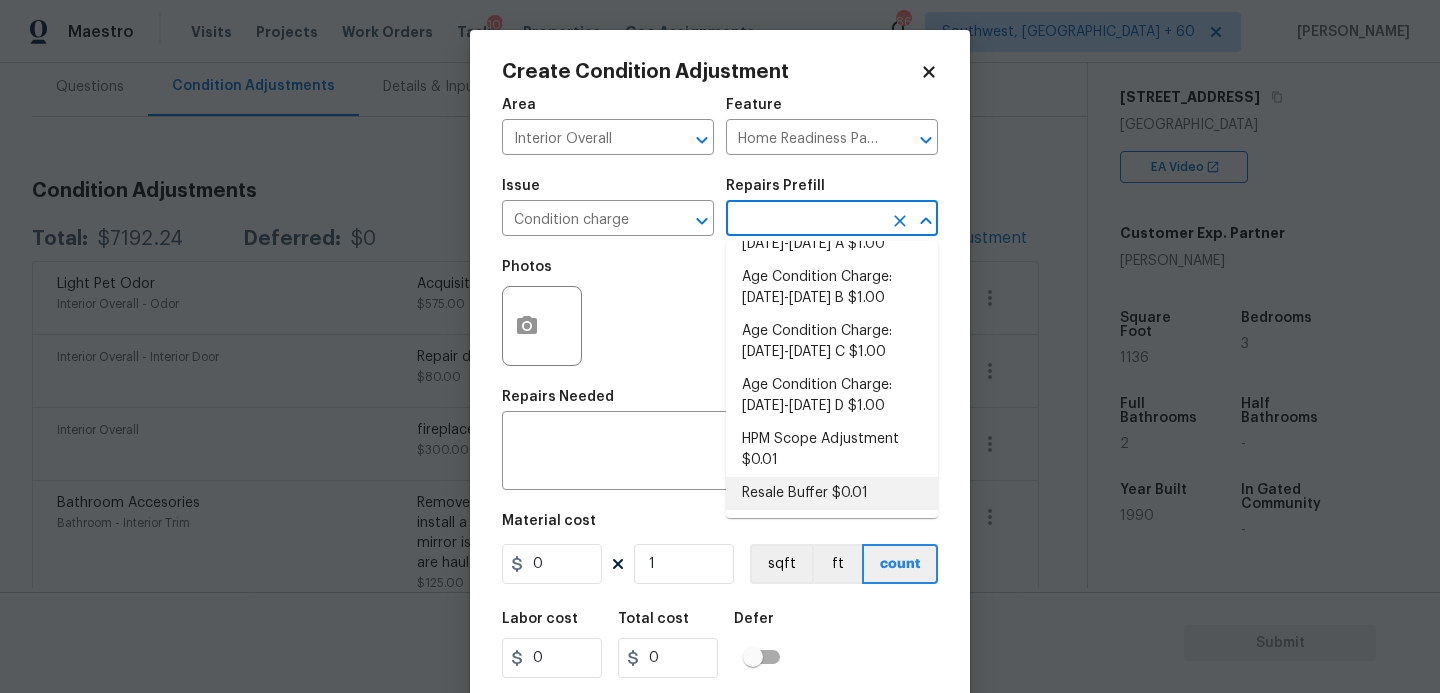 click on "Resale Buffer $0.01" at bounding box center (832, 493) 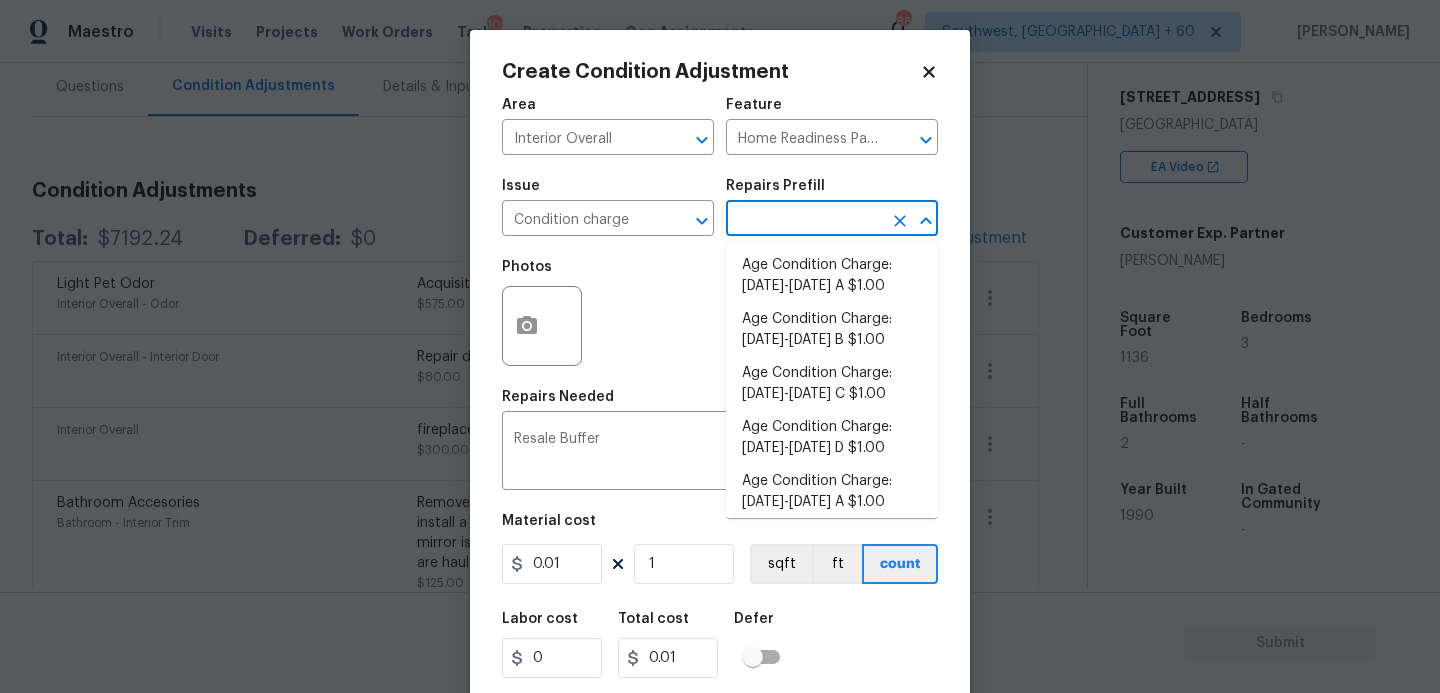 scroll, scrollTop: 682, scrollLeft: 0, axis: vertical 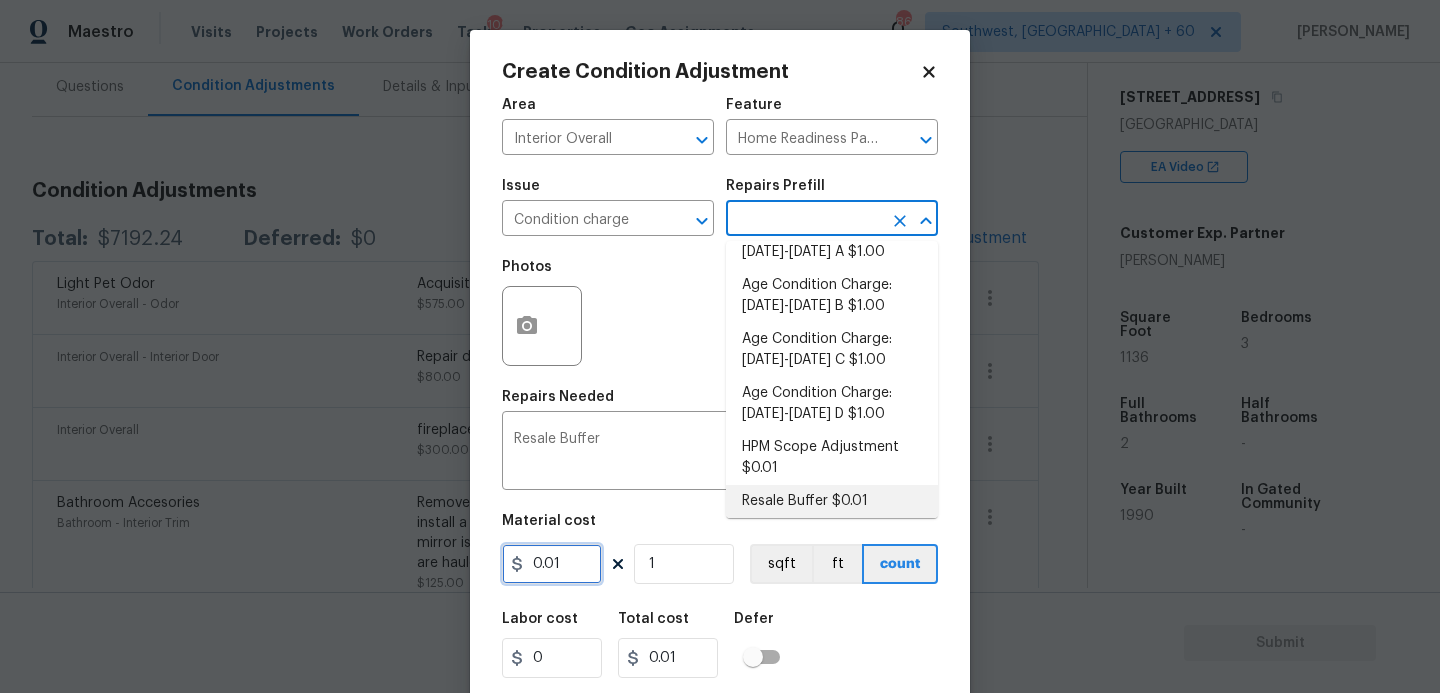 drag, startPoint x: 462, startPoint y: 571, endPoint x: 398, endPoint y: 571, distance: 64 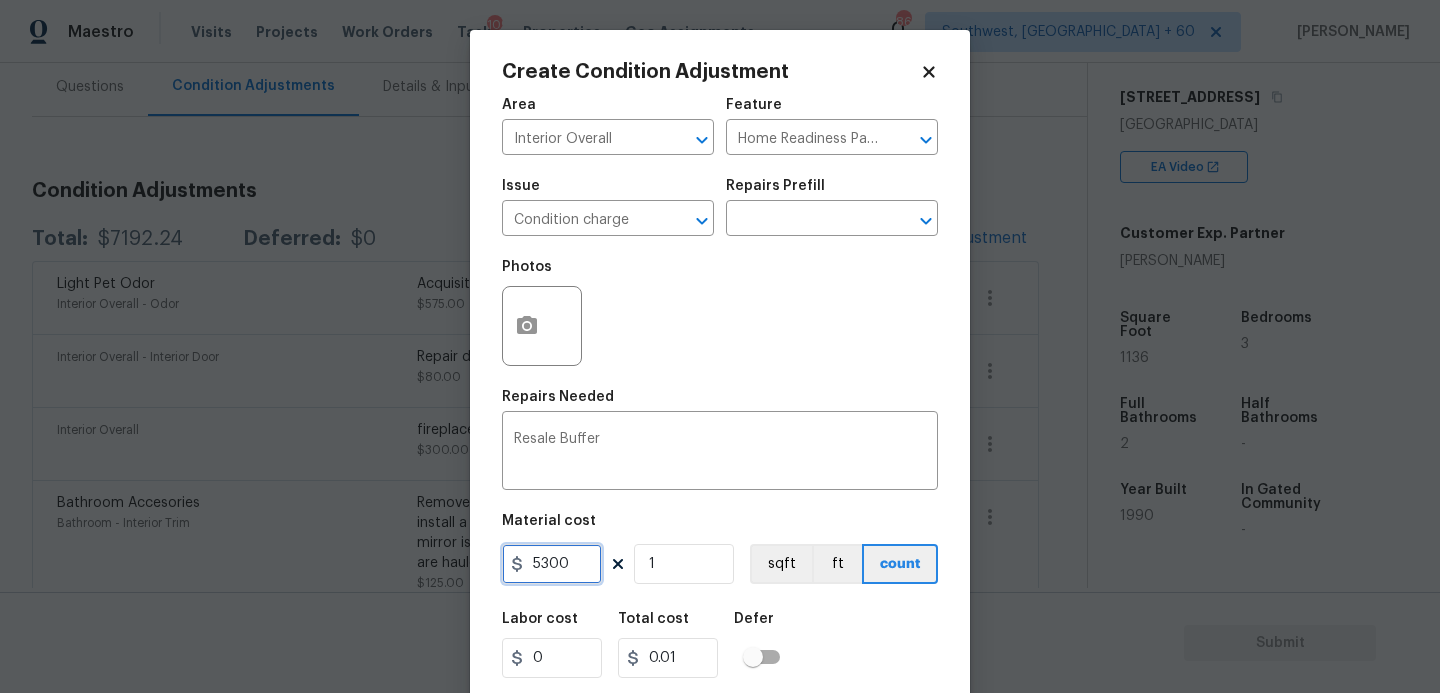 type on "5300" 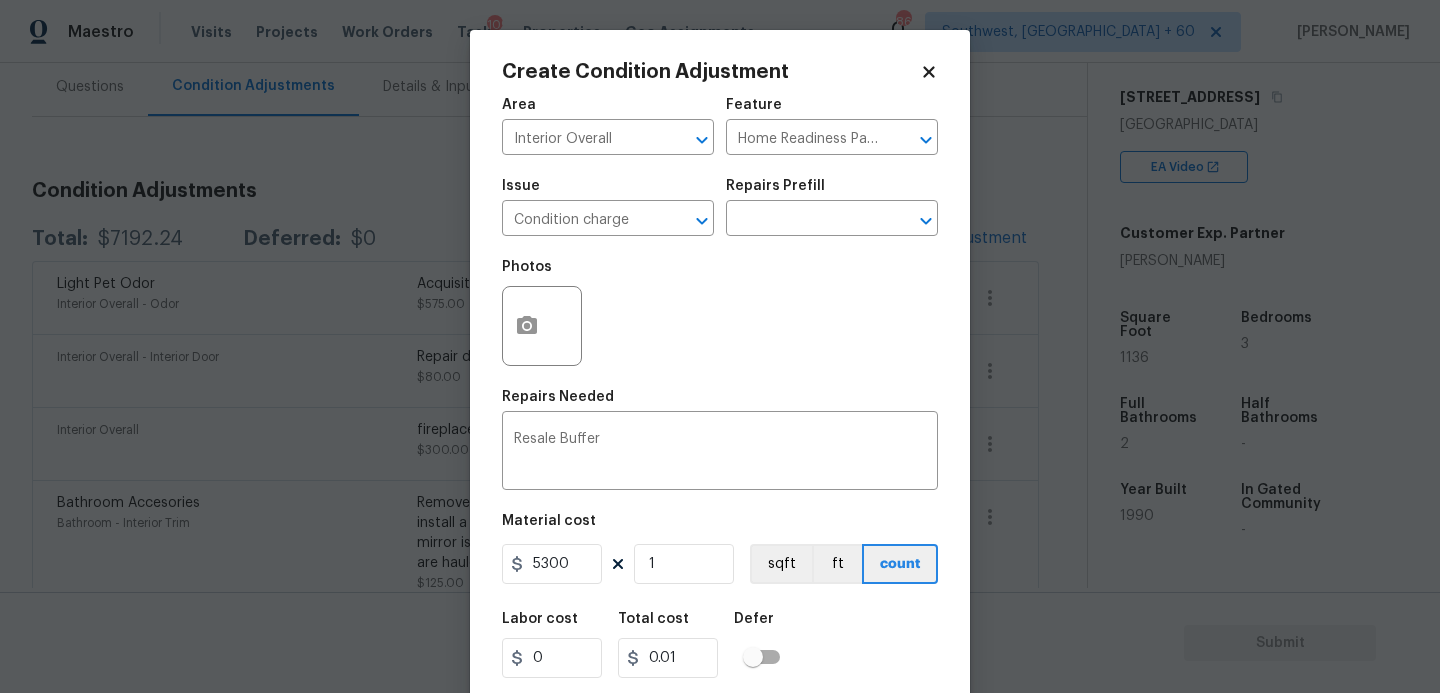 type on "5300" 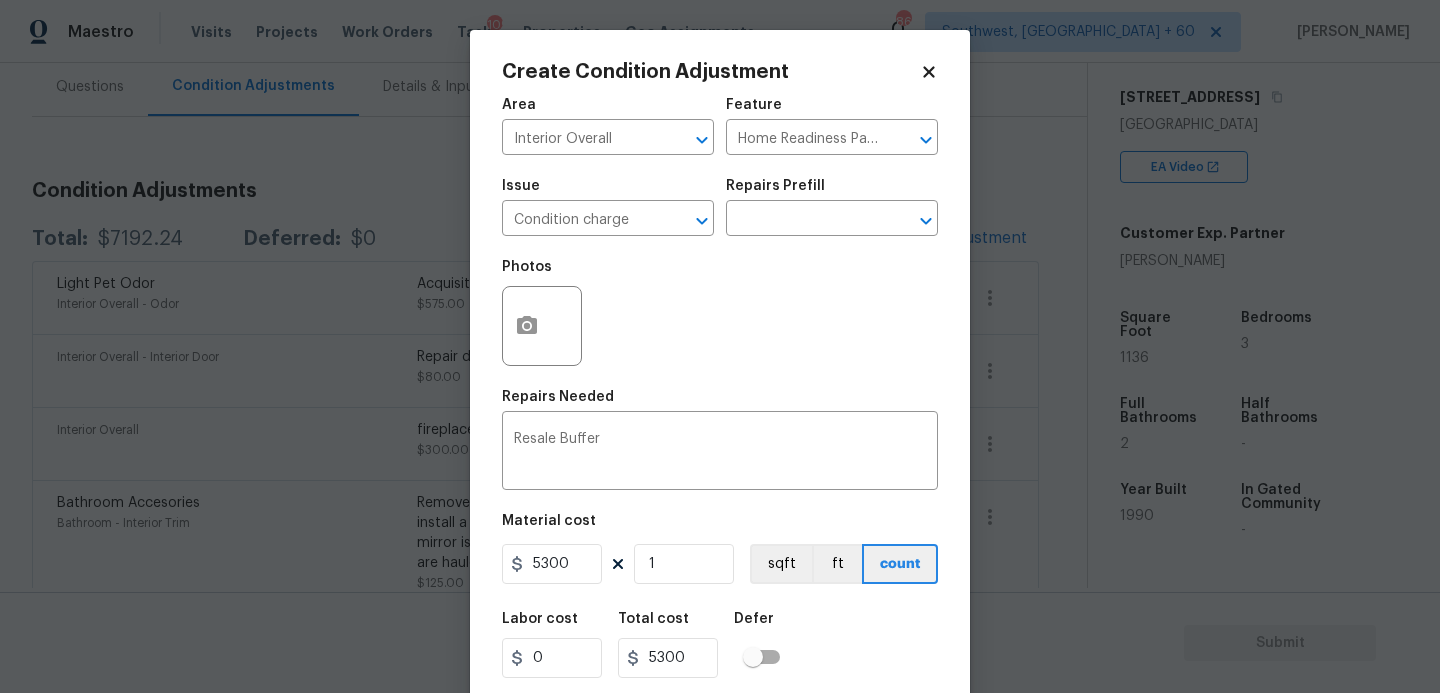 click on "Labor cost 0 Total cost 5300 Defer" at bounding box center [720, 645] 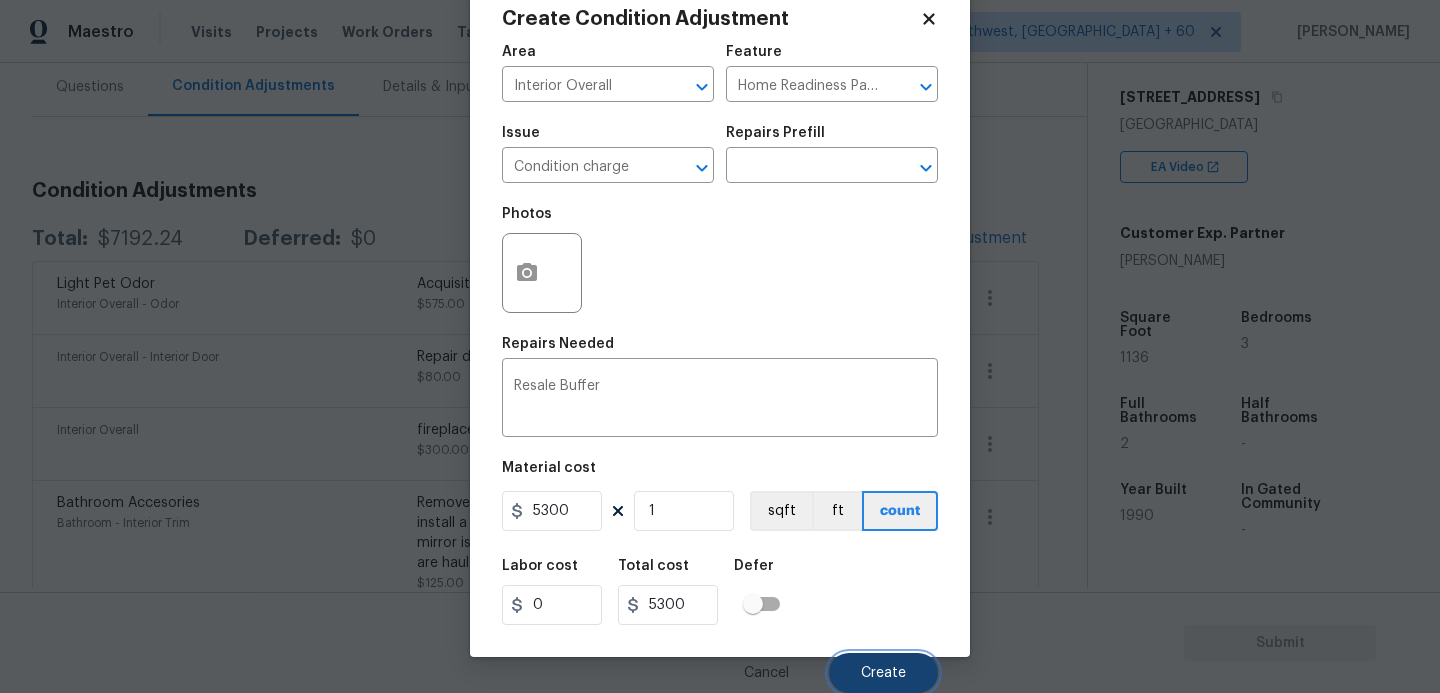 click on "Create" at bounding box center (883, 673) 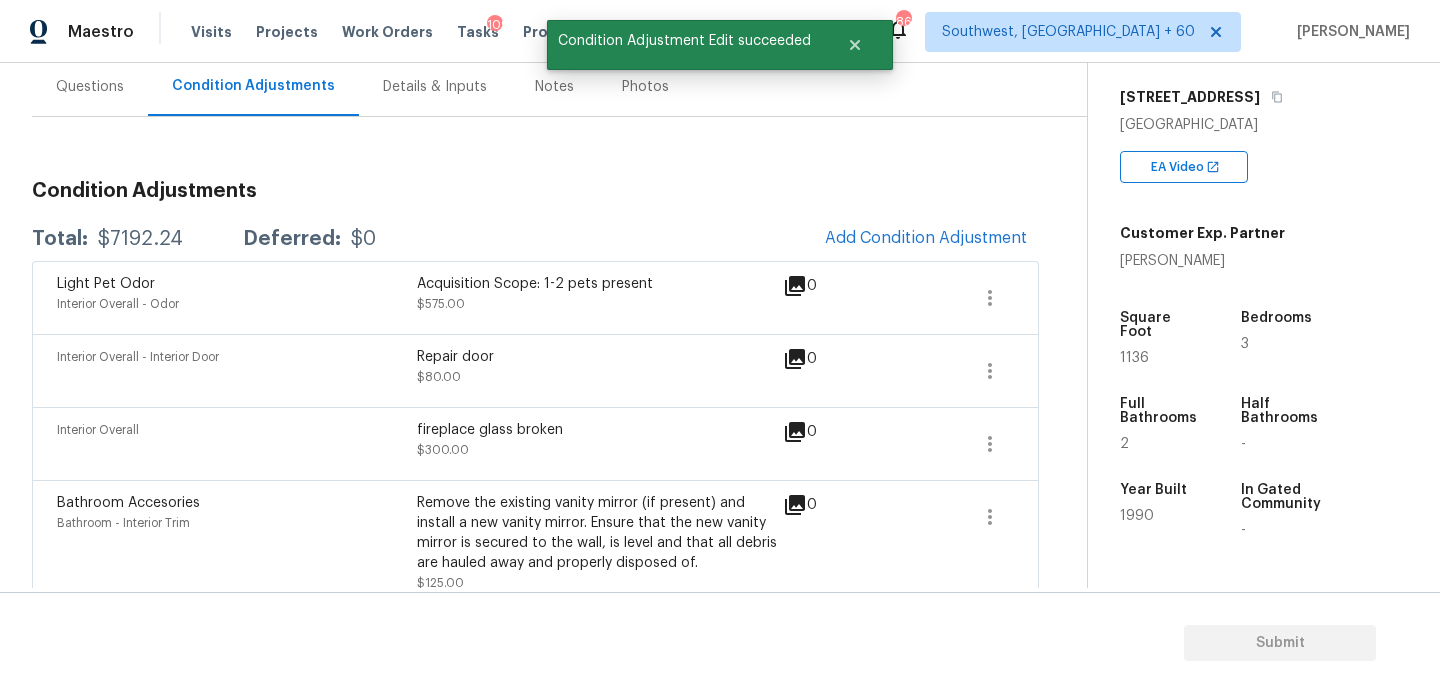 scroll, scrollTop: 47, scrollLeft: 0, axis: vertical 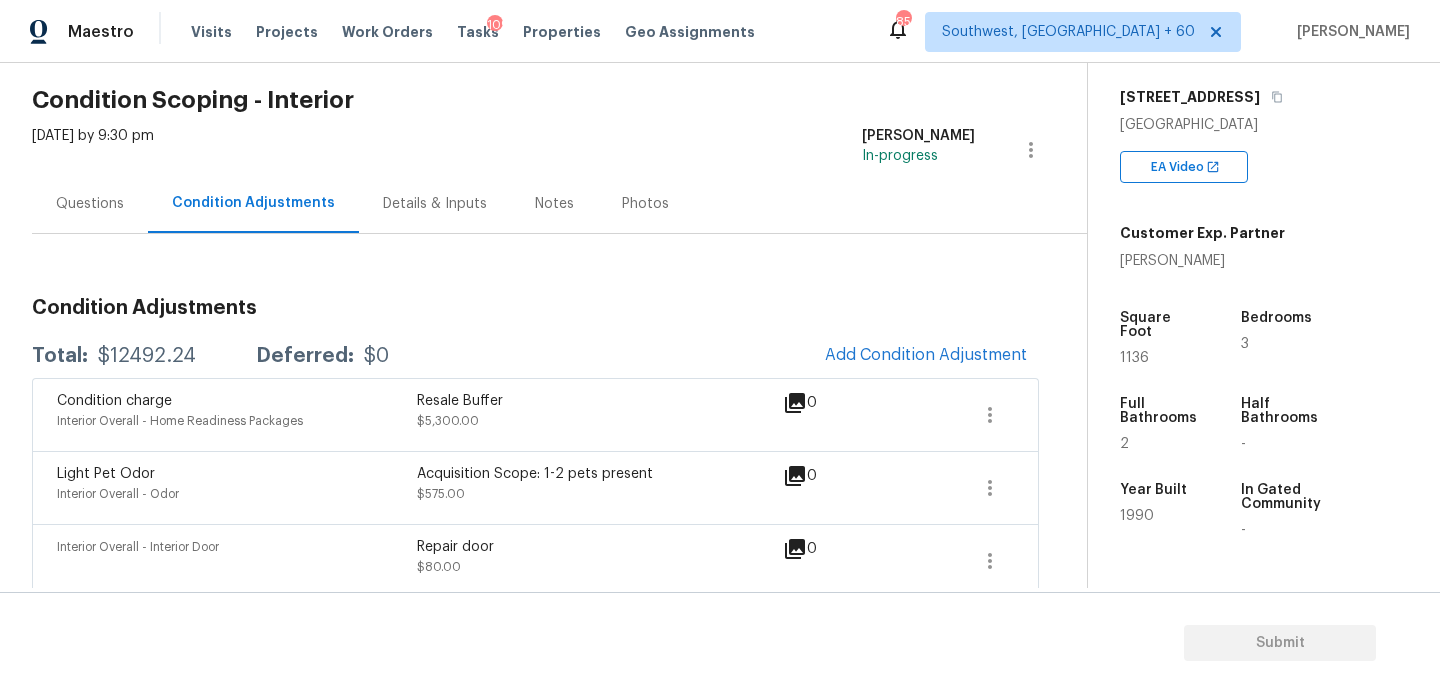 click on "Questions" at bounding box center [90, 204] 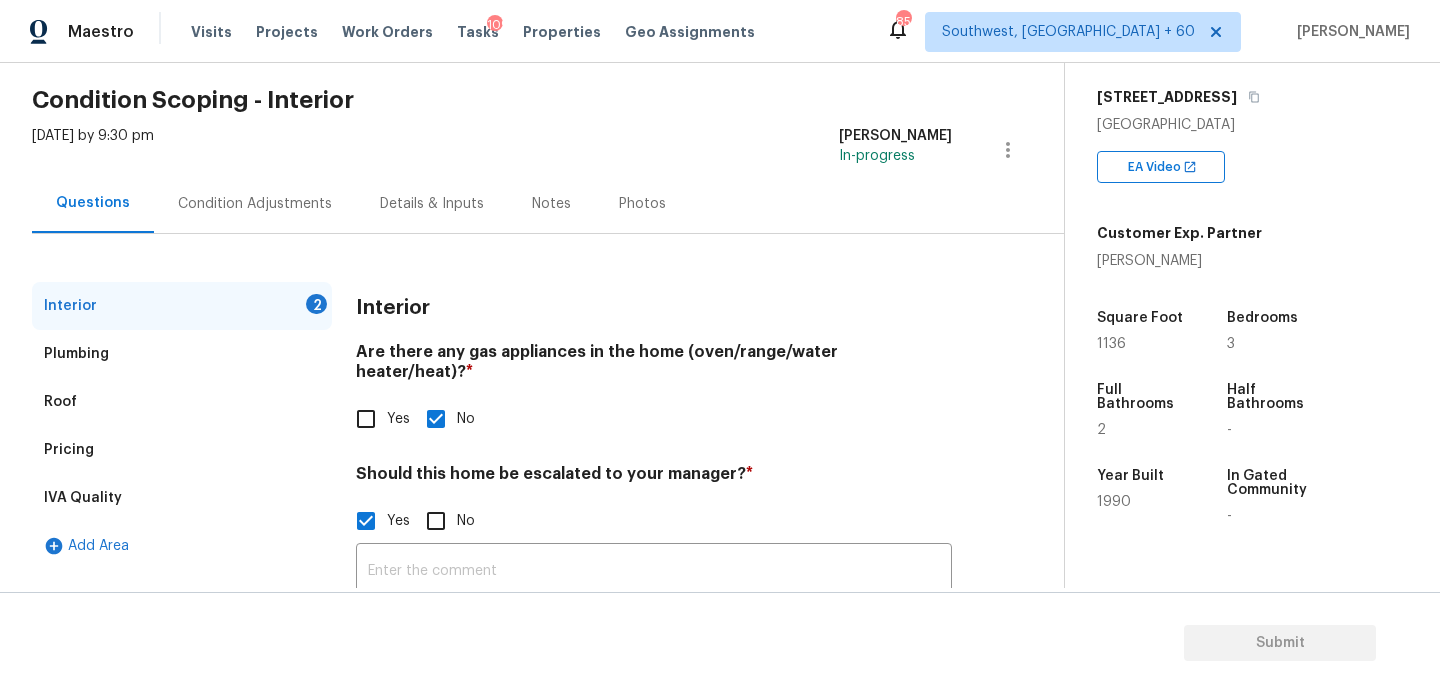 scroll, scrollTop: 222, scrollLeft: 0, axis: vertical 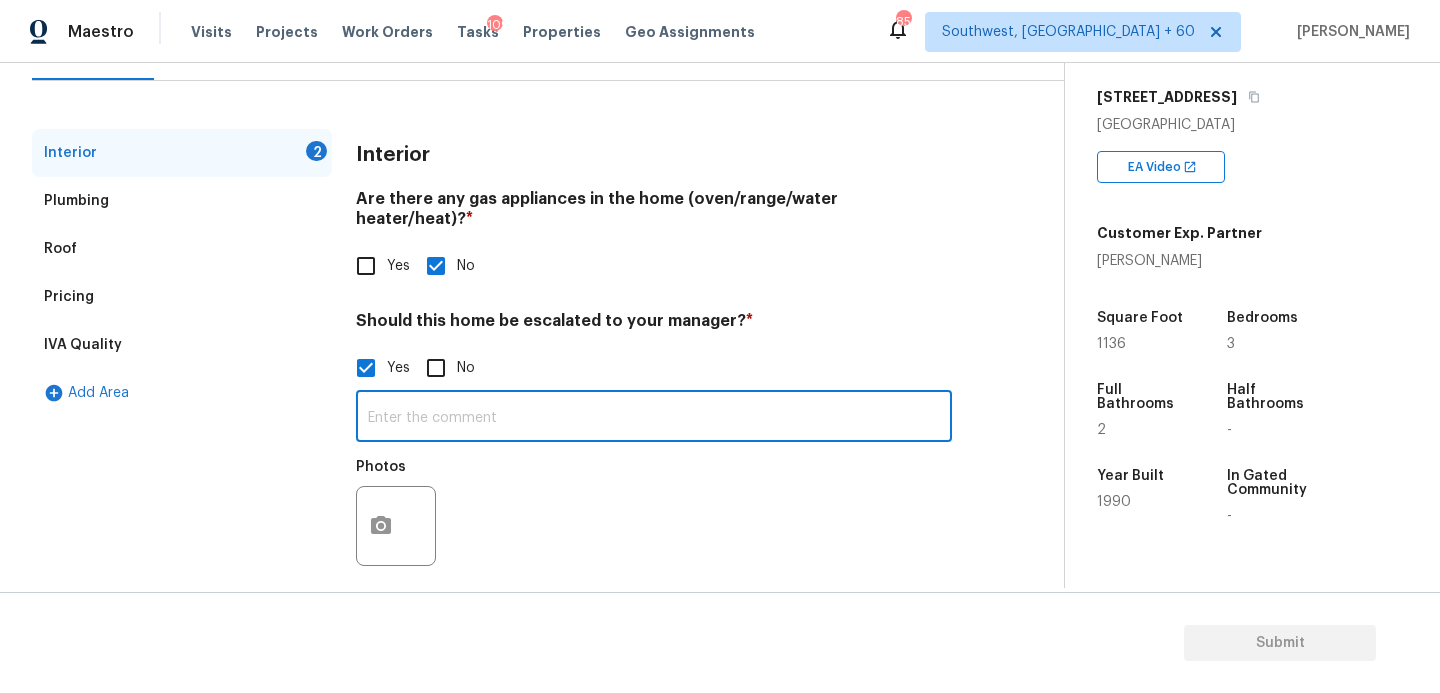 click at bounding box center [654, 418] 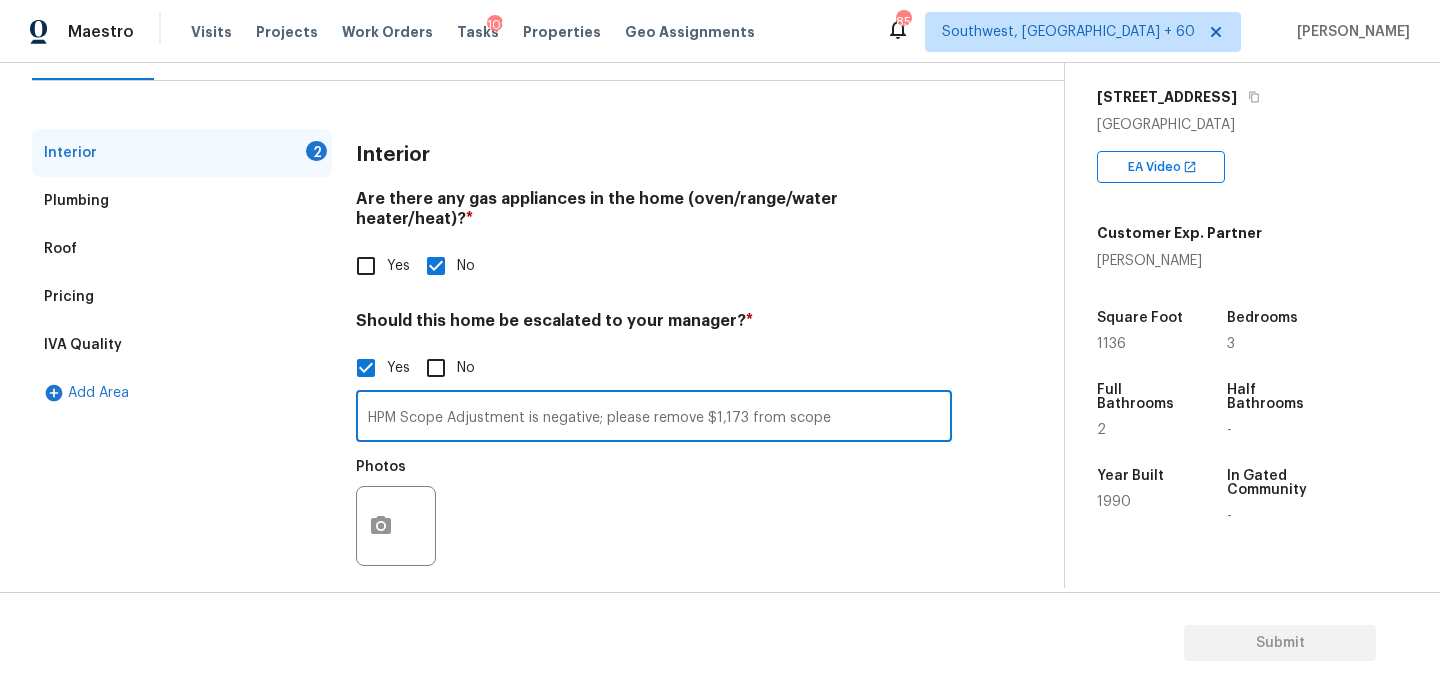 type on "HPM Scope Adjustment is negative; please remove $1,173 from scope" 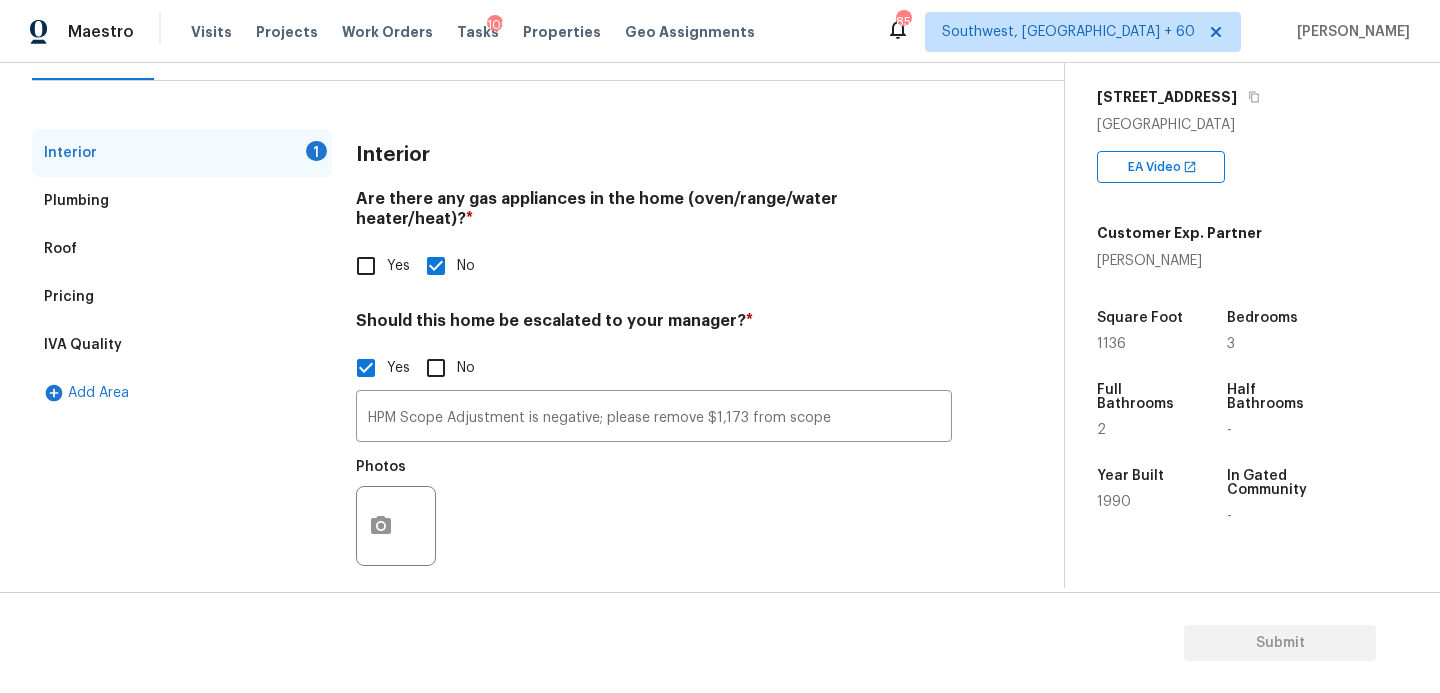 click on "Photos" at bounding box center [654, 513] 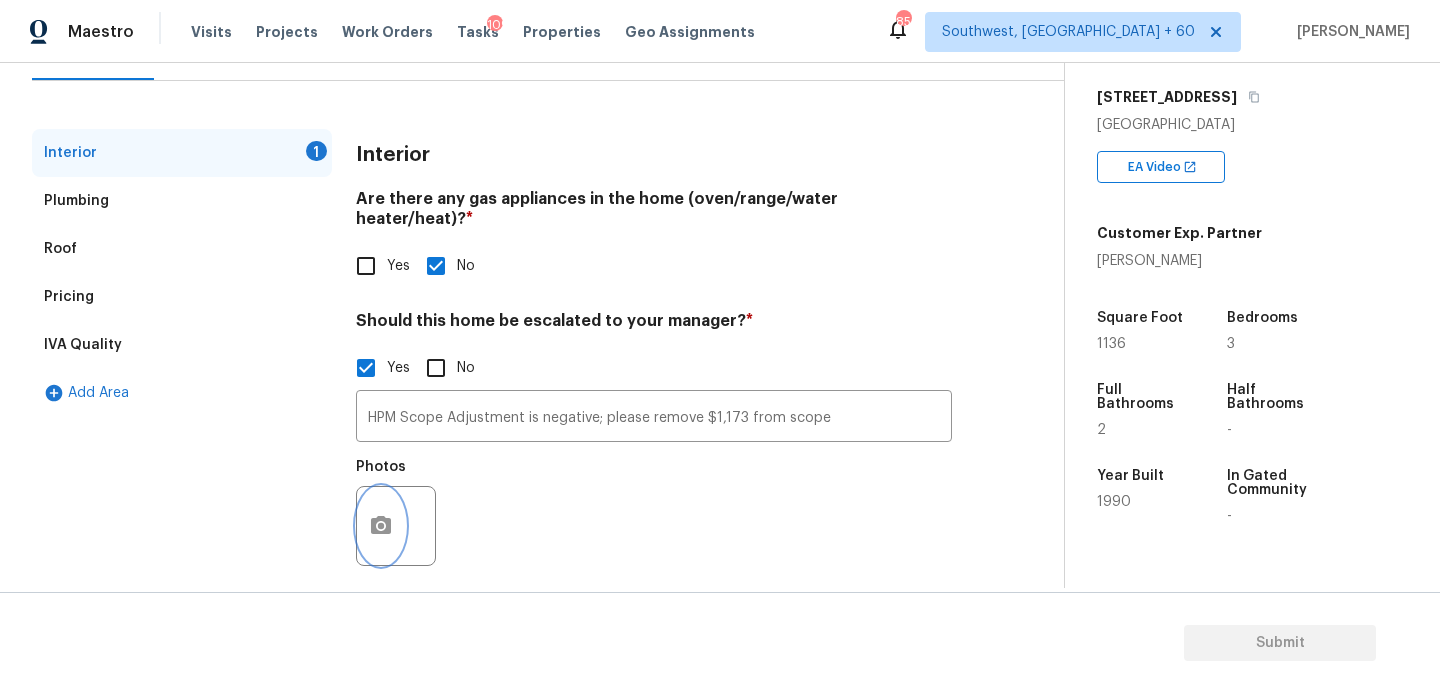 click 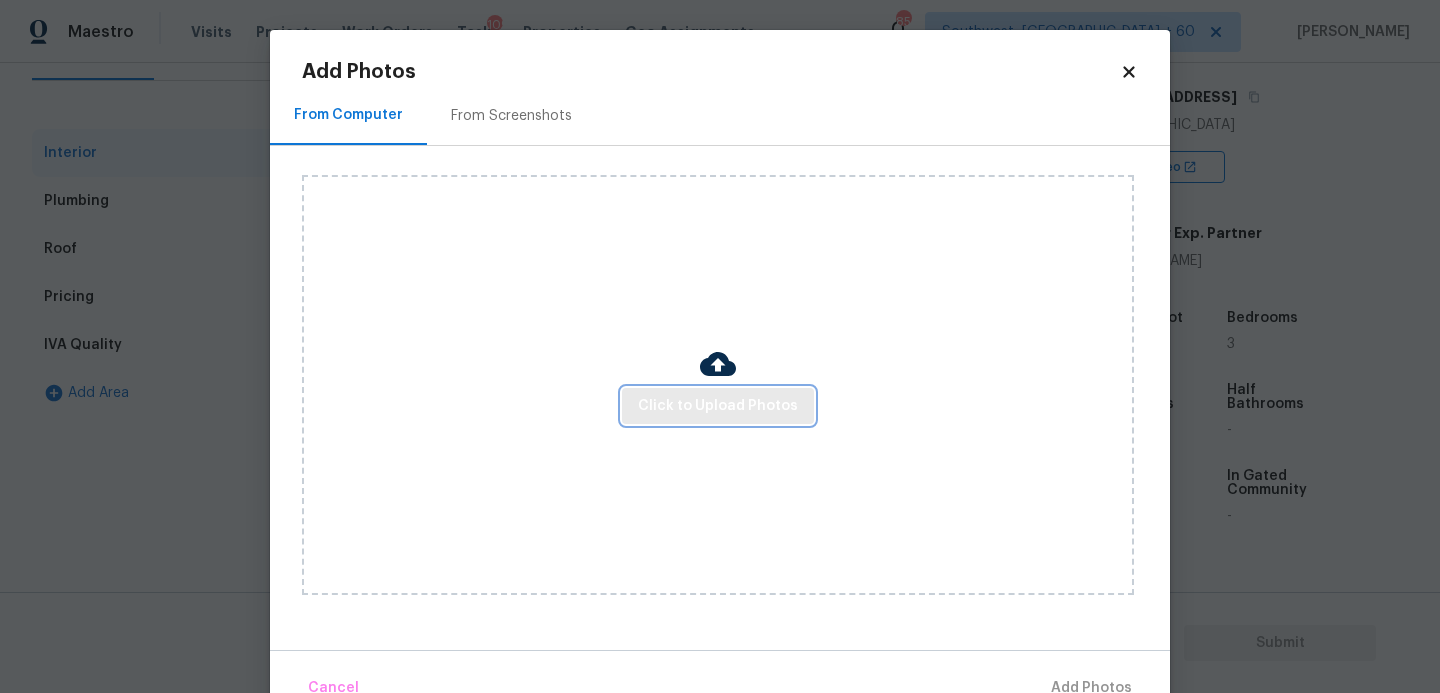click on "Click to Upload Photos" at bounding box center (718, 406) 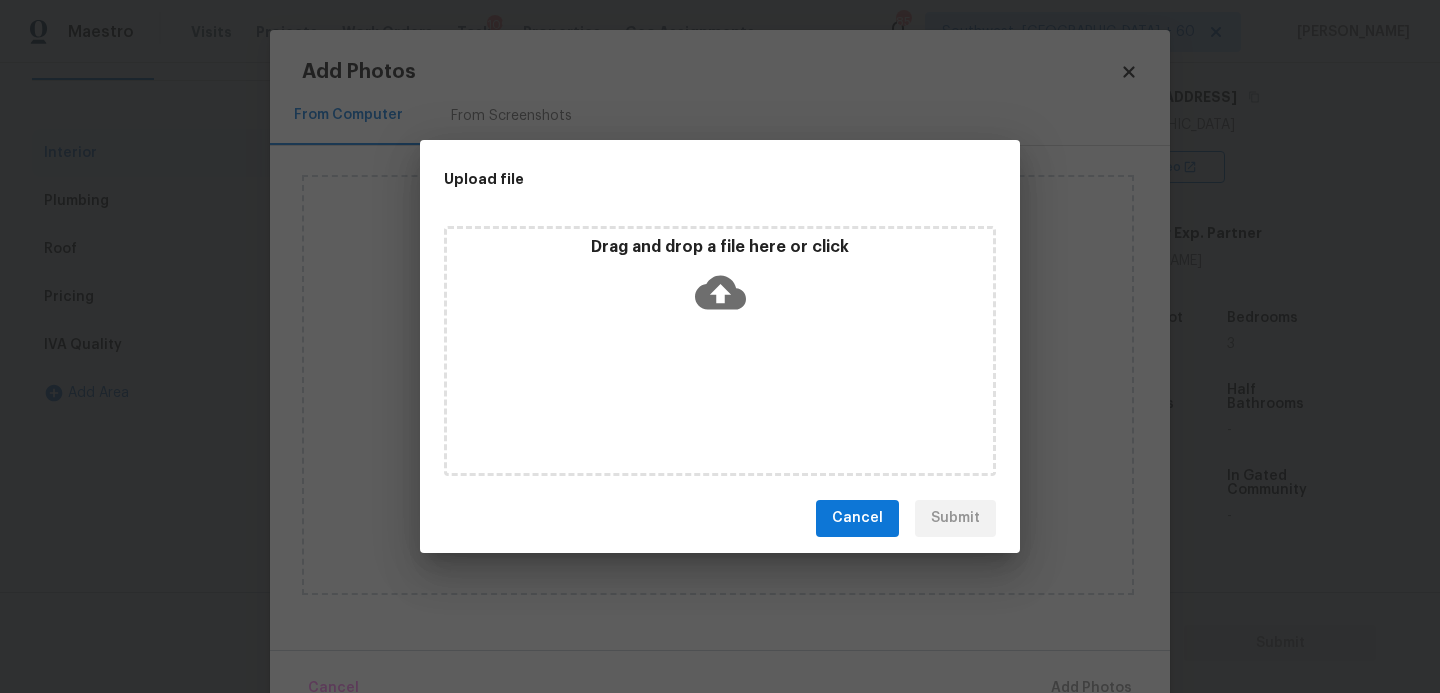 click on "Drag and drop a file here or click" at bounding box center [720, 351] 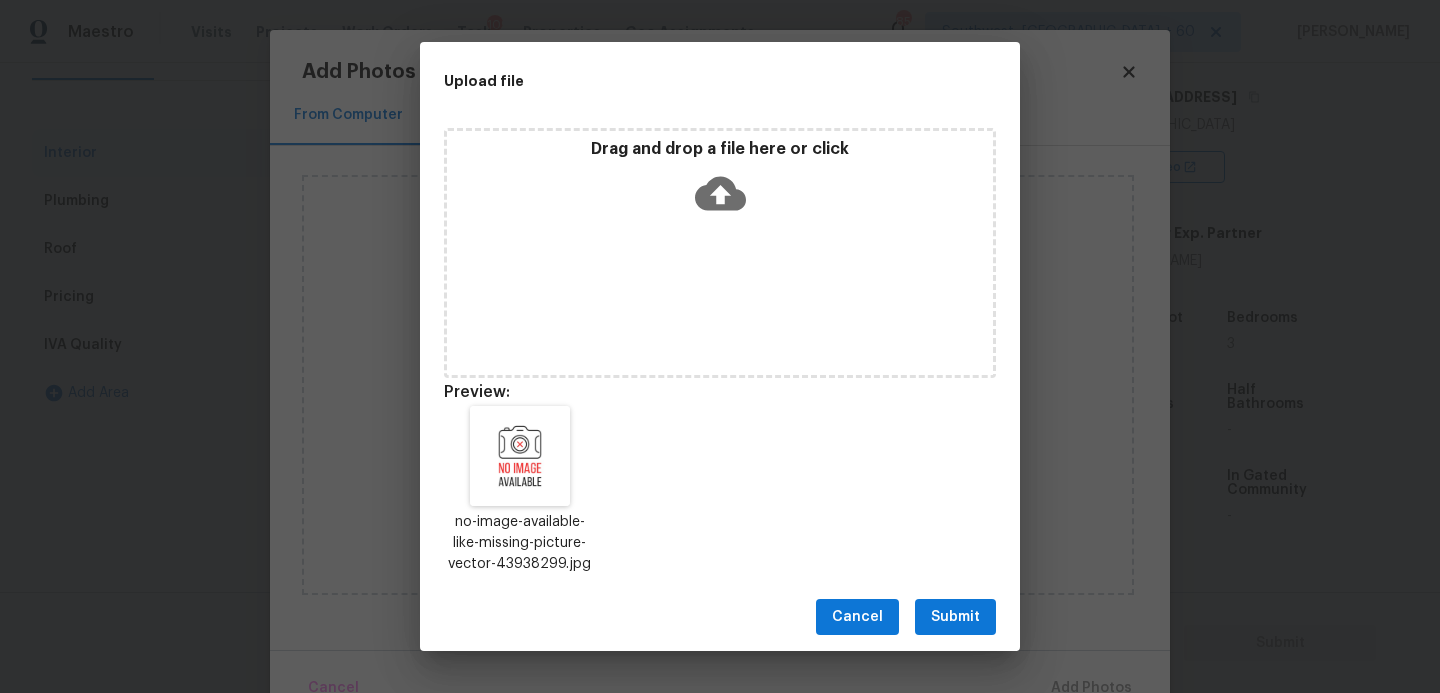 drag, startPoint x: 1032, startPoint y: 524, endPoint x: 964, endPoint y: 625, distance: 121.75796 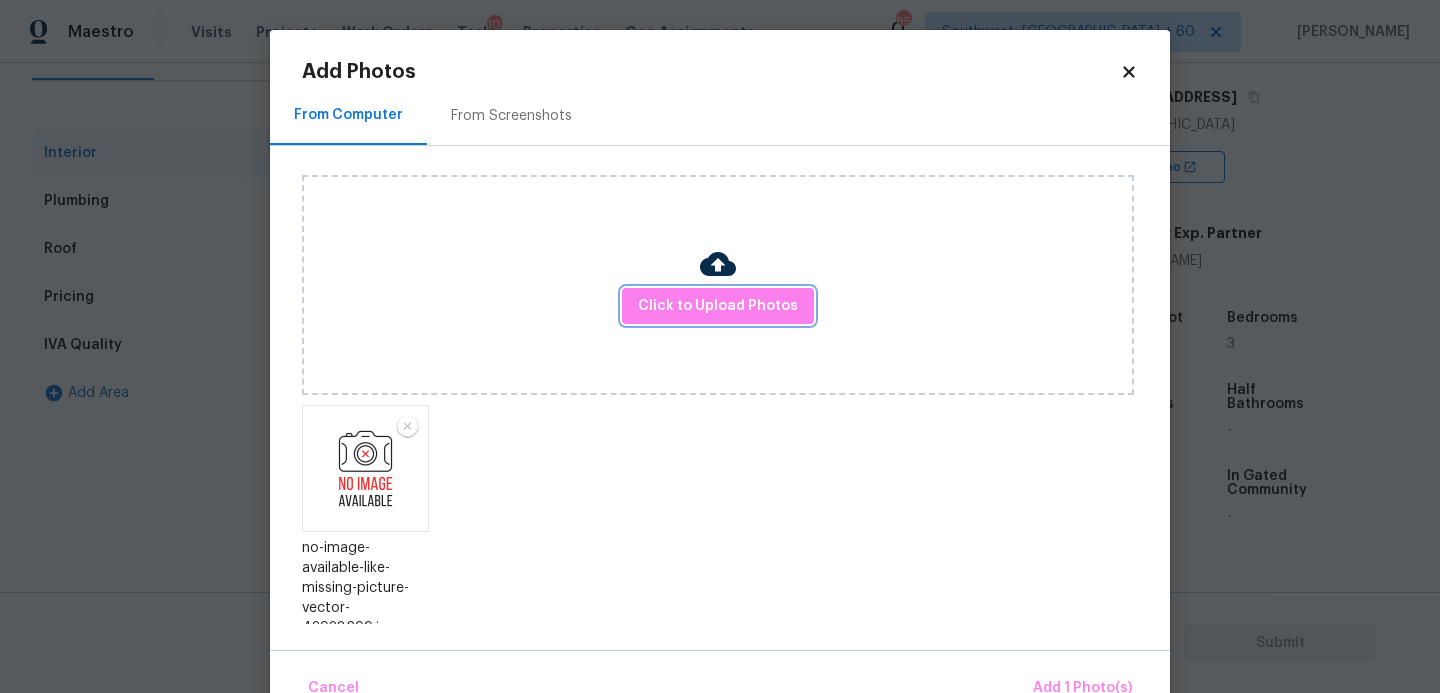 scroll, scrollTop: 47, scrollLeft: 0, axis: vertical 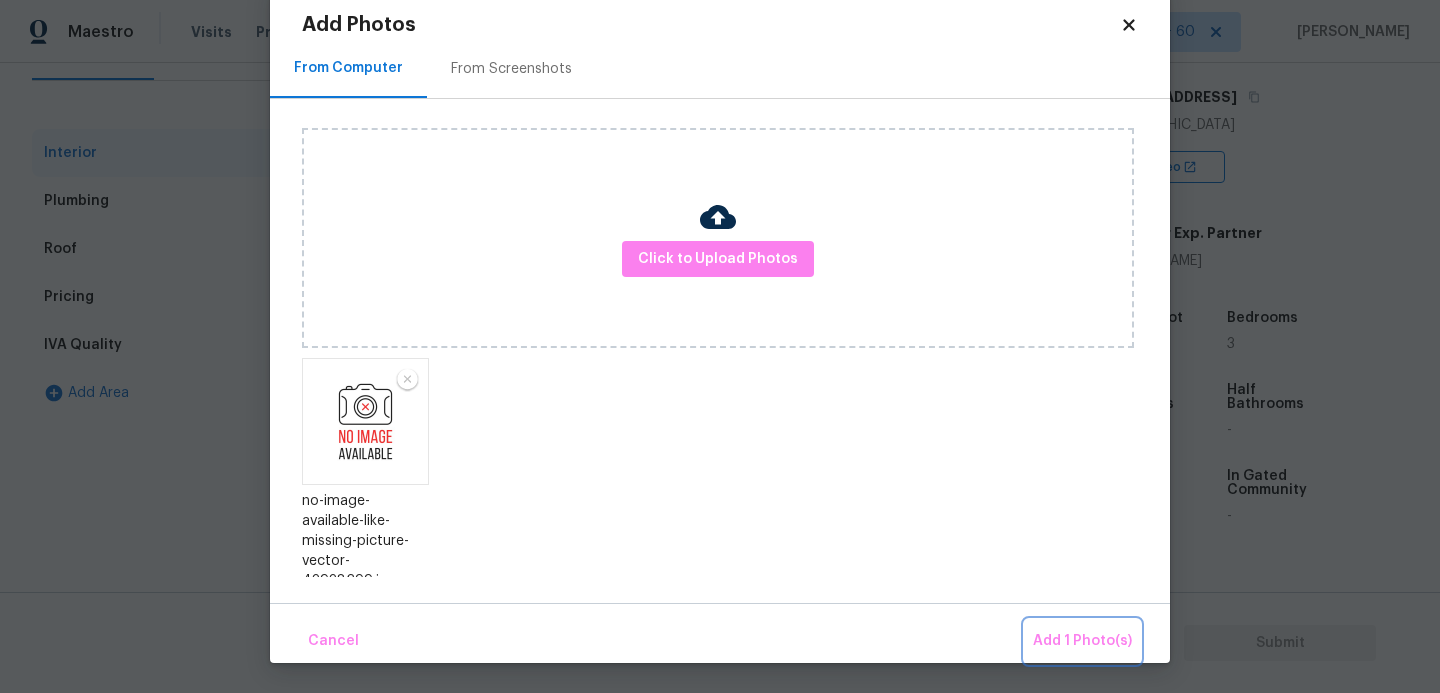 click on "Add 1 Photo(s)" at bounding box center [1082, 641] 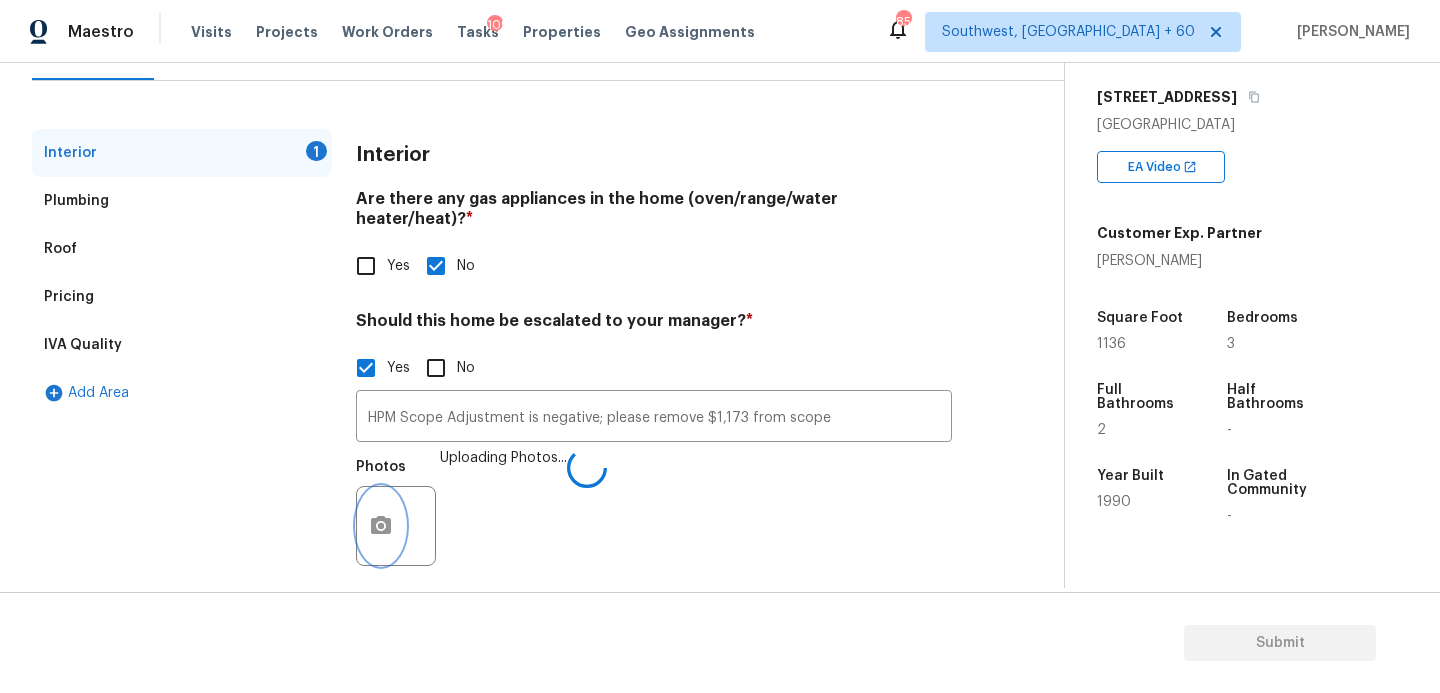 scroll, scrollTop: 0, scrollLeft: 0, axis: both 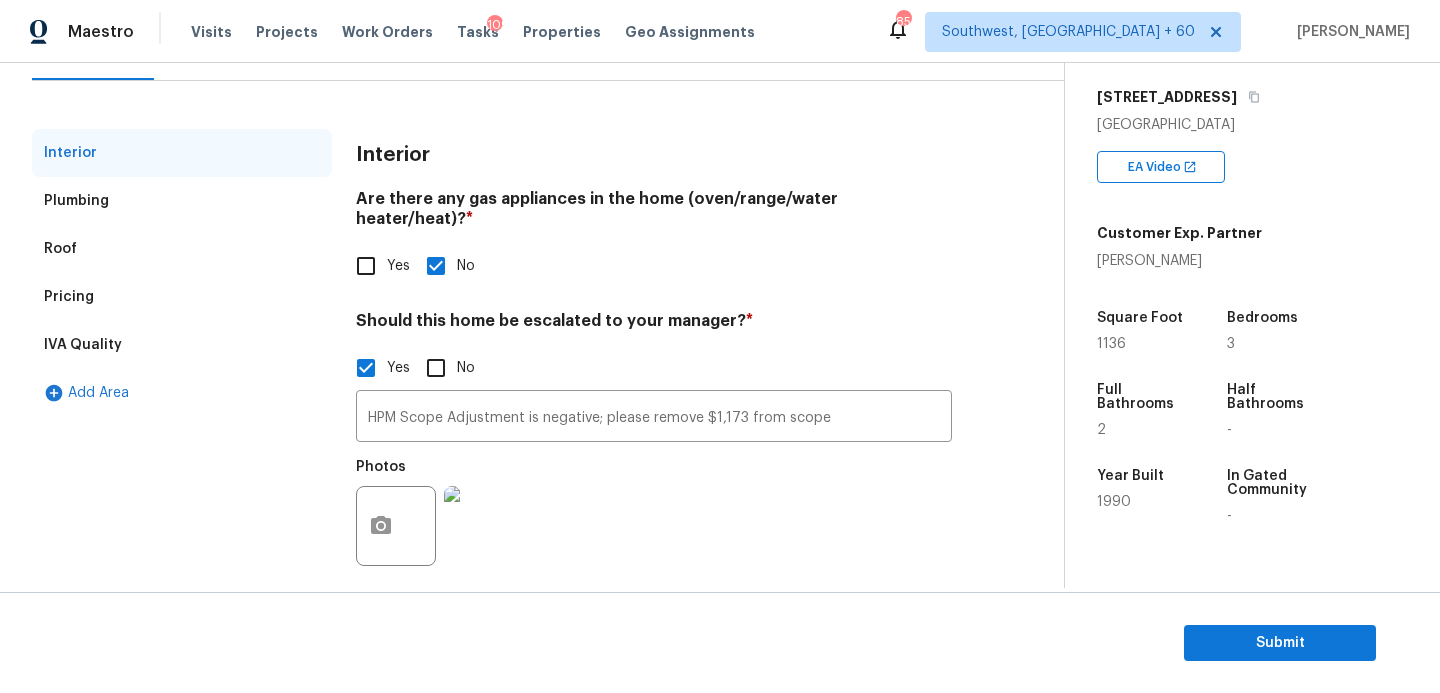click on "Photos" at bounding box center (654, 513) 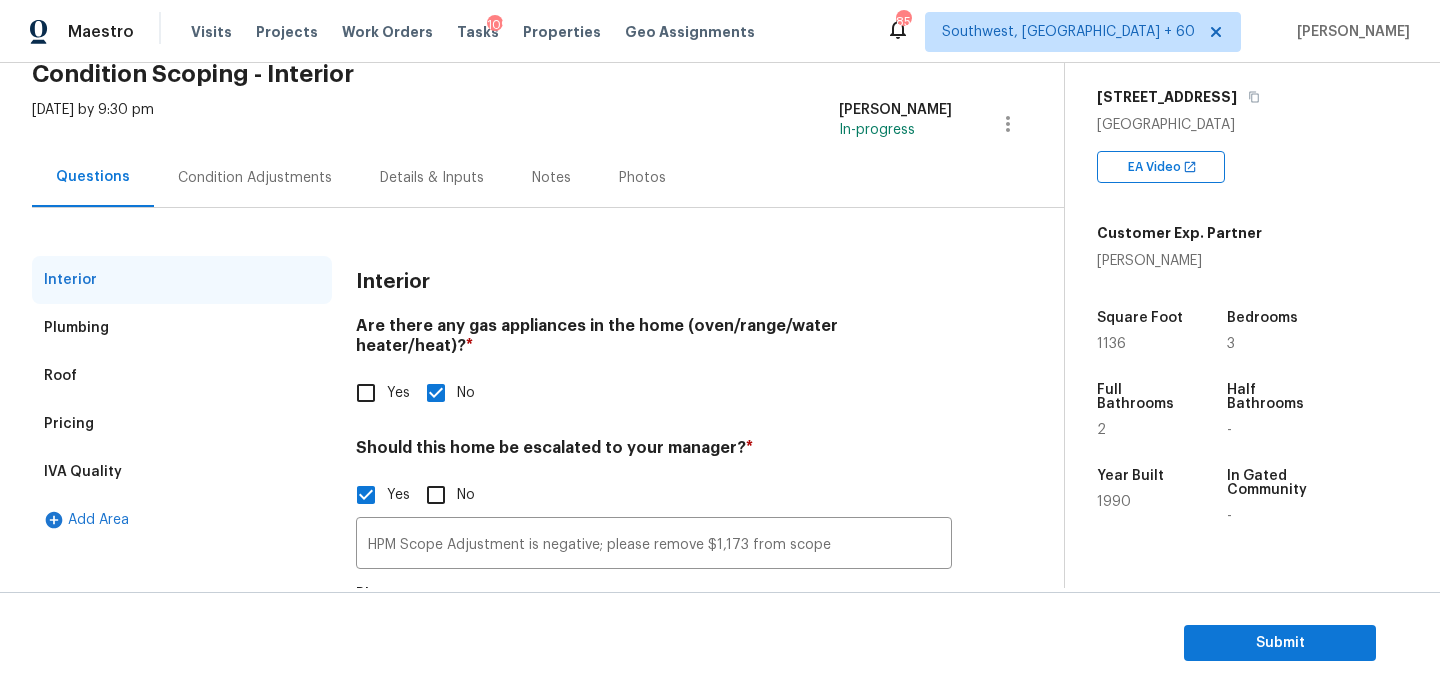 click on "Condition Adjustments" at bounding box center [255, 178] 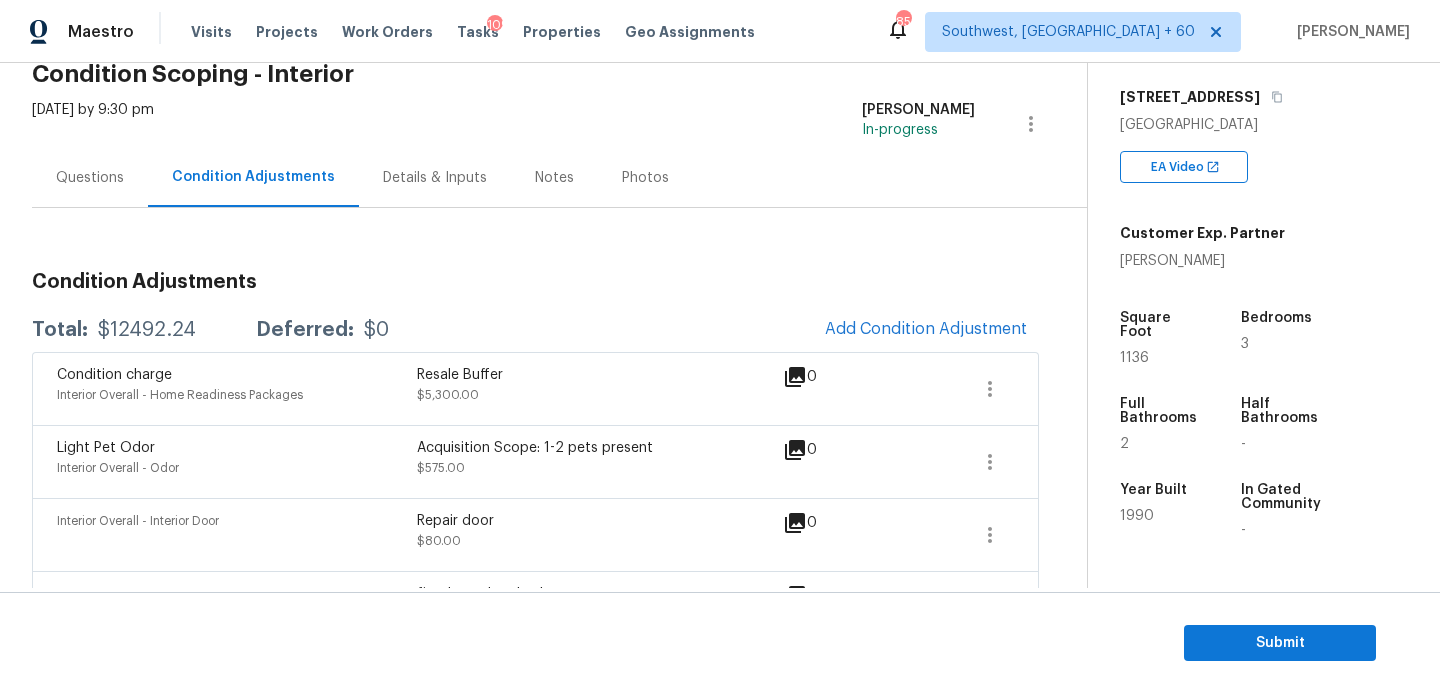 scroll, scrollTop: 99, scrollLeft: 0, axis: vertical 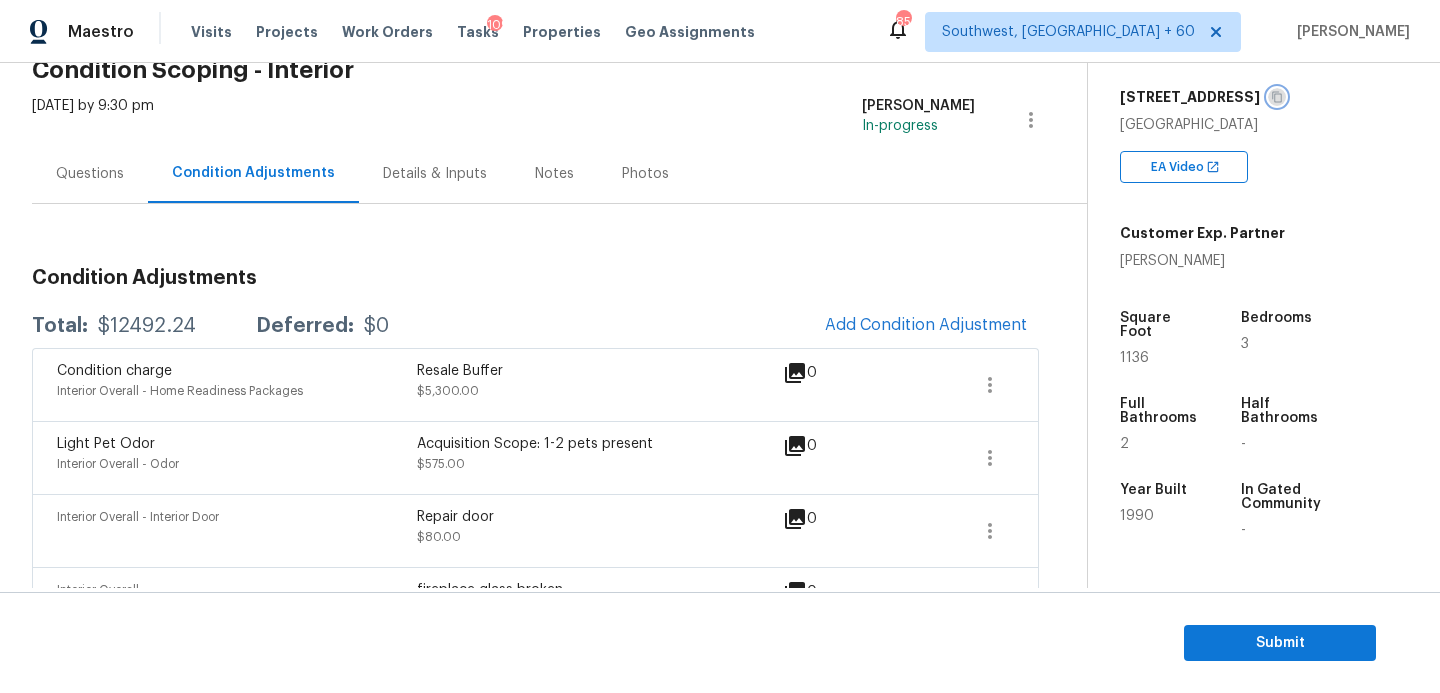 click 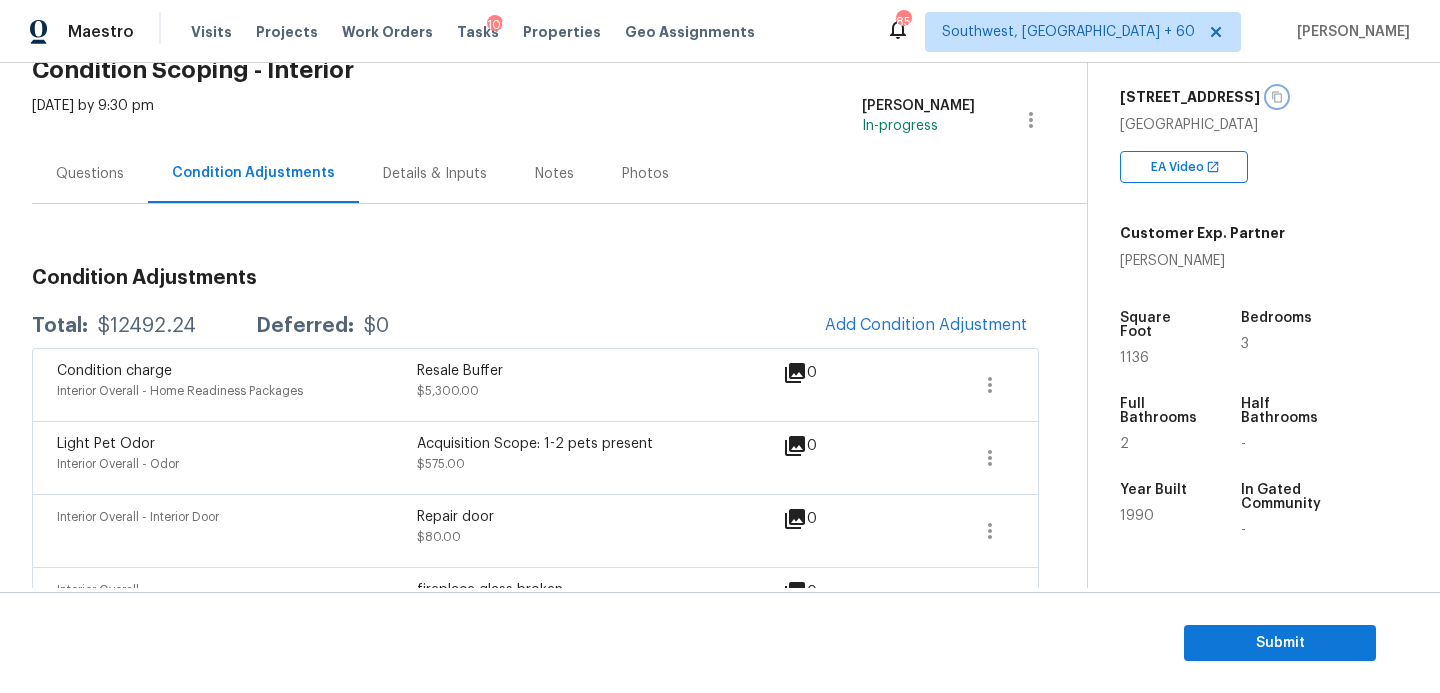 click 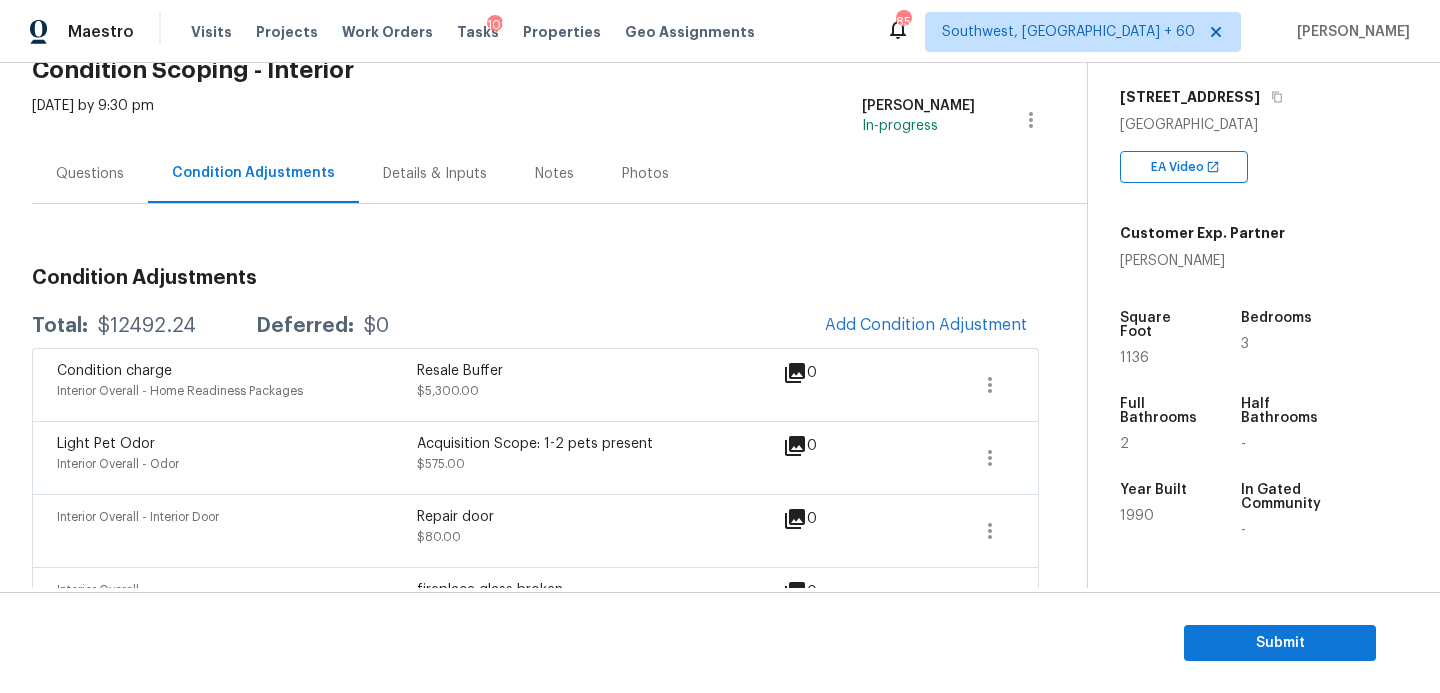 click on "Total:  $12492.24 Deferred:  $0 Add Condition Adjustment" at bounding box center (535, 326) 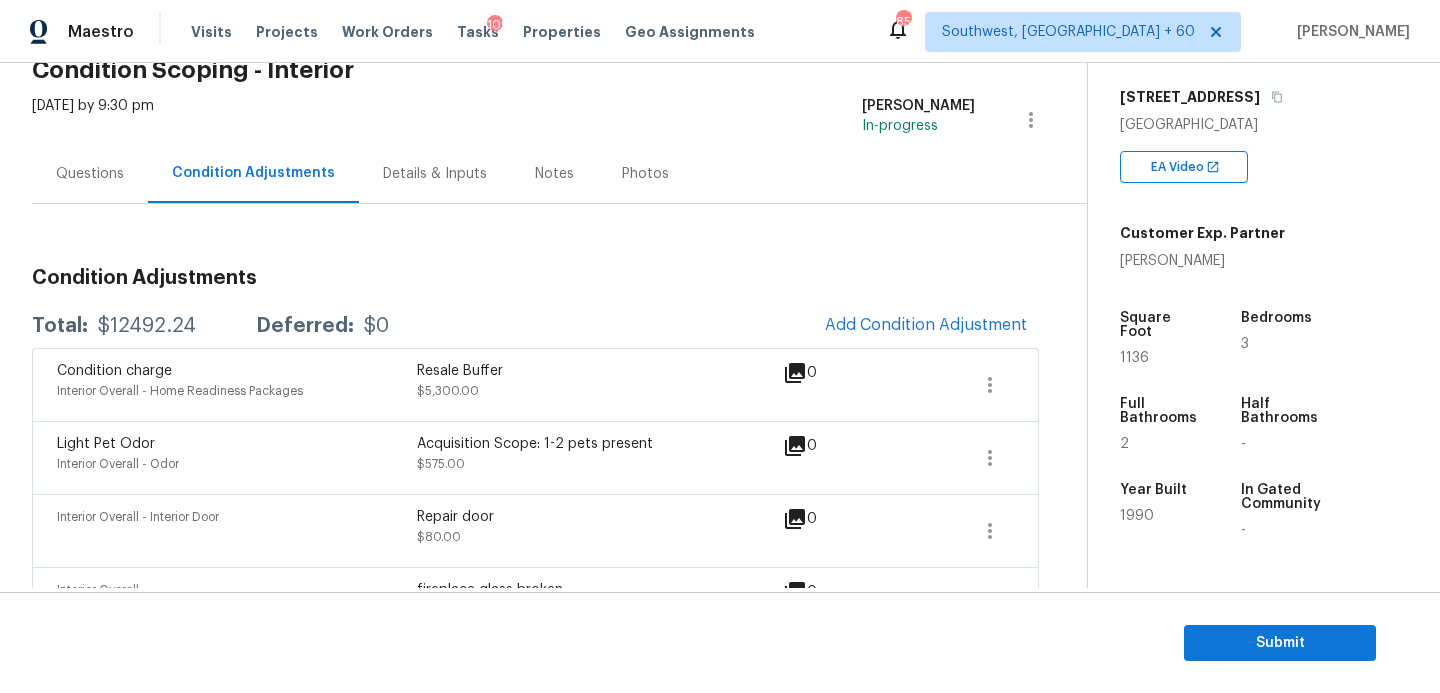 scroll, scrollTop: 236, scrollLeft: 0, axis: vertical 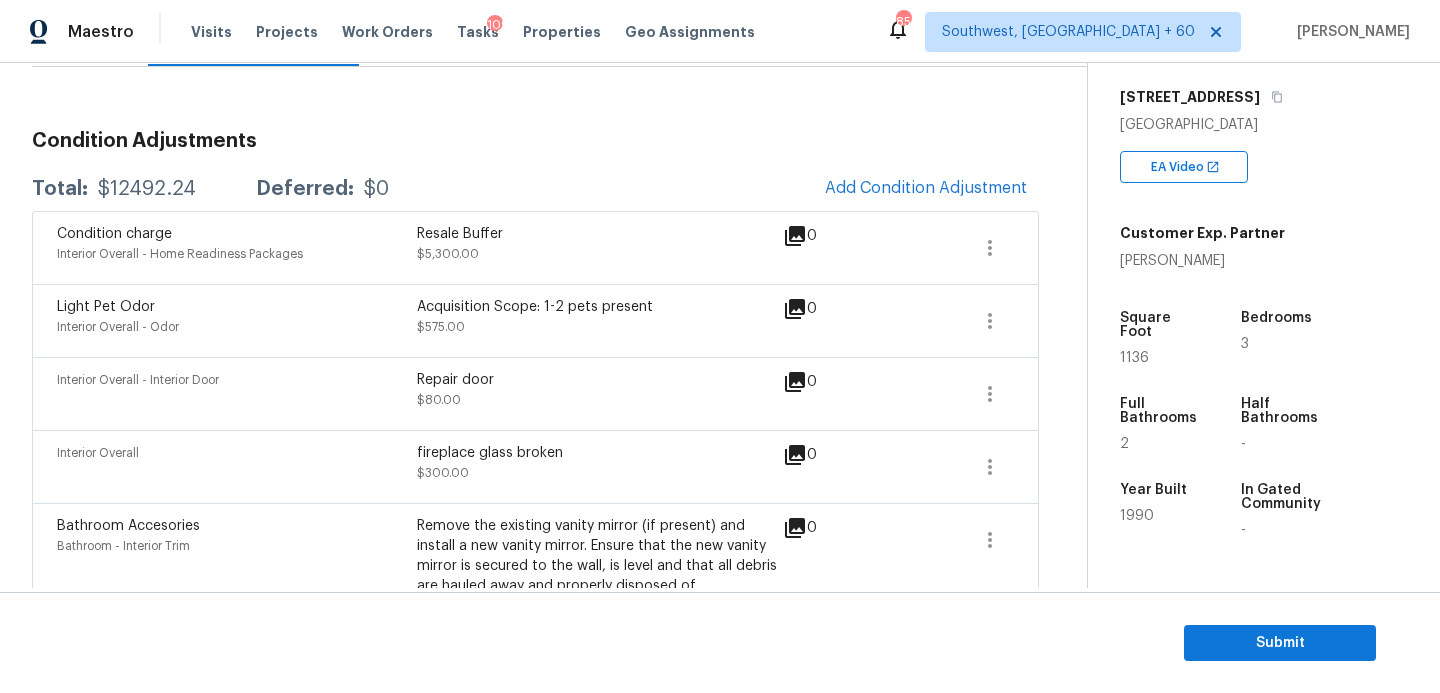click on "Condition charge Interior Overall - Home Readiness Packages Resale Buffer $5,300.00   0" at bounding box center [535, 247] 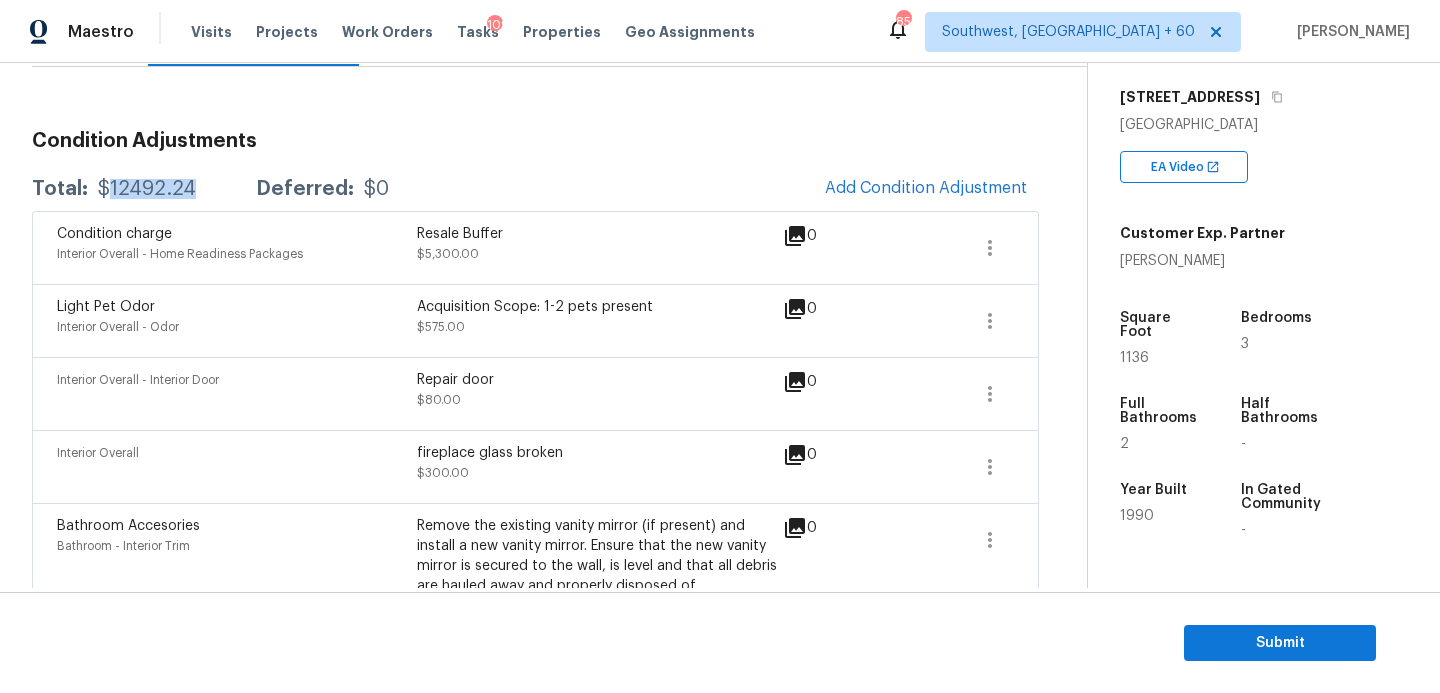 click on "$12492.24" at bounding box center (147, 189) 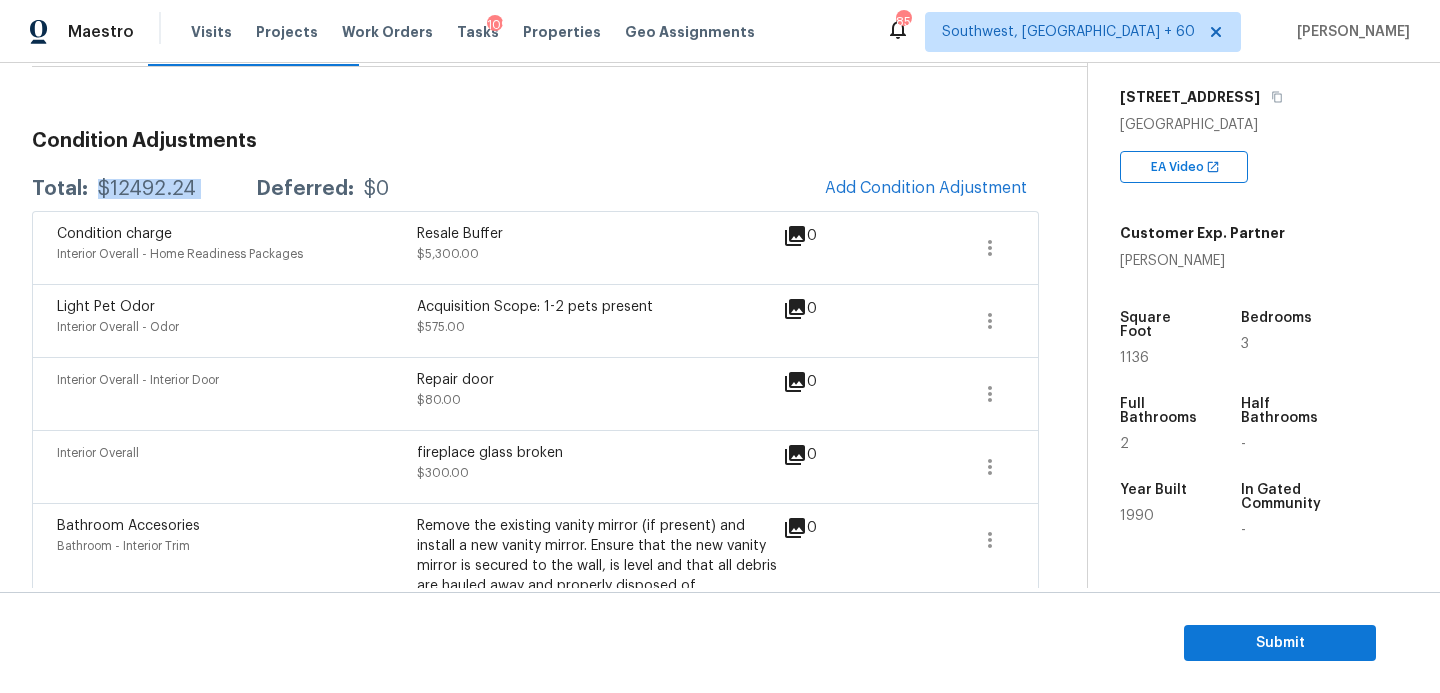 click on "$12492.24" at bounding box center (147, 189) 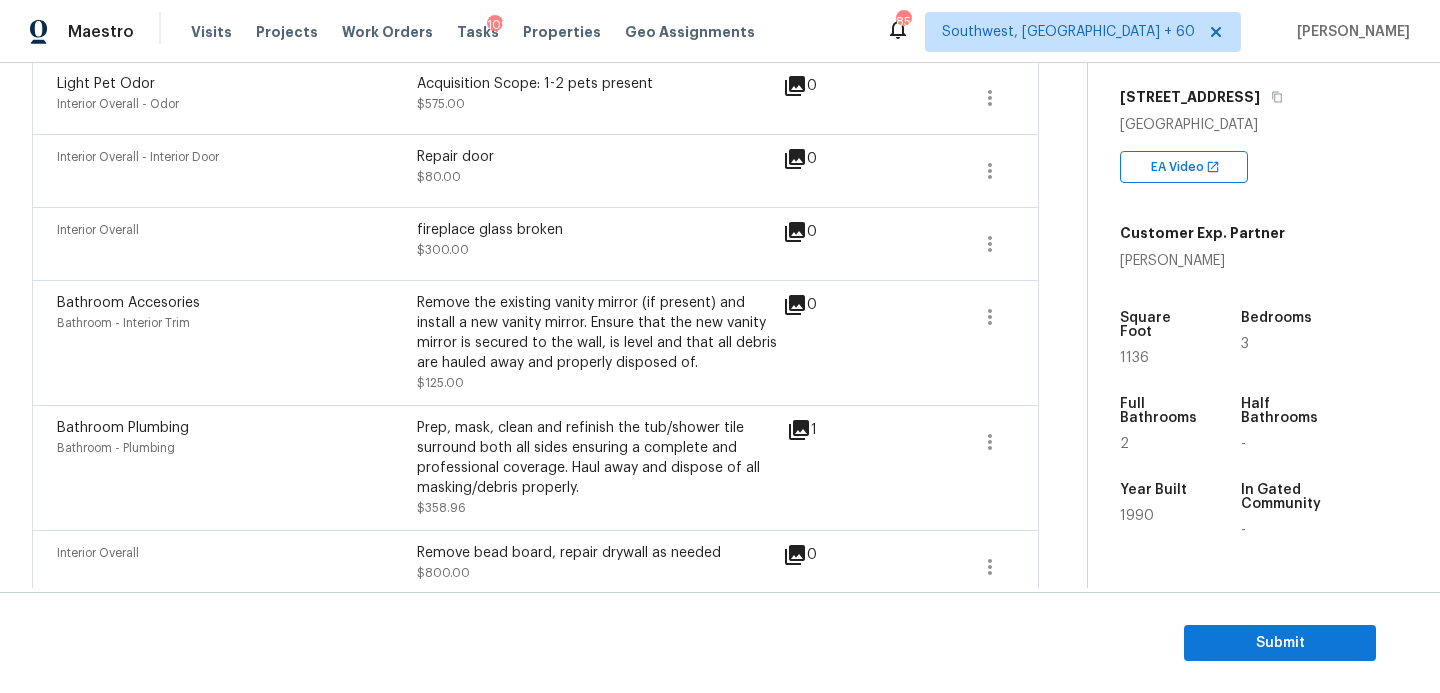 click on "Interior Overall fireplace glass broken $300.00   0" at bounding box center (535, 243) 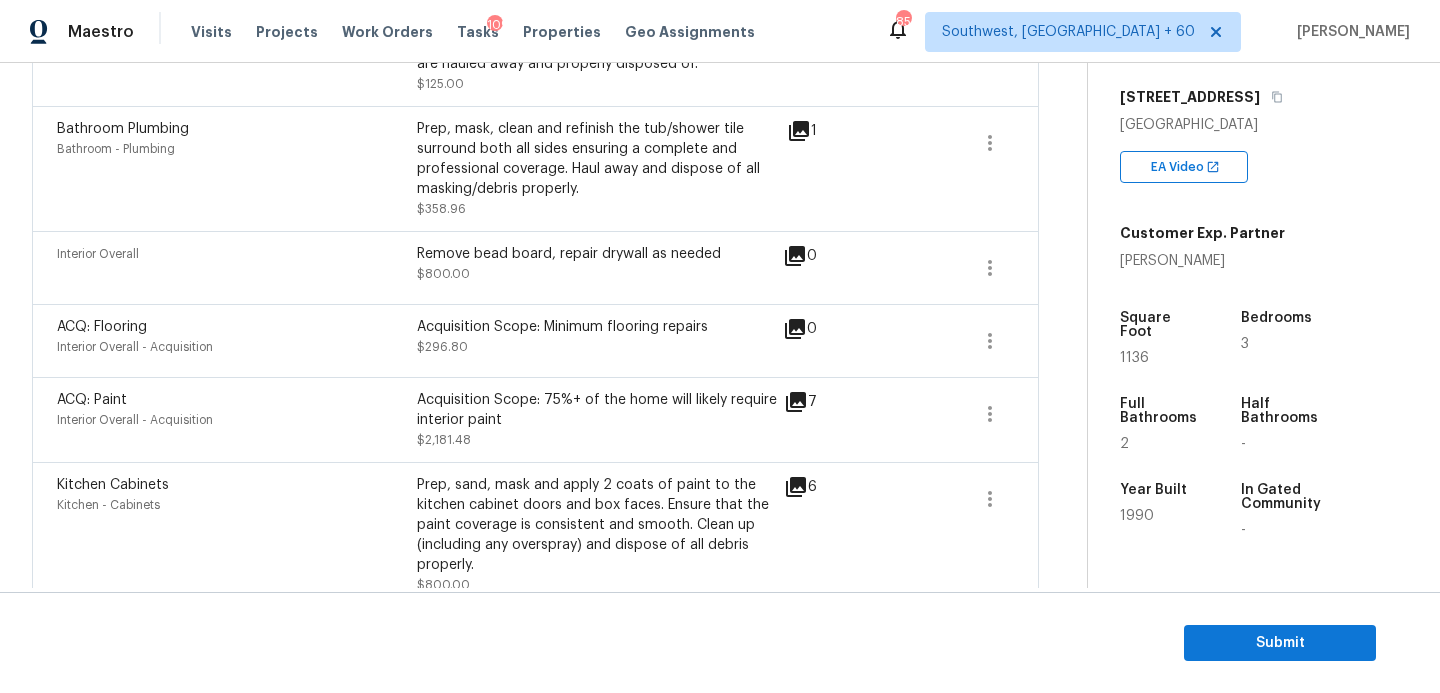 scroll, scrollTop: 853, scrollLeft: 0, axis: vertical 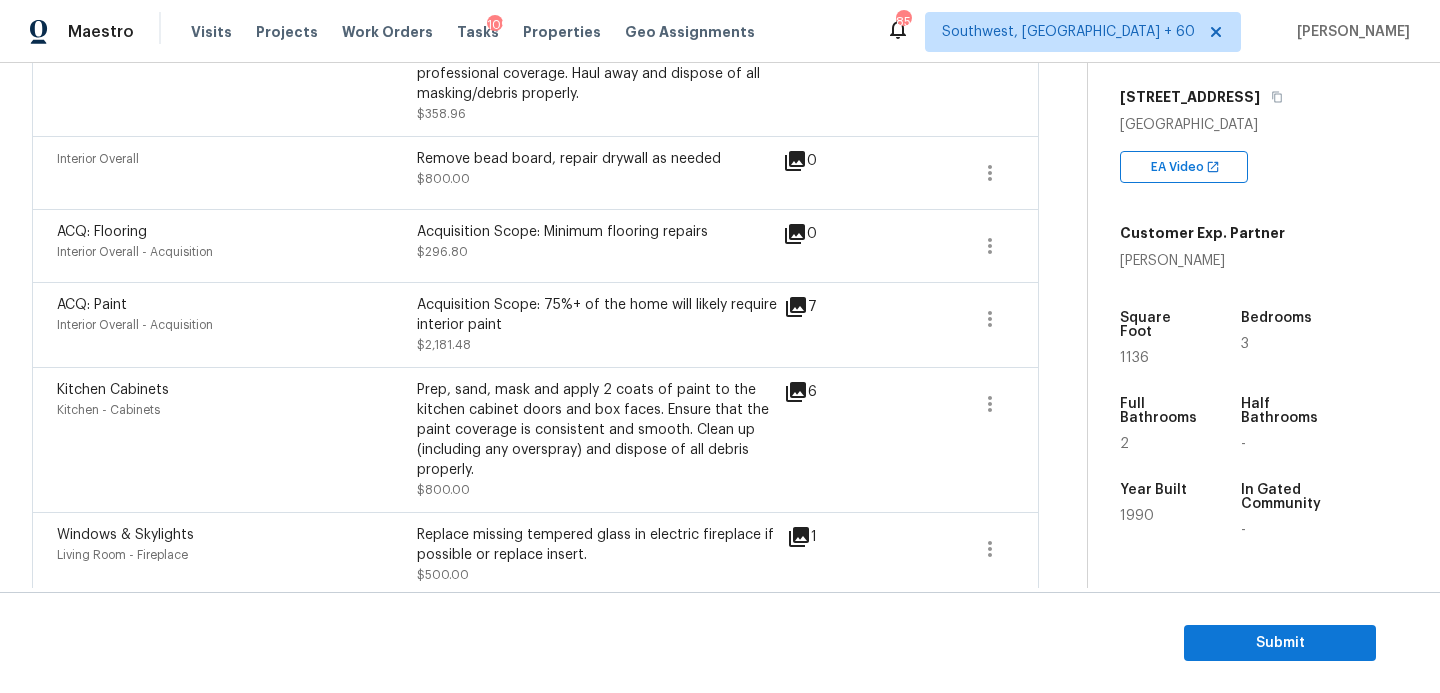 click on "ACQ: Flooring Interior Overall - Acquisition Acquisition Scope: Minimum flooring repairs $296.80   0" at bounding box center [535, 245] 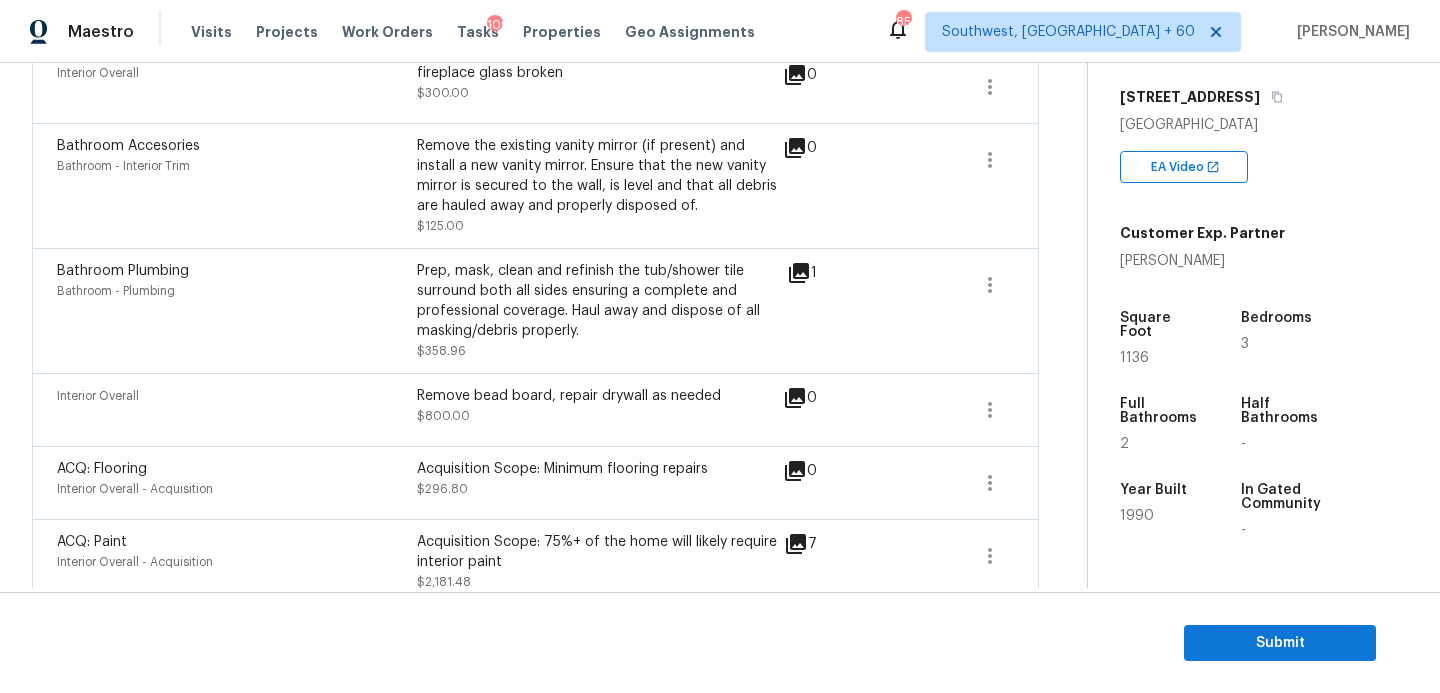 scroll, scrollTop: 609, scrollLeft: 0, axis: vertical 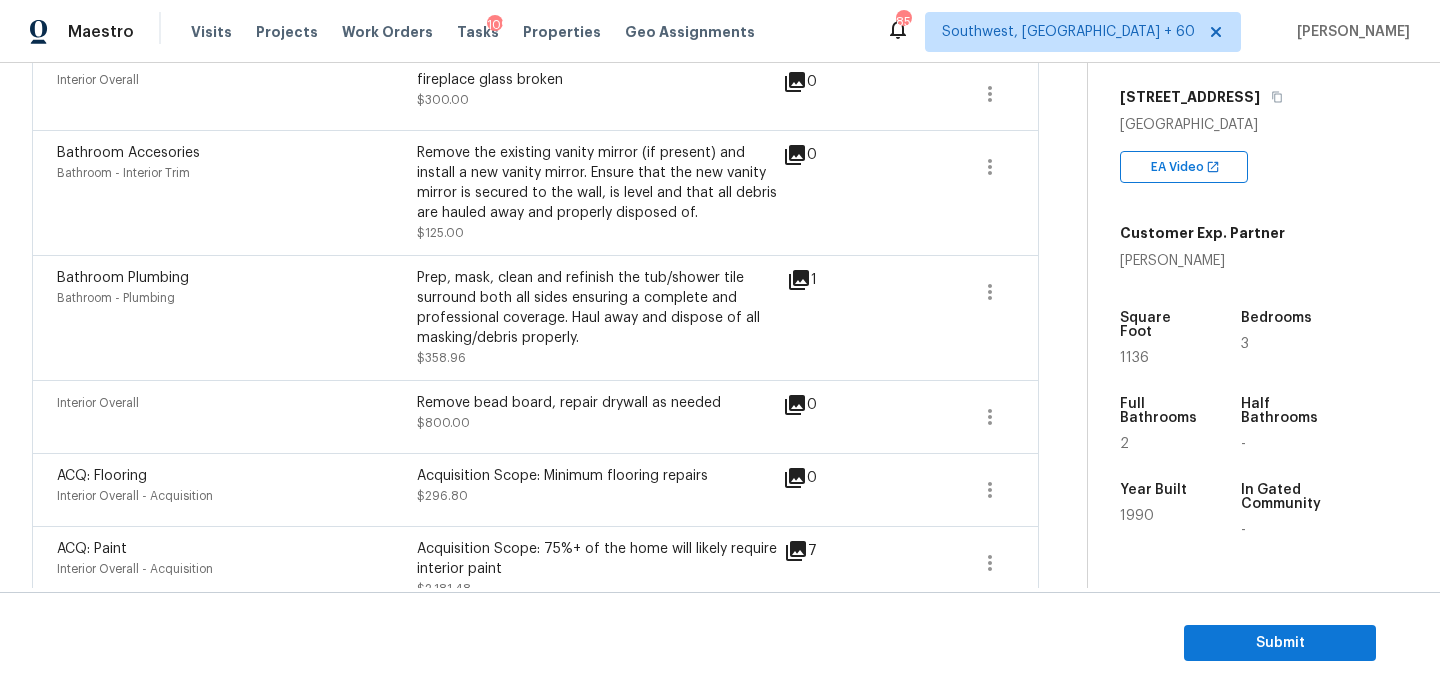 click on "Remove bead board, repair drywall as needed" at bounding box center (597, 403) 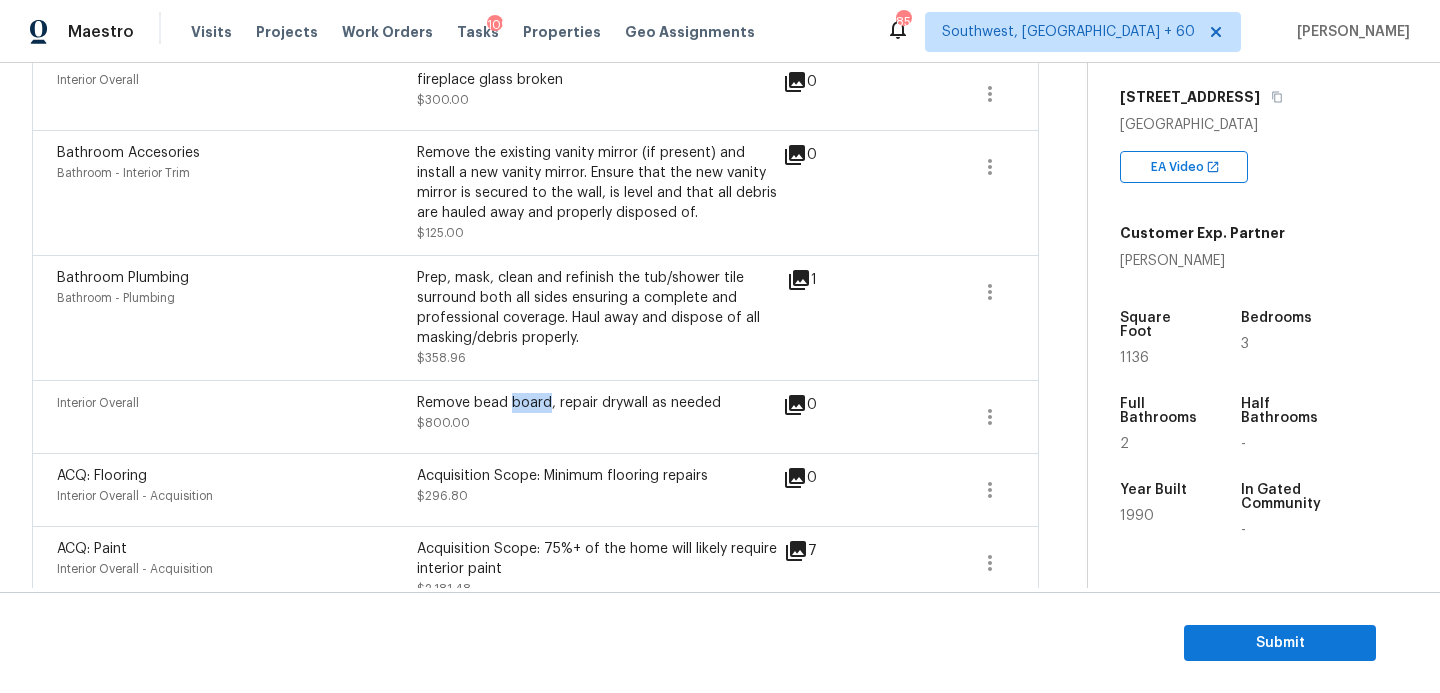 click on "Remove bead board, repair drywall as needed" at bounding box center (597, 403) 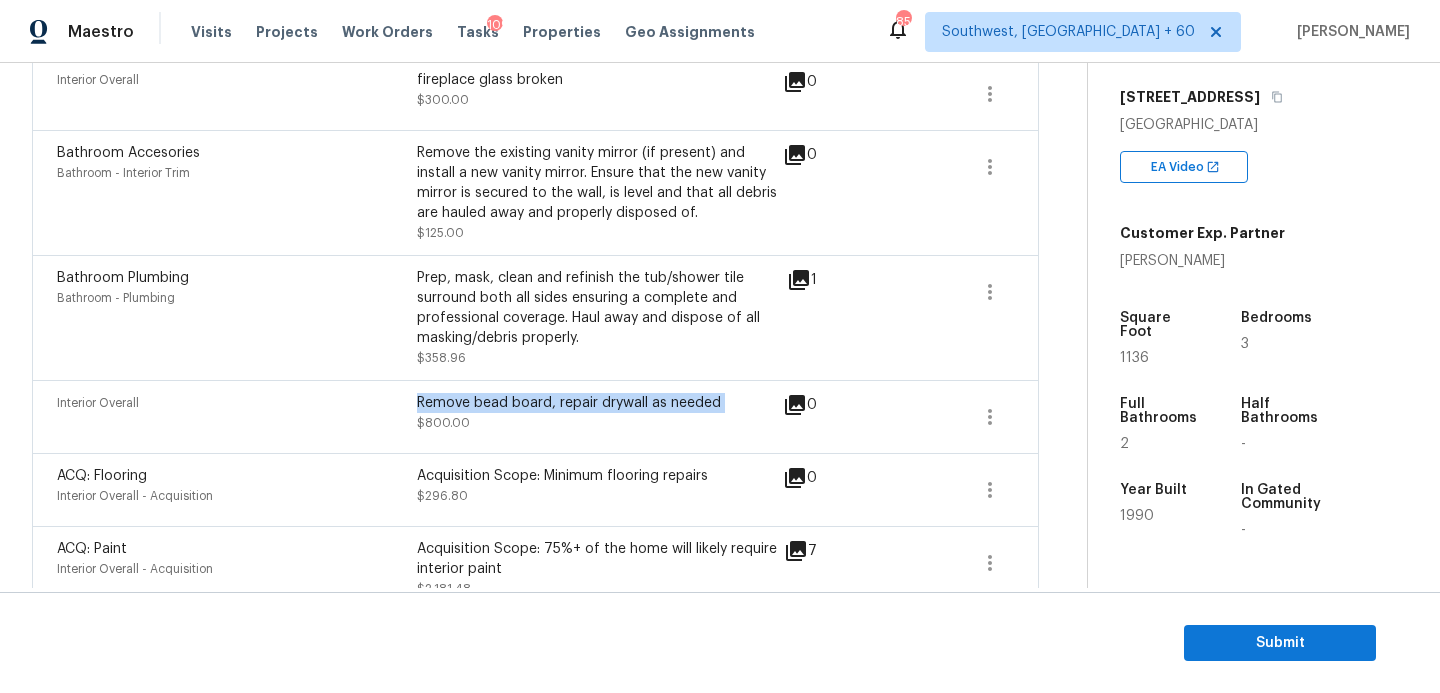 copy on "Remove bead board, repair drywall as needed" 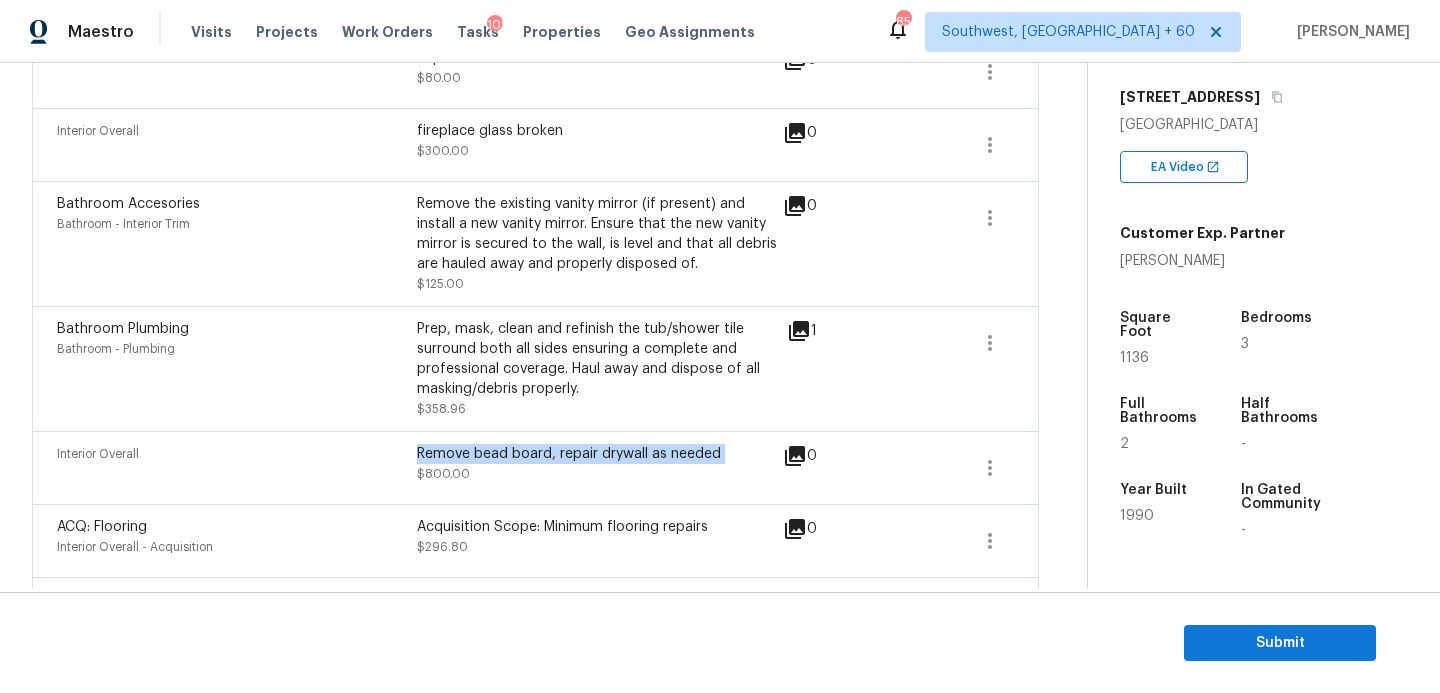 scroll, scrollTop: 518, scrollLeft: 0, axis: vertical 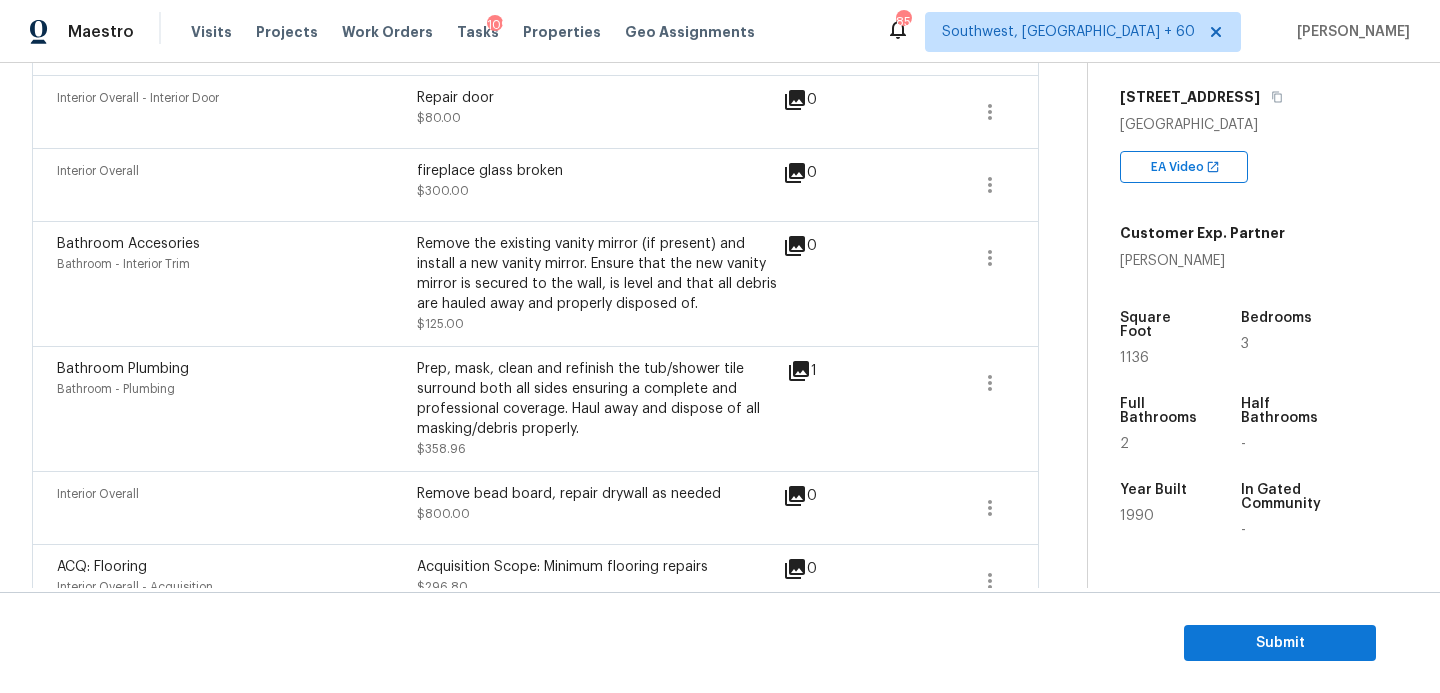 click on "Bathroom Accesories Bathroom - Interior Trim Remove the existing vanity mirror (if present) and install a new vanity mirror. Ensure that the new vanity mirror is secured to the wall, is level and that all debris are hauled away and properly disposed of. $125.00   0" at bounding box center (535, 283) 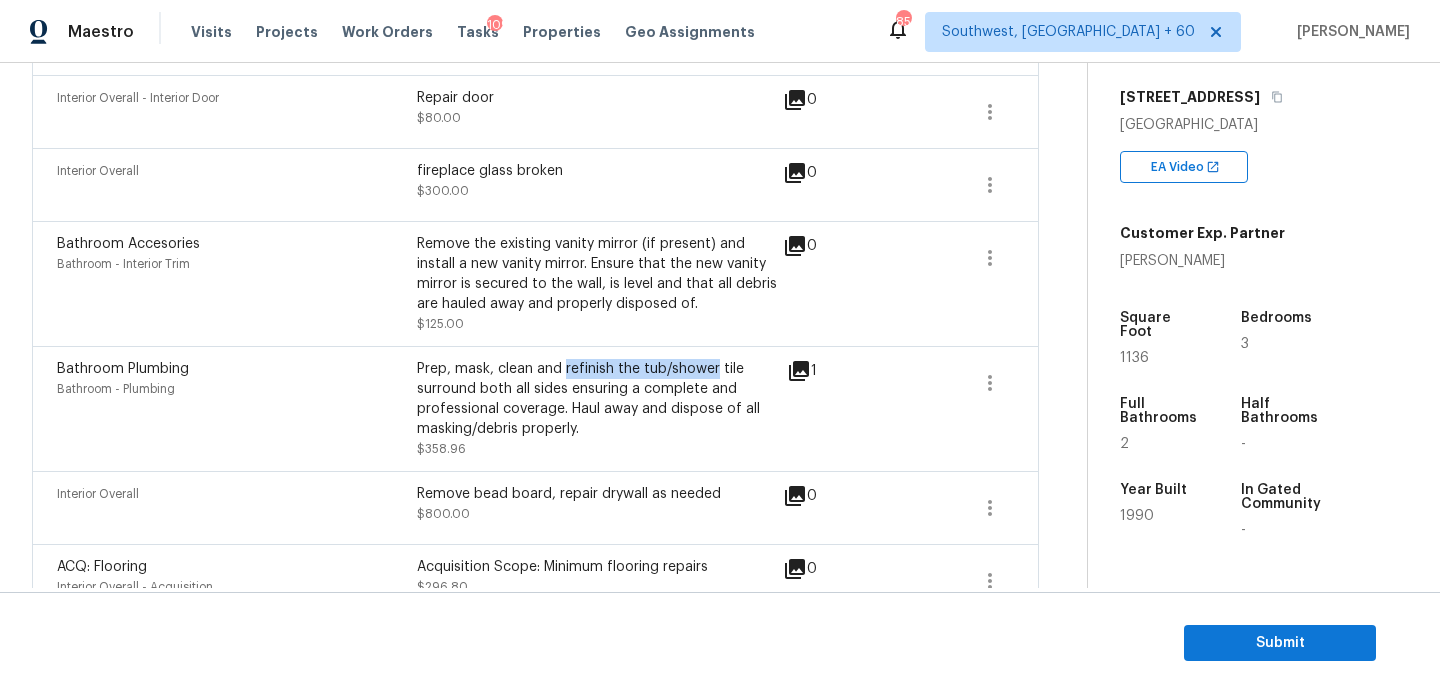 drag, startPoint x: 565, startPoint y: 369, endPoint x: 715, endPoint y: 369, distance: 150 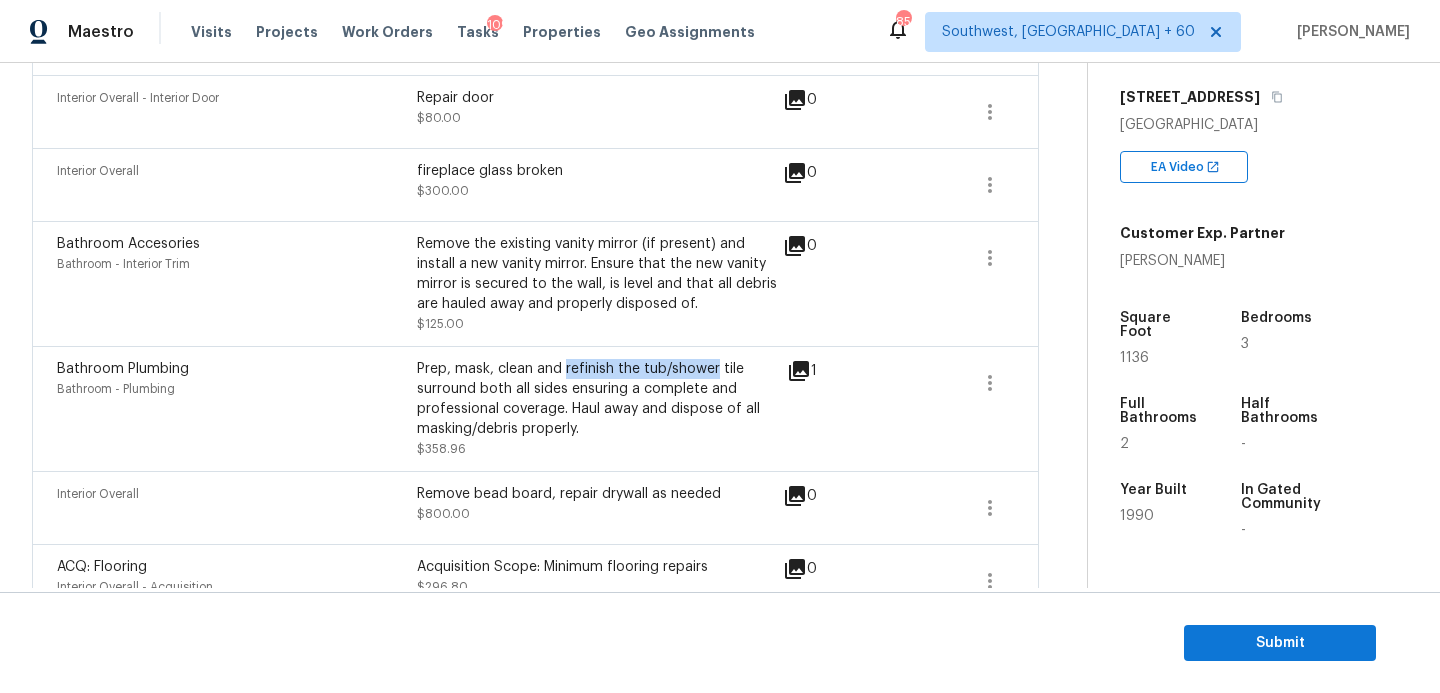 scroll, scrollTop: 322, scrollLeft: 0, axis: vertical 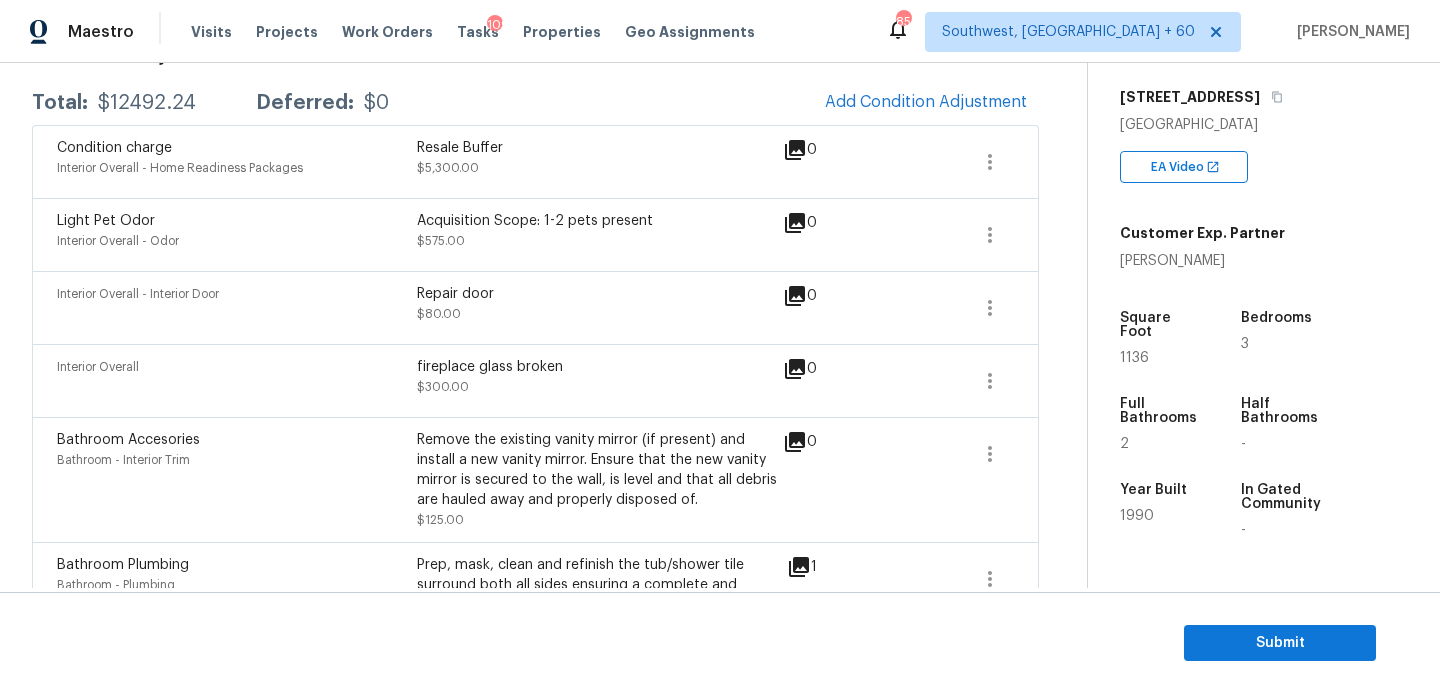 click on "Remove the existing vanity mirror (if present) and install a new vanity mirror. Ensure that the new vanity mirror is secured to the wall, is level and that all debris are hauled away and properly disposed of." at bounding box center [597, 470] 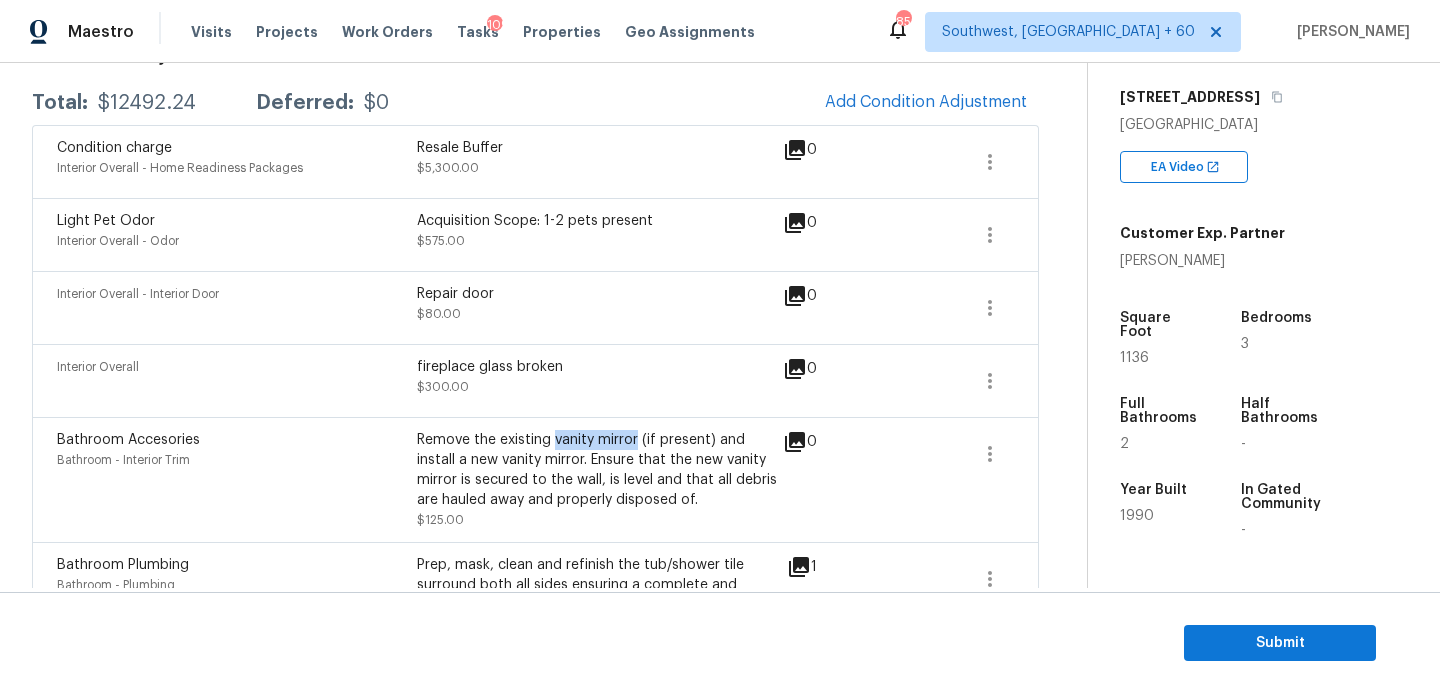 drag, startPoint x: 554, startPoint y: 442, endPoint x: 637, endPoint y: 441, distance: 83.00603 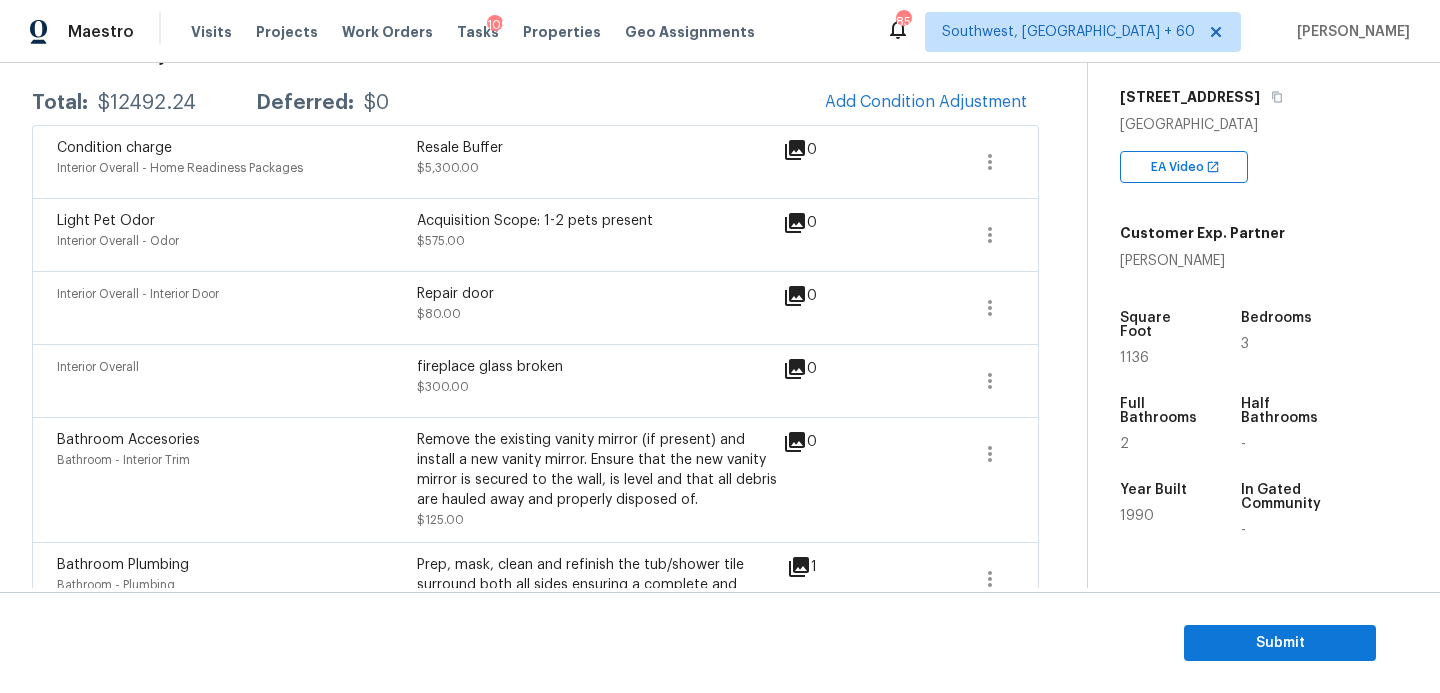 click on "fireplace glass broken" at bounding box center [597, 367] 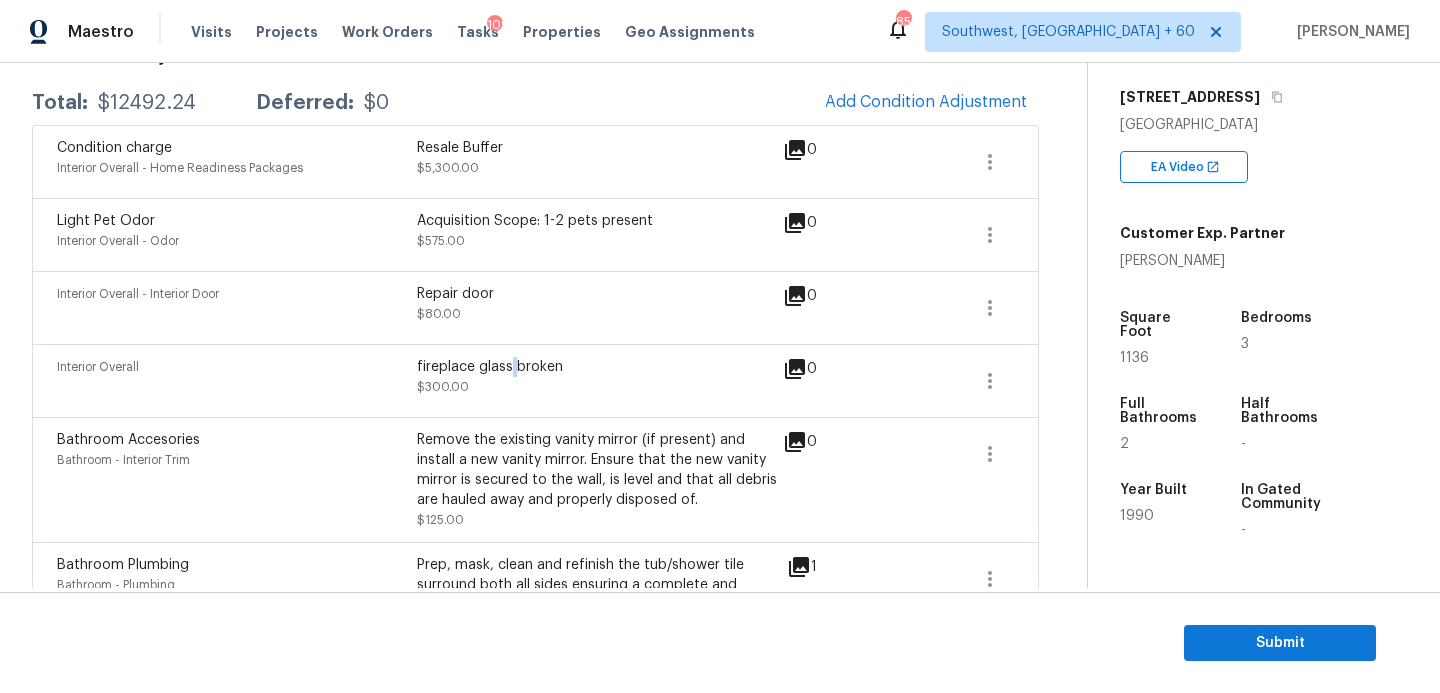 click on "fireplace glass broken" at bounding box center (597, 367) 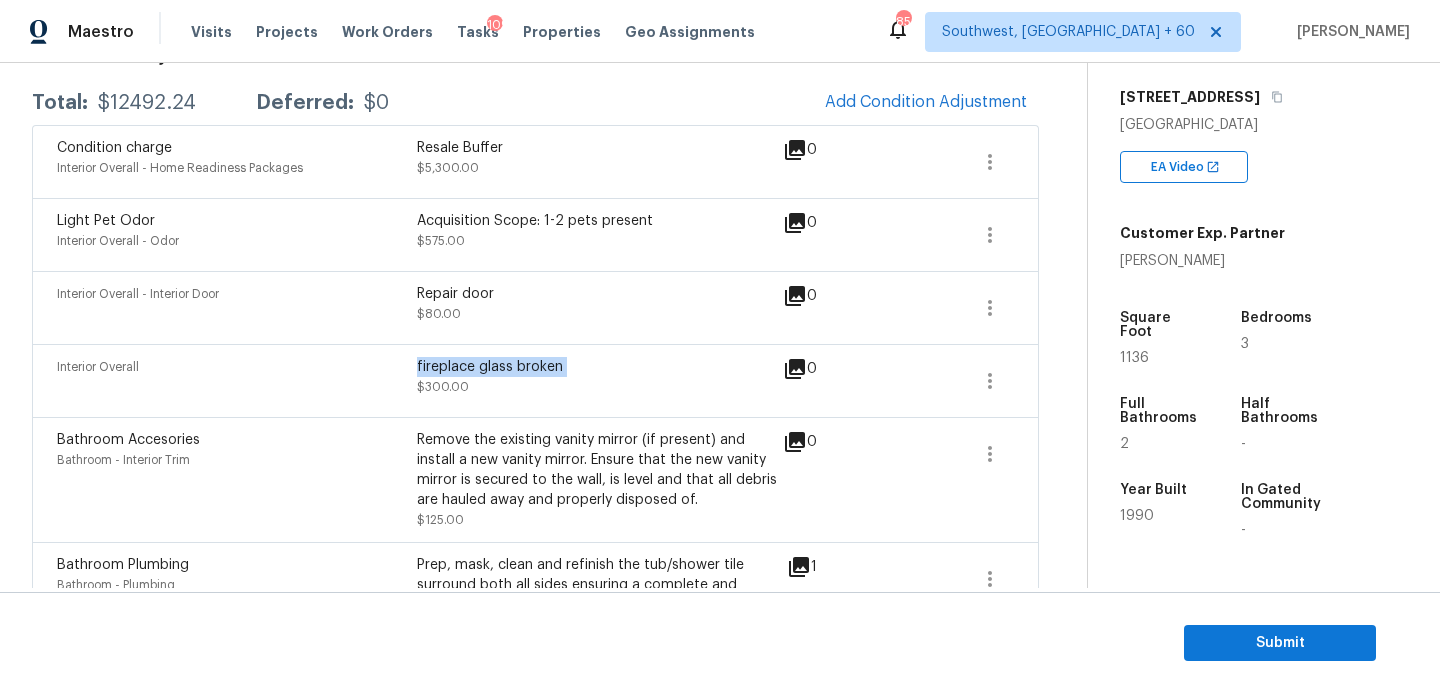 click on "fireplace glass broken" at bounding box center (597, 367) 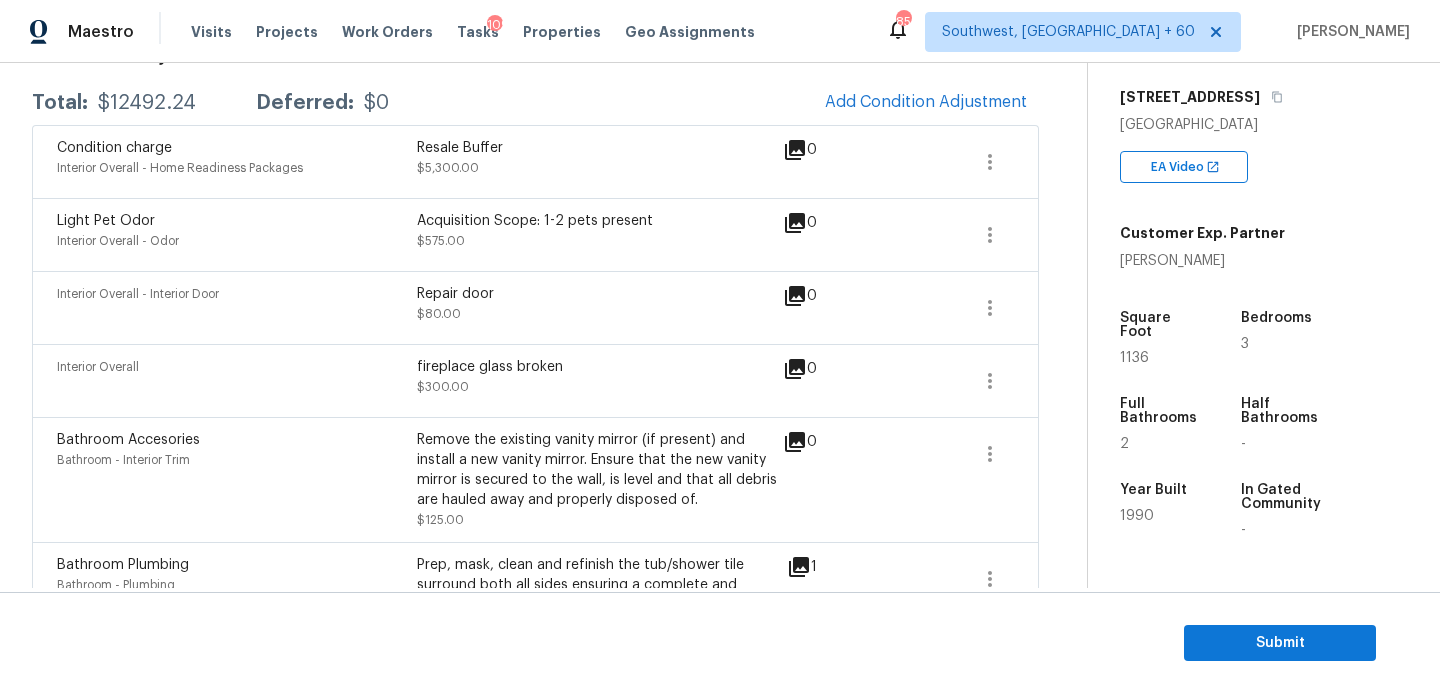 click on "Repair door" at bounding box center [597, 294] 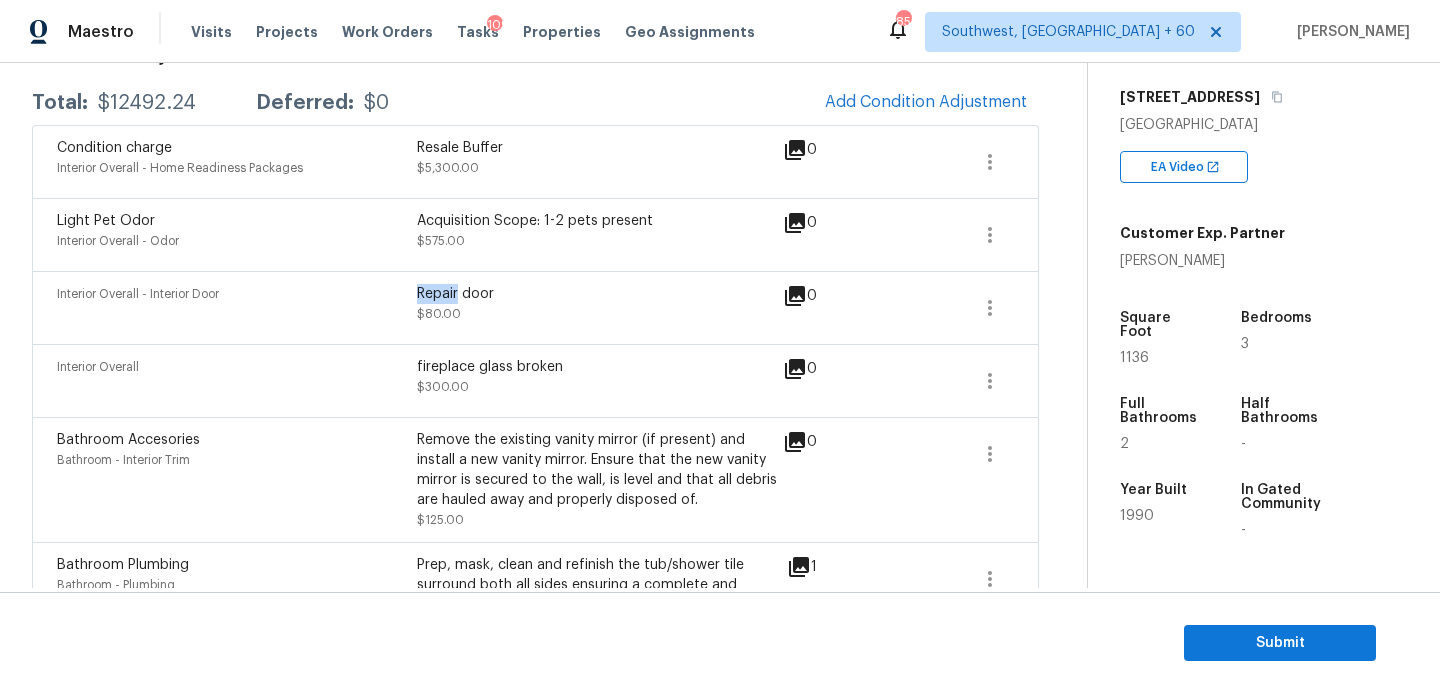 click on "Repair door" at bounding box center (597, 294) 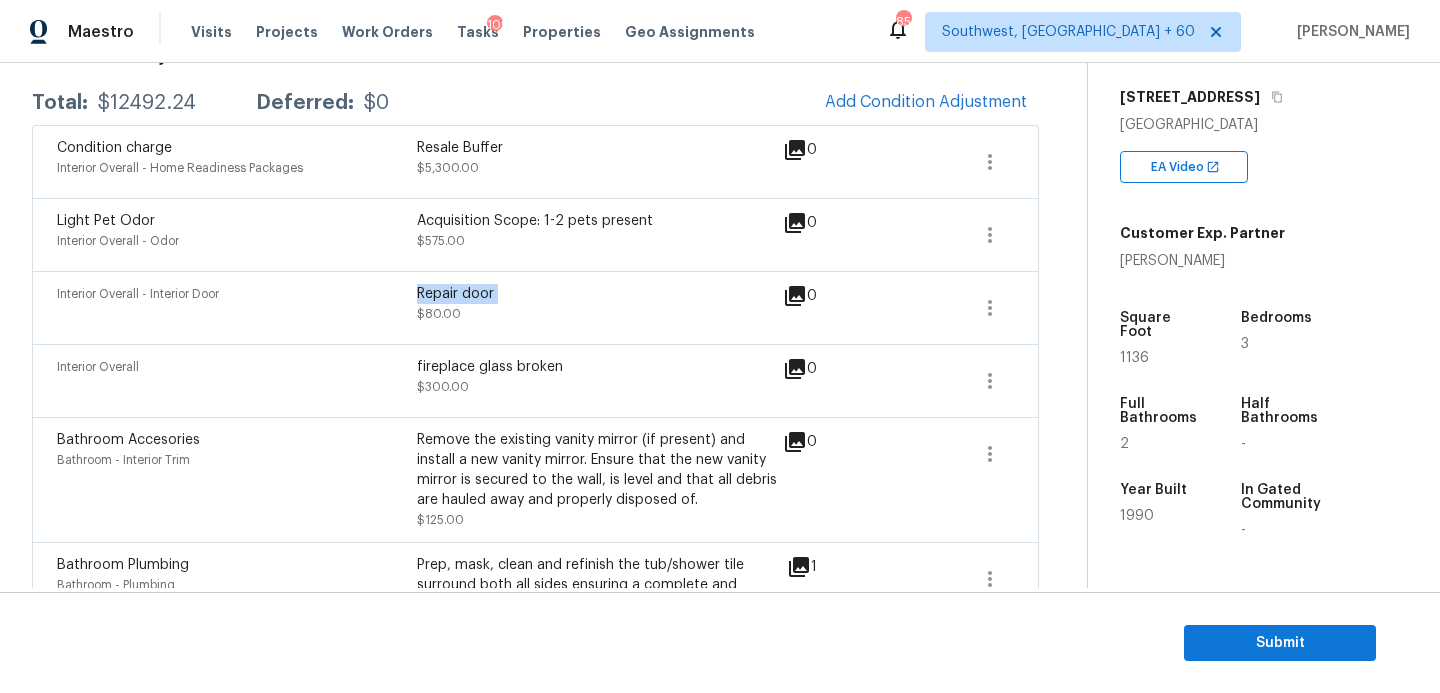 click on "Repair door" at bounding box center [597, 294] 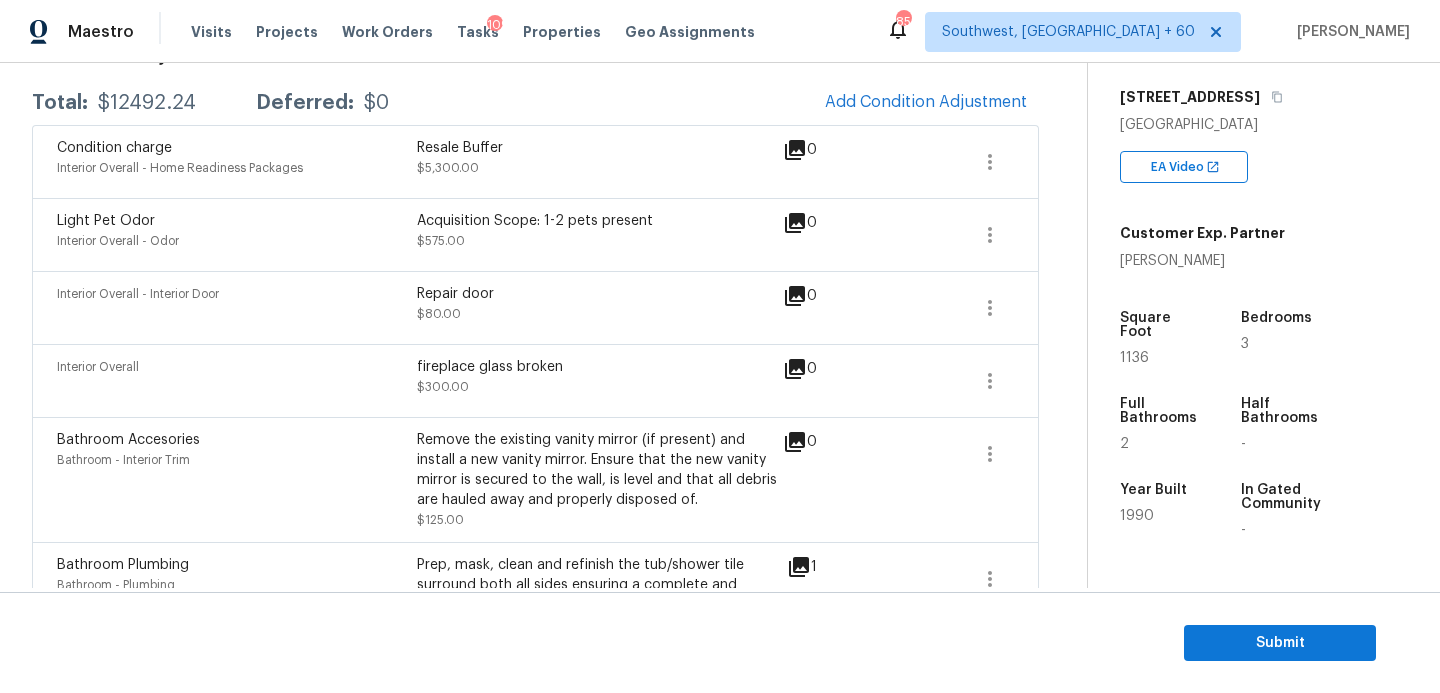 click on "Light Pet Odor" at bounding box center (106, 221) 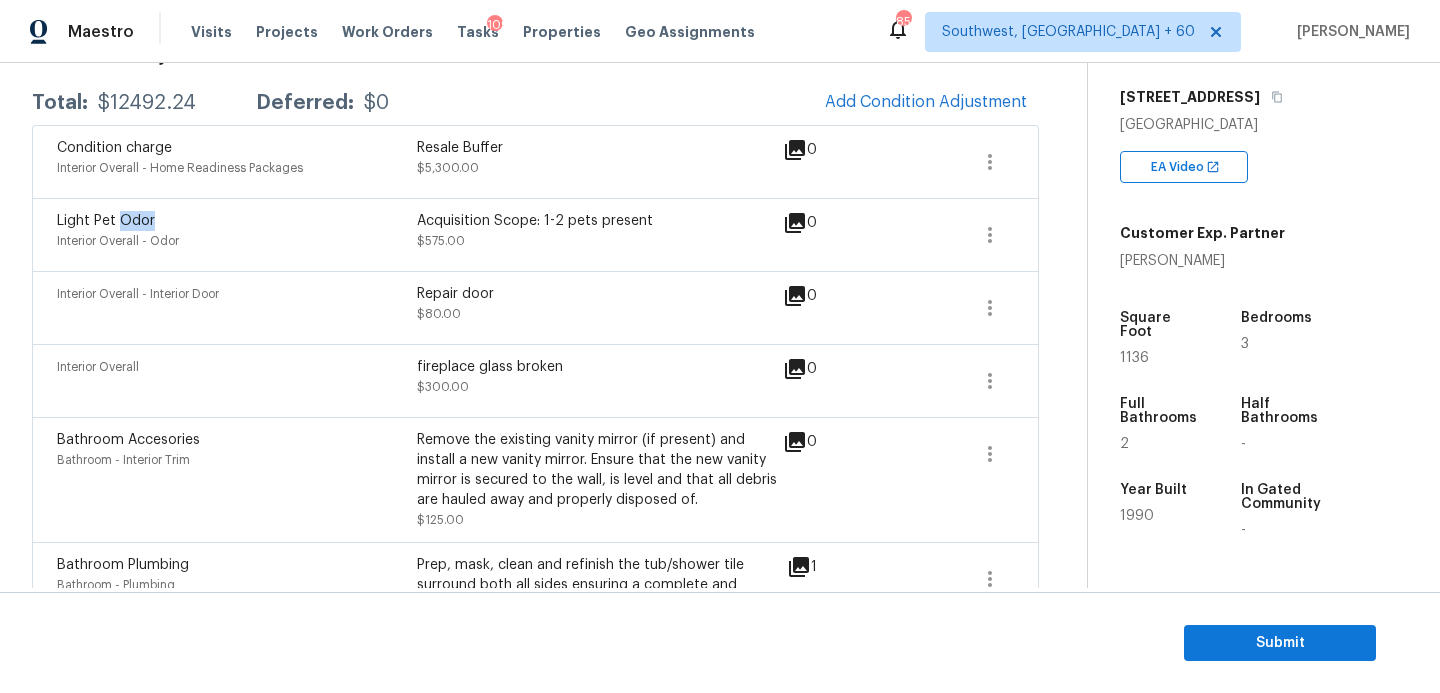 click on "Light Pet Odor" at bounding box center [106, 221] 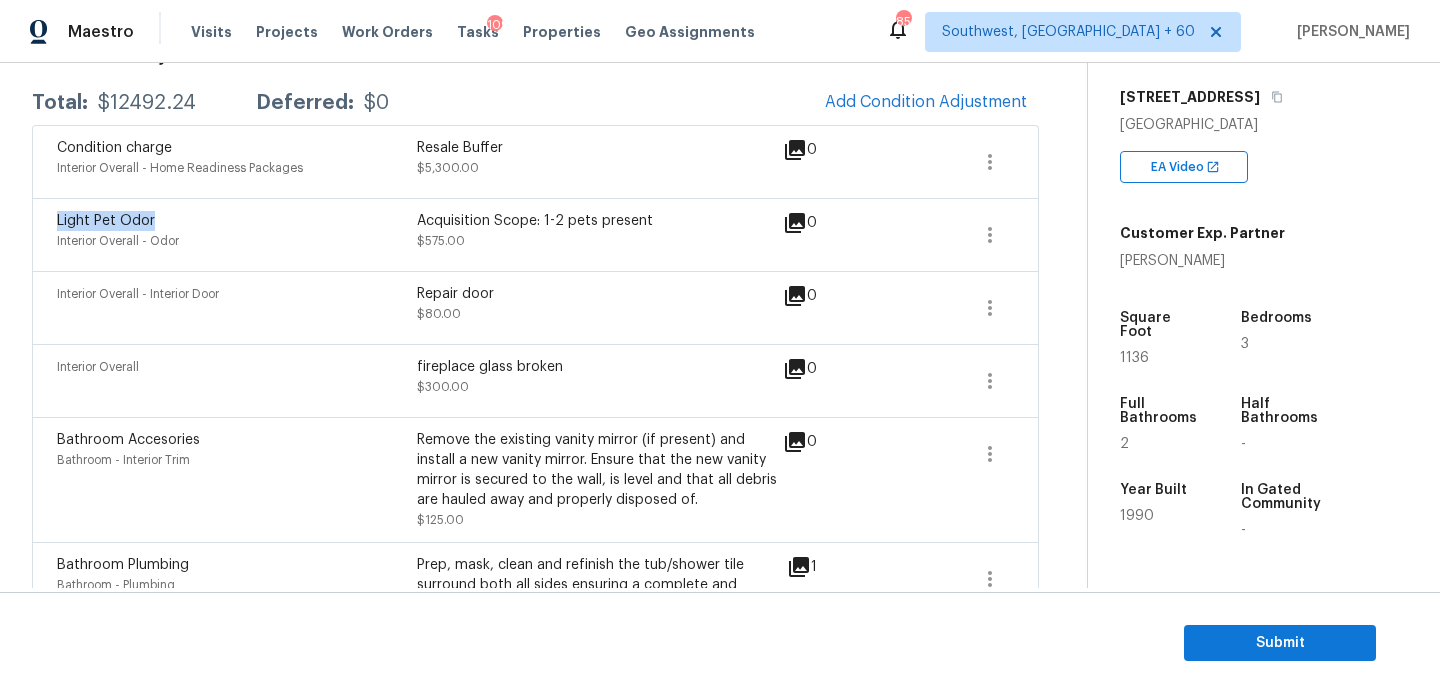 click on "Light Pet Odor" at bounding box center [106, 221] 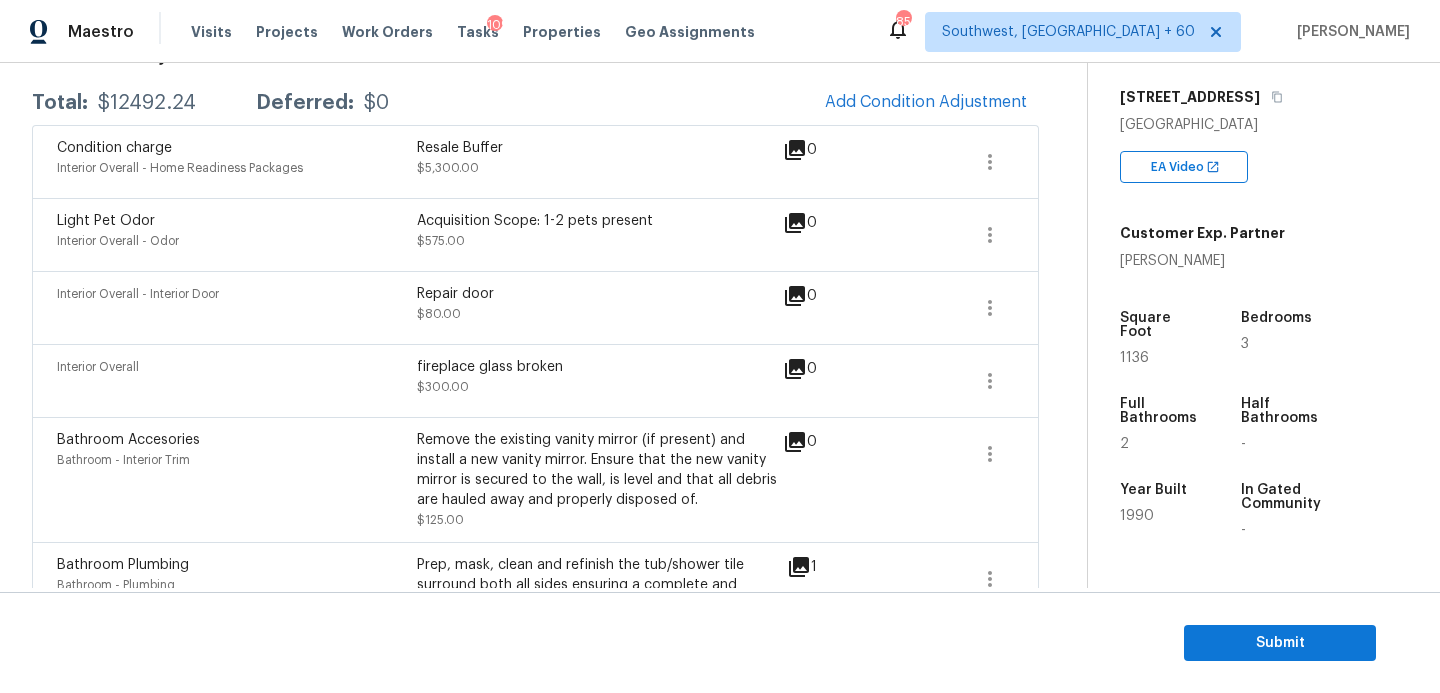 click on "Resale Buffer" at bounding box center (597, 148) 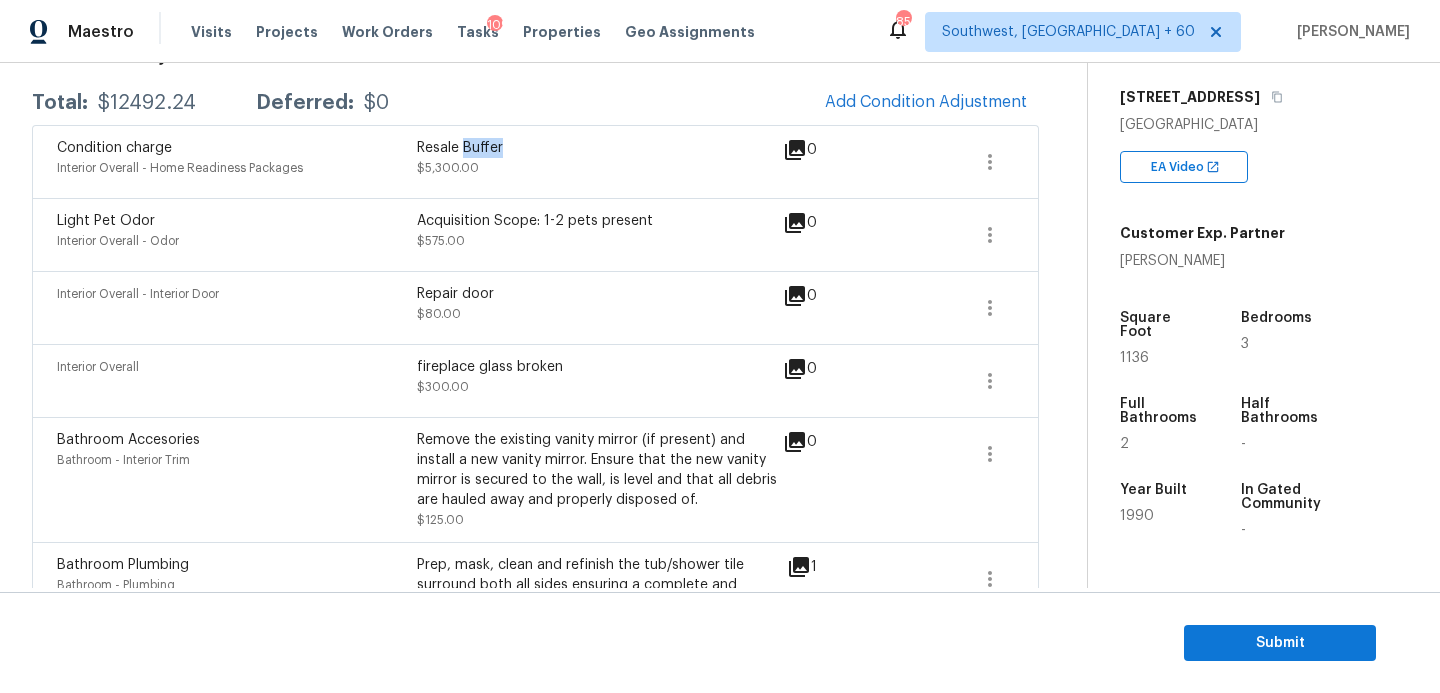 click on "Resale Buffer" at bounding box center [597, 148] 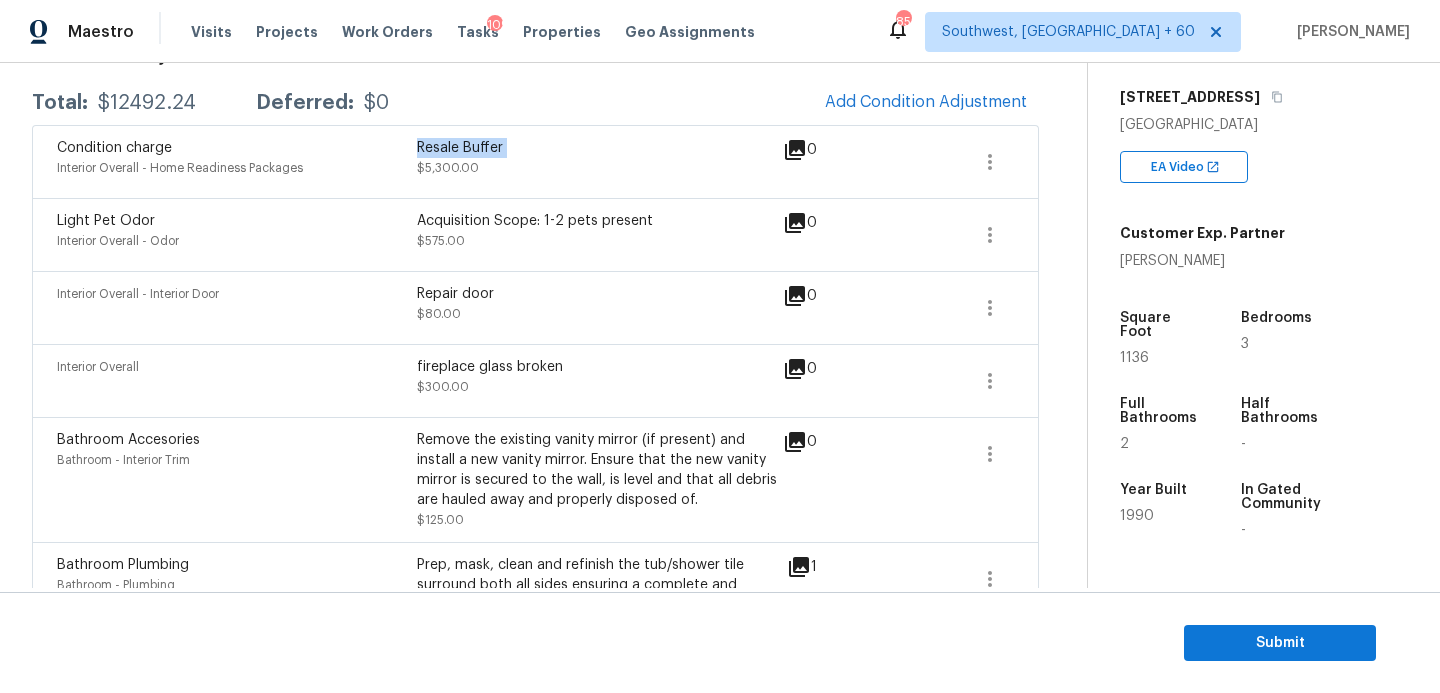 click on "Resale Buffer" at bounding box center [597, 148] 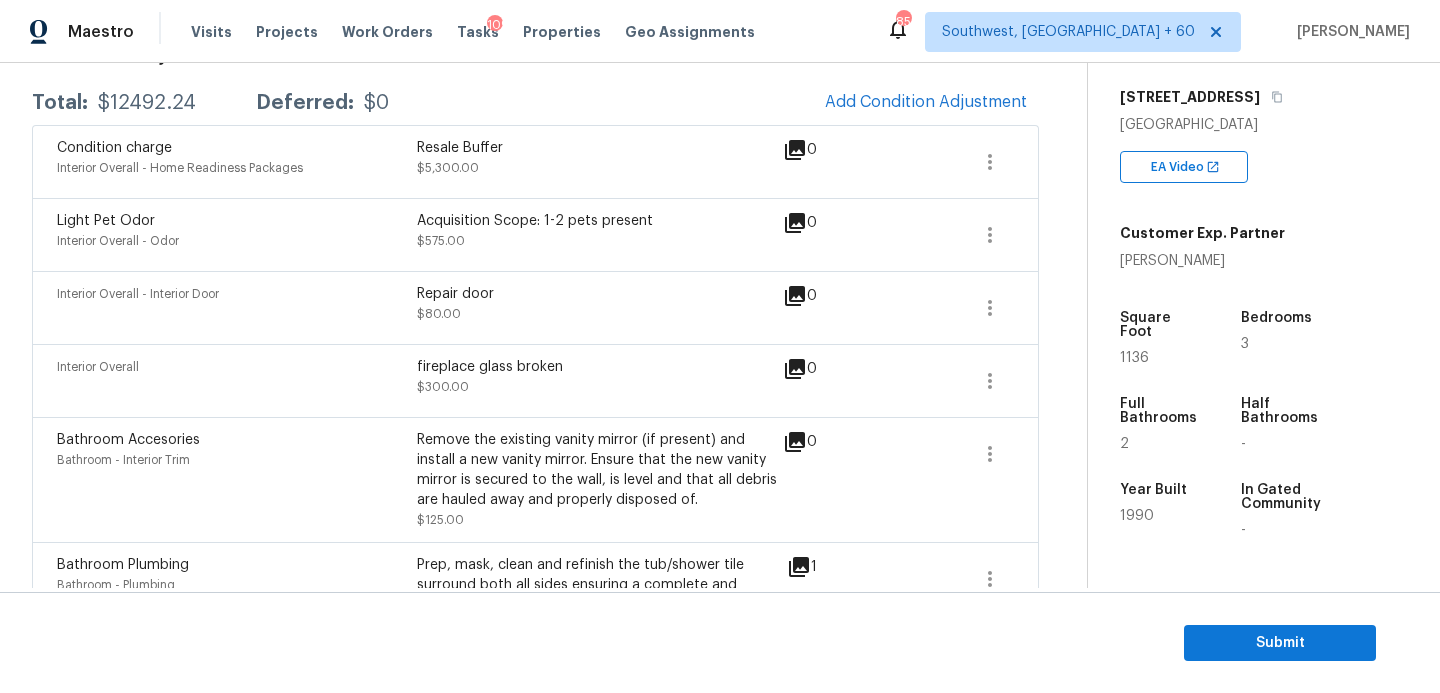 click on "Resale Buffer" at bounding box center [597, 148] 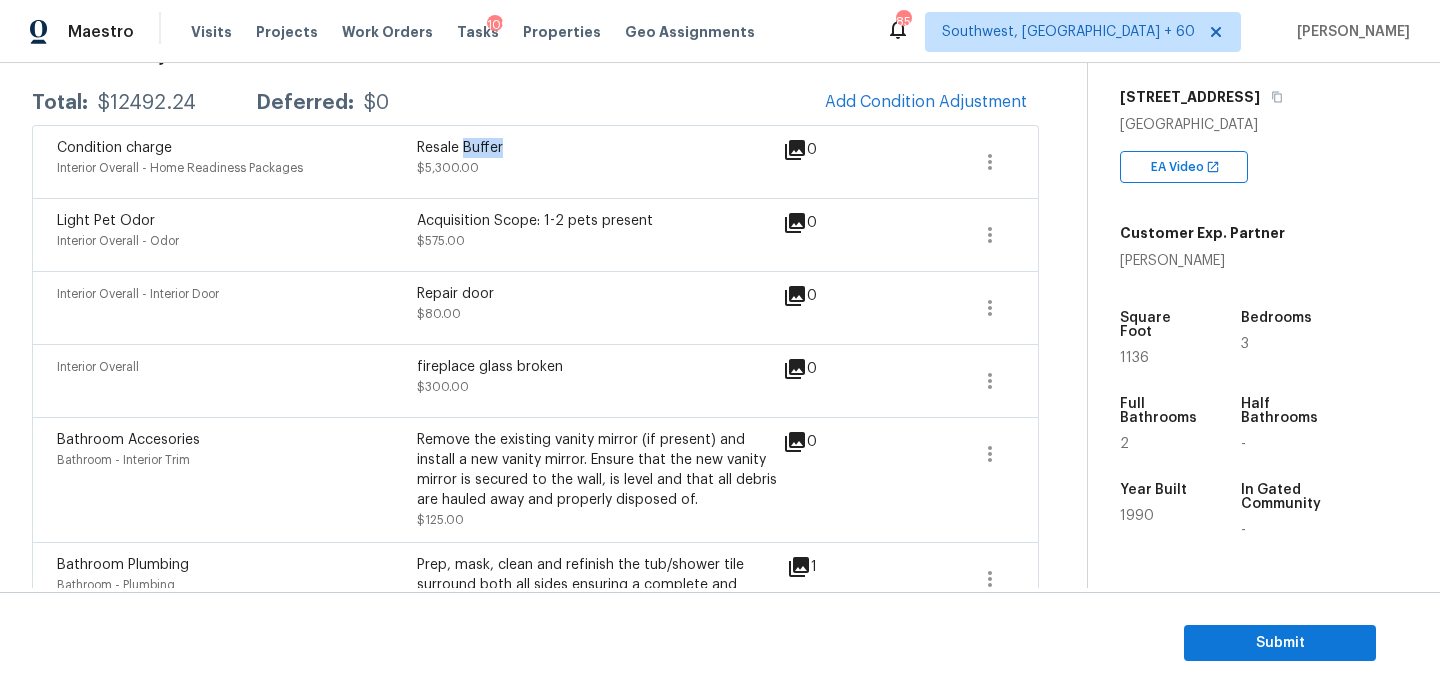 click on "Resale Buffer" at bounding box center (597, 148) 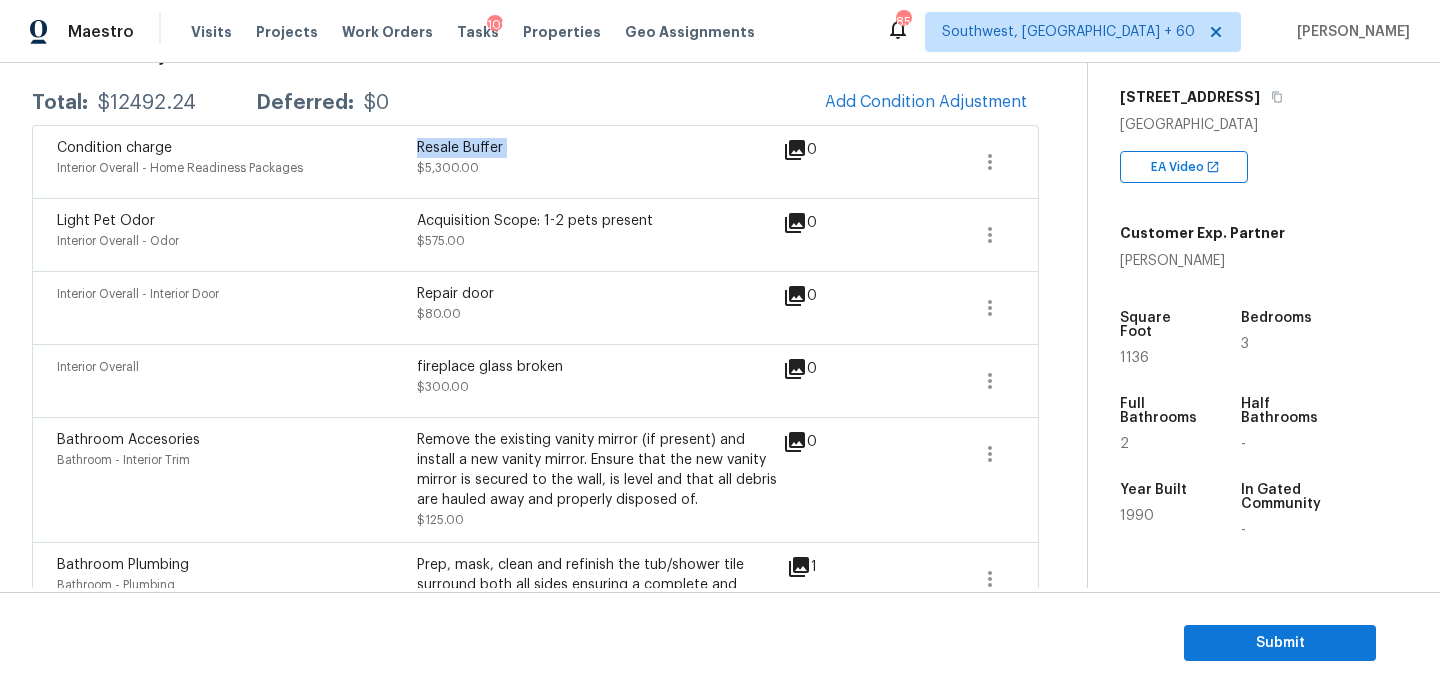click on "Resale Buffer" at bounding box center (597, 148) 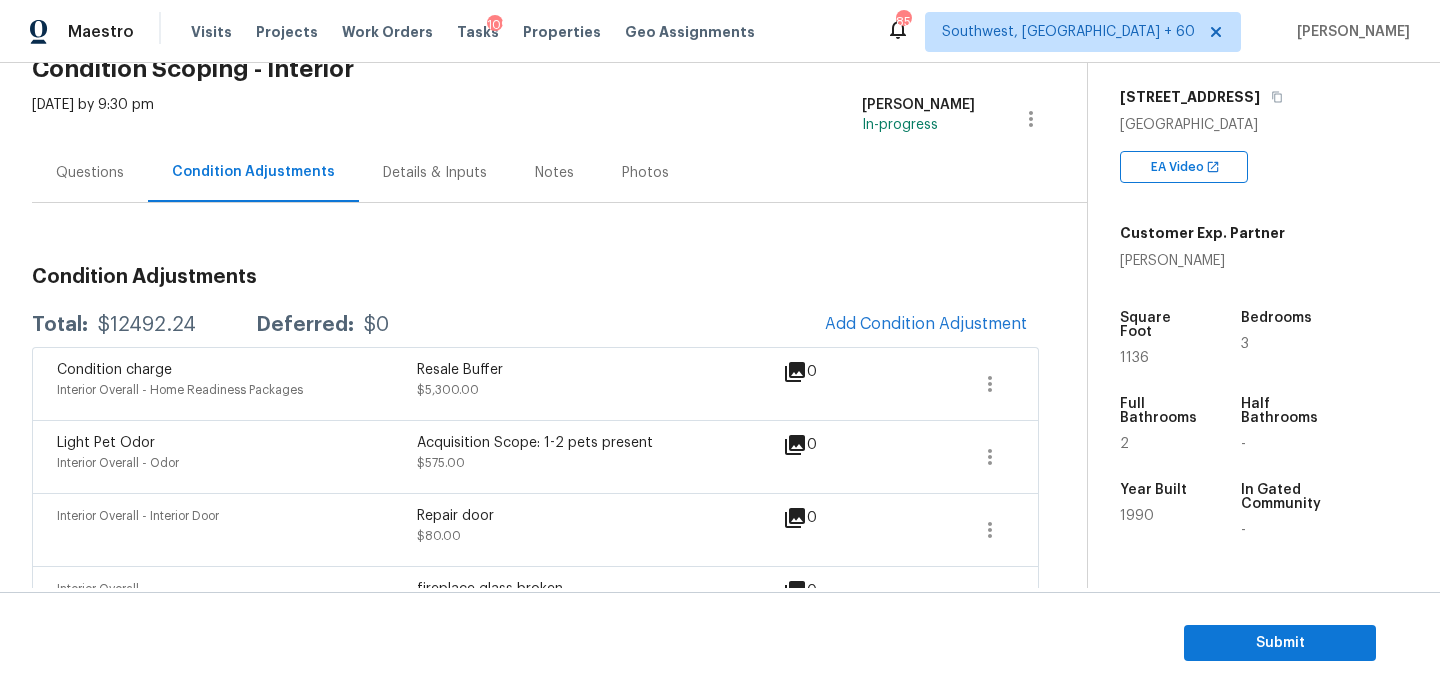 click on "Questions" at bounding box center [90, 173] 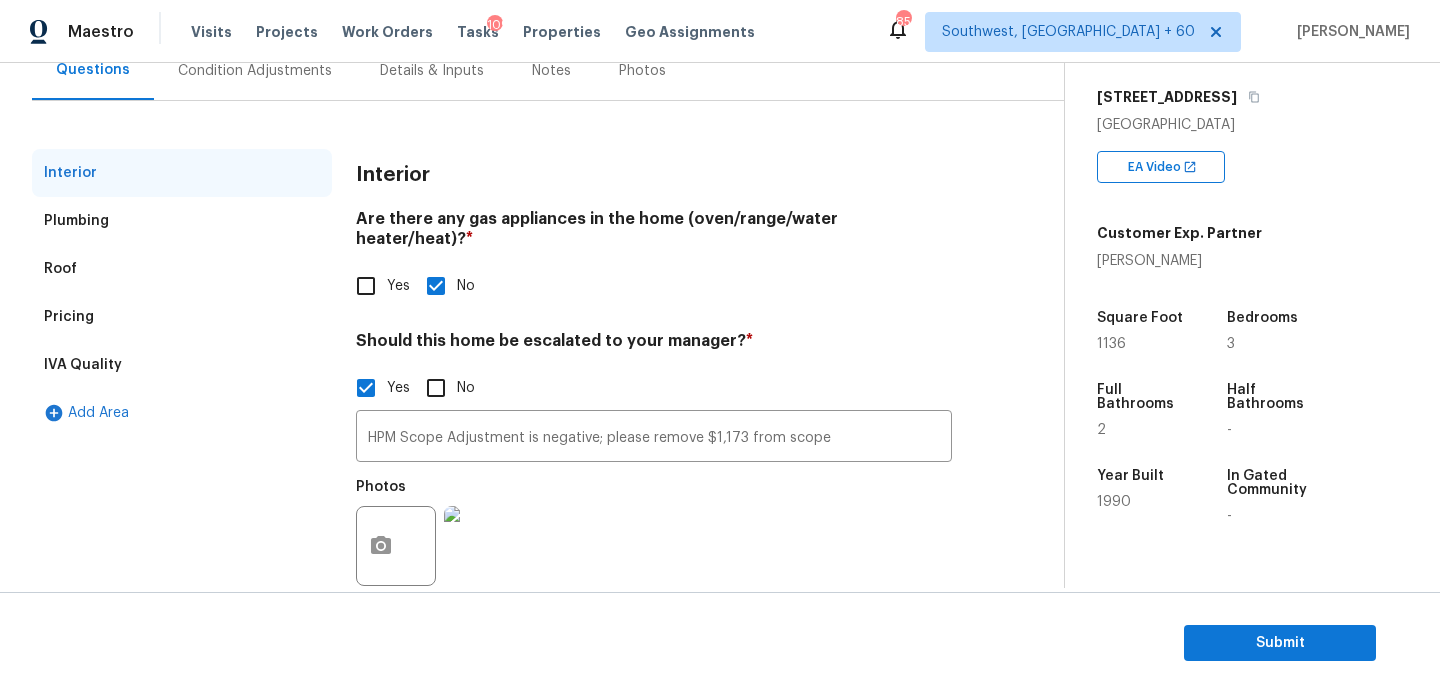 scroll, scrollTop: 222, scrollLeft: 0, axis: vertical 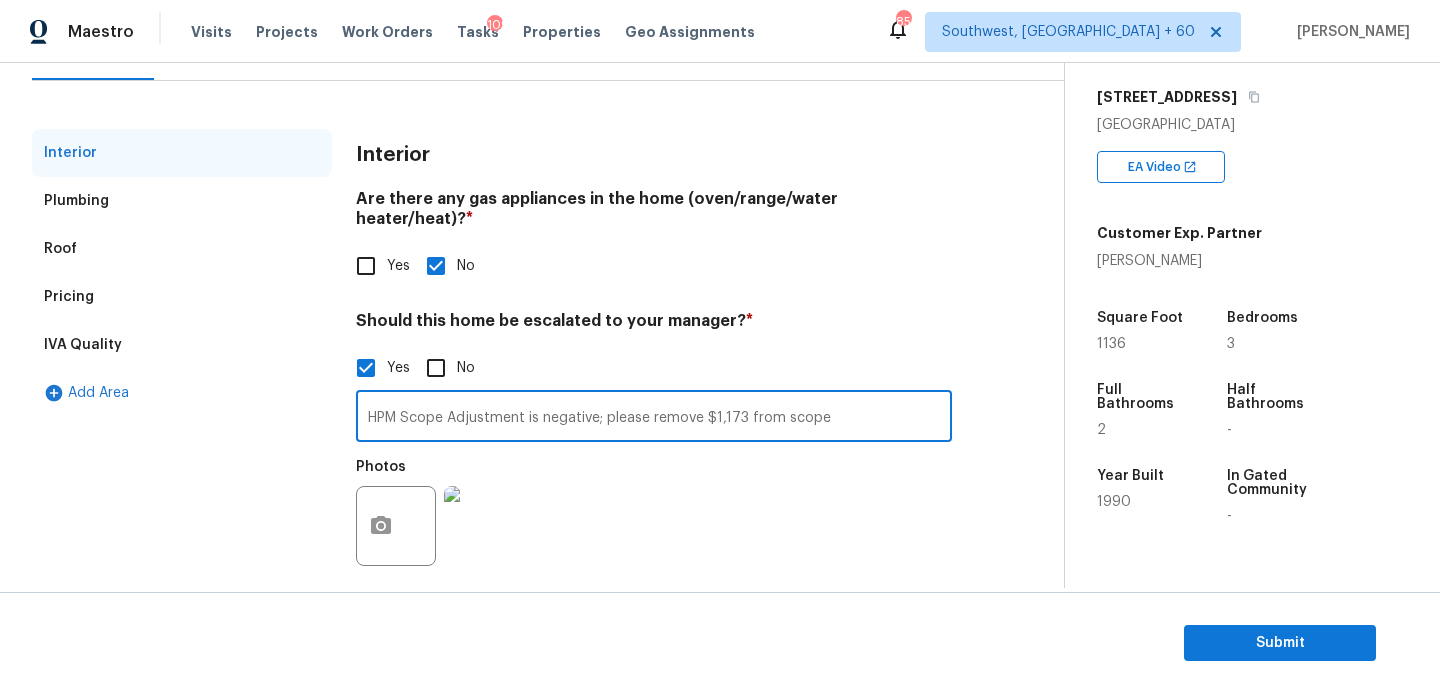 drag, startPoint x: 840, startPoint y: 395, endPoint x: 200, endPoint y: 395, distance: 640 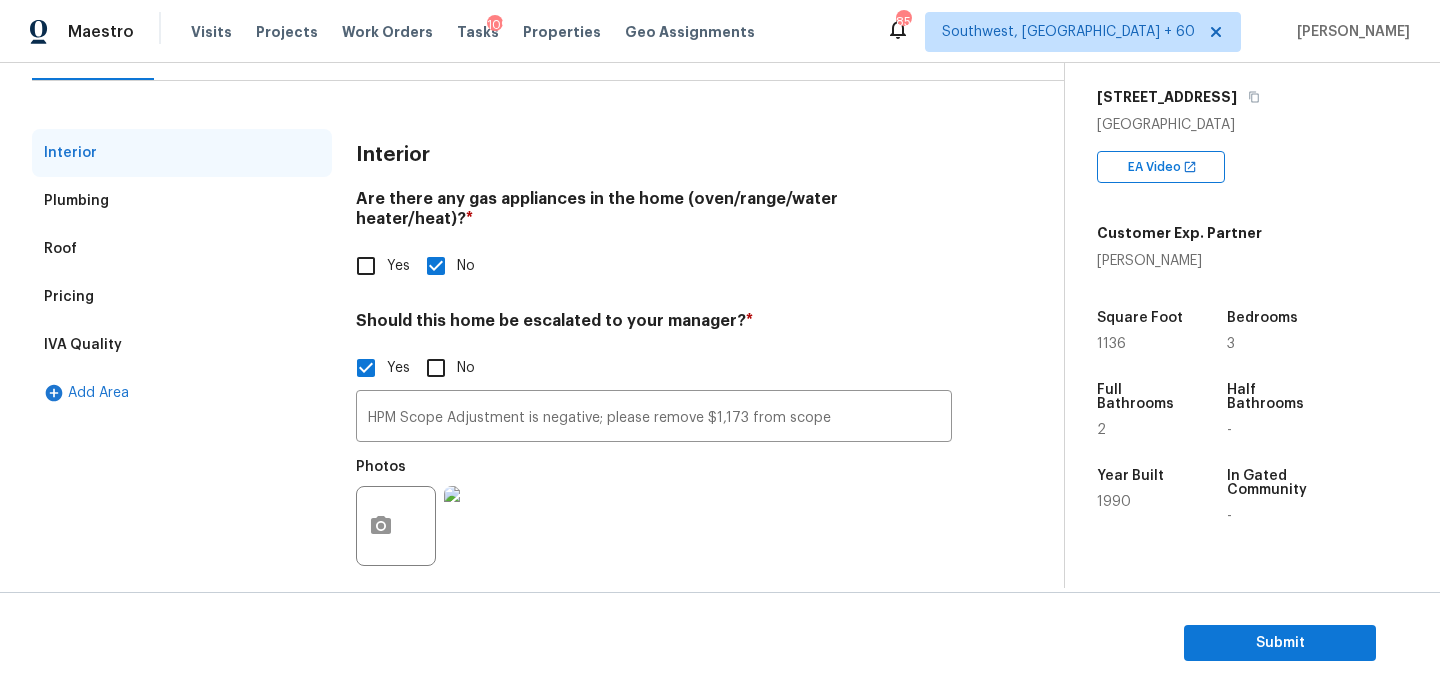 scroll, scrollTop: 113, scrollLeft: 0, axis: vertical 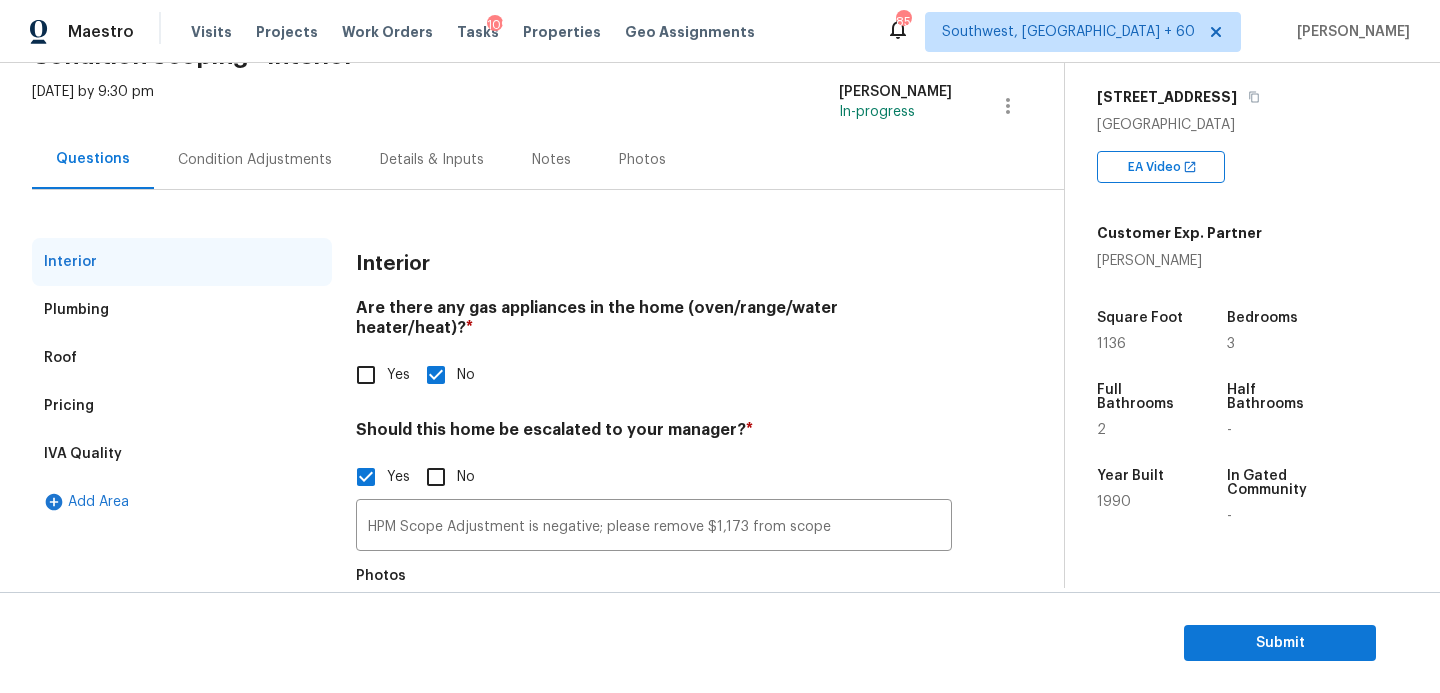 click on "Pricing" at bounding box center [182, 406] 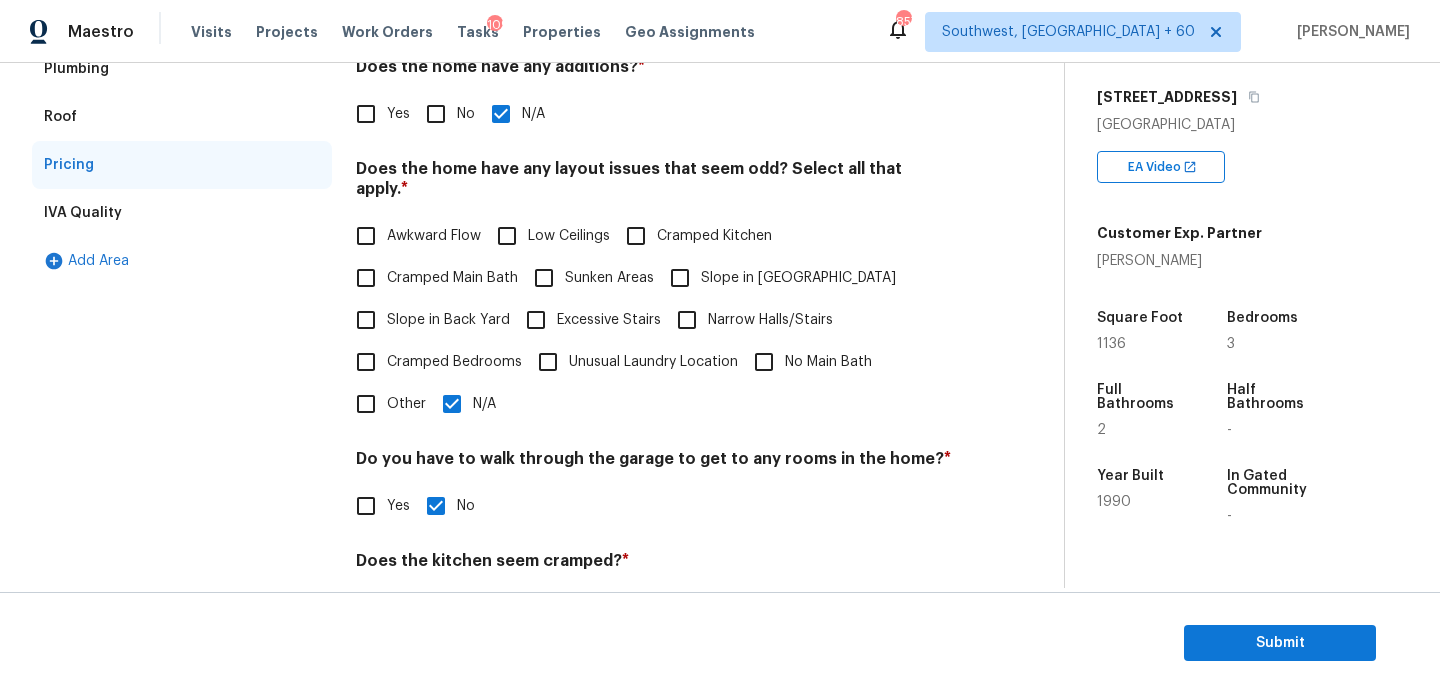 scroll, scrollTop: 0, scrollLeft: 0, axis: both 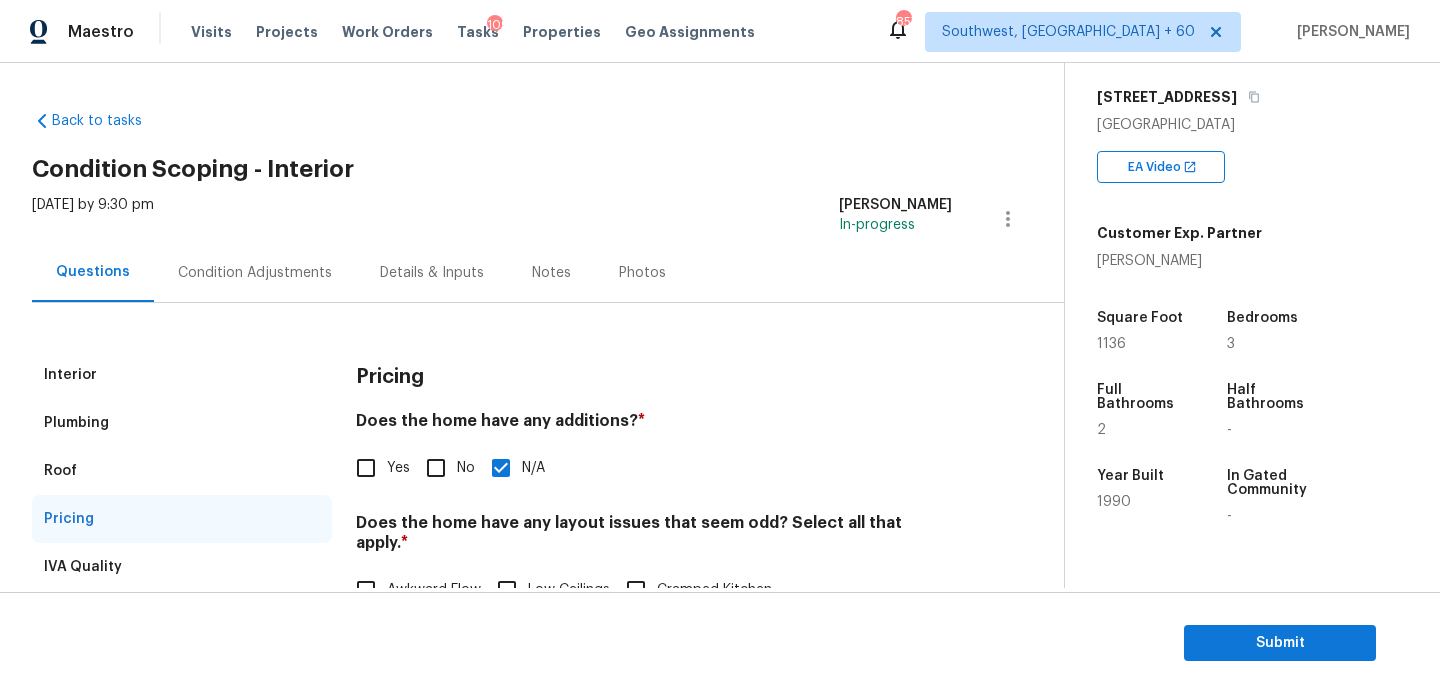 click on "Condition Adjustments" at bounding box center (255, 273) 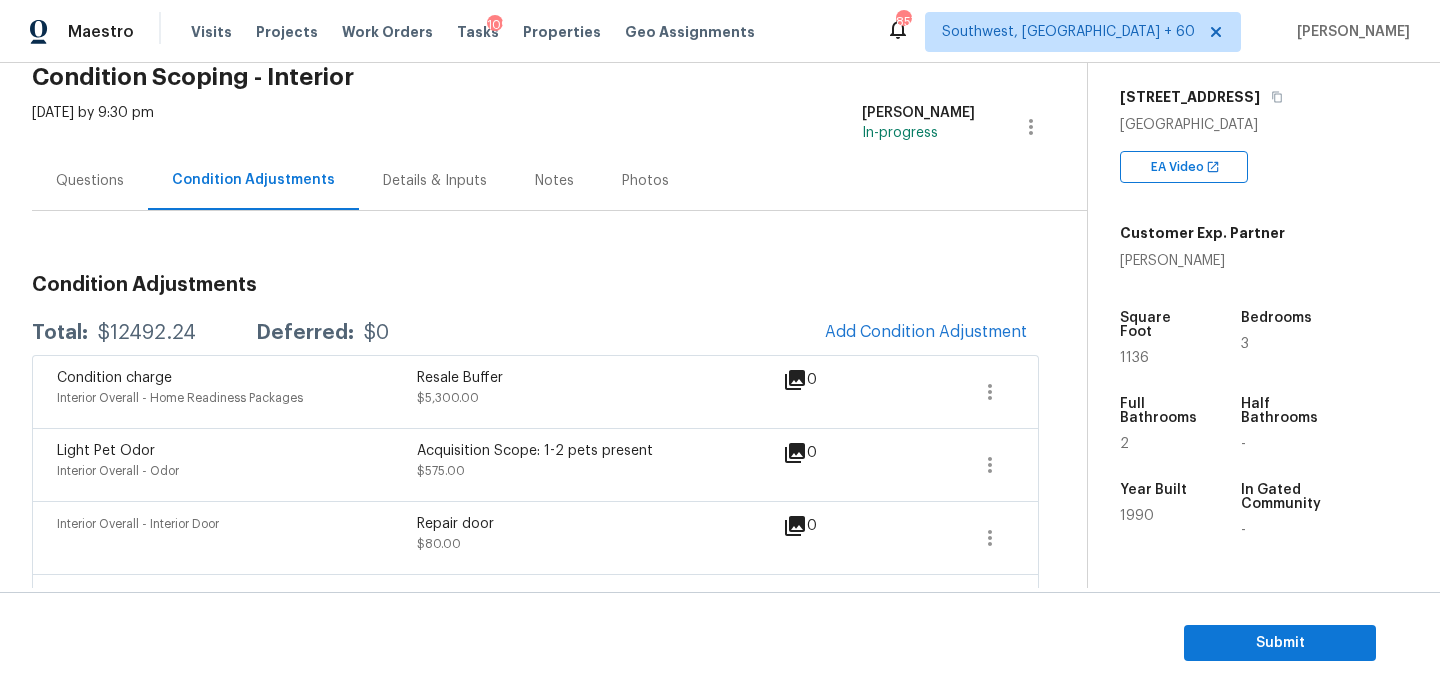 scroll, scrollTop: 129, scrollLeft: 0, axis: vertical 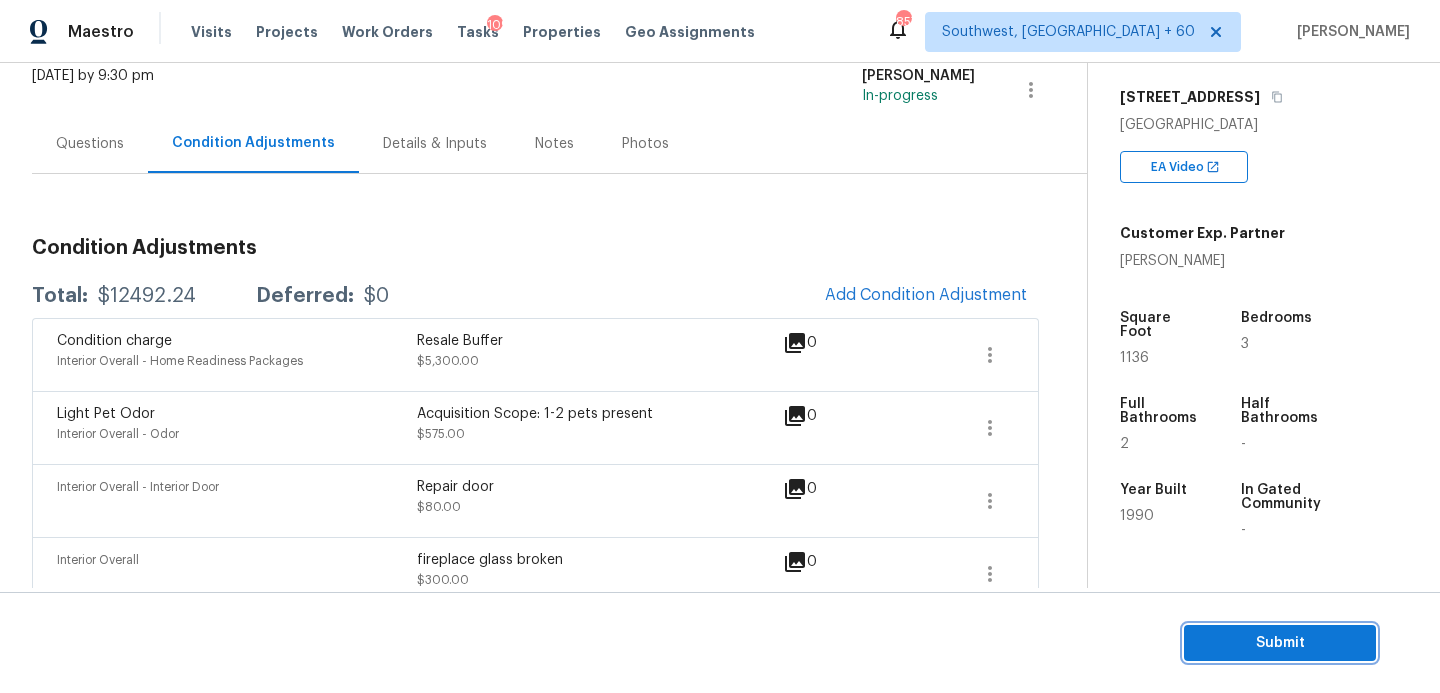 click on "Submit" at bounding box center (1280, 643) 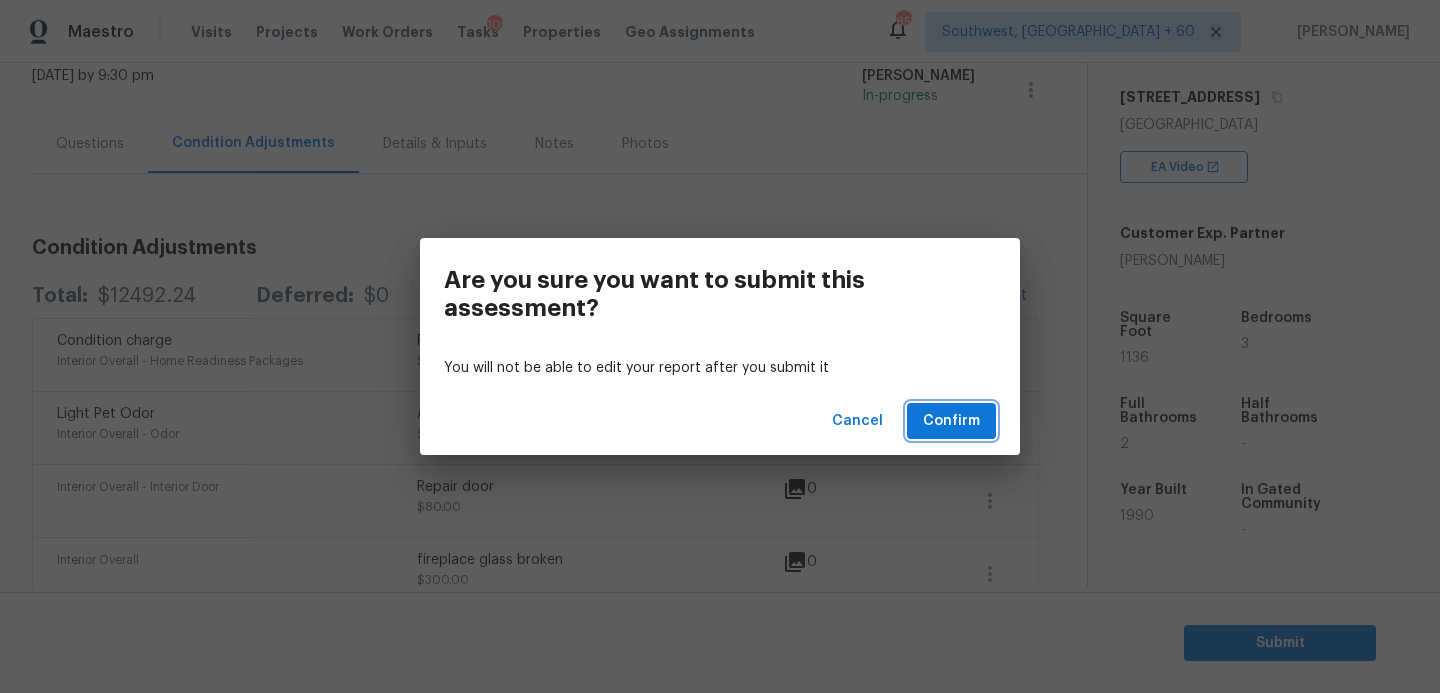 click on "Confirm" at bounding box center (951, 421) 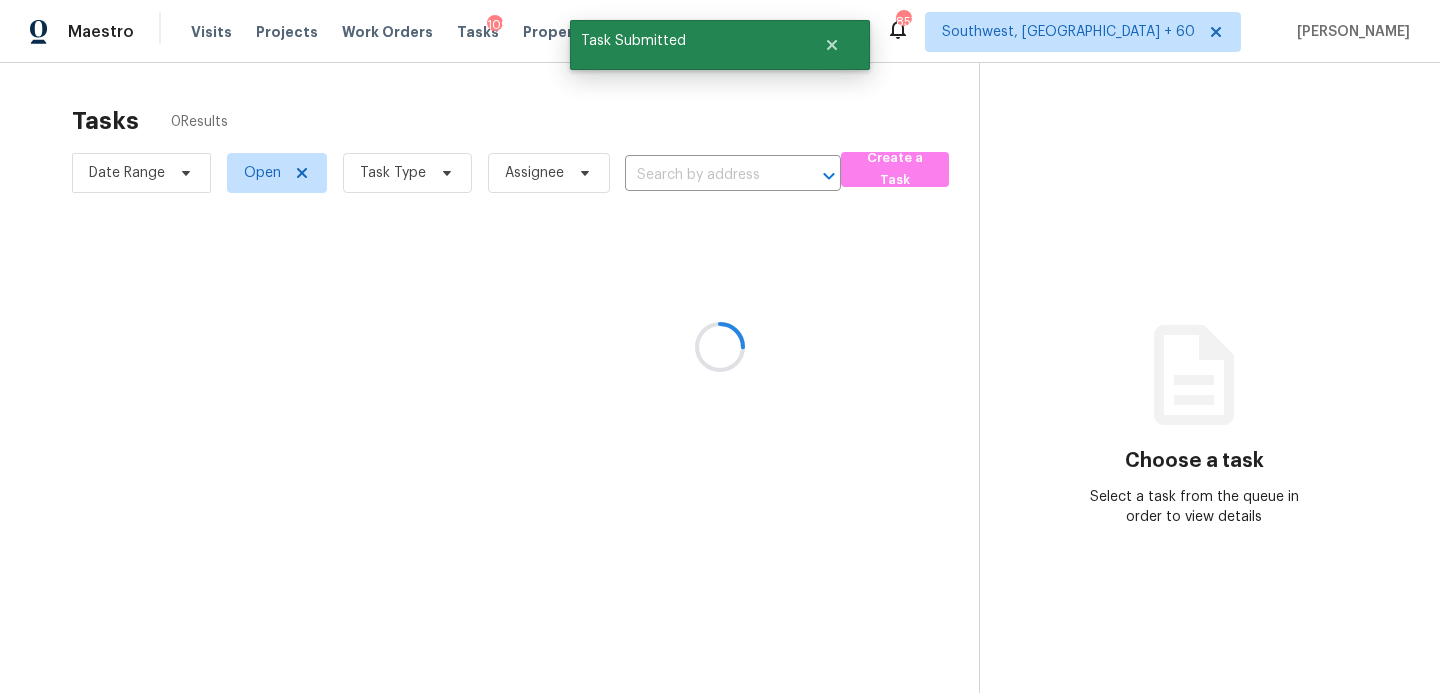 click at bounding box center (720, 346) 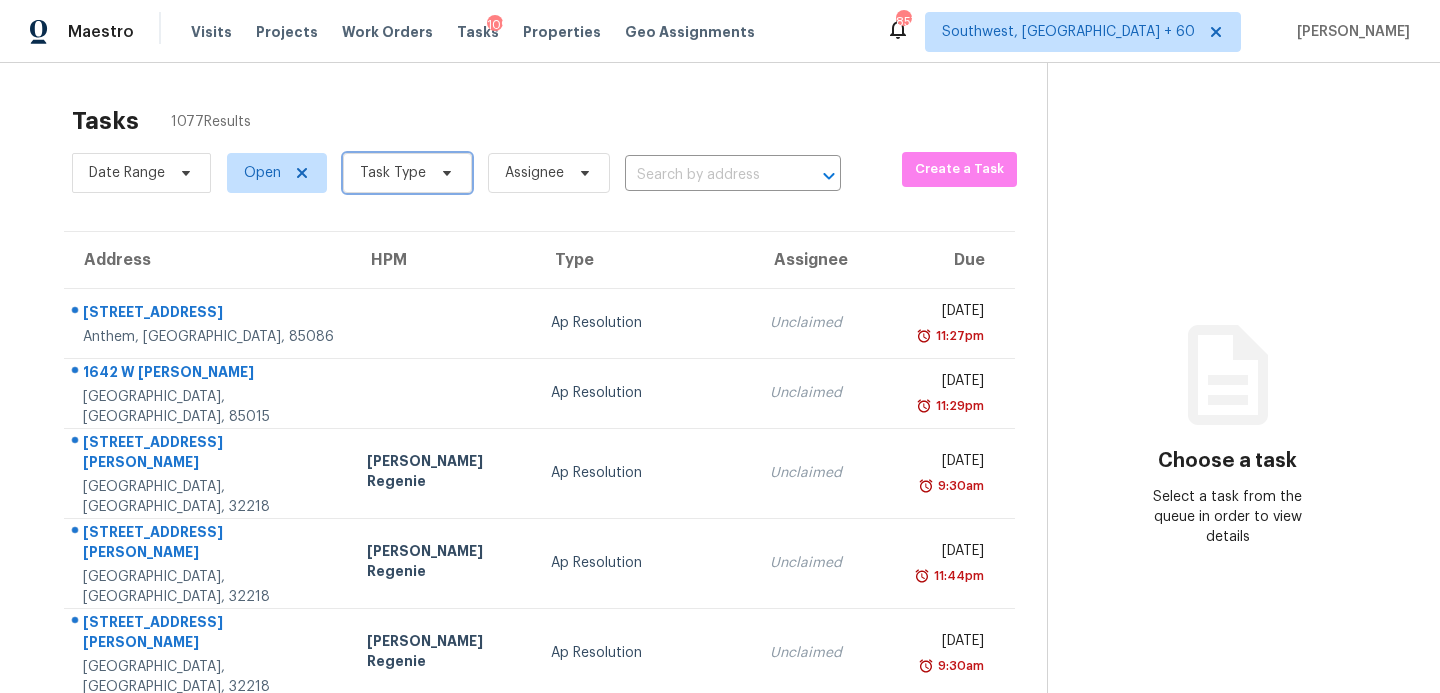 click on "Task Type" at bounding box center [407, 173] 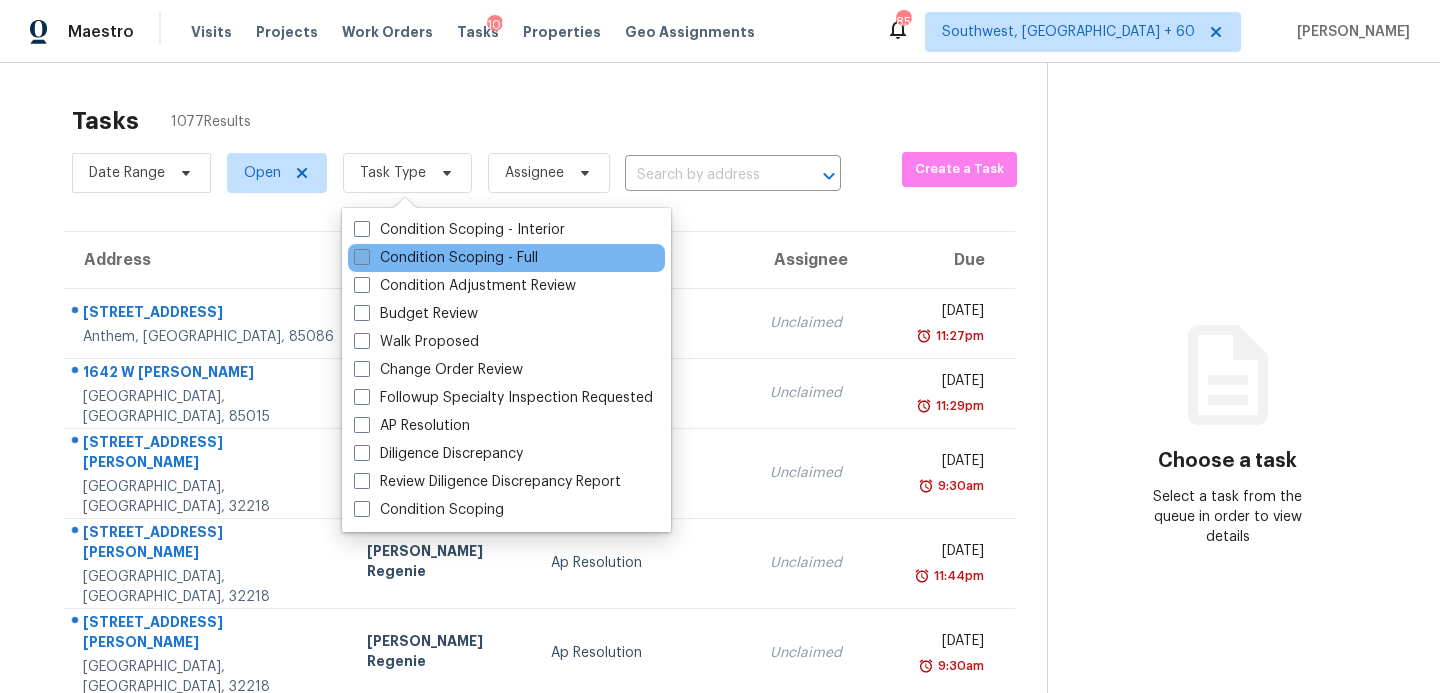 click on "Condition Scoping - Full" at bounding box center (446, 258) 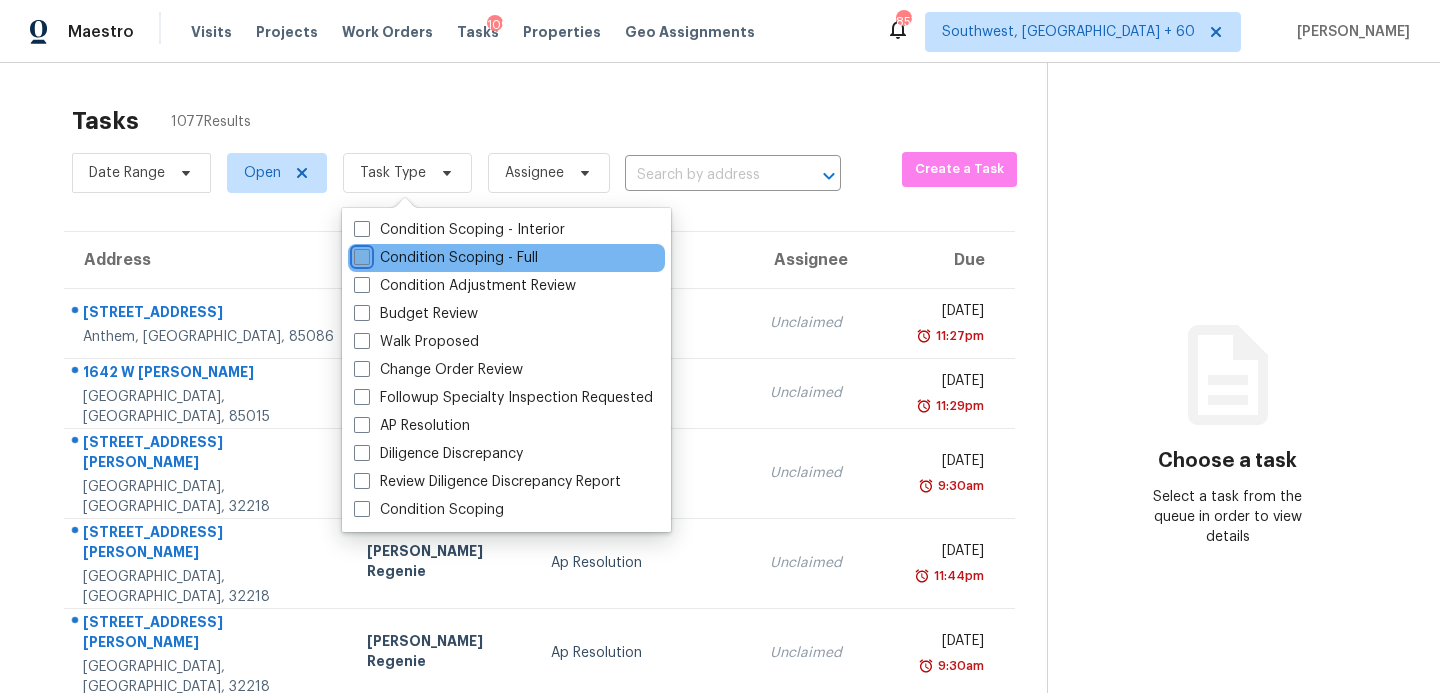 click on "Condition Scoping - Full" at bounding box center (360, 254) 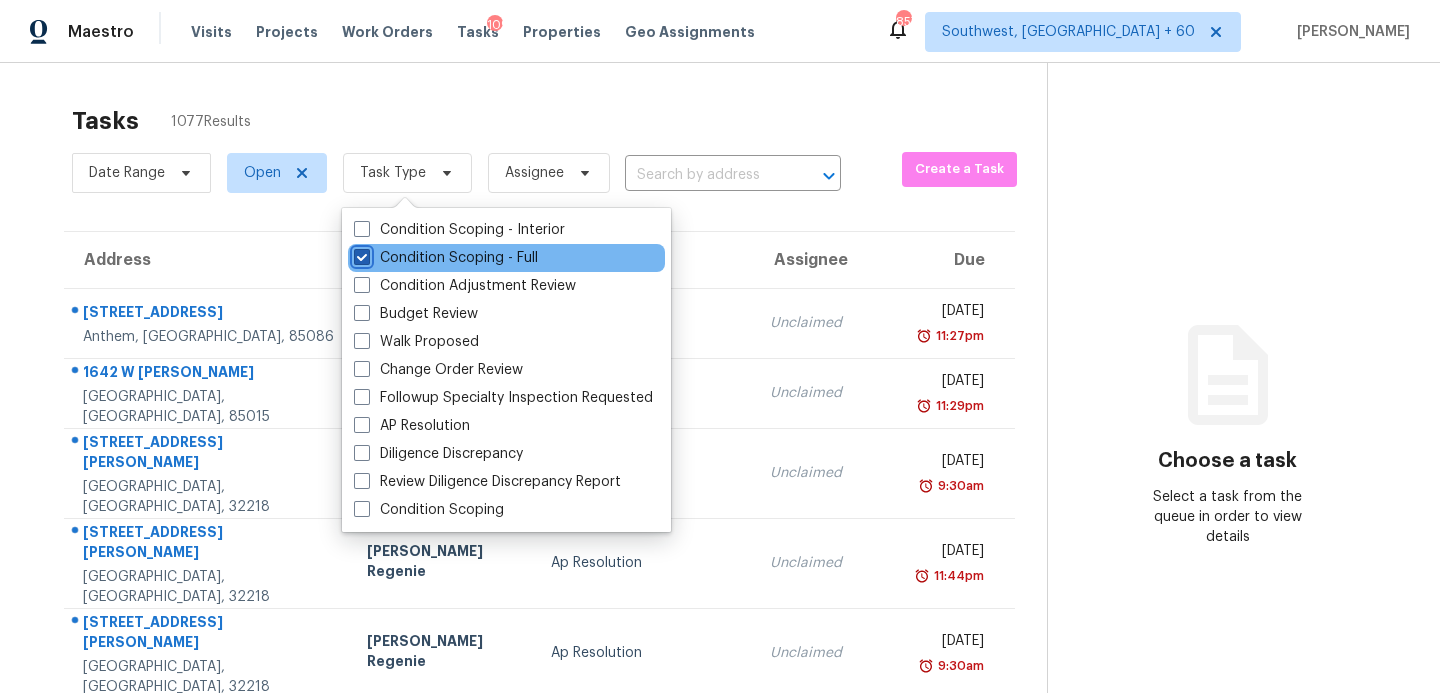checkbox on "true" 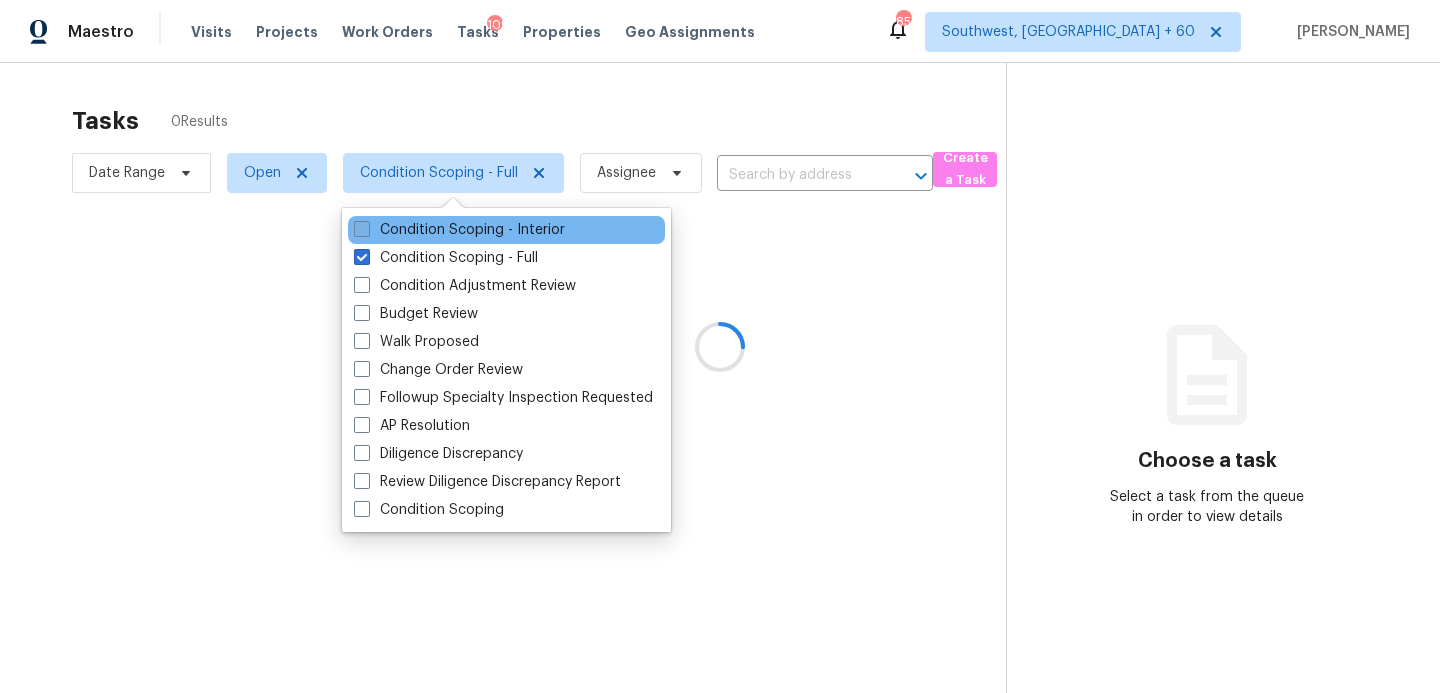 click on "Condition Scoping - Interior" at bounding box center [459, 230] 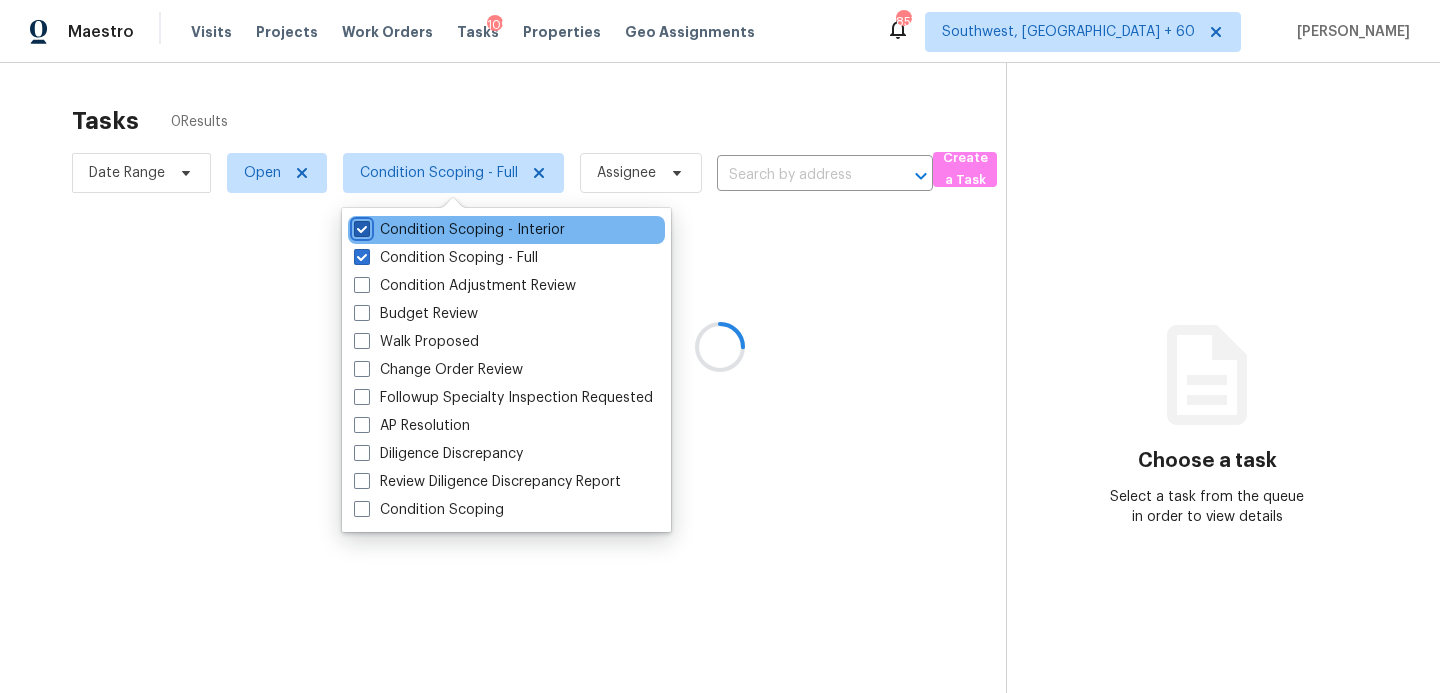 checkbox on "true" 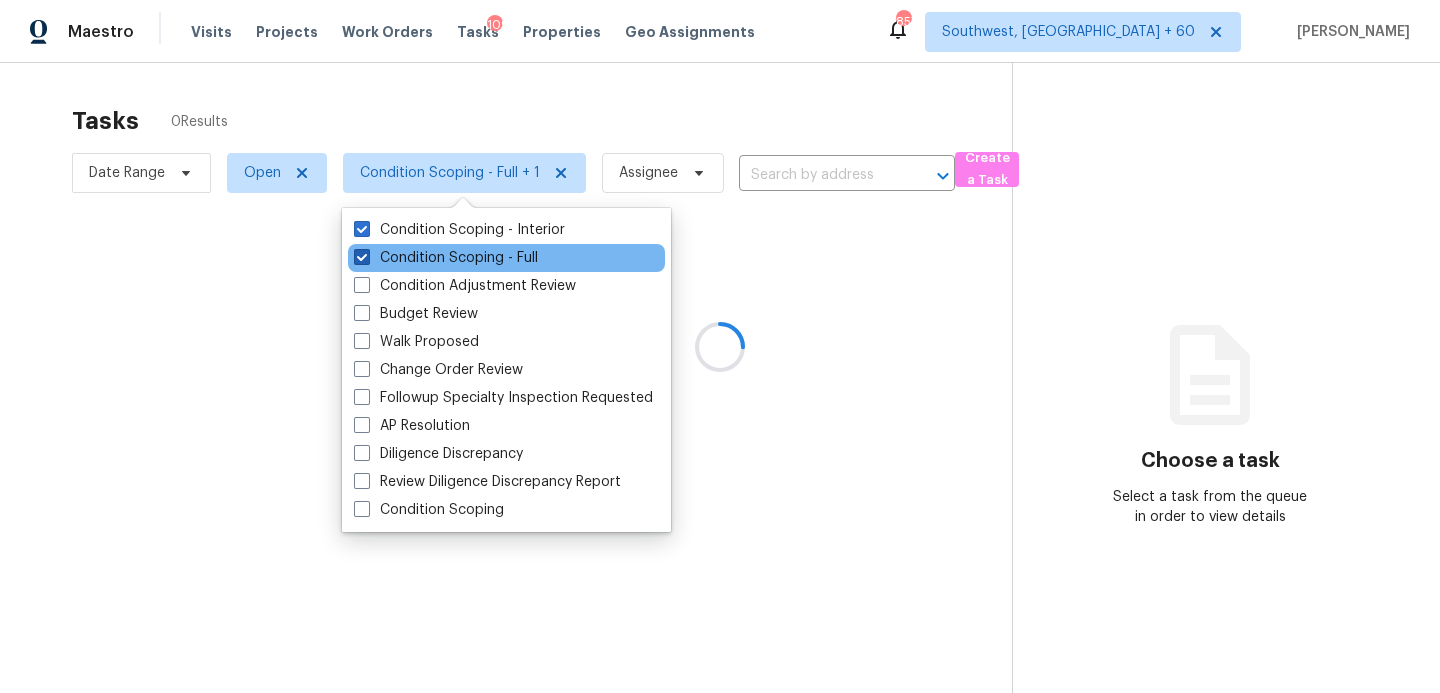 click on "Condition Scoping - Full" at bounding box center (446, 258) 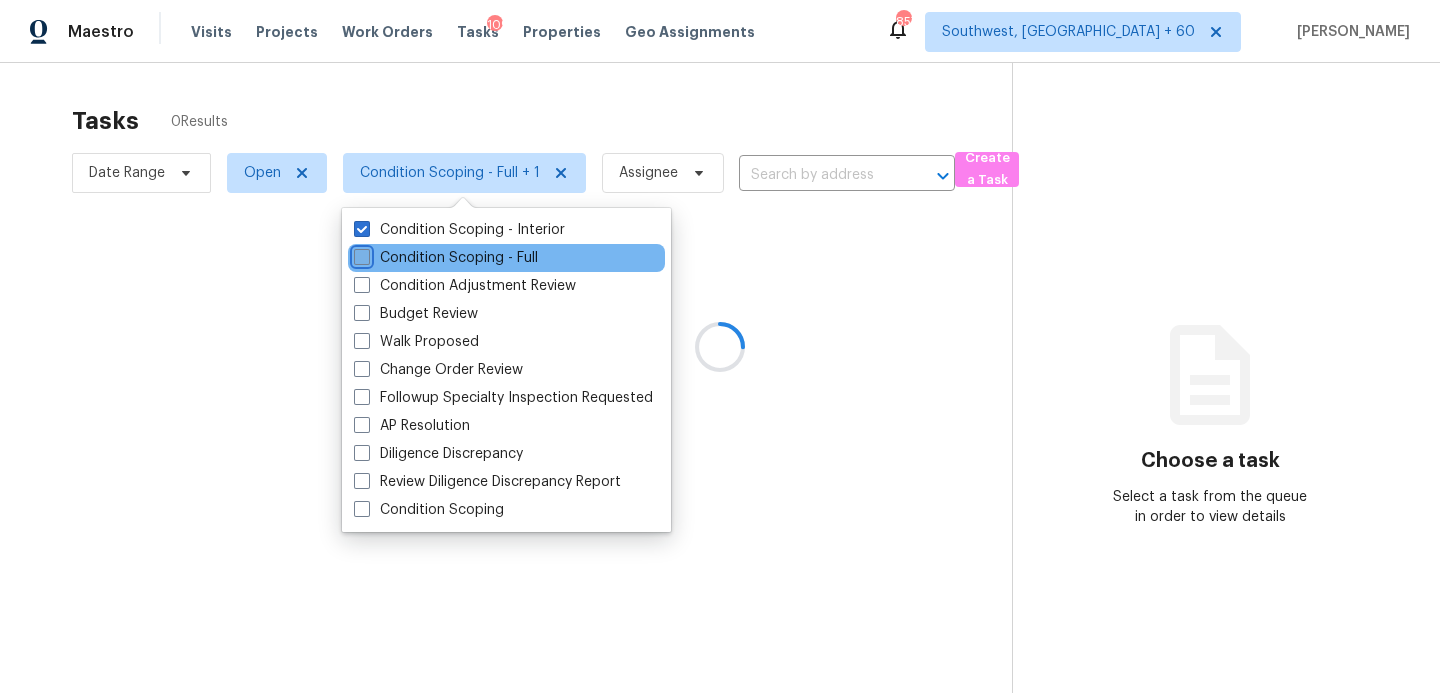 checkbox on "false" 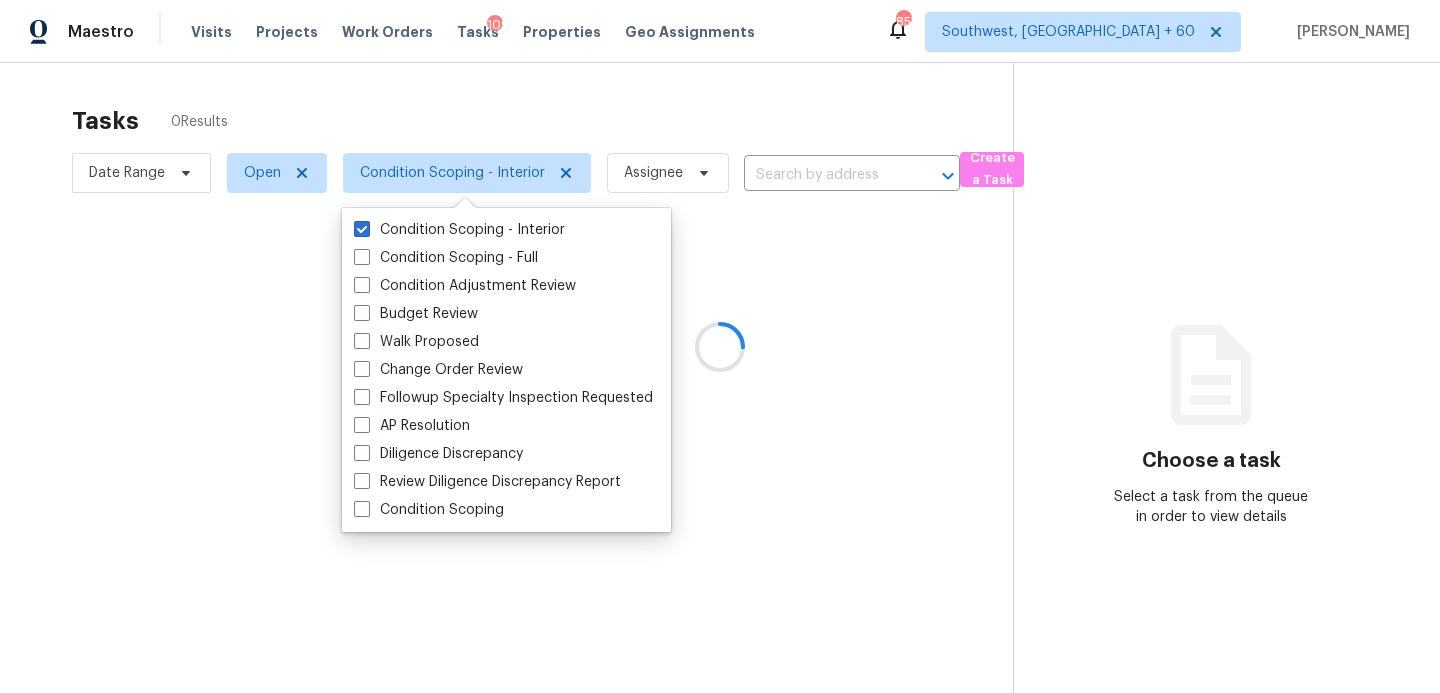 click at bounding box center (720, 346) 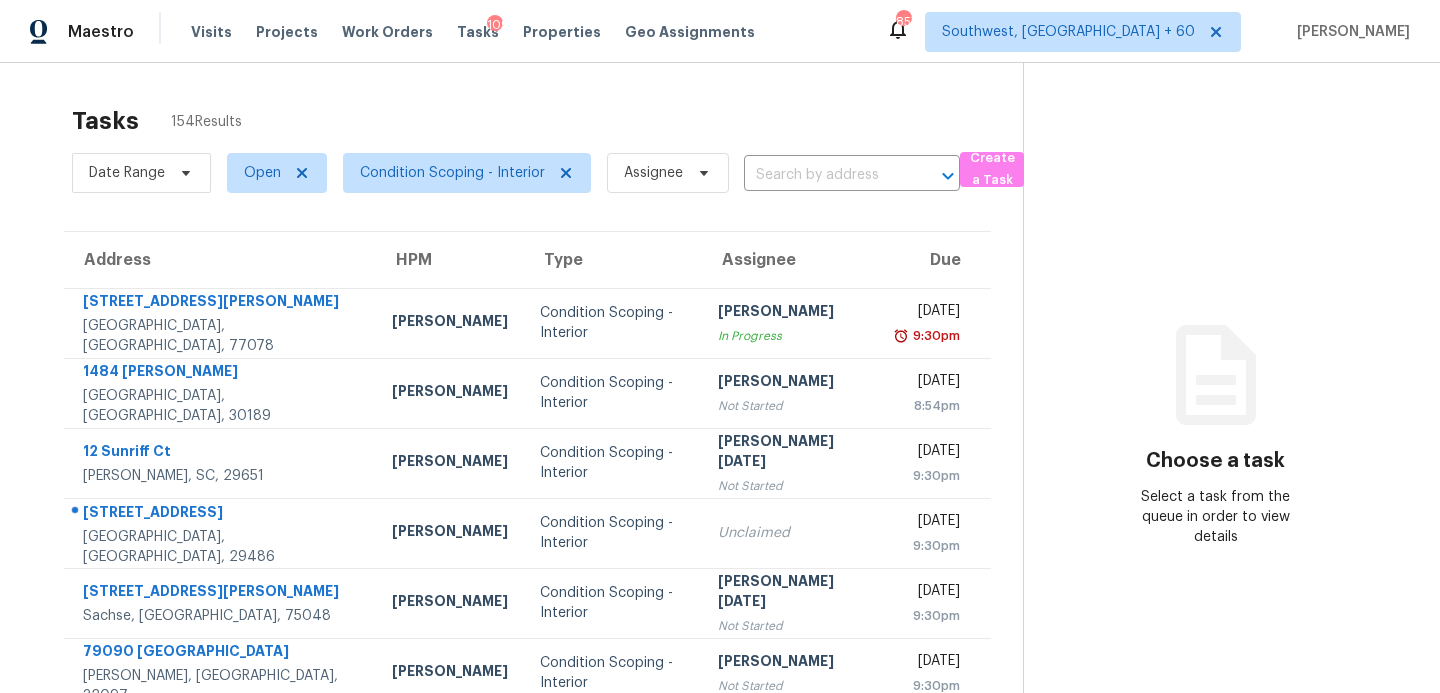 click on "Date Range Open Condition Scoping - Interior Assignee ​" at bounding box center (516, 173) 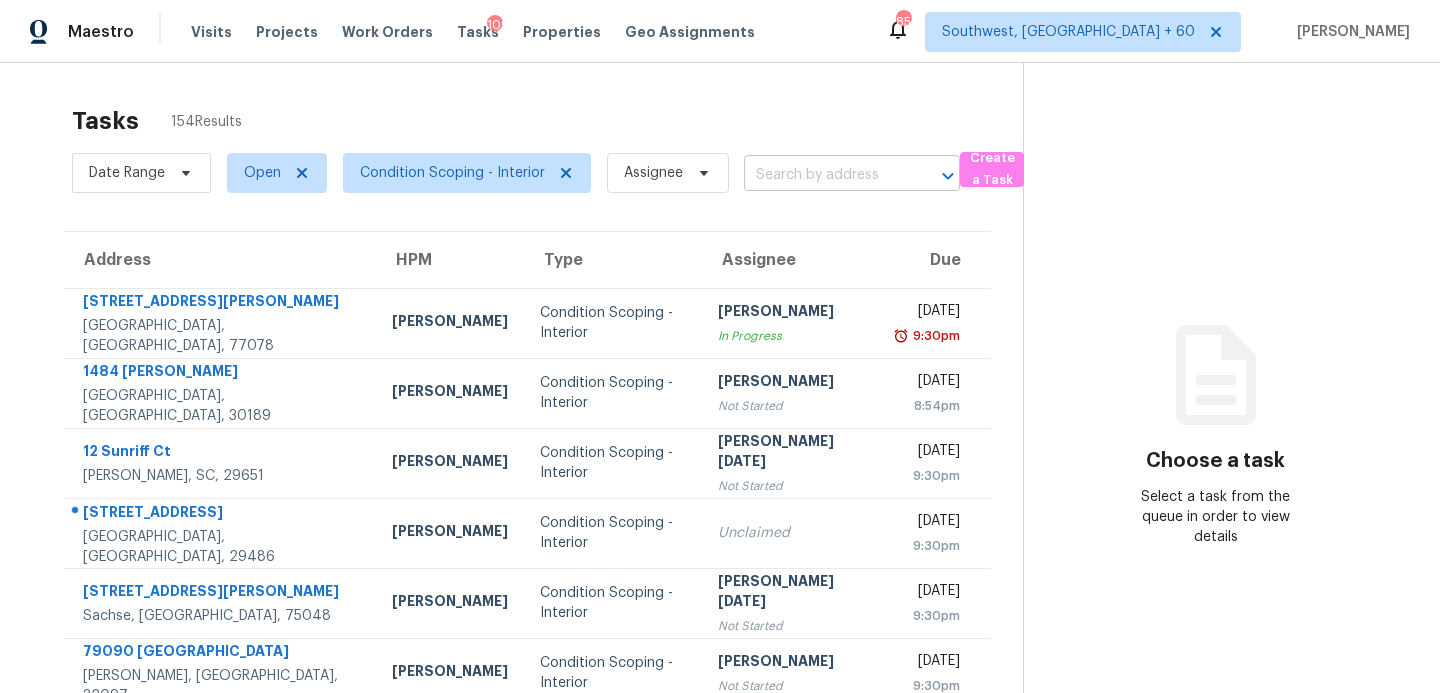 click at bounding box center [824, 175] 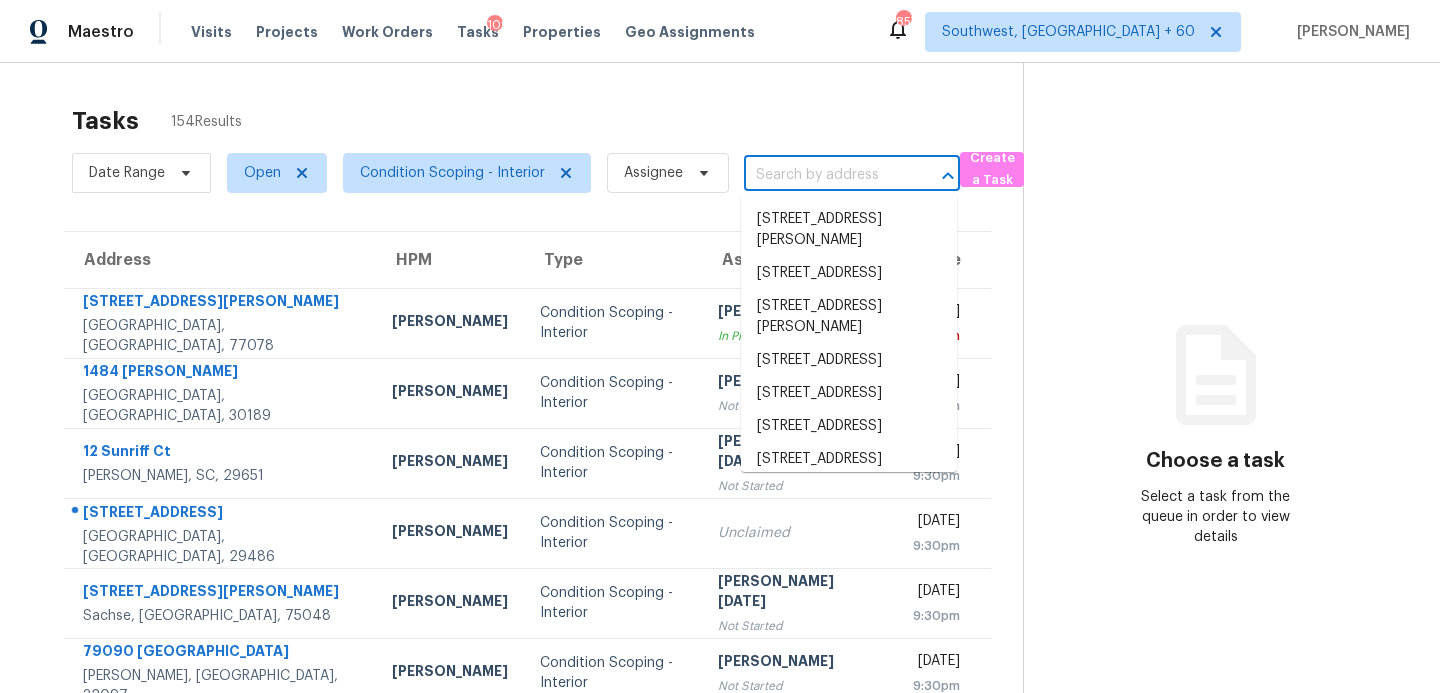 paste on "9366 52nd Way N, Pinellas Park, FL, 33782" 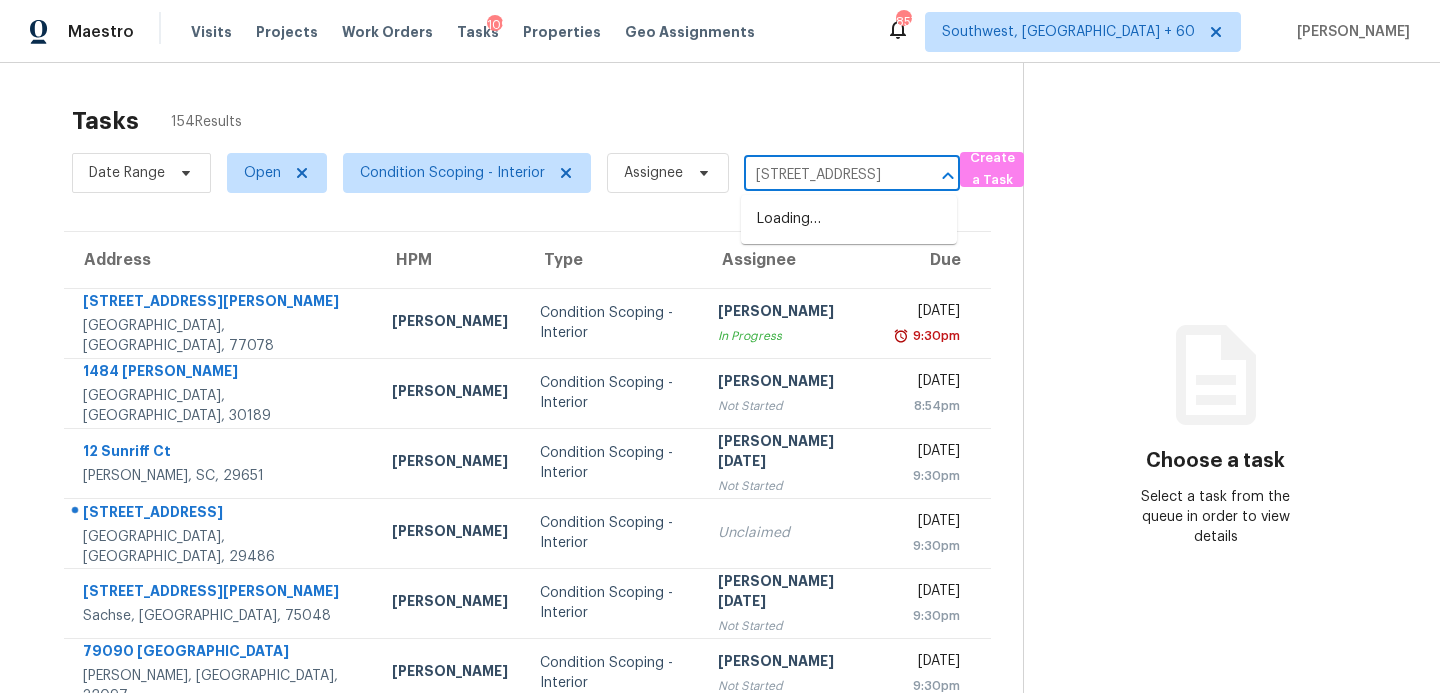 scroll, scrollTop: 0, scrollLeft: 131, axis: horizontal 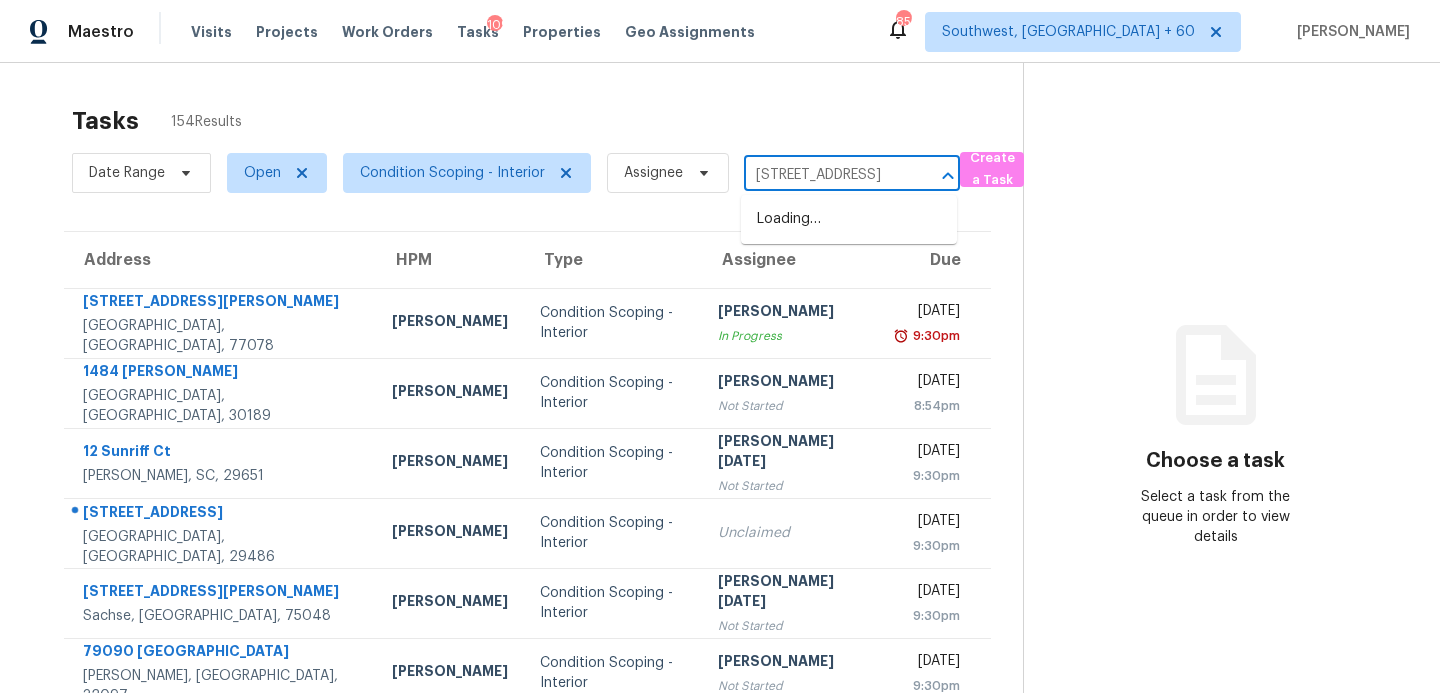 type on "9366 52nd Way N, Pinellas Park, FL, 33782" 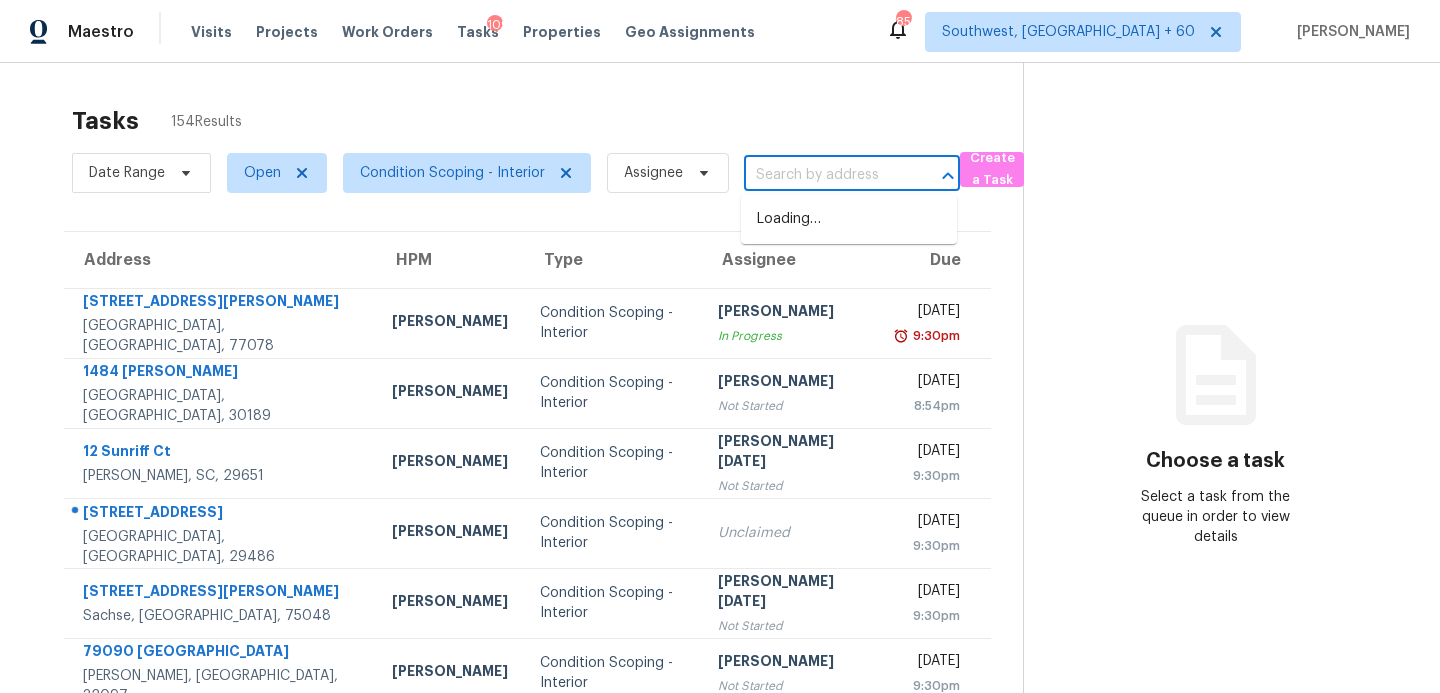 click on "Tasks 154  Results" at bounding box center [547, 121] 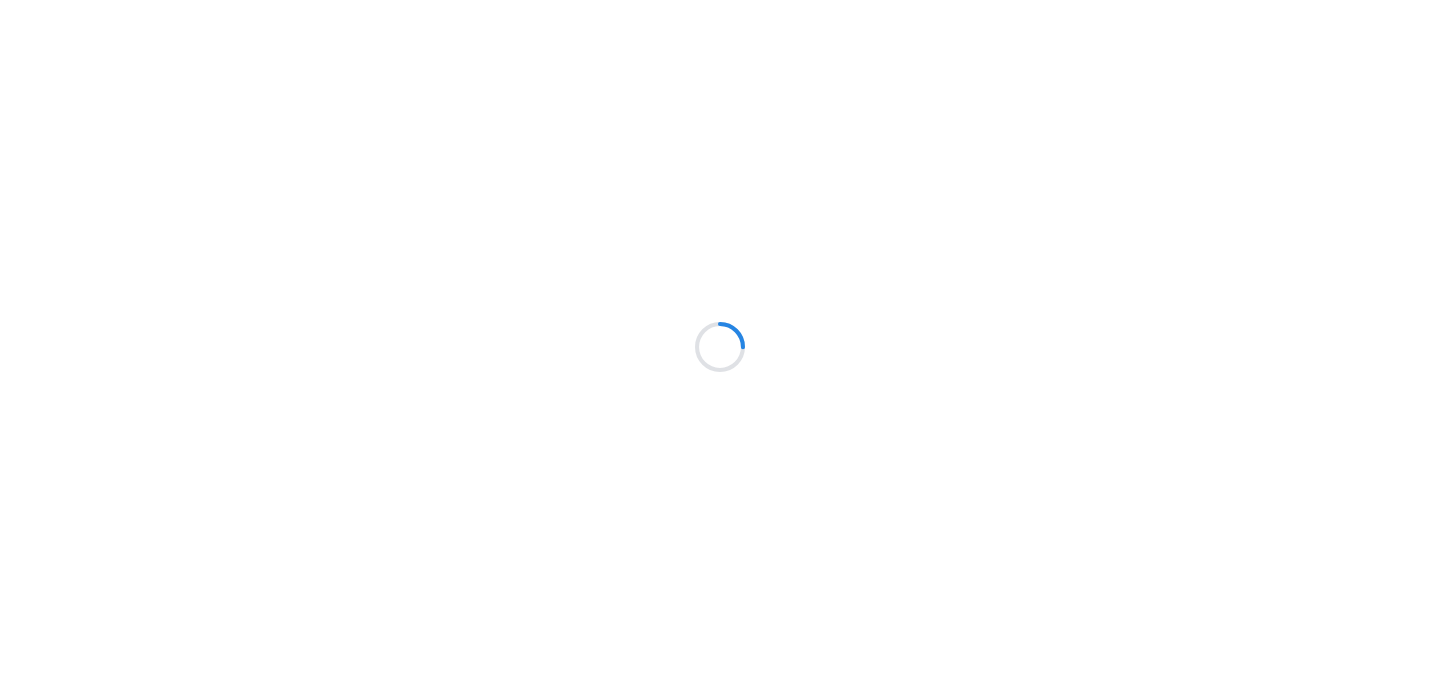 scroll, scrollTop: 0, scrollLeft: 0, axis: both 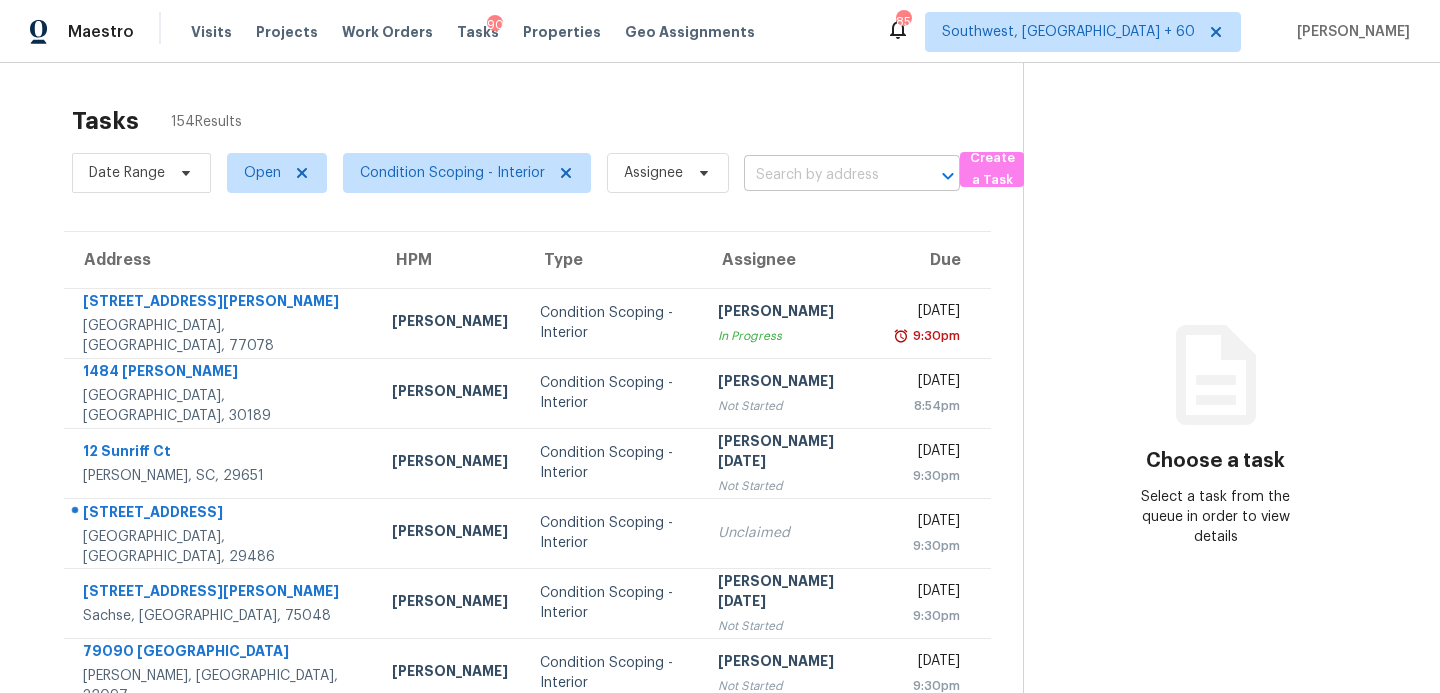 click at bounding box center [824, 175] 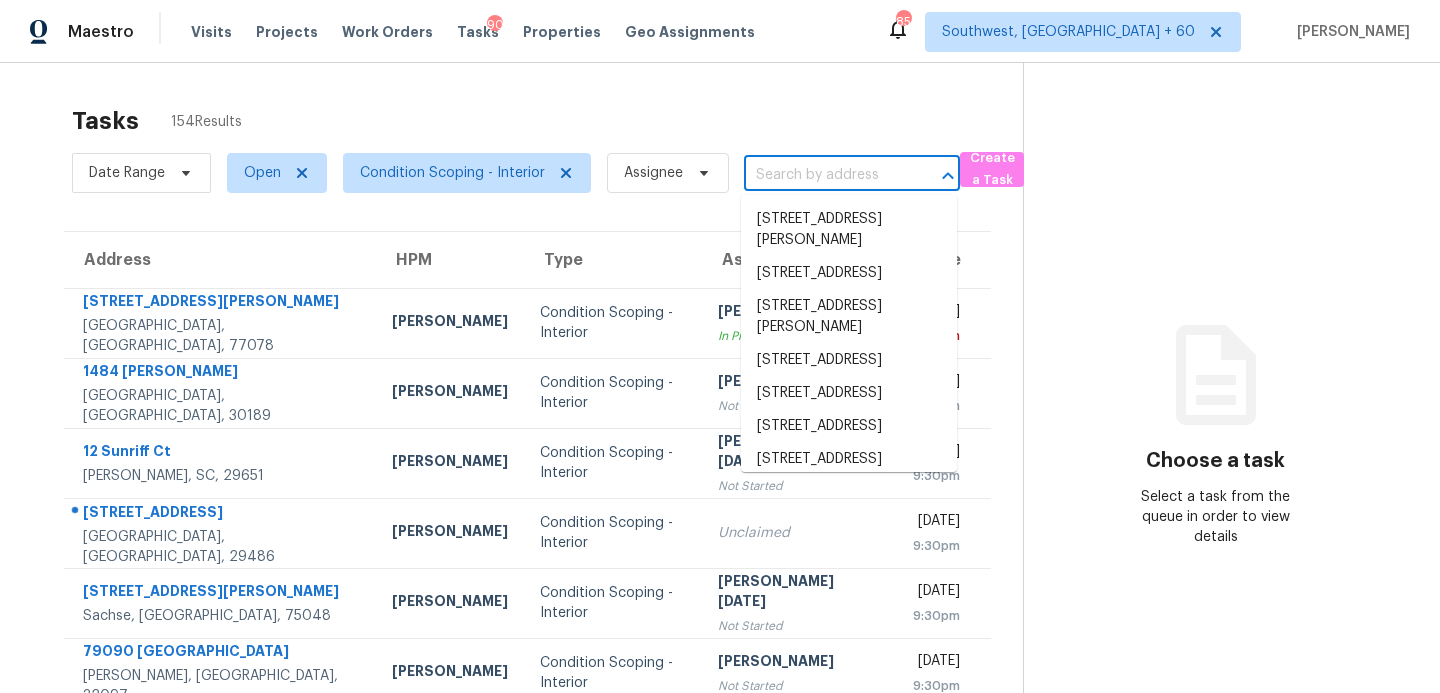 paste on "[STREET_ADDRESS]" 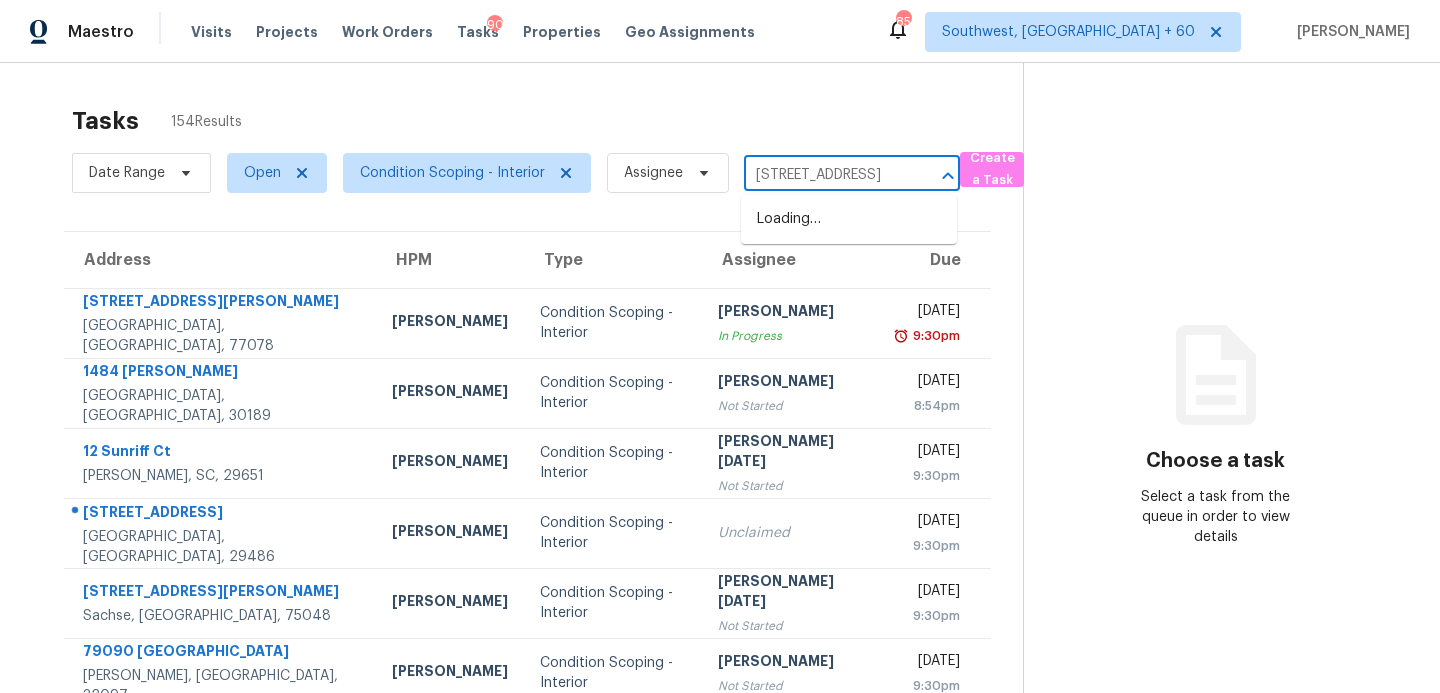 type on "[STREET_ADDRESS]" 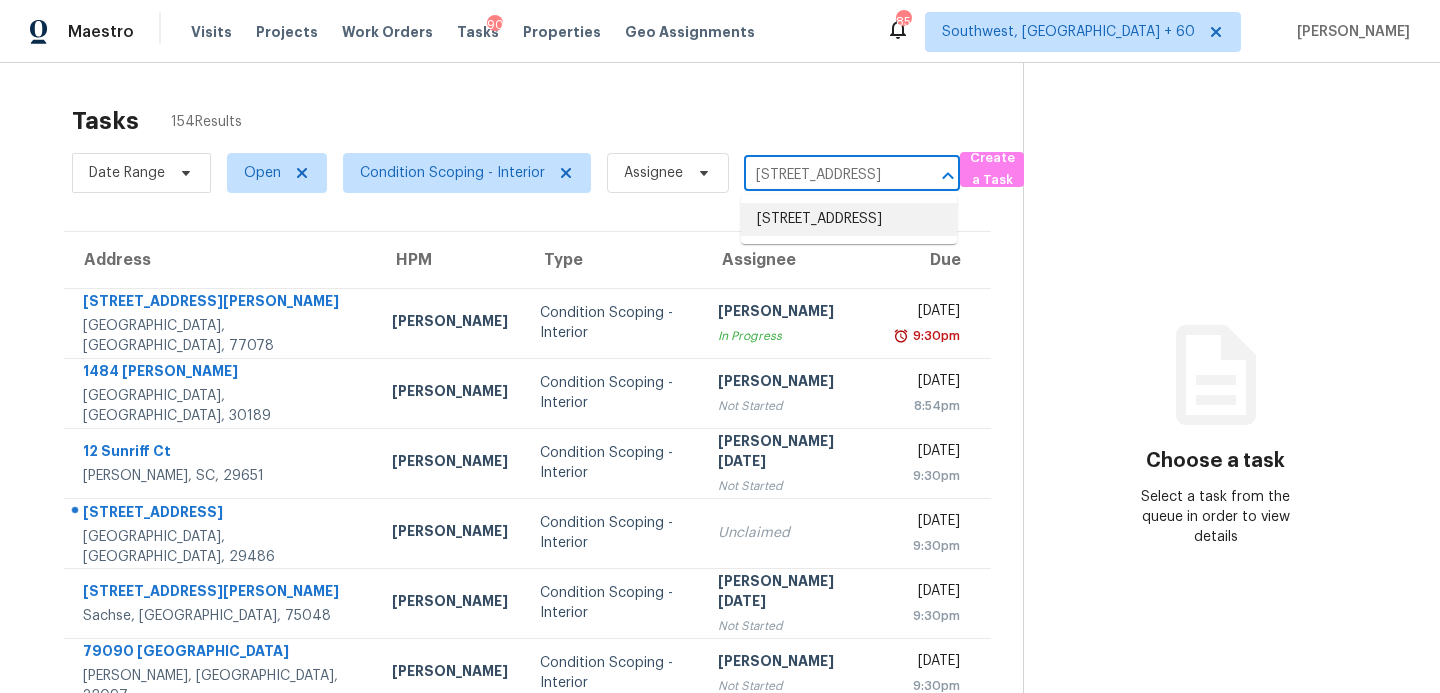 click on "9366 52nd Way N, Pinellas Park, FL 33782" at bounding box center [849, 219] 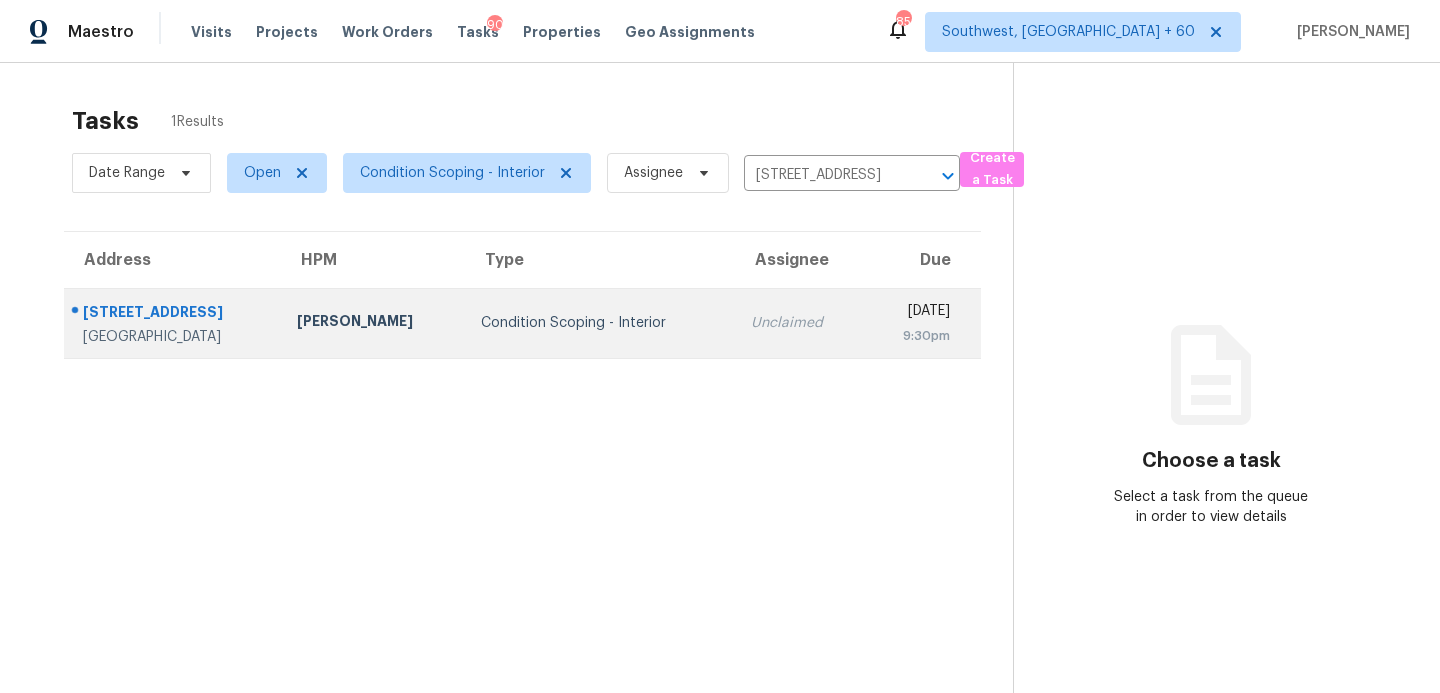 click on "Condition Scoping - Interior" at bounding box center (600, 323) 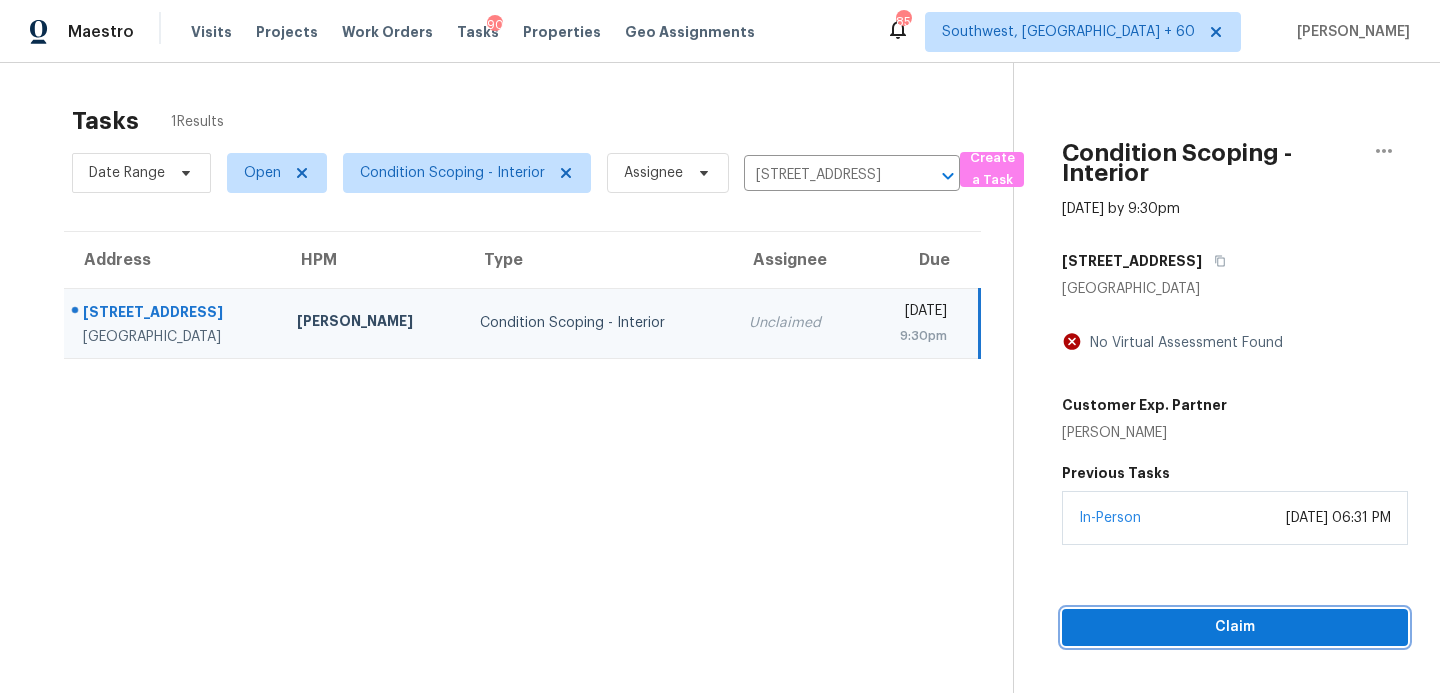 click on "Claim" at bounding box center (1235, 627) 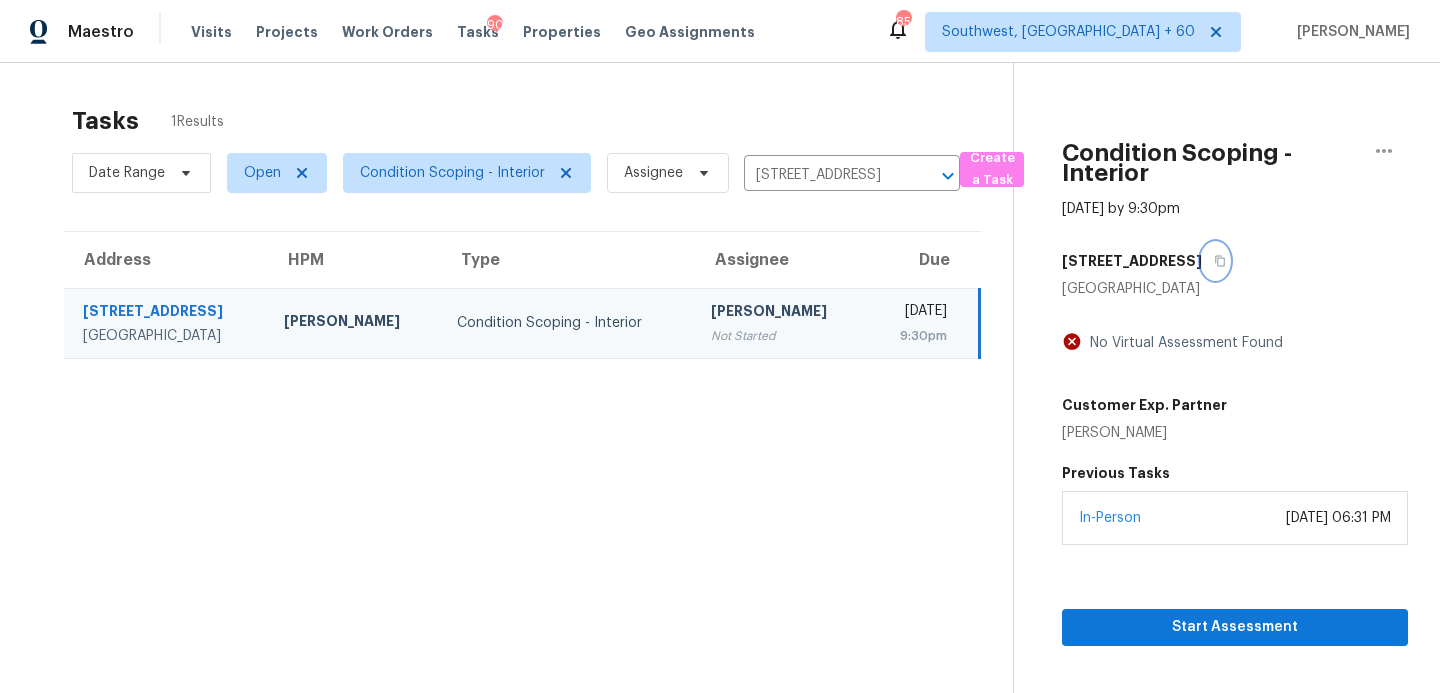 click 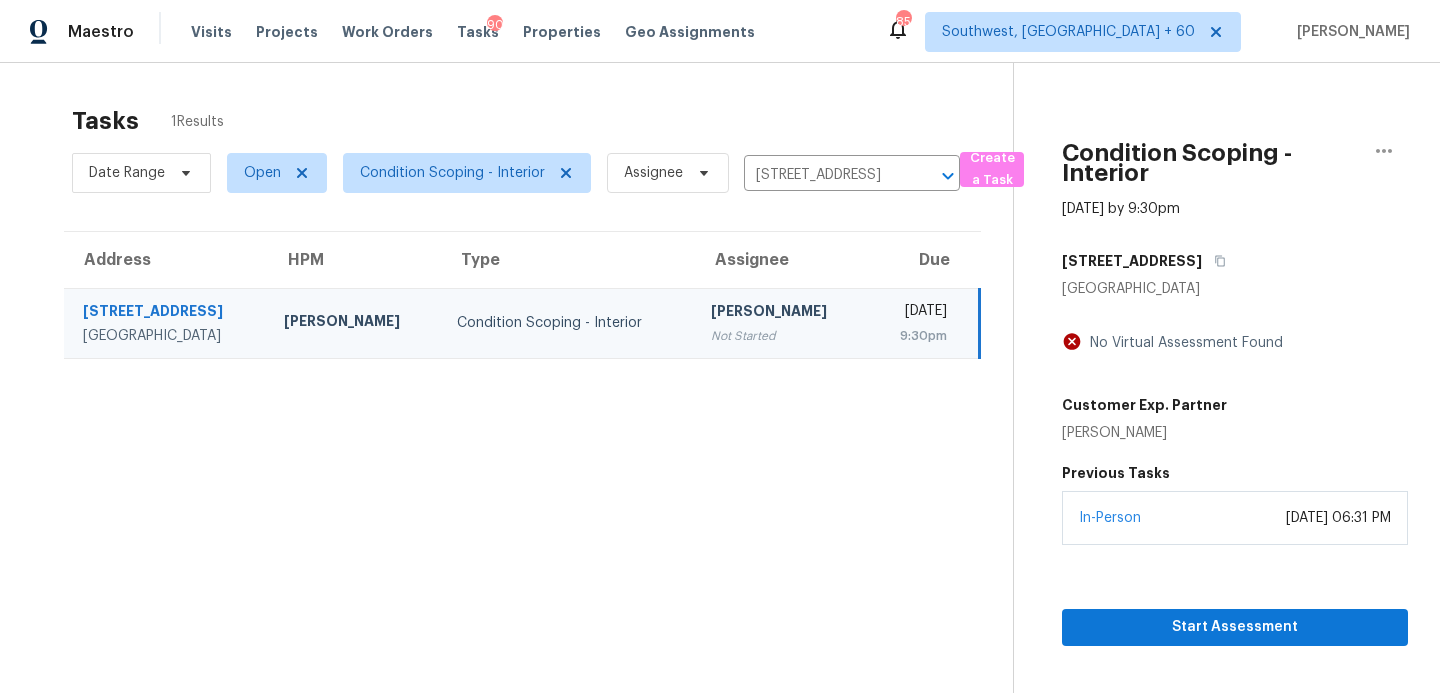 click on "Condition Scoping - Interior Jul 10th 2025 by 9:30pm 9366 52nd Way N Pinellas Park, FL 33782 No Virtual Assessment Found Customer Exp. Partner Stefan Stobbs Previous Tasks In-Person  July 09, 2025 at 06:31 PM Start Assessment" at bounding box center (1210, 409) 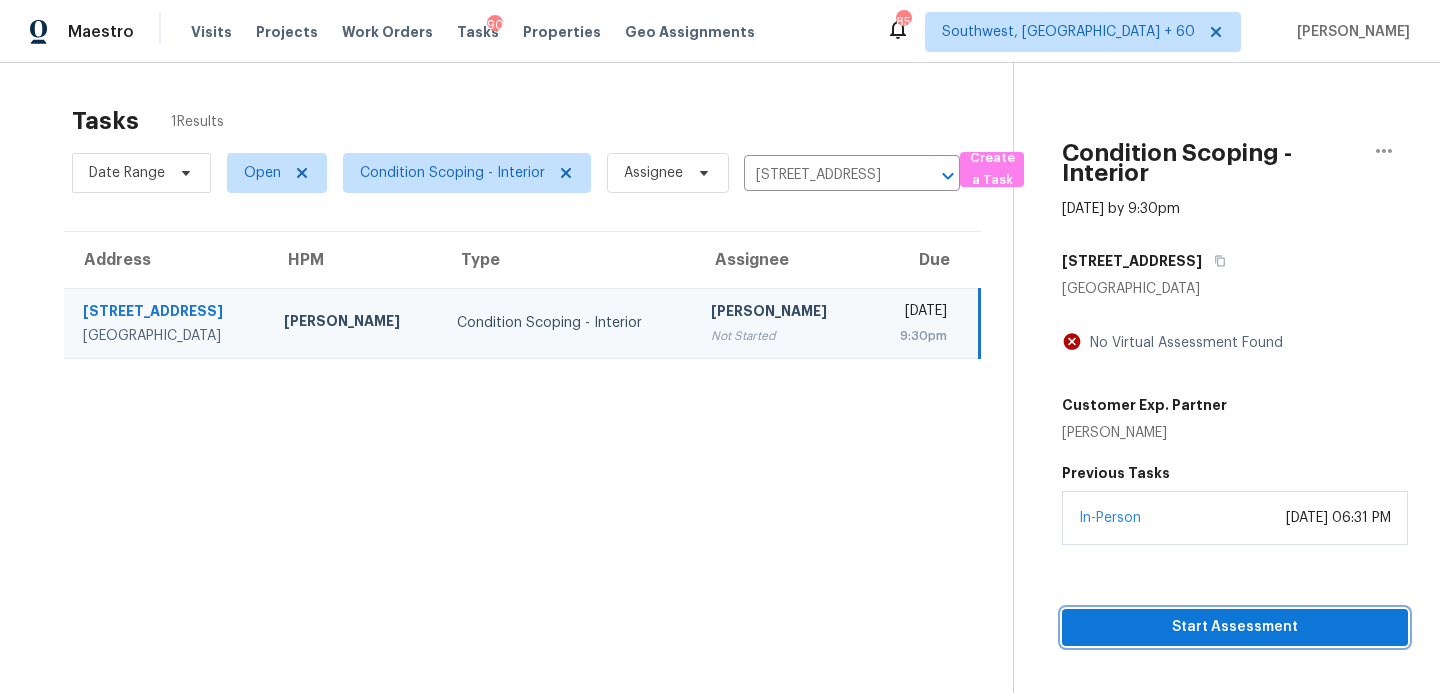 click on "Start Assessment" at bounding box center (1235, 627) 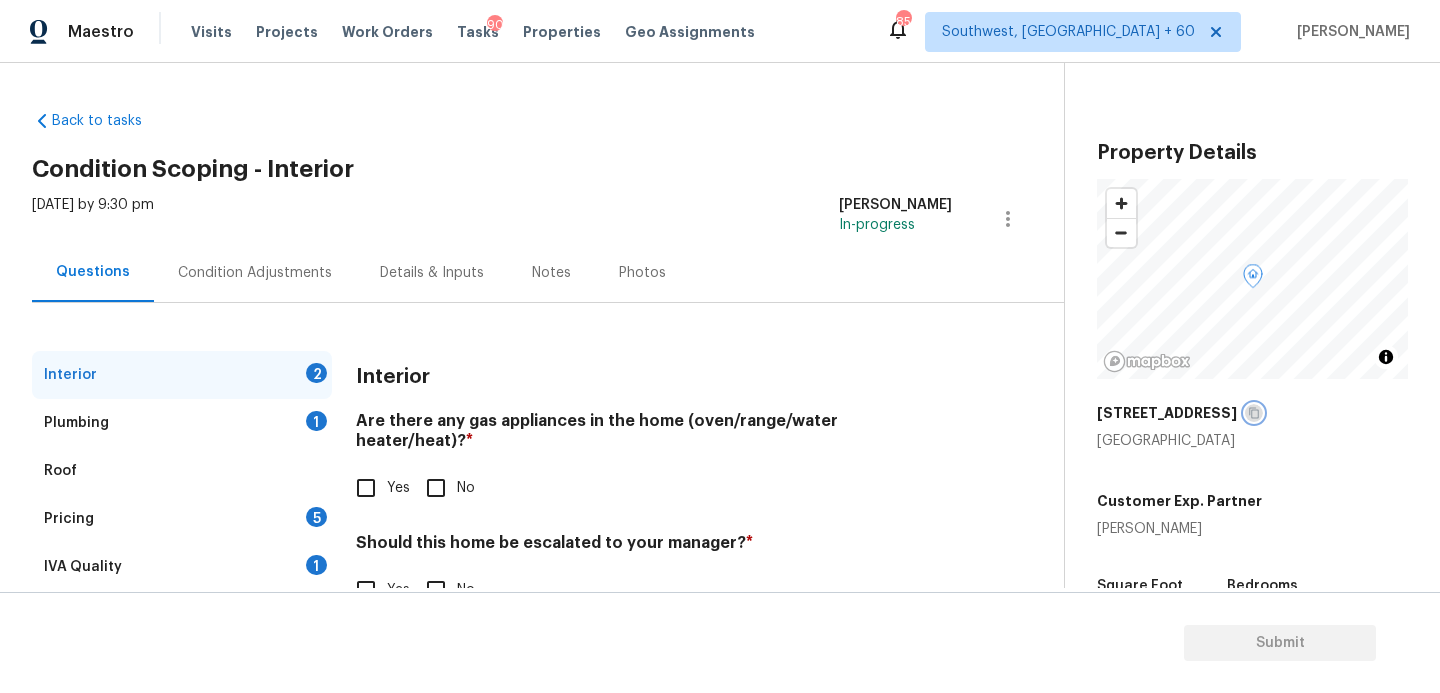 click 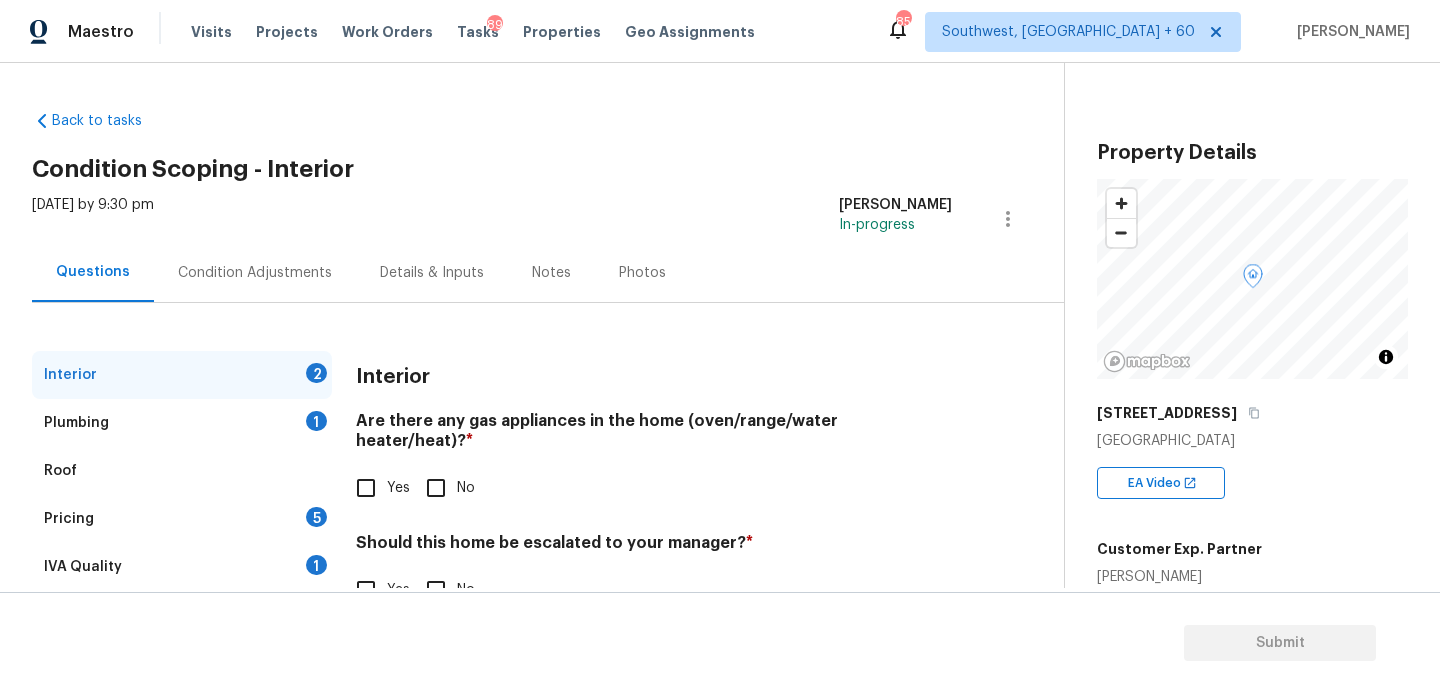 click on "Condition Adjustments" at bounding box center (255, 273) 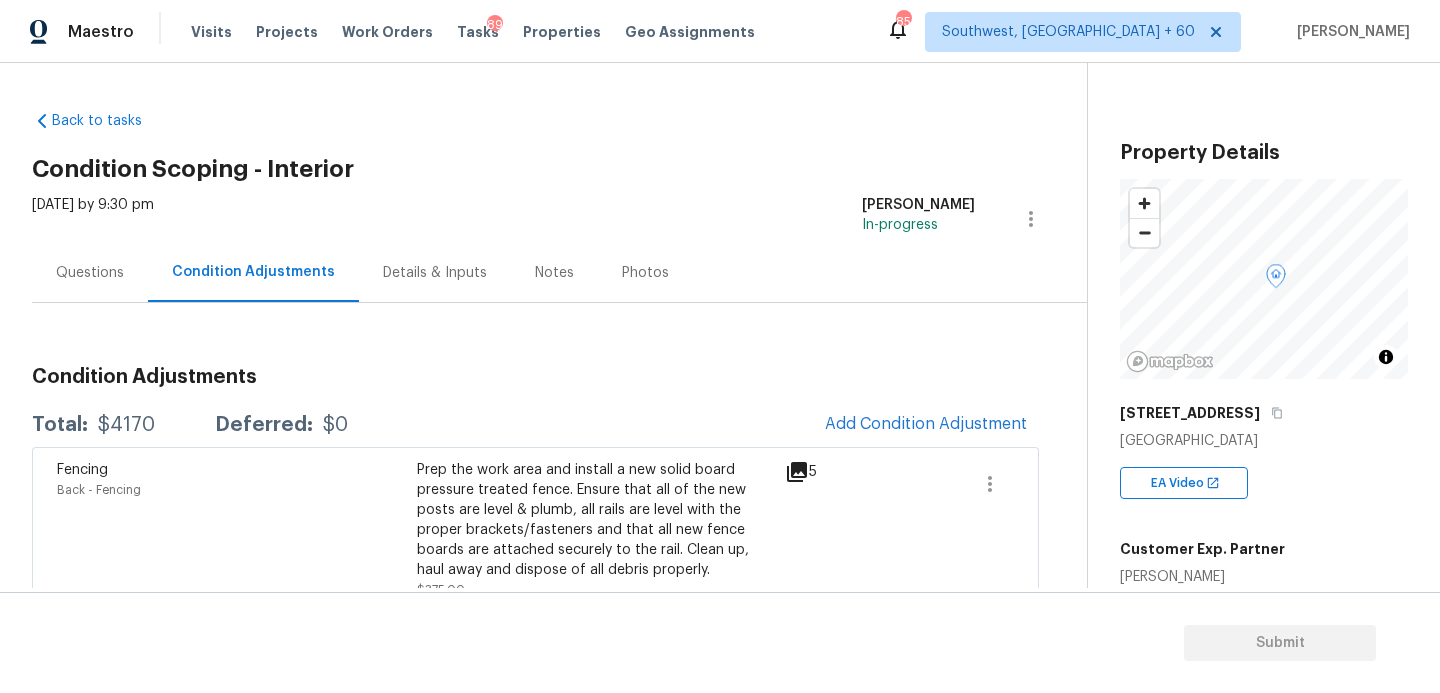scroll, scrollTop: 75, scrollLeft: 0, axis: vertical 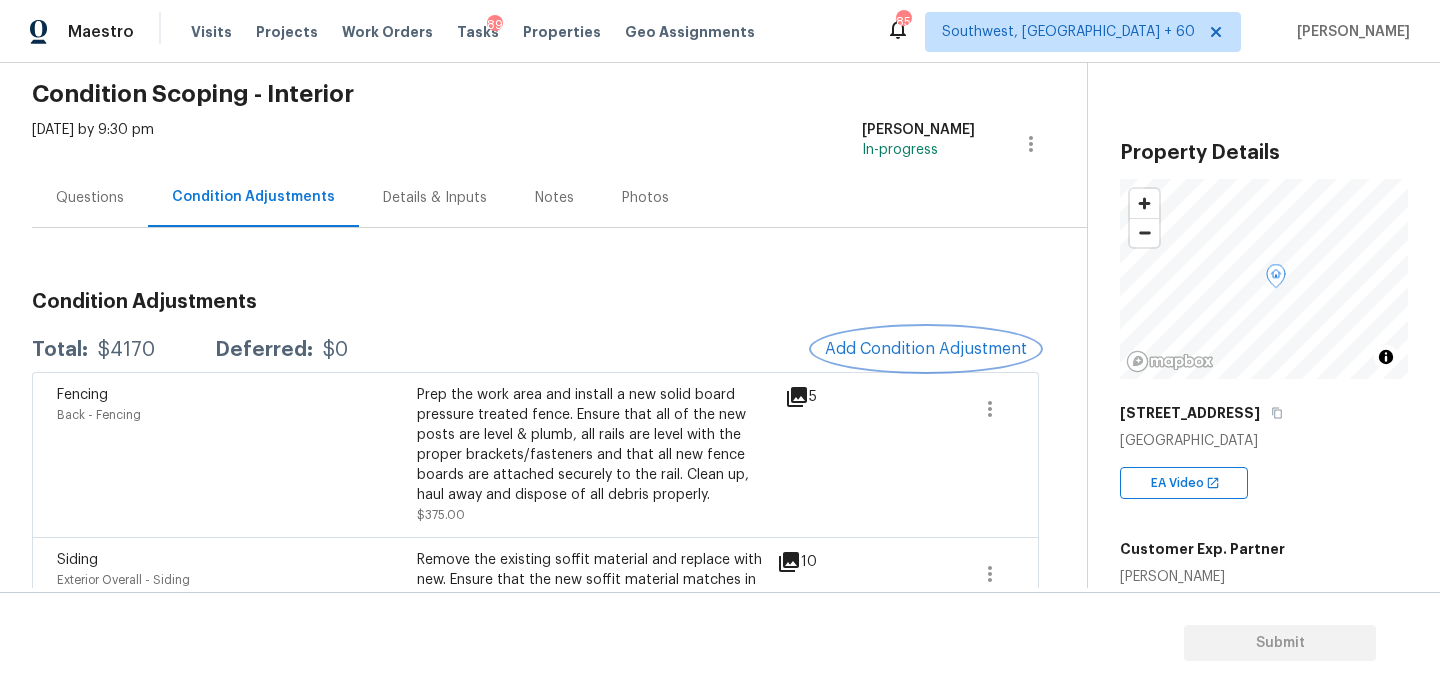 click on "Add Condition Adjustment" at bounding box center (926, 349) 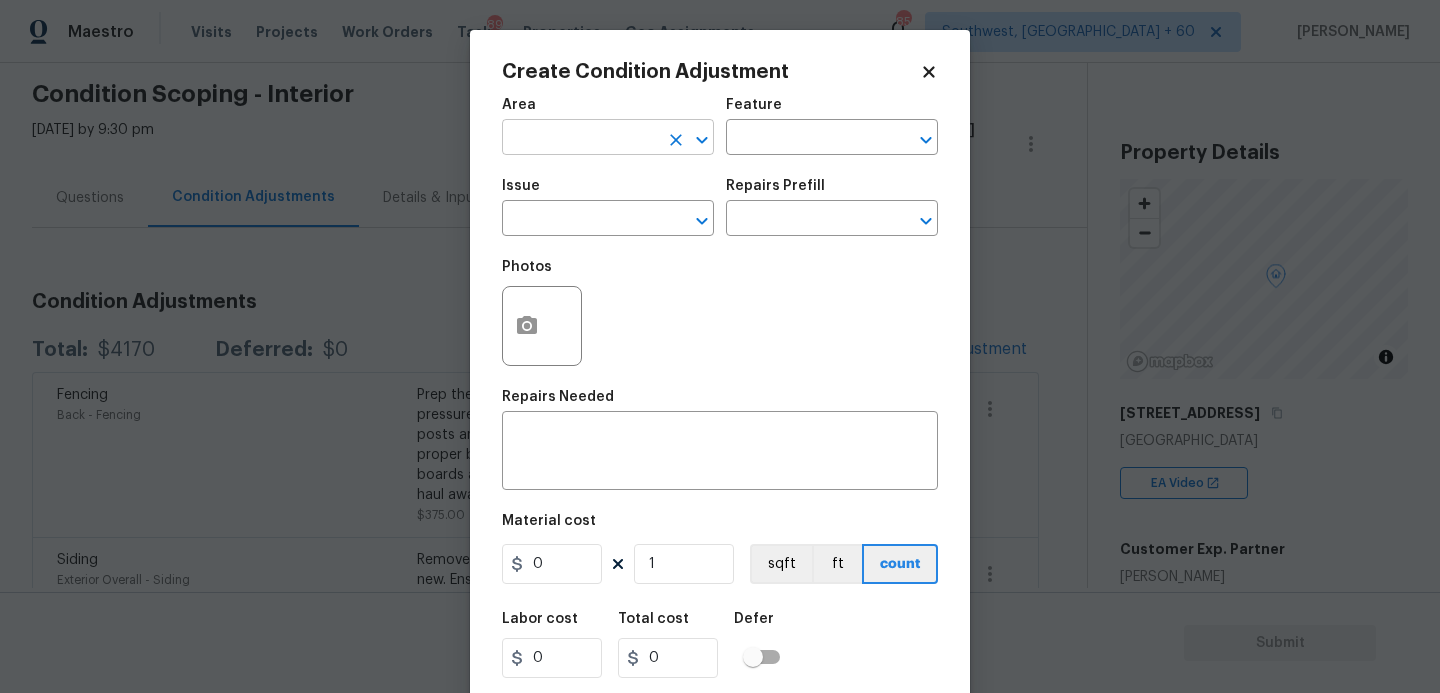 click at bounding box center [580, 139] 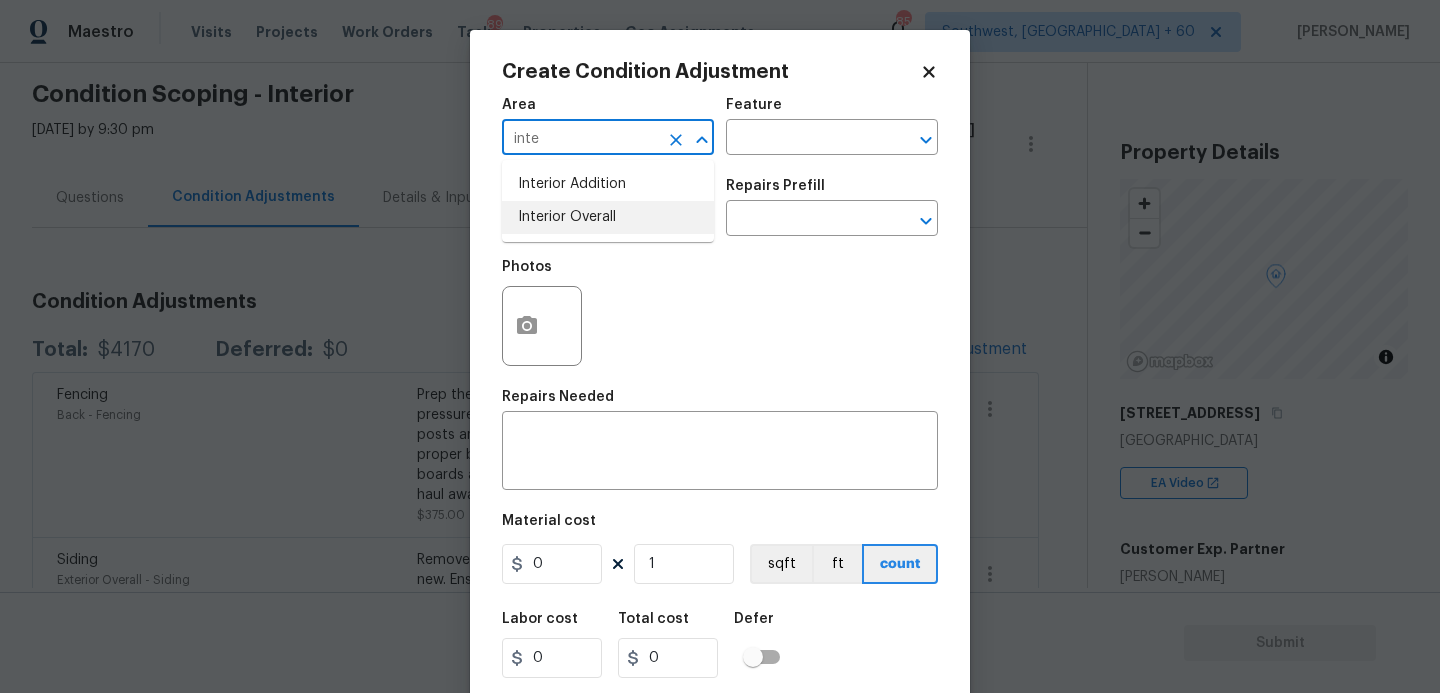 click on "Interior Overall" at bounding box center (608, 217) 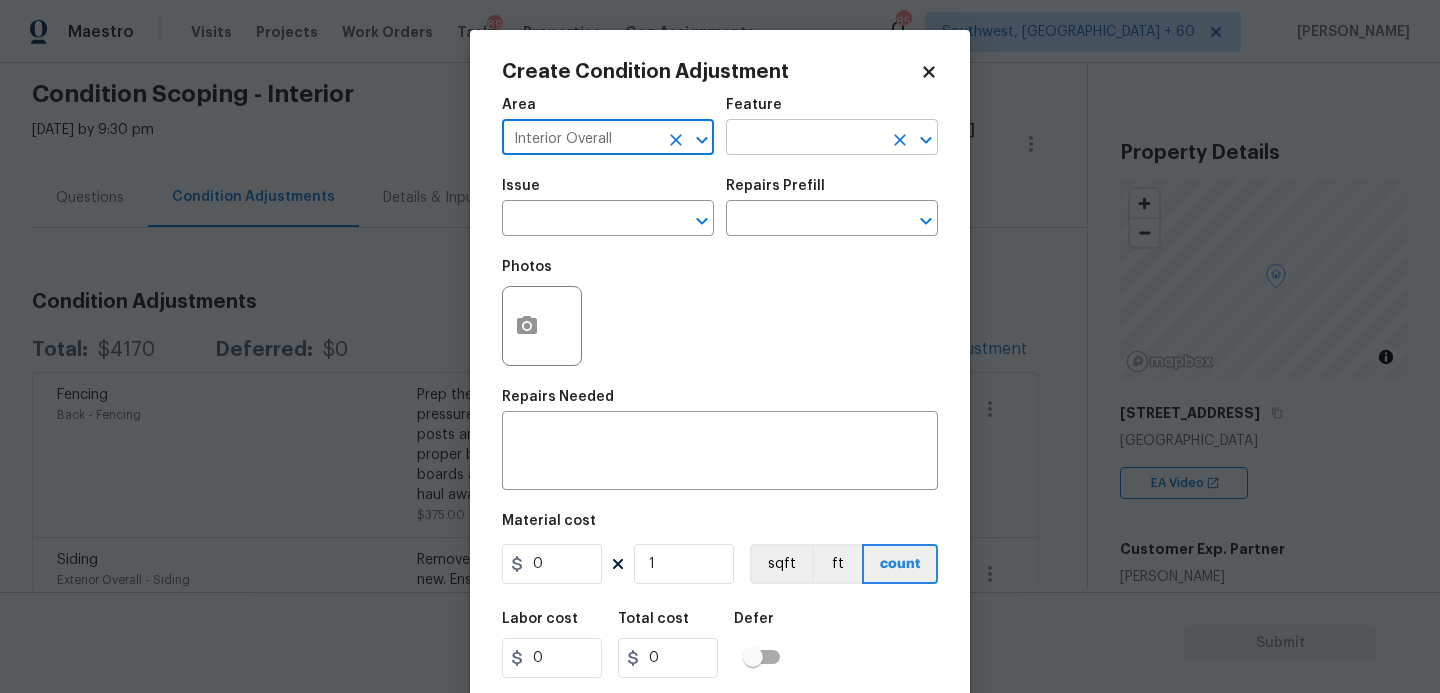 type on "Interior Overall" 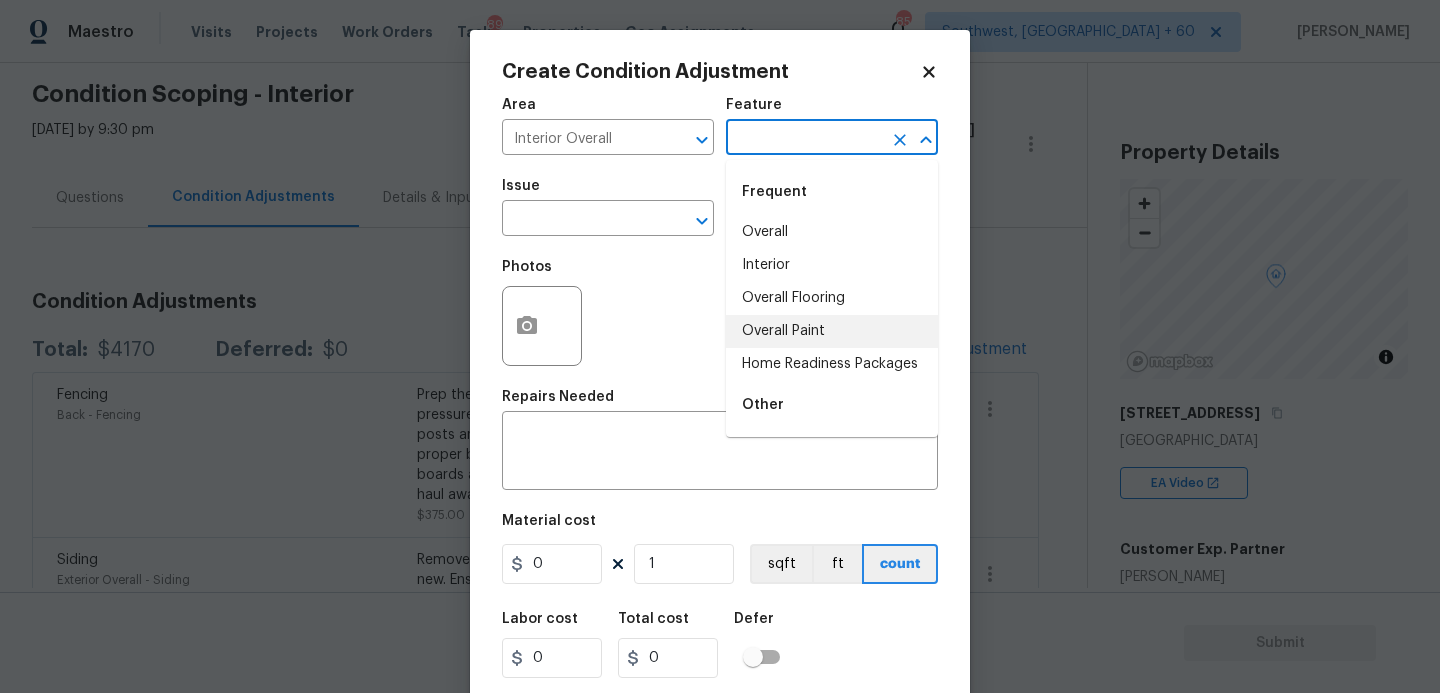 click on "Overall Paint" at bounding box center (832, 331) 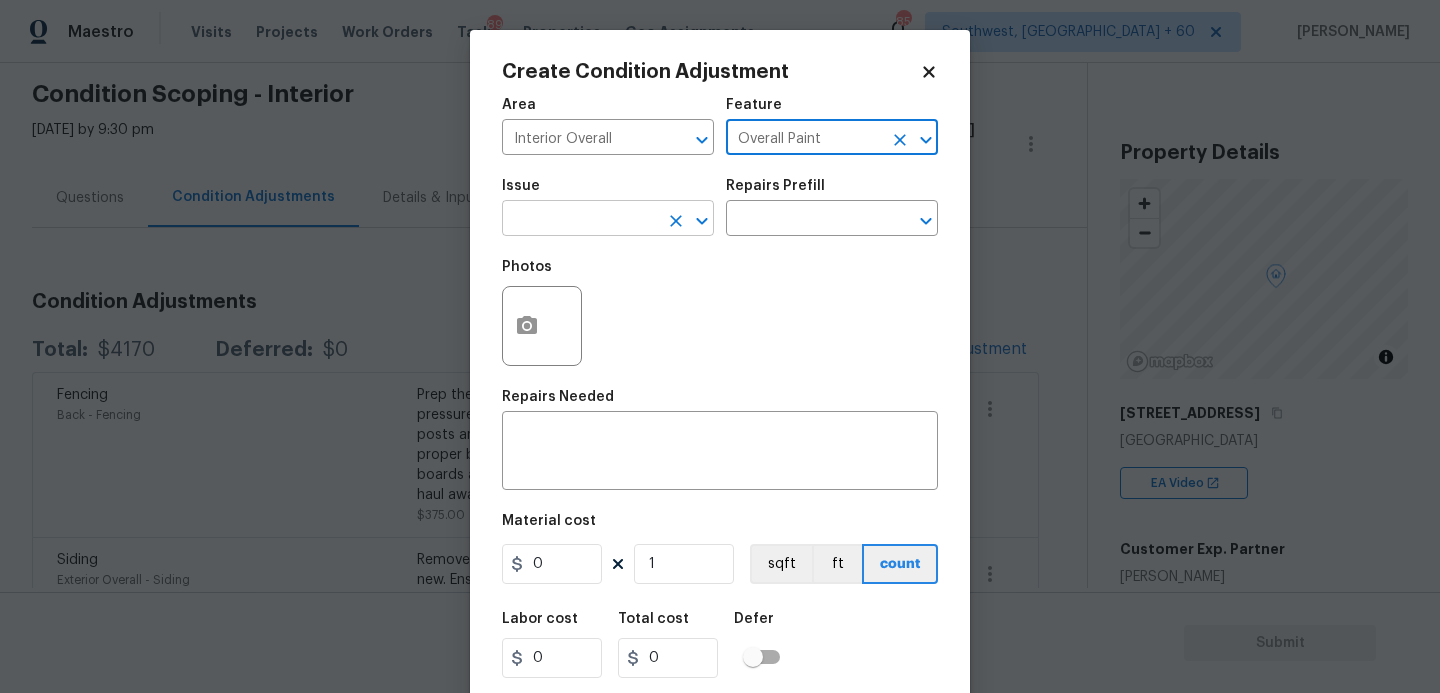 click at bounding box center [580, 220] 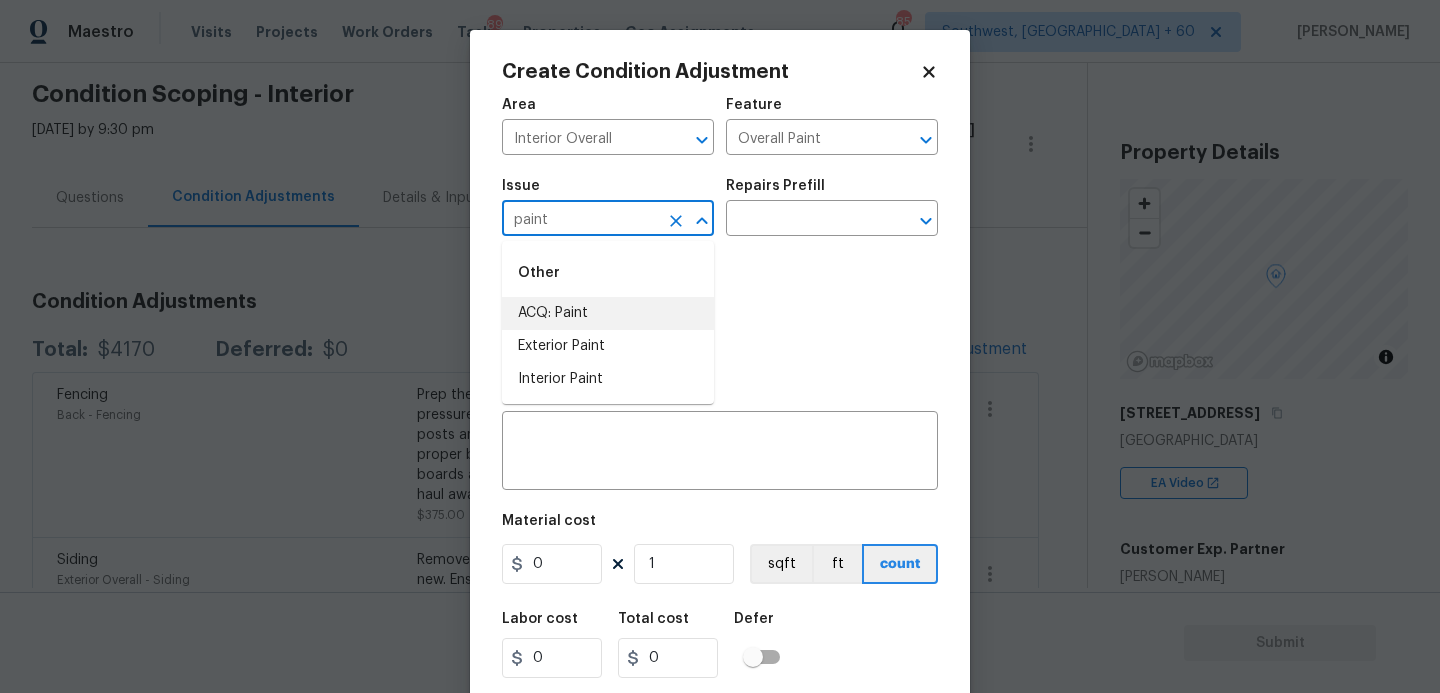 click on "ACQ: Paint" at bounding box center [608, 313] 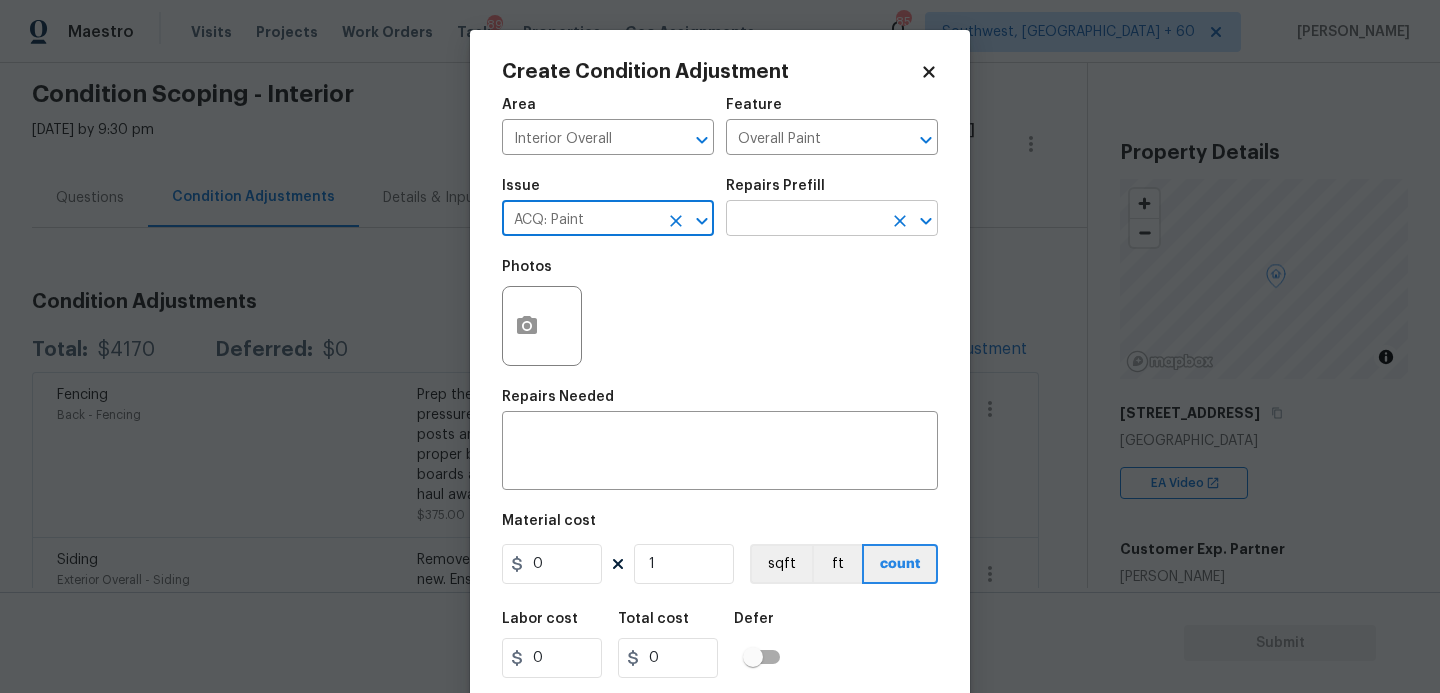 type on "ACQ: Paint" 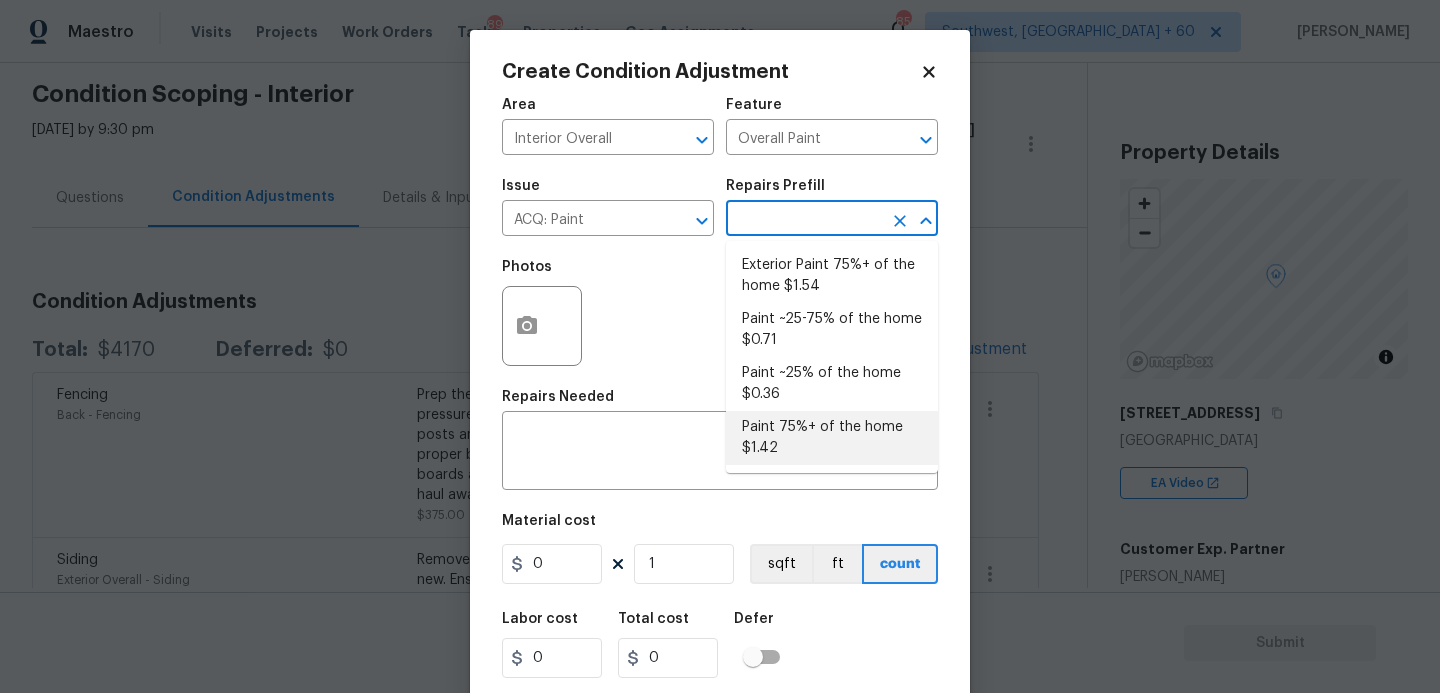 click on "Paint 75%+ of the home $1.42" at bounding box center [832, 438] 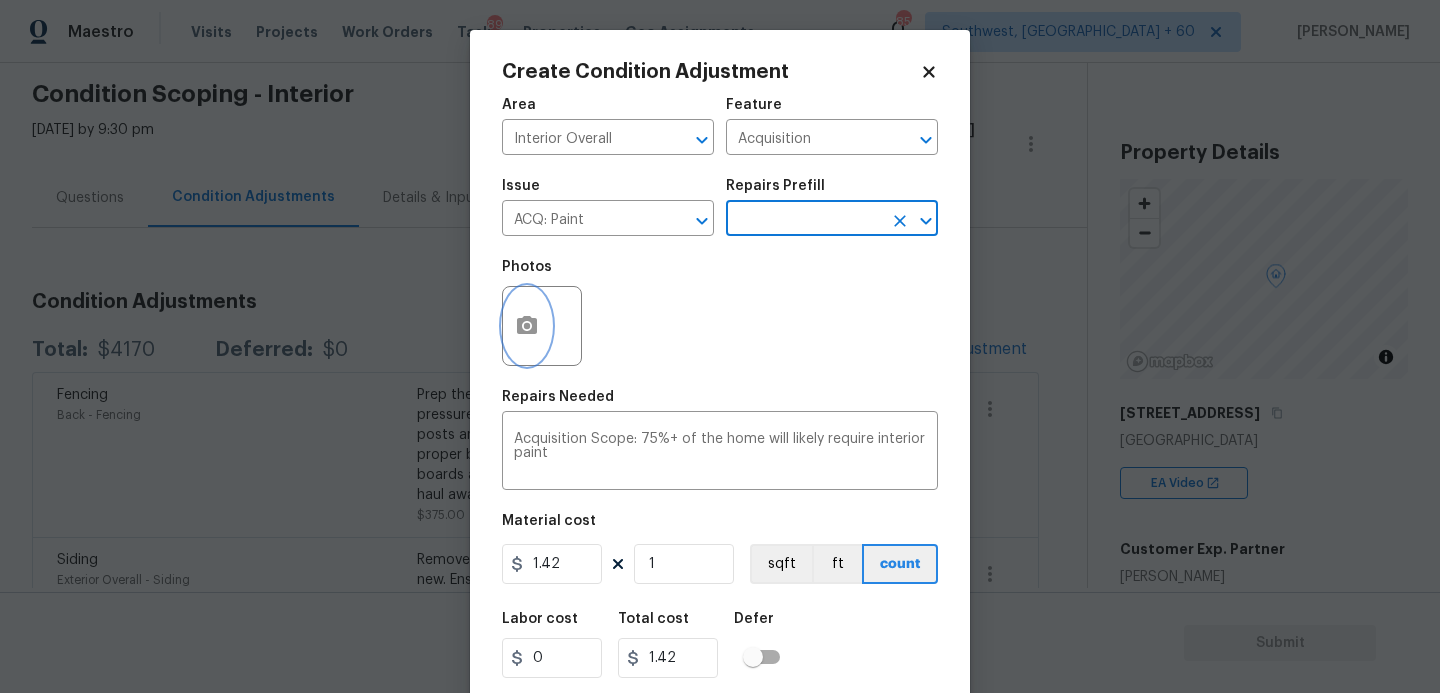 click at bounding box center (527, 326) 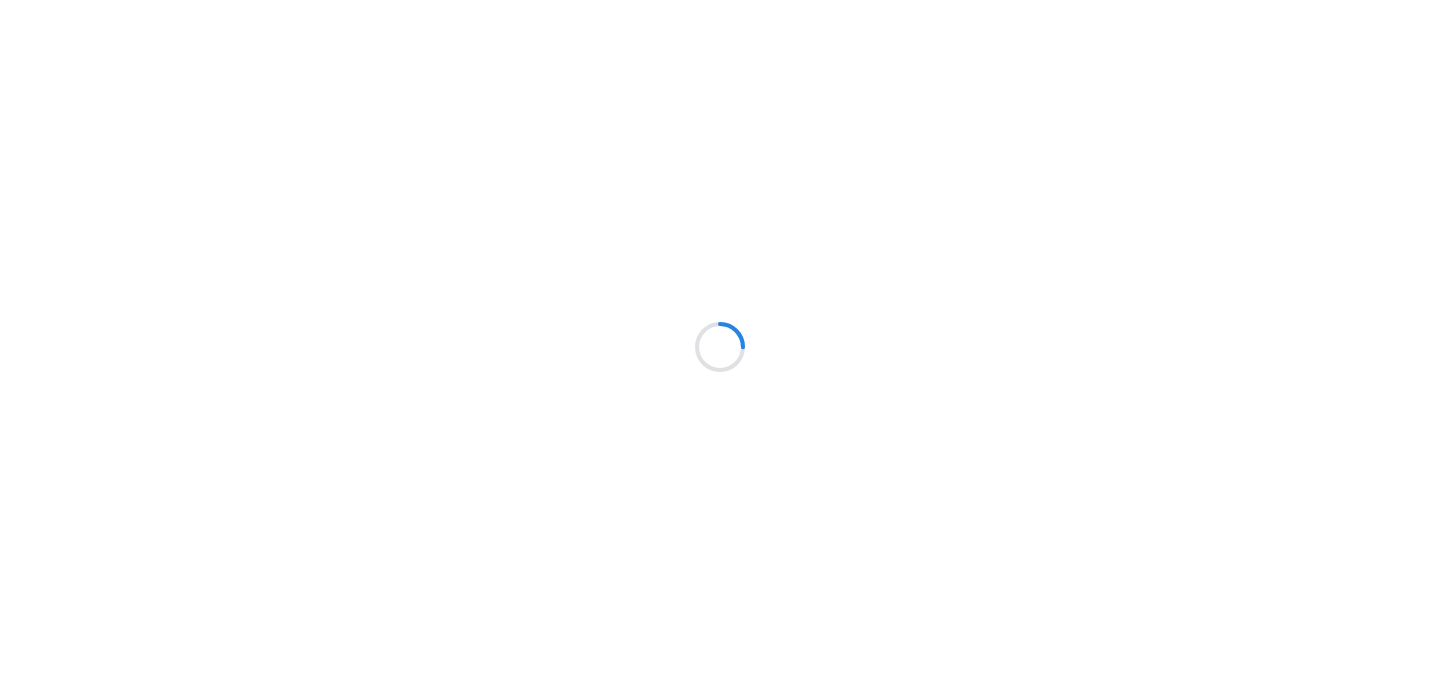 scroll, scrollTop: 0, scrollLeft: 0, axis: both 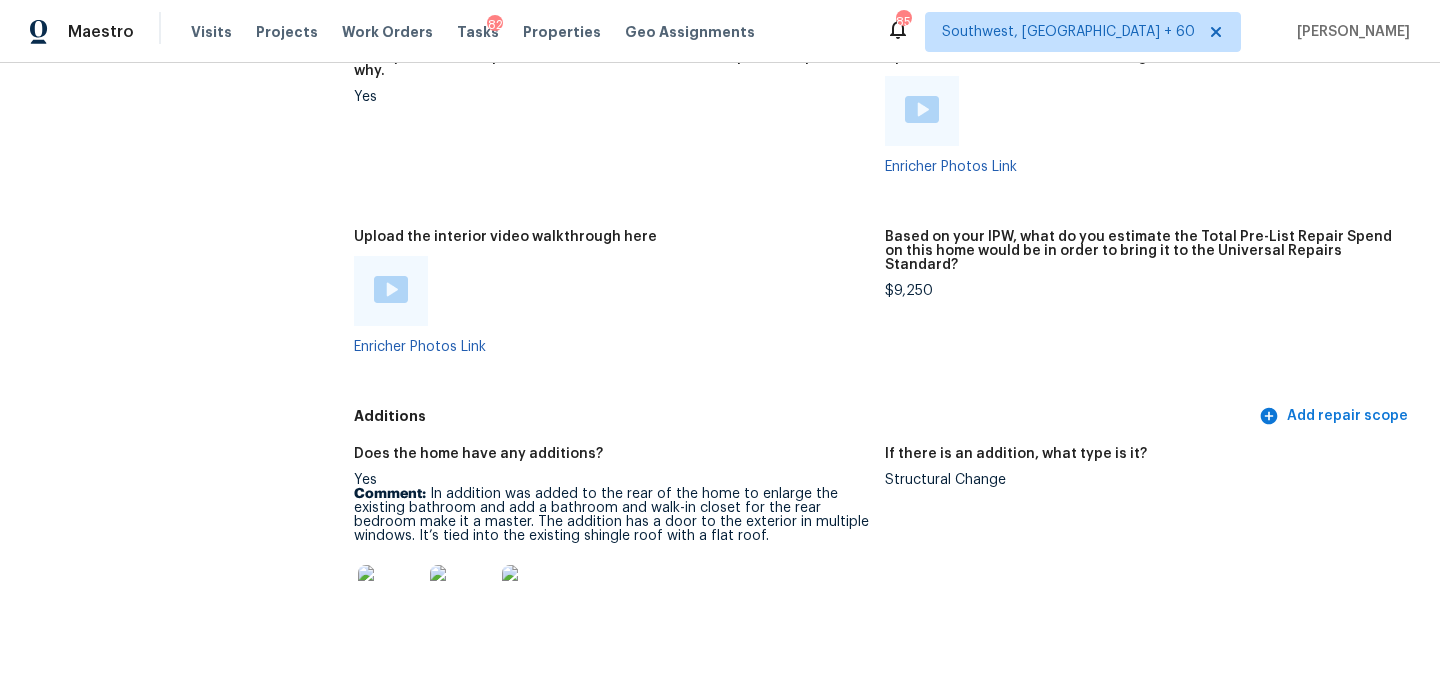 click at bounding box center (391, 289) 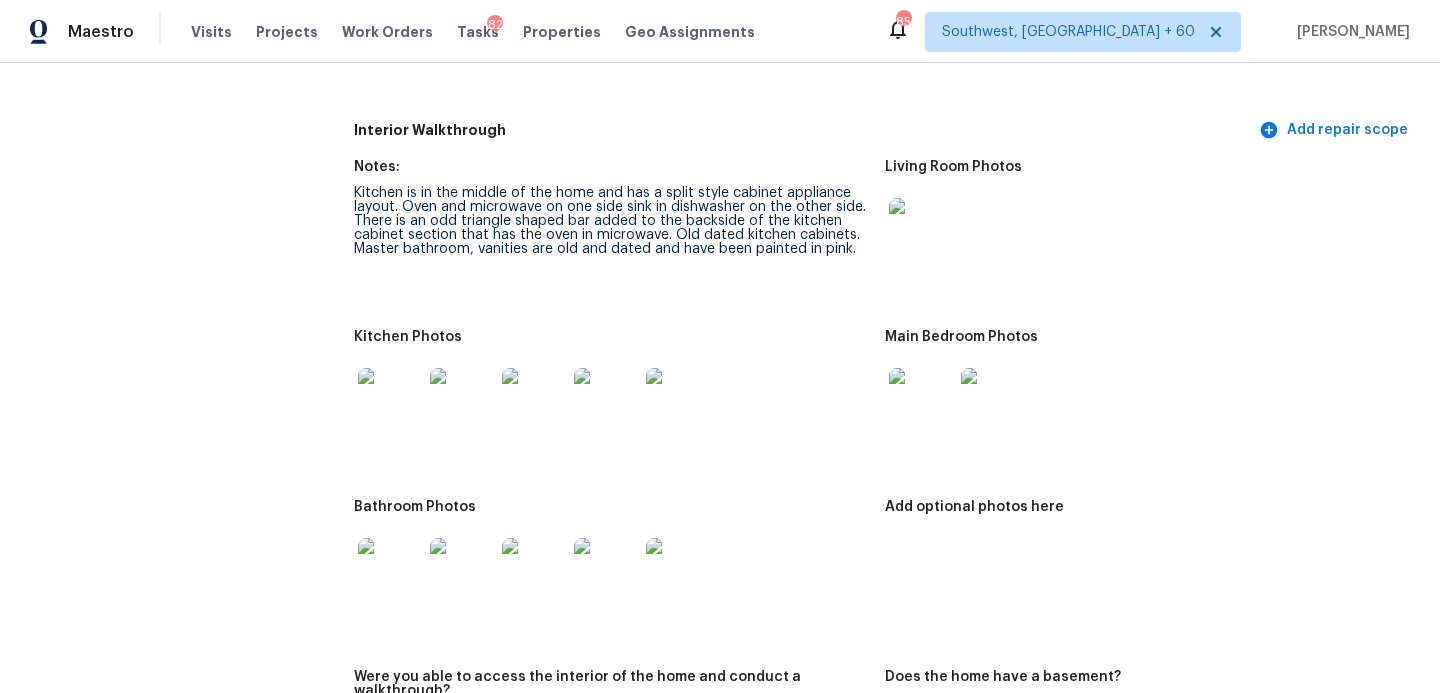 scroll, scrollTop: 2305, scrollLeft: 0, axis: vertical 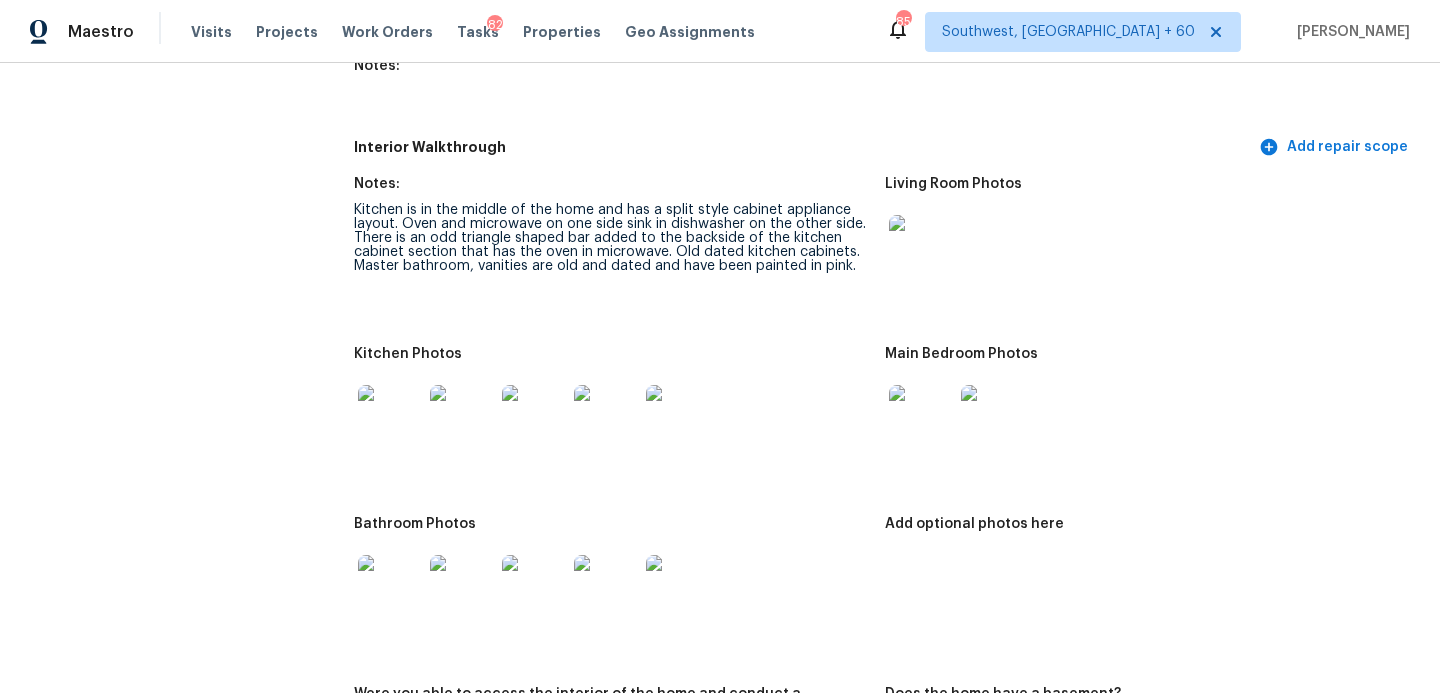 click at bounding box center [921, 247] 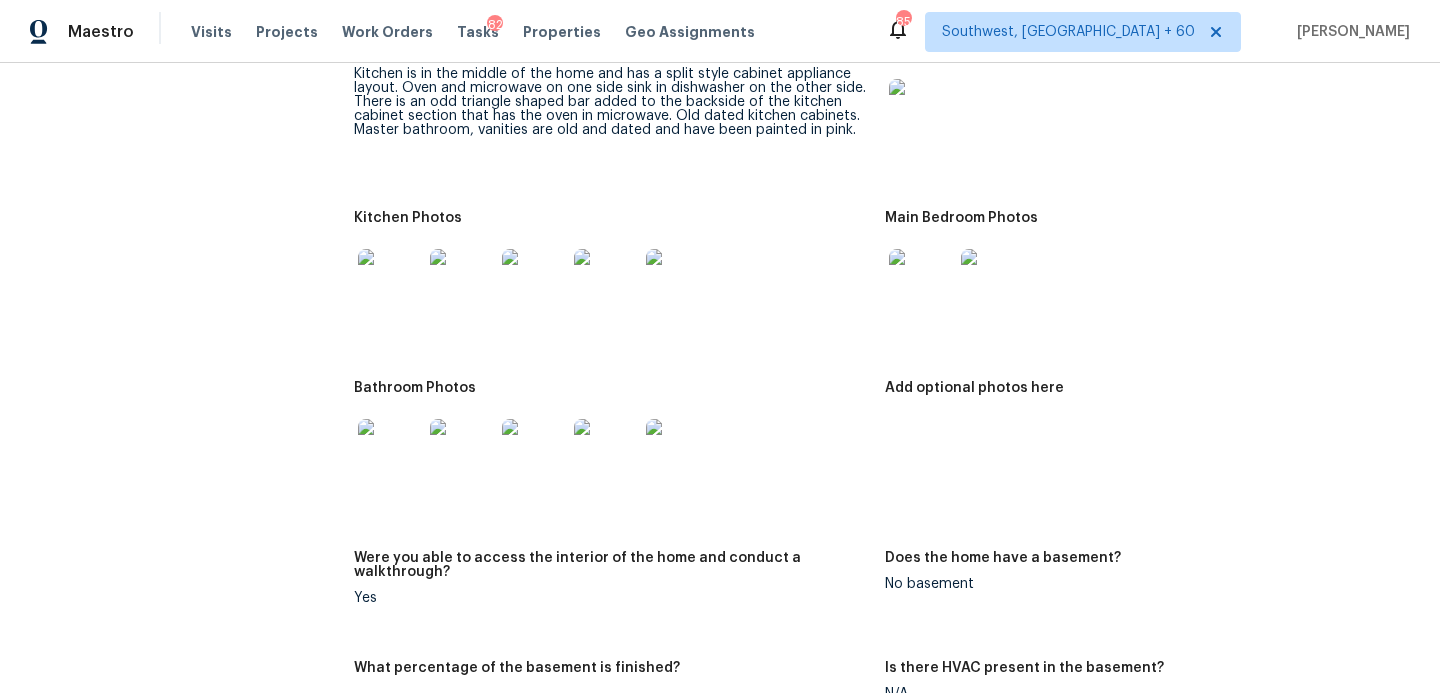 click at bounding box center [390, 451] 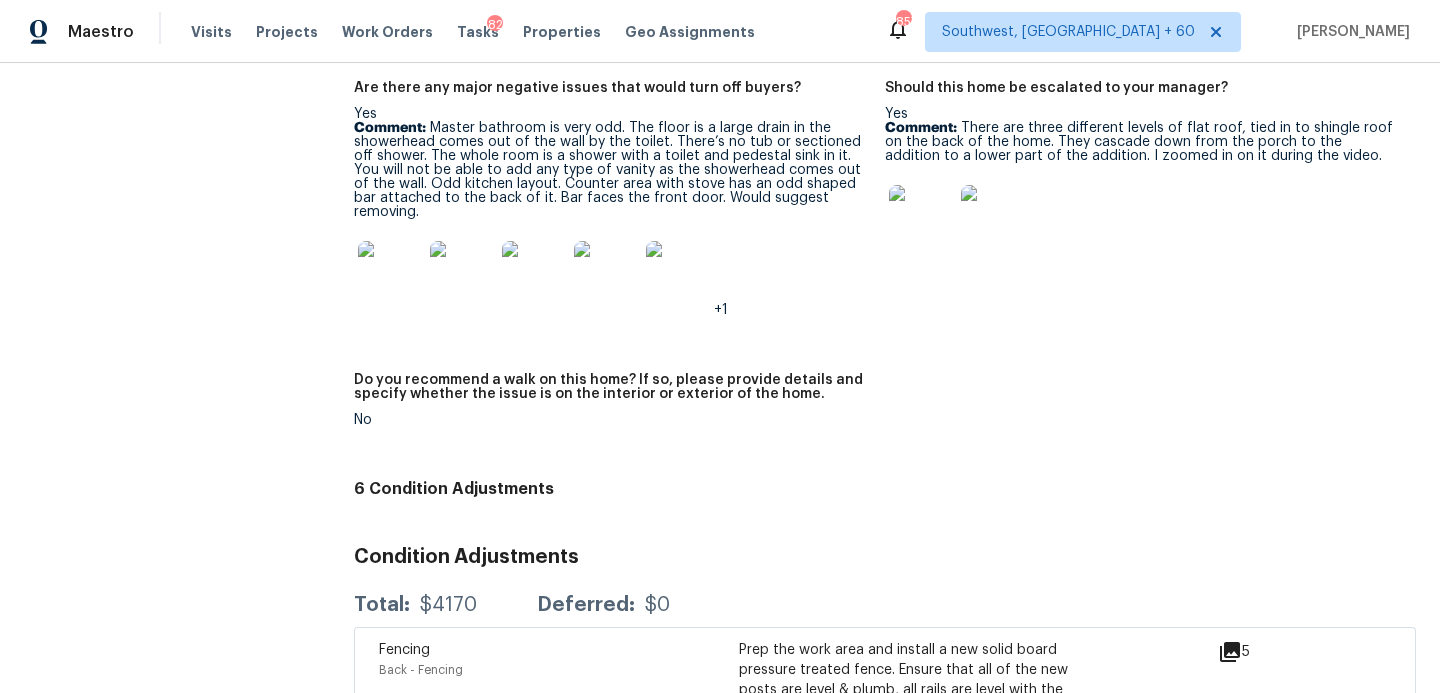 scroll, scrollTop: 4446, scrollLeft: 0, axis: vertical 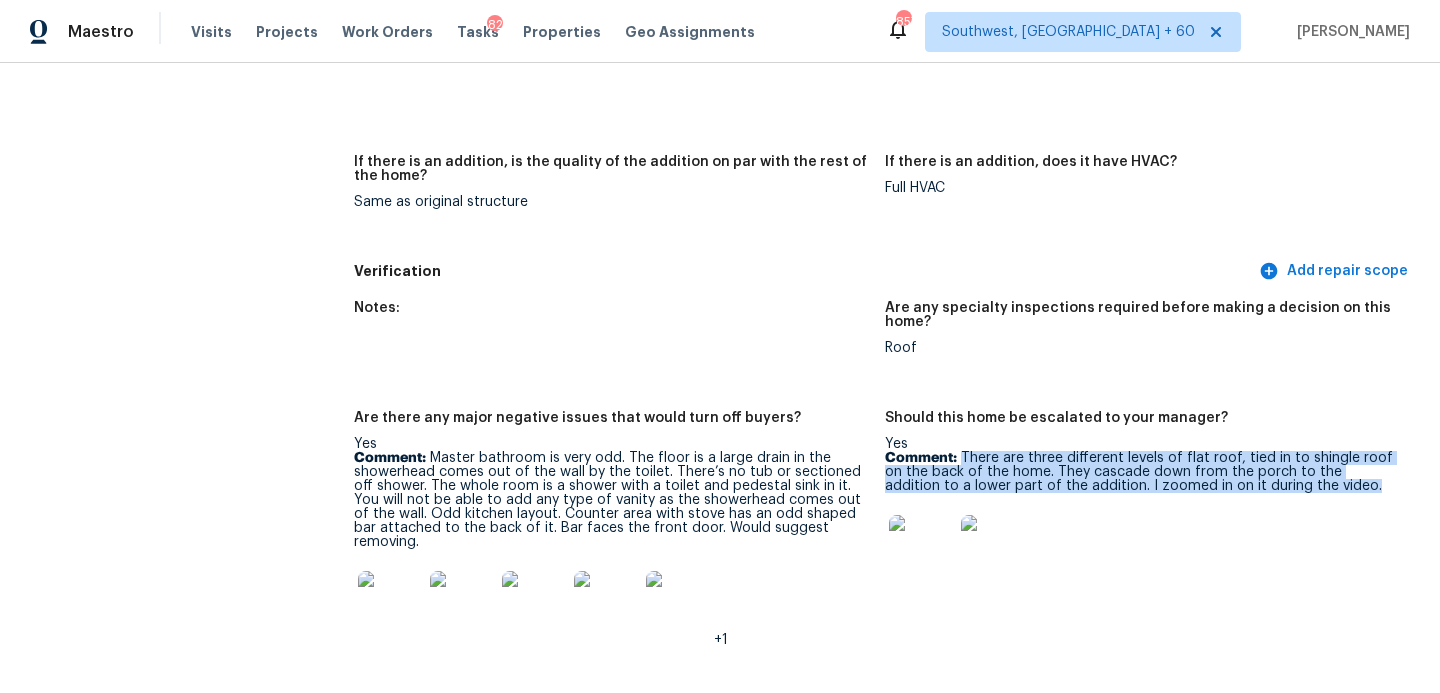 drag, startPoint x: 963, startPoint y: 429, endPoint x: 1307, endPoint y: 461, distance: 345.48517 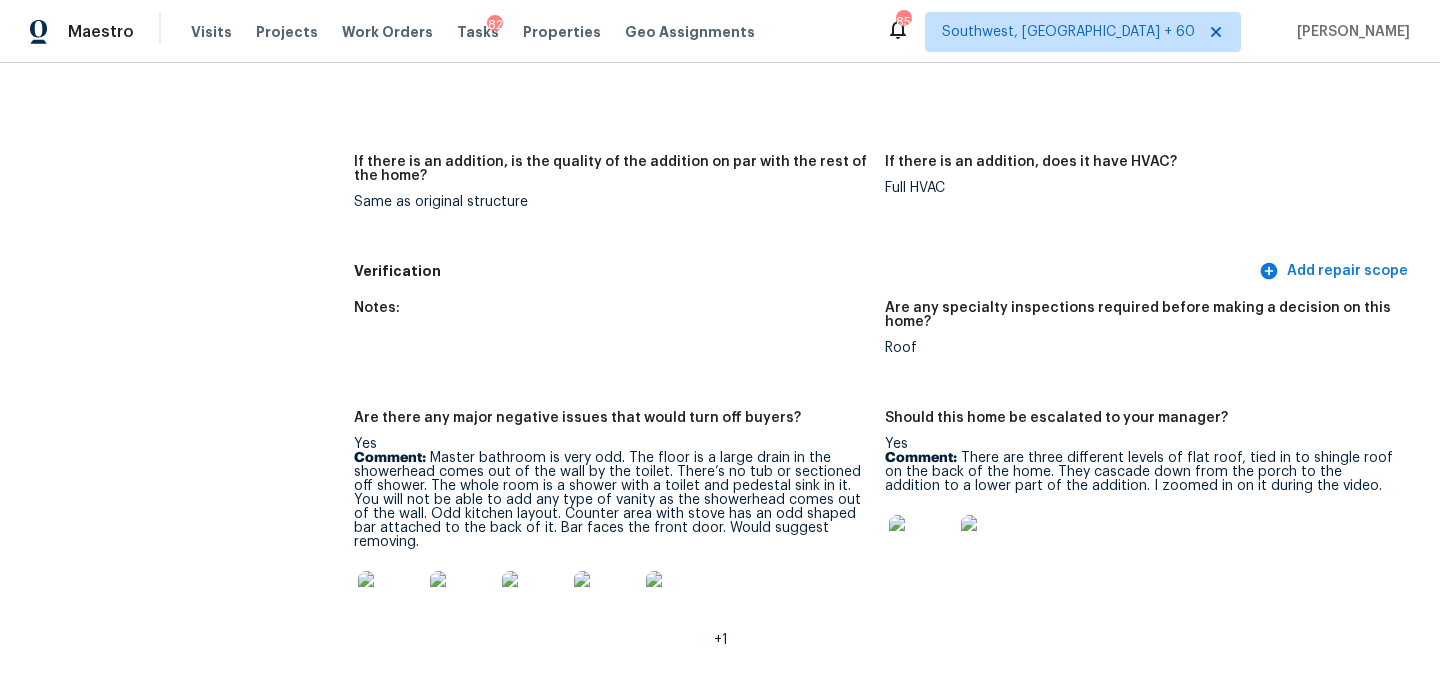 click at bounding box center [1142, 547] 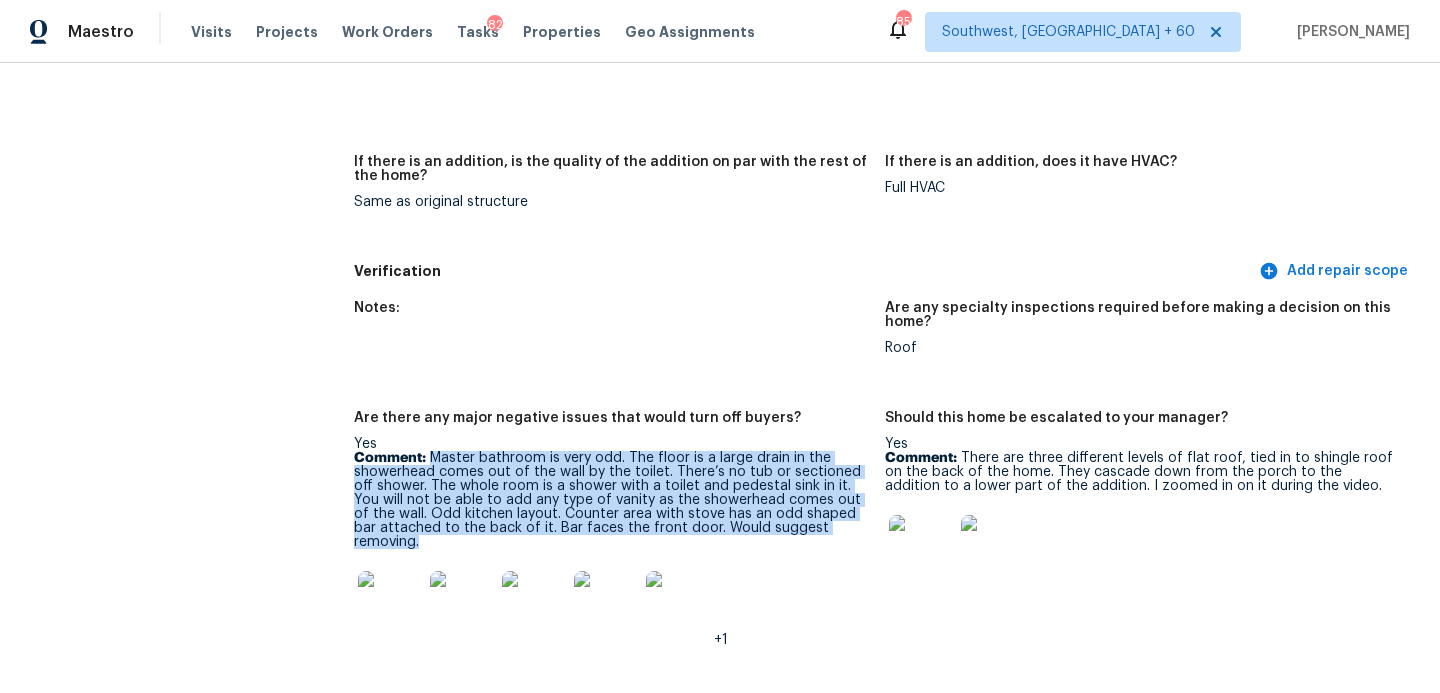 drag, startPoint x: 431, startPoint y: 429, endPoint x: 855, endPoint y: 496, distance: 429.261 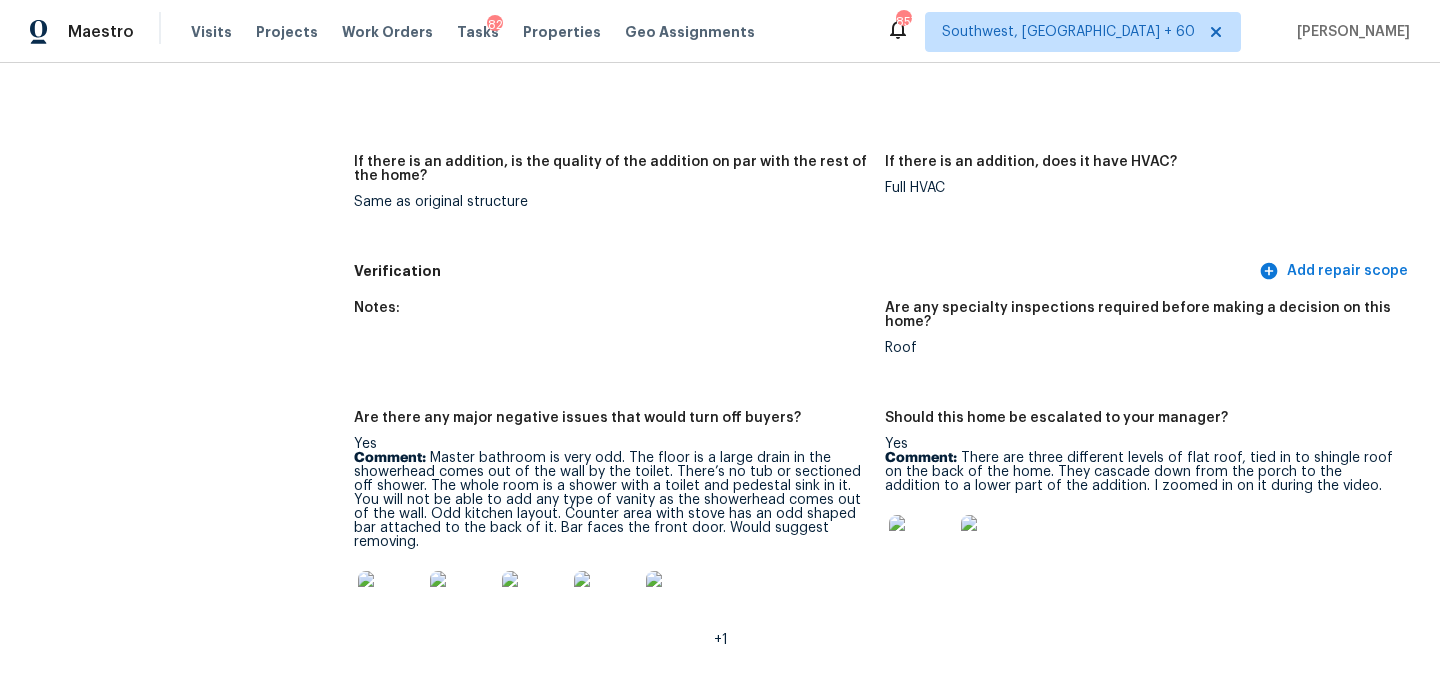 click on "Notes: Are any specialty inspections required before making a decision on this home? Roof Are there any major negative issues that would turn off buyers? Yes Comment:   Master bathroom is very odd. The floor is a large drain in the showerhead comes out of the wall by the toilet. There’s no tub or sectioned off shower. The whole room is a shower with a toilet and pedestal sink in it. You will not be able to add any type of vanity as the showerhead comes out of the wall.
Odd kitchen layout. Counter area with stove has an odd shaped bar attached to the back of it. Bar faces the front door. Would suggest removing.   +1 Should this home be escalated to your manager? Yes Comment:   There are three different levels of flat roof, tied in to shingle roof on the back of the home. They cascade down from the porch to the addition to a lower part of the addition. I zoomed in on it during the video. No" at bounding box center (885, 545) 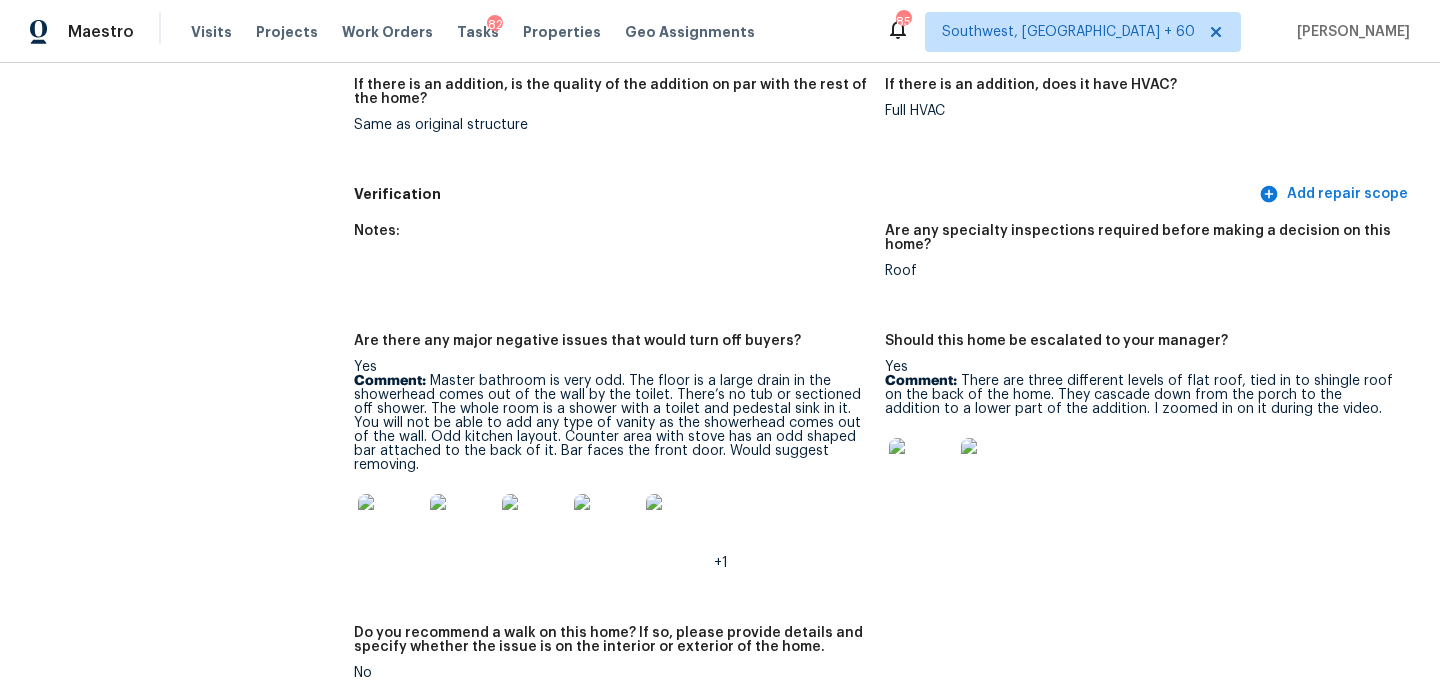 scroll, scrollTop: 4553, scrollLeft: 0, axis: vertical 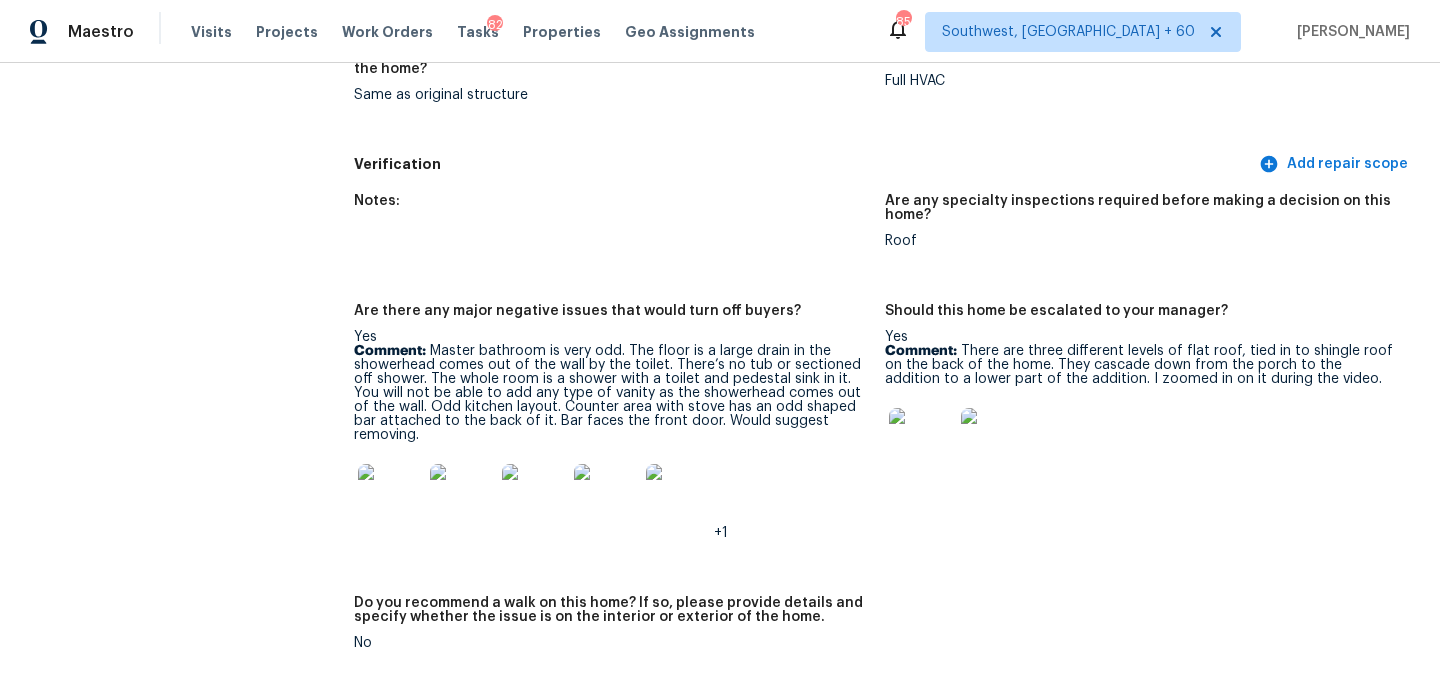 click at bounding box center [921, 440] 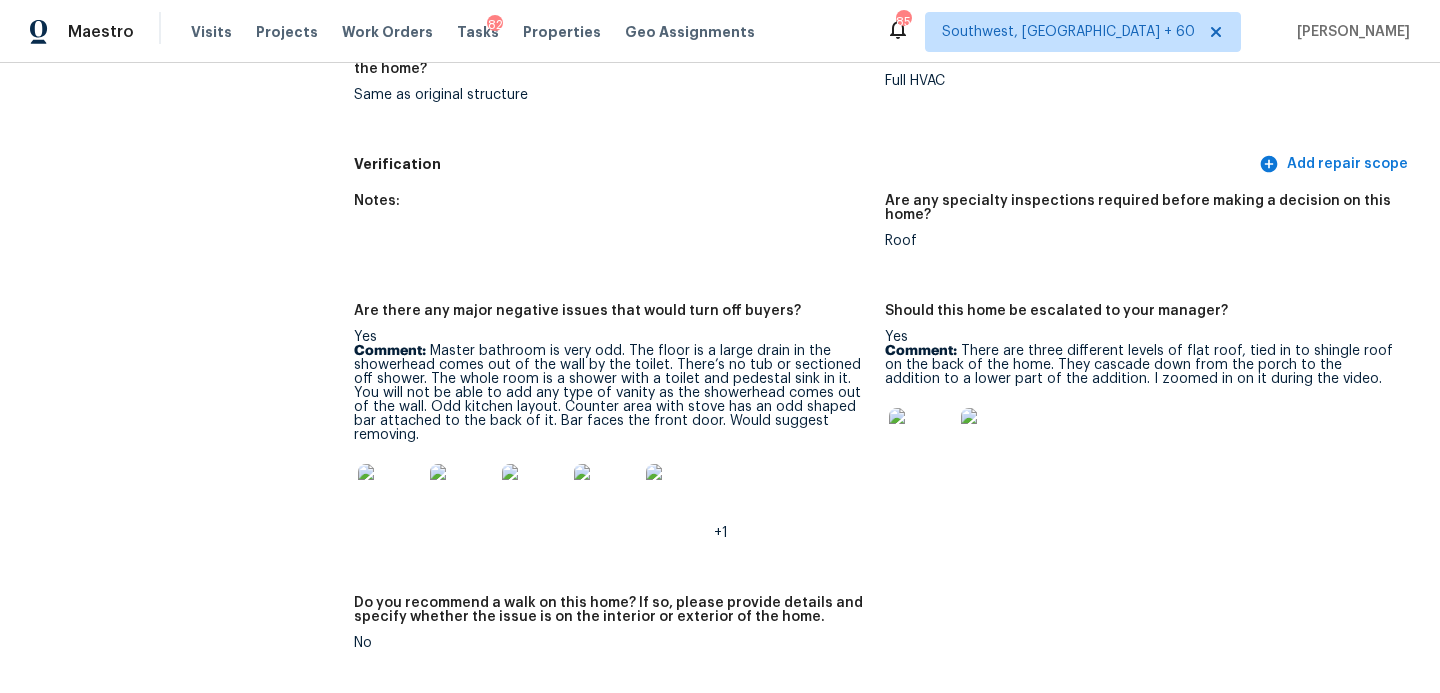 click at bounding box center [390, 496] 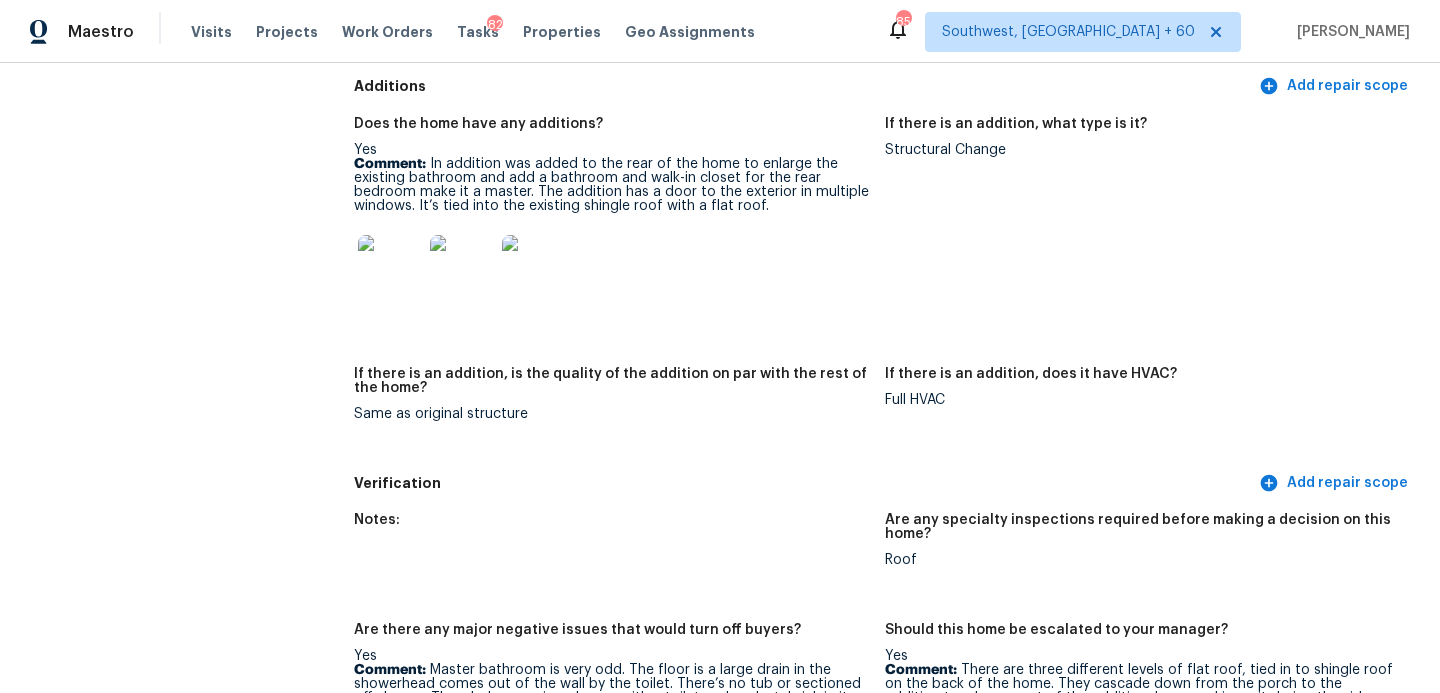 scroll, scrollTop: 4099, scrollLeft: 0, axis: vertical 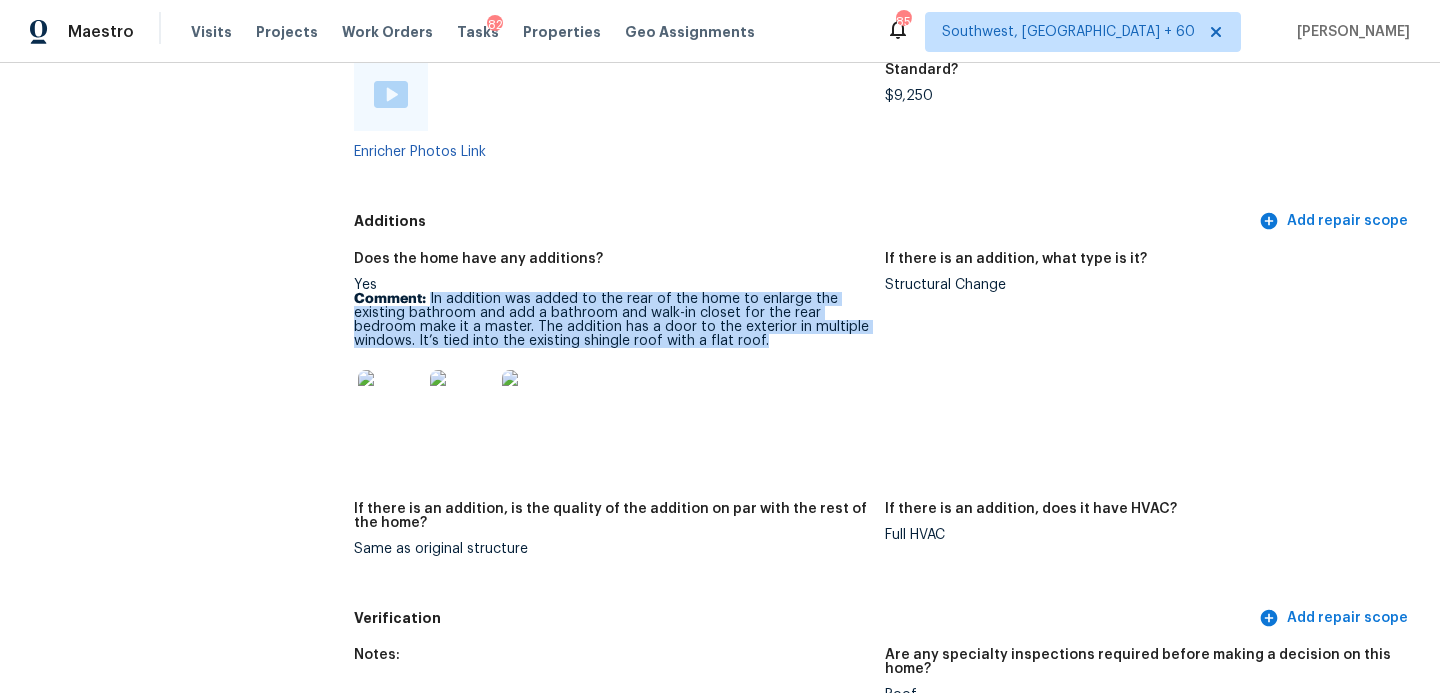 drag, startPoint x: 428, startPoint y: 269, endPoint x: 818, endPoint y: 311, distance: 392.255 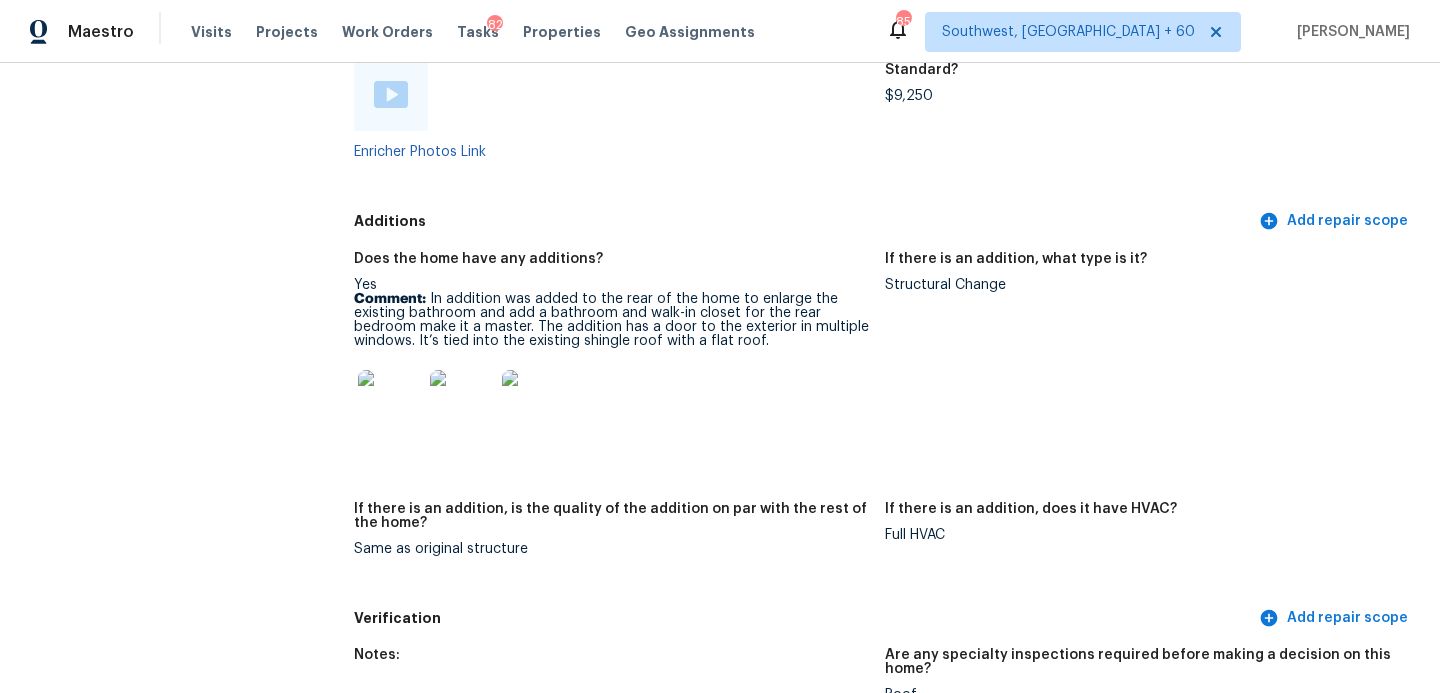 click at bounding box center [611, 402] 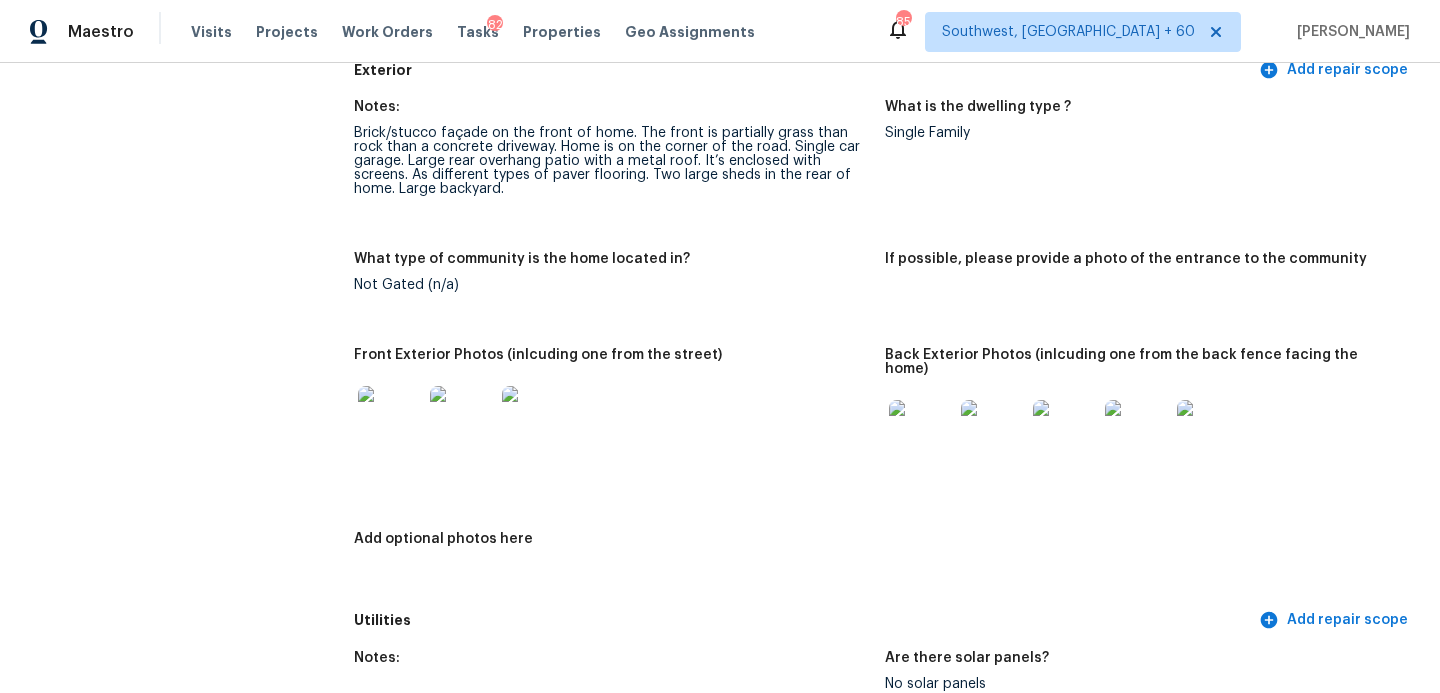scroll, scrollTop: 785, scrollLeft: 0, axis: vertical 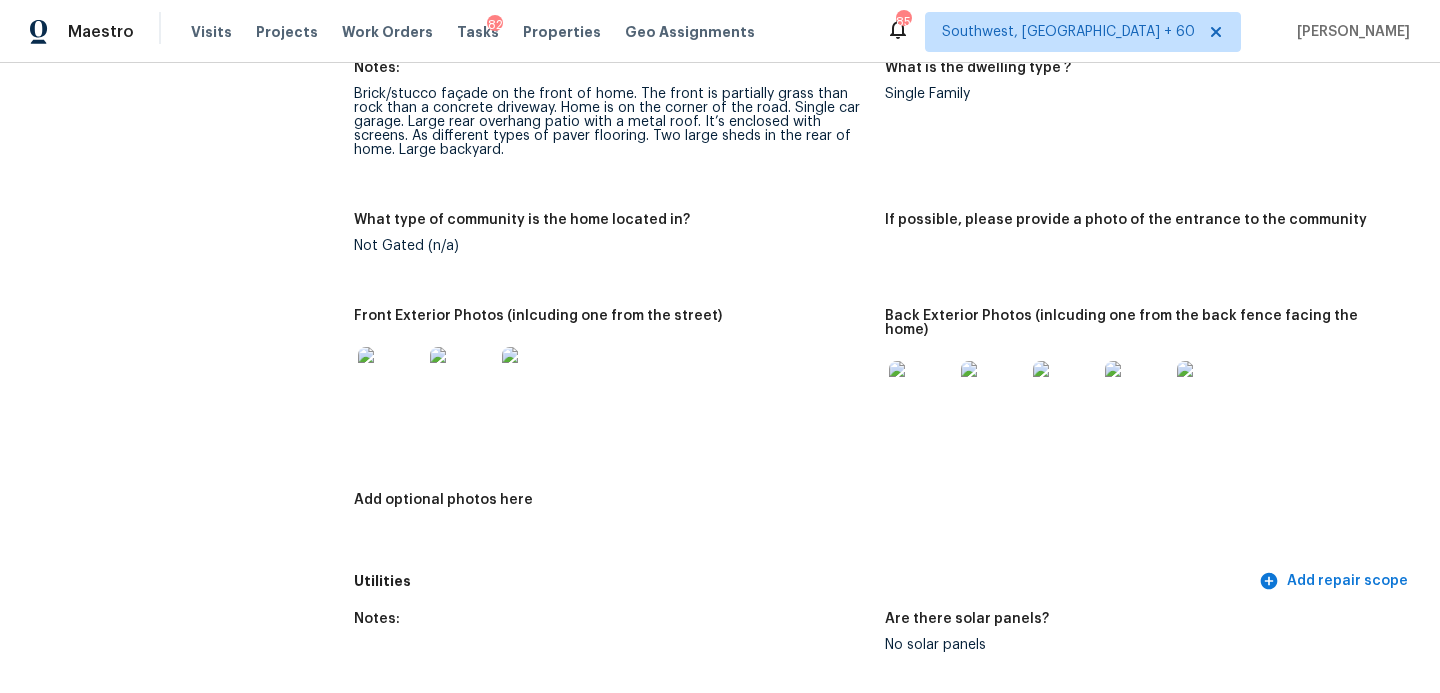 click at bounding box center (390, 379) 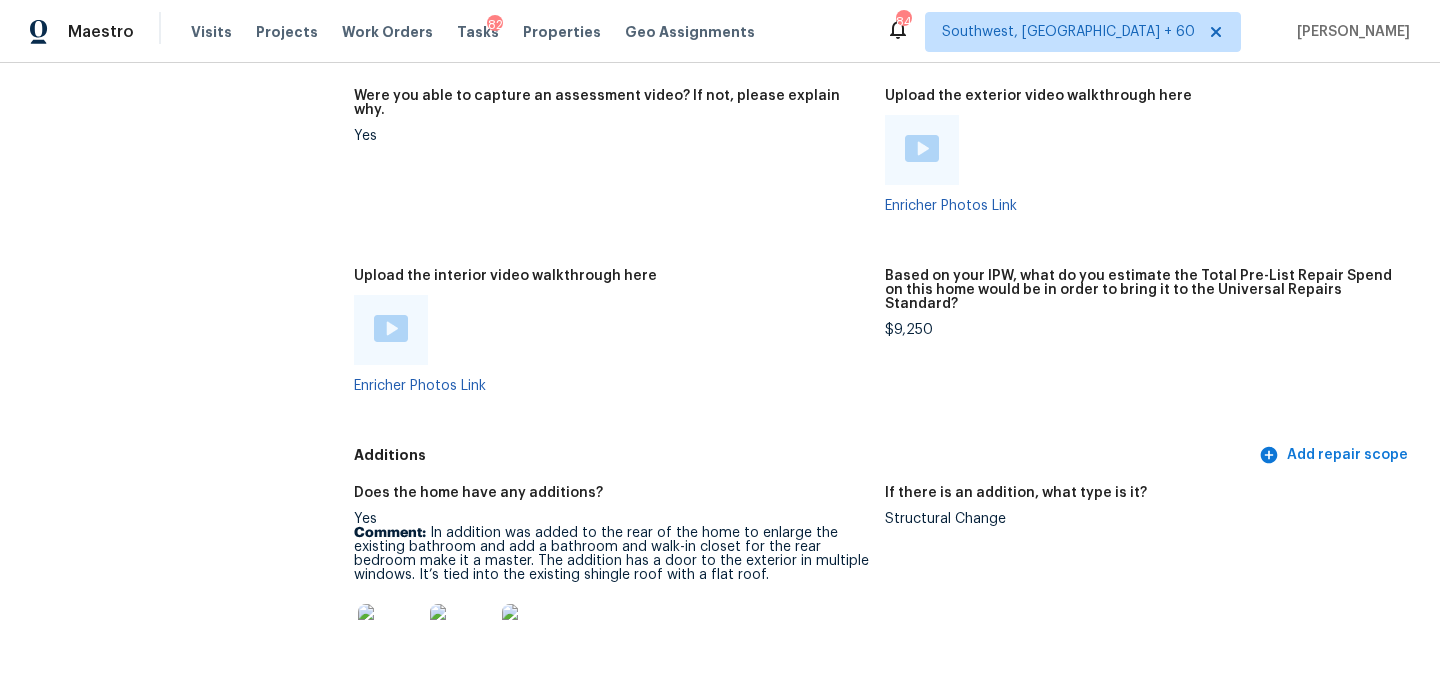 scroll, scrollTop: 3826, scrollLeft: 0, axis: vertical 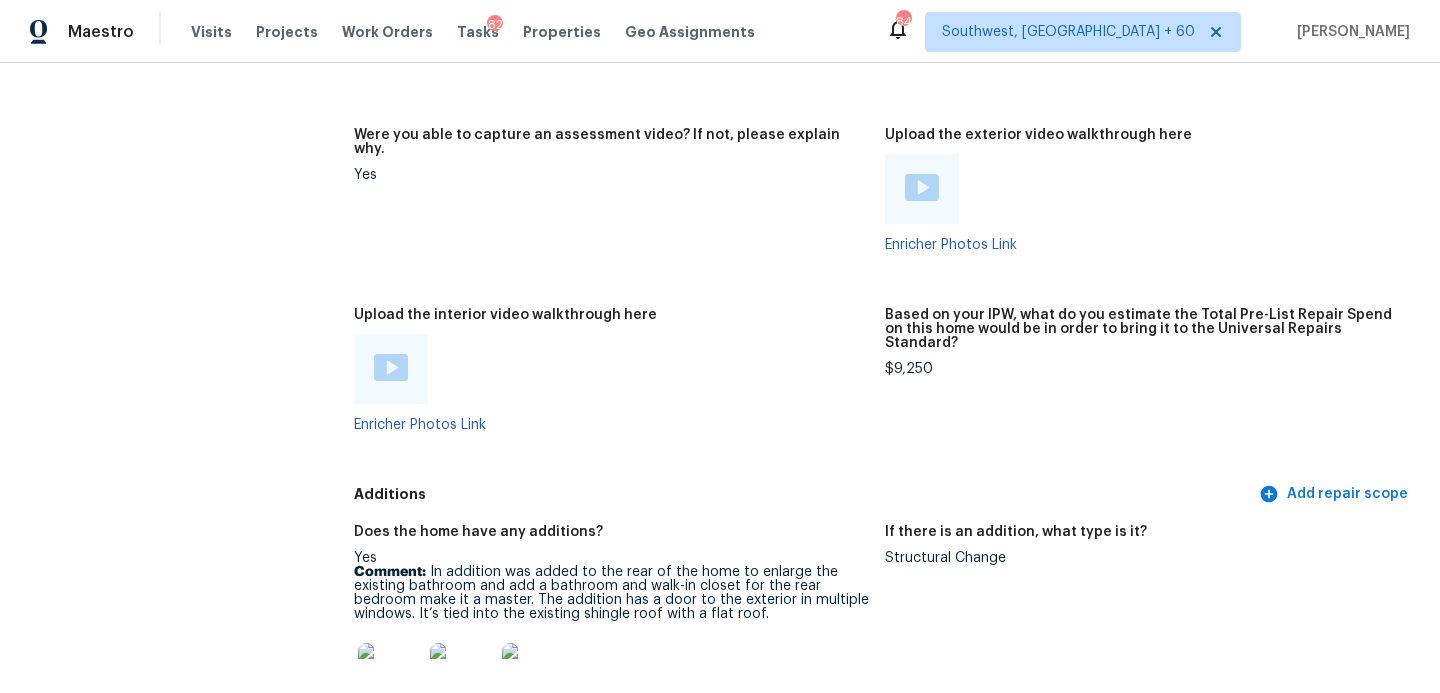 click on "$9,250" at bounding box center [1142, 369] 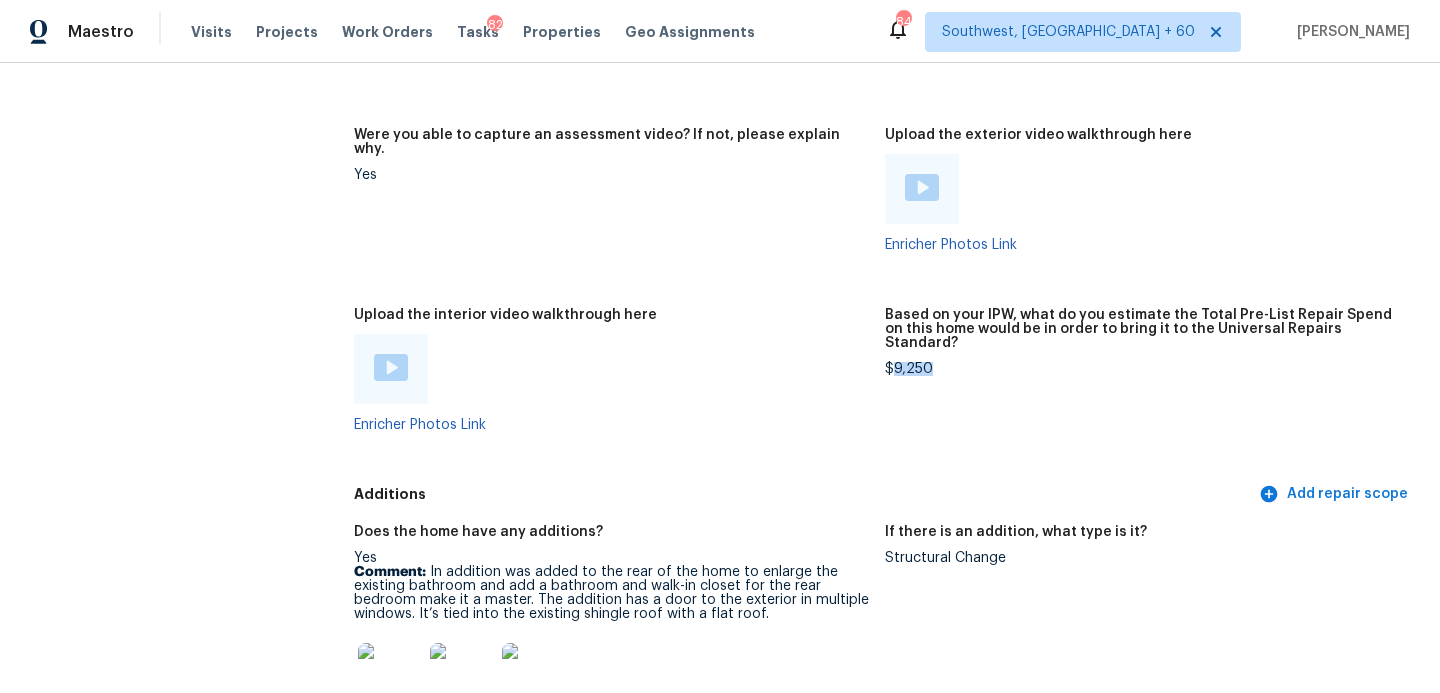 click on "$9,250" at bounding box center [1142, 369] 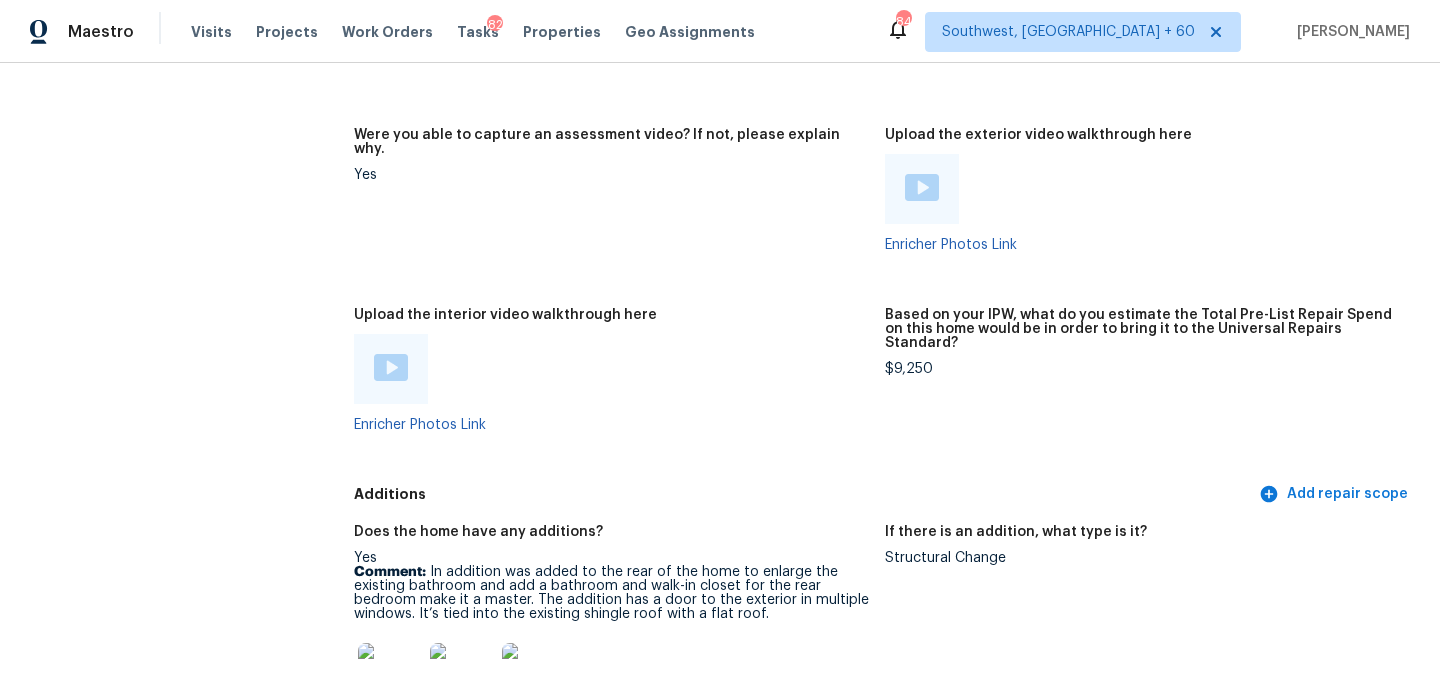 click on "Were you able to capture an assessment video? If not, please explain why. Yes" at bounding box center [619, 206] 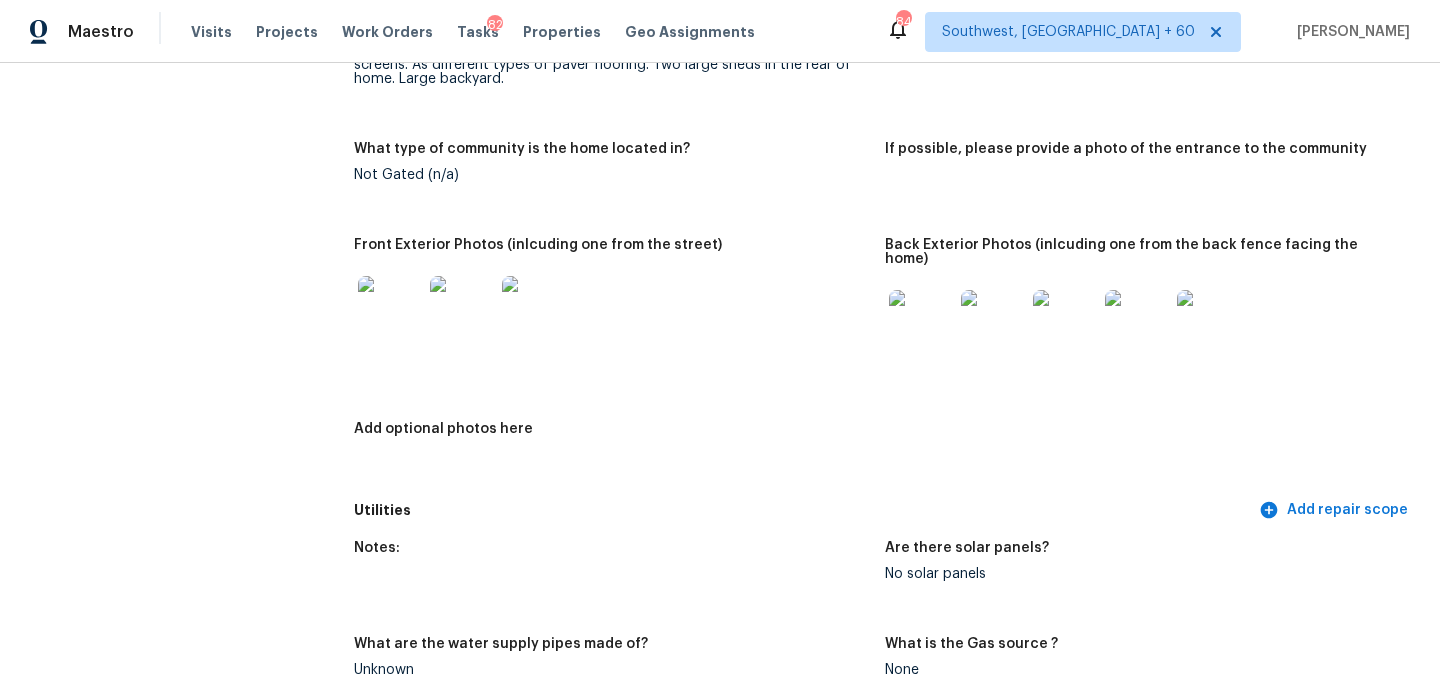 scroll, scrollTop: 0, scrollLeft: 0, axis: both 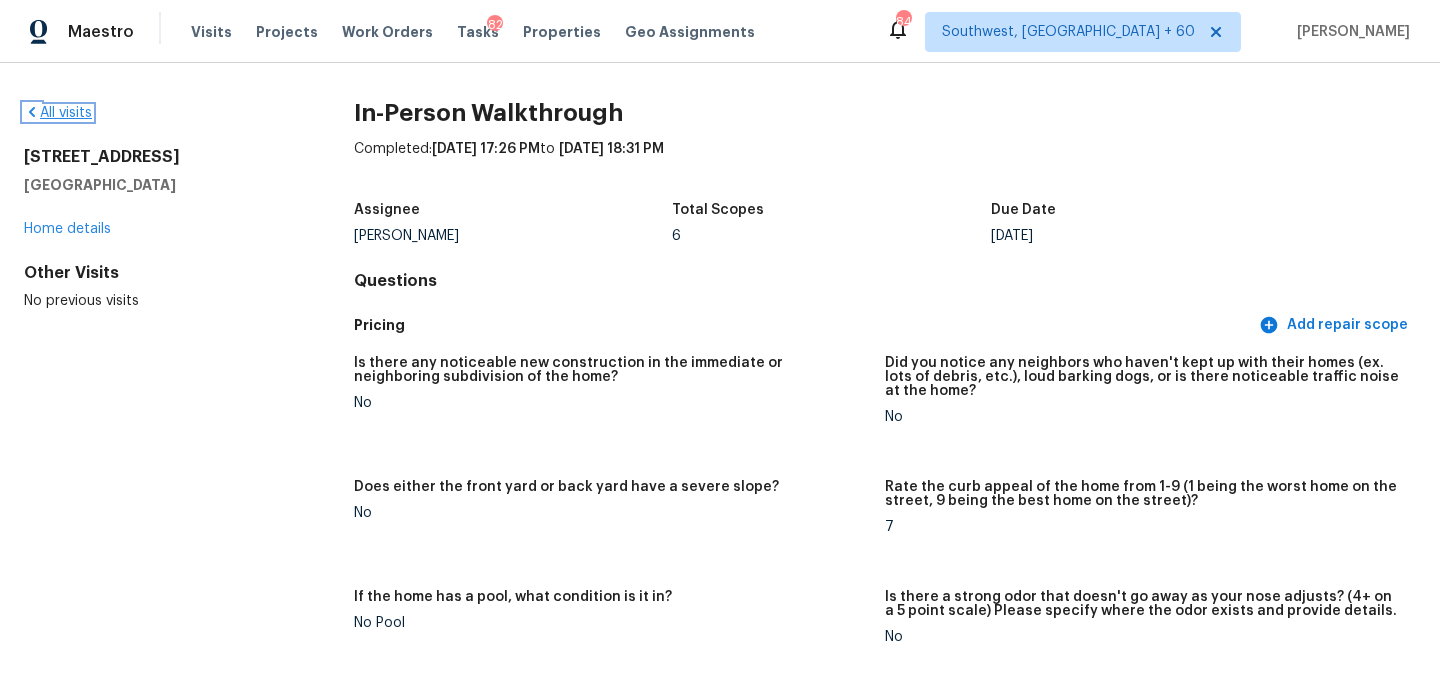 click on "All visits" at bounding box center [58, 113] 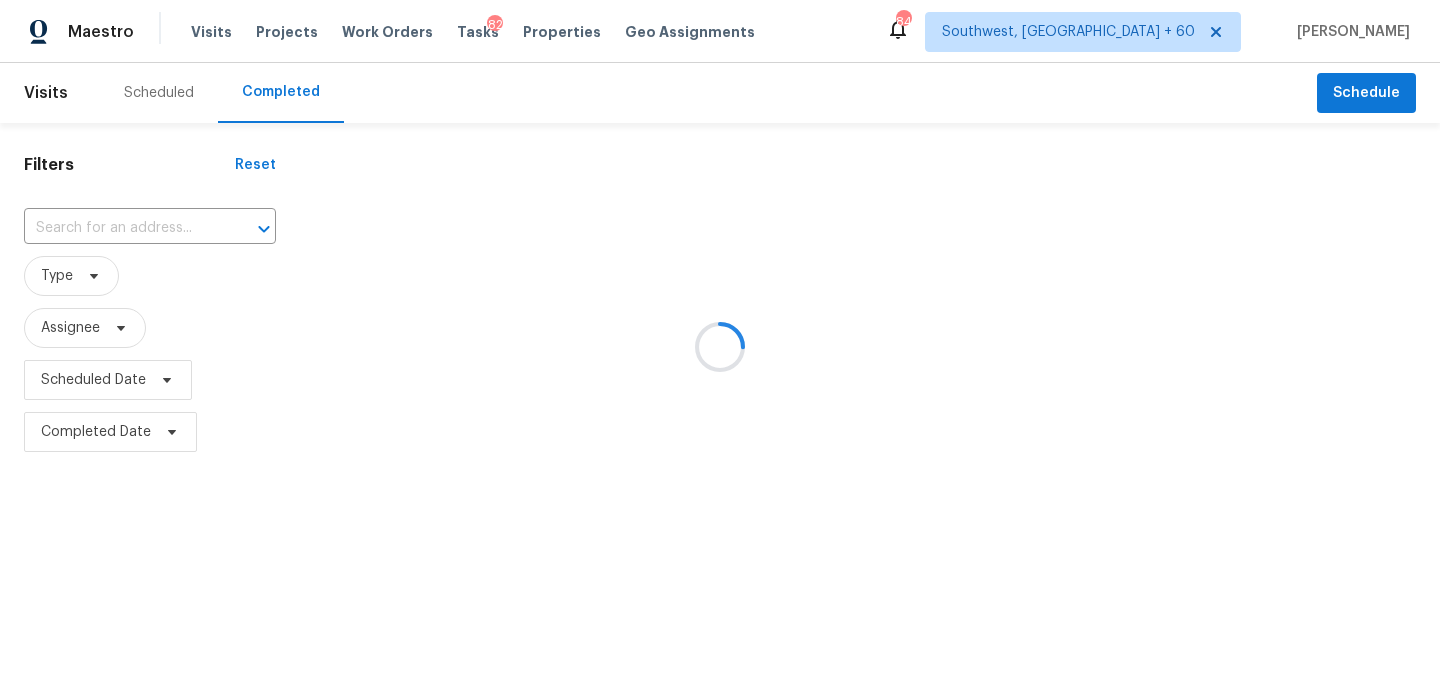 click at bounding box center [720, 346] 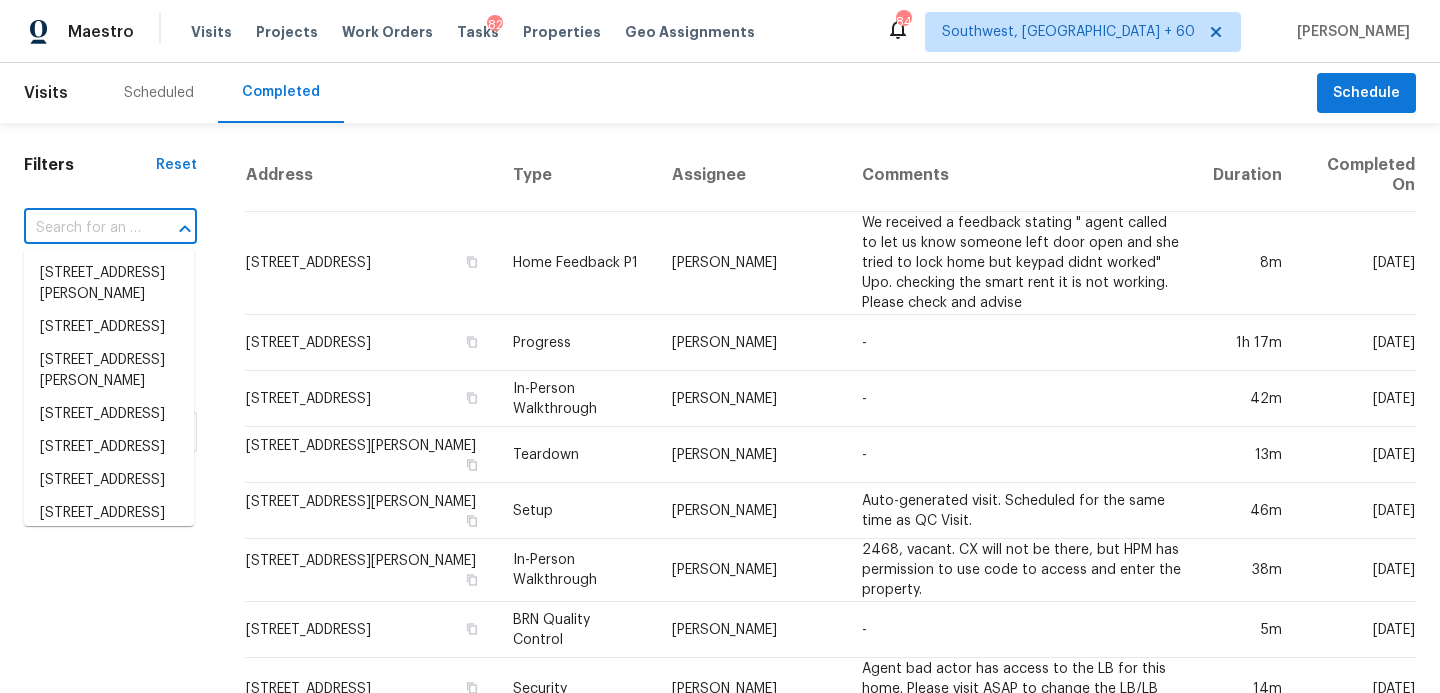 paste on "1933 Stonewyck Ave, Kannapolis, NC 28081" 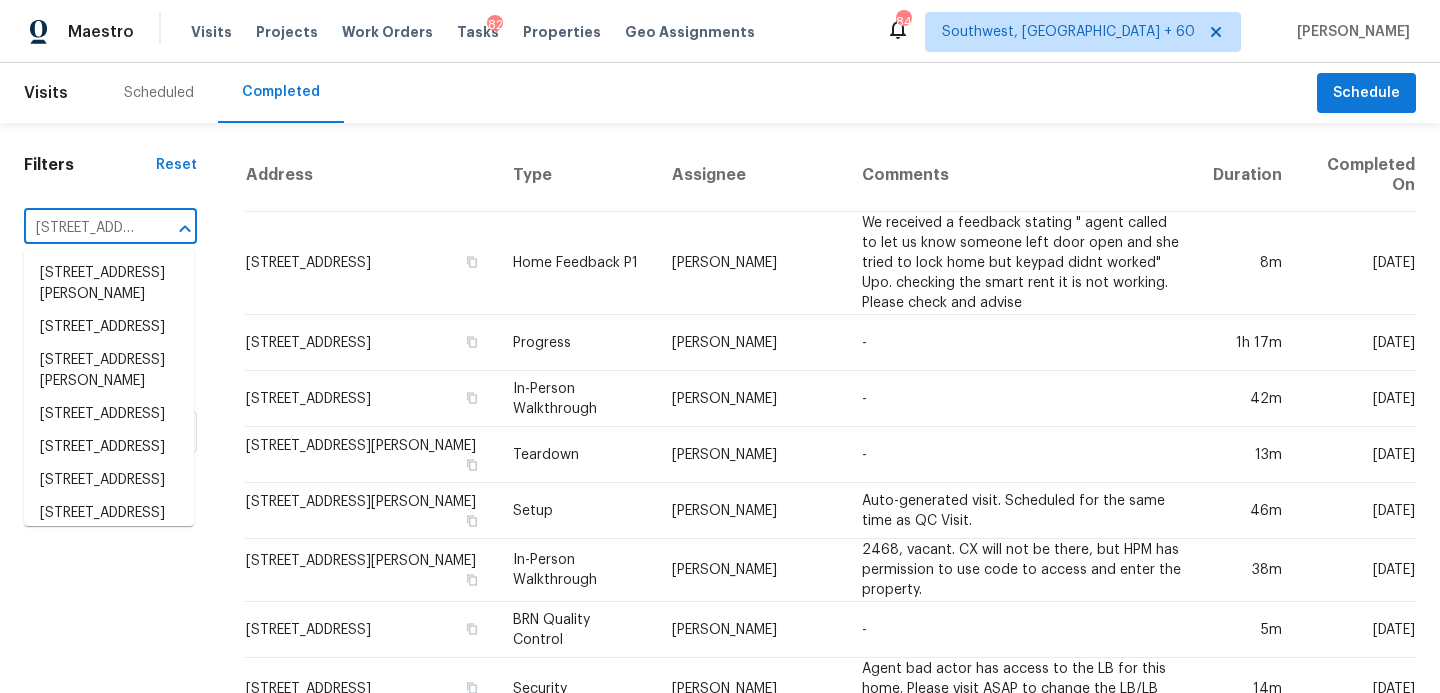 scroll, scrollTop: 0, scrollLeft: 182, axis: horizontal 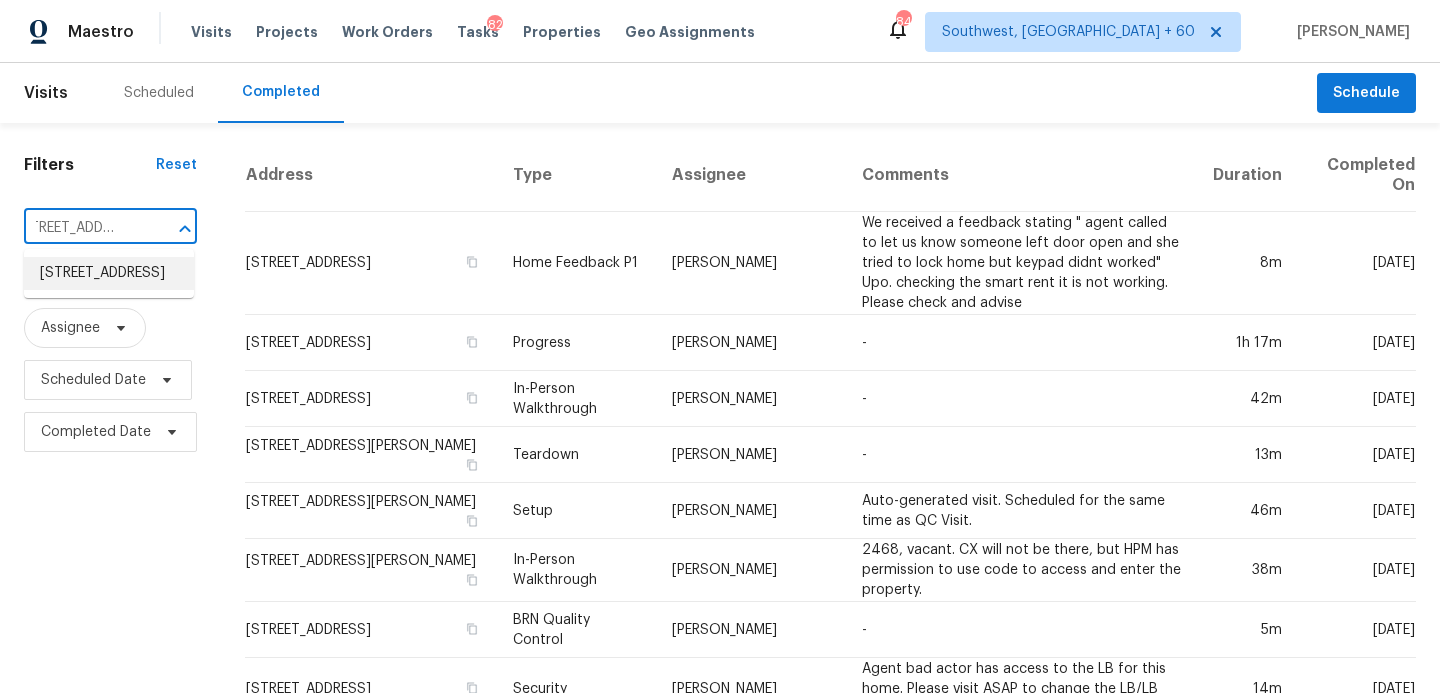 click on "1933 Stonewyck Ave, Kannapolis, NC 28081" at bounding box center (109, 273) 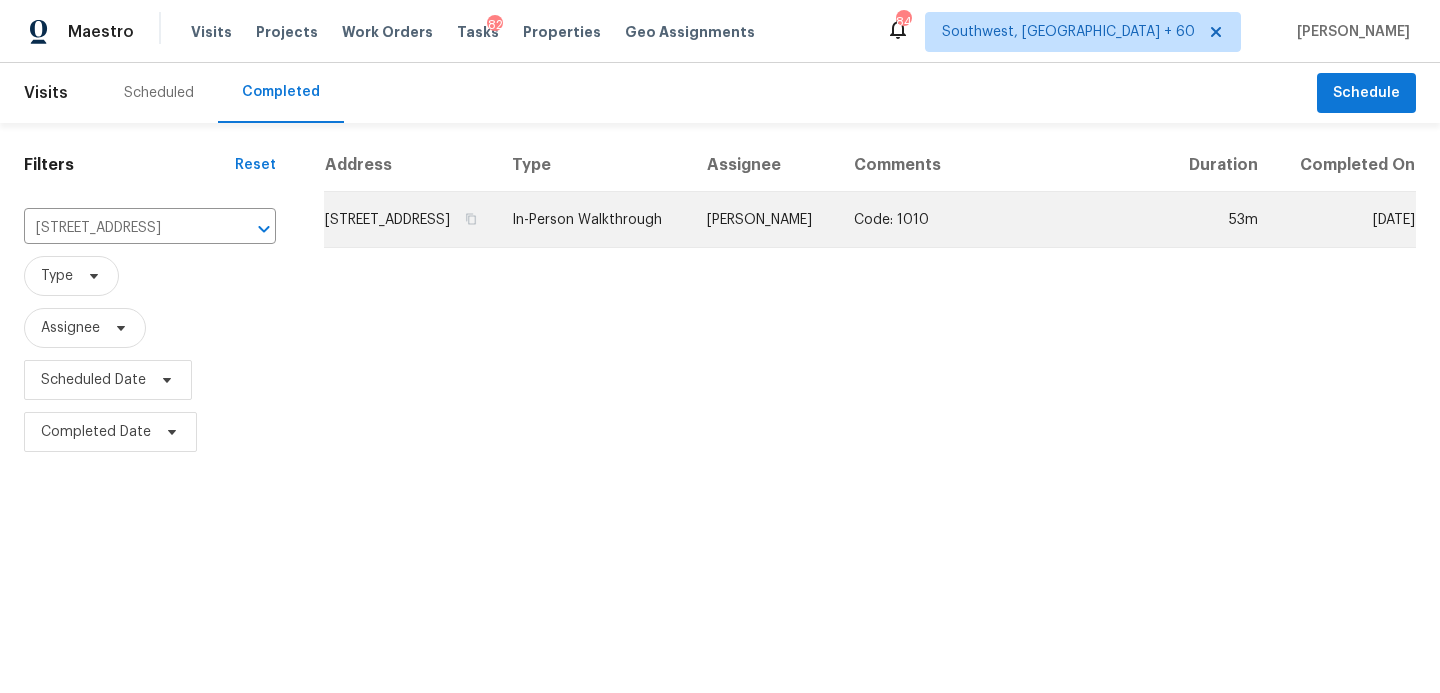 click on "In-Person Walkthrough" at bounding box center (593, 220) 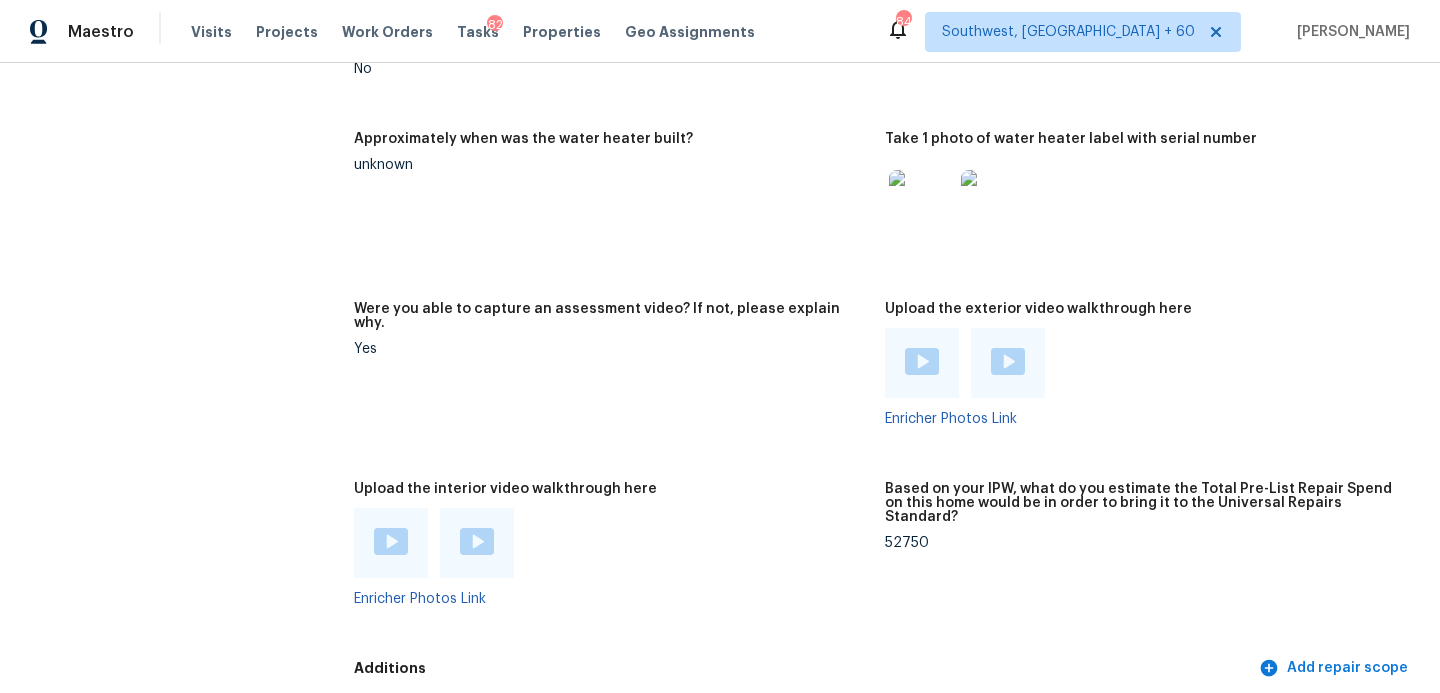 scroll, scrollTop: 4143, scrollLeft: 0, axis: vertical 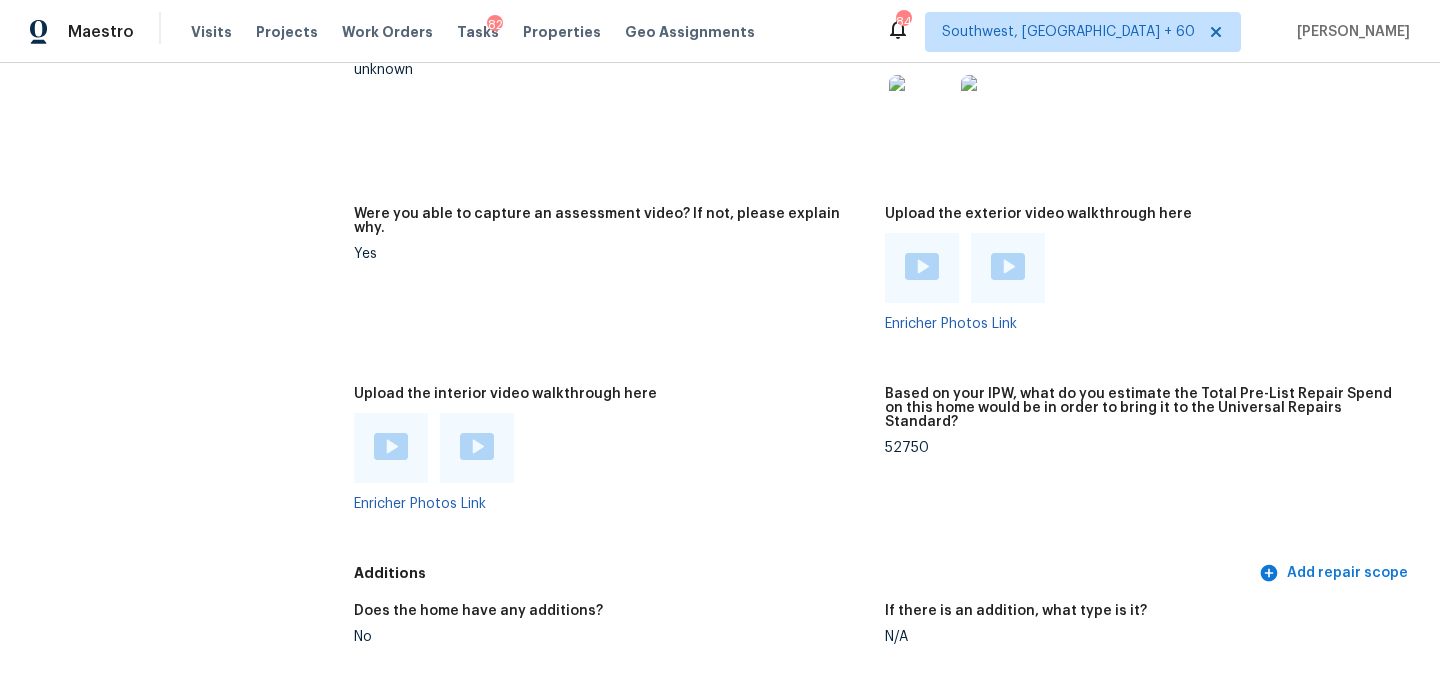 click at bounding box center (391, 446) 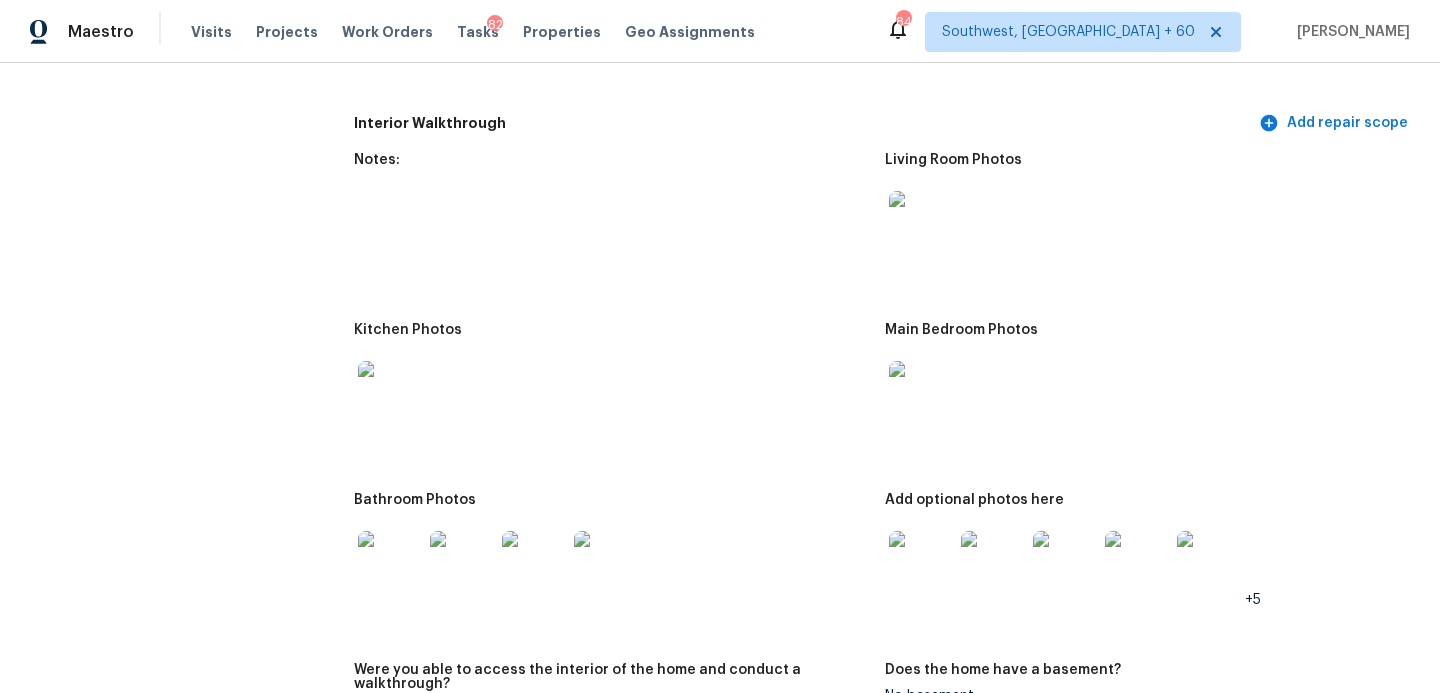 scroll, scrollTop: 2440, scrollLeft: 0, axis: vertical 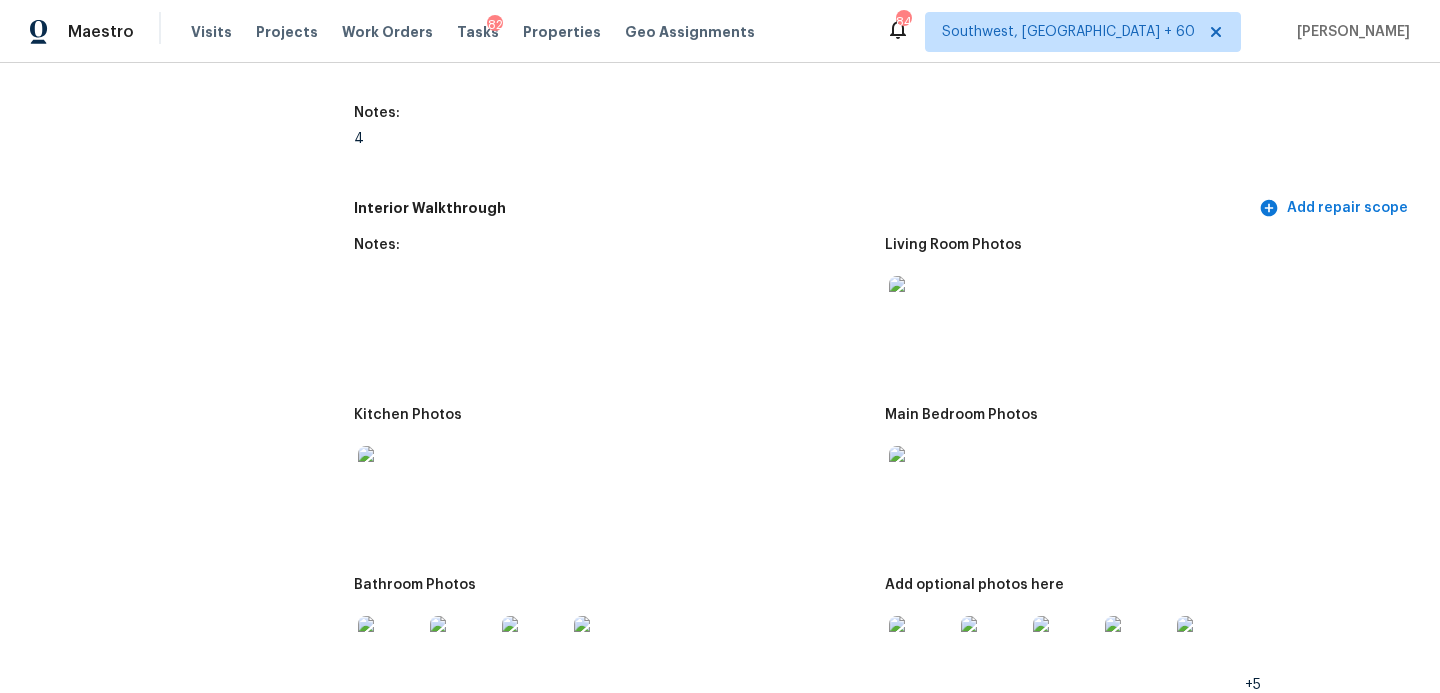 click at bounding box center (921, 308) 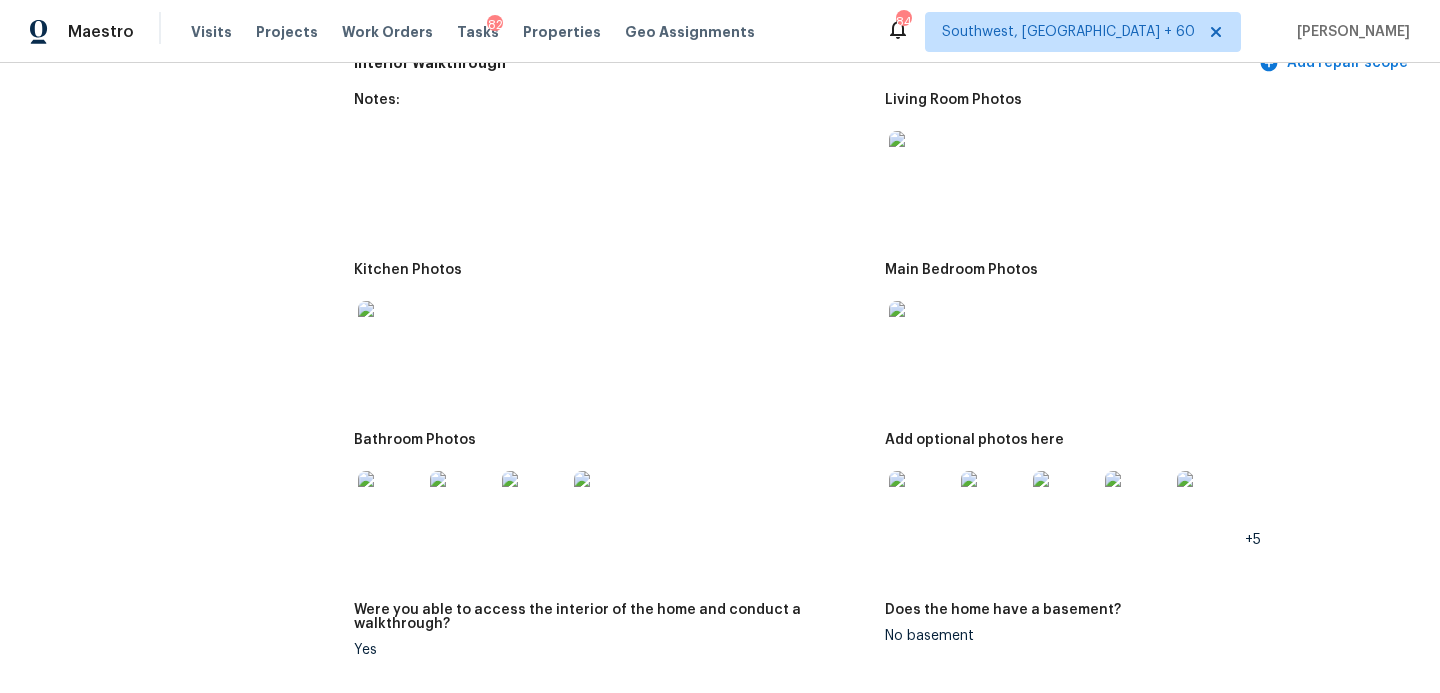 scroll, scrollTop: 2638, scrollLeft: 0, axis: vertical 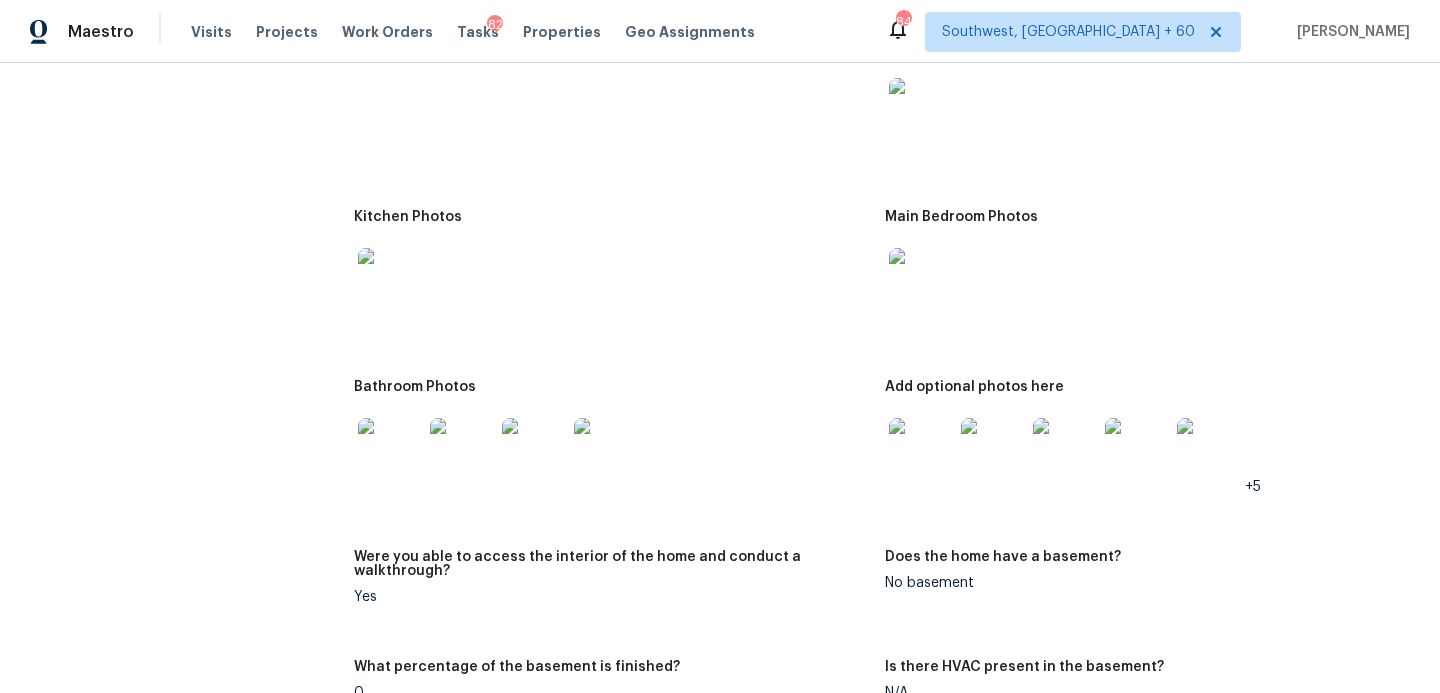 click at bounding box center [921, 450] 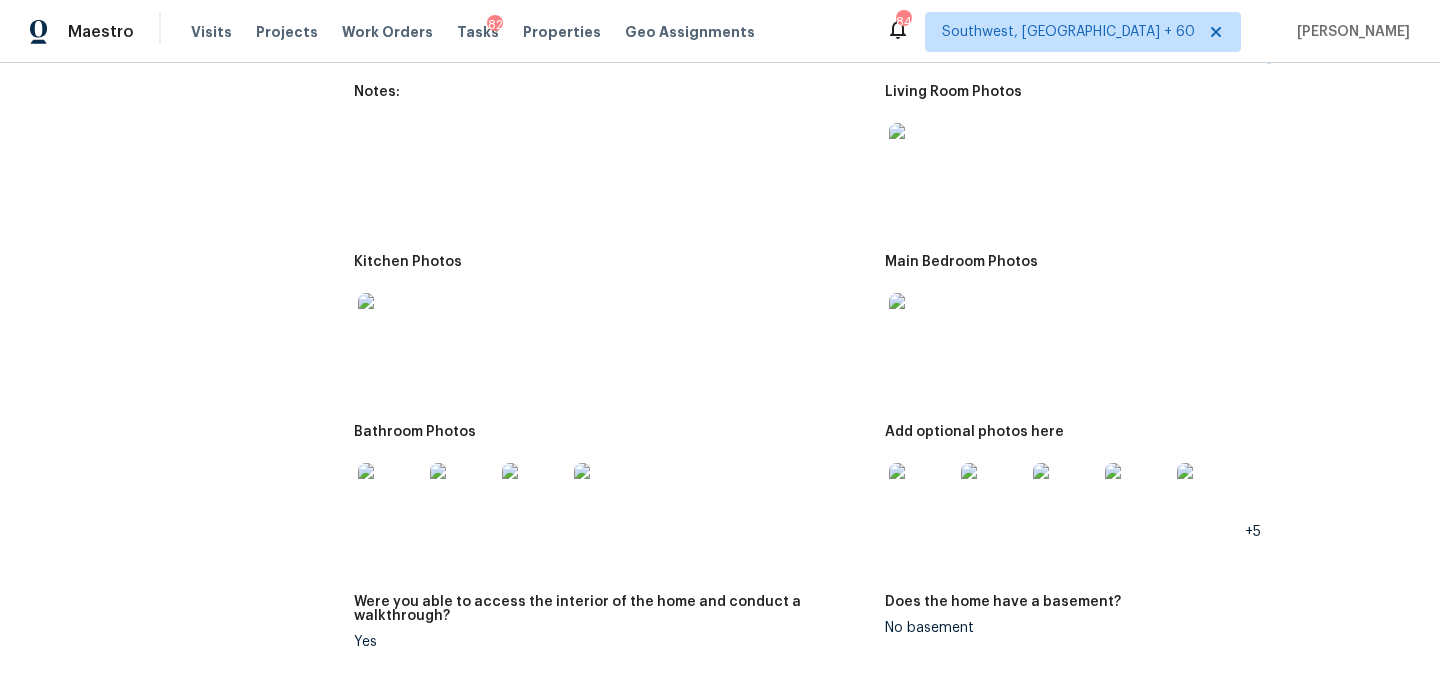 scroll, scrollTop: 2652, scrollLeft: 0, axis: vertical 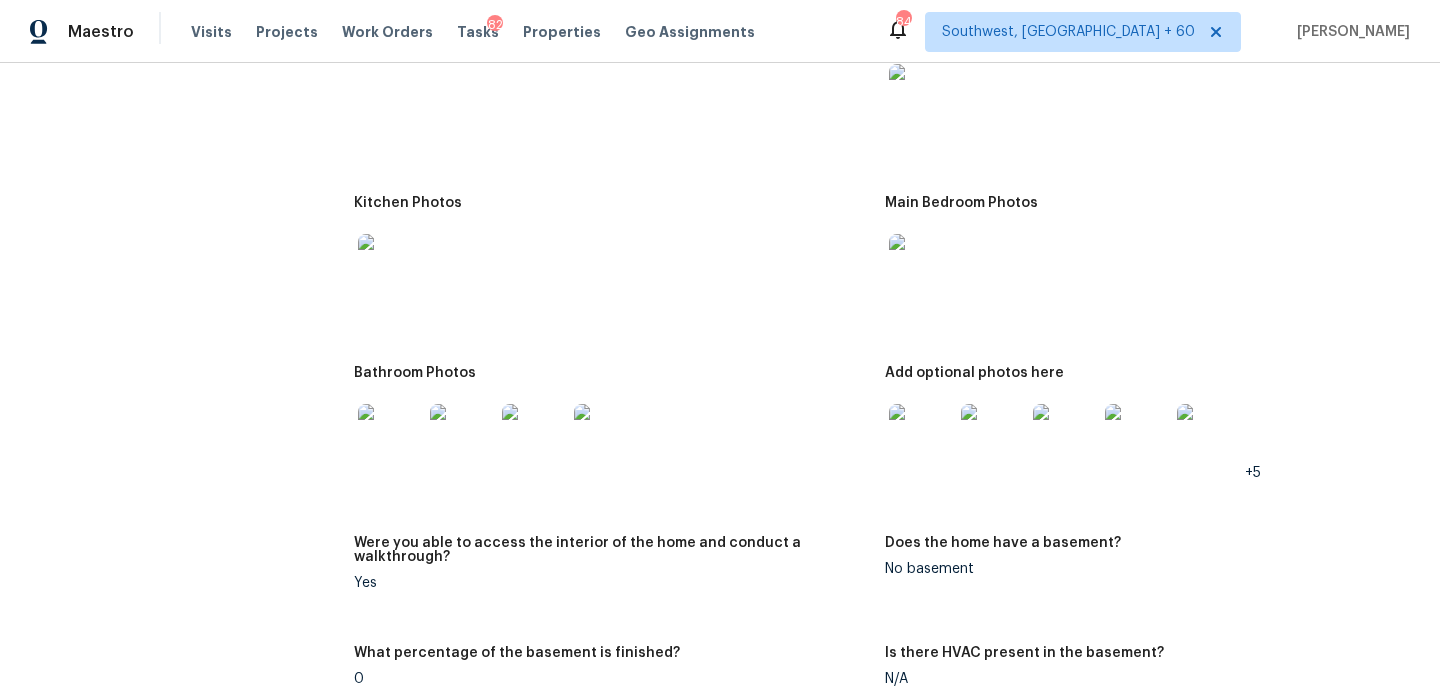 click at bounding box center [390, 436] 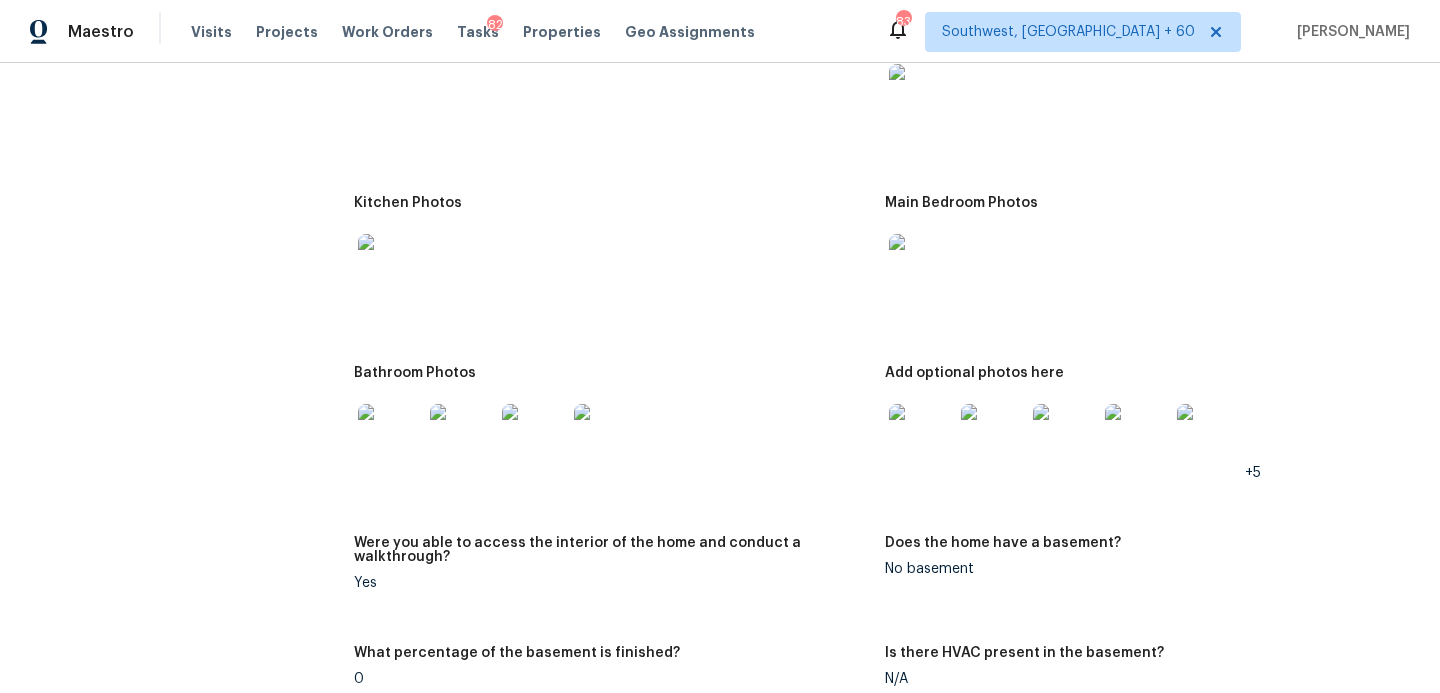 scroll, scrollTop: 2584, scrollLeft: 0, axis: vertical 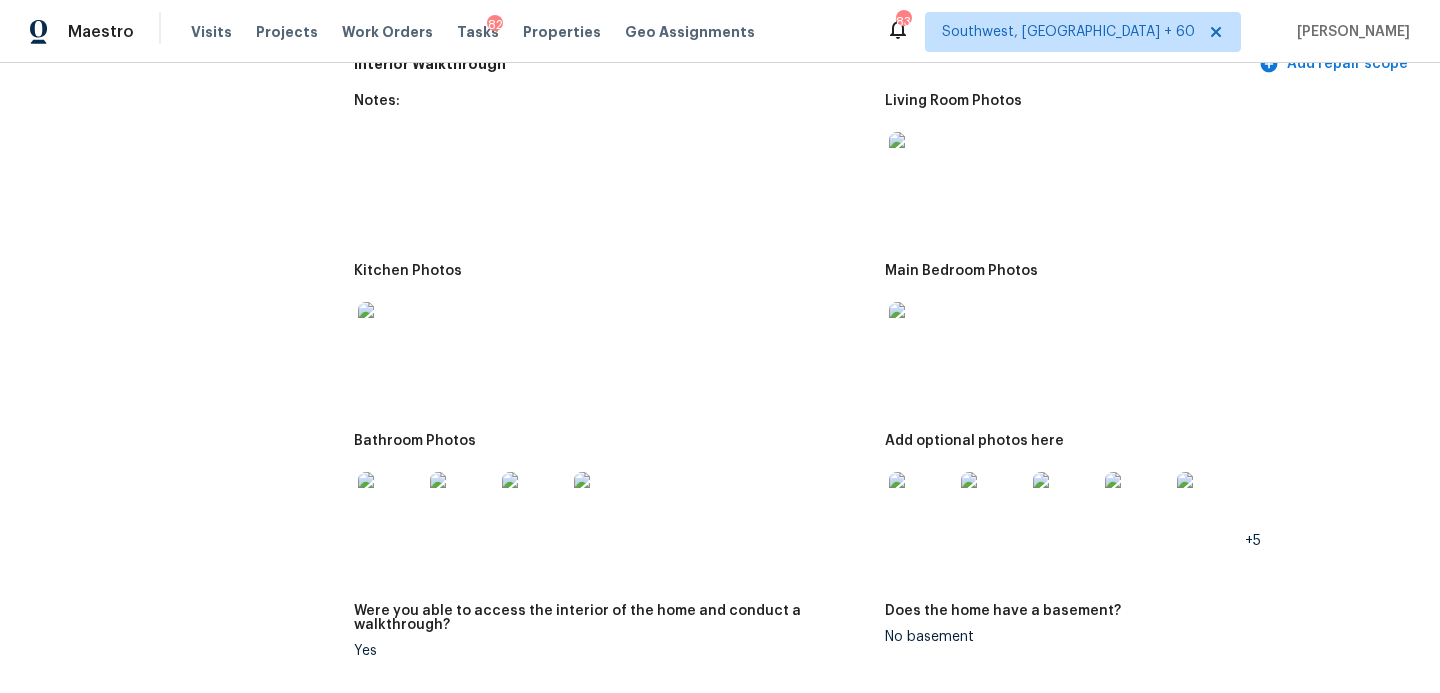 click at bounding box center [390, 334] 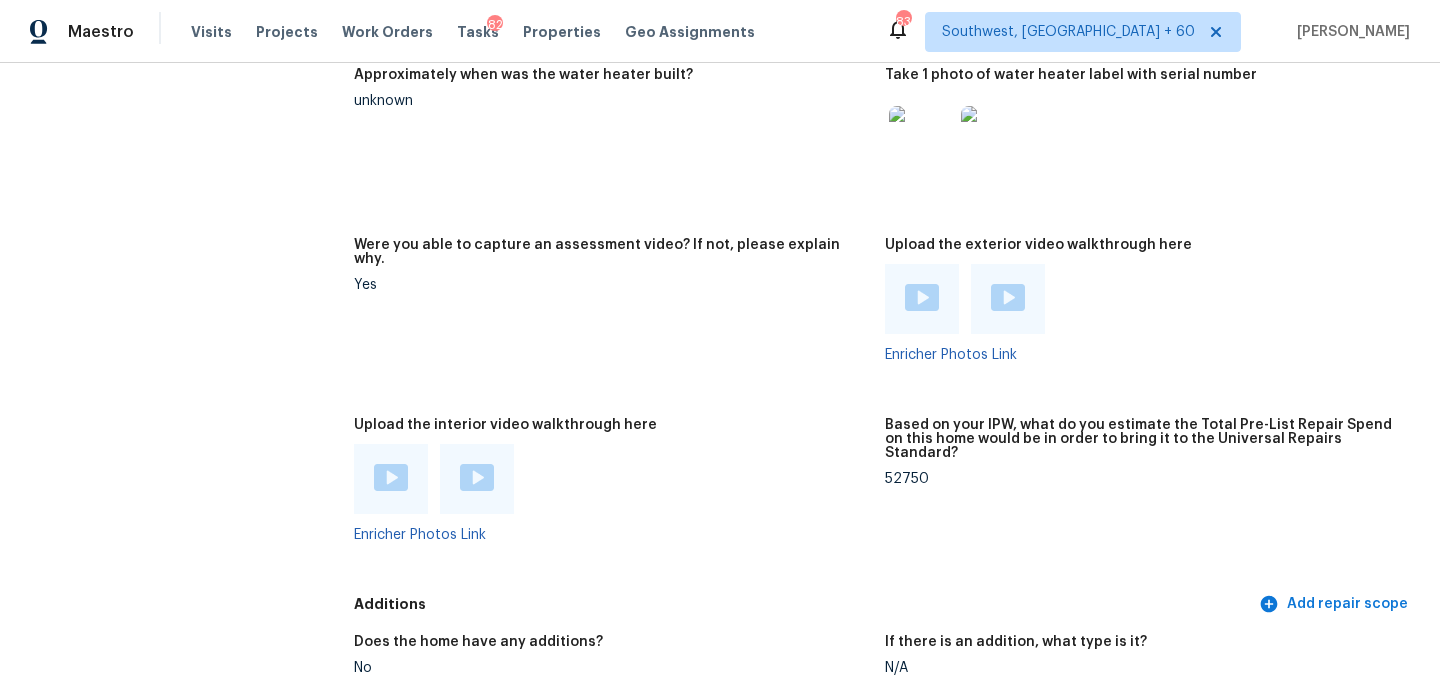 scroll, scrollTop: 4092, scrollLeft: 0, axis: vertical 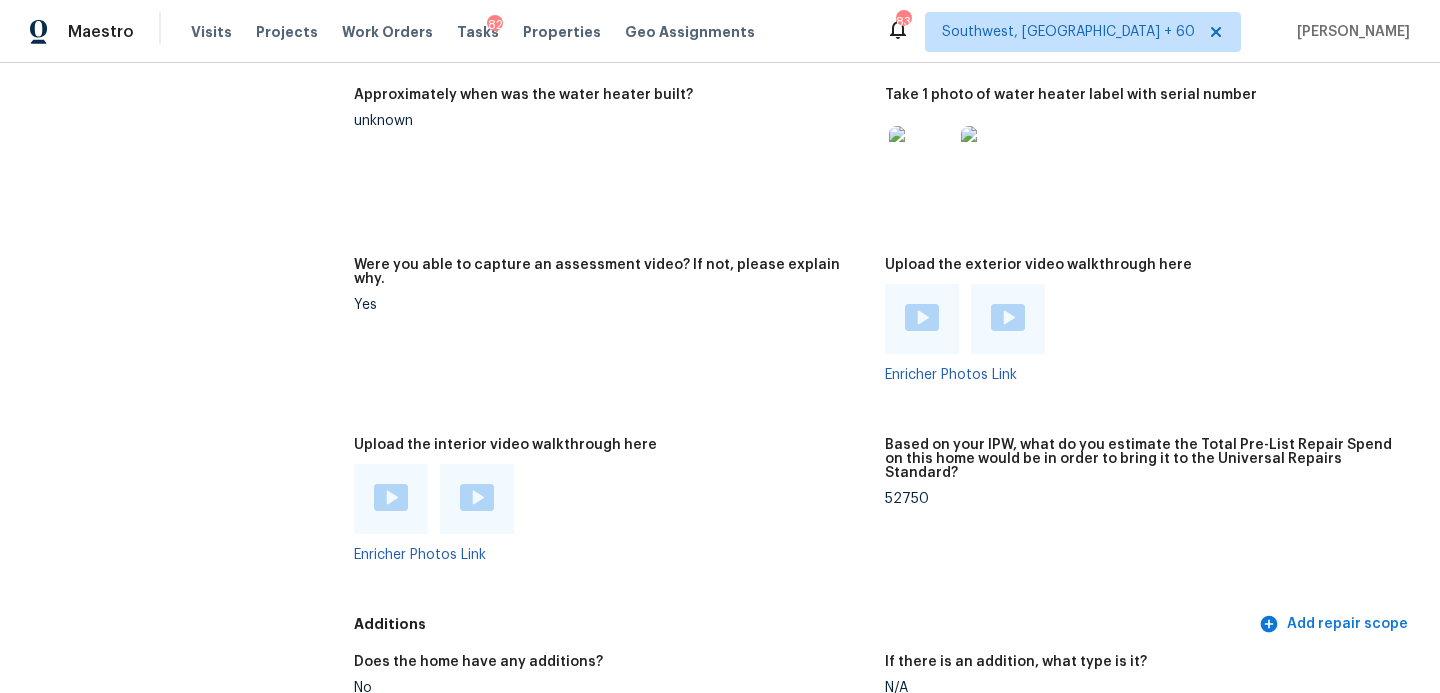 click on "Upload the interior video walkthrough here   Enricher Photos Link" at bounding box center [619, 516] 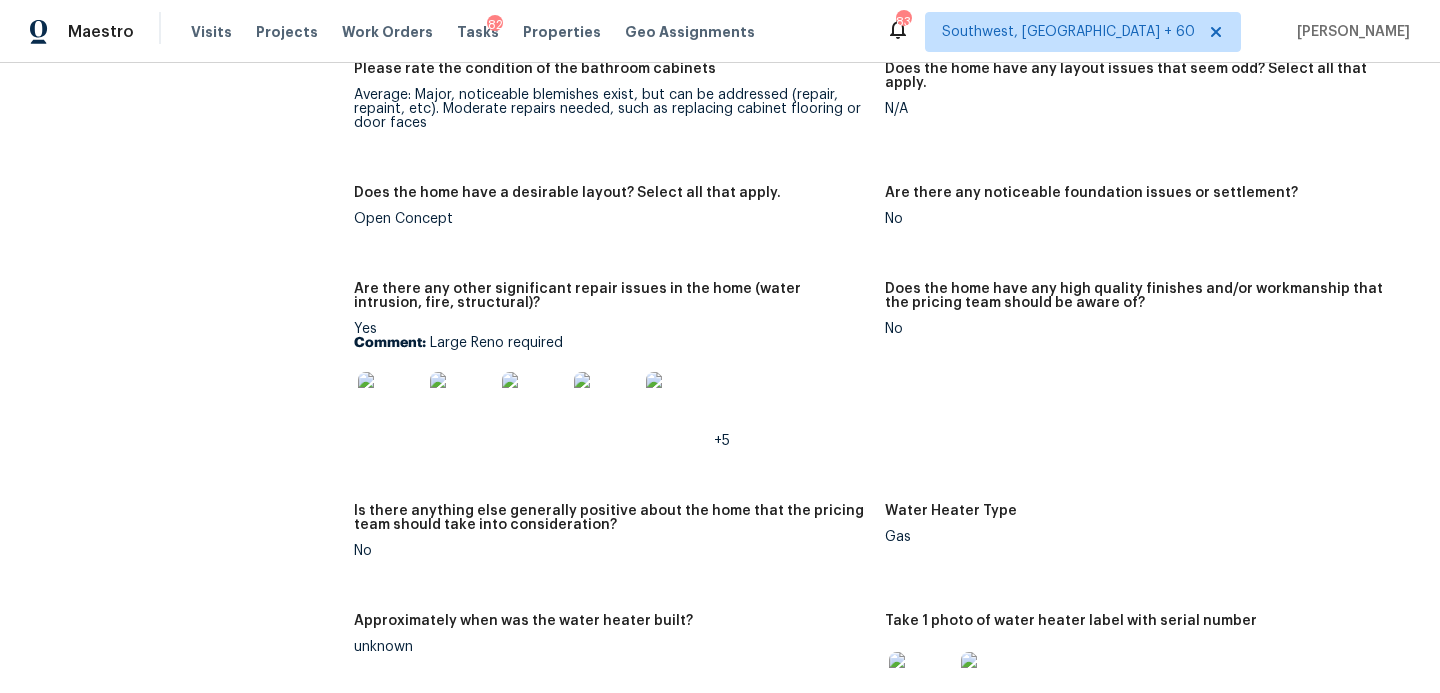 scroll, scrollTop: 3541, scrollLeft: 0, axis: vertical 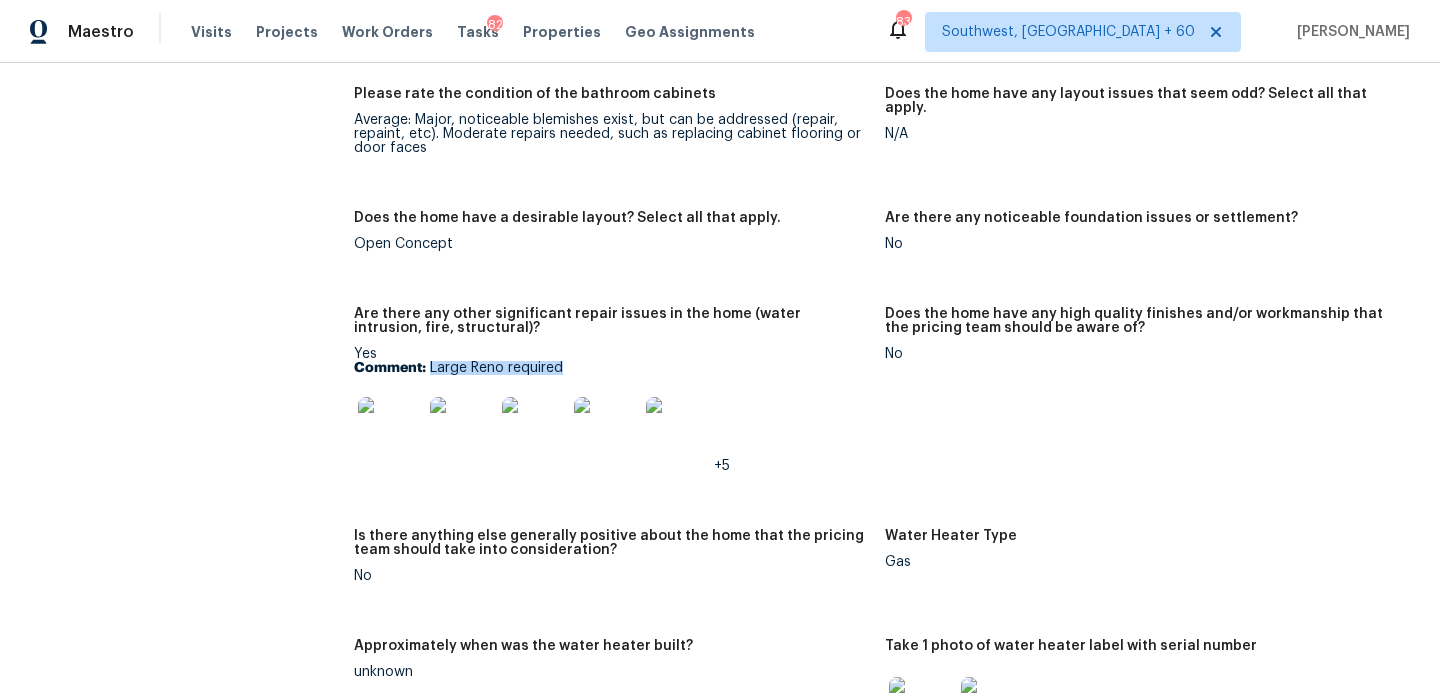 drag, startPoint x: 428, startPoint y: 339, endPoint x: 600, endPoint y: 339, distance: 172 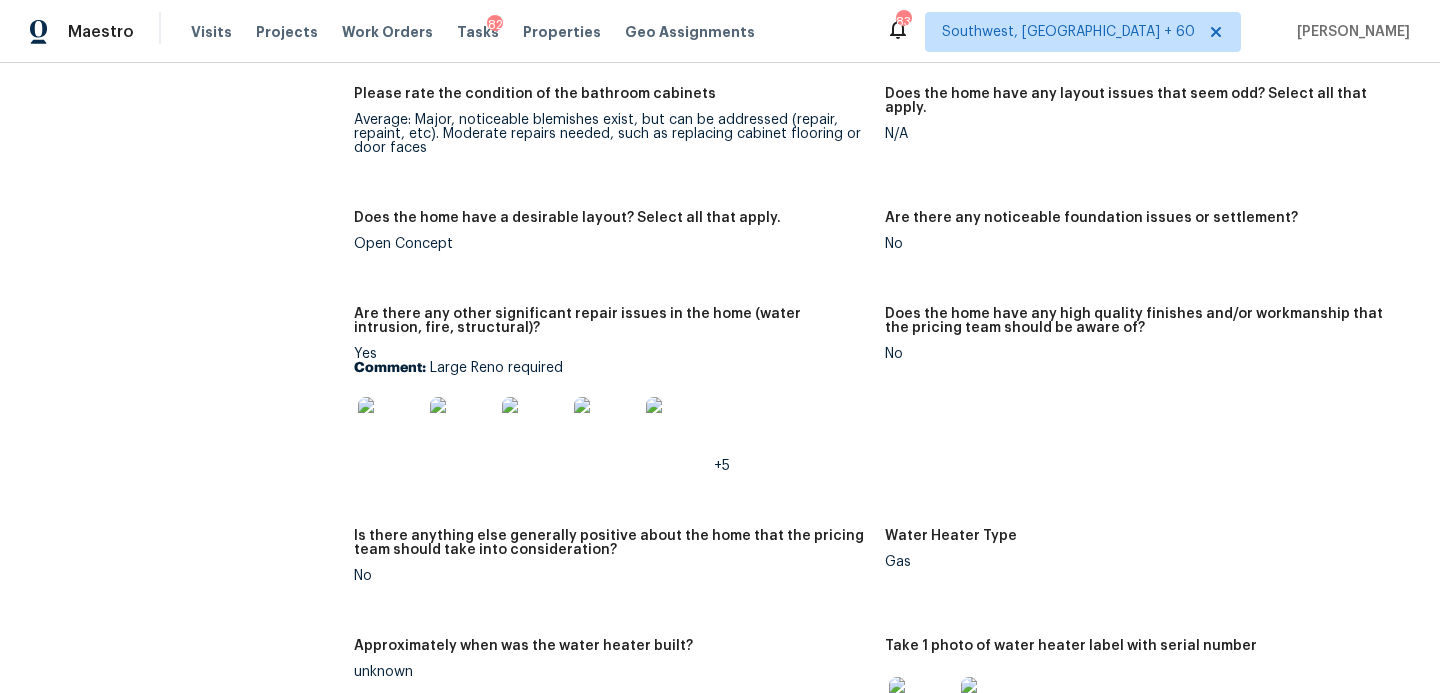 click on "Does the home have a desirable layout? Select all that apply. Open Concept" at bounding box center (619, 247) 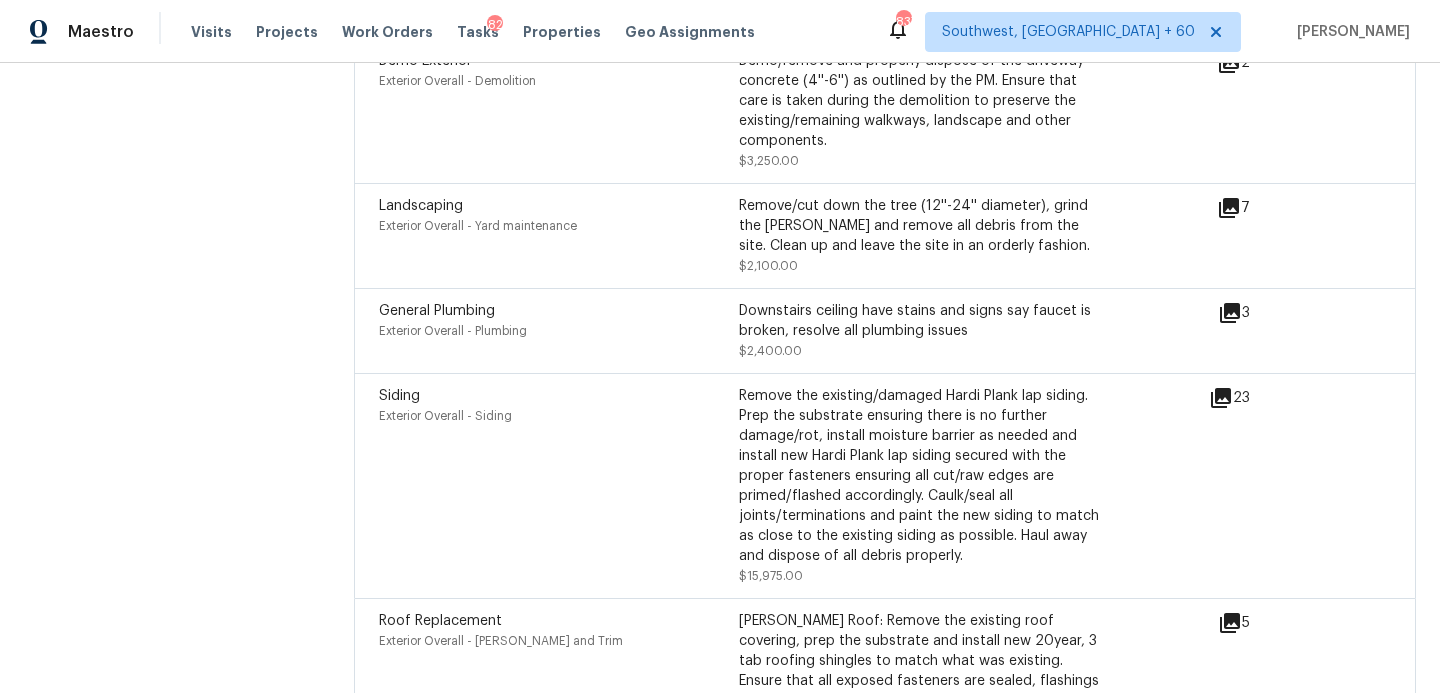 scroll, scrollTop: 5868, scrollLeft: 0, axis: vertical 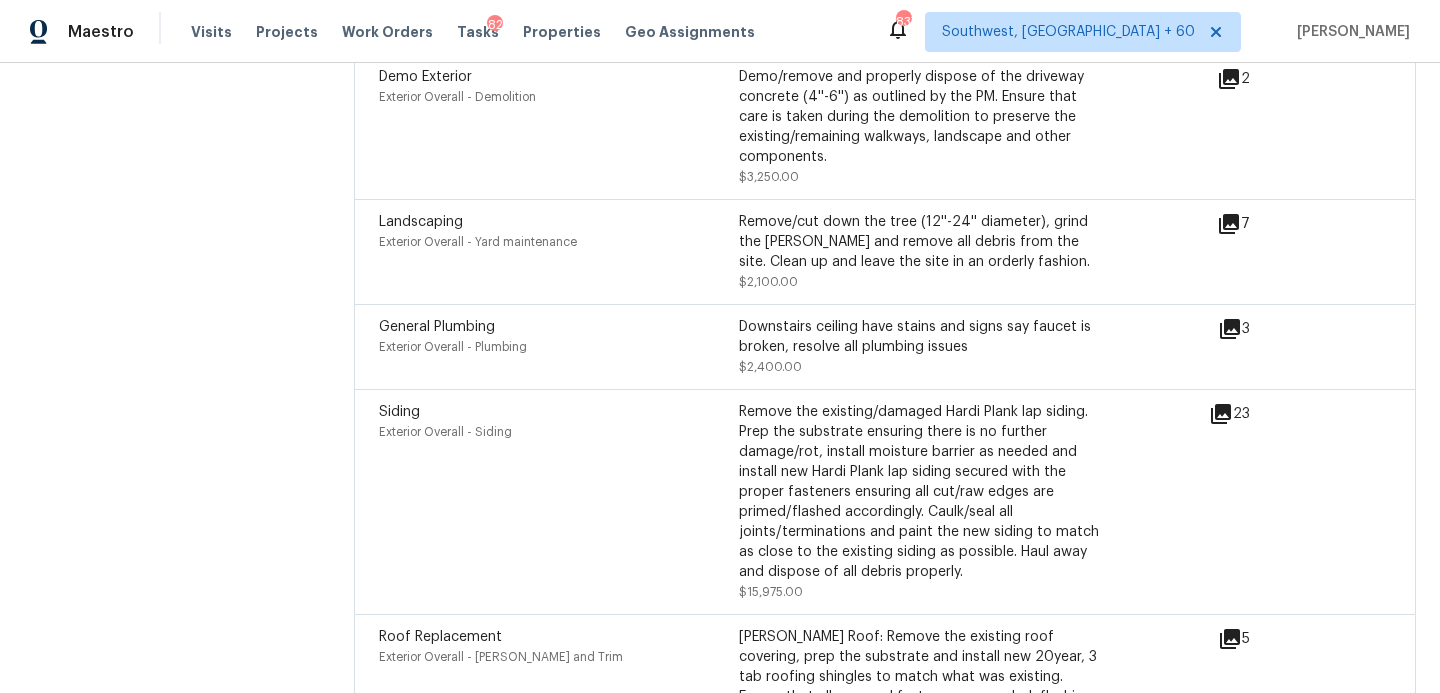 click 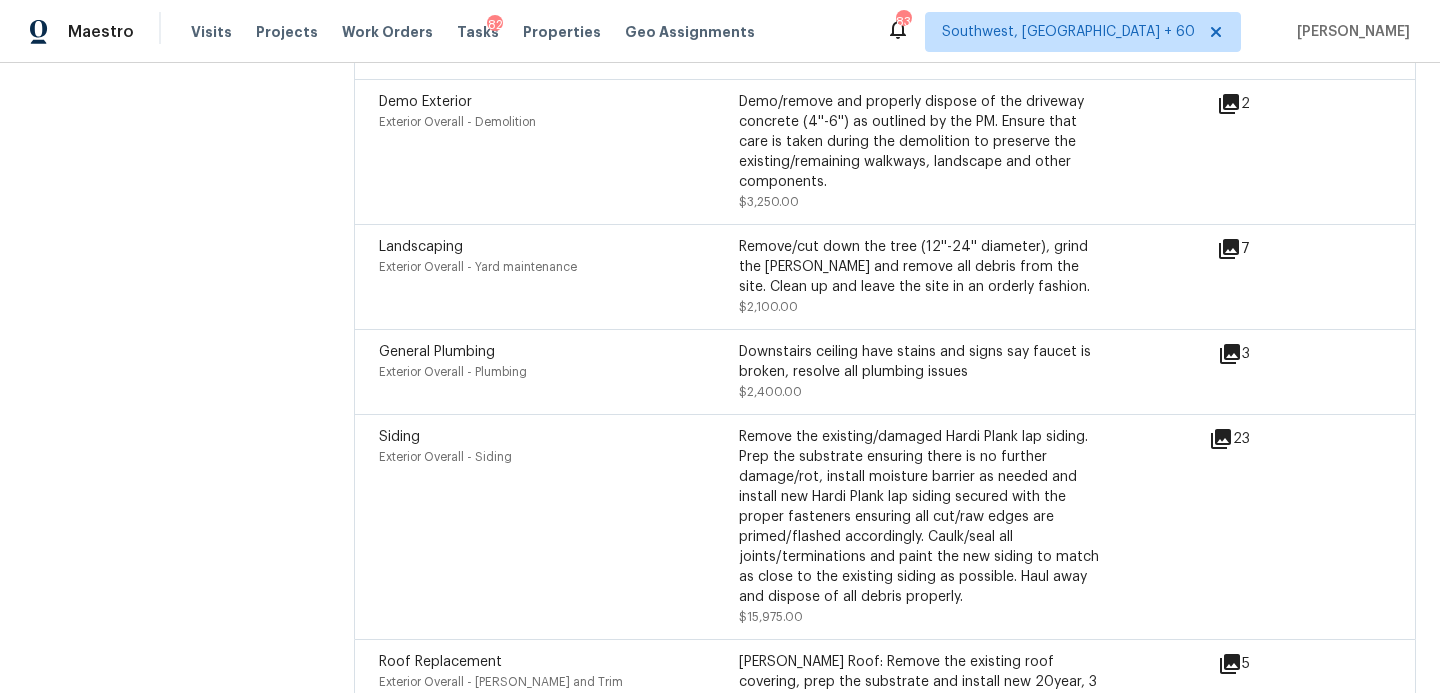 scroll, scrollTop: 5804, scrollLeft: 0, axis: vertical 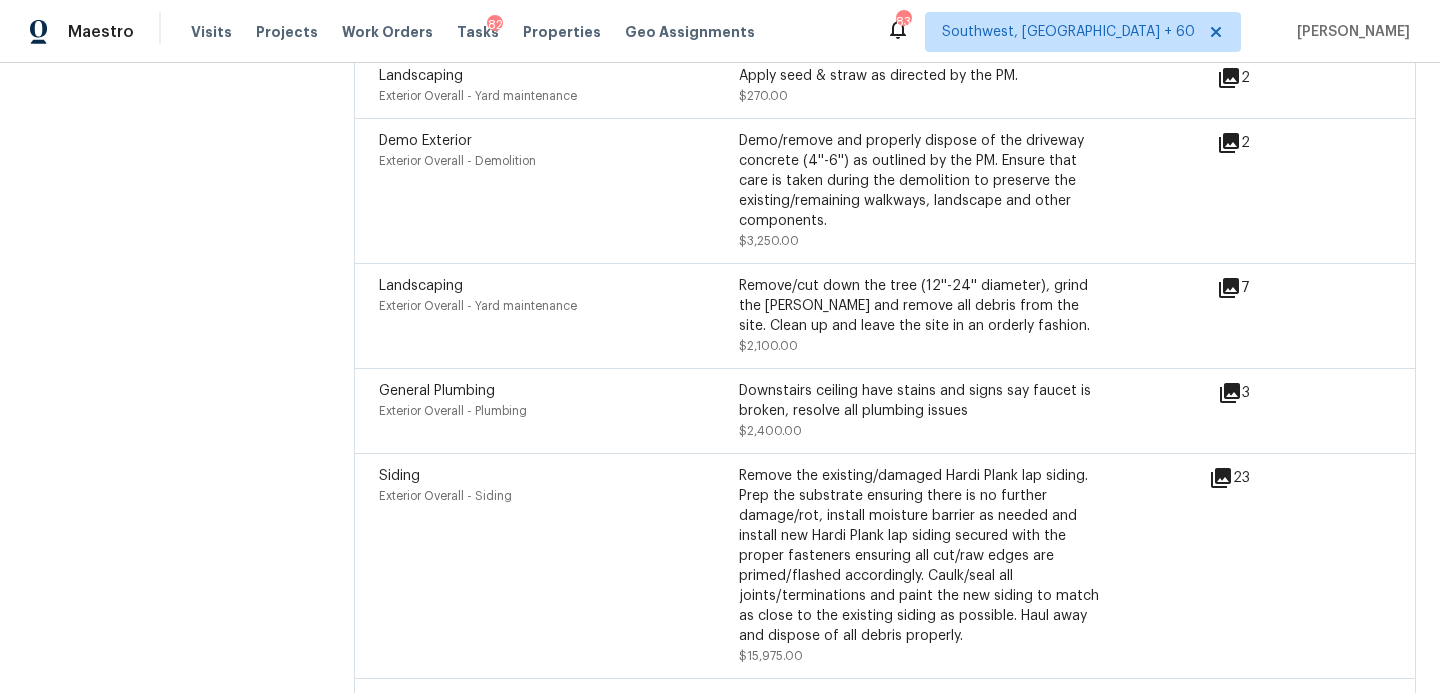 click on "3" at bounding box center (1266, 393) 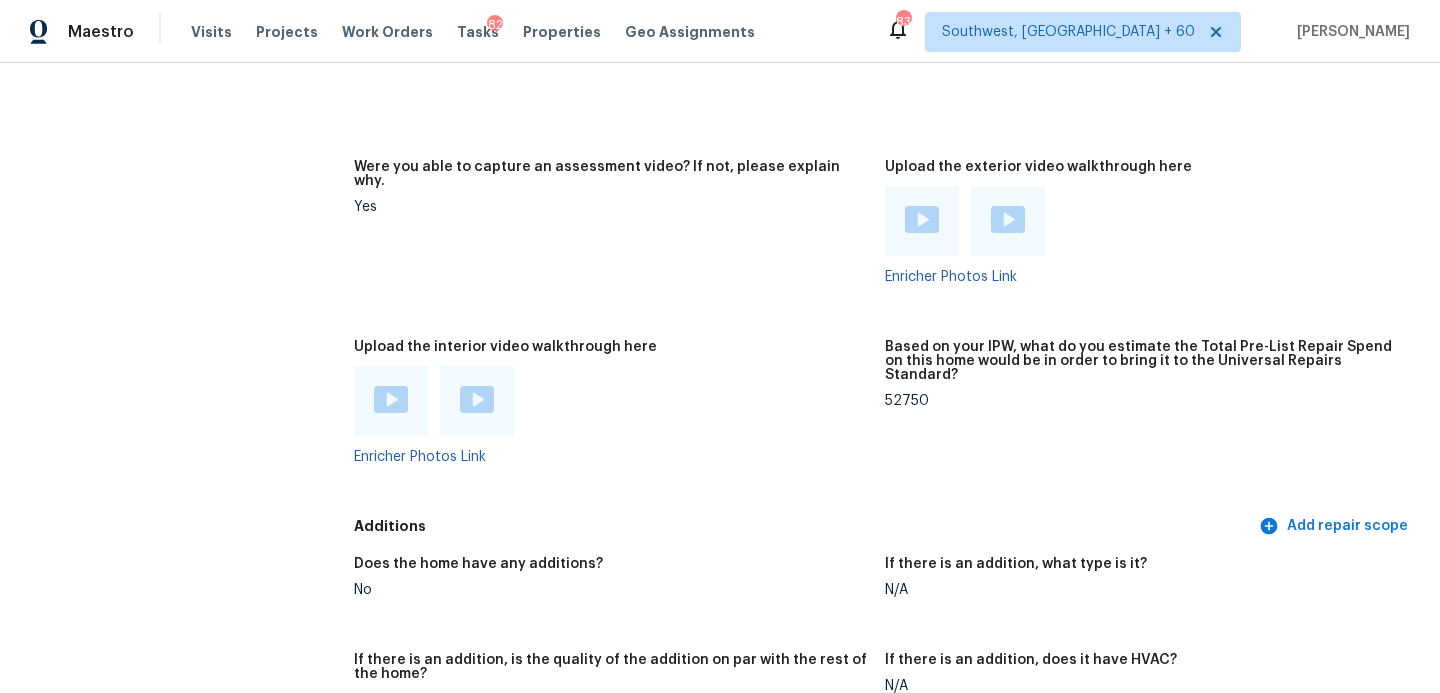 scroll, scrollTop: 4448, scrollLeft: 0, axis: vertical 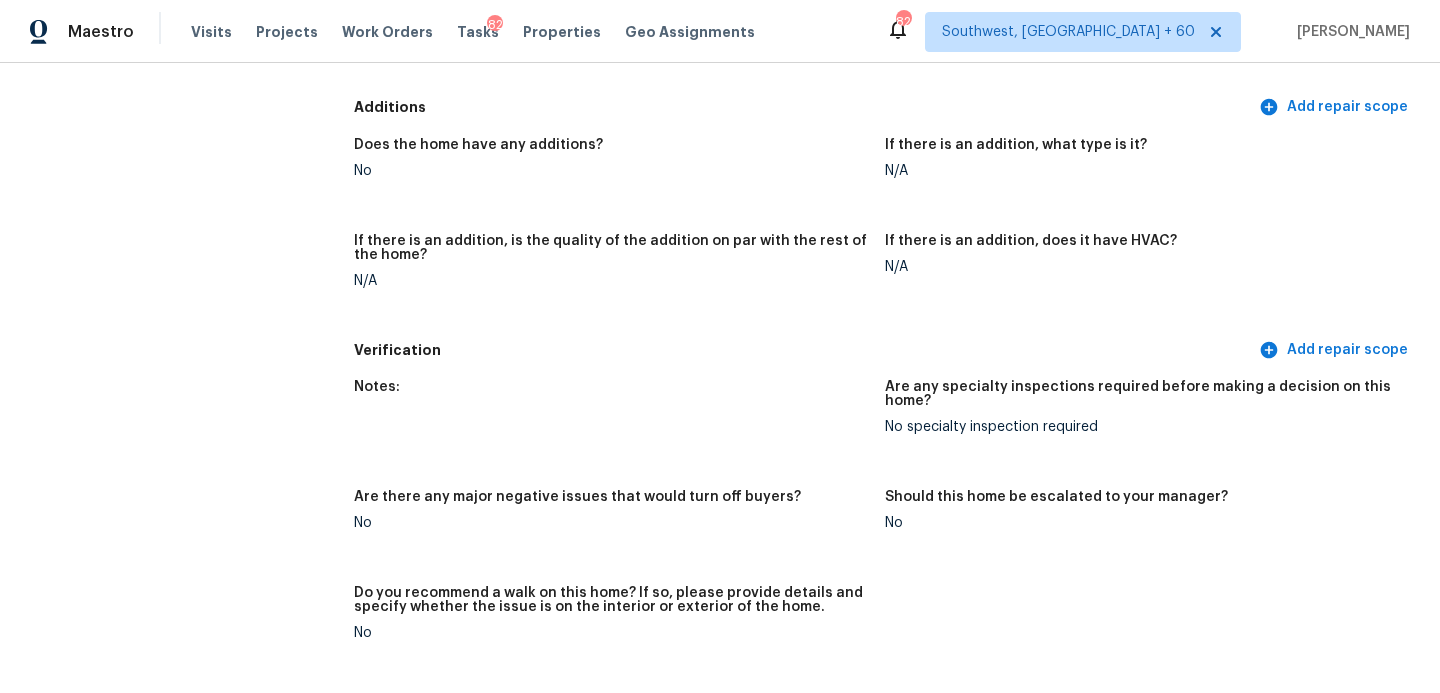 click on "Should this home be escalated to your manager?" at bounding box center (1056, 497) 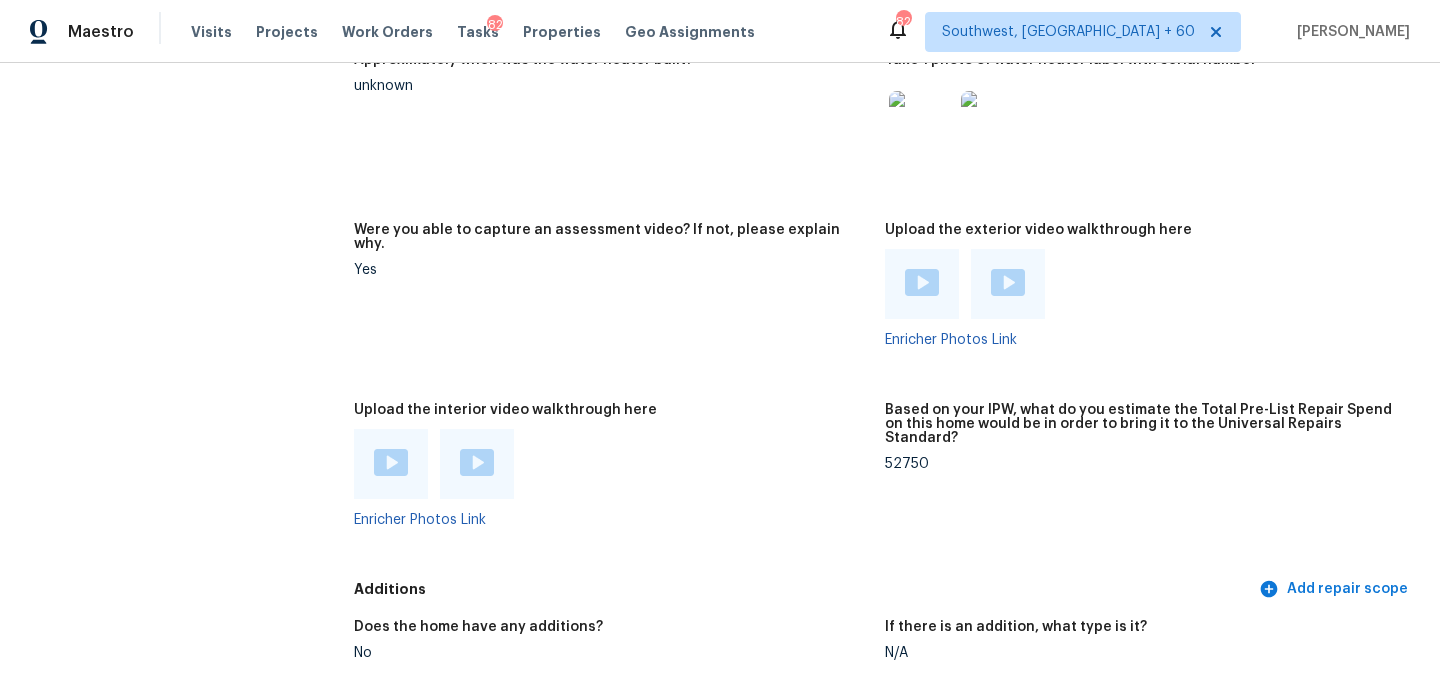 scroll, scrollTop: 4088, scrollLeft: 0, axis: vertical 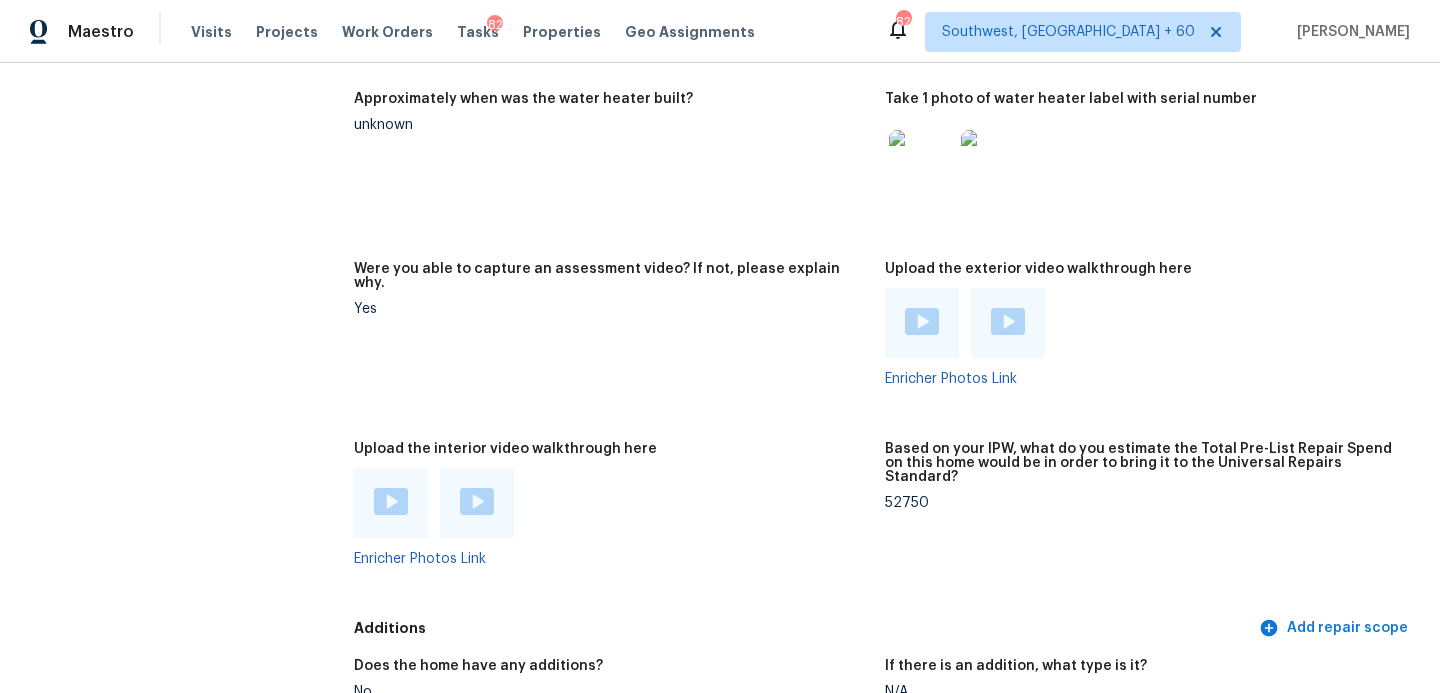 click on "Based on your IPW, what do you estimate the Total Pre-List Repair Spend on this home would be in order to bring it to the Universal Repairs Standard?" at bounding box center [1142, 469] 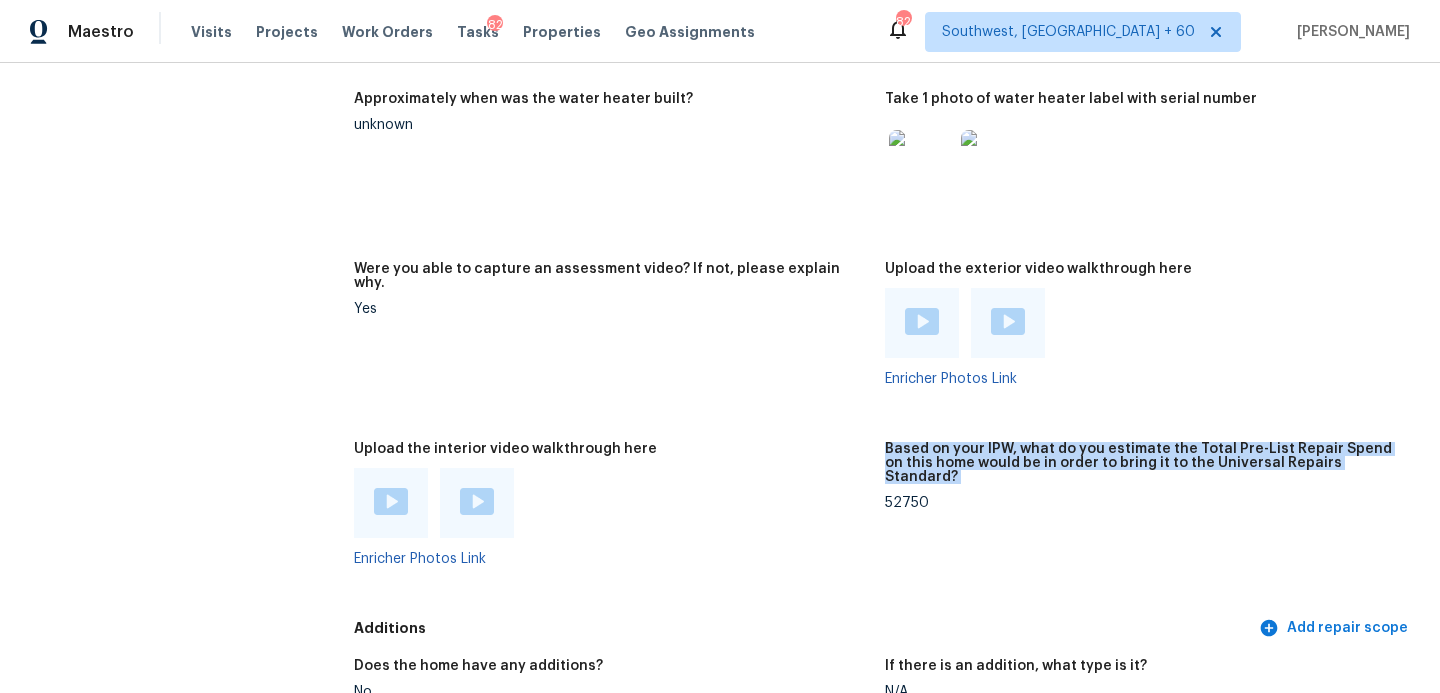 click on "Based on your IPW, what do you estimate the Total Pre-List Repair Spend on this home would be in order to bring it to the Universal Repairs Standard?" at bounding box center (1142, 469) 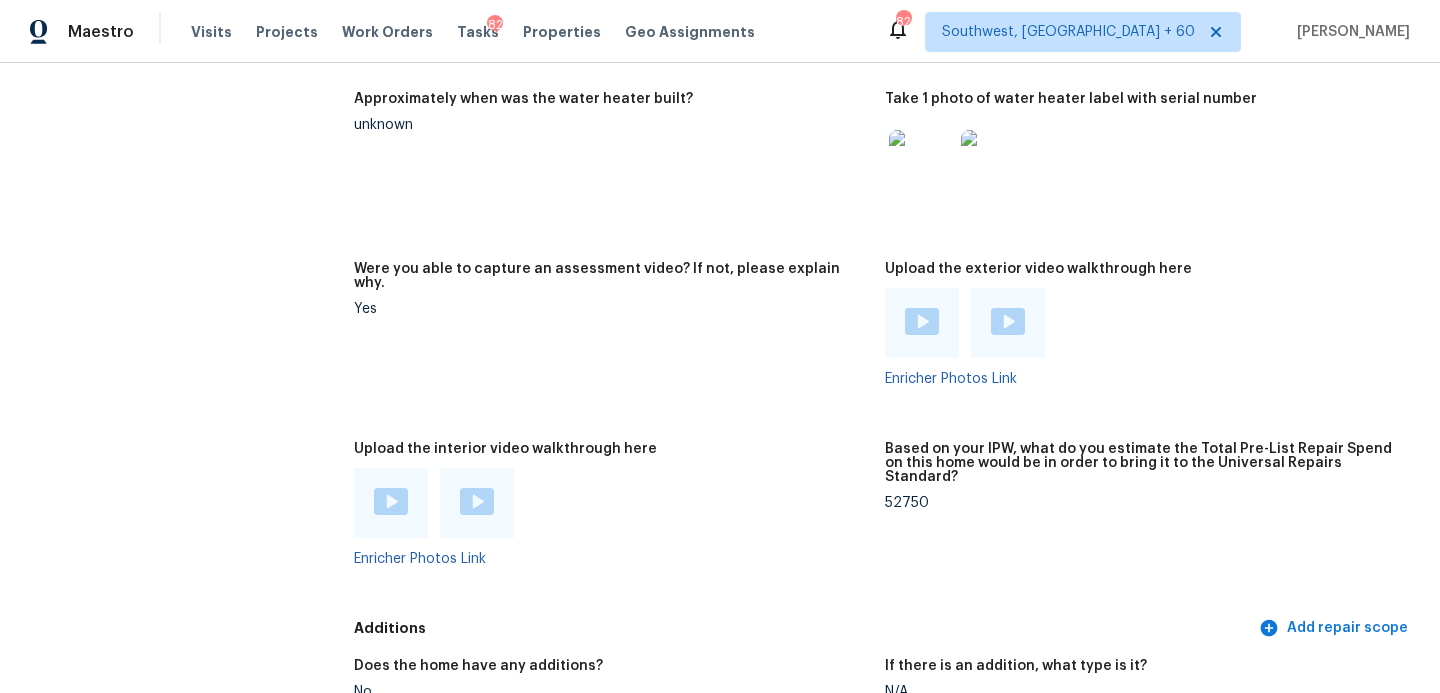 click on "52750" at bounding box center [1142, 503] 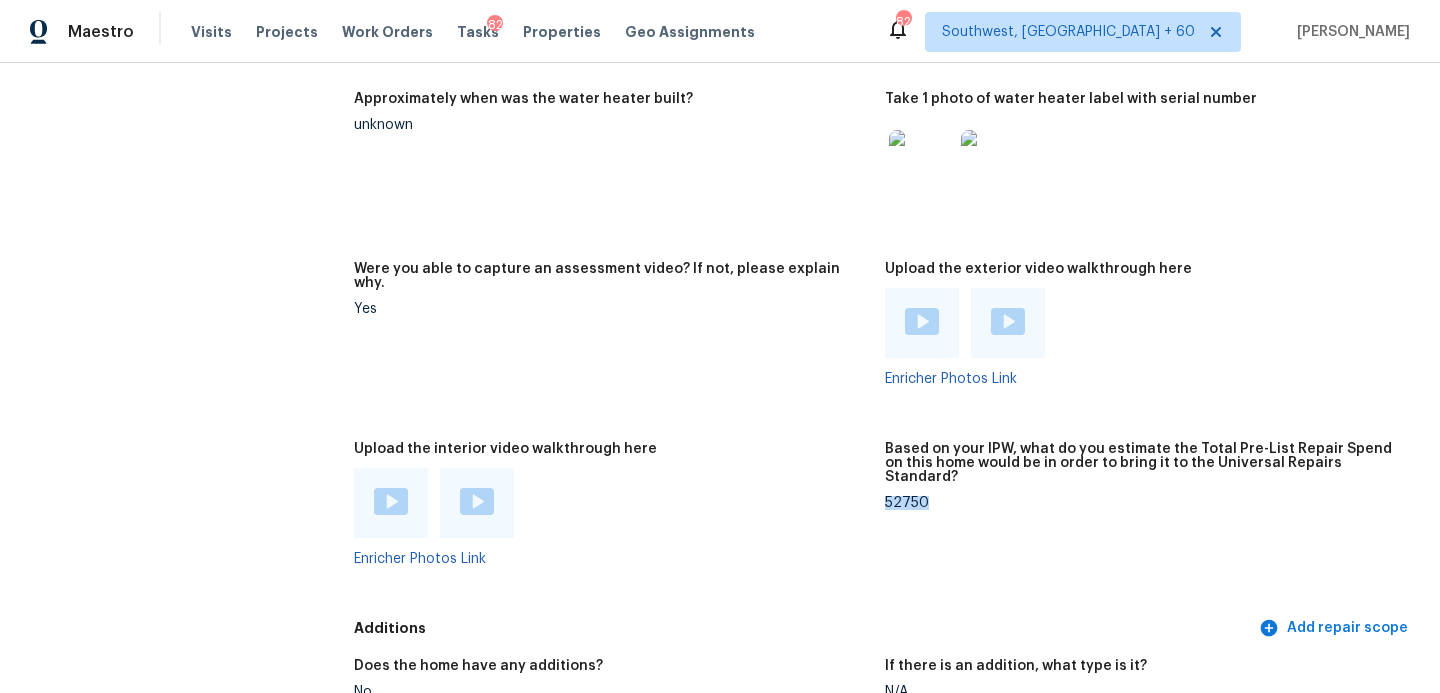 click on "52750" at bounding box center (1142, 503) 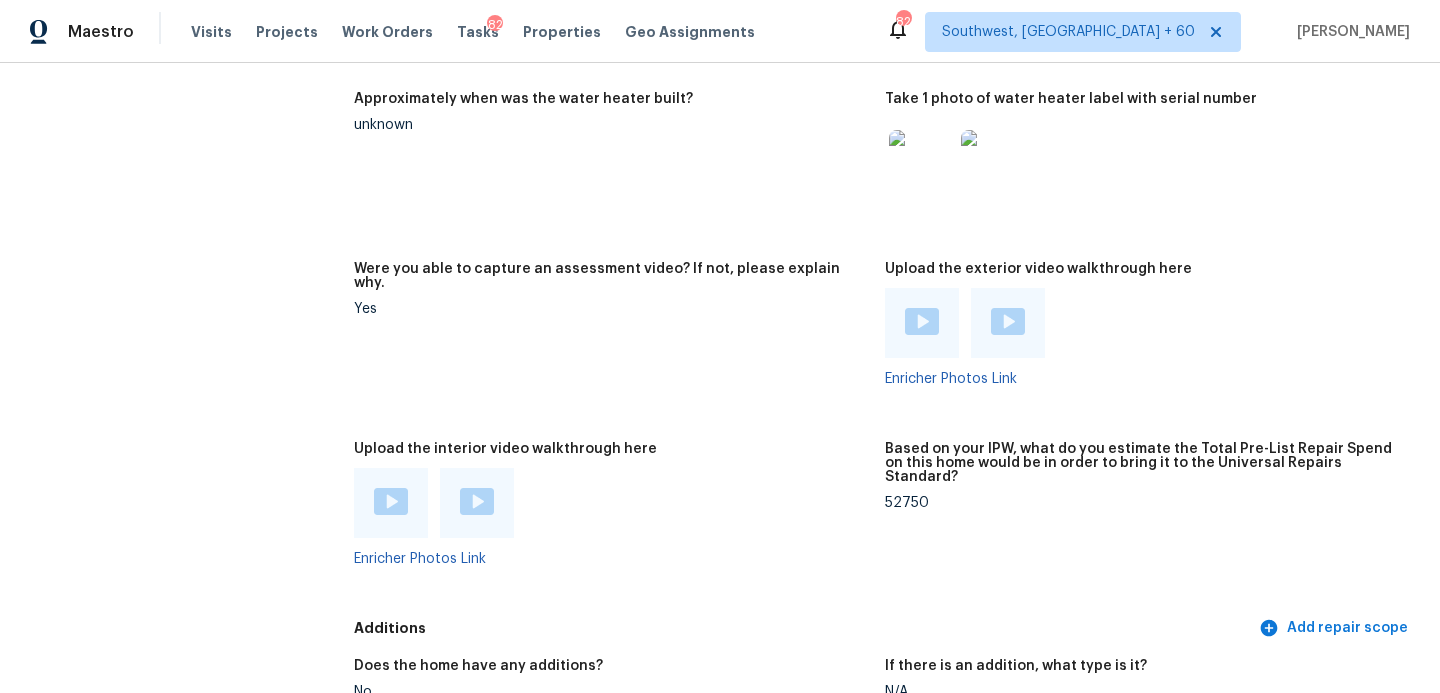 click on "Were you able to capture an assessment video? If not, please explain why. Yes" at bounding box center (619, 340) 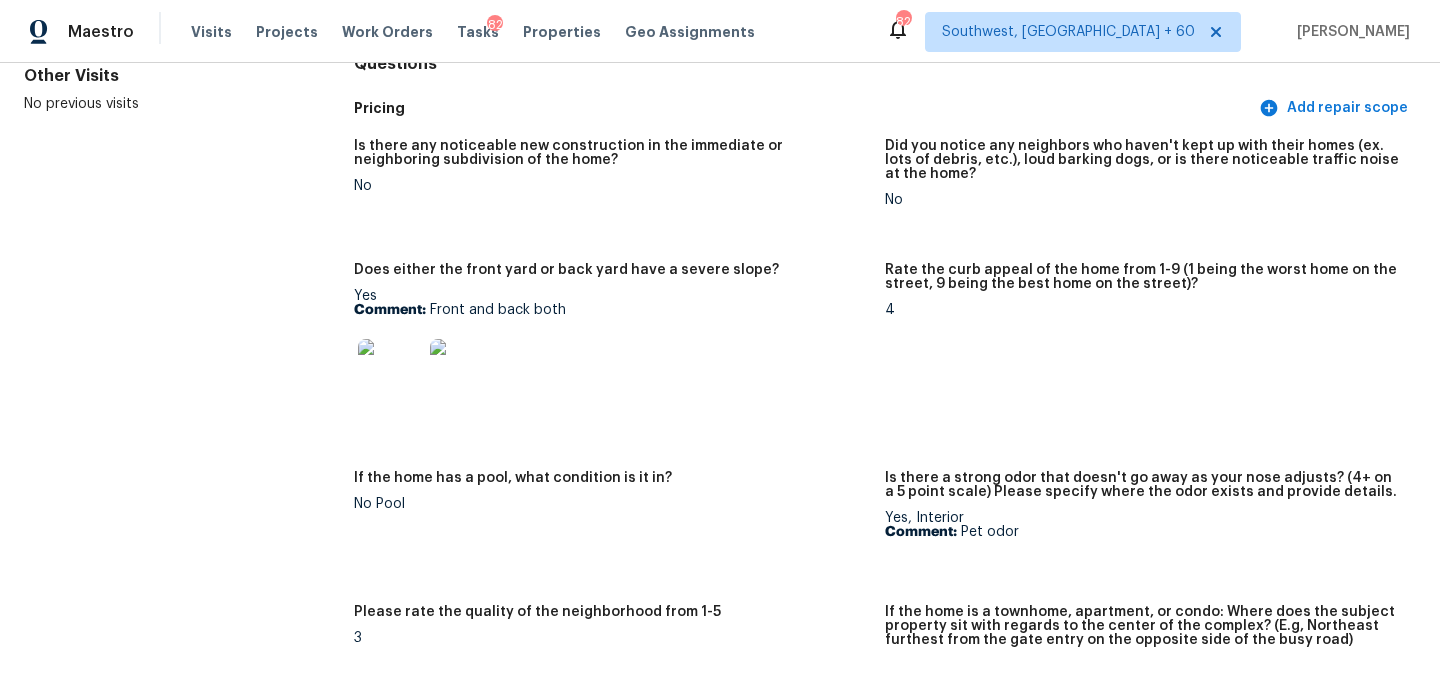 scroll, scrollTop: 0, scrollLeft: 0, axis: both 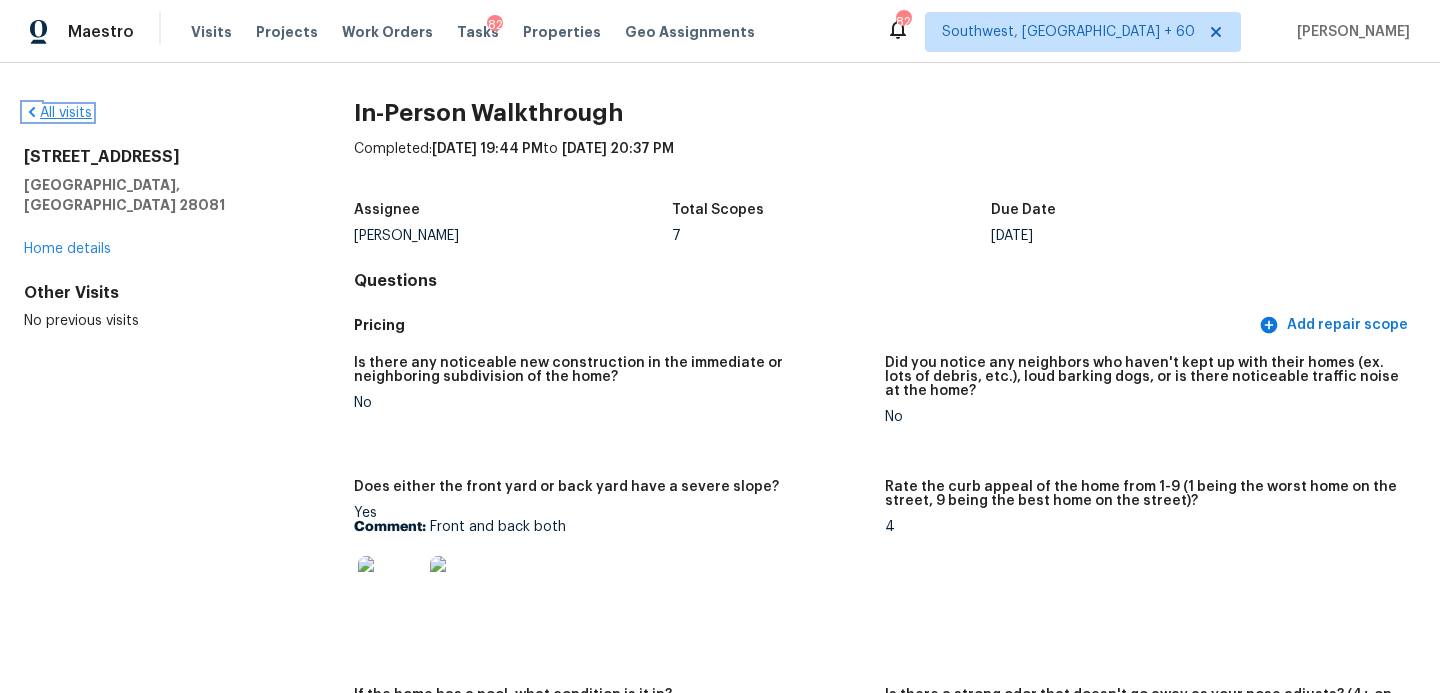 click on "All visits" at bounding box center [58, 113] 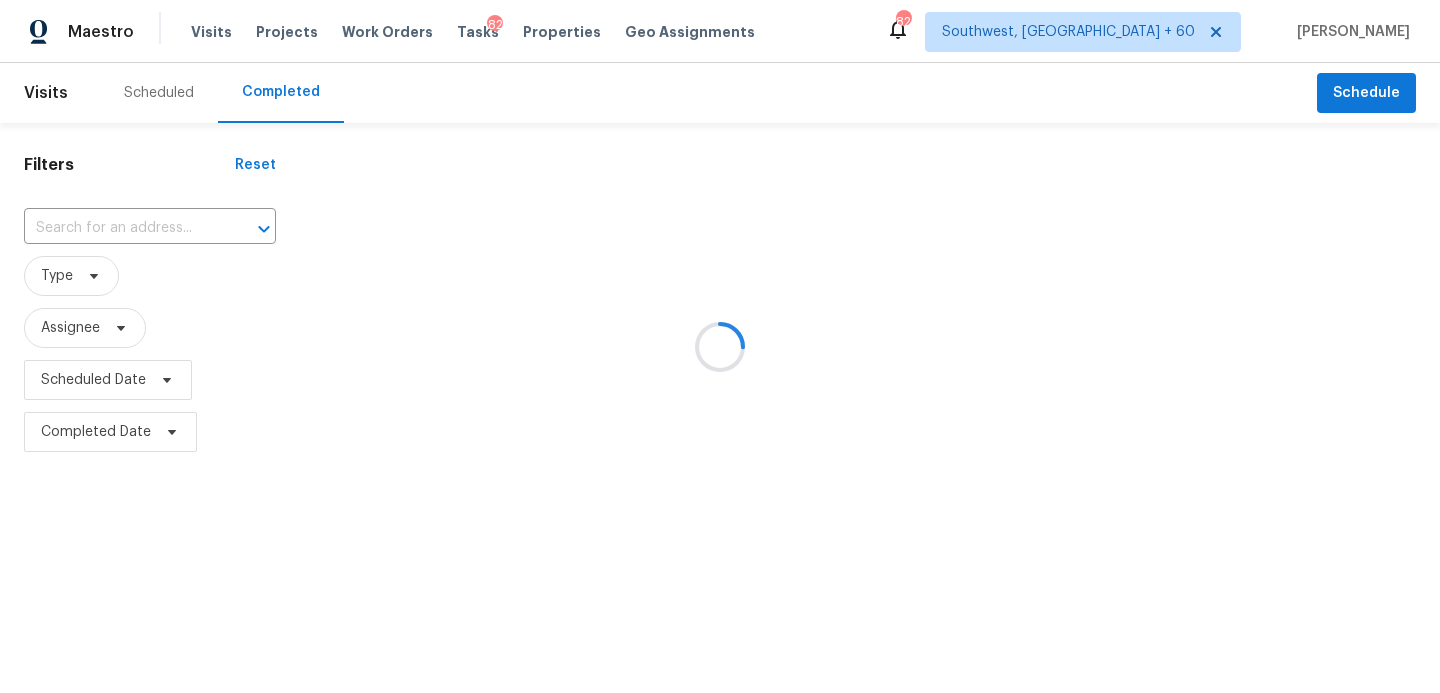 click at bounding box center [720, 346] 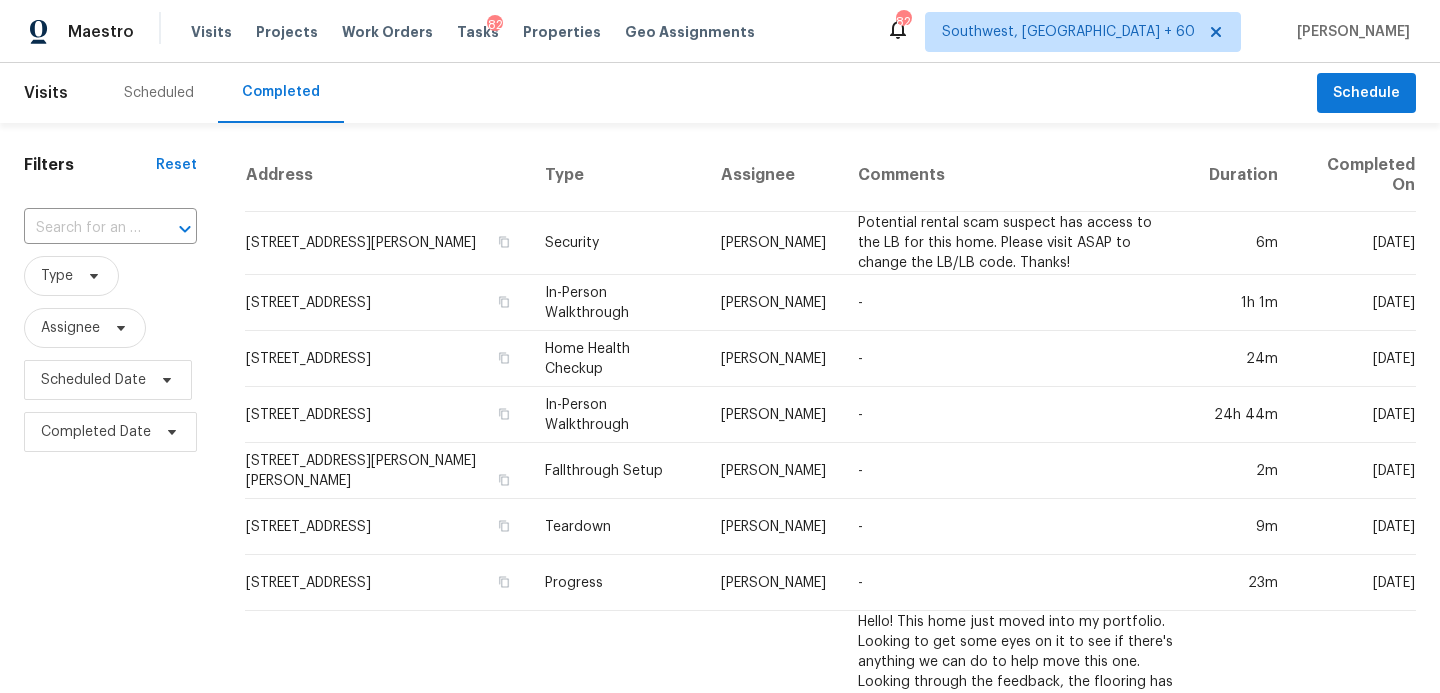 click at bounding box center [171, 229] 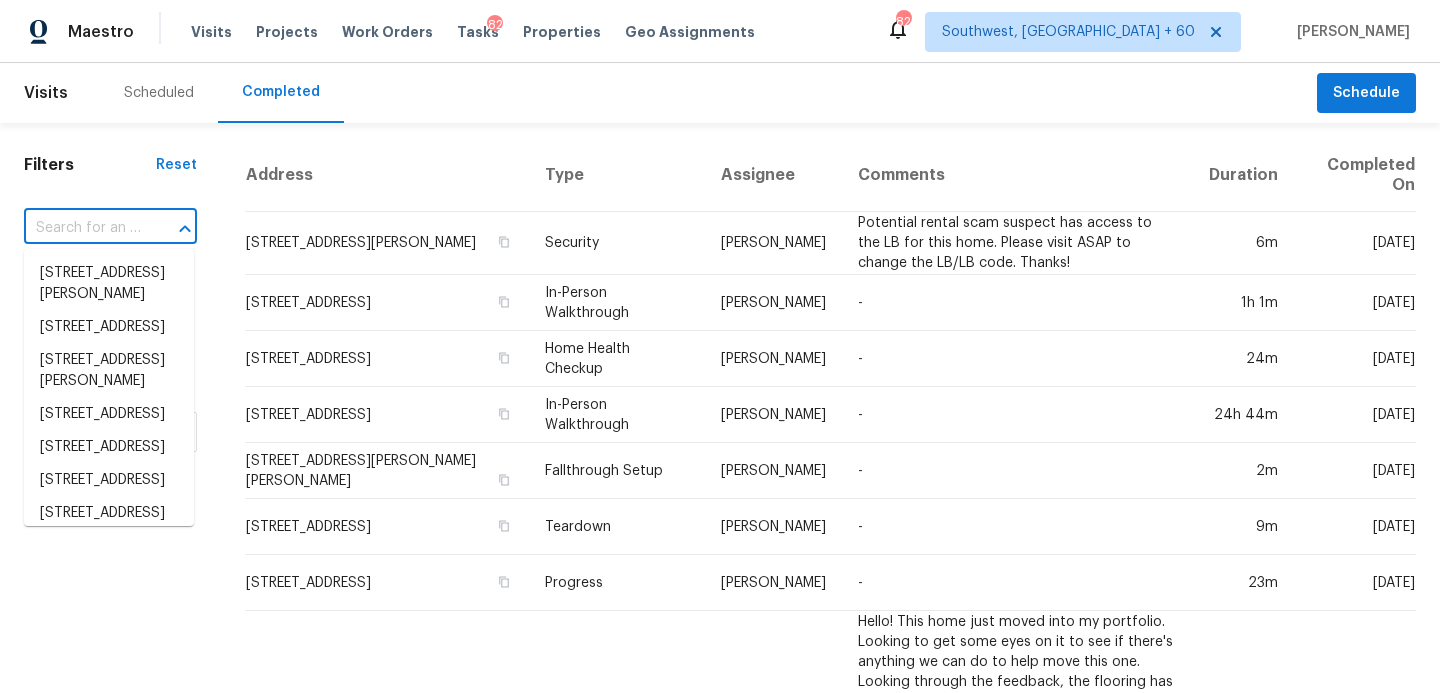 paste on "1484 Dupree Rd, Woodstock, GA 30189" 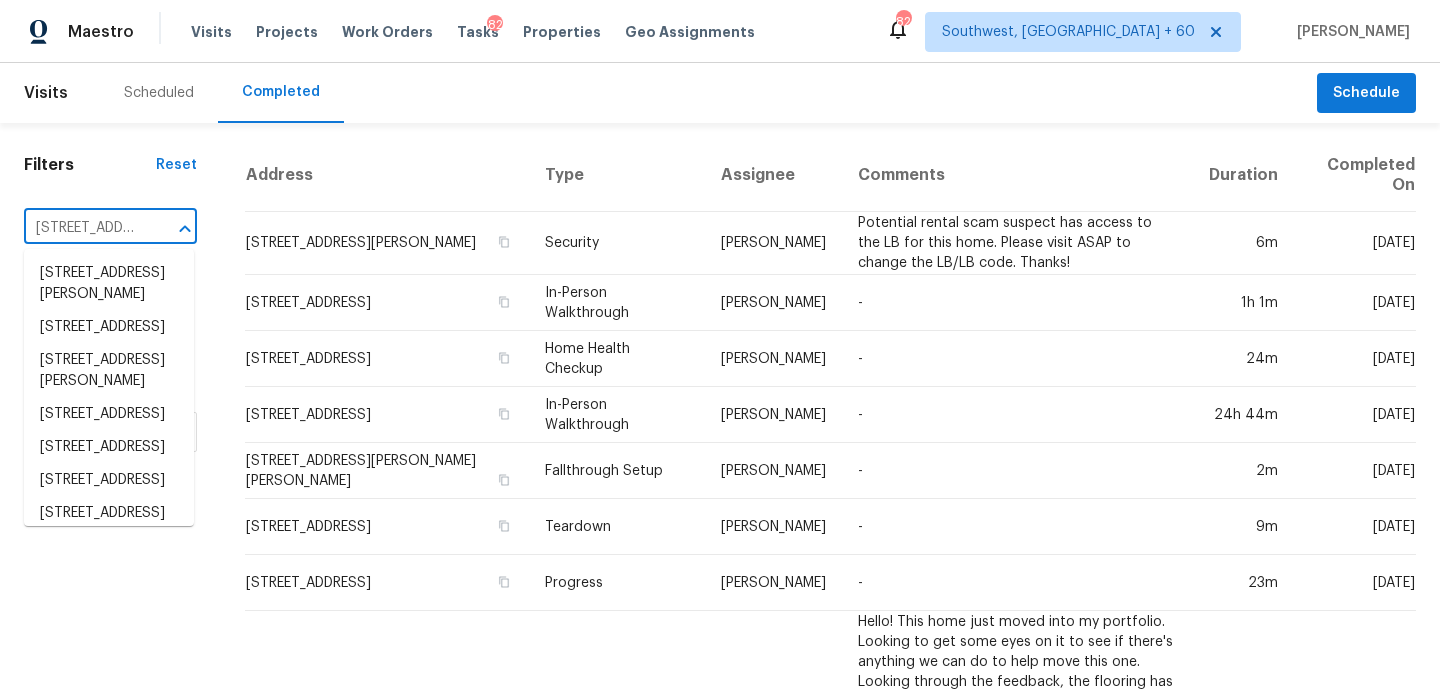 scroll, scrollTop: 0, scrollLeft: 153, axis: horizontal 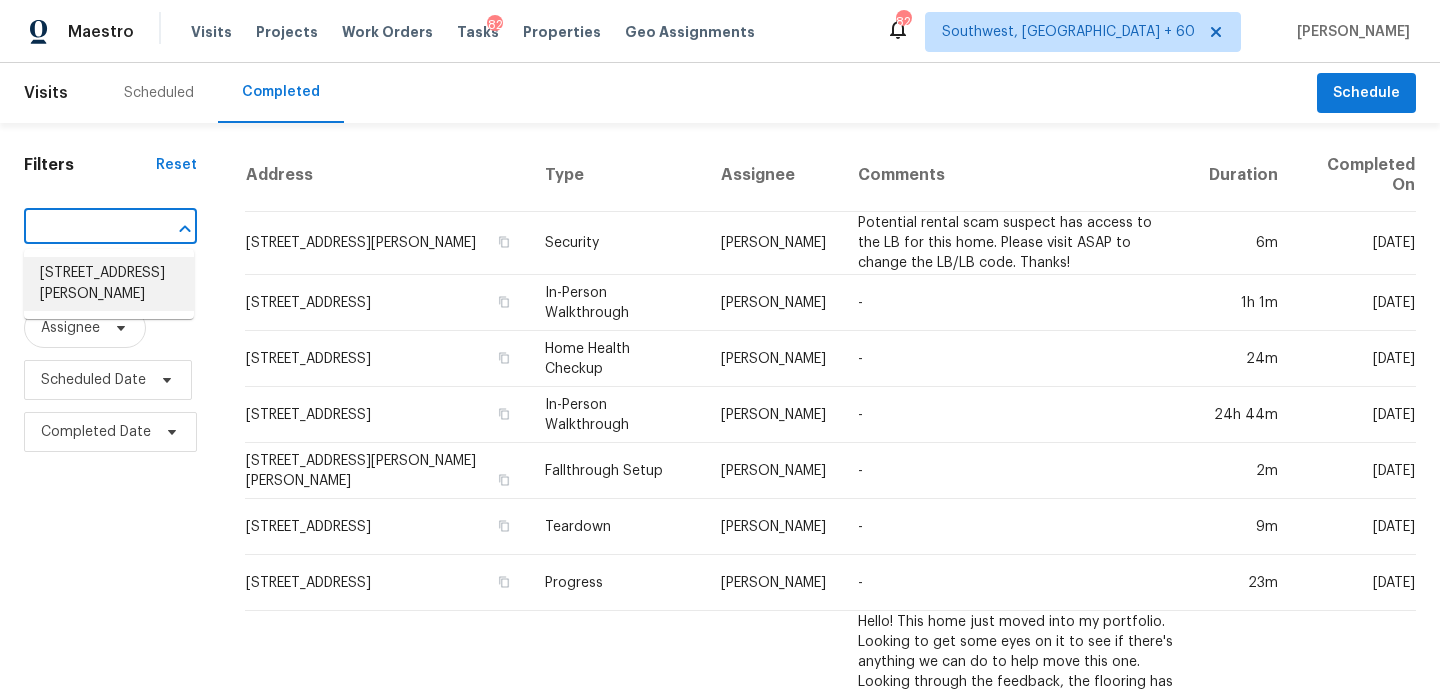 click on "1484 Dupree Rd, Woodstock, GA 30189" at bounding box center [109, 284] 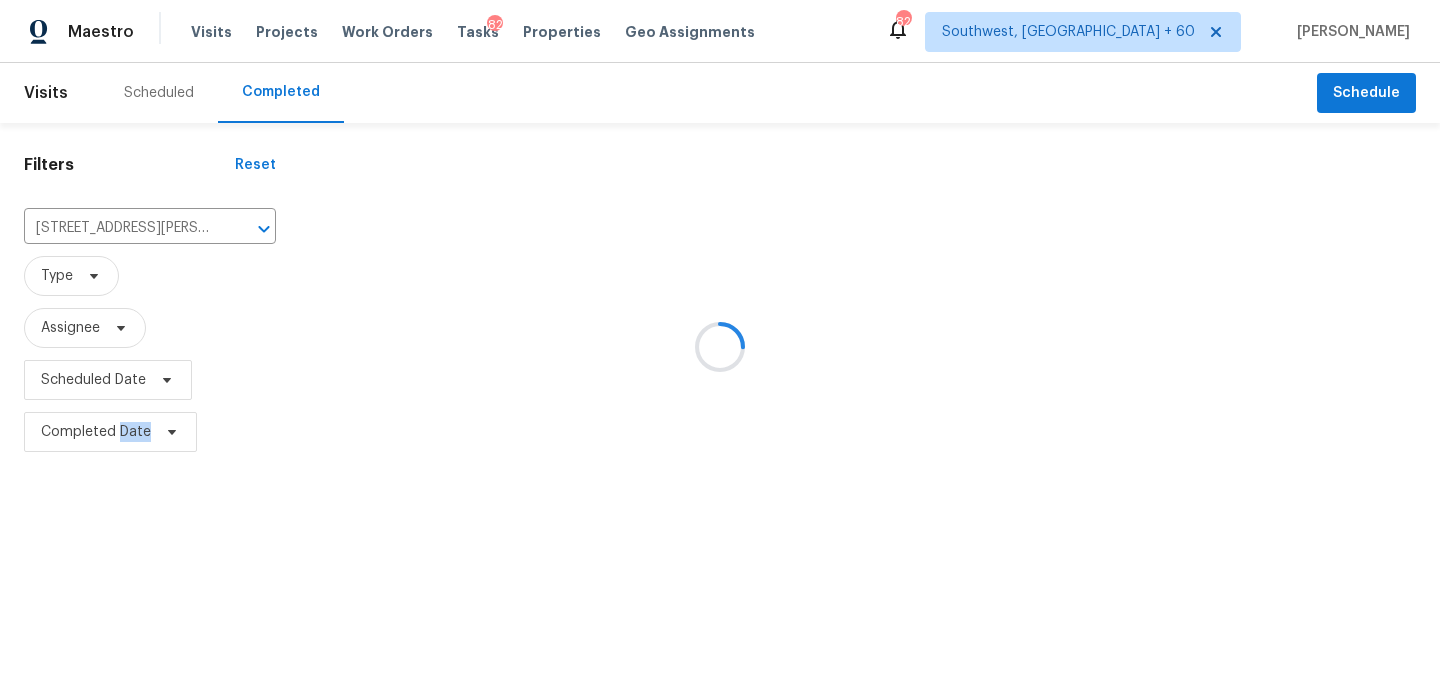 click at bounding box center [720, 346] 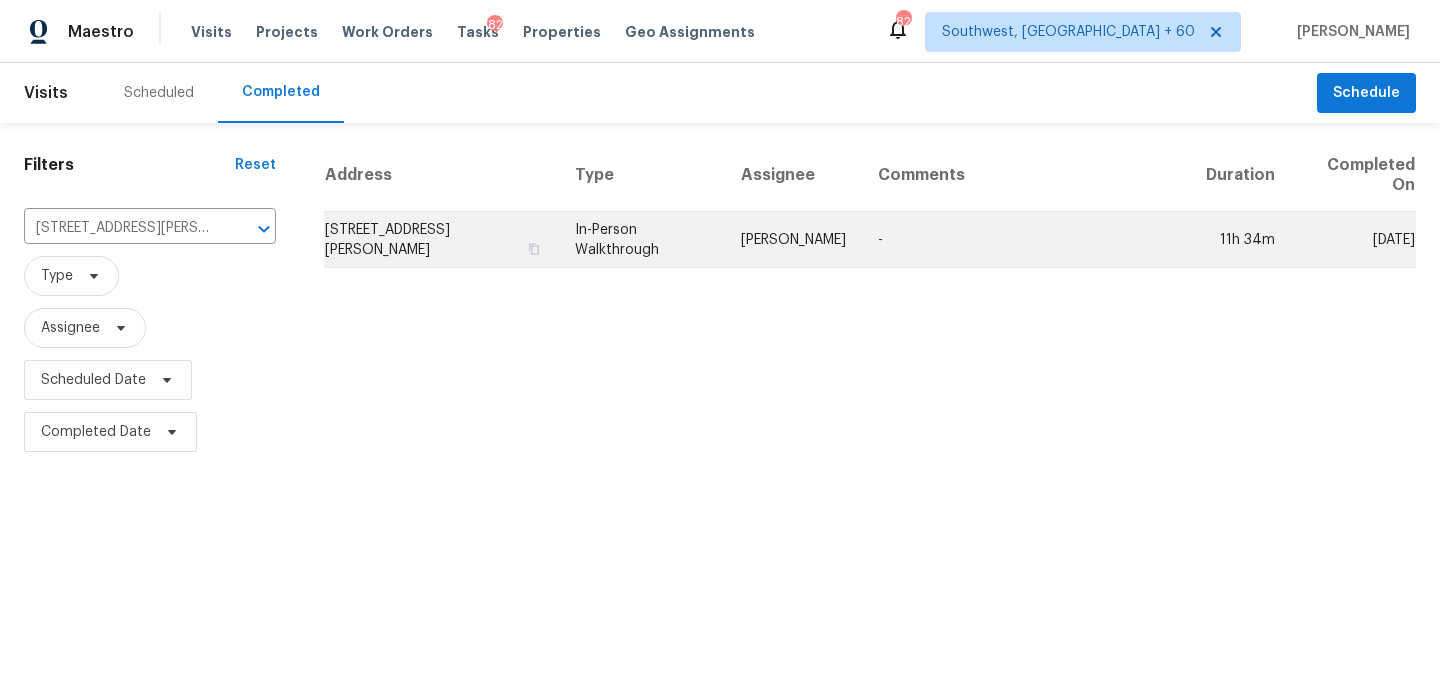 click on "In-Person Walkthrough" at bounding box center (642, 240) 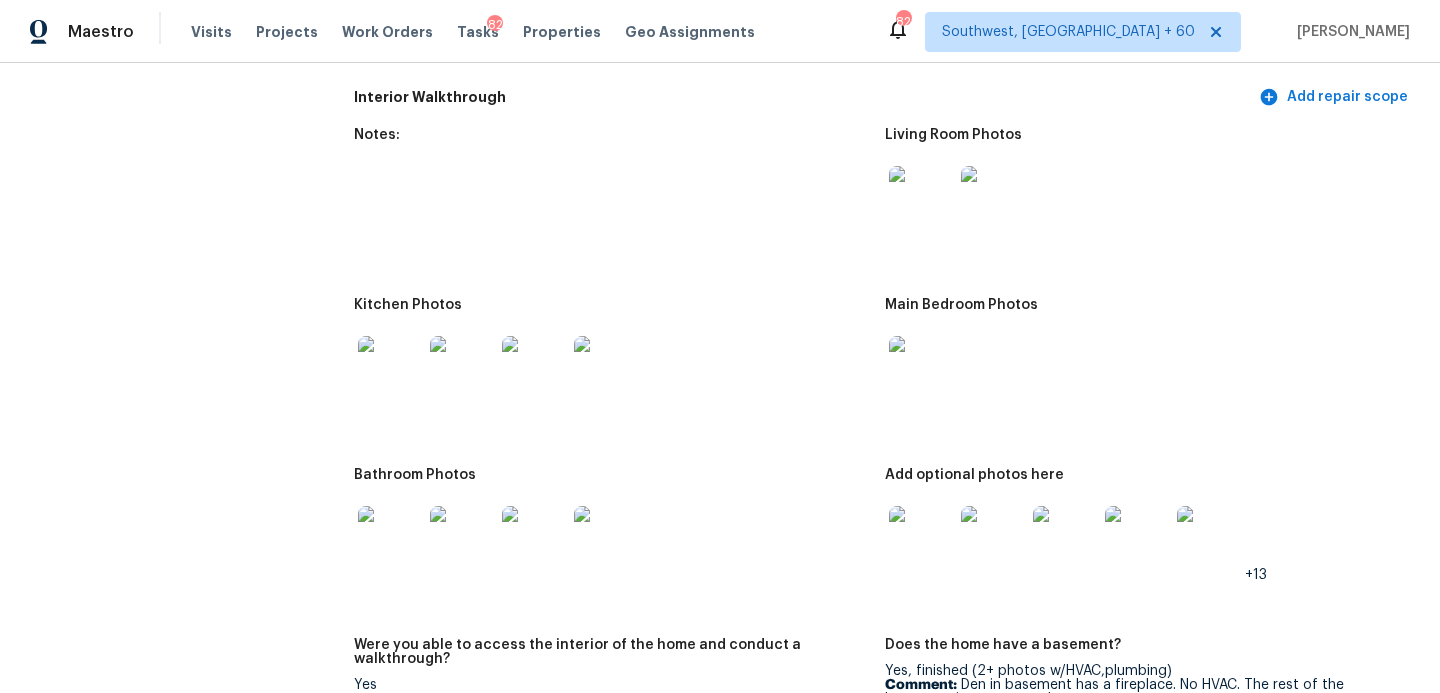 scroll, scrollTop: 2268, scrollLeft: 0, axis: vertical 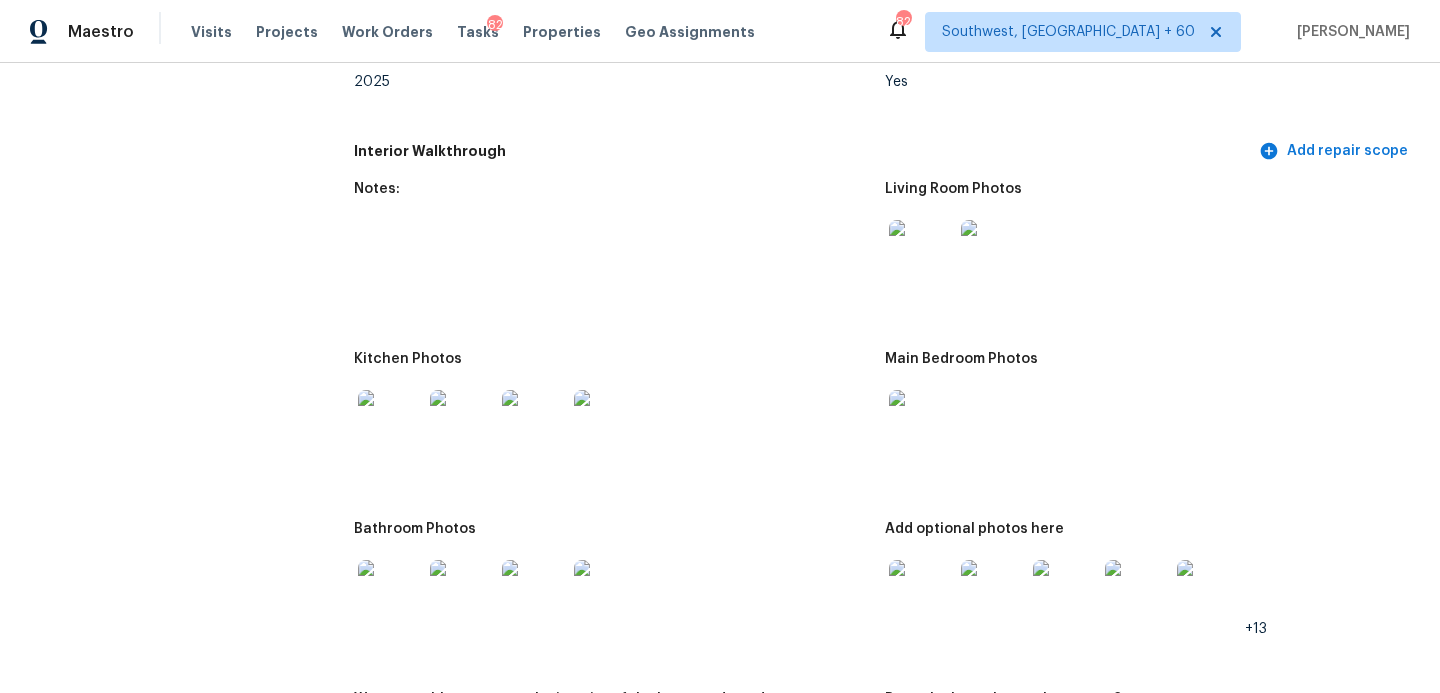 click at bounding box center (921, 252) 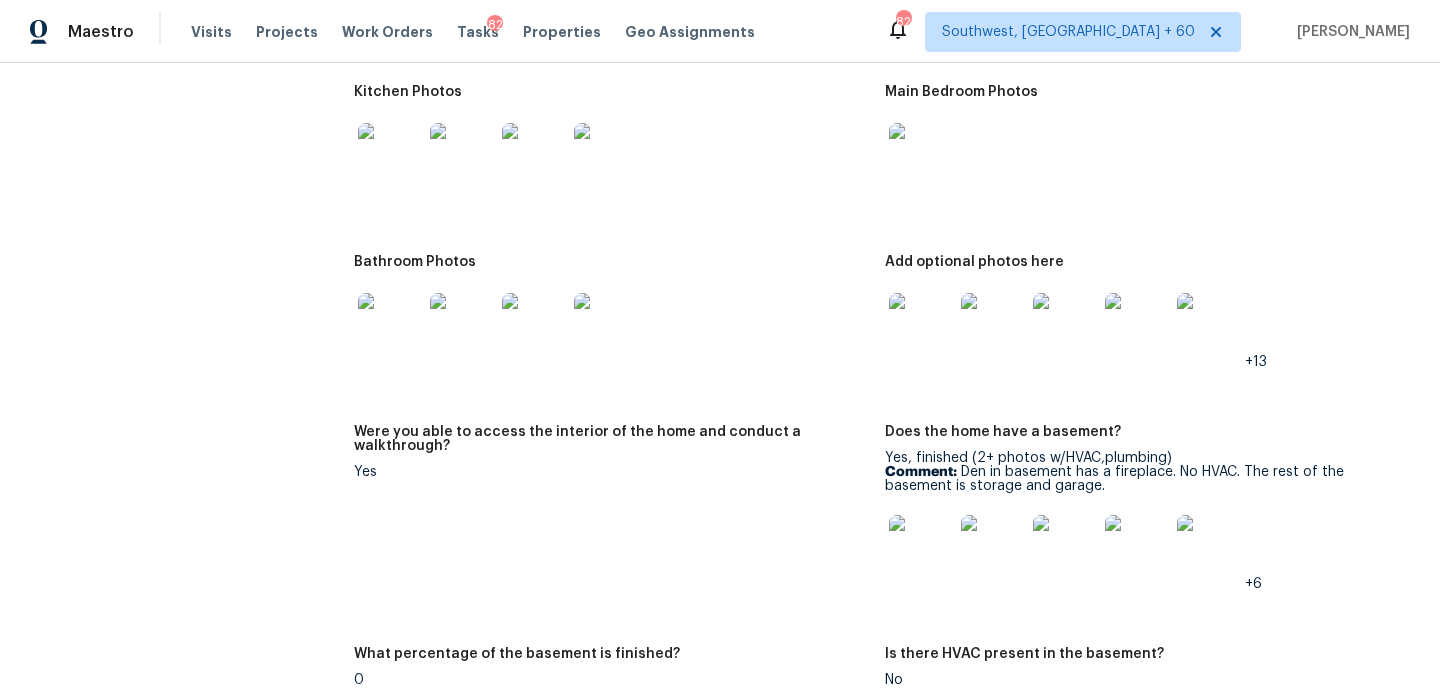 scroll, scrollTop: 2472, scrollLeft: 0, axis: vertical 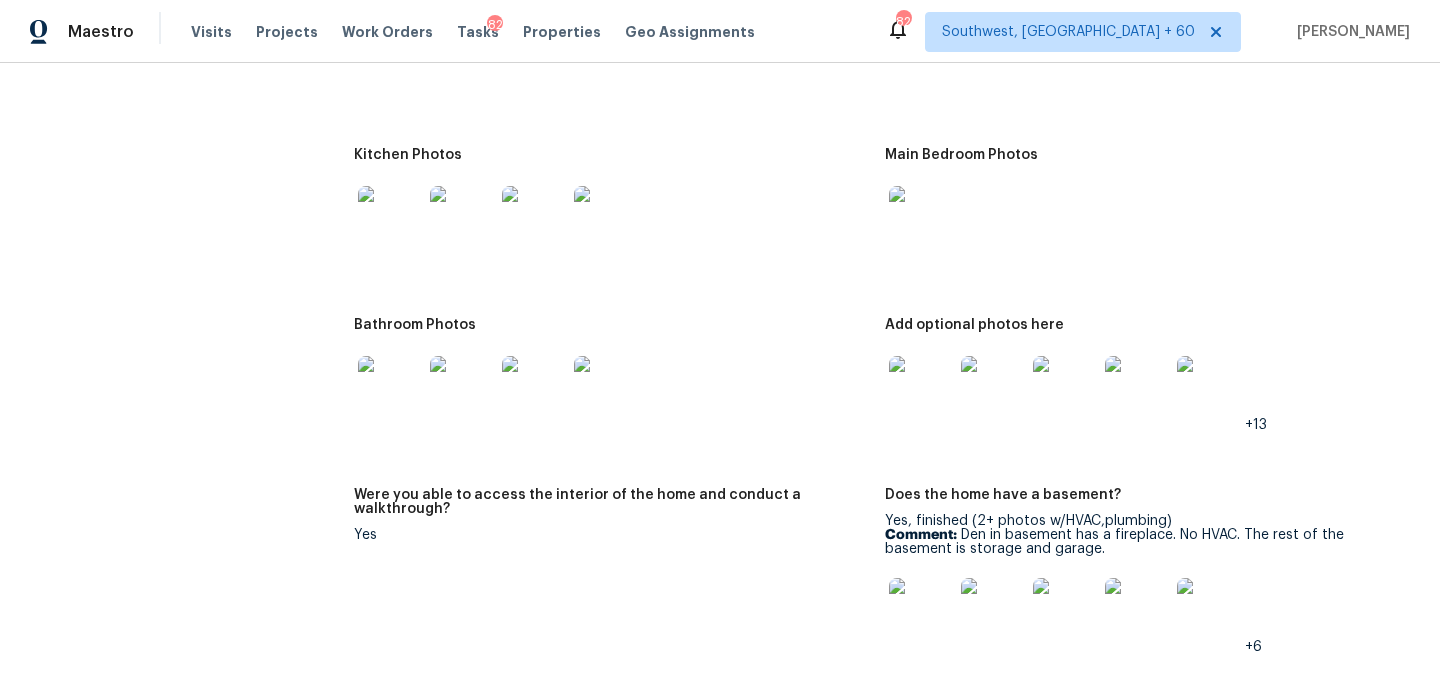 click at bounding box center [390, 218] 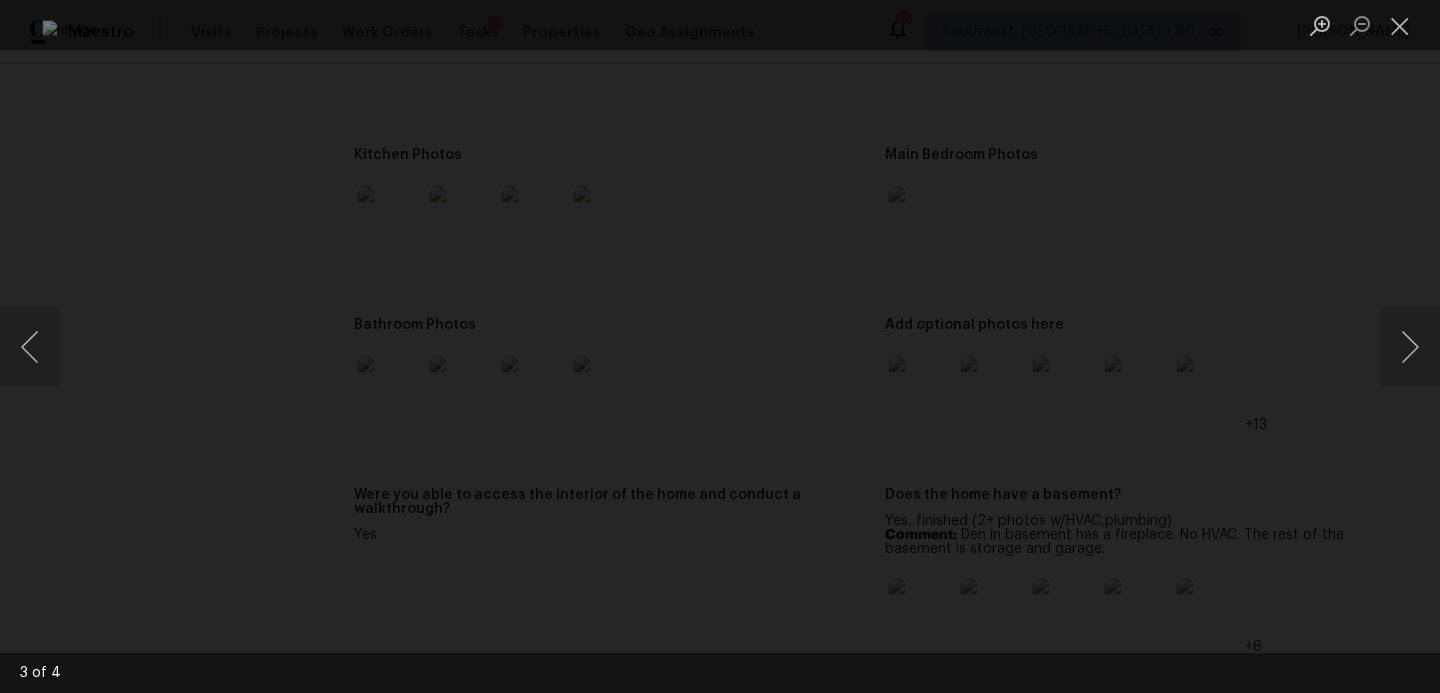 click at bounding box center [720, 346] 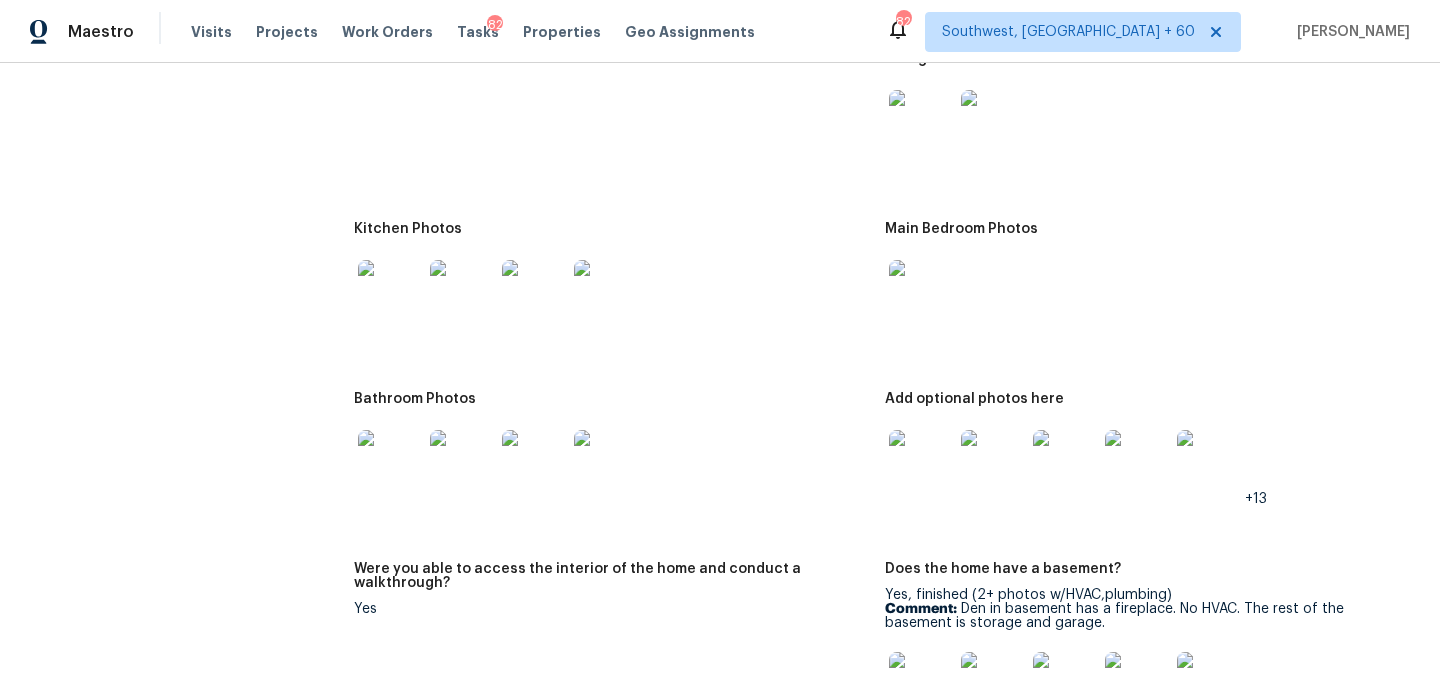 scroll, scrollTop: 2333, scrollLeft: 0, axis: vertical 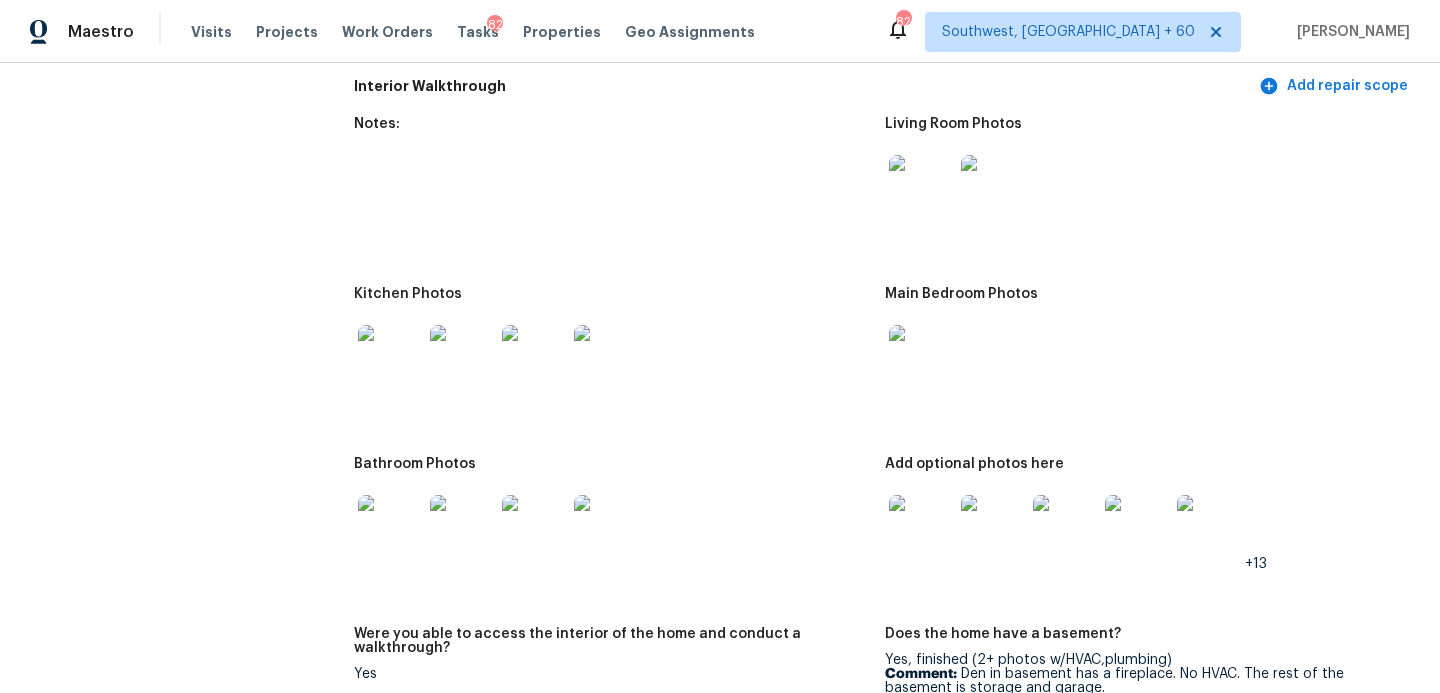 click at bounding box center [921, 187] 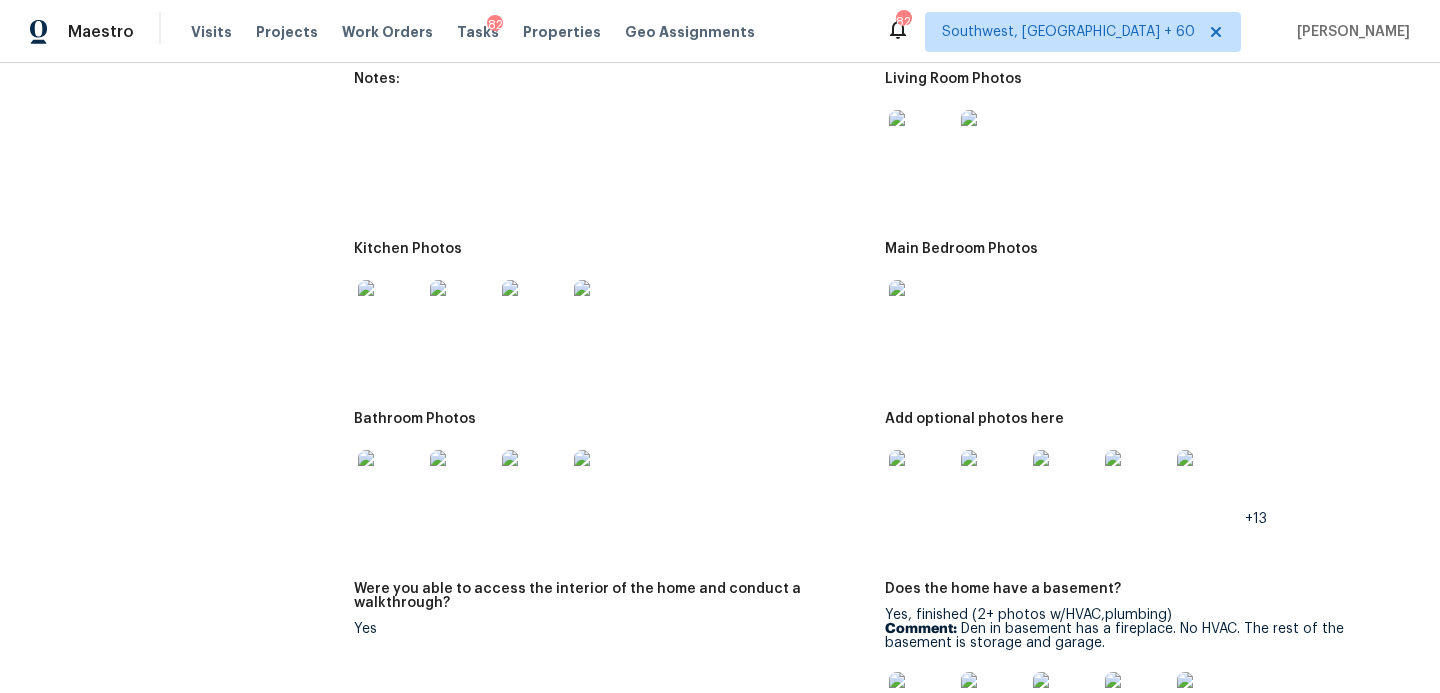 scroll, scrollTop: 2313, scrollLeft: 0, axis: vertical 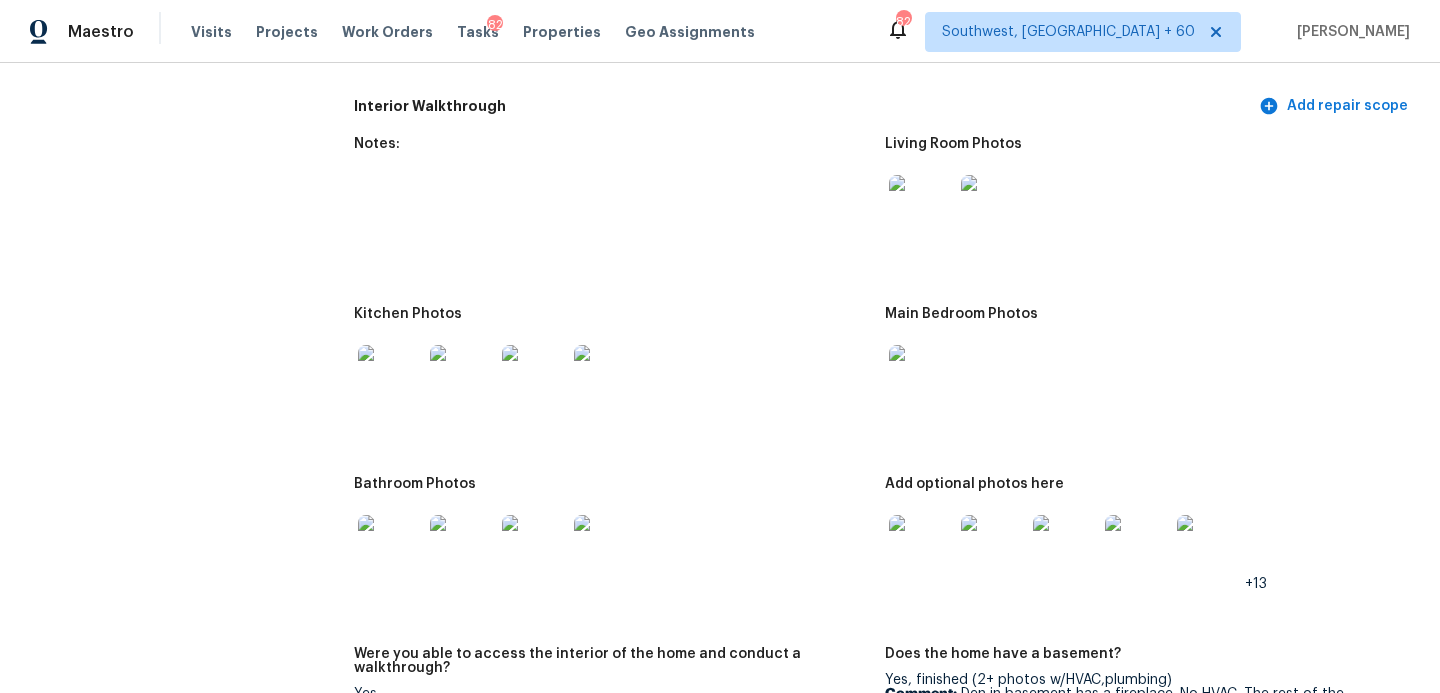 click at bounding box center (921, 207) 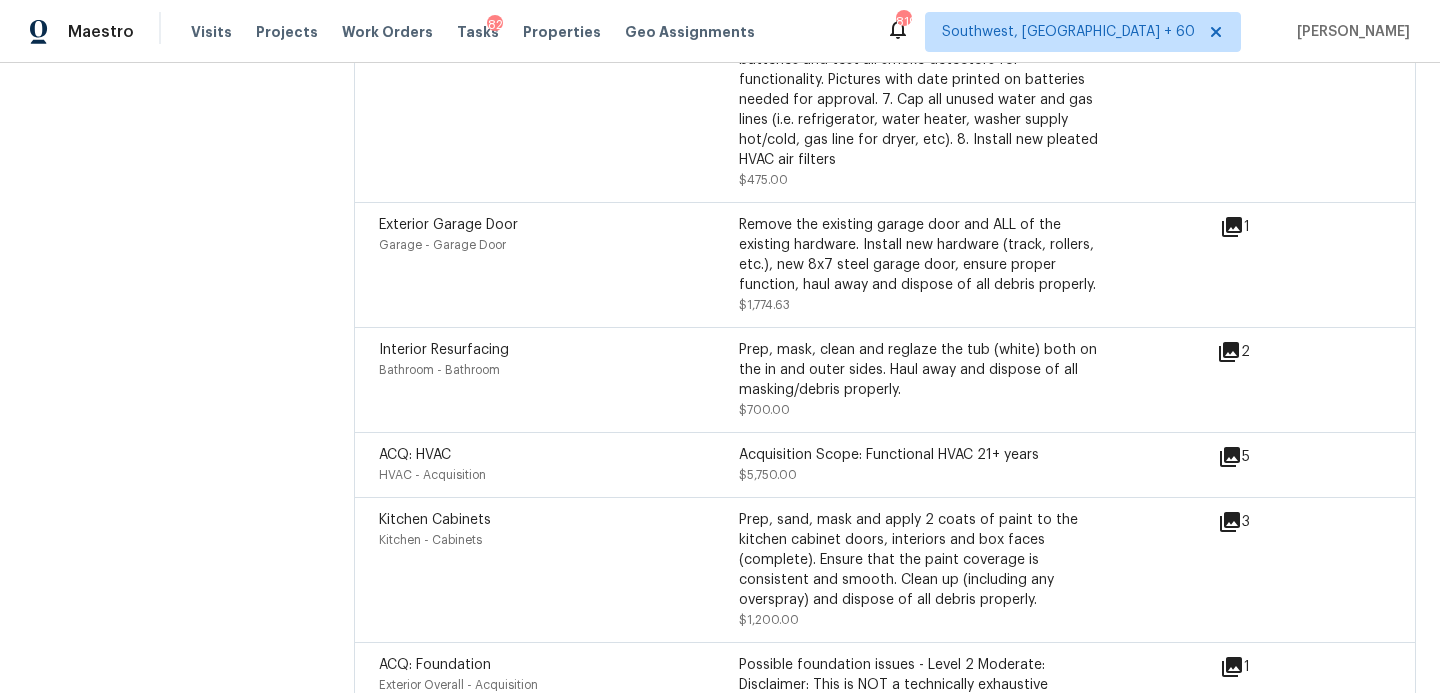 scroll, scrollTop: 5777, scrollLeft: 0, axis: vertical 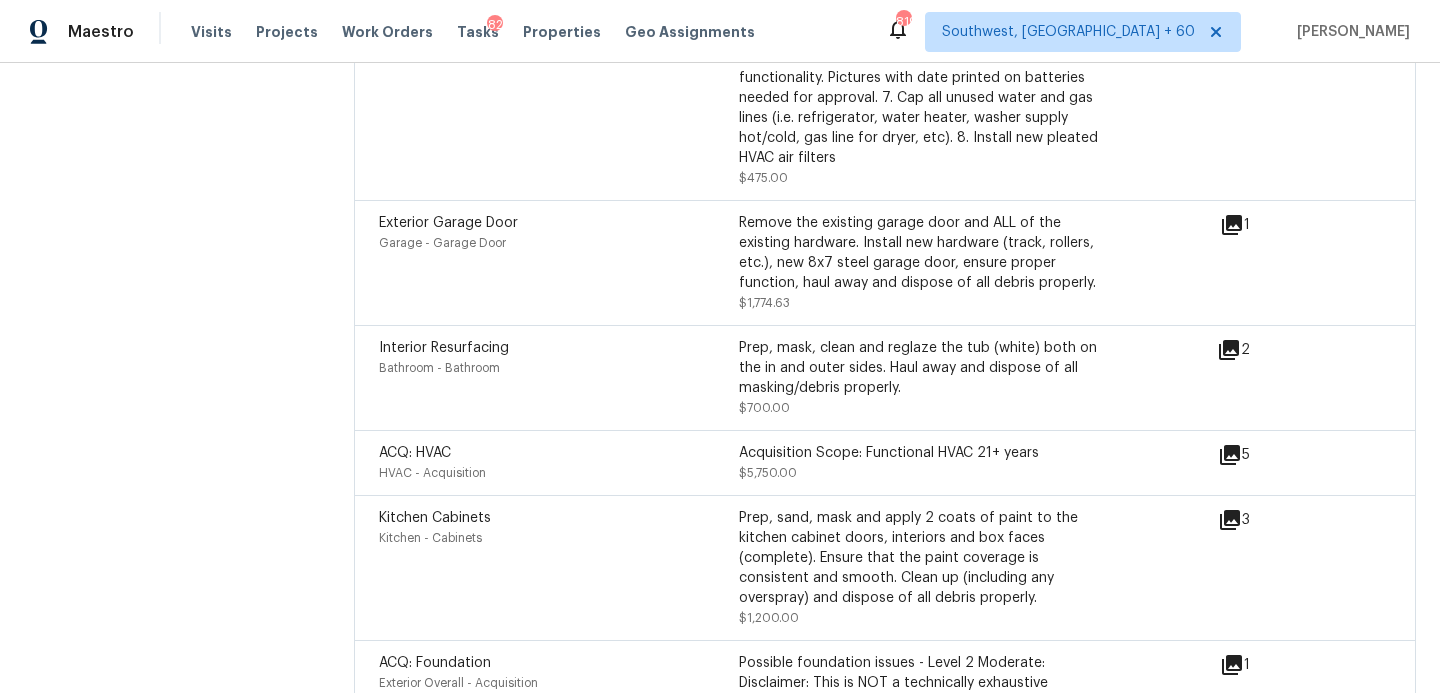 click 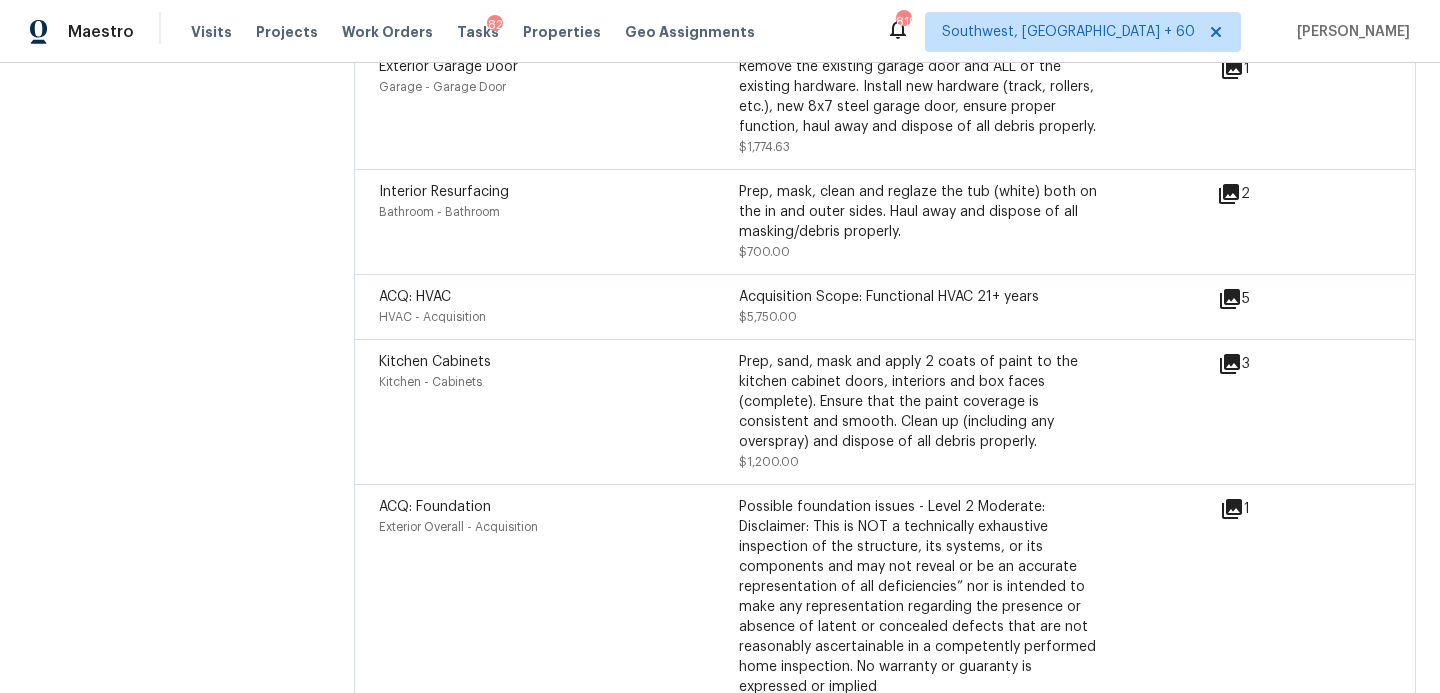 scroll, scrollTop: 5782, scrollLeft: 0, axis: vertical 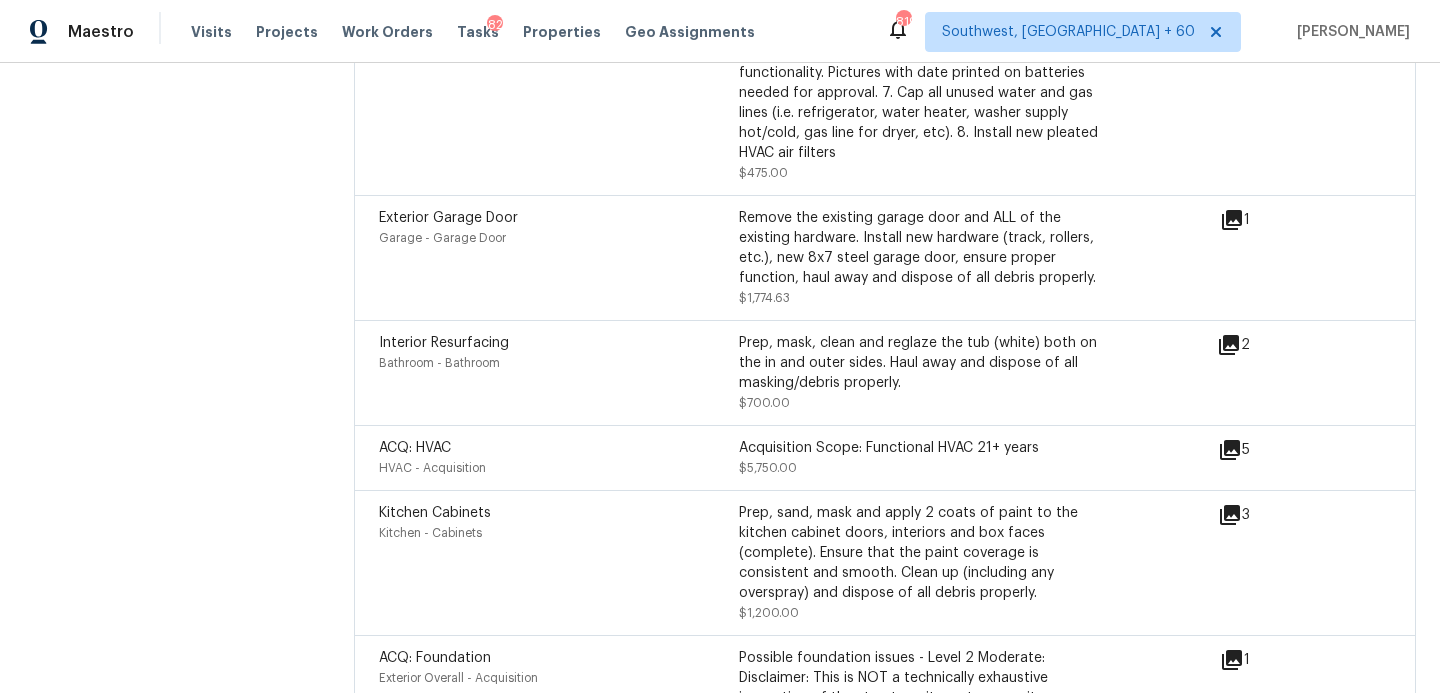 click 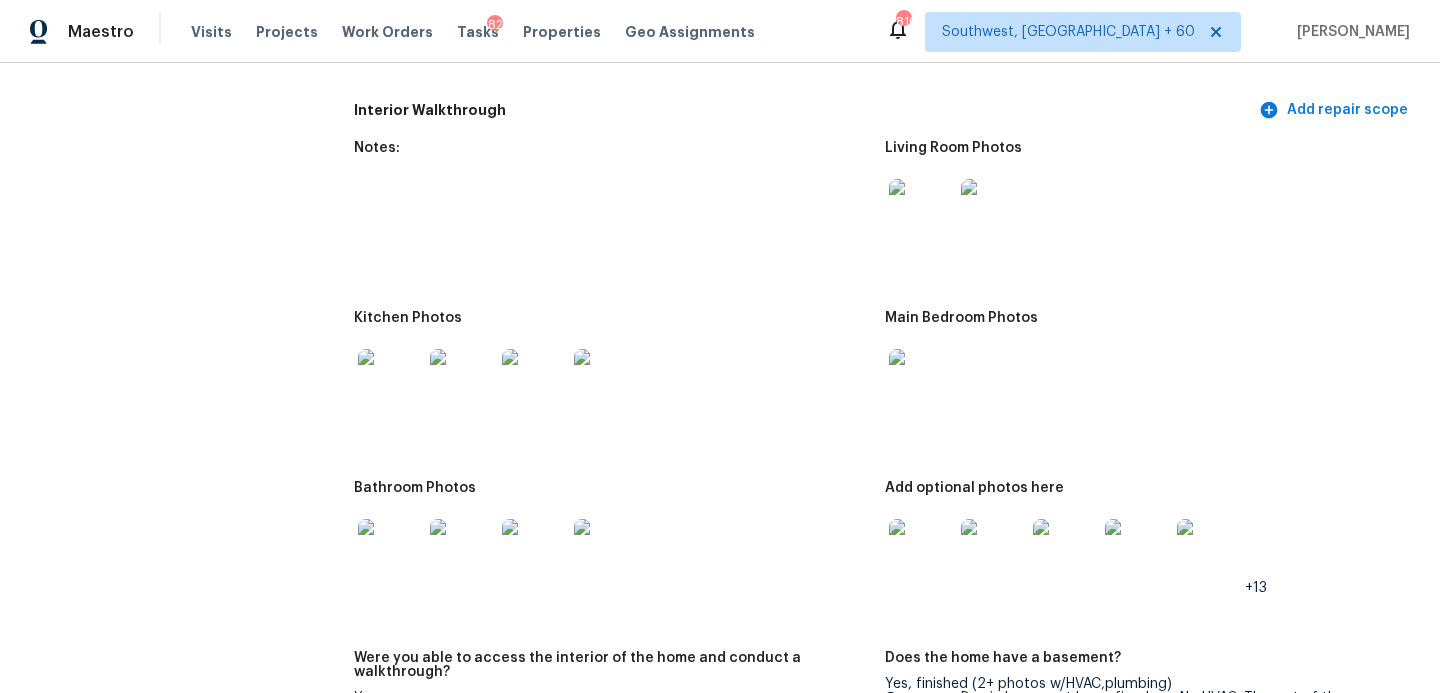 scroll, scrollTop: 2305, scrollLeft: 0, axis: vertical 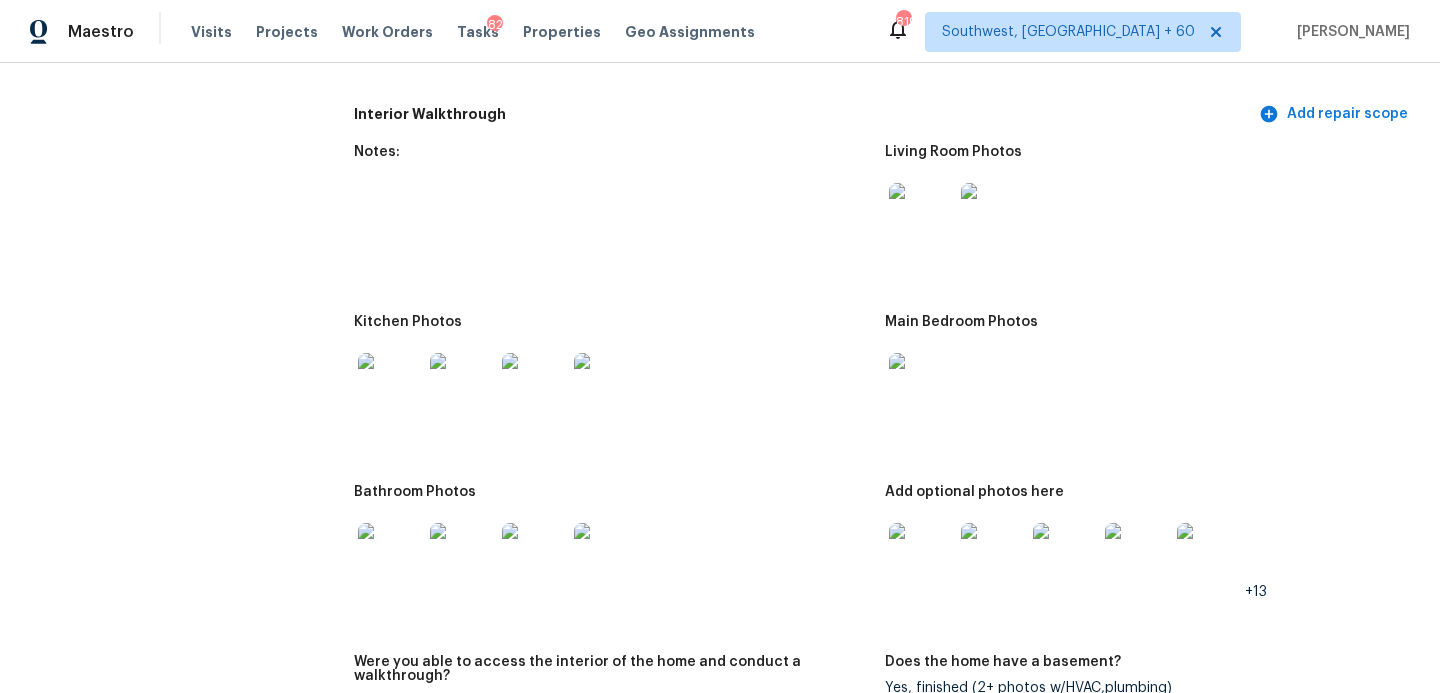 click at bounding box center (921, 215) 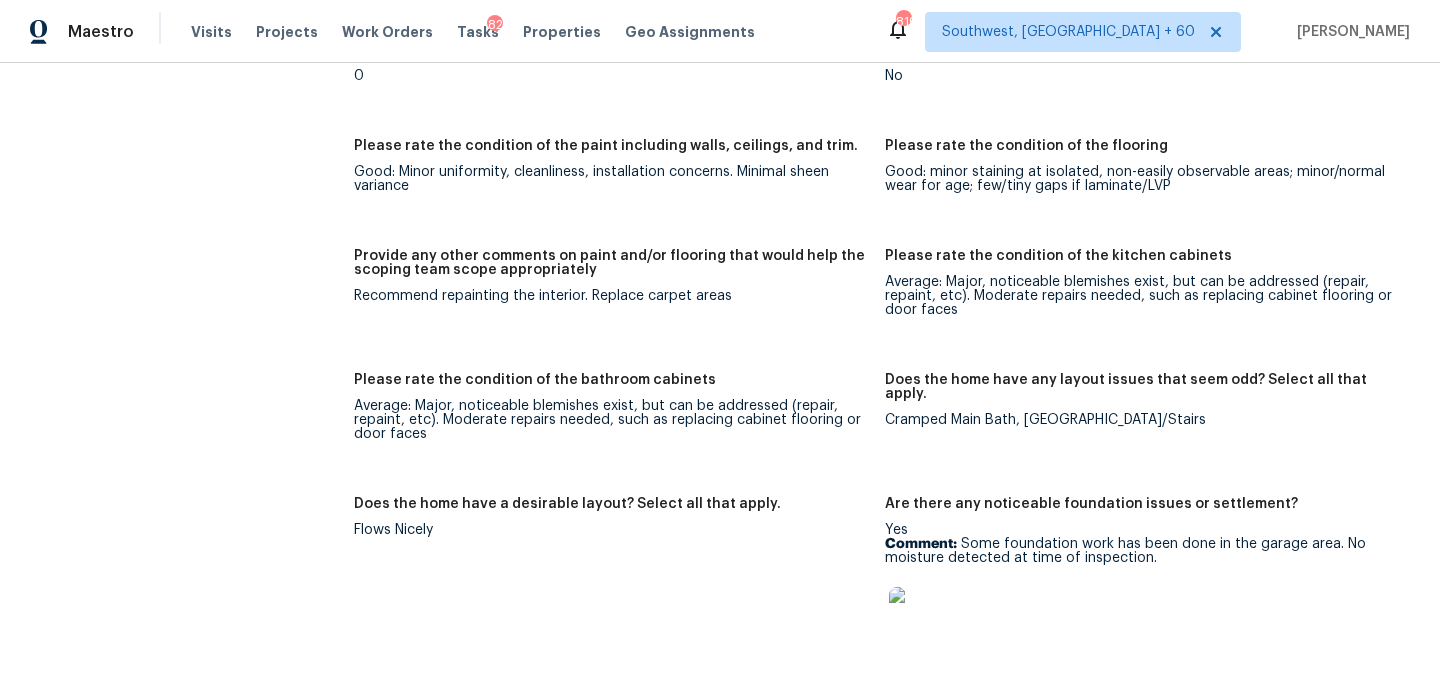 scroll, scrollTop: 3136, scrollLeft: 0, axis: vertical 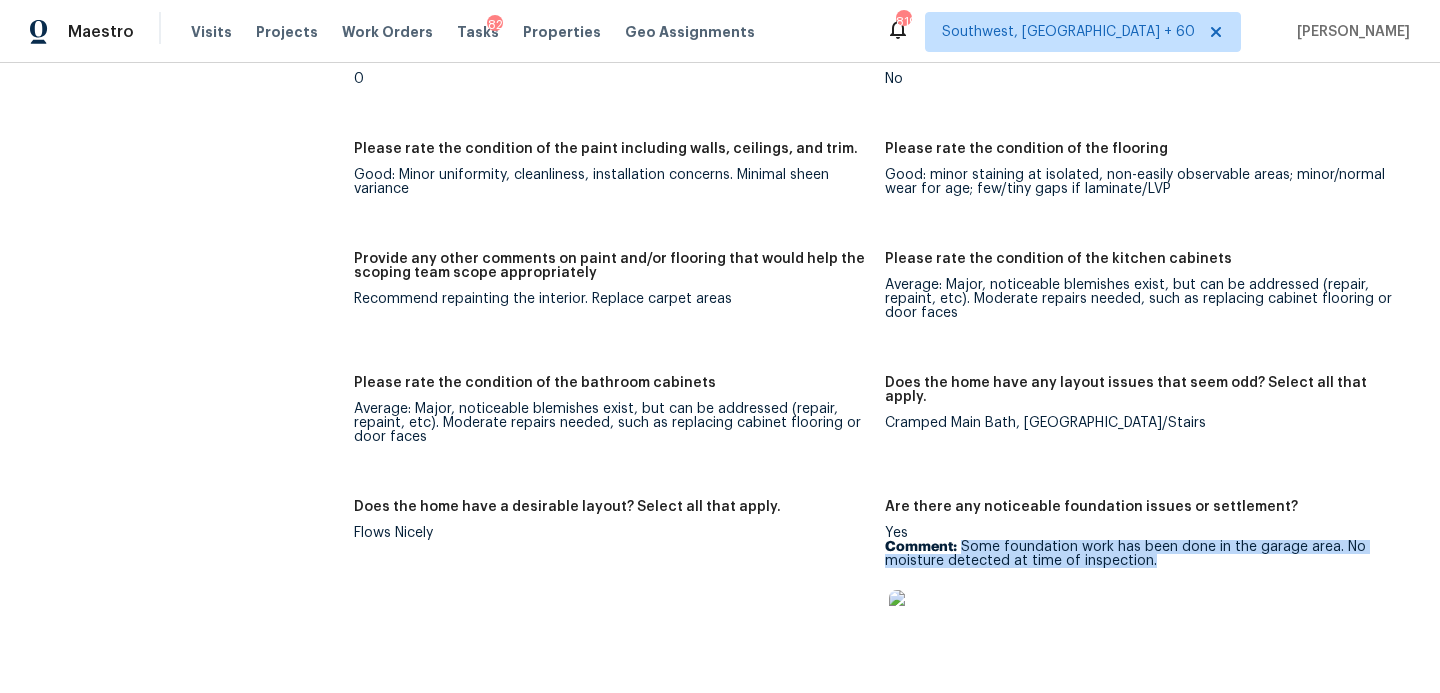 drag, startPoint x: 962, startPoint y: 535, endPoint x: 1172, endPoint y: 545, distance: 210.23796 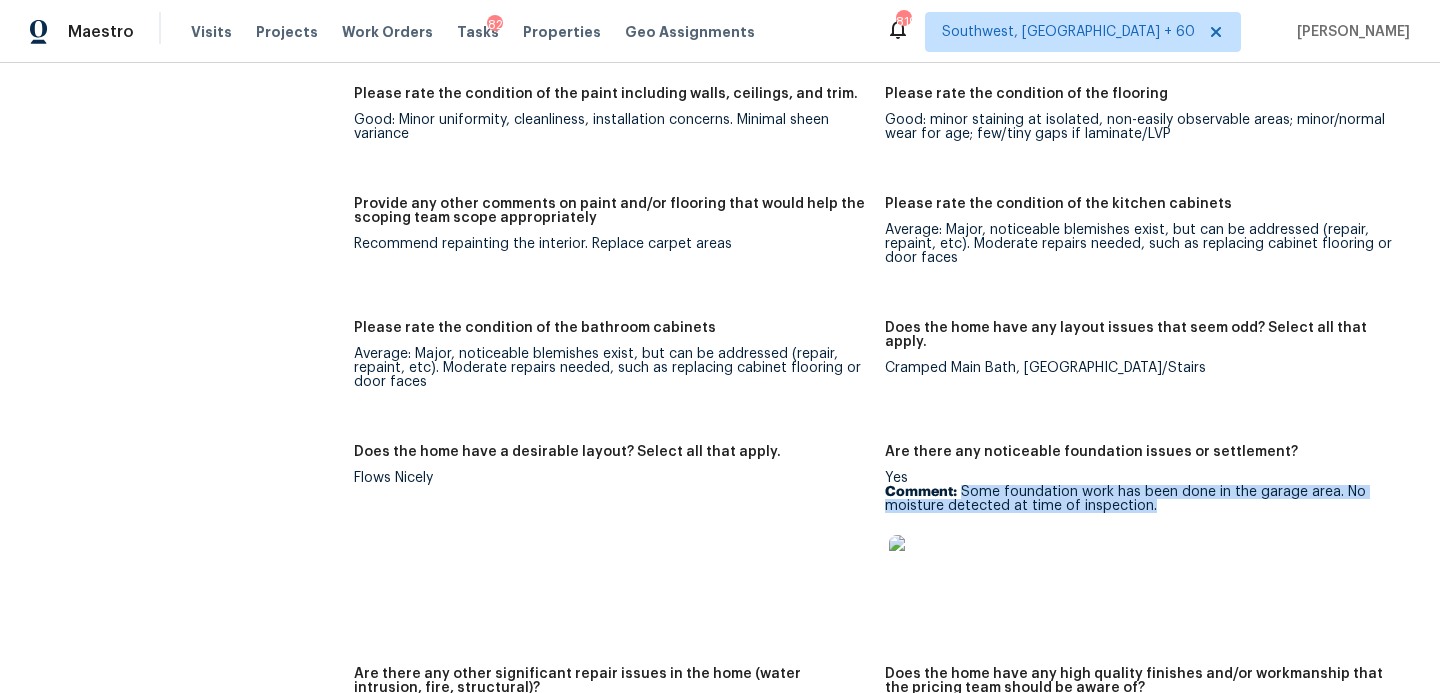 scroll, scrollTop: 3216, scrollLeft: 0, axis: vertical 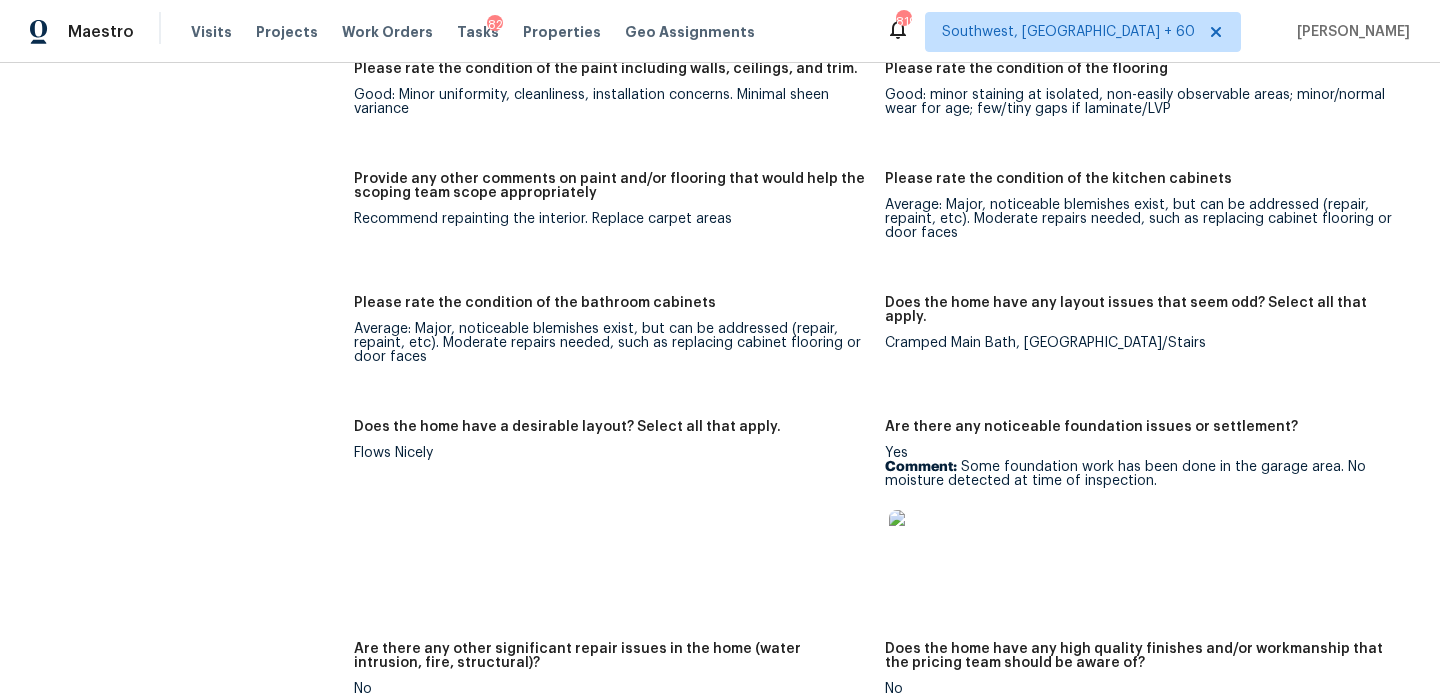 click at bounding box center (1142, 542) 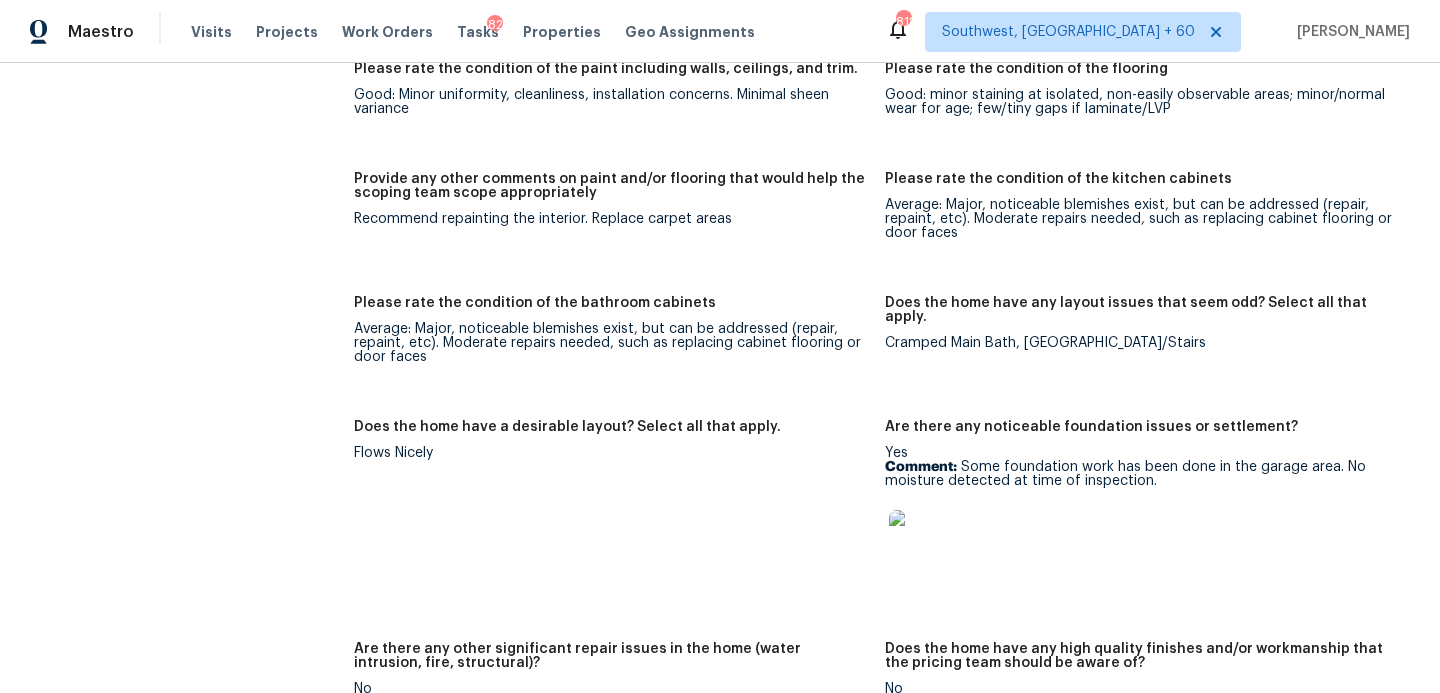 click at bounding box center (921, 542) 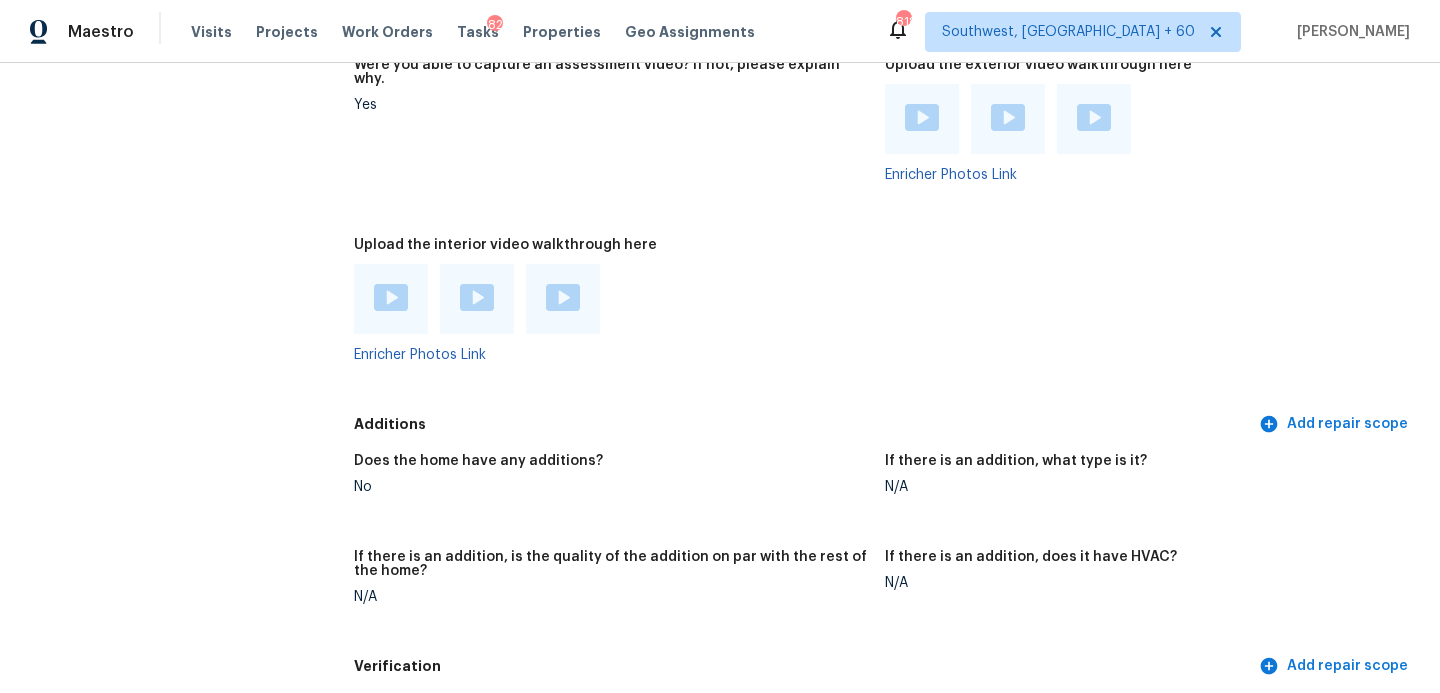 scroll, scrollTop: 4080, scrollLeft: 0, axis: vertical 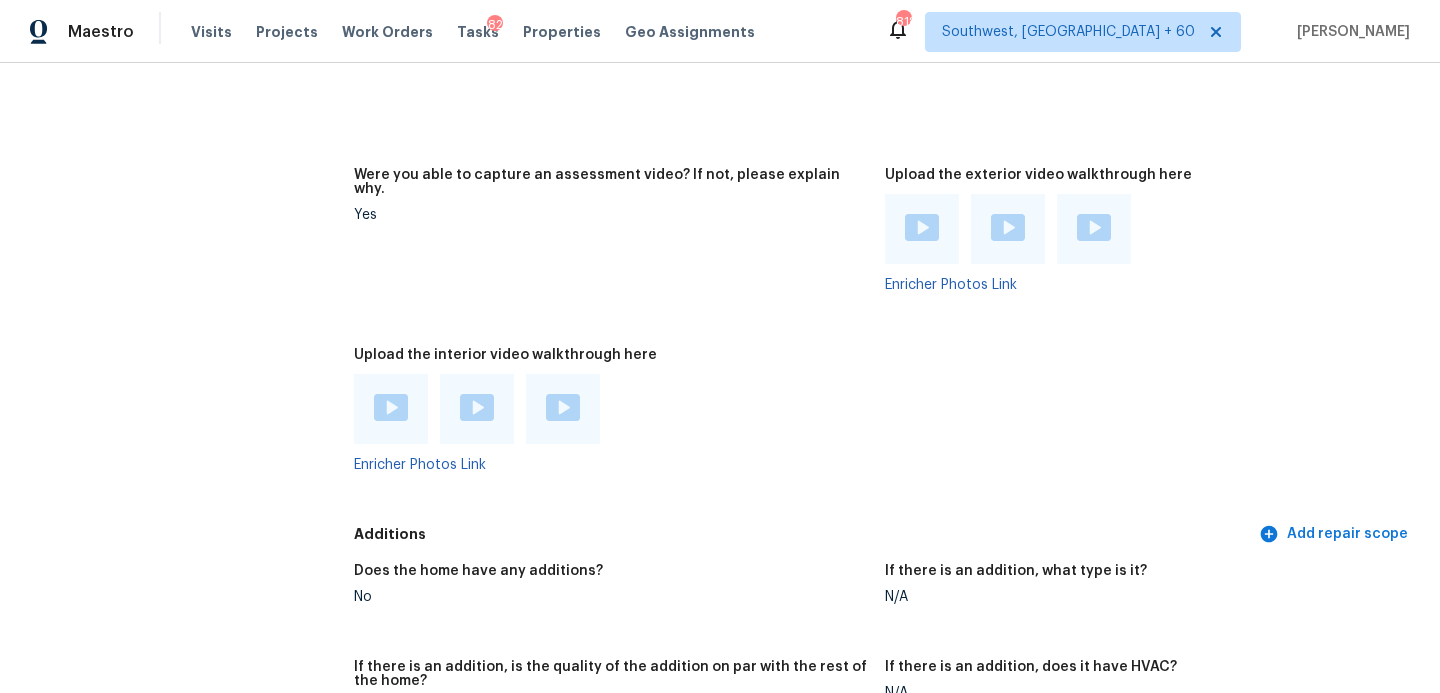 click on "All visits 1484 Dupree Rd Woodstock, GA 30189 Home details Other Visits No previous visits In-Person Walkthrough Completed:  7/9/2025, 21:19 PM  to   7/10/2025, 8:53 AM Assignee Tyler Payne Total Scopes 12 Due Date Wed, Jul 09 Questions Pricing Add repair scope Is there any noticeable new construction in the immediate or neighboring subdivision of the home? No Did you notice any neighbors who haven't kept up with their homes (ex. lots of debris, etc.), loud barking dogs, or is there noticeable traffic noise at the home? Yes Comment:   House is of a busy main road. Does either the front yard or back yard have a severe slope? No Rate the curb appeal of the home from 1-9 (1 being the worst home on the street, 9 being the best home on the street)? 3 If the home has a pool, what condition is it in? No Pool Is there a strong odor that doesn't go away as your nose adjusts? (4+ on a 5 point scale) Please specify where the odor exists and provide details. No Please rate the quality of the neighborhood from 1-5 2  +4" at bounding box center [720, -390] 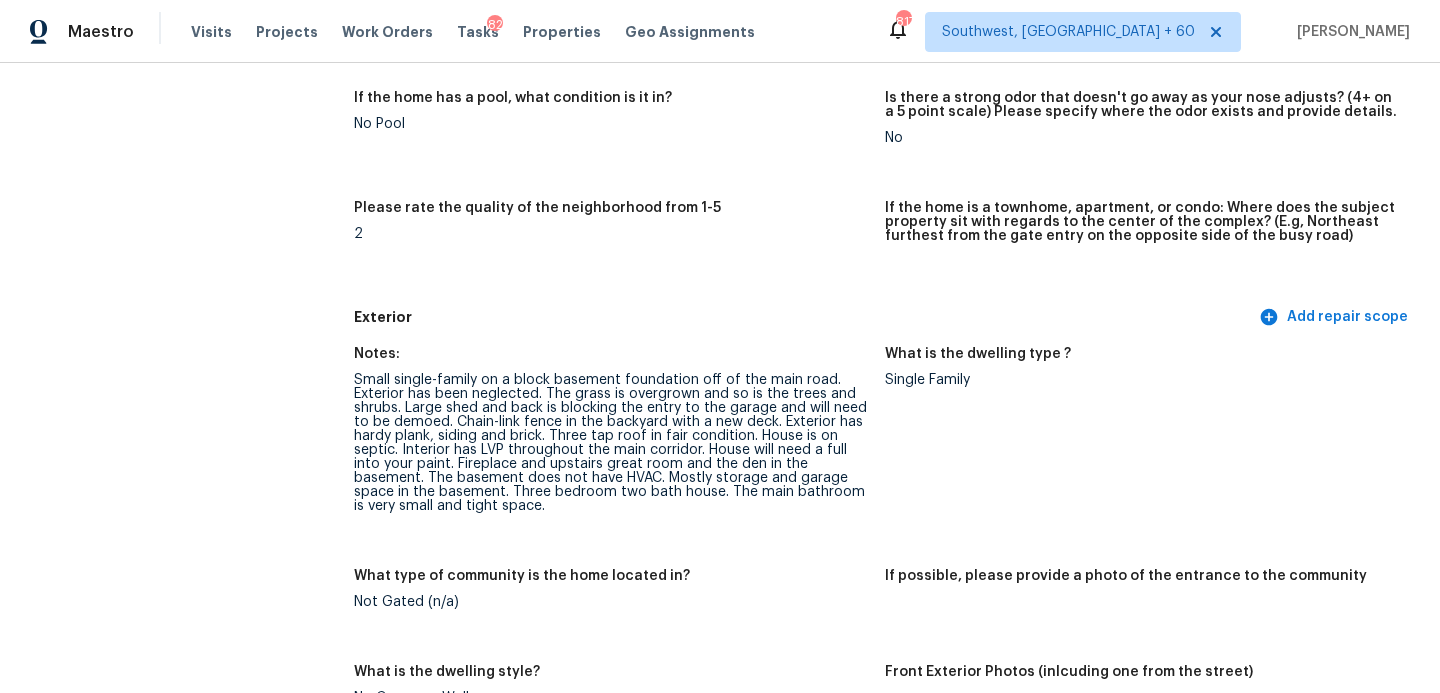 scroll, scrollTop: 694, scrollLeft: 0, axis: vertical 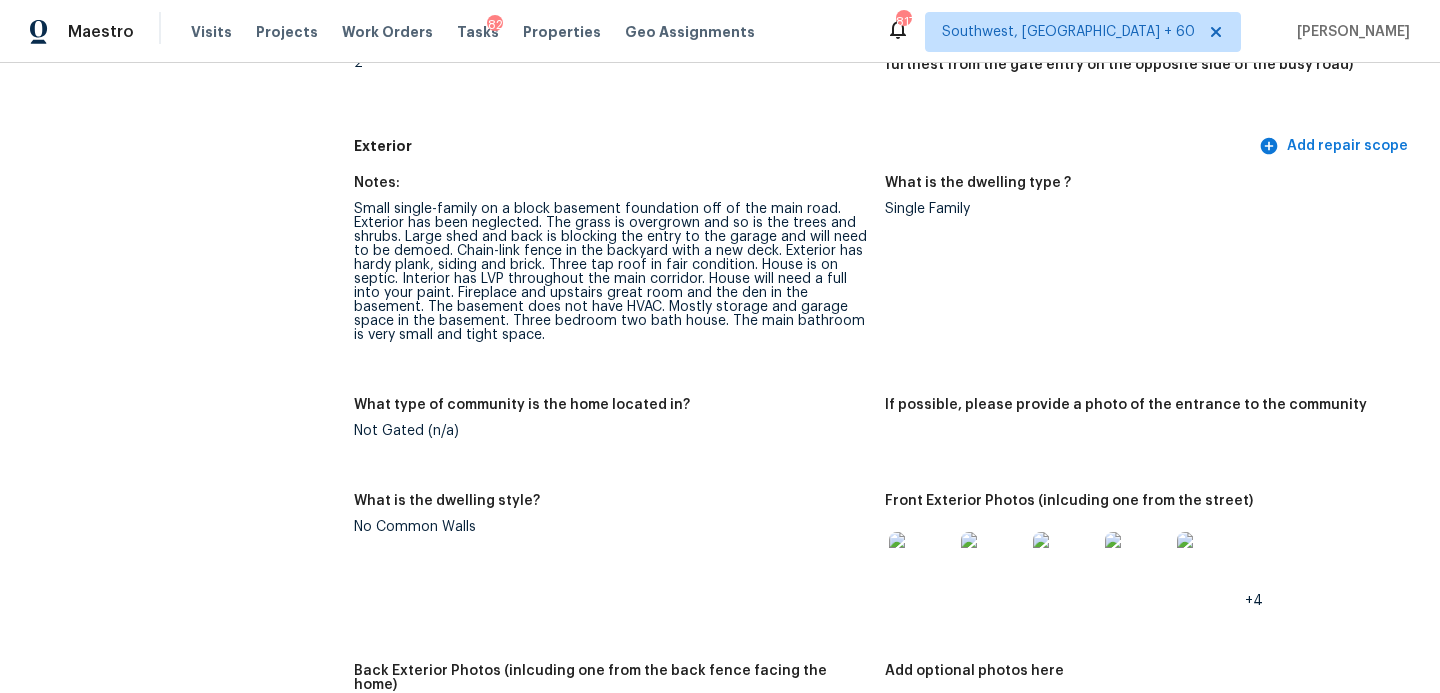 click on "Notes: Small single-family on a block basement foundation off of the main road. Exterior has been neglected. The grass is overgrown and so is the trees and shrubs. Large shed and back is blocking the entry to the garage and will need to be demoed. Chain-link fence in the backyard with a new deck. Exterior has hardy plank, siding and brick. Three tap roof in fair condition. House is on septic. Interior has LVP throughout the main corridor. House will need a full into your paint. Fireplace and upstairs great room and the den in the basement. The basement does not have HVAC. Mostly storage and garage space in the basement. Three bedroom two bath house. The main bathroom is very small and tight space." at bounding box center (619, 275) 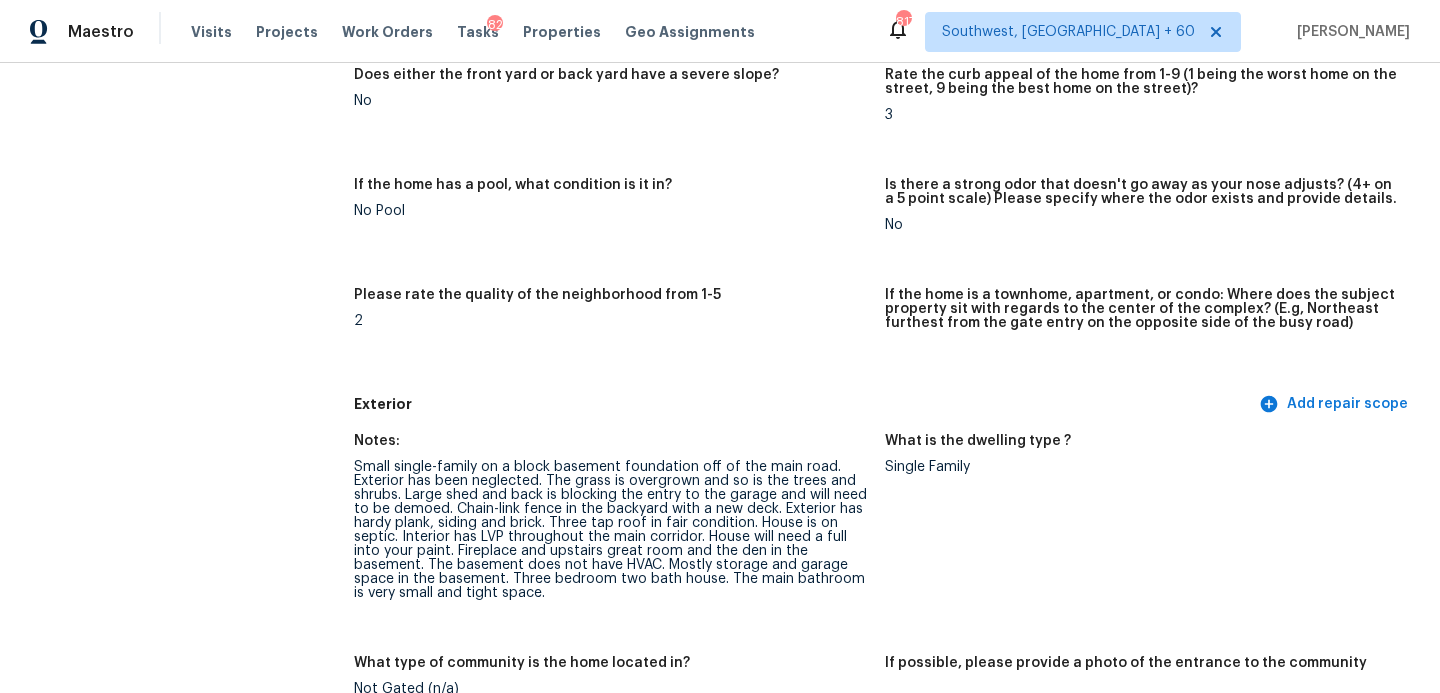 scroll, scrollTop: 491, scrollLeft: 0, axis: vertical 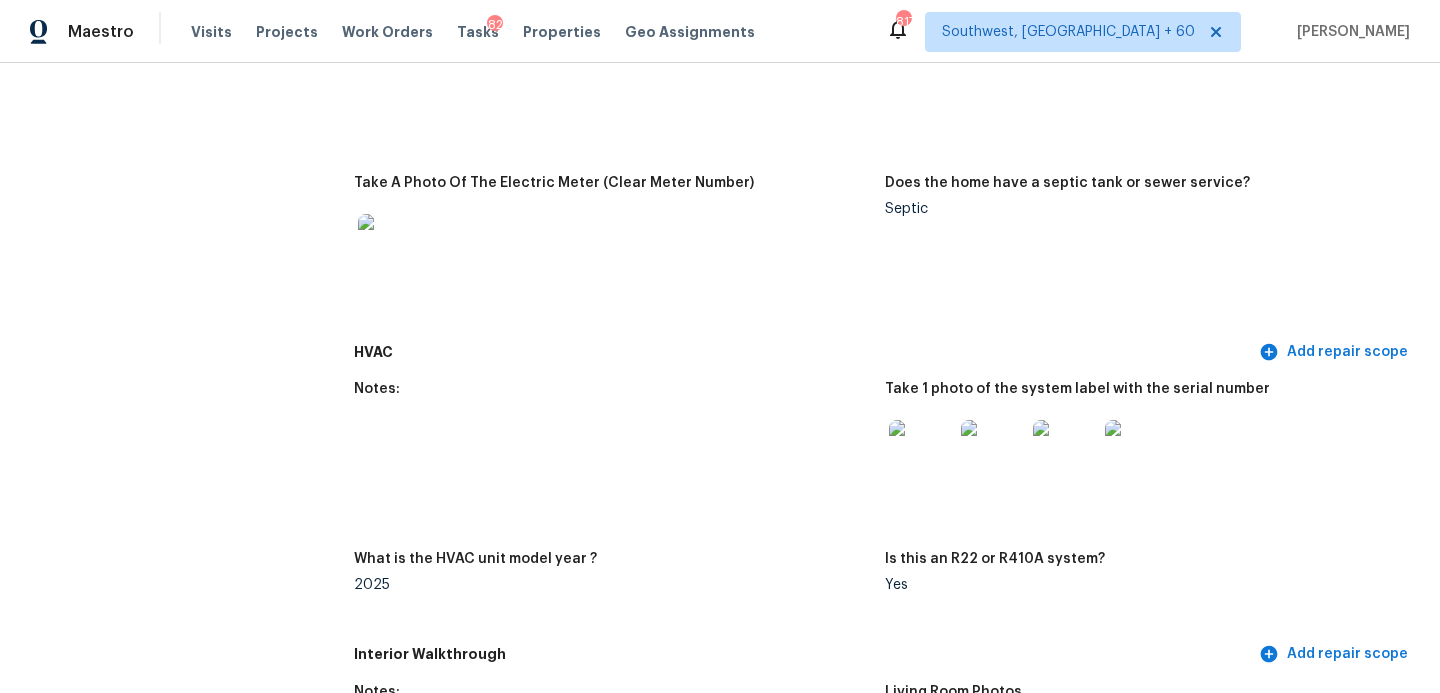 click at bounding box center (1137, 452) 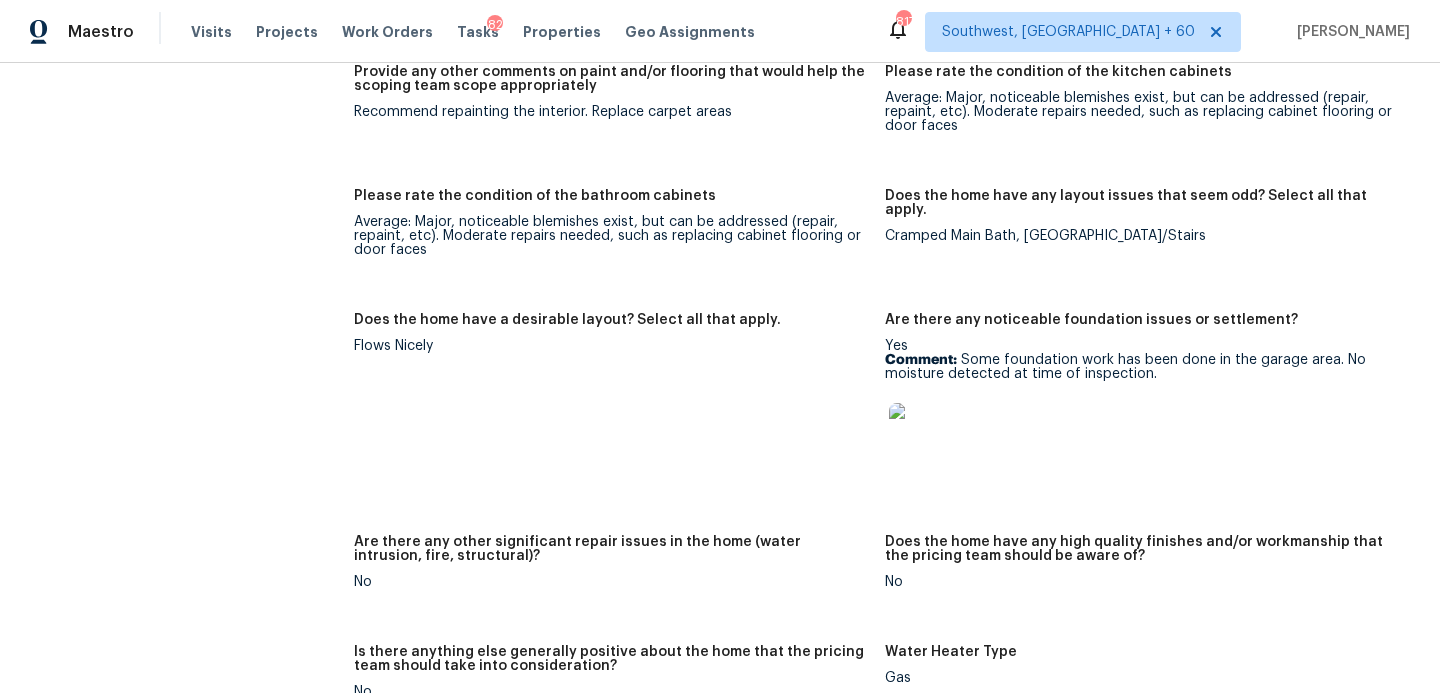 scroll, scrollTop: 3274, scrollLeft: 0, axis: vertical 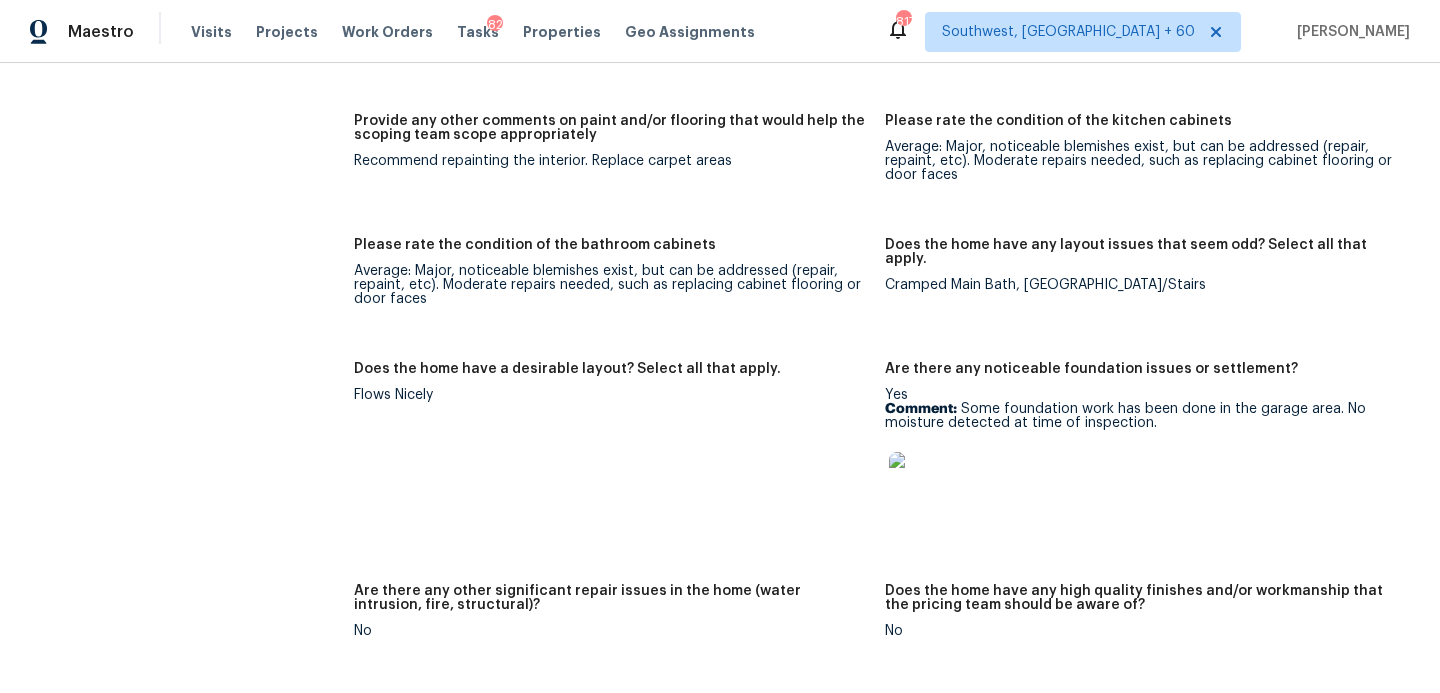 click on "Cramped Main Bath, Narrow Halls/Stairs" at bounding box center [1142, 285] 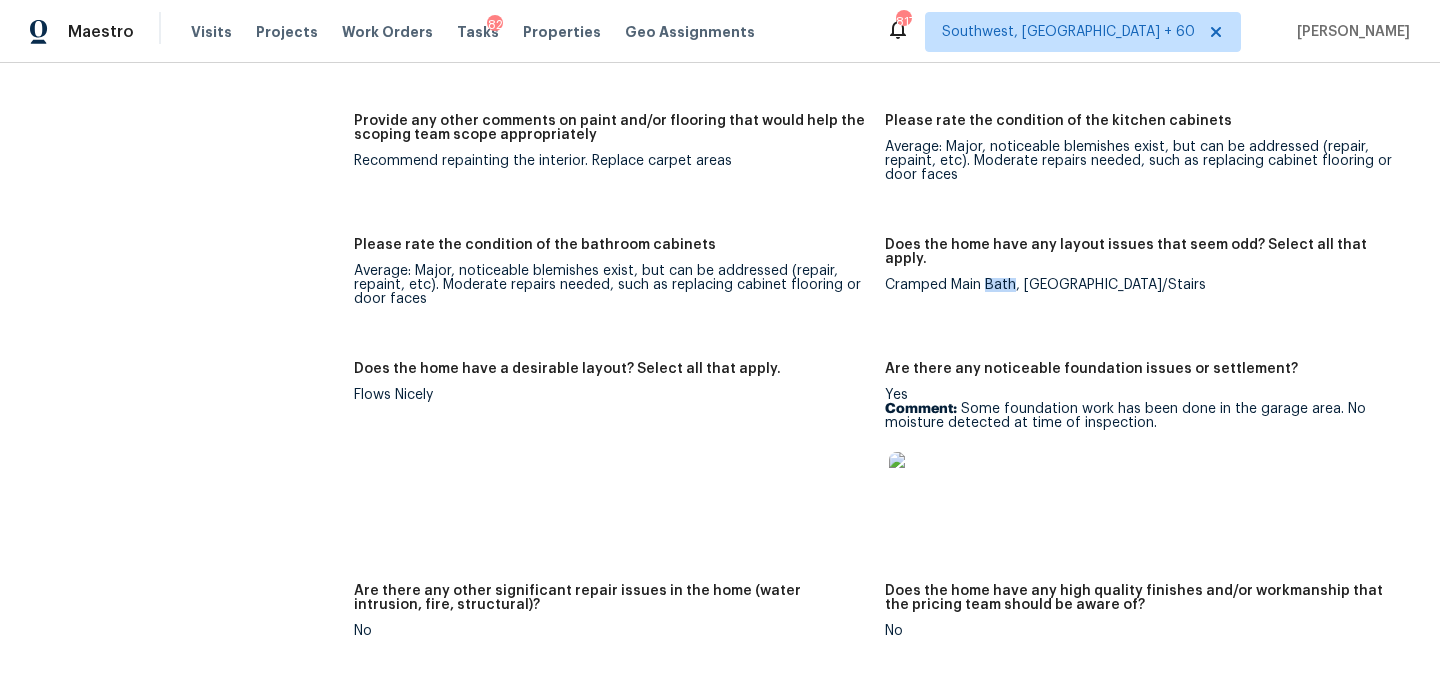 click on "Cramped Main Bath, Narrow Halls/Stairs" at bounding box center (1142, 285) 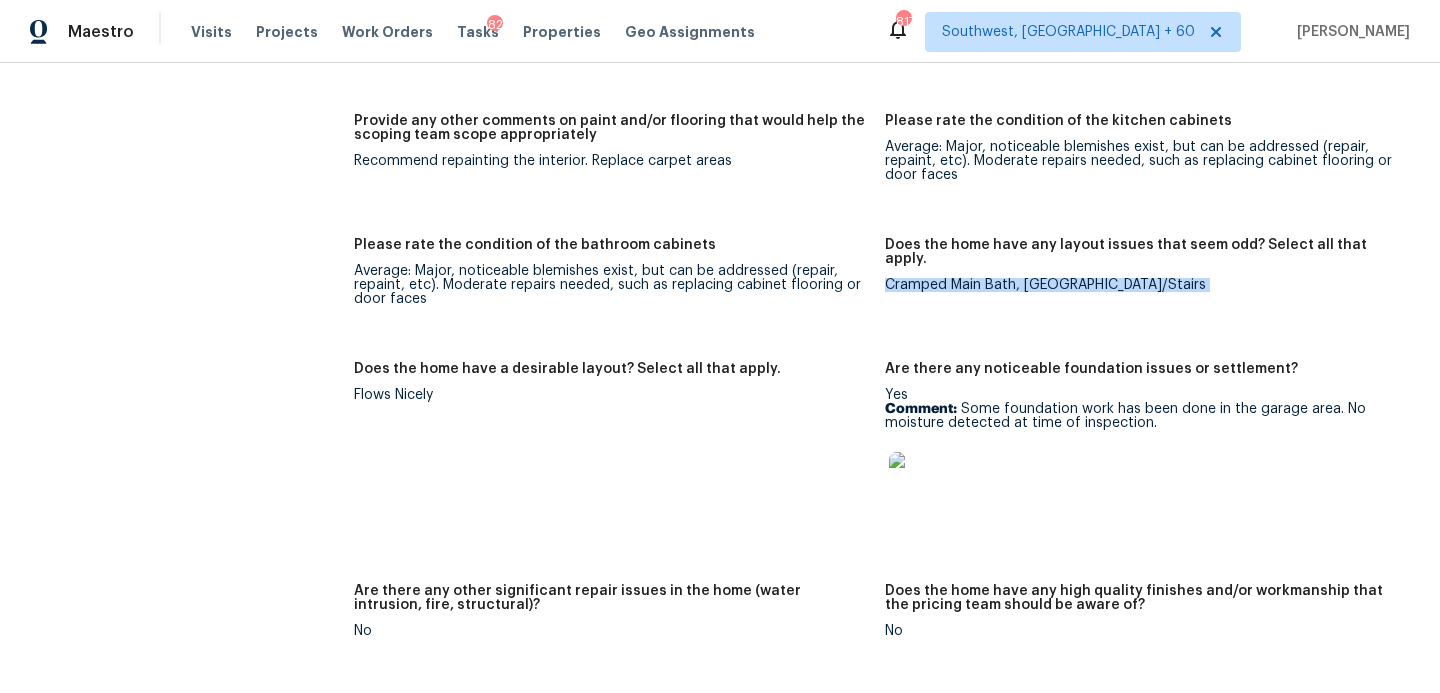 click on "Cramped Main Bath, Narrow Halls/Stairs" at bounding box center (1142, 285) 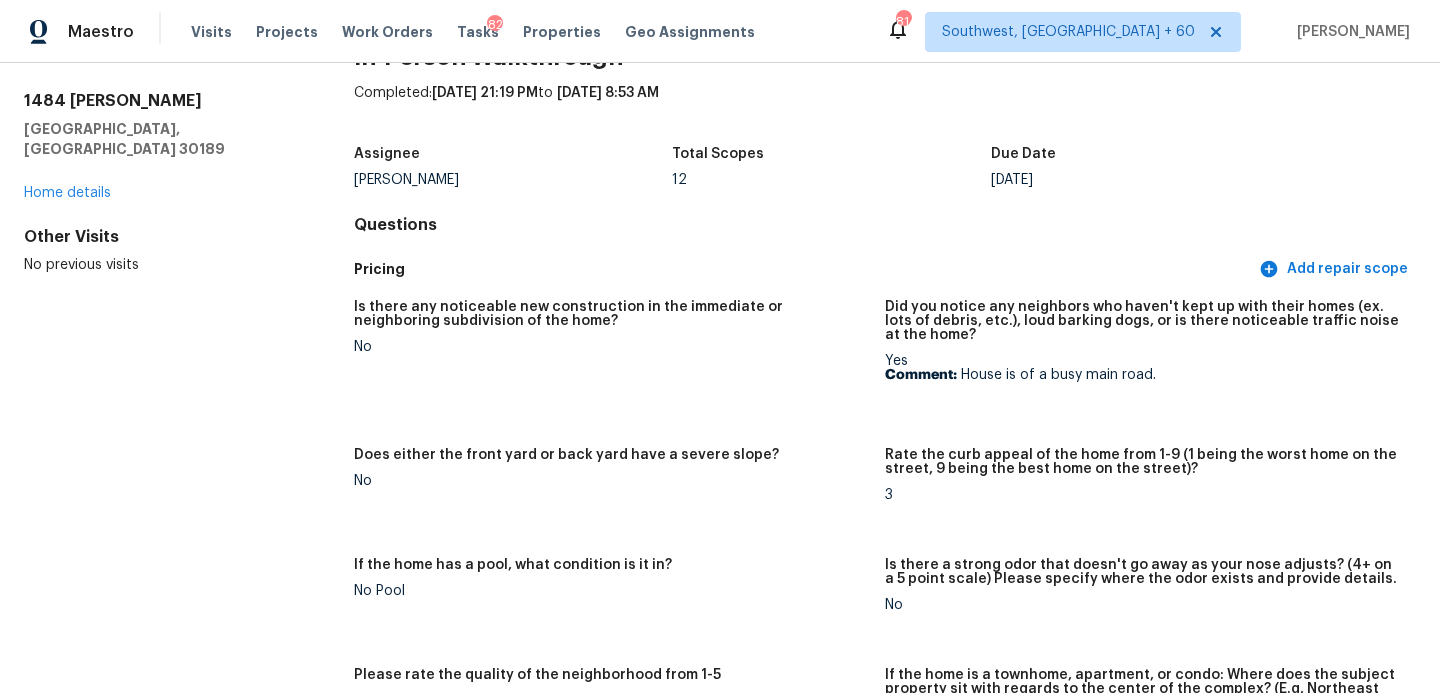 scroll, scrollTop: 0, scrollLeft: 0, axis: both 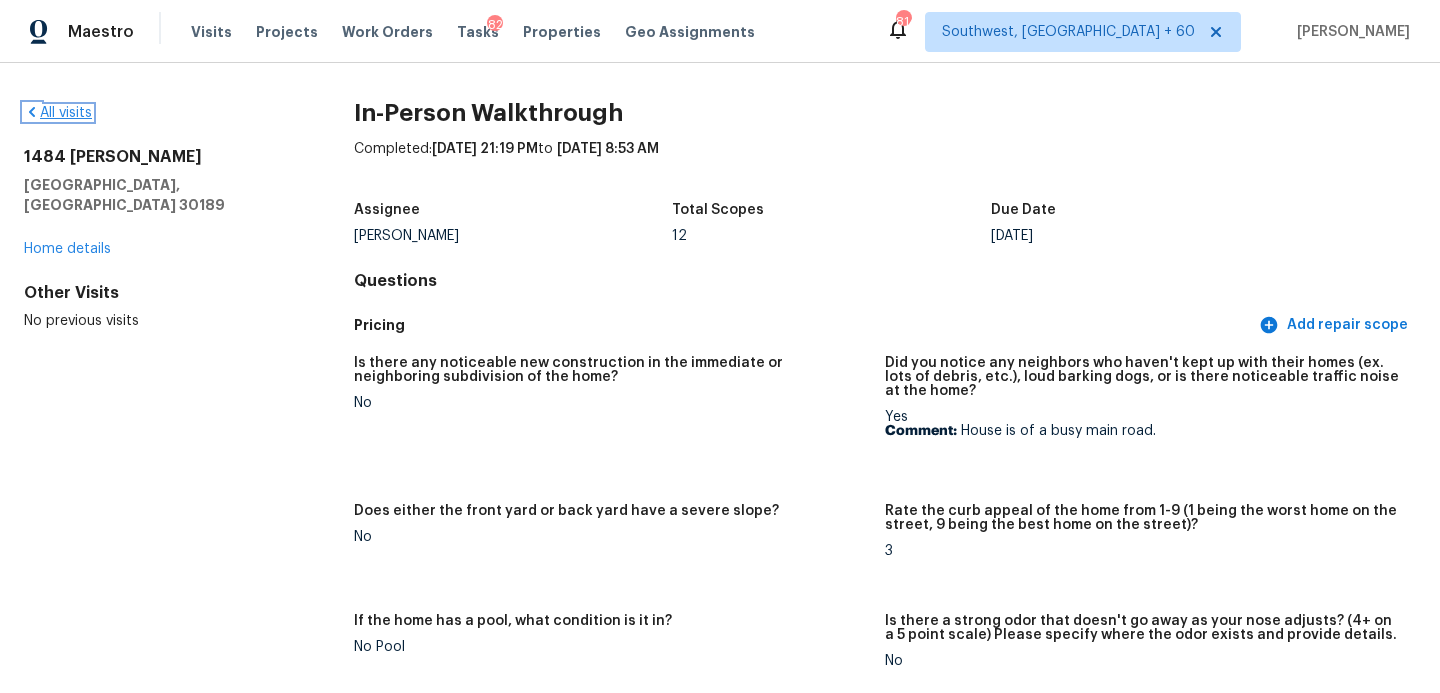 click on "All visits" at bounding box center (58, 113) 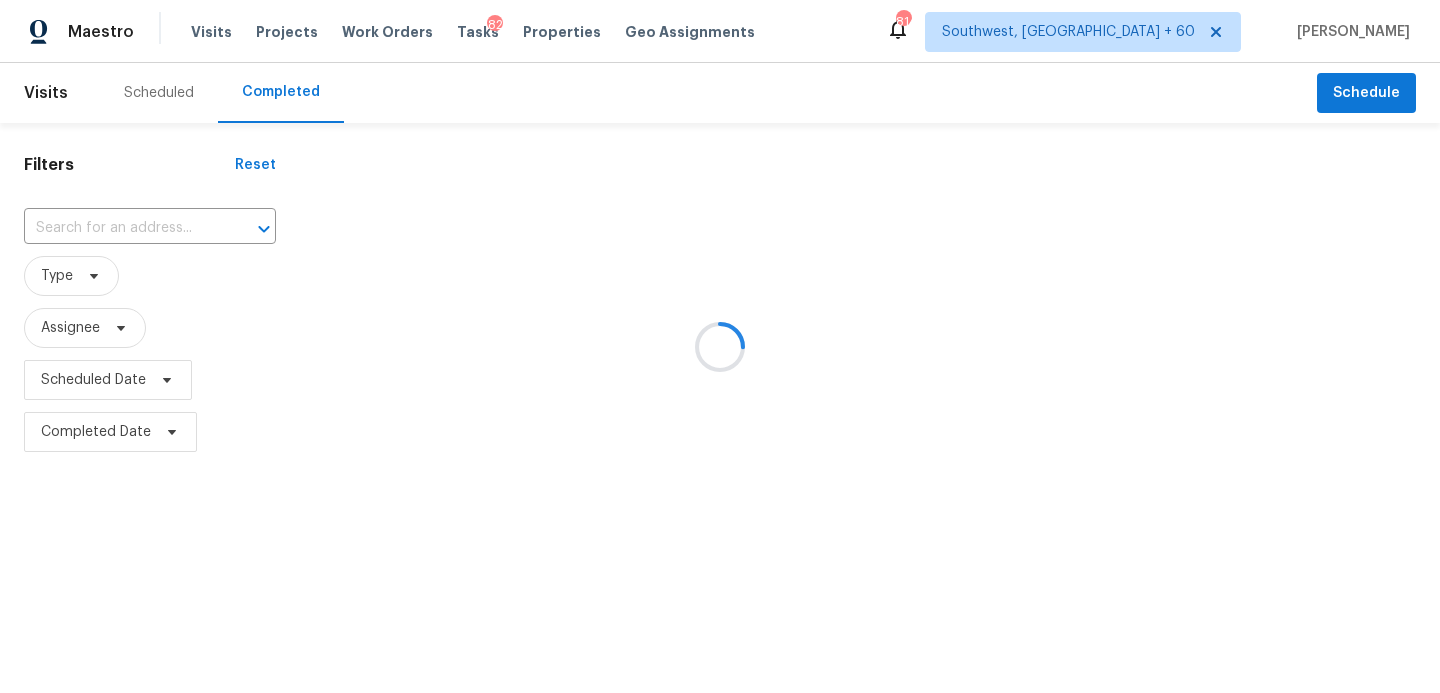 click at bounding box center [720, 346] 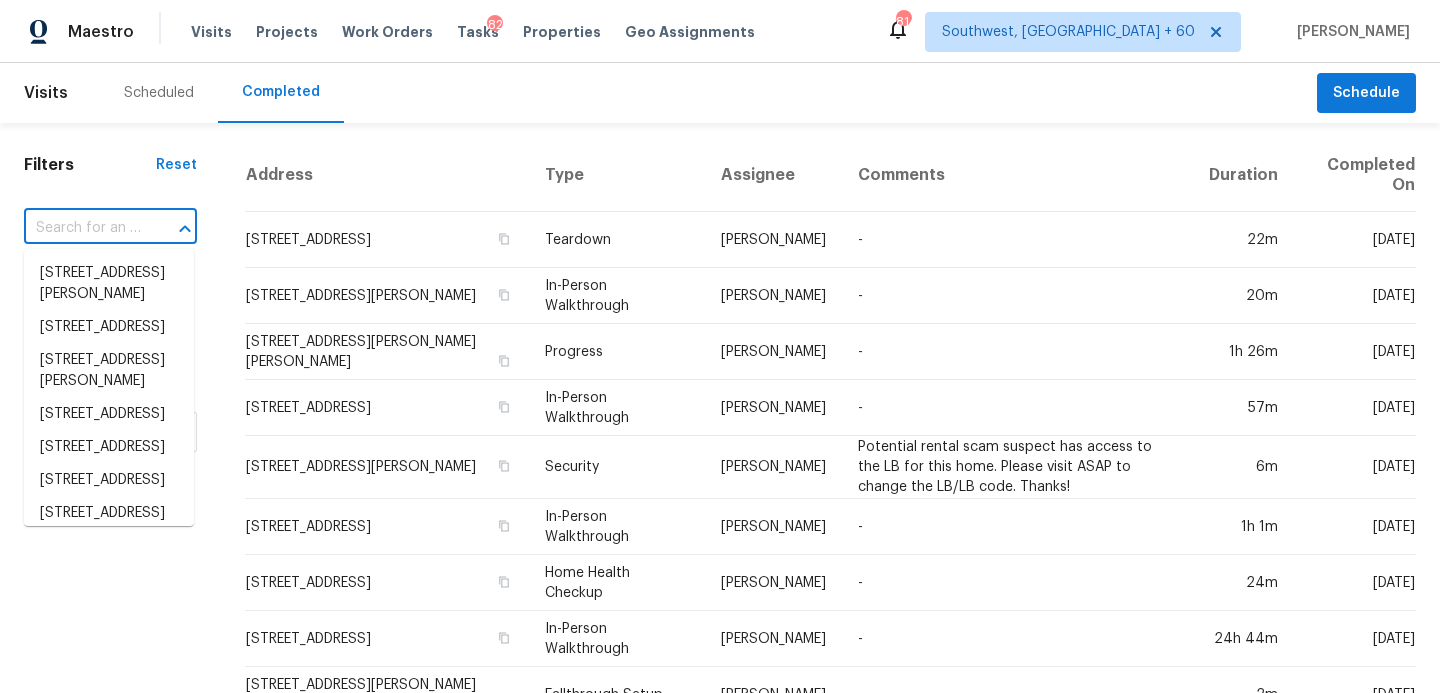 click at bounding box center (82, 228) 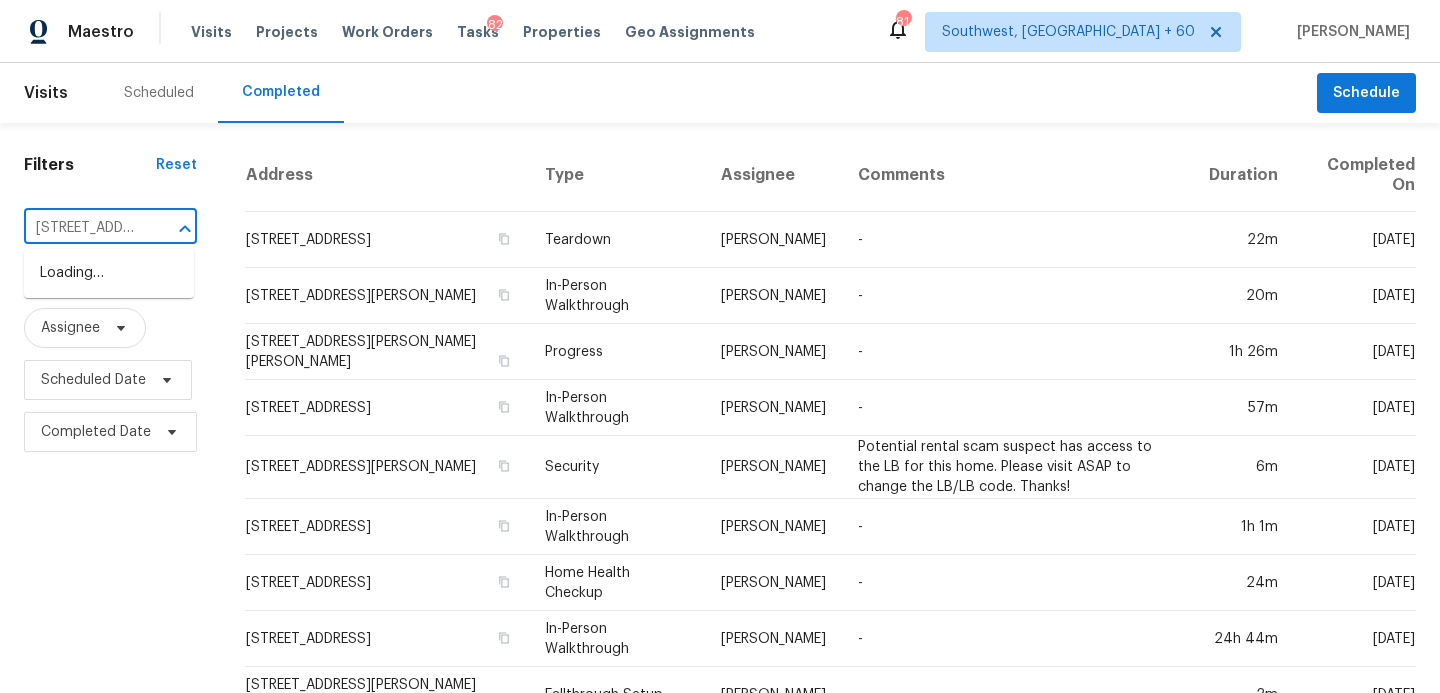scroll, scrollTop: 0, scrollLeft: 174, axis: horizontal 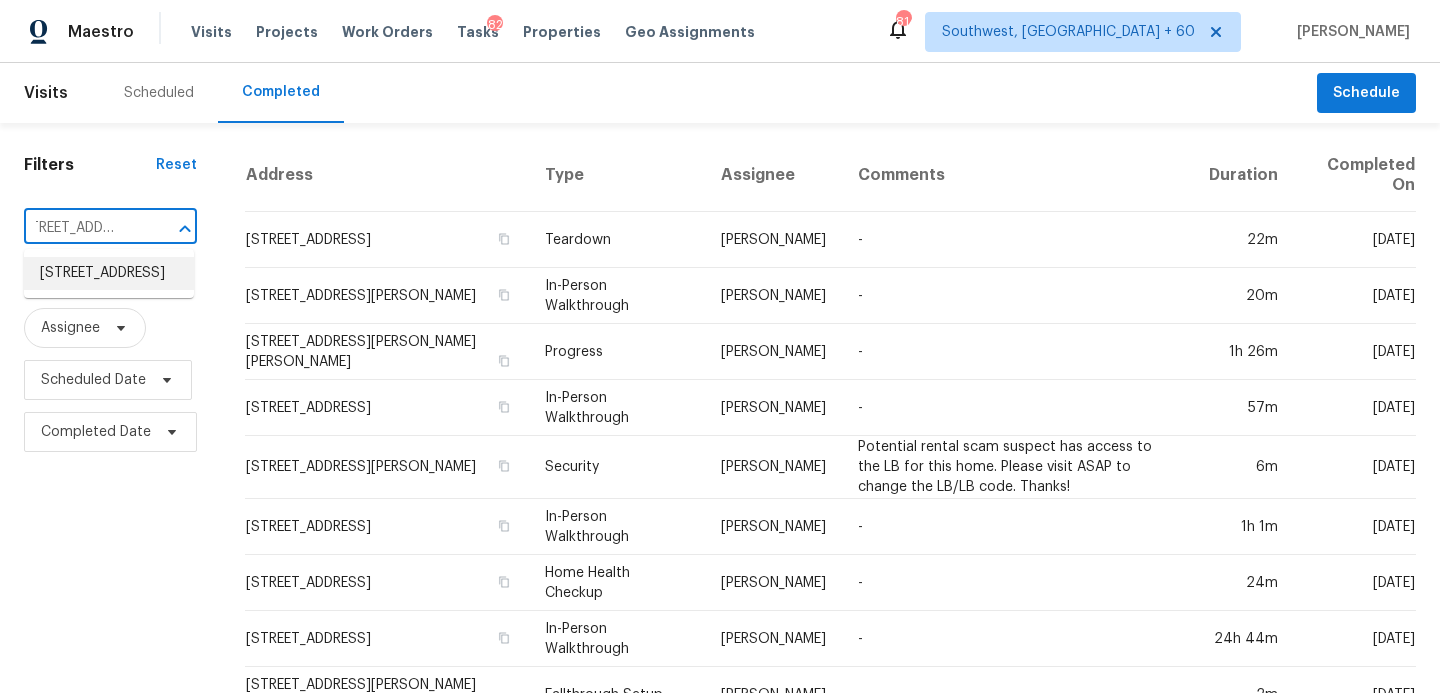 click on "683 Ladywood Dr, Summerville, SC 29486" at bounding box center [109, 273] 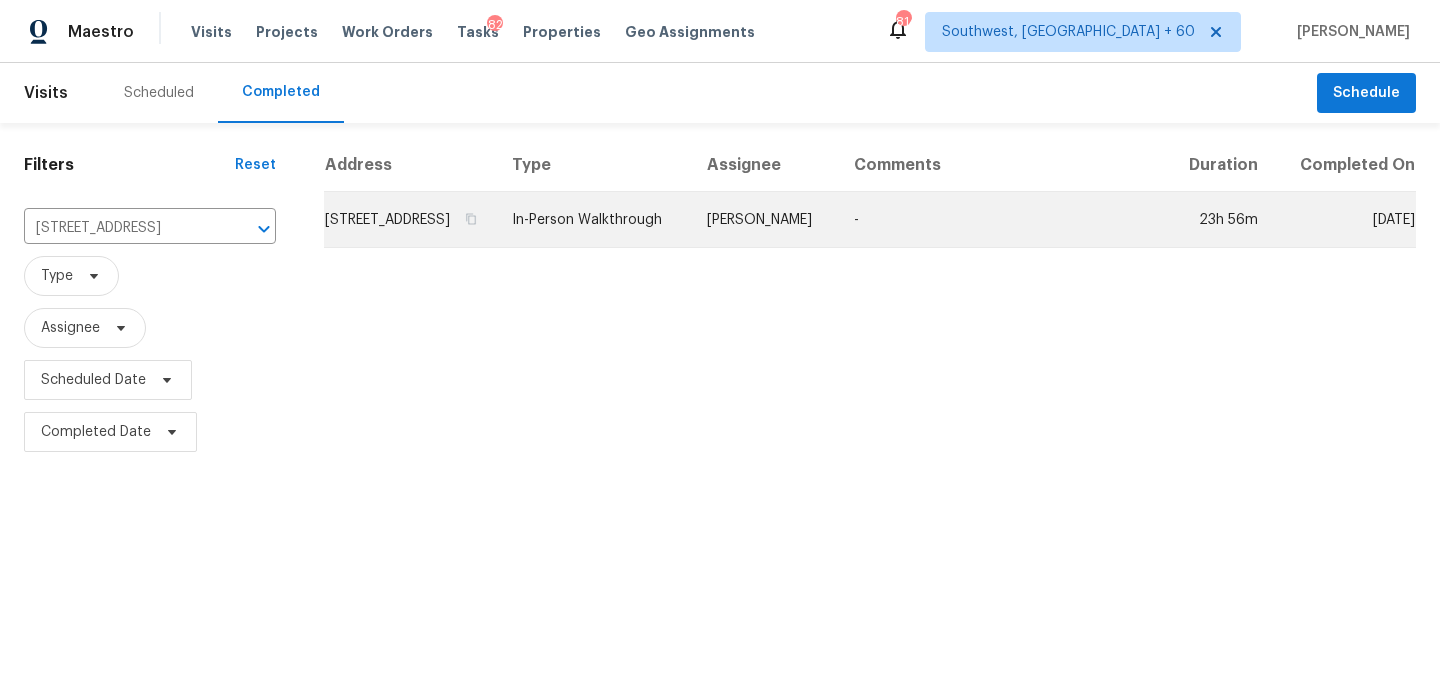 click on "Raymond Roberts" at bounding box center [764, 220] 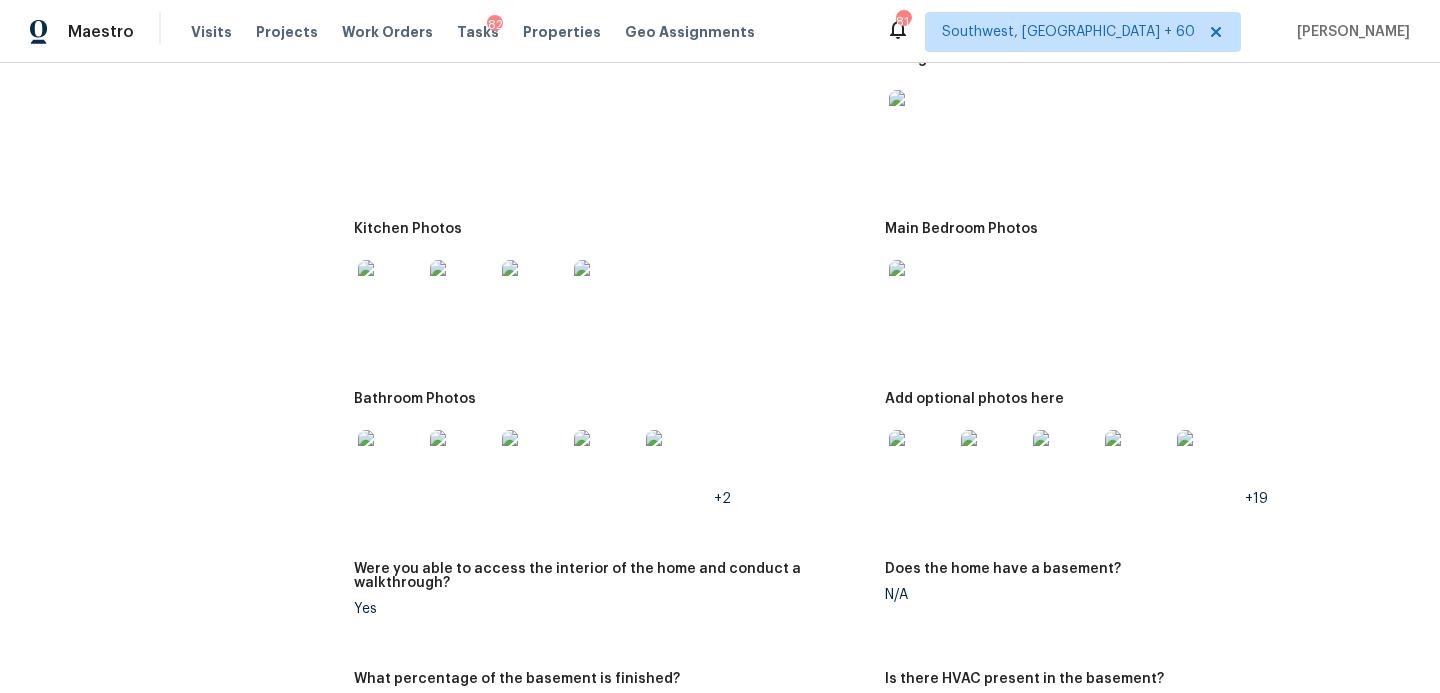 scroll, scrollTop: 2449, scrollLeft: 0, axis: vertical 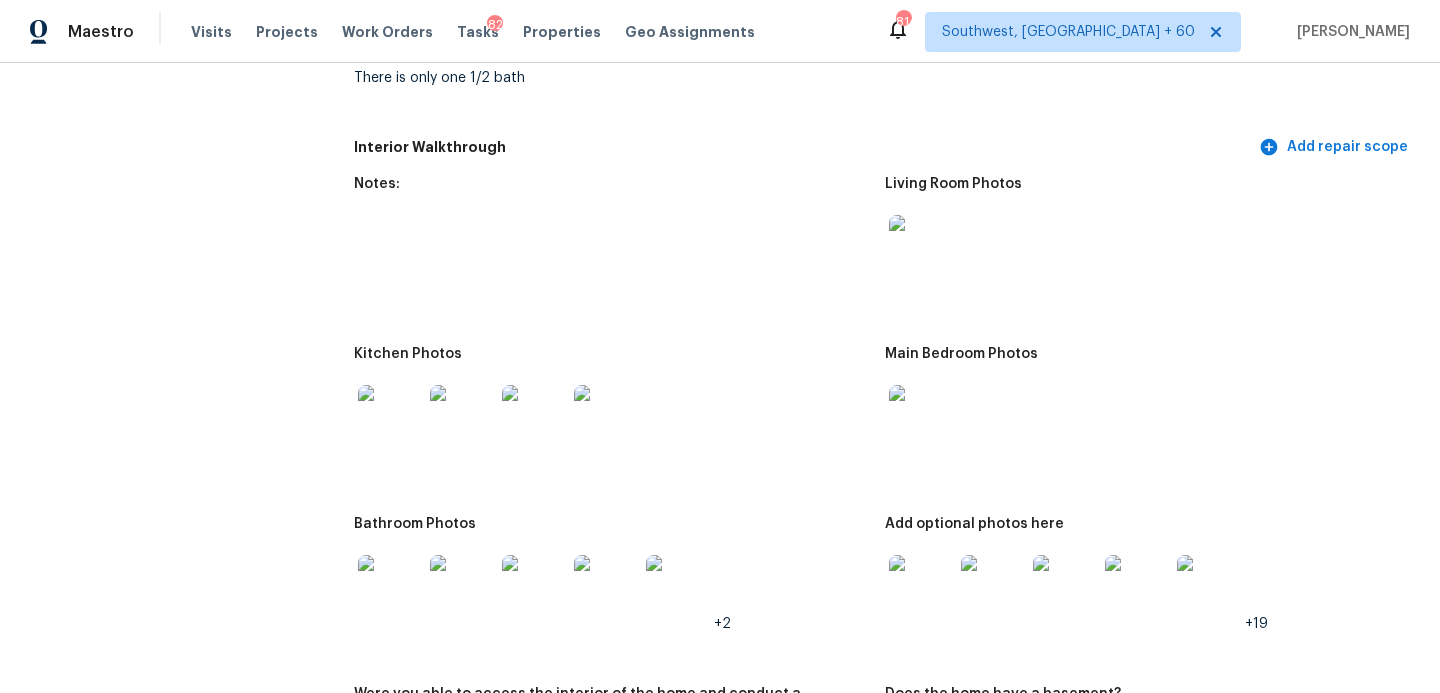 click at bounding box center (921, 247) 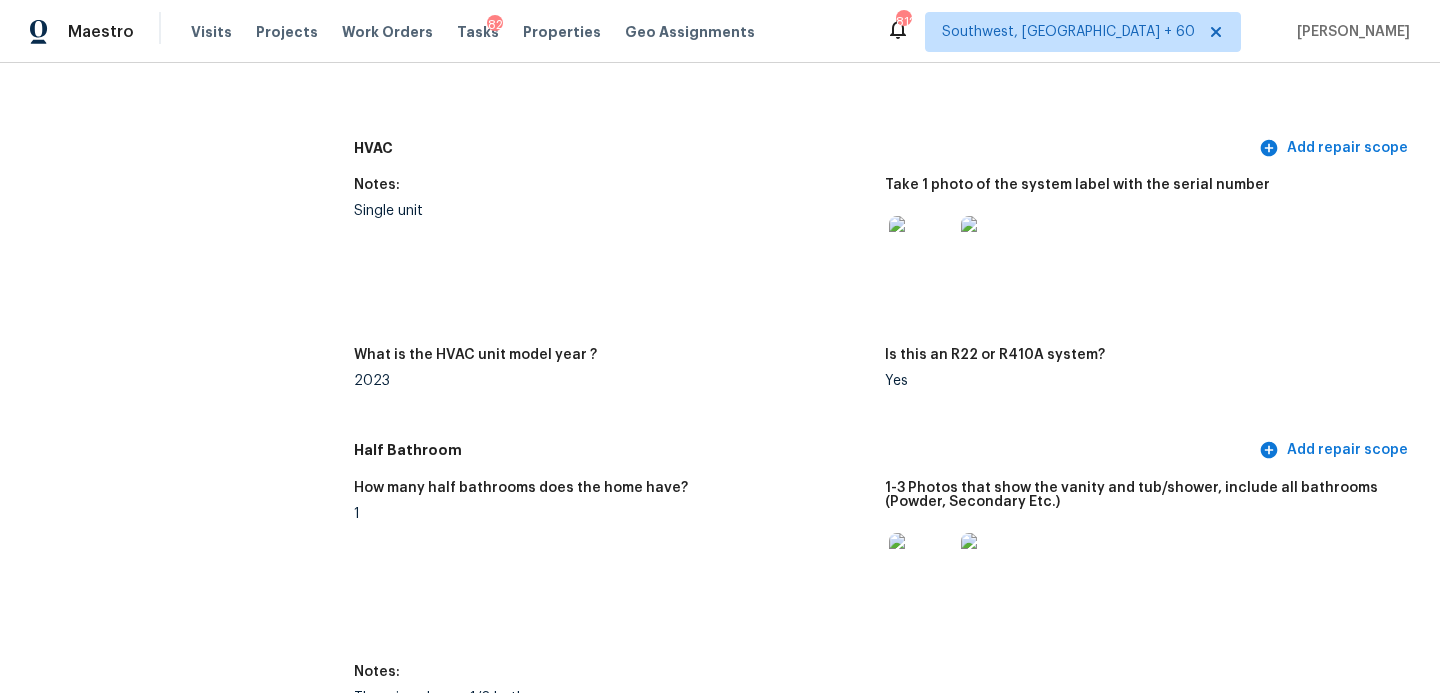 scroll, scrollTop: 1319, scrollLeft: 0, axis: vertical 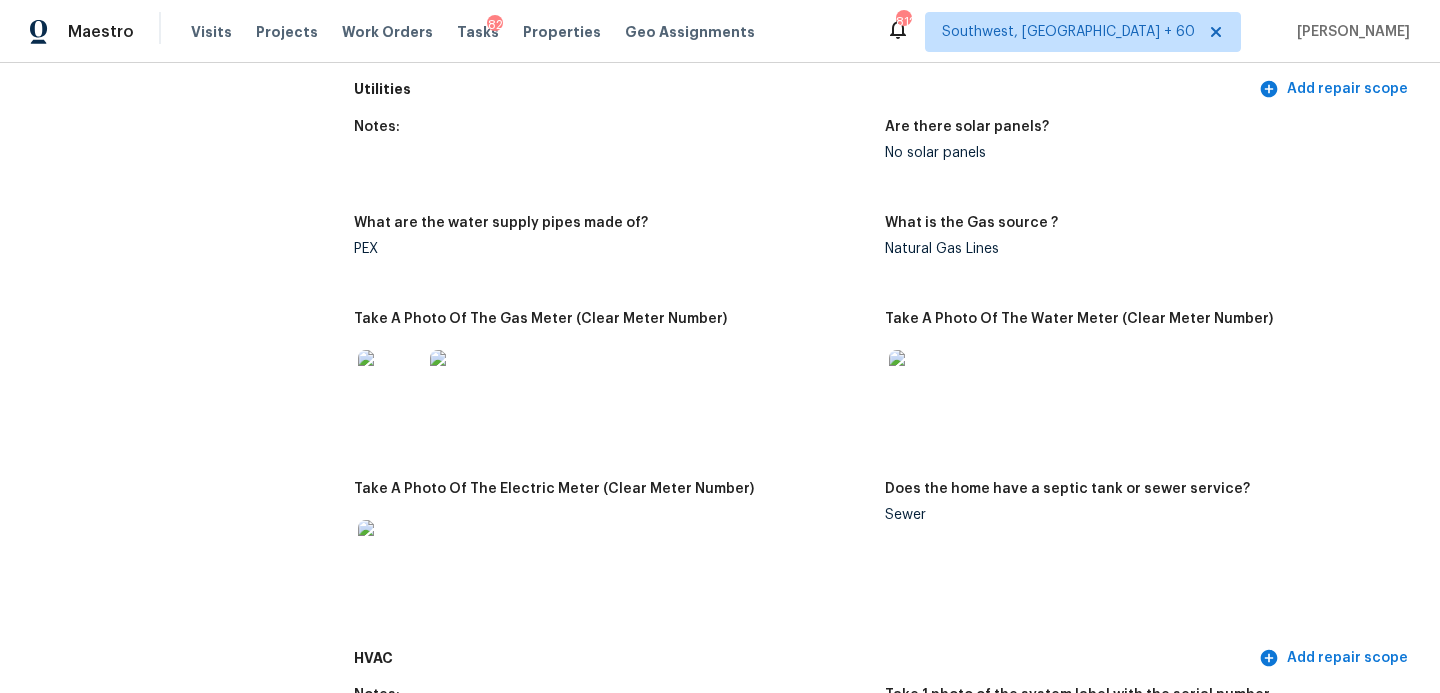 click on "Notes:" at bounding box center (619, 156) 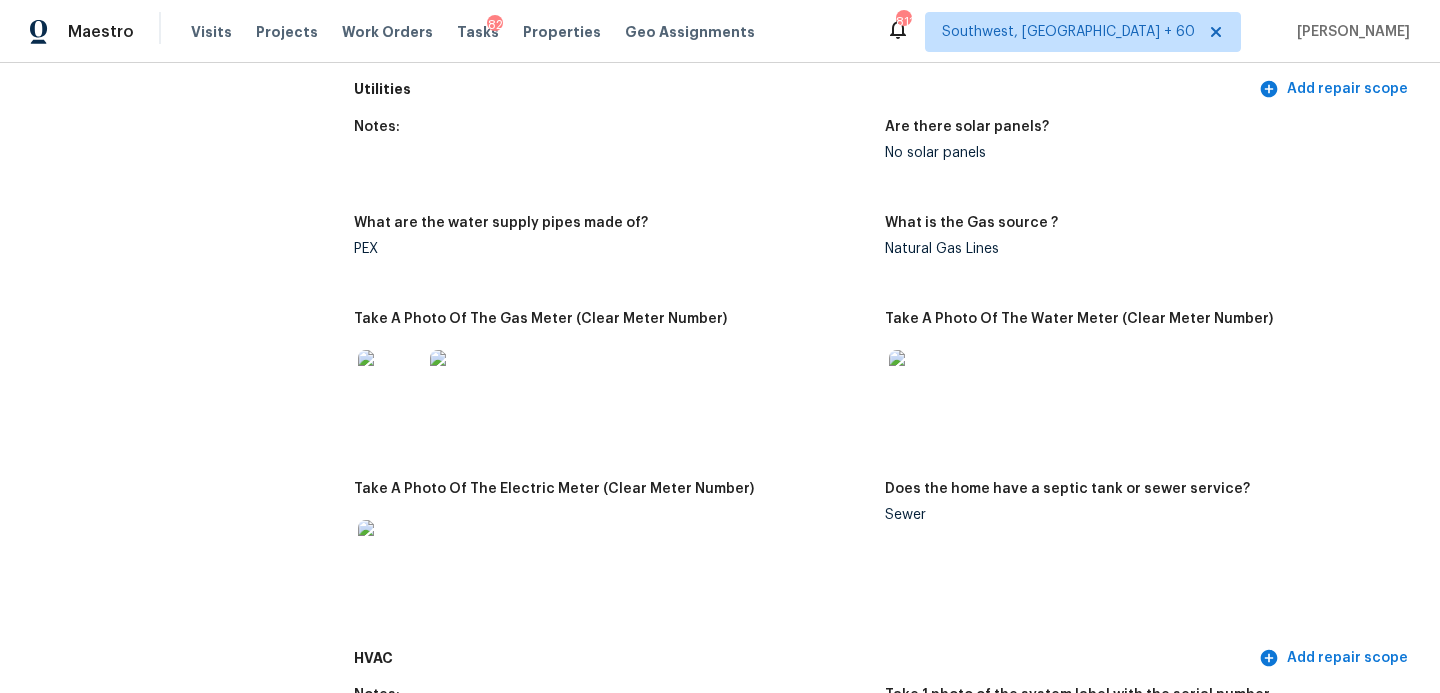 scroll, scrollTop: 0, scrollLeft: 0, axis: both 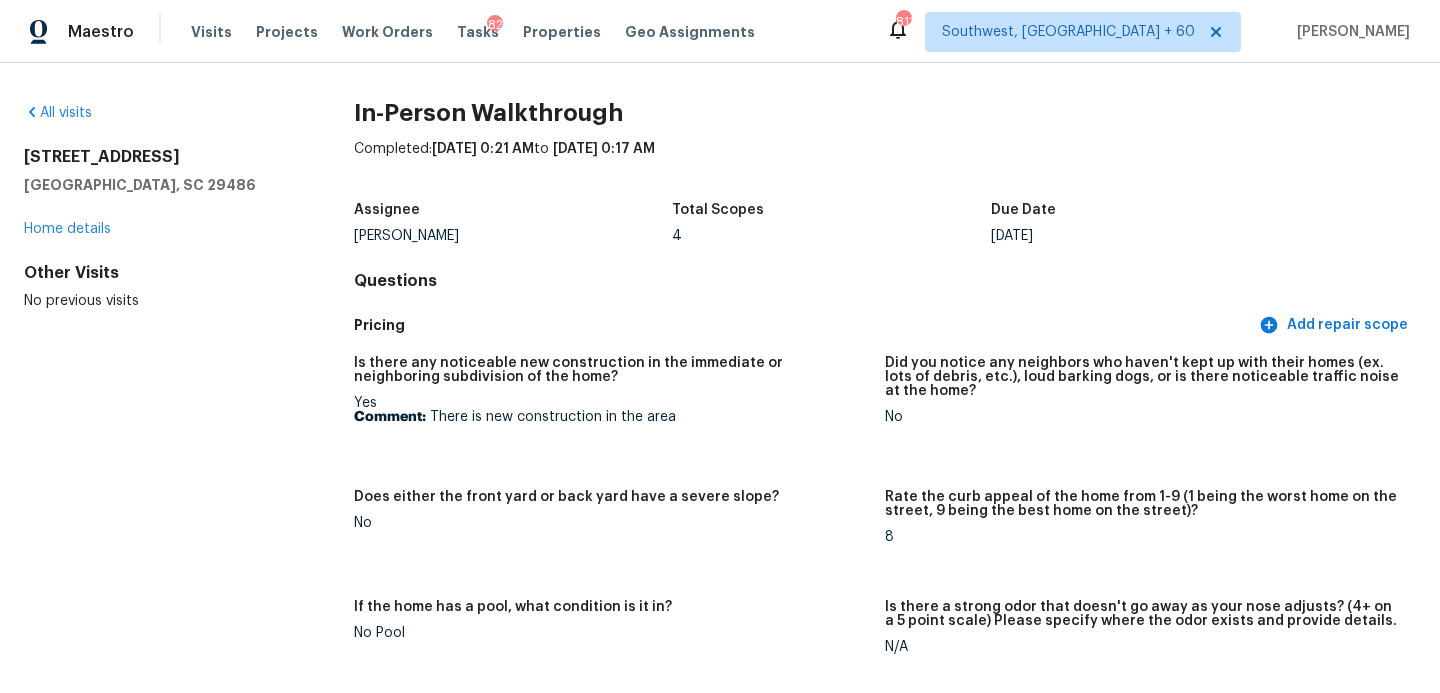 click on "All visits" at bounding box center (157, 113) 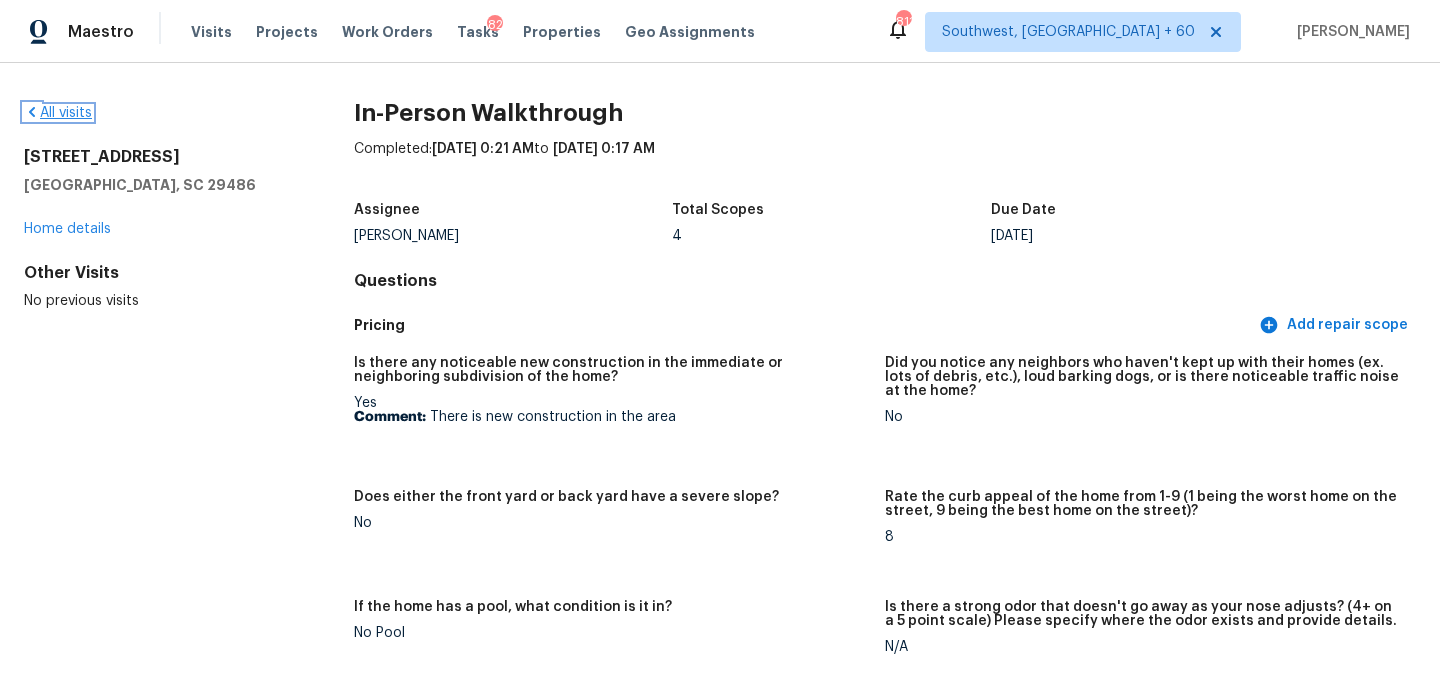 click on "All visits" at bounding box center (58, 113) 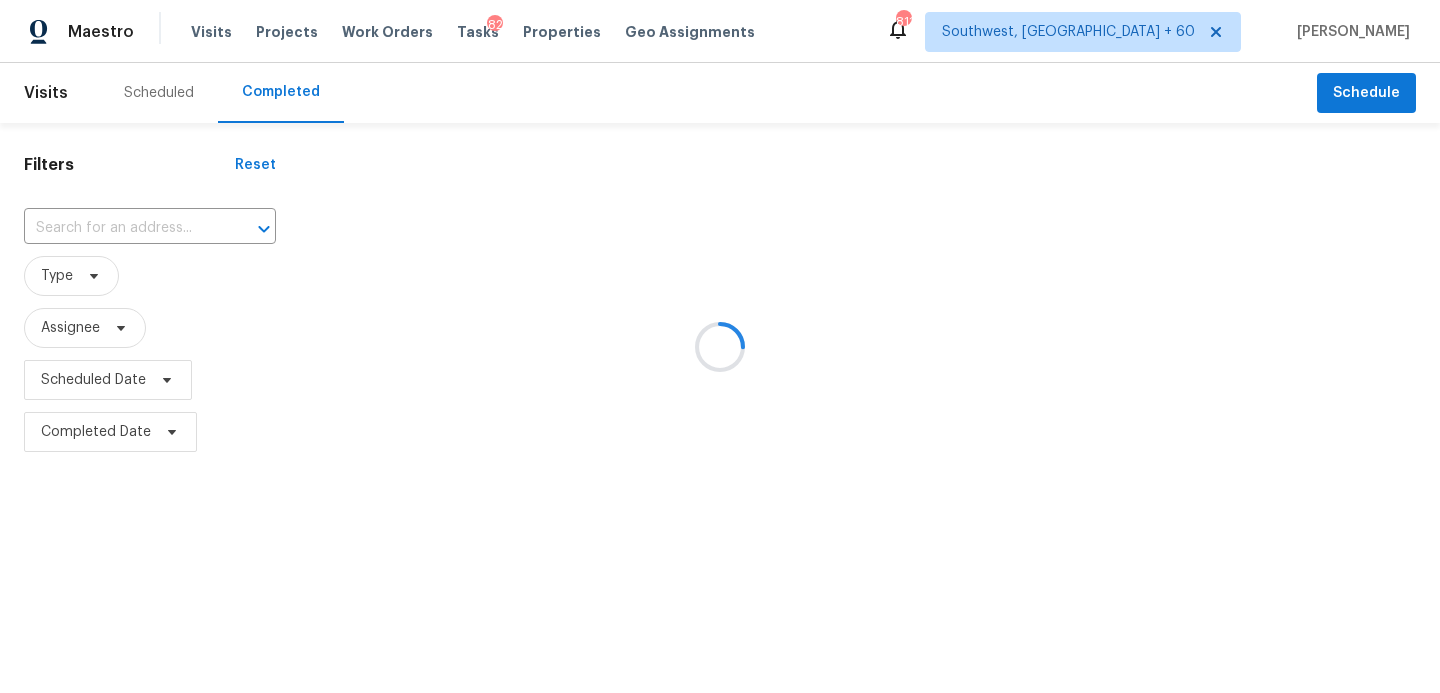 click at bounding box center [720, 346] 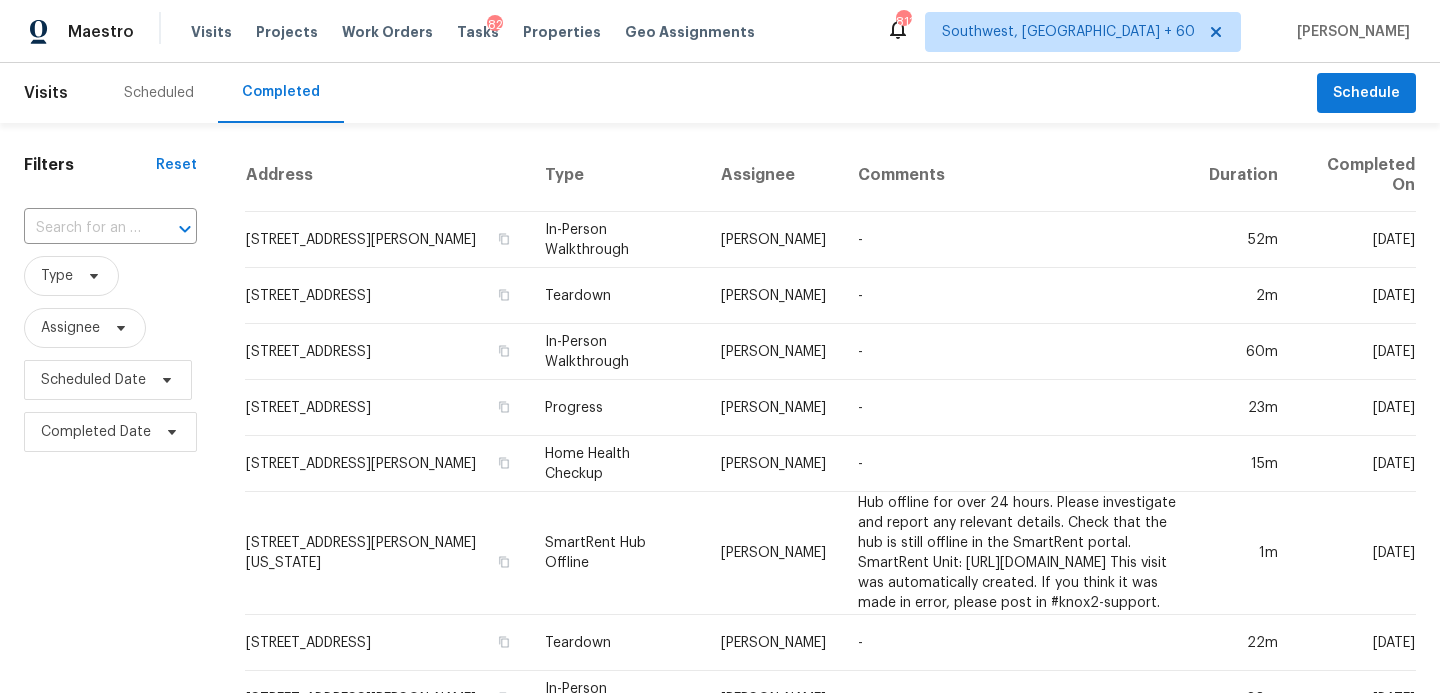 click on "Filters Reset ​ Type Assignee Scheduled Date Completed Date" at bounding box center (110, 948) 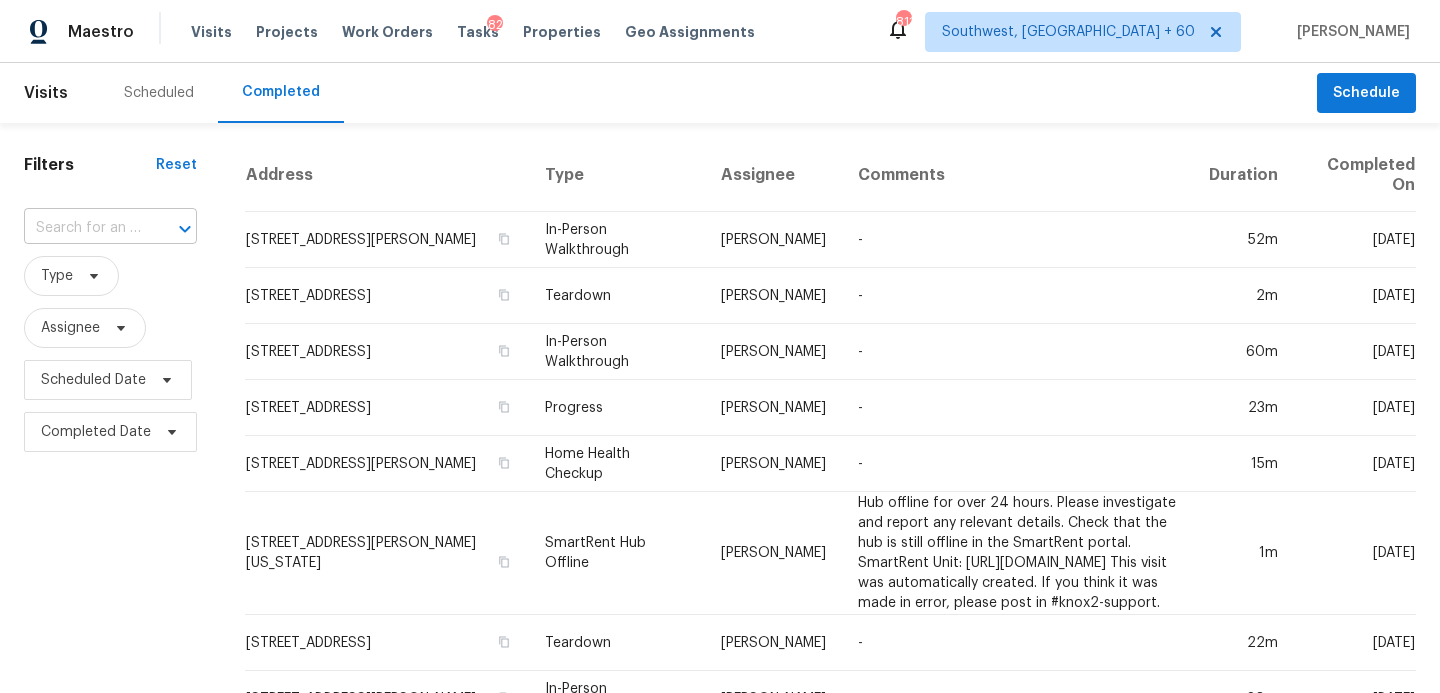 click at bounding box center (82, 228) 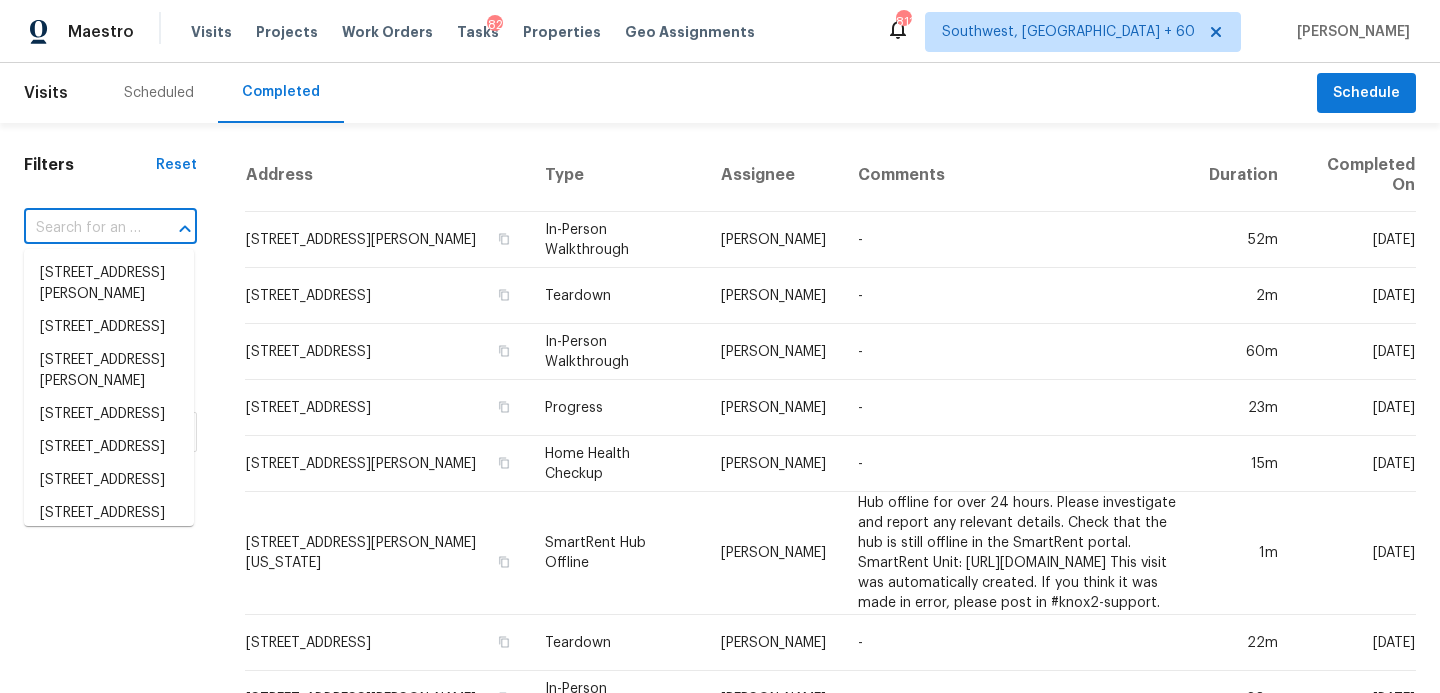 paste on "79090 Plummers Creek Dr, Yulee, FL 32097" 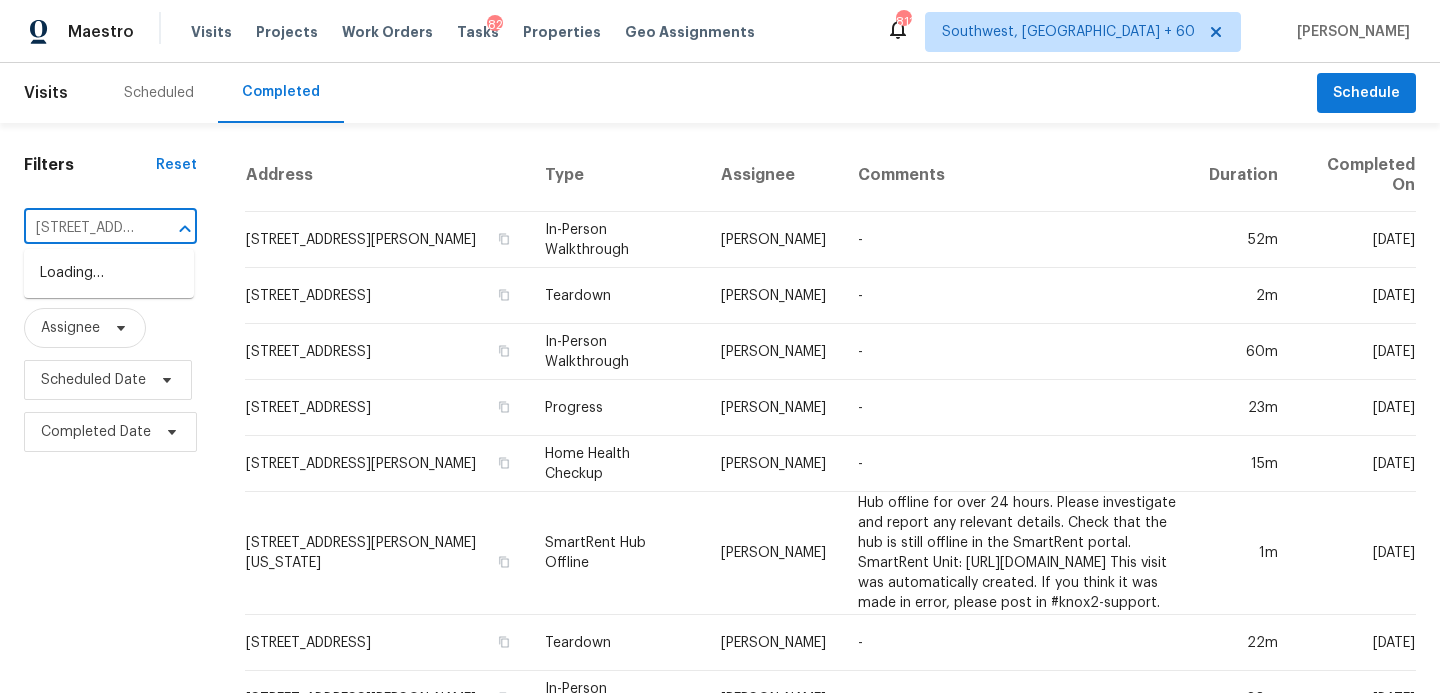 scroll, scrollTop: 0, scrollLeft: 181, axis: horizontal 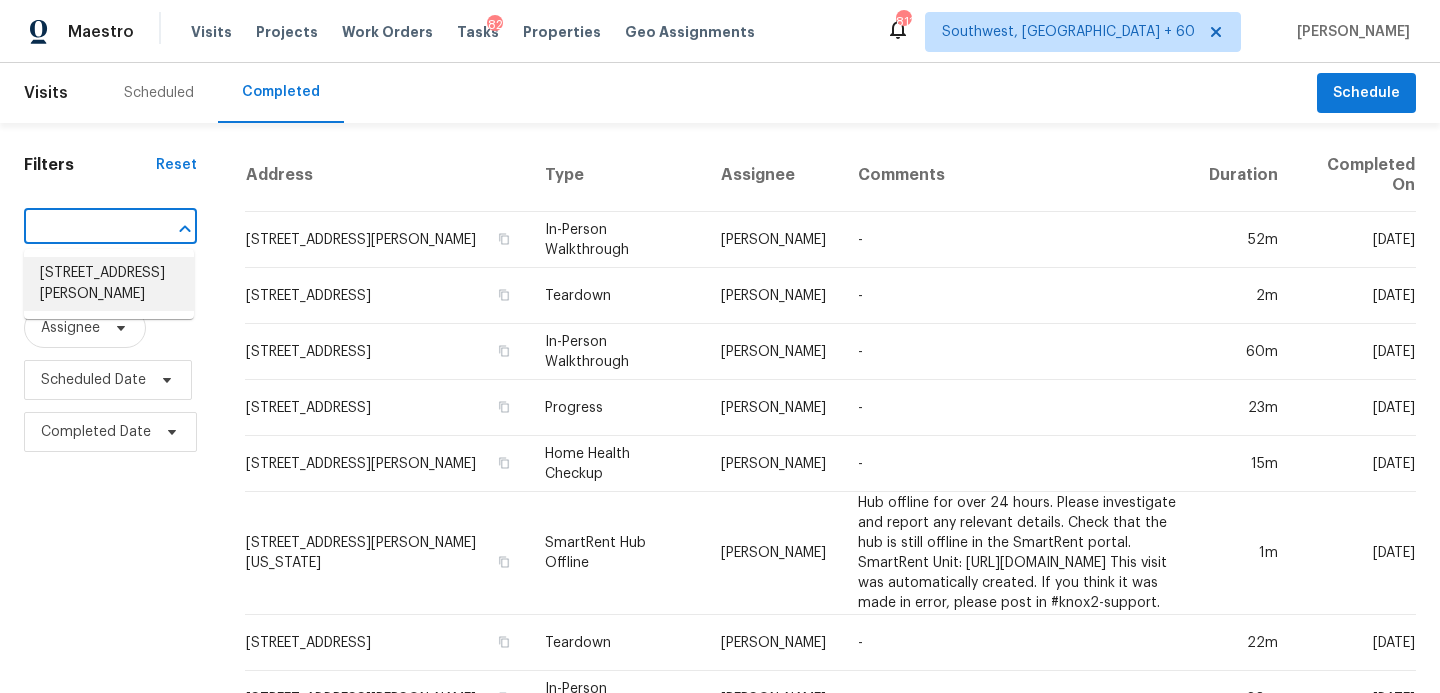 click on "79090 Plummers Creek Dr, Yulee, FL 32097" at bounding box center [109, 284] 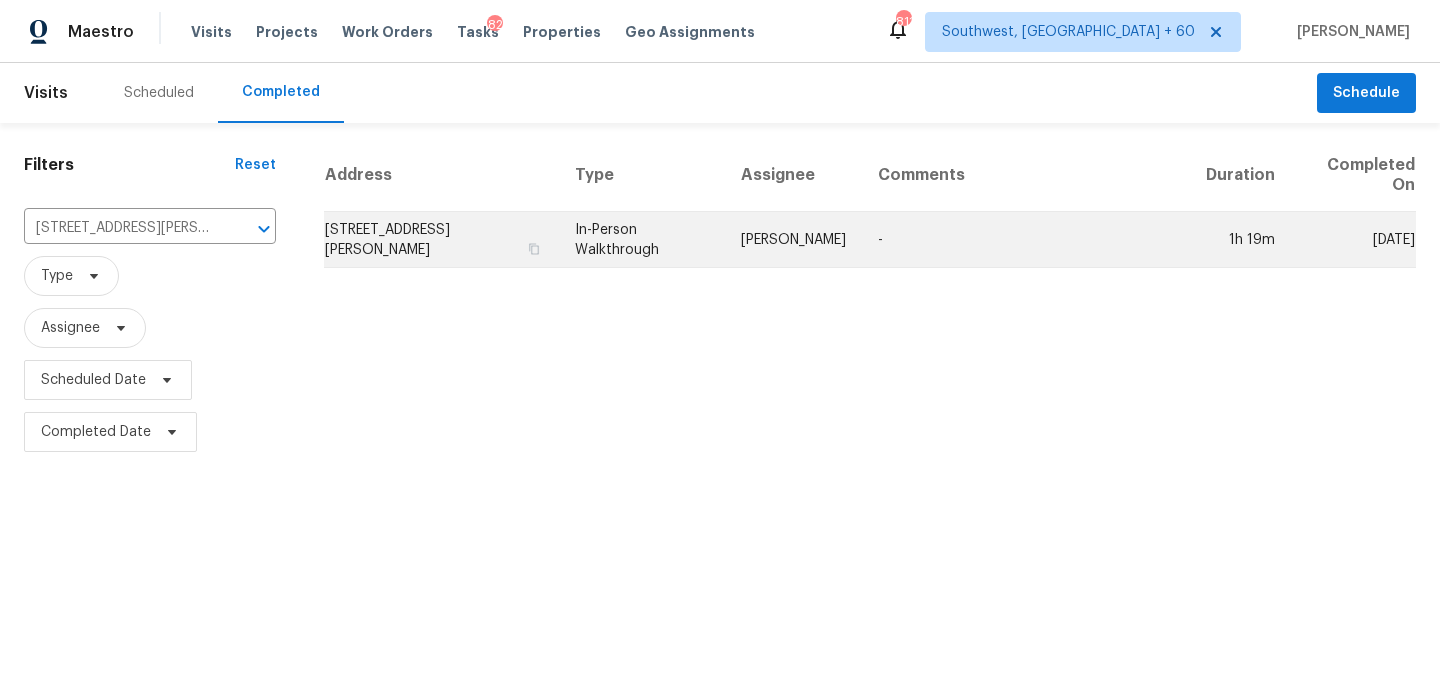 click on "Melissa Mossbrooks" at bounding box center [793, 240] 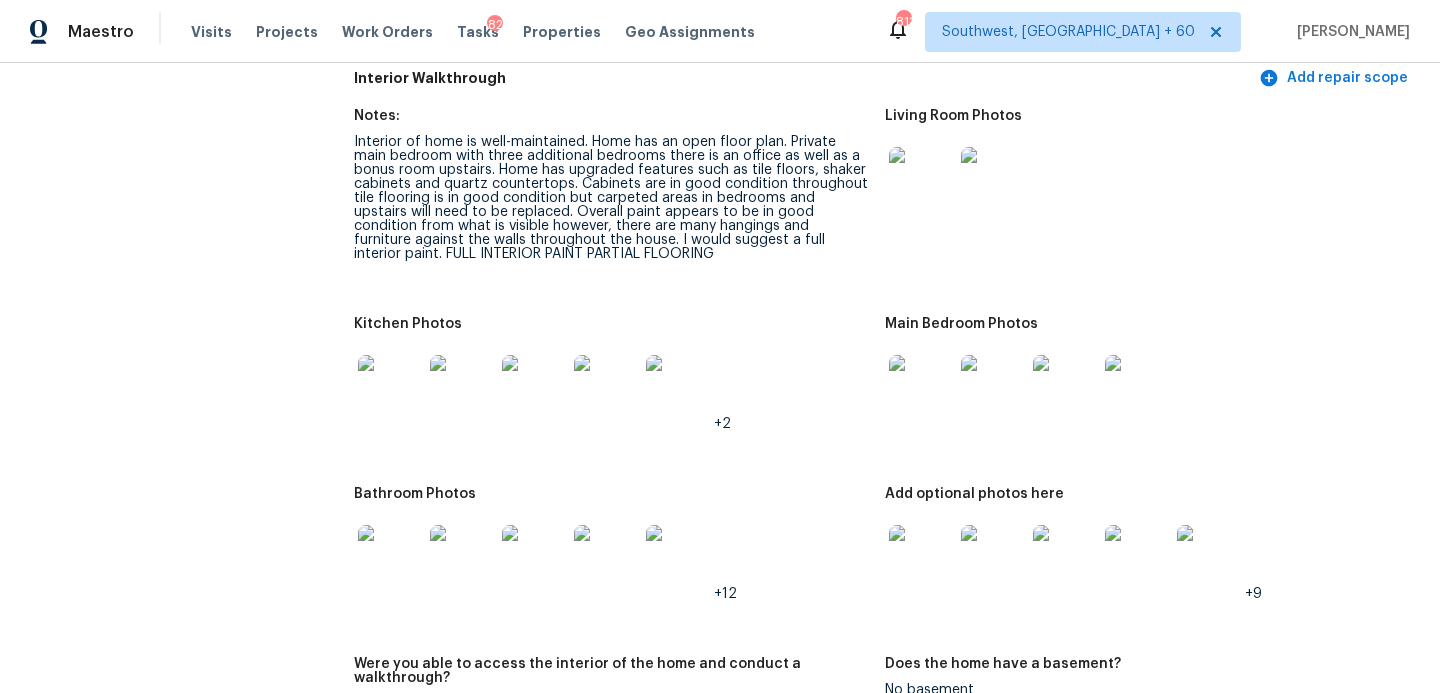 scroll, scrollTop: 2065, scrollLeft: 0, axis: vertical 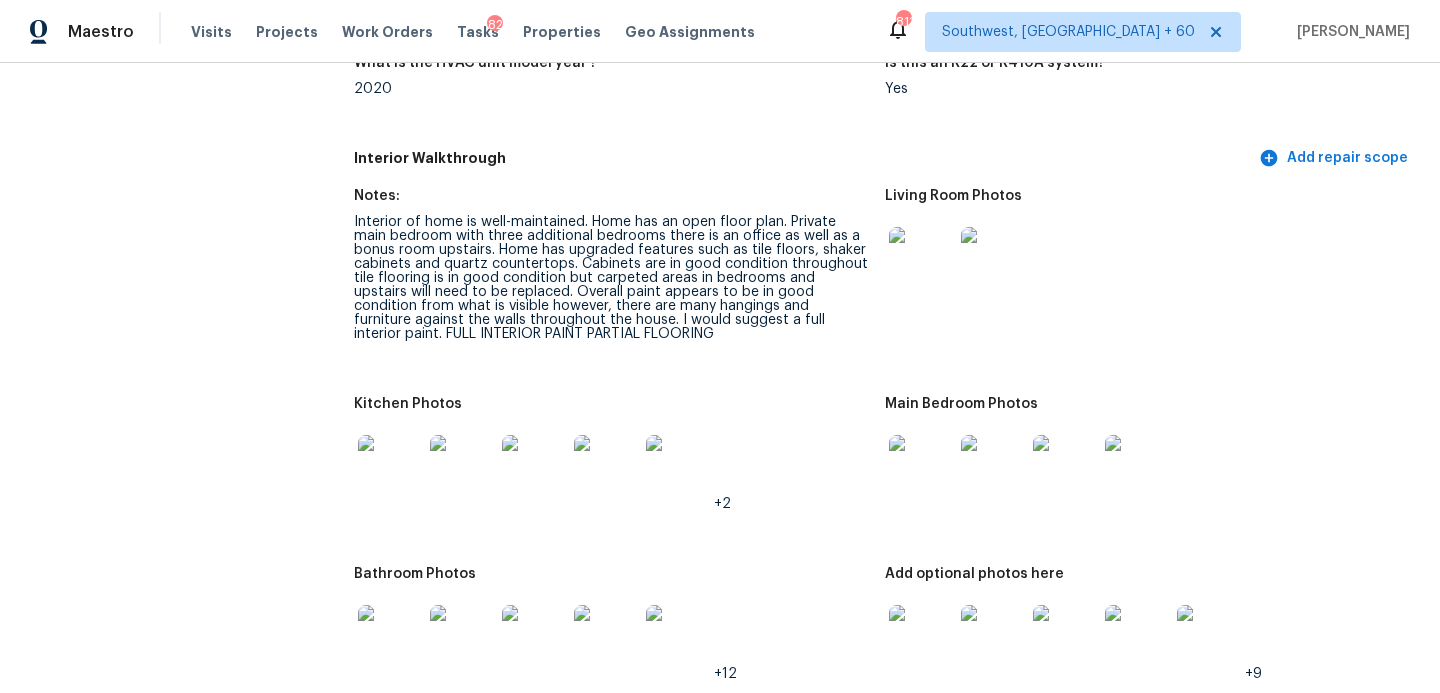 click at bounding box center [921, 259] 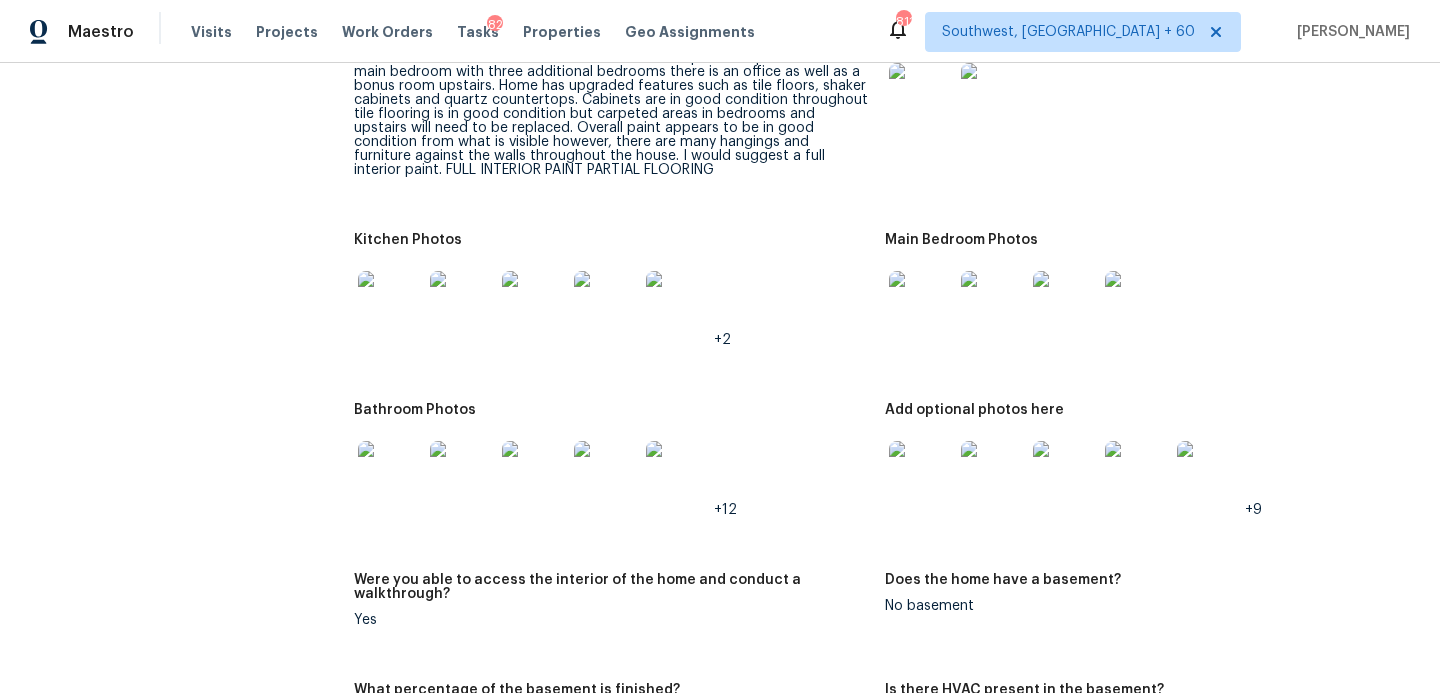 click at bounding box center (921, 473) 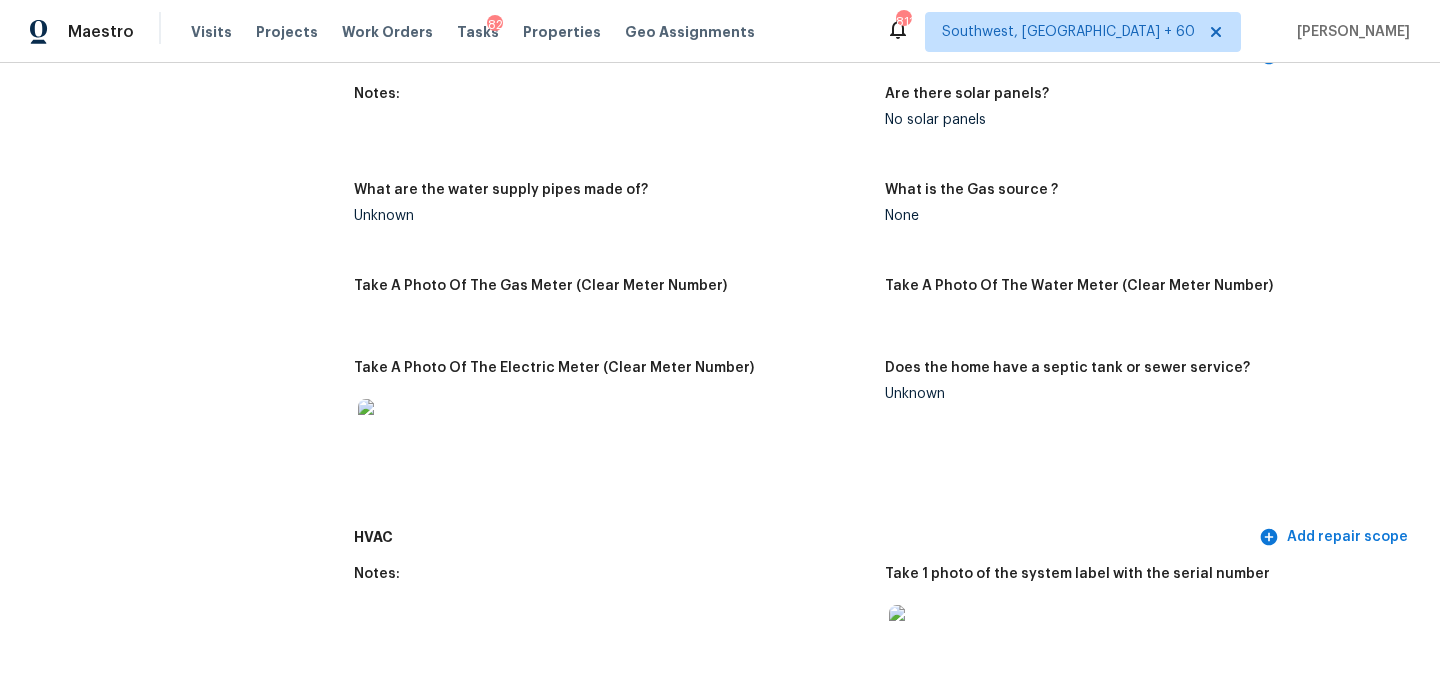 scroll, scrollTop: 763, scrollLeft: 0, axis: vertical 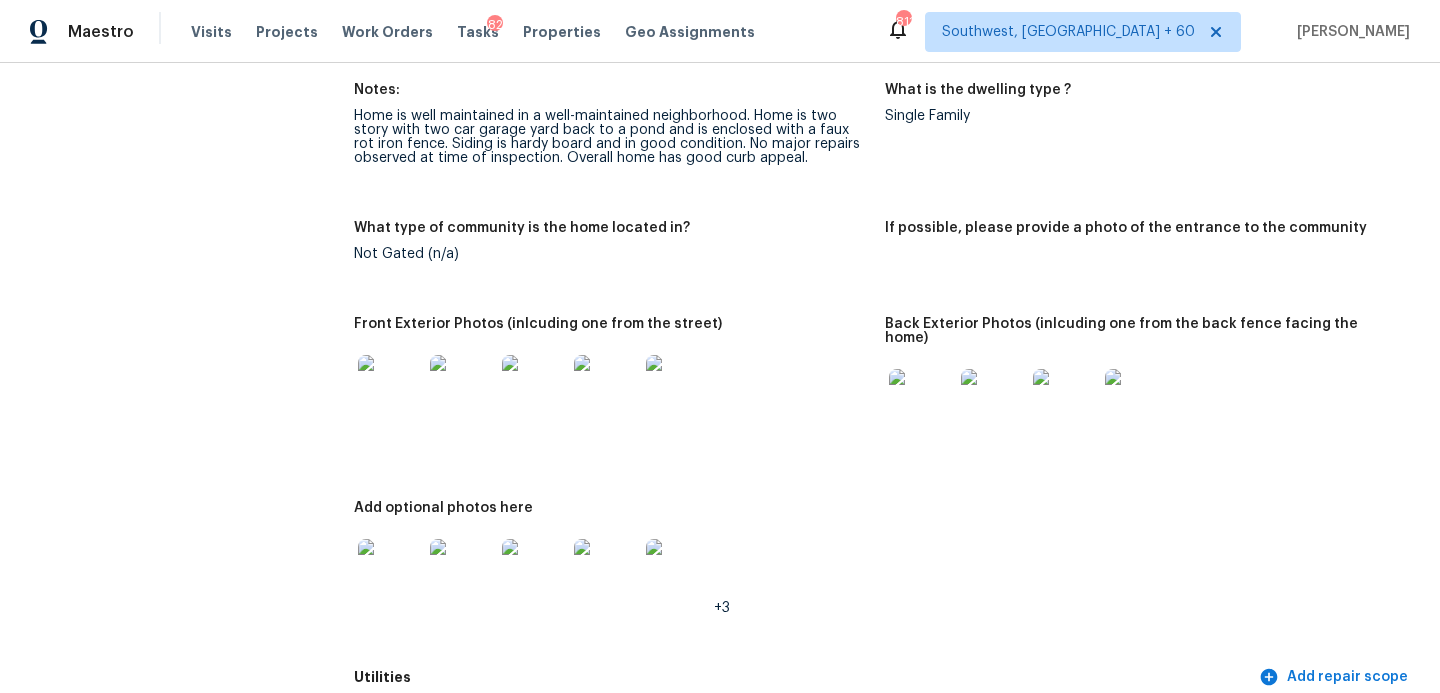 click at bounding box center (921, 401) 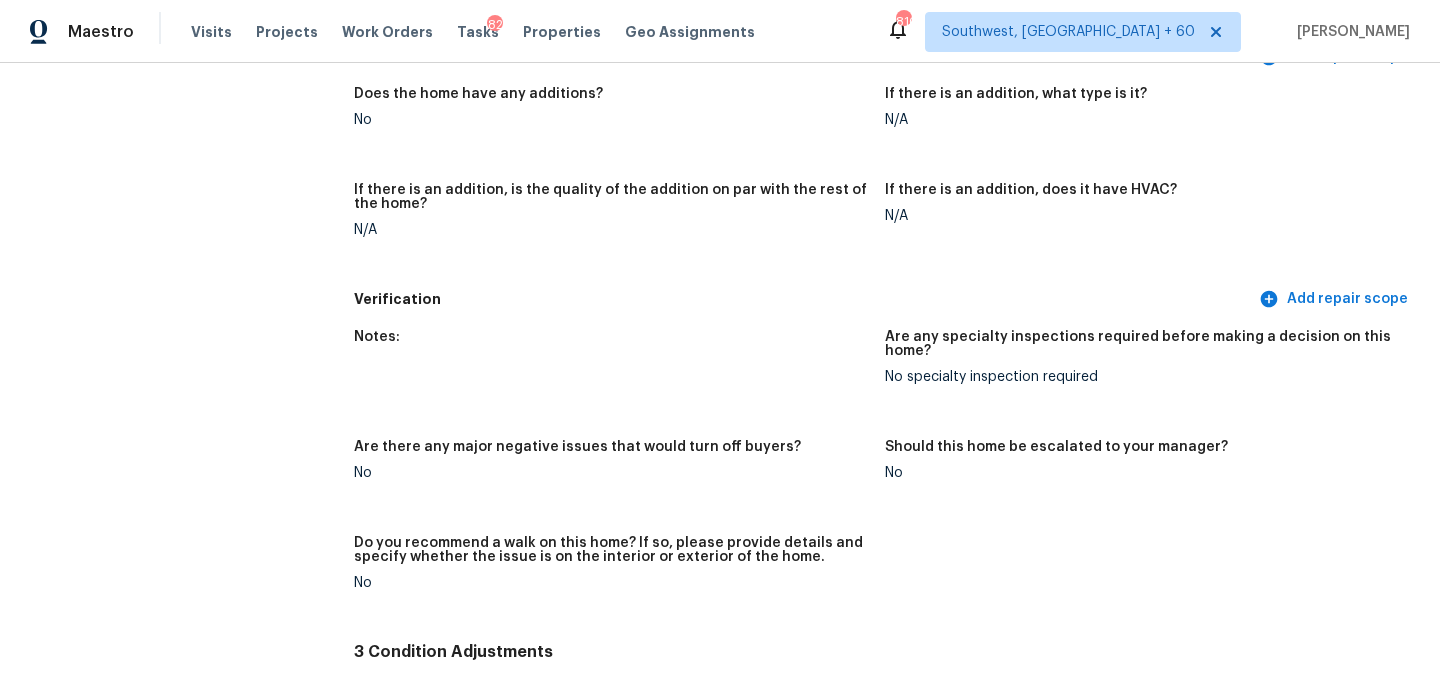scroll, scrollTop: 4567, scrollLeft: 0, axis: vertical 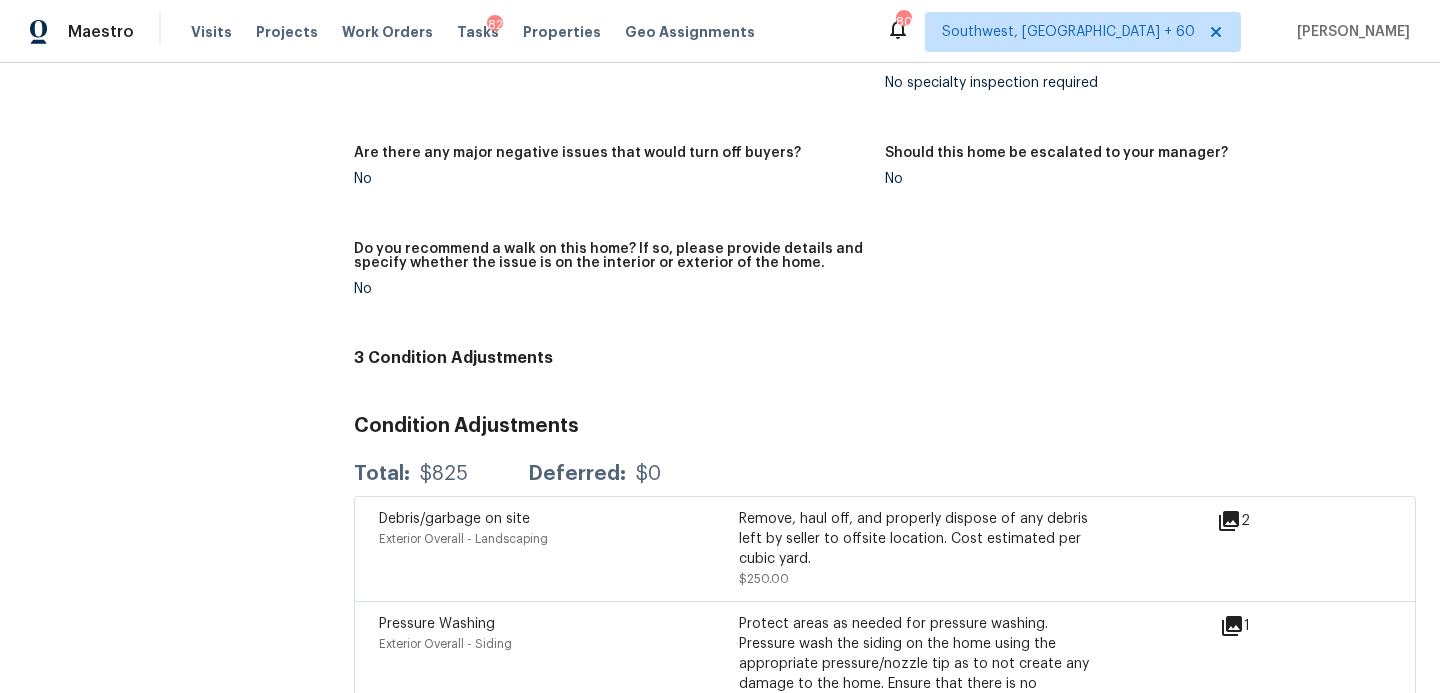 click on "Are there any major negative issues that would turn off buyers? No" at bounding box center (619, 182) 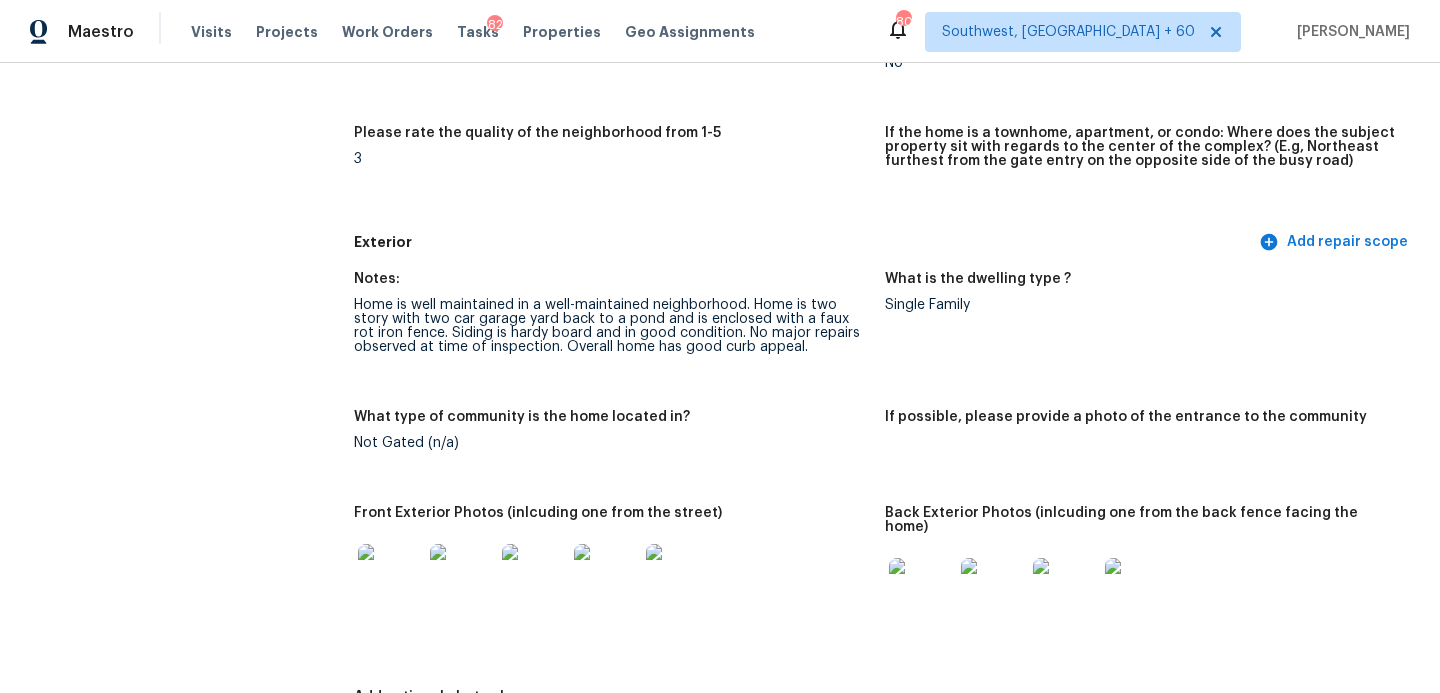 scroll, scrollTop: 0, scrollLeft: 0, axis: both 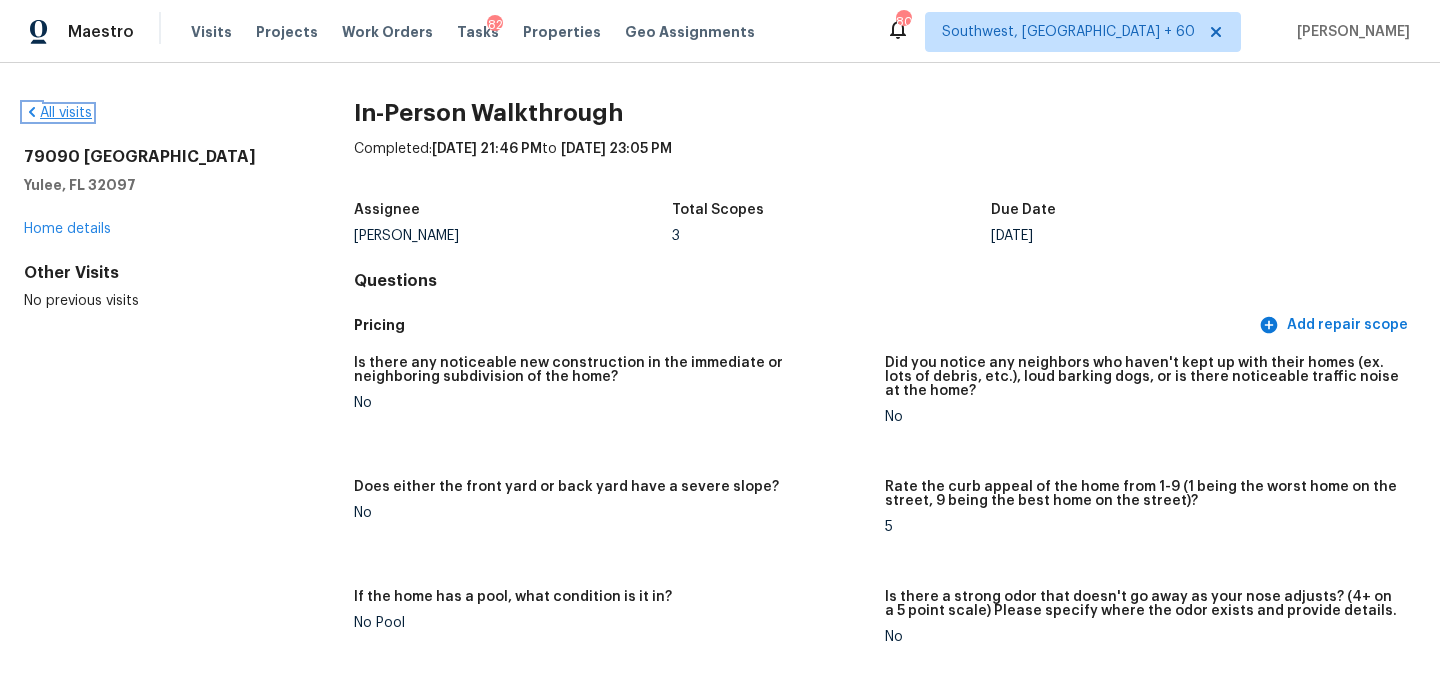 click on "All visits" at bounding box center [58, 113] 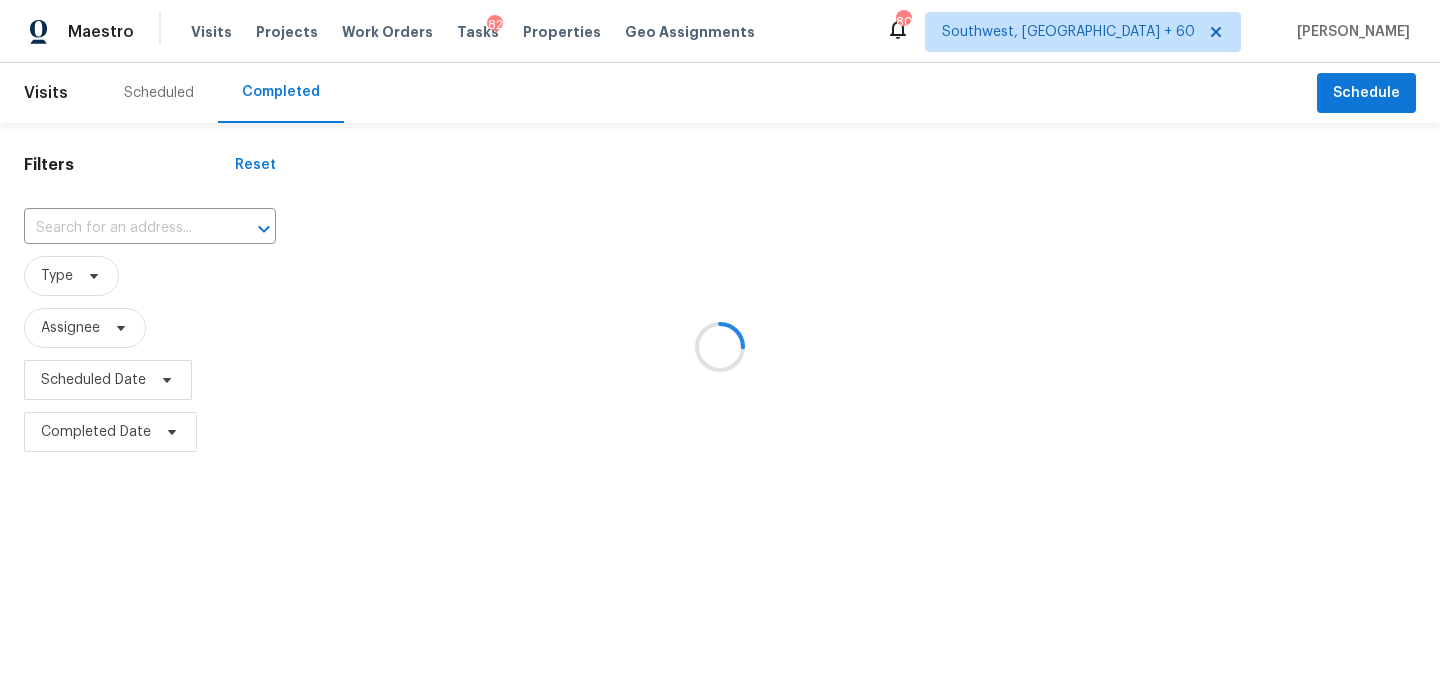 click at bounding box center [720, 346] 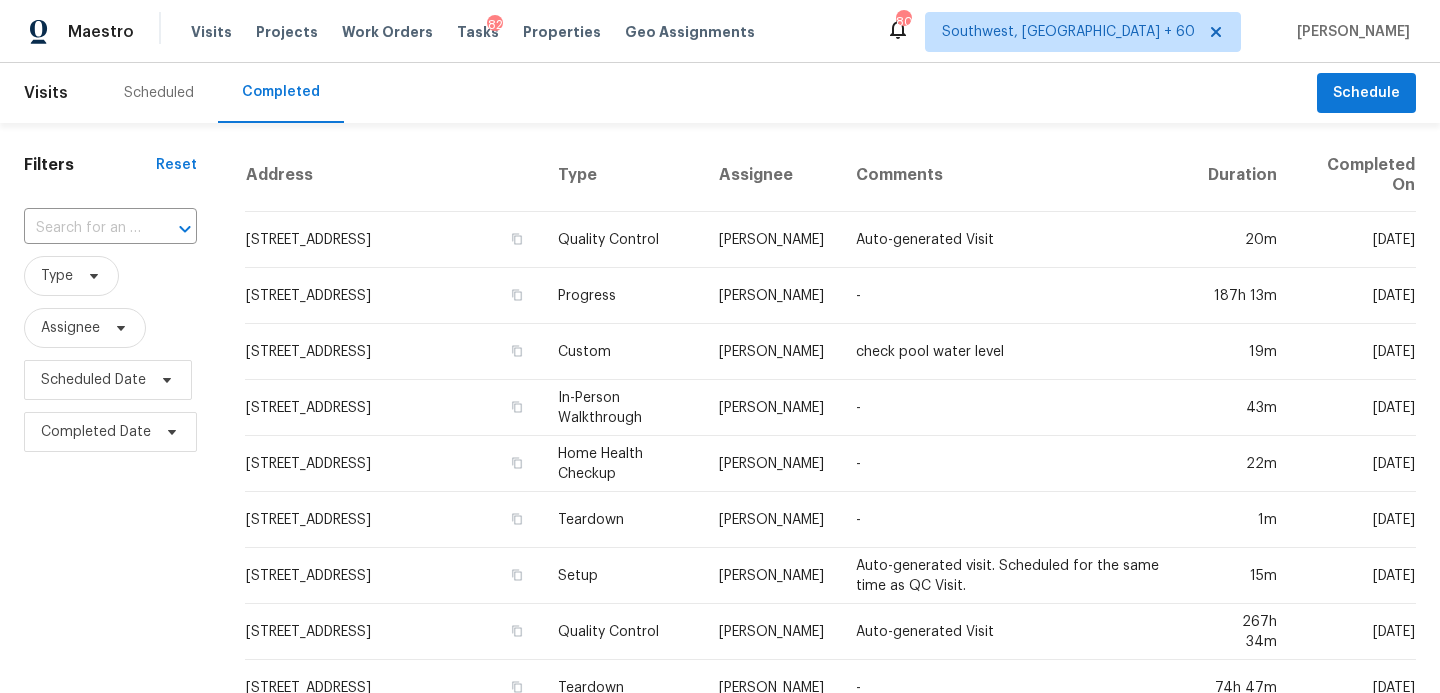 click at bounding box center [82, 228] 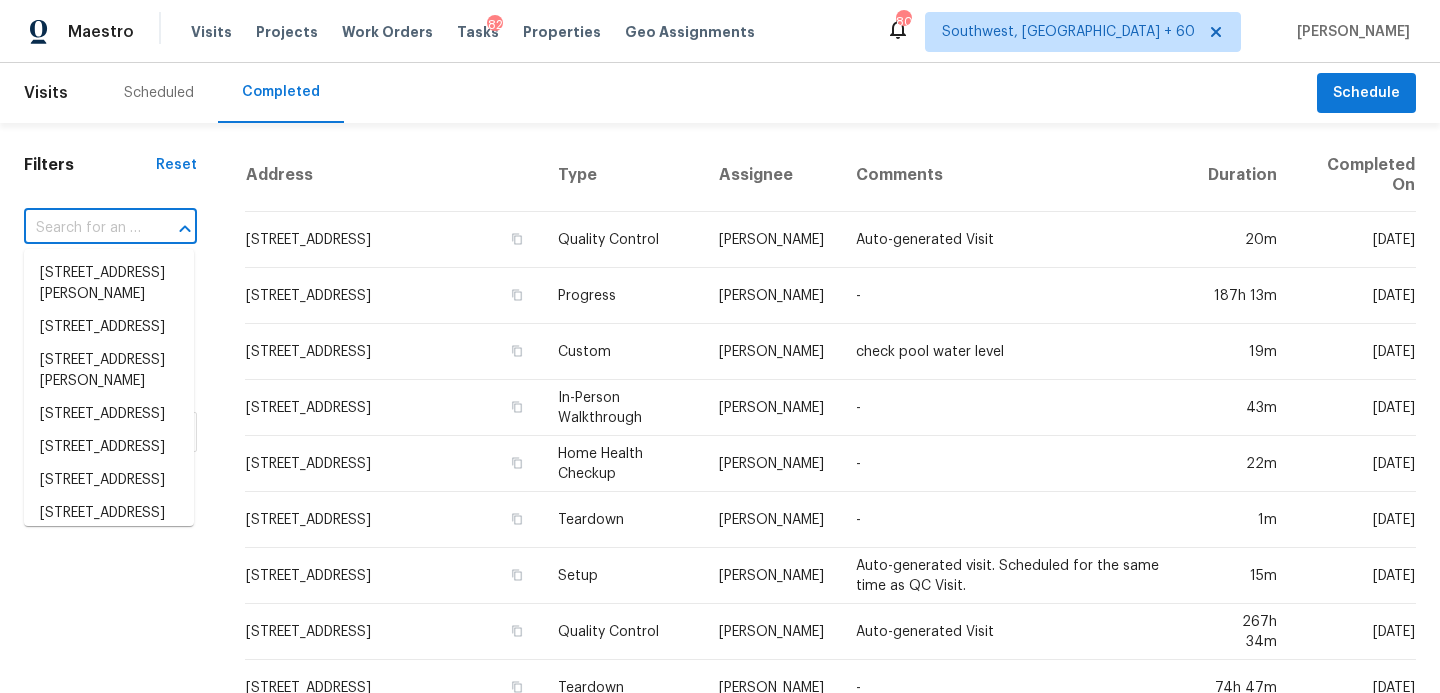 paste on "1614 Cherokee Trl, Plano, TX 75023" 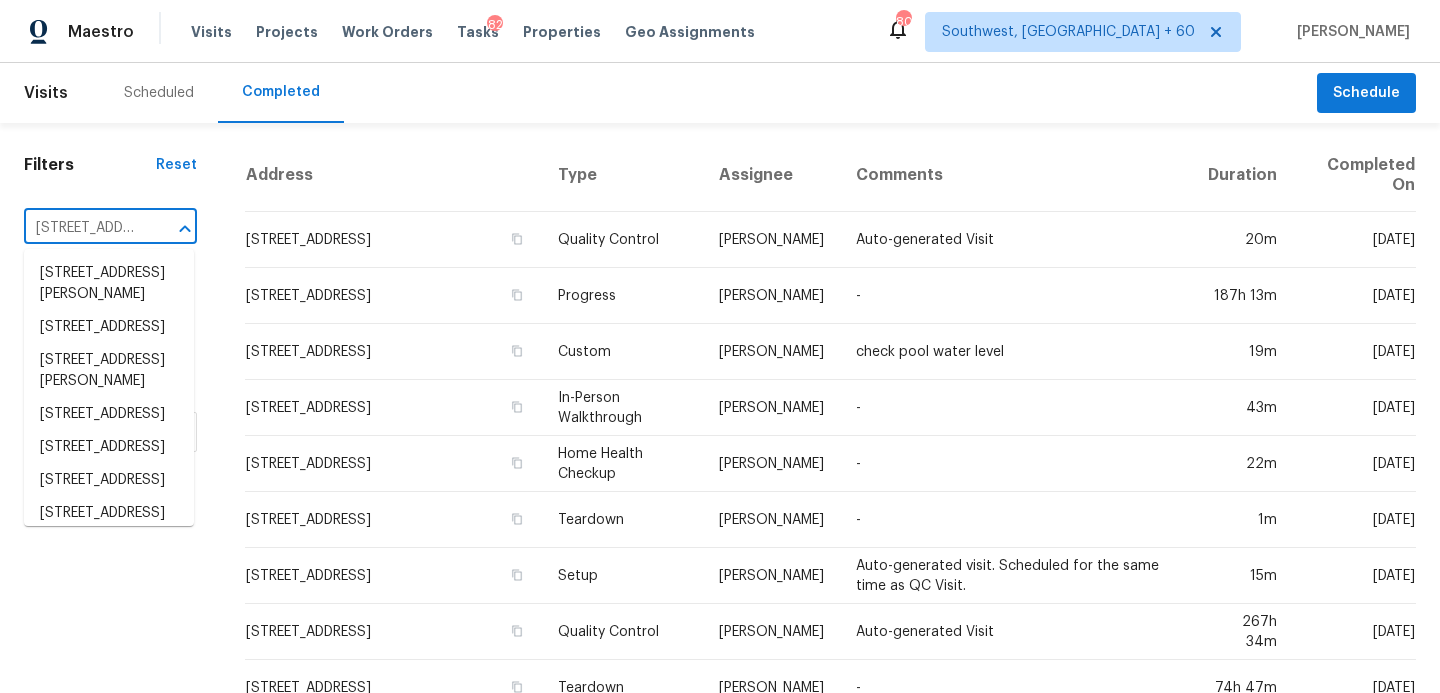 scroll, scrollTop: 0, scrollLeft: 125, axis: horizontal 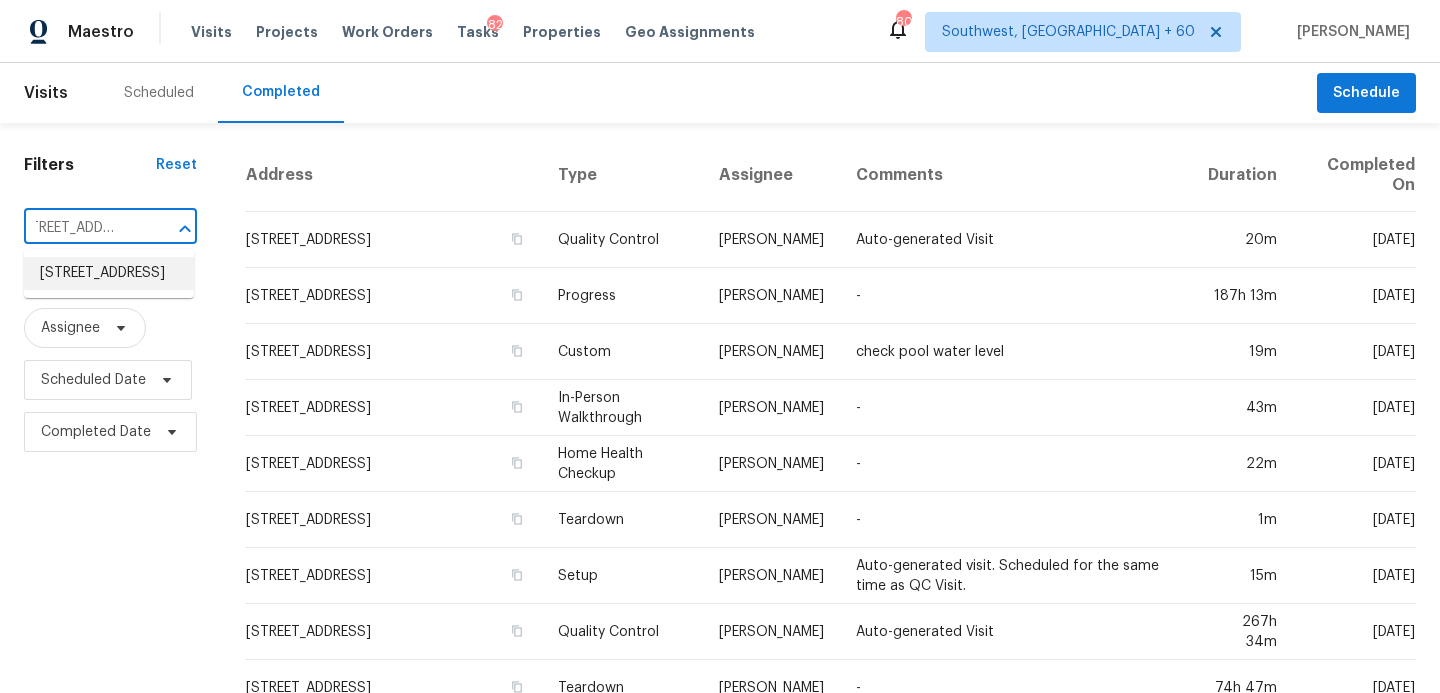 click on "1614 Cherokee Trl, Plano, TX 75023" at bounding box center [109, 273] 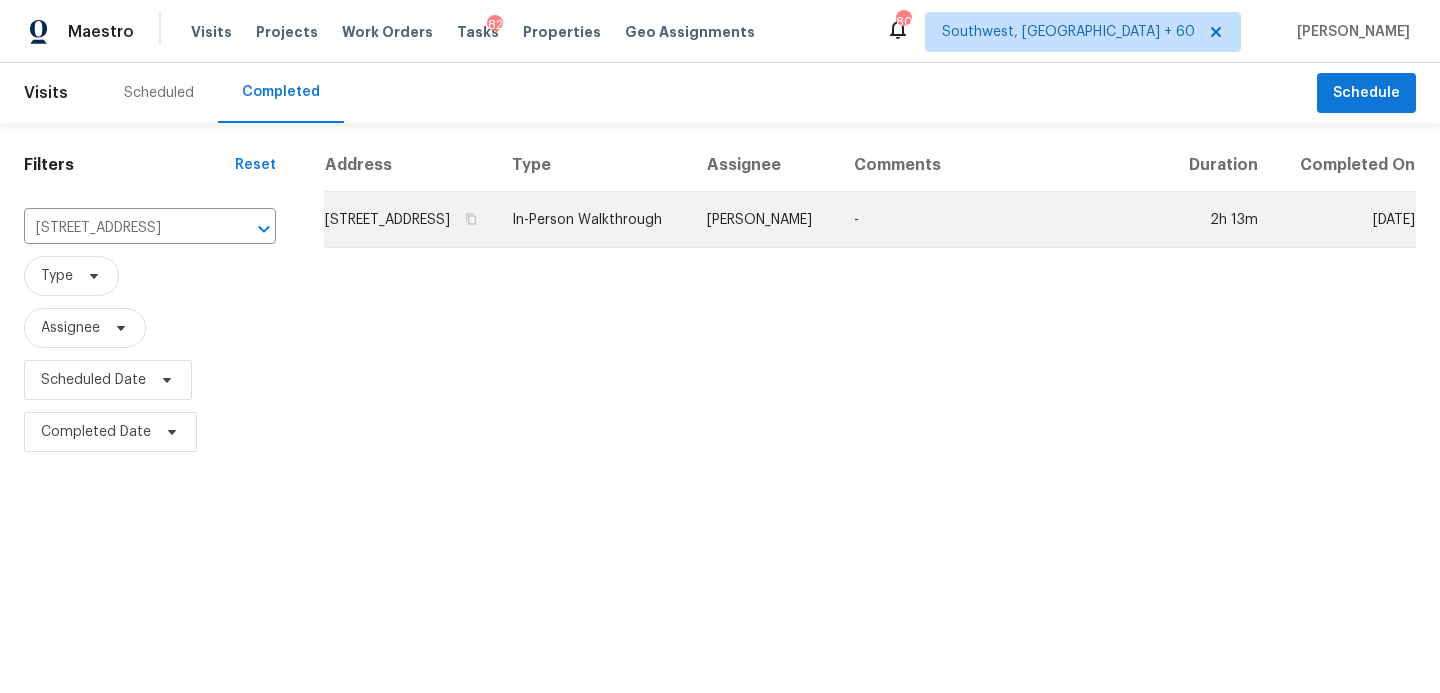 click on "Francisco Balcazar Serrato" at bounding box center [764, 220] 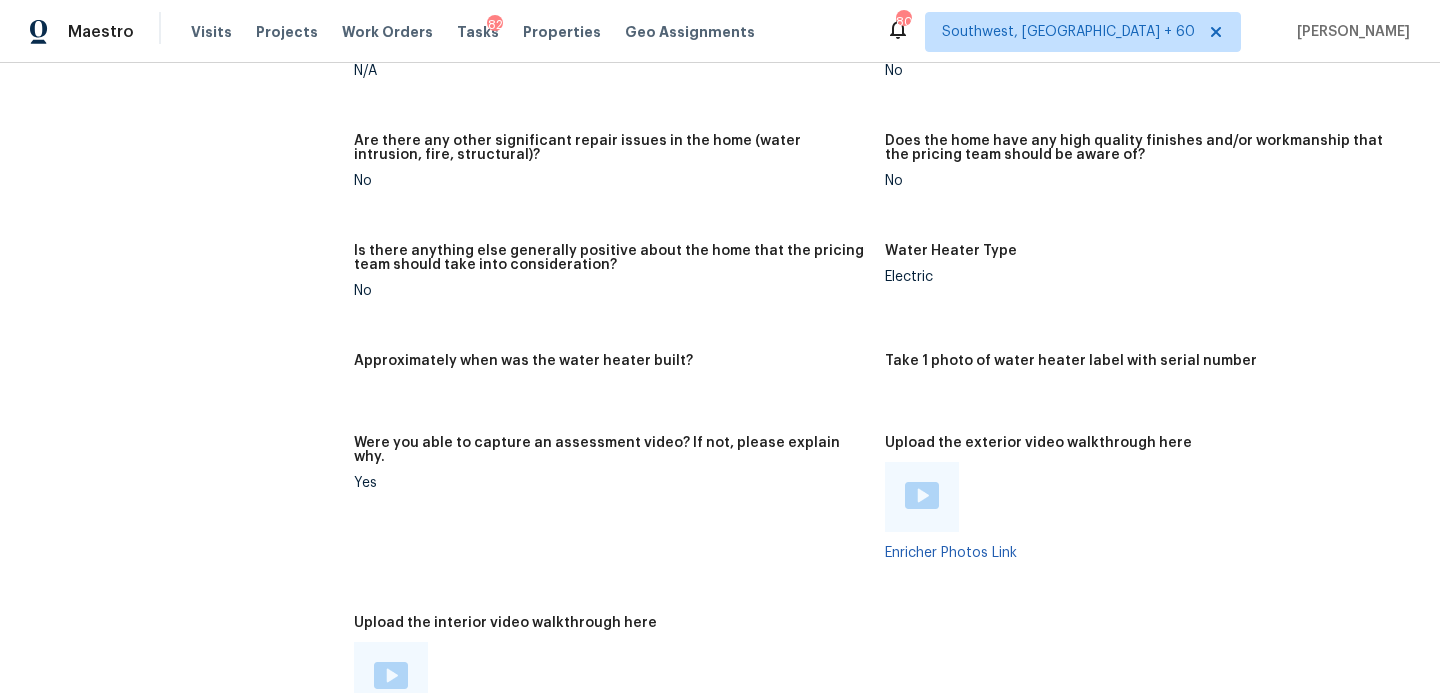 scroll, scrollTop: 3326, scrollLeft: 0, axis: vertical 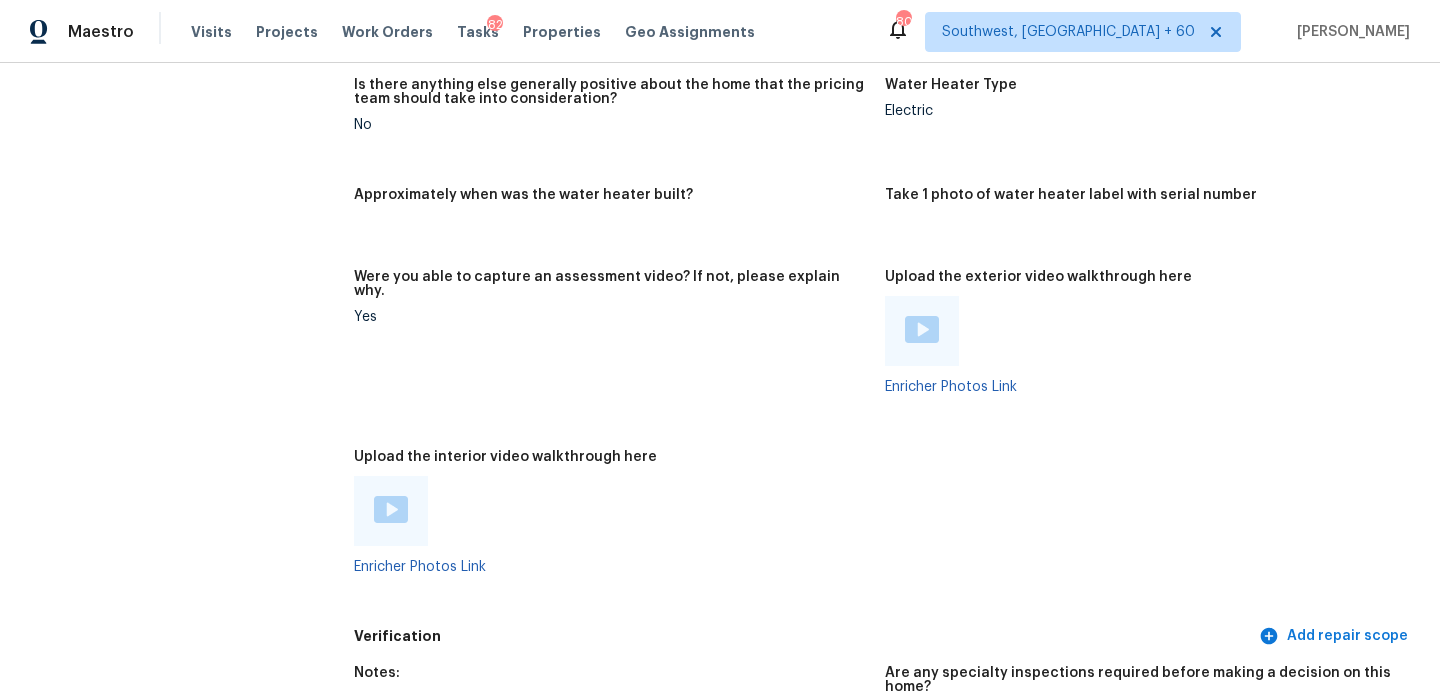 click at bounding box center [391, 511] 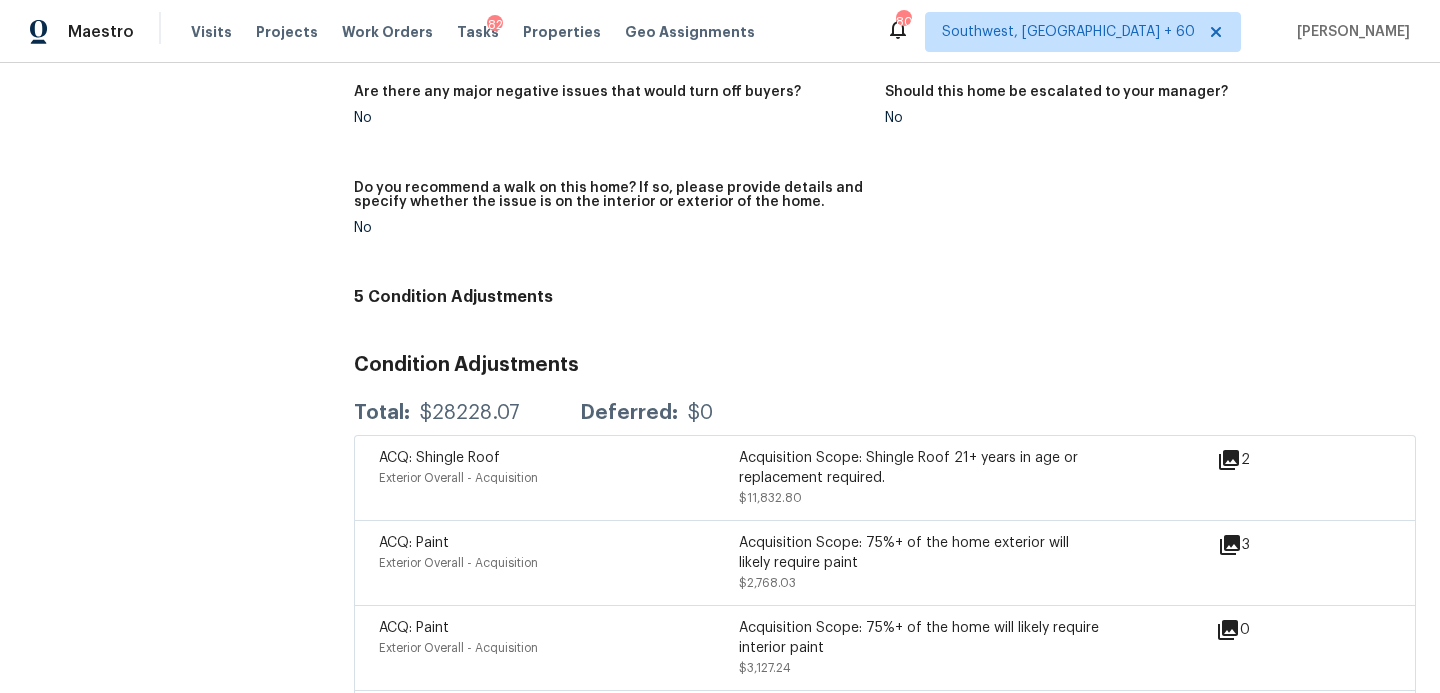 scroll, scrollTop: 4348, scrollLeft: 0, axis: vertical 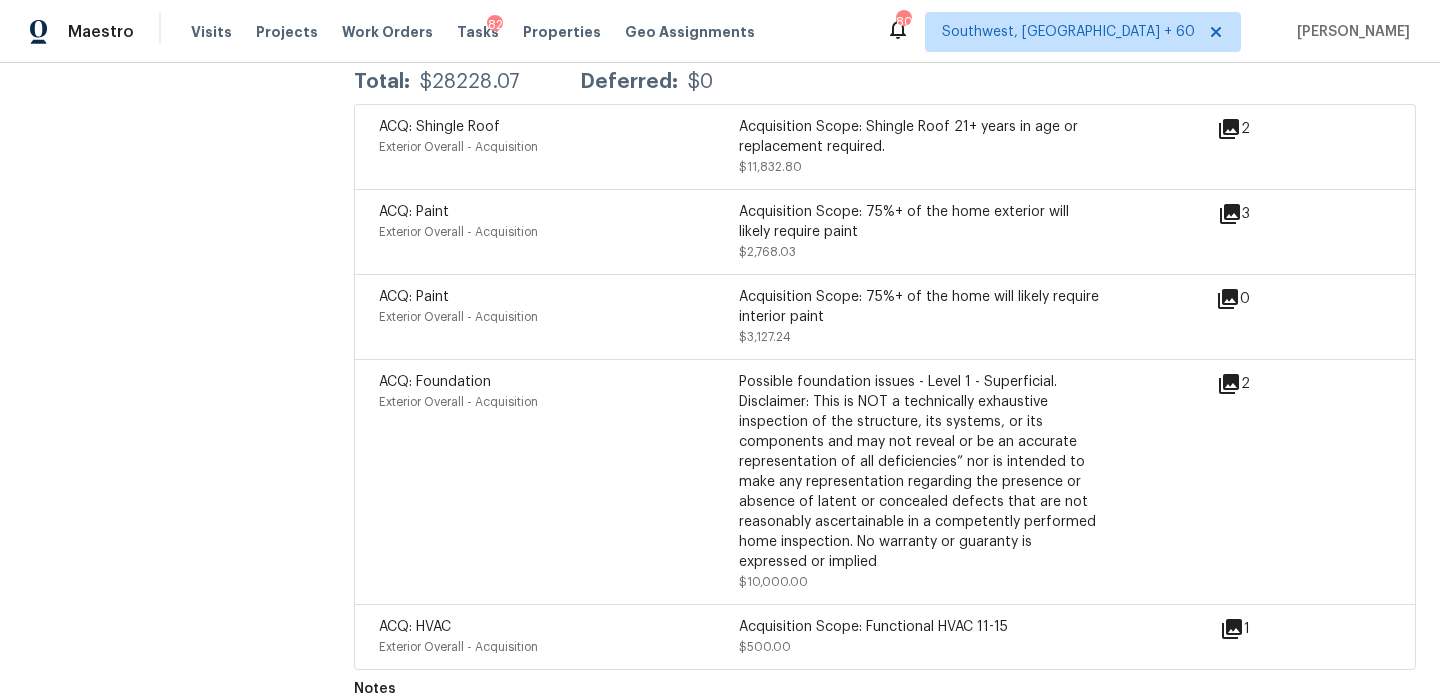 click on "2" at bounding box center (1265, 384) 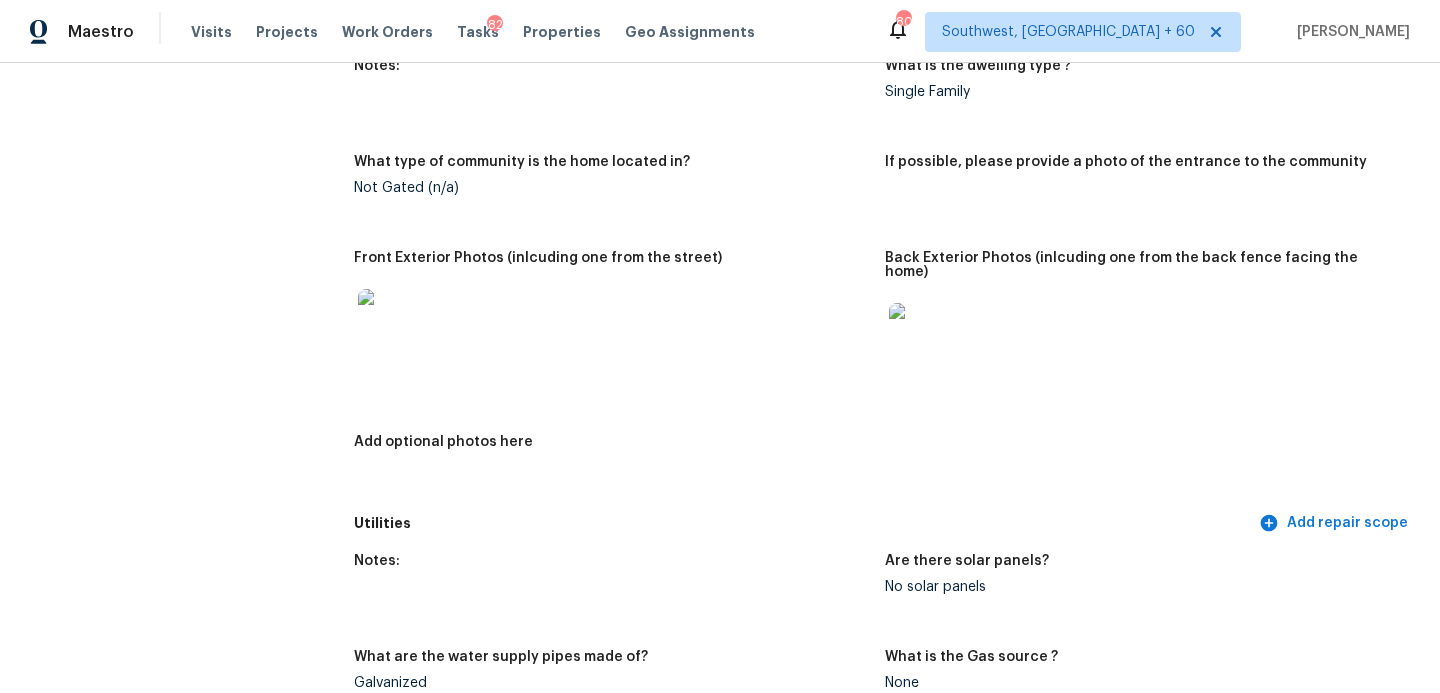 scroll, scrollTop: 777, scrollLeft: 0, axis: vertical 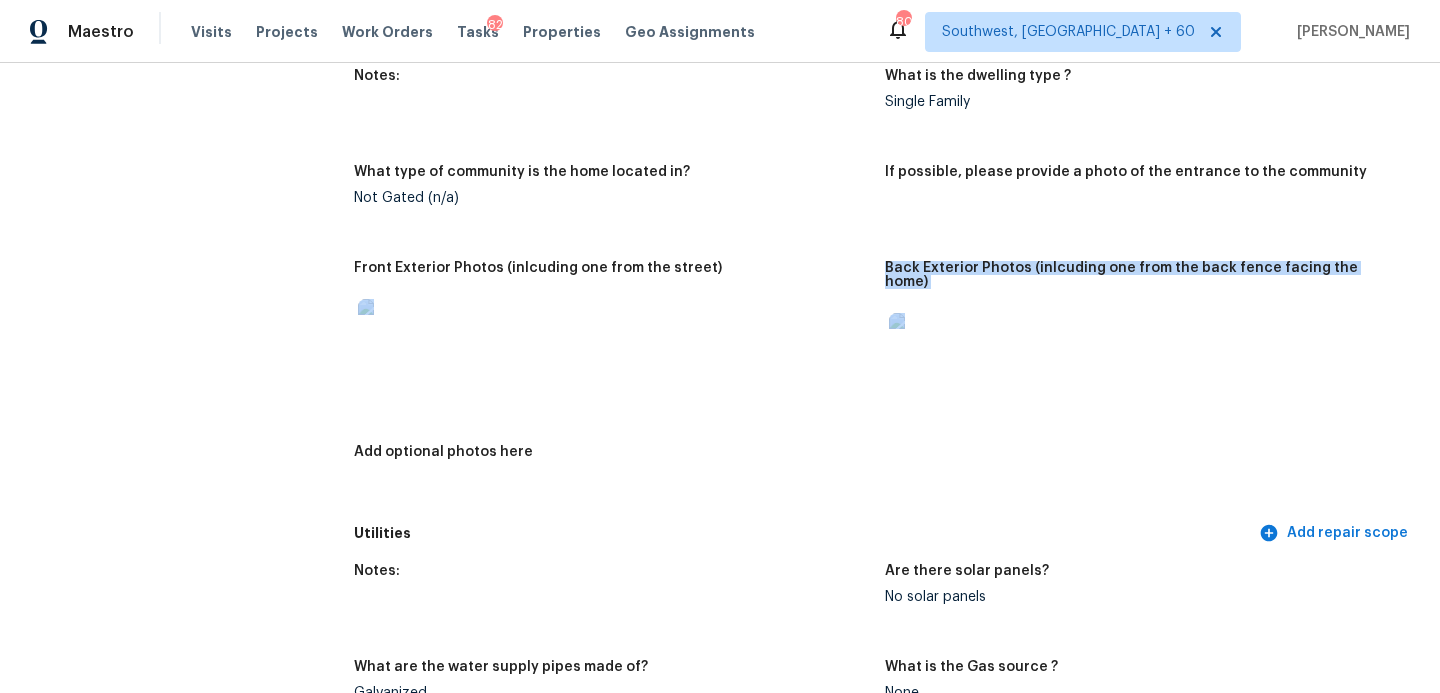 drag, startPoint x: 730, startPoint y: 407, endPoint x: 730, endPoint y: 558, distance: 151 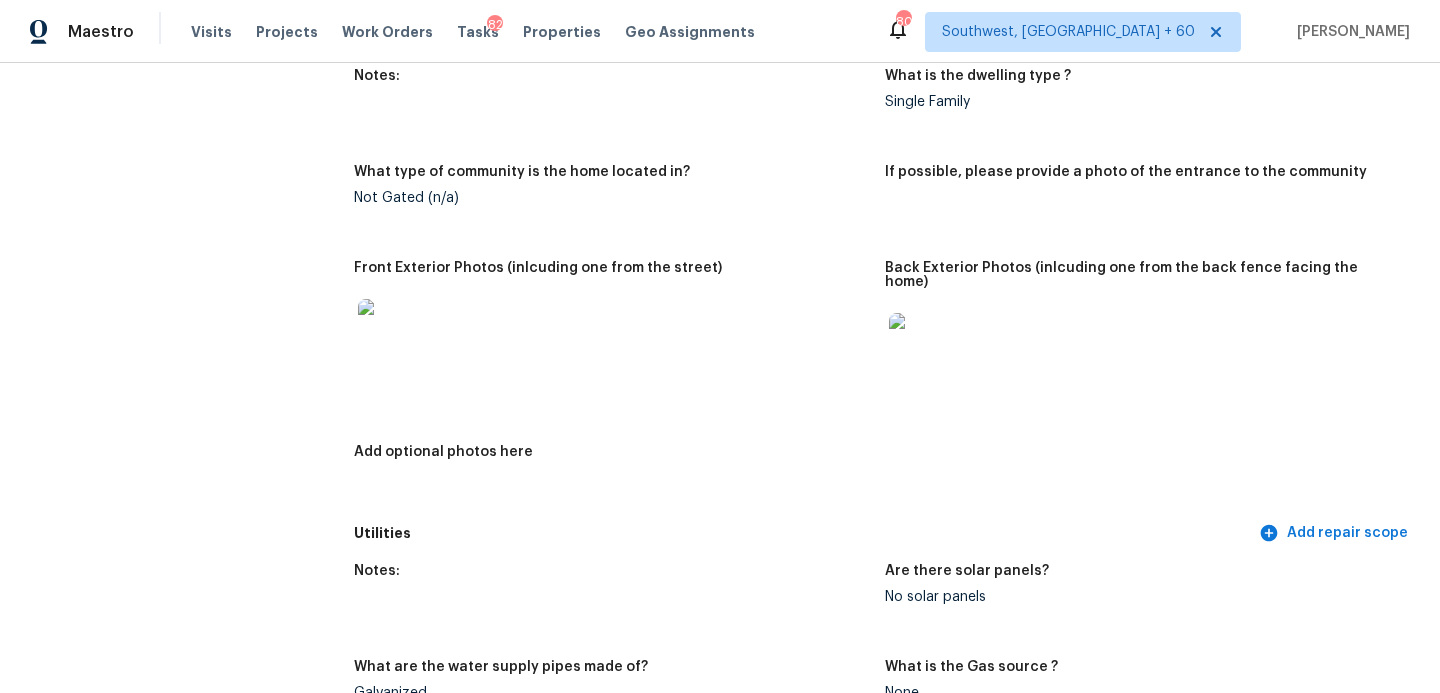 click on "Notes:" at bounding box center (611, 577) 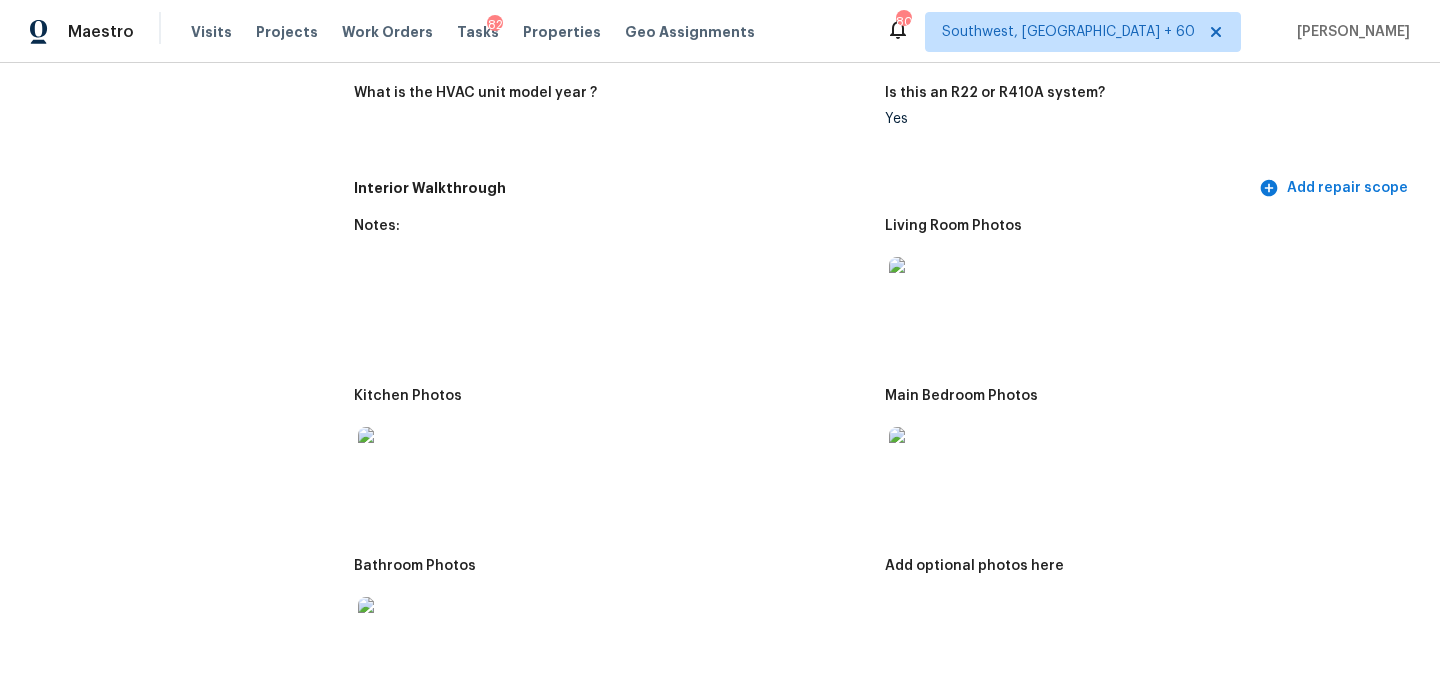 scroll, scrollTop: 1780, scrollLeft: 0, axis: vertical 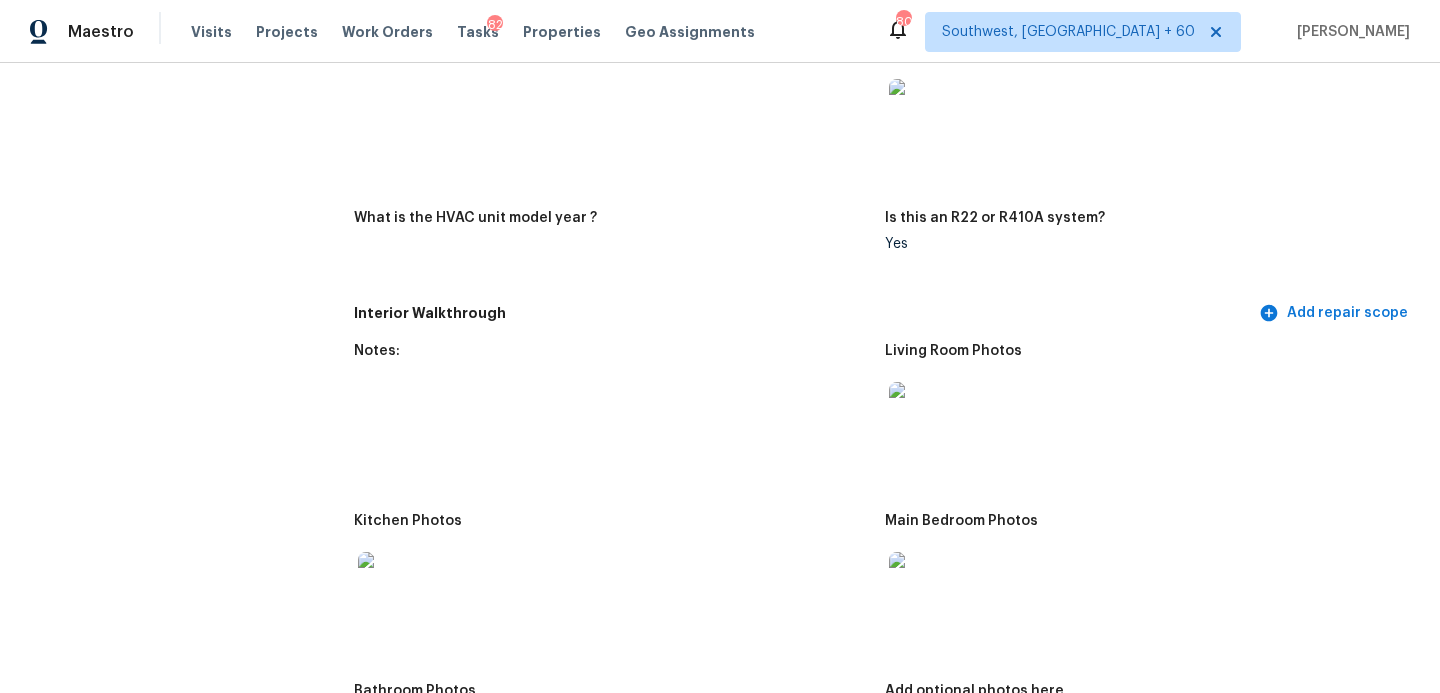 click at bounding box center [921, 414] 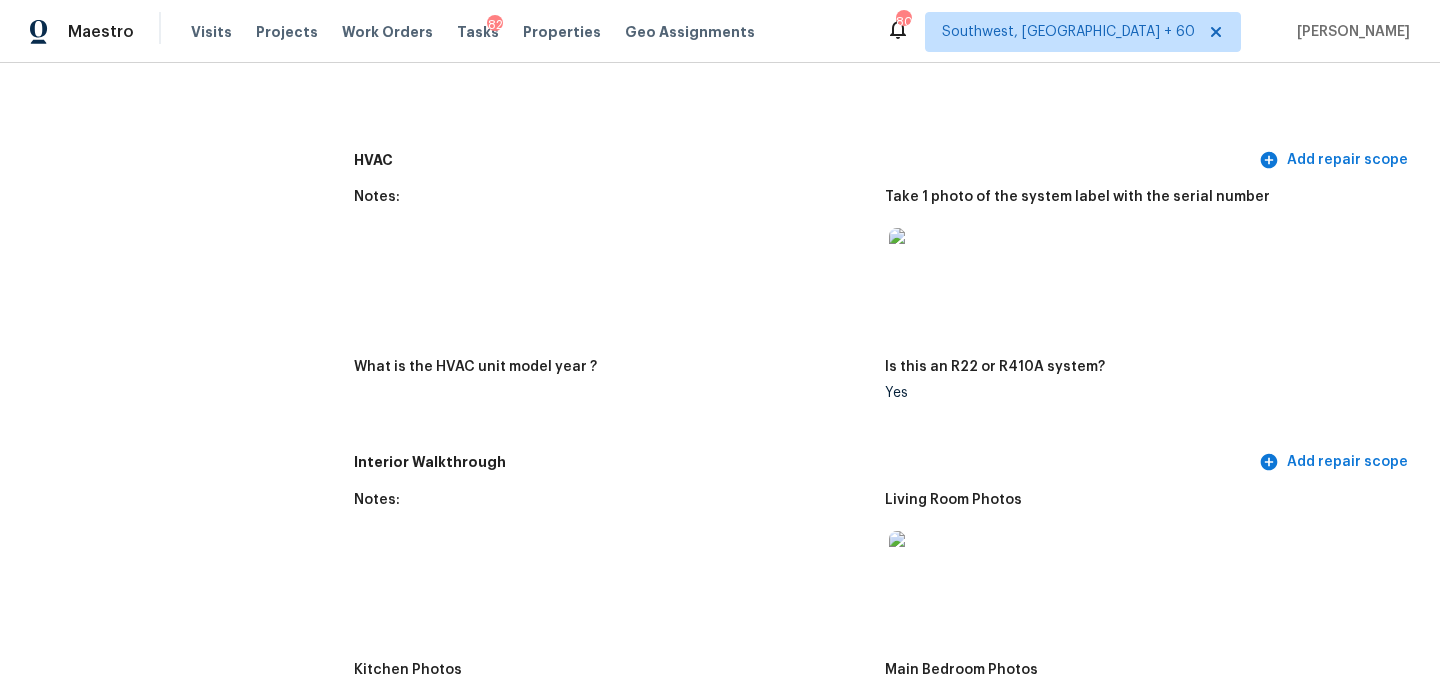 scroll, scrollTop: 1750, scrollLeft: 0, axis: vertical 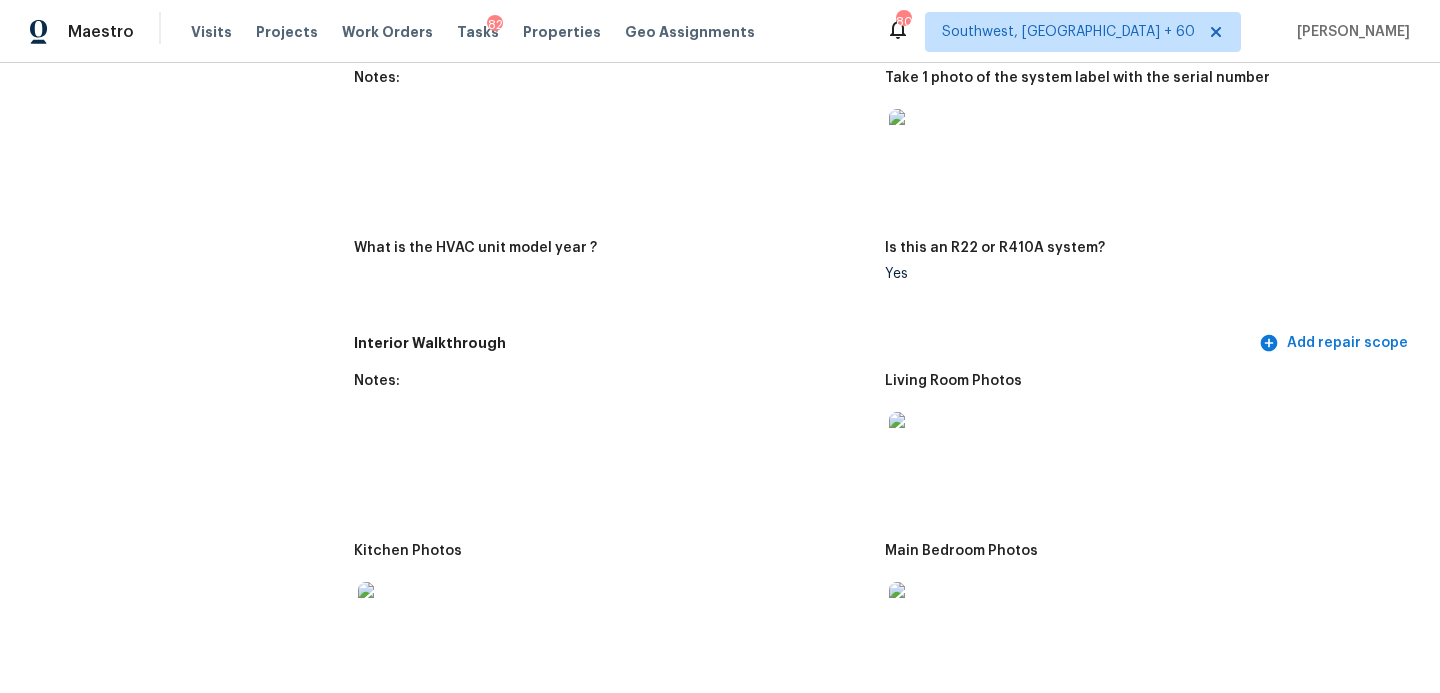 click at bounding box center (1142, 444) 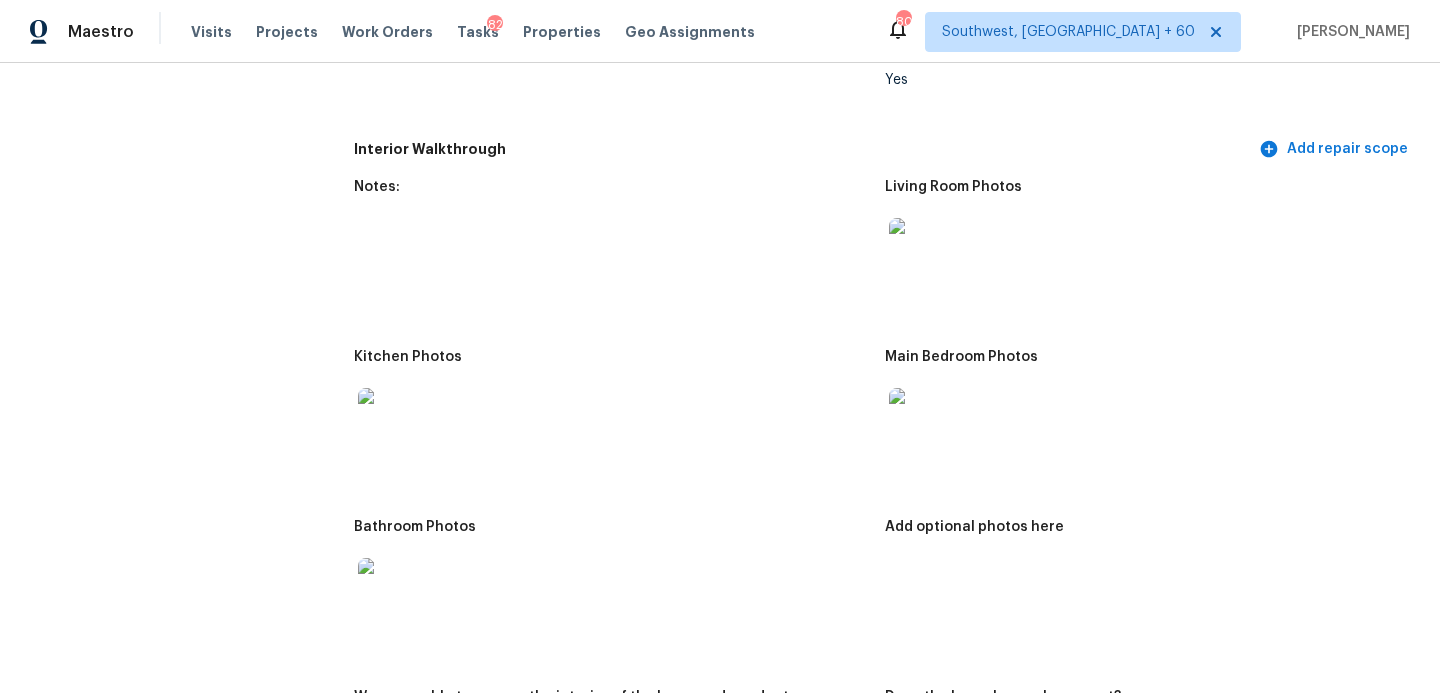click at bounding box center (390, 420) 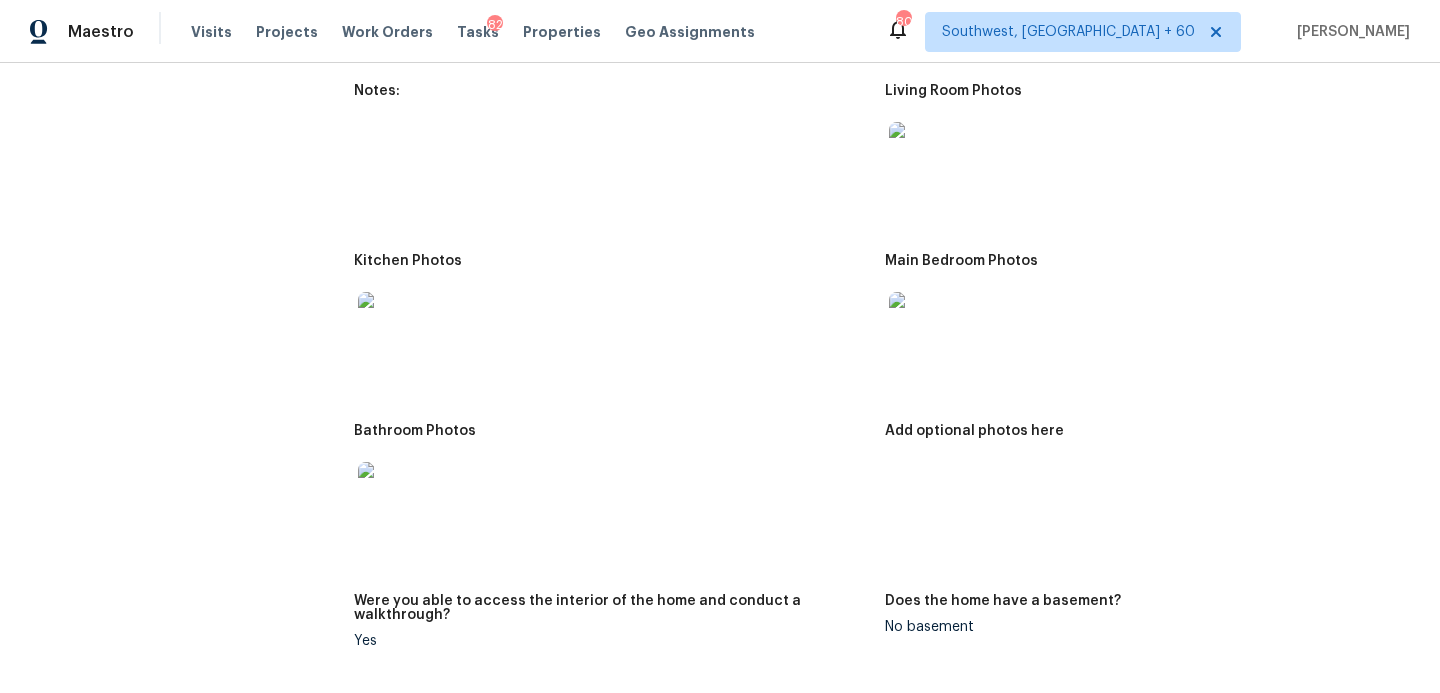 scroll, scrollTop: 2108, scrollLeft: 0, axis: vertical 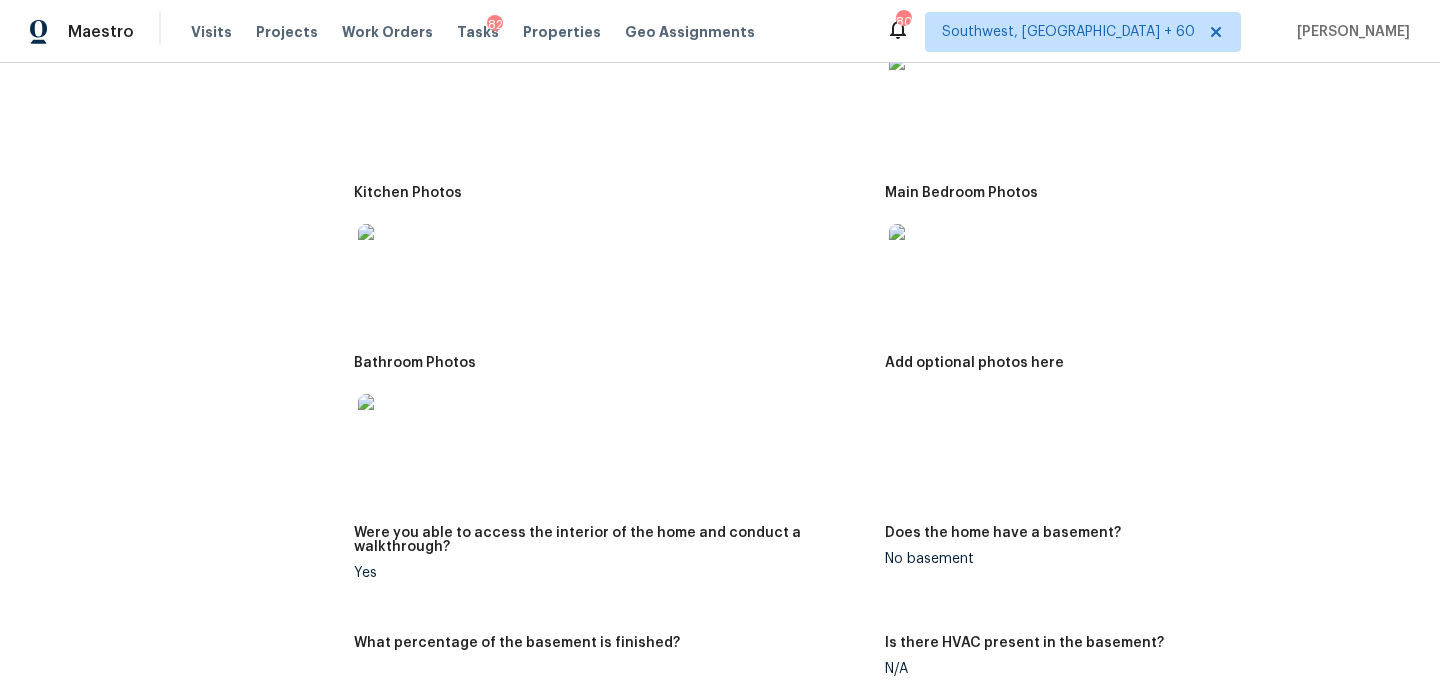 click at bounding box center (390, 426) 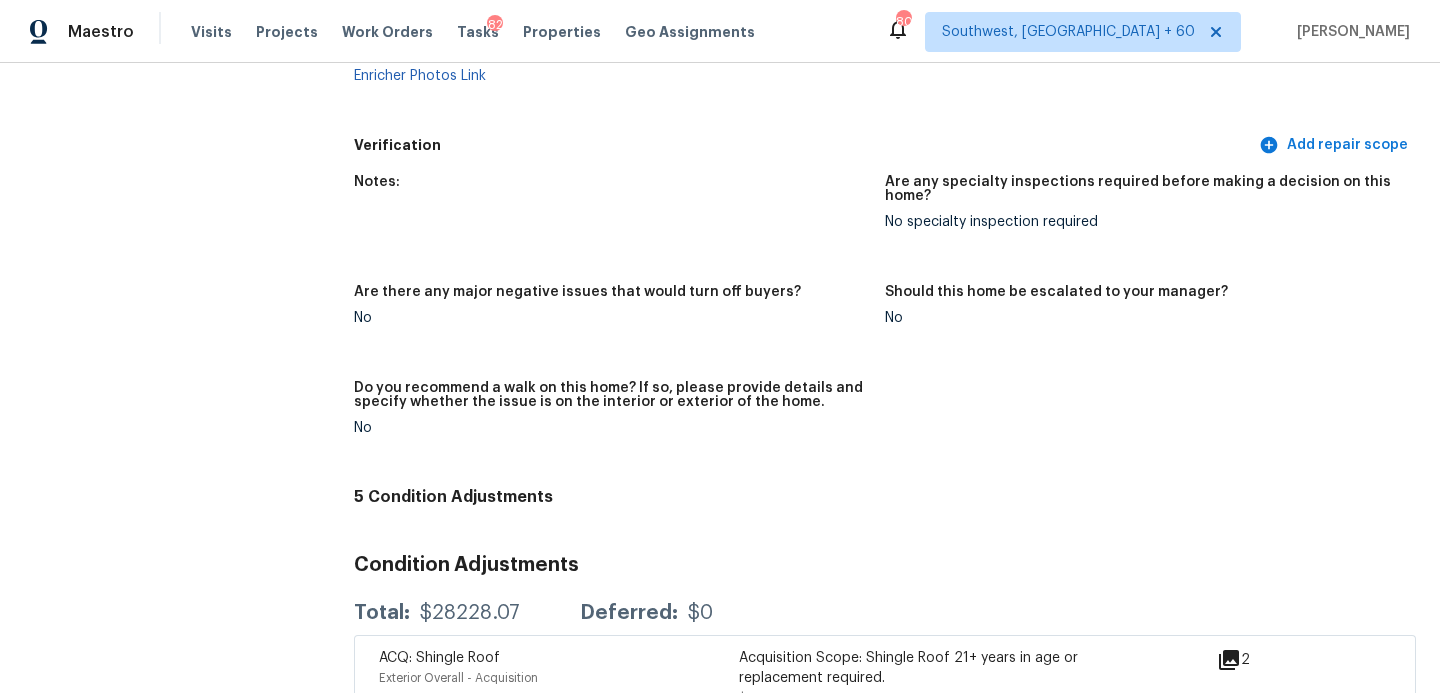 scroll, scrollTop: 3675, scrollLeft: 0, axis: vertical 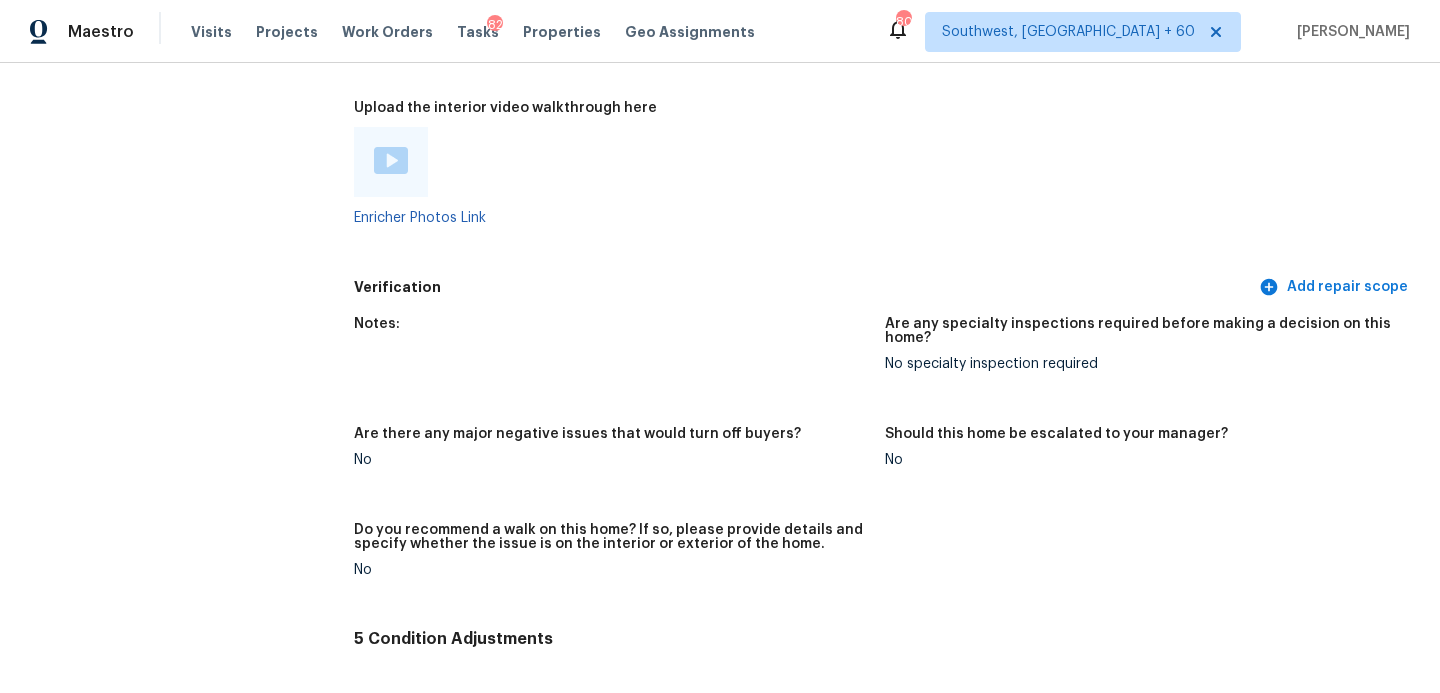click at bounding box center (611, 162) 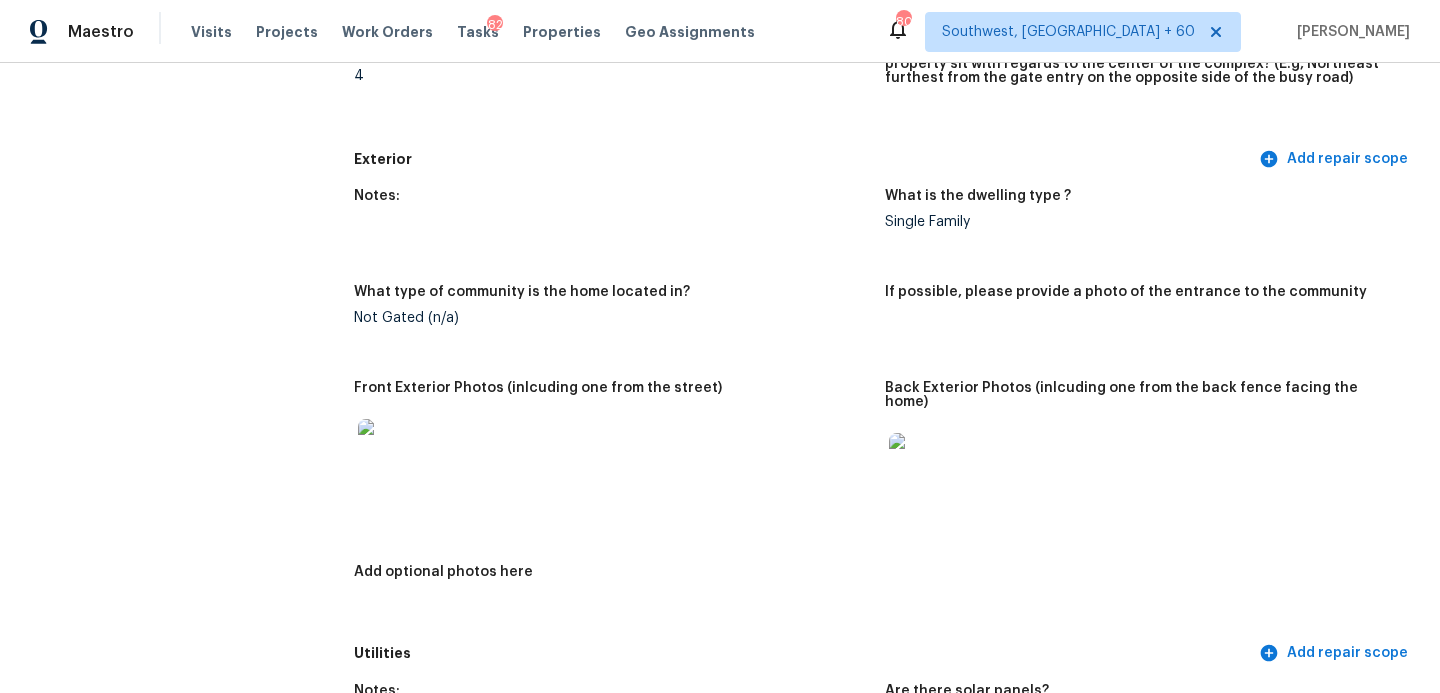 scroll, scrollTop: 0, scrollLeft: 0, axis: both 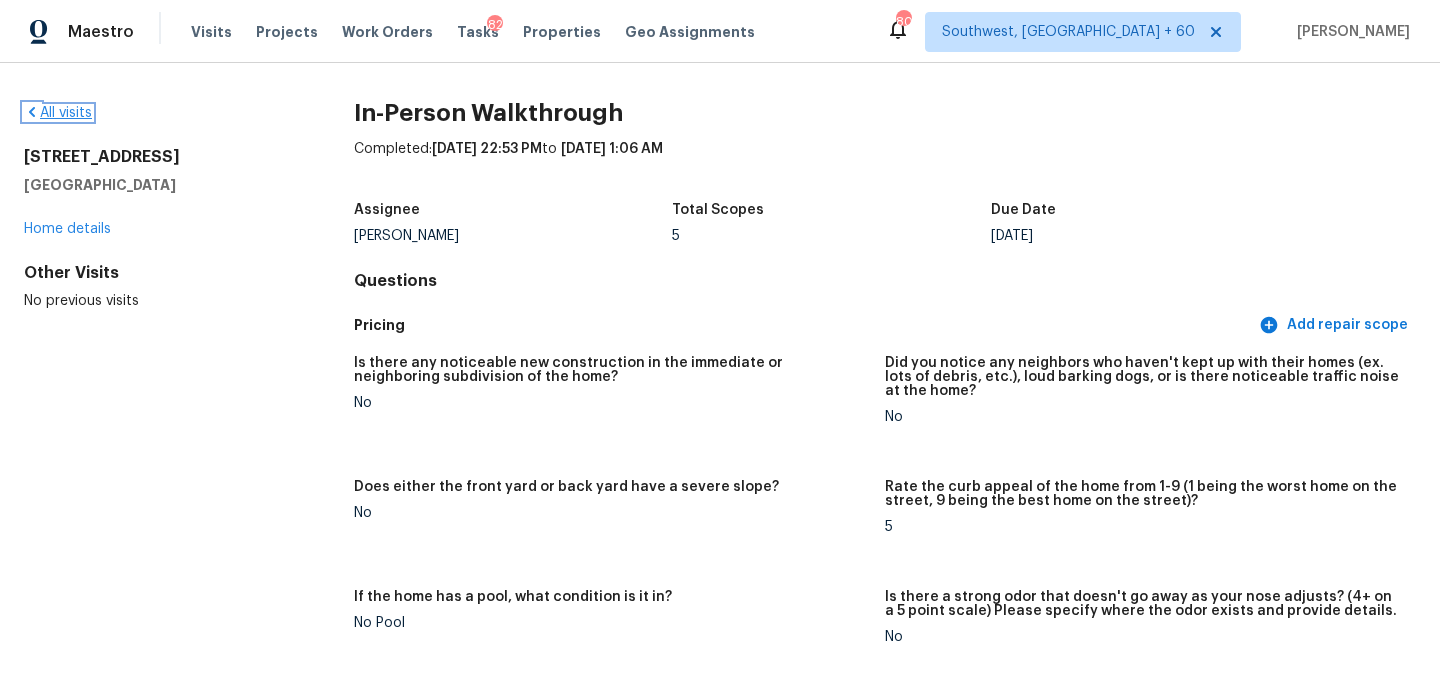 click on "All visits" at bounding box center (58, 113) 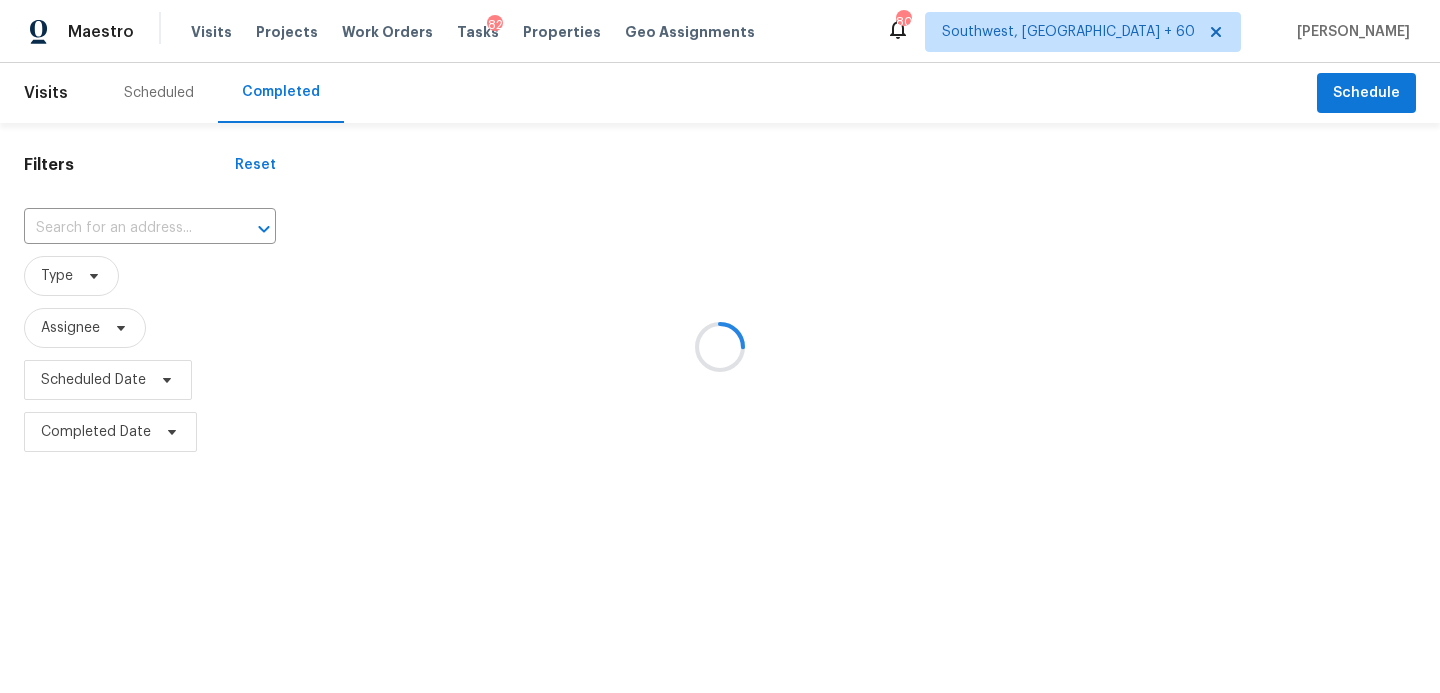 click at bounding box center (720, 346) 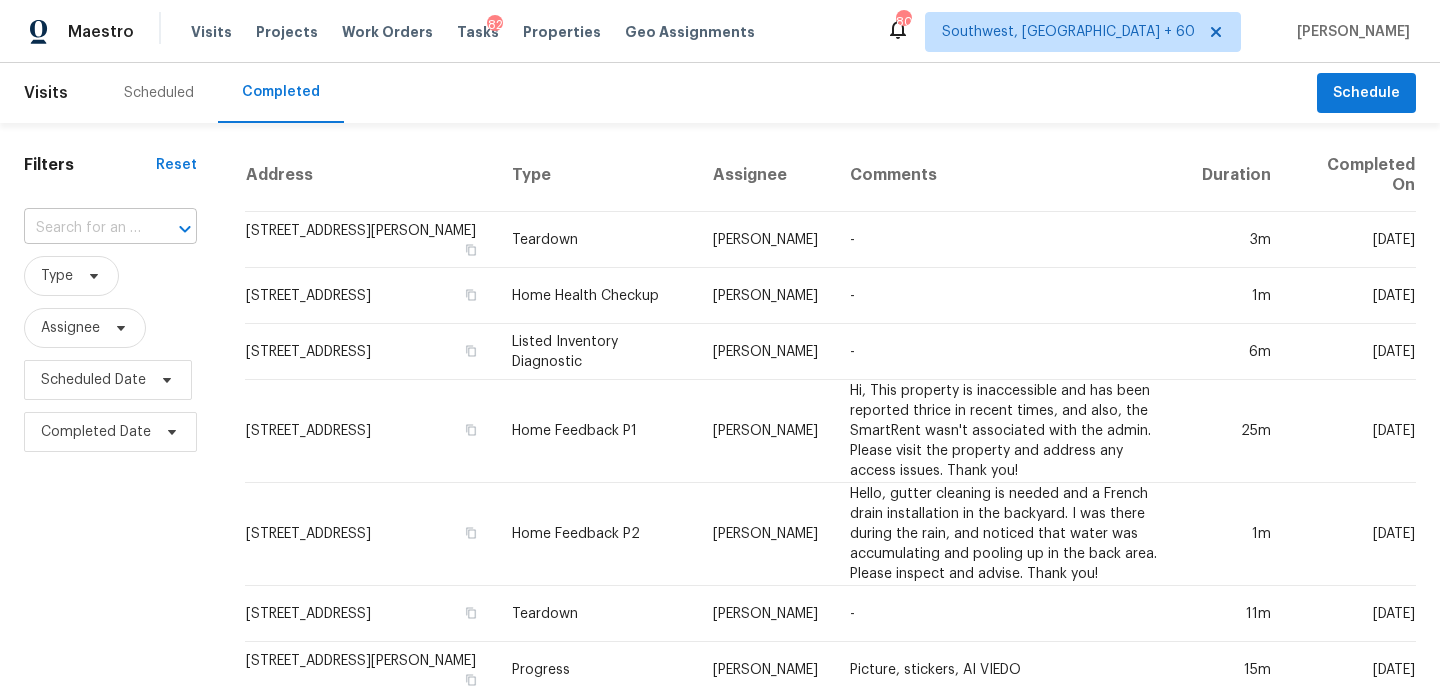 click at bounding box center (82, 228) 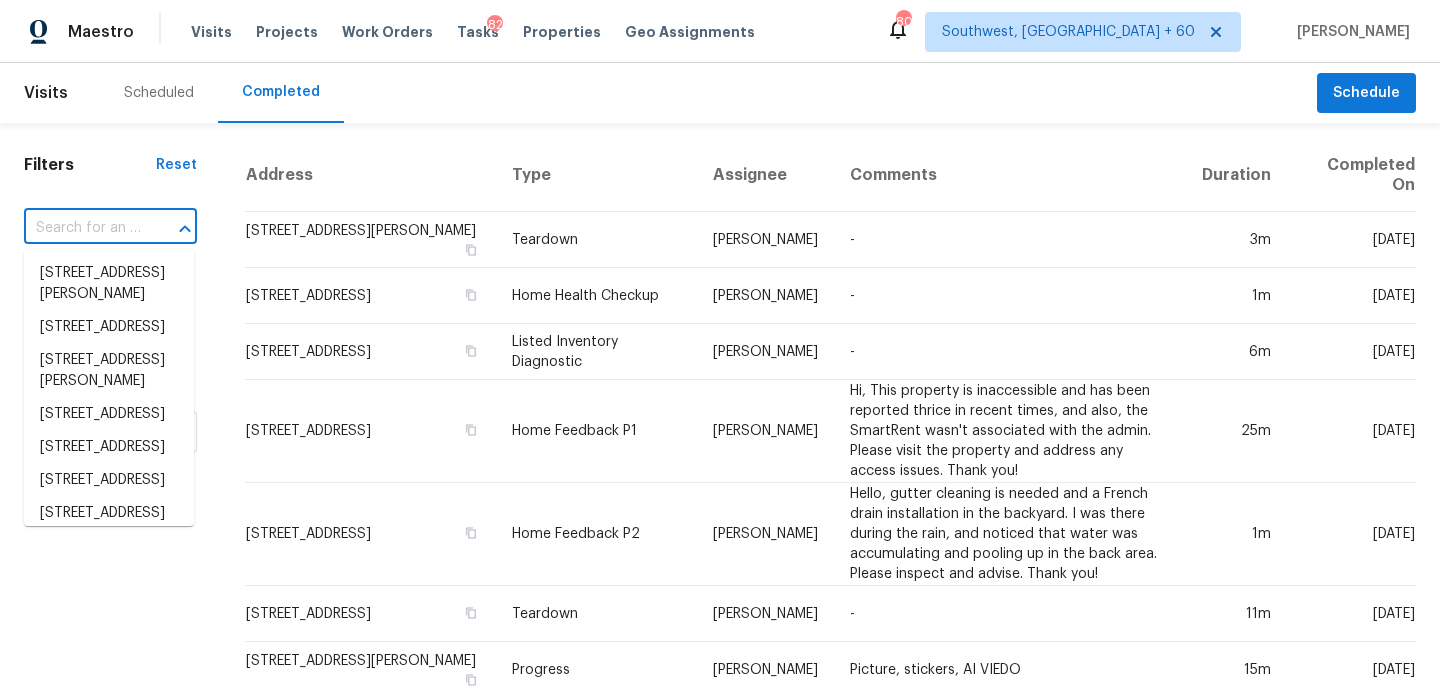 paste on "21889 Dunnabeck Ct, Novi, MI 48374" 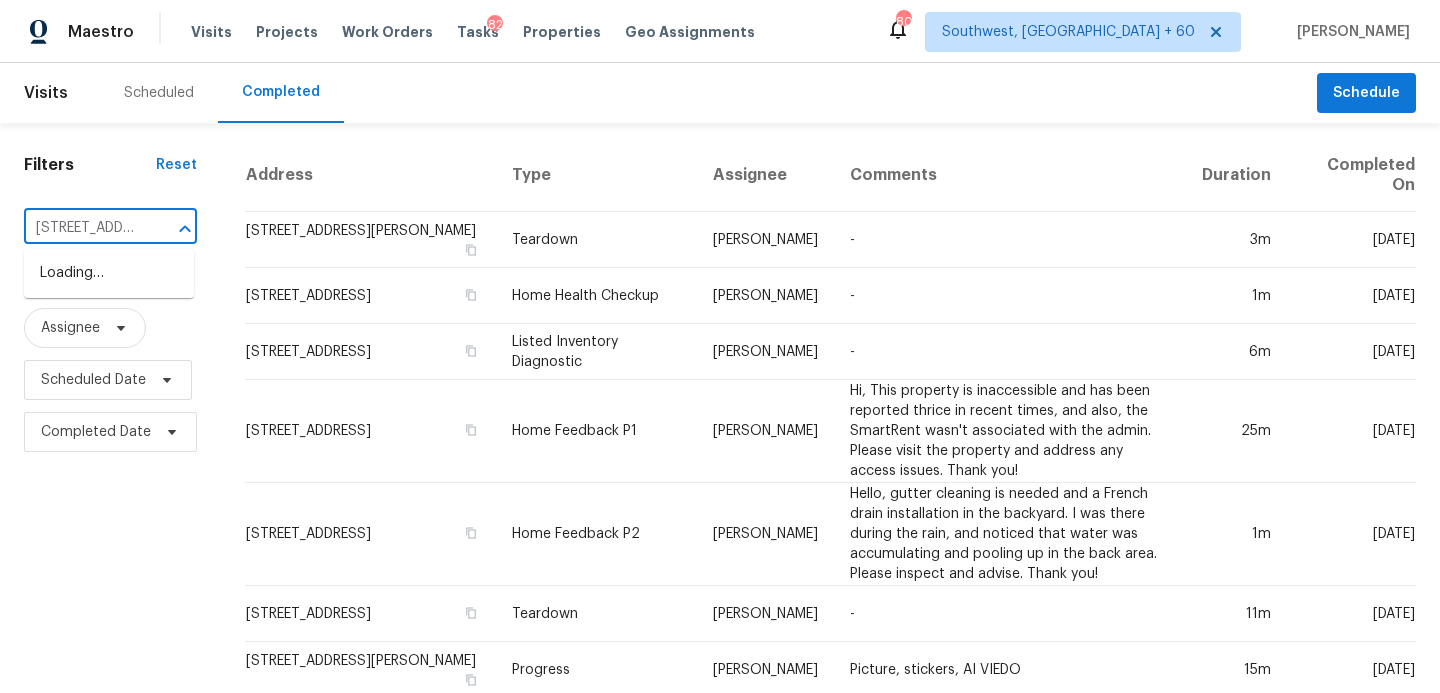 scroll, scrollTop: 0, scrollLeft: 137, axis: horizontal 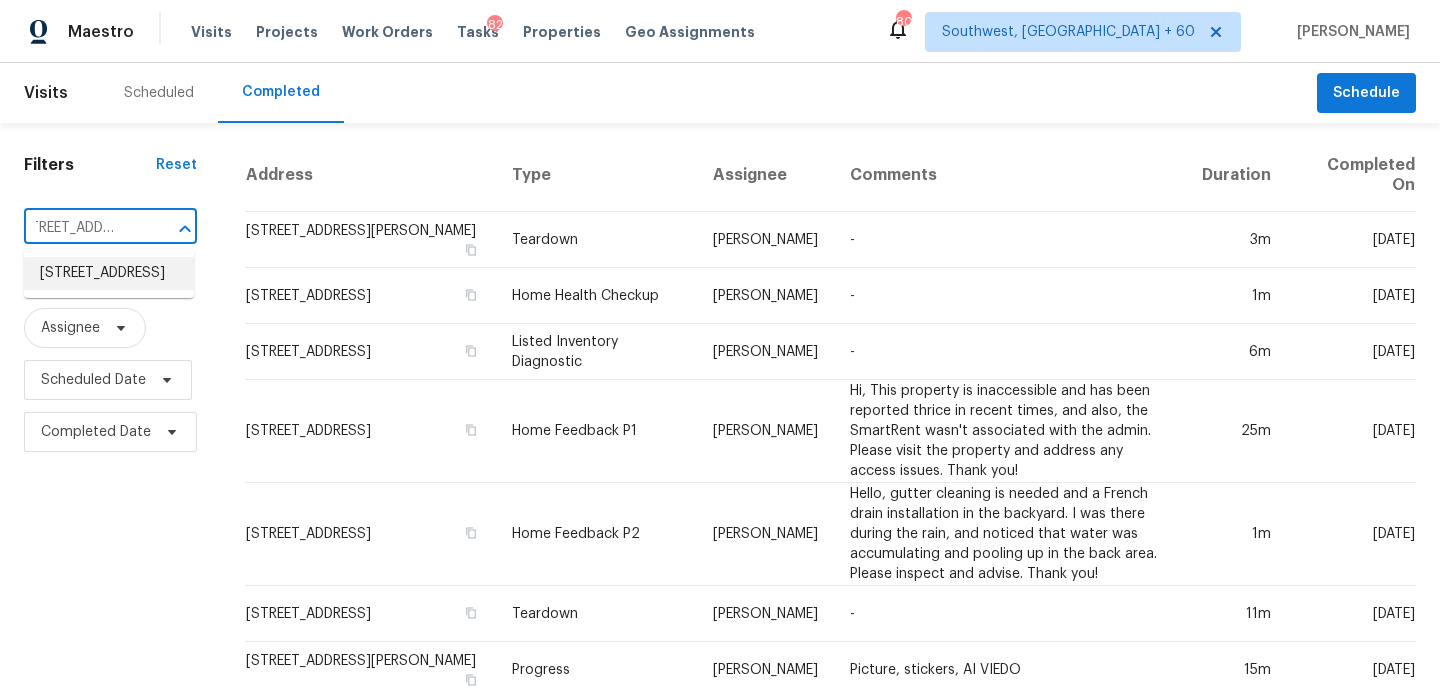 click on "21889 Dunnabeck Ct, Novi, MI 48374" at bounding box center (109, 273) 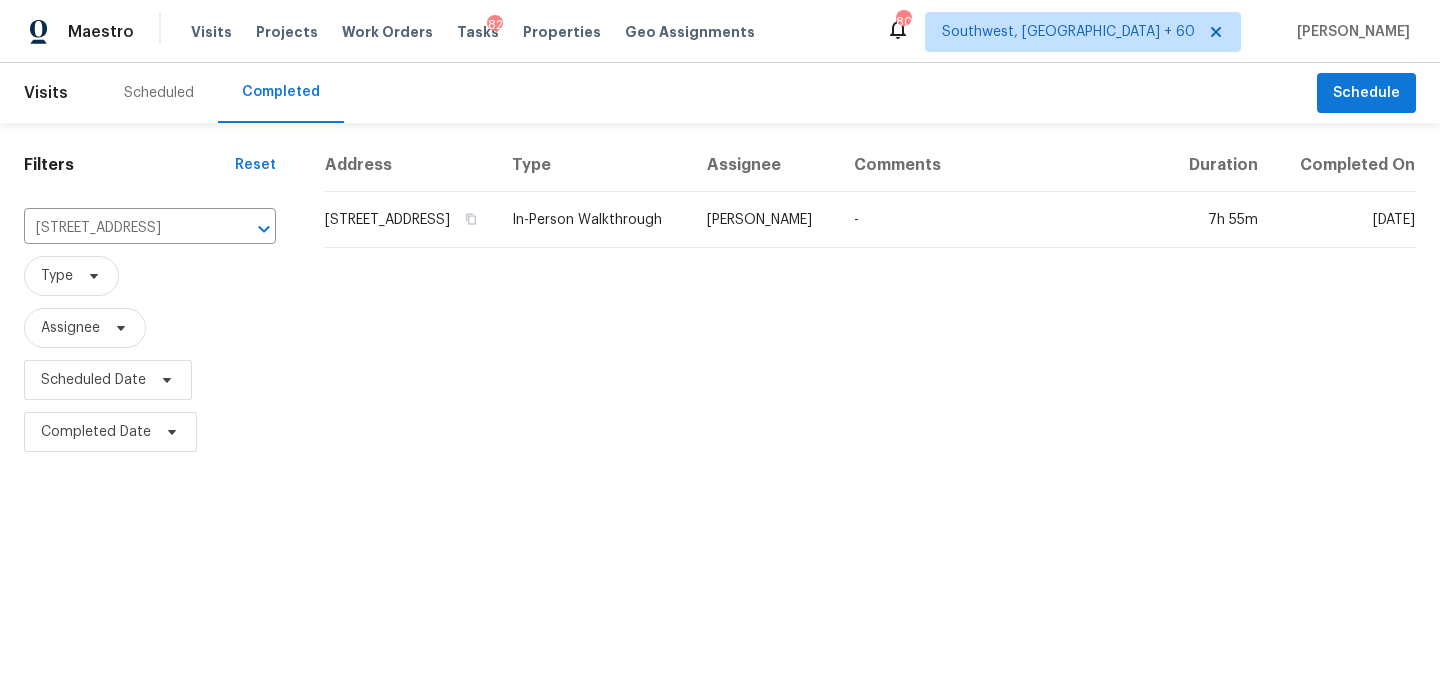 click on "In-Person Walkthrough" at bounding box center (593, 220) 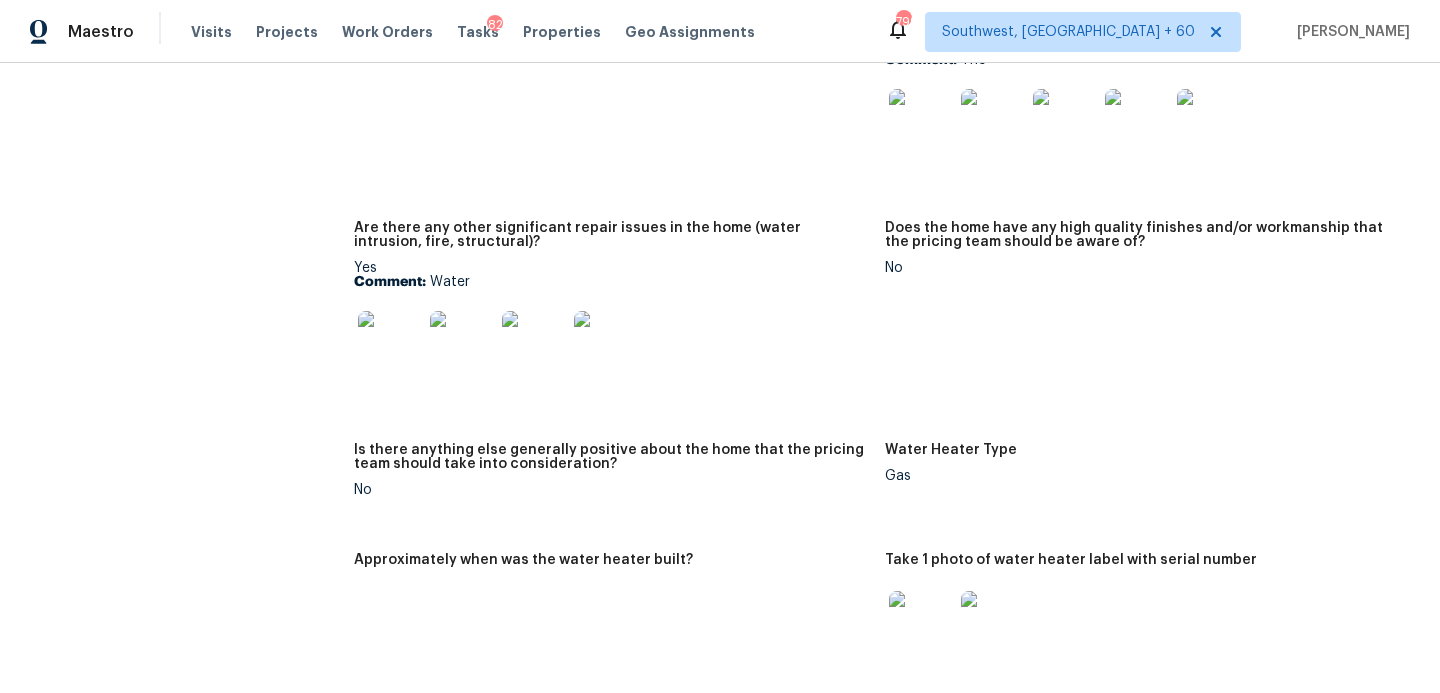 scroll, scrollTop: 3390, scrollLeft: 0, axis: vertical 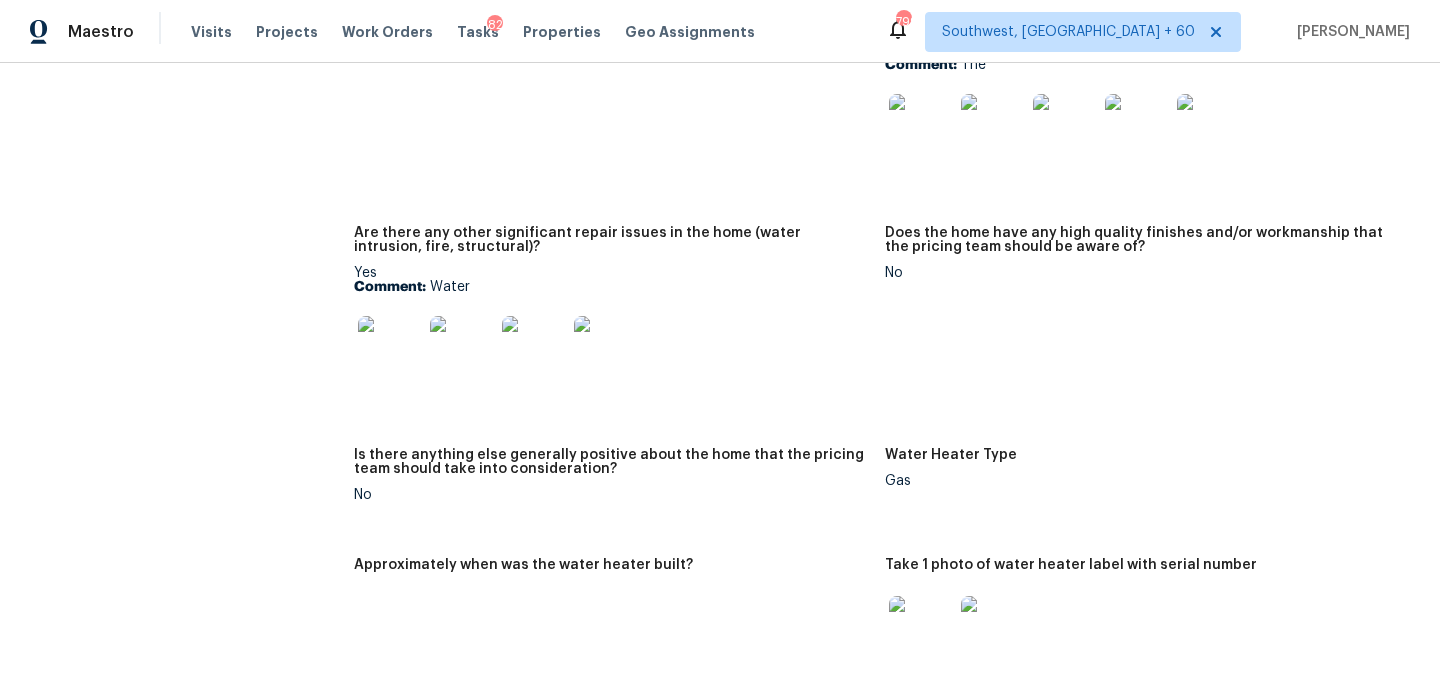 click at bounding box center (390, 348) 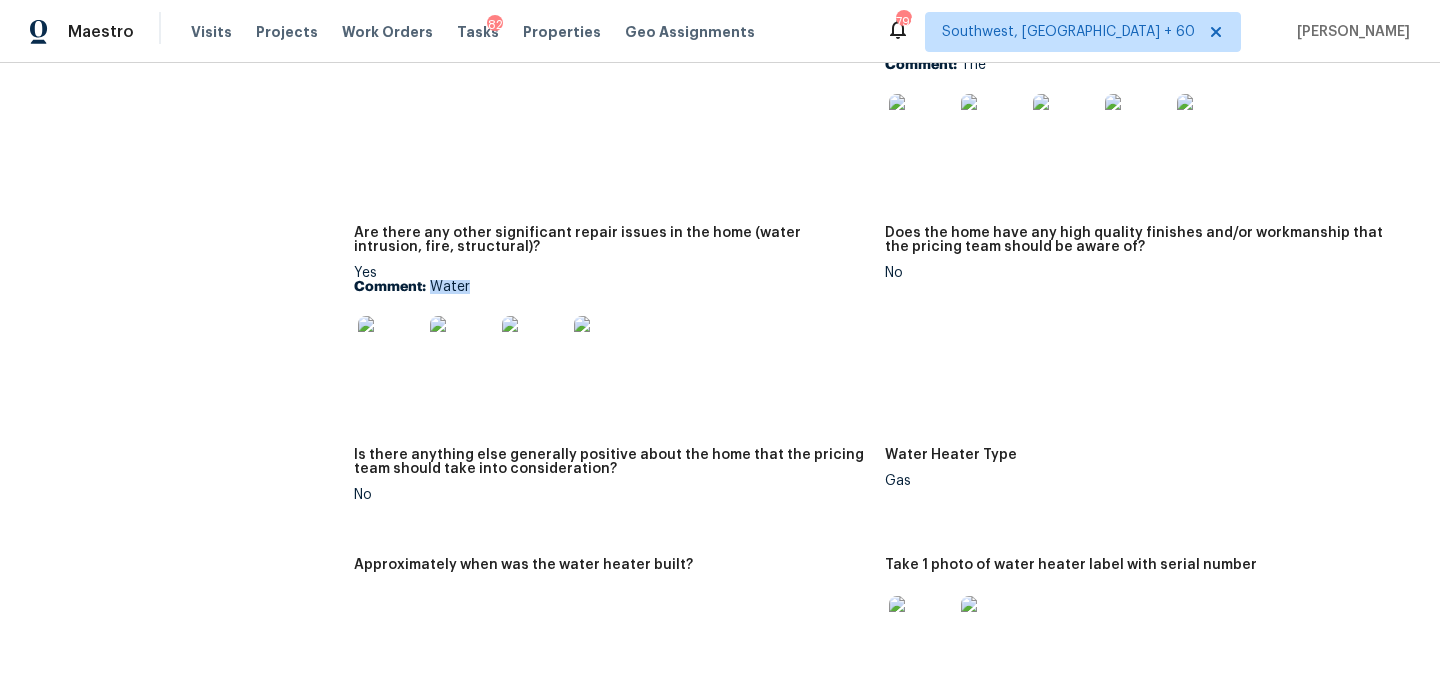 click on "Comment:   Water" at bounding box center [611, 287] 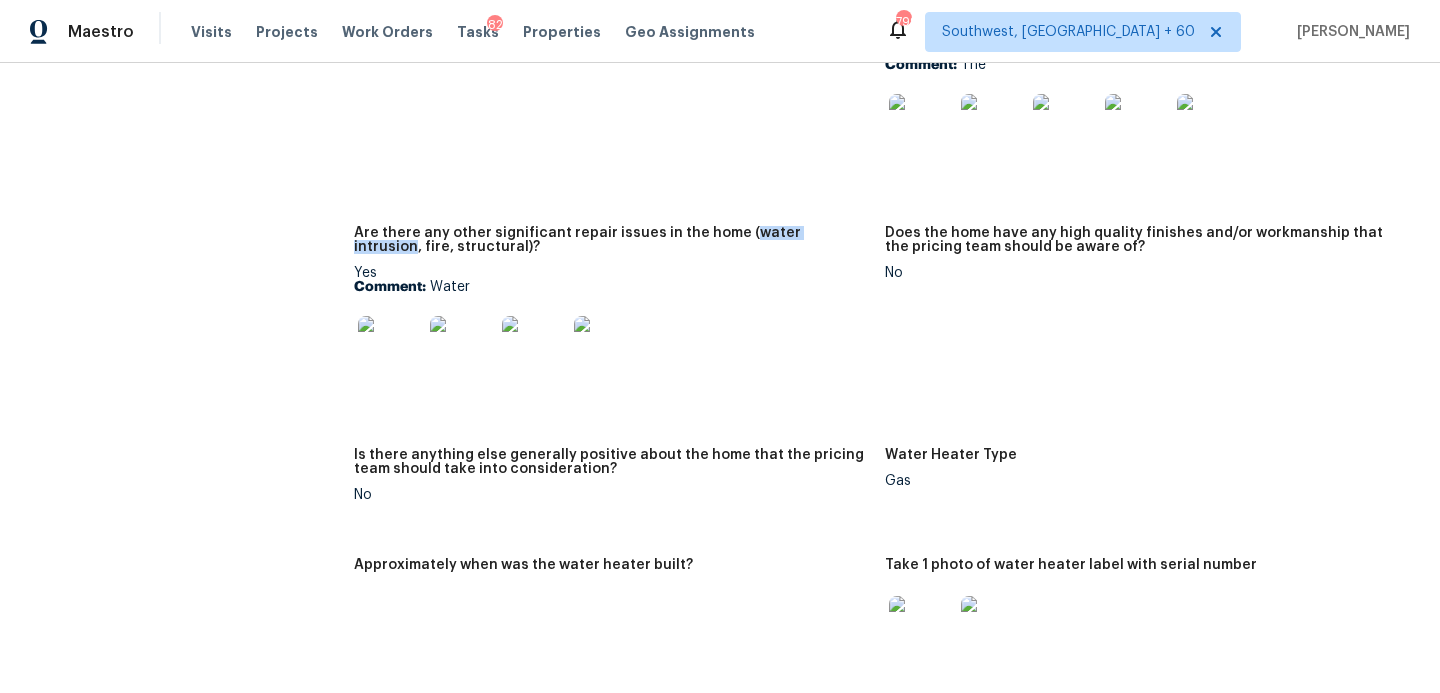 drag, startPoint x: 735, startPoint y: 219, endPoint x: 832, endPoint y: 219, distance: 97 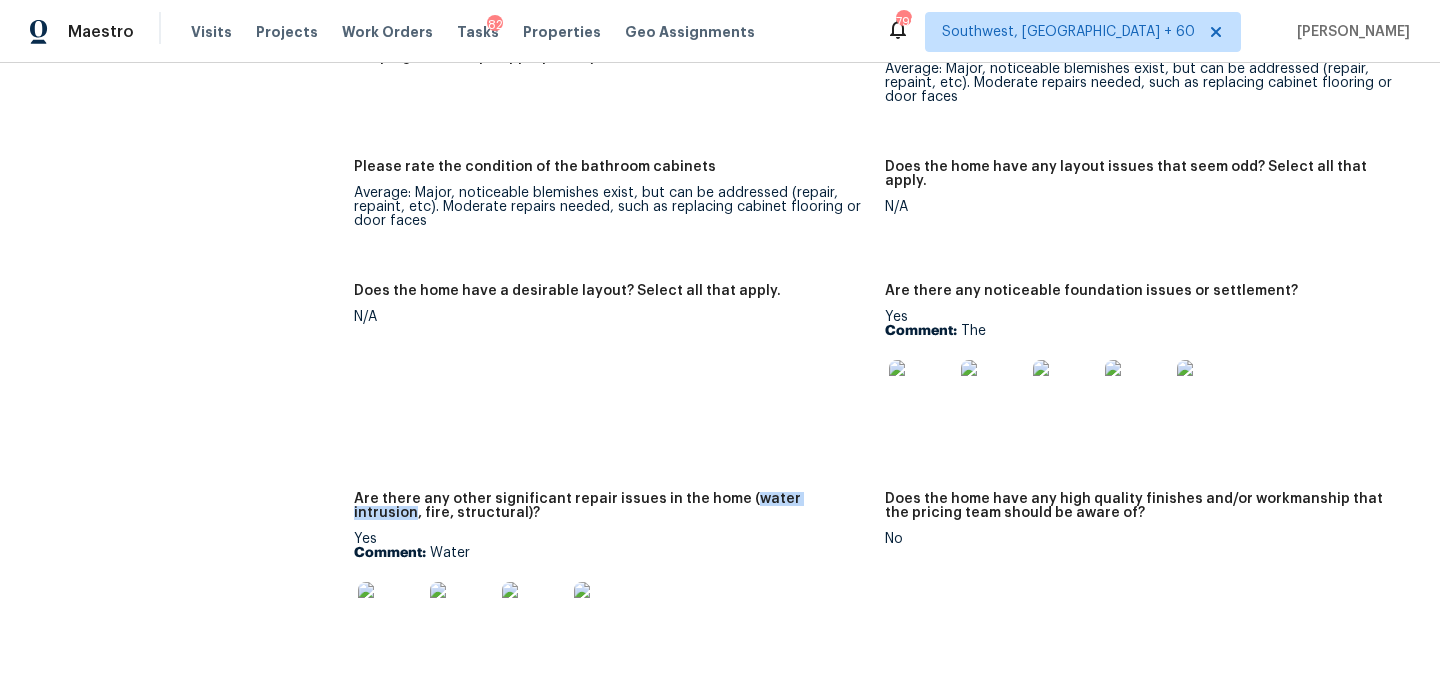 scroll, scrollTop: 3073, scrollLeft: 0, axis: vertical 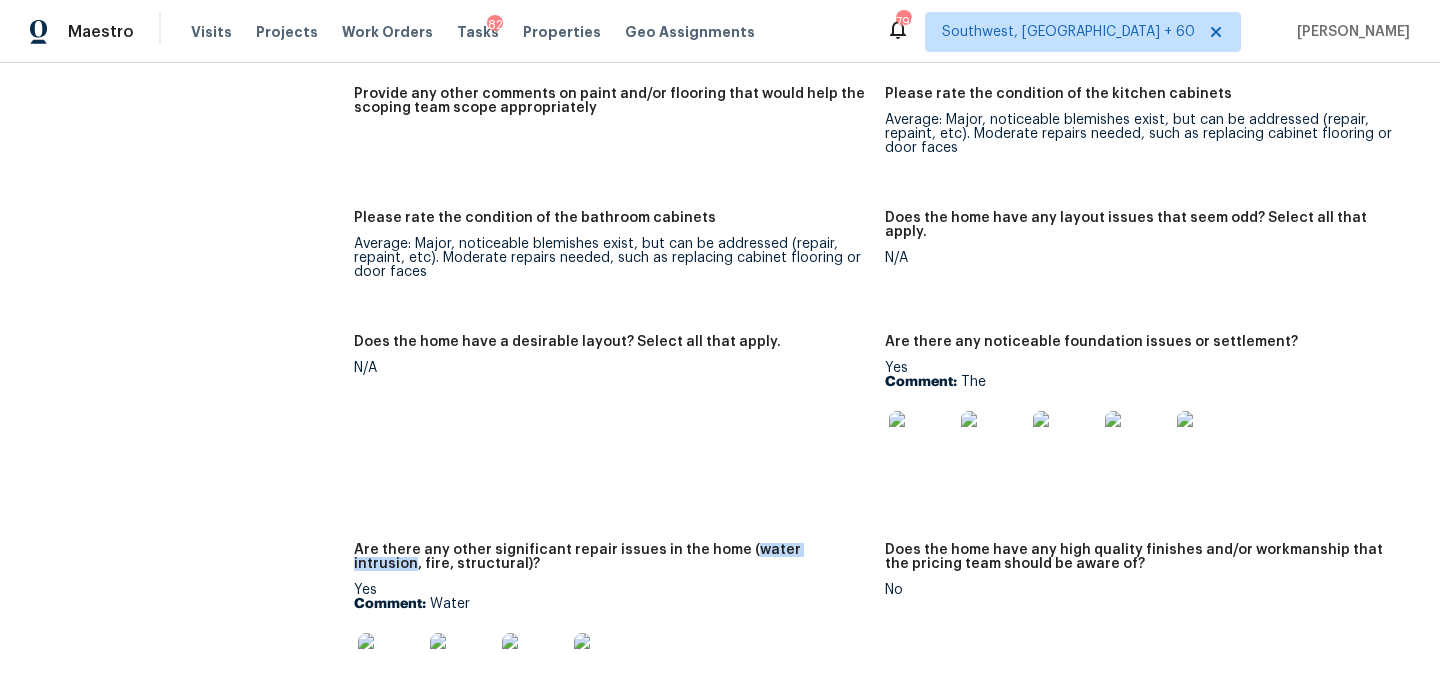 click at bounding box center [921, 443] 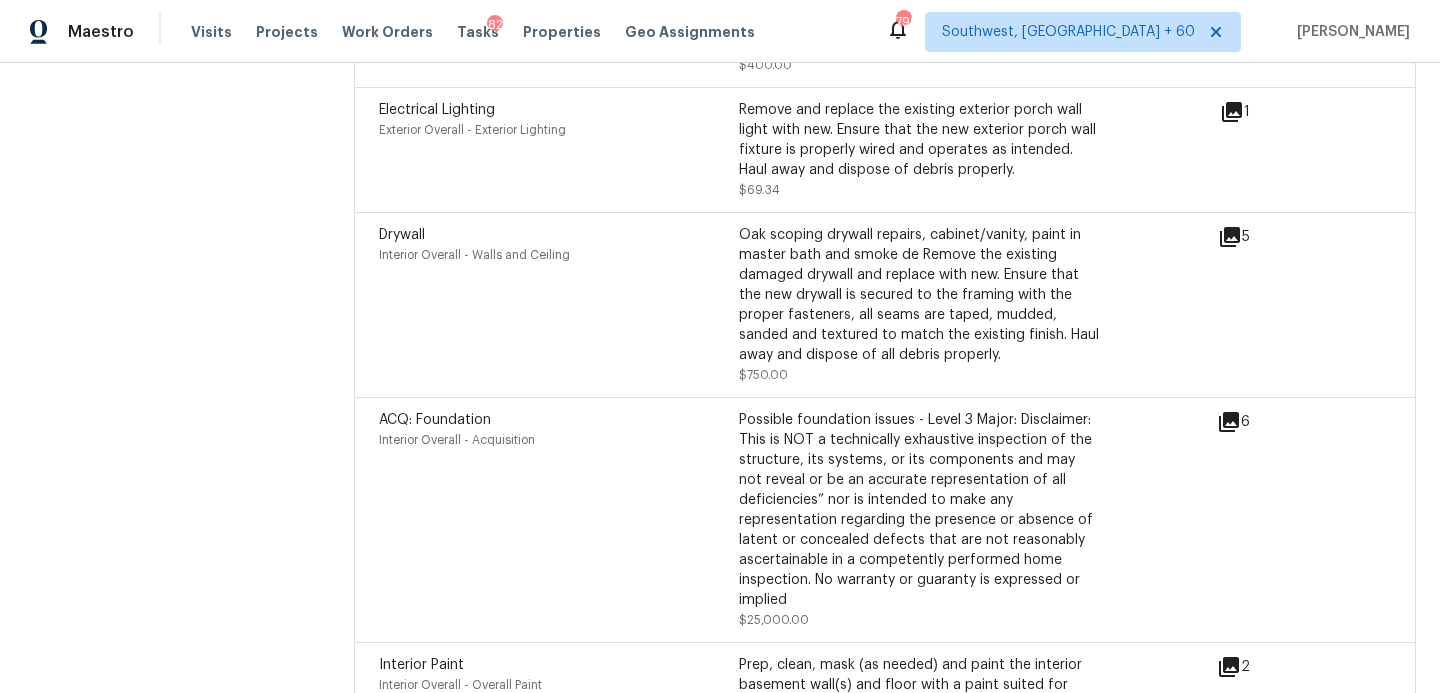 scroll, scrollTop: 5584, scrollLeft: 0, axis: vertical 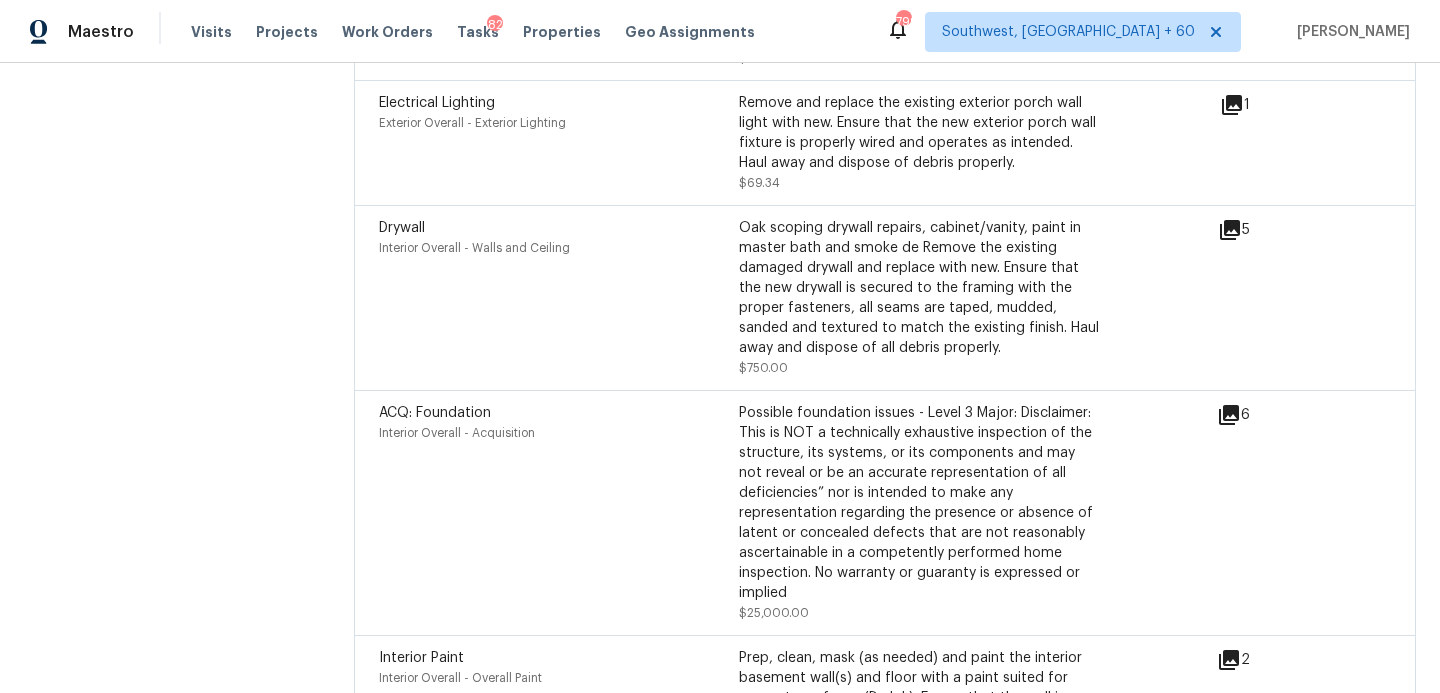 click 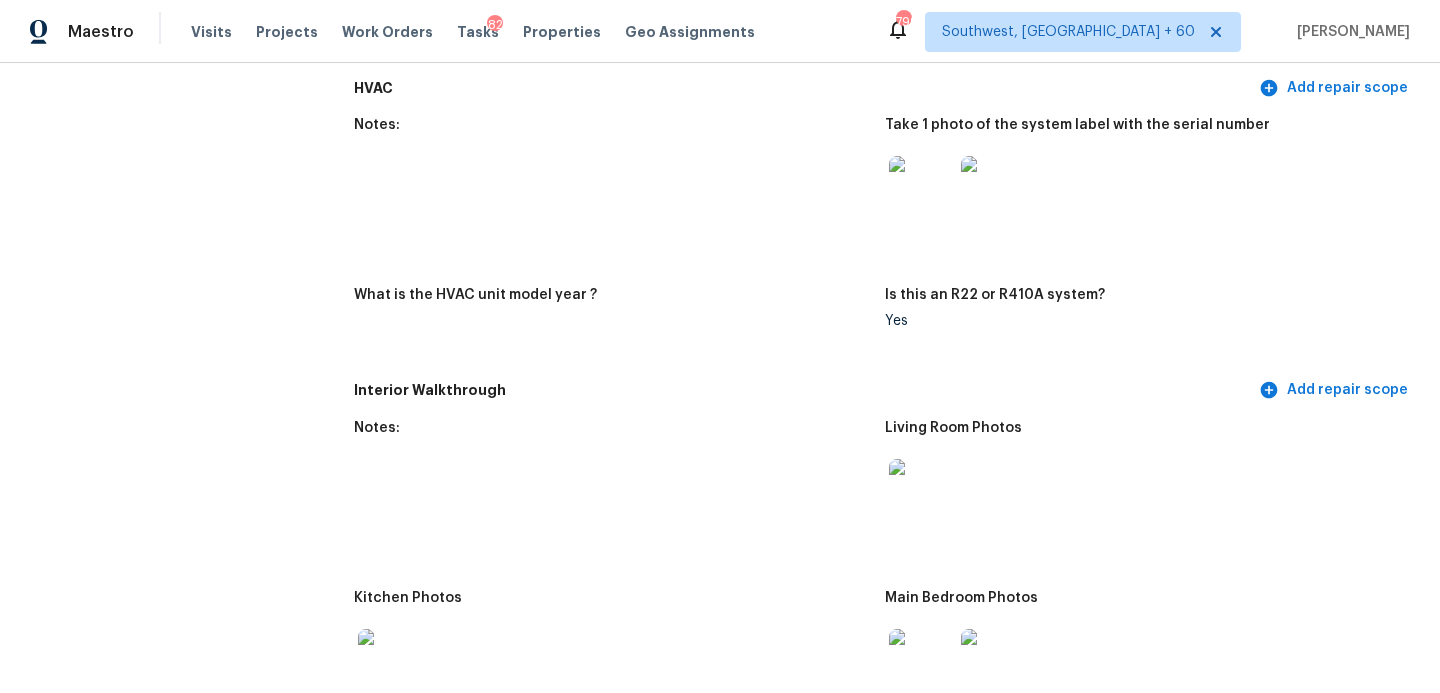 scroll, scrollTop: 2271, scrollLeft: 0, axis: vertical 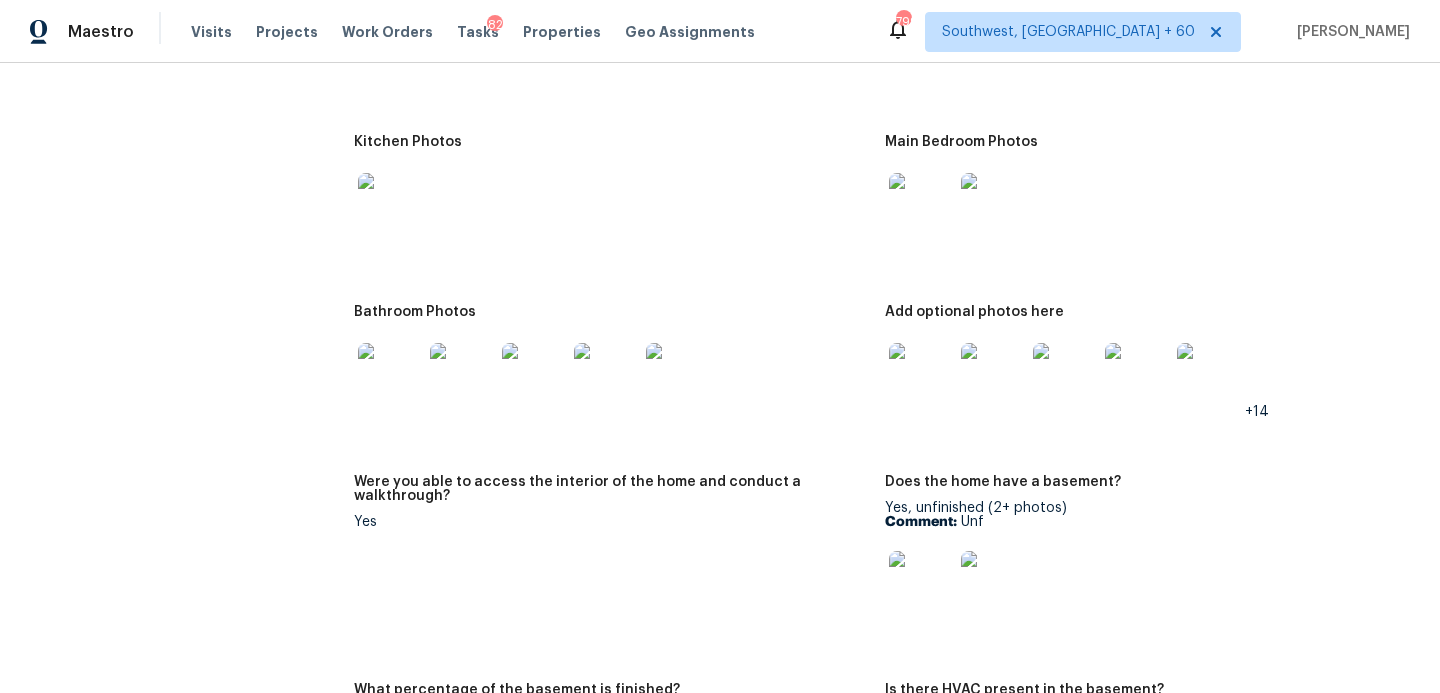 click at bounding box center (921, 205) 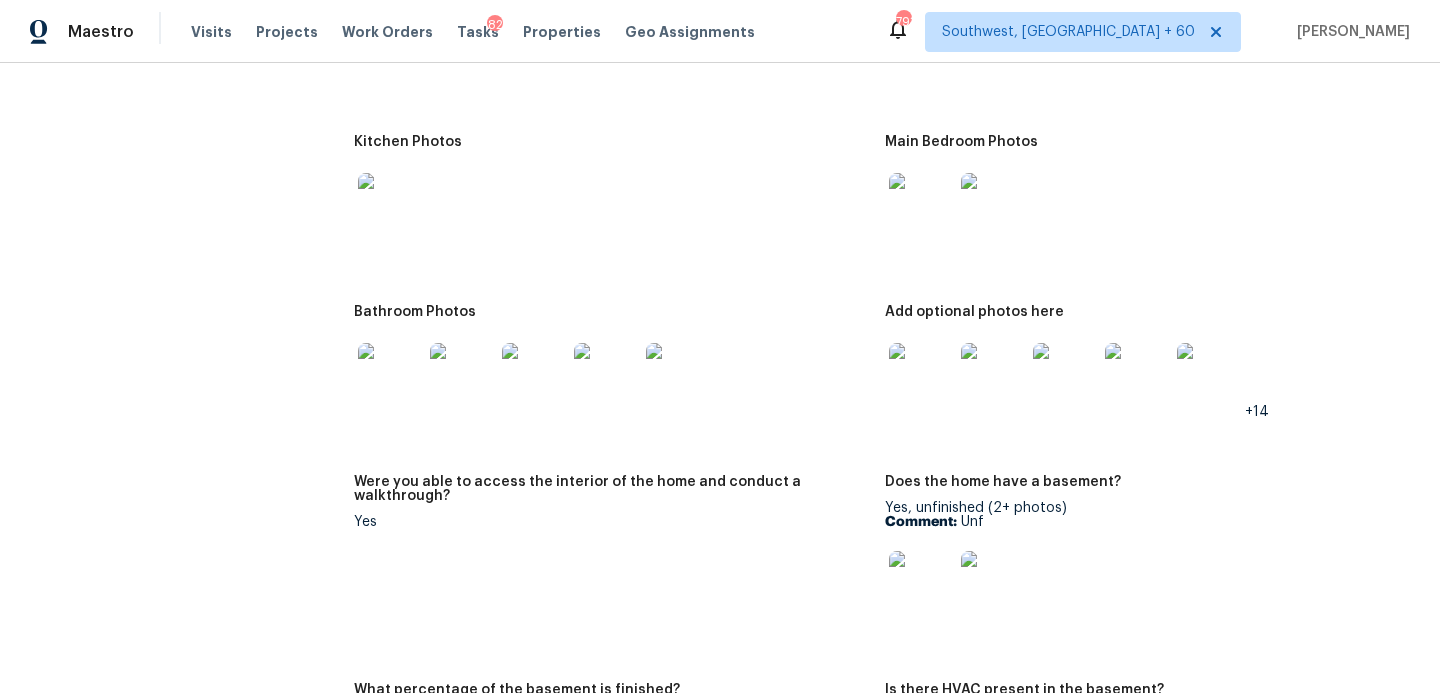 click at bounding box center (390, 375) 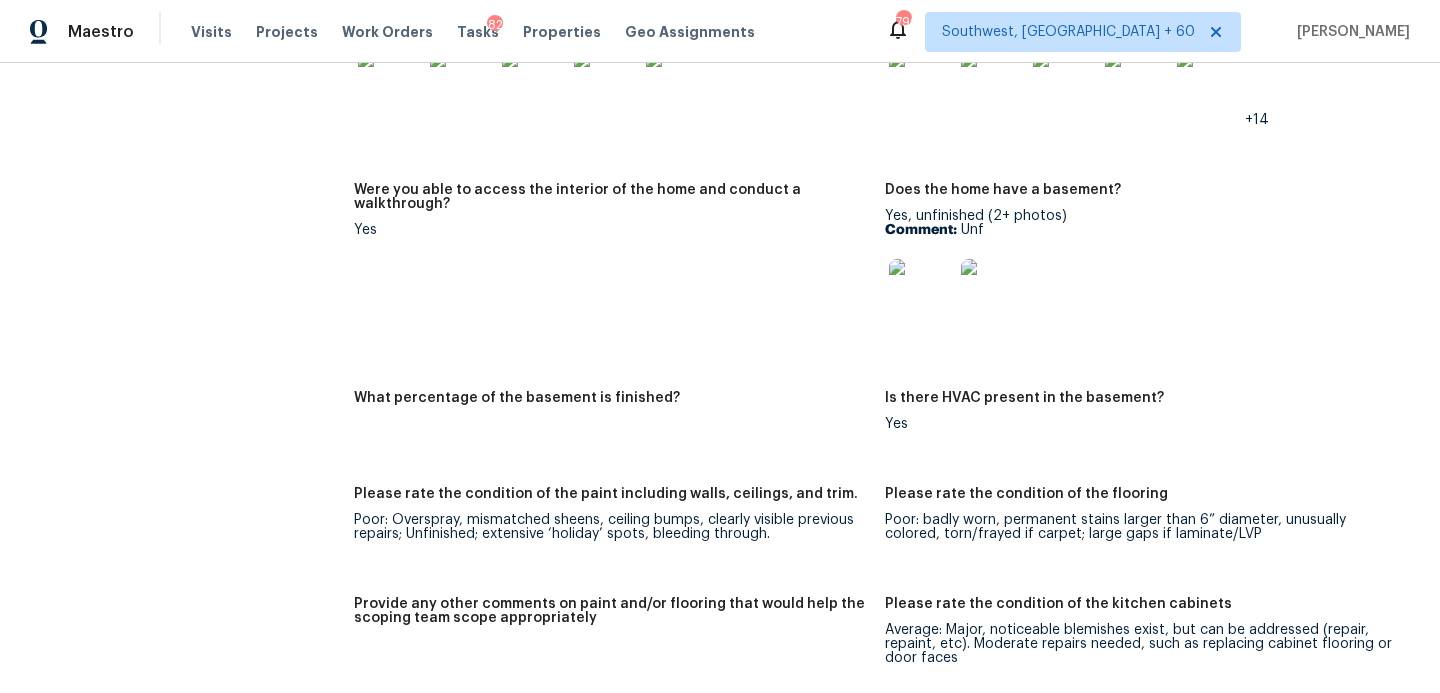 scroll, scrollTop: 2220, scrollLeft: 0, axis: vertical 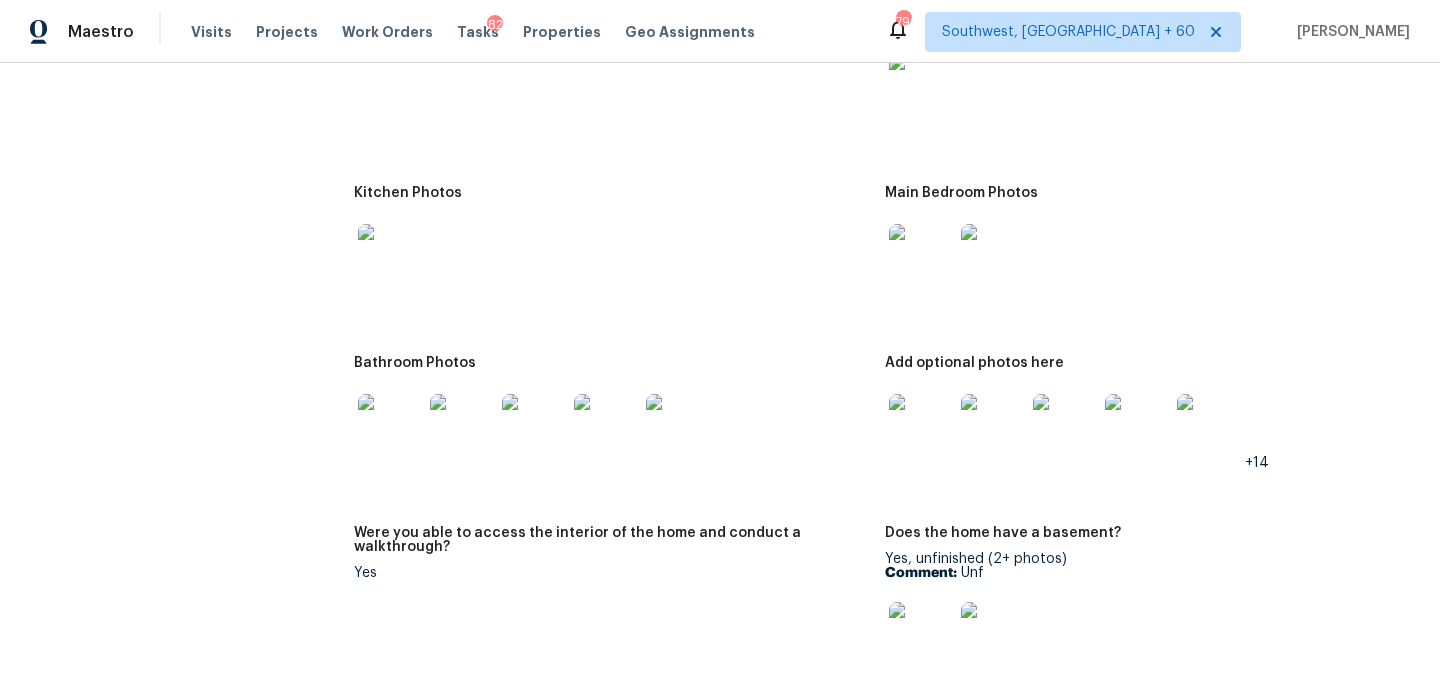 click at bounding box center (921, 426) 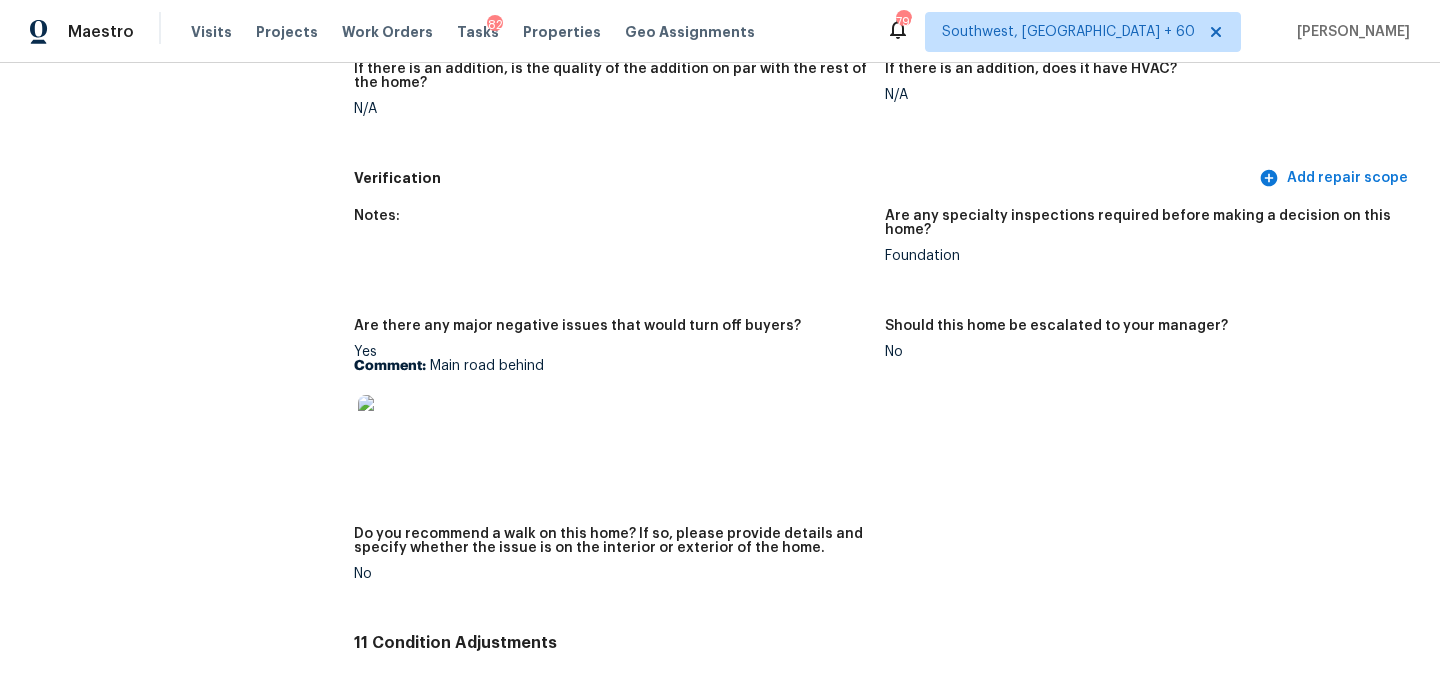 scroll, scrollTop: 4777, scrollLeft: 0, axis: vertical 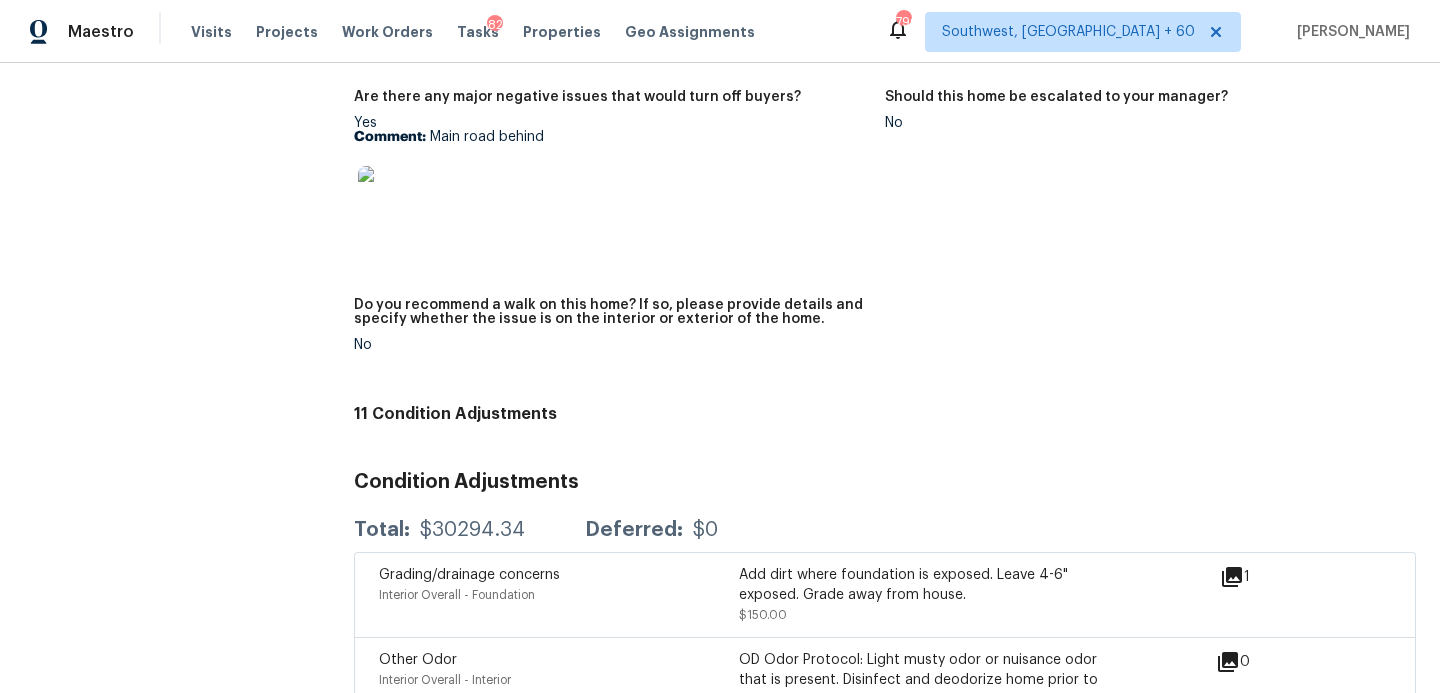 click at bounding box center [611, 198] 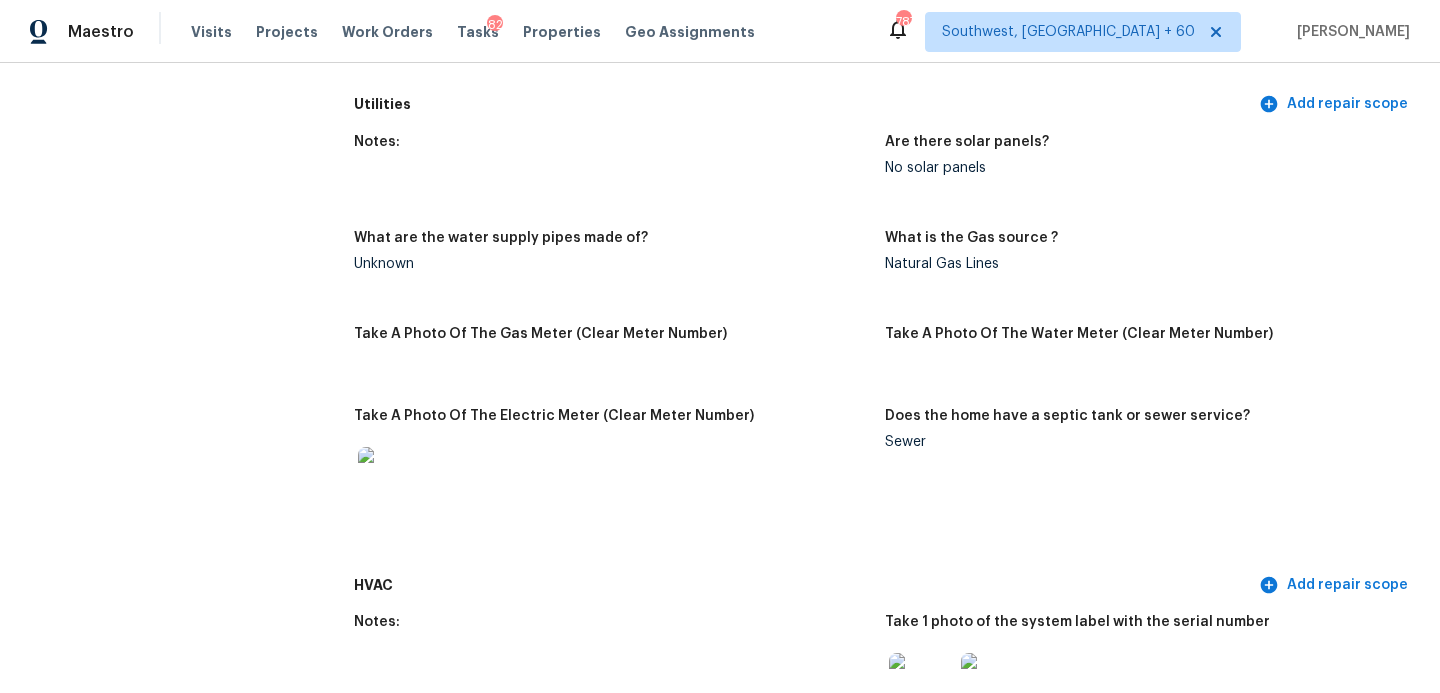 scroll, scrollTop: 0, scrollLeft: 0, axis: both 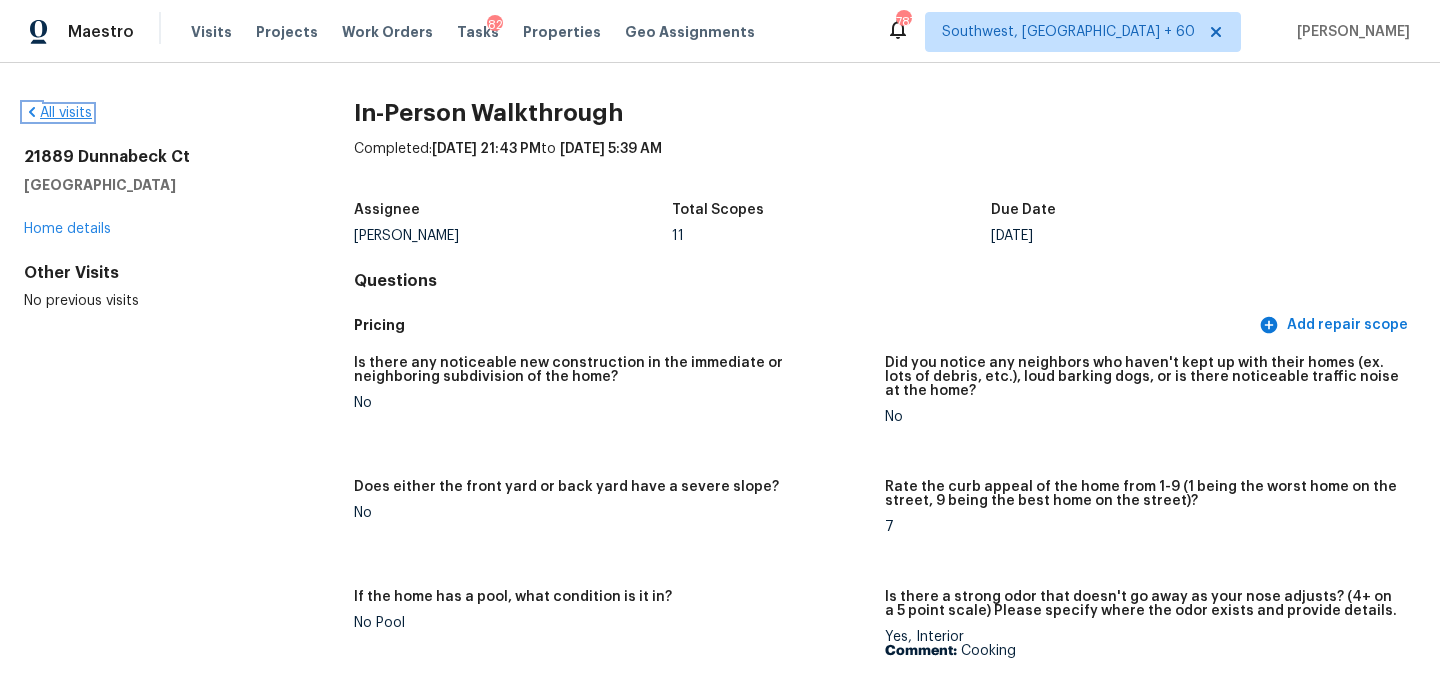 click on "All visits" at bounding box center (58, 113) 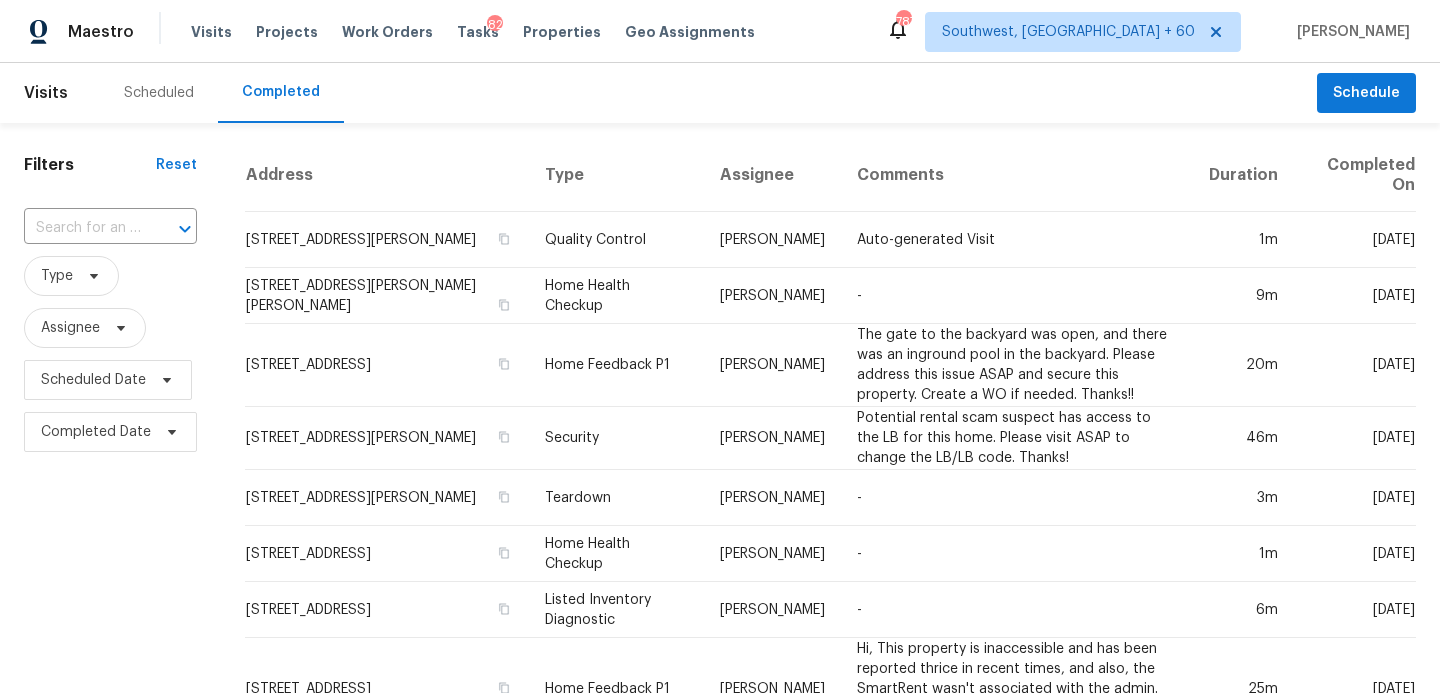 click at bounding box center (82, 228) 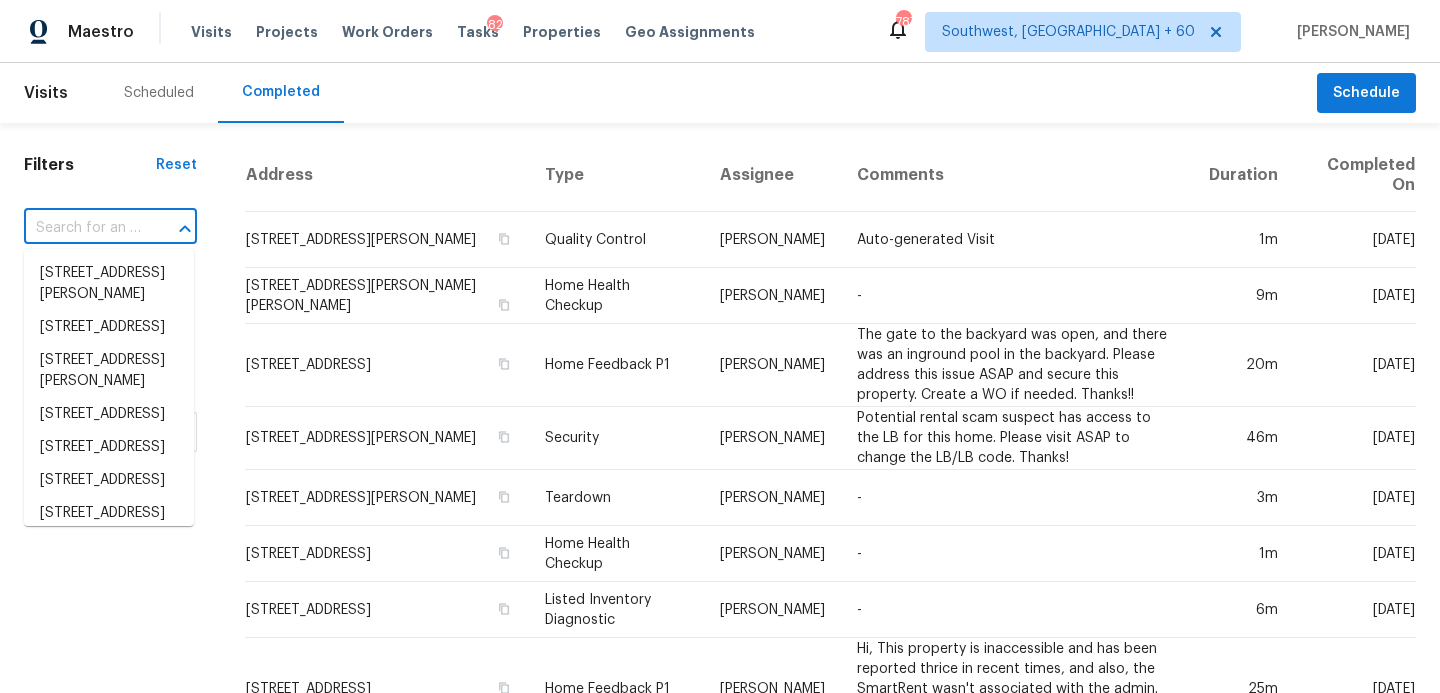 paste on "4765 Rosser Loop Dr, Bessemer, AL 35022" 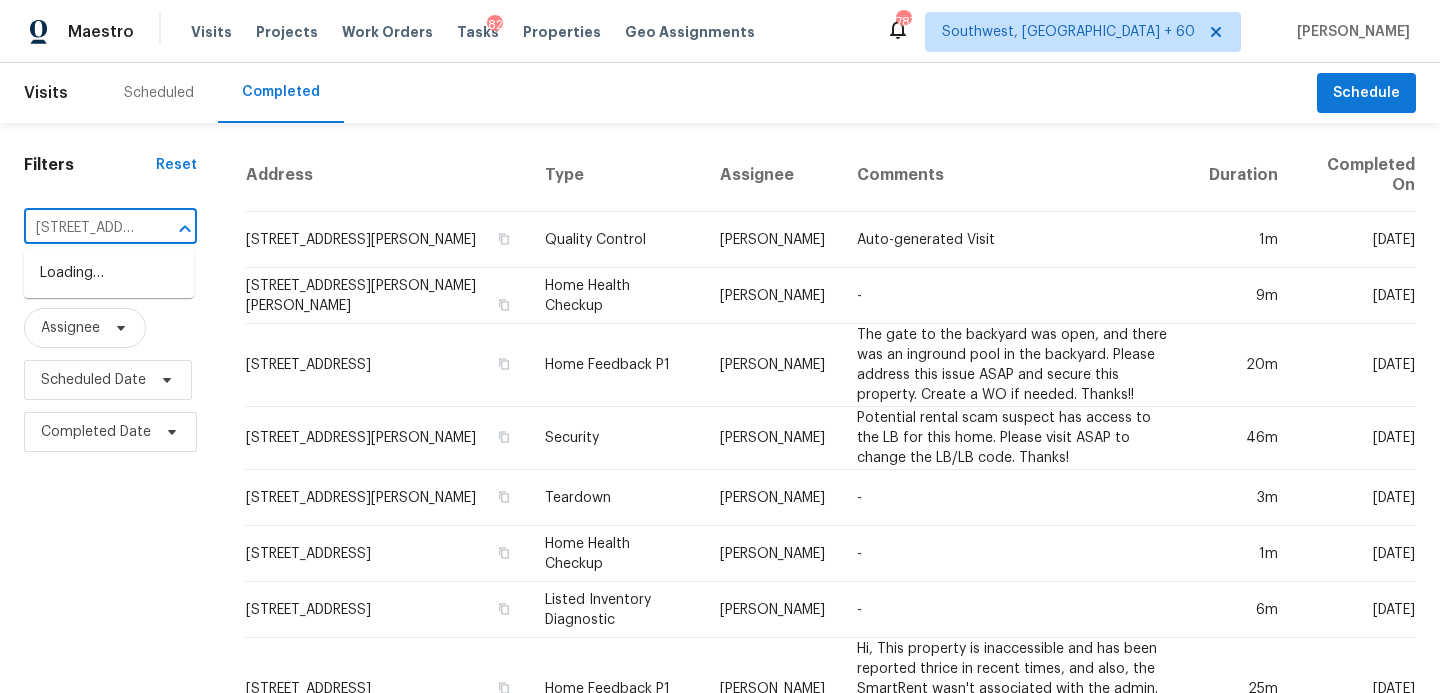 scroll, scrollTop: 0, scrollLeft: 172, axis: horizontal 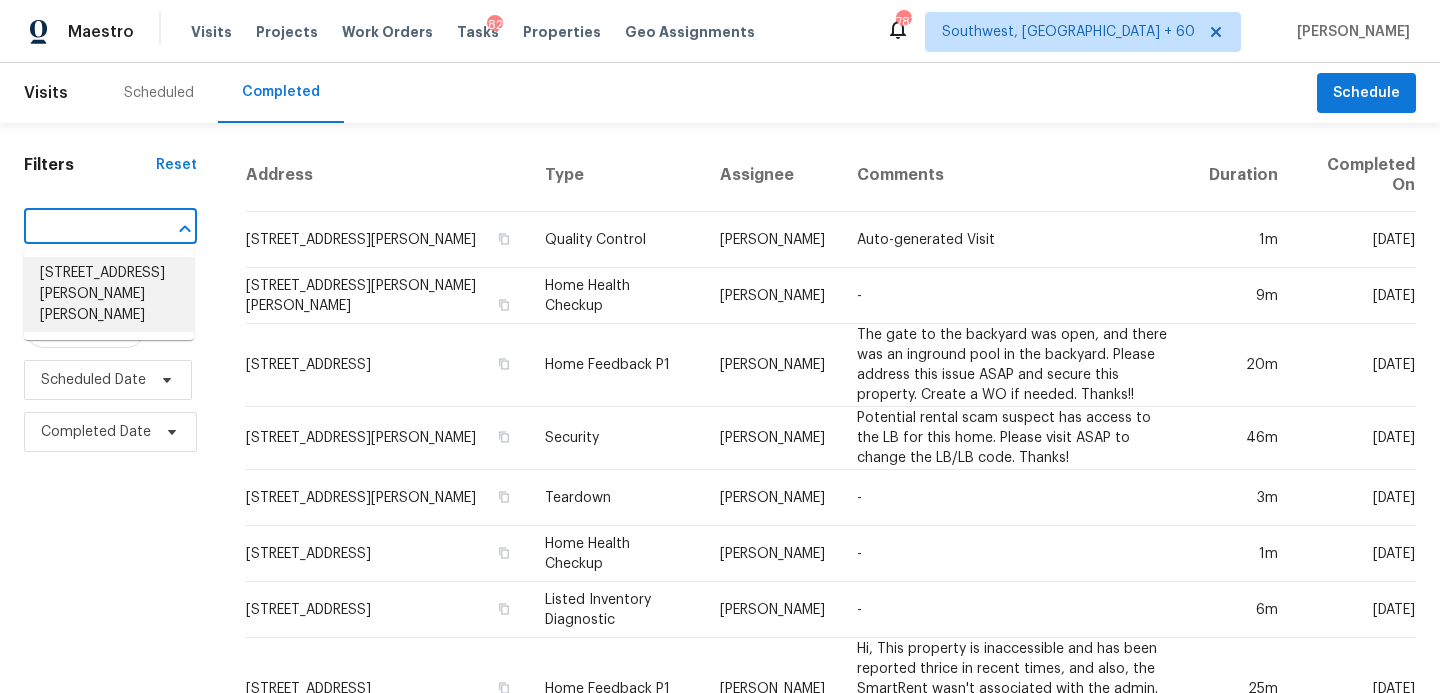click on "4765 Rosser Loop Dr, Bessemer, AL 35022" at bounding box center [109, 294] 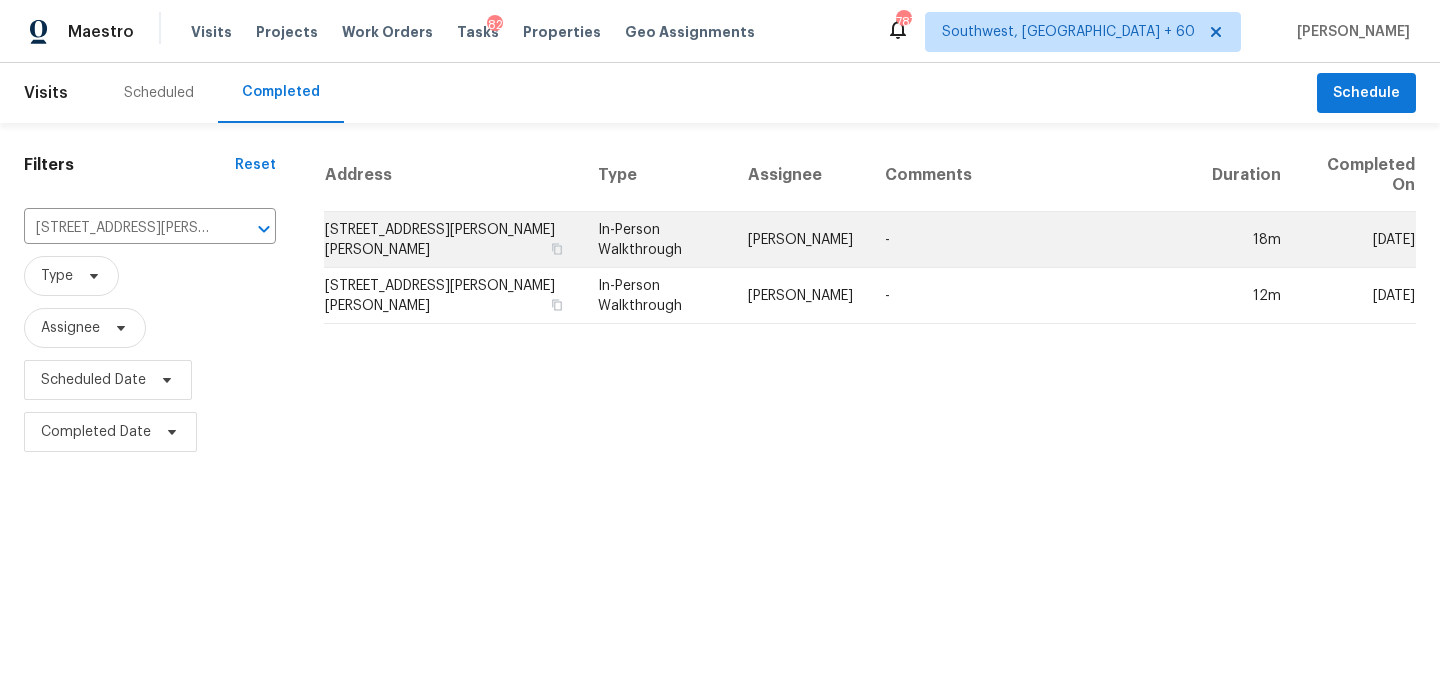 click on "In-Person Walkthrough" at bounding box center [657, 240] 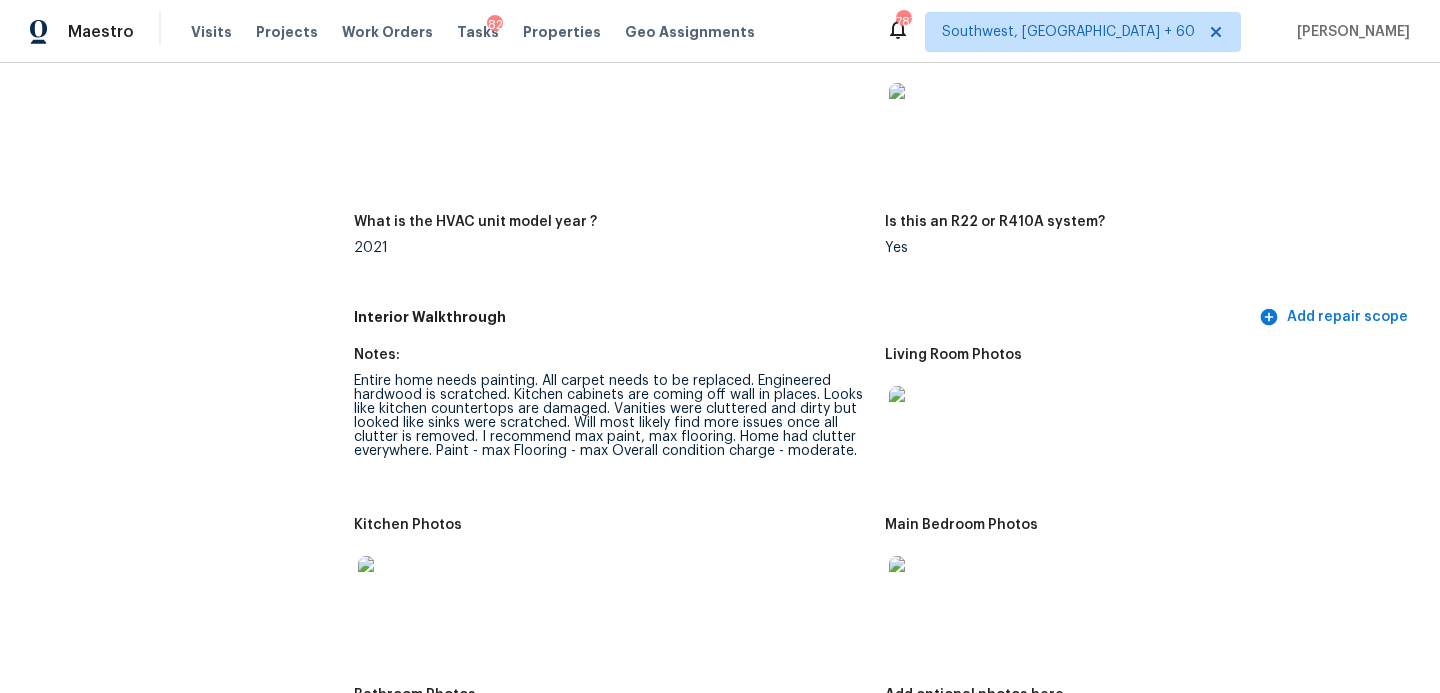 scroll, scrollTop: 1952, scrollLeft: 0, axis: vertical 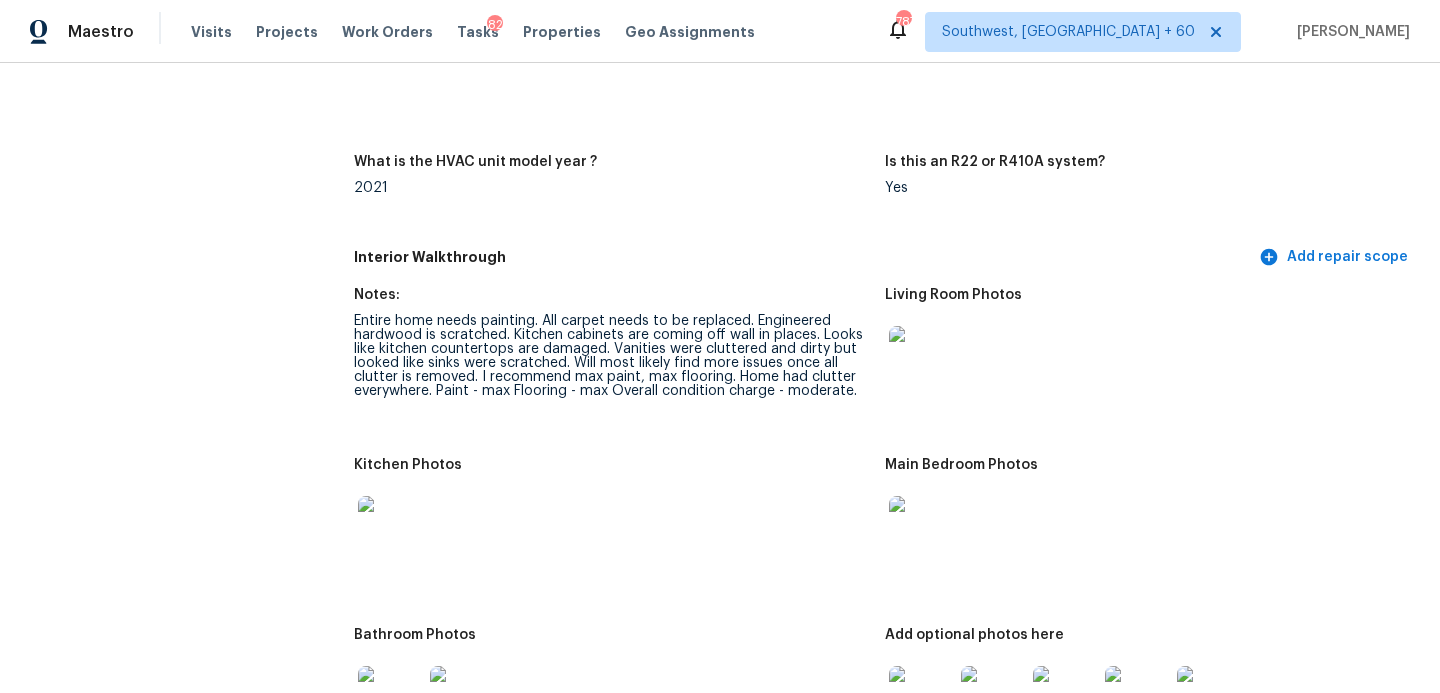click at bounding box center (390, 528) 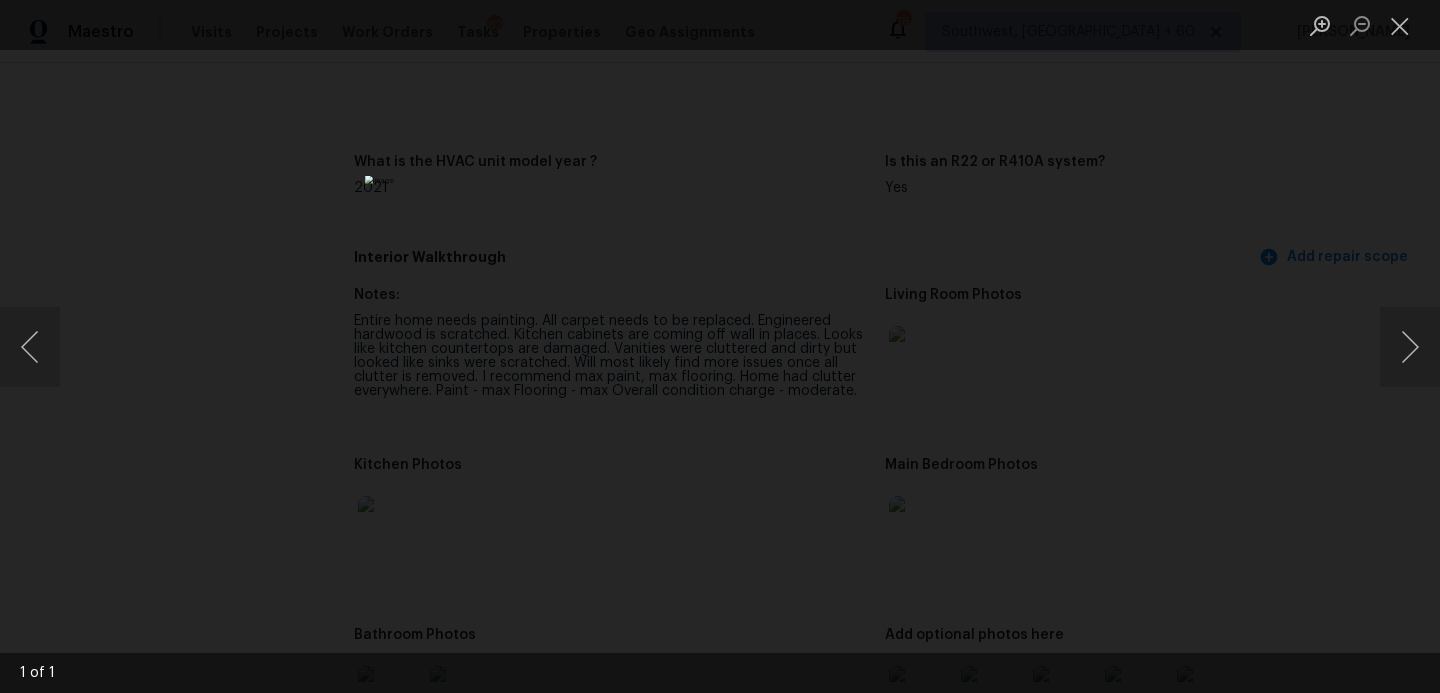 click at bounding box center (720, 346) 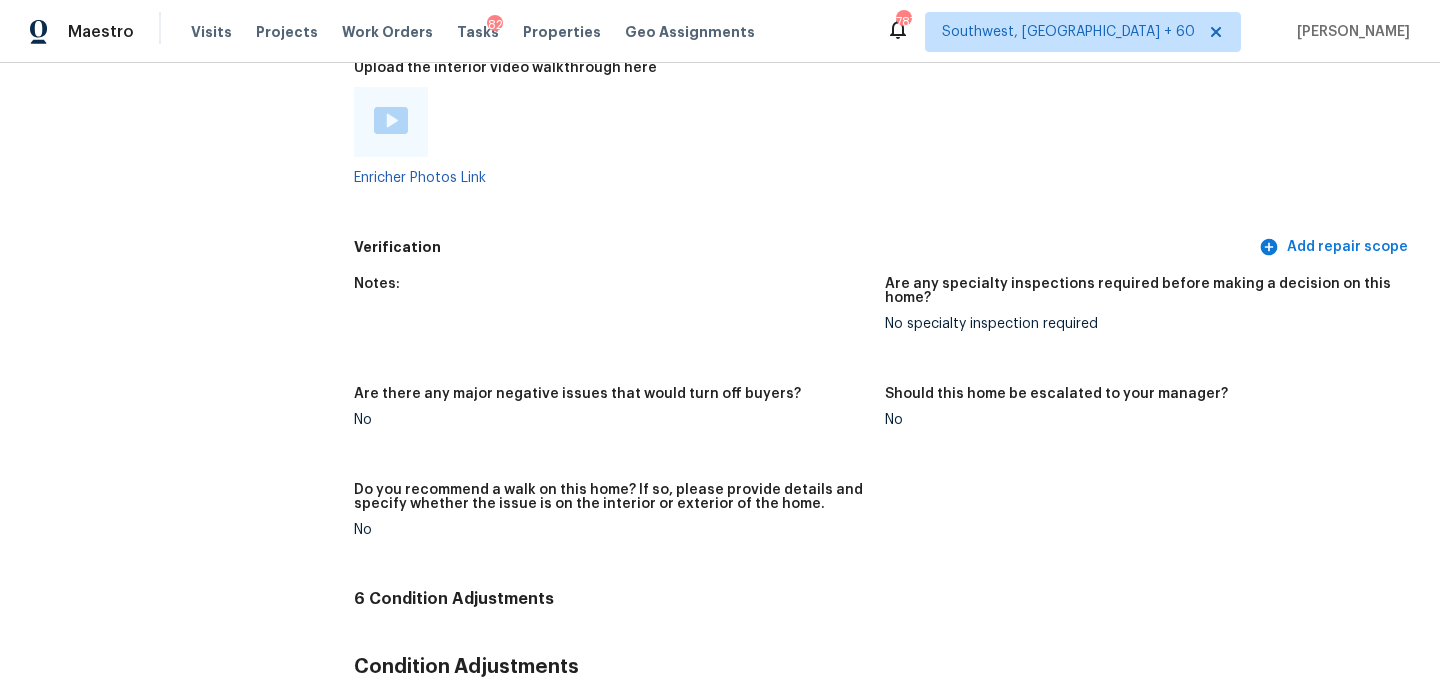 scroll, scrollTop: 3562, scrollLeft: 0, axis: vertical 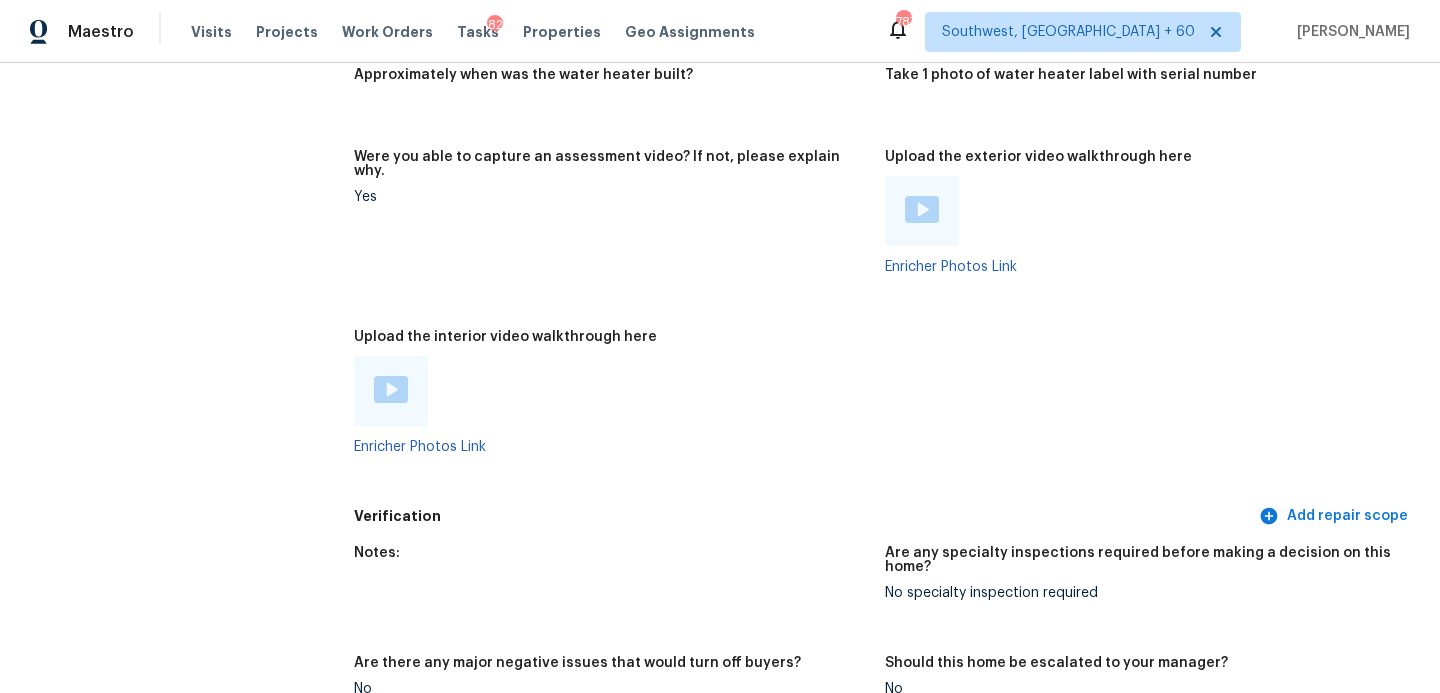 click at bounding box center [391, 391] 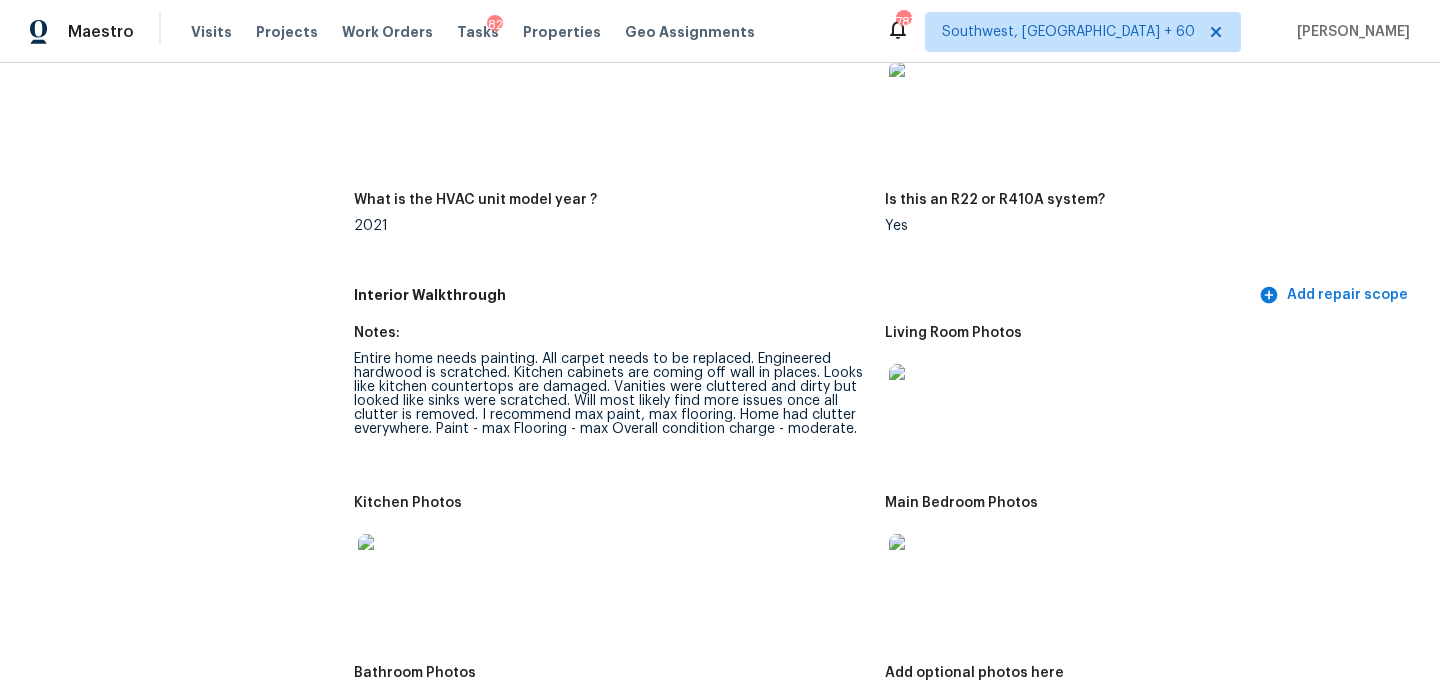 scroll, scrollTop: 2029, scrollLeft: 0, axis: vertical 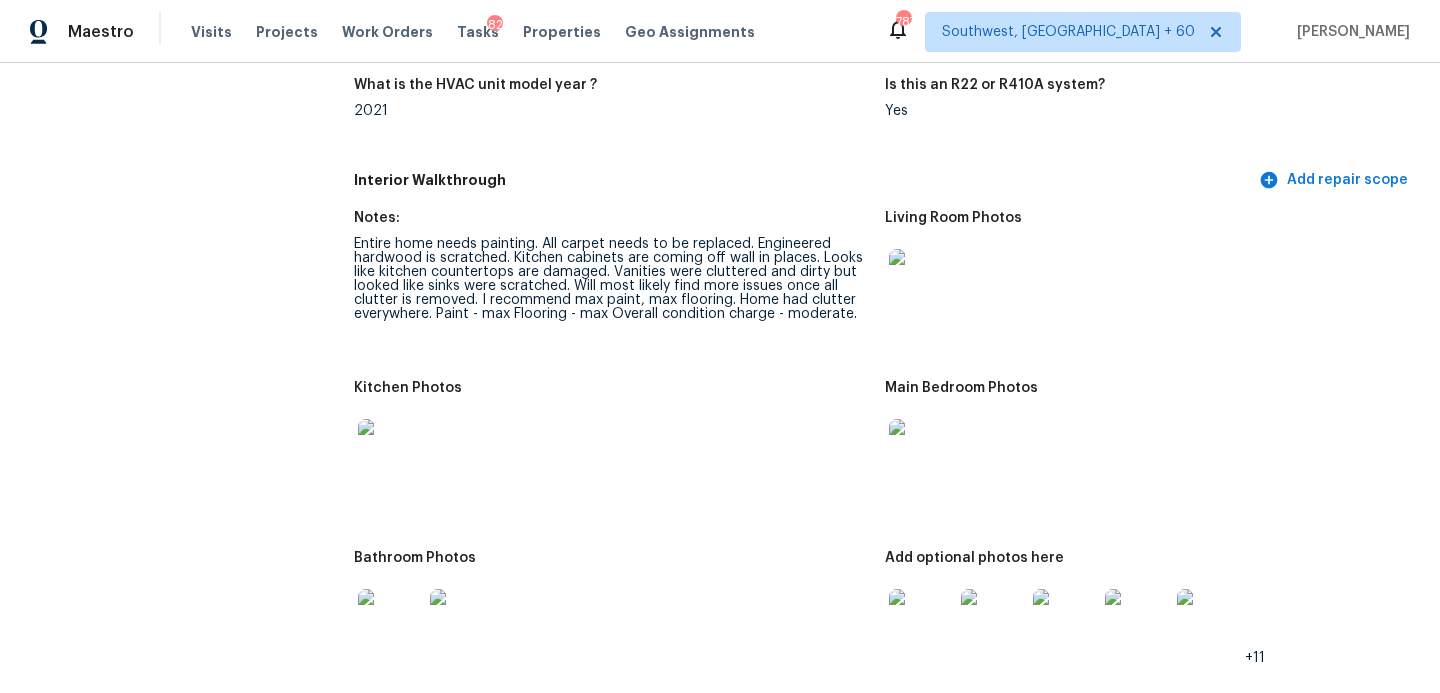 click at bounding box center [921, 281] 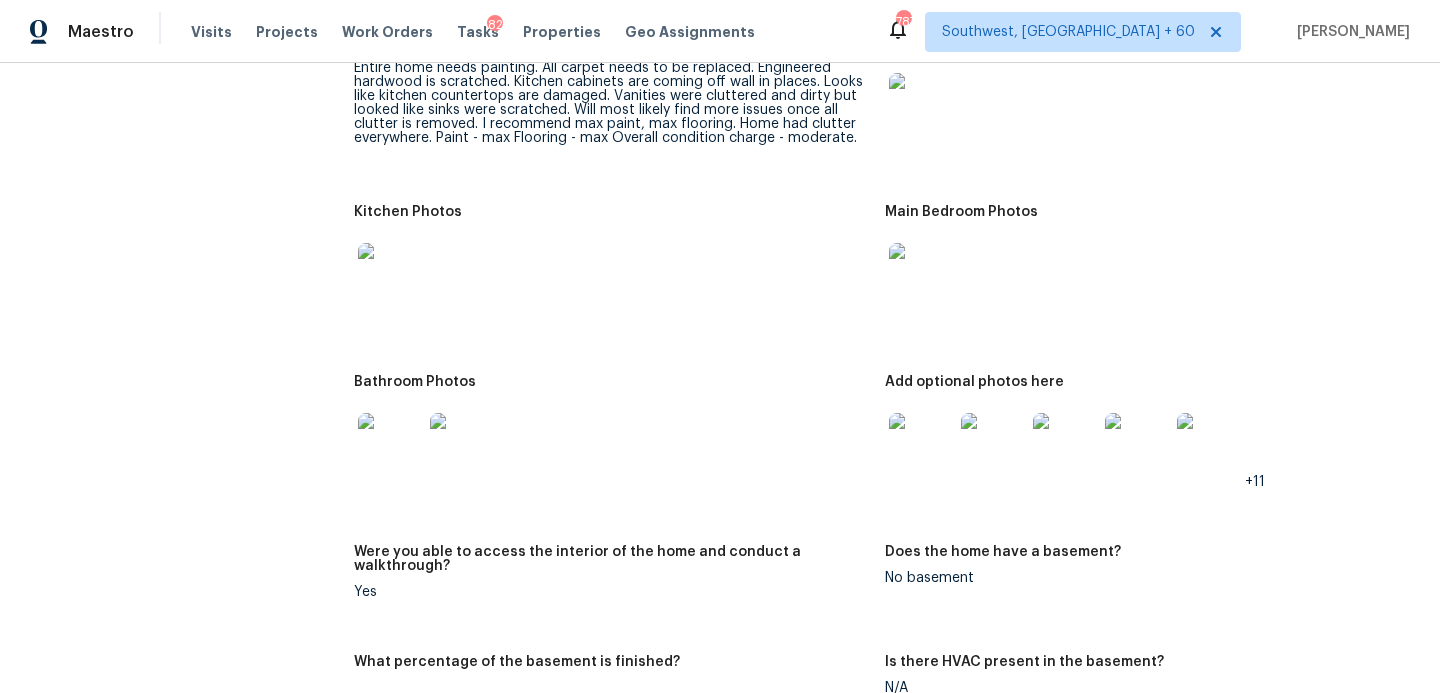 click at bounding box center [921, 445] 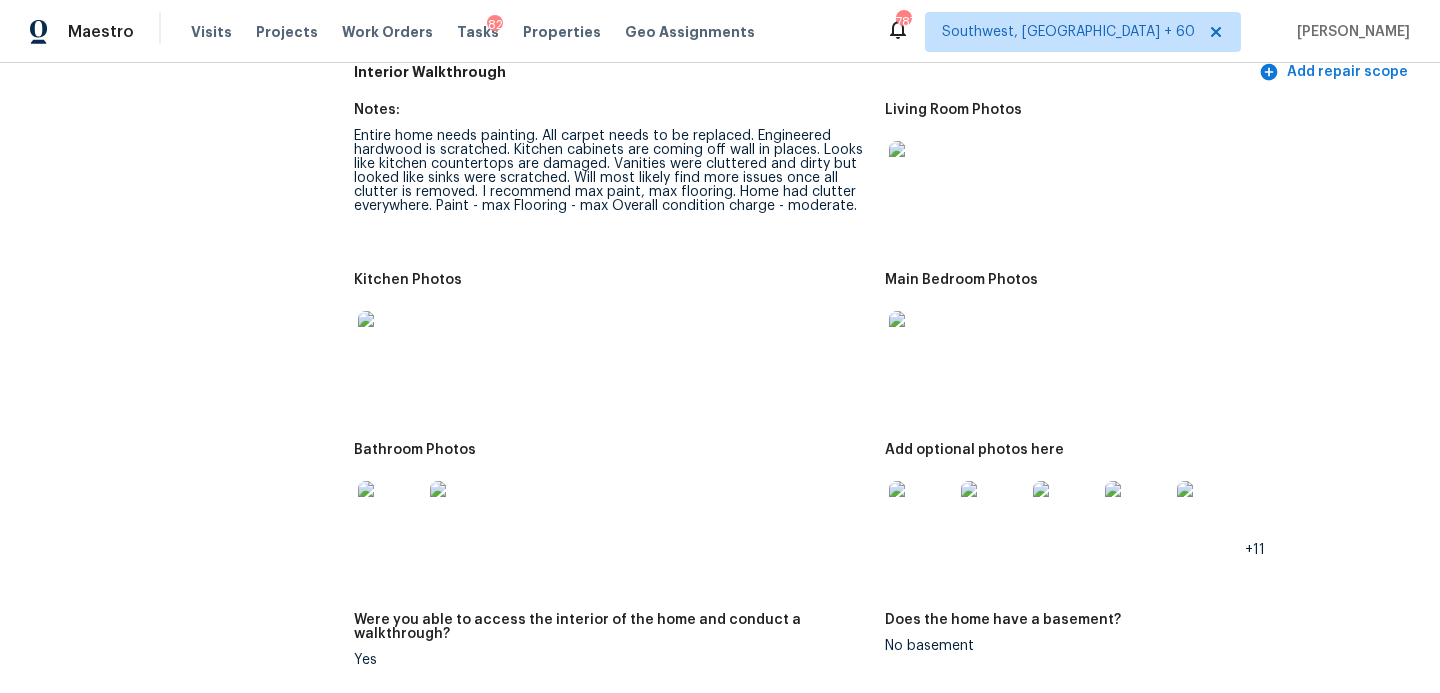 scroll, scrollTop: 2048, scrollLeft: 0, axis: vertical 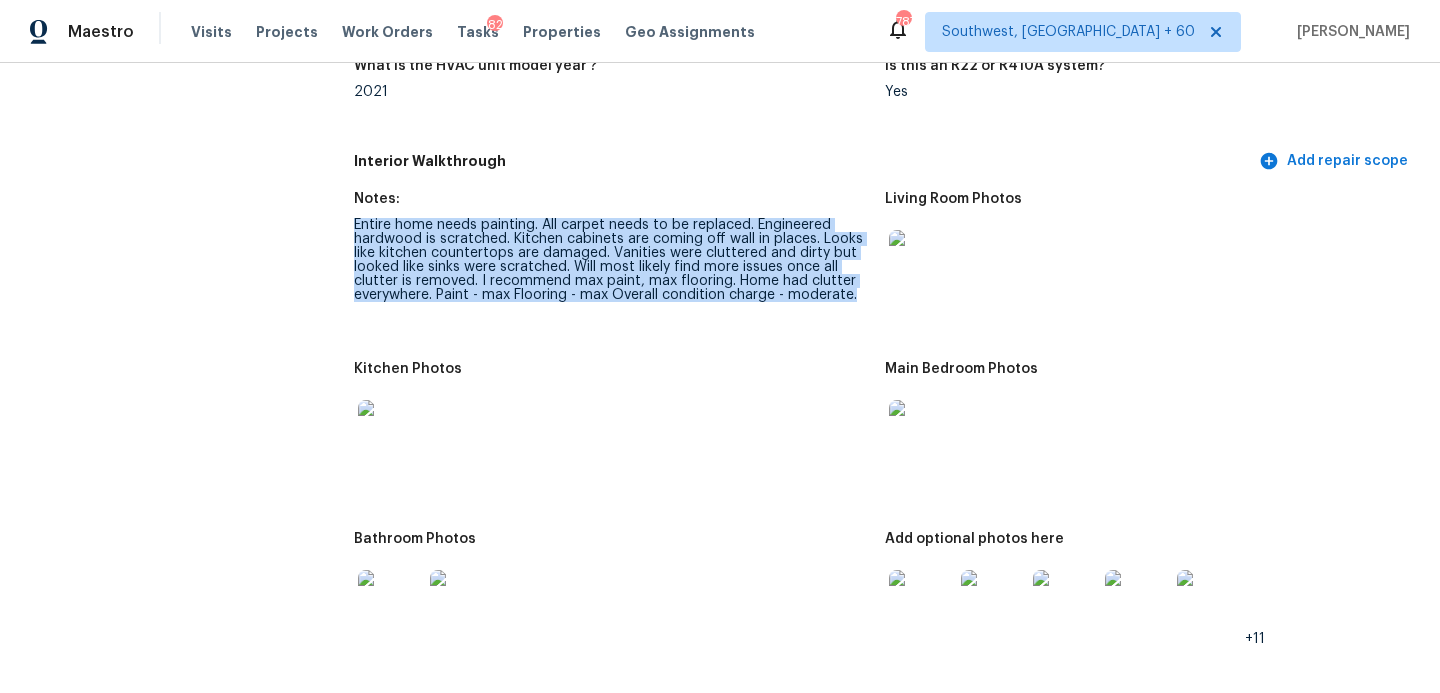 drag, startPoint x: 366, startPoint y: 209, endPoint x: 867, endPoint y: 276, distance: 505.46017 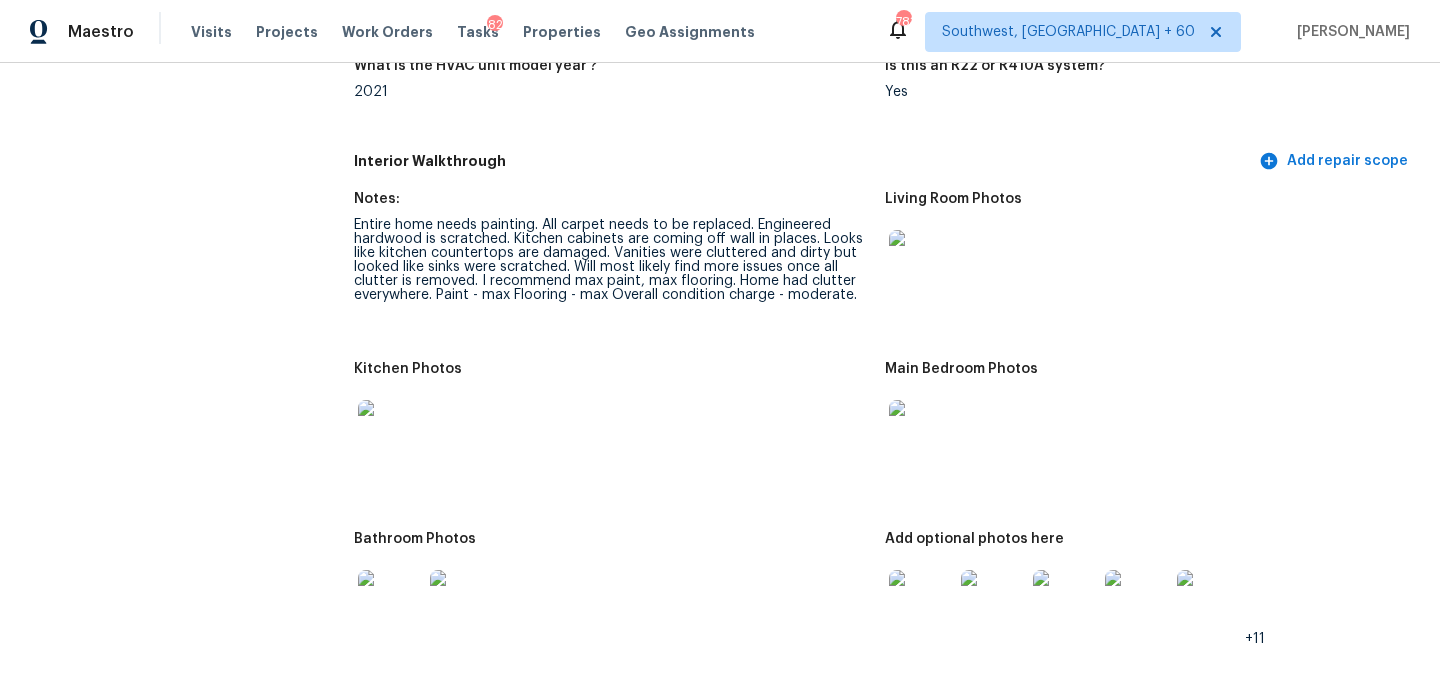 click on "Notes: Entire home needs painting. All carpet needs to be replaced. Engineered hardwood is scratched. Kitchen cabinets are coming off wall in places. Looks like kitchen countertops are damaged. Vanities were cluttered and dirty but looked like sinks were scratched. Will most likely find more issues once all clutter is removed. I recommend max paint, max flooring. Home had clutter everywhere. Paint - max
Flooring - max
Overall condition charge - moderate. Living Room Photos Kitchen Photos Main Bedroom Photos Bathroom Photos Add optional photos here  +11 Were you able to access the interior of the home and conduct a walkthrough? Yes Does the home have a basement? No basement What percentage of the basement is finished? Is there HVAC present in the basement? N/A Please rate the condition of the paint including walls, ceilings, and trim. Poor: Overspray, mismatched sheens, ceiling bumps, clearly visible previous repairs; Unfinished; extensive ‘holiday’ spots, bleeding through. N/A N/A No No No No Electric" at bounding box center (885, 1096) 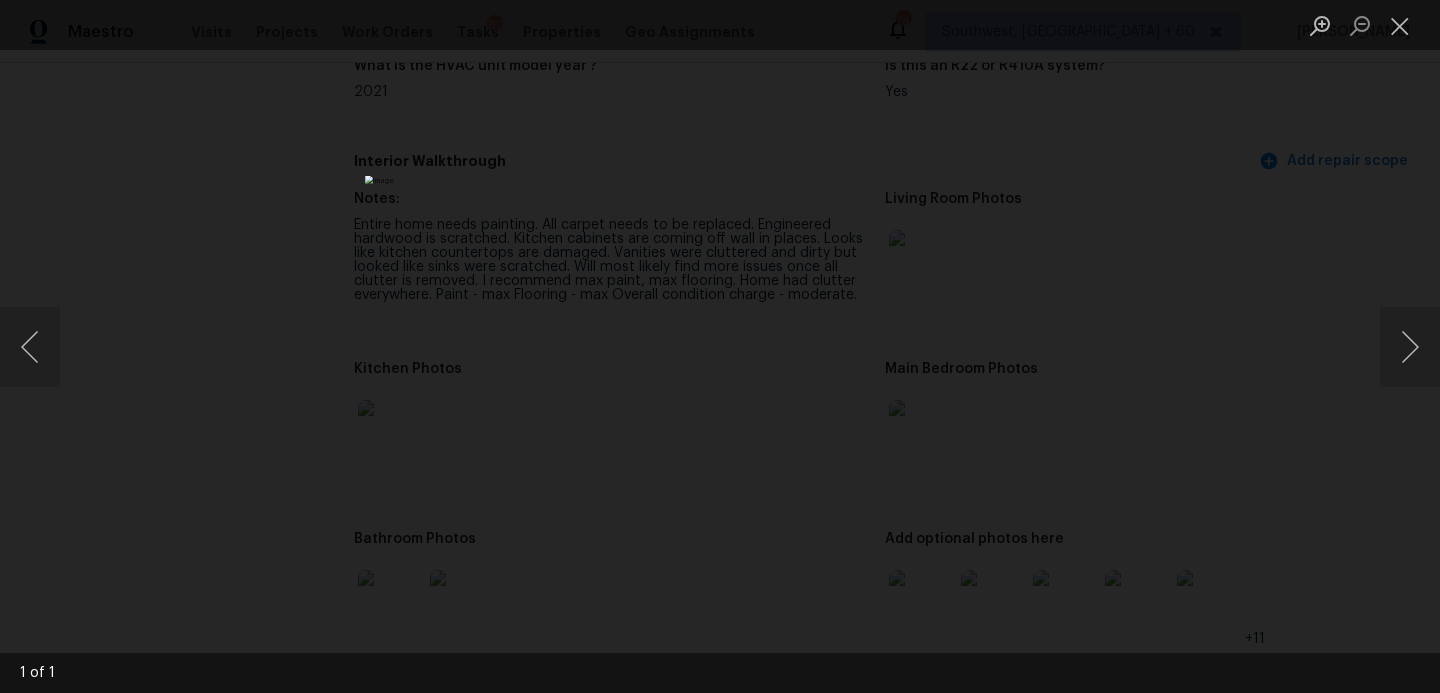click at bounding box center [720, 346] 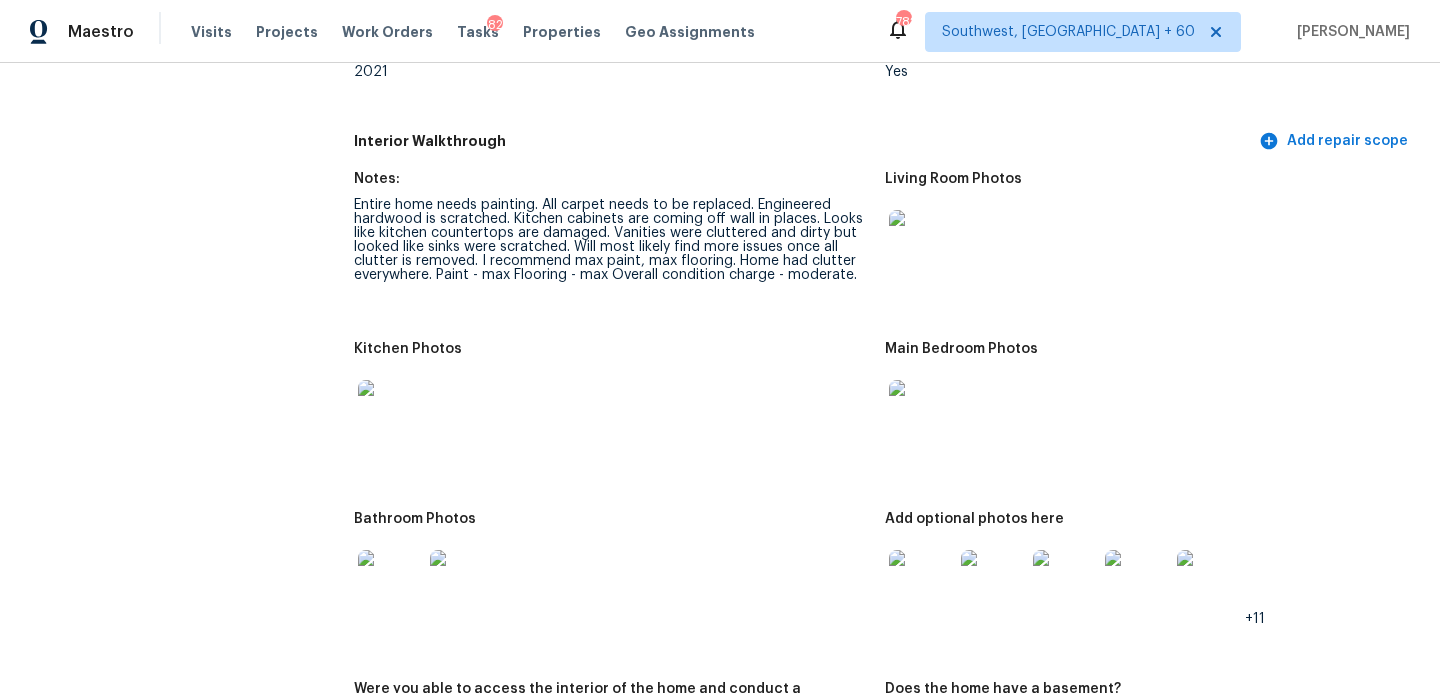 scroll, scrollTop: 2070, scrollLeft: 0, axis: vertical 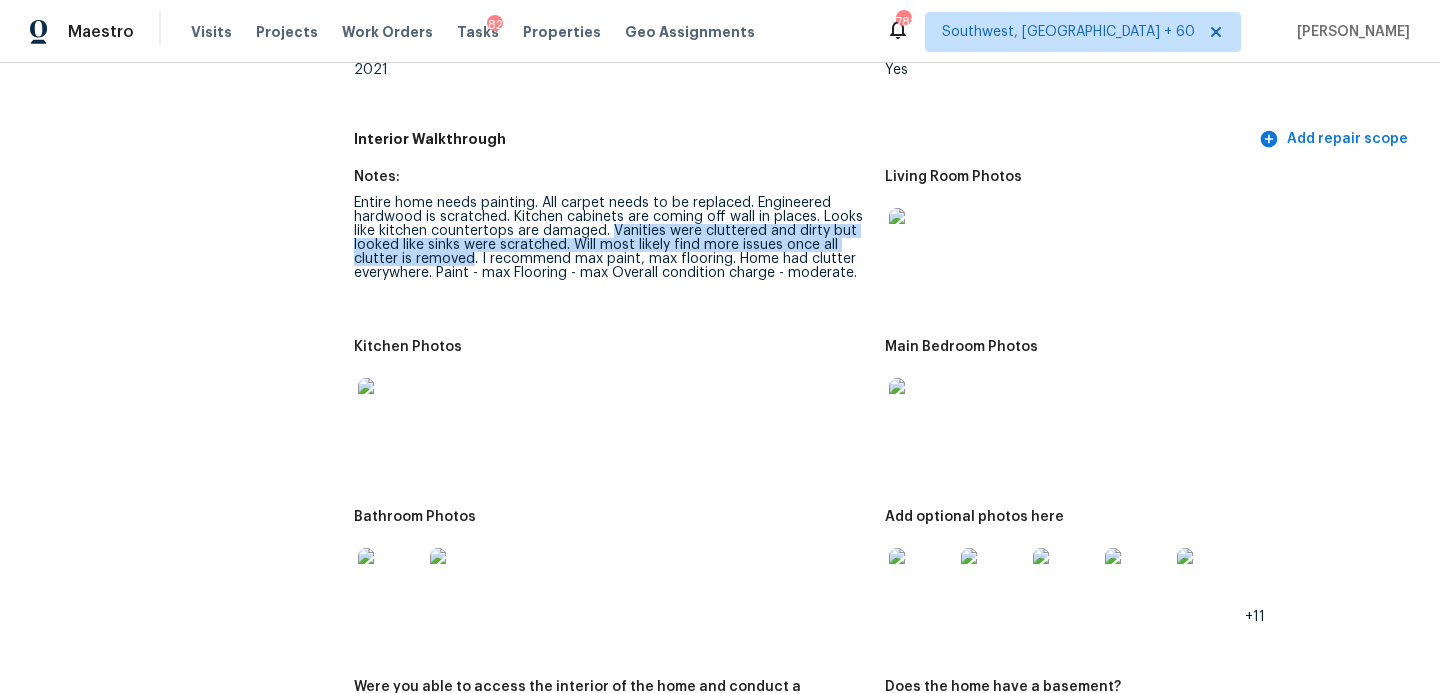 drag, startPoint x: 609, startPoint y: 218, endPoint x: 474, endPoint y: 242, distance: 137.11674 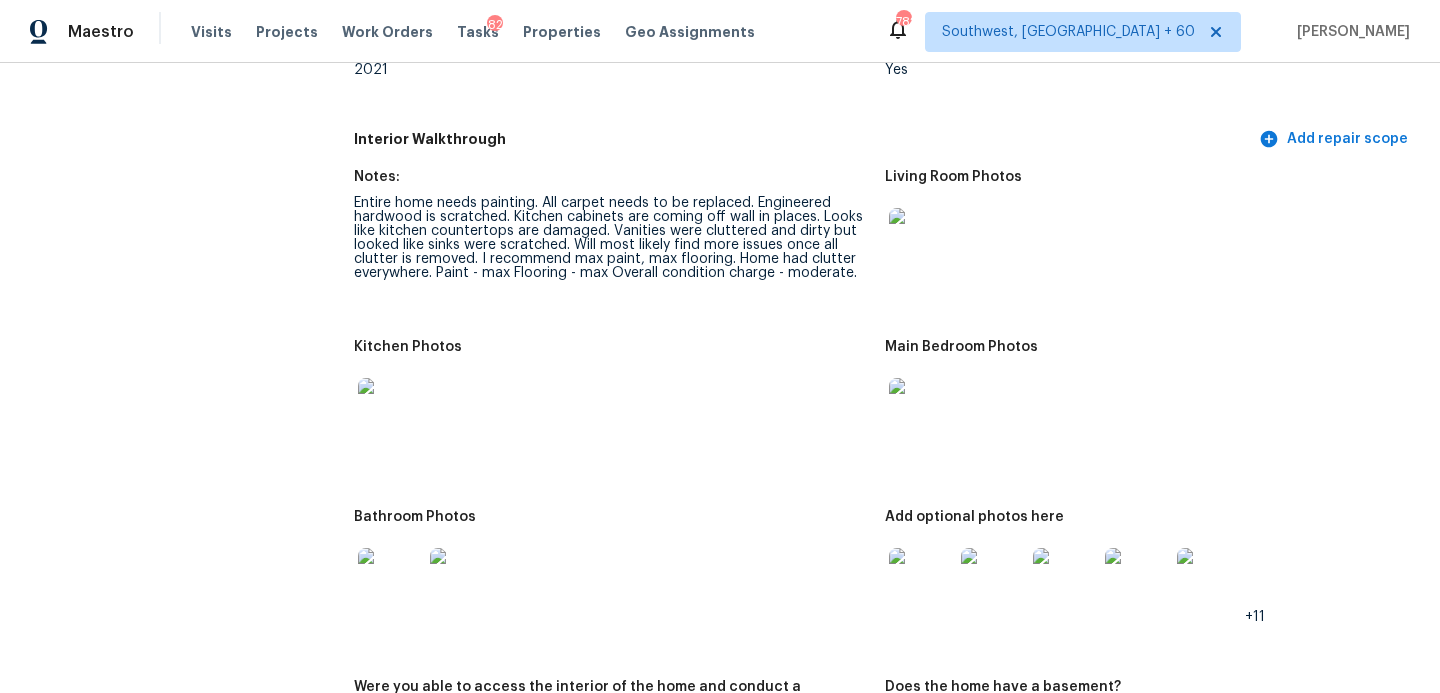click at bounding box center [611, 410] 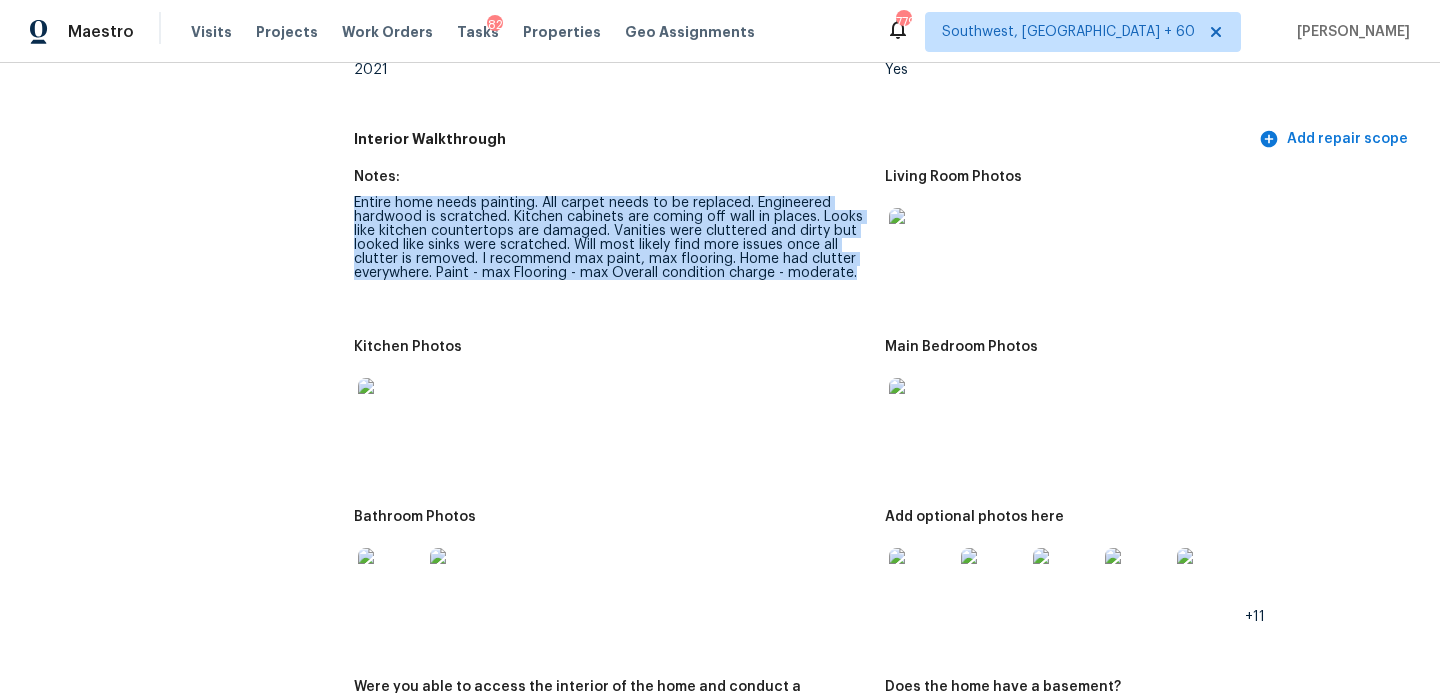 drag, startPoint x: 351, startPoint y: 182, endPoint x: 696, endPoint y: 278, distance: 358.1075 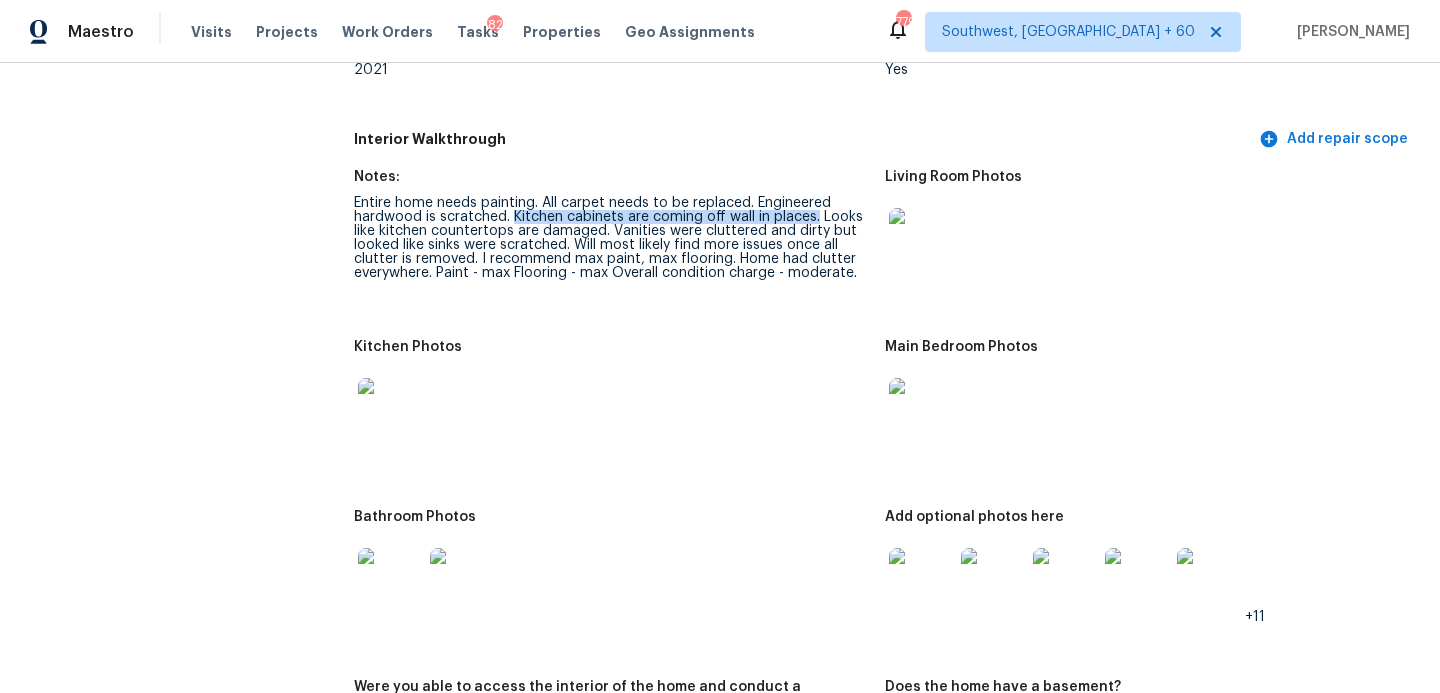drag, startPoint x: 511, startPoint y: 201, endPoint x: 814, endPoint y: 206, distance: 303.04126 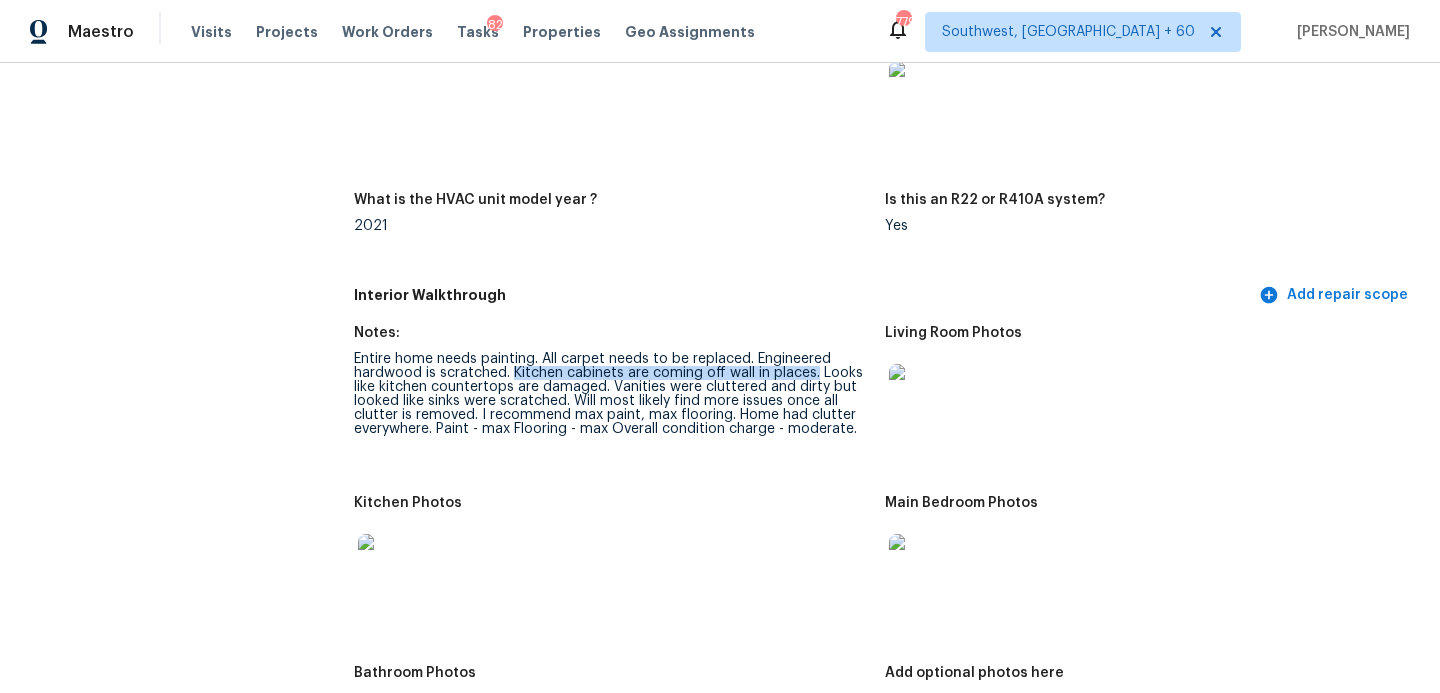 scroll, scrollTop: 1920, scrollLeft: 0, axis: vertical 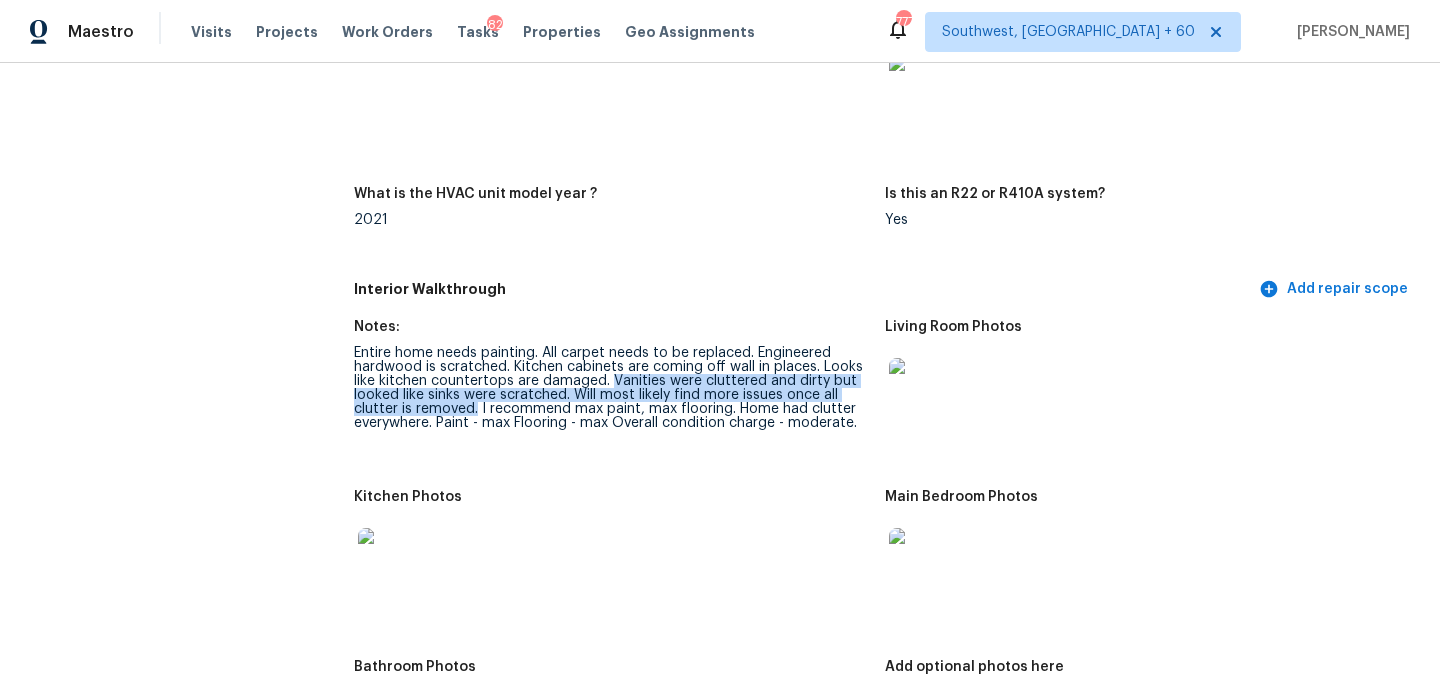 drag, startPoint x: 610, startPoint y: 367, endPoint x: 474, endPoint y: 397, distance: 139.26952 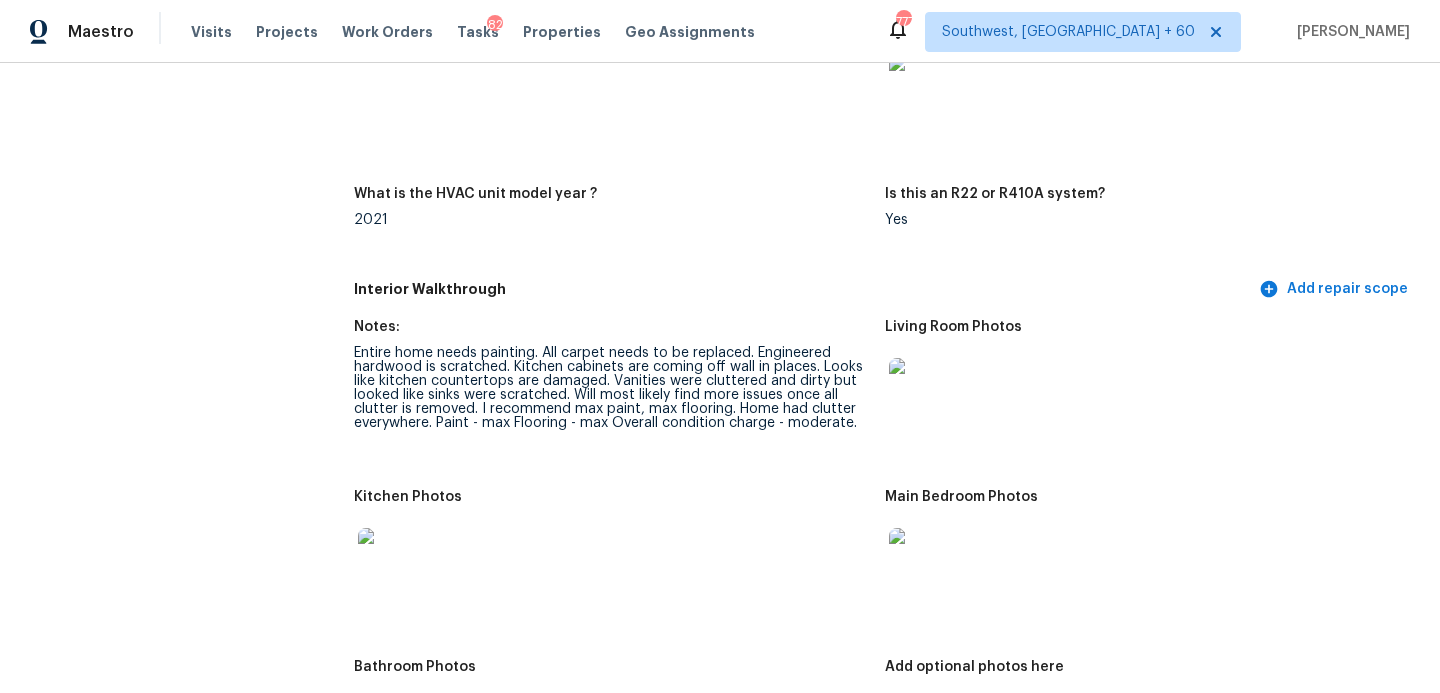 click on "Entire home needs painting. All carpet needs to be replaced. Engineered hardwood is scratched. Kitchen cabinets are coming off wall in places. Looks like kitchen countertops are damaged. Vanities were cluttered and dirty but looked like sinks were scratched. Will most likely find more issues once all clutter is removed. I recommend max paint, max flooring. Home had clutter everywhere. Paint - max
Flooring - max
Overall condition charge - moderate." at bounding box center (611, 388) 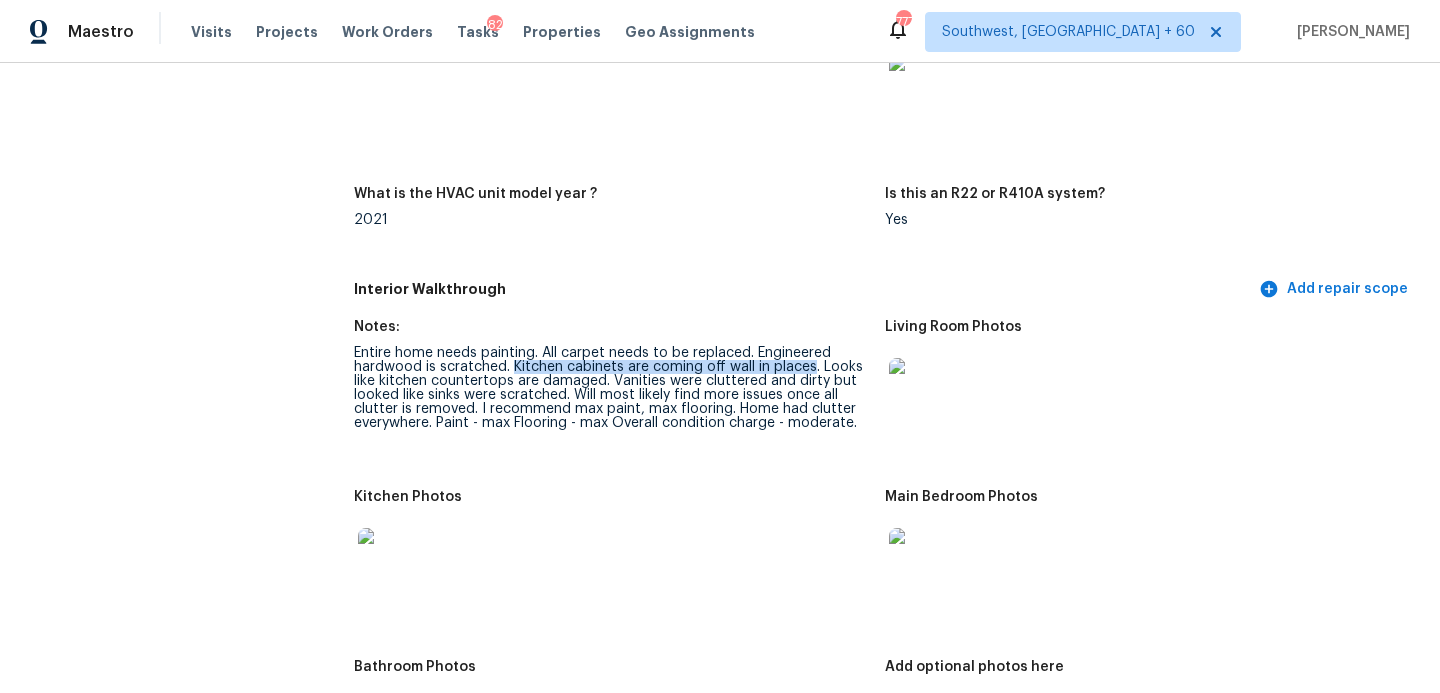 drag, startPoint x: 519, startPoint y: 352, endPoint x: 810, endPoint y: 356, distance: 291.0275 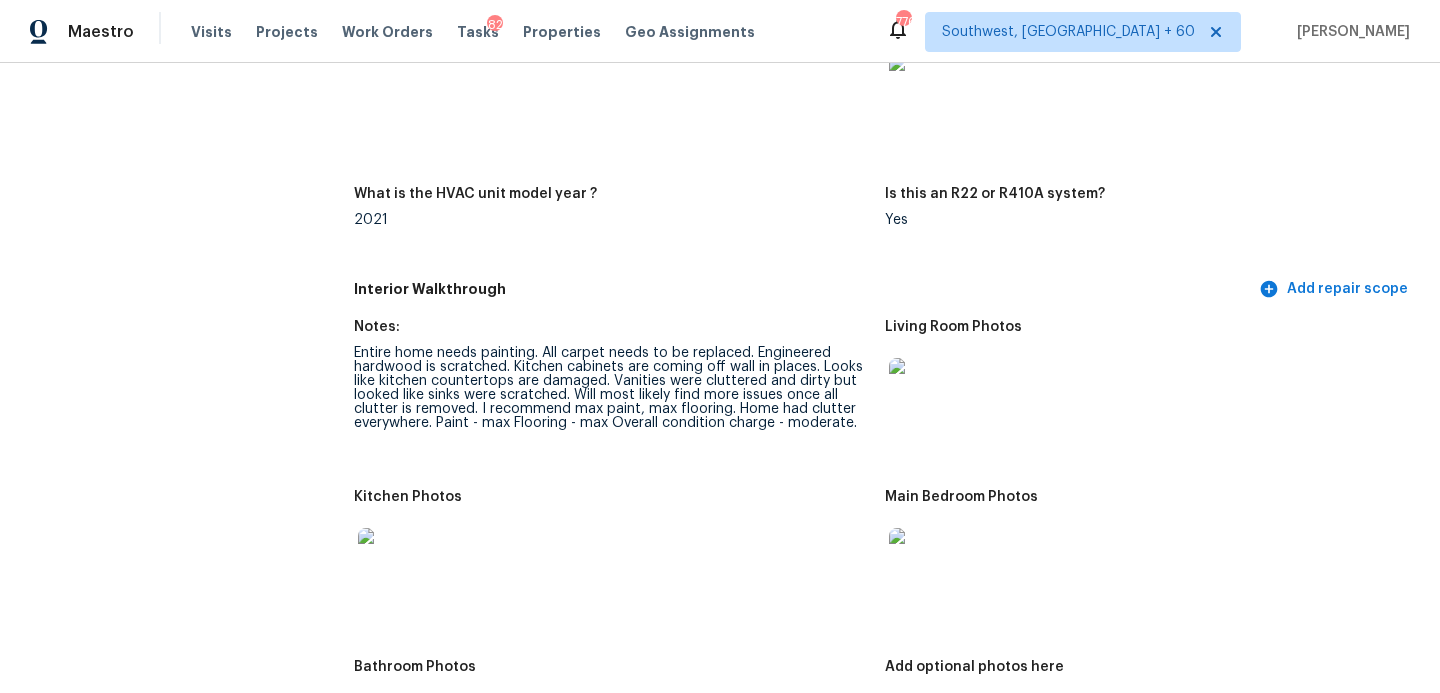 click on "Interior Walkthrough Add repair scope" at bounding box center (885, 289) 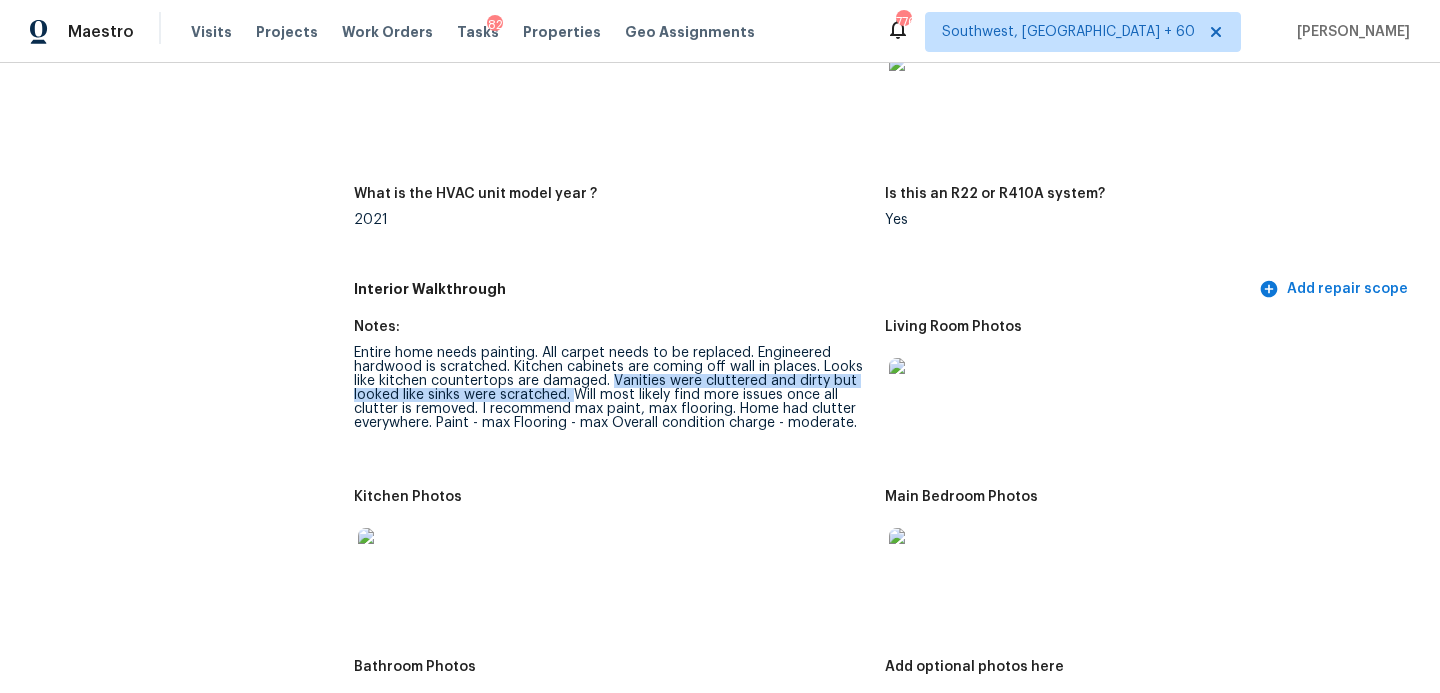 drag, startPoint x: 612, startPoint y: 364, endPoint x: 571, endPoint y: 382, distance: 44.777225 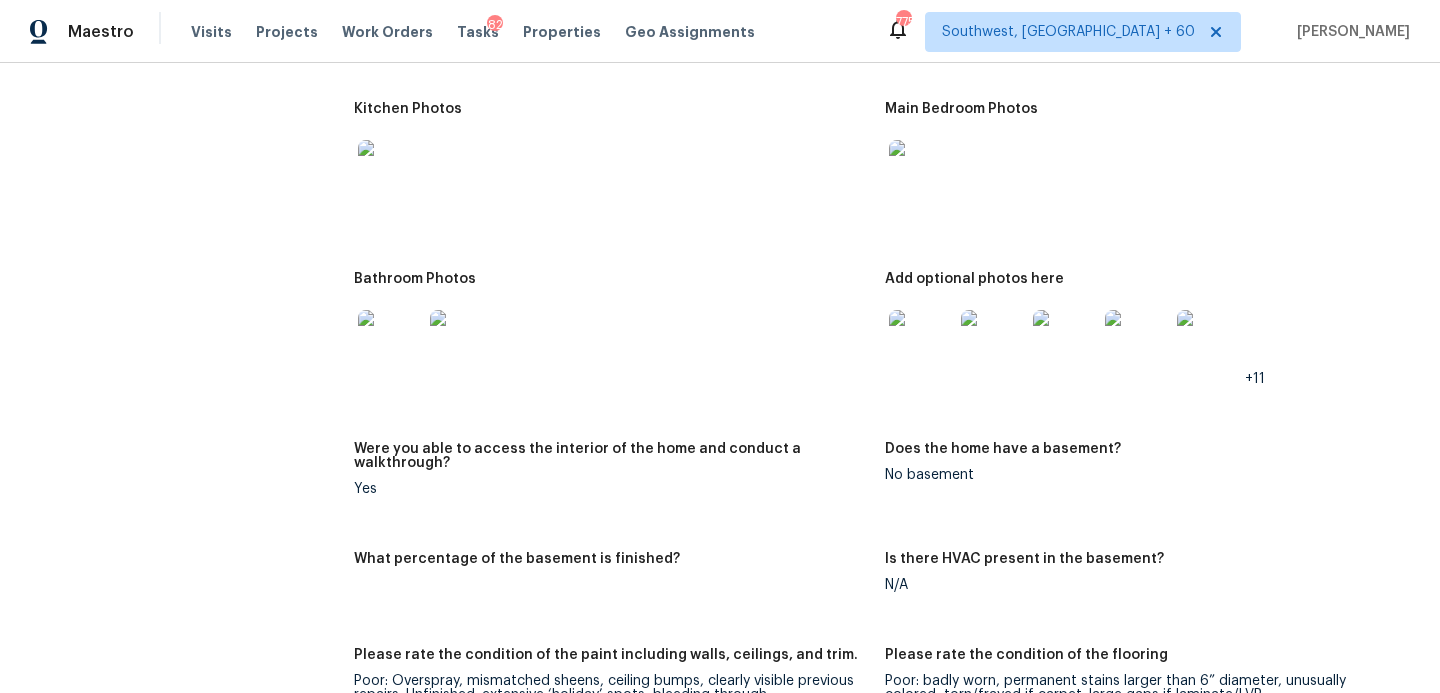 scroll, scrollTop: 2223, scrollLeft: 0, axis: vertical 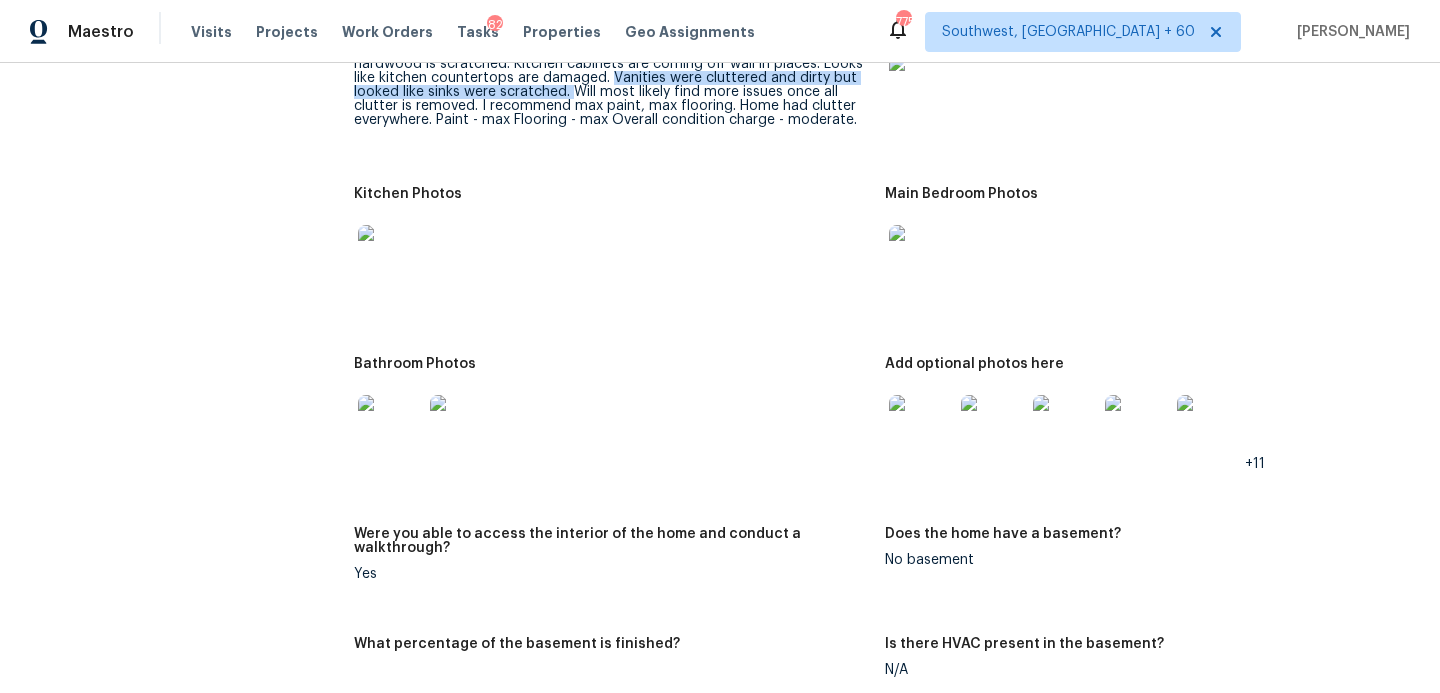 click at bounding box center (390, 427) 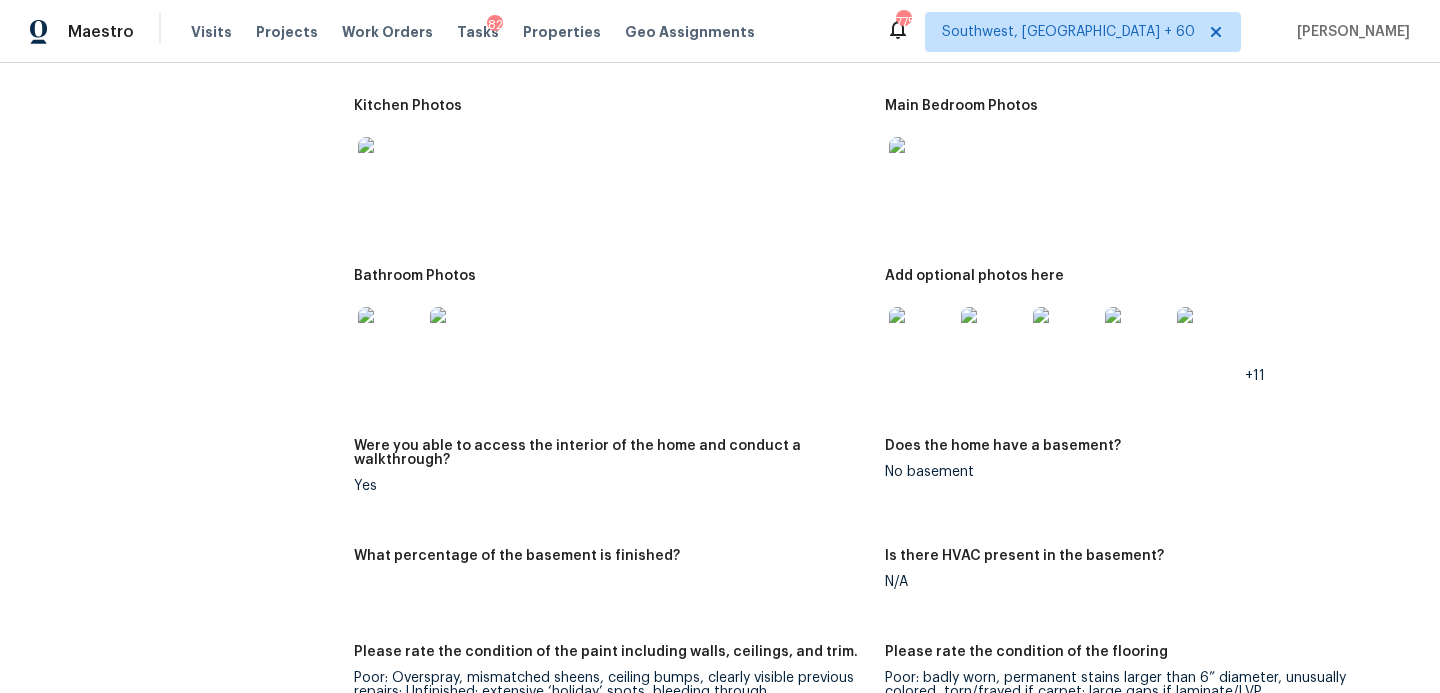 scroll, scrollTop: 2113, scrollLeft: 0, axis: vertical 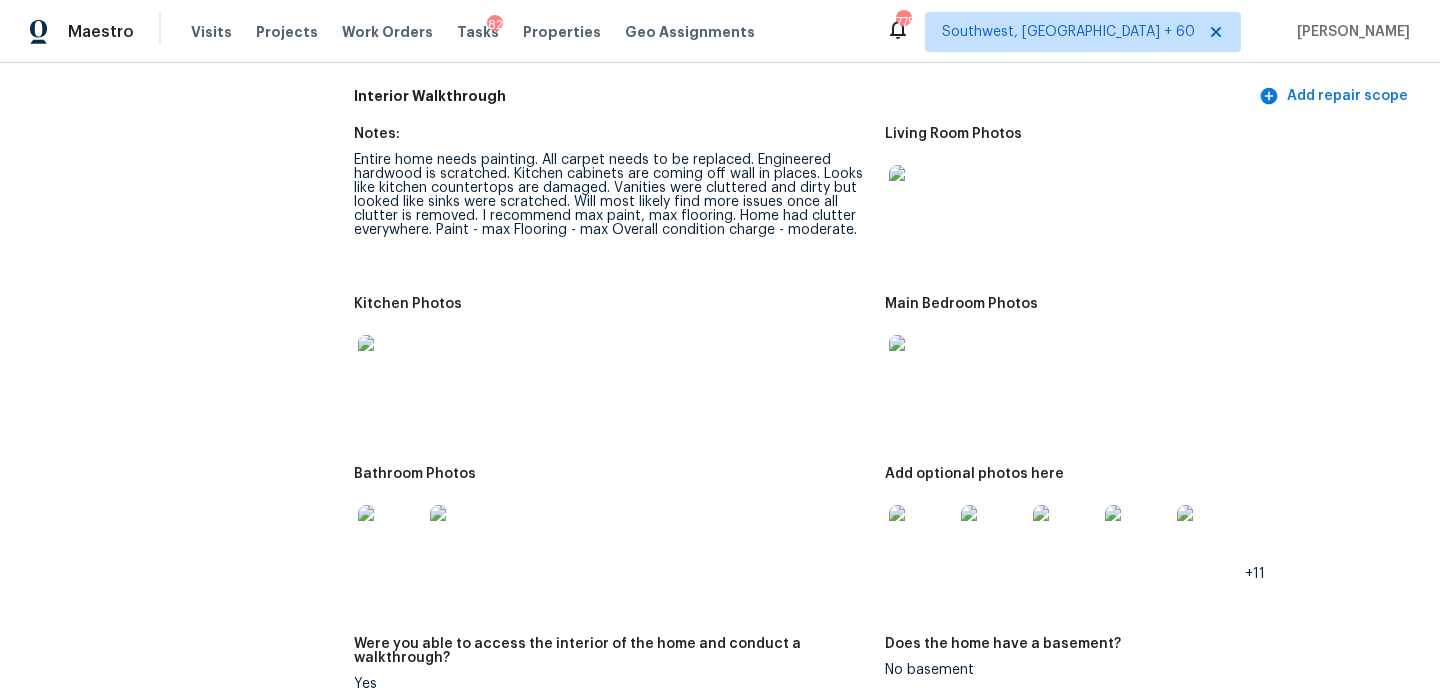 click on "Kitchen Photos" at bounding box center [611, 310] 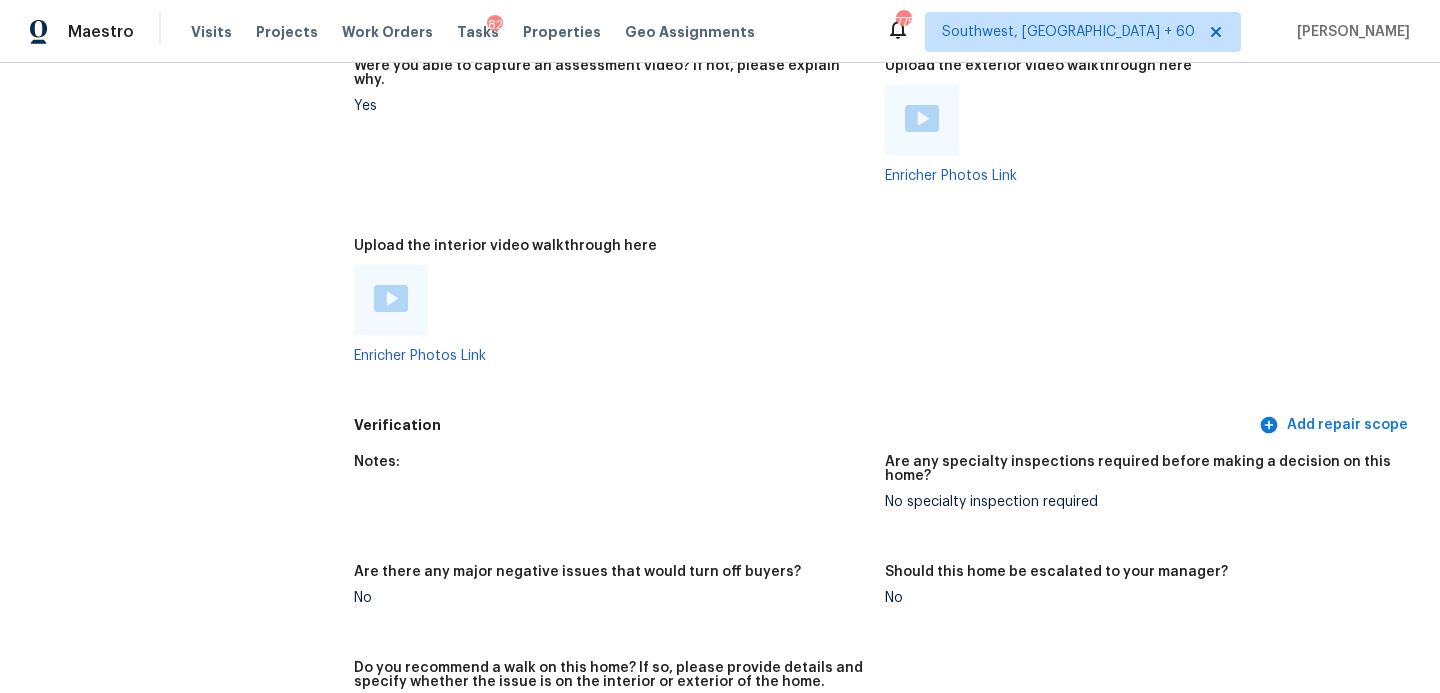 scroll, scrollTop: 4049, scrollLeft: 0, axis: vertical 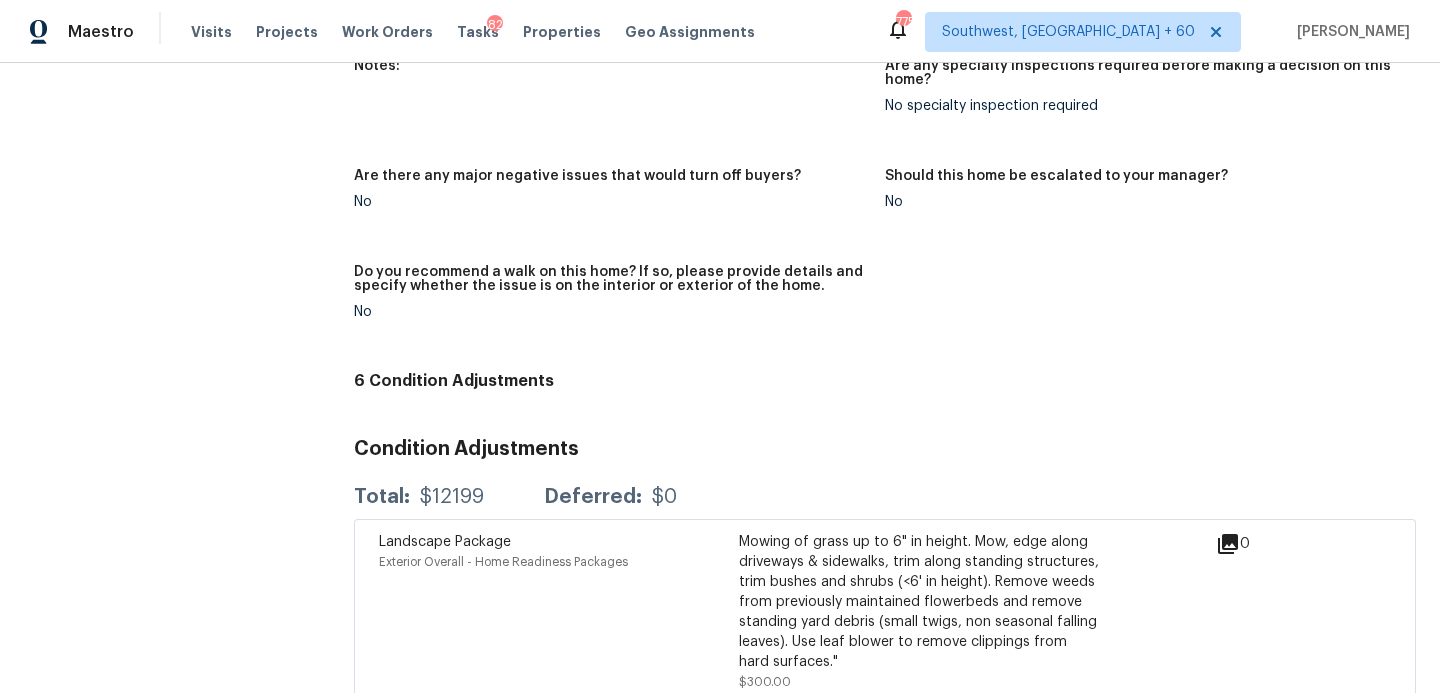 click on "Do you recommend a walk on this home? If so, please provide details and specify whether the issue is on the interior or exterior of the home." at bounding box center [611, 285] 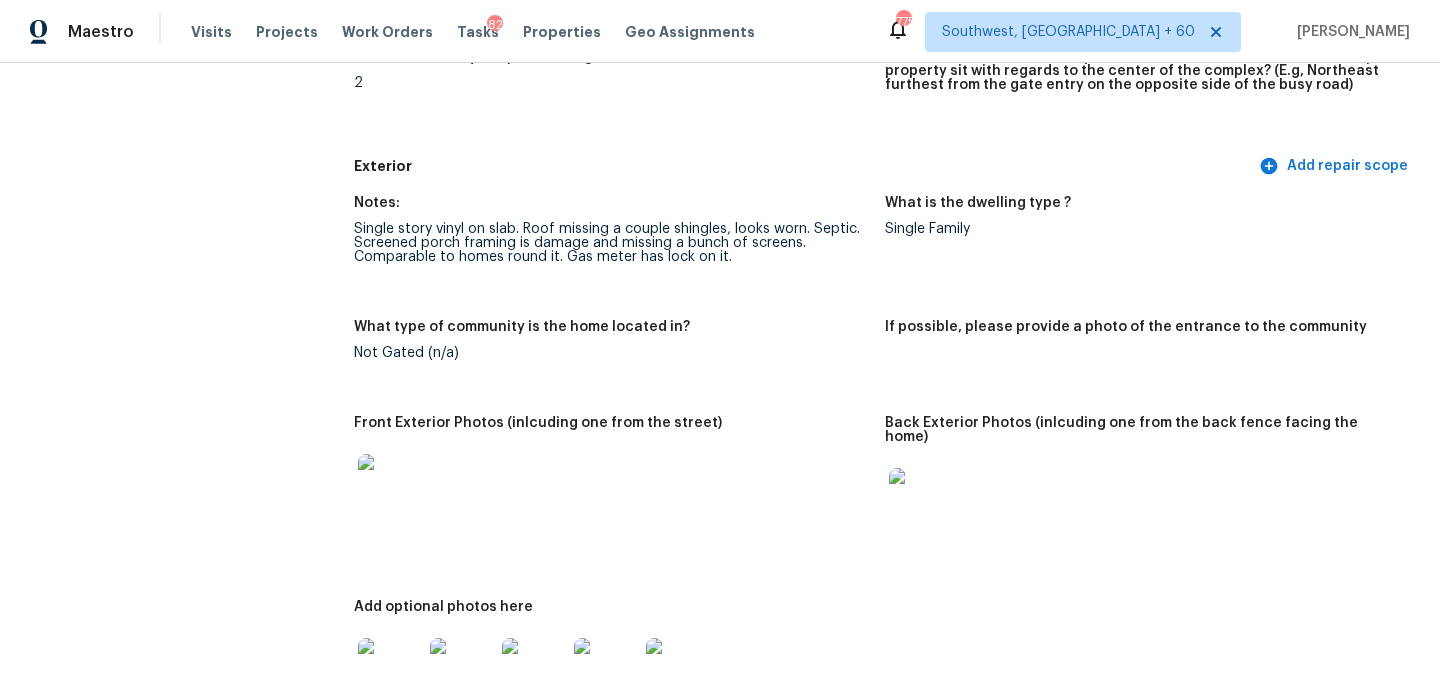 scroll, scrollTop: 0, scrollLeft: 0, axis: both 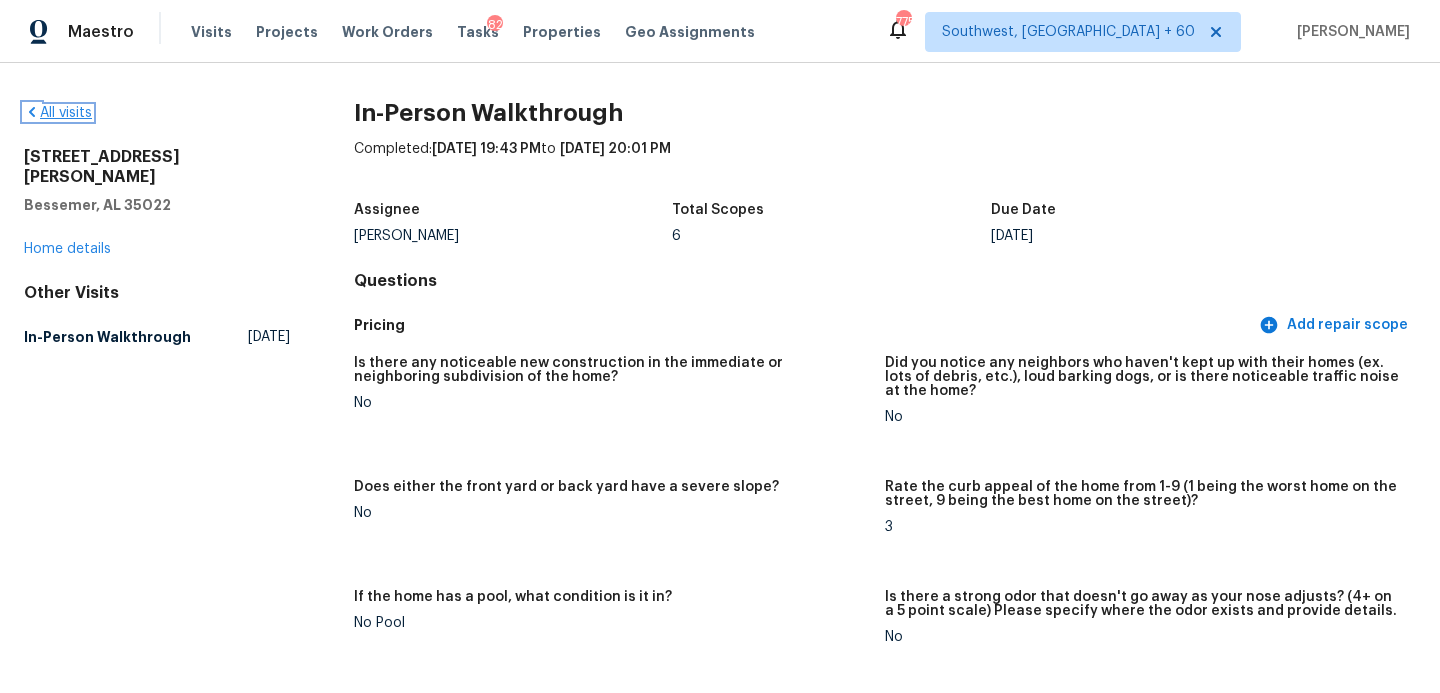click on "All visits" at bounding box center [58, 113] 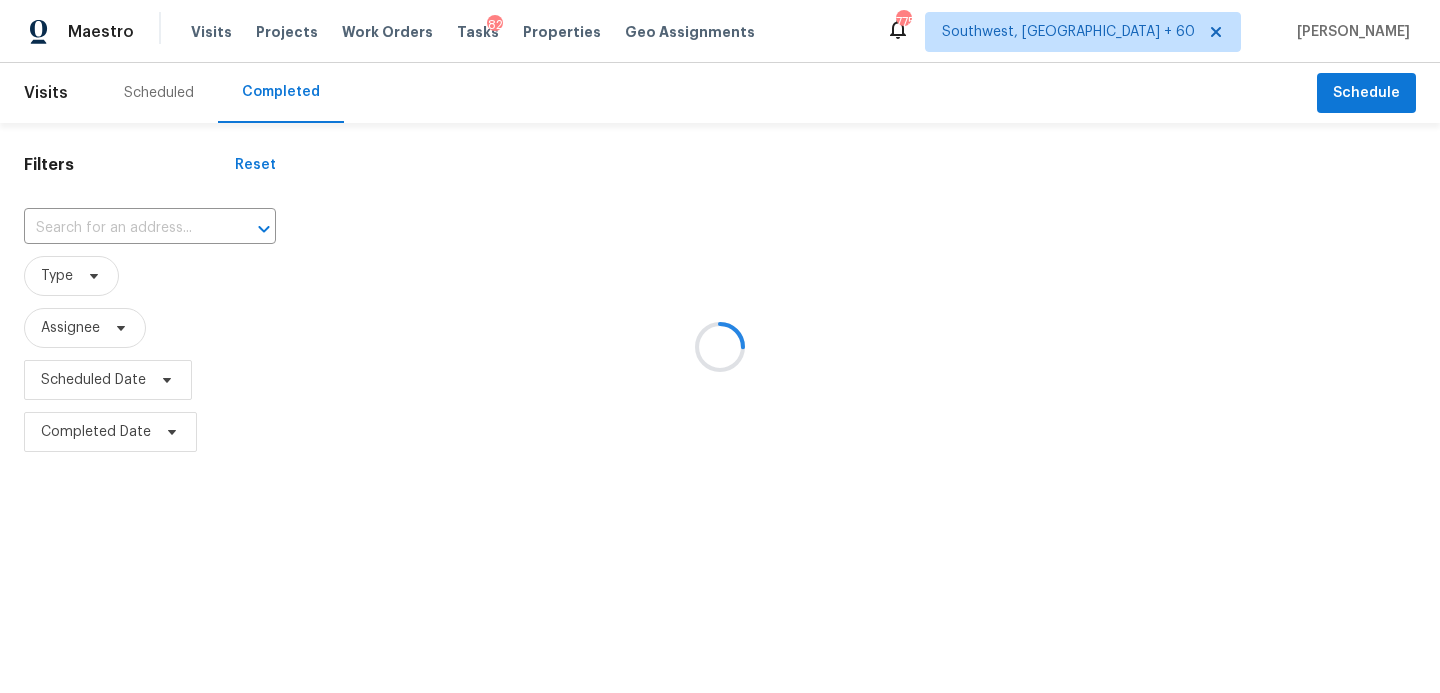 click at bounding box center [720, 346] 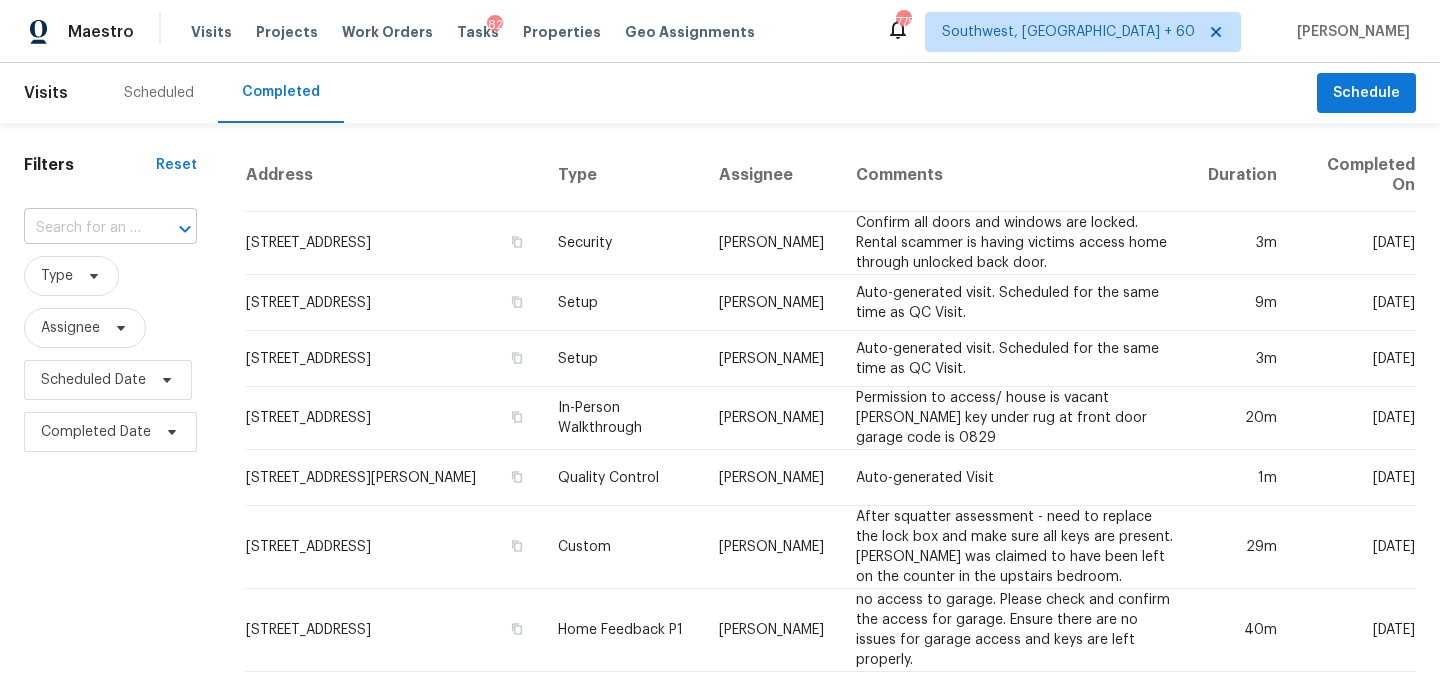 click at bounding box center [82, 228] 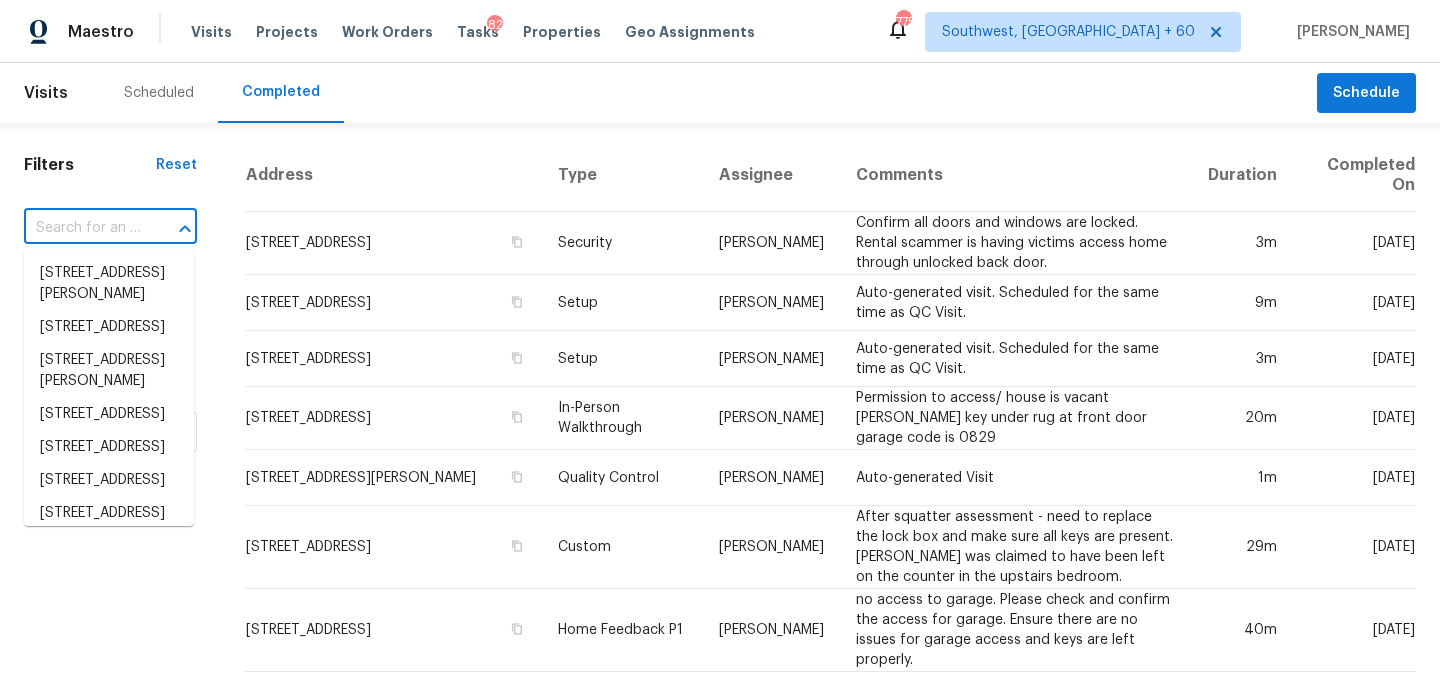 paste on "3215 Woodview Dr SE, Smyrna, GA 30082" 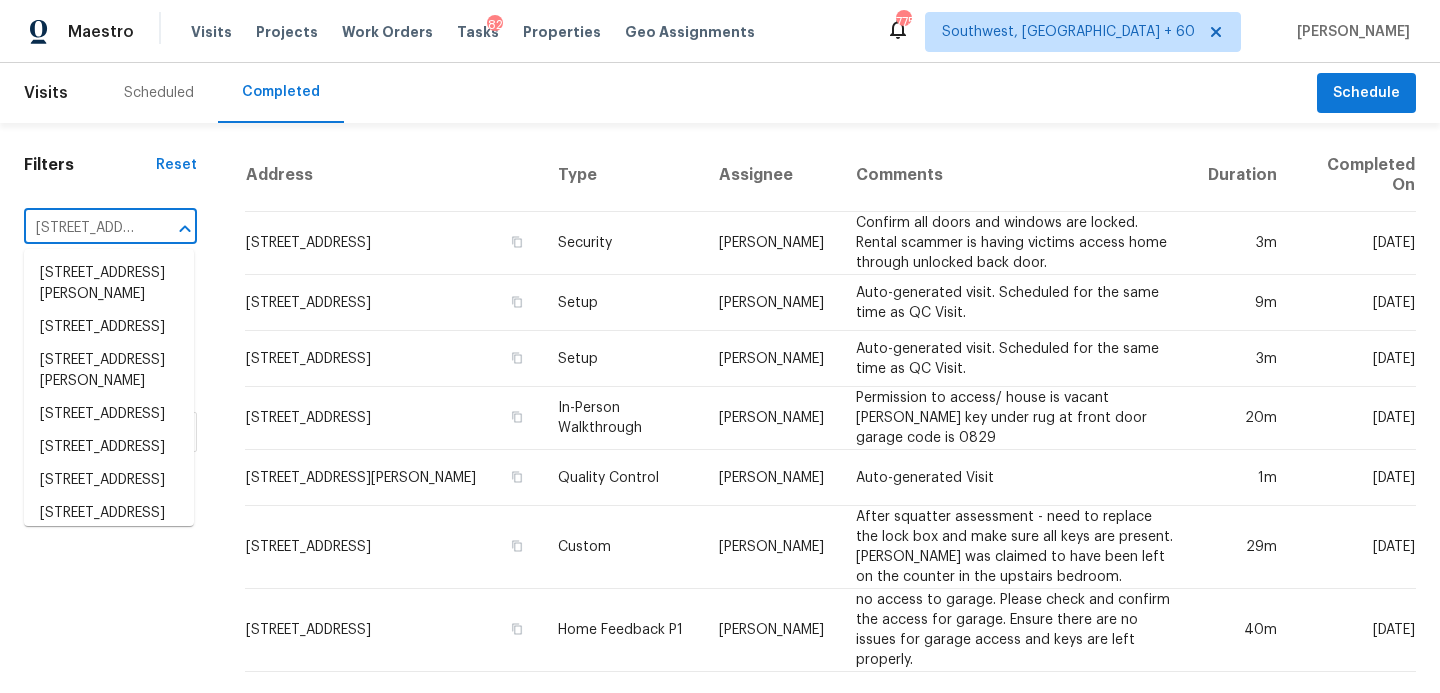 scroll, scrollTop: 0, scrollLeft: 170, axis: horizontal 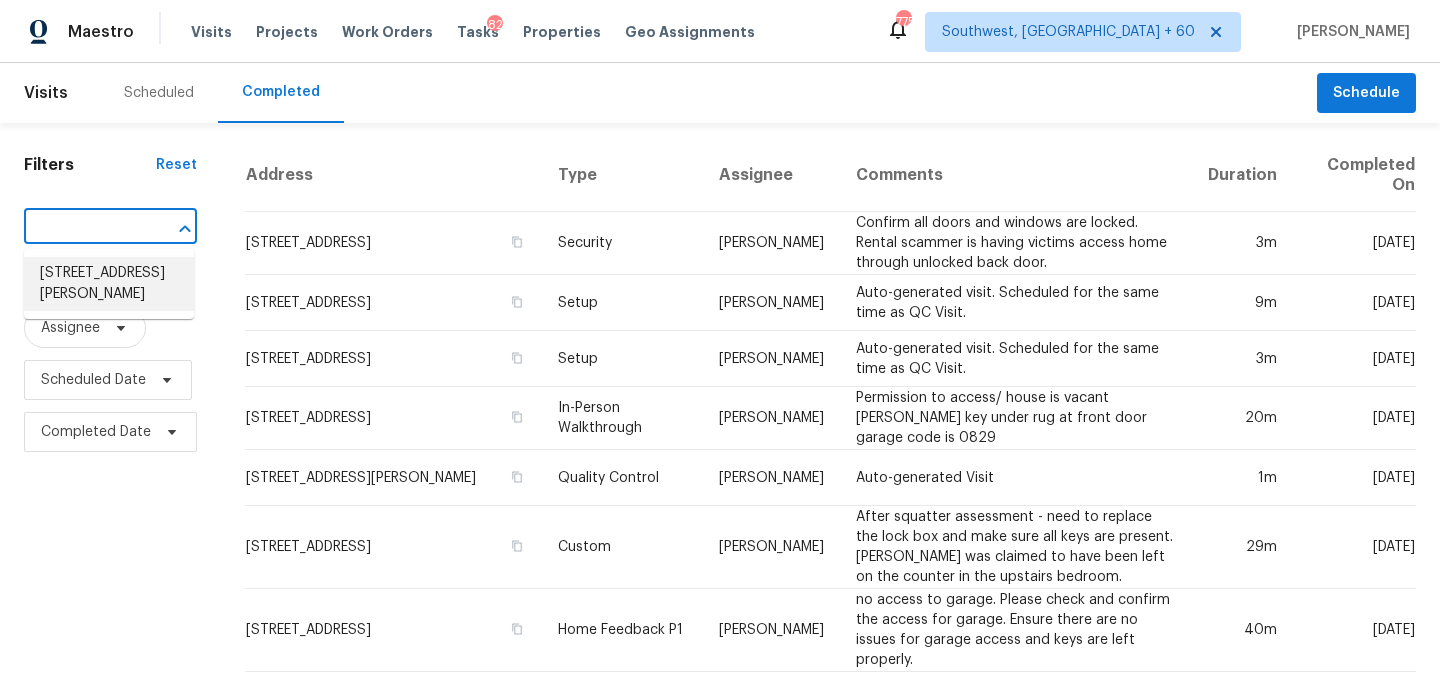 click on "3215 Woodview Dr SE, Smyrna, GA 30082" at bounding box center (109, 284) 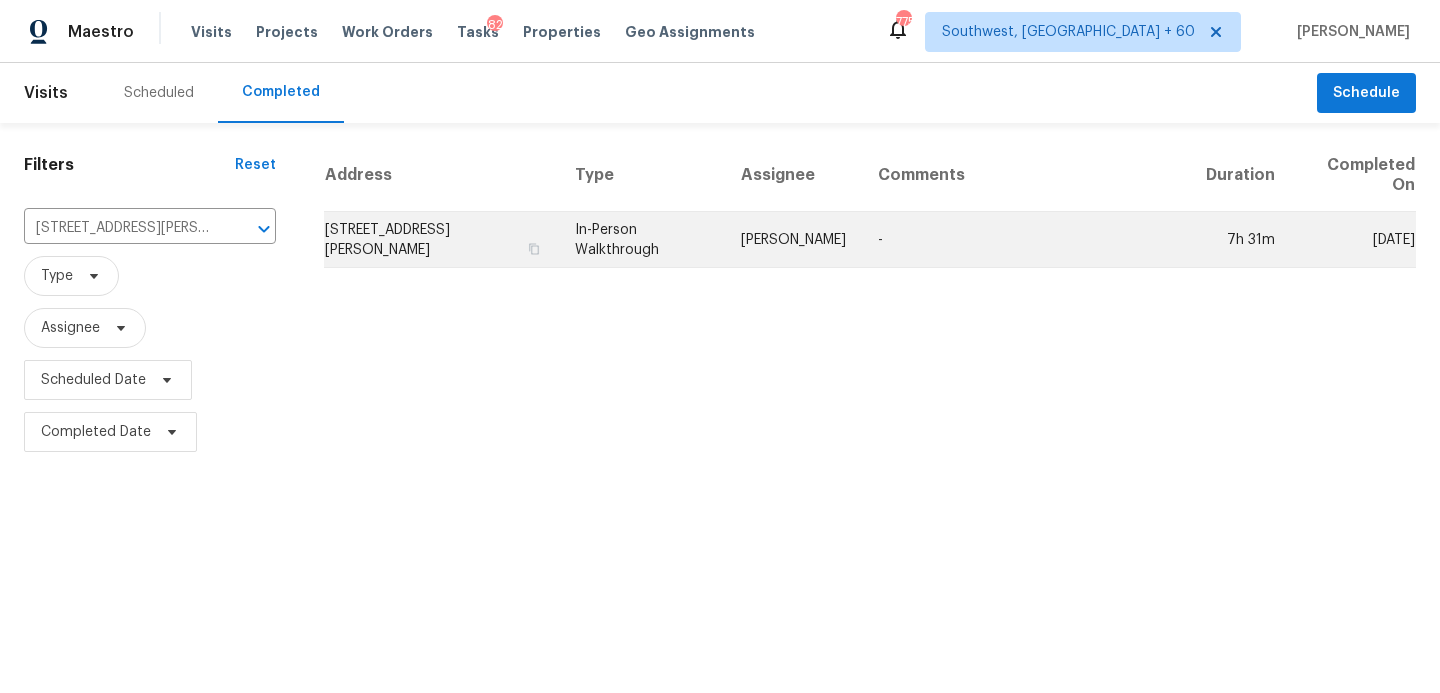 click on "In-Person Walkthrough" at bounding box center [642, 240] 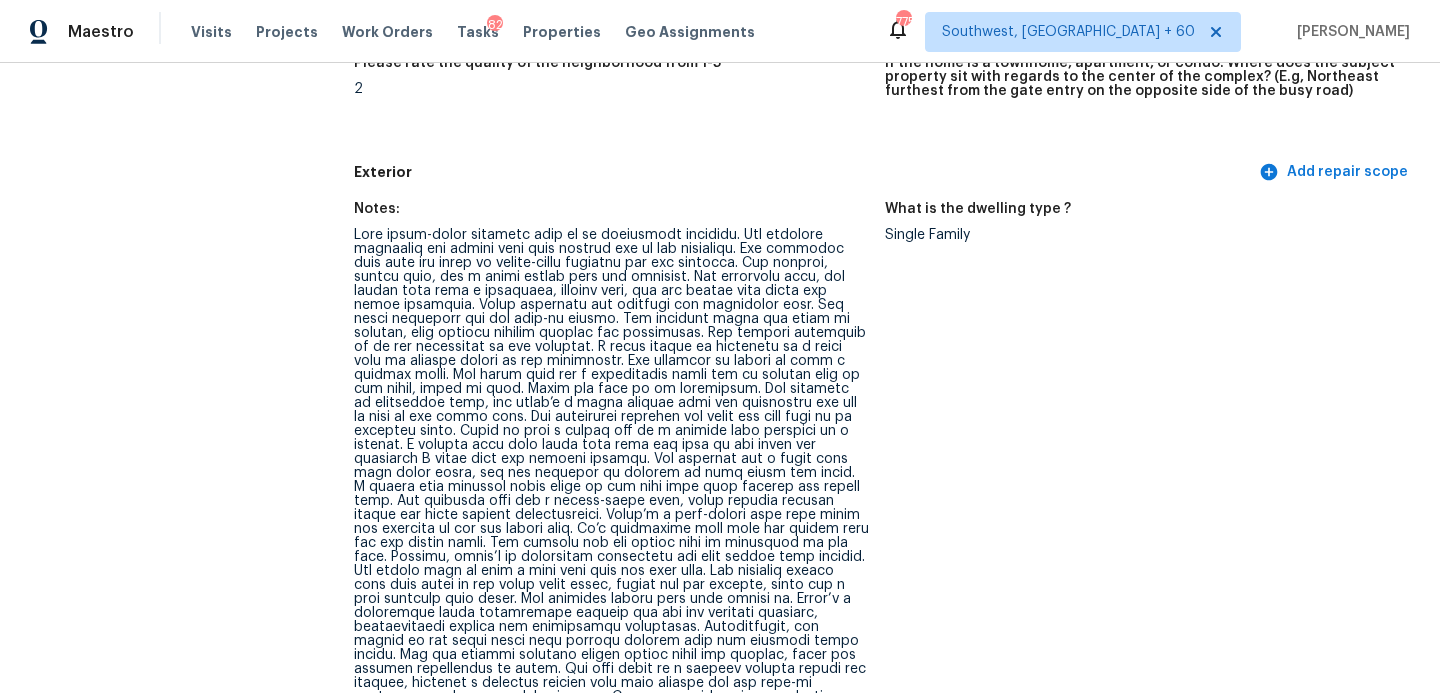 scroll, scrollTop: 768, scrollLeft: 0, axis: vertical 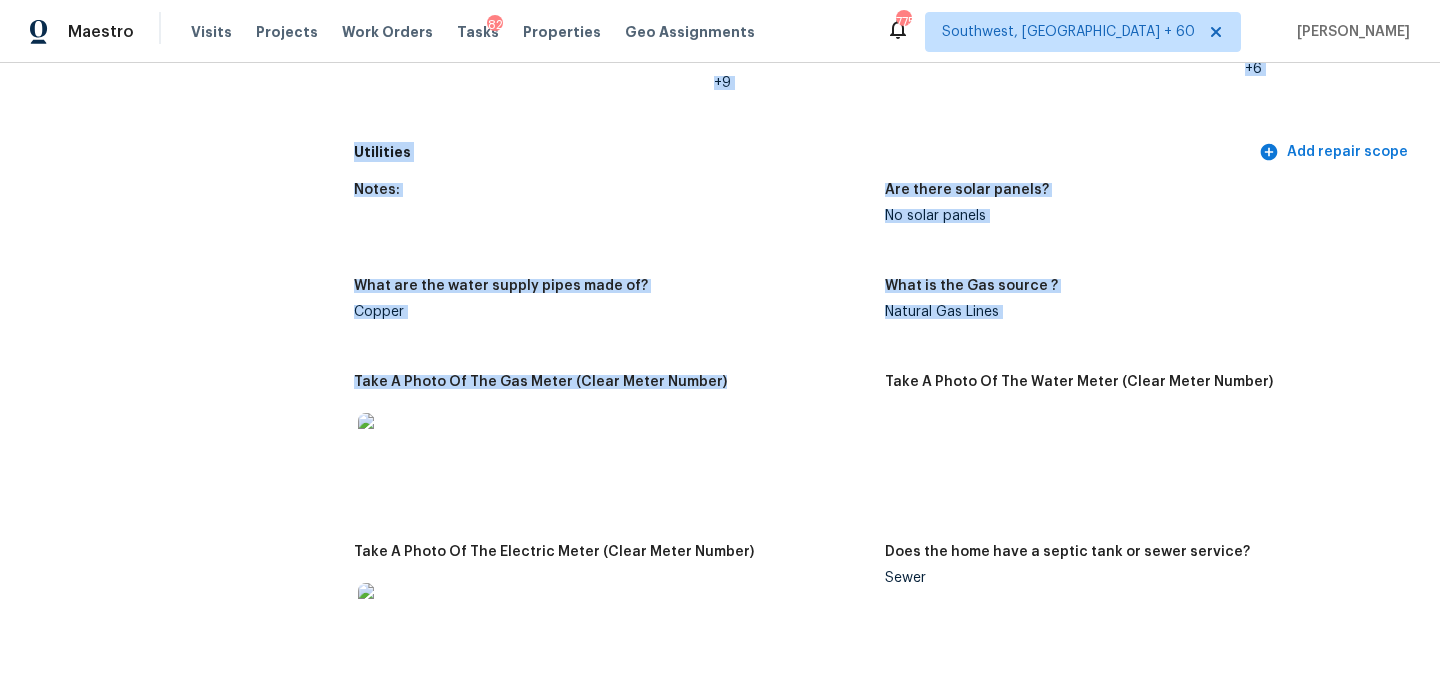 drag, startPoint x: 356, startPoint y: 243, endPoint x: 594, endPoint y: 352, distance: 261.7728 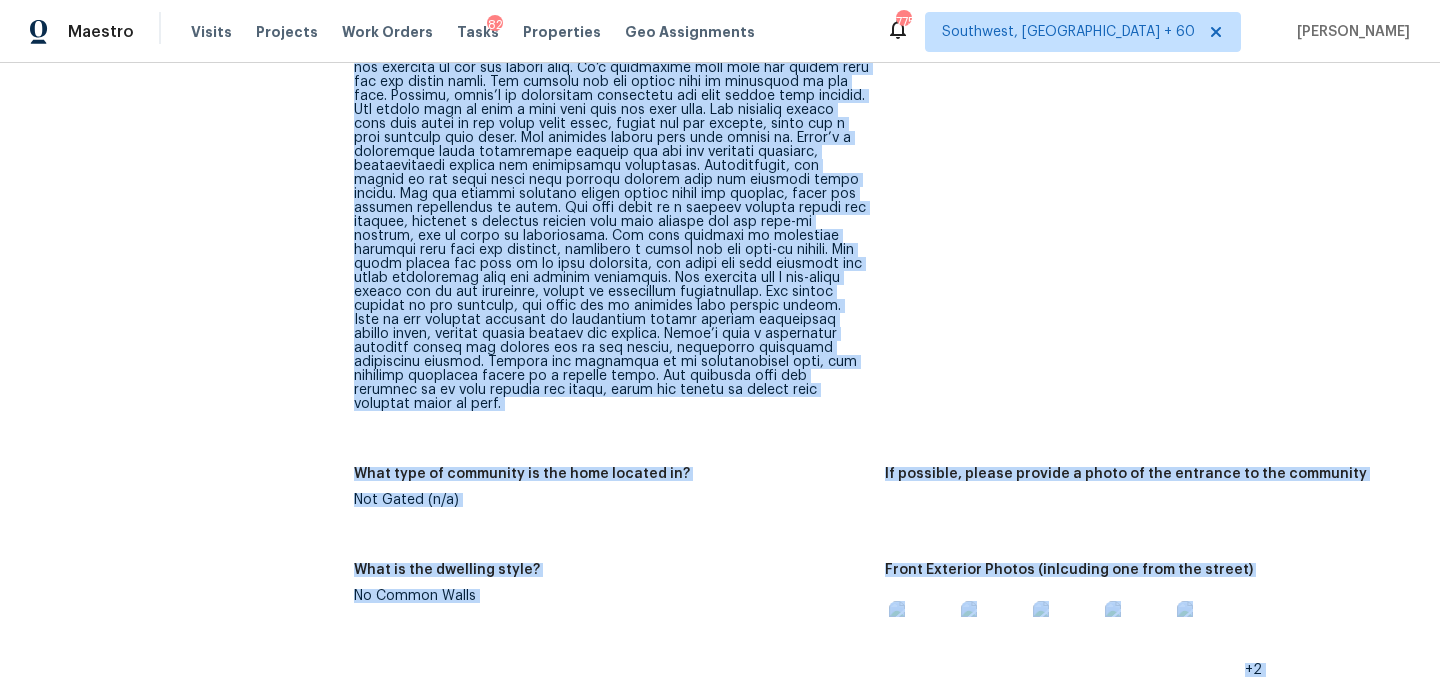 scroll, scrollTop: 1125, scrollLeft: 0, axis: vertical 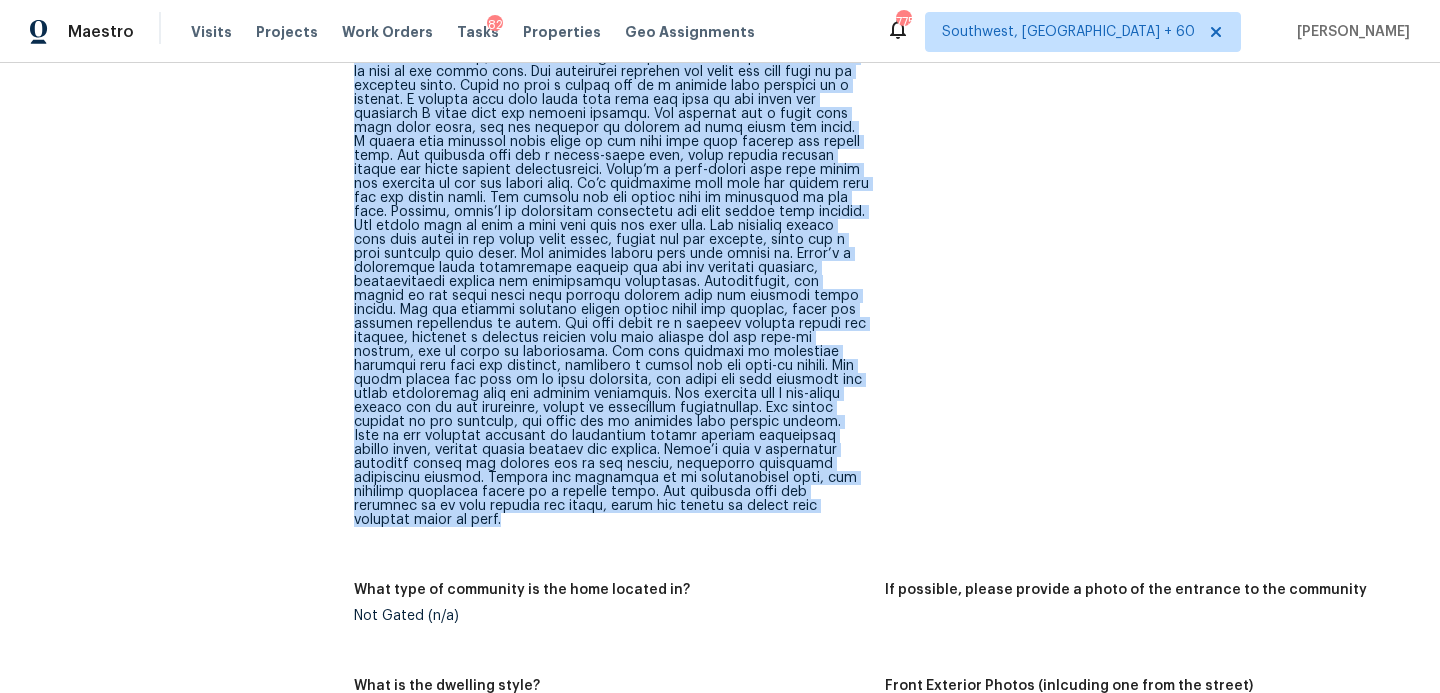 click at bounding box center (611, 205) 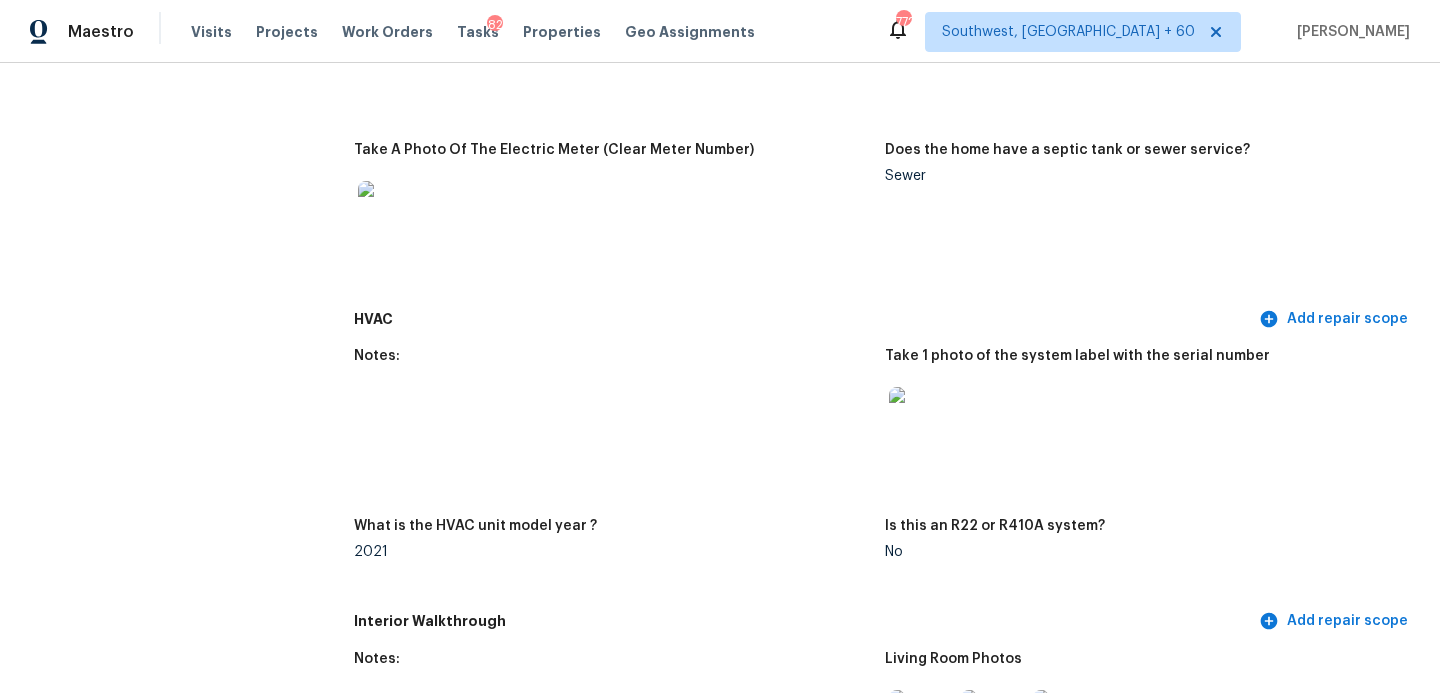 scroll, scrollTop: 2418, scrollLeft: 0, axis: vertical 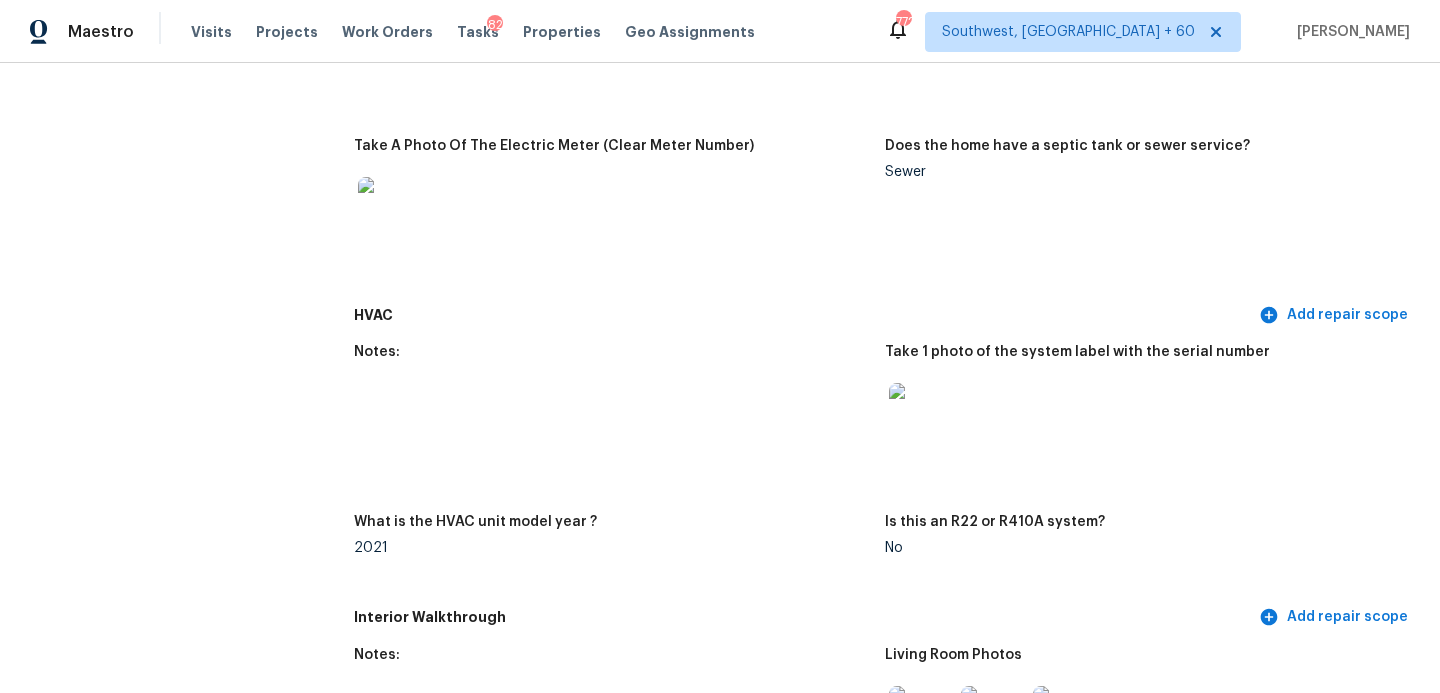 click at bounding box center [611, 209] 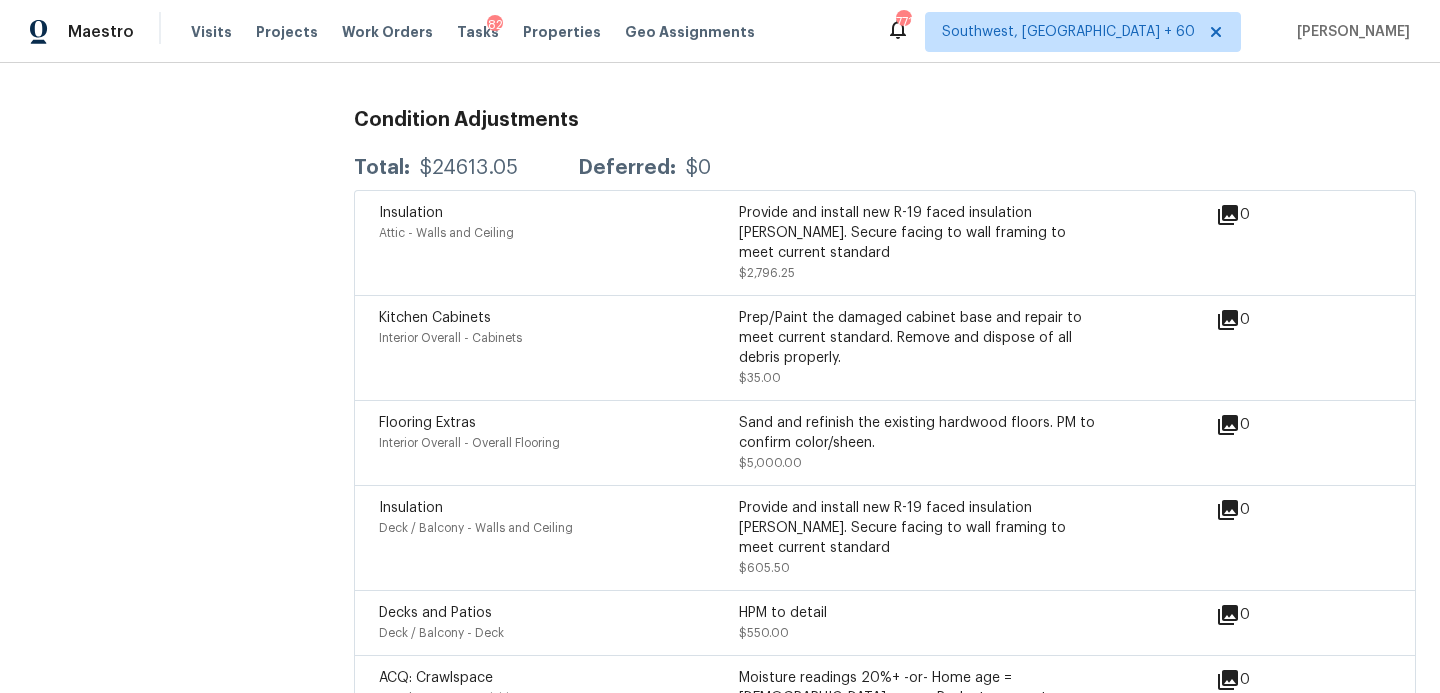 scroll, scrollTop: 974, scrollLeft: 0, axis: vertical 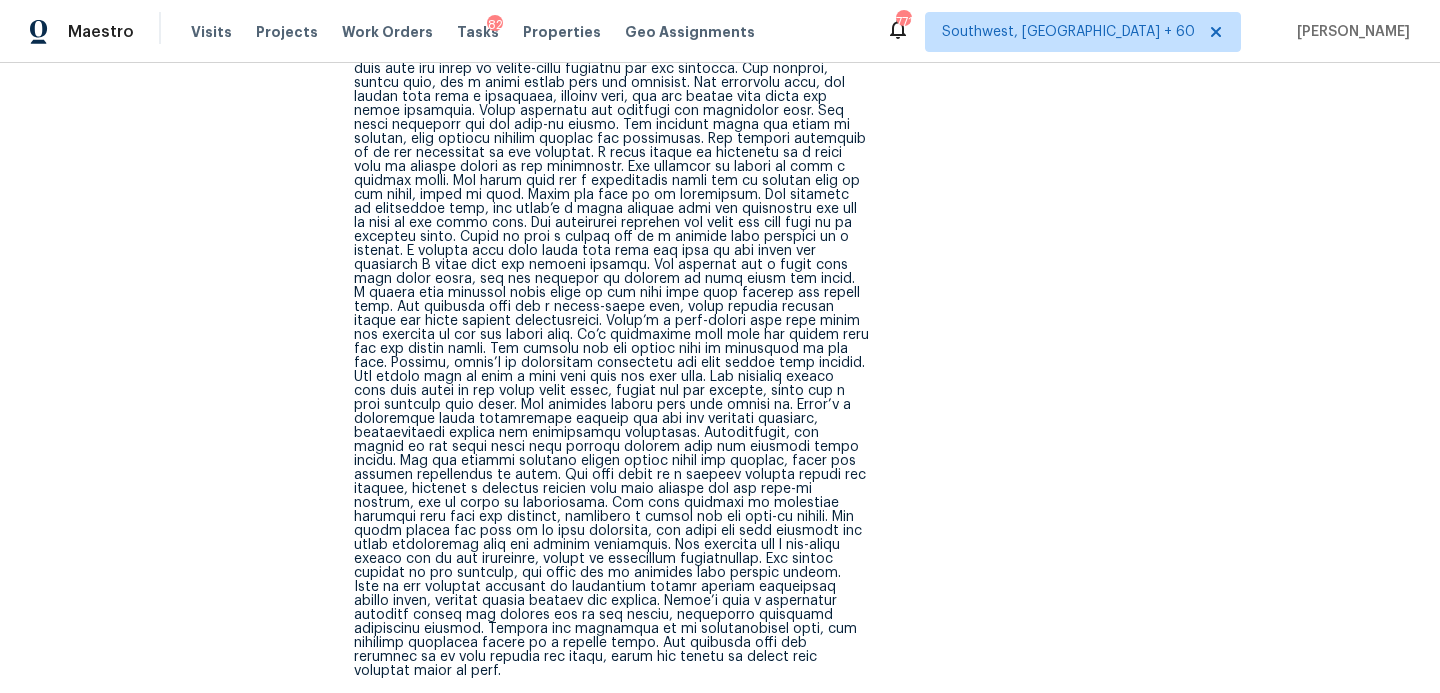 click at bounding box center [611, 356] 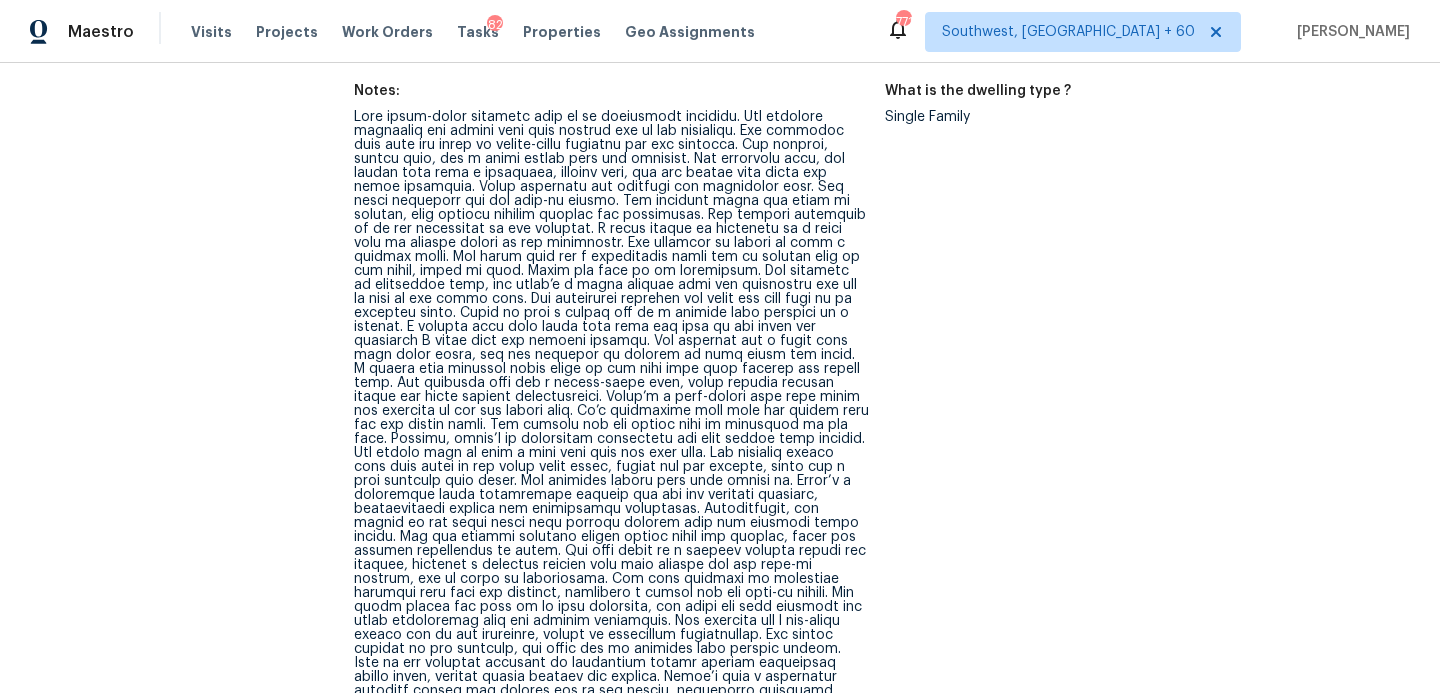 scroll, scrollTop: 829, scrollLeft: 0, axis: vertical 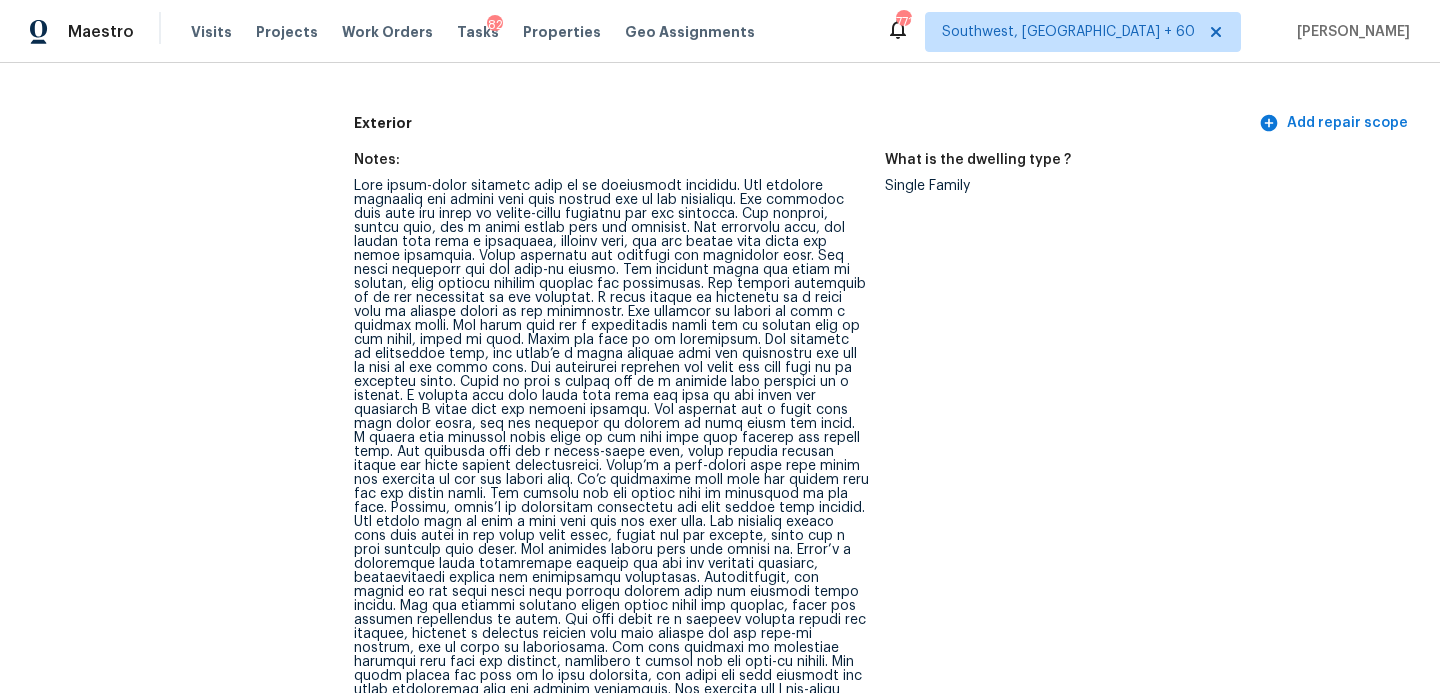 click at bounding box center (611, 501) 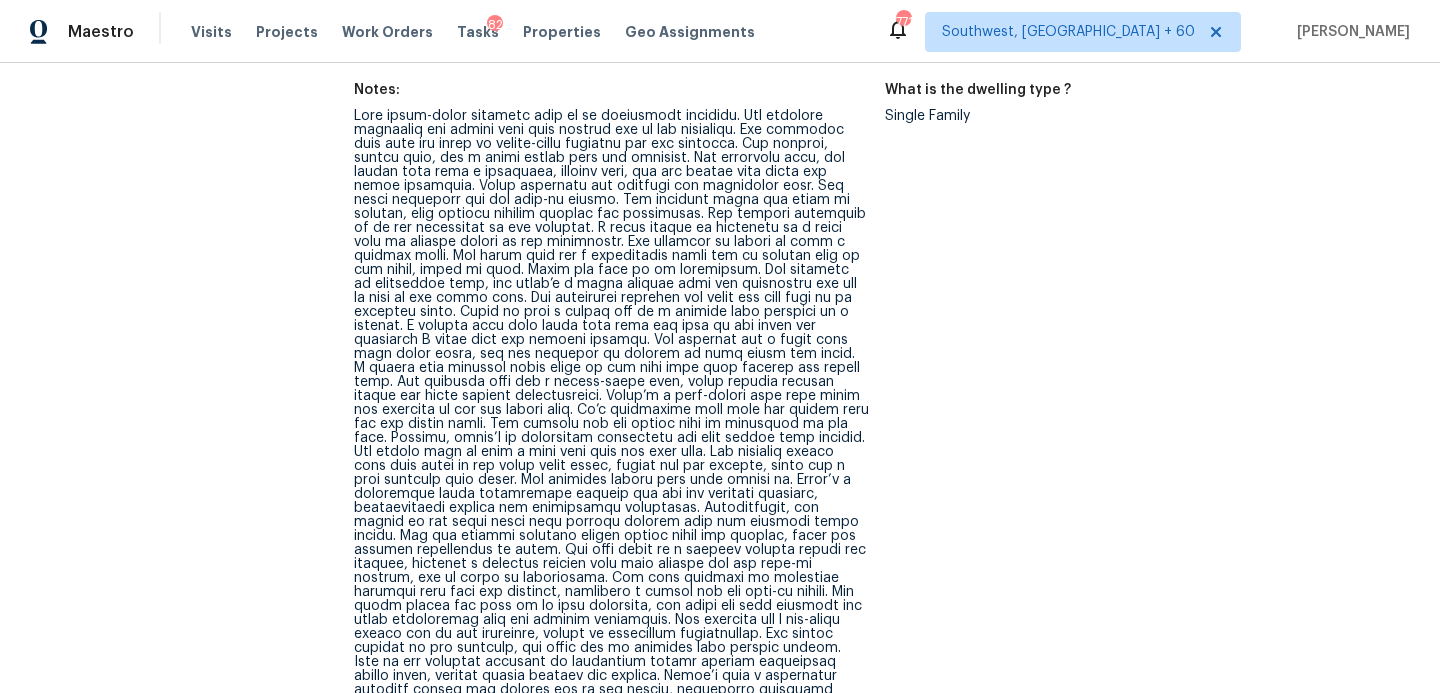 scroll, scrollTop: 922, scrollLeft: 0, axis: vertical 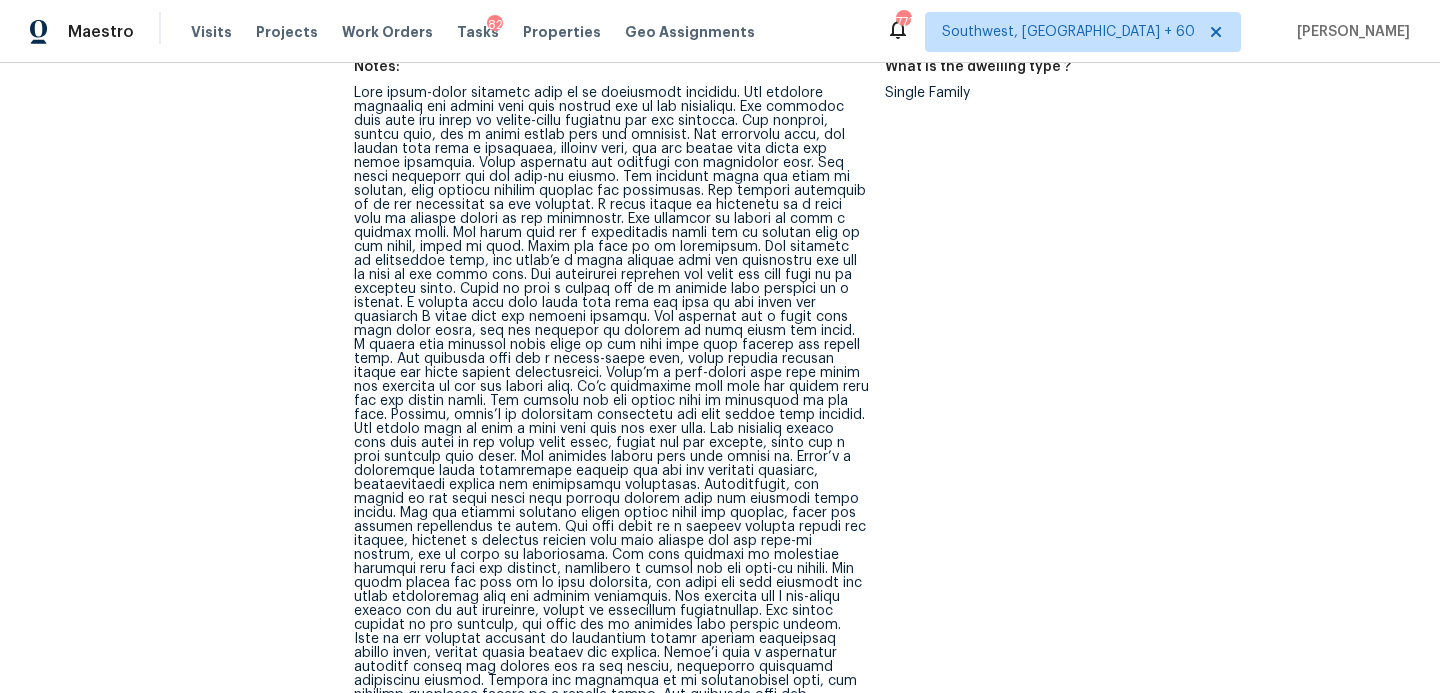 click at bounding box center (611, 408) 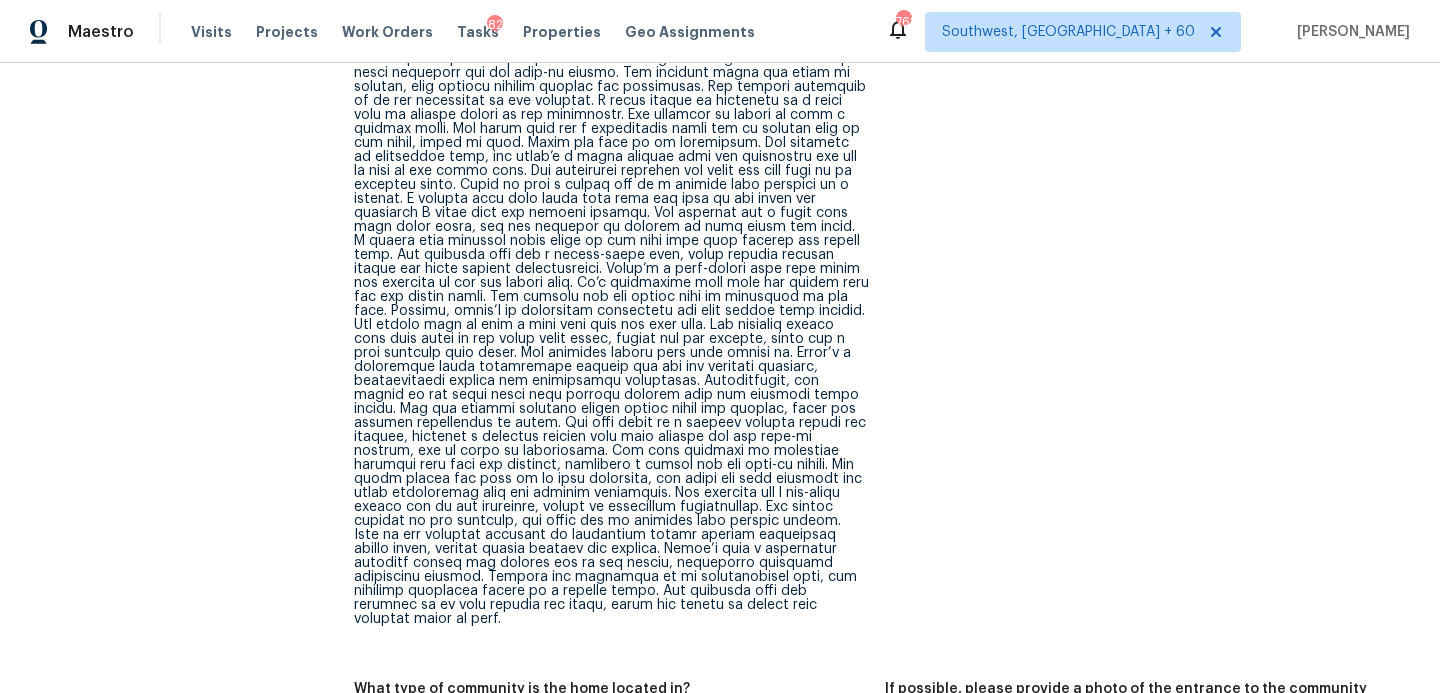 scroll, scrollTop: 1105, scrollLeft: 0, axis: vertical 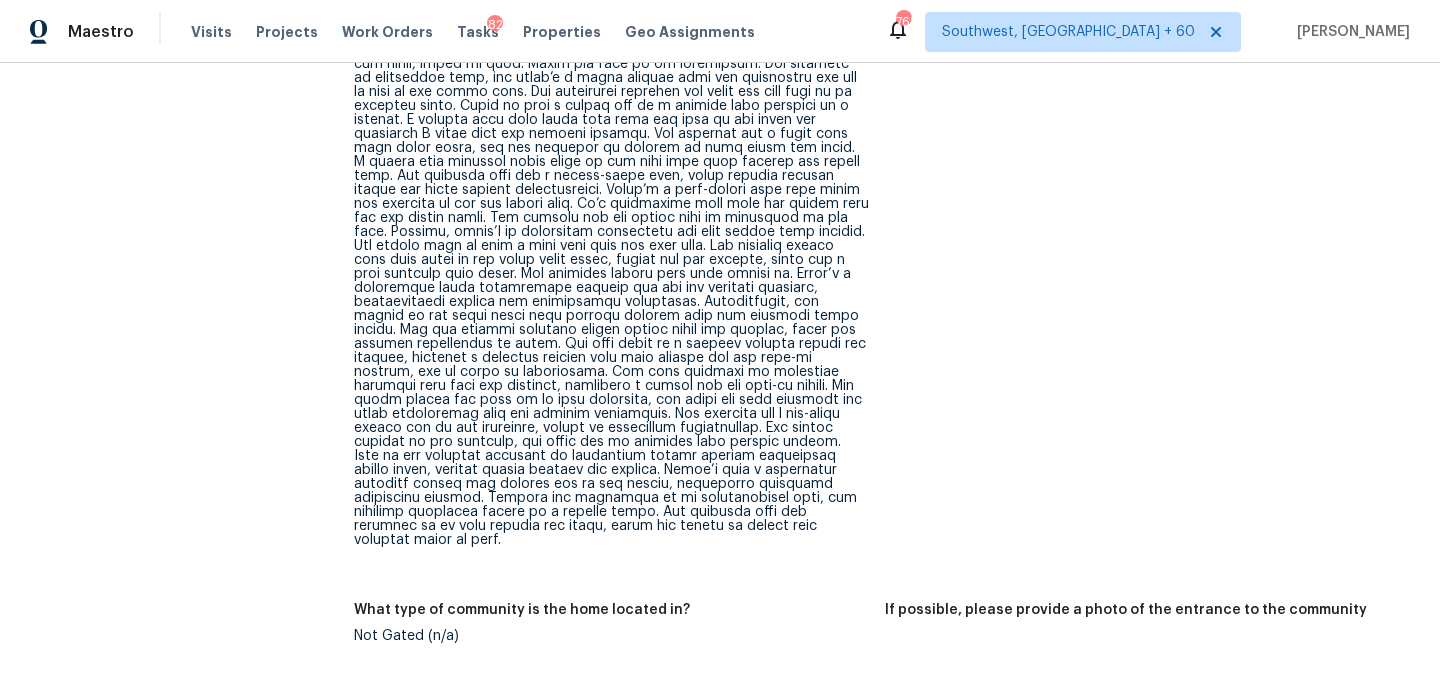 click at bounding box center [611, 225] 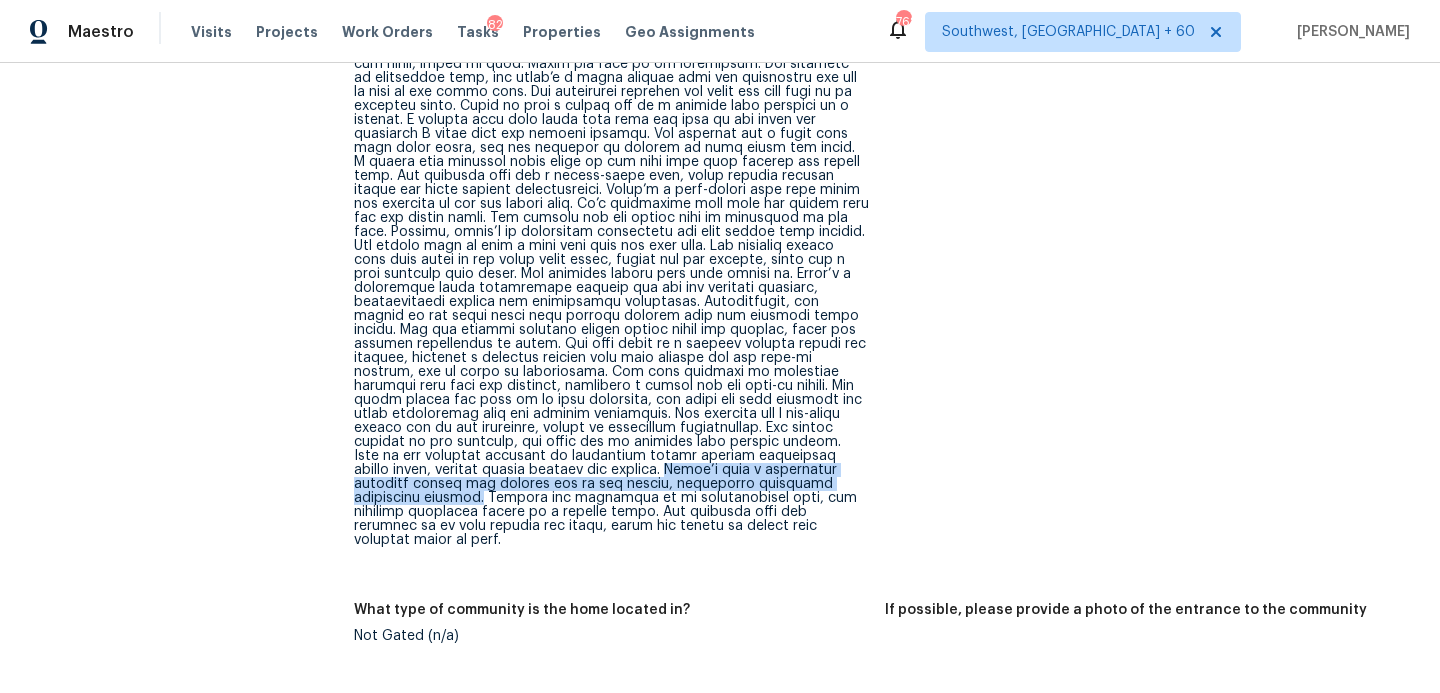 drag, startPoint x: 685, startPoint y: 458, endPoint x: 484, endPoint y: 487, distance: 203.08127 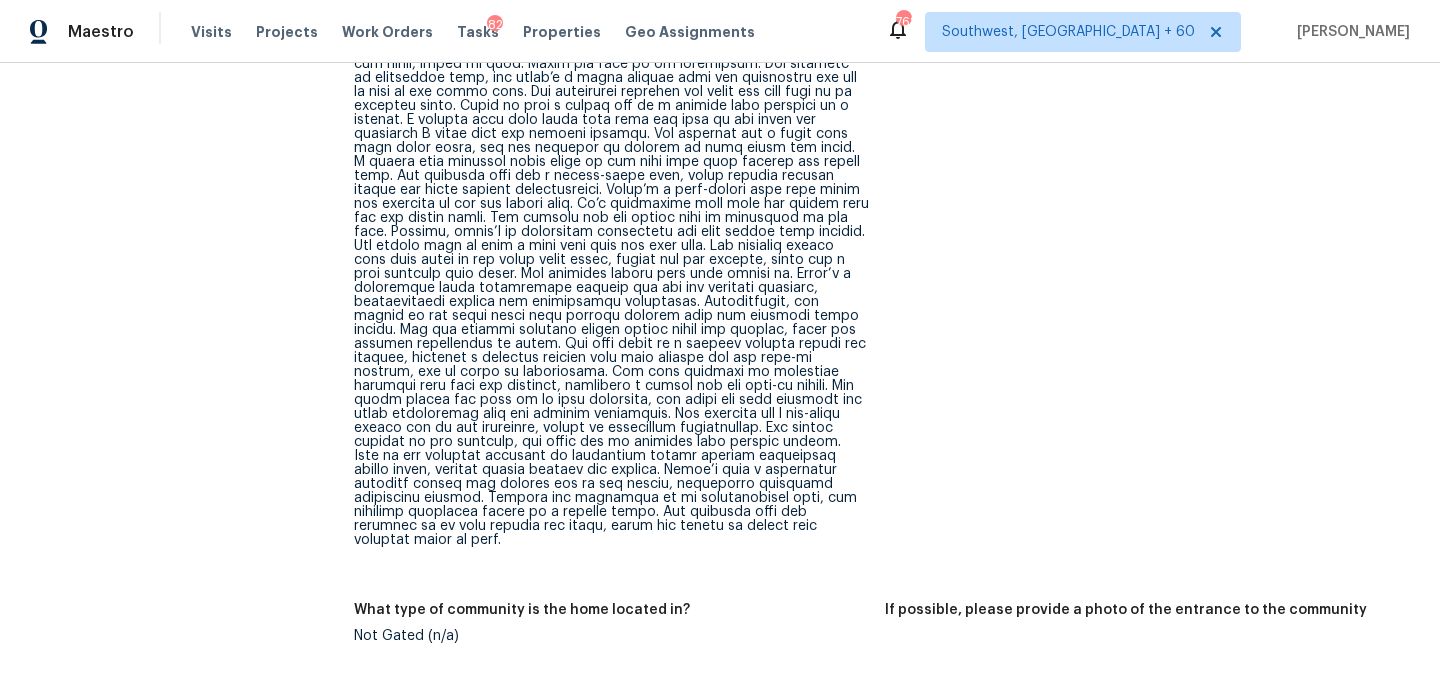 click at bounding box center [611, 225] 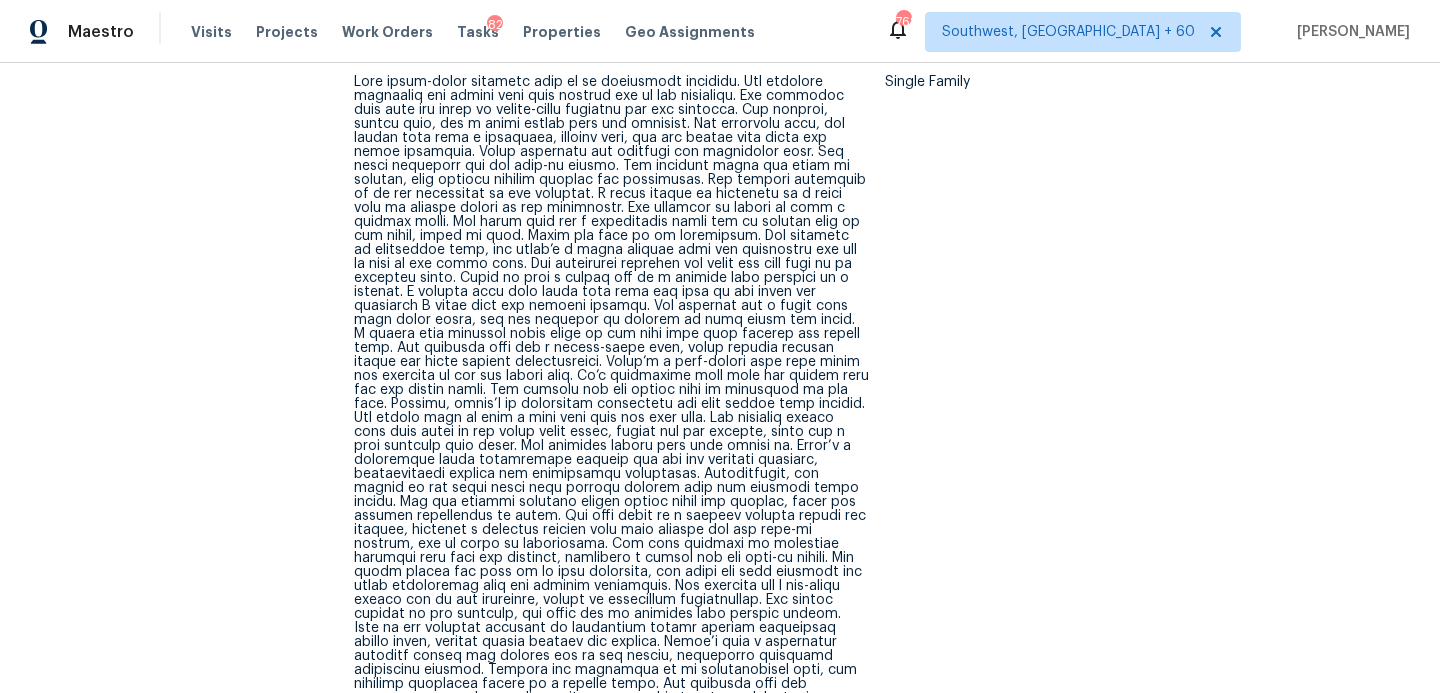 scroll, scrollTop: 1217, scrollLeft: 0, axis: vertical 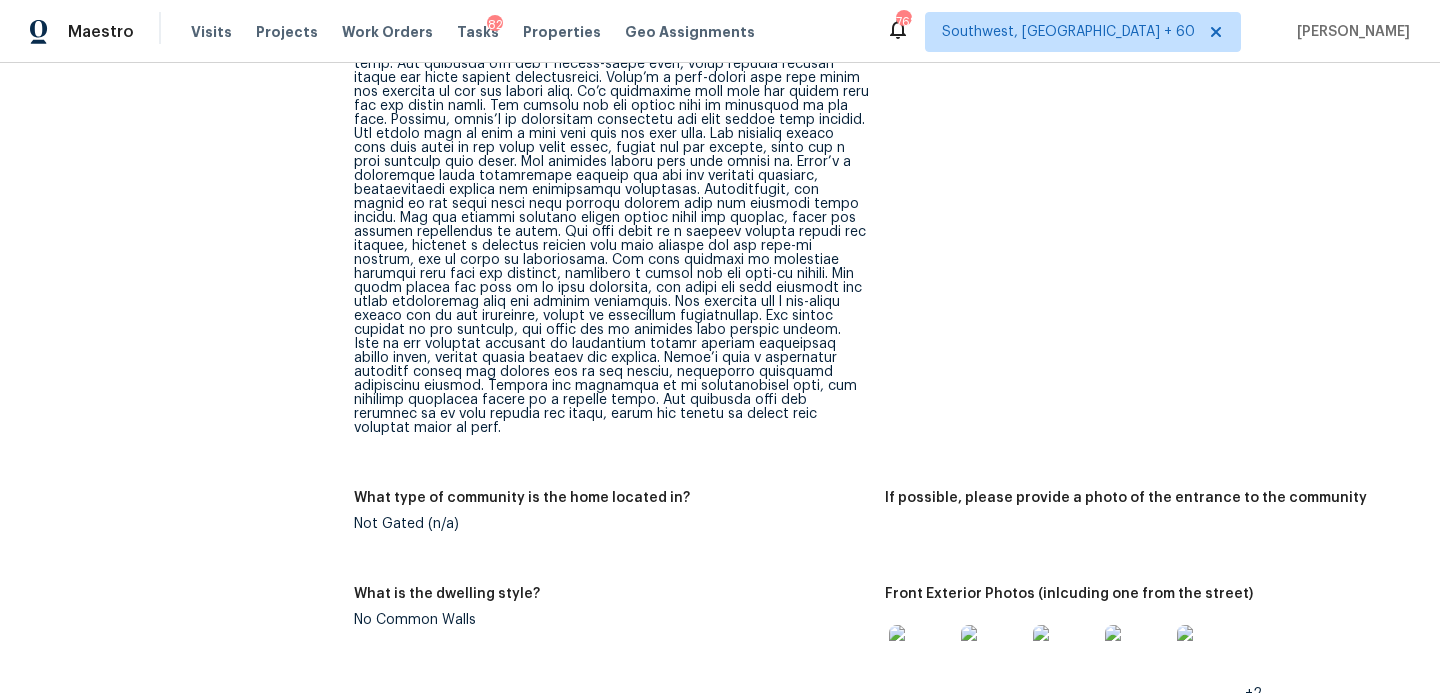 click at bounding box center [611, 113] 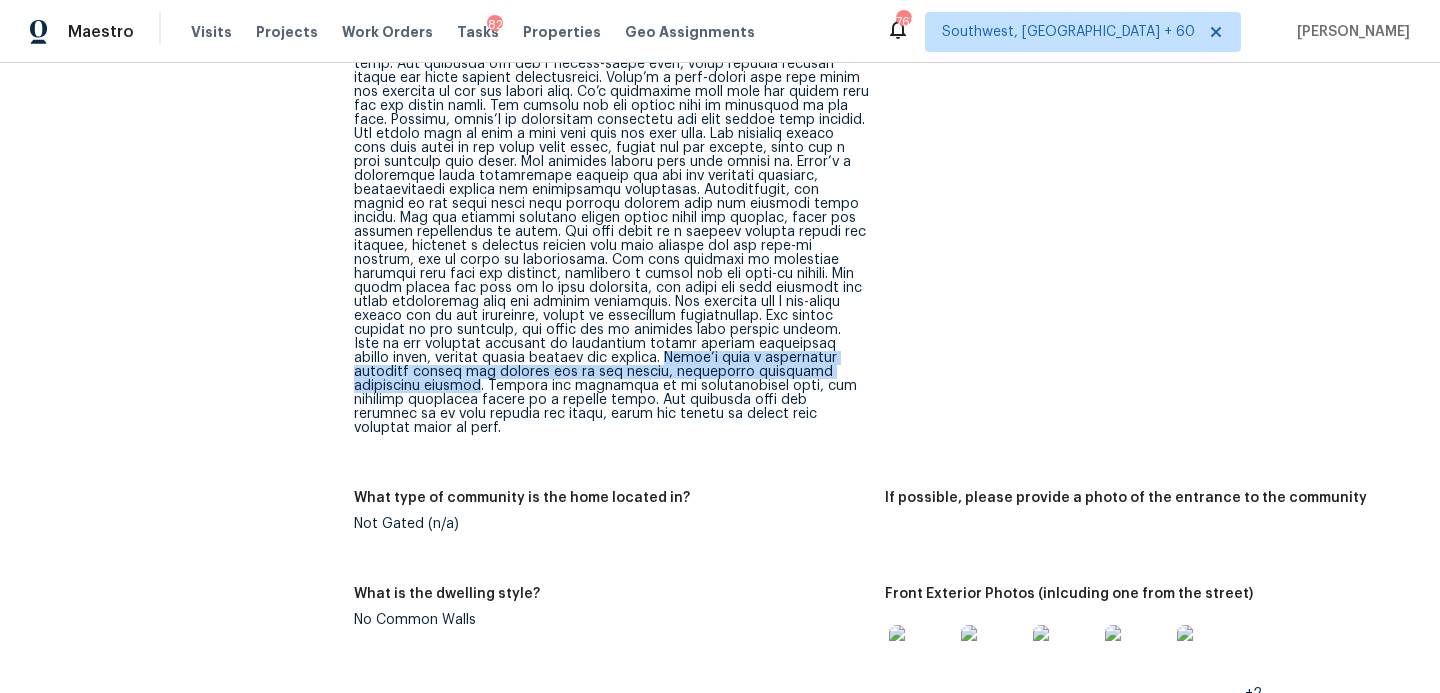 drag, startPoint x: 684, startPoint y: 344, endPoint x: 480, endPoint y: 373, distance: 206.05096 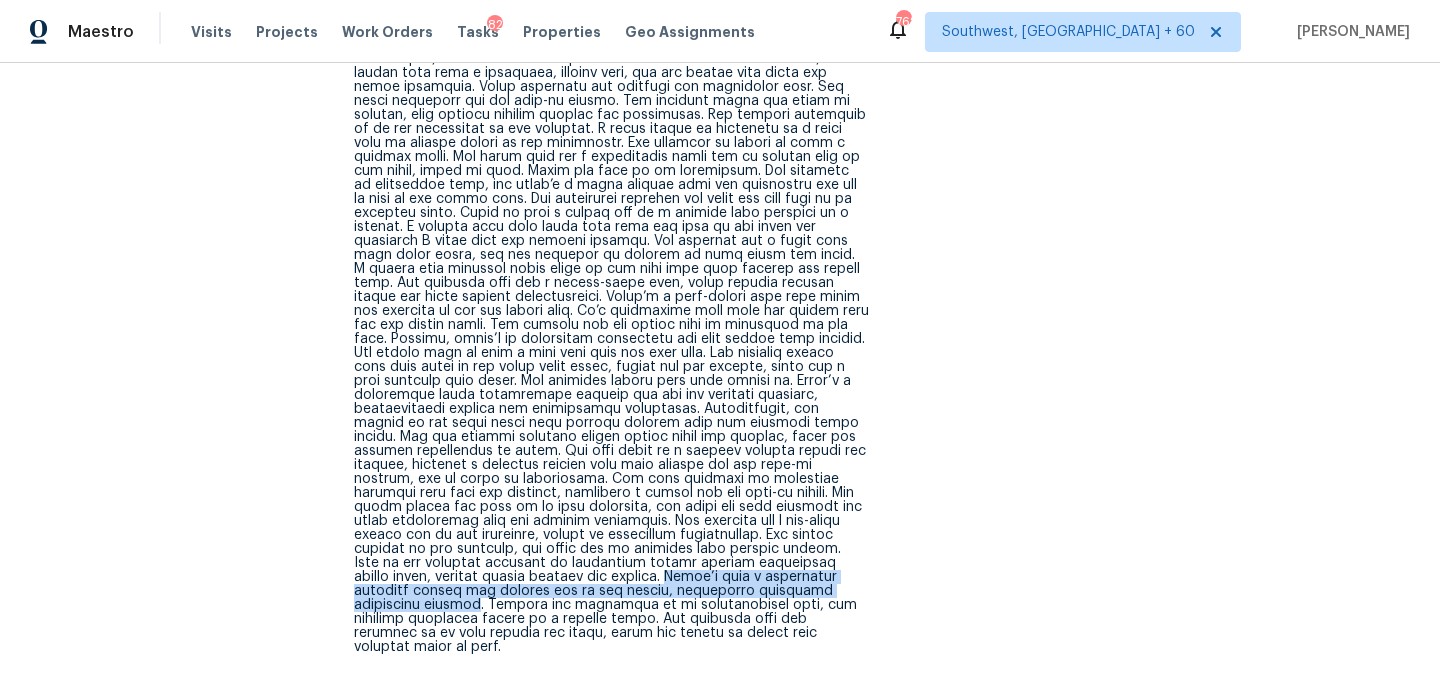 scroll, scrollTop: 930, scrollLeft: 0, axis: vertical 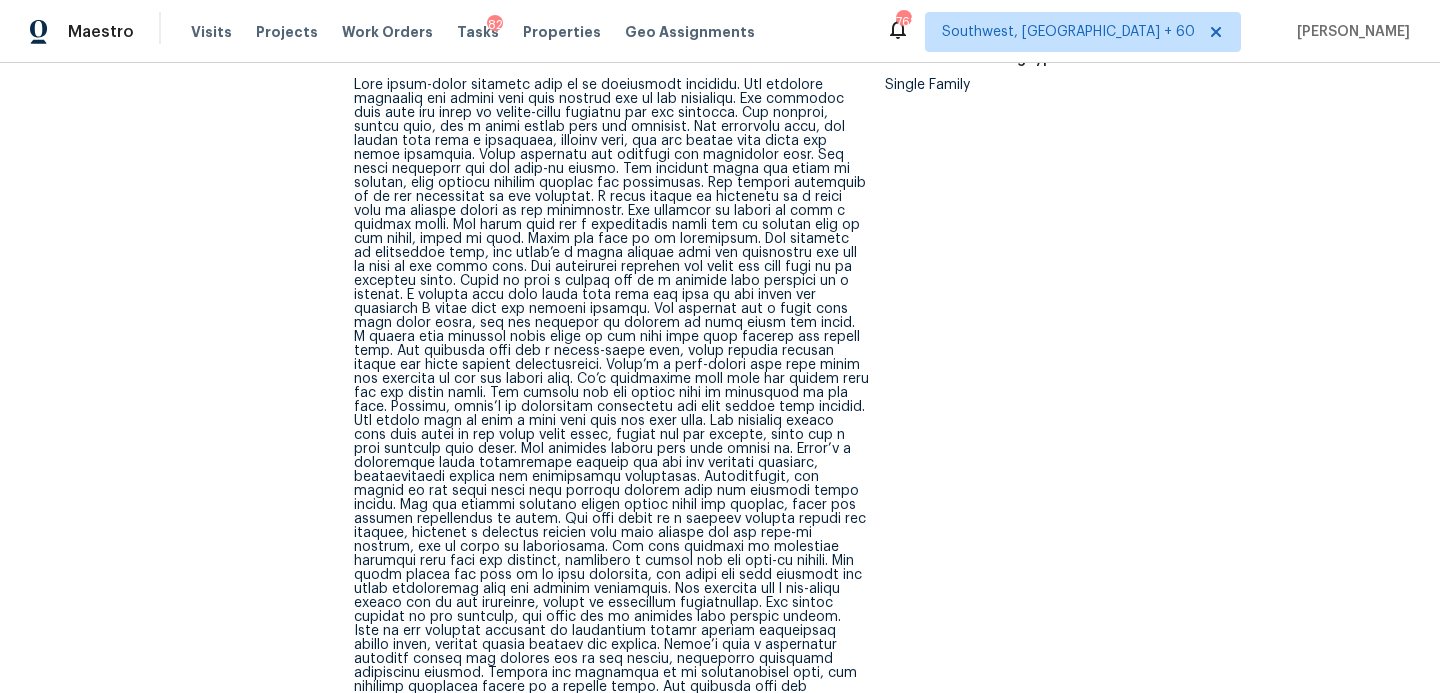 click at bounding box center (611, 400) 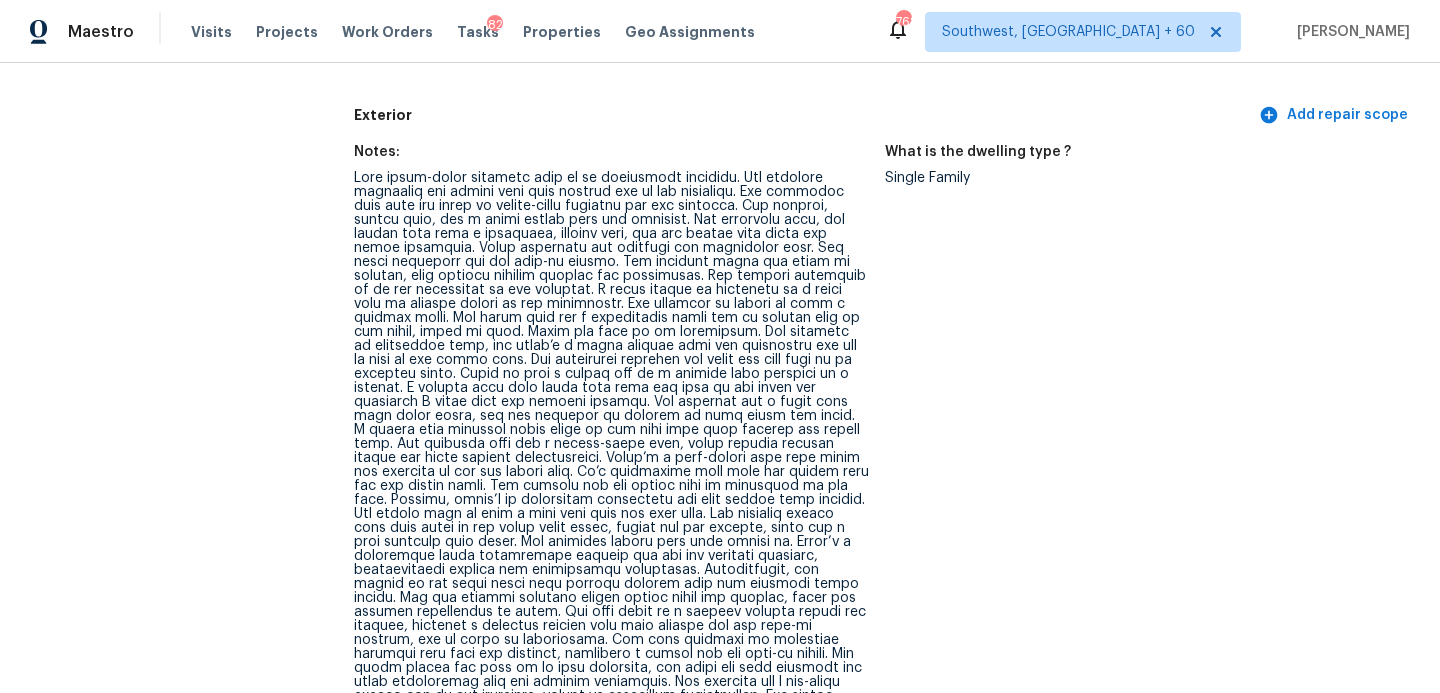 scroll, scrollTop: 982, scrollLeft: 0, axis: vertical 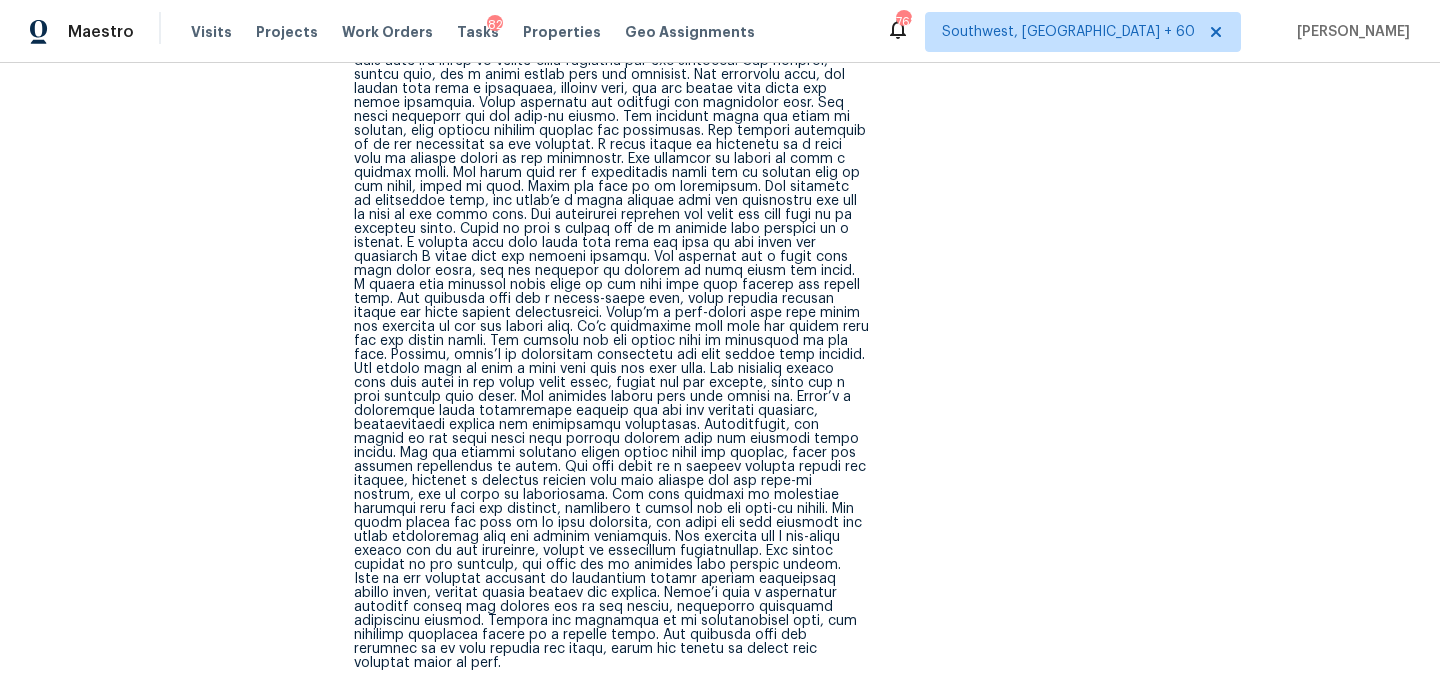 click at bounding box center [611, 348] 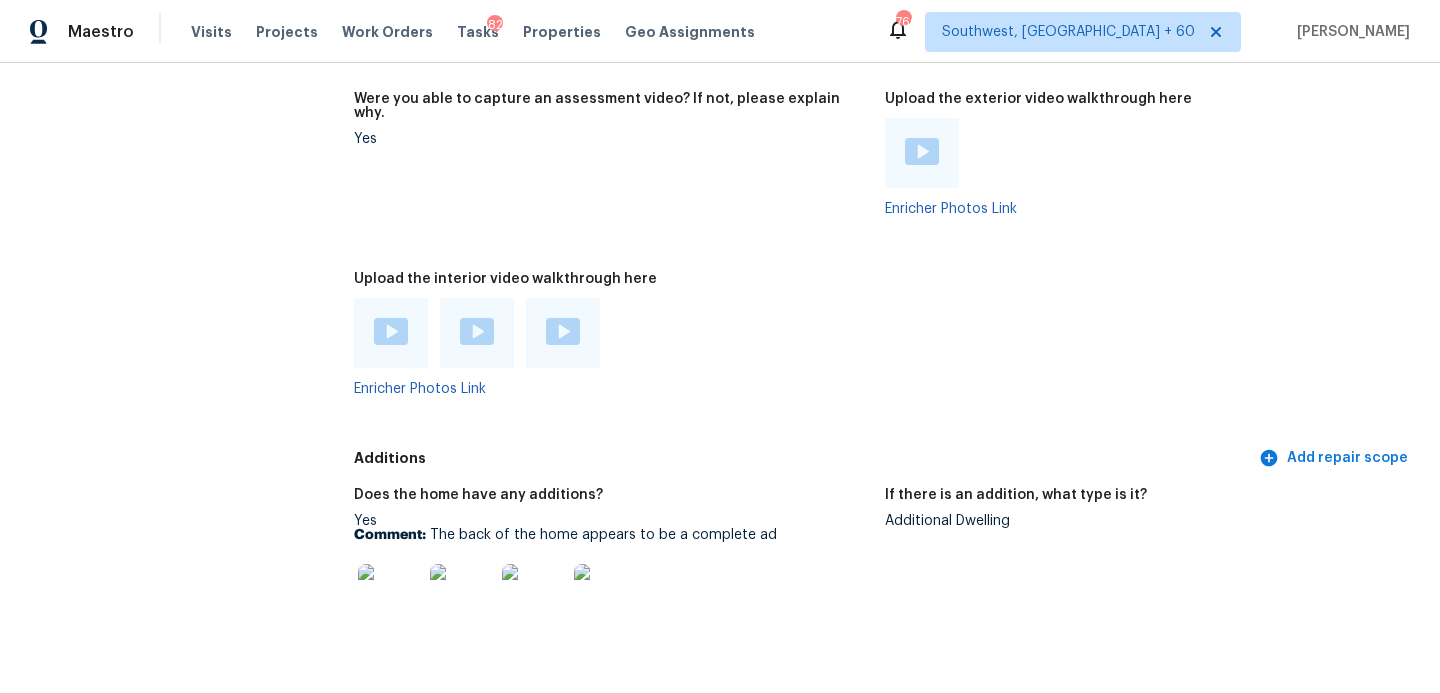scroll, scrollTop: 5048, scrollLeft: 0, axis: vertical 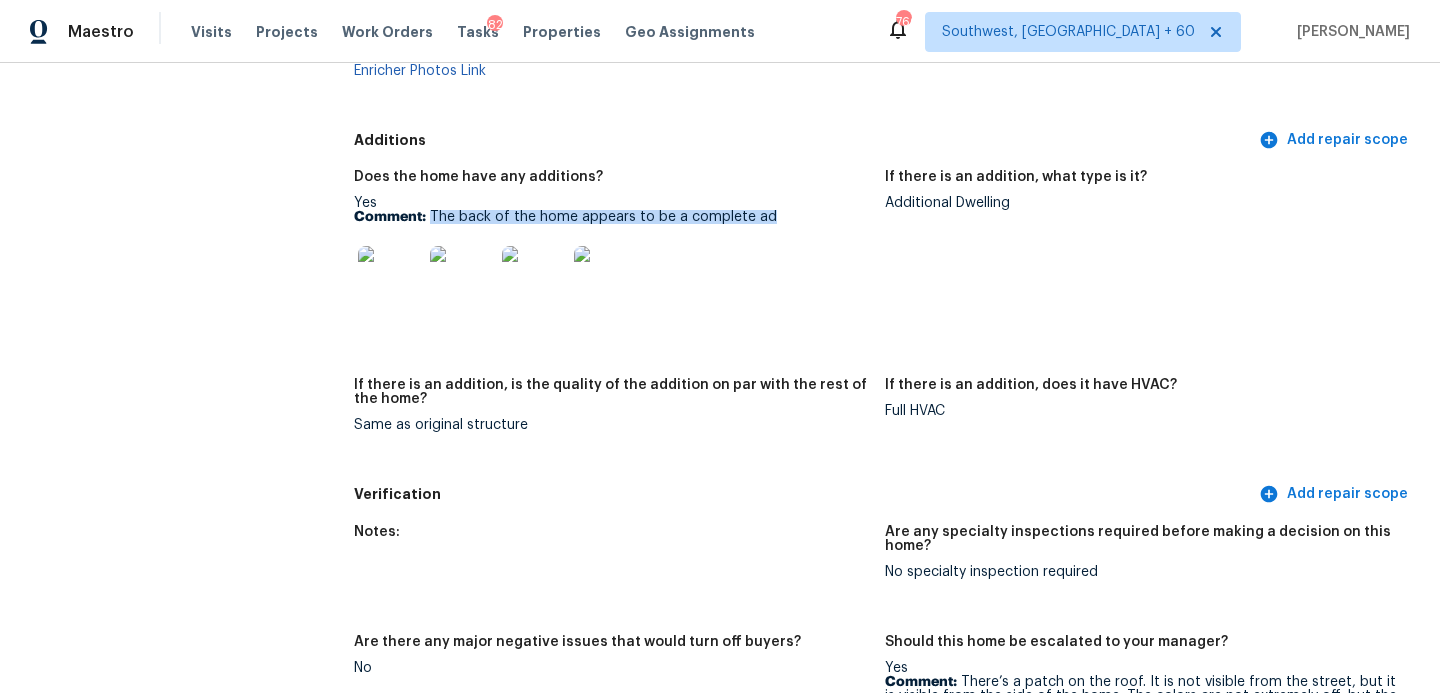 drag, startPoint x: 430, startPoint y: 189, endPoint x: 810, endPoint y: 189, distance: 380 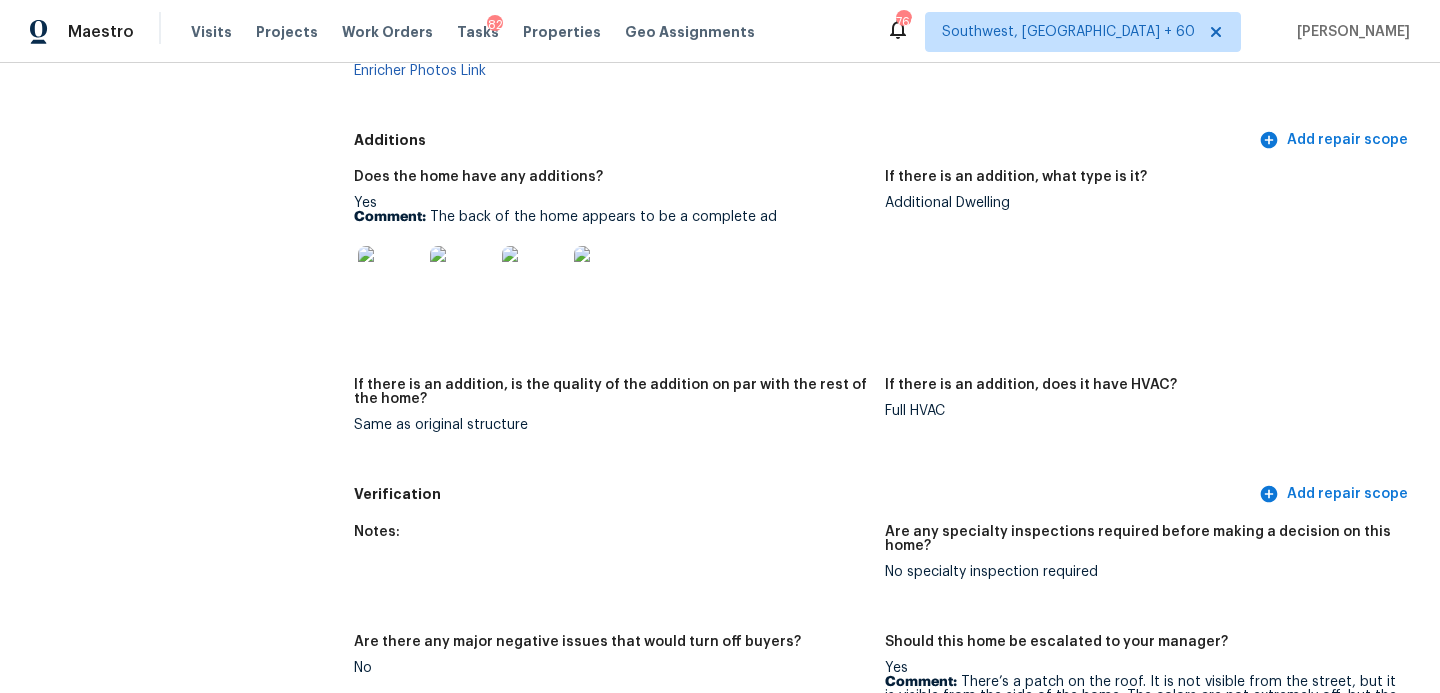 click on "Does the home have any additions? Yes Comment:   The back of the home appears to be a complete ad" at bounding box center [619, 262] 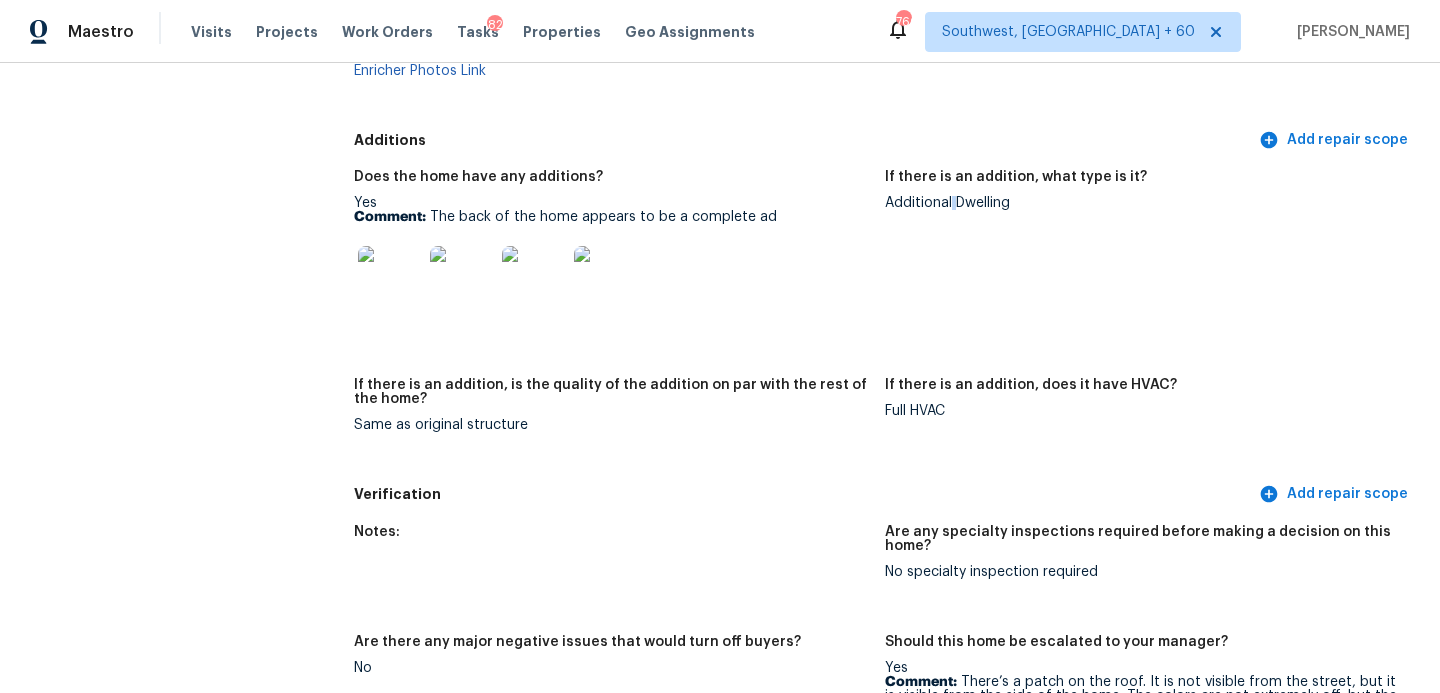 click on "Additional Dwelling" at bounding box center [1142, 203] 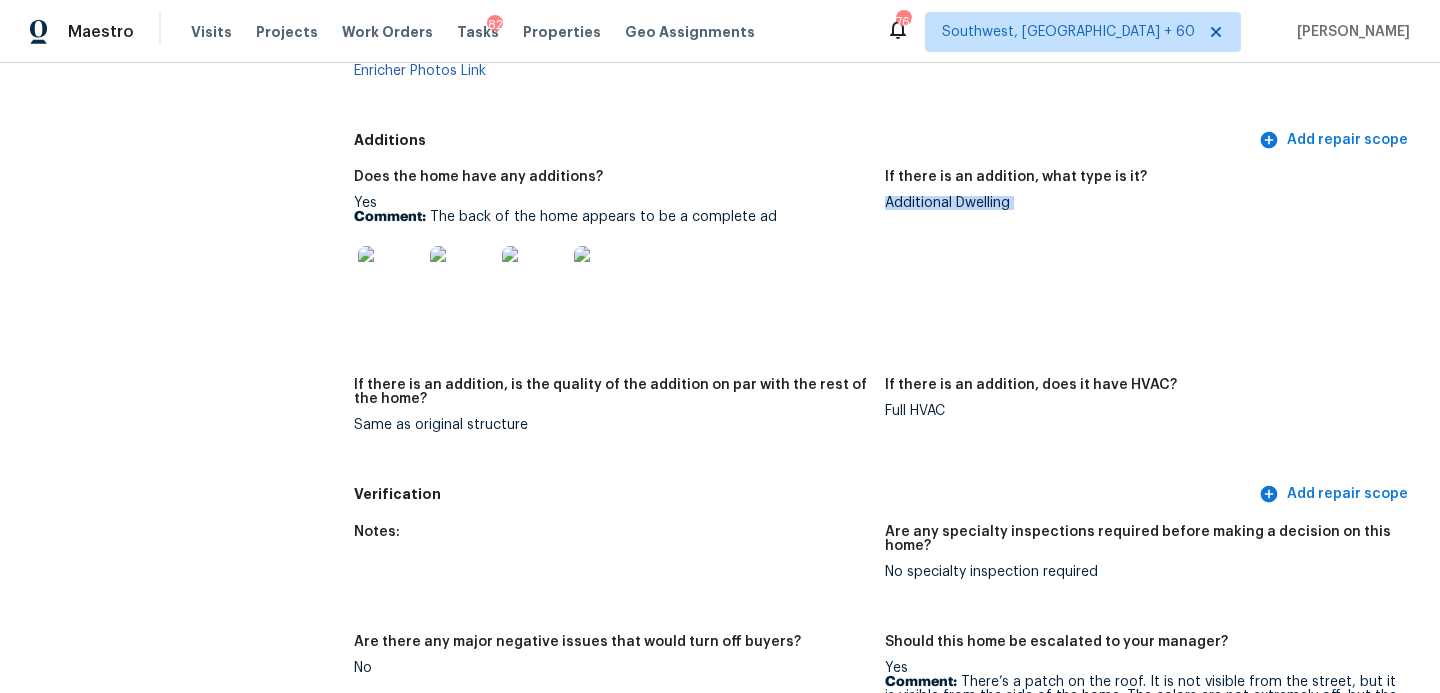 click on "Additional Dwelling" at bounding box center [1142, 203] 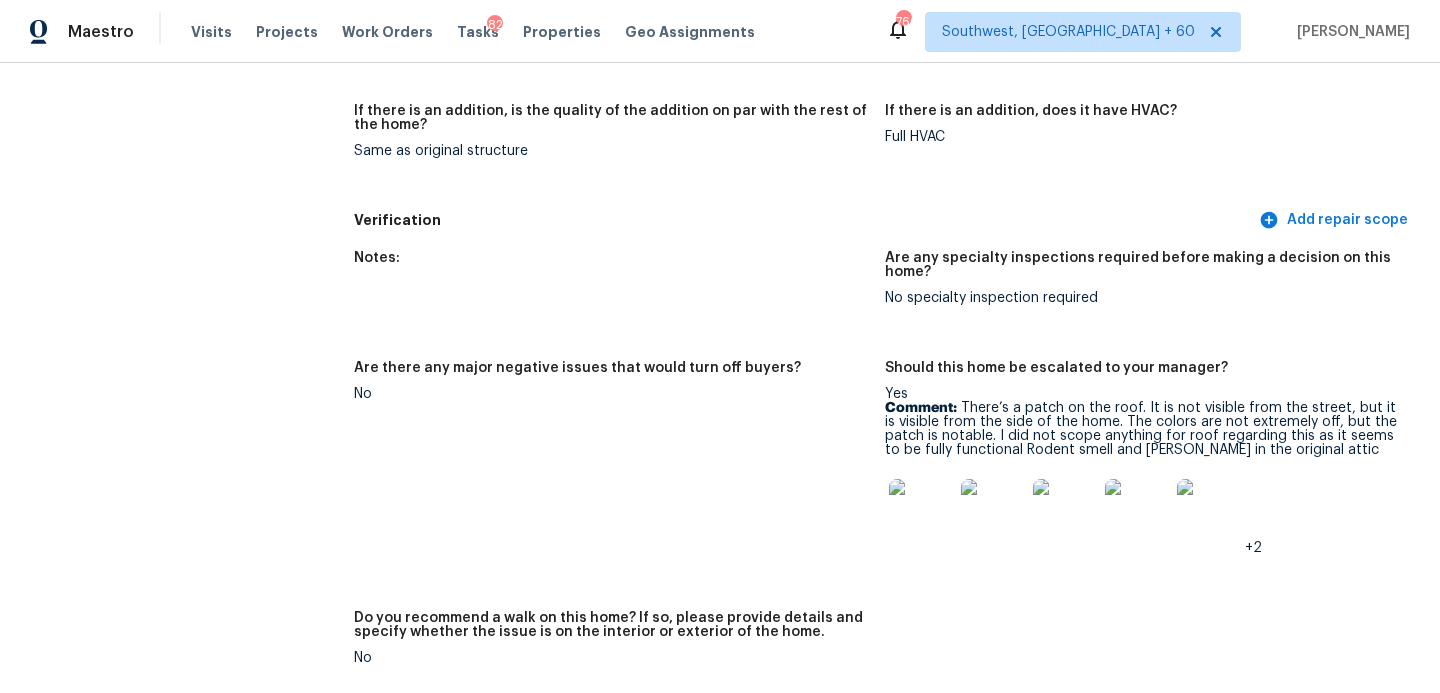 scroll, scrollTop: 5333, scrollLeft: 0, axis: vertical 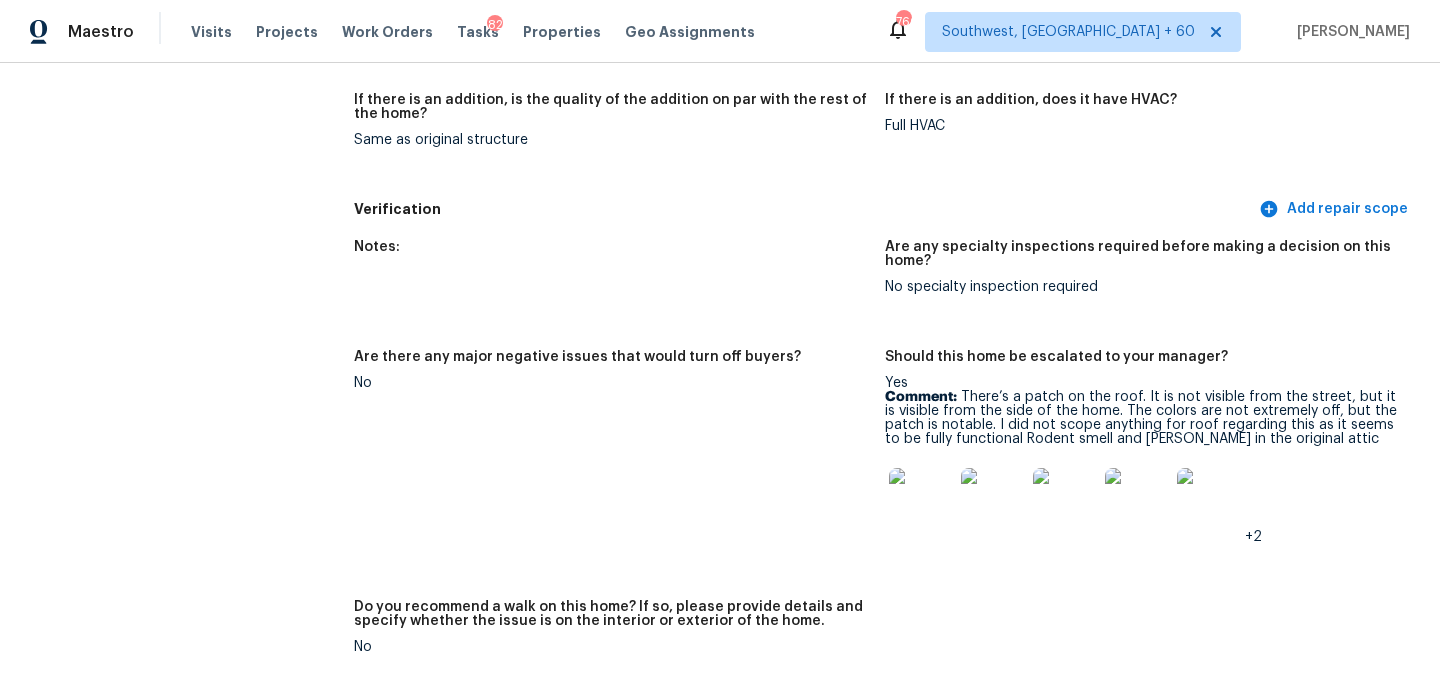 click on "Comment:   There’s a patch on the roof. It is not visible from the street, but it is visible from the side of the home. The colors are not extremely off, but the patch is notable. I did not scope anything for roof regarding this as it seems to be fully functional
Rodent smell and burrows in the original attic" at bounding box center (1142, 418) 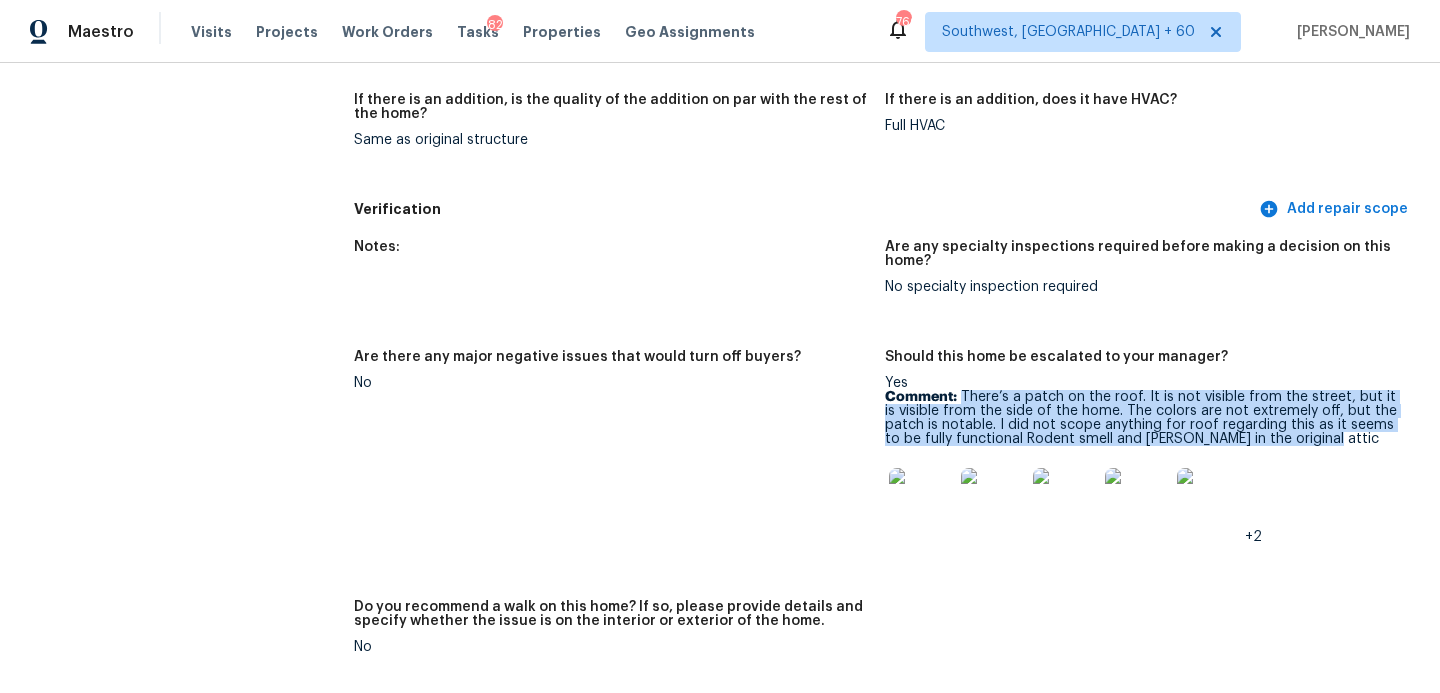 drag, startPoint x: 962, startPoint y: 369, endPoint x: 1314, endPoint y: 418, distance: 355.39413 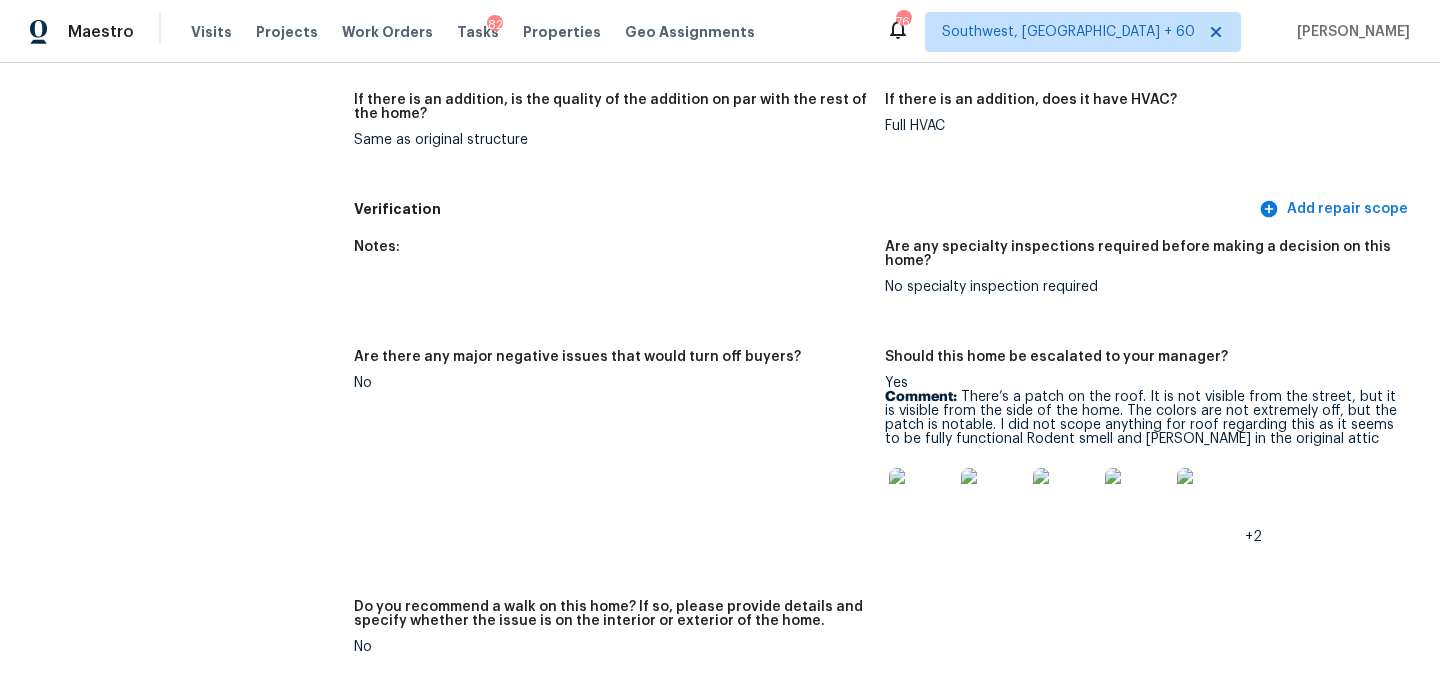 click on "Are there any major negative issues that would turn off buyers? No" at bounding box center (619, 463) 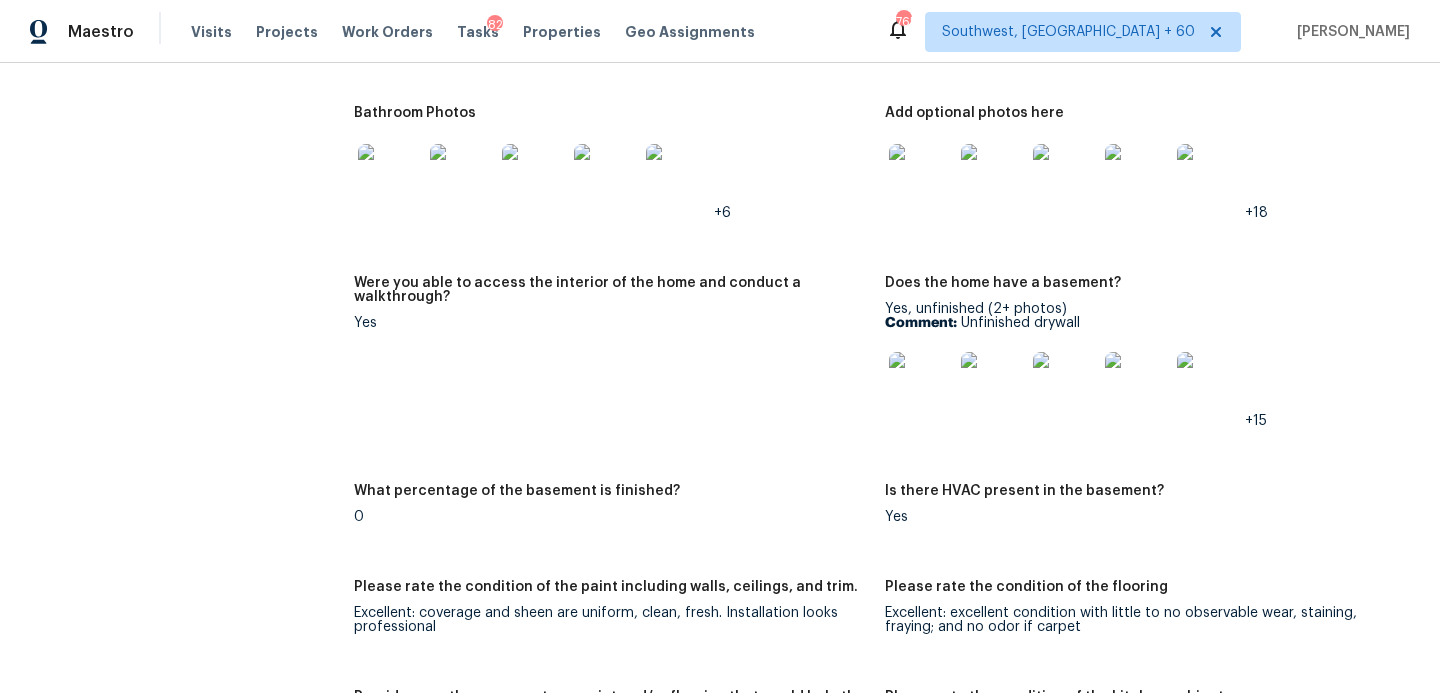 scroll, scrollTop: 3077, scrollLeft: 0, axis: vertical 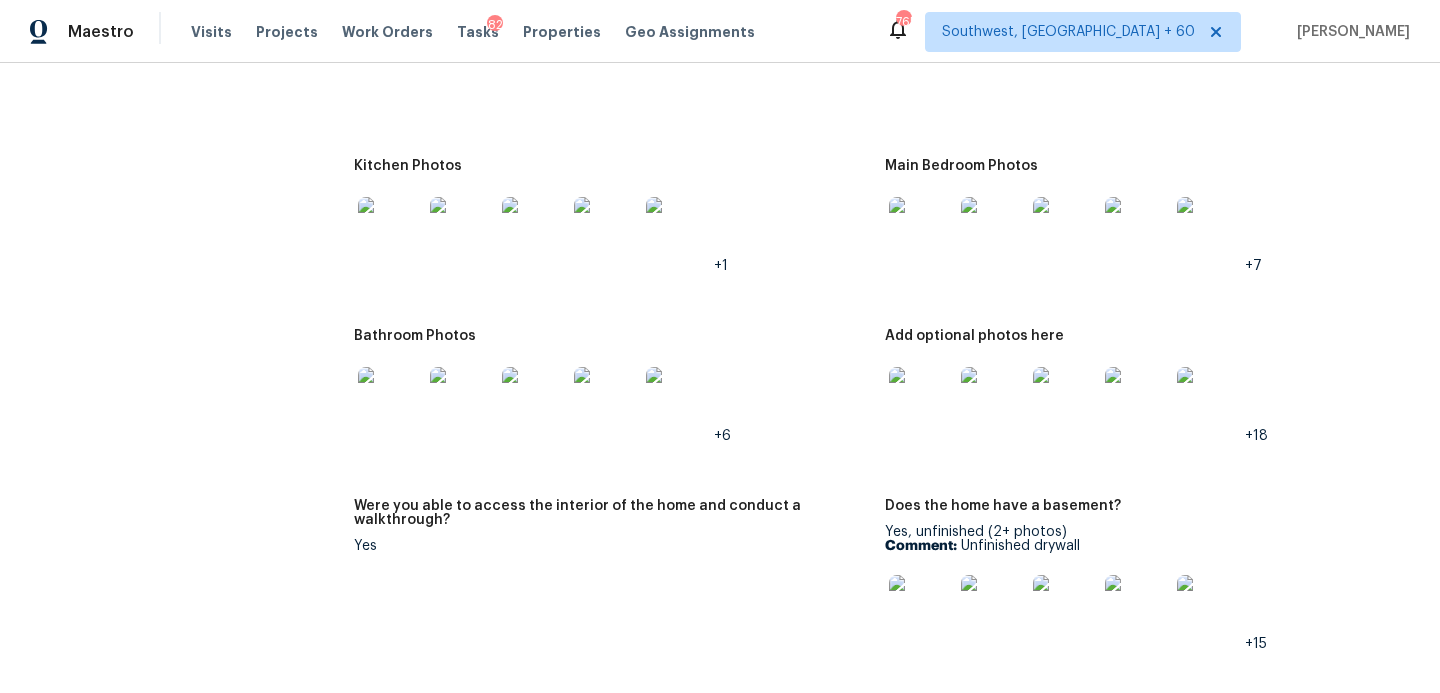 click on "All visits 3215 Woodview Dr SE Smyrna, GA 30082 Home details Other Visits No previous visits" at bounding box center (157, 1302) 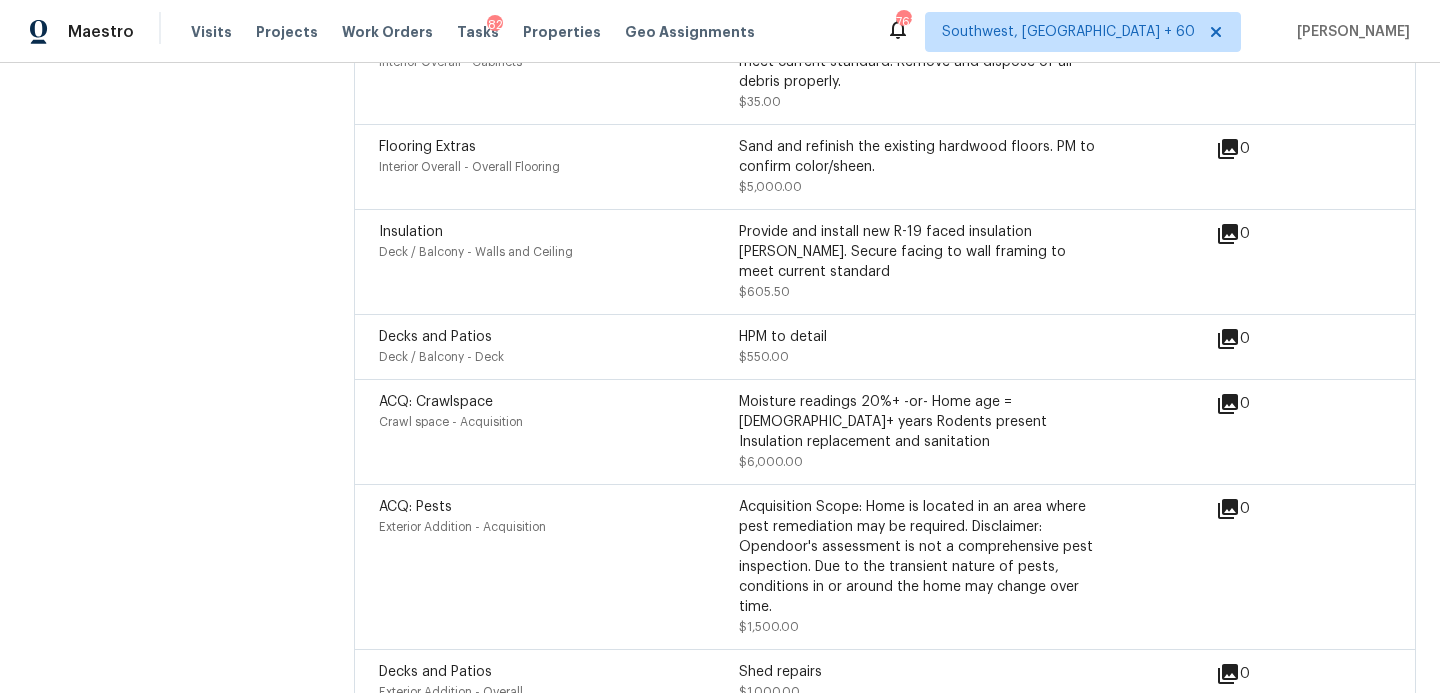 click on "Crawl space - Acquisition" at bounding box center [559, 422] 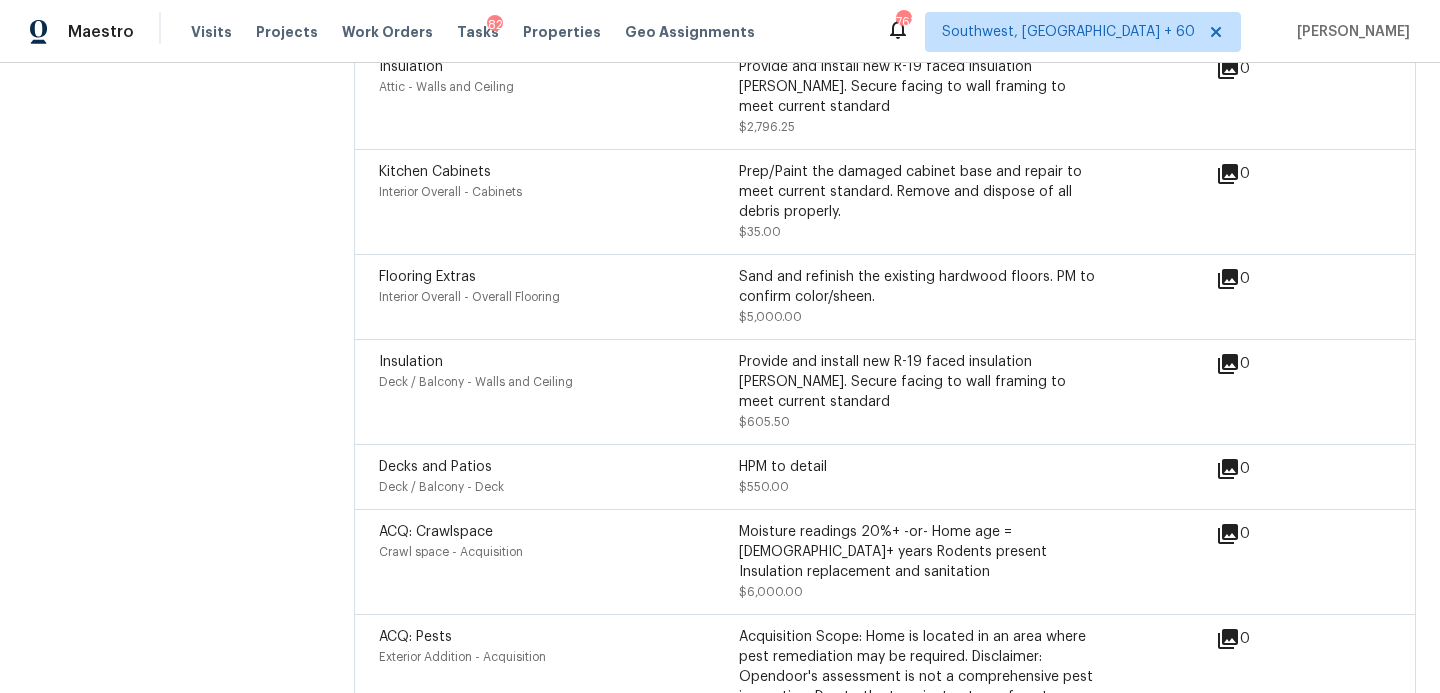 scroll, scrollTop: 6278, scrollLeft: 0, axis: vertical 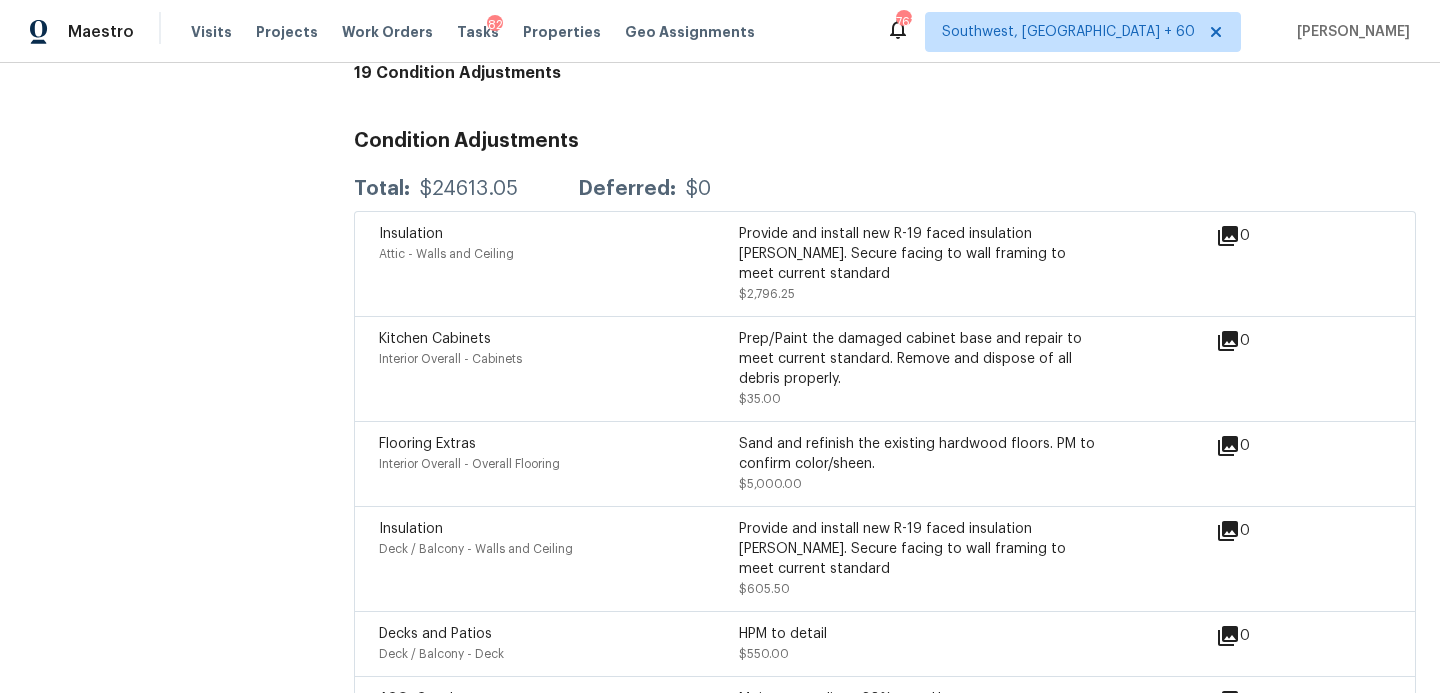 click on "Flooring Extras" at bounding box center [427, 444] 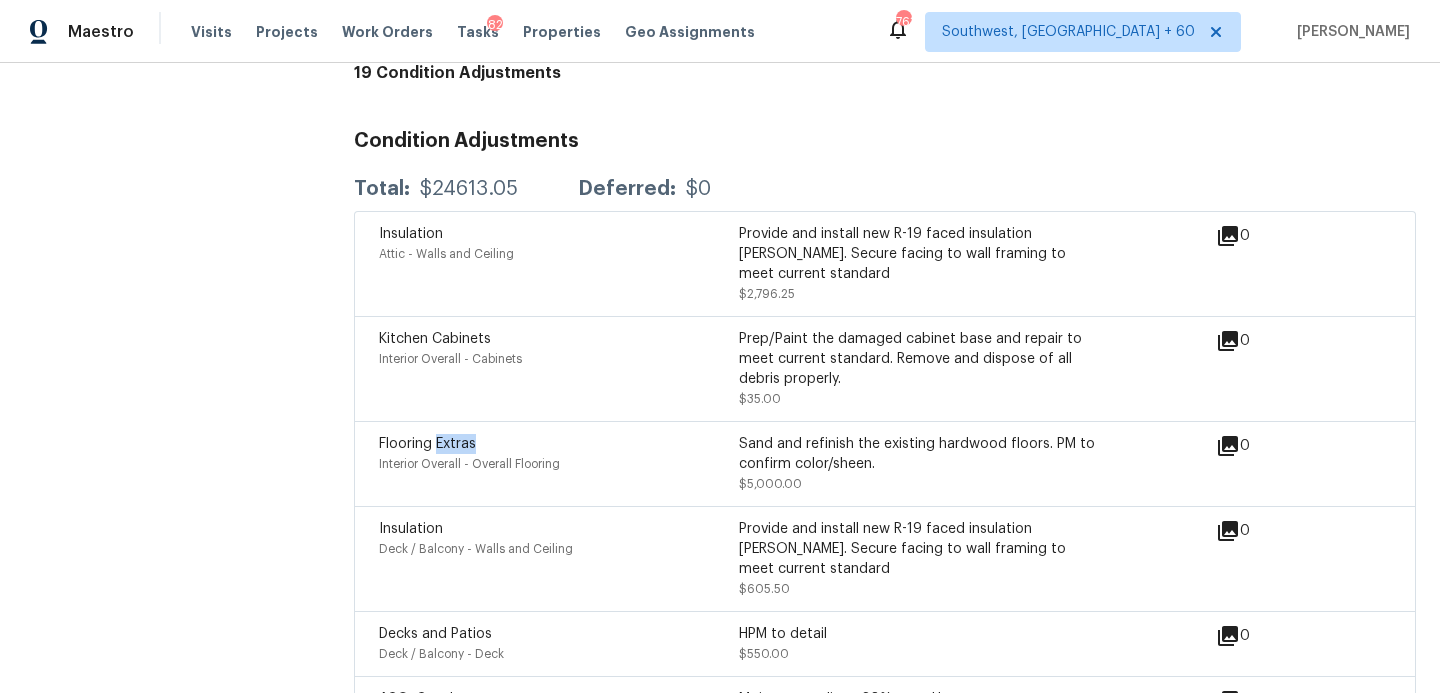 click on "Flooring Extras" at bounding box center (427, 444) 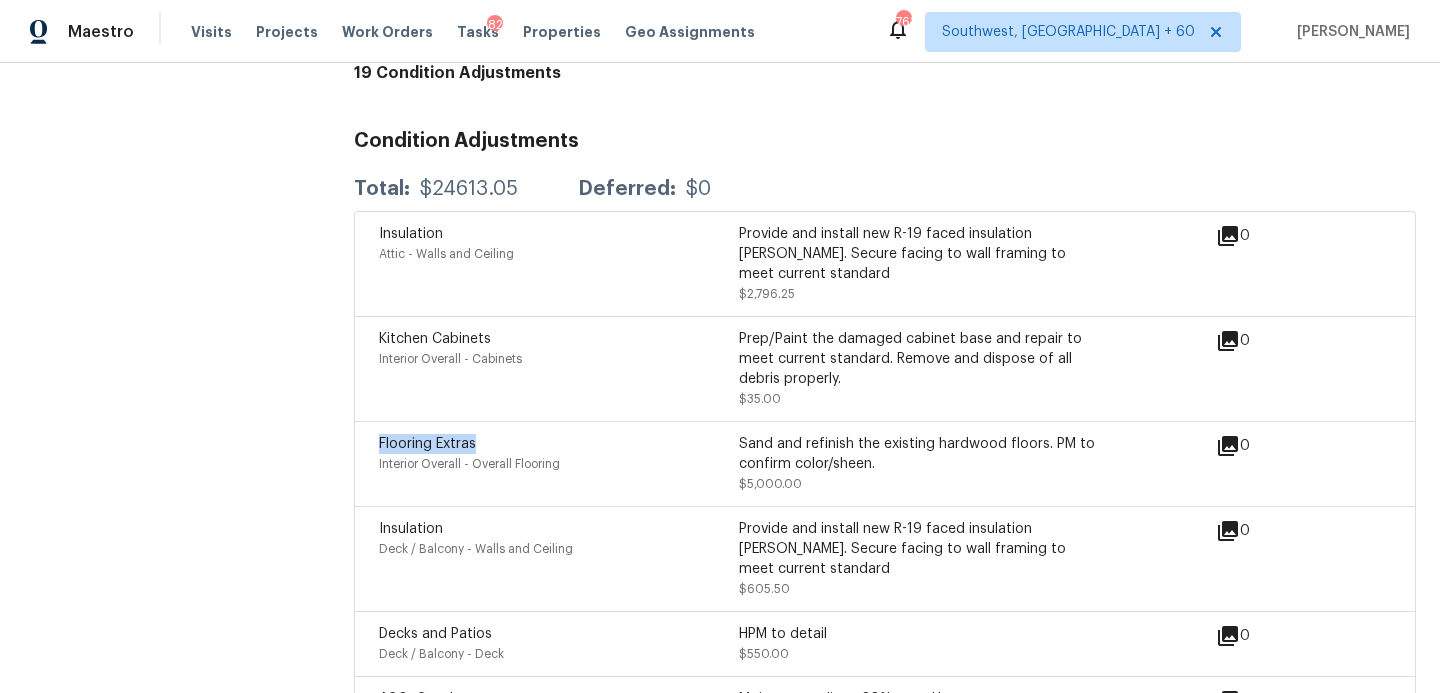 click on "Flooring Extras" at bounding box center [427, 444] 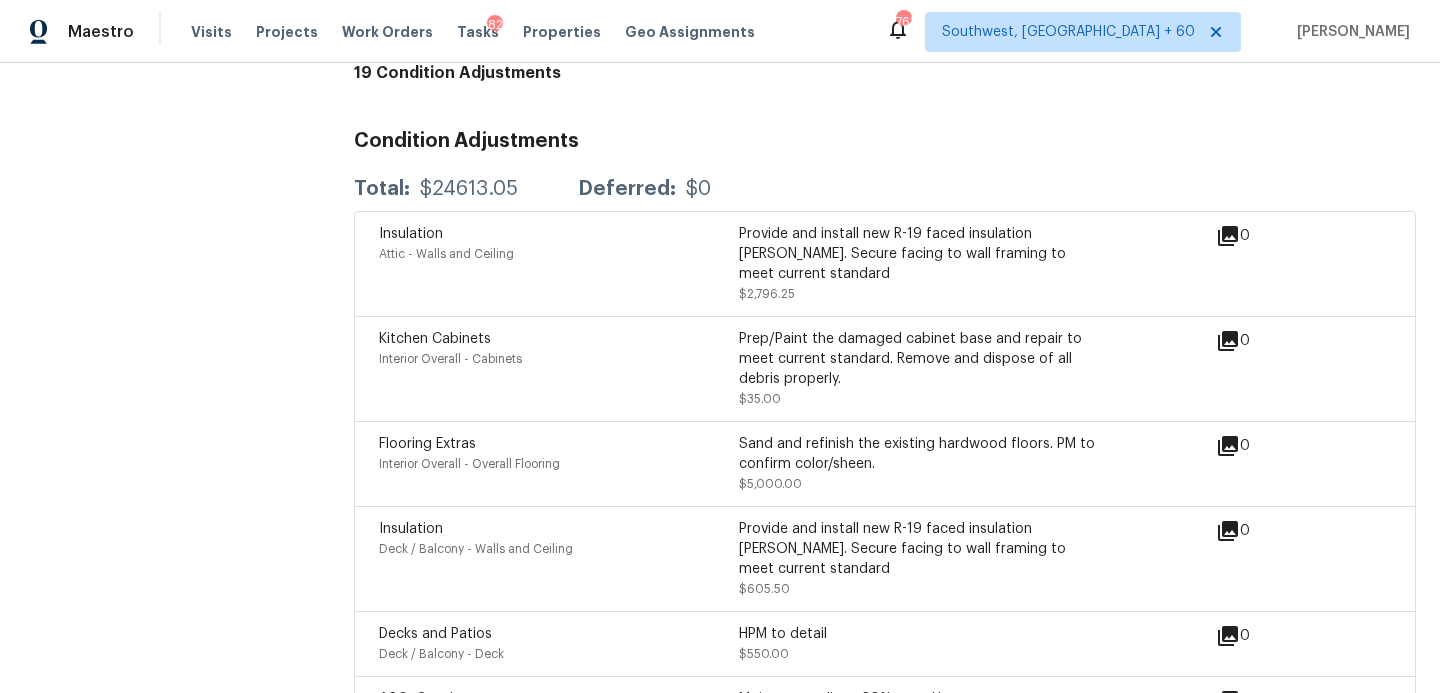 click on "Interior Overall - Cabinets" at bounding box center (559, 359) 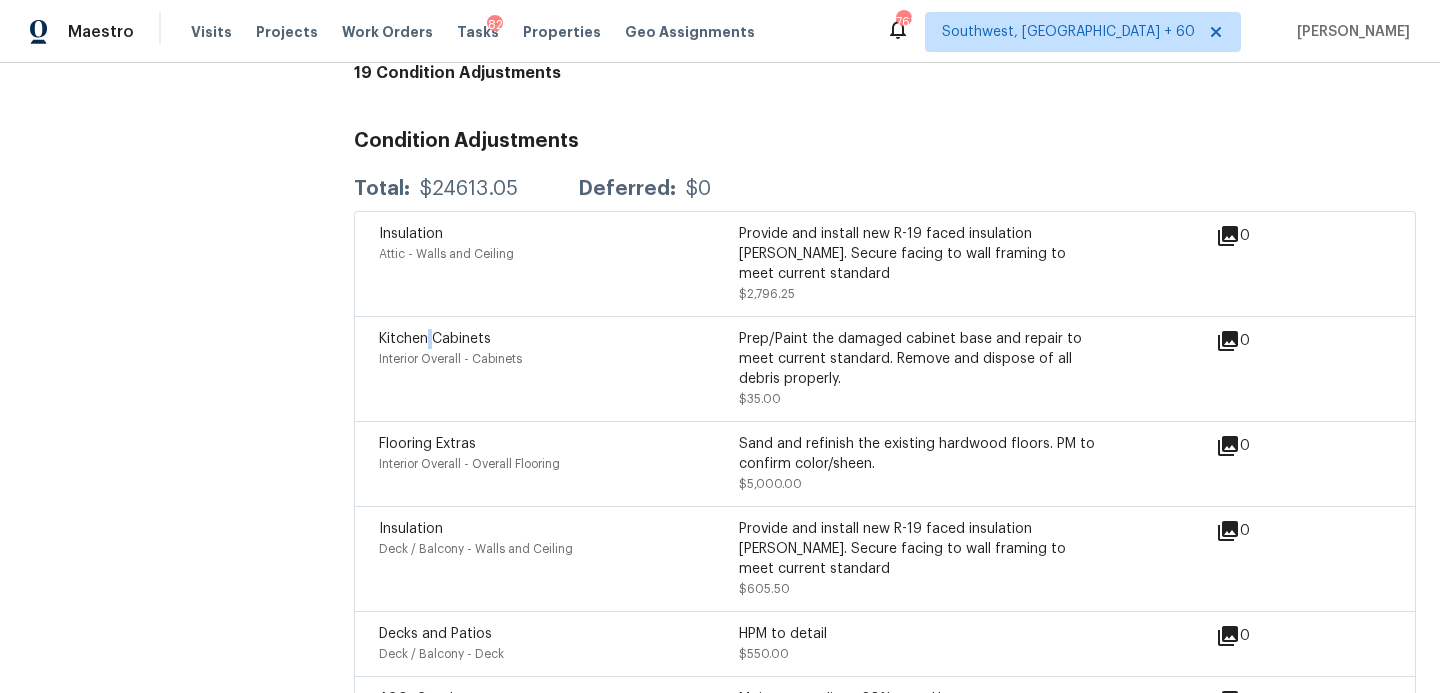 click on "Kitchen Cabinets" at bounding box center [435, 339] 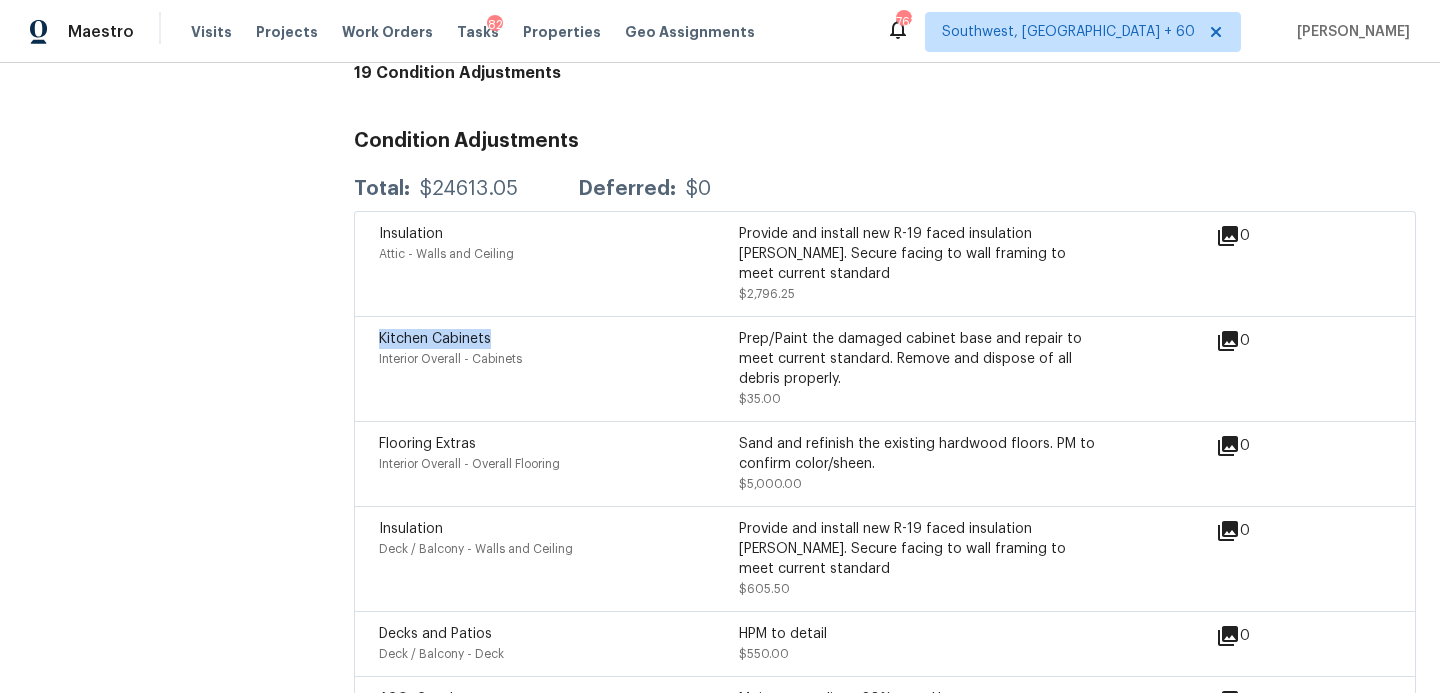 click on "Kitchen Cabinets" at bounding box center [435, 339] 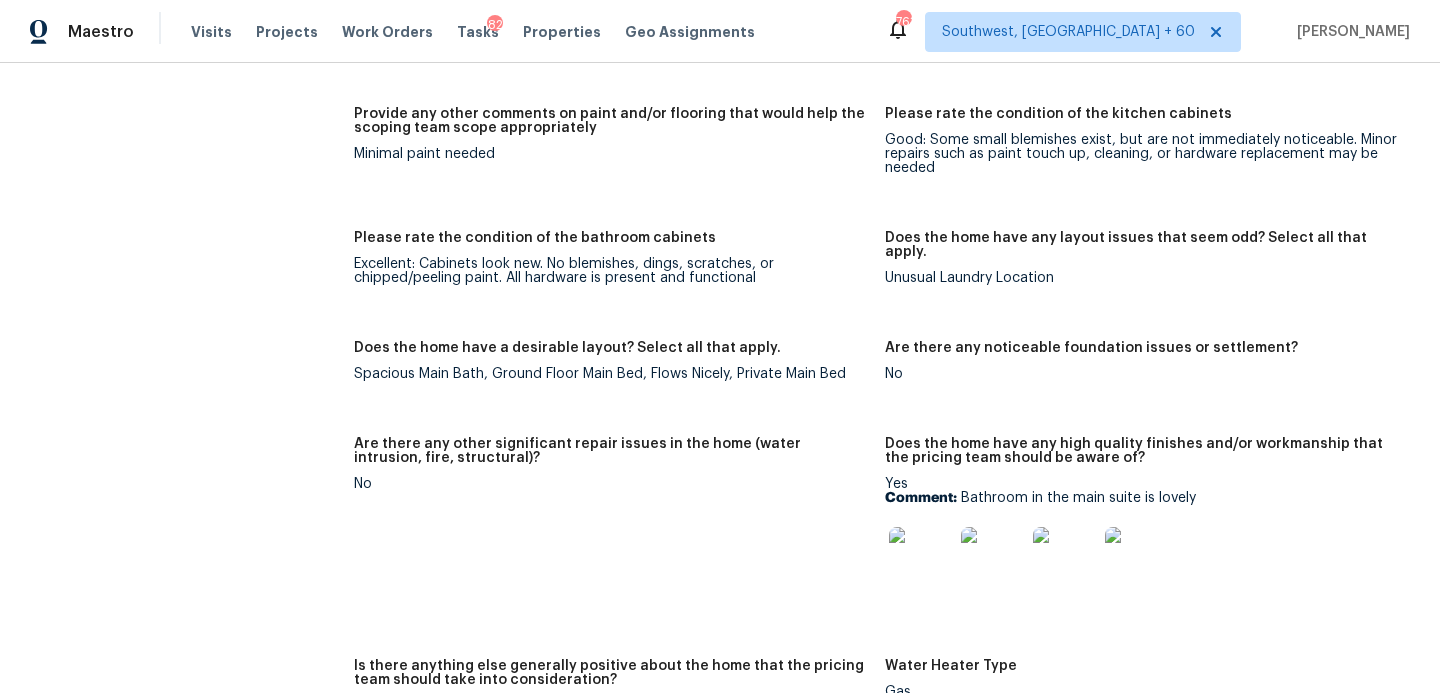 scroll, scrollTop: 3865, scrollLeft: 0, axis: vertical 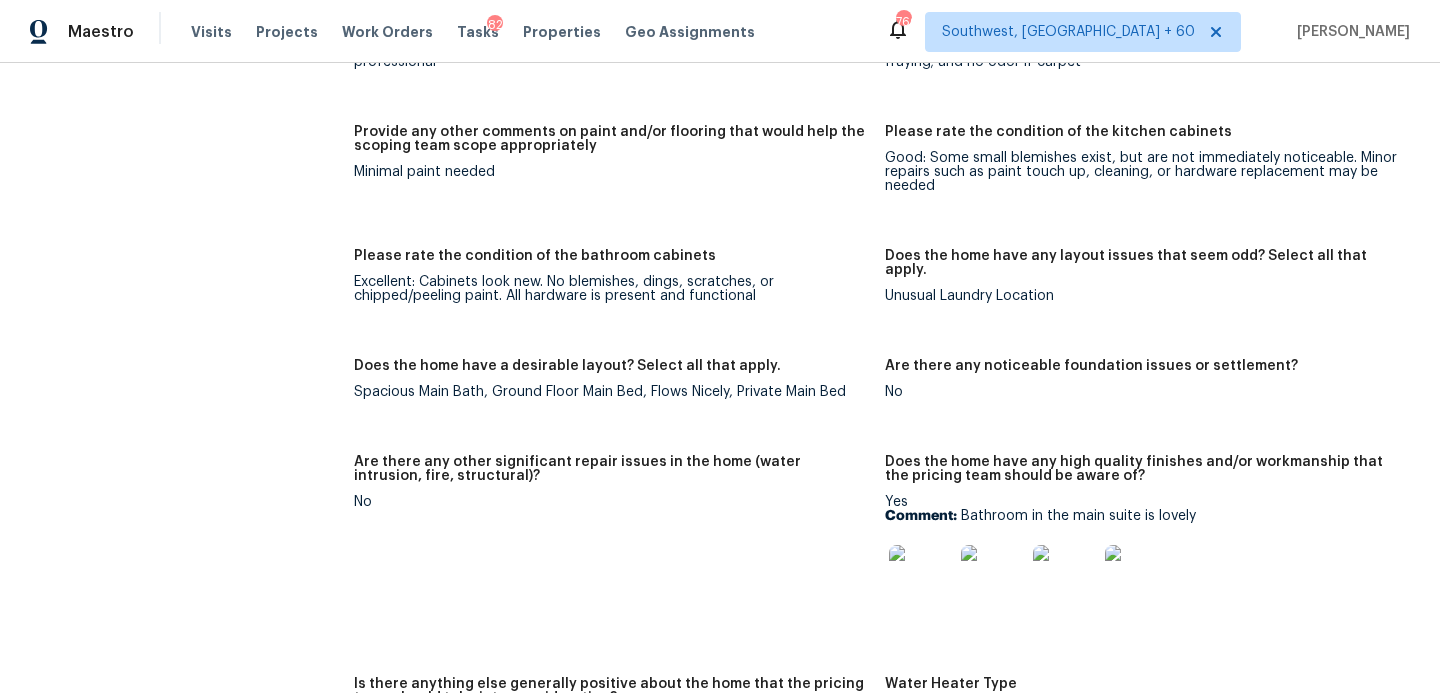 click on "Does the home have any layout issues that seem odd? Select all that apply. Unusual Laundry Location" at bounding box center (1150, 292) 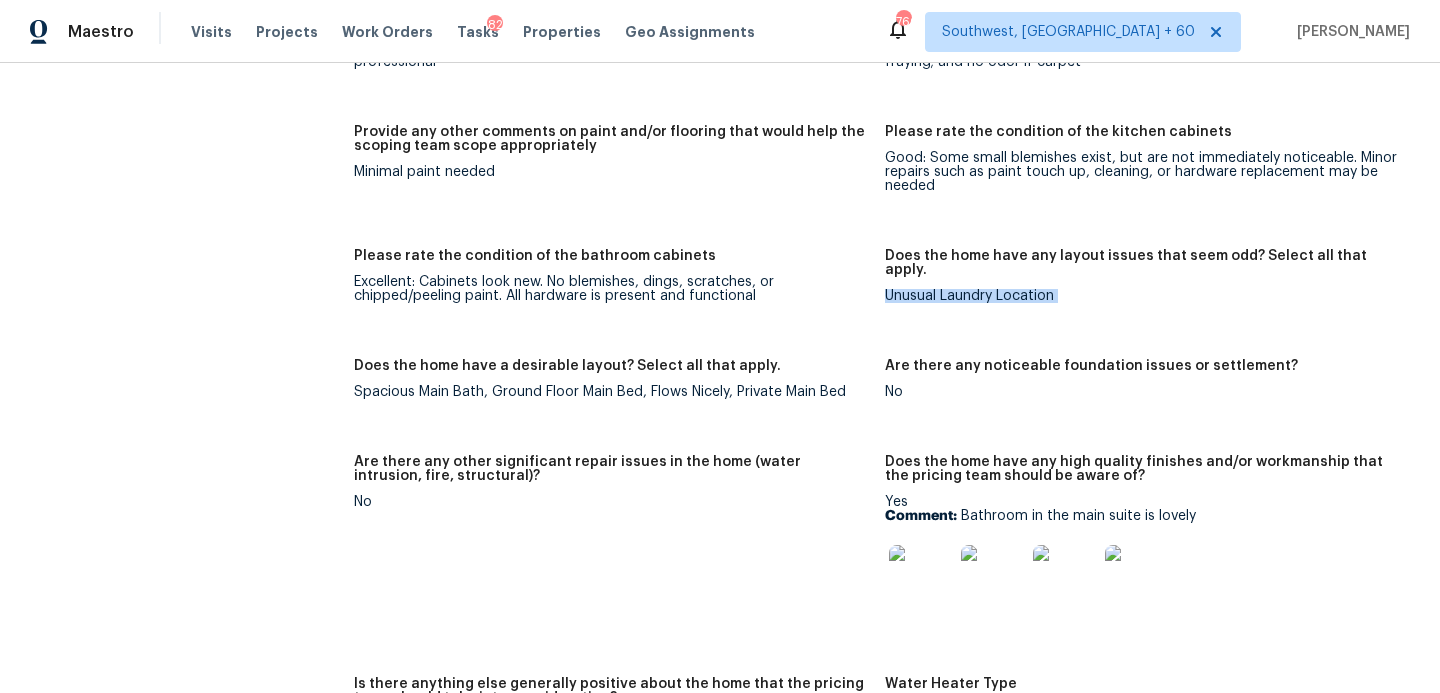 click on "Does the home have any layout issues that seem odd? Select all that apply. Unusual Laundry Location" at bounding box center (1150, 292) 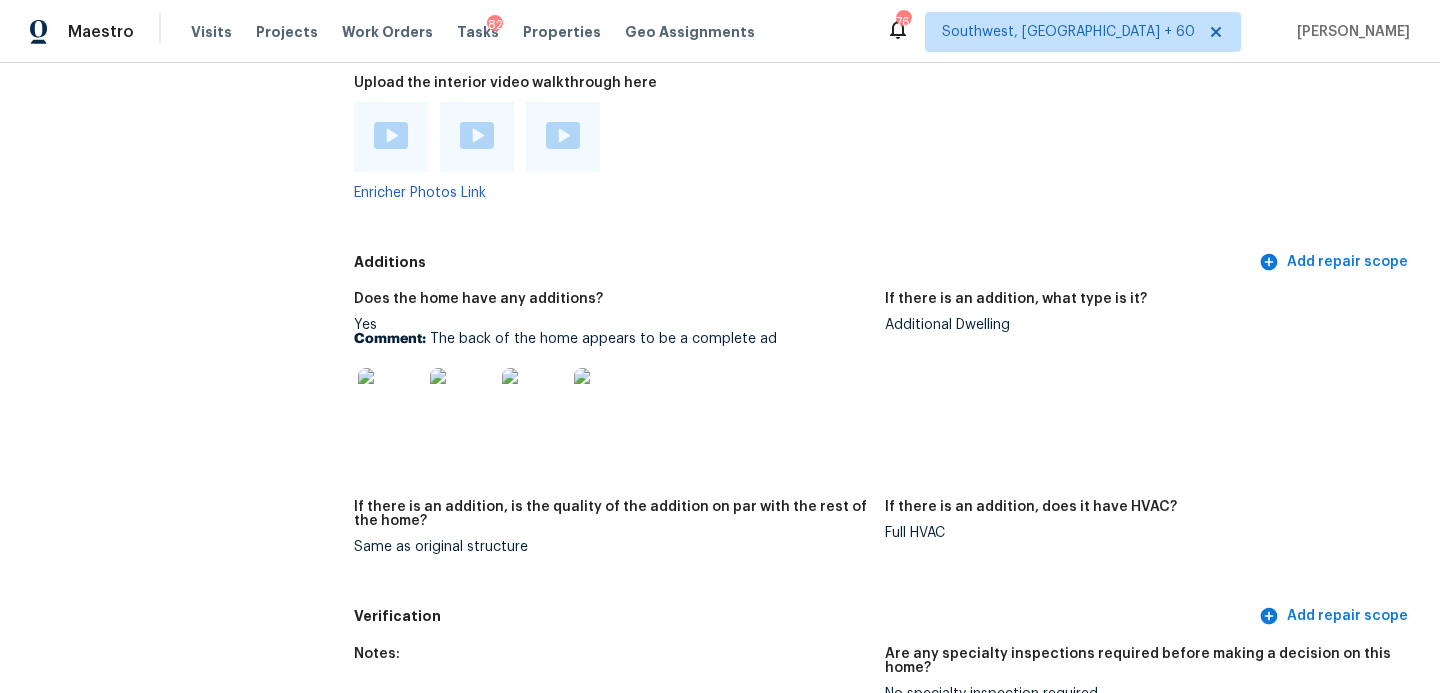 scroll, scrollTop: 4993, scrollLeft: 0, axis: vertical 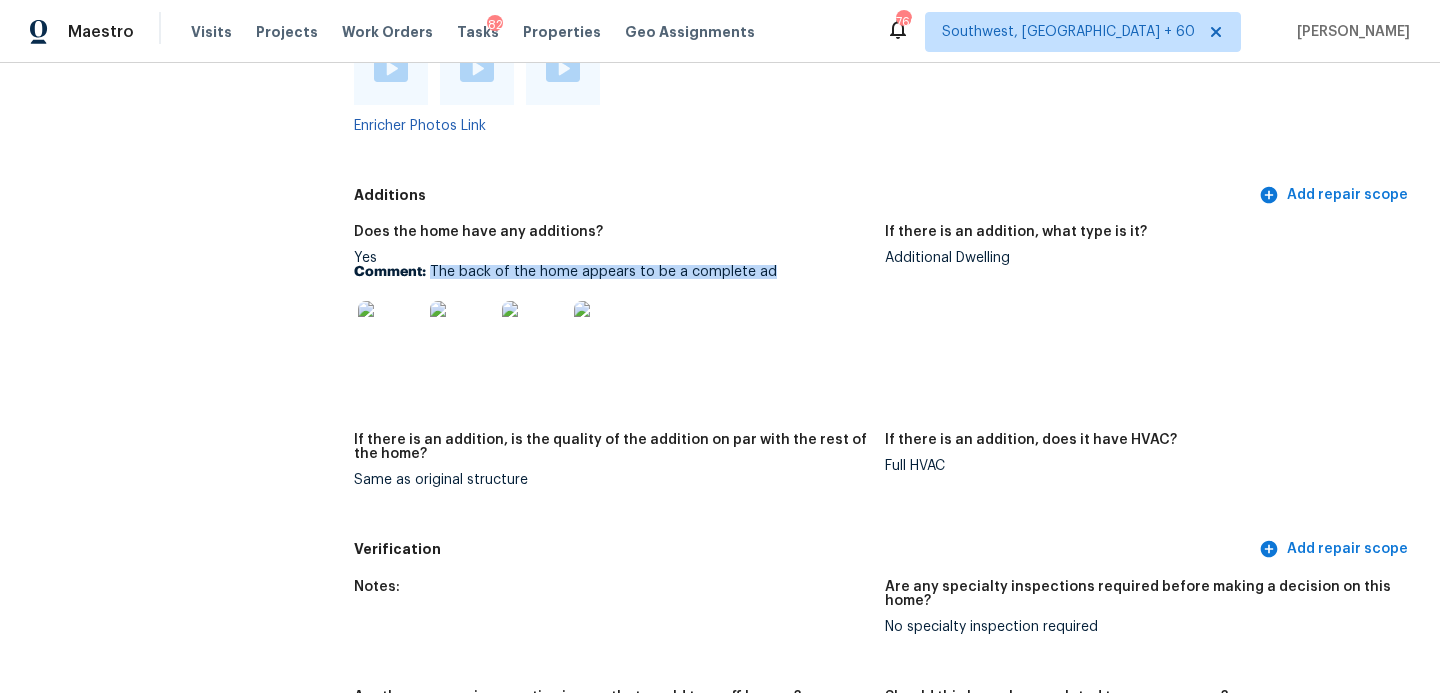 drag, startPoint x: 431, startPoint y: 243, endPoint x: 836, endPoint y: 243, distance: 405 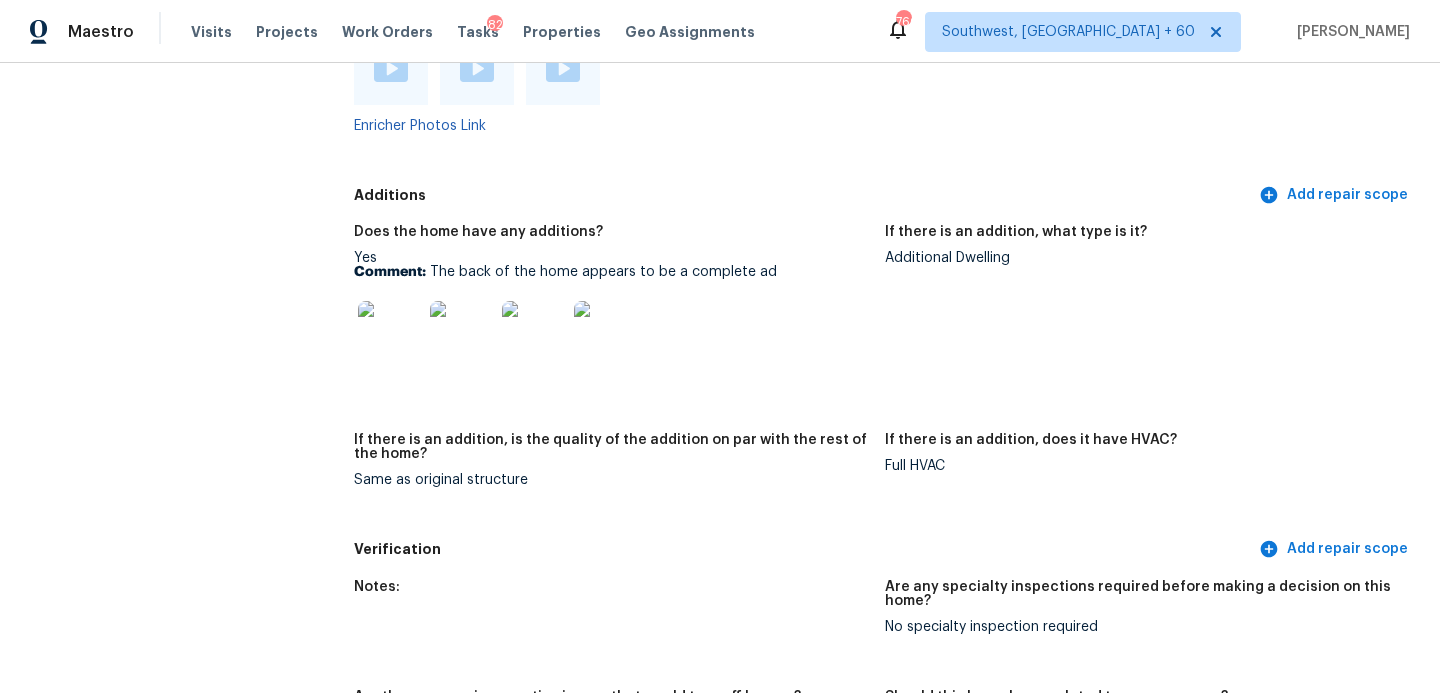 click on "If there is an addition, what type is it?" at bounding box center [1142, 238] 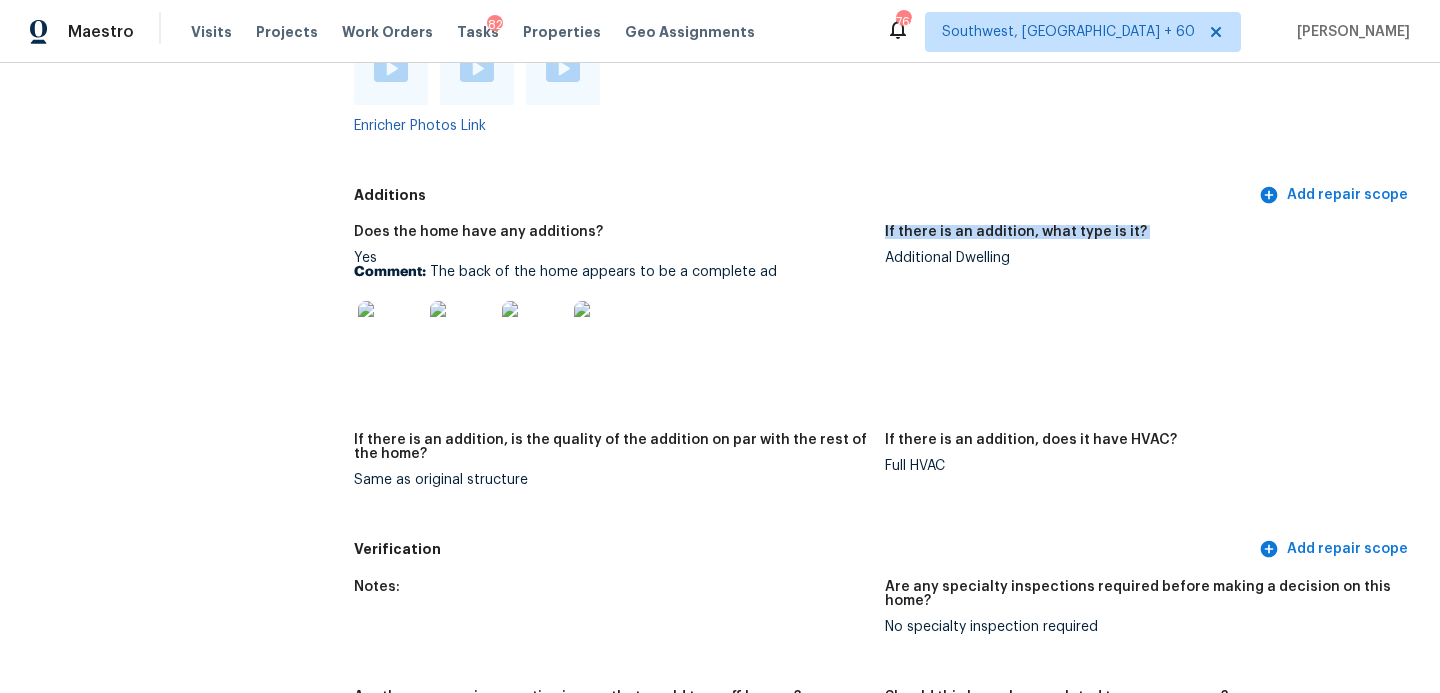 click on "If there is an addition, what type is it?" at bounding box center (1142, 238) 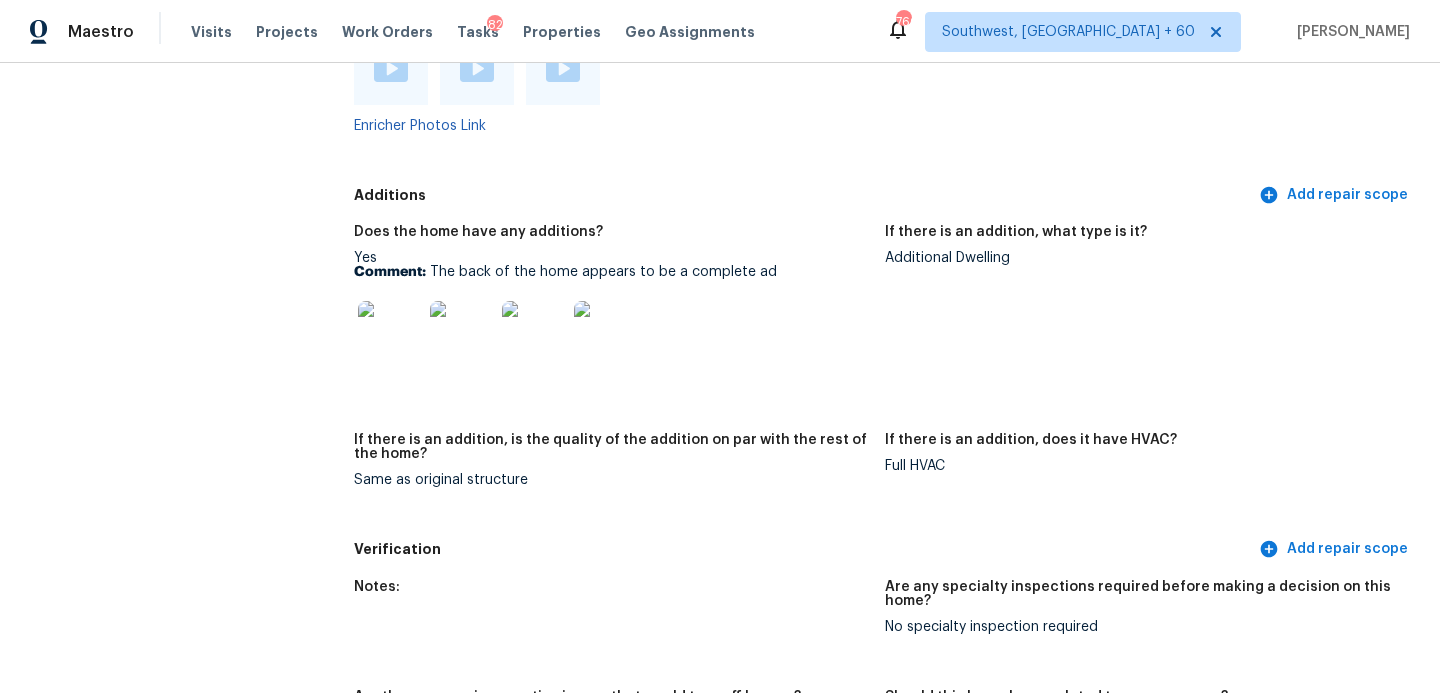 click on "Additional Dwelling" at bounding box center [1142, 258] 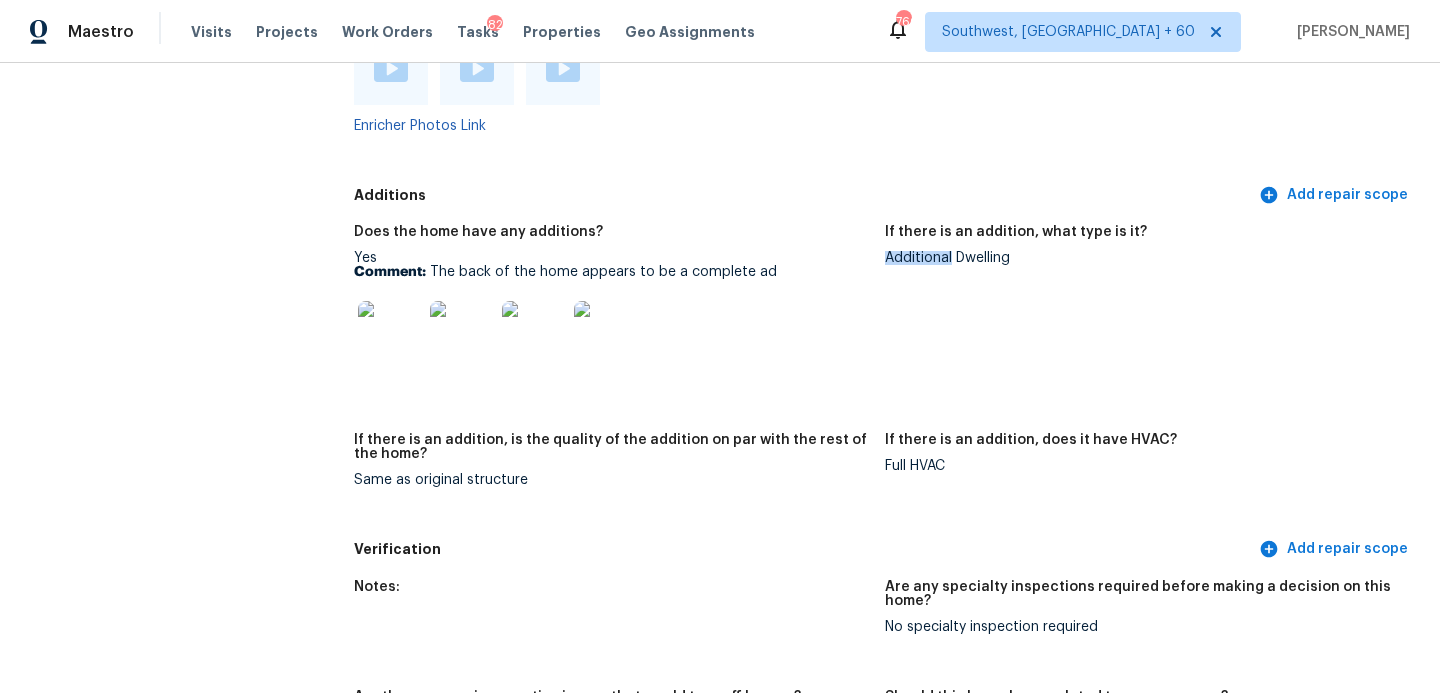 click on "Additional Dwelling" at bounding box center [1142, 258] 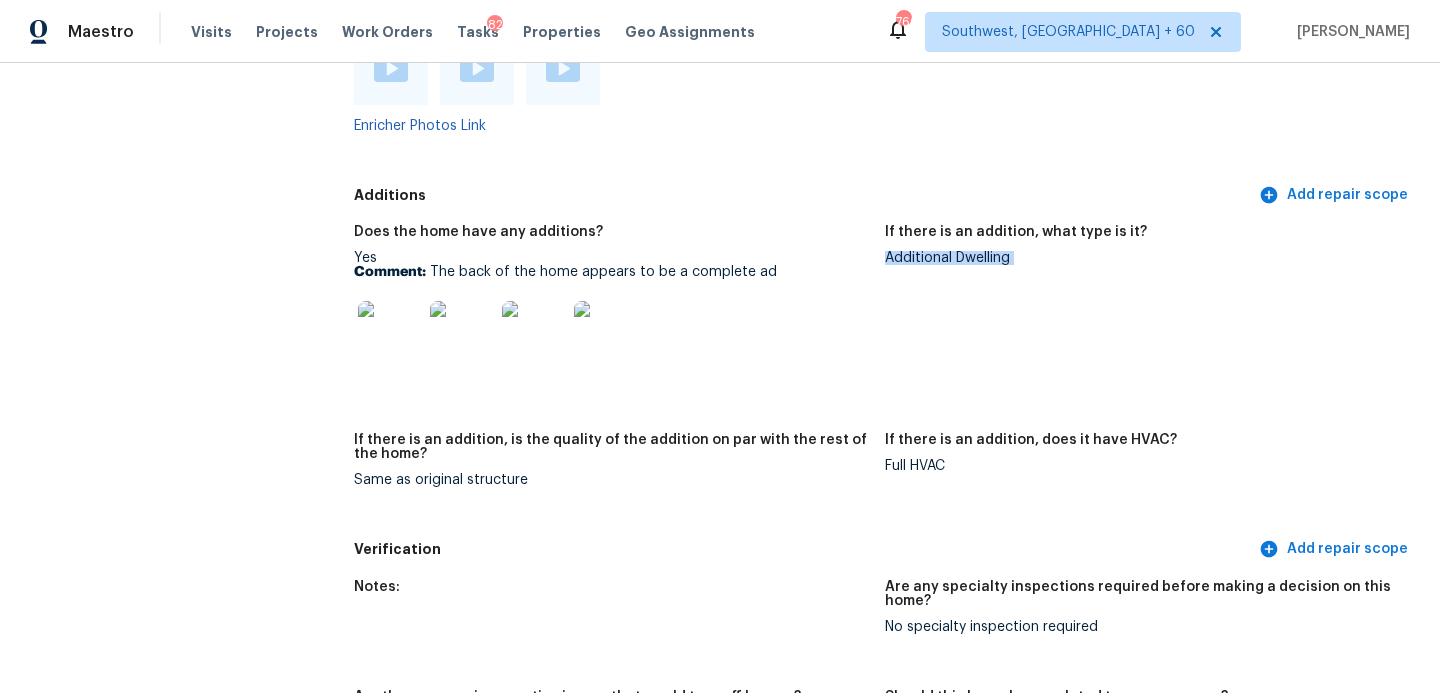 click on "Additional Dwelling" at bounding box center (1142, 258) 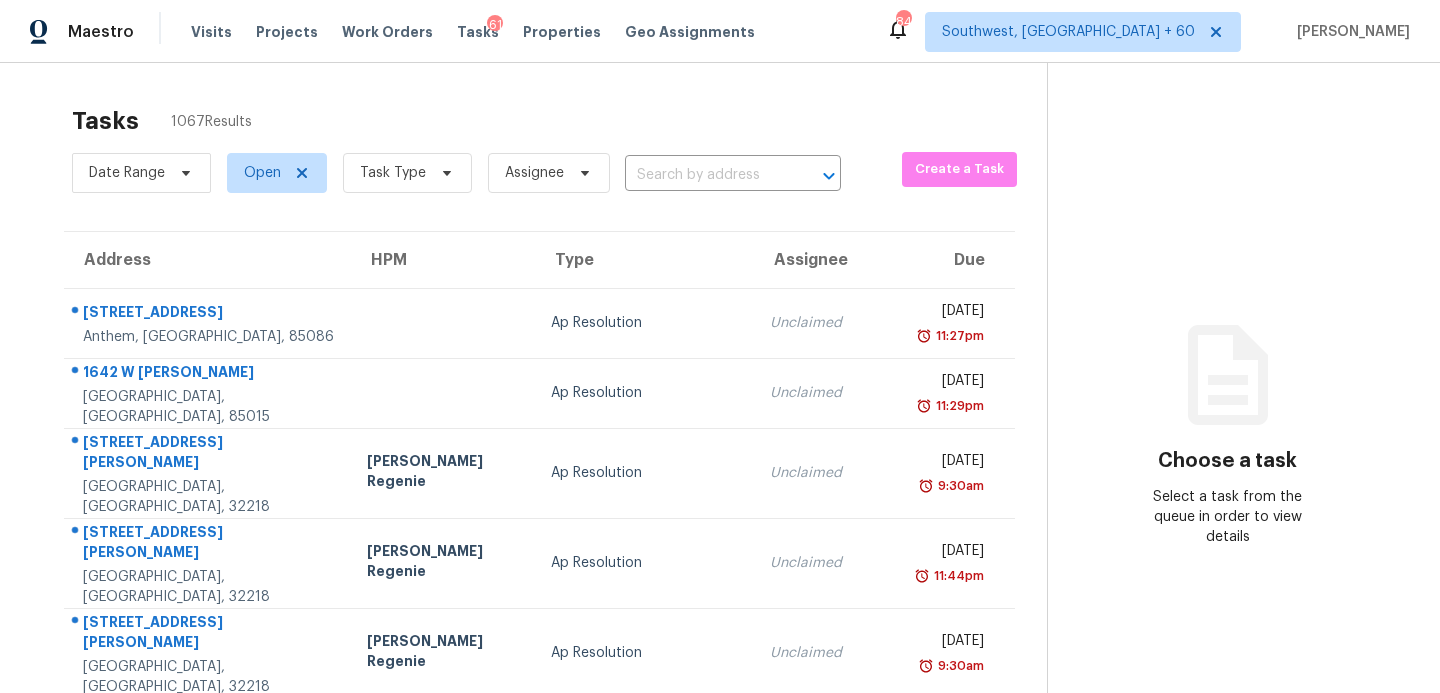 scroll, scrollTop: 0, scrollLeft: 0, axis: both 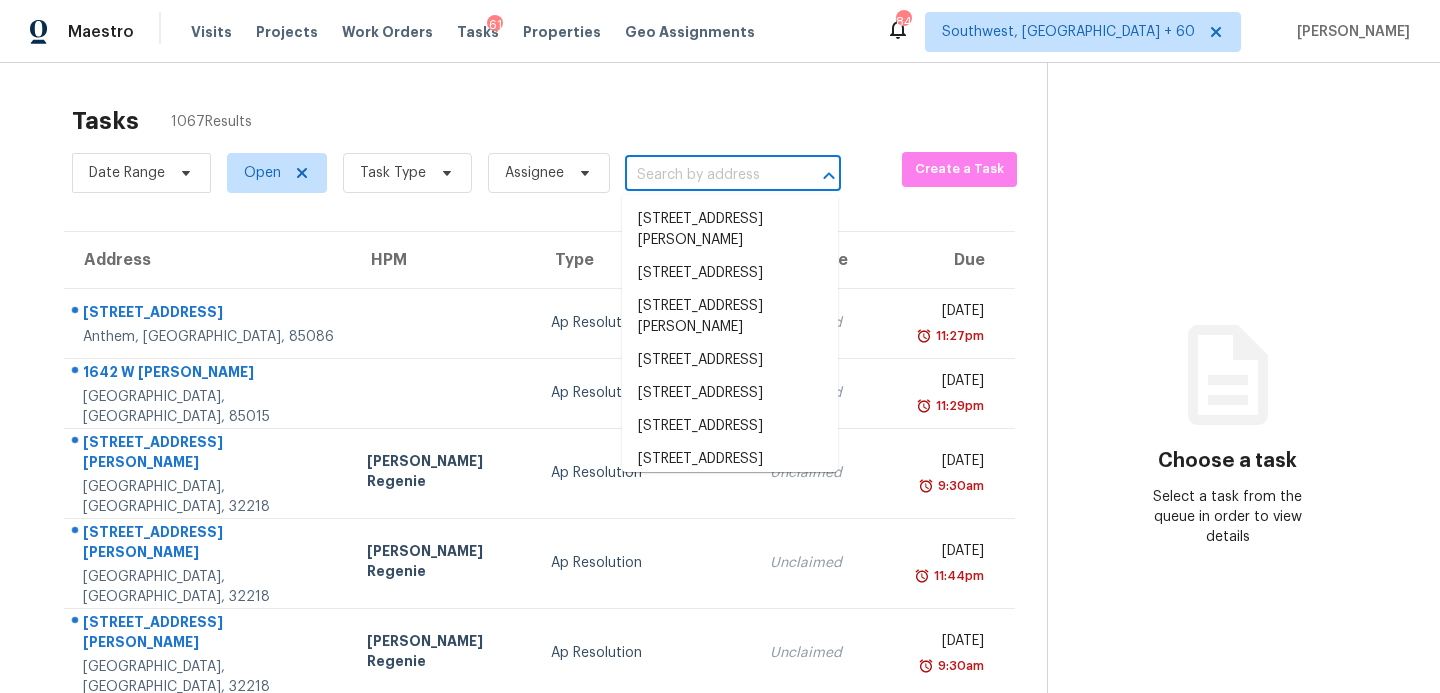 click at bounding box center [705, 175] 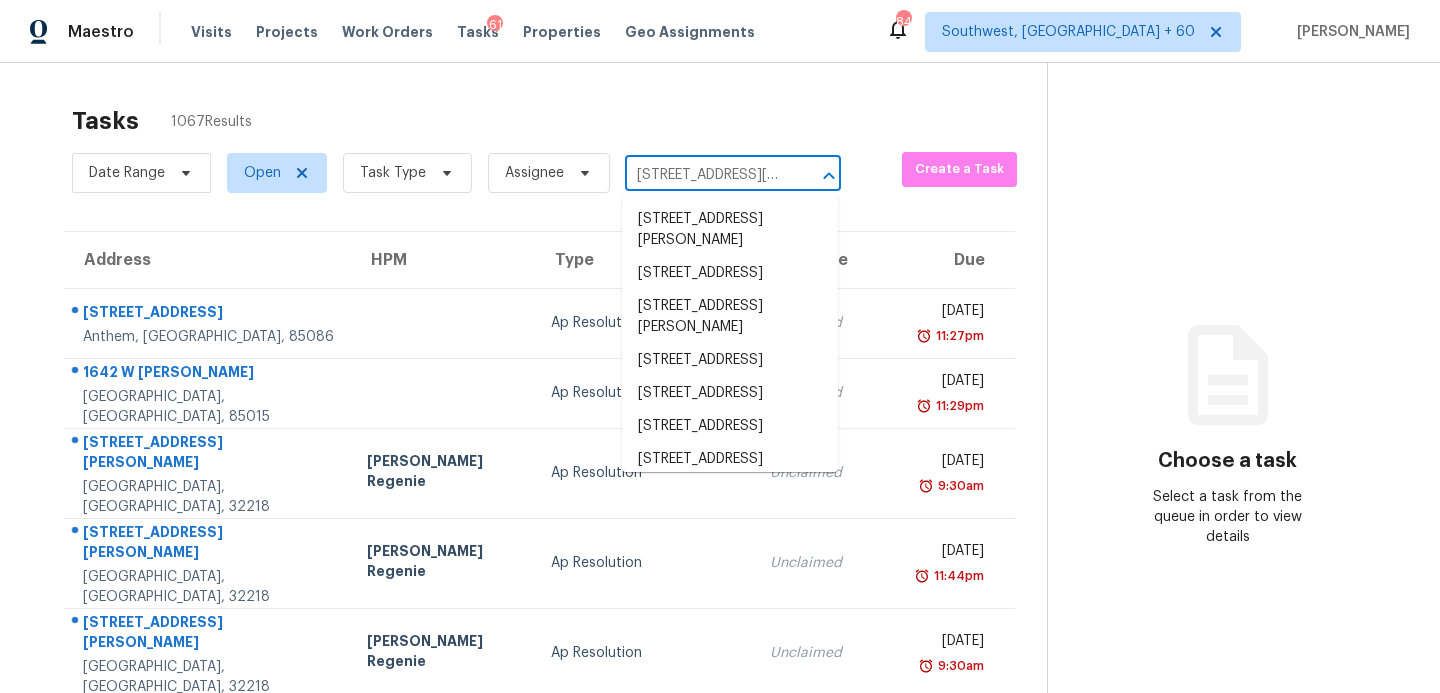 scroll, scrollTop: 0, scrollLeft: 112, axis: horizontal 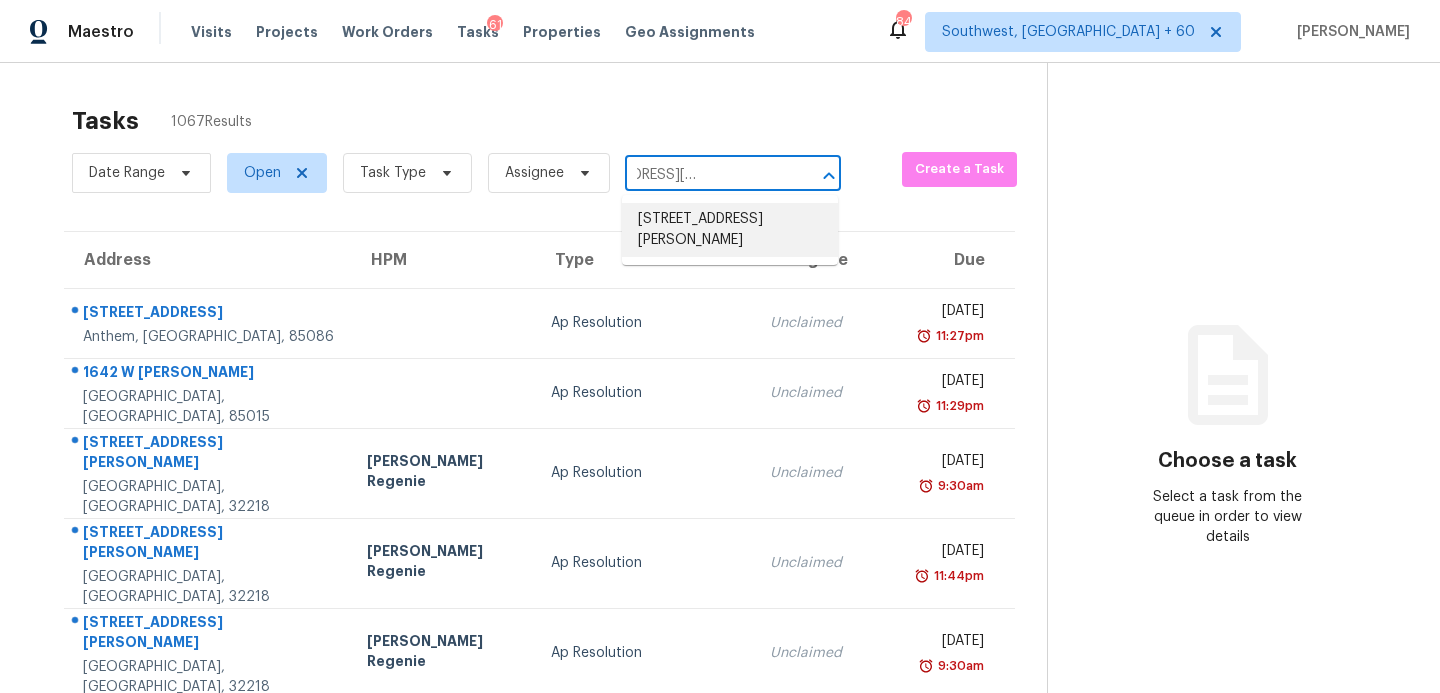click on "[STREET_ADDRESS][PERSON_NAME]" at bounding box center (730, 230) 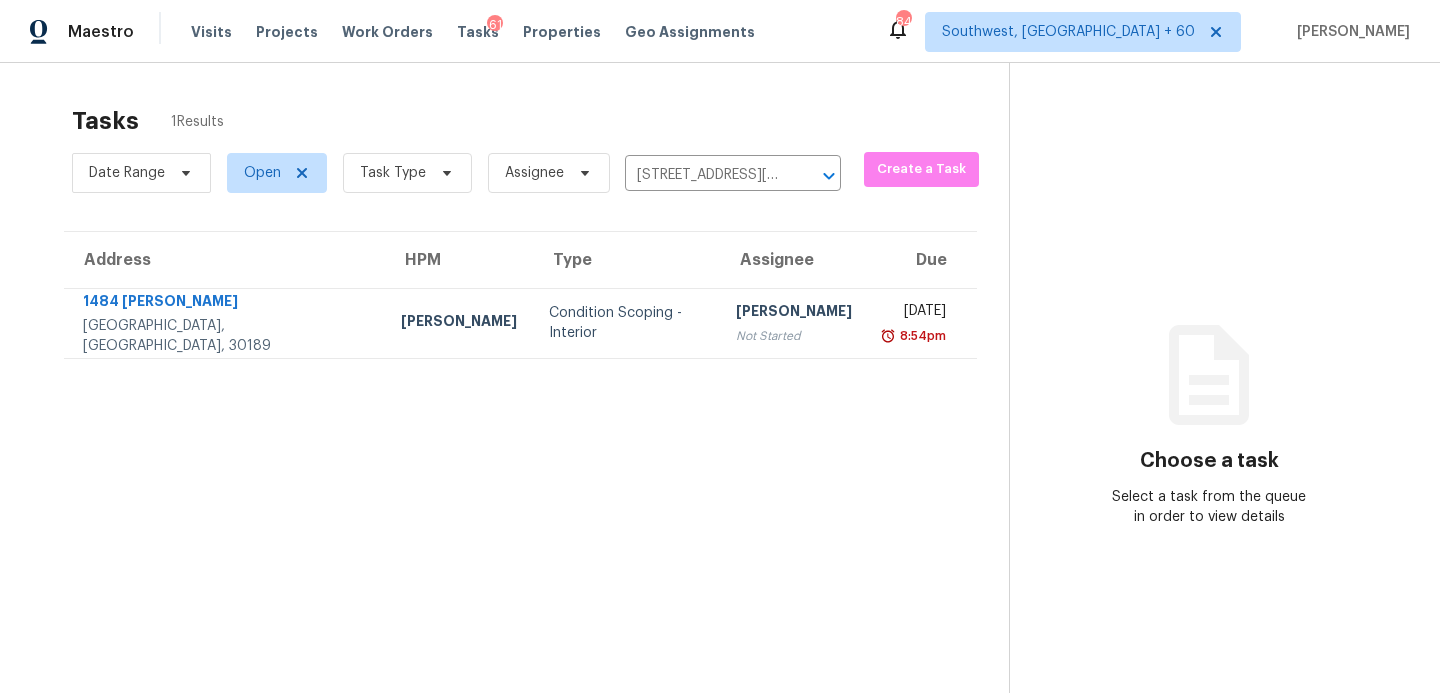 click on "Condition Scoping - Interior" at bounding box center [626, 323] 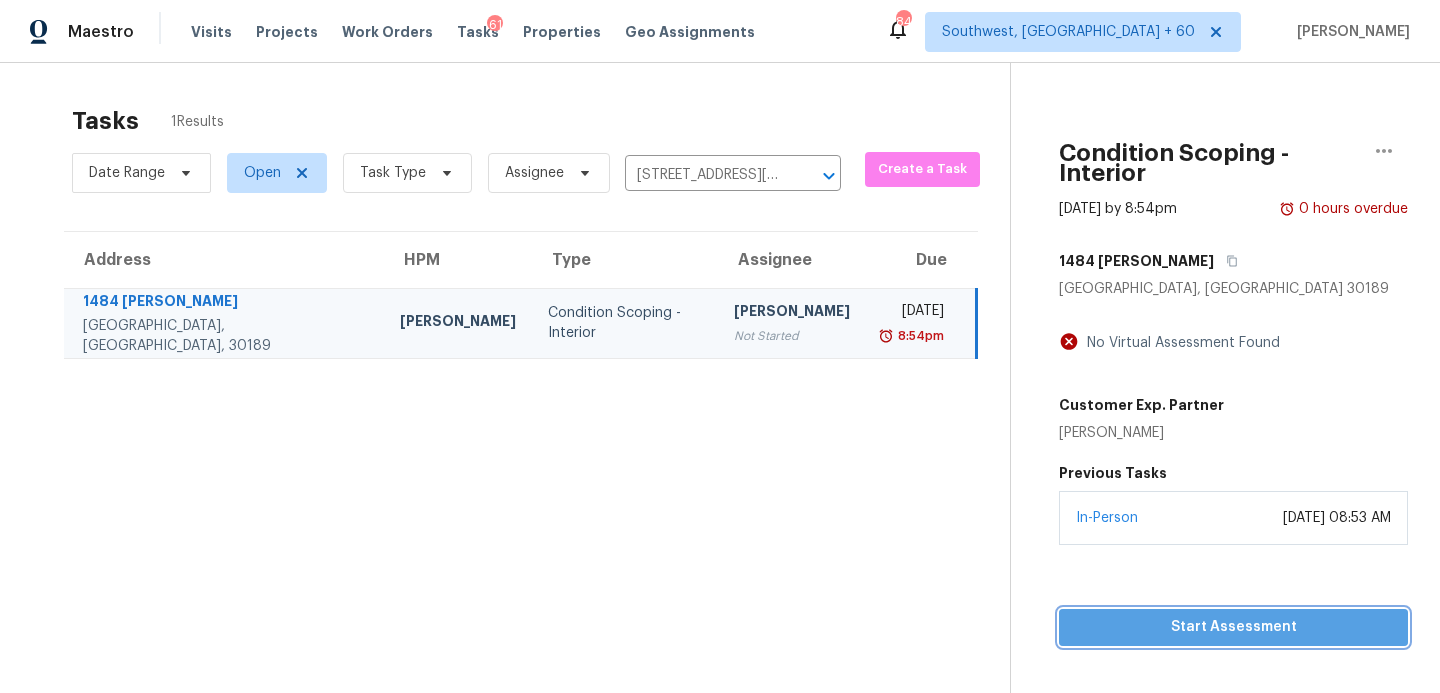 click on "Start Assessment" at bounding box center [1233, 627] 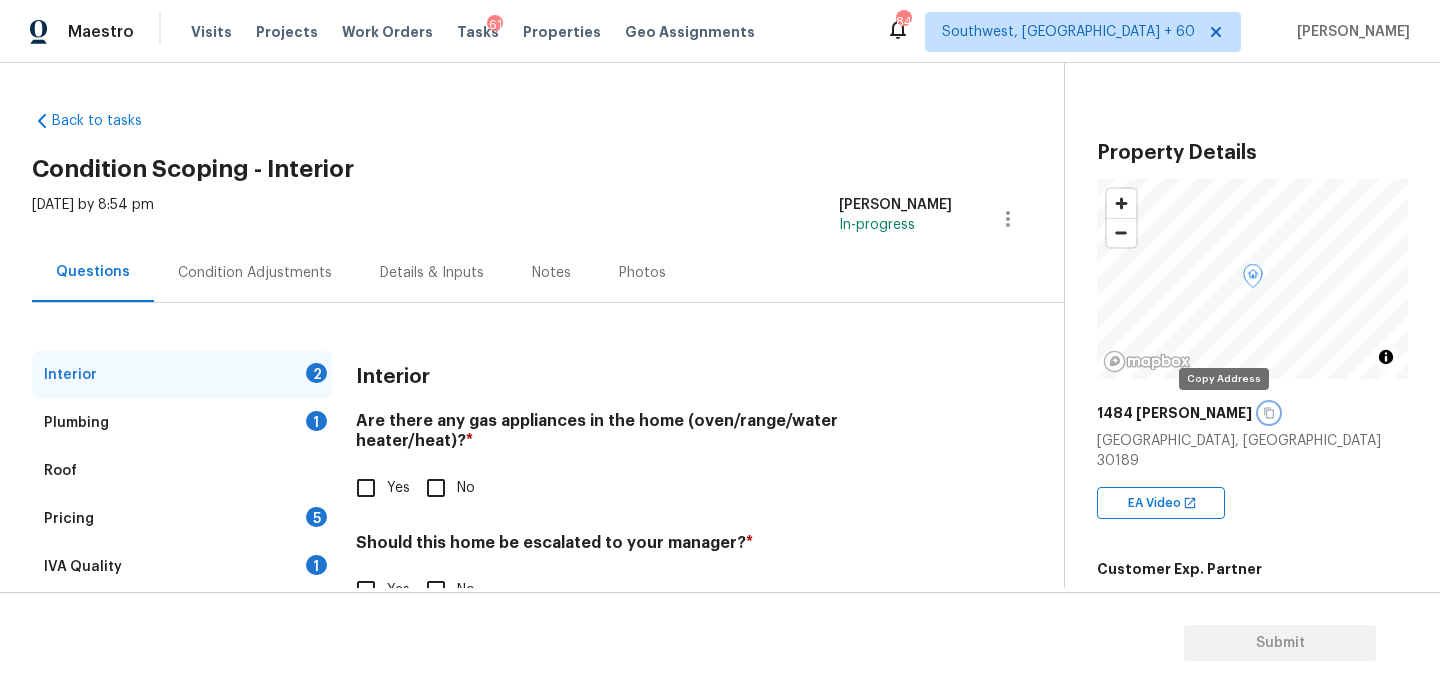 click 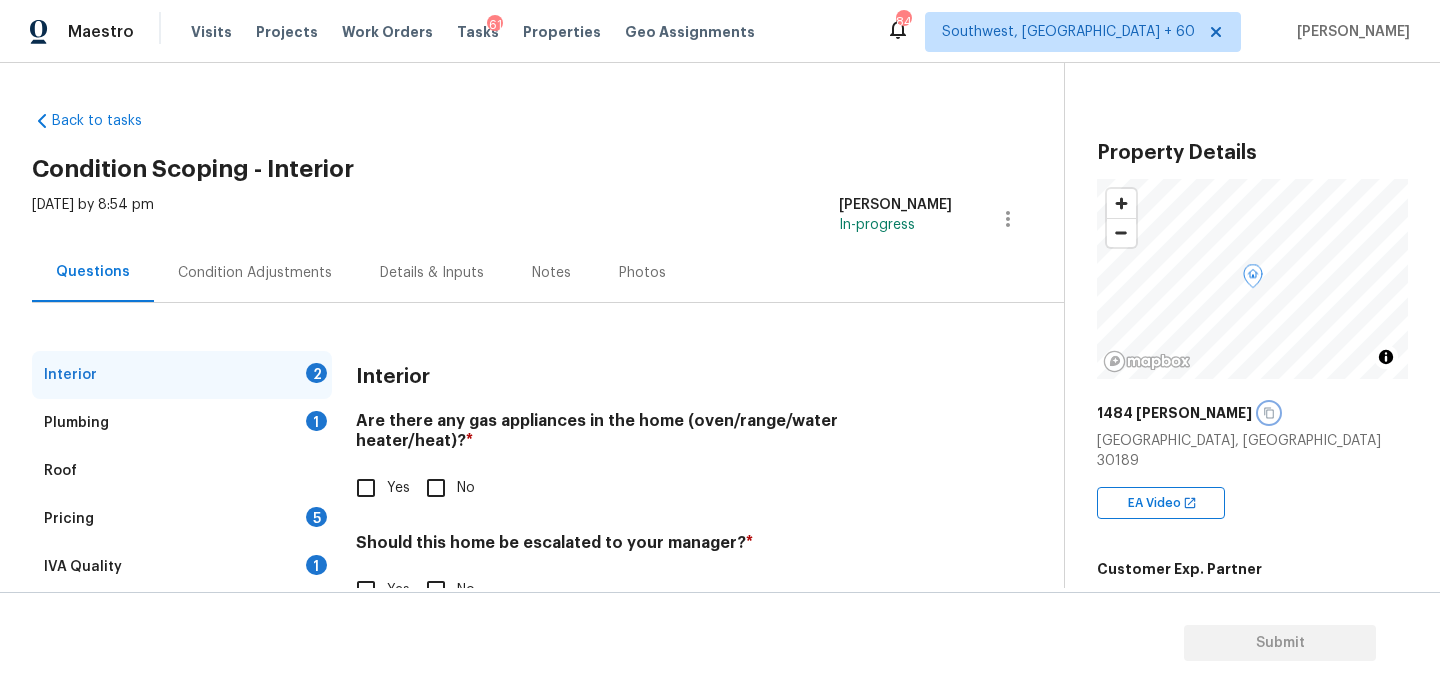 scroll, scrollTop: 57, scrollLeft: 0, axis: vertical 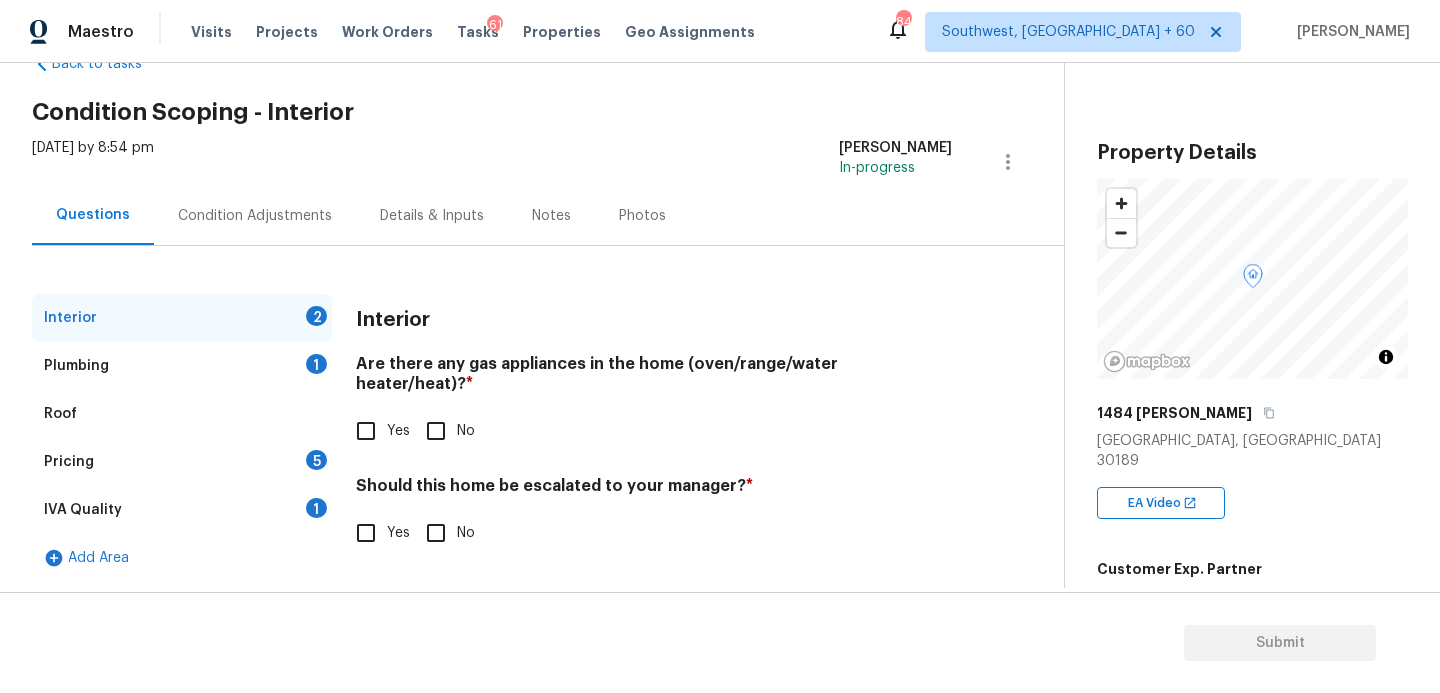 click on "Condition Adjustments" at bounding box center [255, 216] 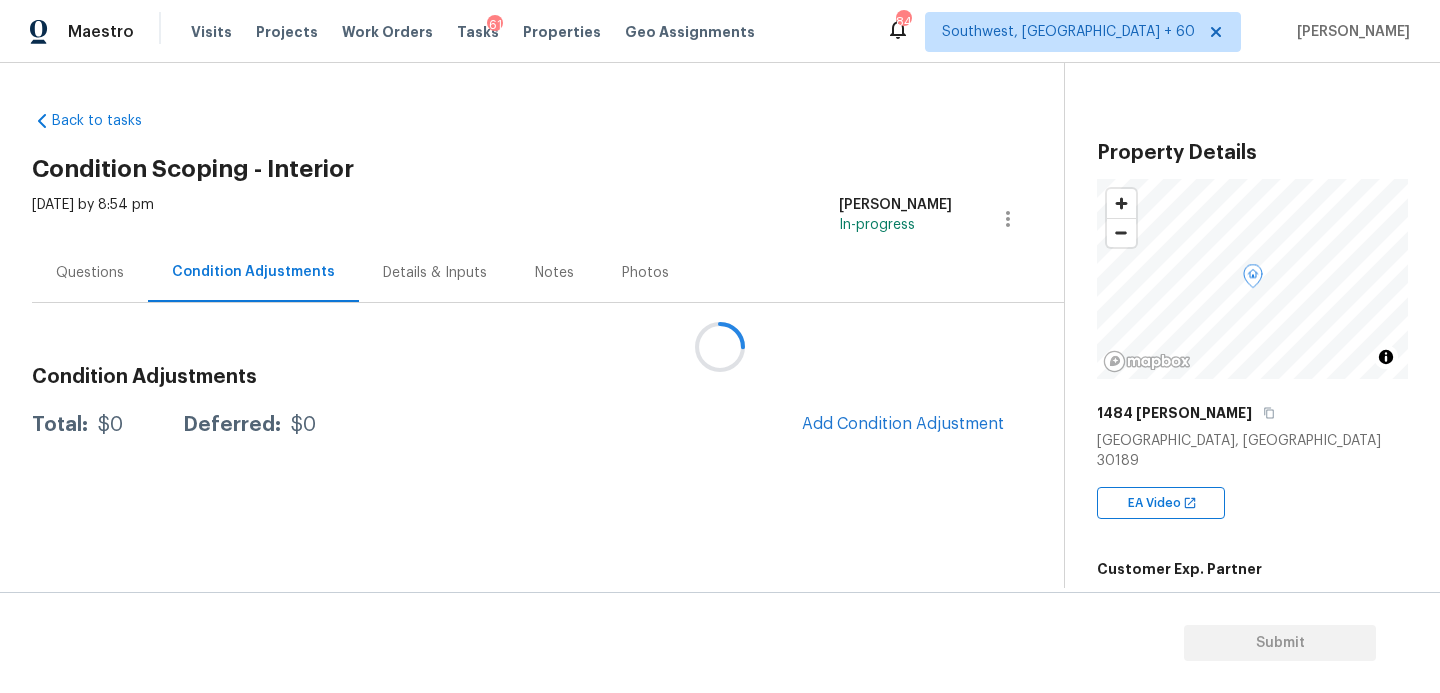scroll, scrollTop: 0, scrollLeft: 0, axis: both 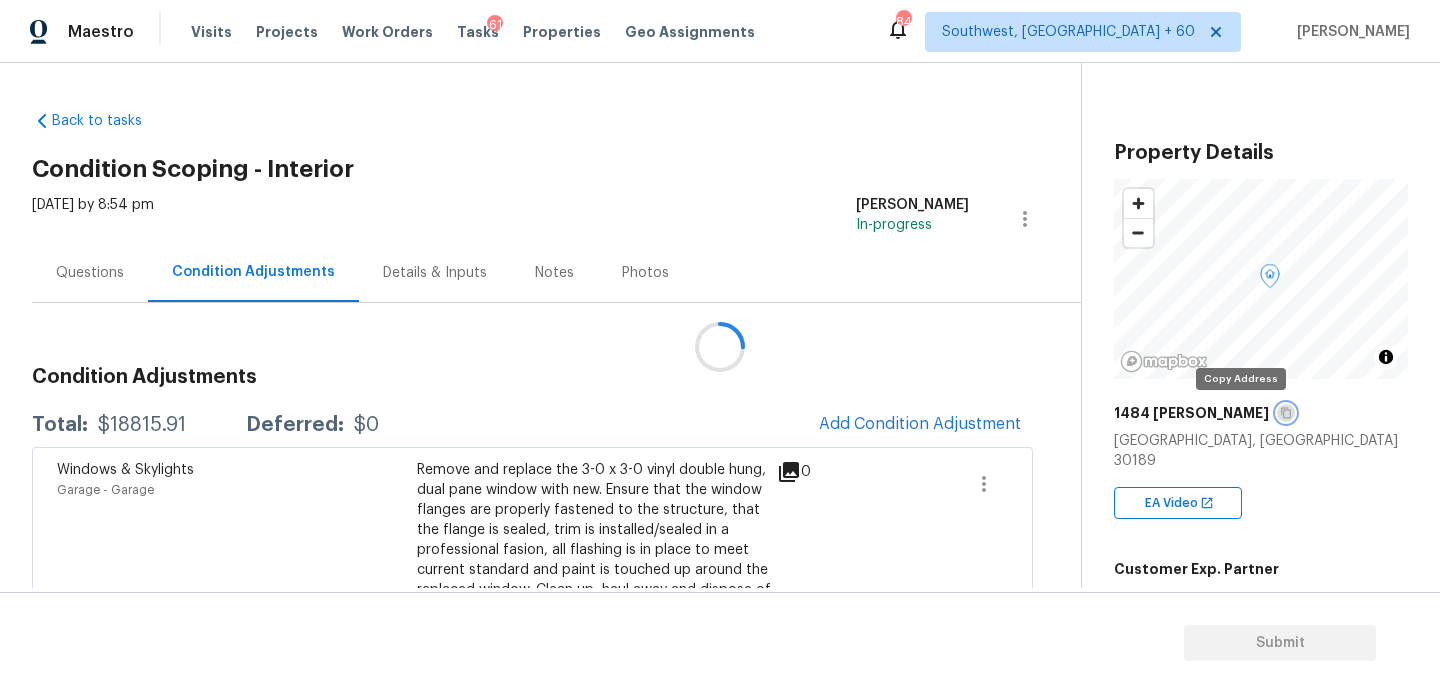 click 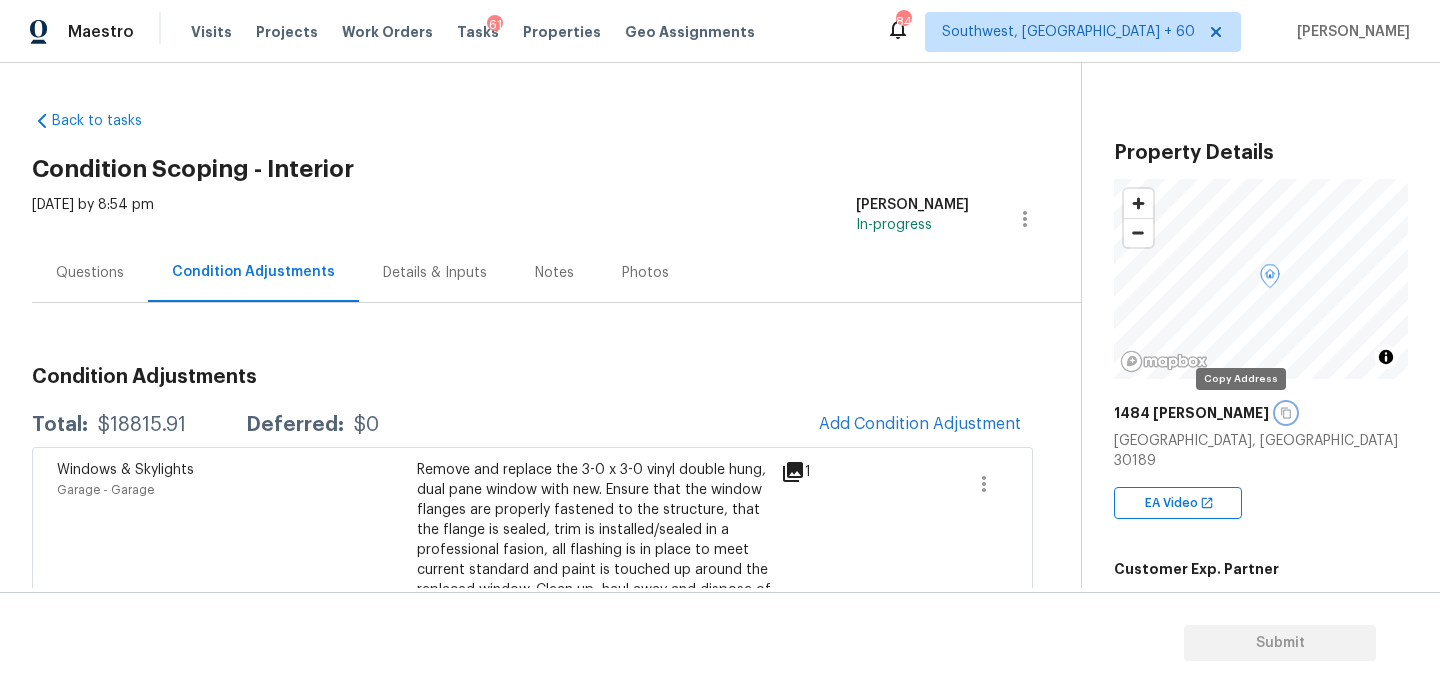click at bounding box center (1286, 413) 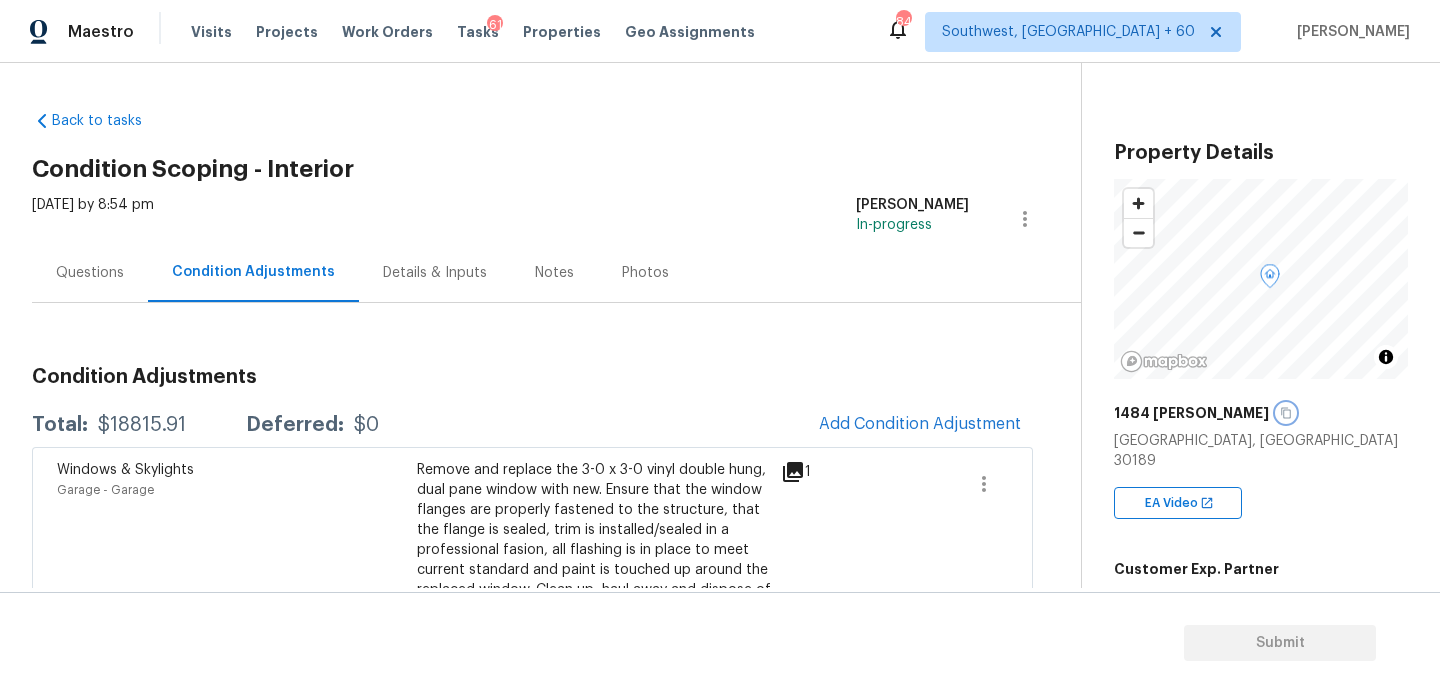 scroll, scrollTop: 147, scrollLeft: 0, axis: vertical 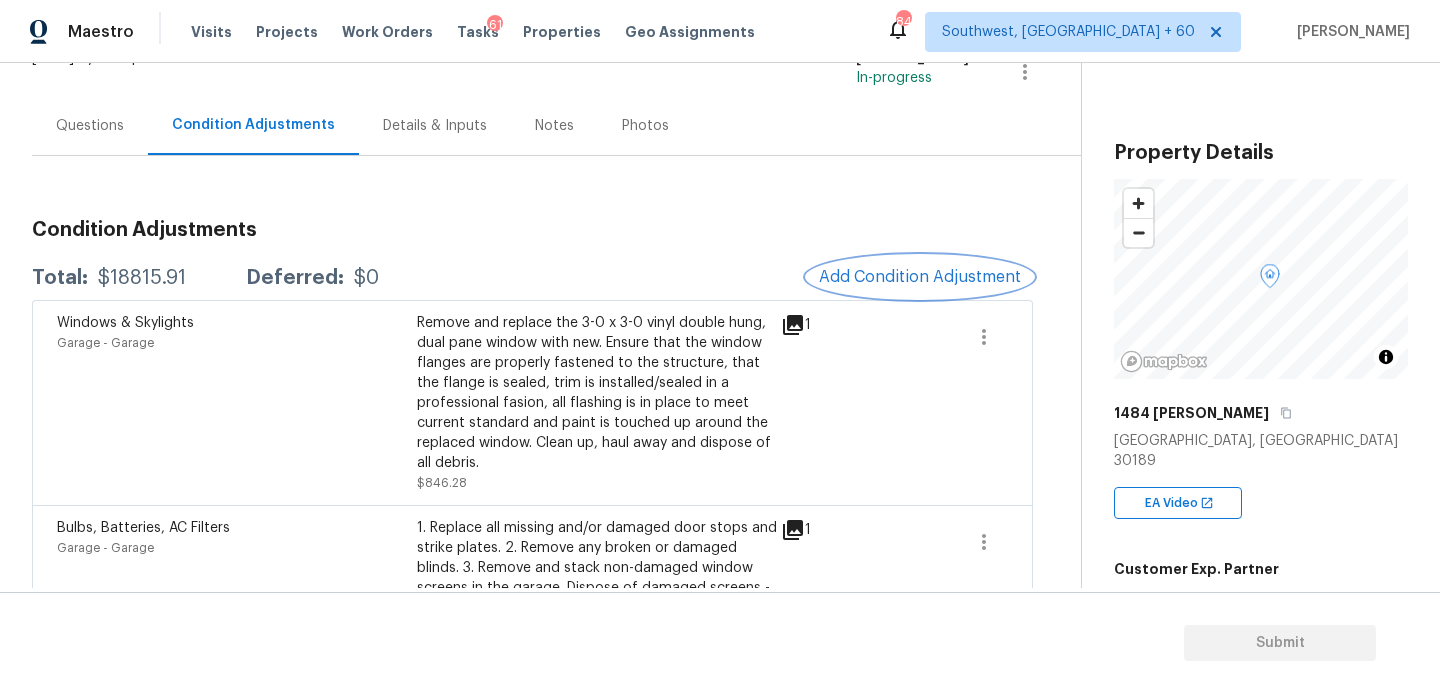 click on "Add Condition Adjustment" at bounding box center [920, 277] 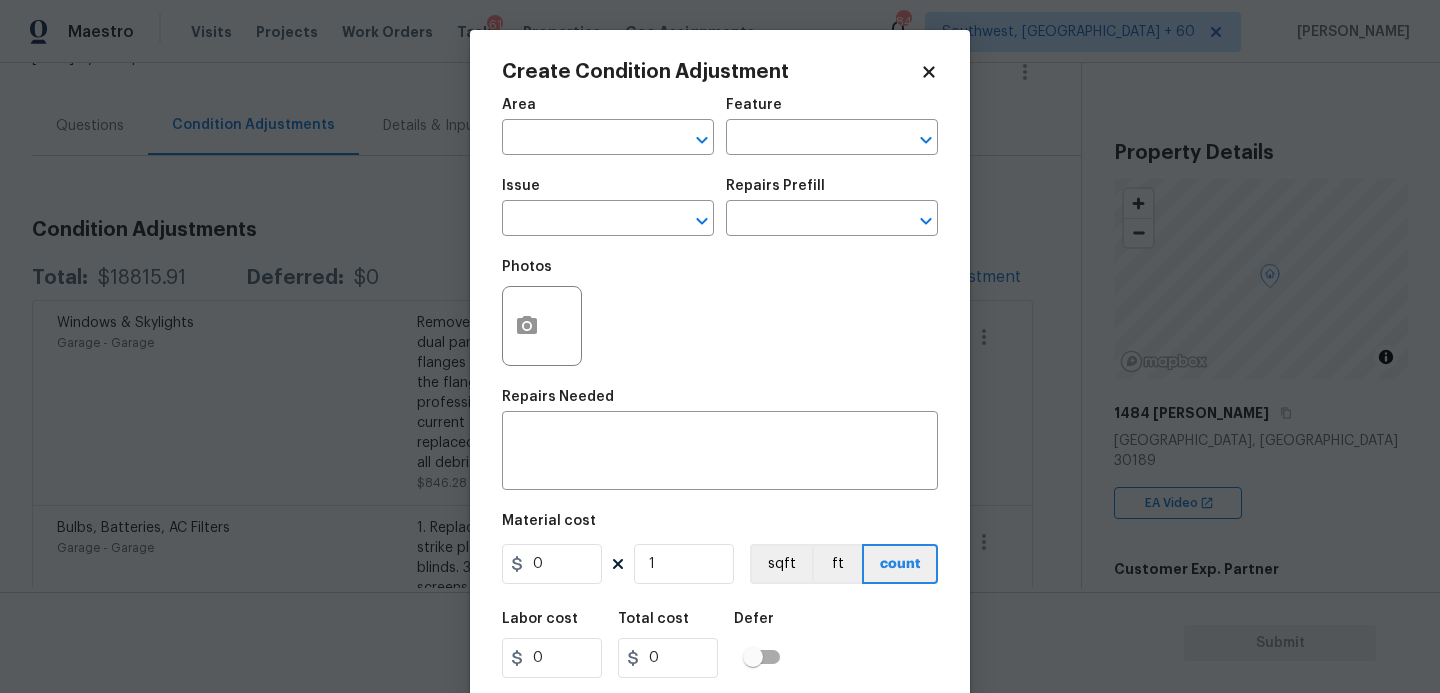 click on "Area ​" at bounding box center [608, 126] 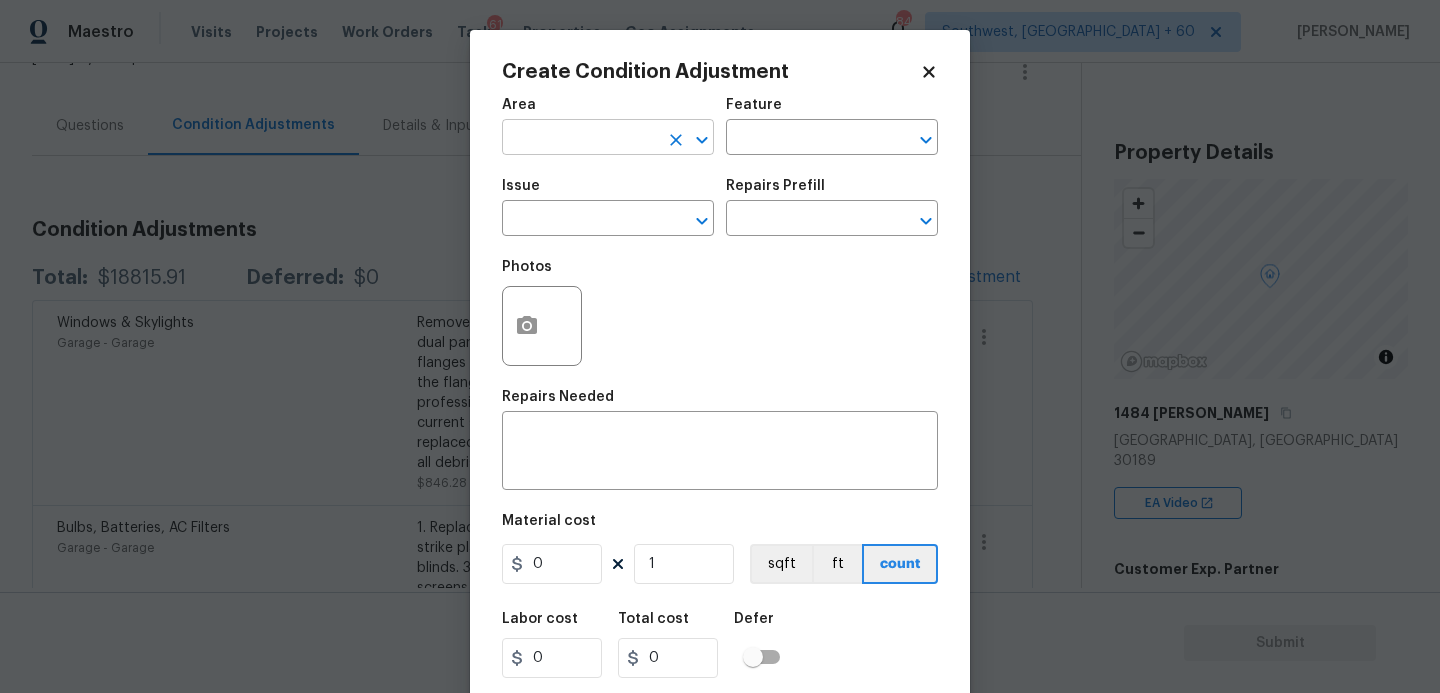 click at bounding box center (580, 139) 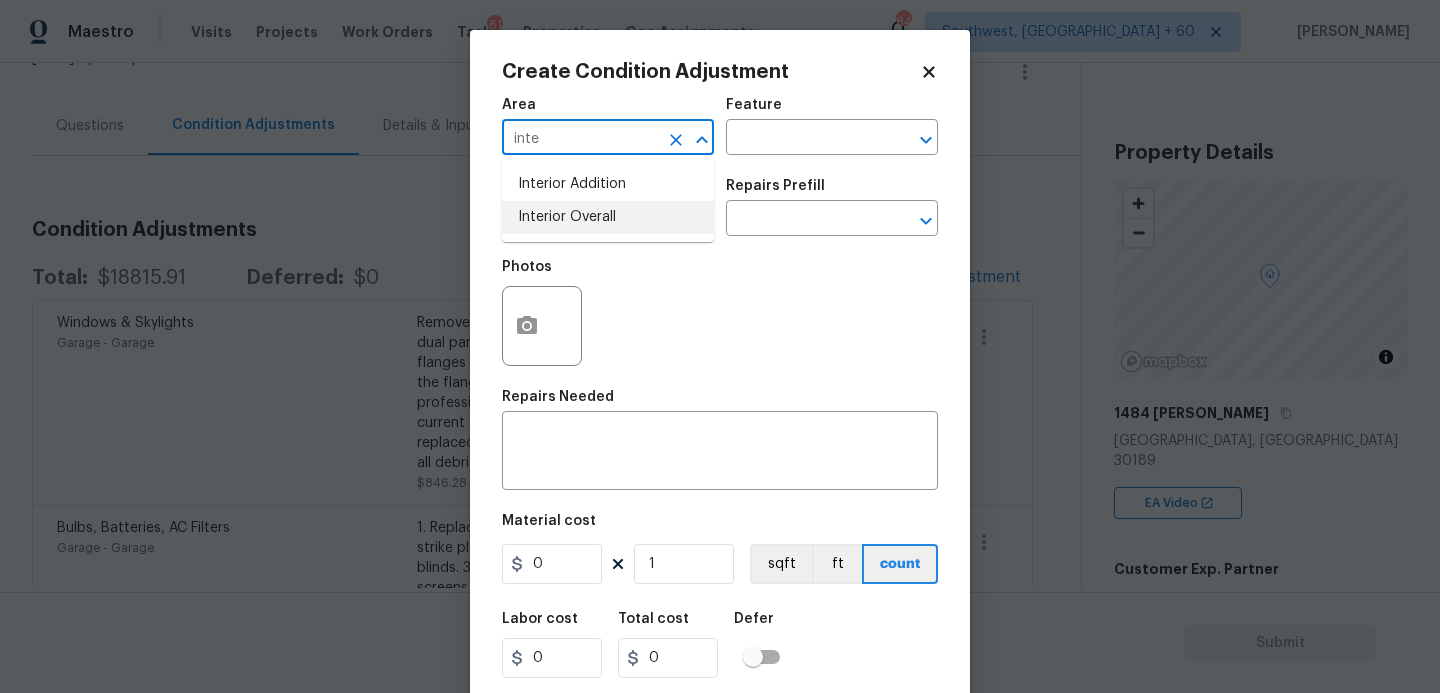 click on "Interior Overall" at bounding box center [608, 217] 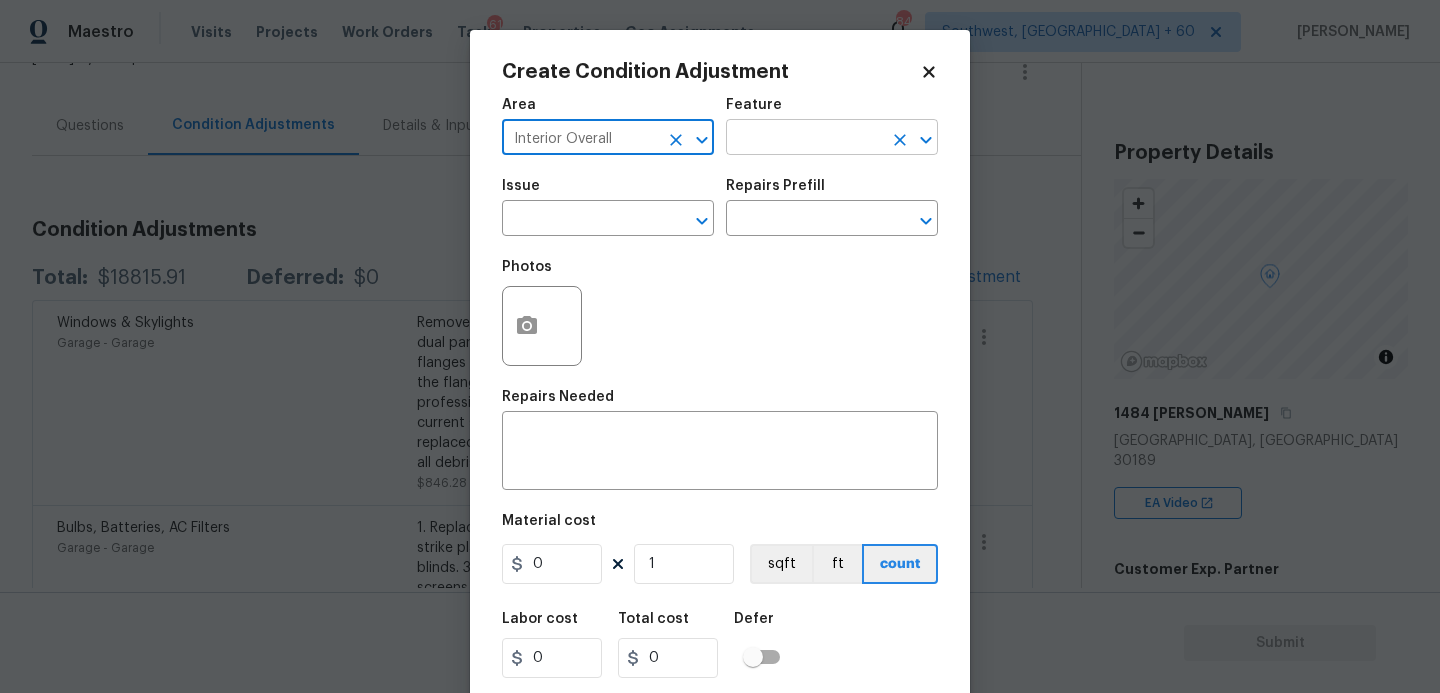 type on "Interior Overall" 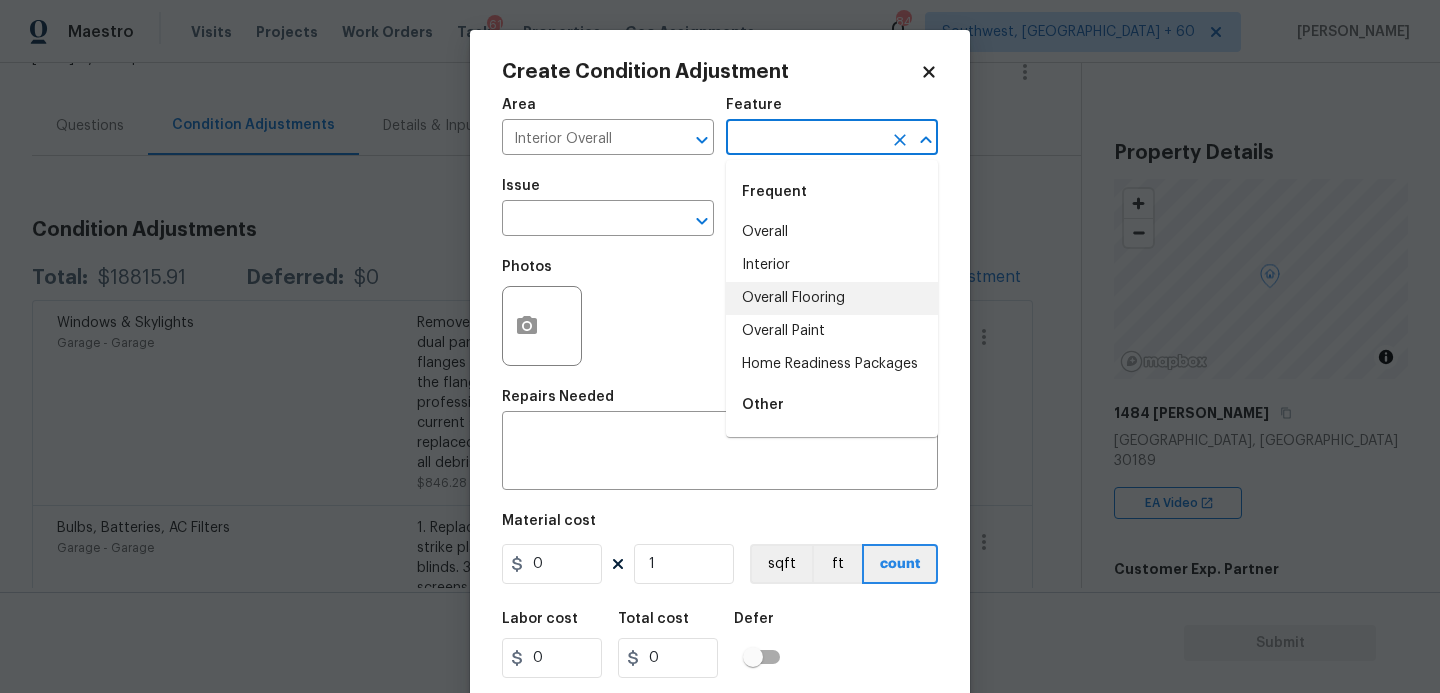 click on "Overall Flooring" at bounding box center [832, 298] 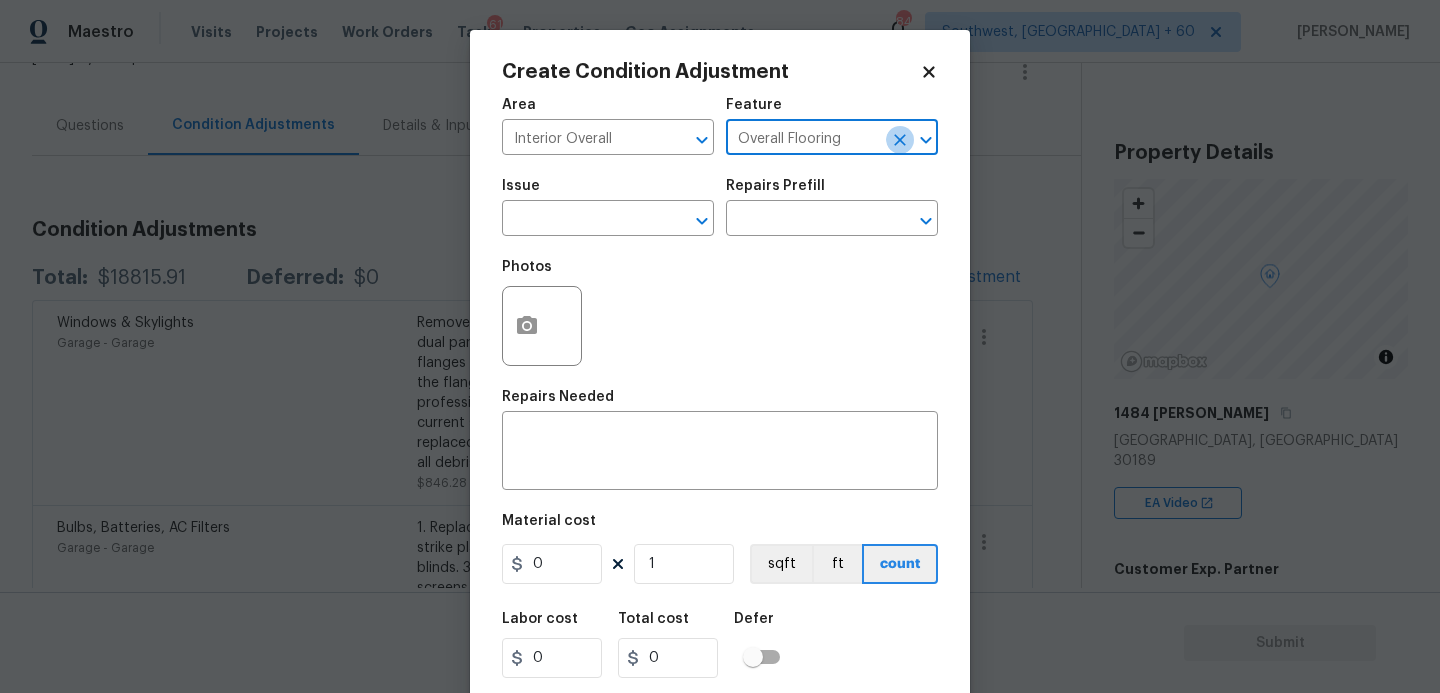 click 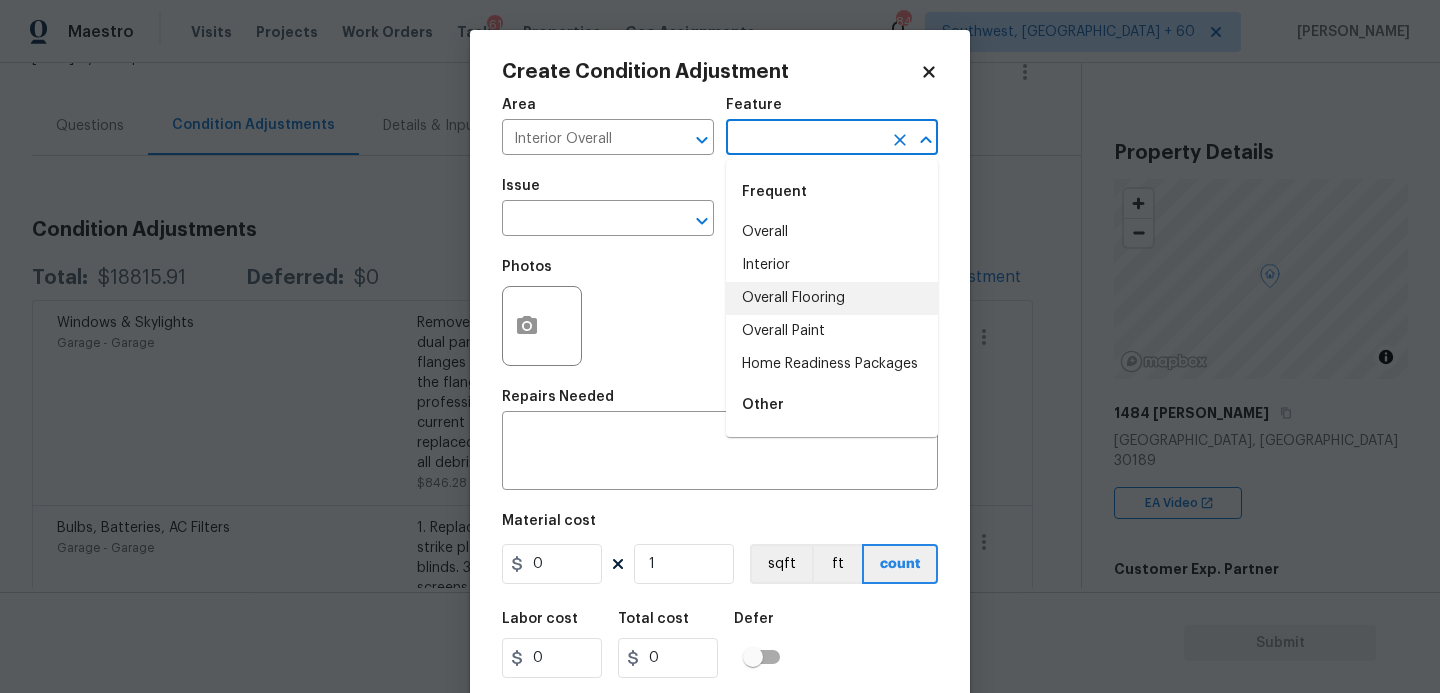 click at bounding box center (804, 139) 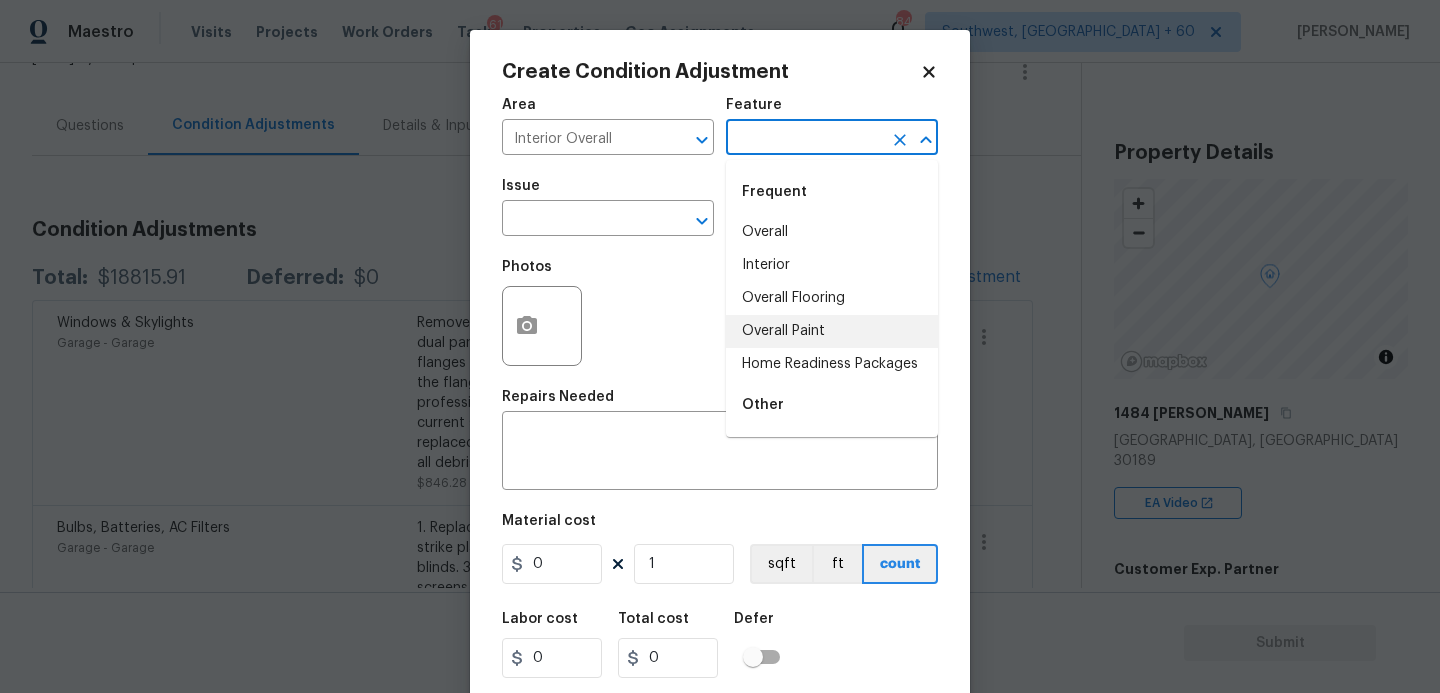 click on "Overall Paint" at bounding box center [832, 331] 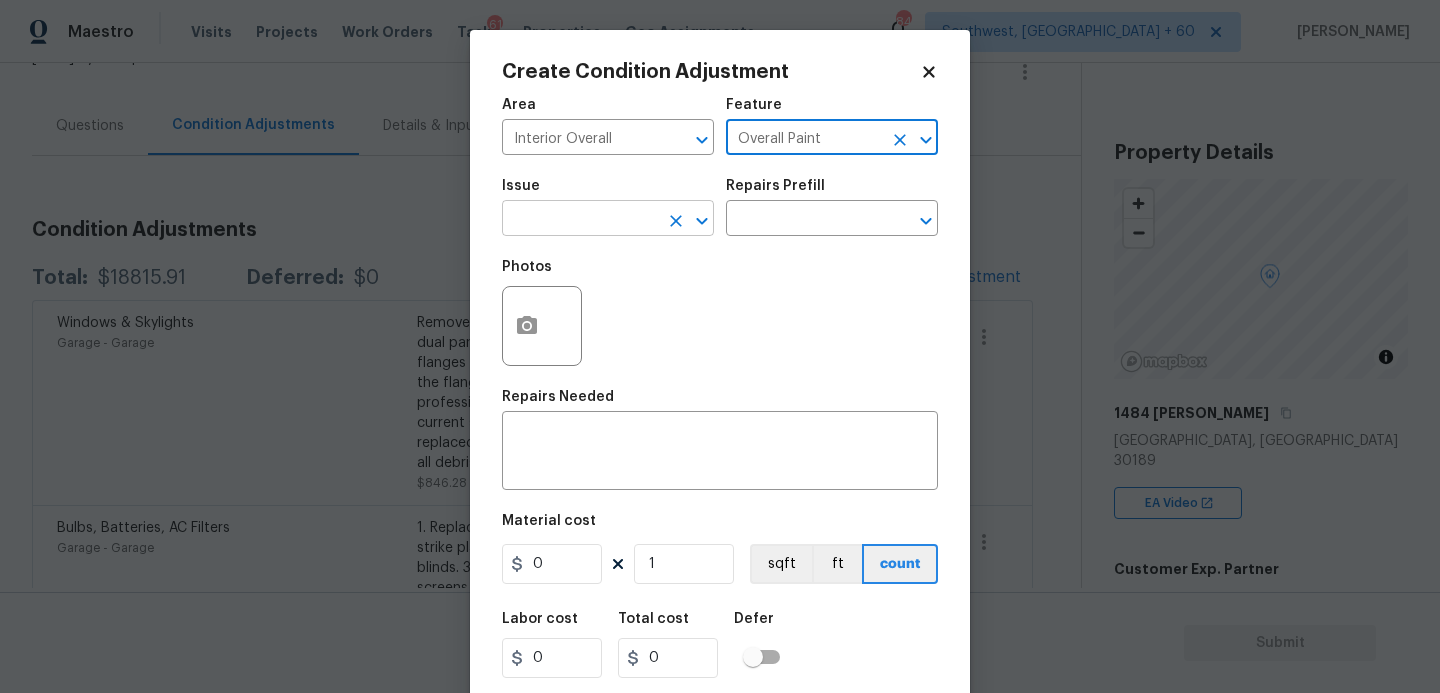 click at bounding box center [580, 220] 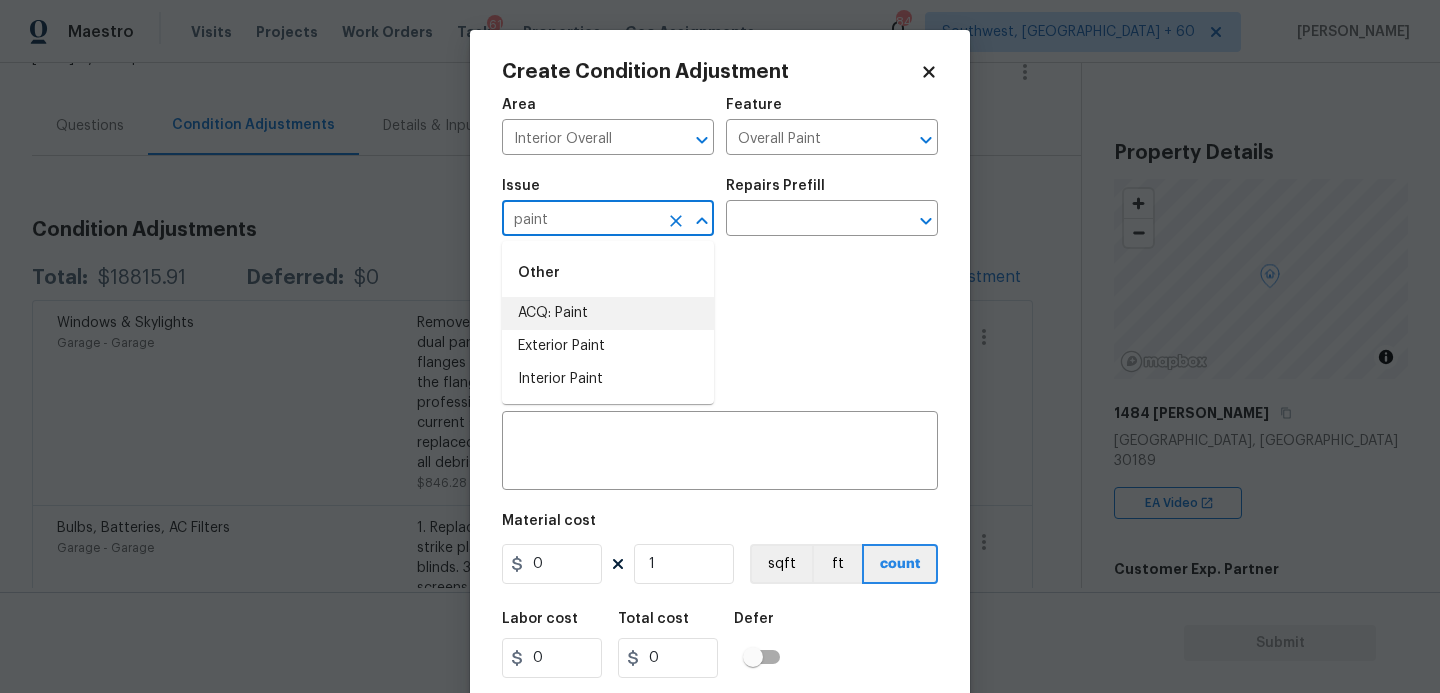 click on "ACQ: Paint" at bounding box center [608, 313] 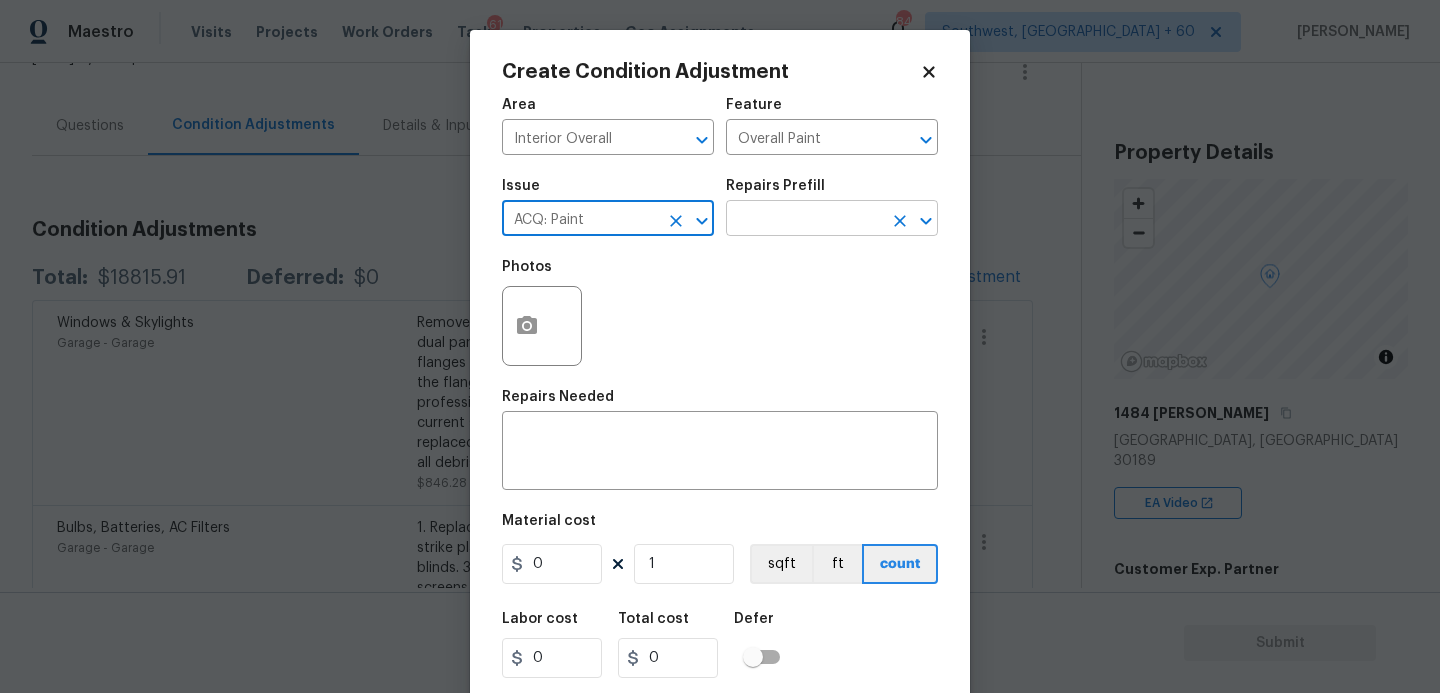 type on "ACQ: Paint" 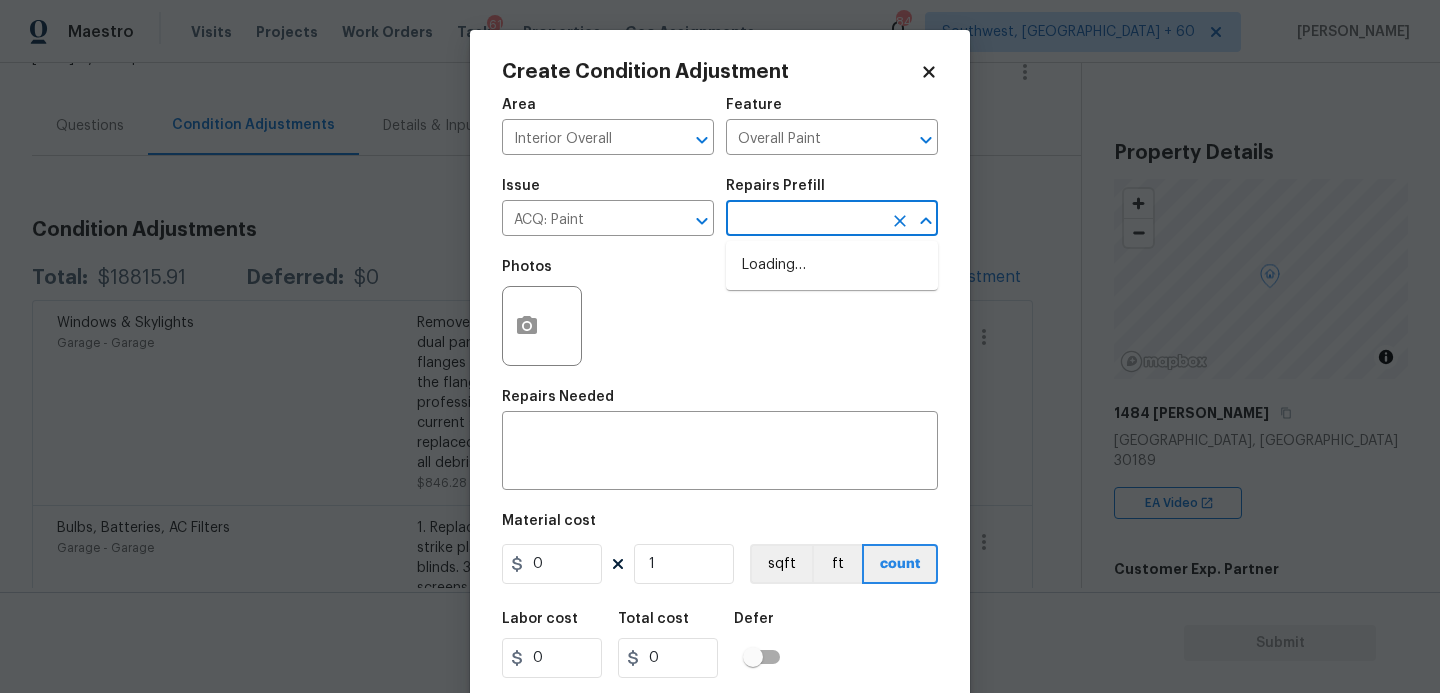 click at bounding box center (804, 220) 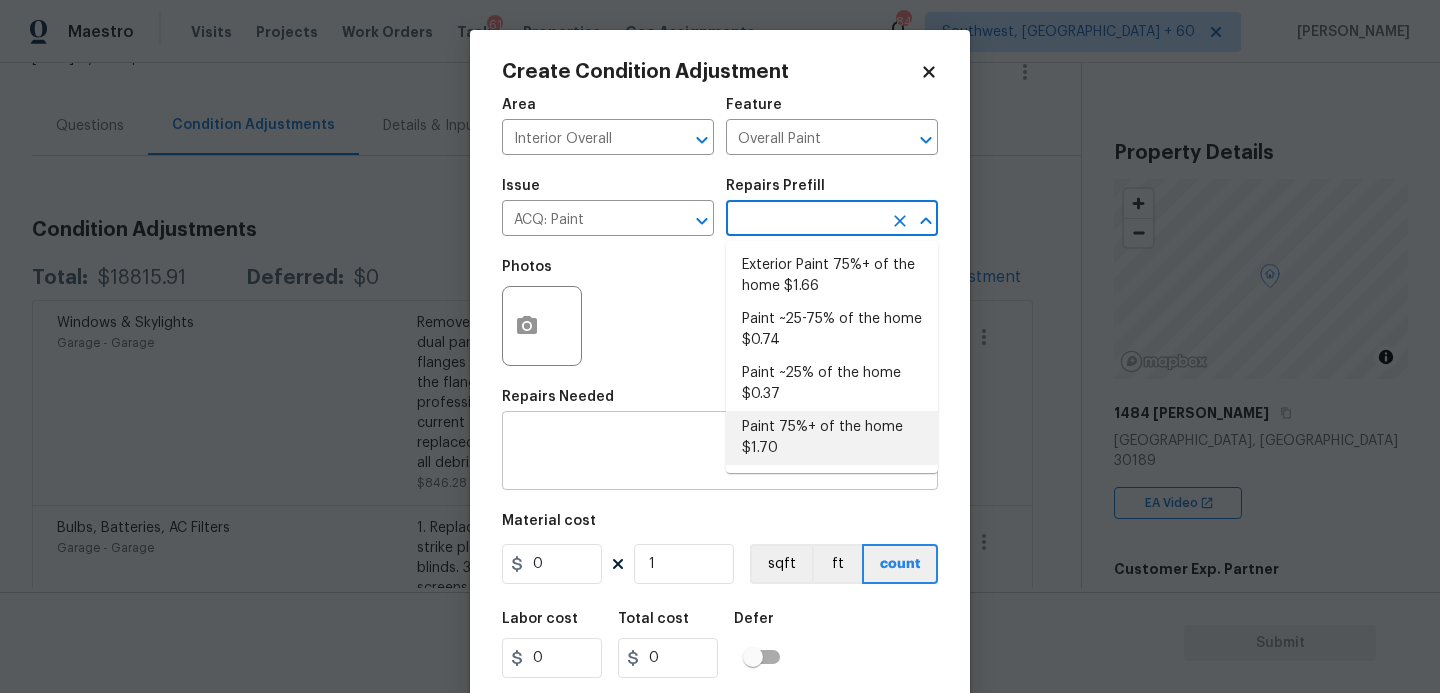 click on "Paint 75%+ of the home $1.70" at bounding box center [832, 438] 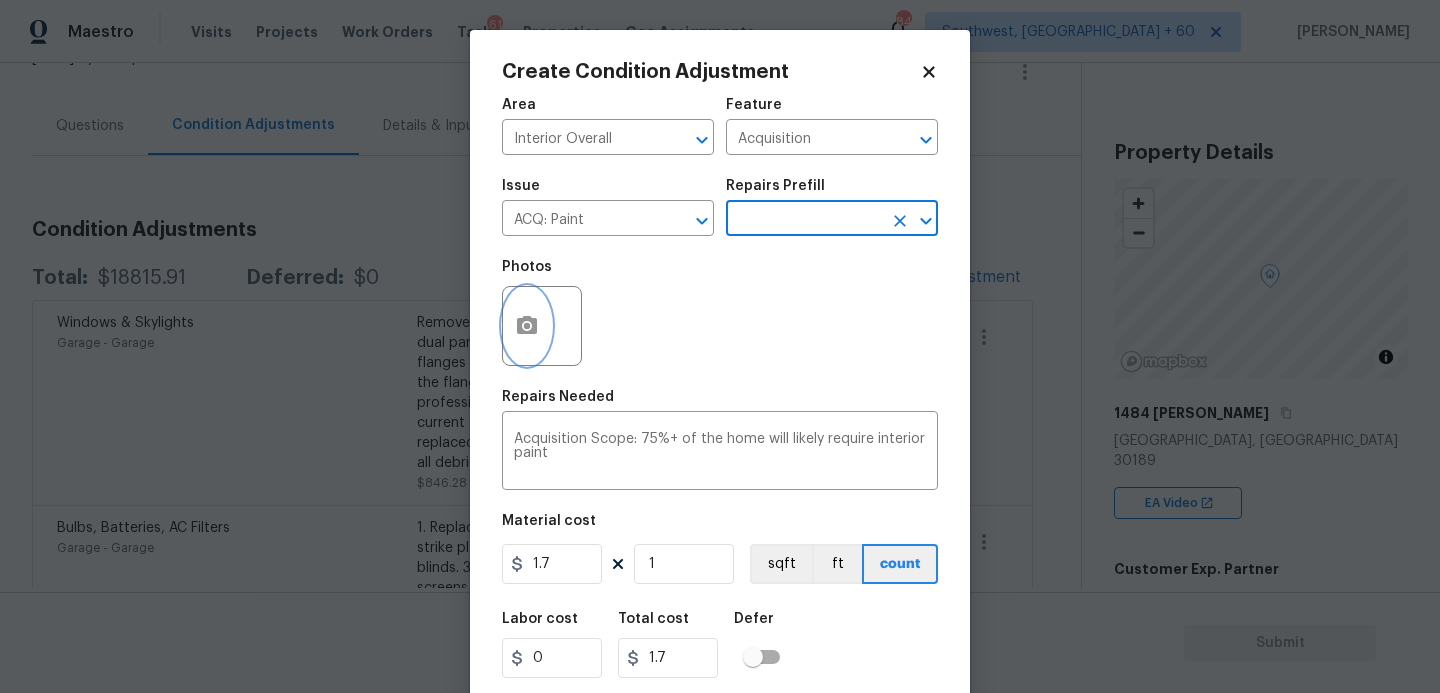 click at bounding box center [527, 326] 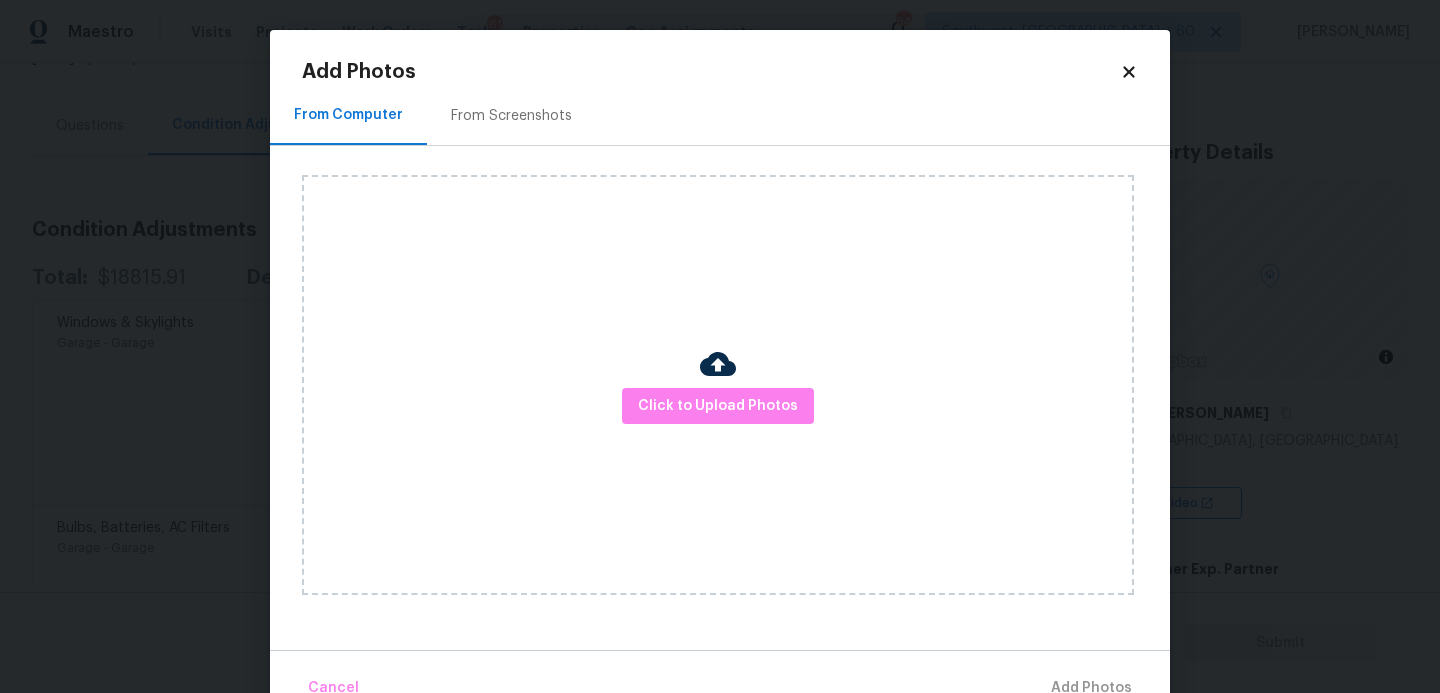 click on "Click to Upload Photos" at bounding box center [718, 385] 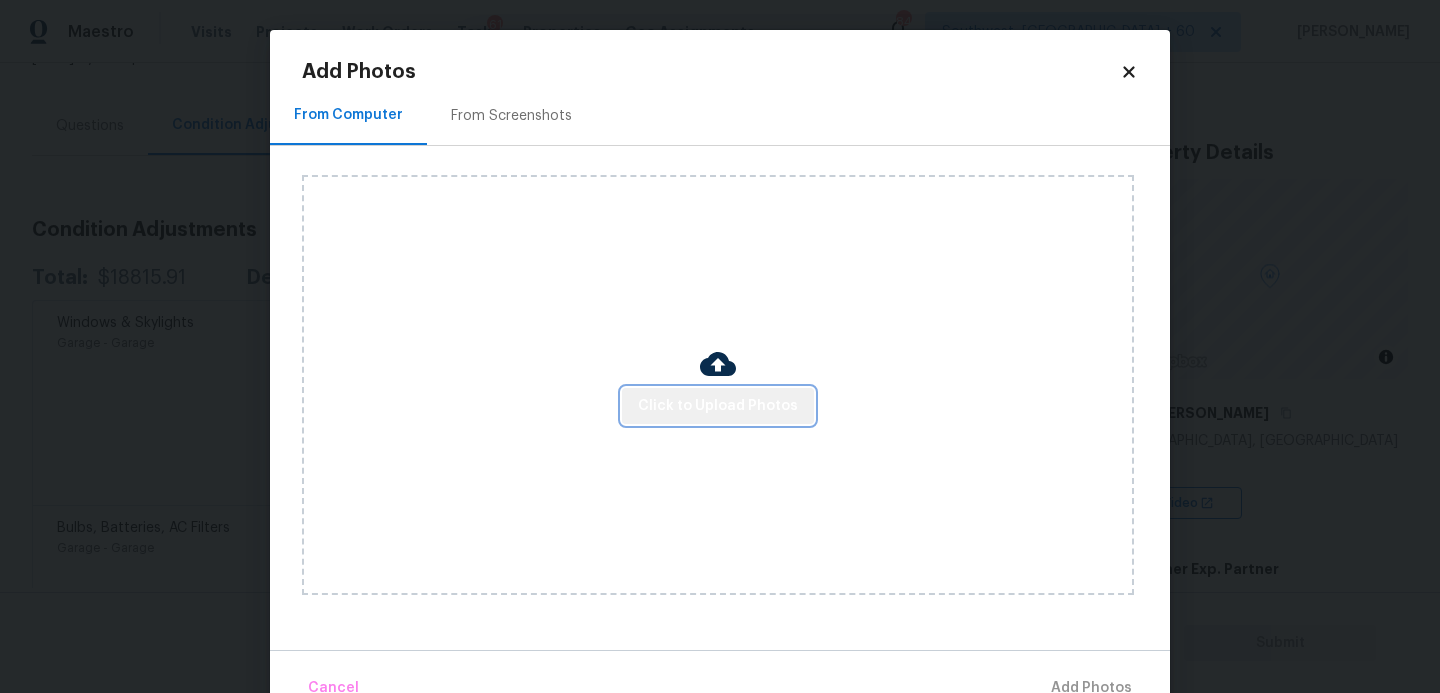 click on "Click to Upload Photos" at bounding box center (718, 406) 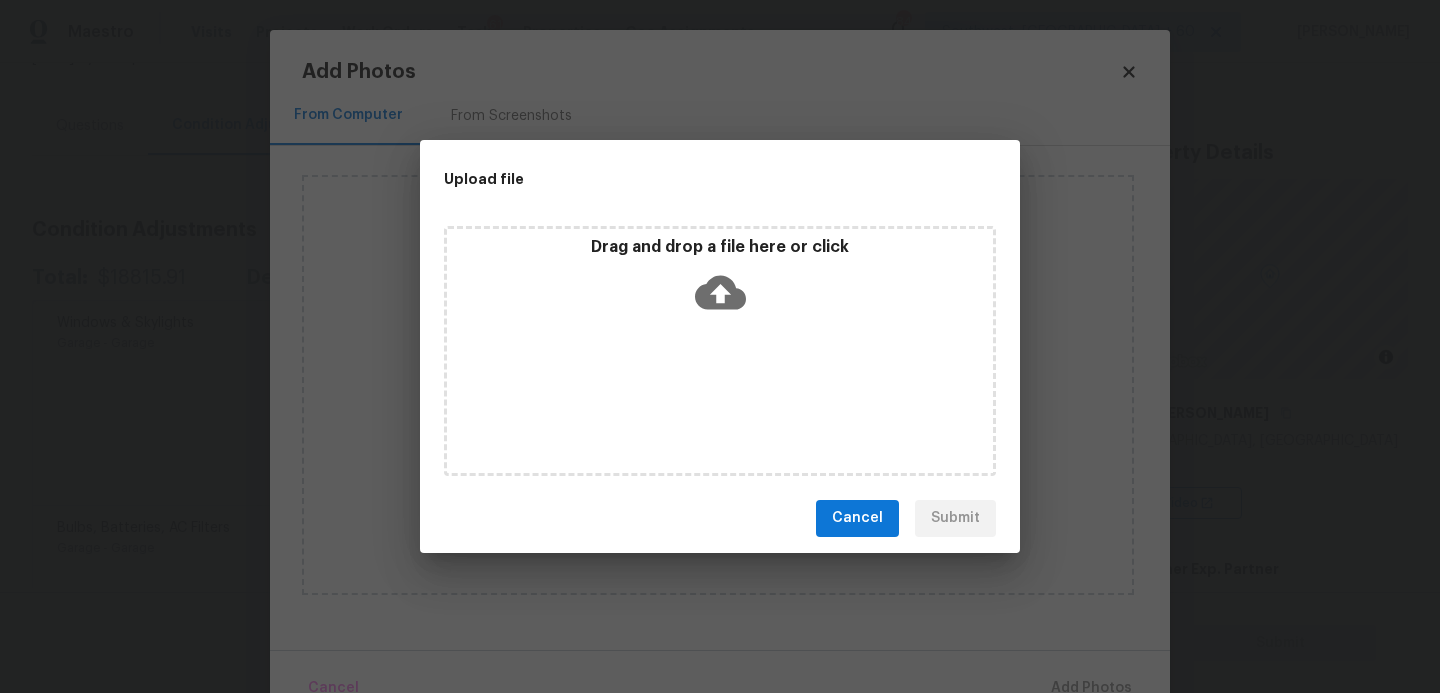 click on "Drag and drop a file here or click" at bounding box center (720, 351) 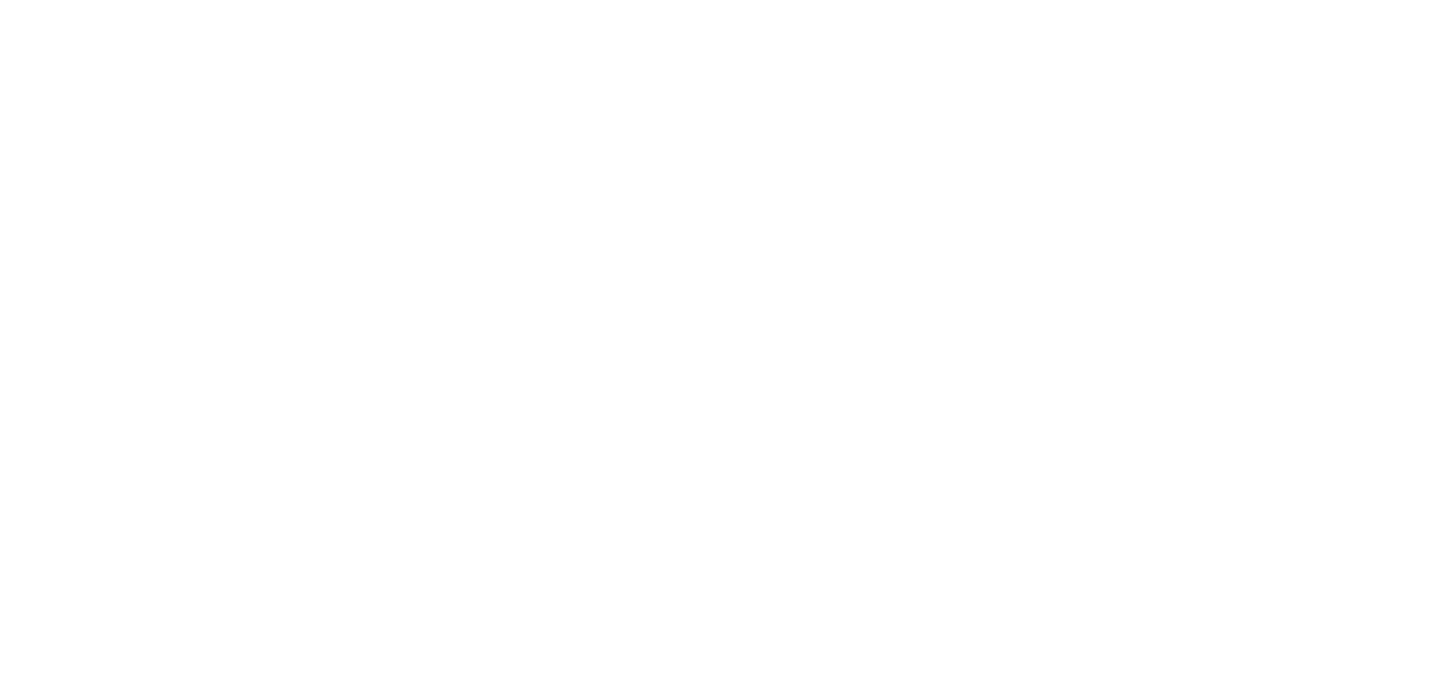 scroll, scrollTop: 0, scrollLeft: 0, axis: both 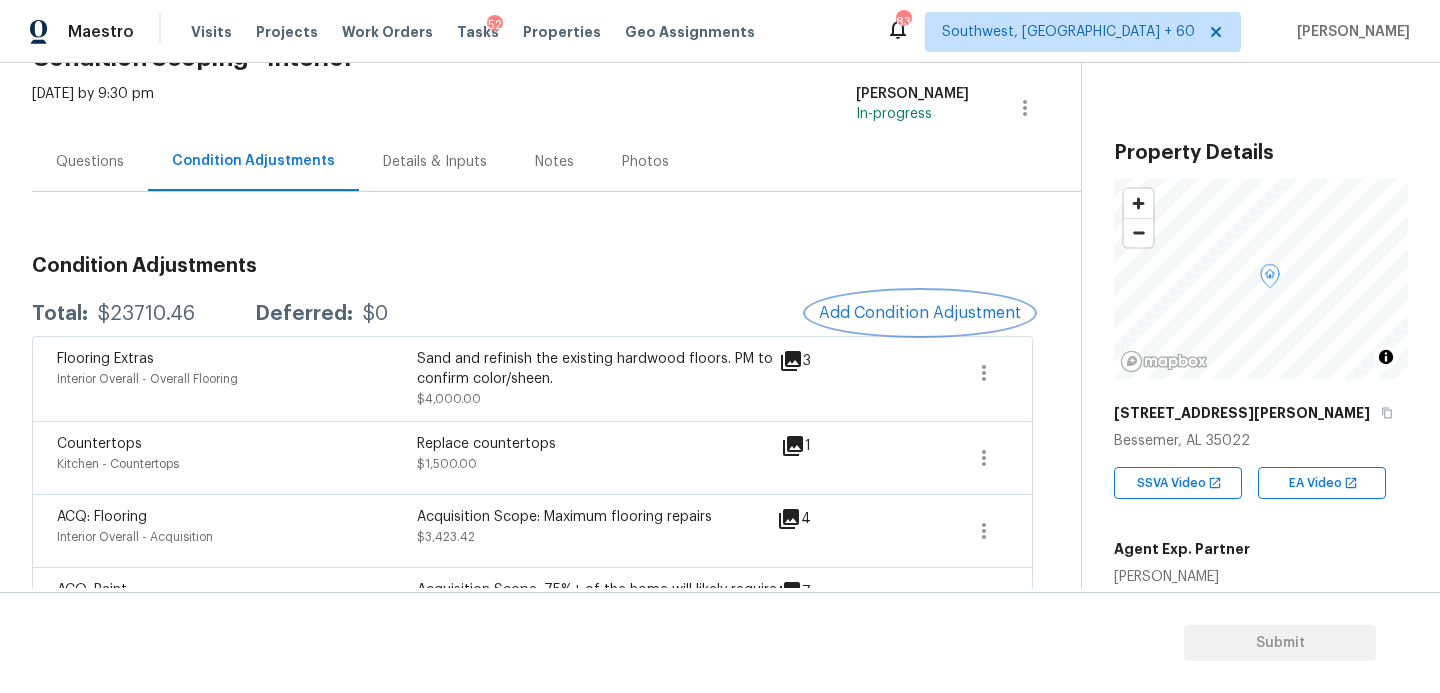 click on "Add Condition Adjustment" at bounding box center [920, 313] 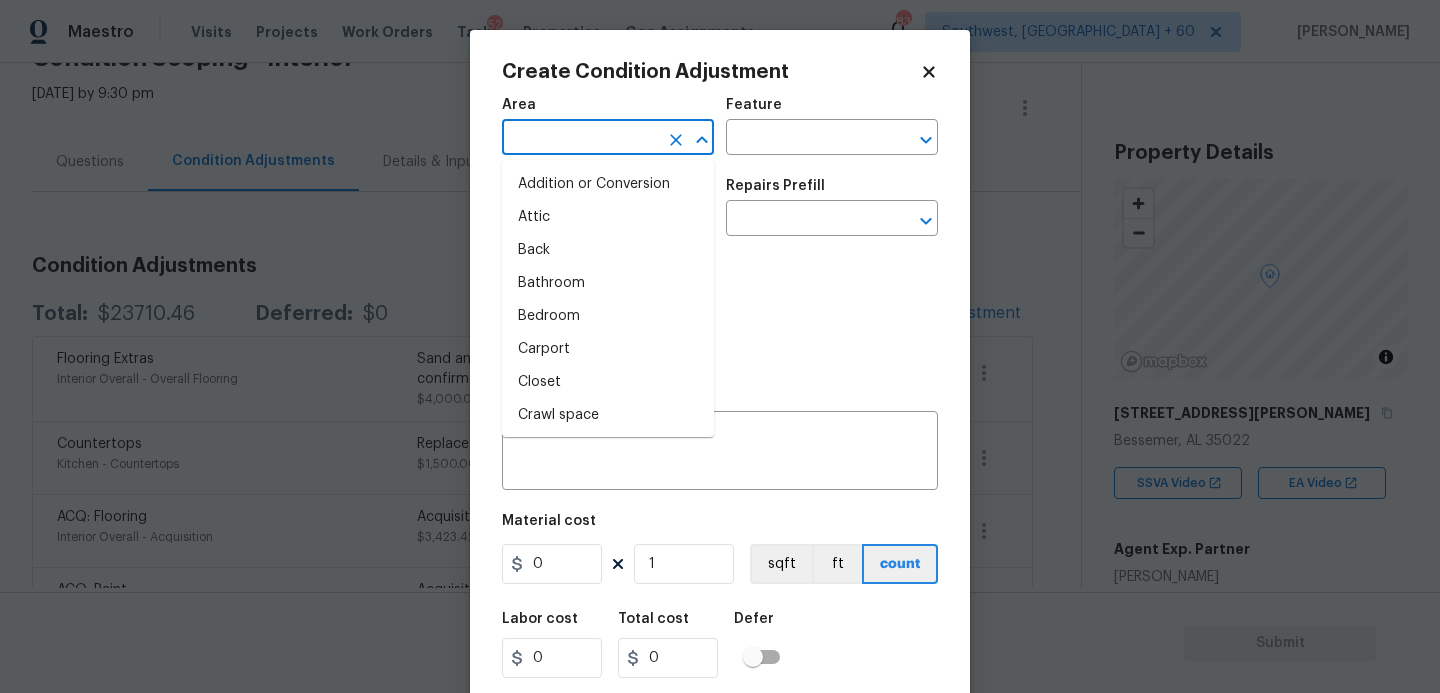 click at bounding box center (580, 139) 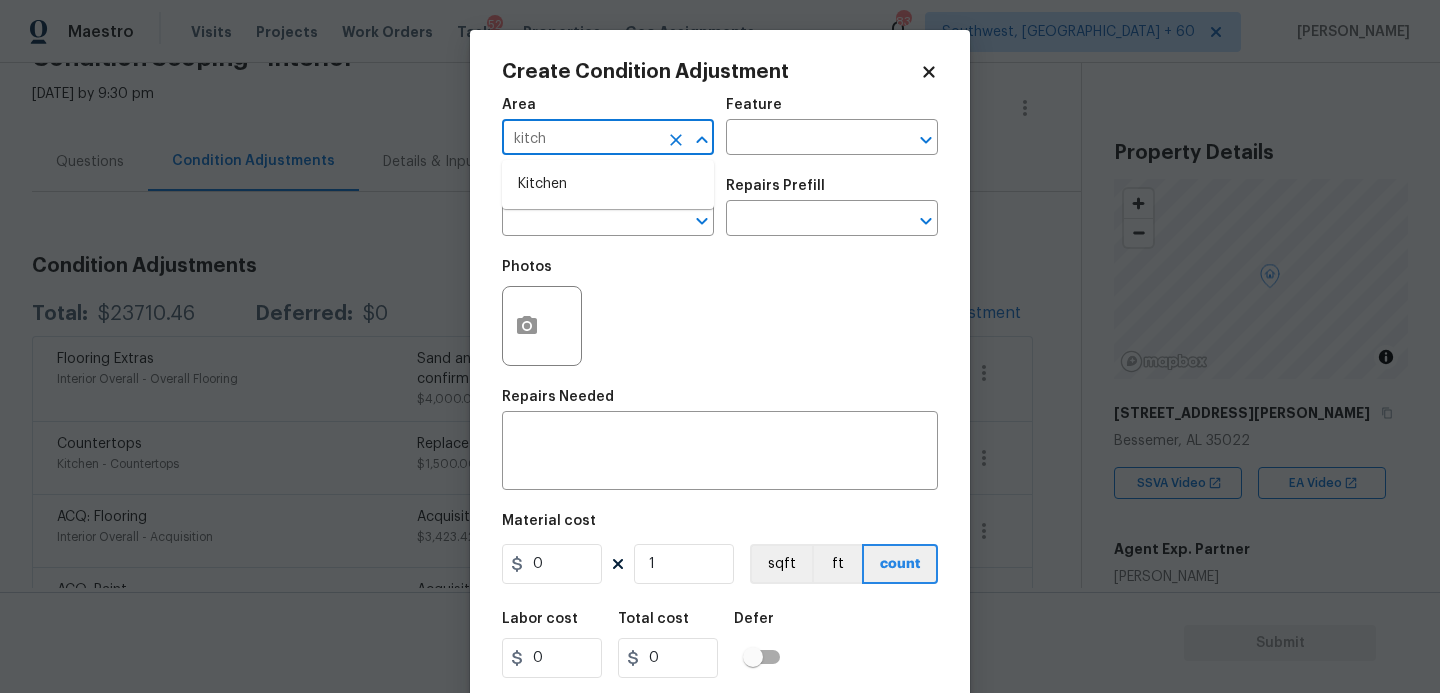 click on "Kitchen" at bounding box center (608, 184) 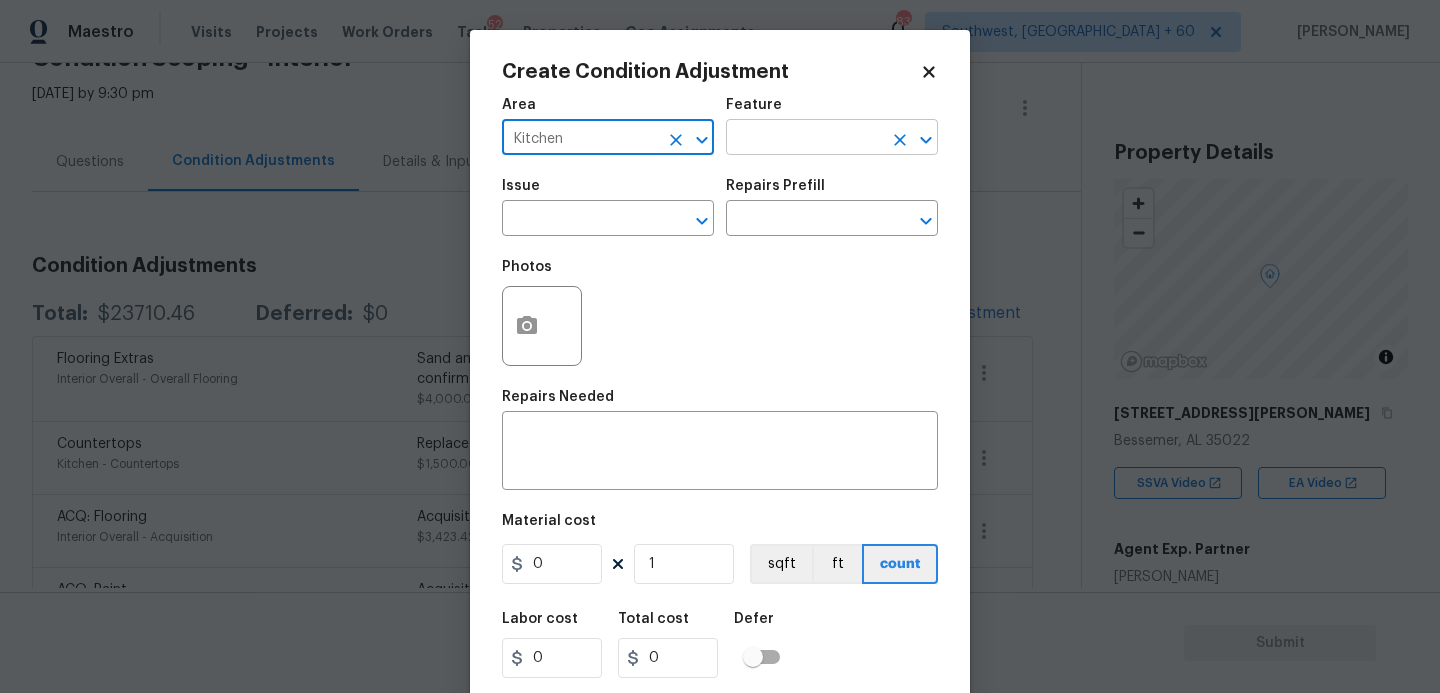 type on "Kitchen" 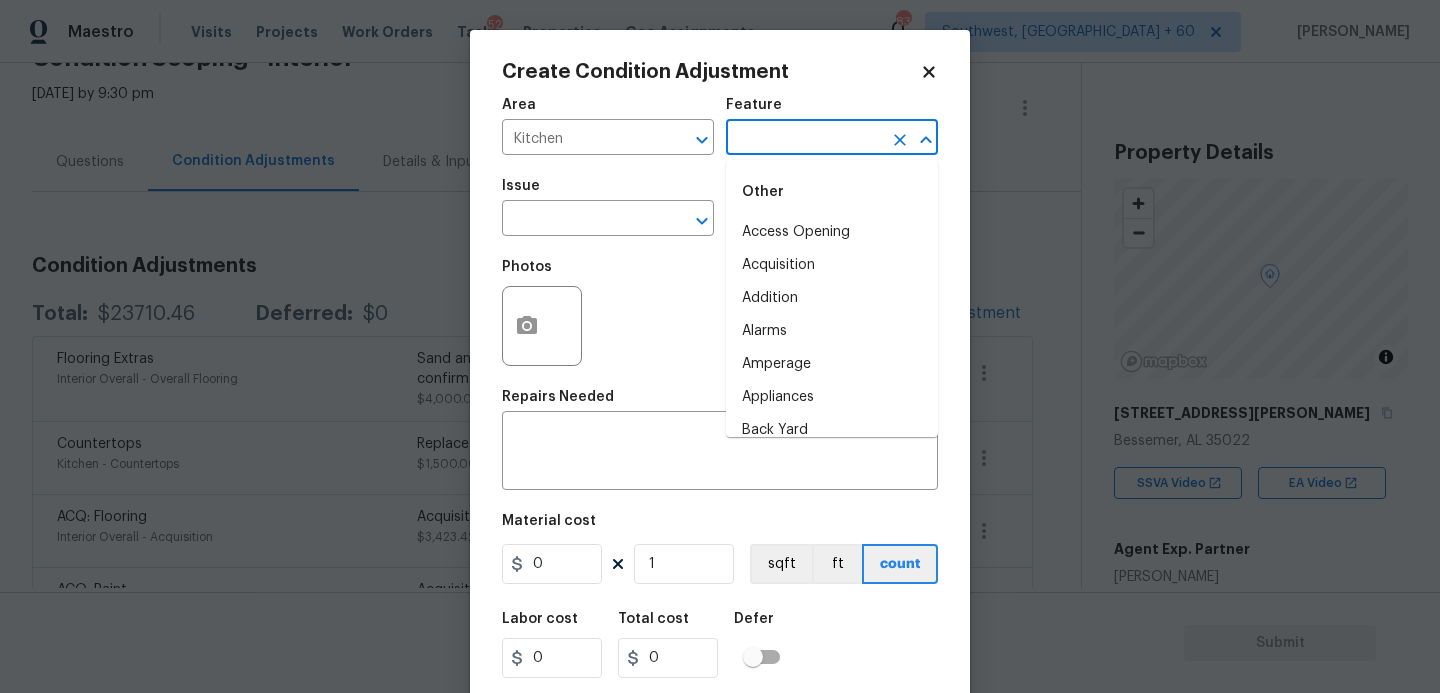 click at bounding box center (804, 139) 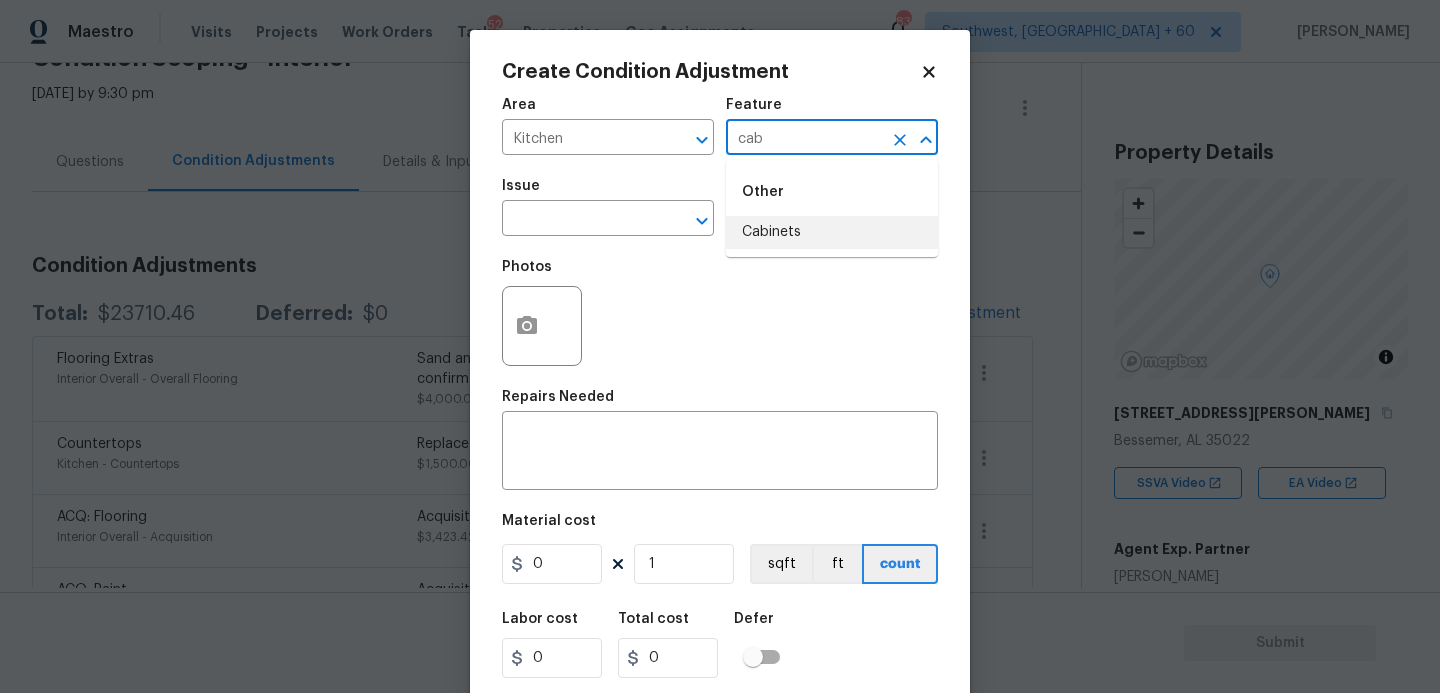 click on "Cabinets" at bounding box center (832, 232) 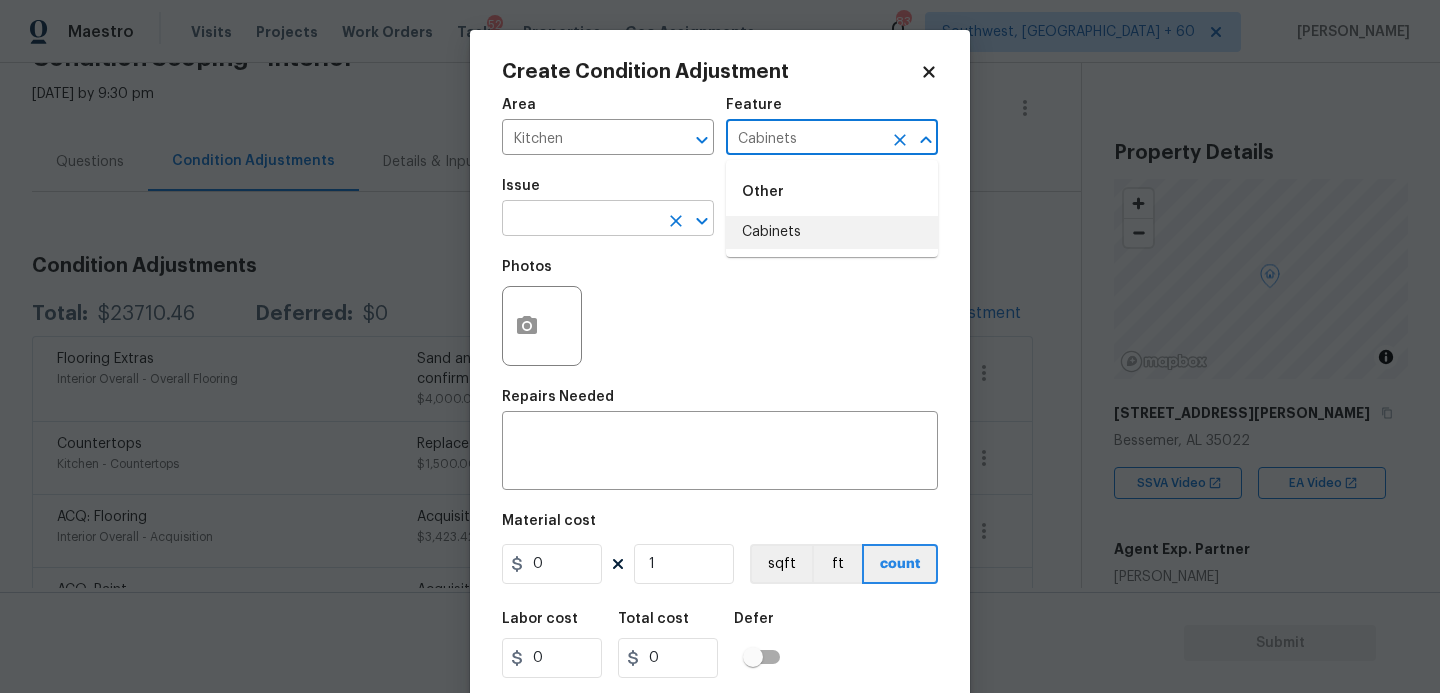 type on "Cabinets" 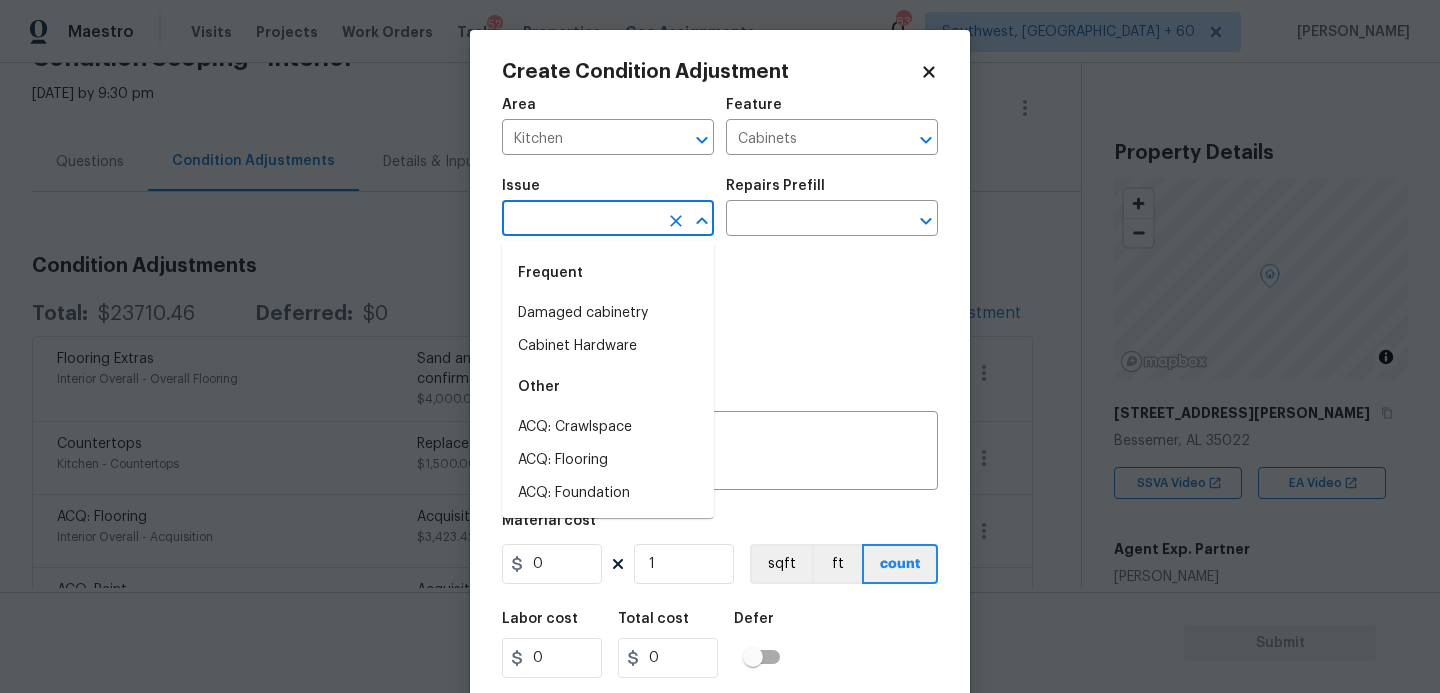 drag, startPoint x: 620, startPoint y: 226, endPoint x: 600, endPoint y: 227, distance: 20.024984 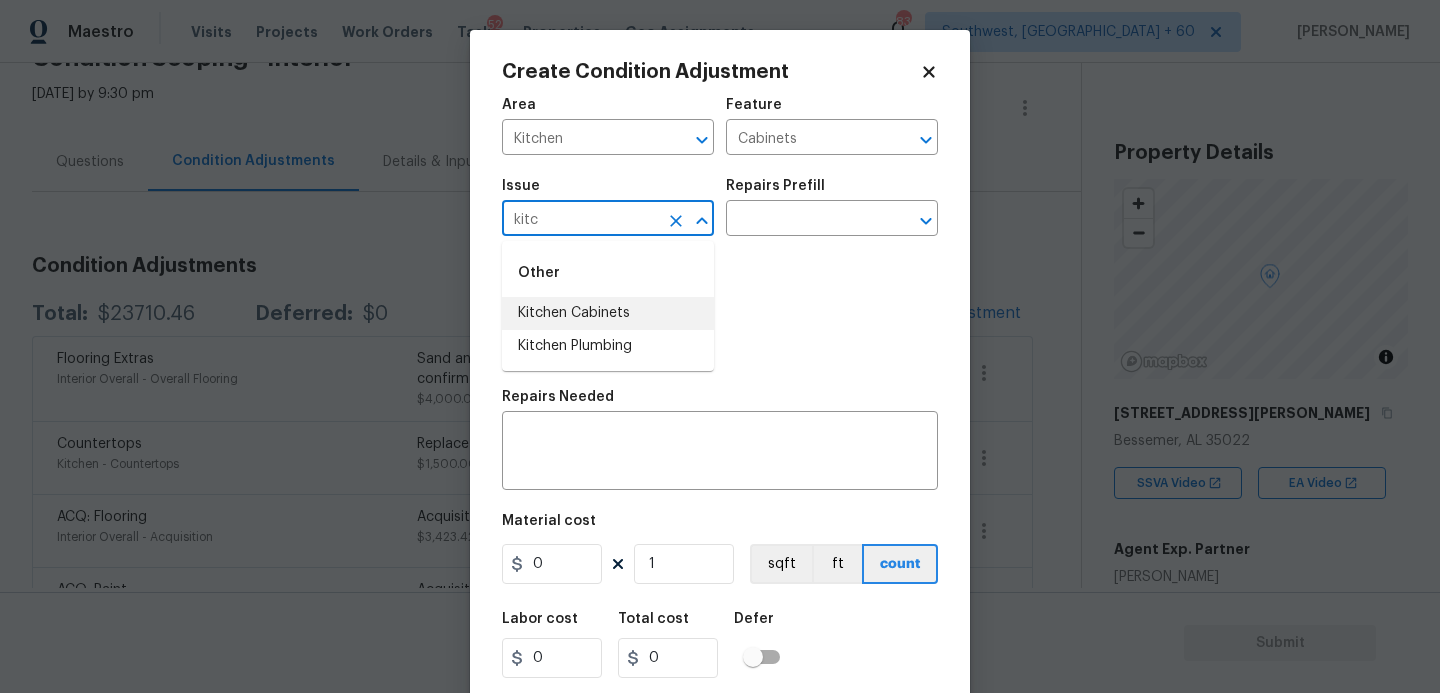 click on "Kitchen Cabinets" at bounding box center [608, 313] 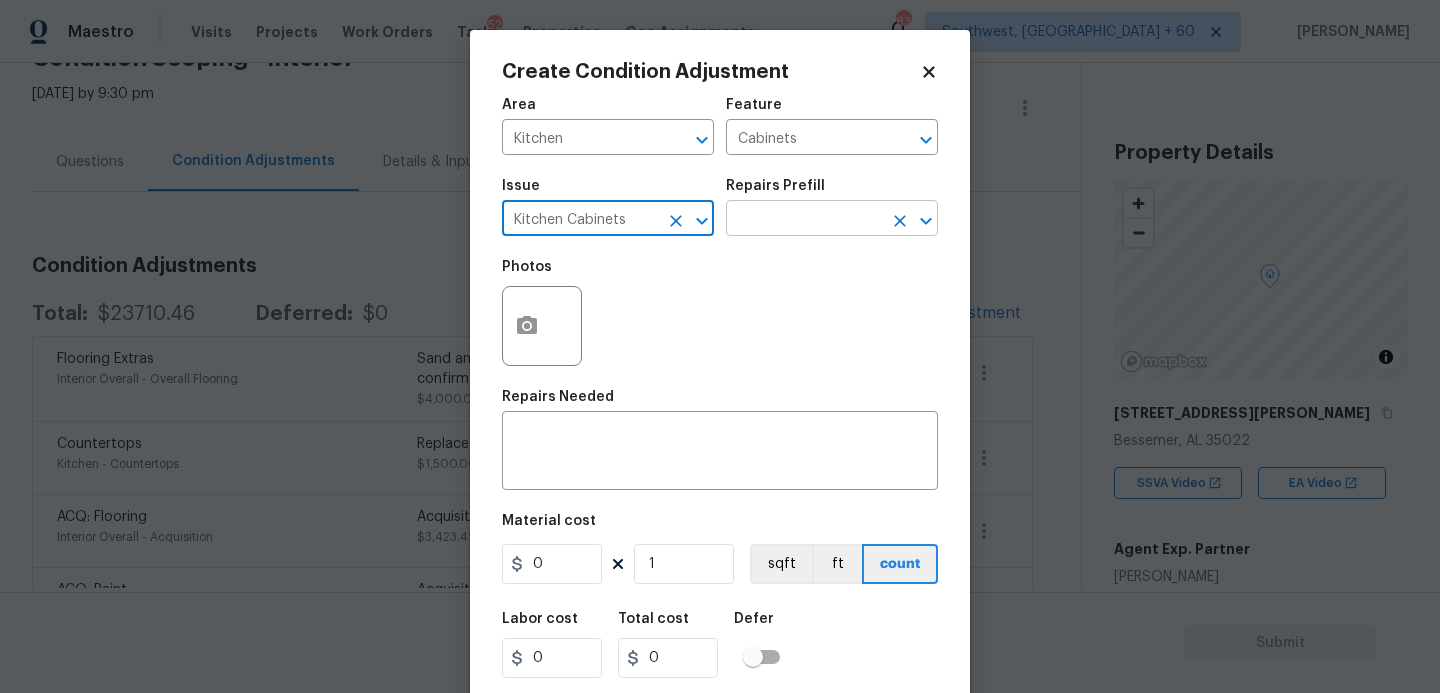 type on "Kitchen Cabinets" 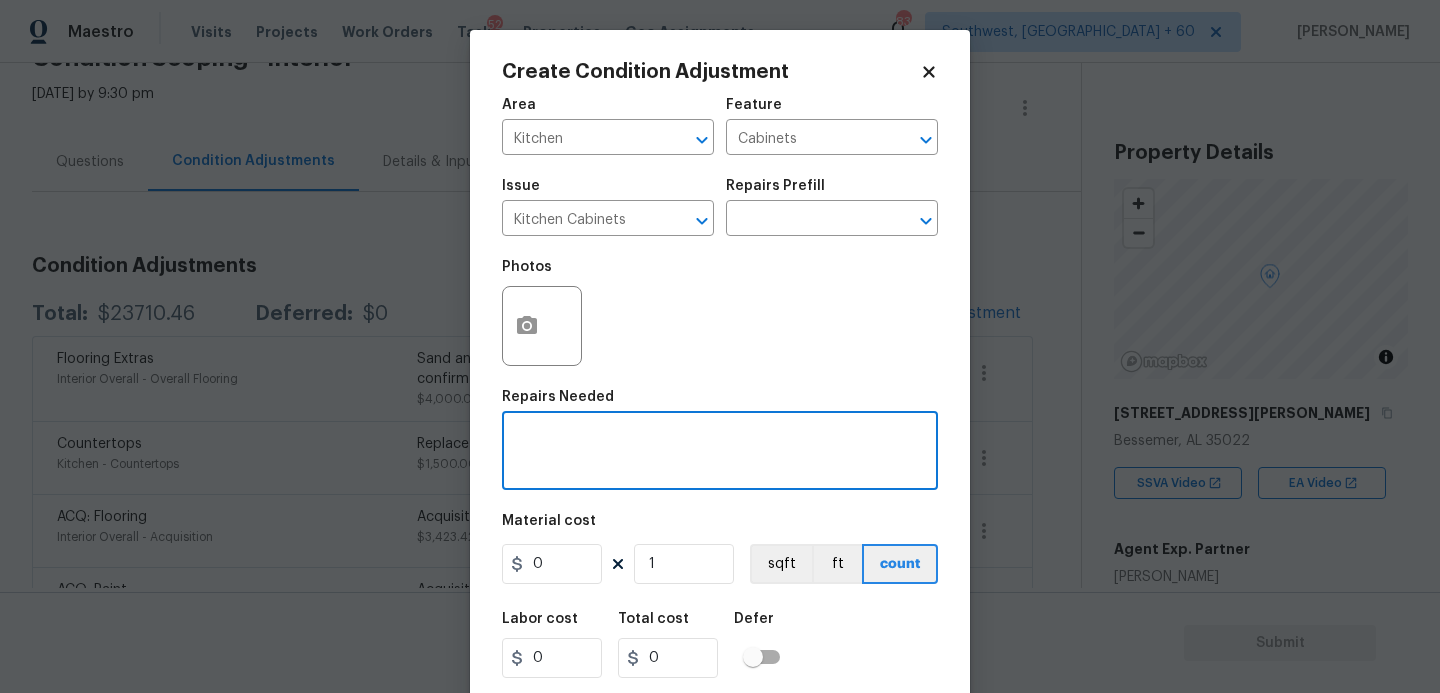 click at bounding box center [720, 453] 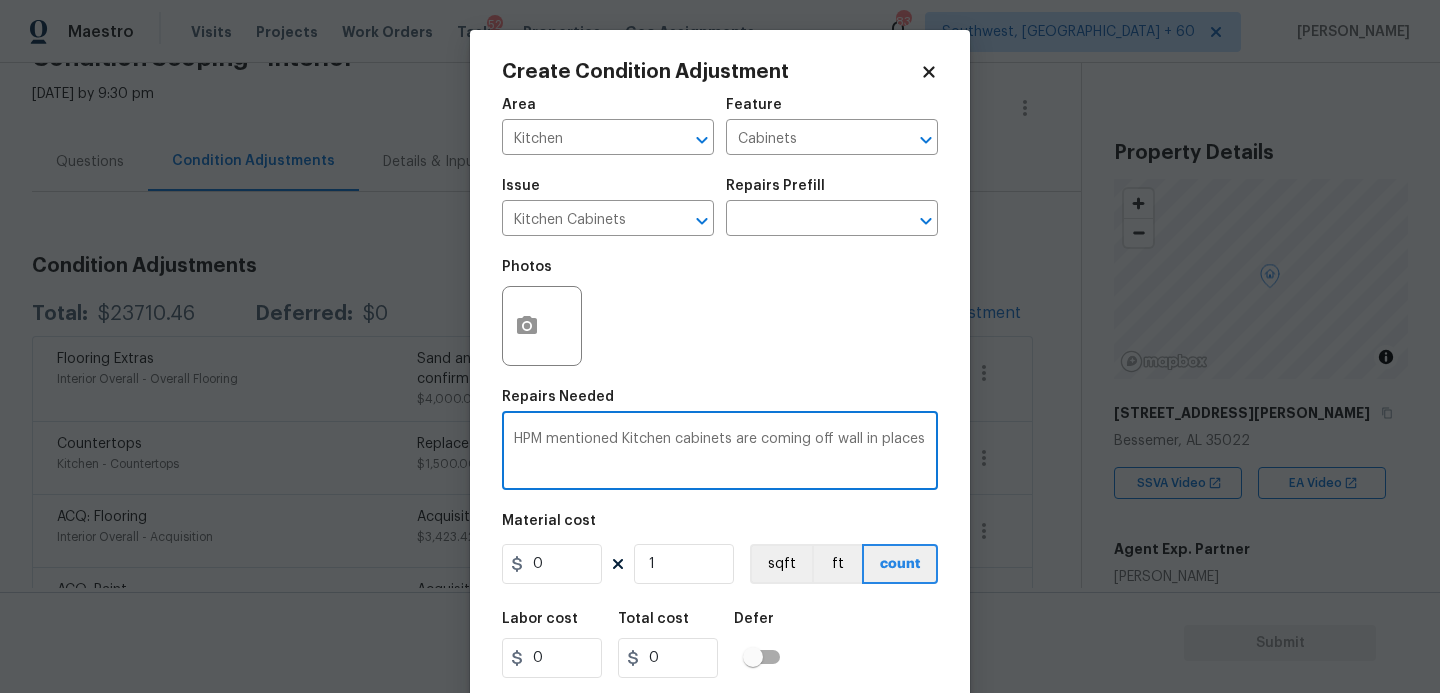 type on "HPM mentioned Kitchen cabinets are coming off wall in places" 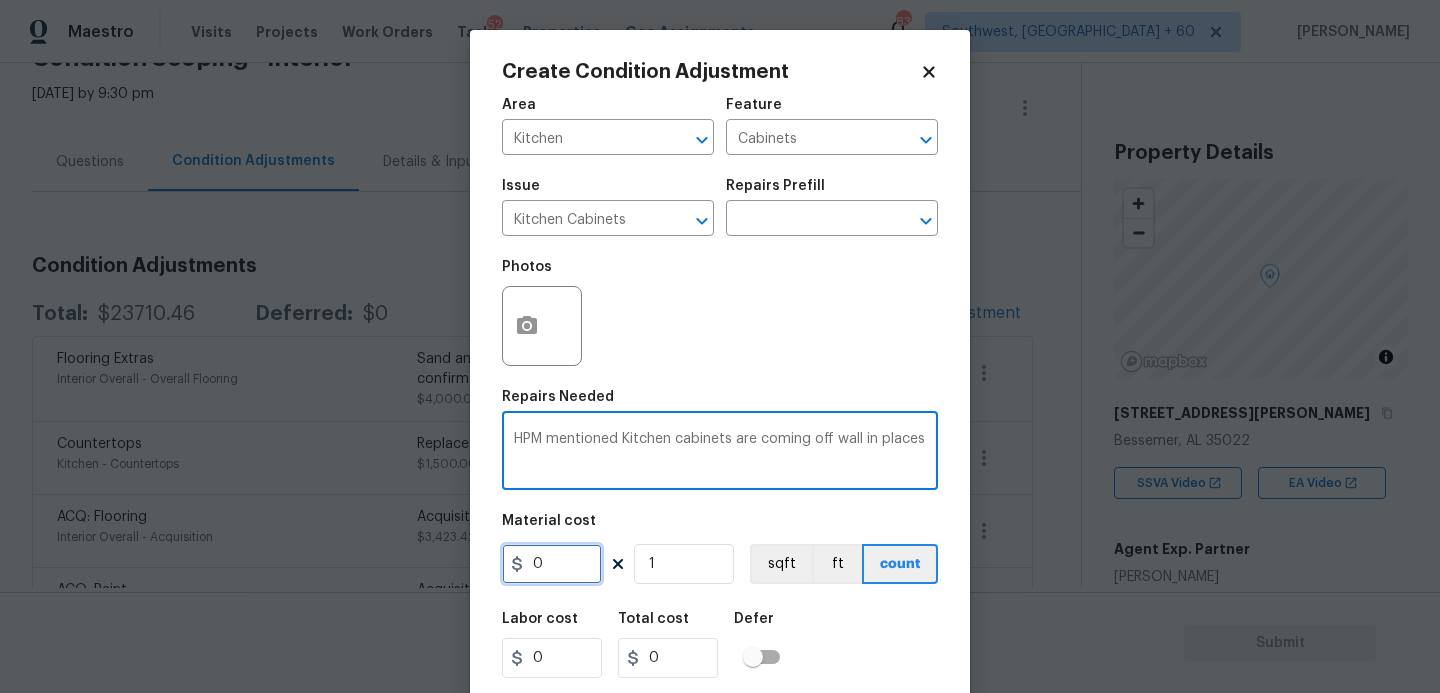 drag, startPoint x: 587, startPoint y: 566, endPoint x: 434, endPoint y: 571, distance: 153.08168 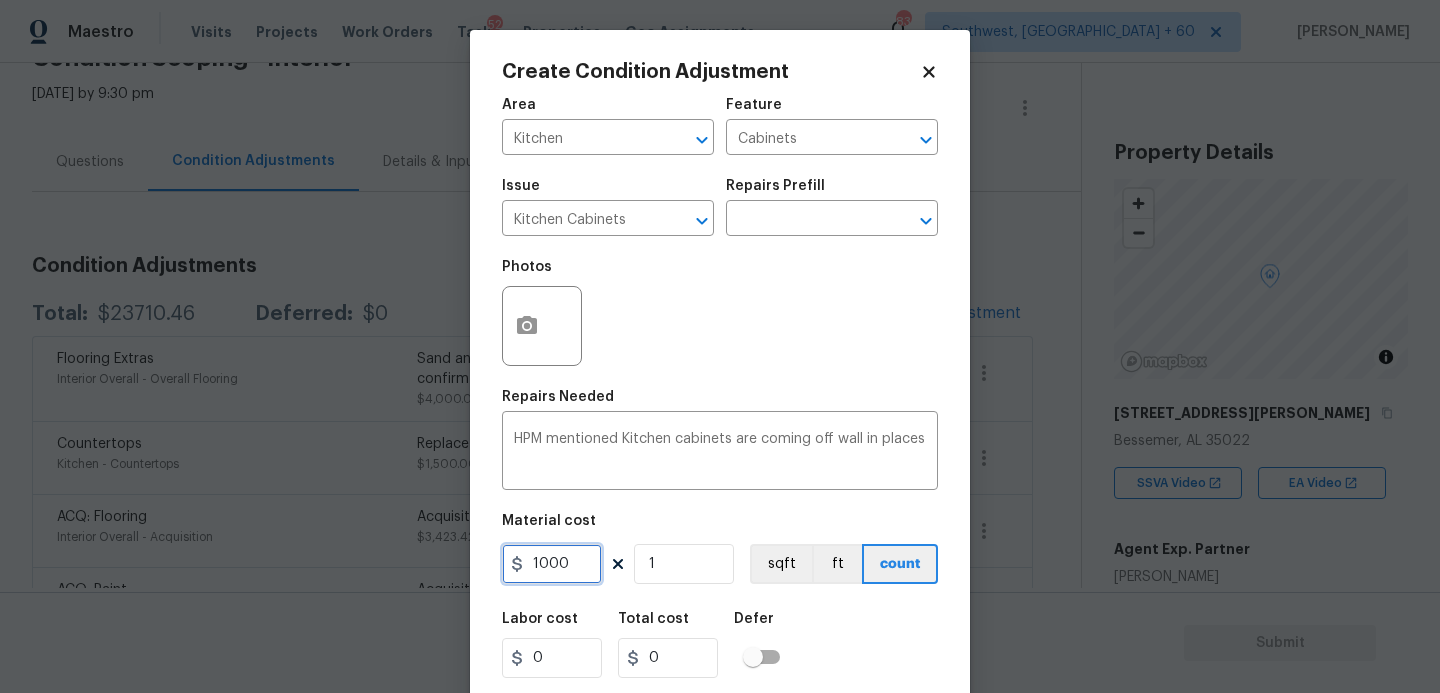 type on "1000" 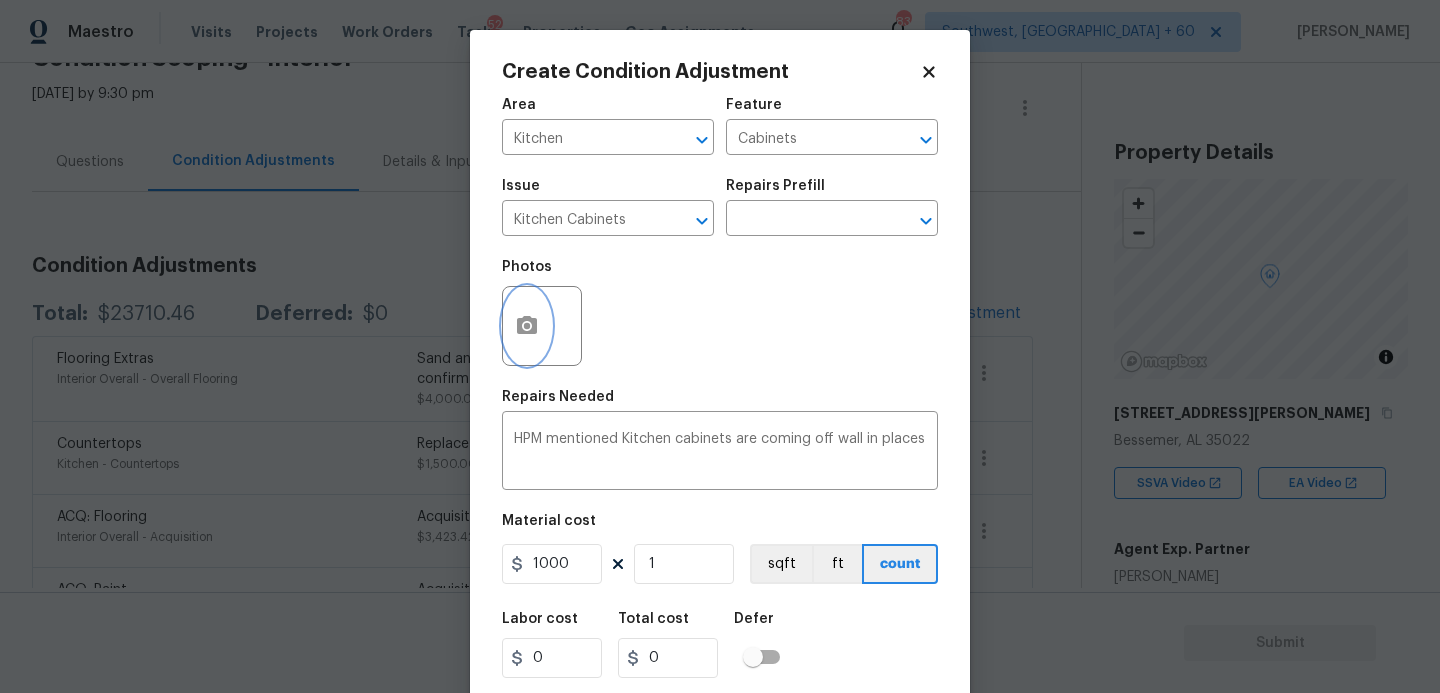 type on "1000" 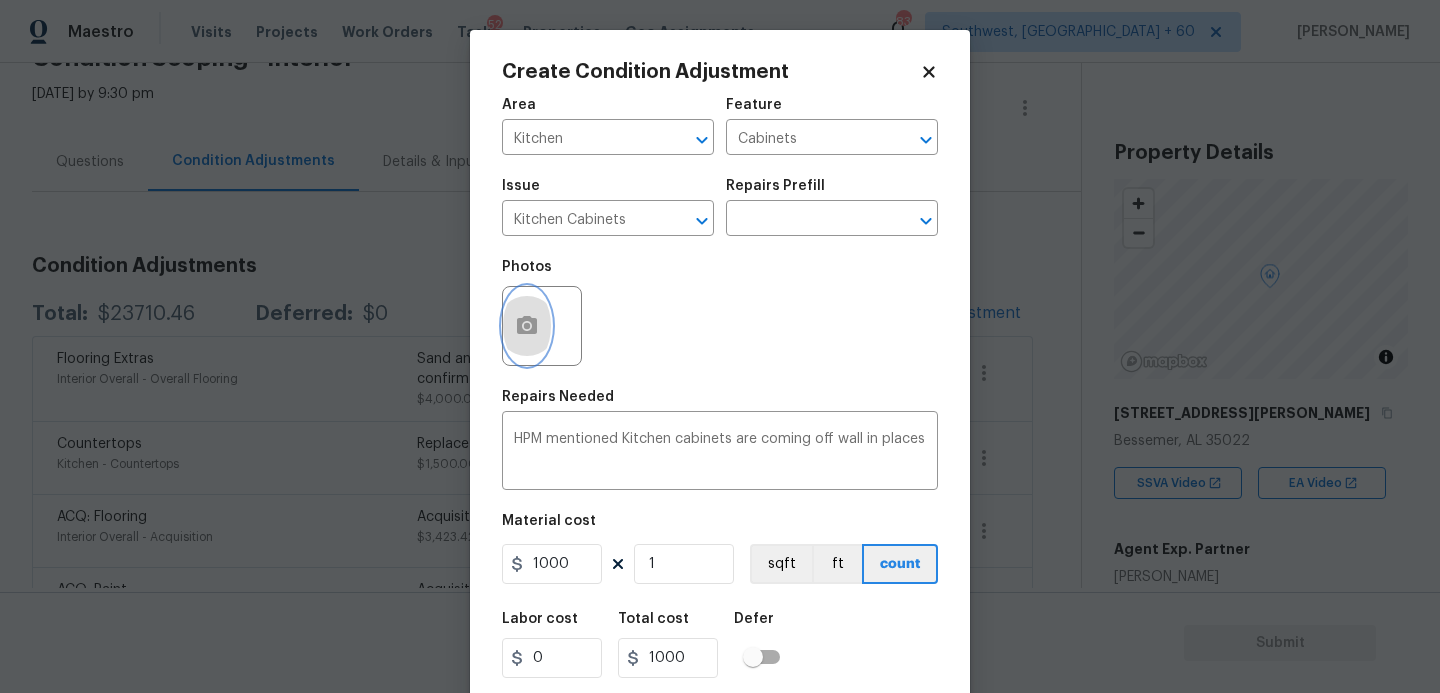 click at bounding box center [527, 326] 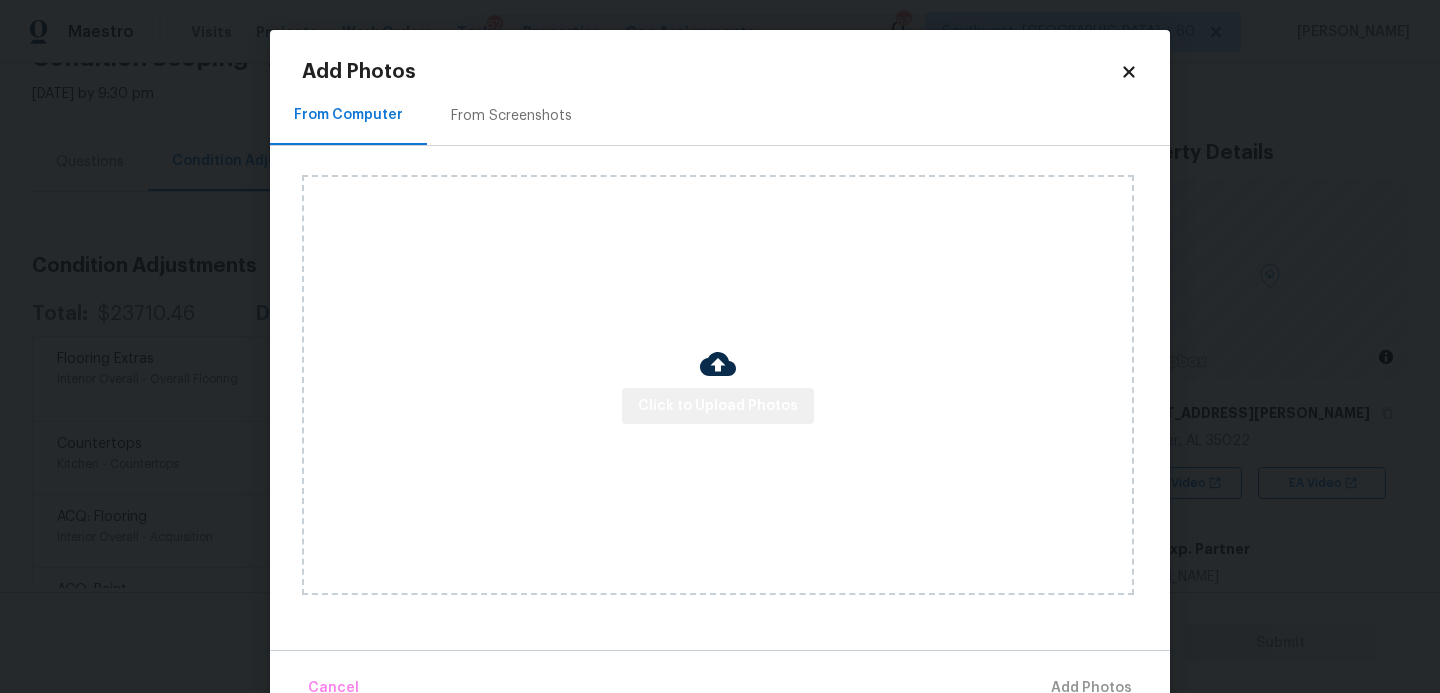 click on "Click to Upload Photos" at bounding box center [718, 406] 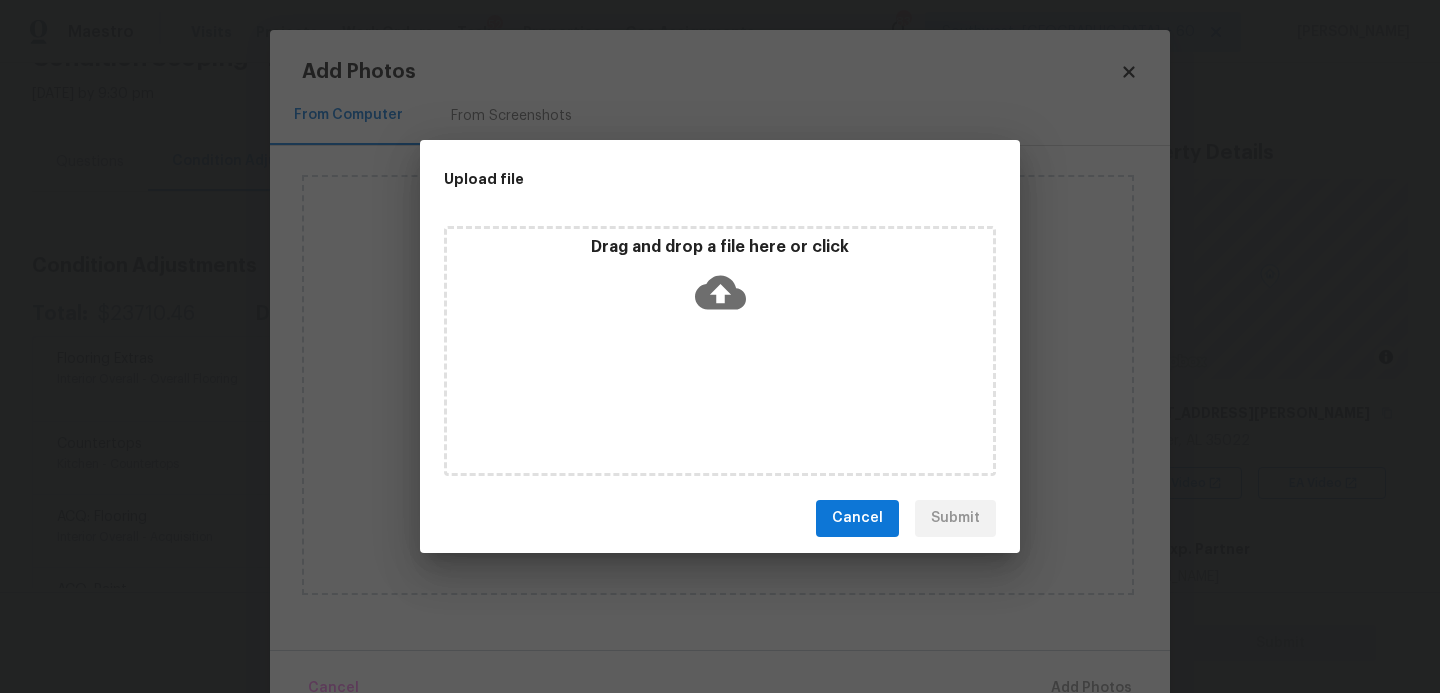 click on "Drag and drop a file here or click" at bounding box center [720, 351] 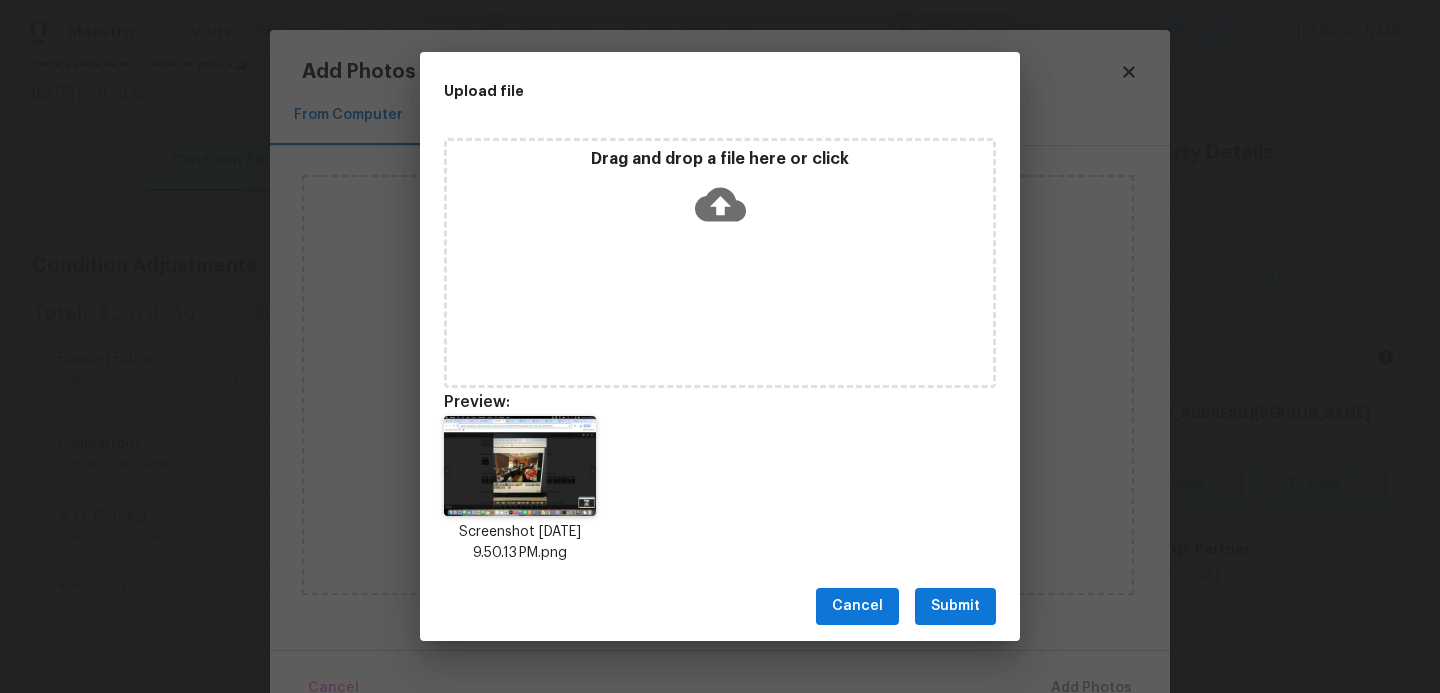 click on "Submit" at bounding box center (955, 606) 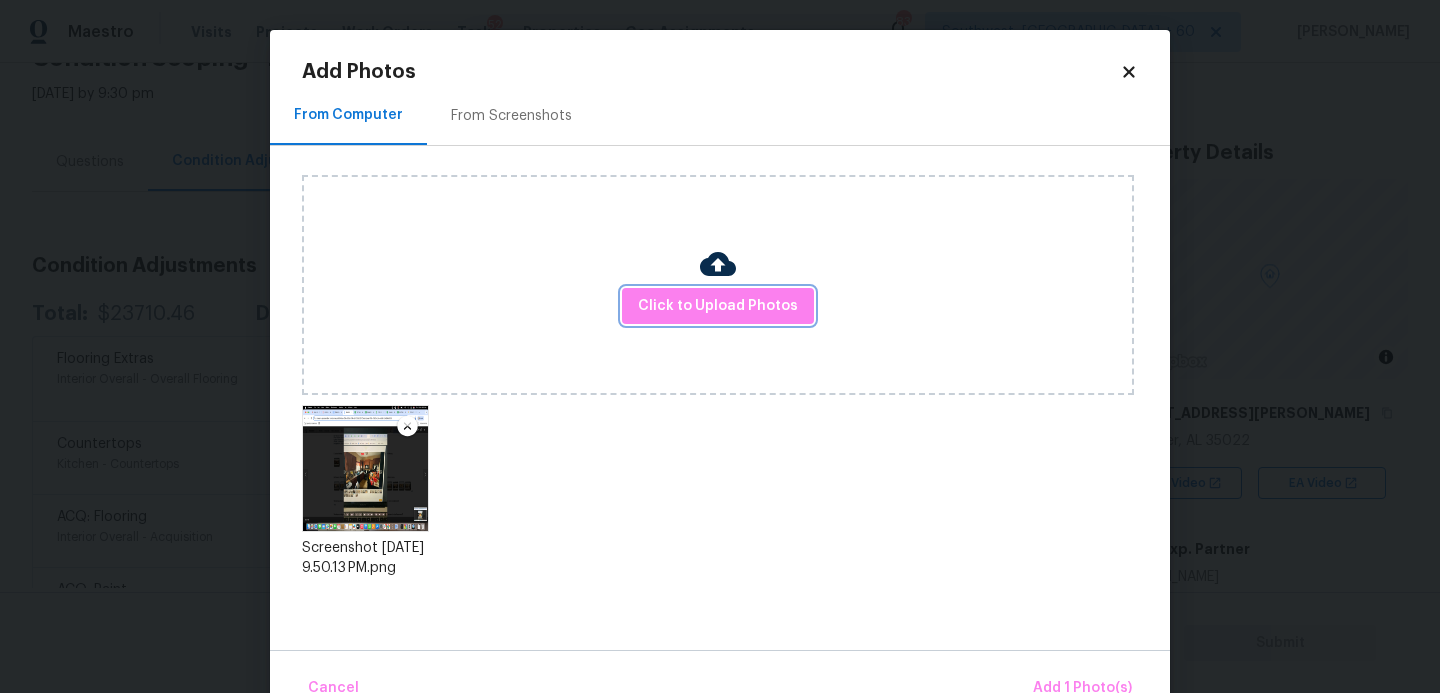 scroll, scrollTop: 47, scrollLeft: 0, axis: vertical 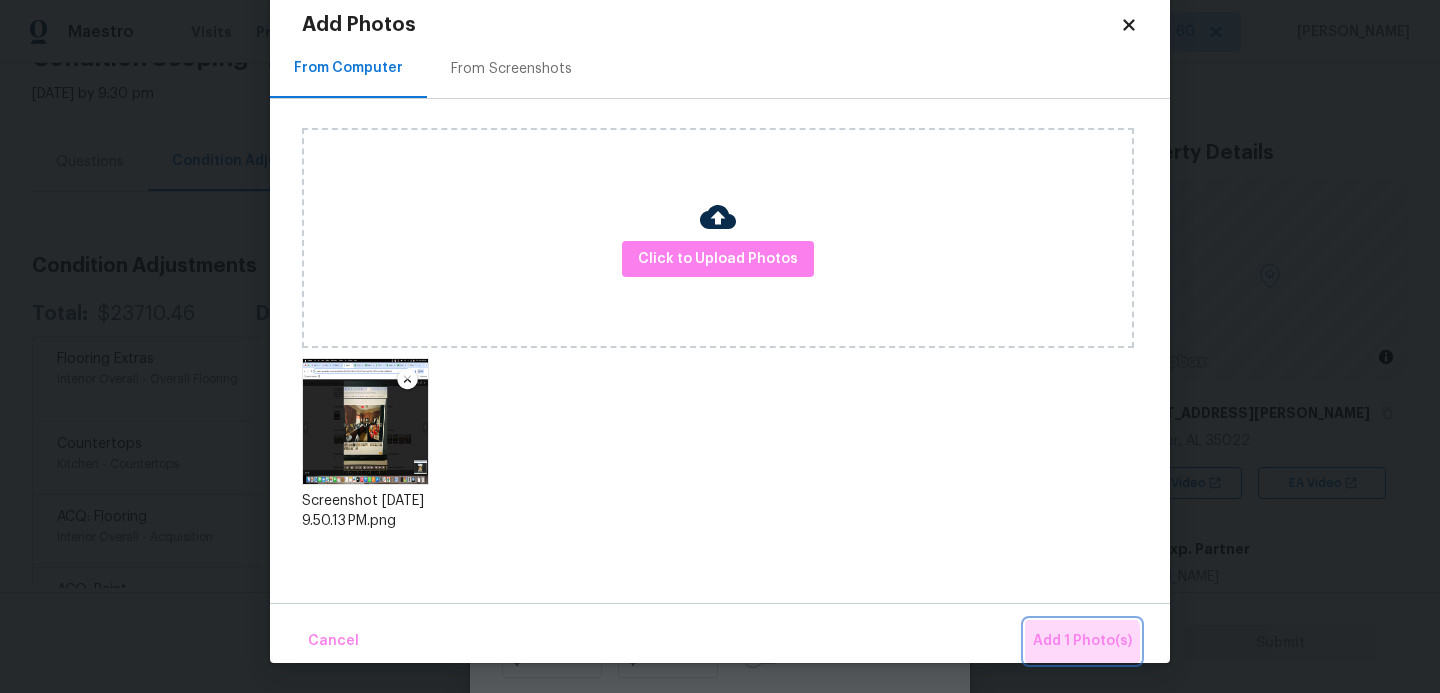 click on "Add 1 Photo(s)" at bounding box center (1082, 641) 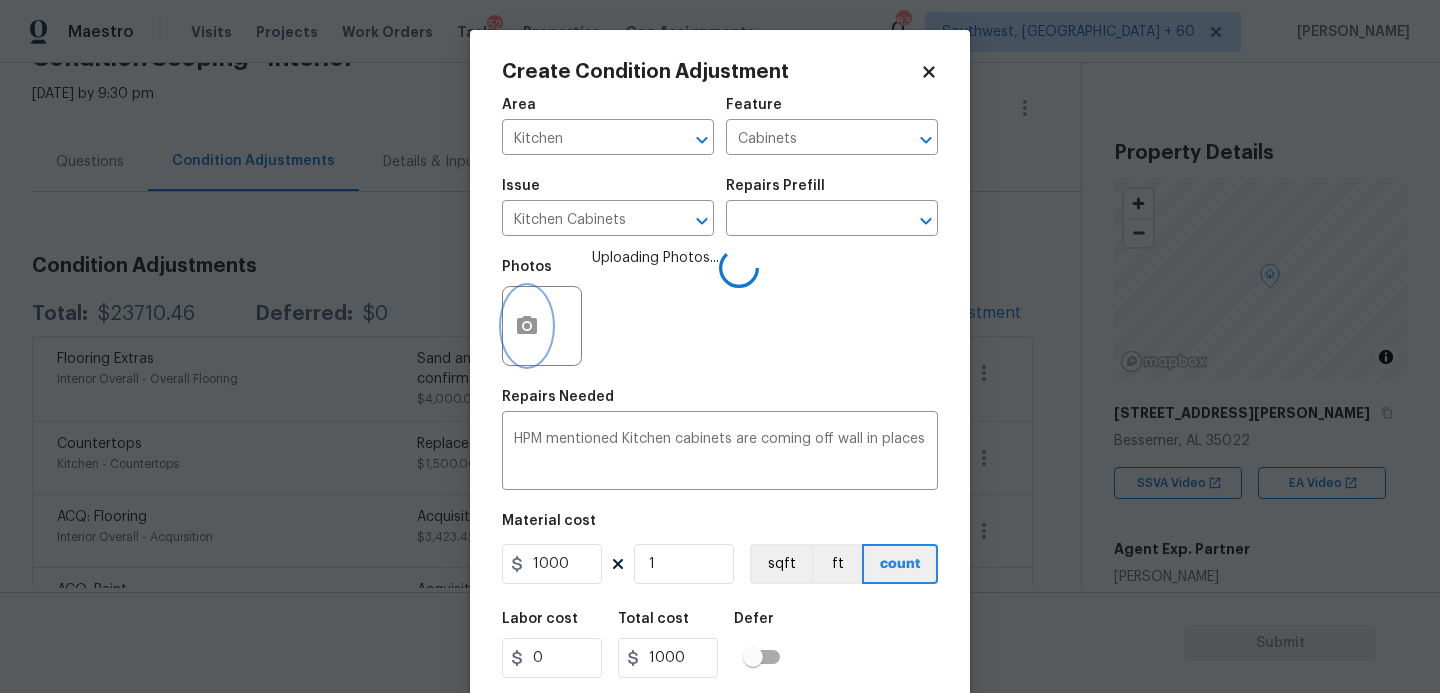 scroll, scrollTop: 0, scrollLeft: 0, axis: both 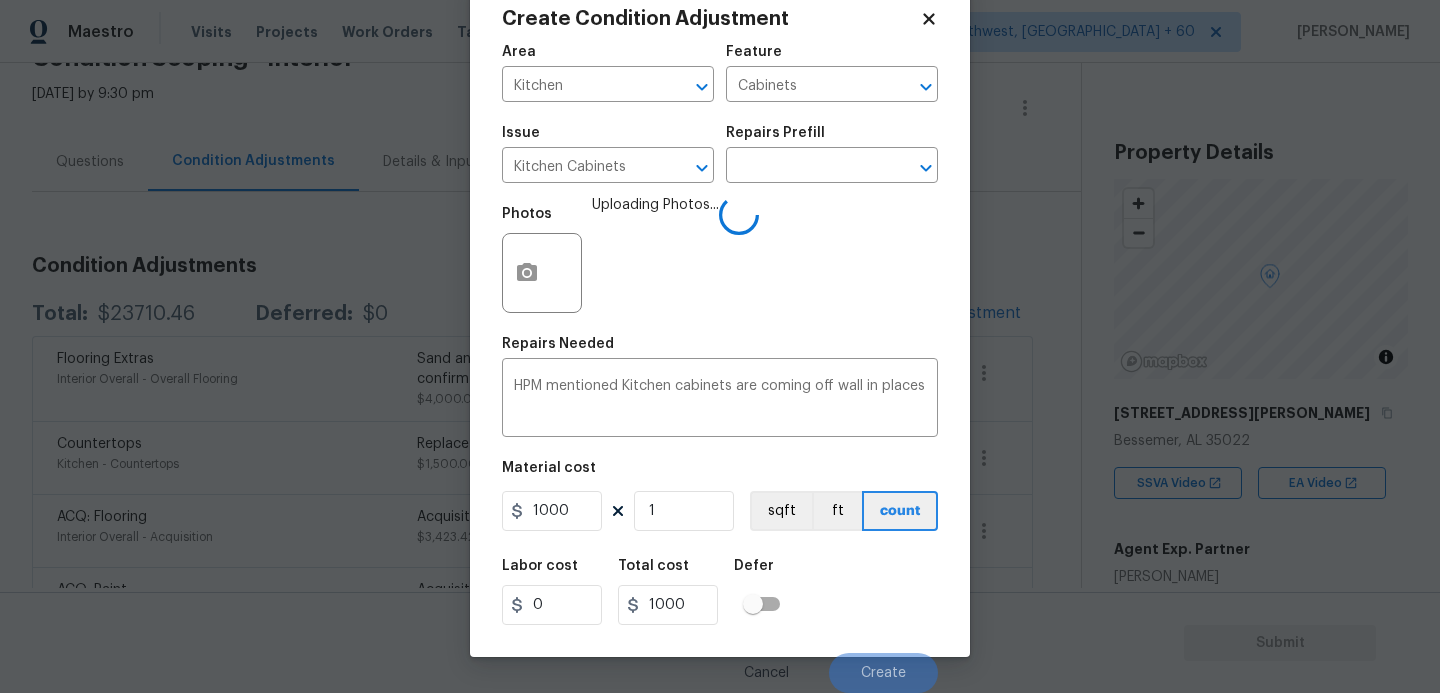 click on "Labor cost 0 Total cost 1000 Defer" at bounding box center [720, 592] 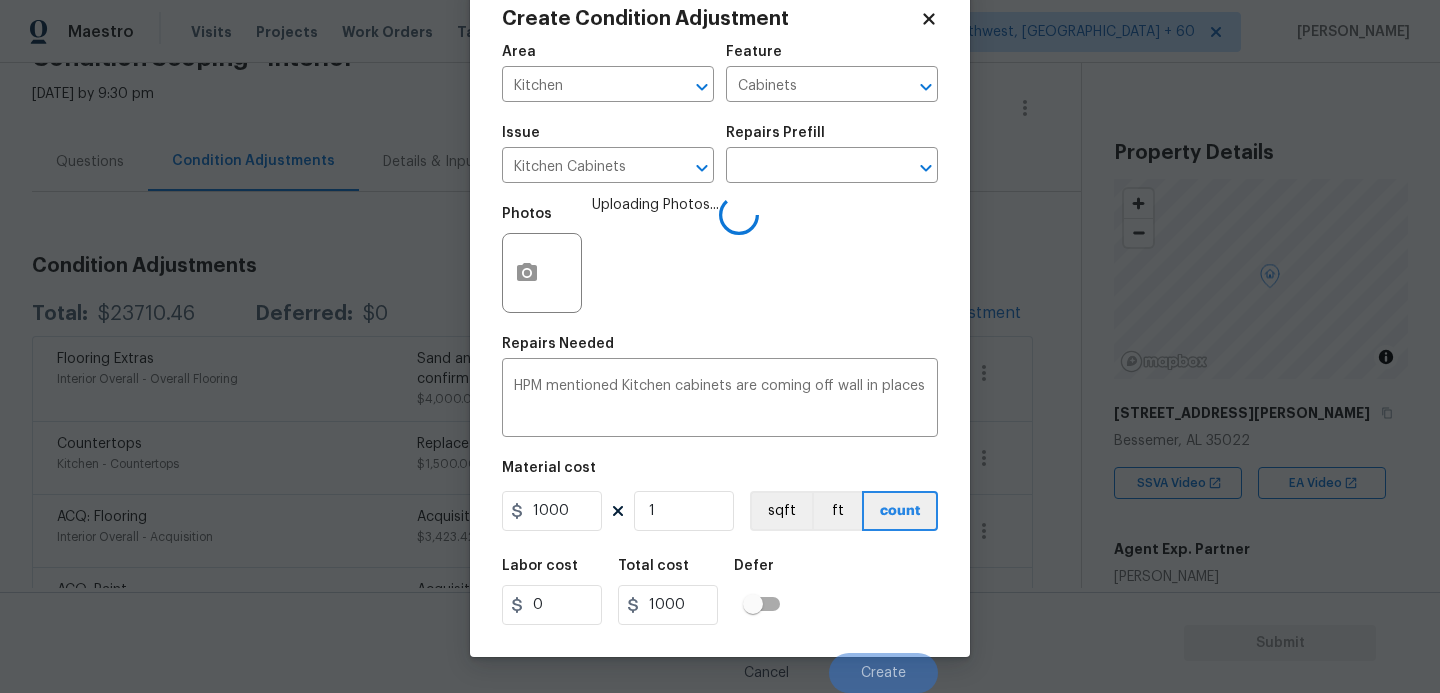 click on "Labor cost 0 Total cost 1000 Defer" at bounding box center [720, 592] 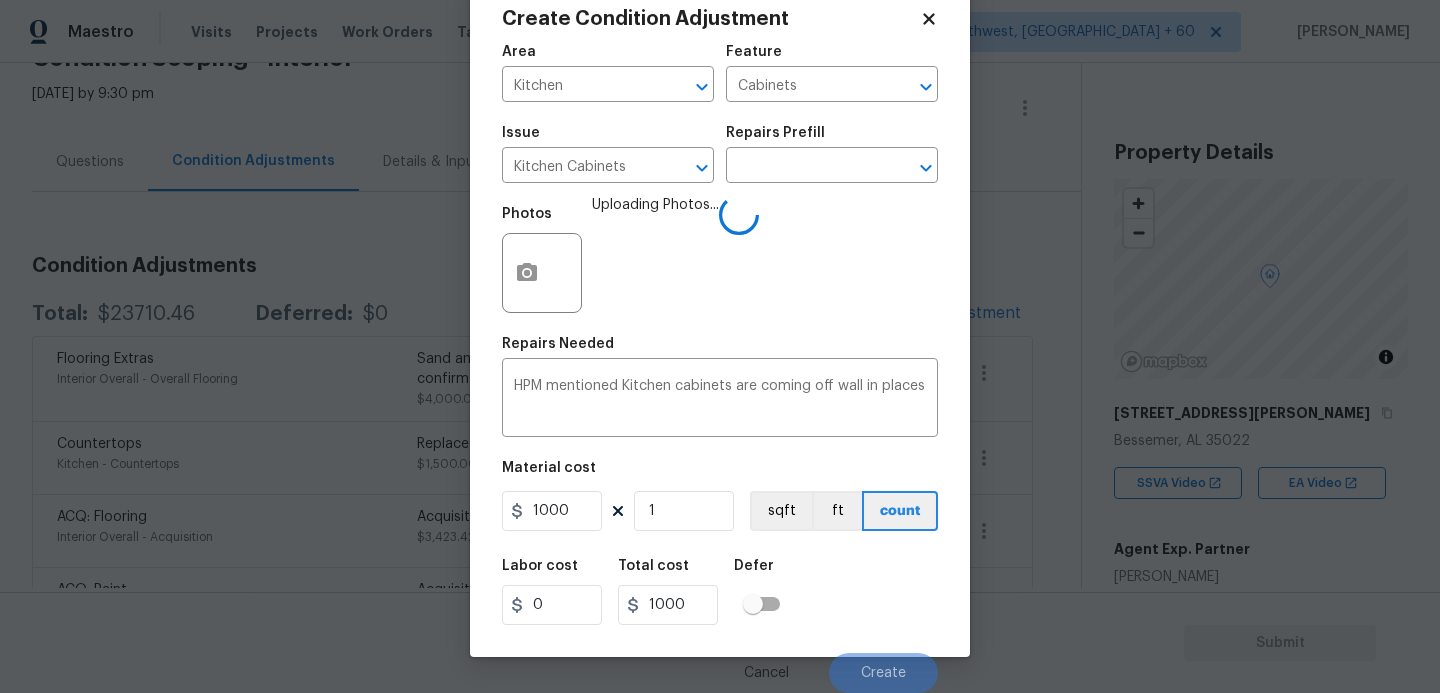 click on "Labor cost 0 Total cost 1000 Defer" at bounding box center (720, 592) 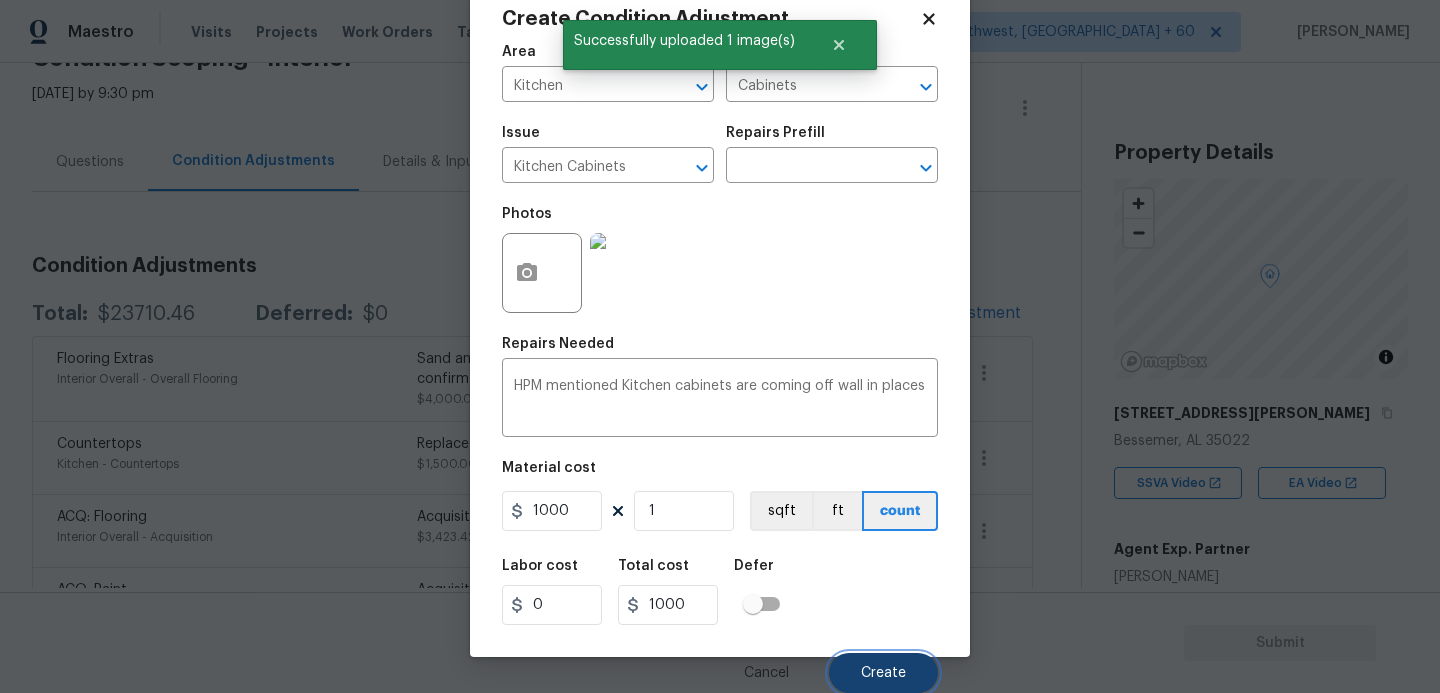 click on "Create" at bounding box center (883, 673) 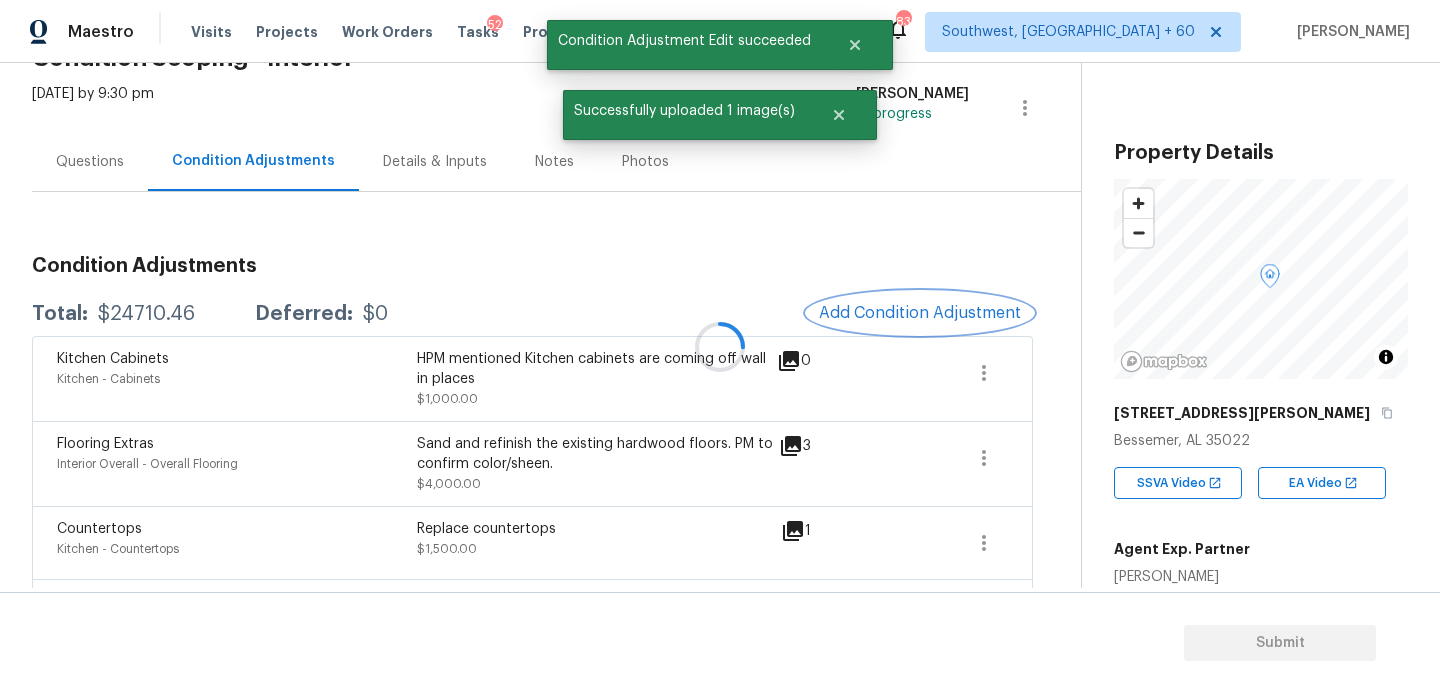 scroll, scrollTop: 0, scrollLeft: 0, axis: both 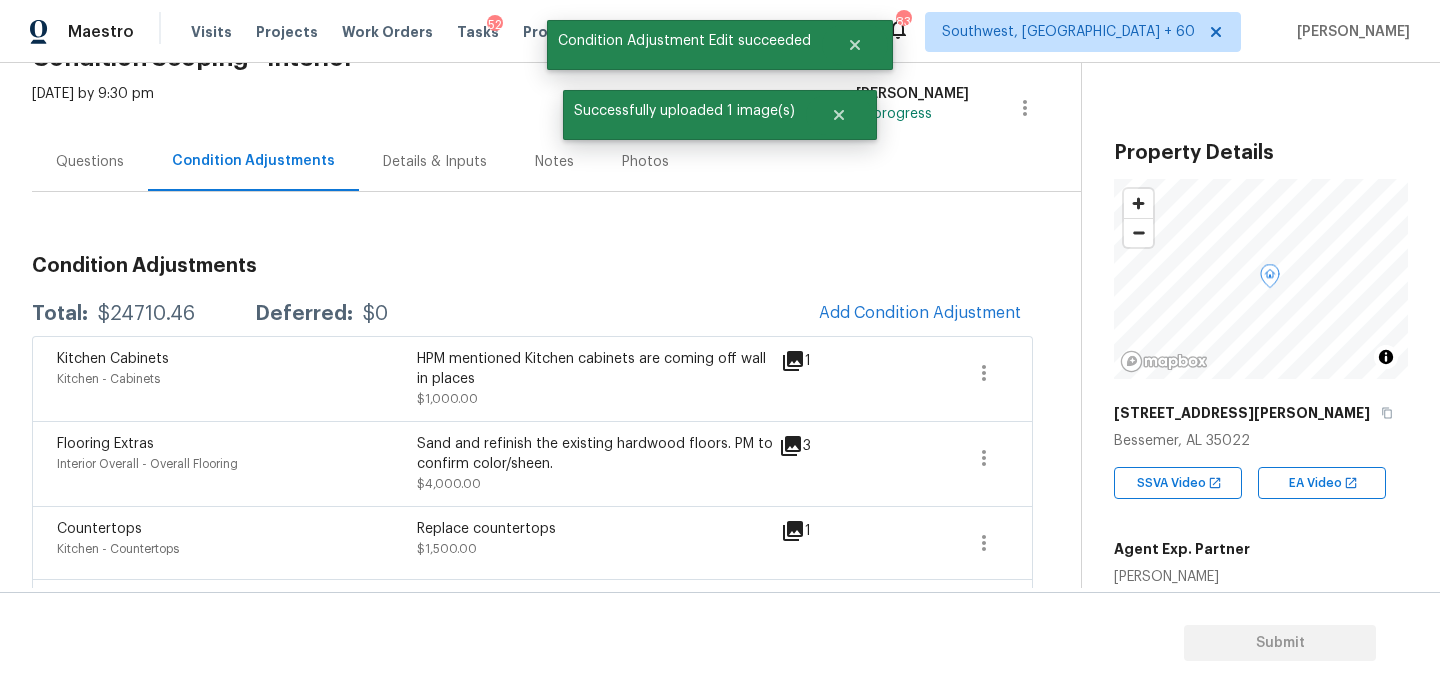 click on "Questions" at bounding box center (90, 162) 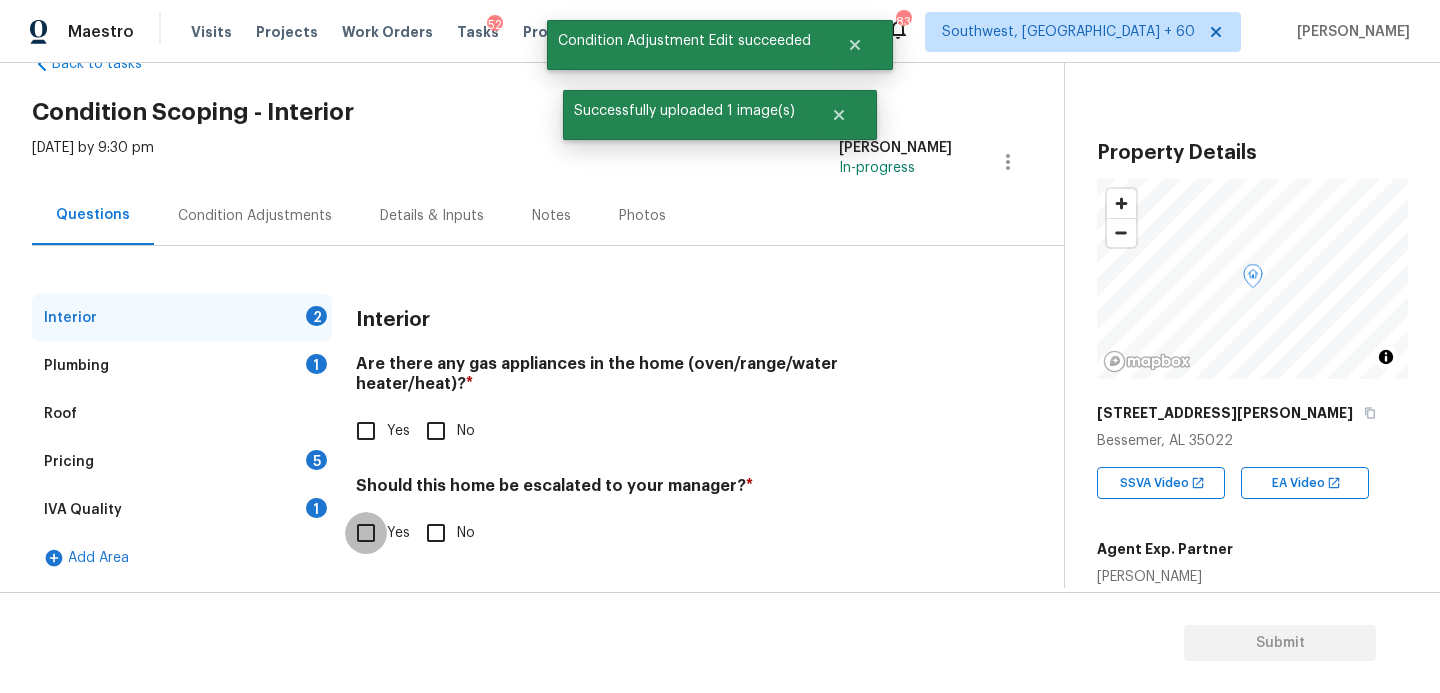 click on "Yes" at bounding box center (366, 533) 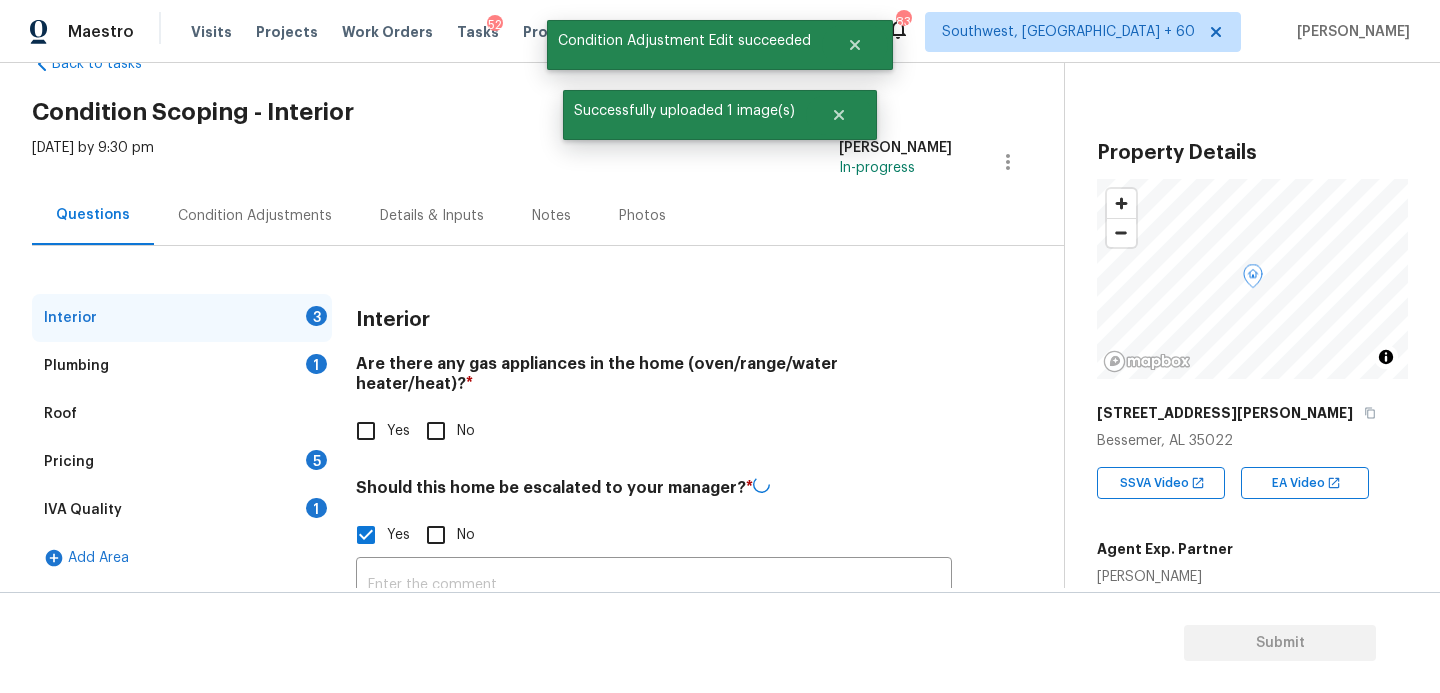 scroll, scrollTop: 213, scrollLeft: 0, axis: vertical 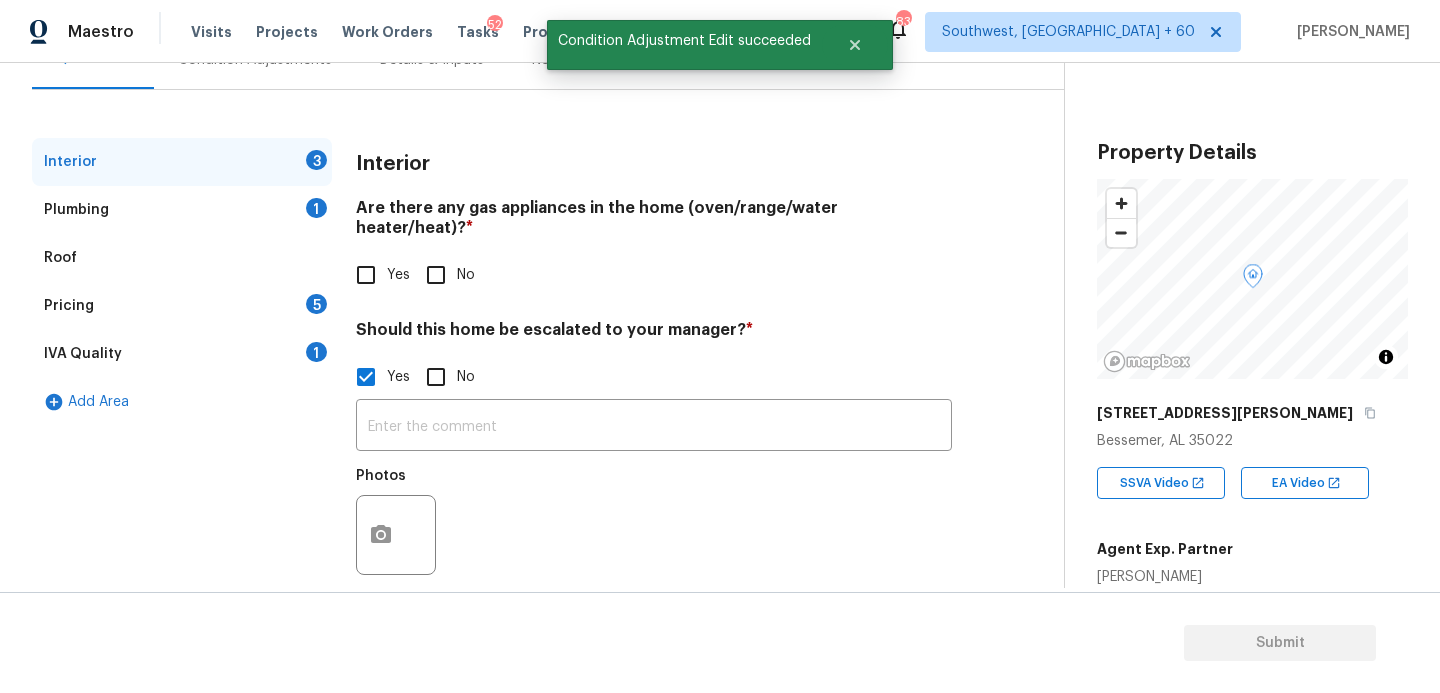 click on "​ Photos" at bounding box center (654, 492) 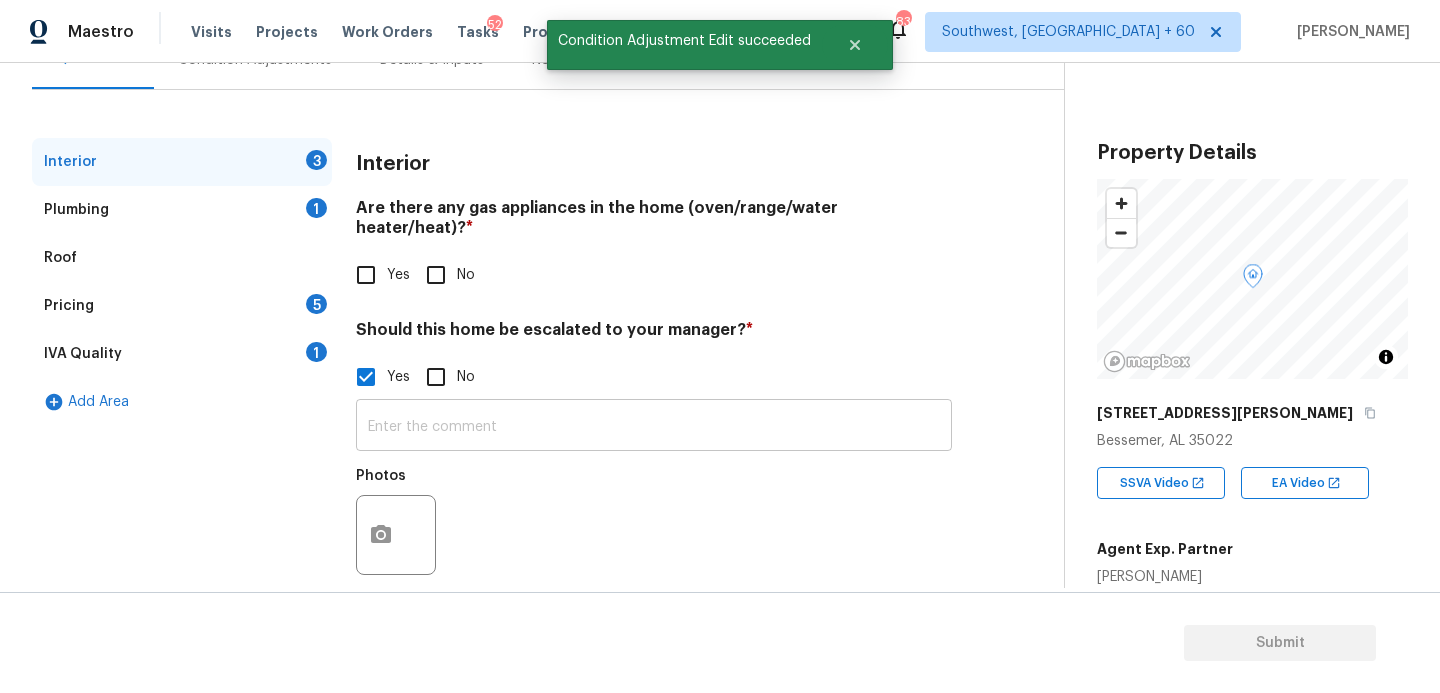 click at bounding box center [654, 427] 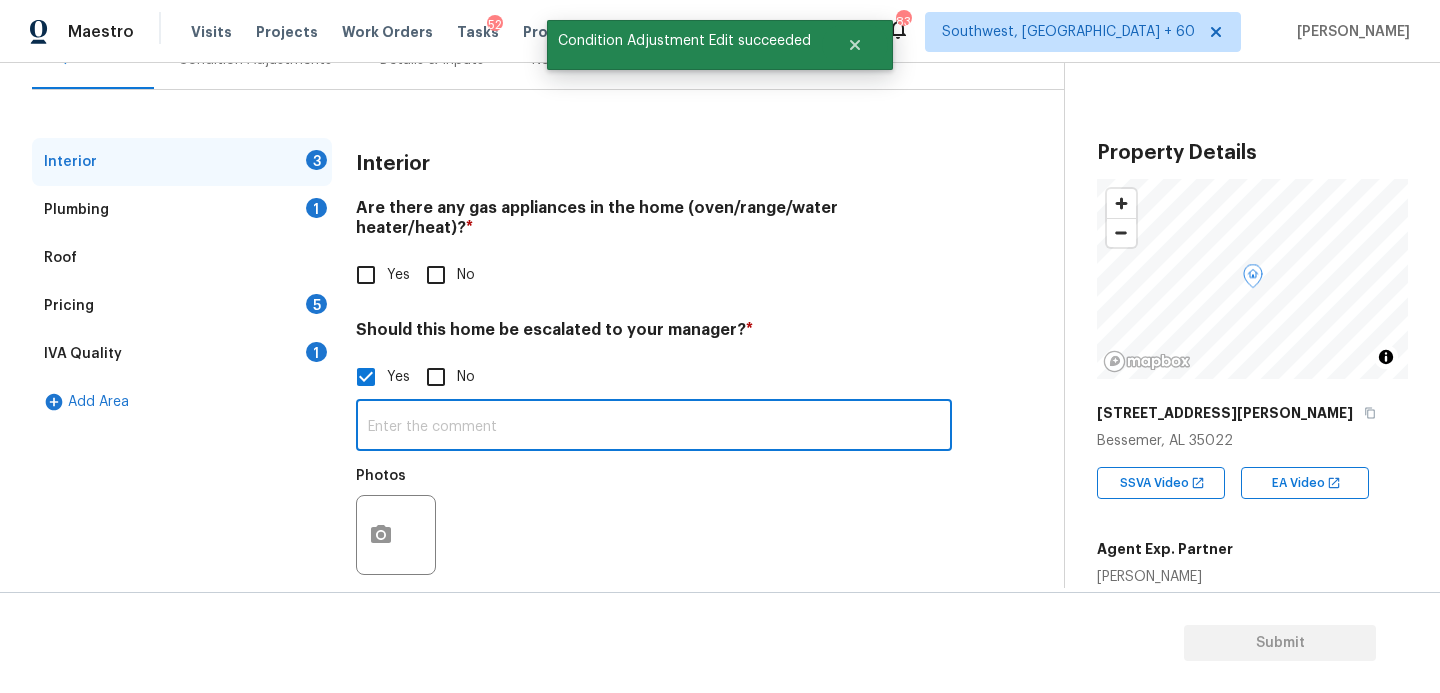 paste on "HPM mentioned Kitchen cabinets are coming off wall in places" 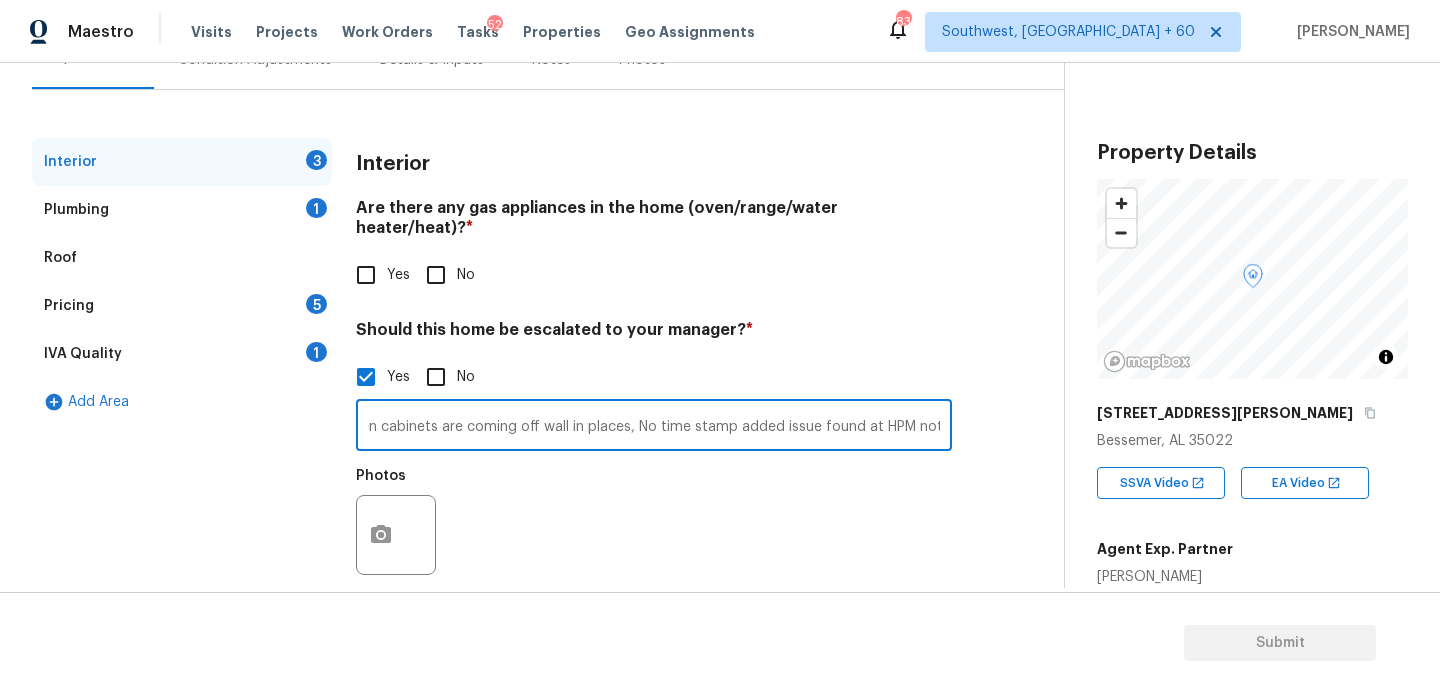 scroll, scrollTop: 0, scrollLeft: 155, axis: horizontal 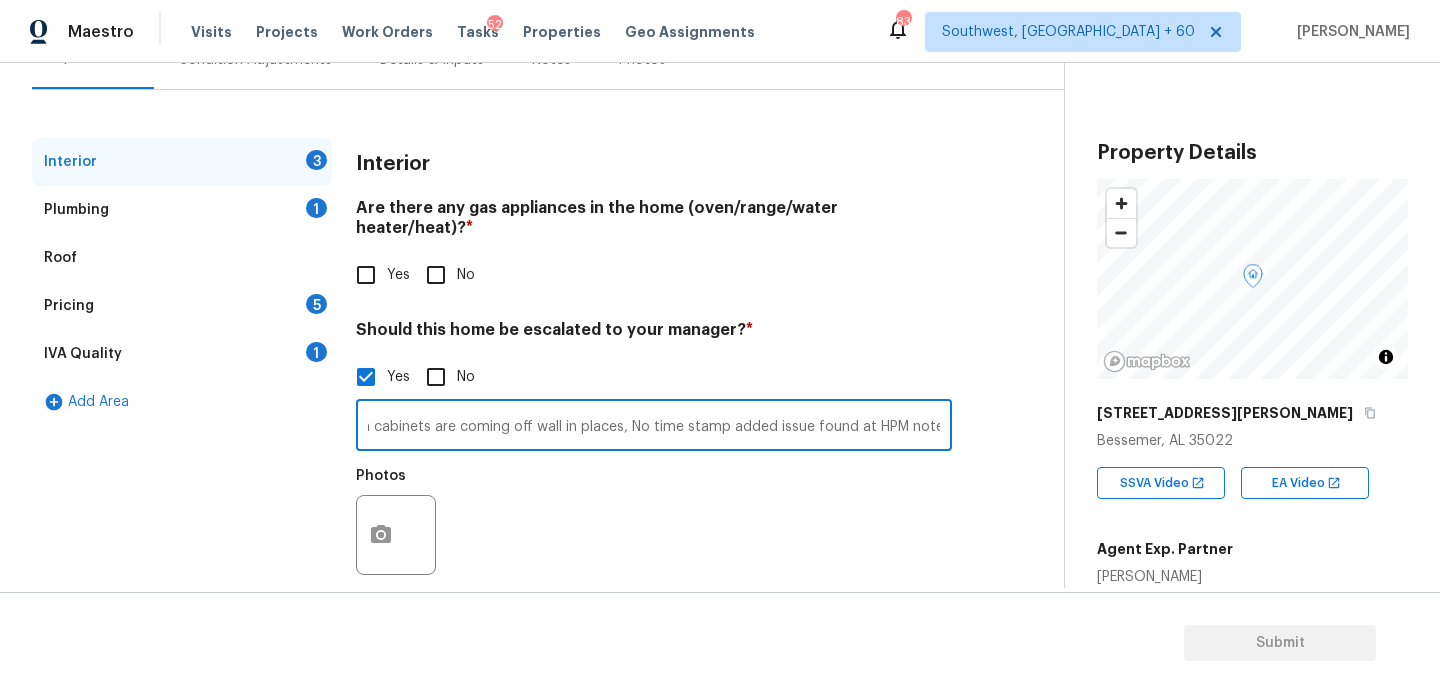 type on "HPM mentioned Kitchen cabinets are coming off wall in places, No time stamp added issue found at HPM notes" 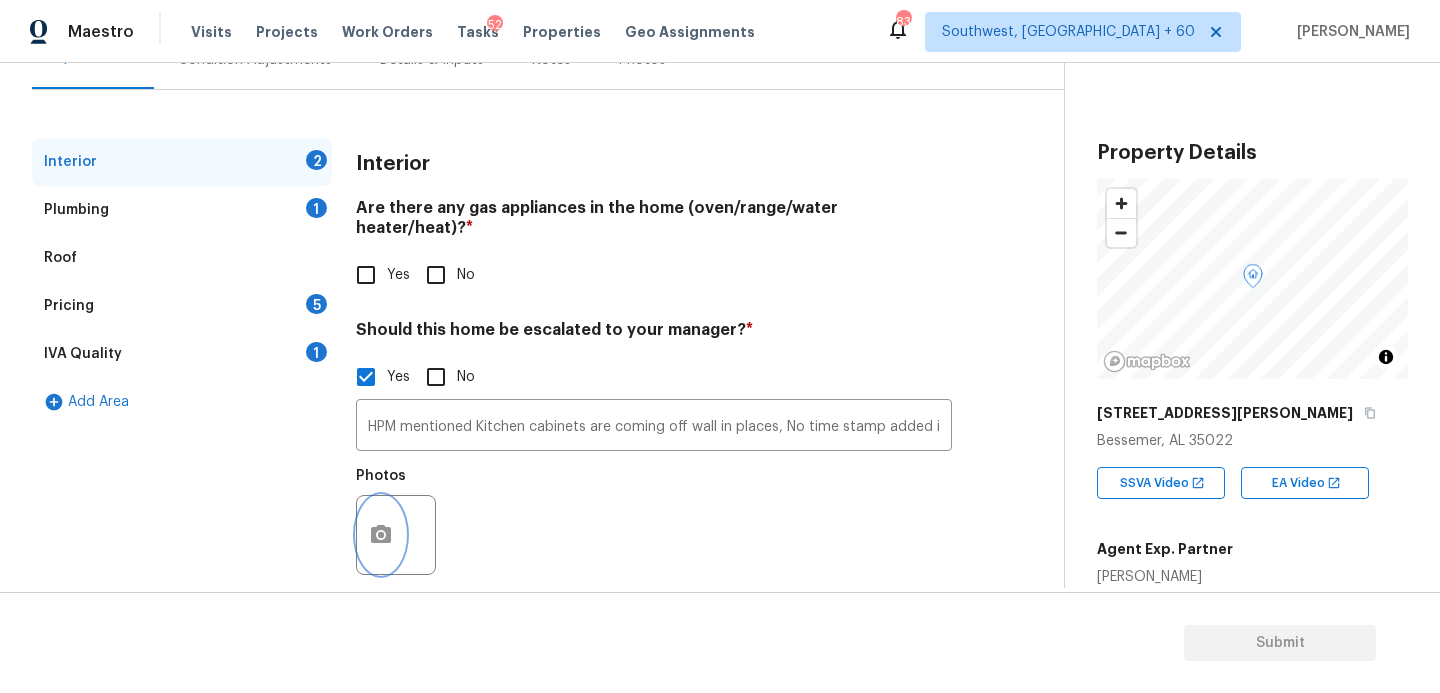 click 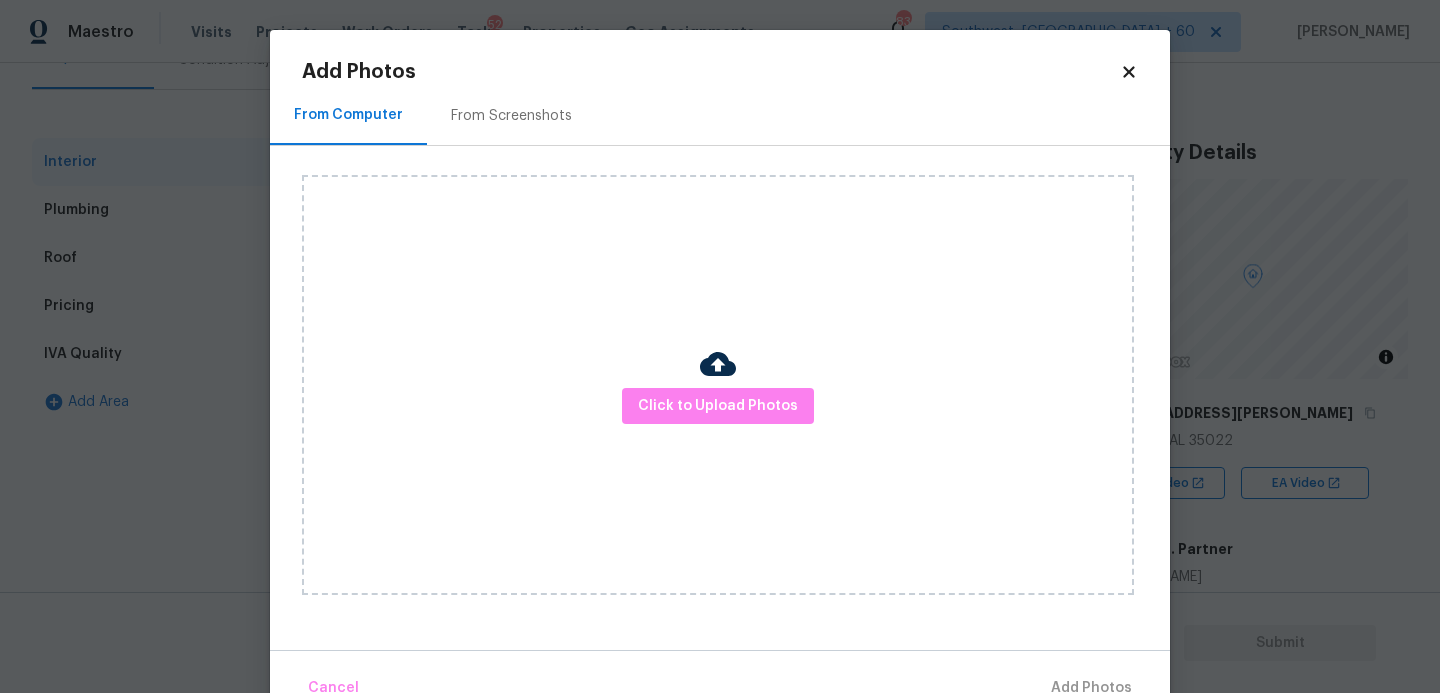click on "Click to Upload Photos" at bounding box center [718, 385] 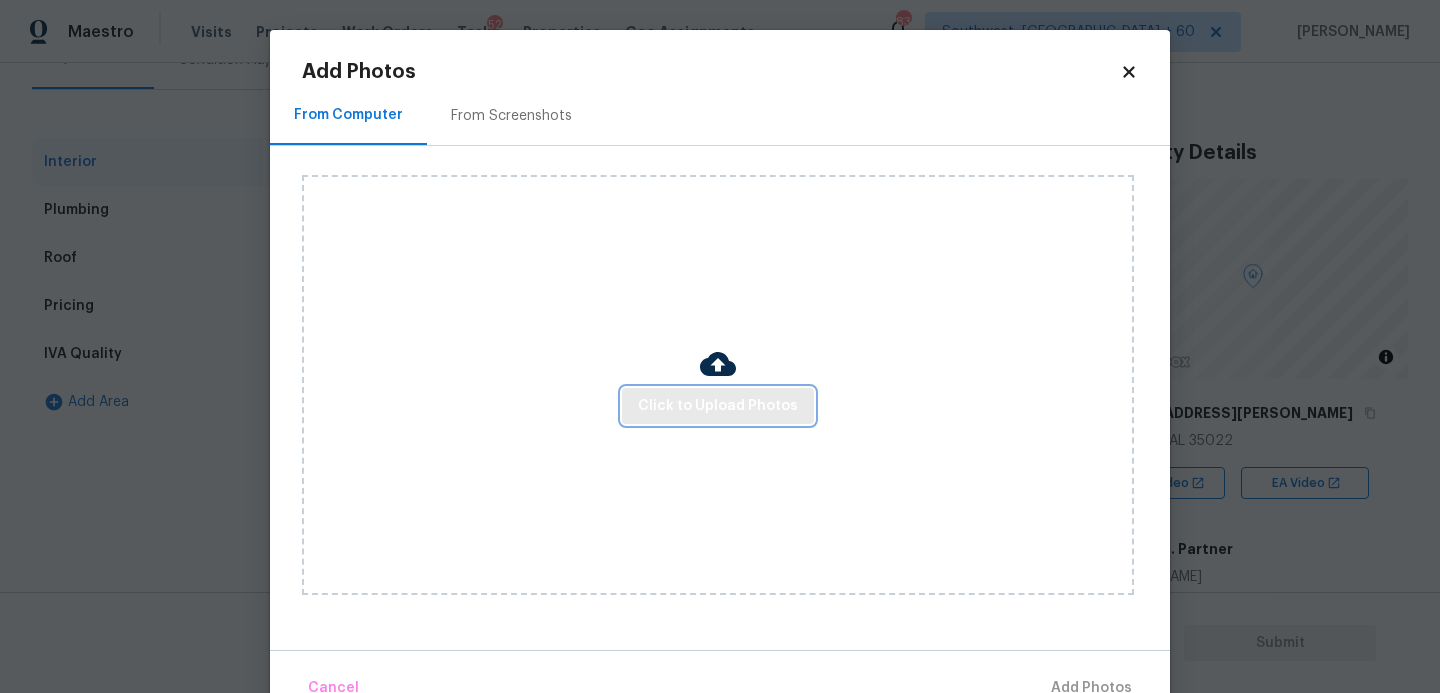 click on "Click to Upload Photos" at bounding box center [718, 406] 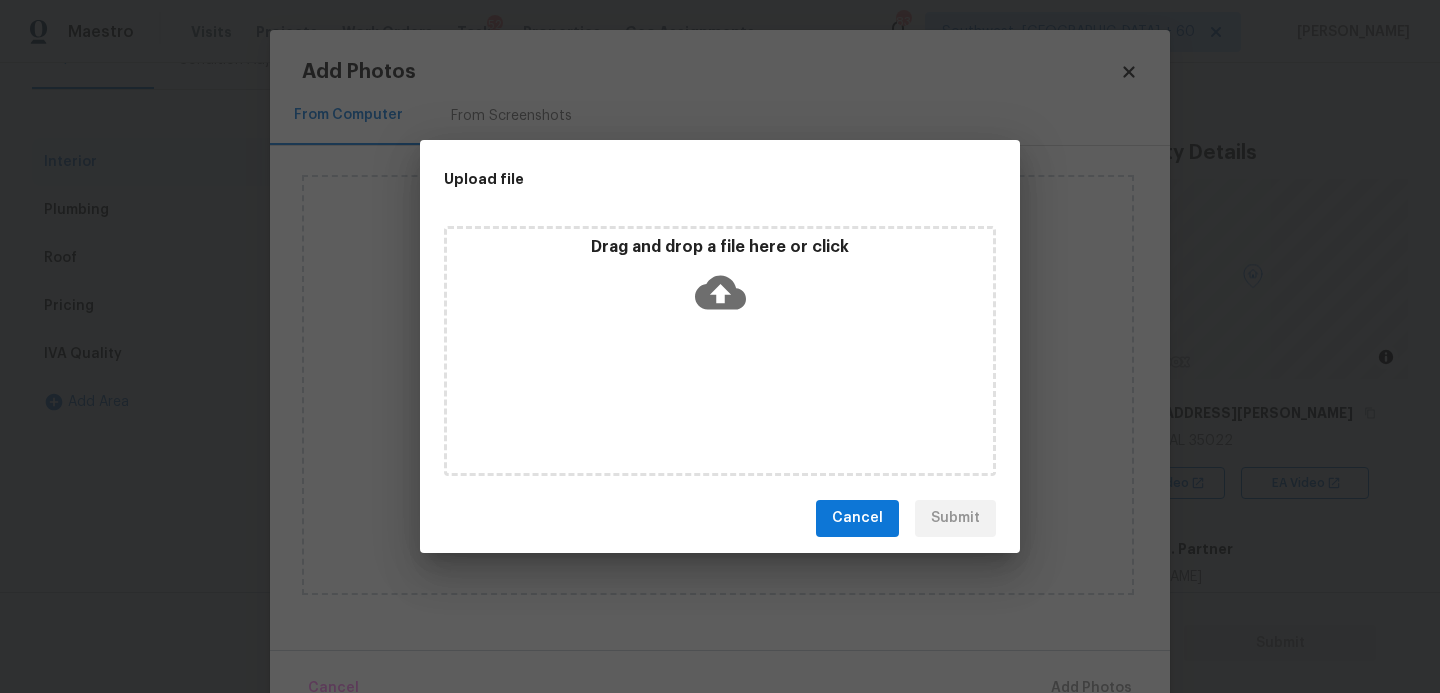 click on "Drag and drop a file here or click" at bounding box center (720, 280) 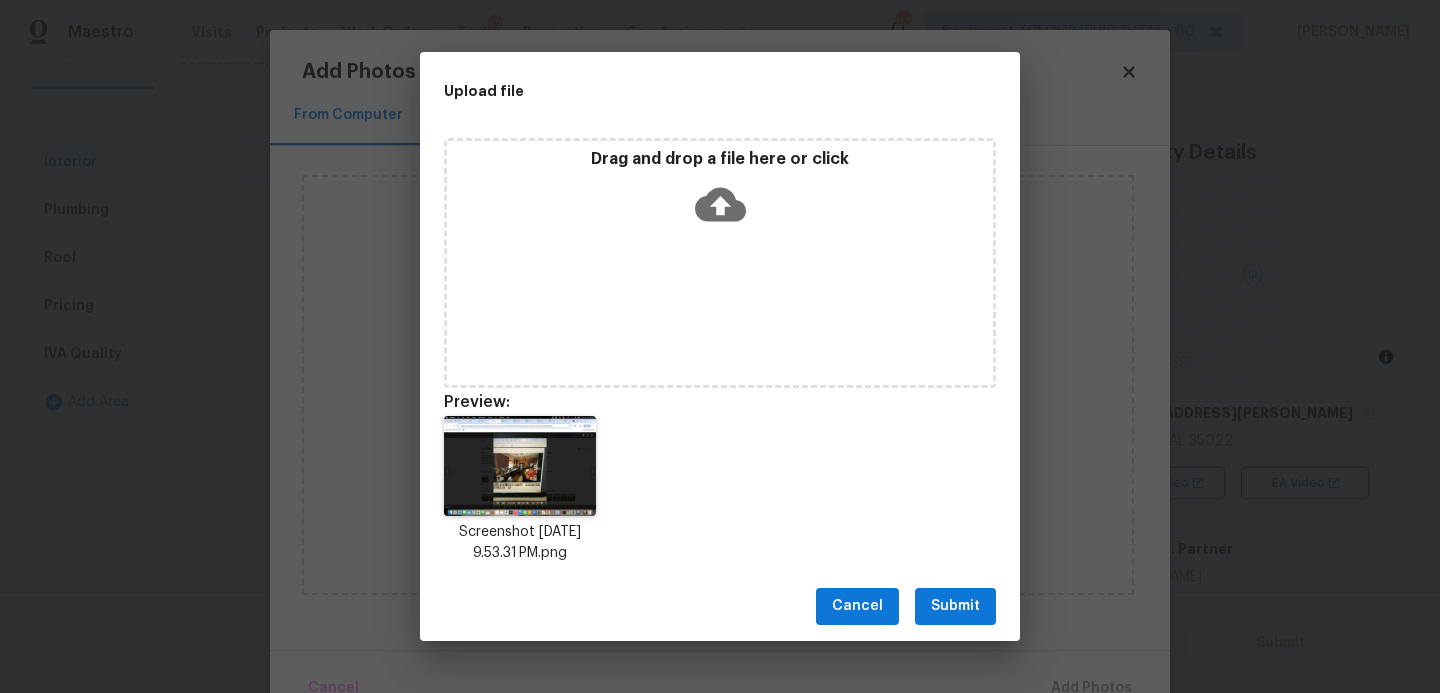 click on "Submit" at bounding box center (955, 606) 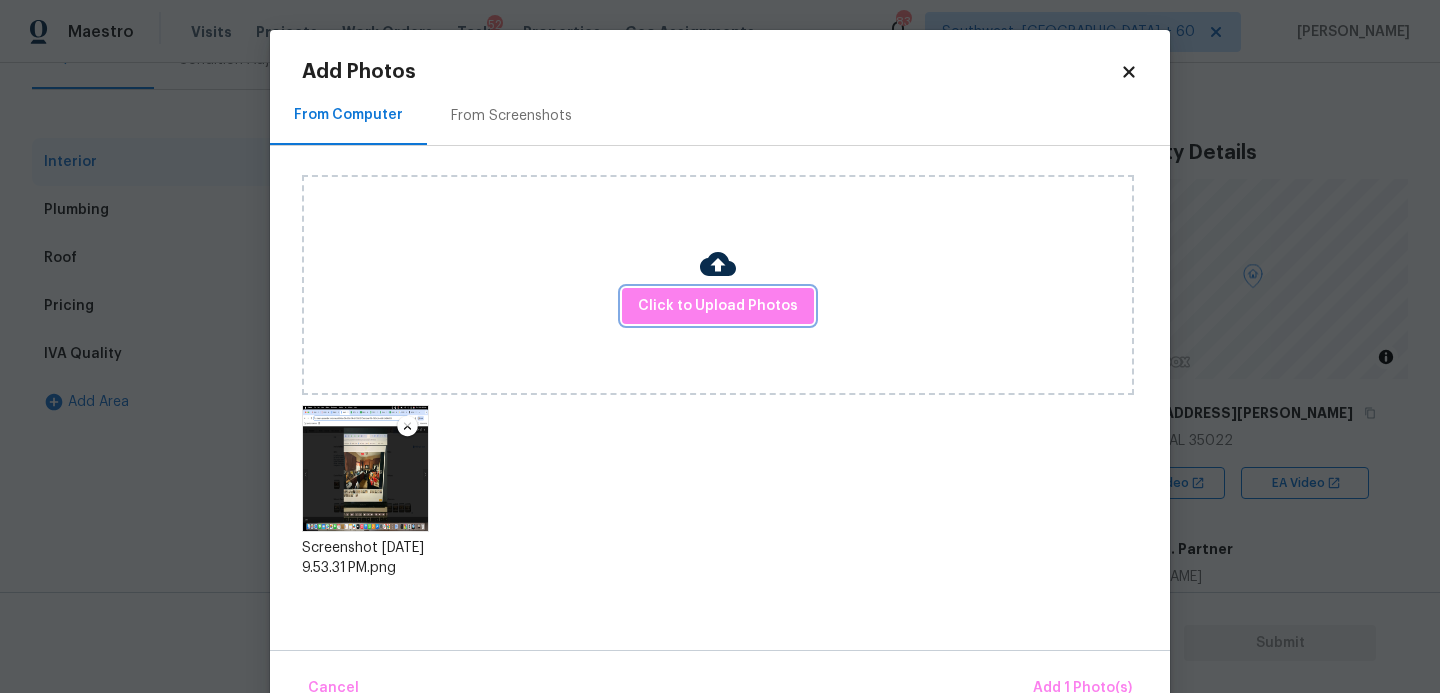 scroll, scrollTop: 47, scrollLeft: 0, axis: vertical 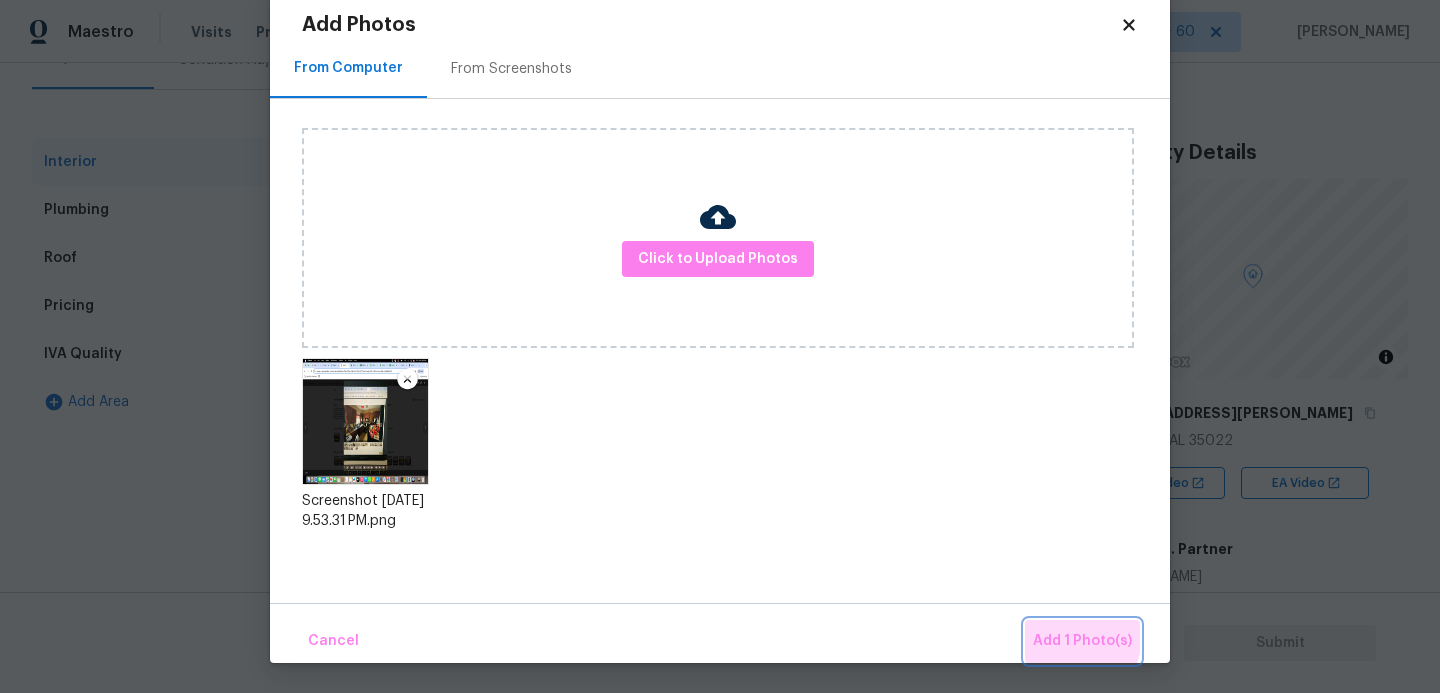 click on "Add 1 Photo(s)" at bounding box center (1082, 641) 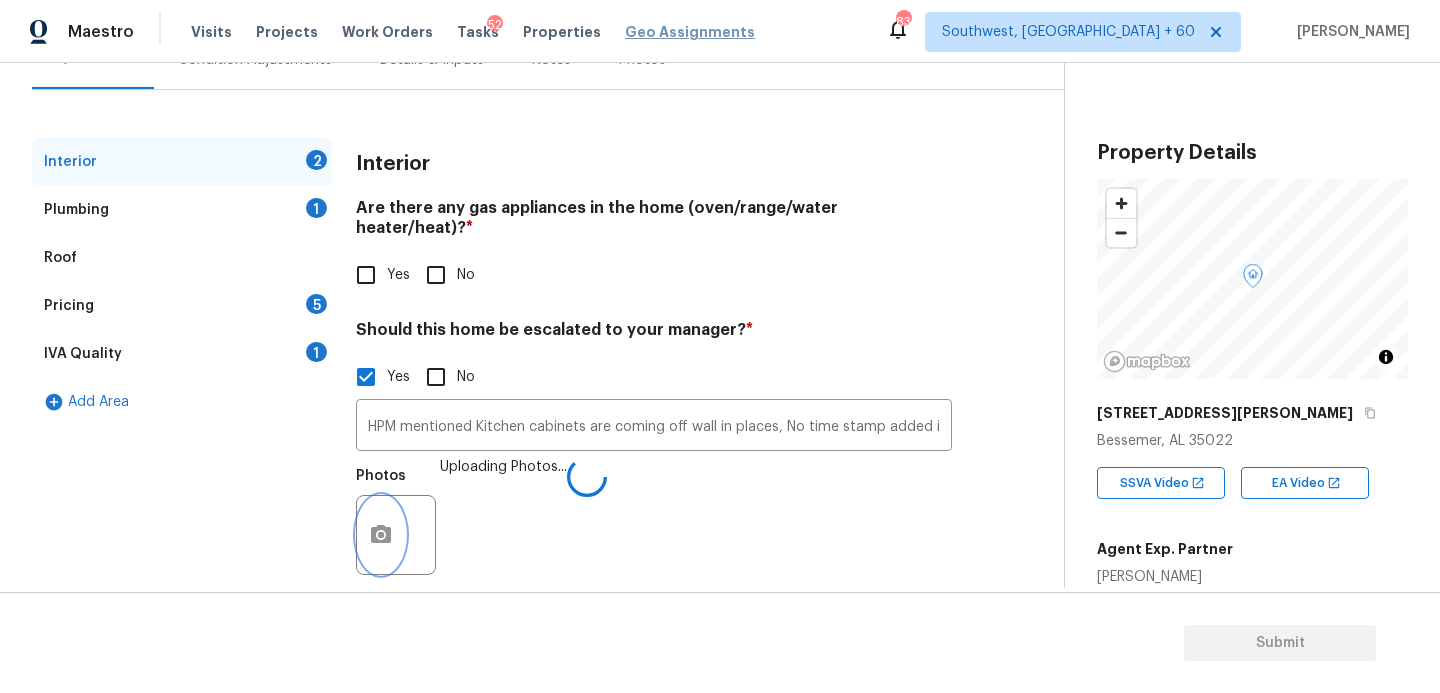 scroll, scrollTop: 0, scrollLeft: 0, axis: both 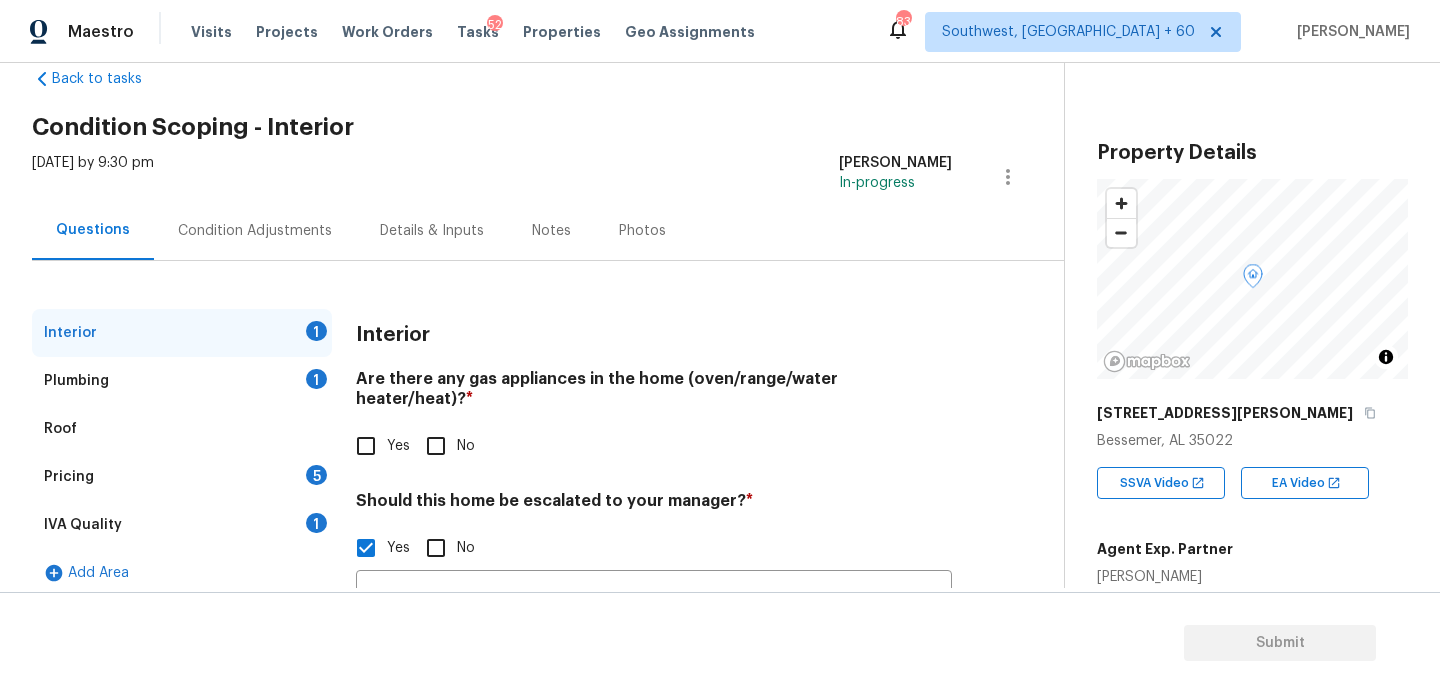 click on "Condition Adjustments" at bounding box center (255, 230) 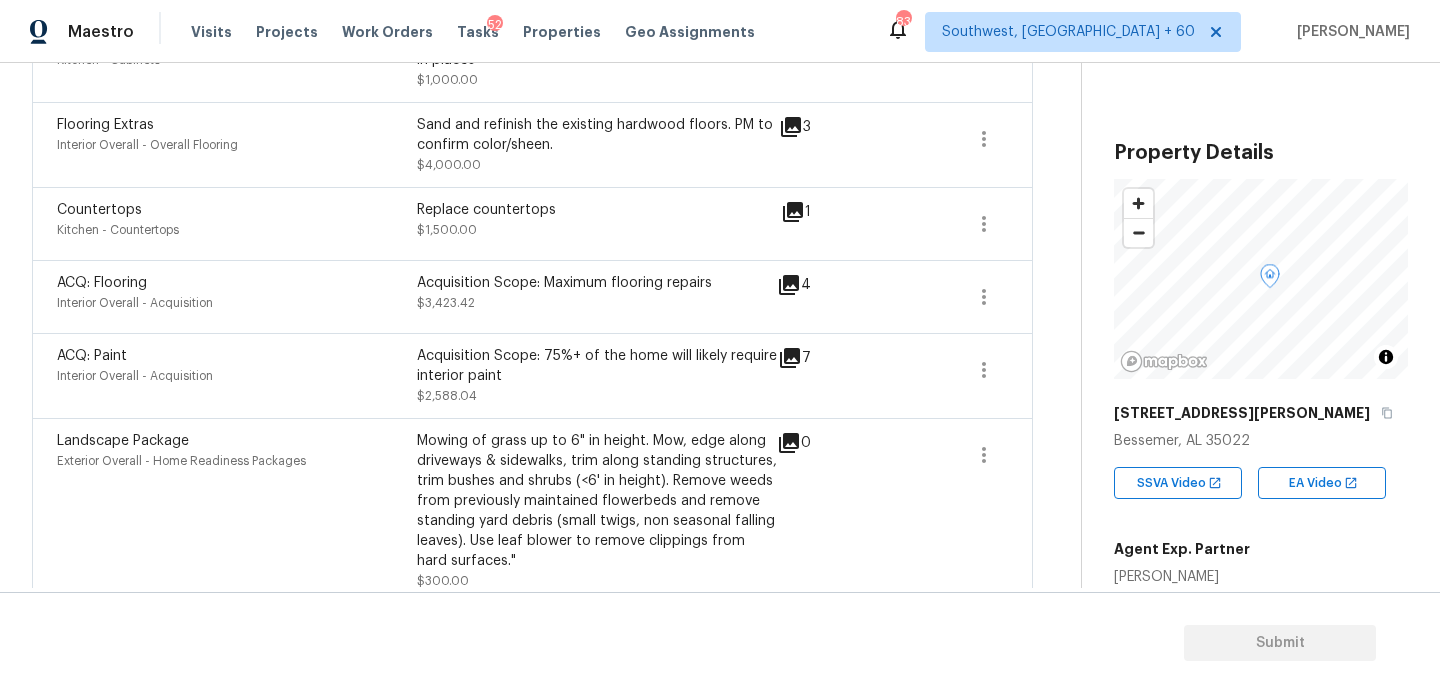 scroll, scrollTop: 53, scrollLeft: 0, axis: vertical 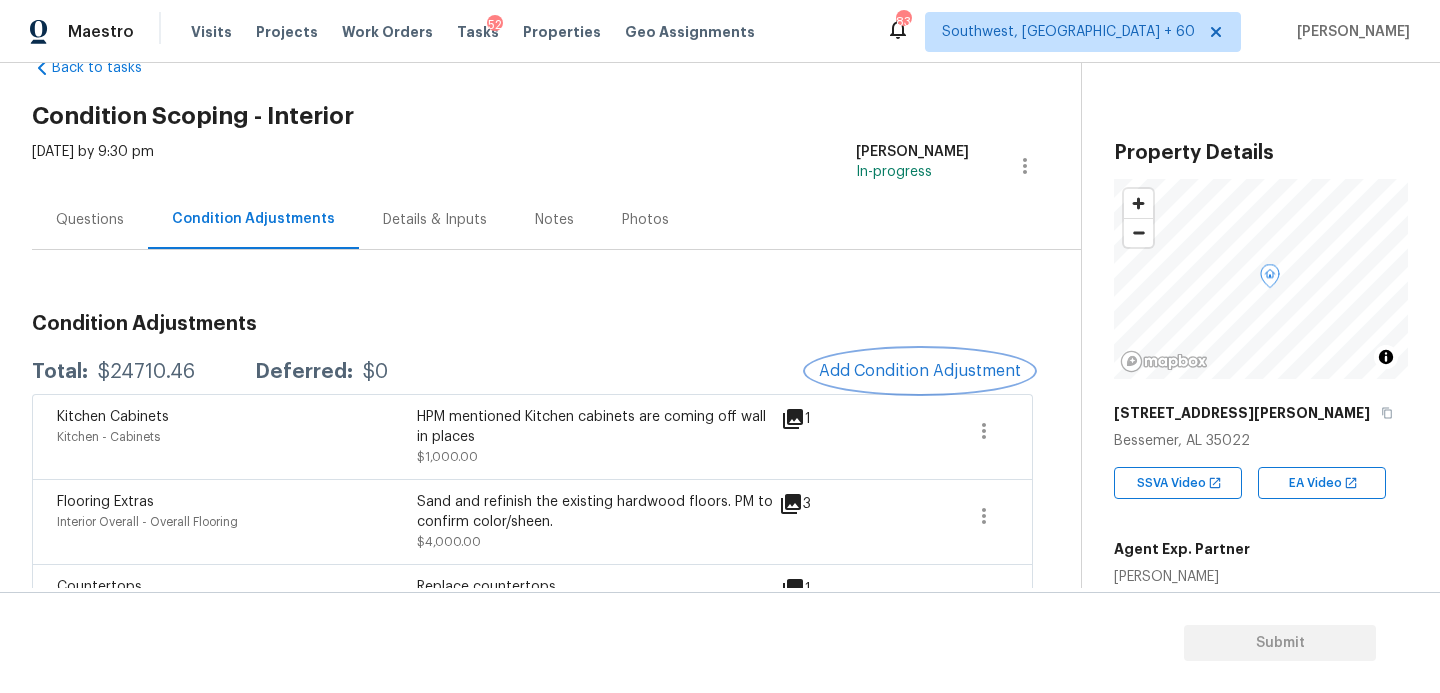 click on "Add Condition Adjustment" at bounding box center (920, 371) 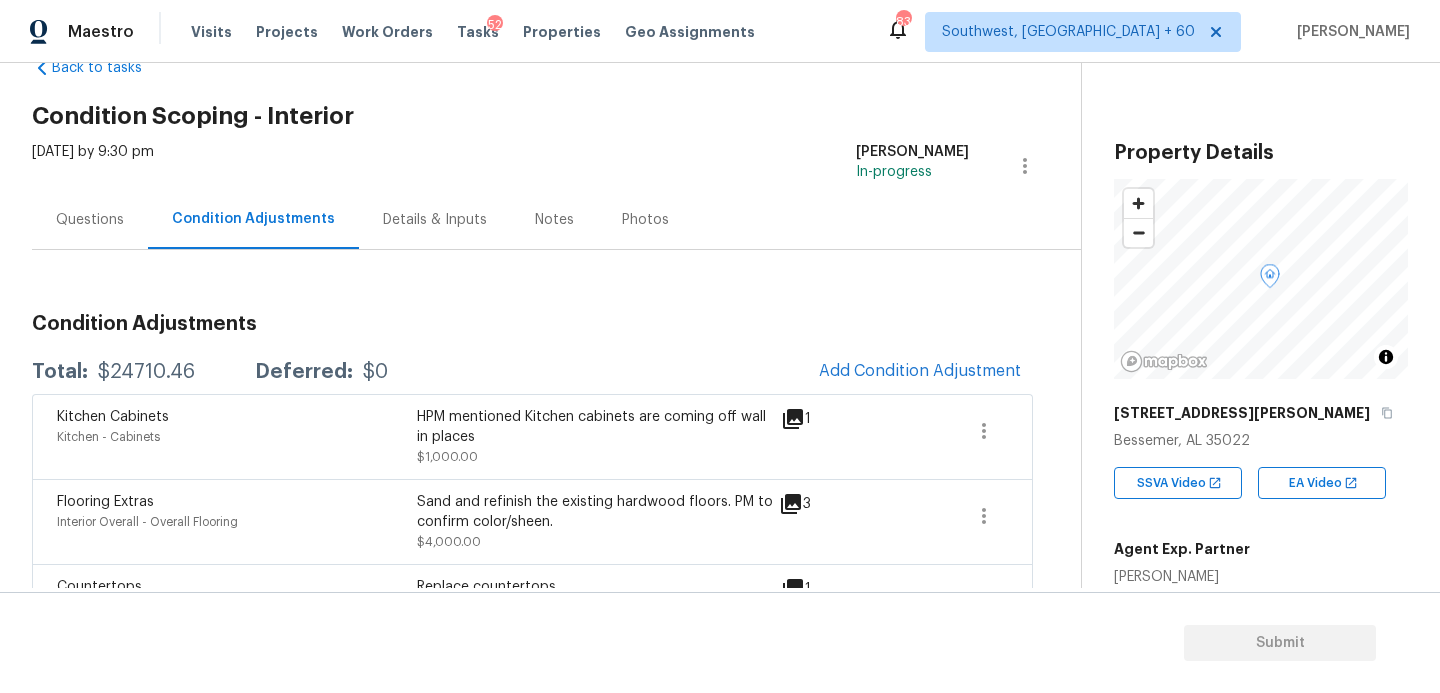 click on "Maestro Visits Projects Work Orders Tasks 52 Properties Geo Assignments 838 Southwest, FL + 60 Sakthivel Chandran Back to tasks Condition Scoping - Interior Thu, Jul 10 2025 by 9:30 pm   Sakthivel Chandran In-progress Questions Condition Adjustments Details & Inputs Notes Photos Condition Adjustments Total:  $24710.46 Deferred:  $0 Add Condition Adjustment Kitchen Cabinets Kitchen - Cabinets HPM mentioned Kitchen cabinets are coming off wall in places $1,000.00   1 Flooring Extras Interior Overall - Overall Flooring Sand and refinish the existing hardwood floors. PM to confirm color/sheen. $4,000.00   3 Countertops Kitchen - Countertops Replace countertops $1,500.00   1 ACQ: Flooring Interior Overall - Acquisition Acquisition Scope: Maximum flooring repairs $3,423.42   4 ACQ: Paint Interior Overall - Acquisition Acquisition Scope: 75%+ of the home will likely require interior paint $2,588.04   7 Landscape Package Exterior Overall - Home Readiness Packages $300.00   0 Pool Repair Exterior Overall - Pool   0" at bounding box center (720, 346) 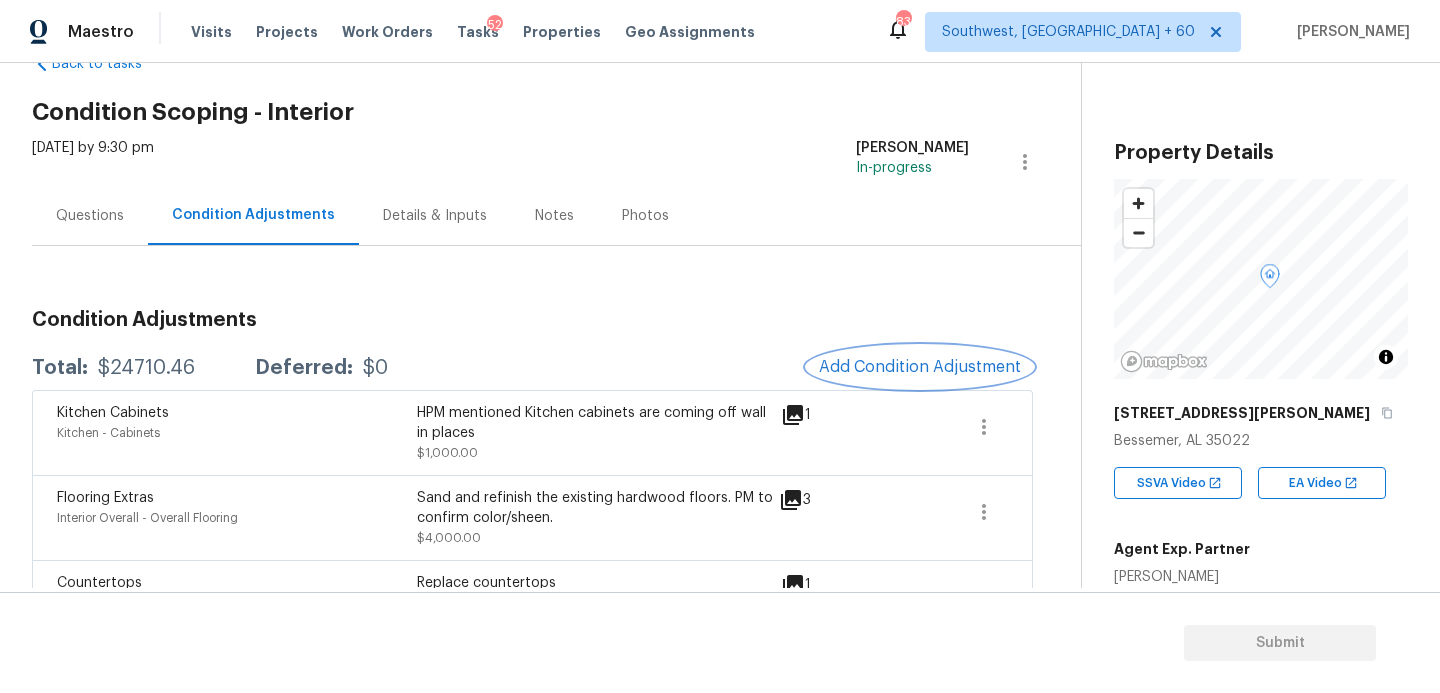 scroll, scrollTop: 0, scrollLeft: 0, axis: both 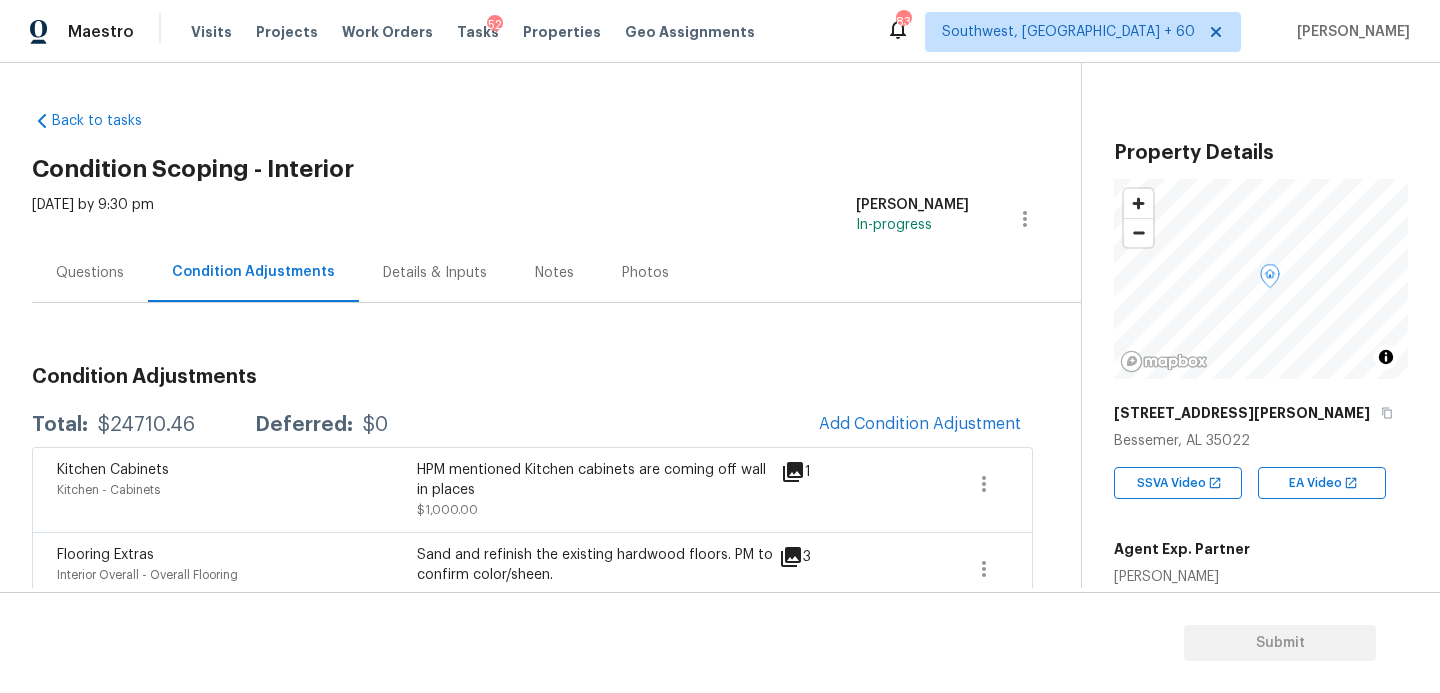 click on "Questions" at bounding box center [90, 272] 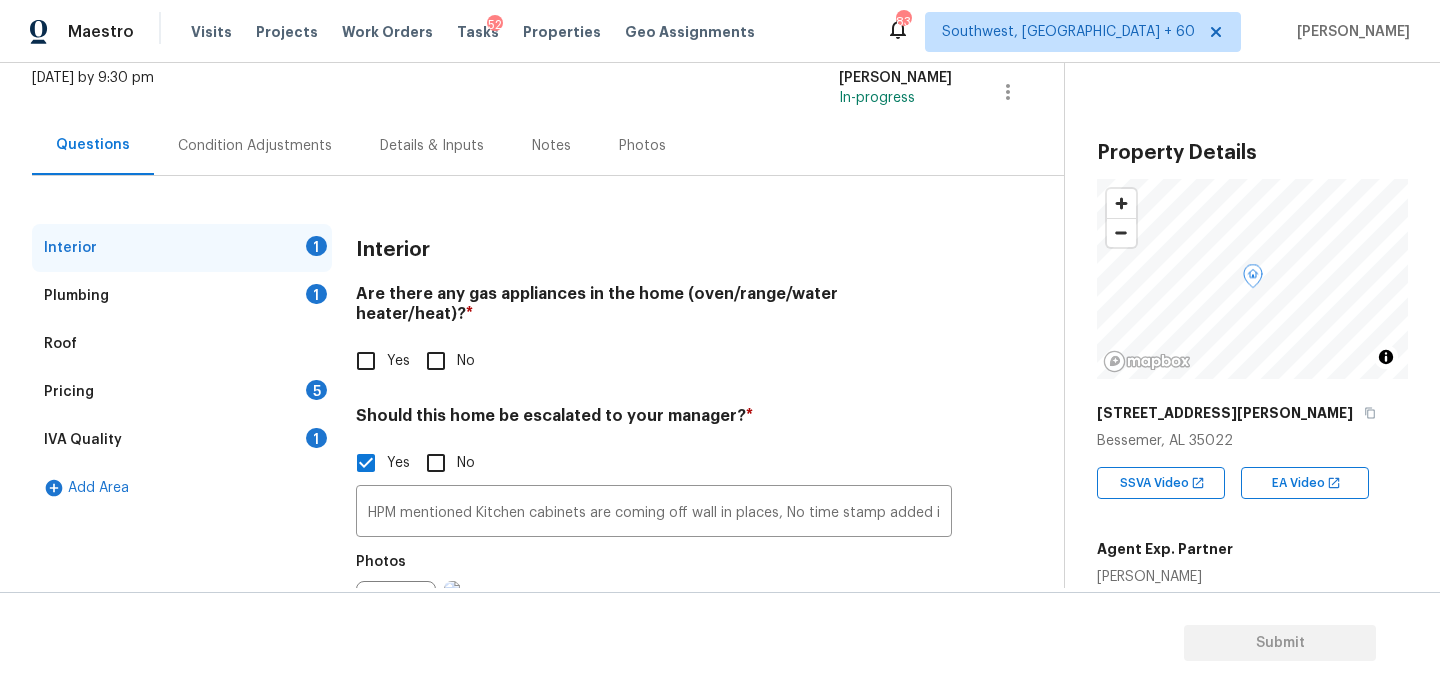 scroll, scrollTop: 0, scrollLeft: 0, axis: both 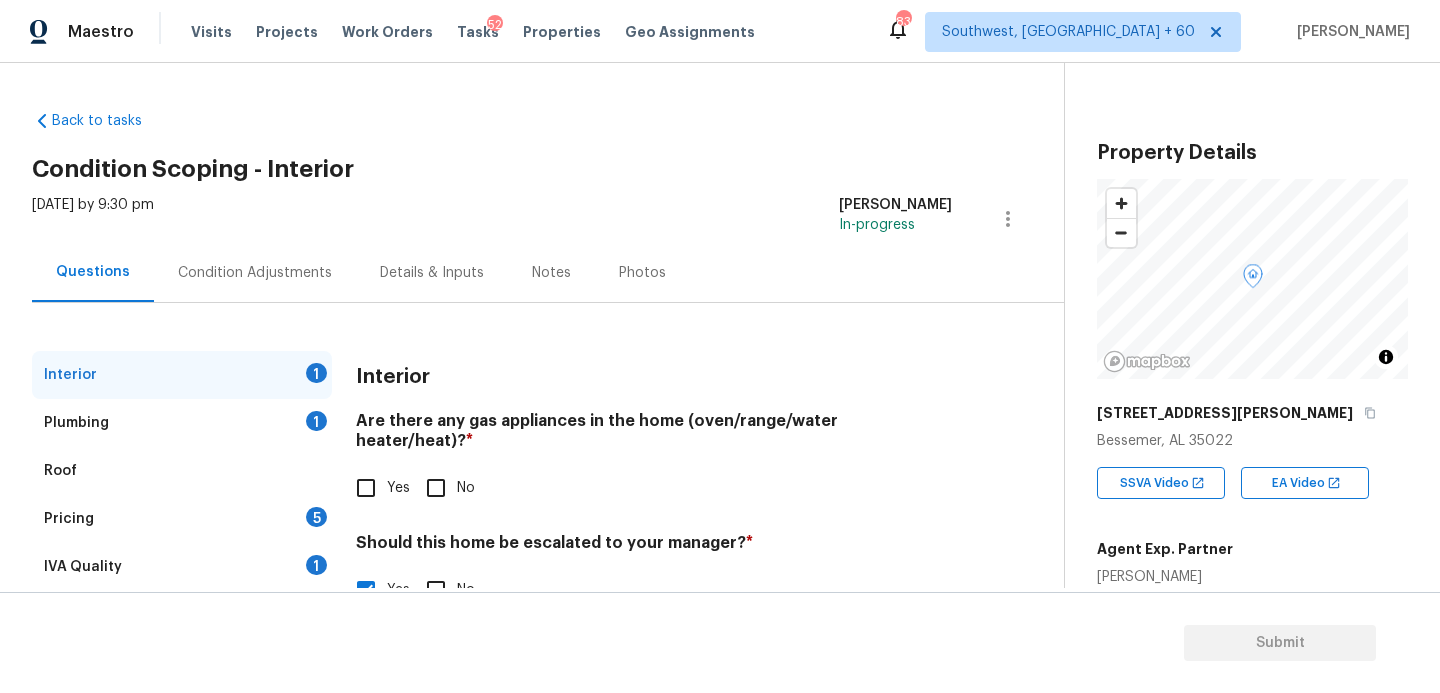 click on "Condition Adjustments" at bounding box center [255, 273] 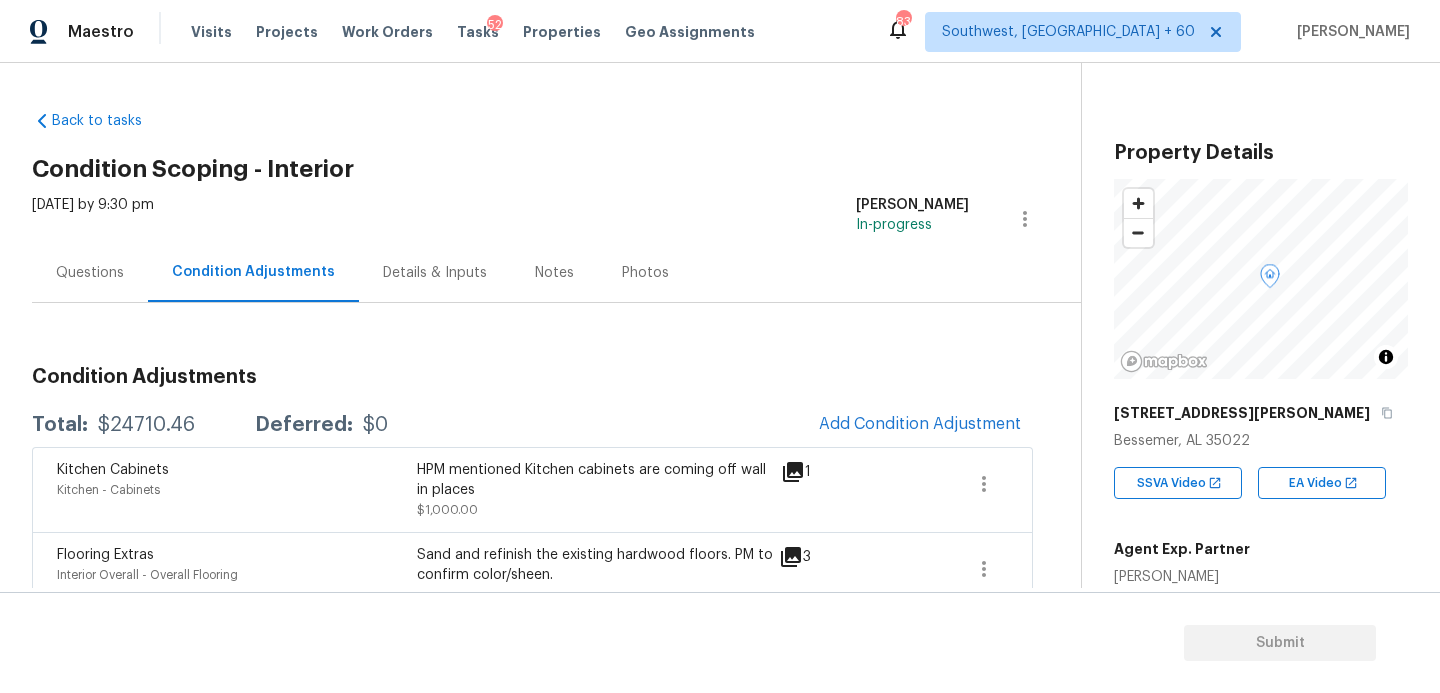 scroll, scrollTop: 270, scrollLeft: 0, axis: vertical 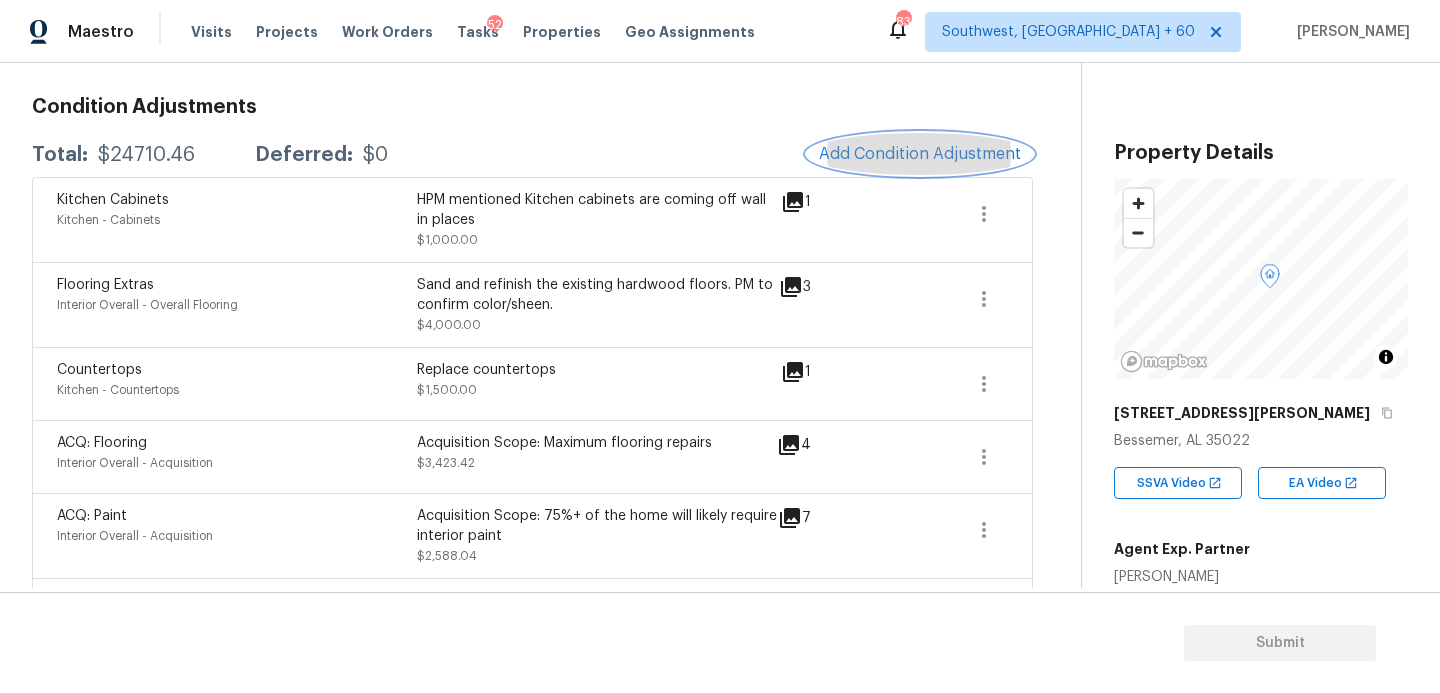 click on "Add Condition Adjustment" at bounding box center (920, 154) 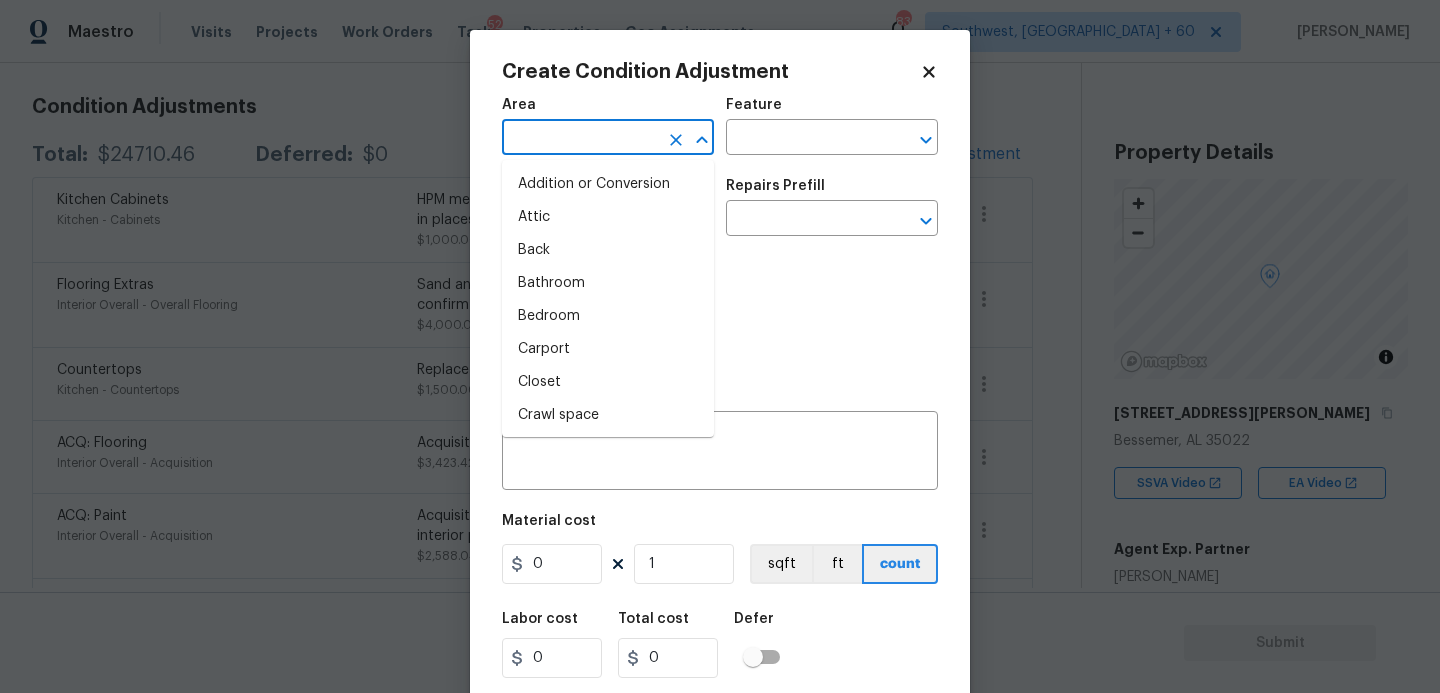 click at bounding box center [580, 139] 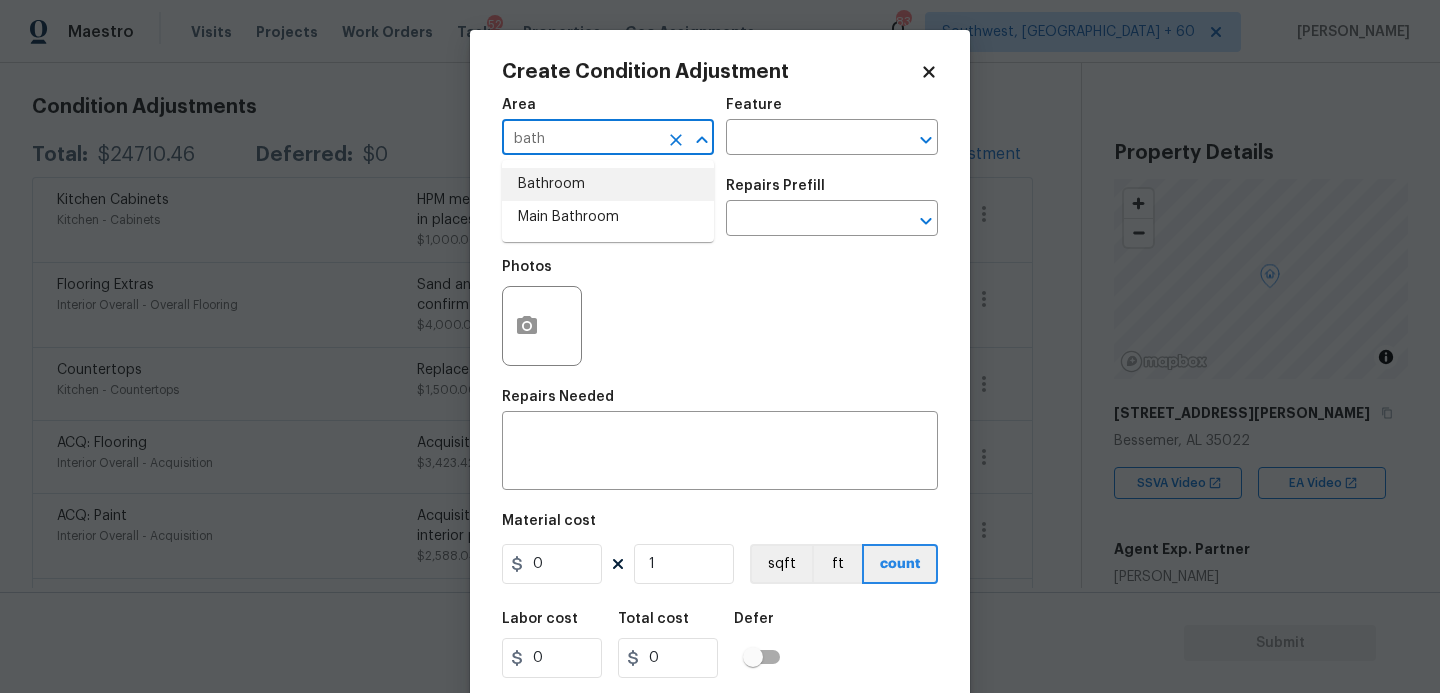 click on "Bathroom" at bounding box center (608, 184) 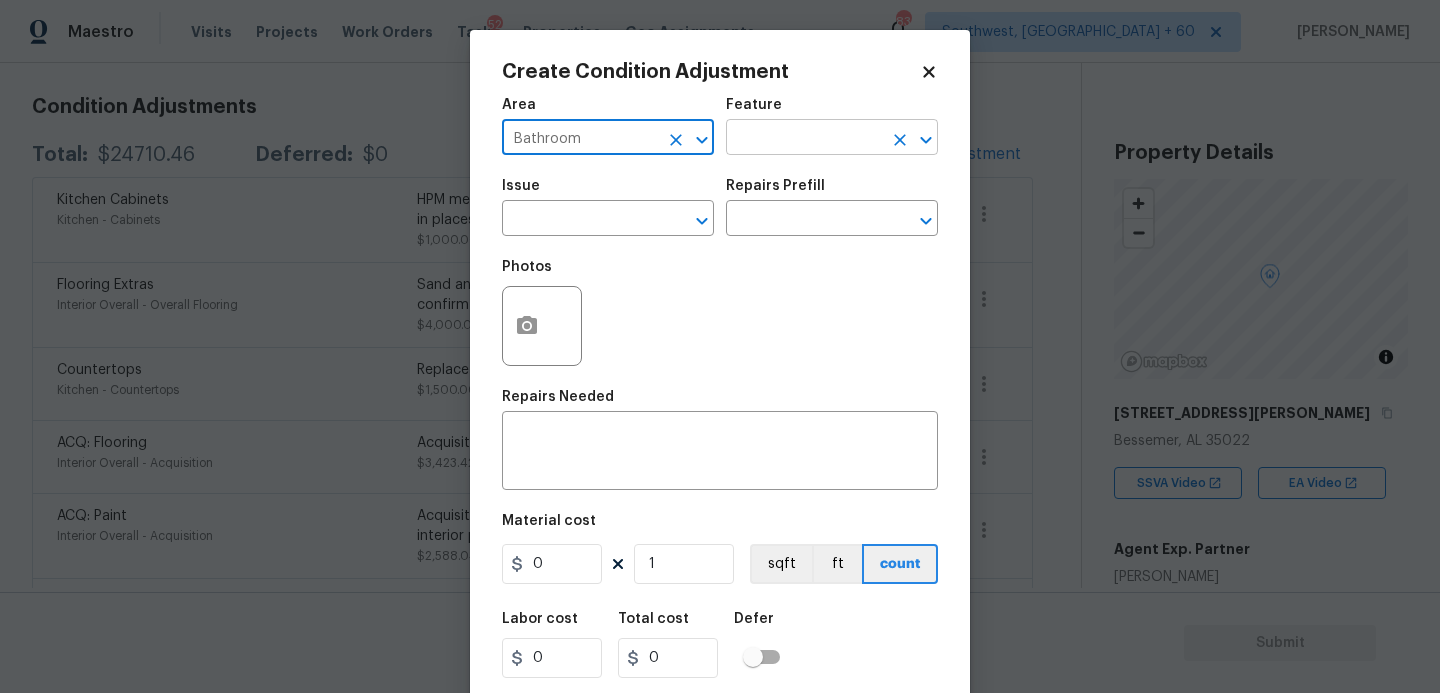 type on "Bathroom" 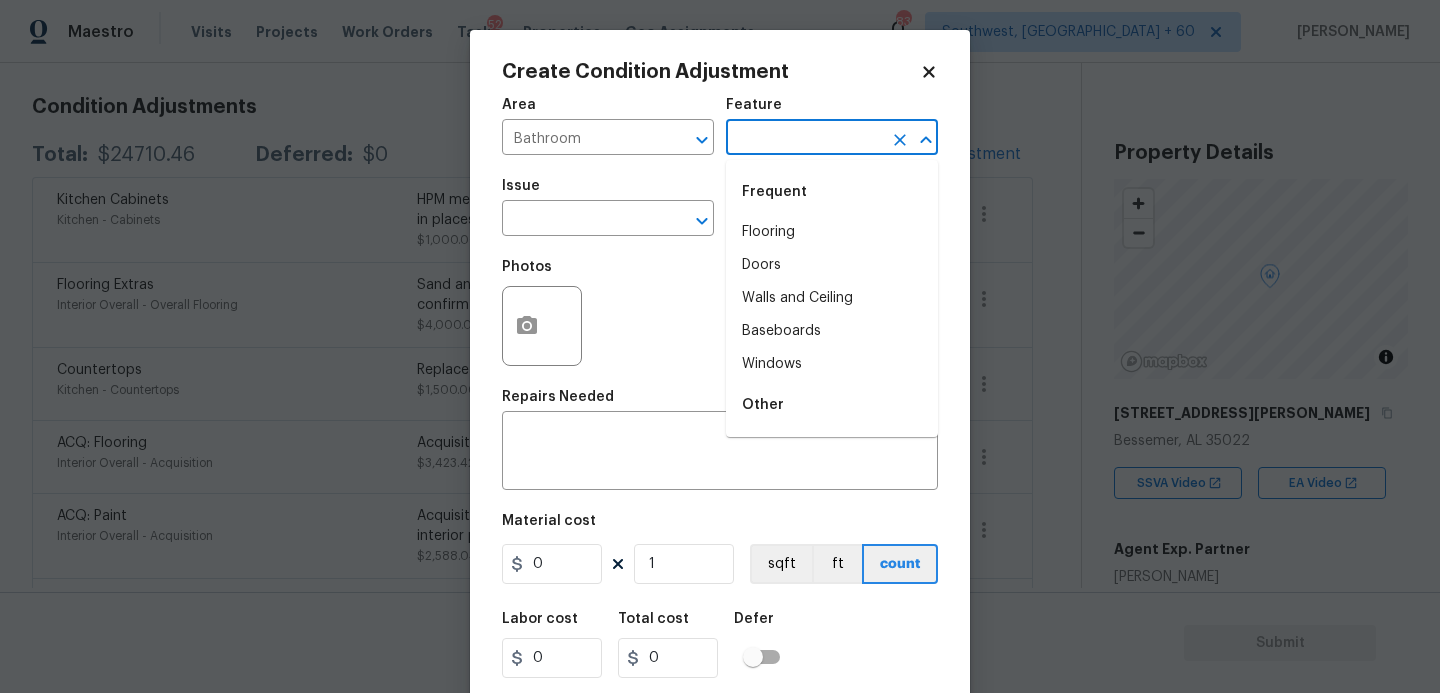 click at bounding box center (804, 139) 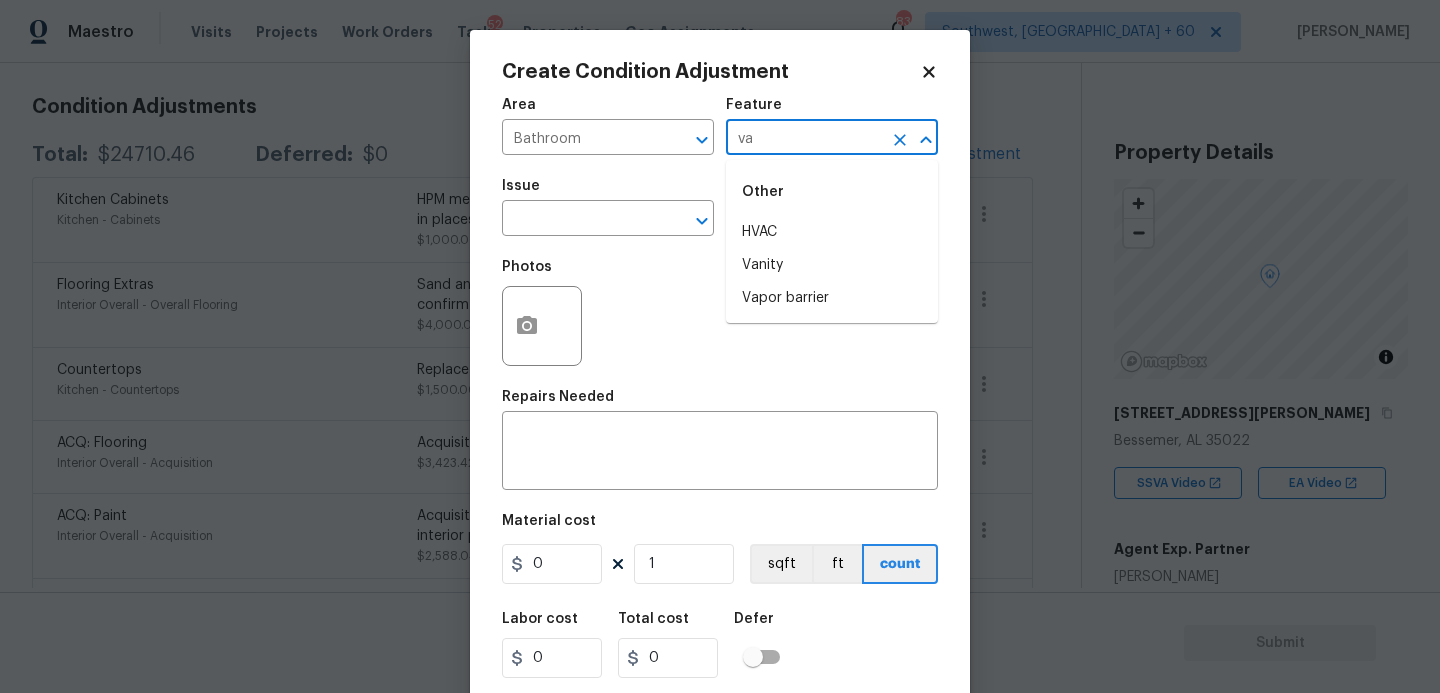 type on "v" 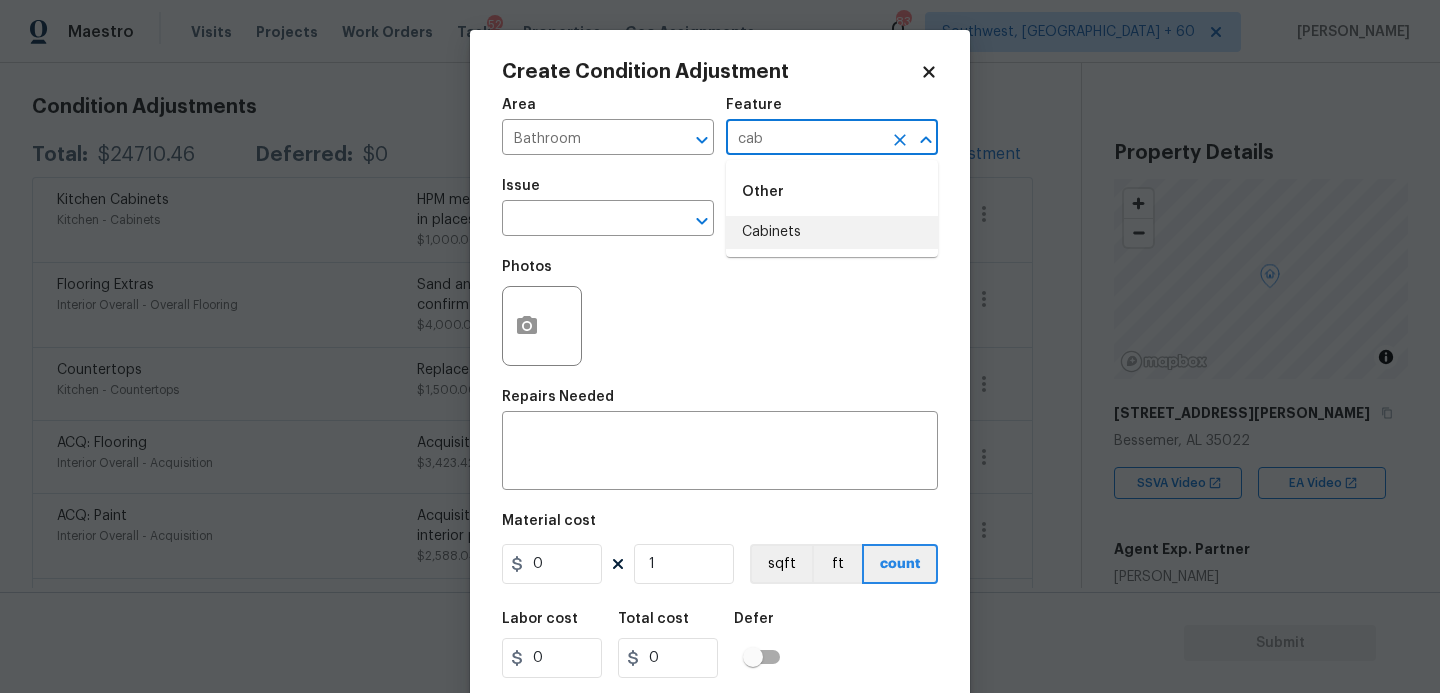 click on "Cabinets" at bounding box center [832, 232] 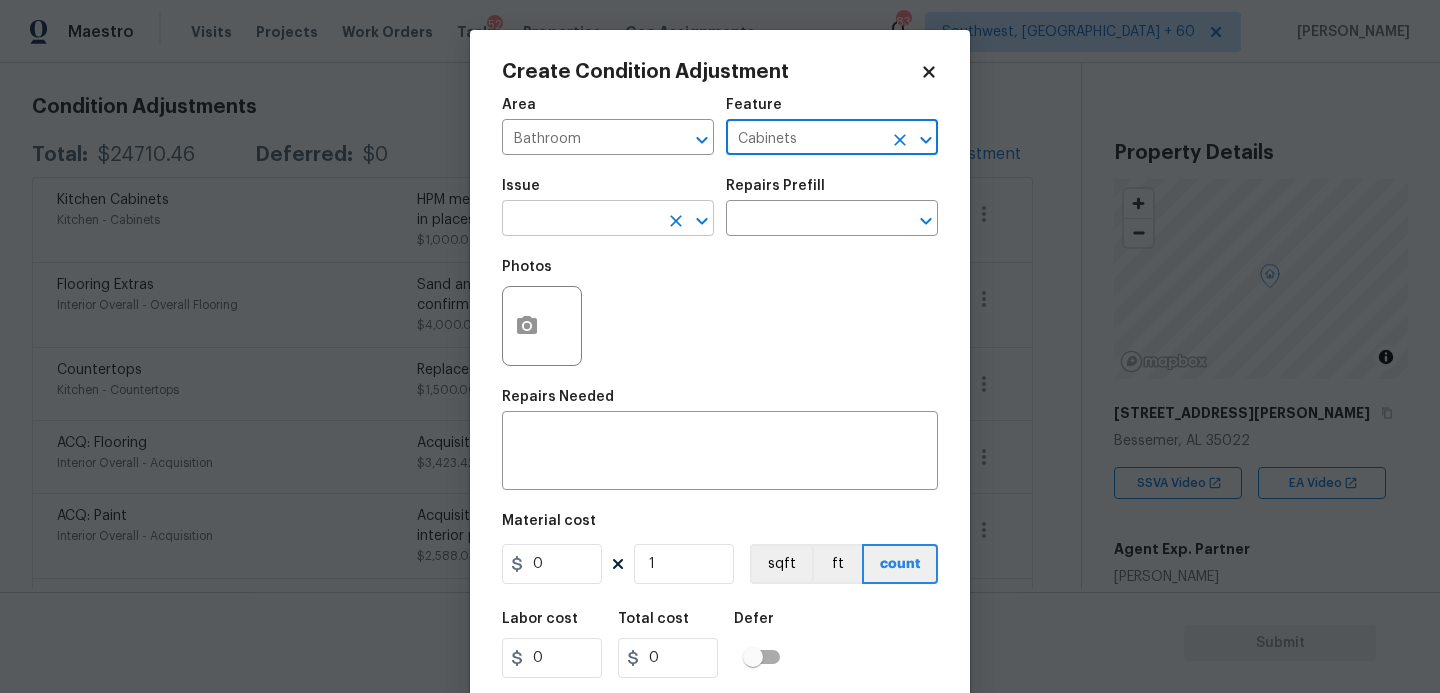 type on "Cabinets" 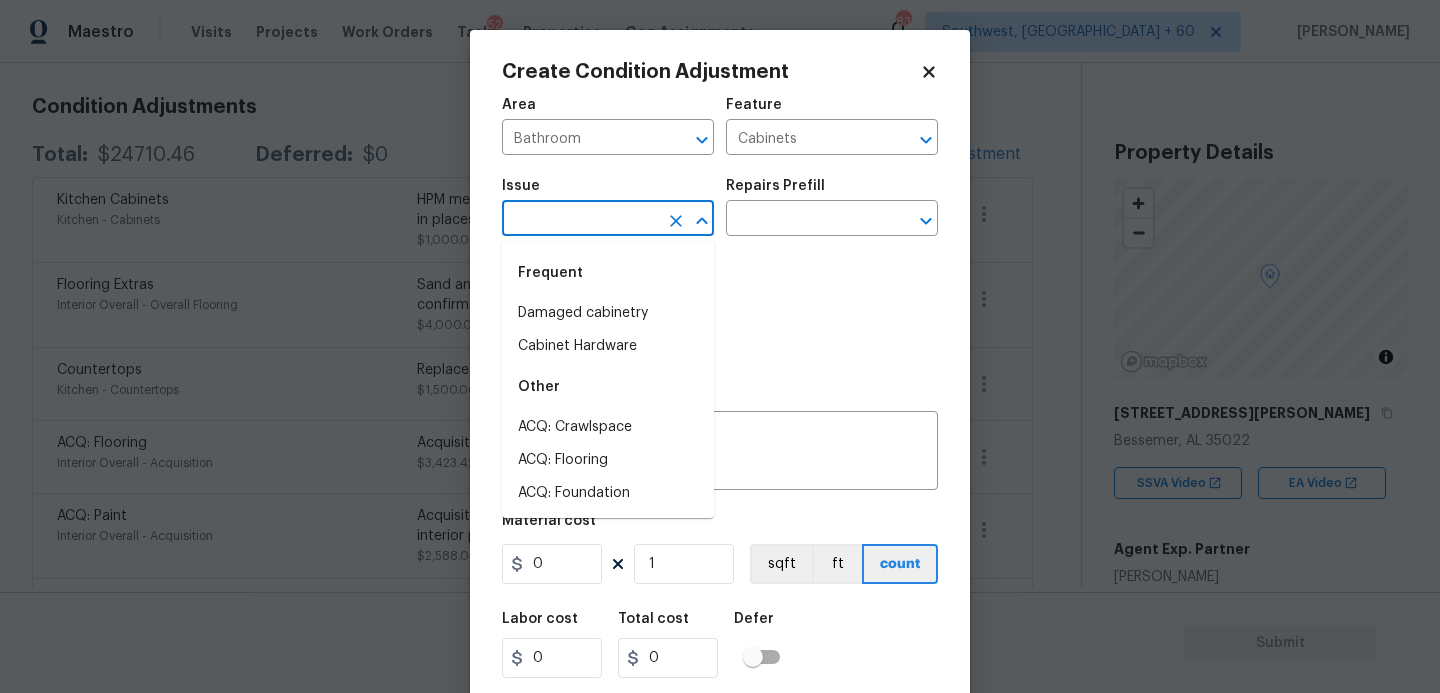 click at bounding box center (580, 220) 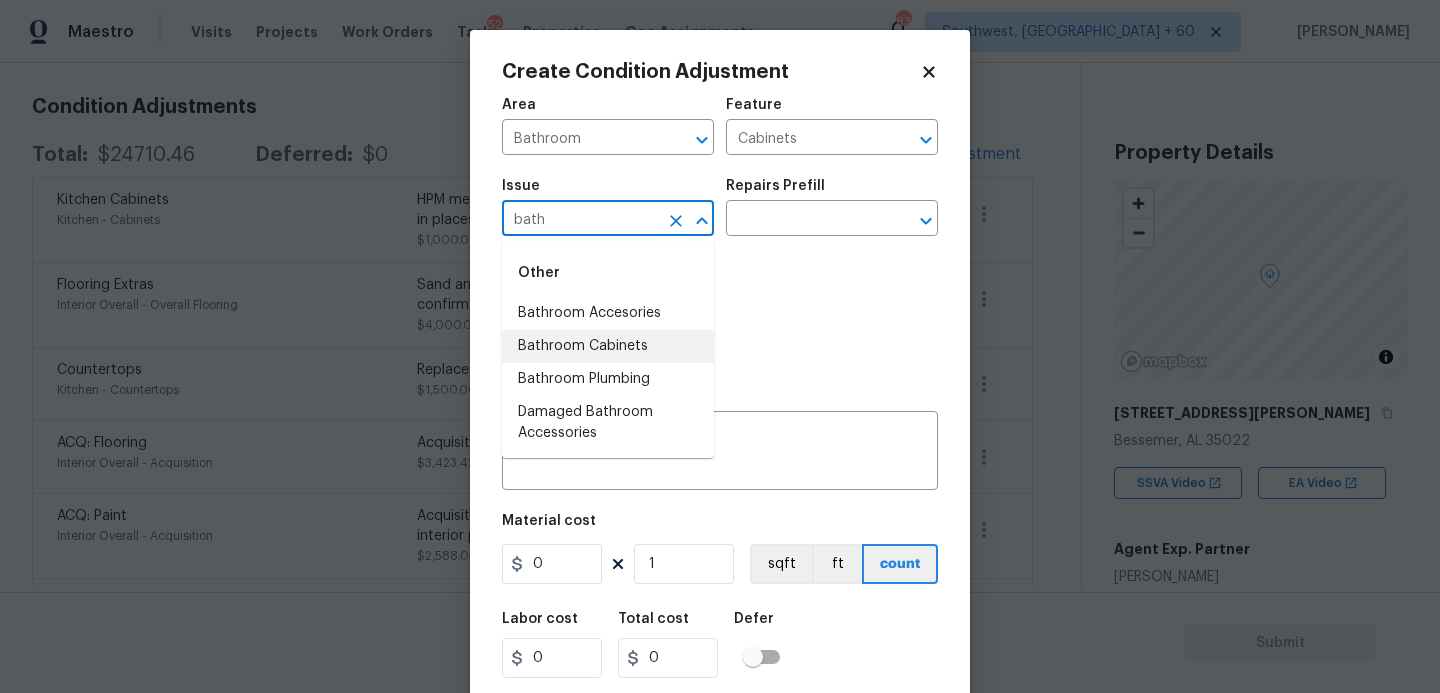 click on "Bathroom Cabinets" at bounding box center [608, 346] 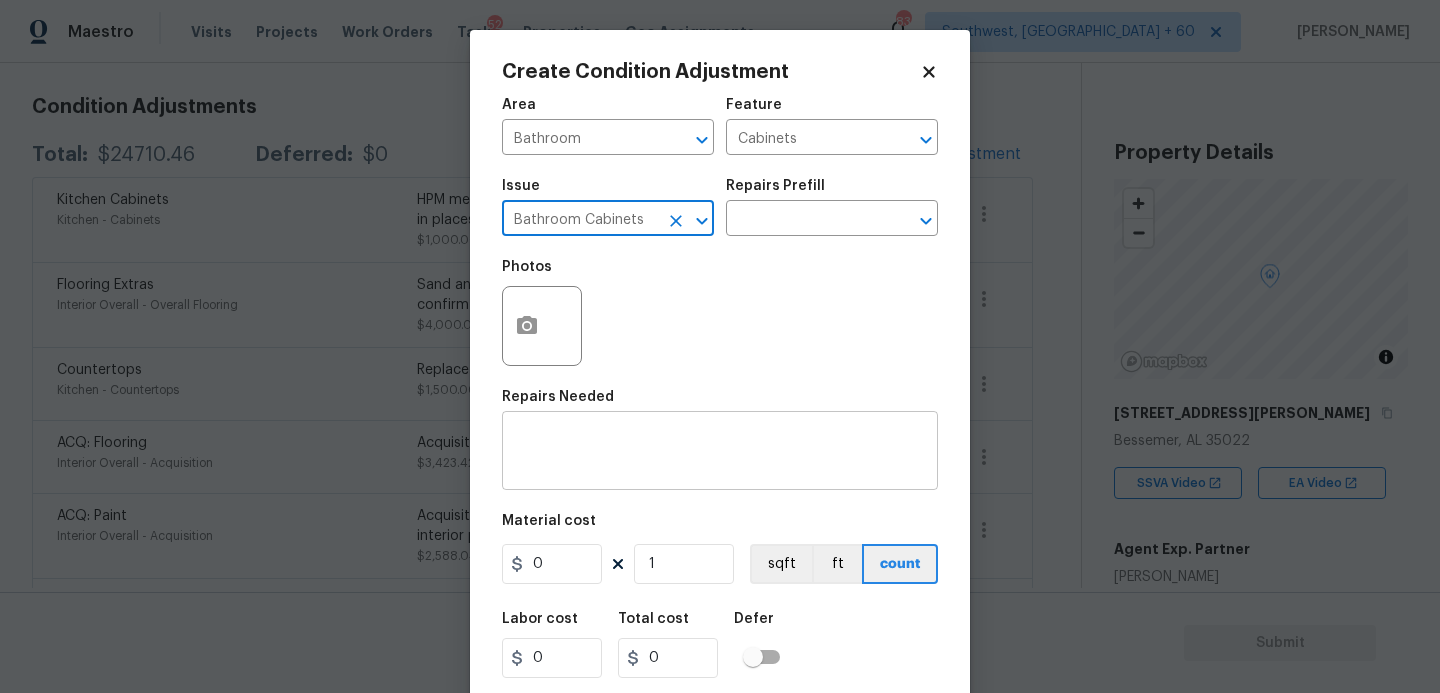 type on "Bathroom Cabinets" 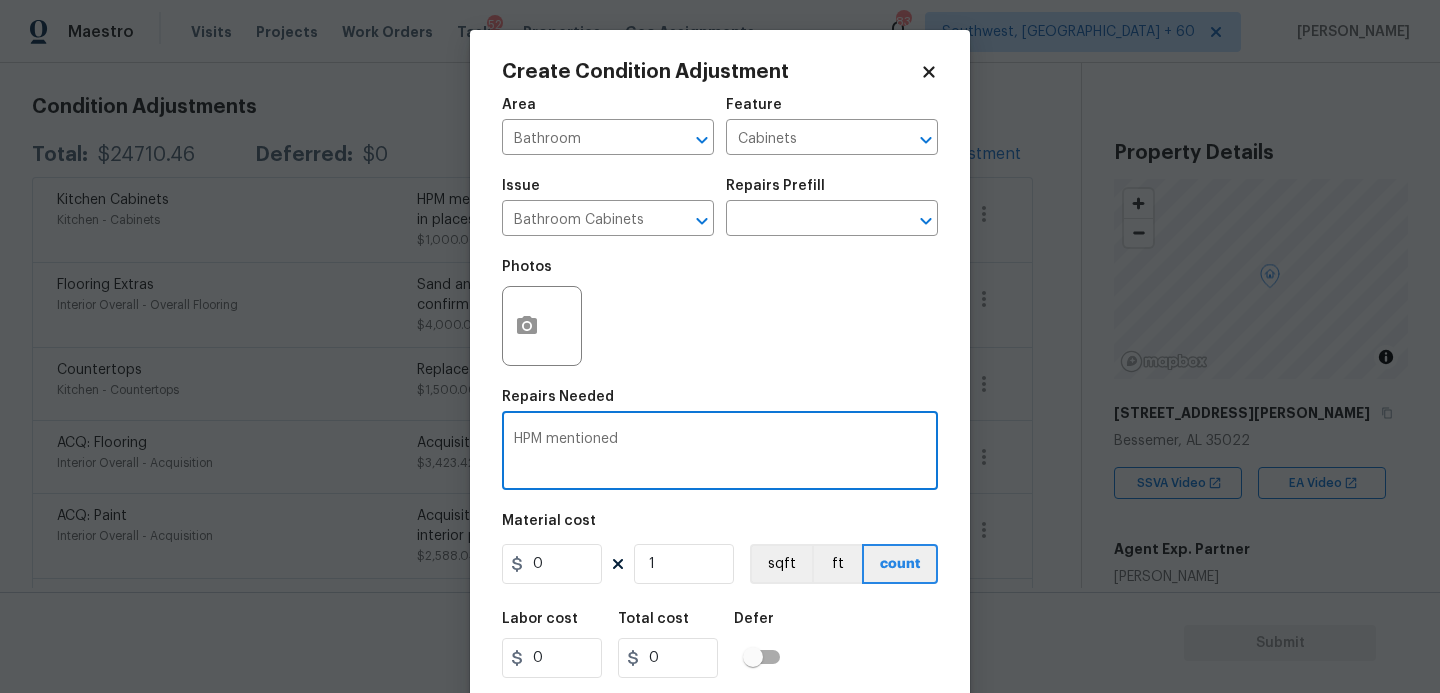 paste on "Vanities were cluttered and dirty but looked like sinks were scratched." 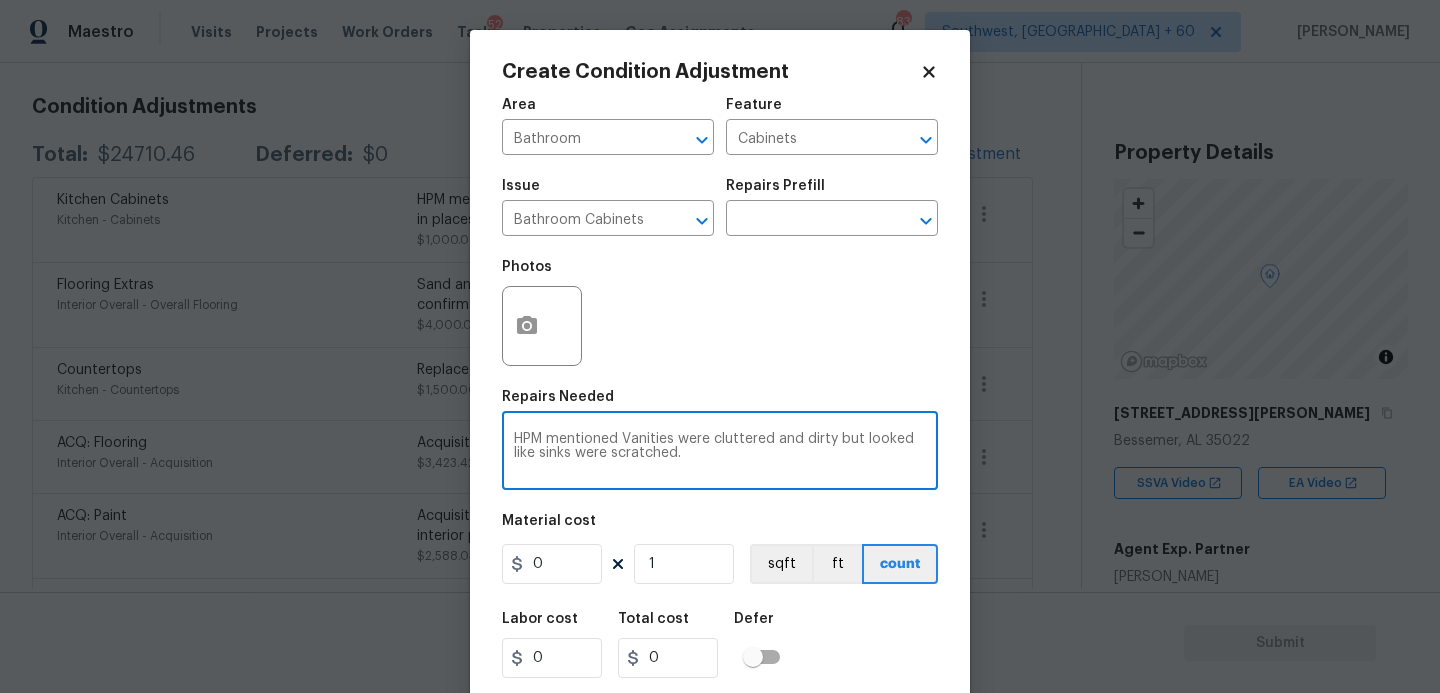 drag, startPoint x: 698, startPoint y: 453, endPoint x: 667, endPoint y: 453, distance: 31 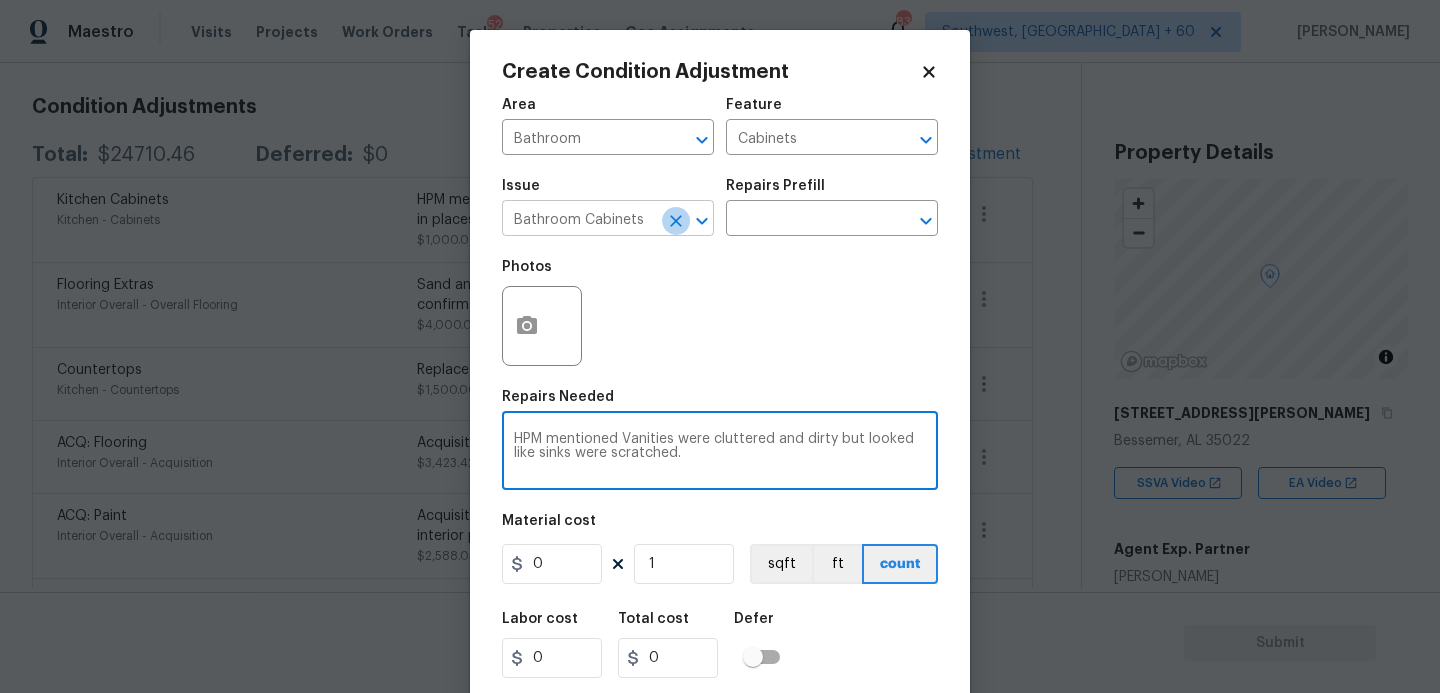 click 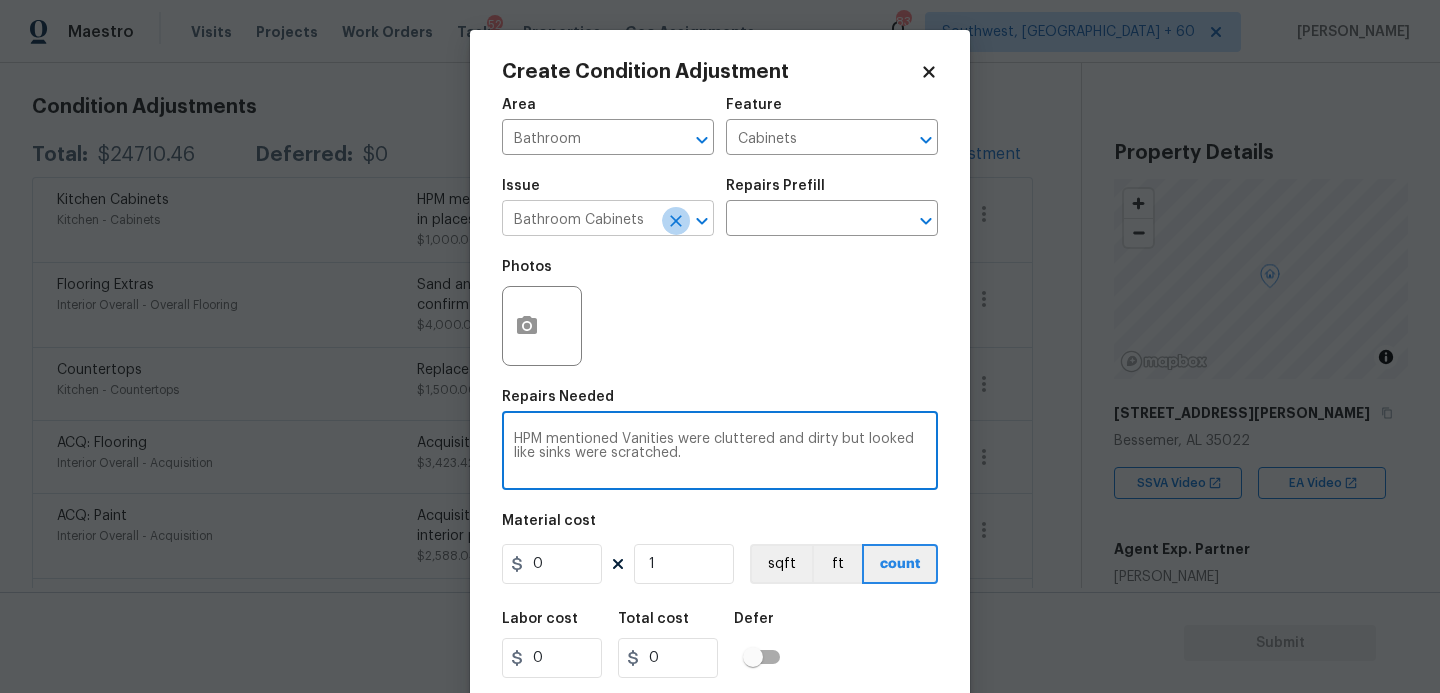 type on "HPM mentioned Vanities were cluttered and dirty but looked like sinks were scratched." 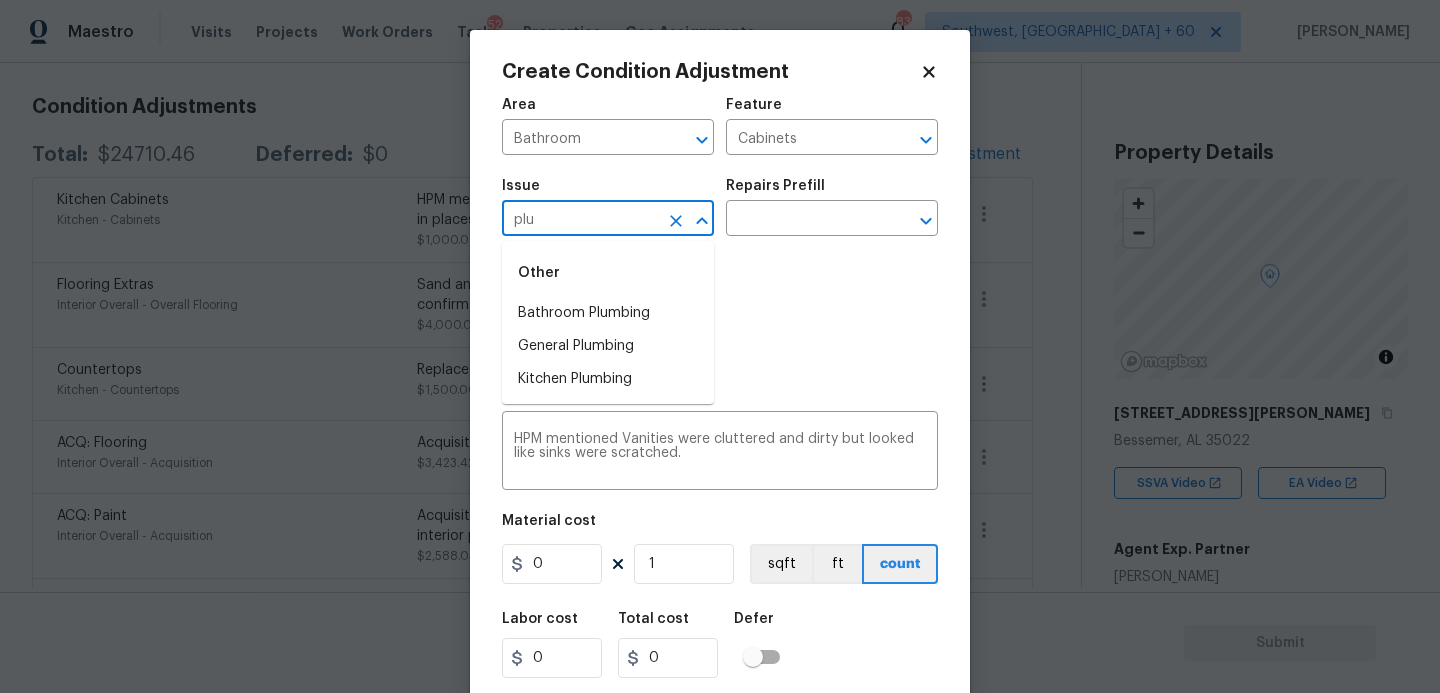 click on "Bathroom Plumbing" at bounding box center [608, 313] 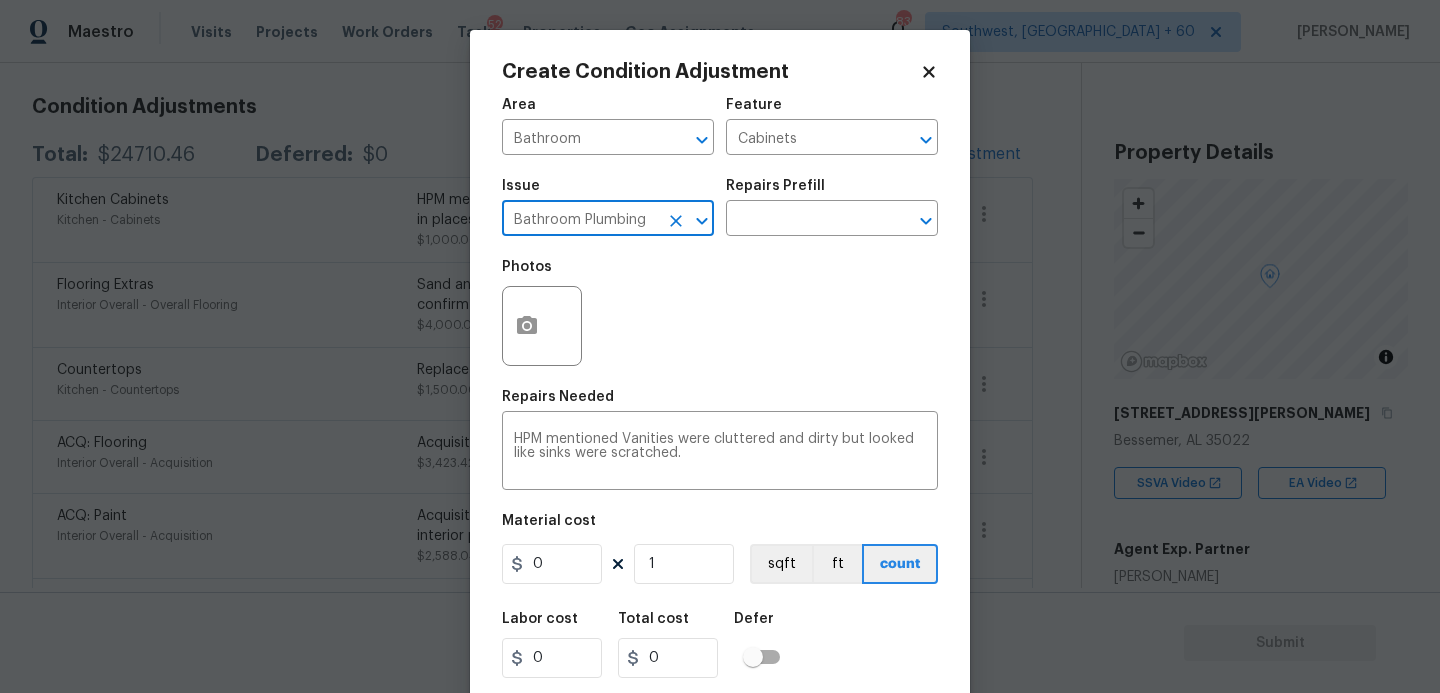 type on "Bathroom Plumbing" 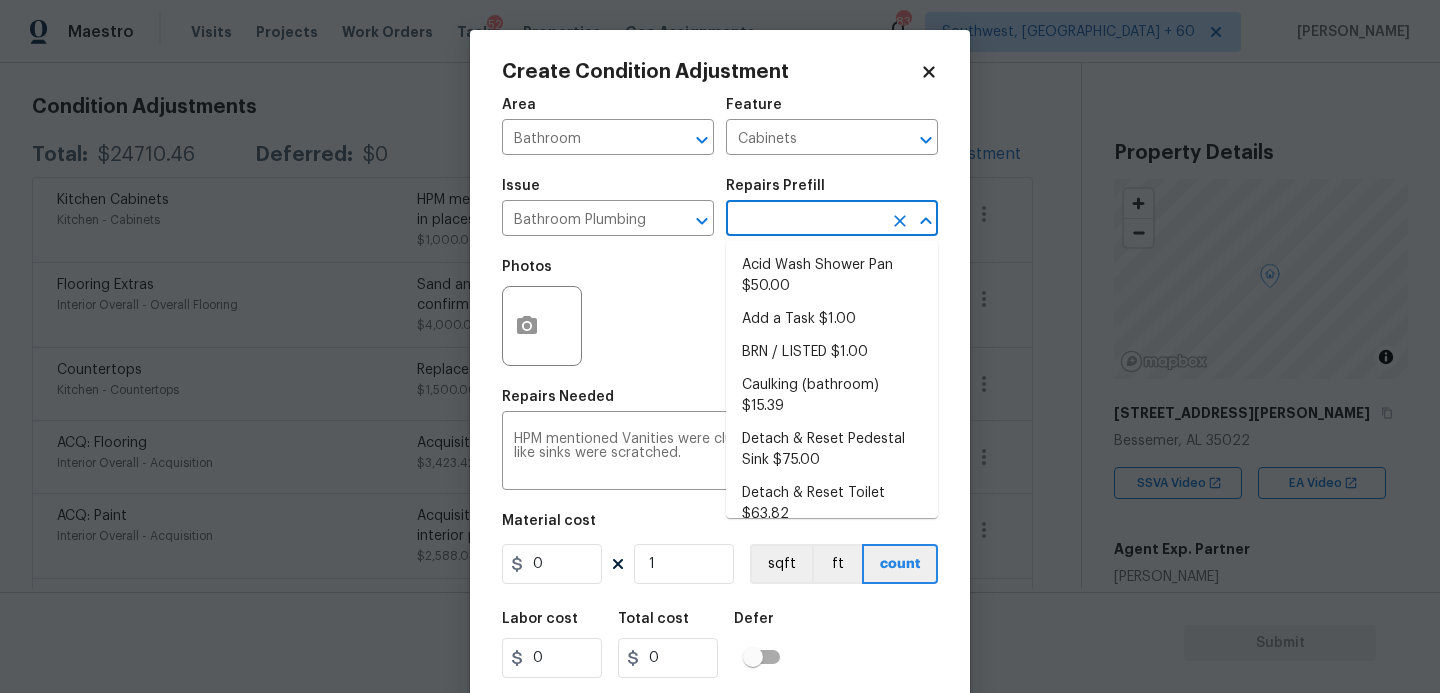 click at bounding box center (804, 220) 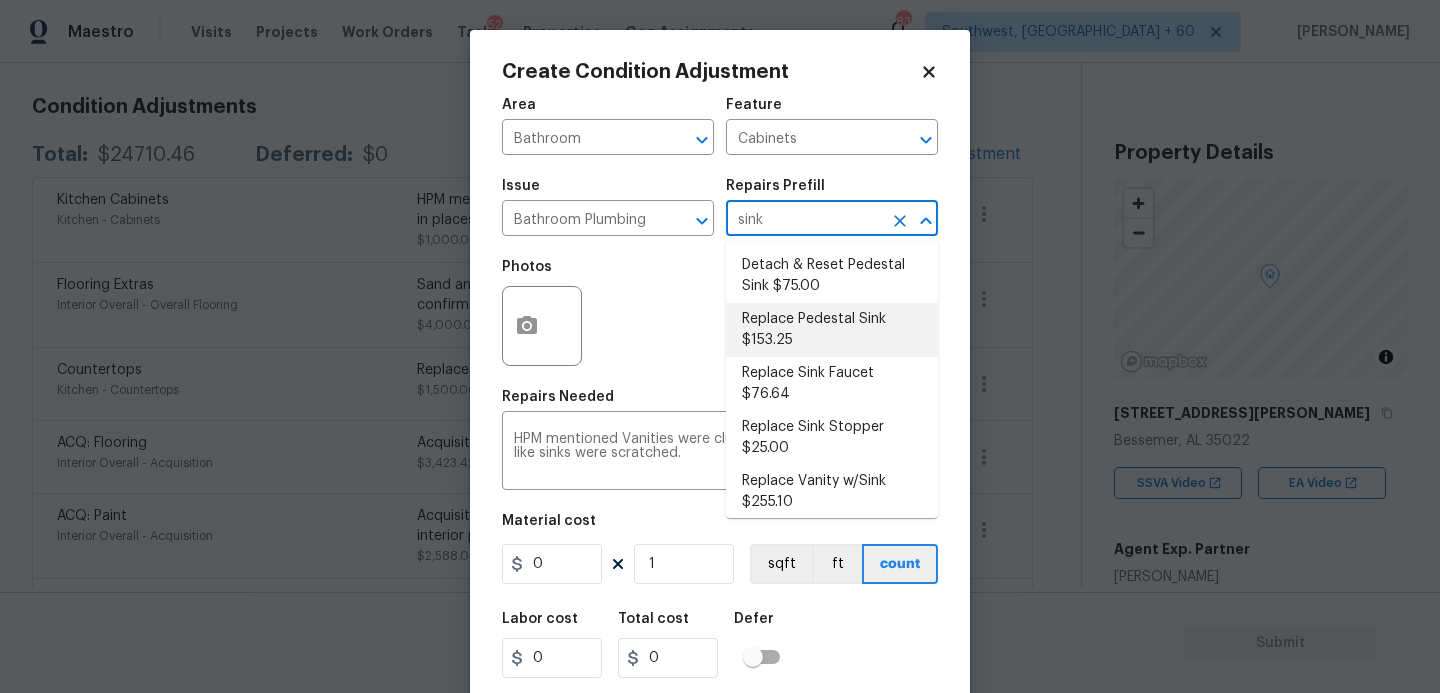 type on "sink" 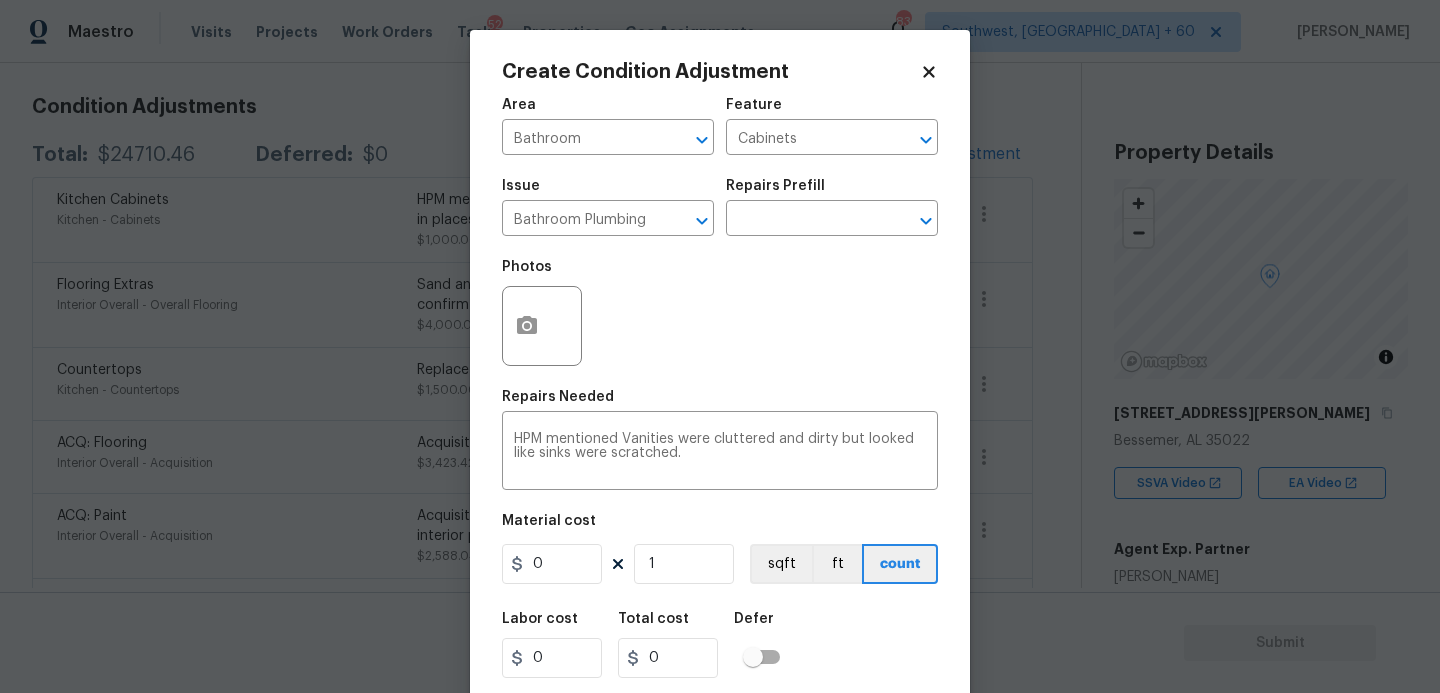 click on "Photos" at bounding box center (720, 313) 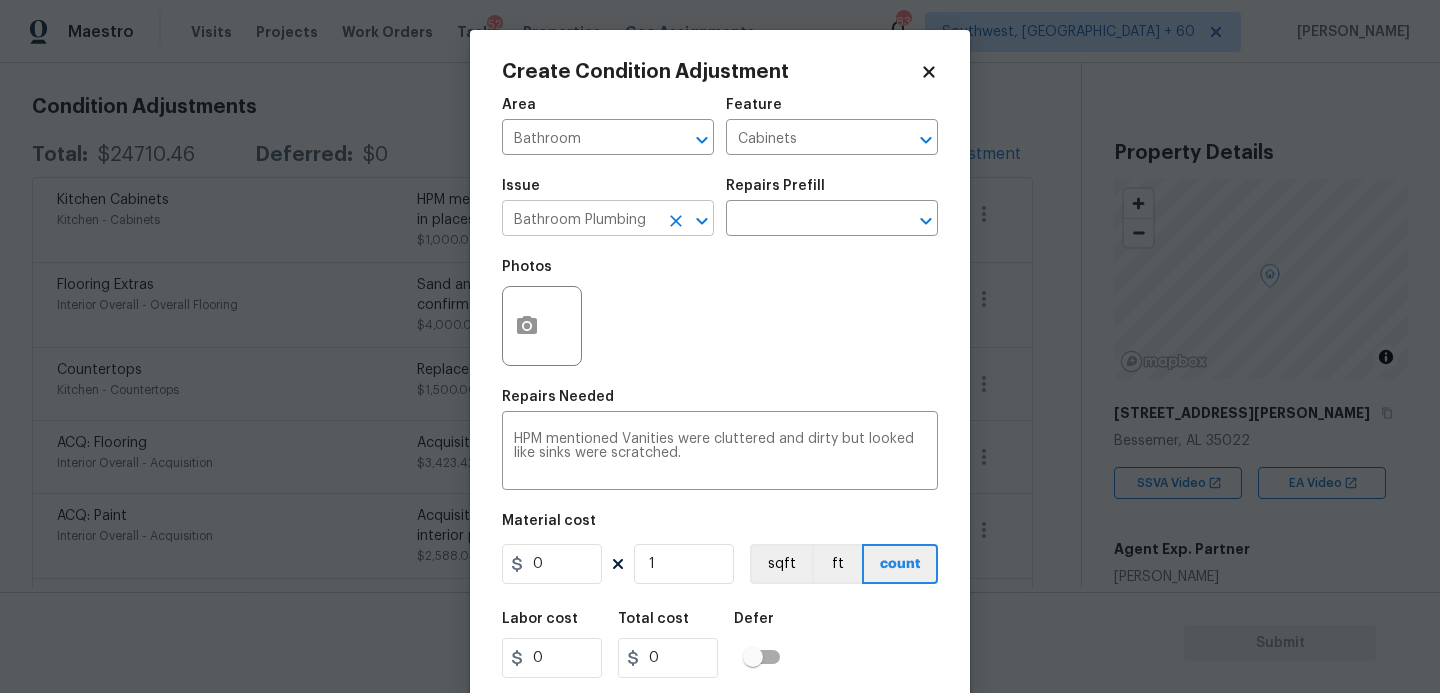 click 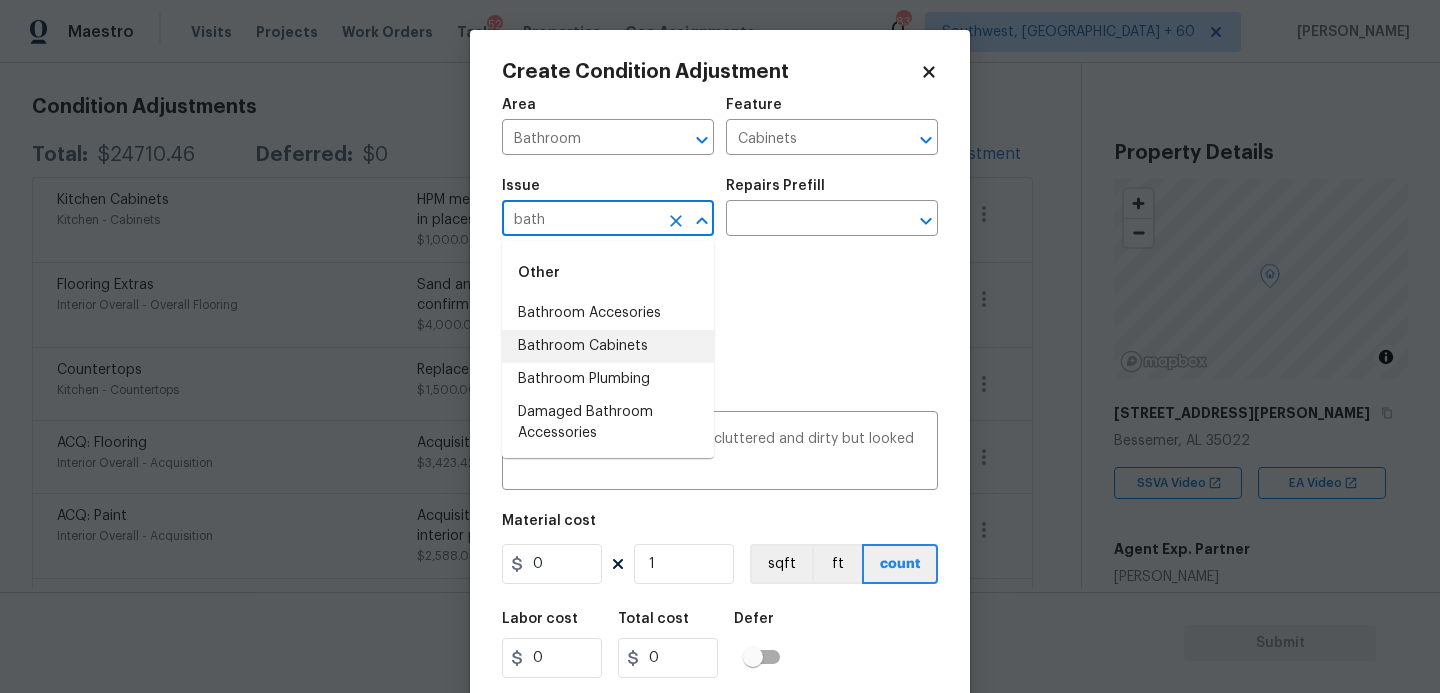 click on "Bathroom Cabinets" at bounding box center (608, 346) 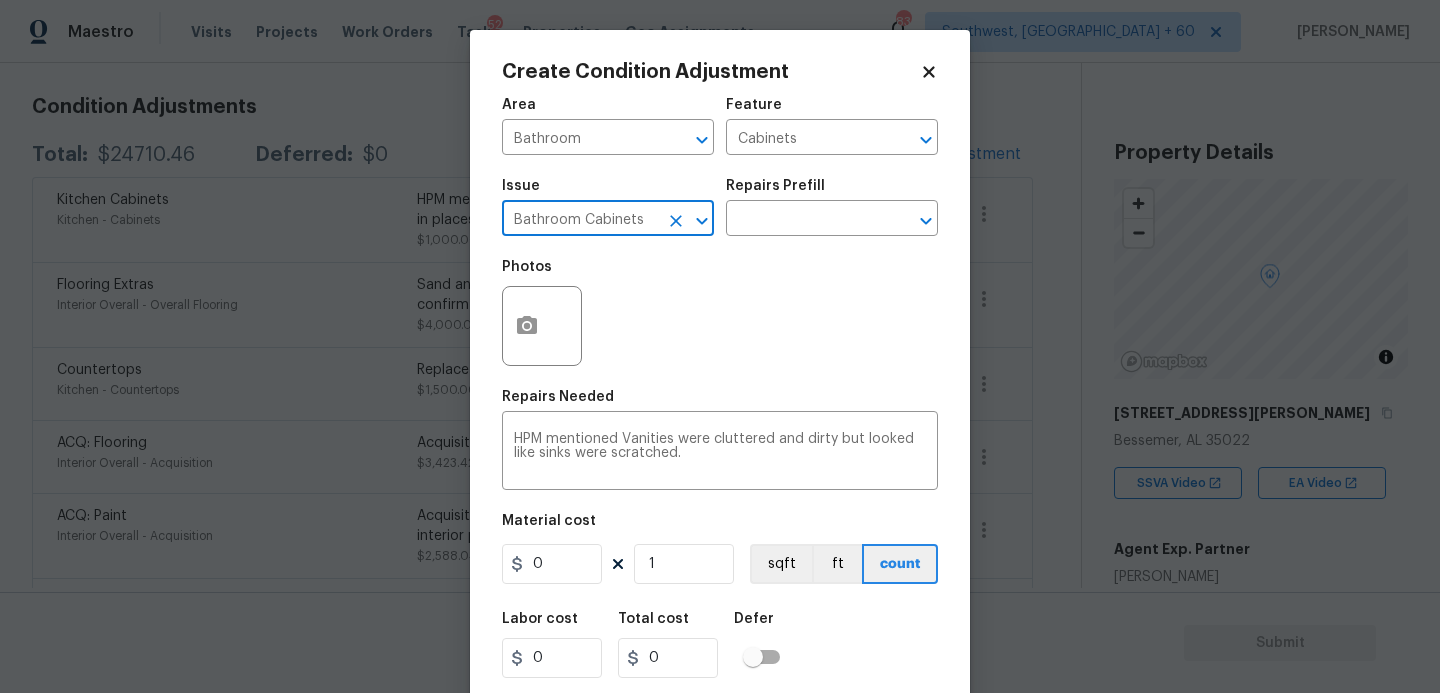 type on "Bathroom Cabinets" 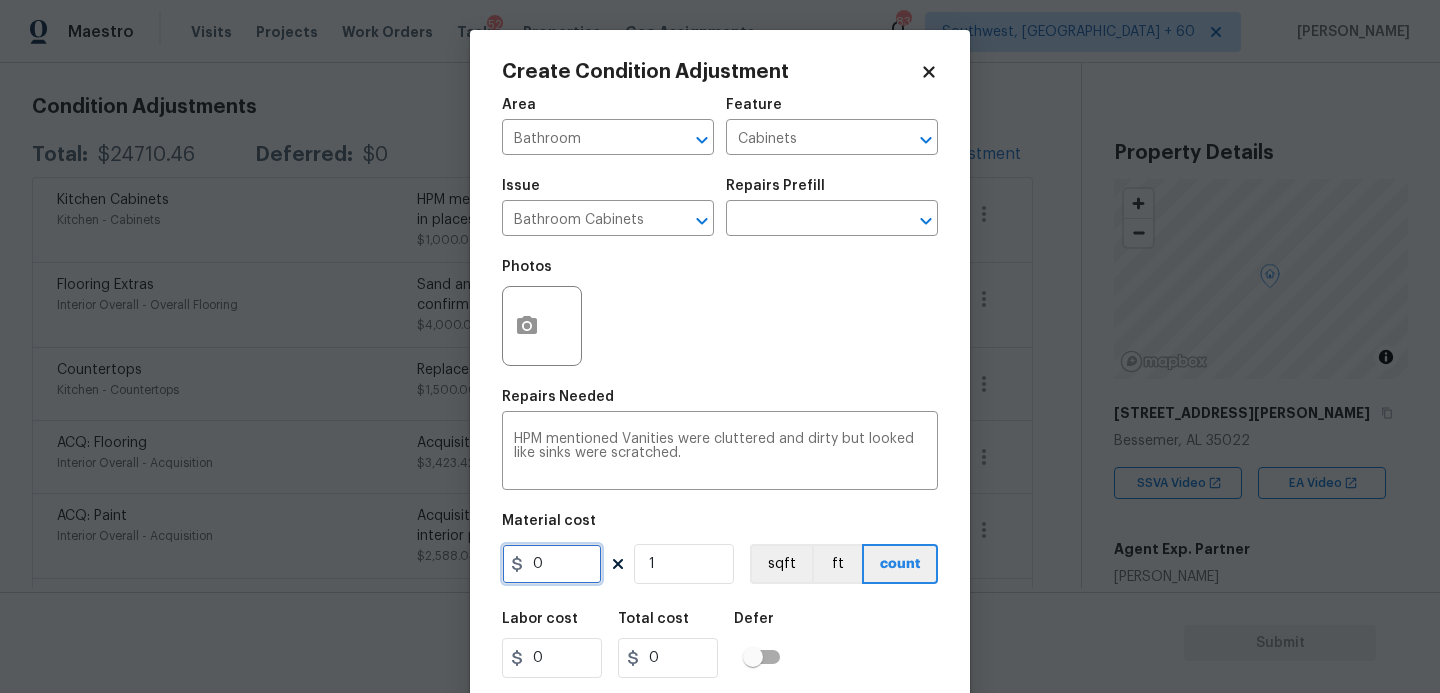 click on "0" at bounding box center (552, 564) 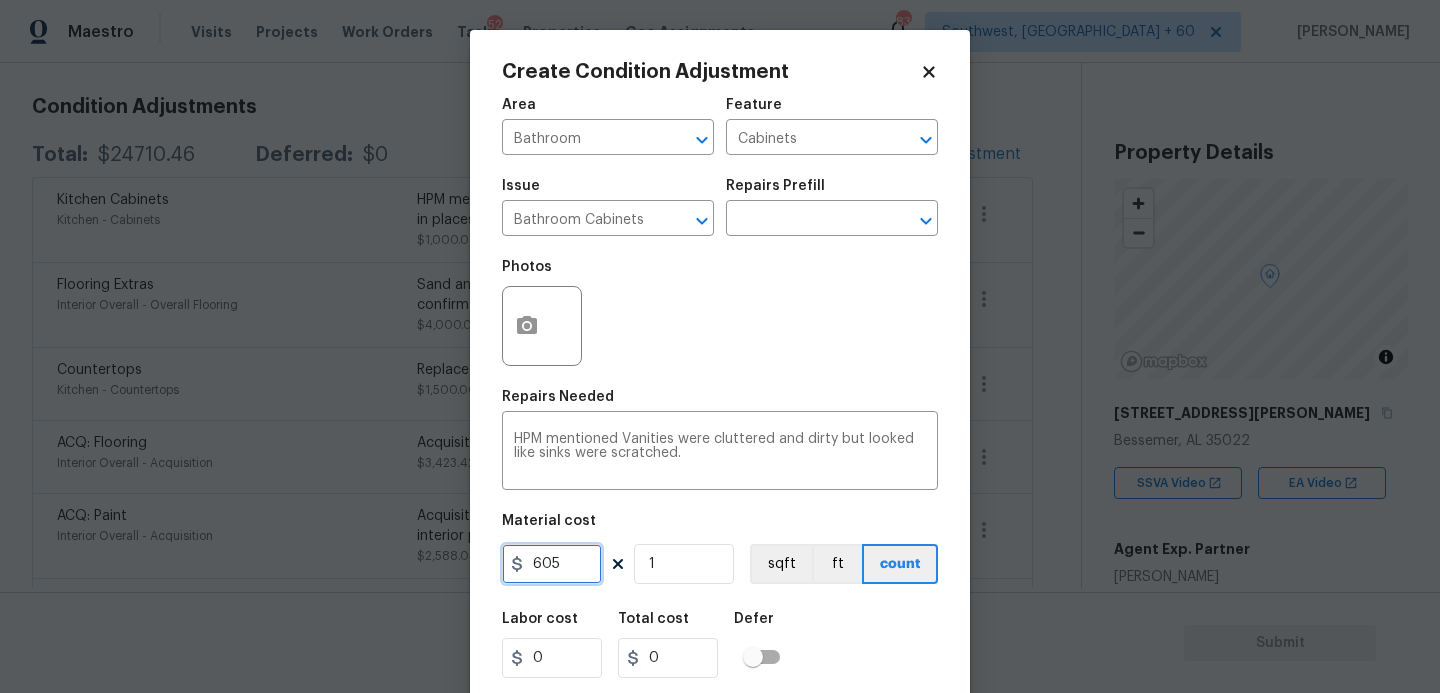 type on "605" 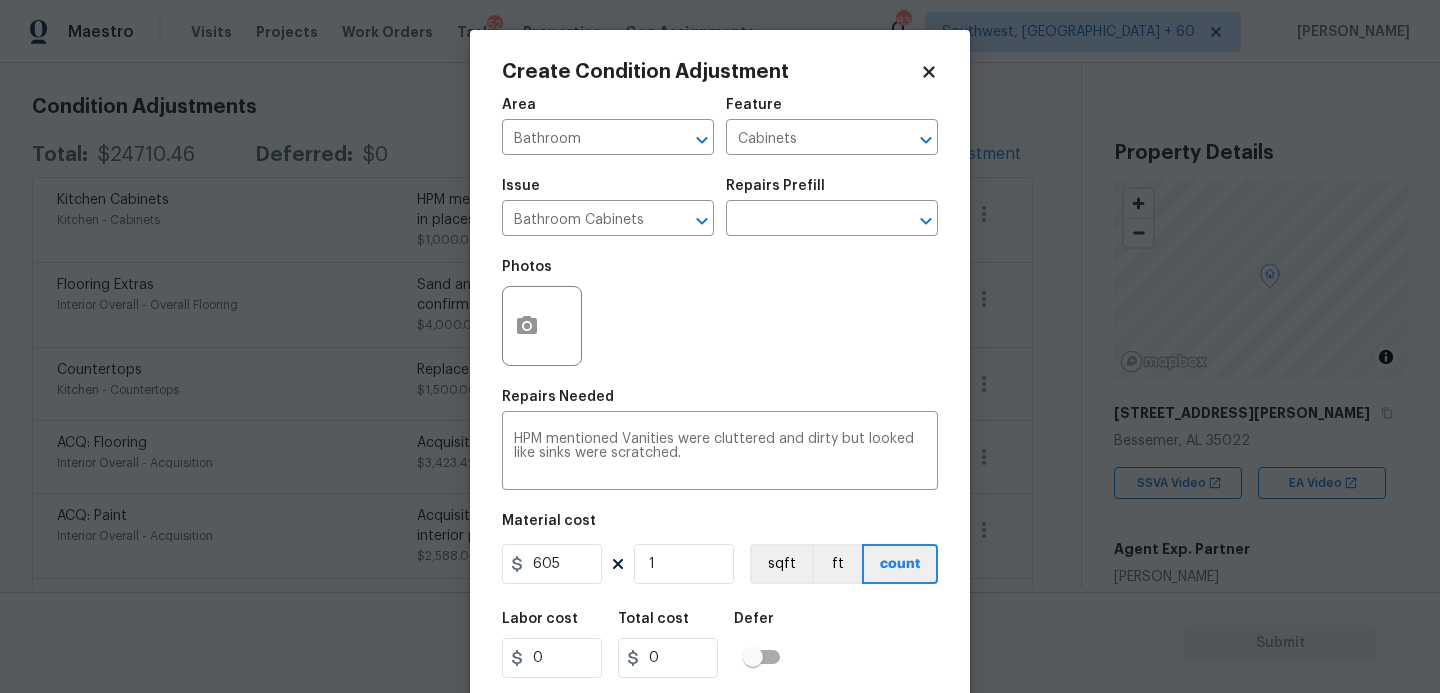 type on "605" 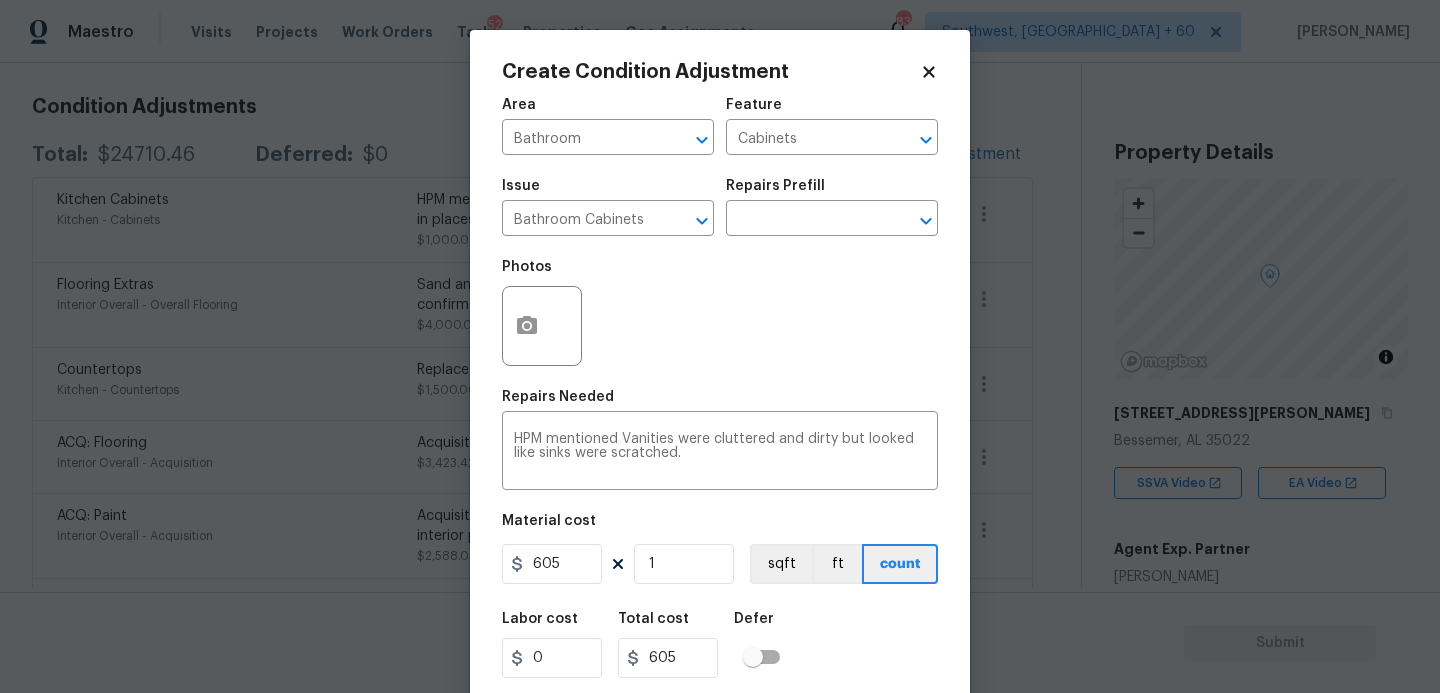 click on "Labor cost 0 Total cost 605 Defer" at bounding box center (720, 645) 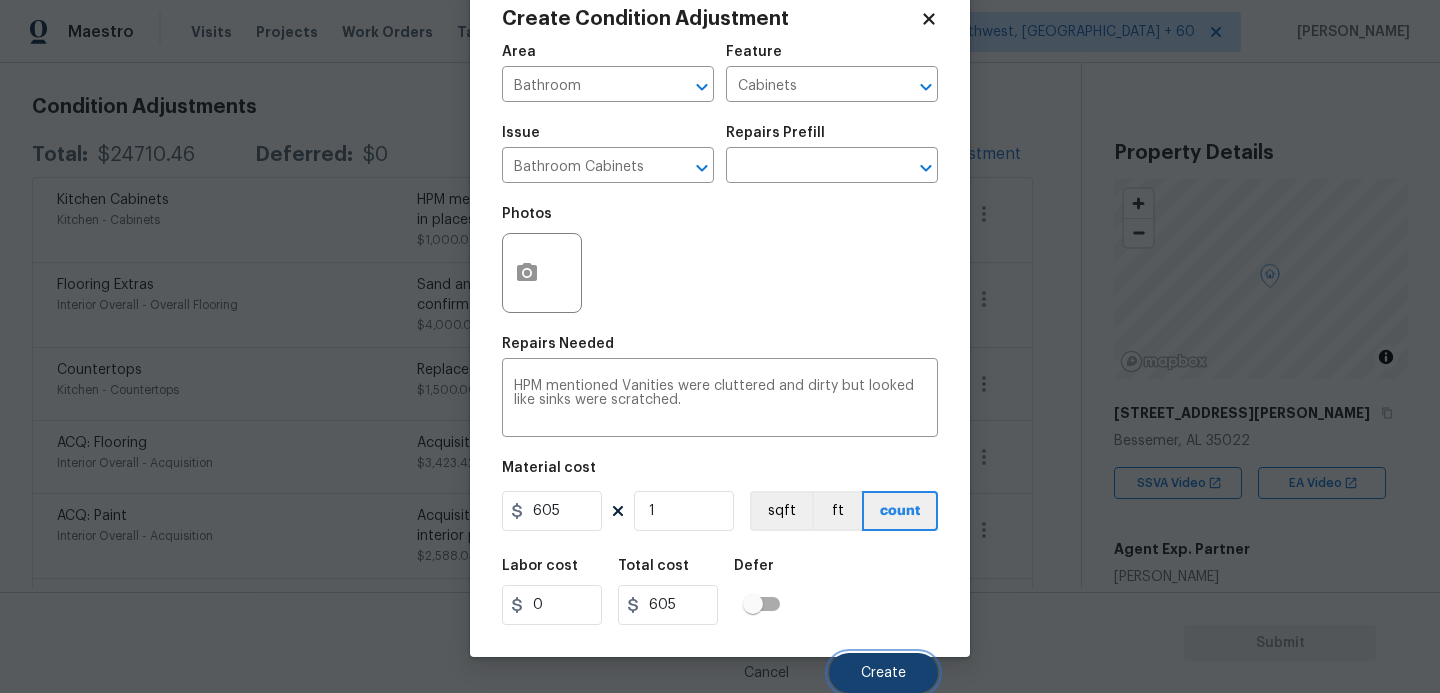 click on "Create" at bounding box center [883, 673] 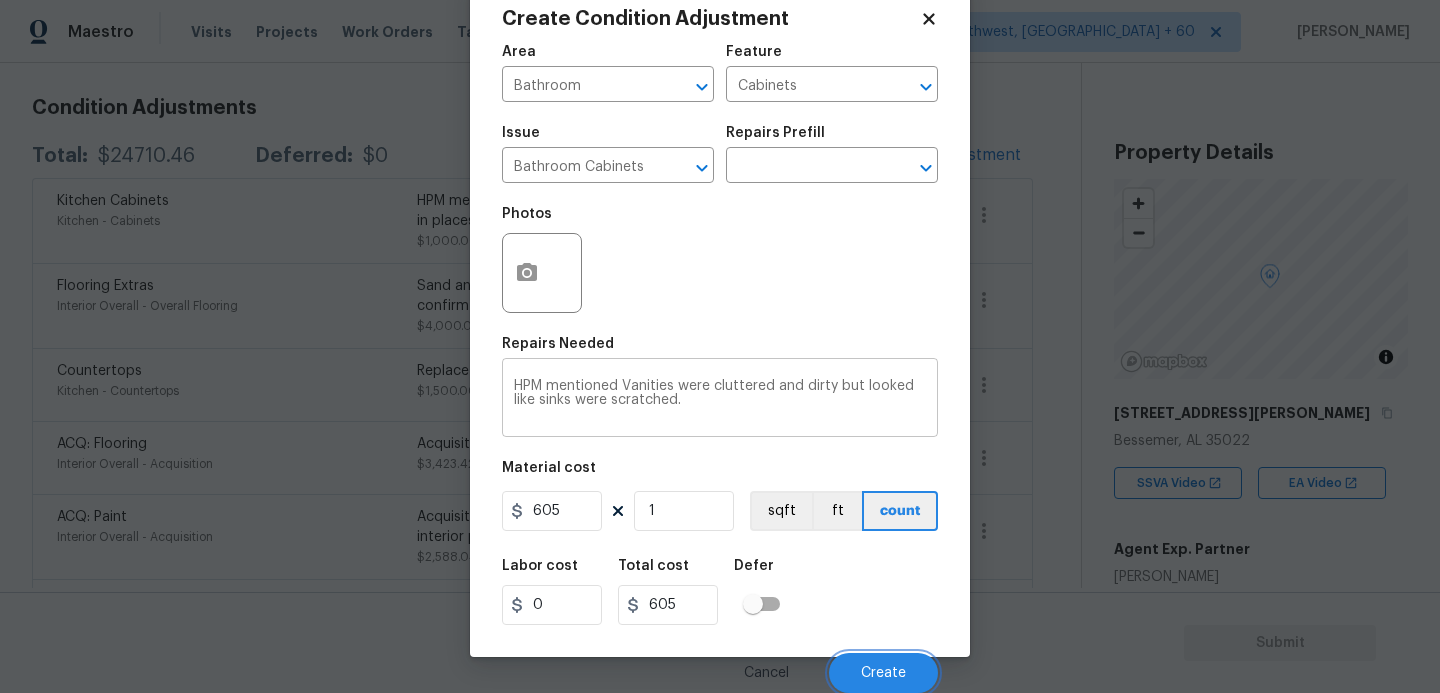 scroll, scrollTop: 270, scrollLeft: 0, axis: vertical 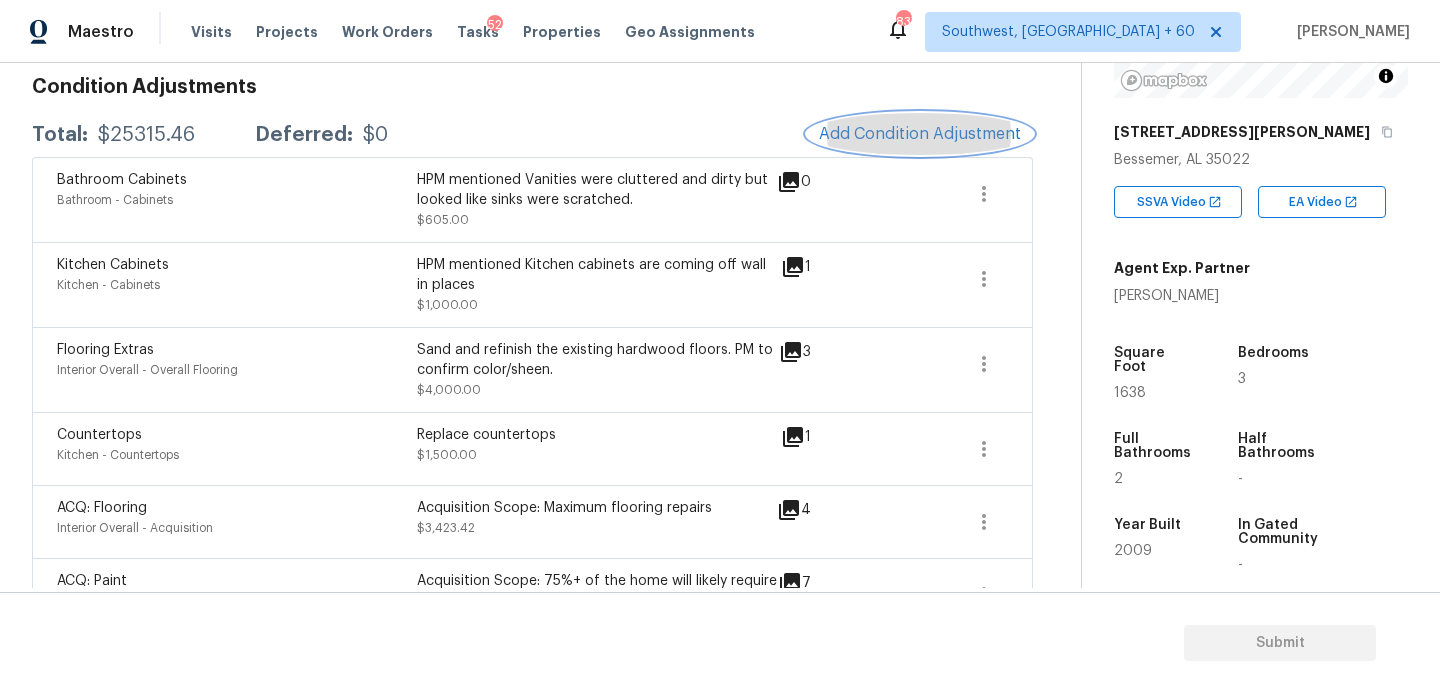 click on "Add Condition Adjustment" at bounding box center [920, 134] 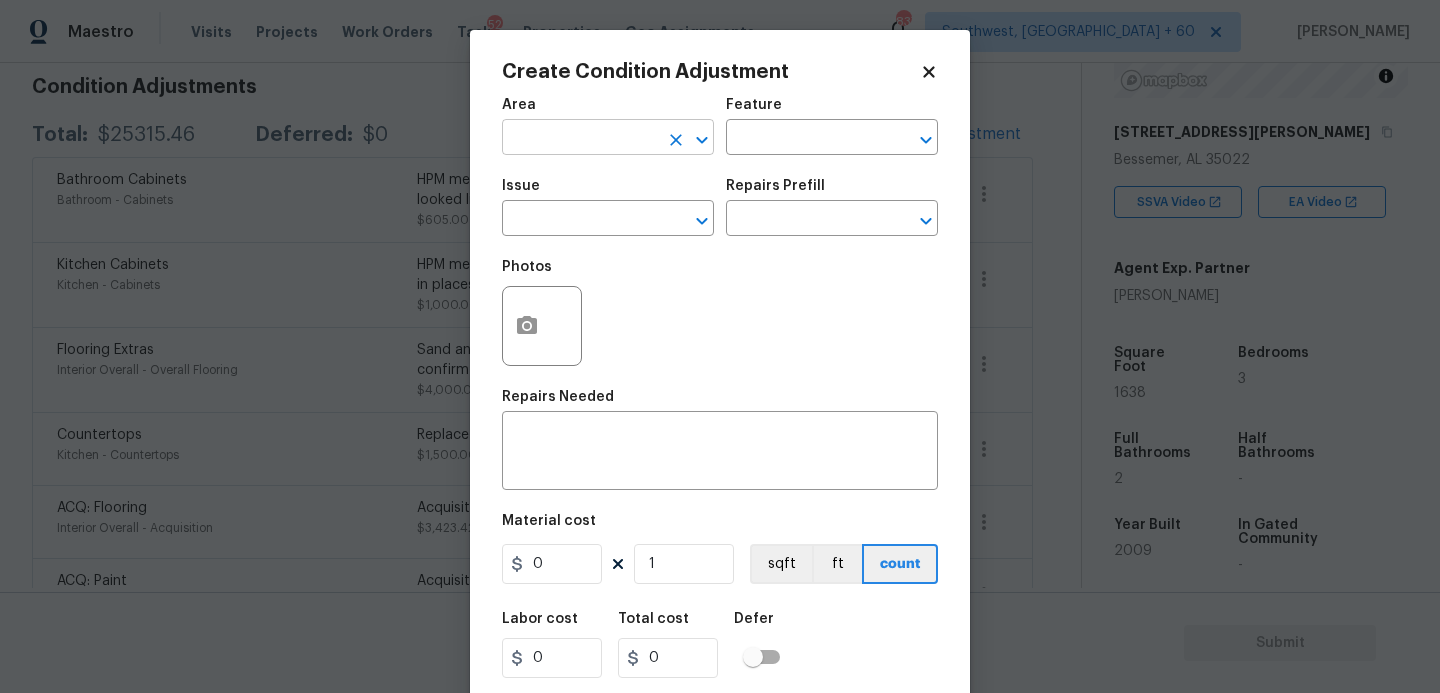click at bounding box center (580, 139) 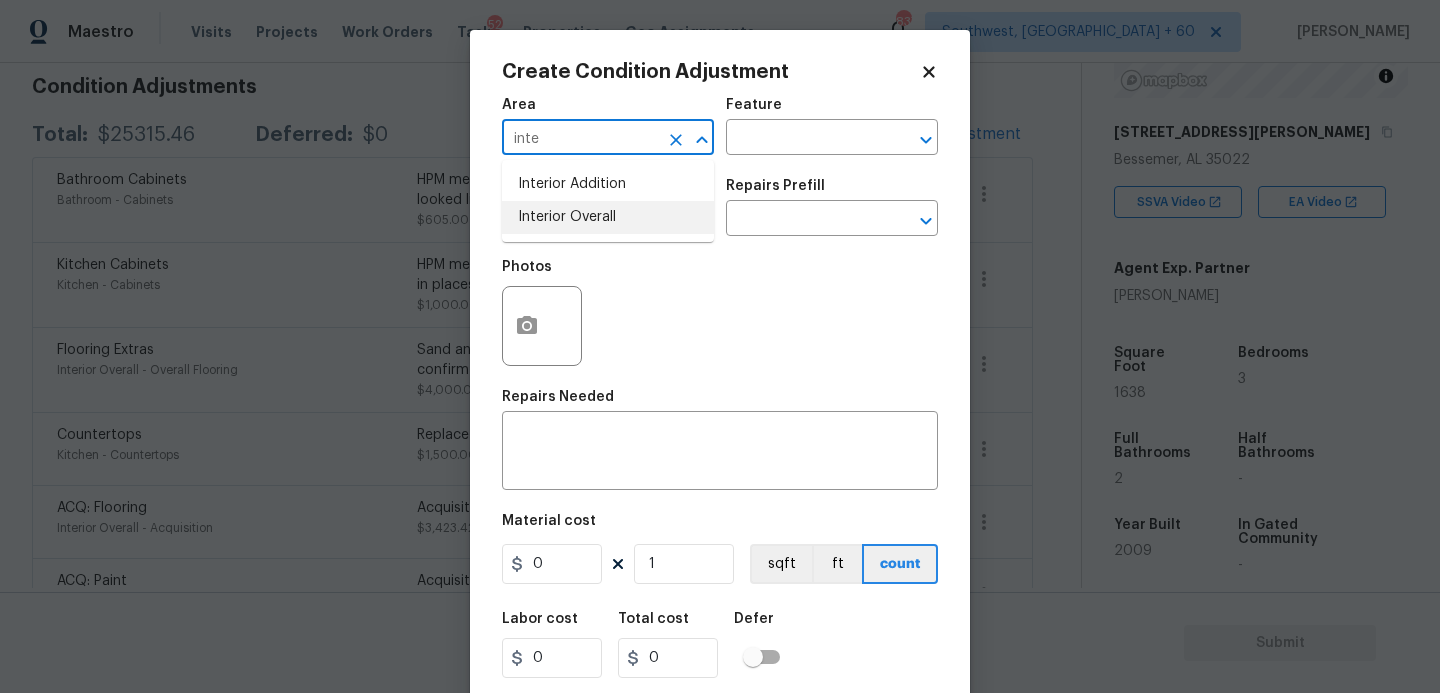 click on "Interior Overall" at bounding box center [608, 217] 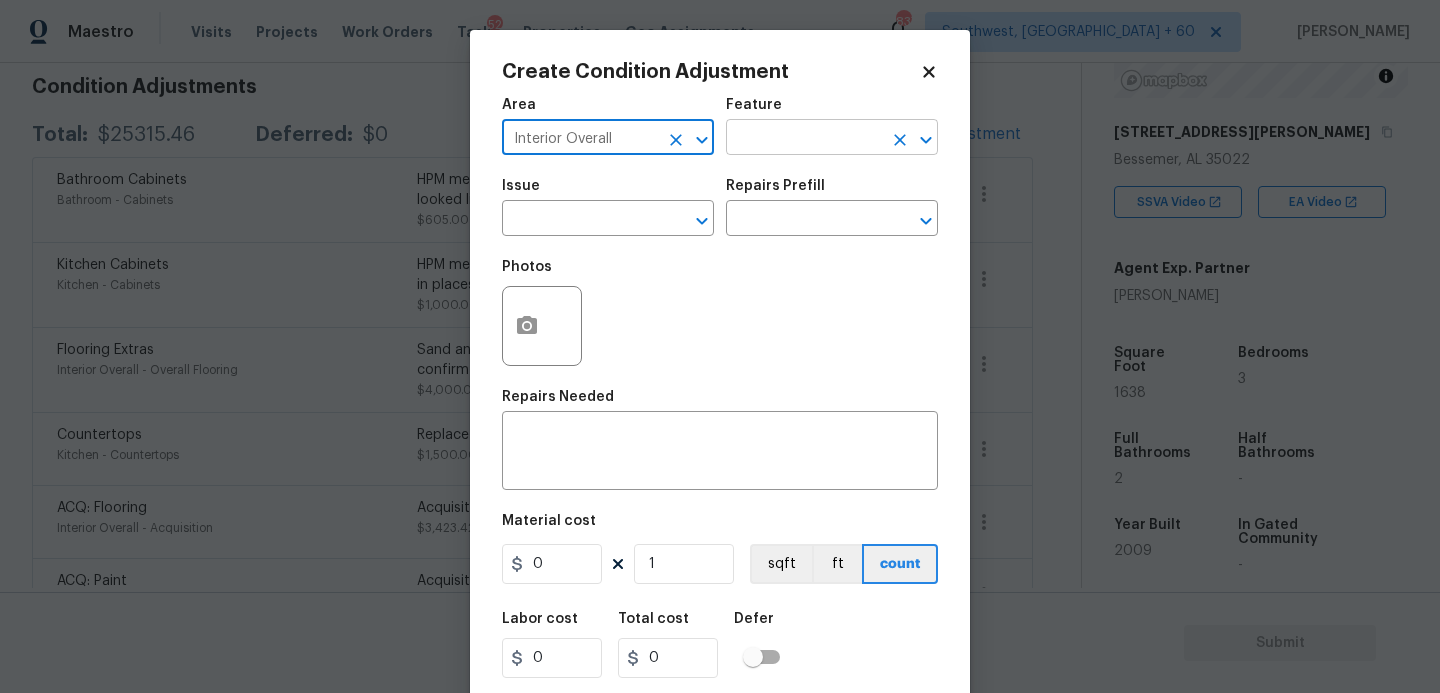type on "Interior Overall" 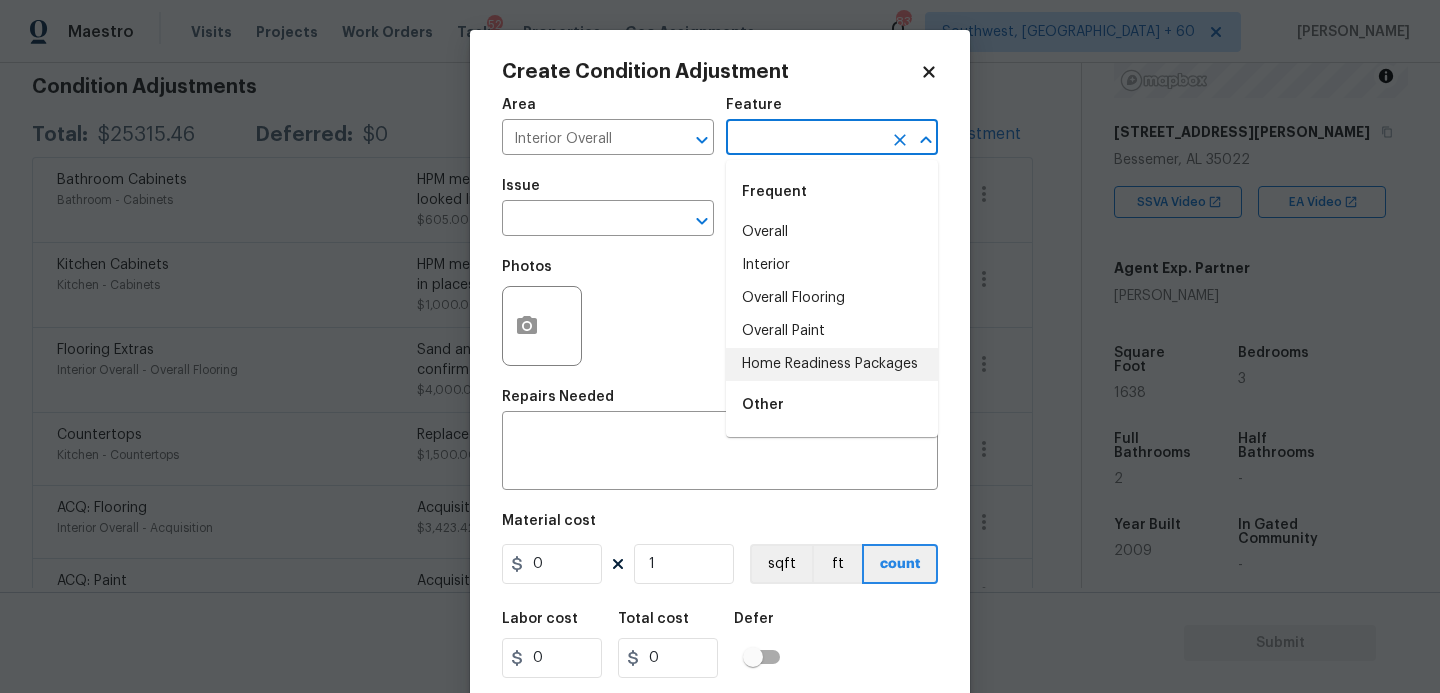 click on "Home Readiness Packages" at bounding box center [832, 364] 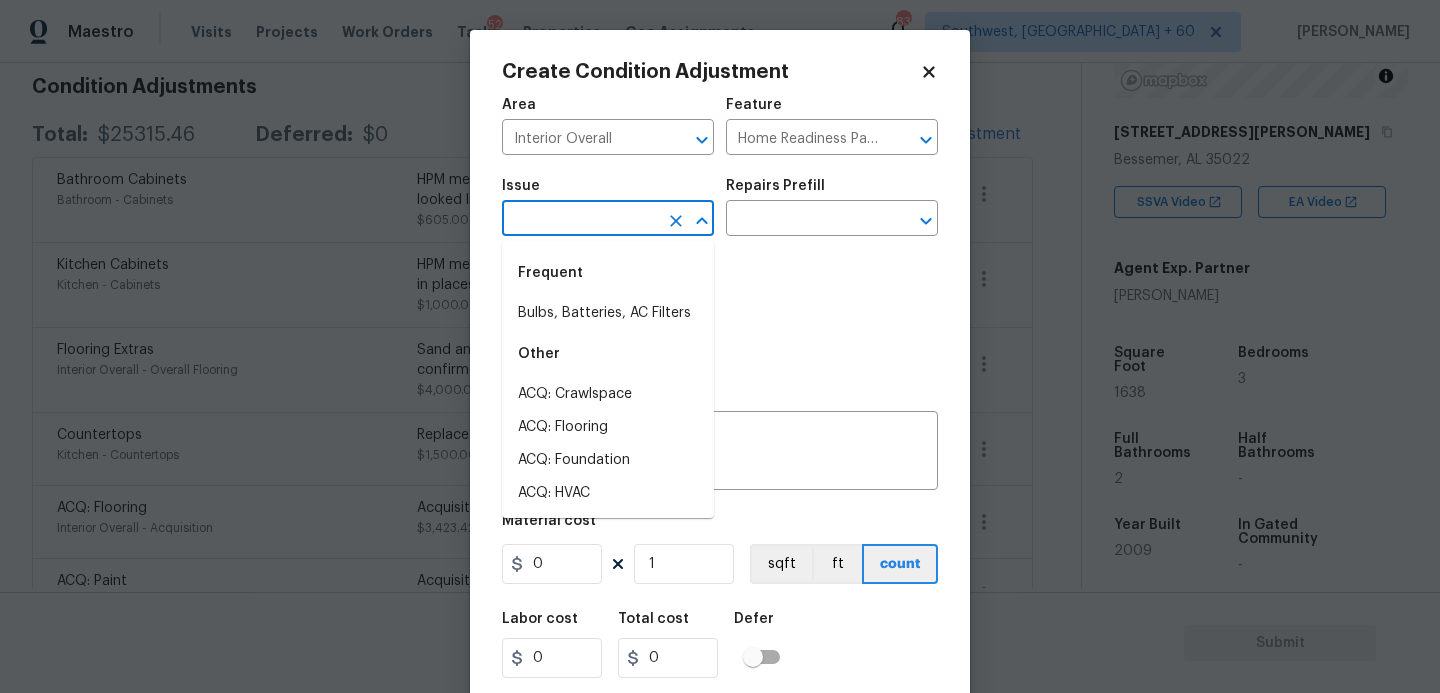 click at bounding box center [580, 220] 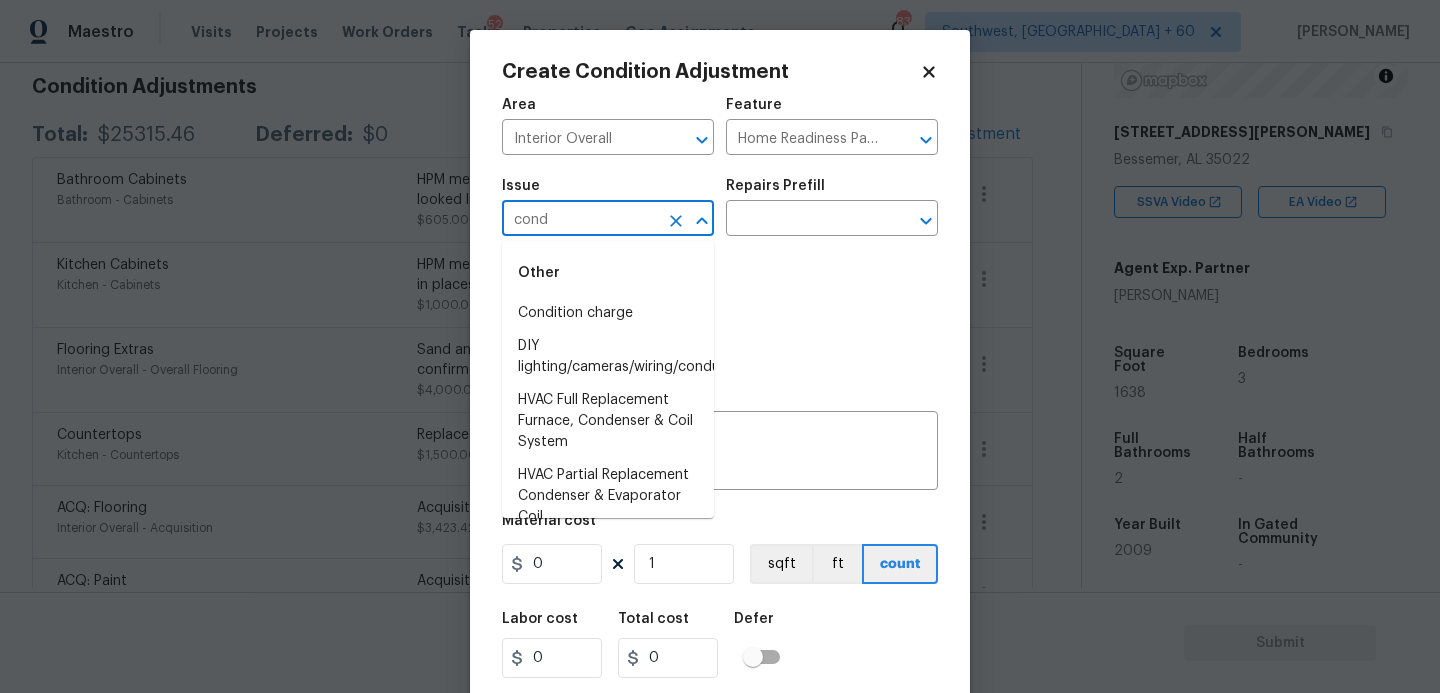 click on "Condition charge" at bounding box center [608, 313] 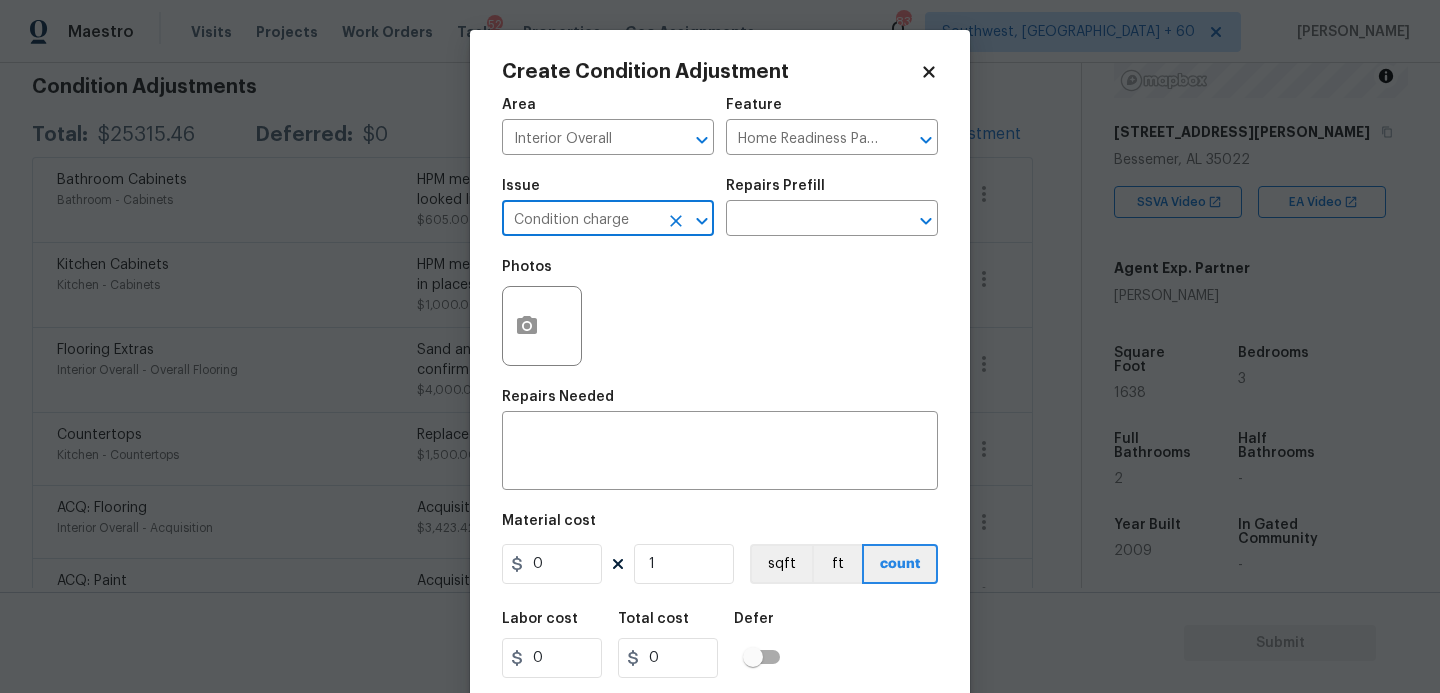 type on "Condition charge" 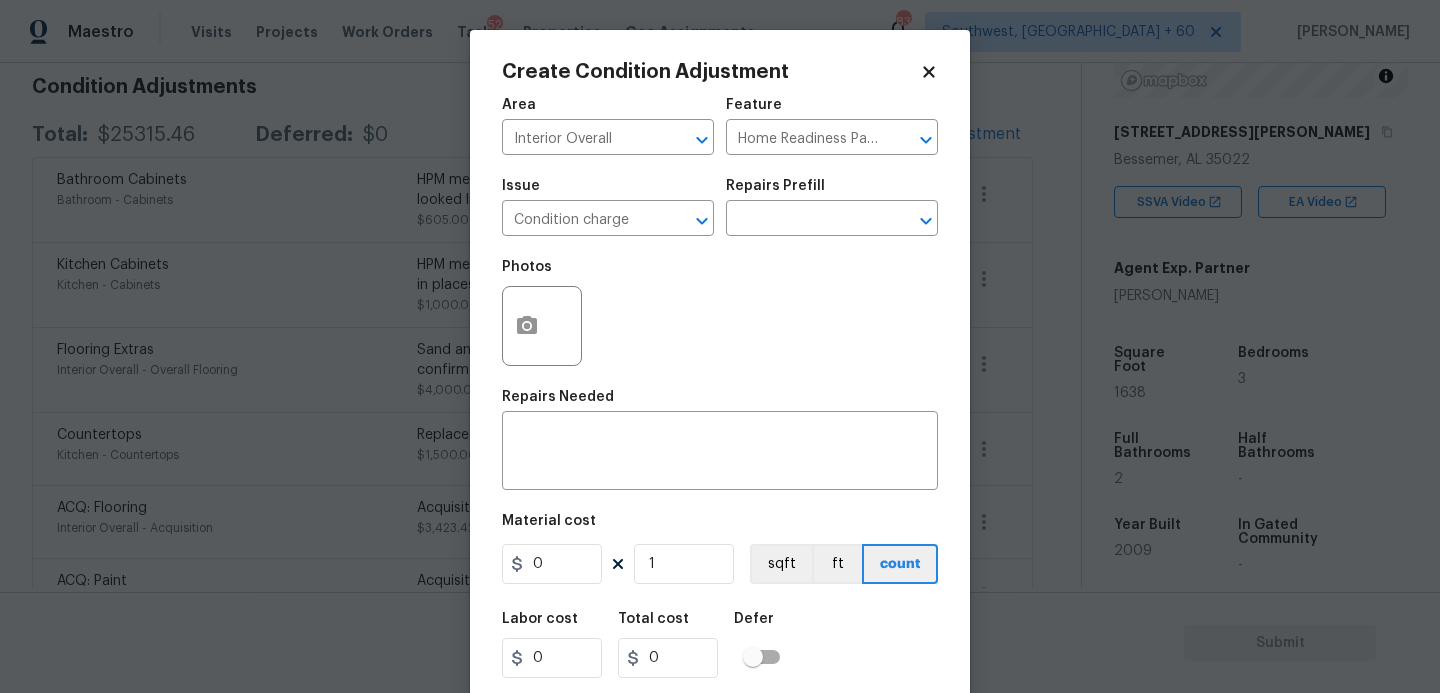 click on "Repairs Prefill" at bounding box center (832, 192) 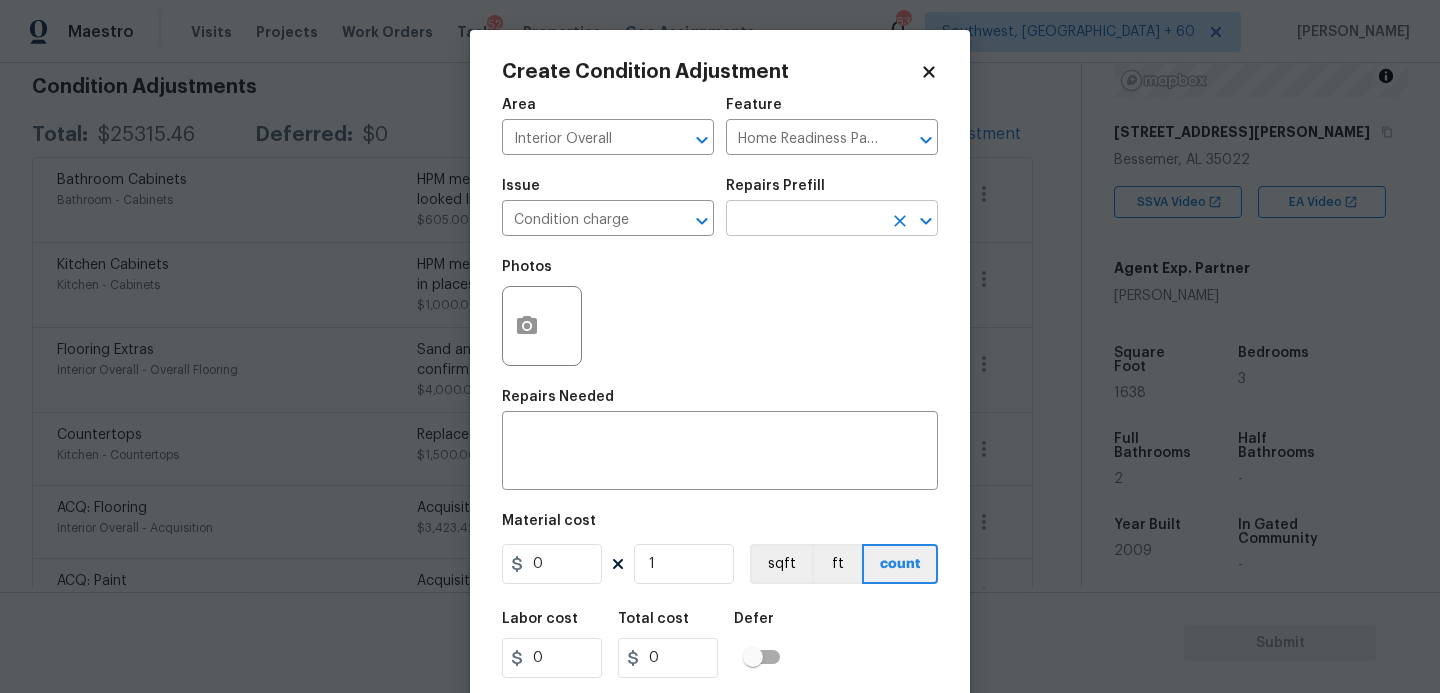 click at bounding box center (804, 220) 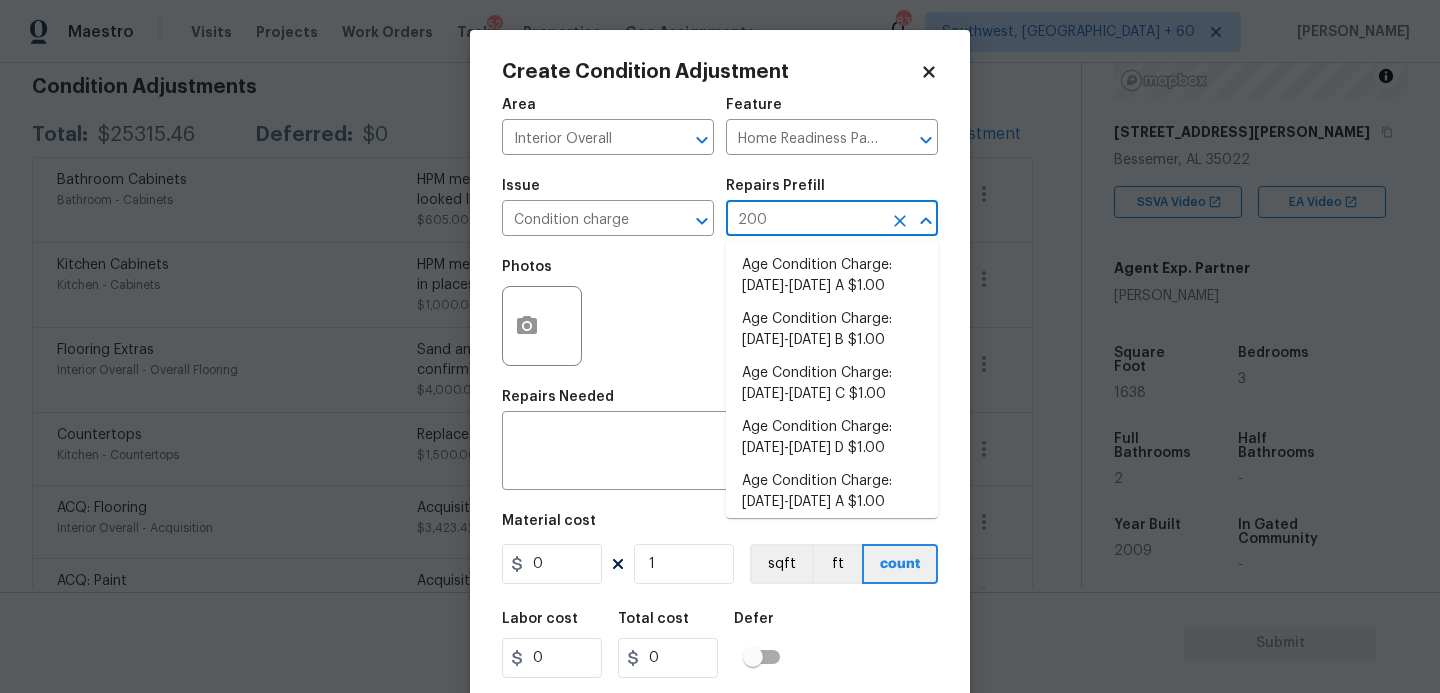 type on "2009" 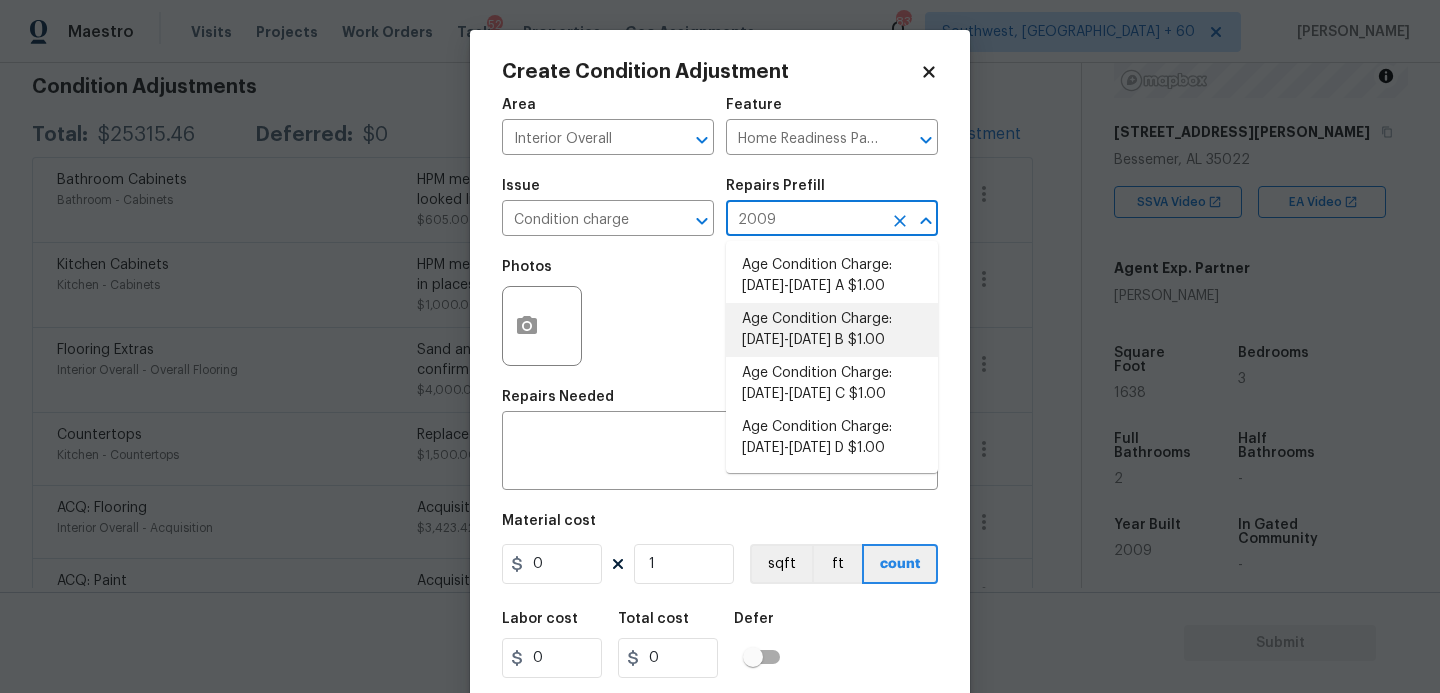 click on "Age Condition Charge: 2009-2023 B	 $1.00" at bounding box center (832, 330) 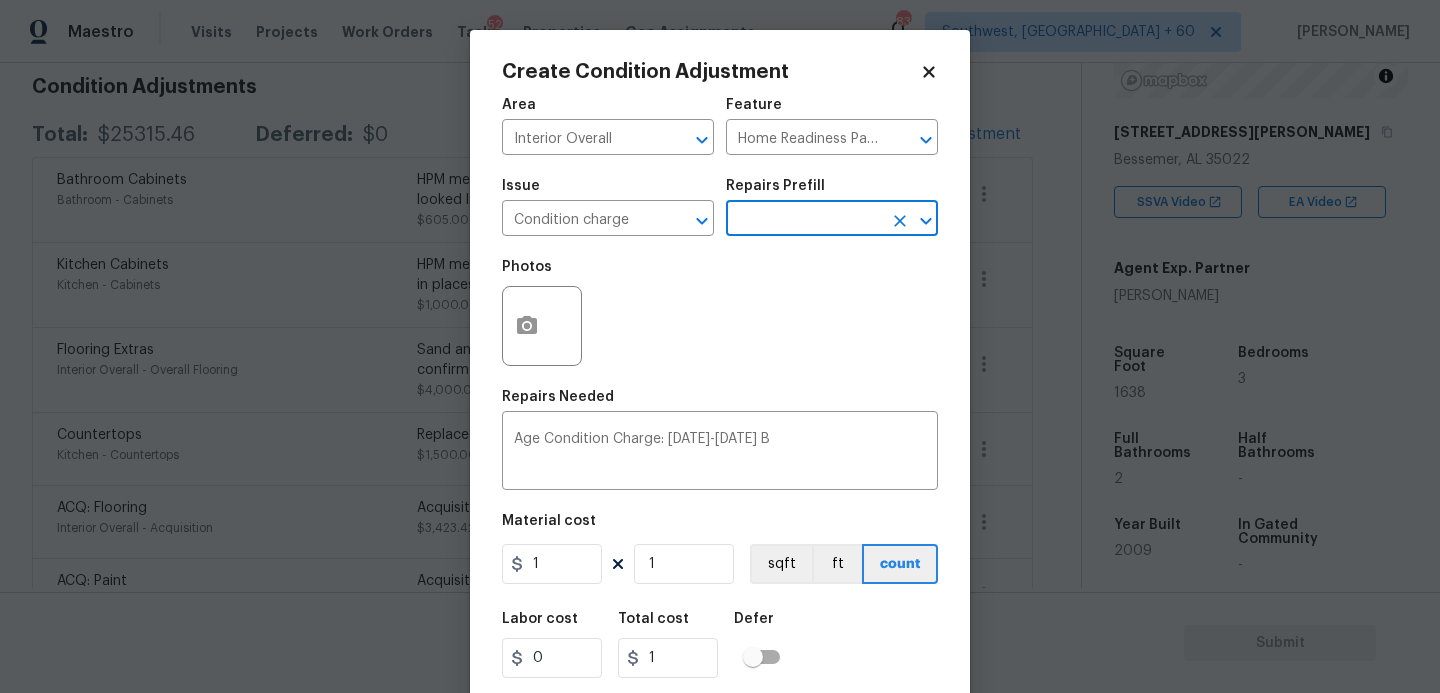click on "Labor cost 0 Total cost 1 Defer" at bounding box center [720, 645] 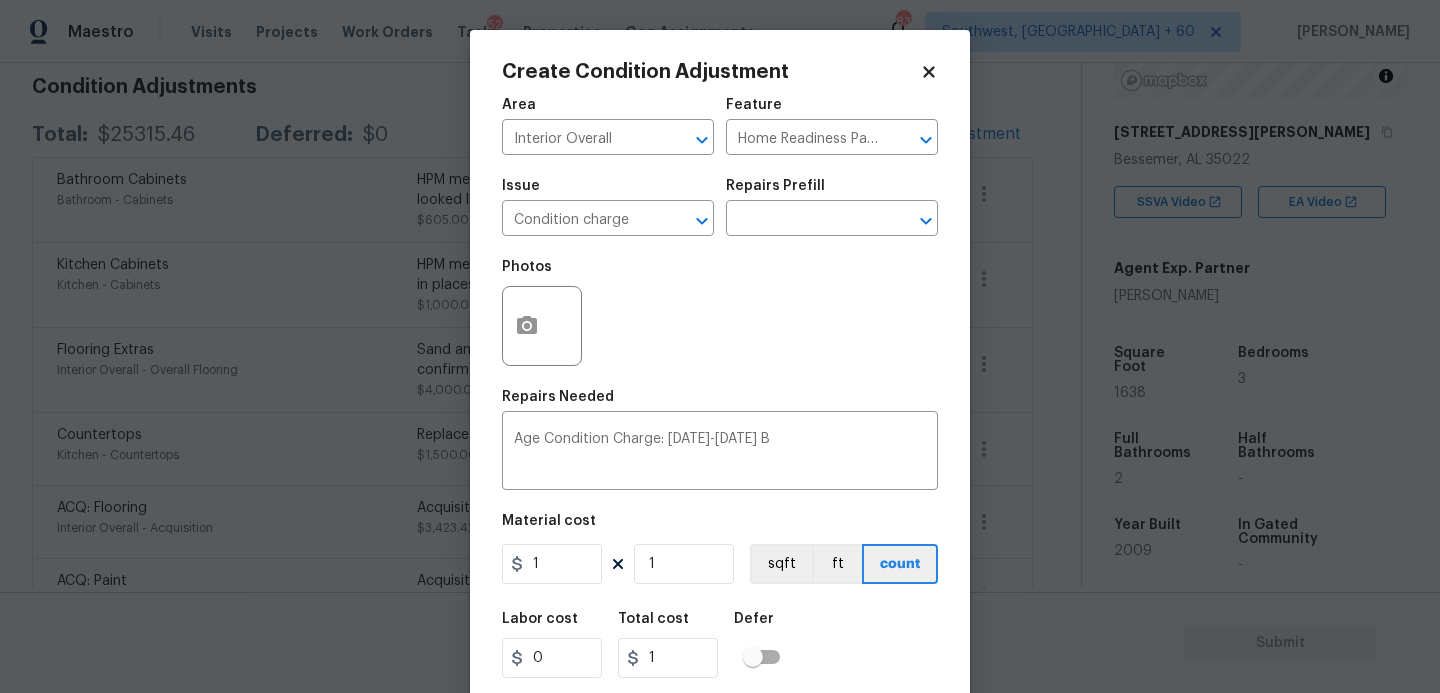 scroll, scrollTop: 54, scrollLeft: 0, axis: vertical 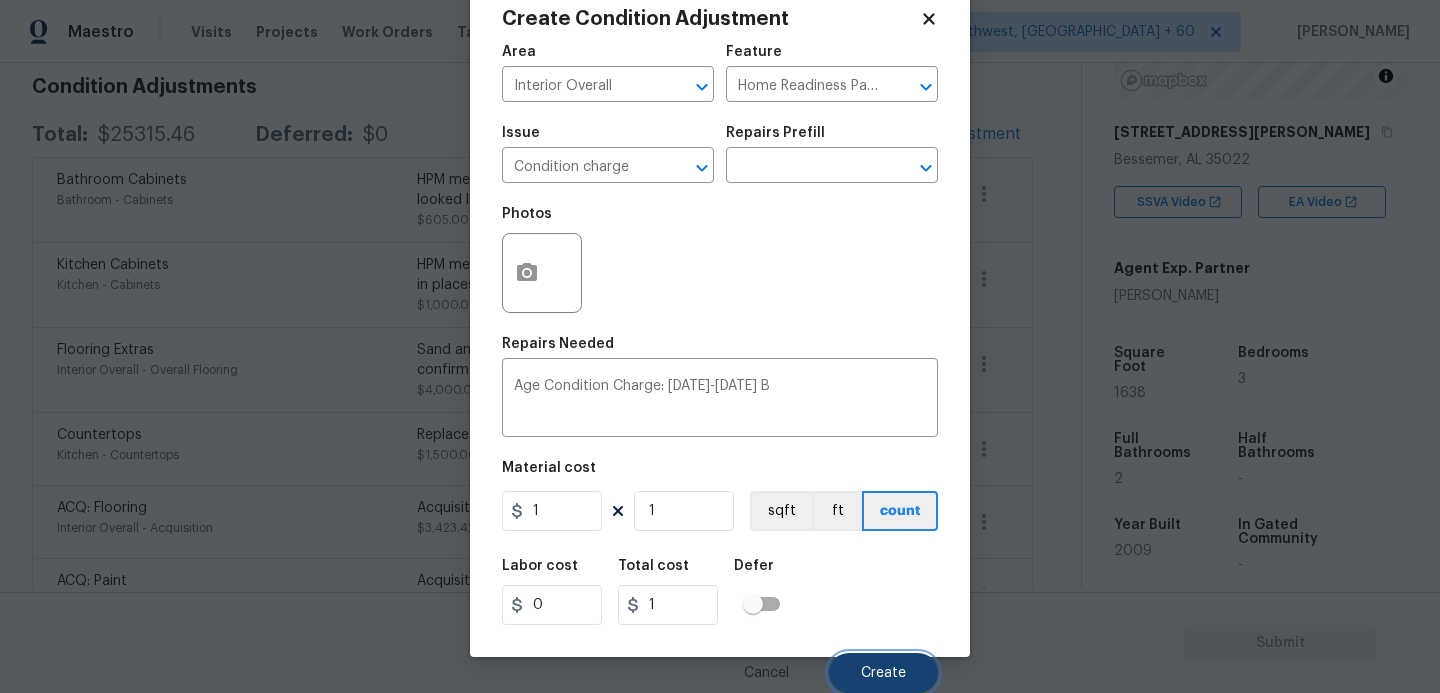click on "Create" at bounding box center (883, 673) 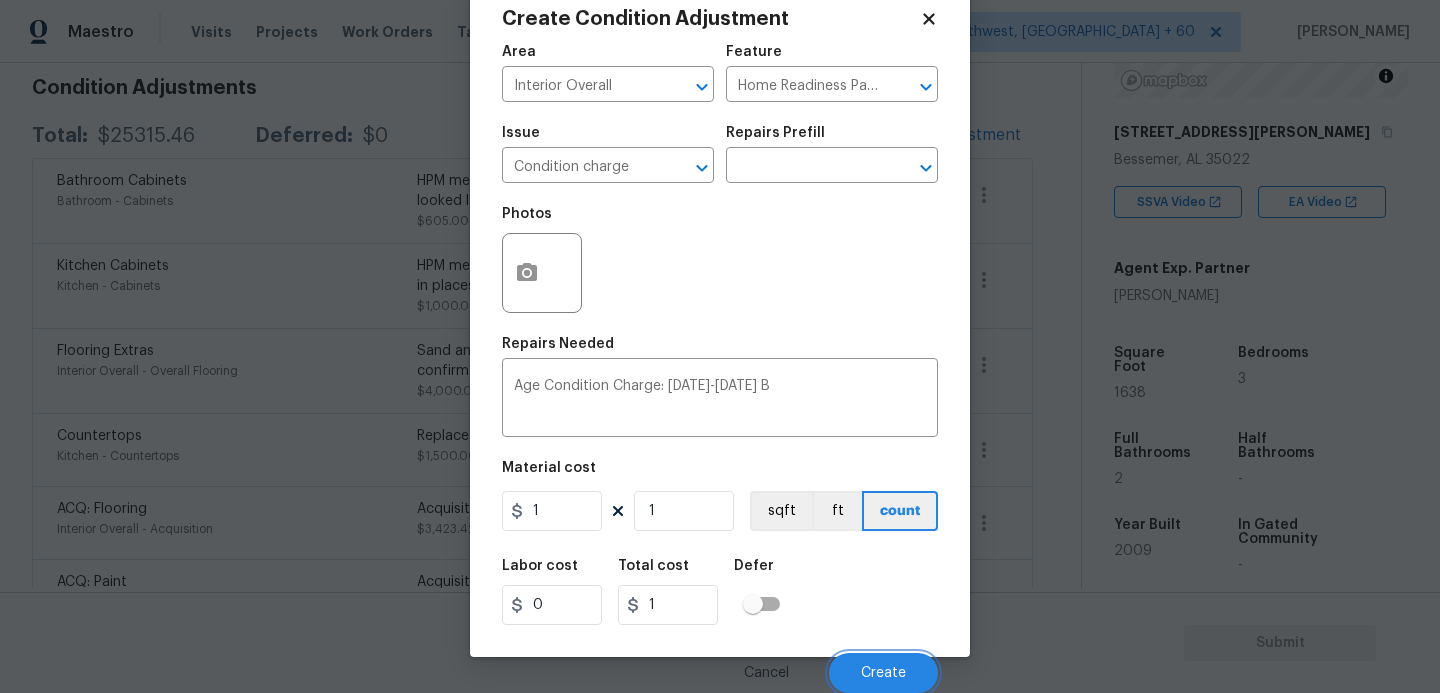 scroll, scrollTop: 290, scrollLeft: 0, axis: vertical 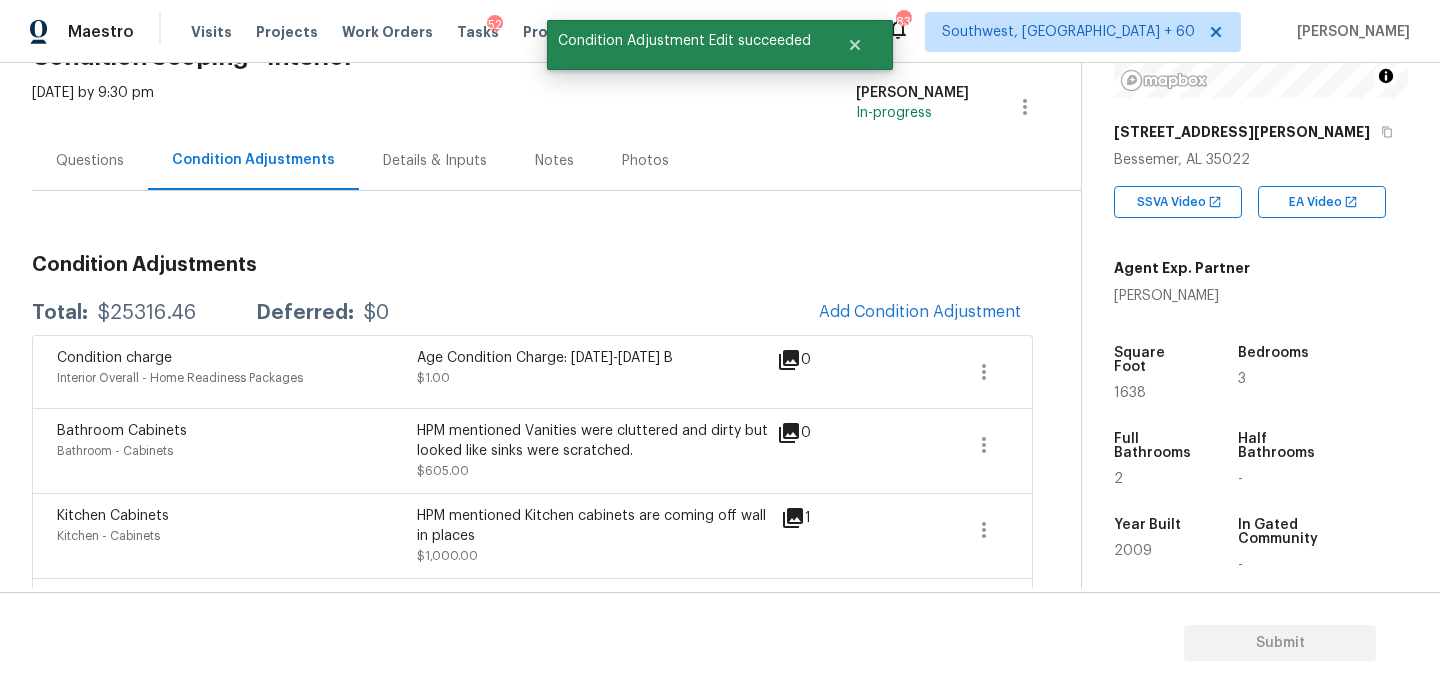 click on "Questions" at bounding box center (90, 160) 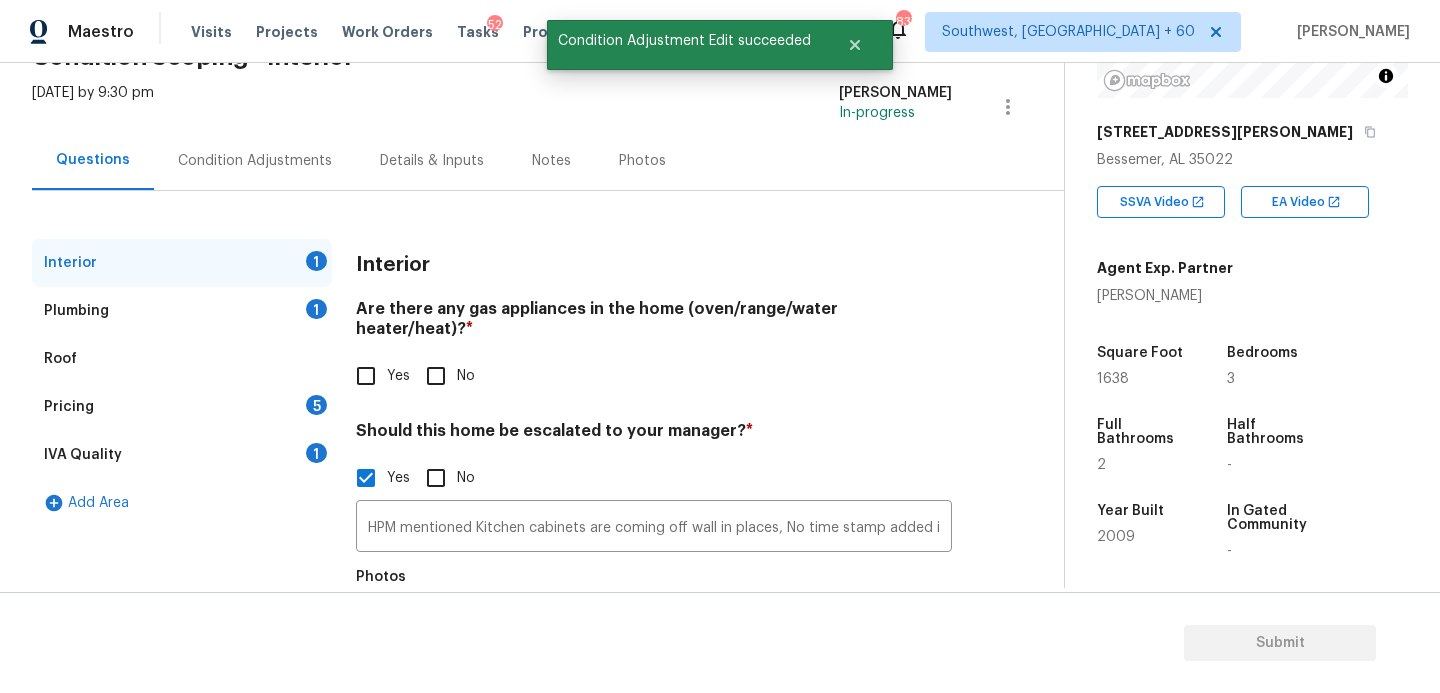 scroll, scrollTop: 165, scrollLeft: 0, axis: vertical 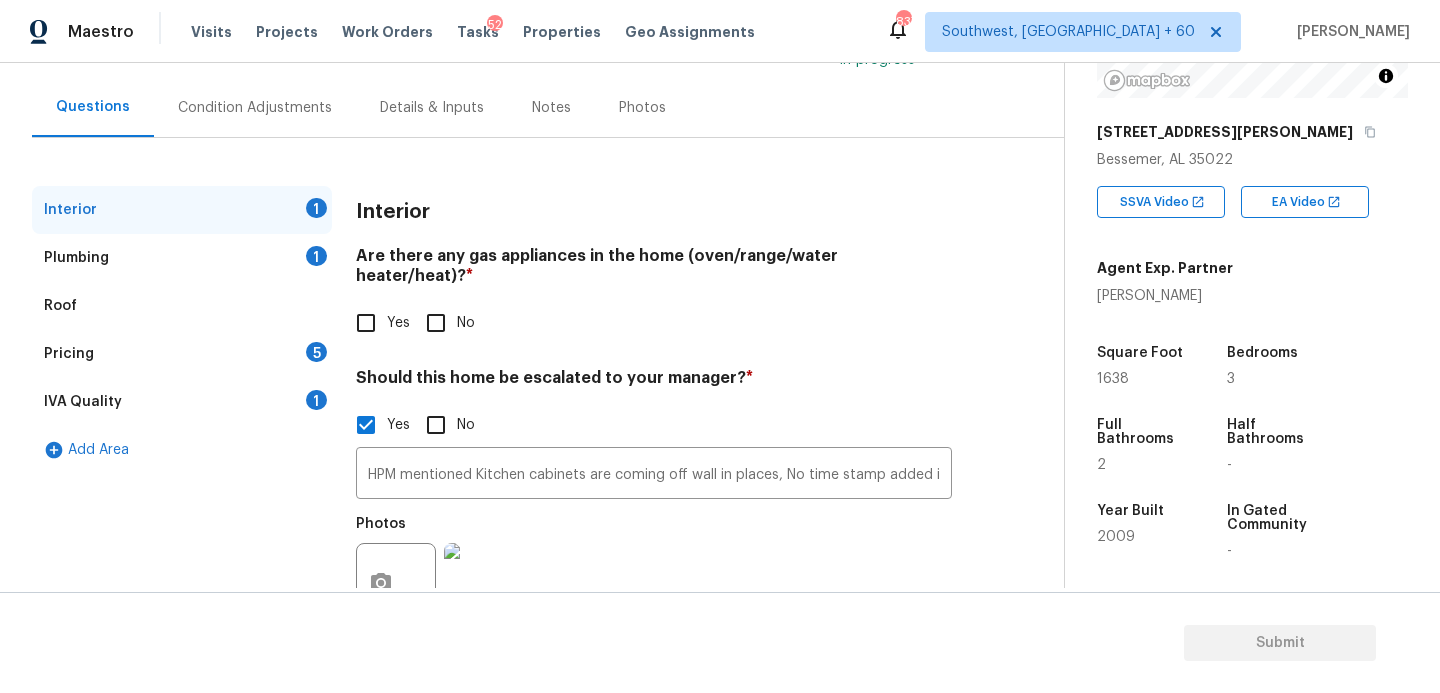 click on "No" at bounding box center (436, 323) 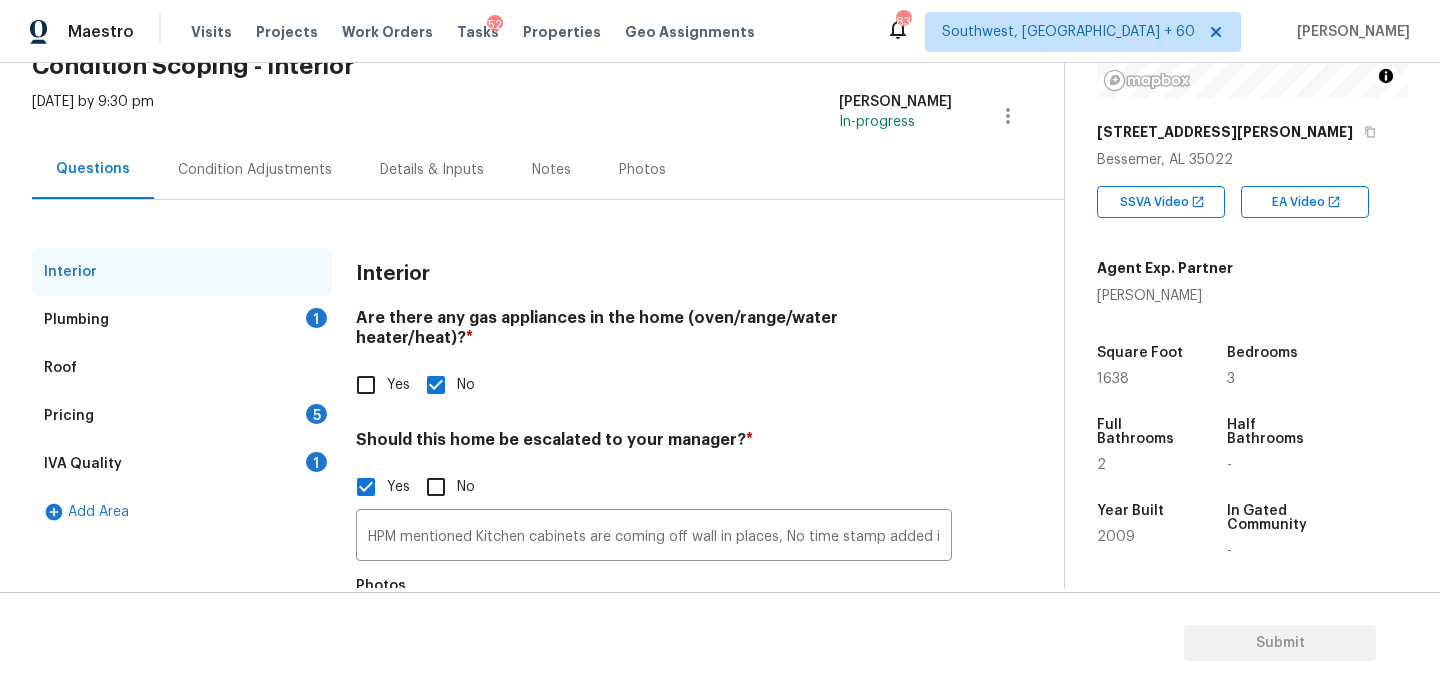 click on "Plumbing 1" at bounding box center [182, 320] 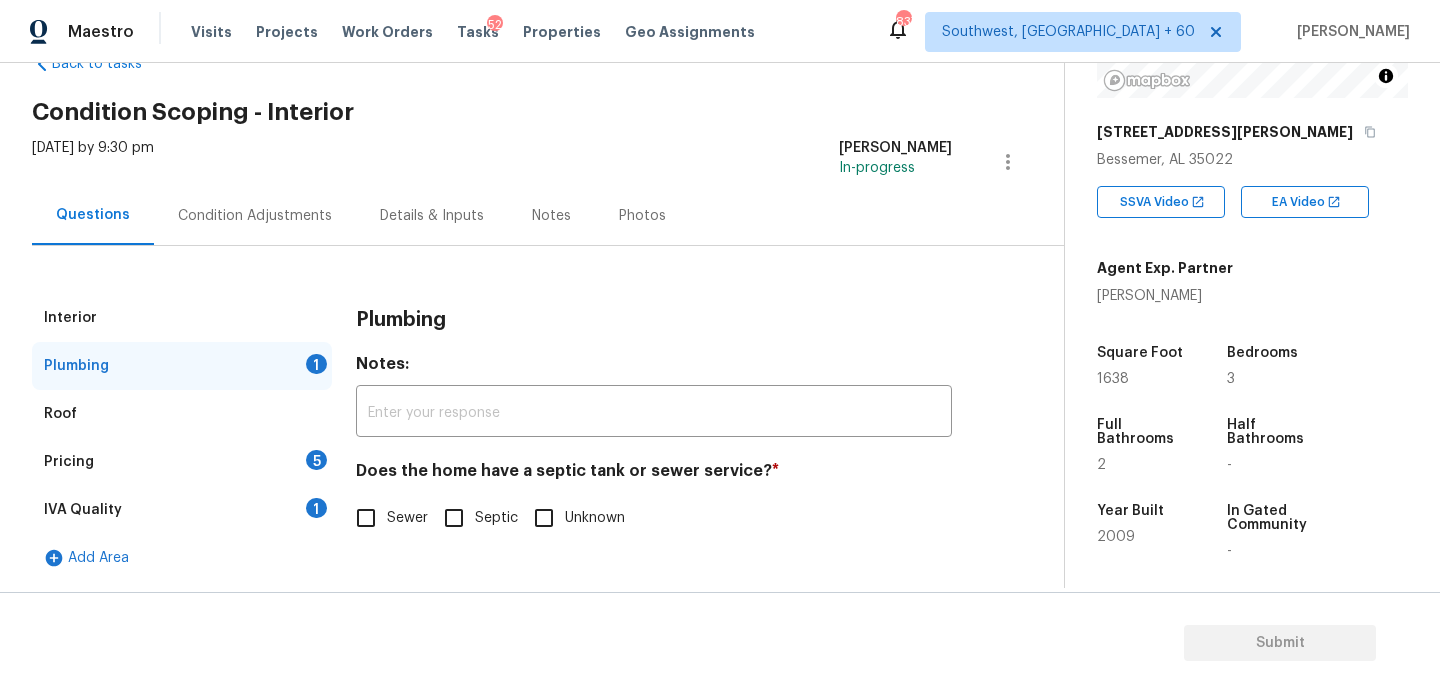 click on "Septic" at bounding box center (454, 518) 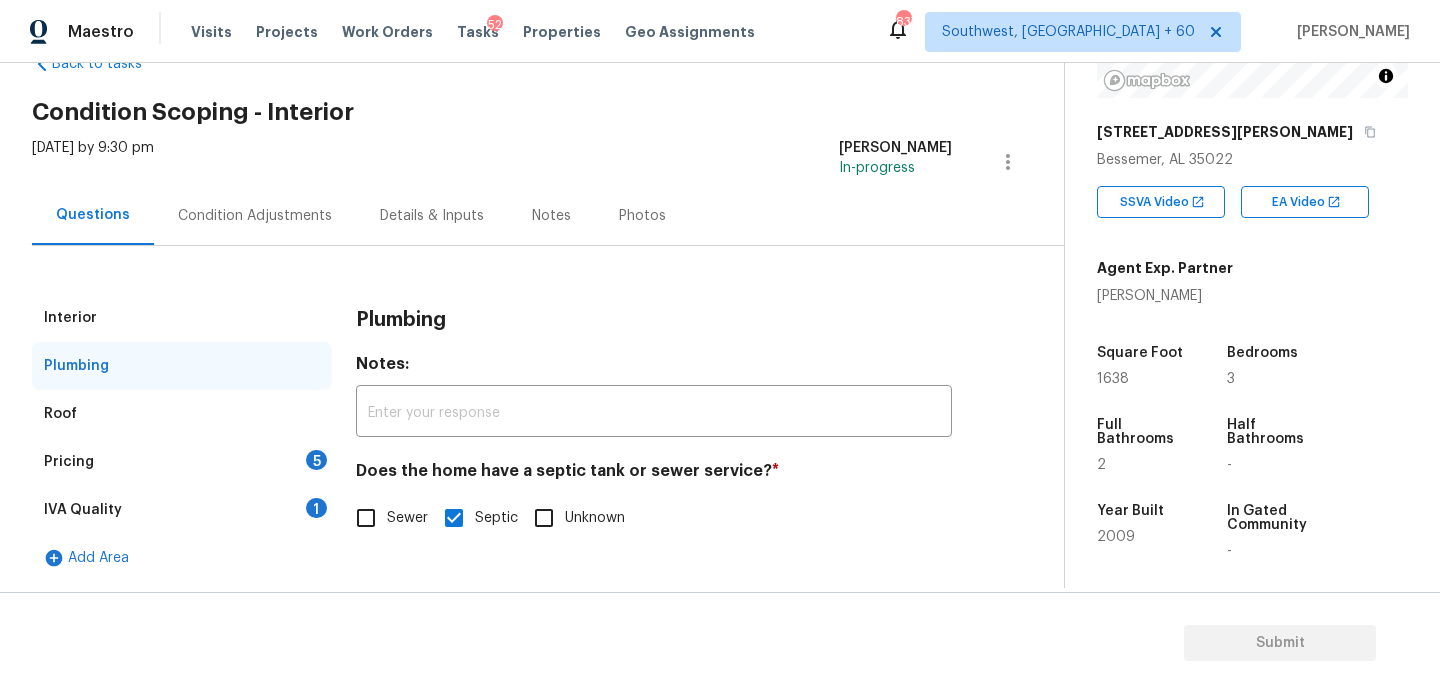 click on "Condition Adjustments" at bounding box center (255, 216) 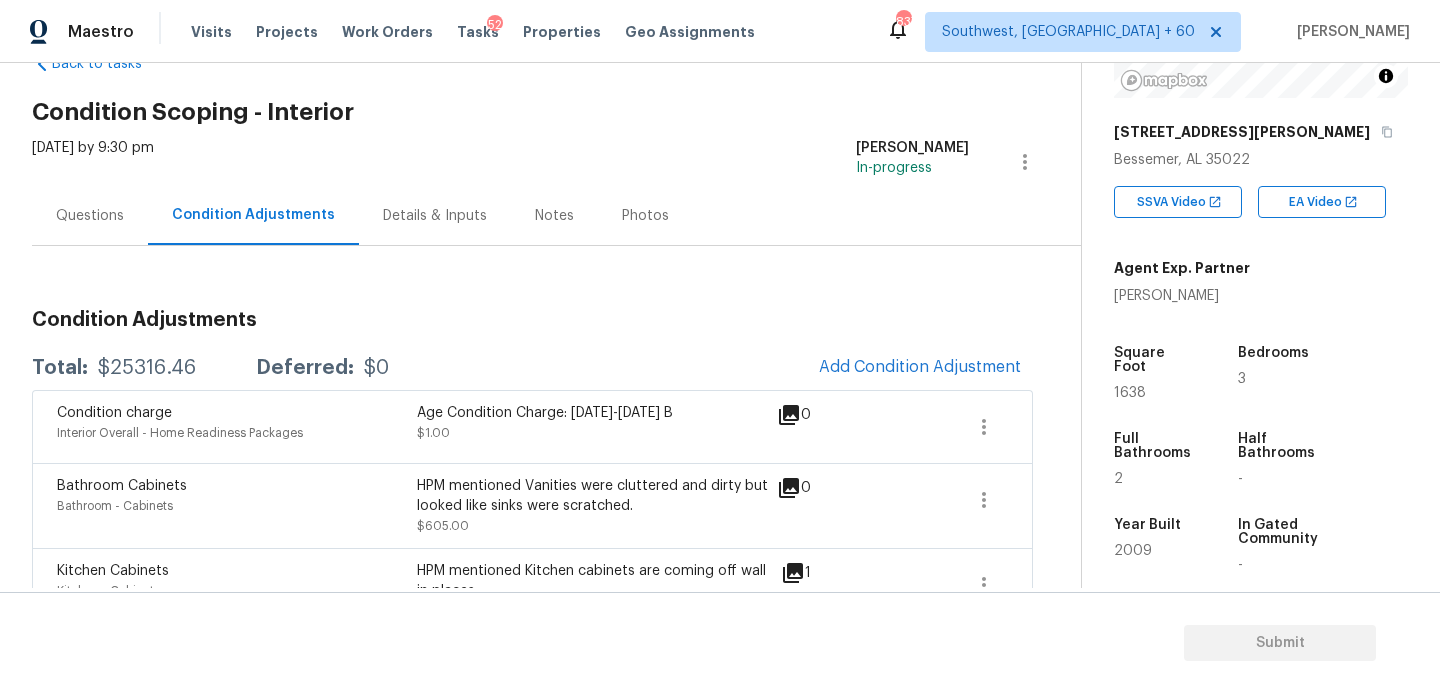 scroll, scrollTop: 133, scrollLeft: 0, axis: vertical 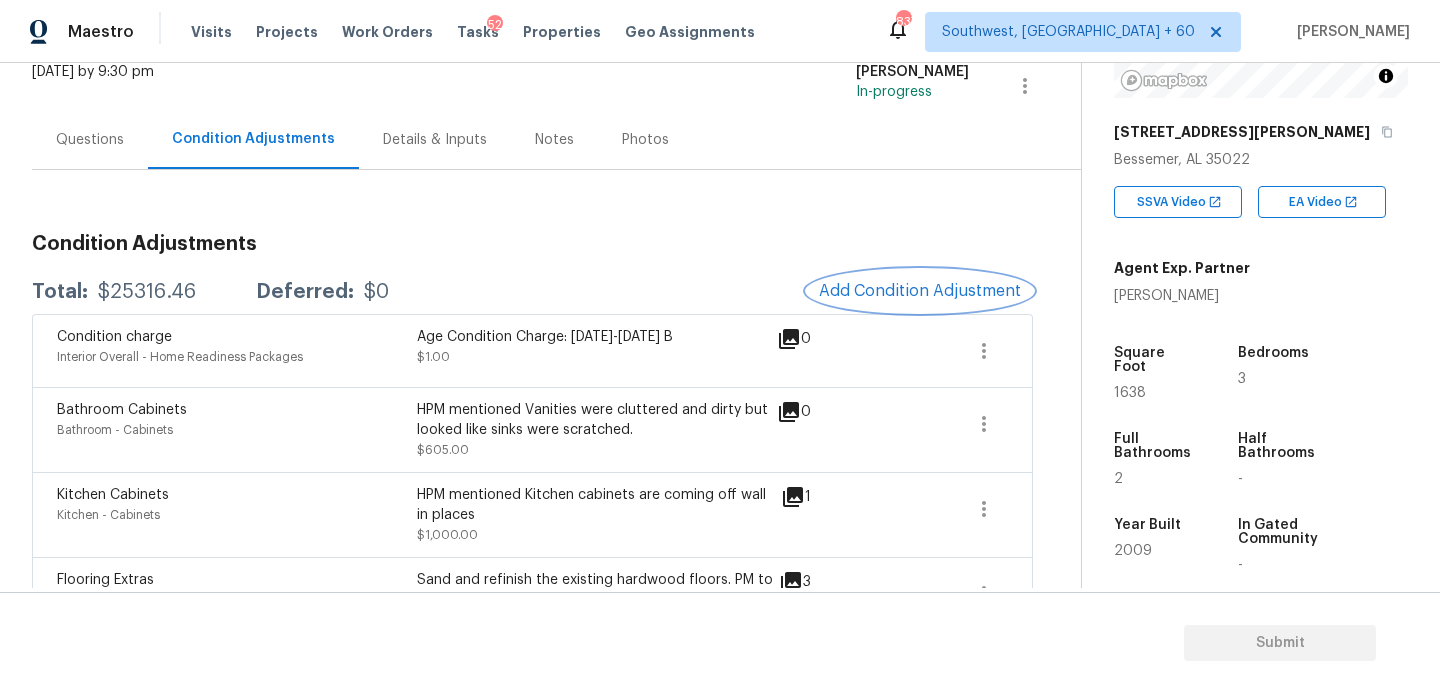 click on "Add Condition Adjustment" at bounding box center (920, 291) 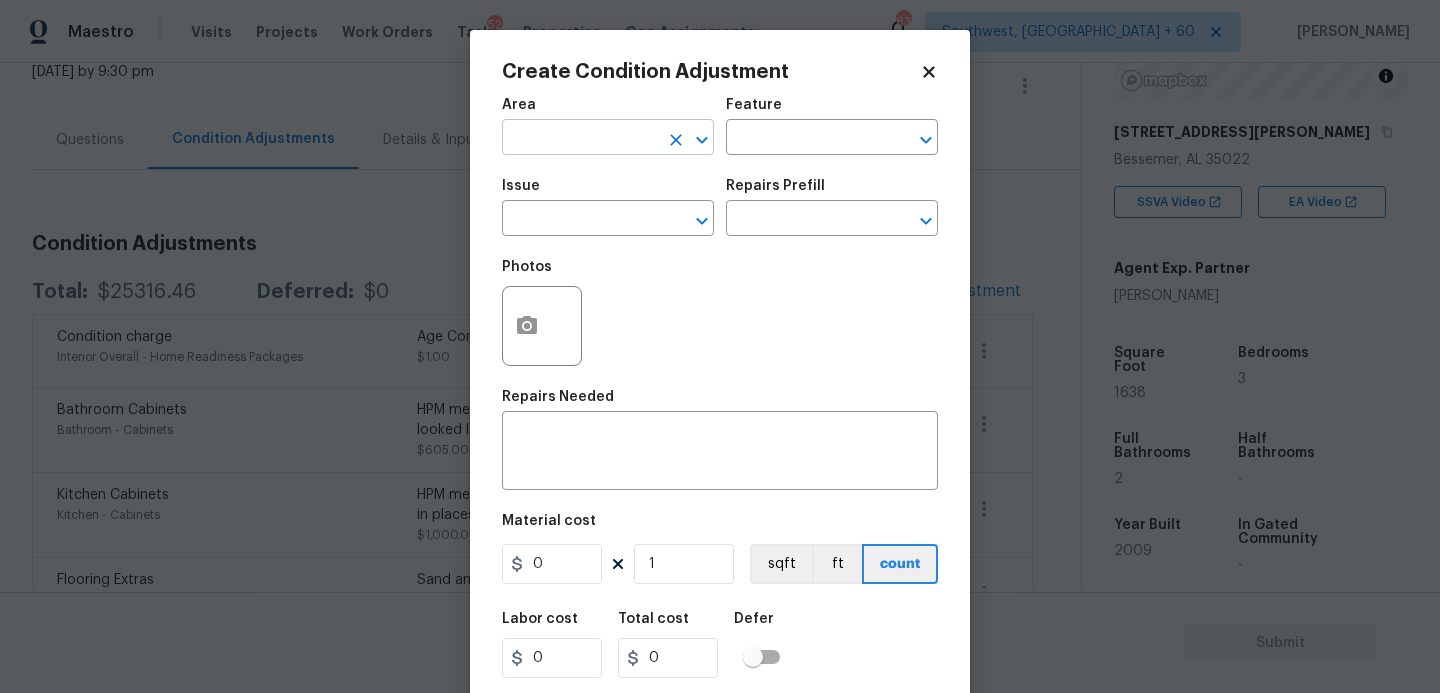 click at bounding box center [580, 139] 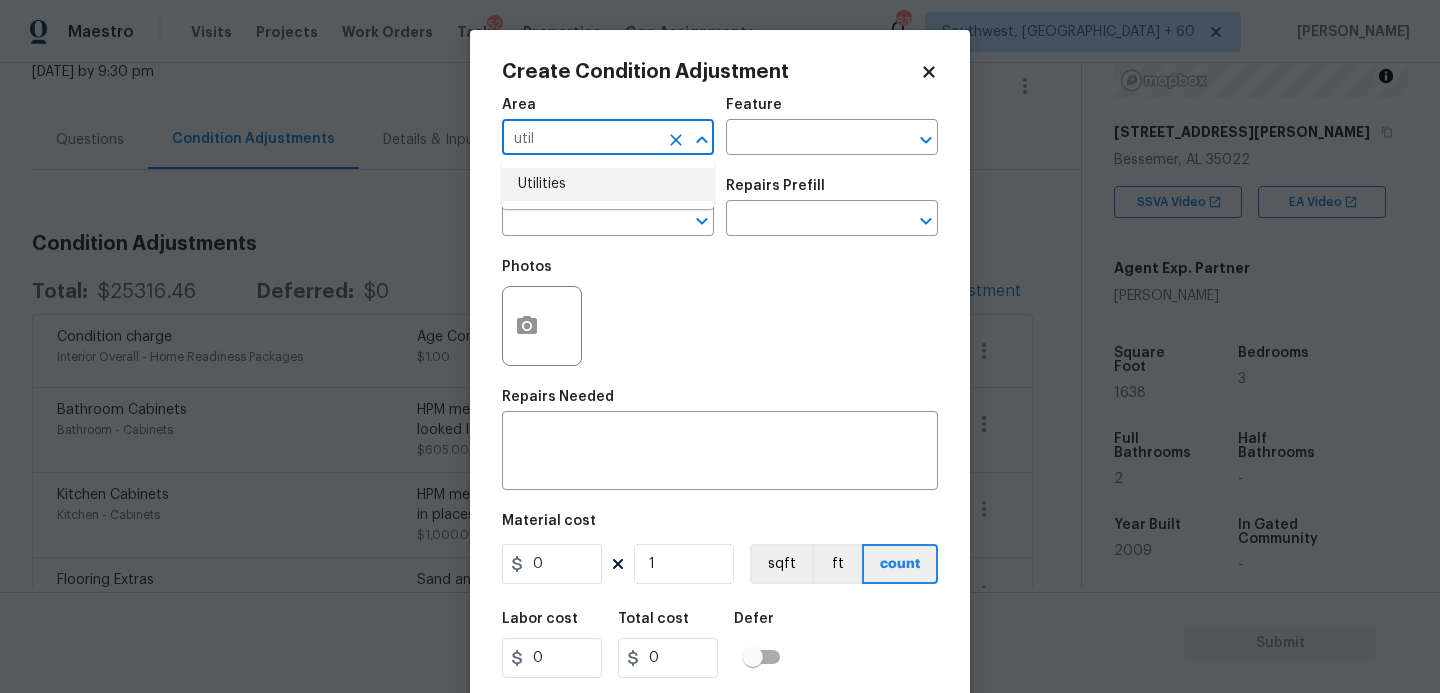 click on "Utilities" at bounding box center (608, 184) 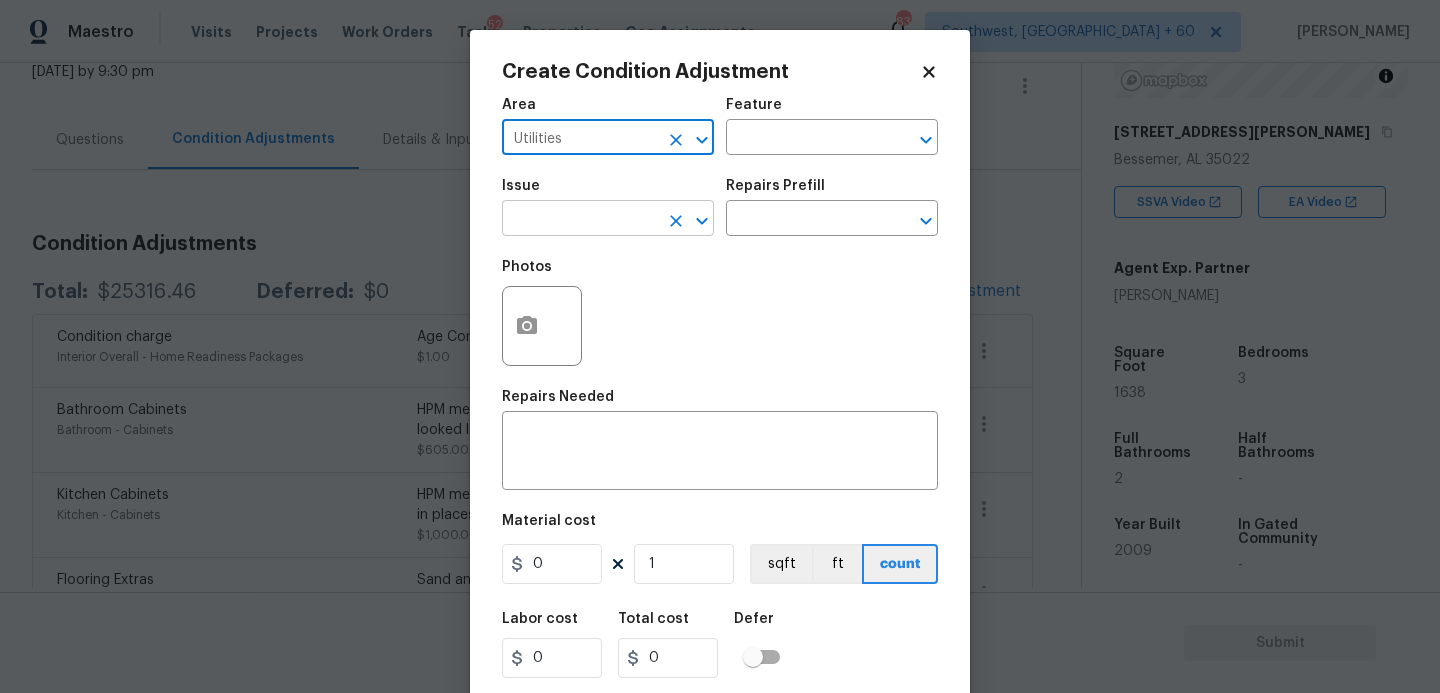 type on "Utilities" 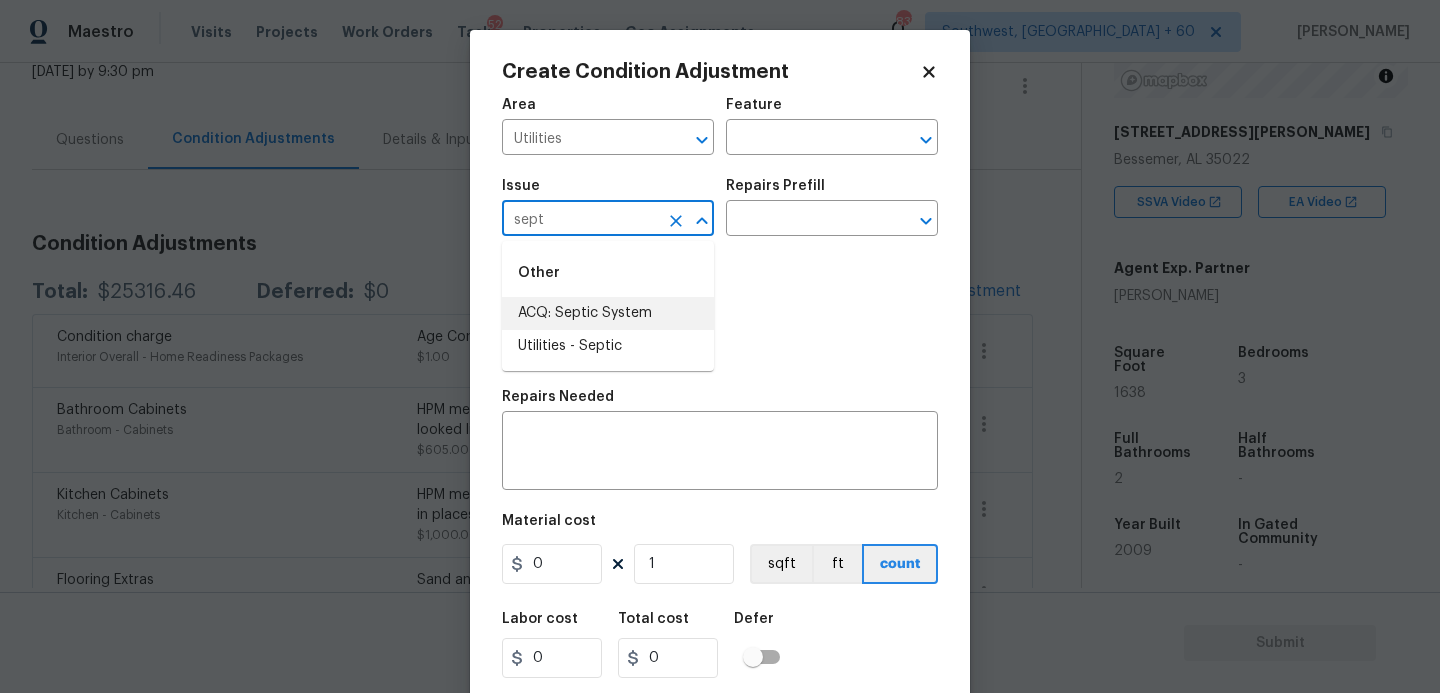 click on "ACQ: Septic System" at bounding box center [608, 313] 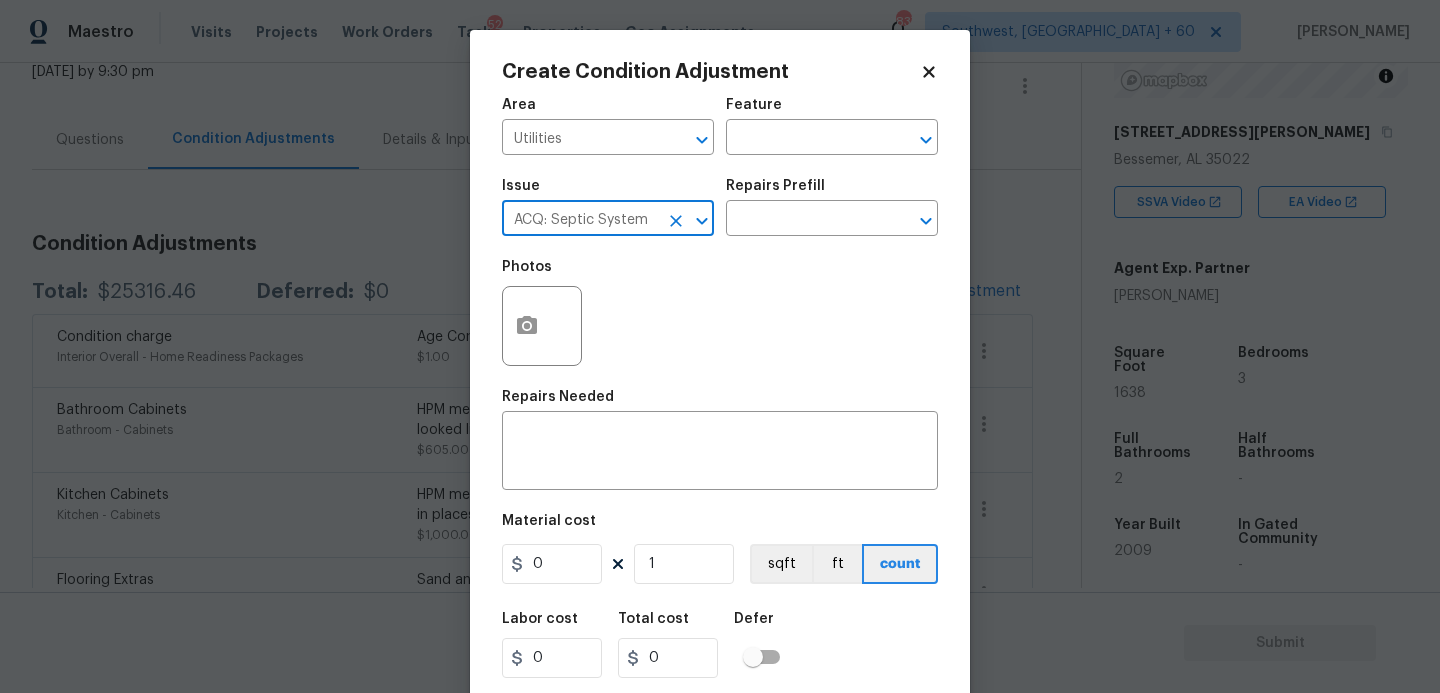 type on "ACQ: Septic System" 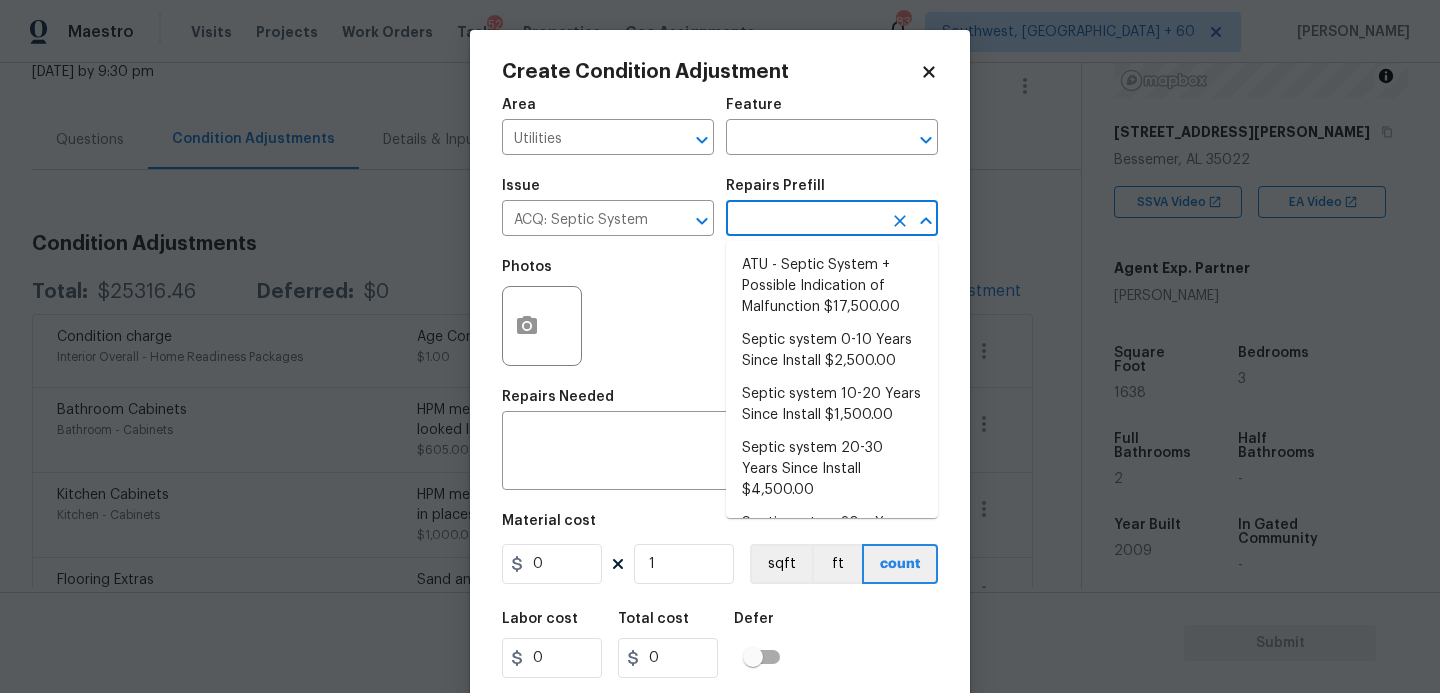 click at bounding box center (804, 220) 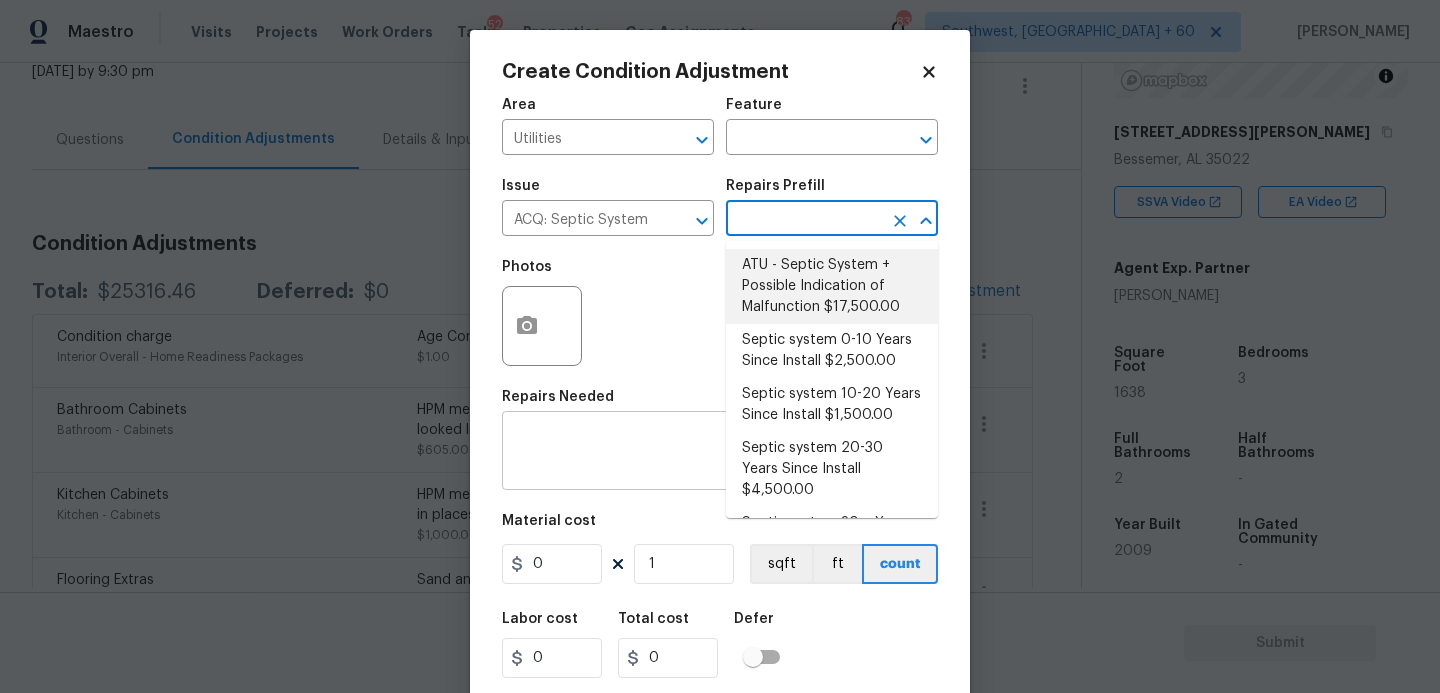 click at bounding box center (720, 453) 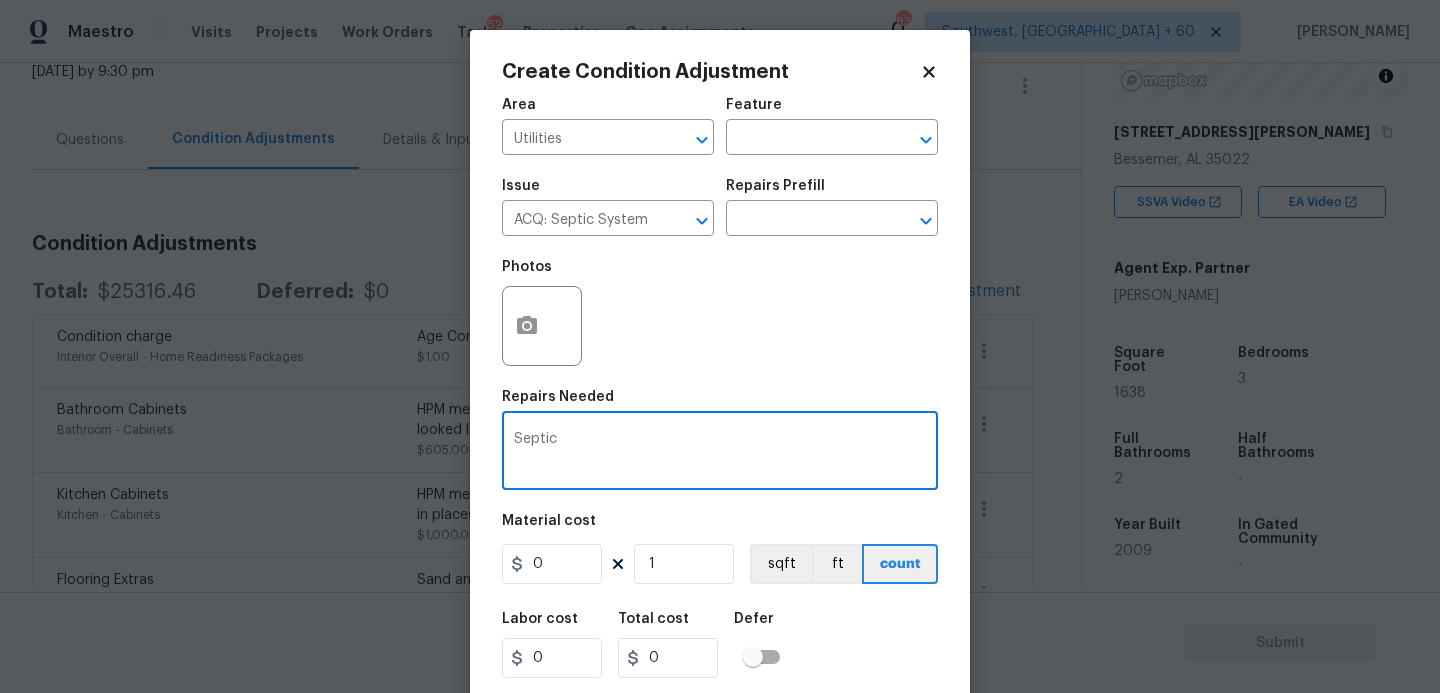 type on "Septic" 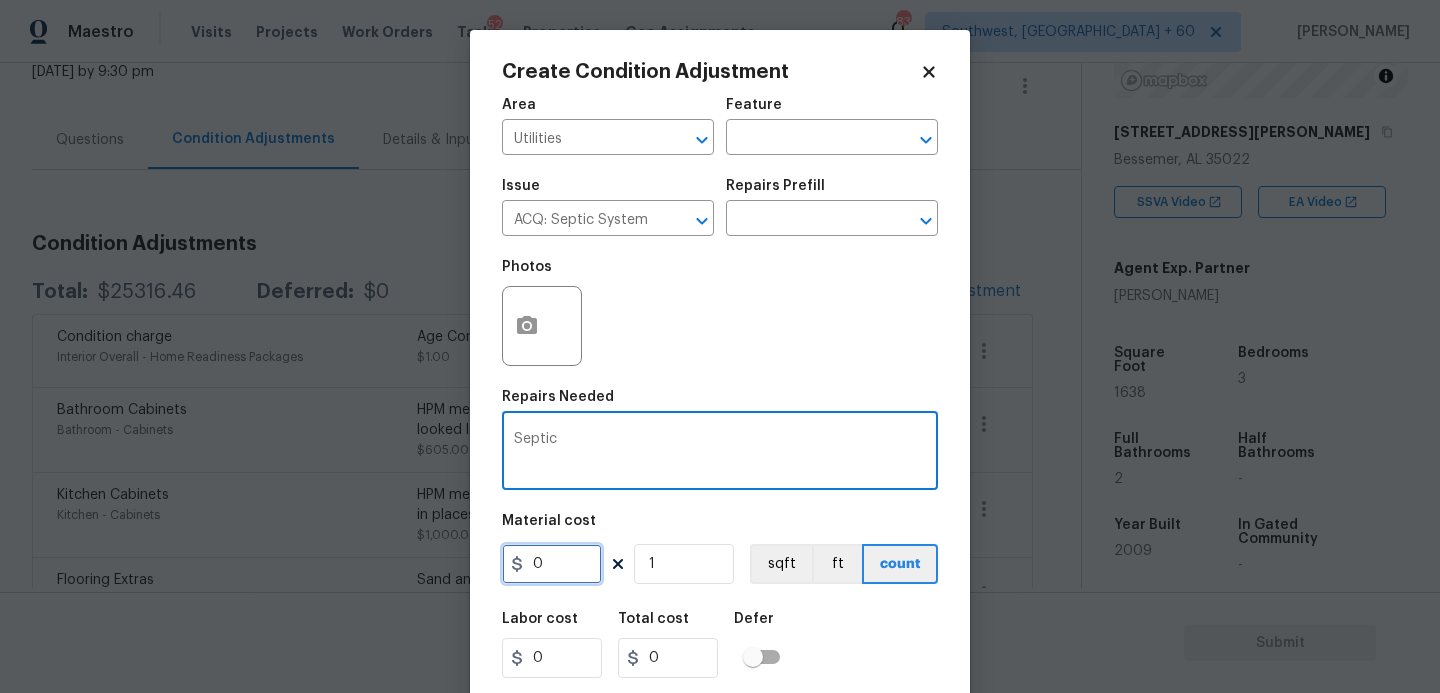 drag, startPoint x: 580, startPoint y: 559, endPoint x: 460, endPoint y: 558, distance: 120.004166 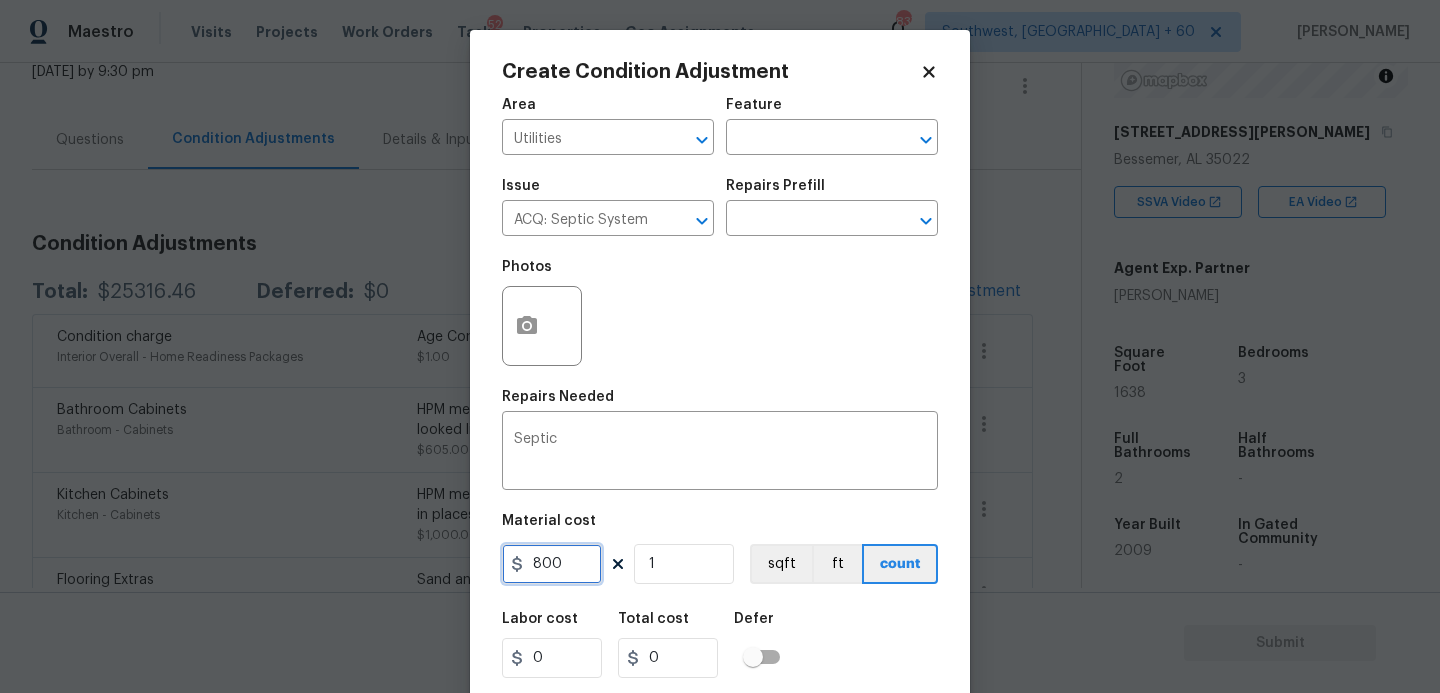 type on "800" 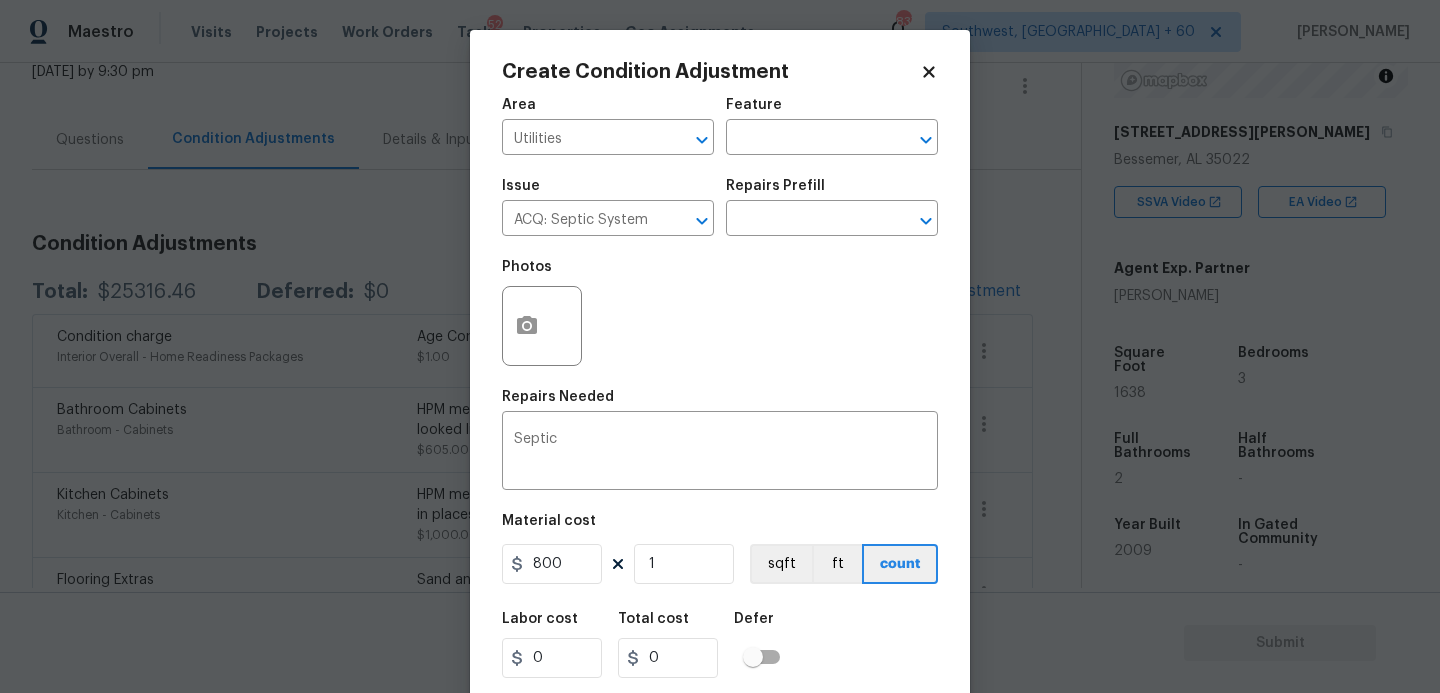type on "800" 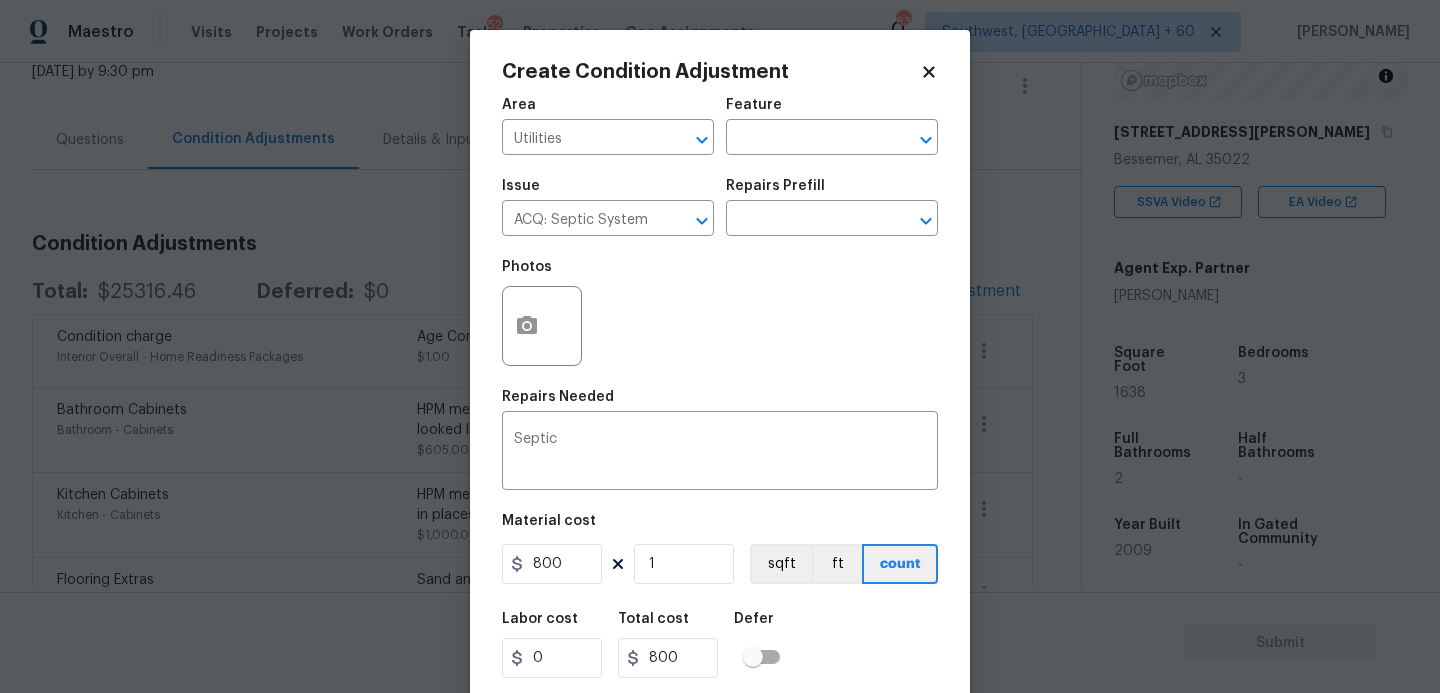 click on "Labor cost 0 Total cost 800 Defer" at bounding box center (720, 645) 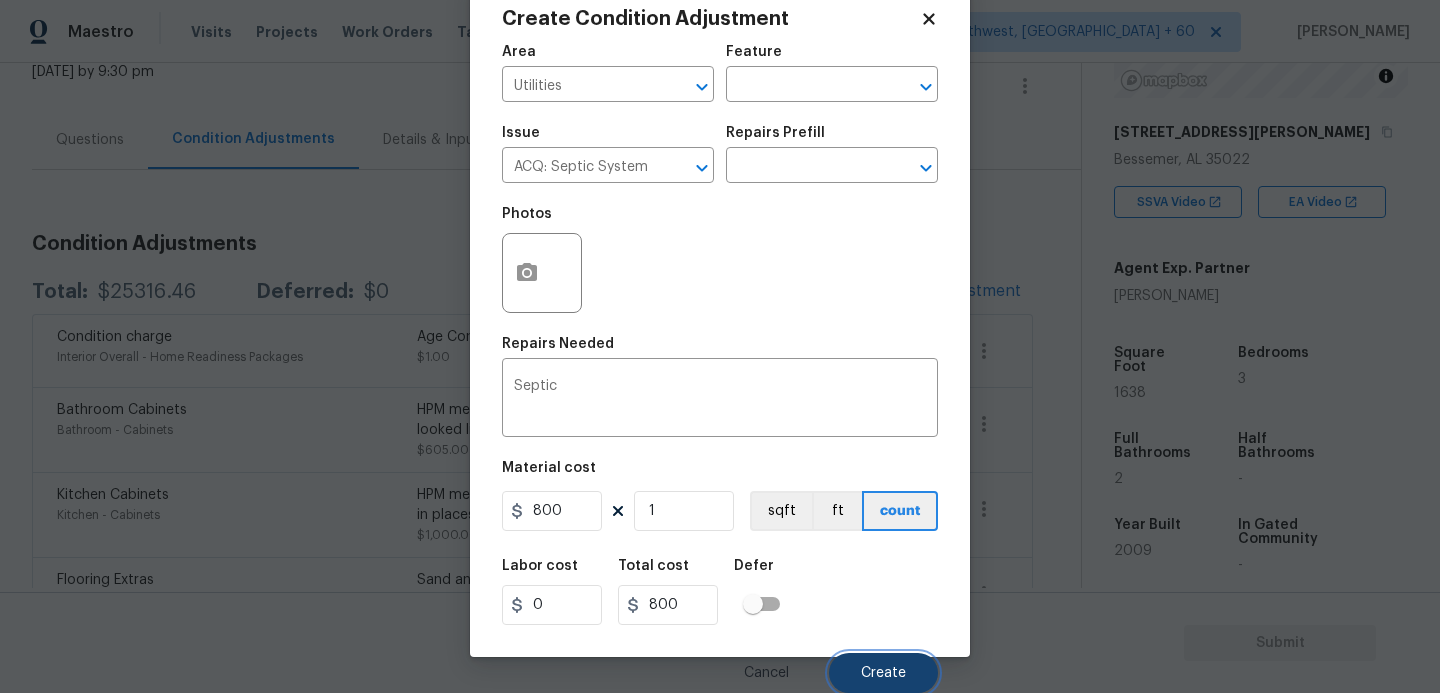 click on "Create" at bounding box center (883, 673) 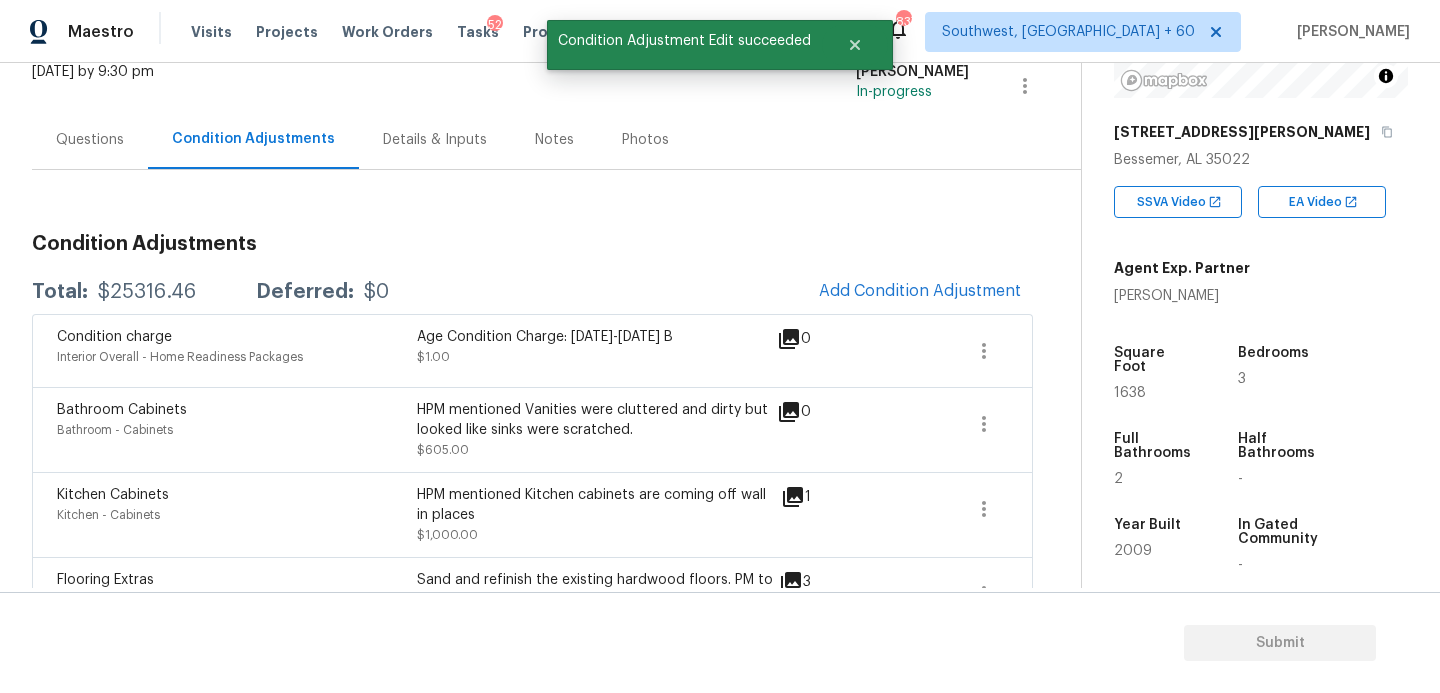 scroll, scrollTop: 47, scrollLeft: 0, axis: vertical 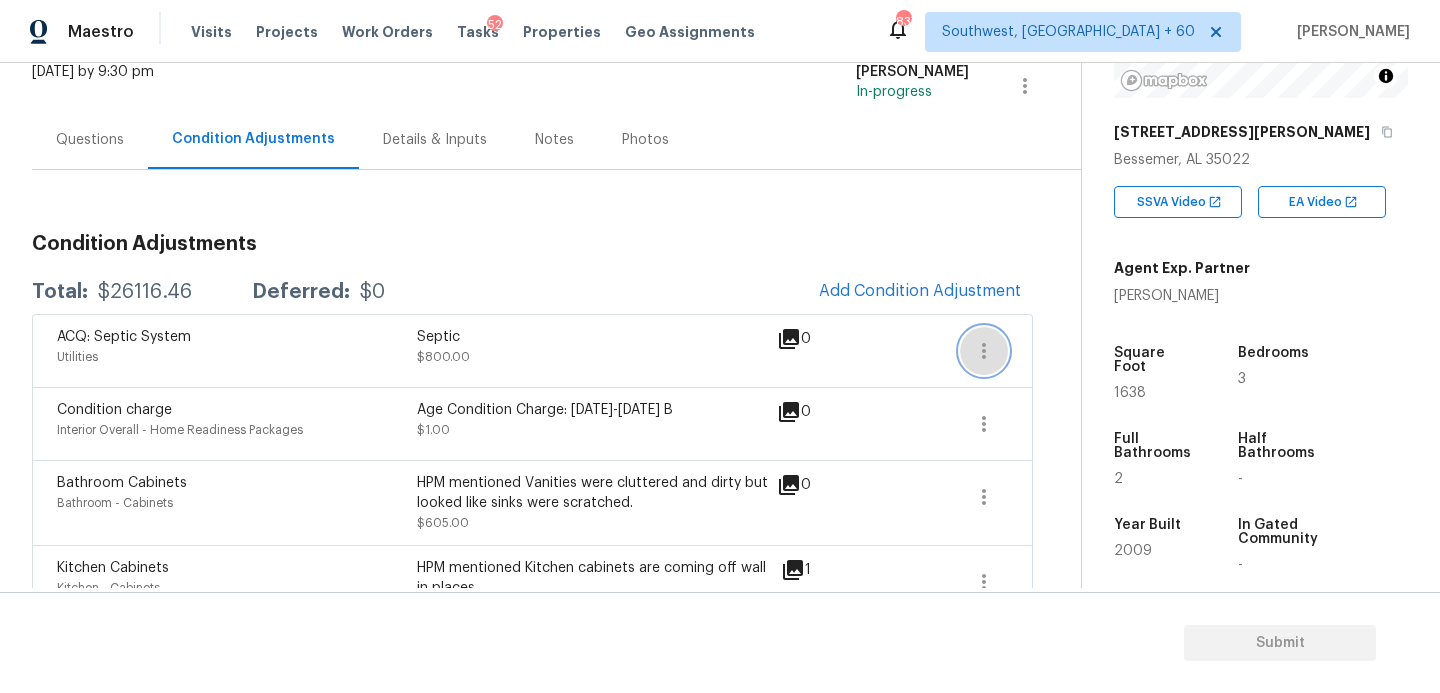 click 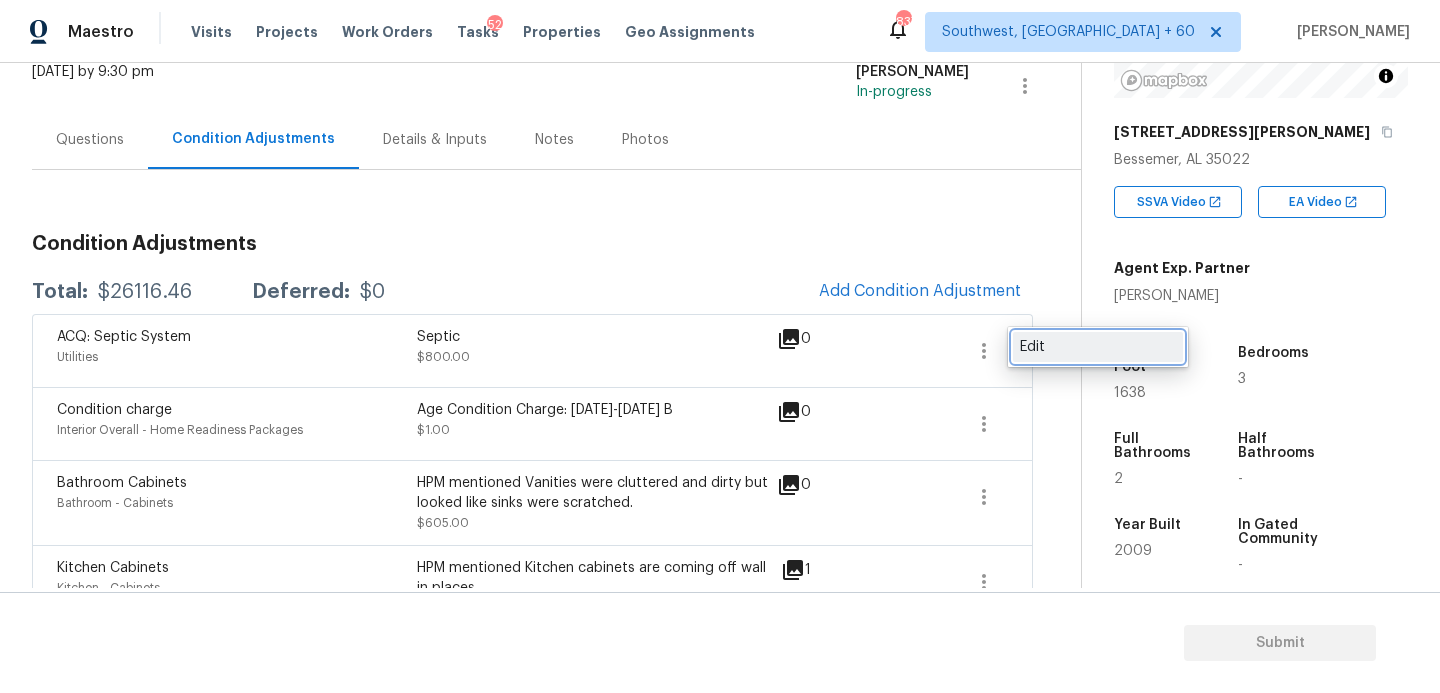 click on "Edit" at bounding box center (1098, 347) 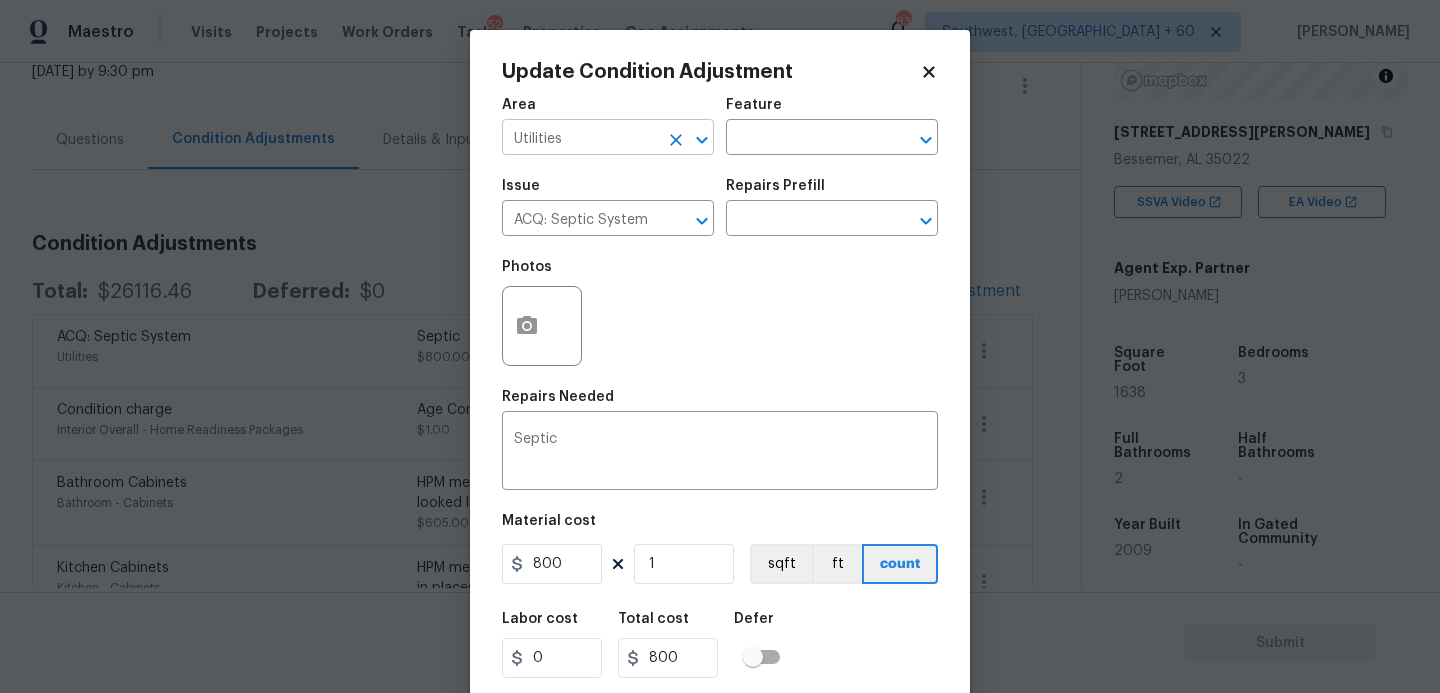 click on "Utilities" at bounding box center (580, 139) 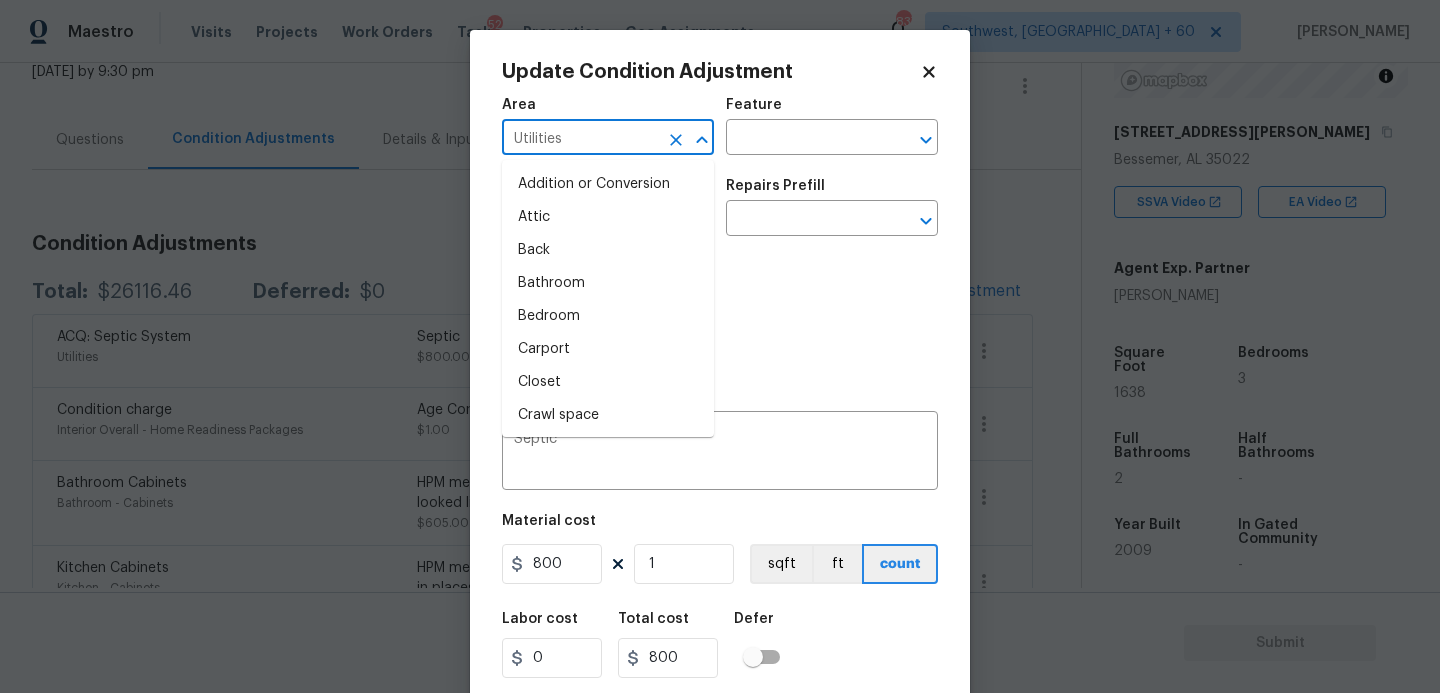 click 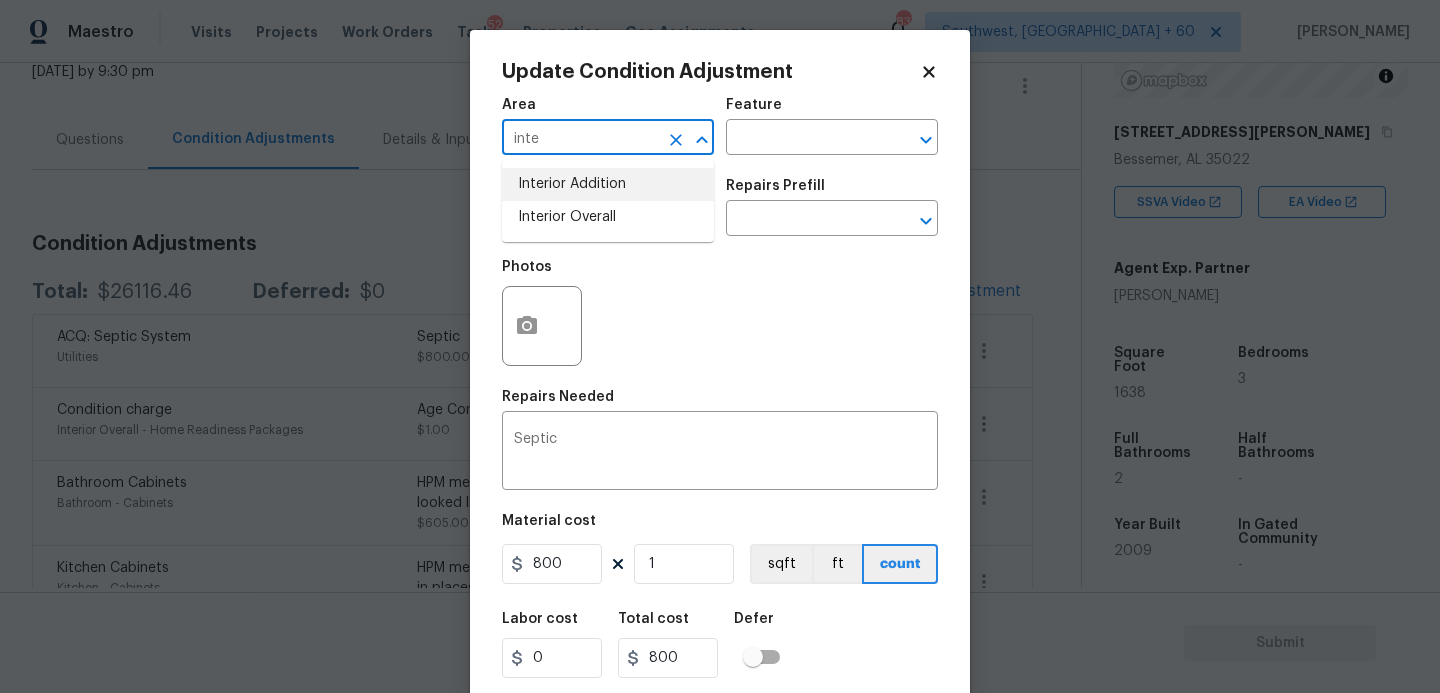 click on "Interior Overall" at bounding box center [608, 217] 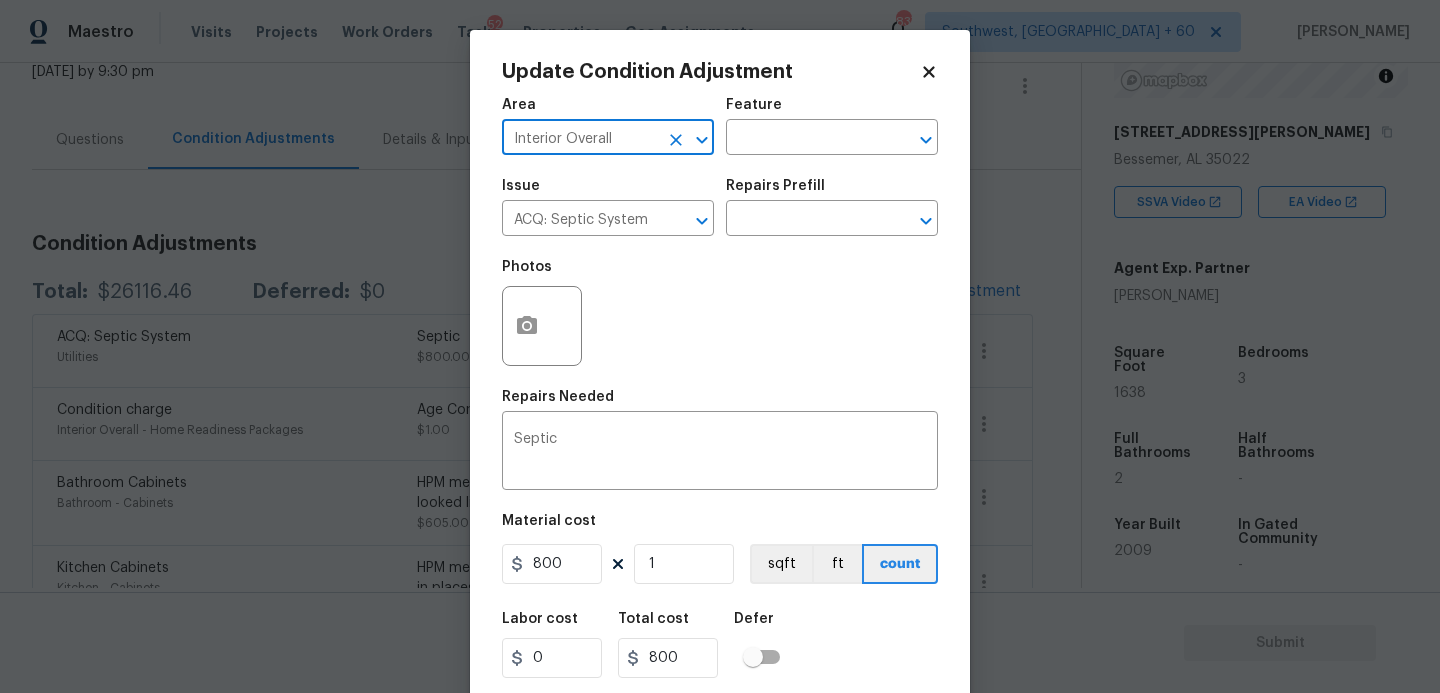 type on "Interior Overall" 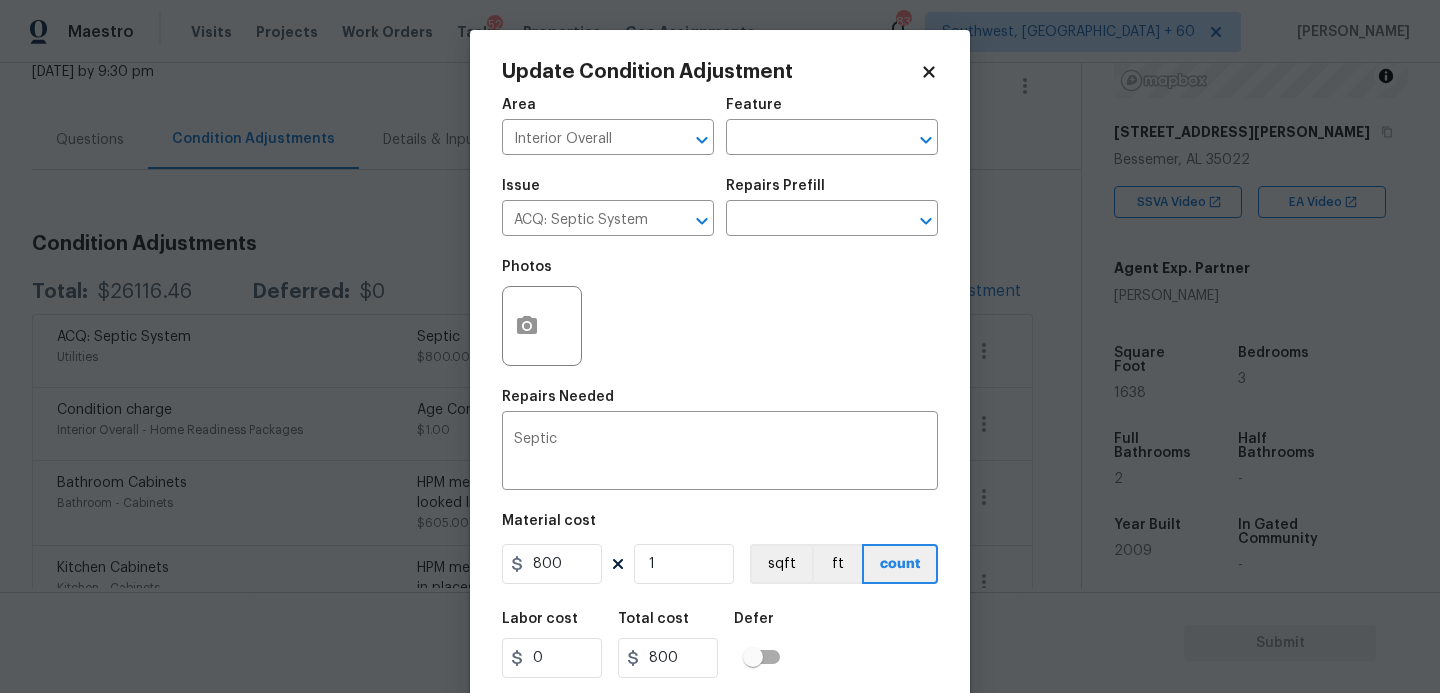 click on "Area Interior Overall ​ Feature ​" at bounding box center [720, 126] 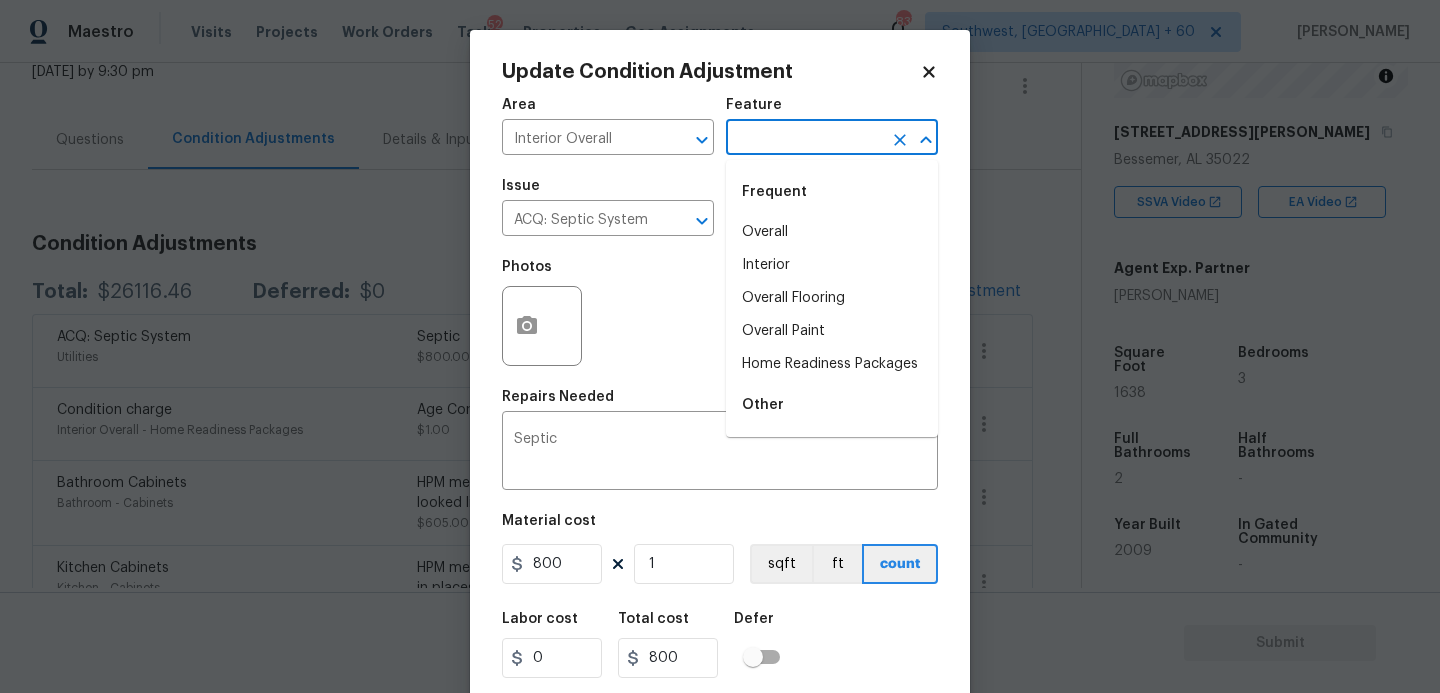 click at bounding box center [804, 139] 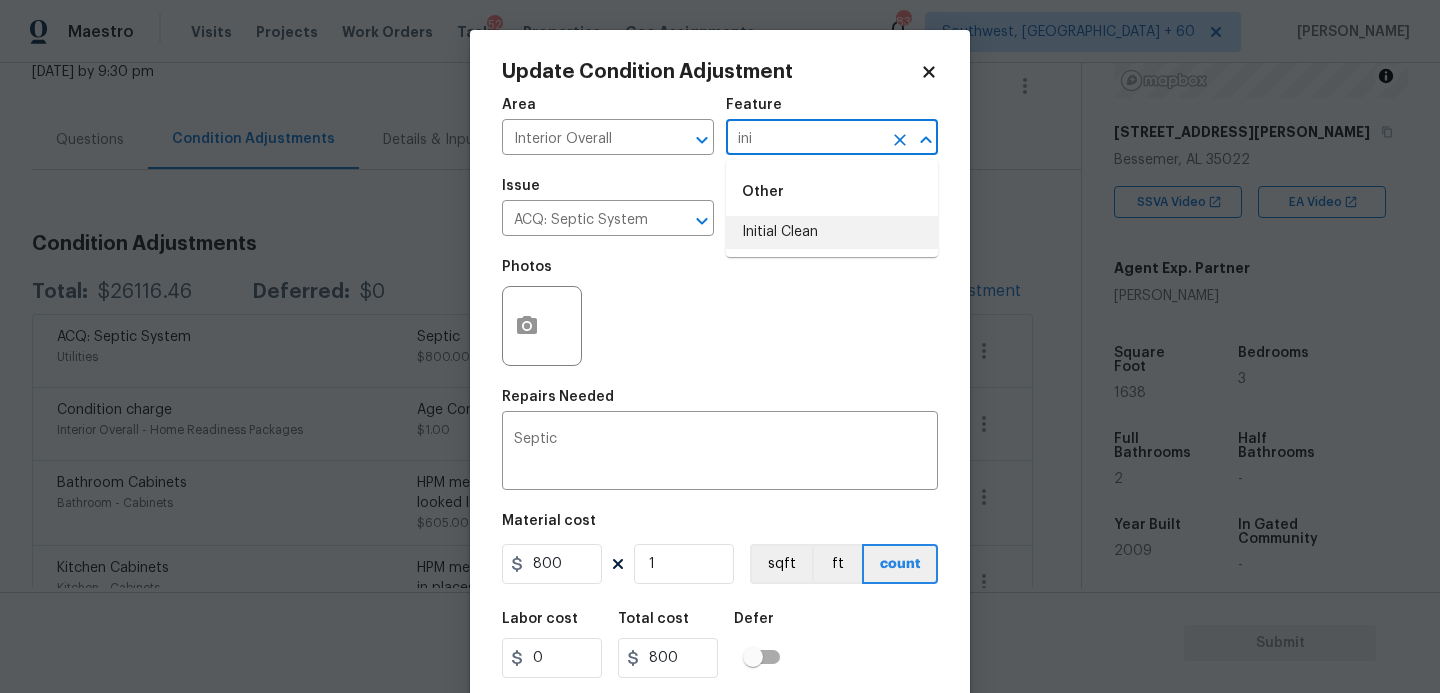 click on "Initial Clean" at bounding box center [832, 232] 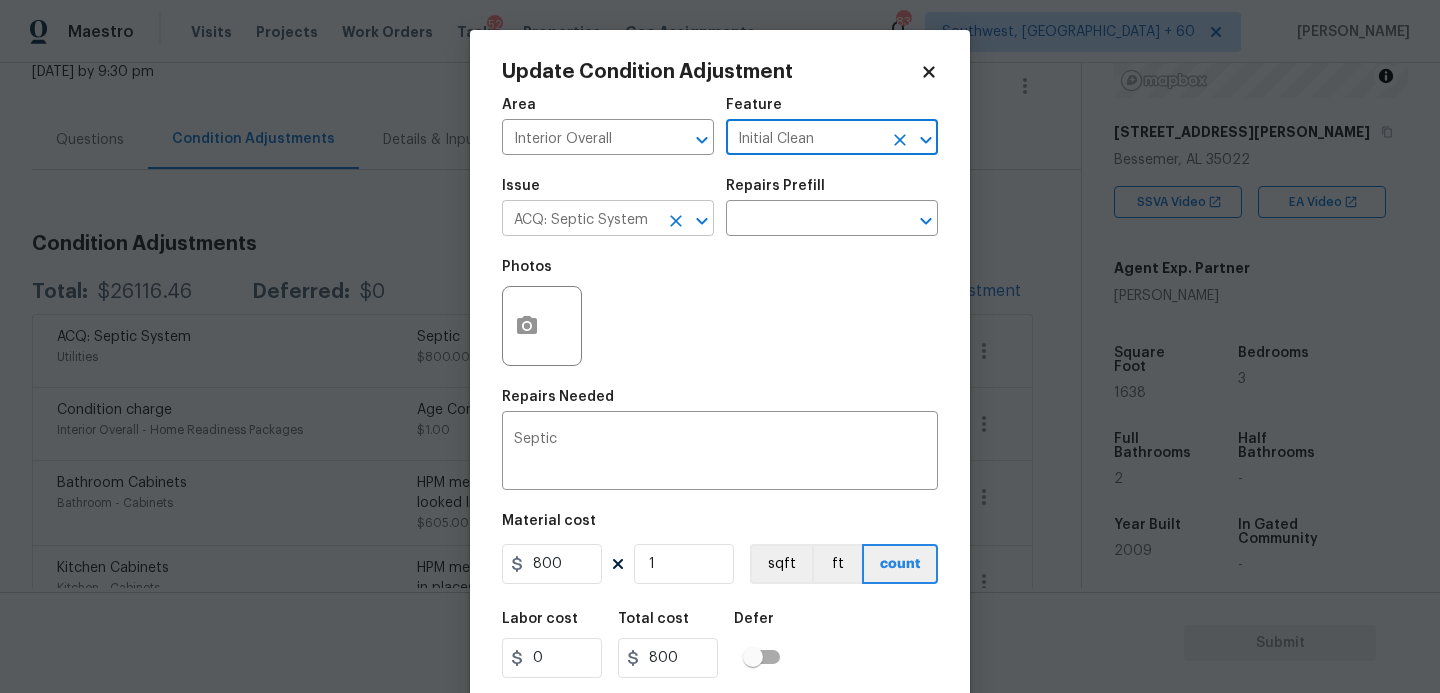 click 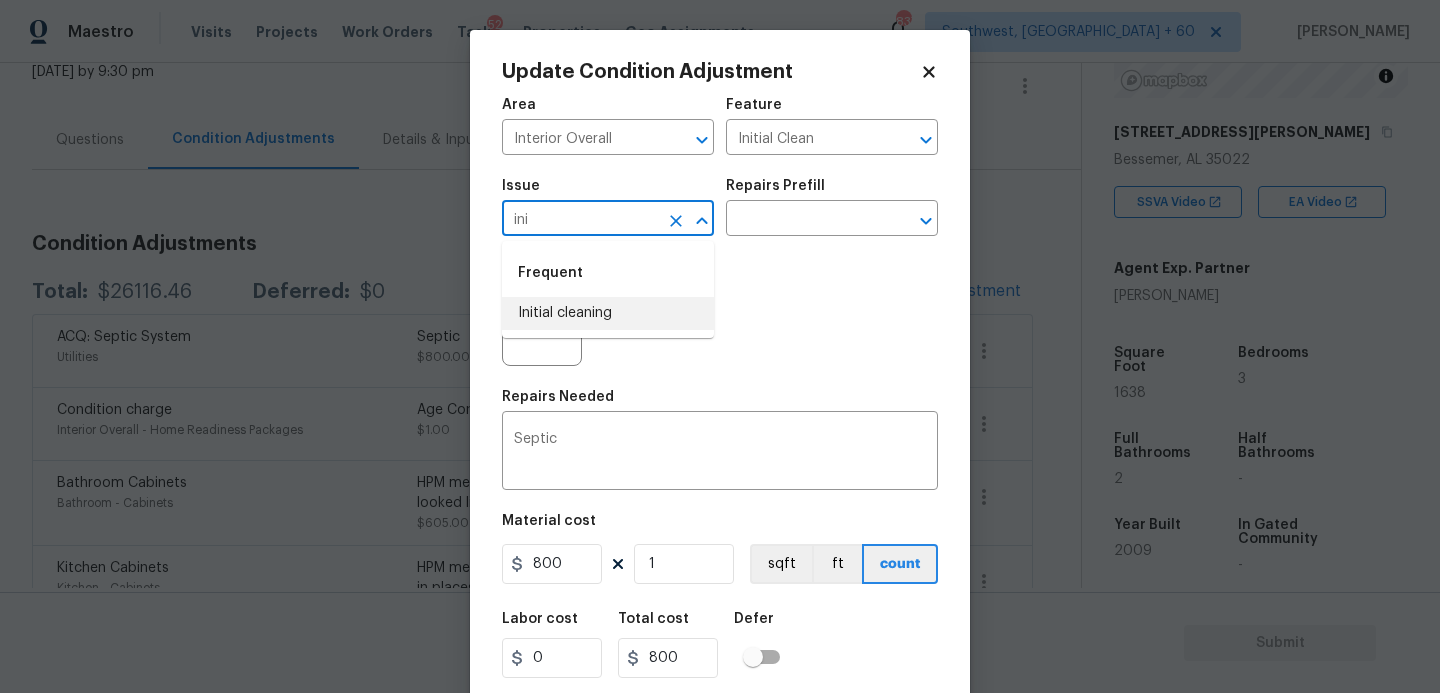 click on "Initial cleaning" at bounding box center [608, 313] 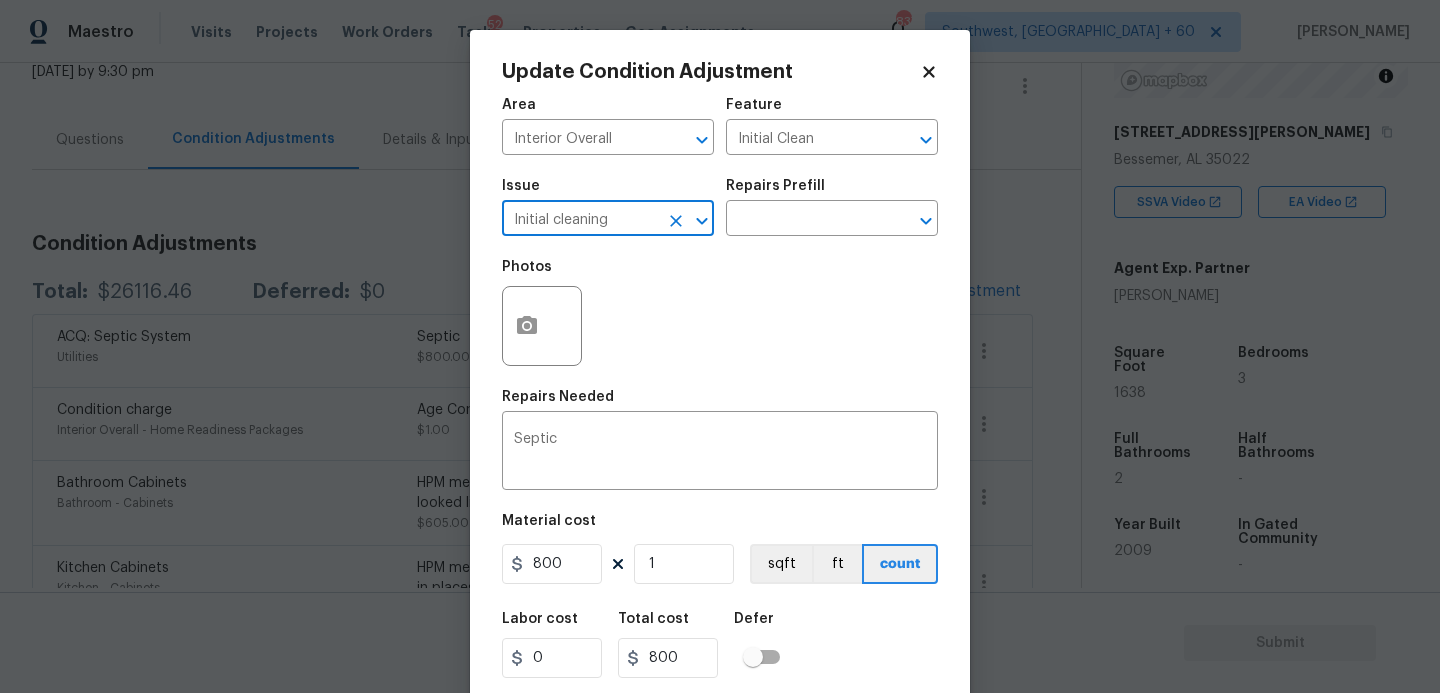 type on "Initial cleaning" 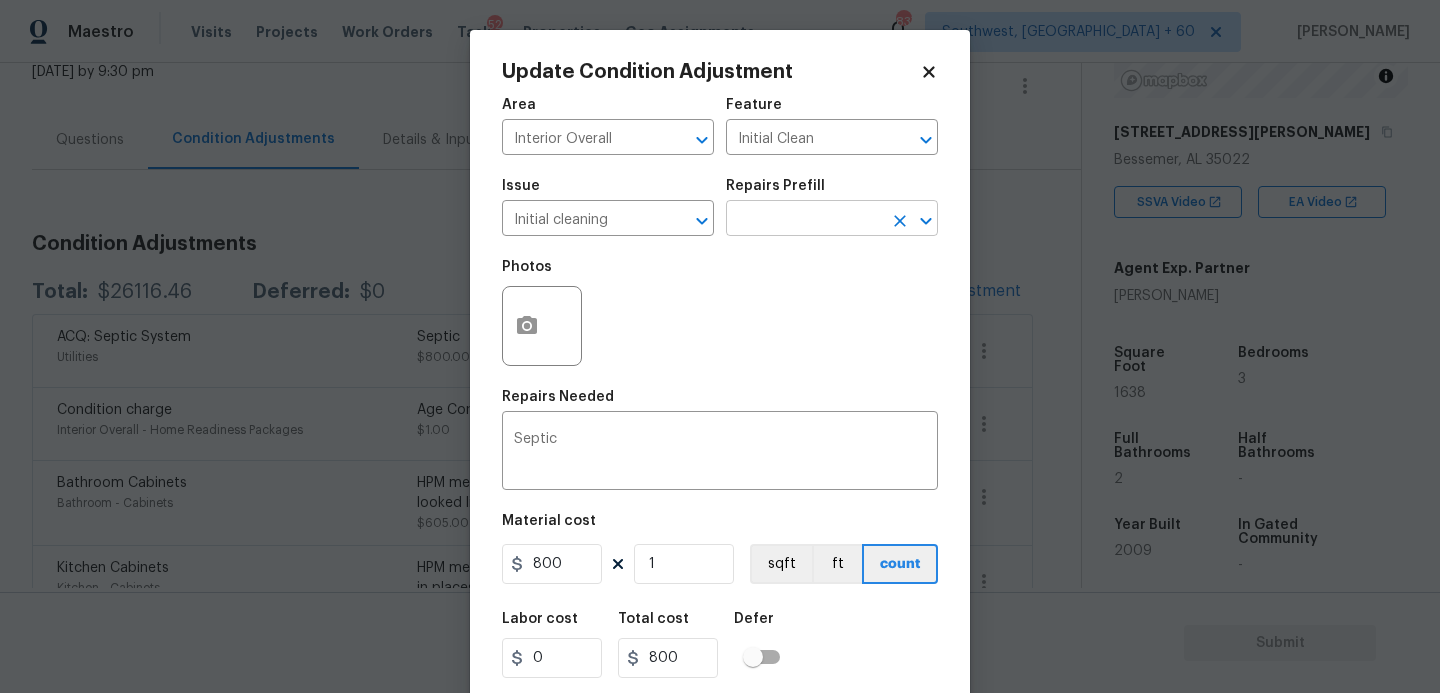 click at bounding box center (804, 220) 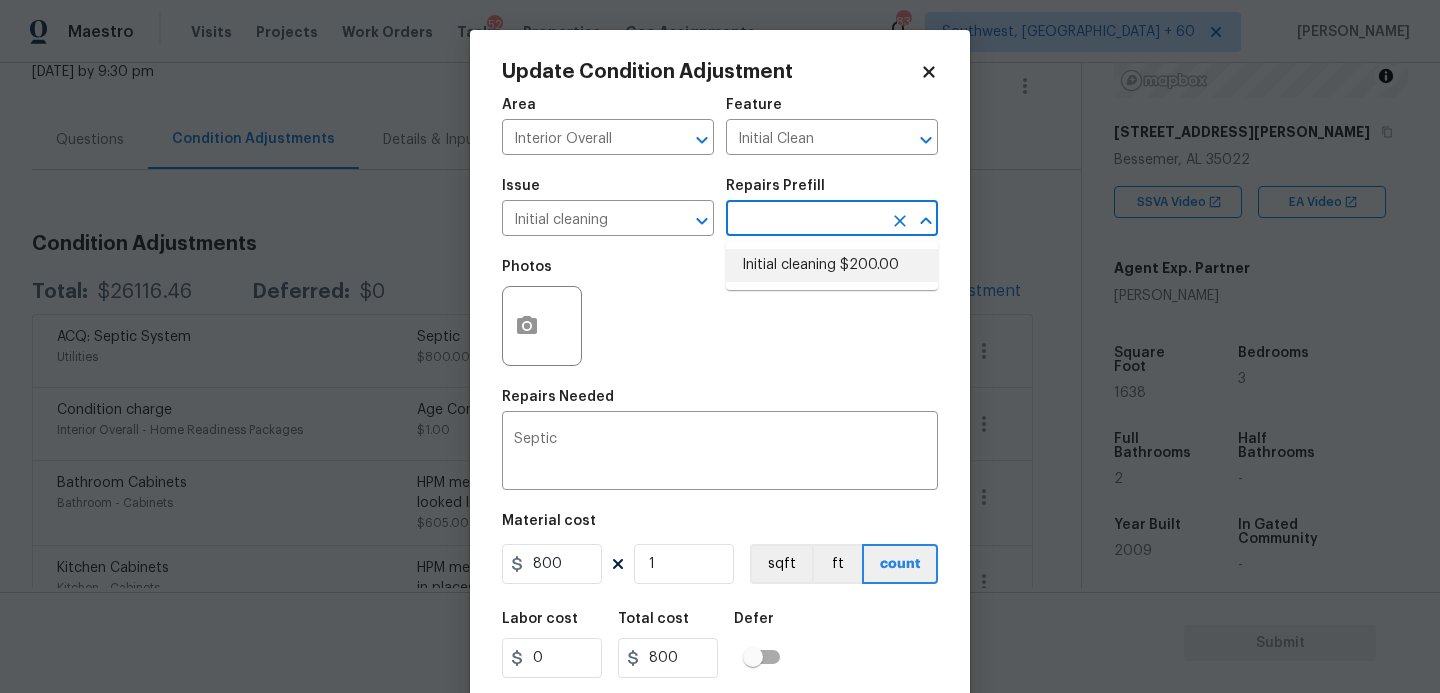click on "Initial cleaning $200.00" at bounding box center [832, 265] 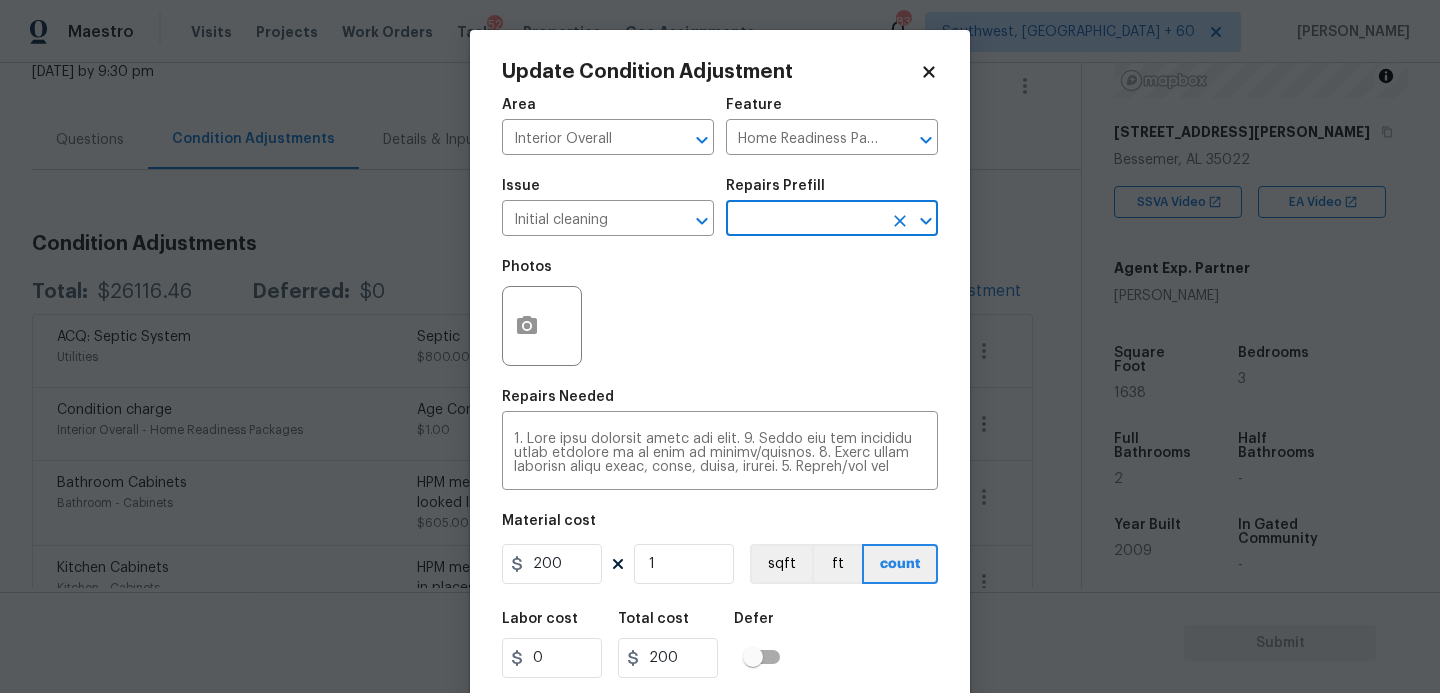 scroll, scrollTop: 54, scrollLeft: 0, axis: vertical 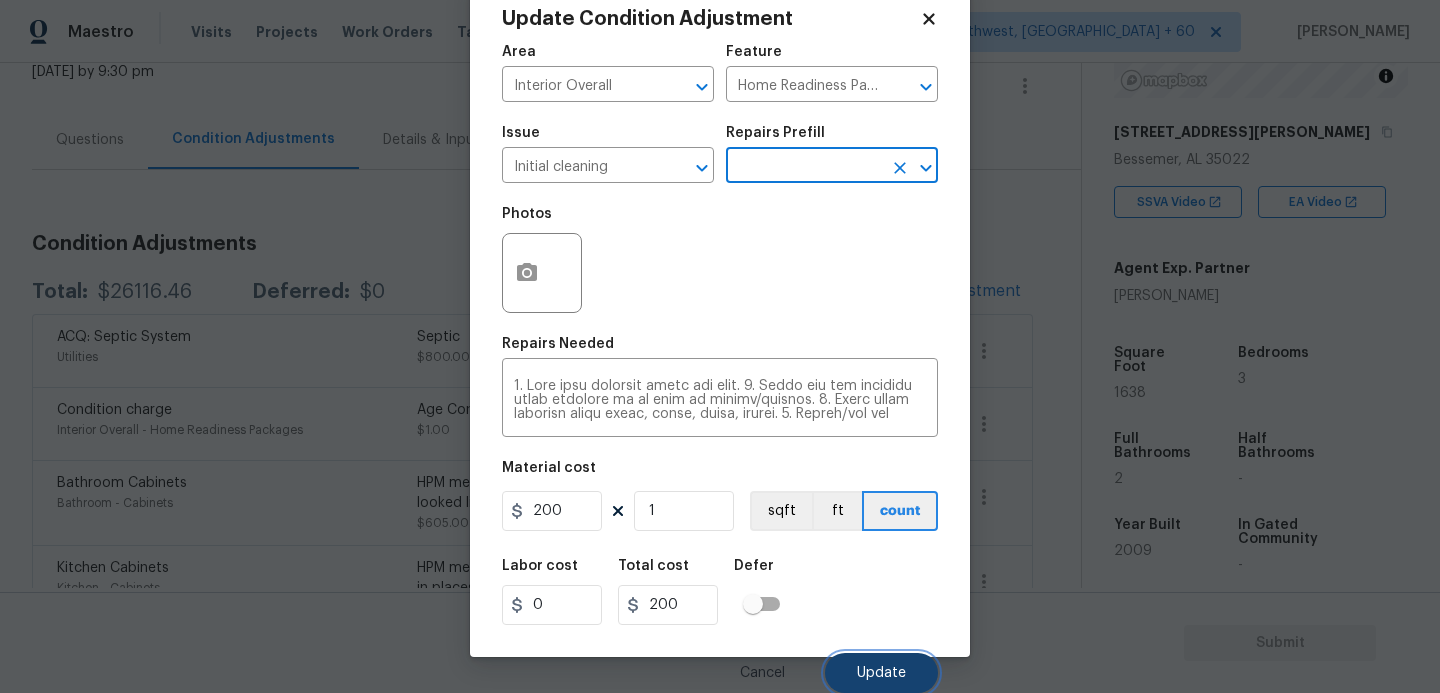 click on "Update" at bounding box center [881, 673] 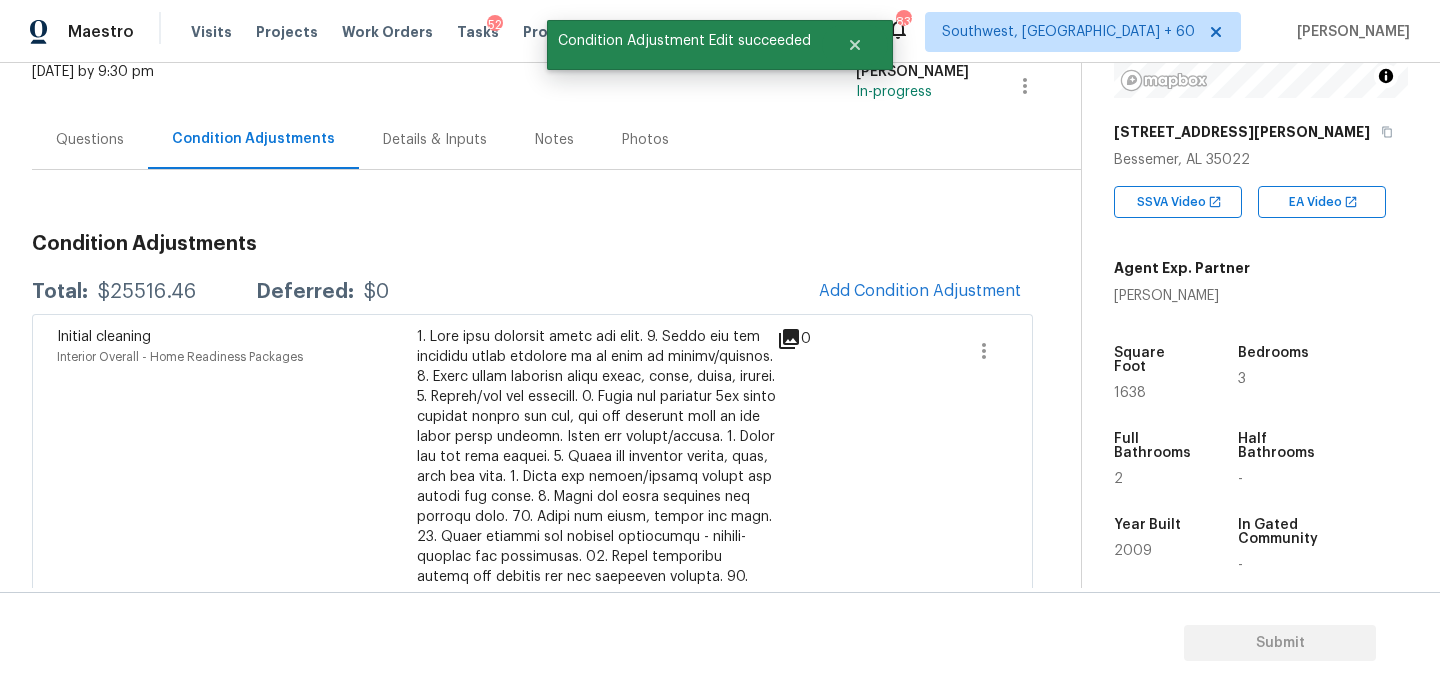 scroll, scrollTop: 0, scrollLeft: 0, axis: both 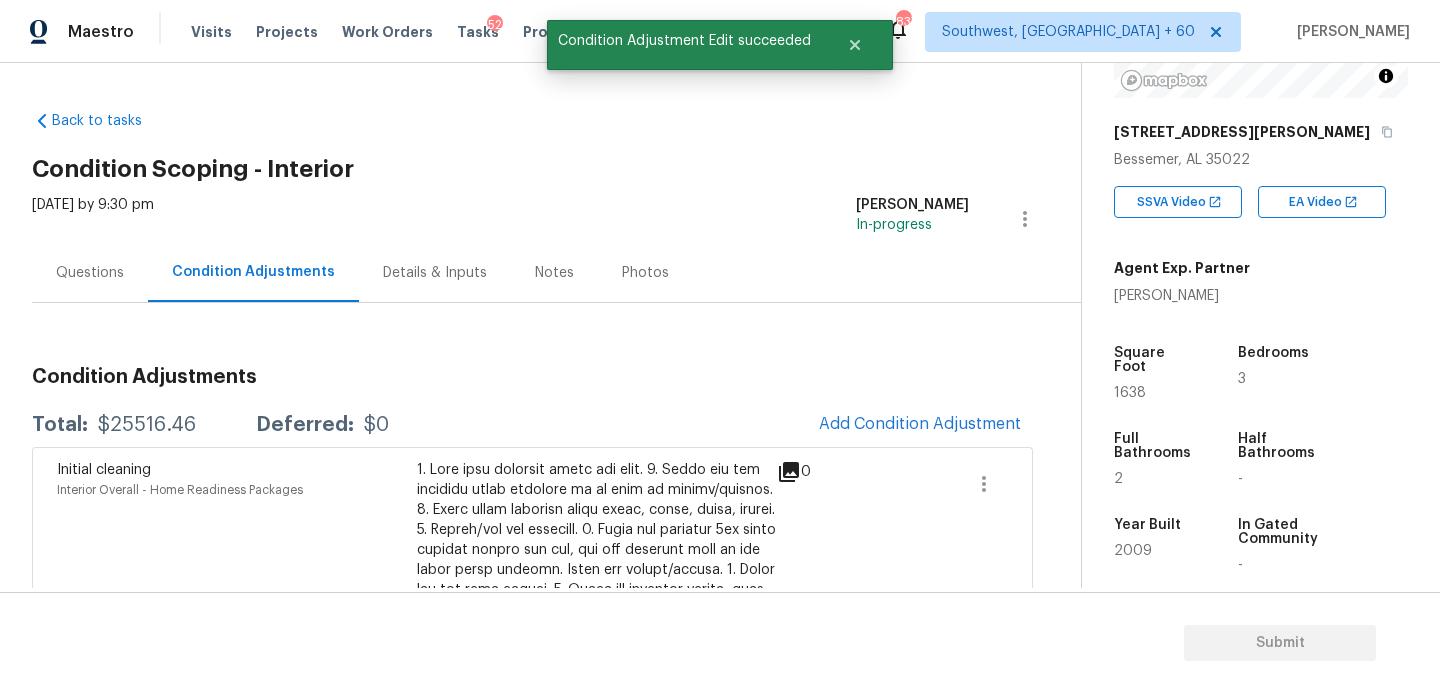 click on "Questions" at bounding box center (90, 273) 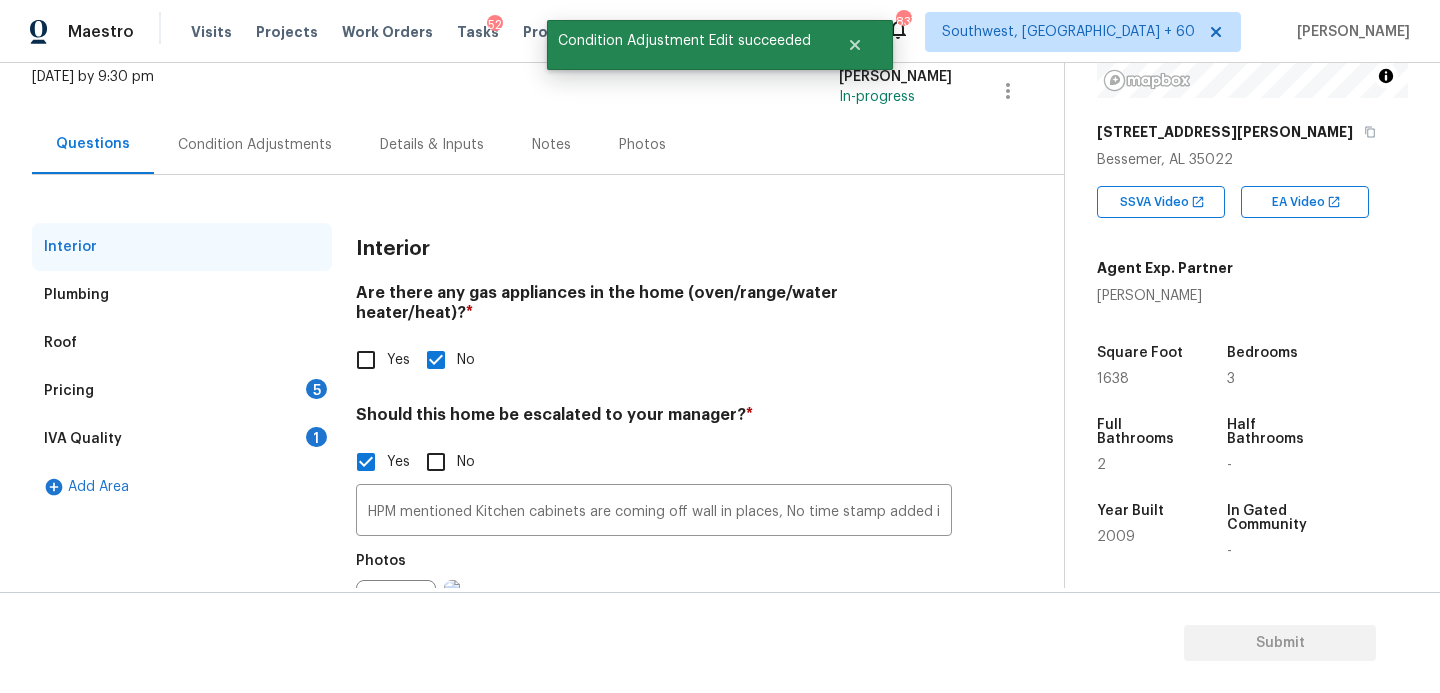 click on "Pricing 5" at bounding box center [182, 391] 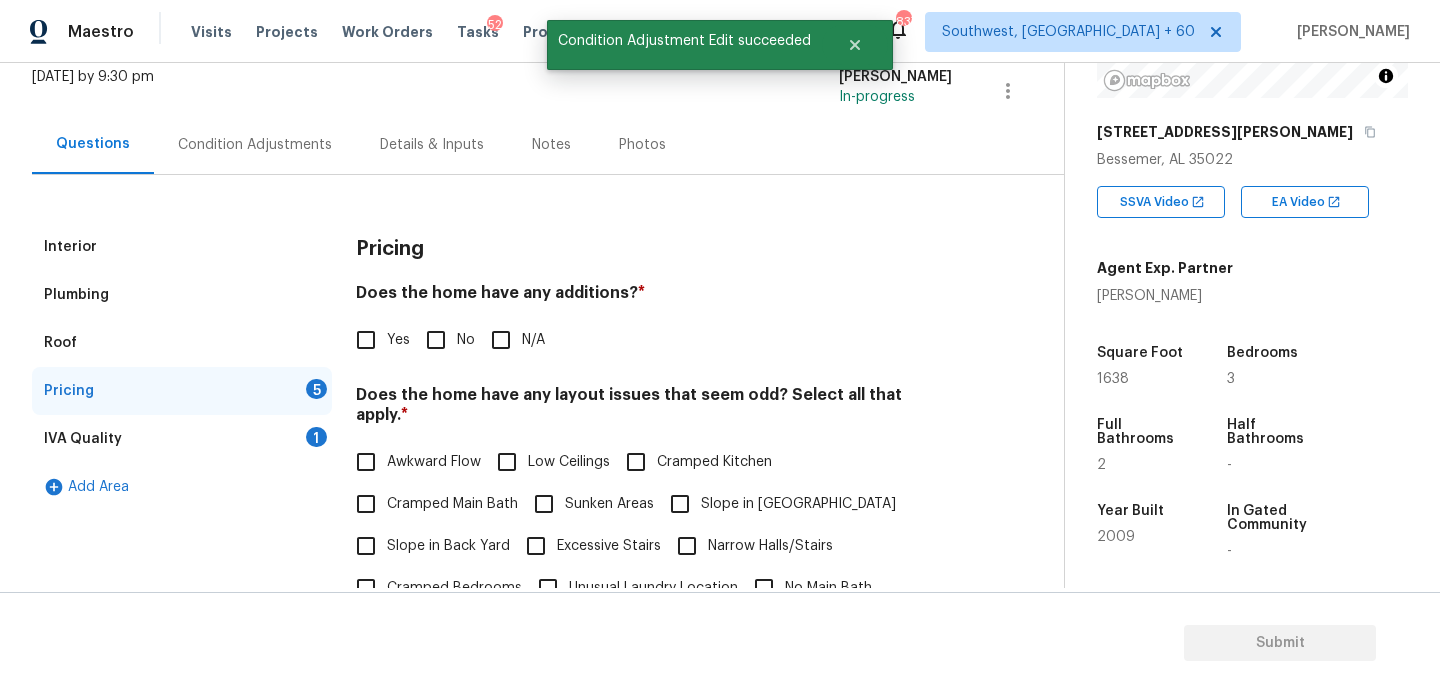 scroll, scrollTop: 328, scrollLeft: 0, axis: vertical 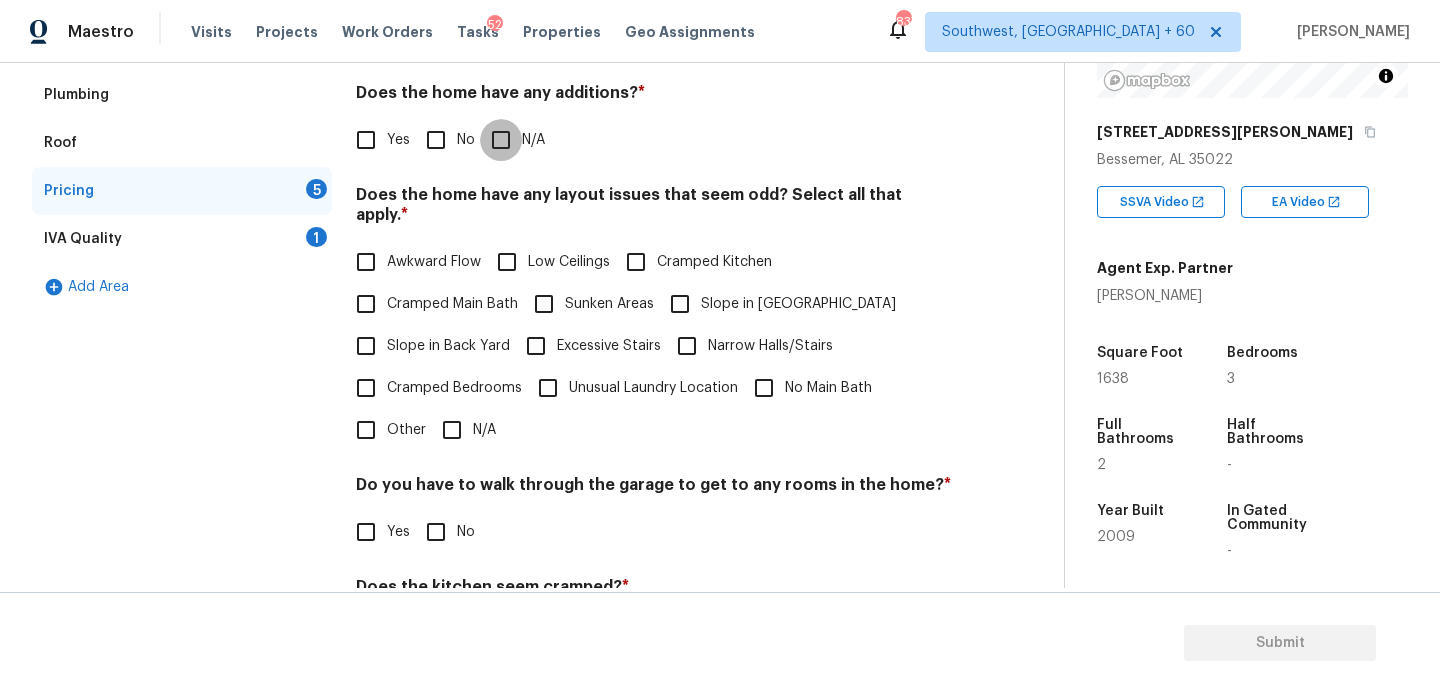 click on "N/A" at bounding box center [501, 140] 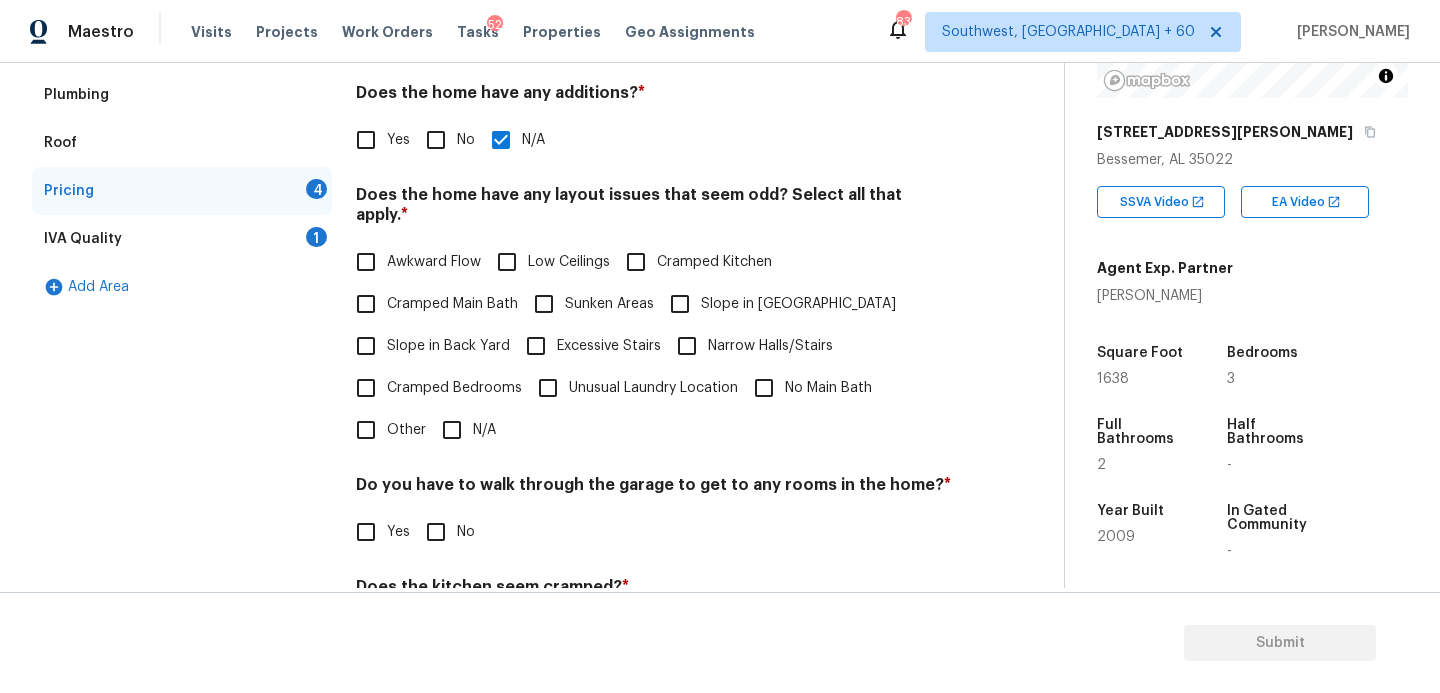 click on "N/A" at bounding box center [452, 430] 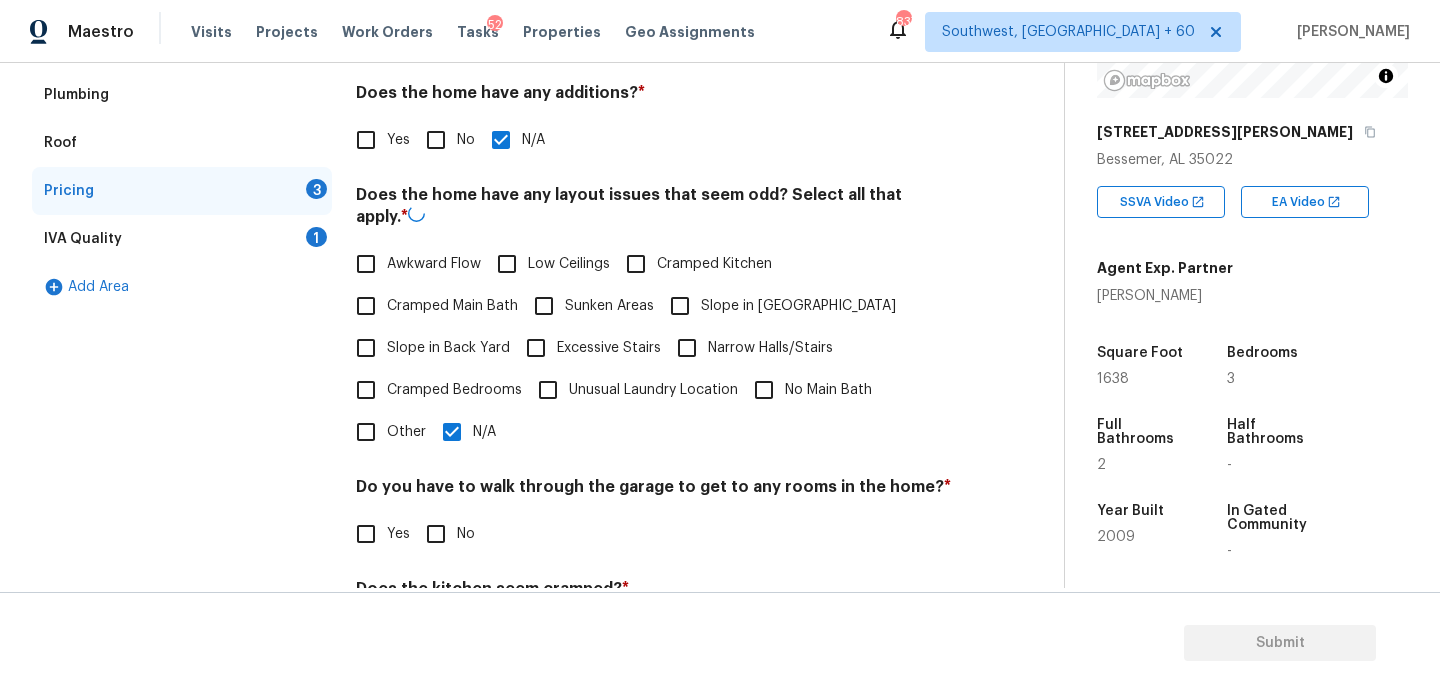 scroll, scrollTop: 507, scrollLeft: 0, axis: vertical 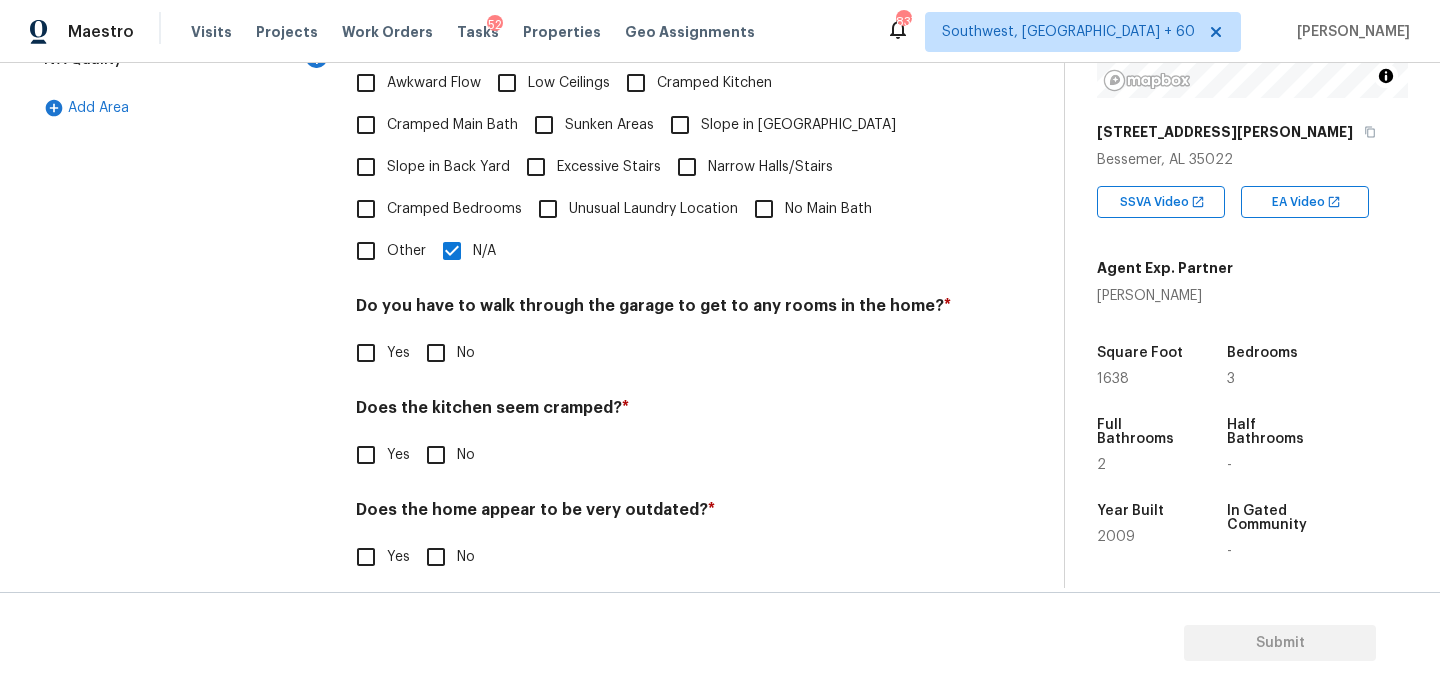 click on "No" at bounding box center [436, 353] 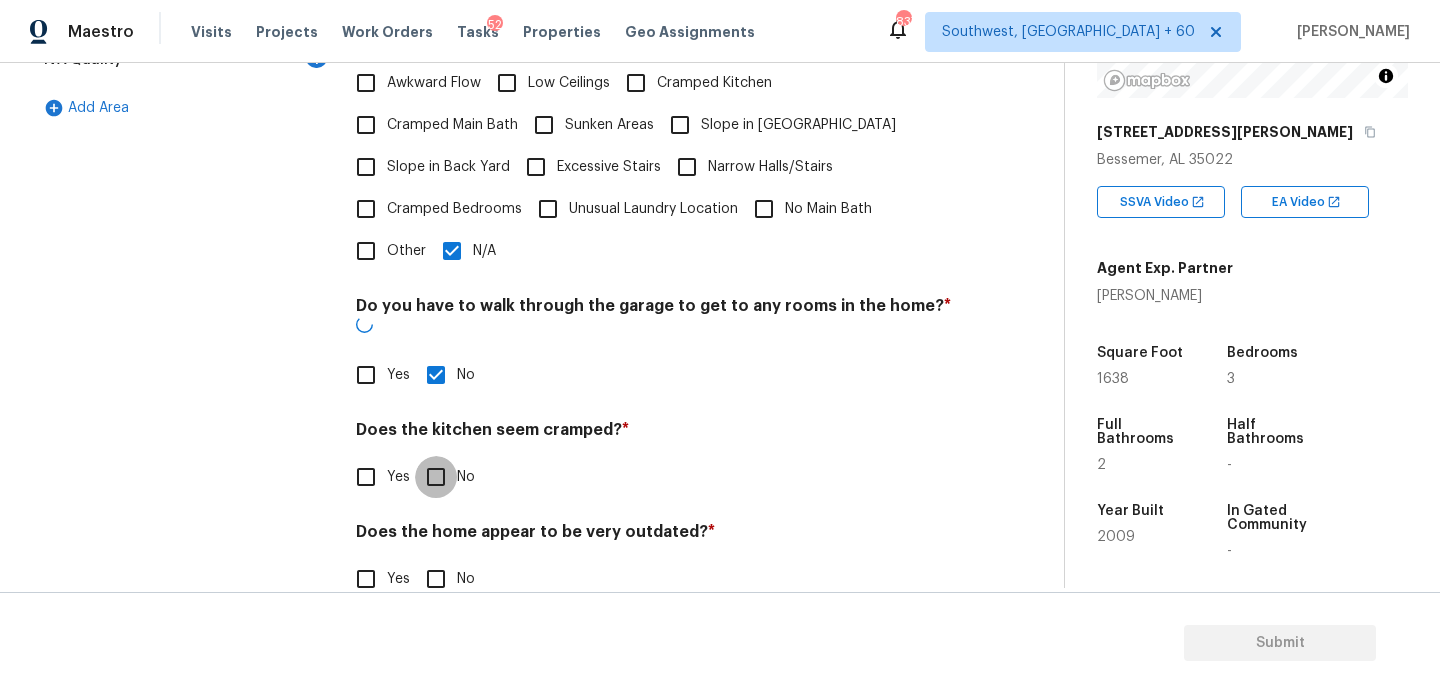 click on "No" at bounding box center (436, 477) 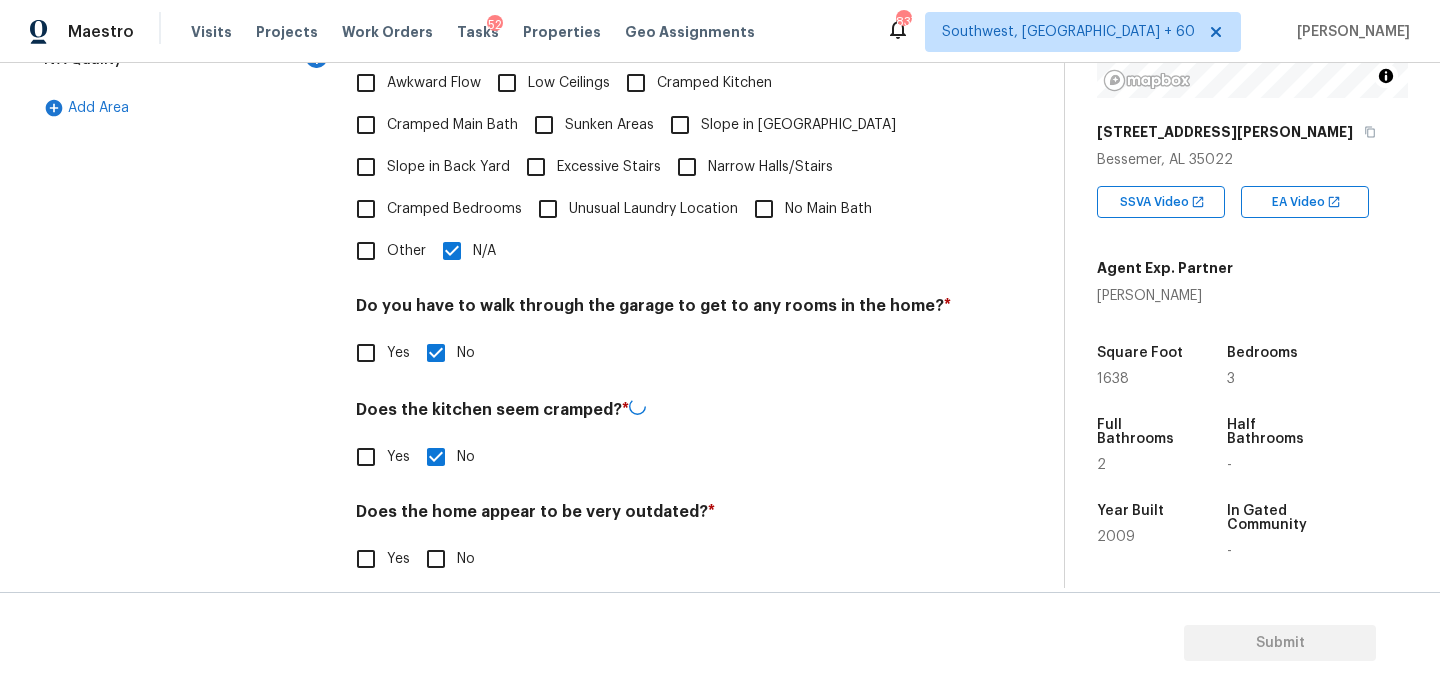 click on "Does the home appear to be very outdated?  *" at bounding box center [654, 516] 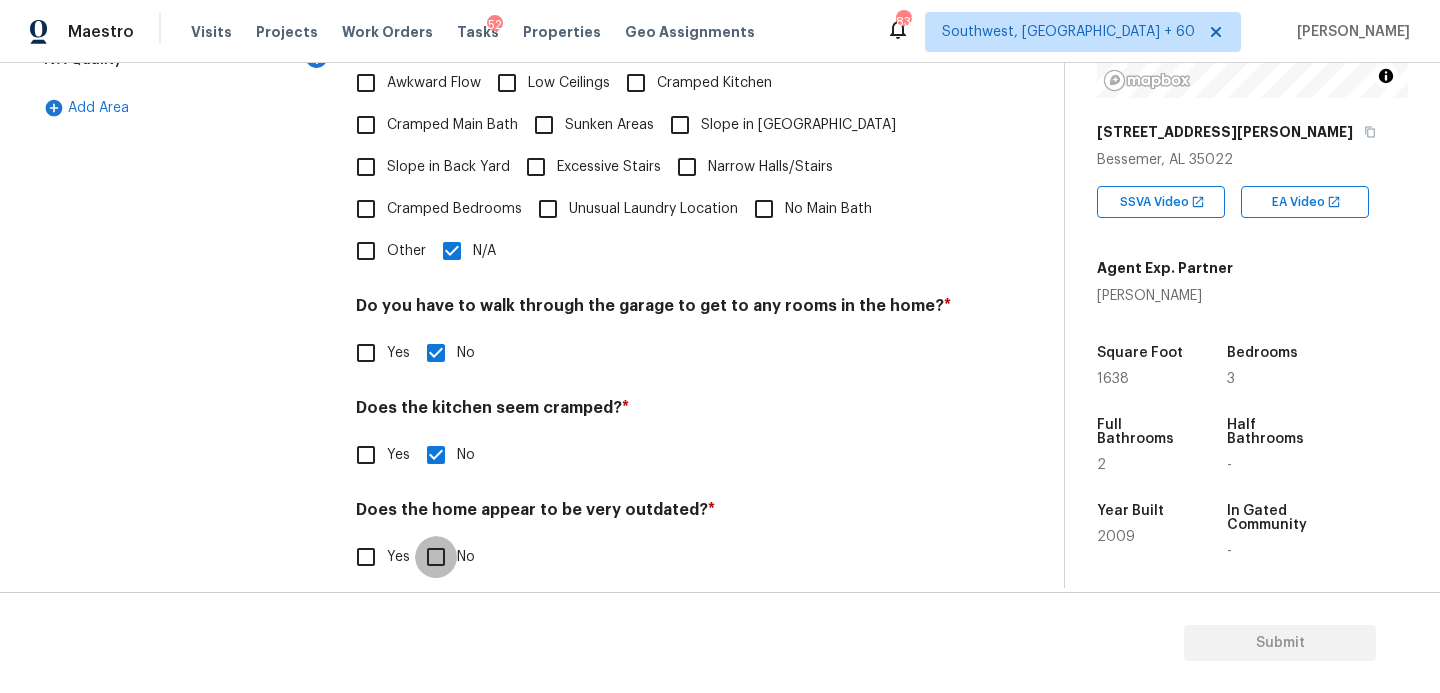 click on "No" at bounding box center [436, 557] 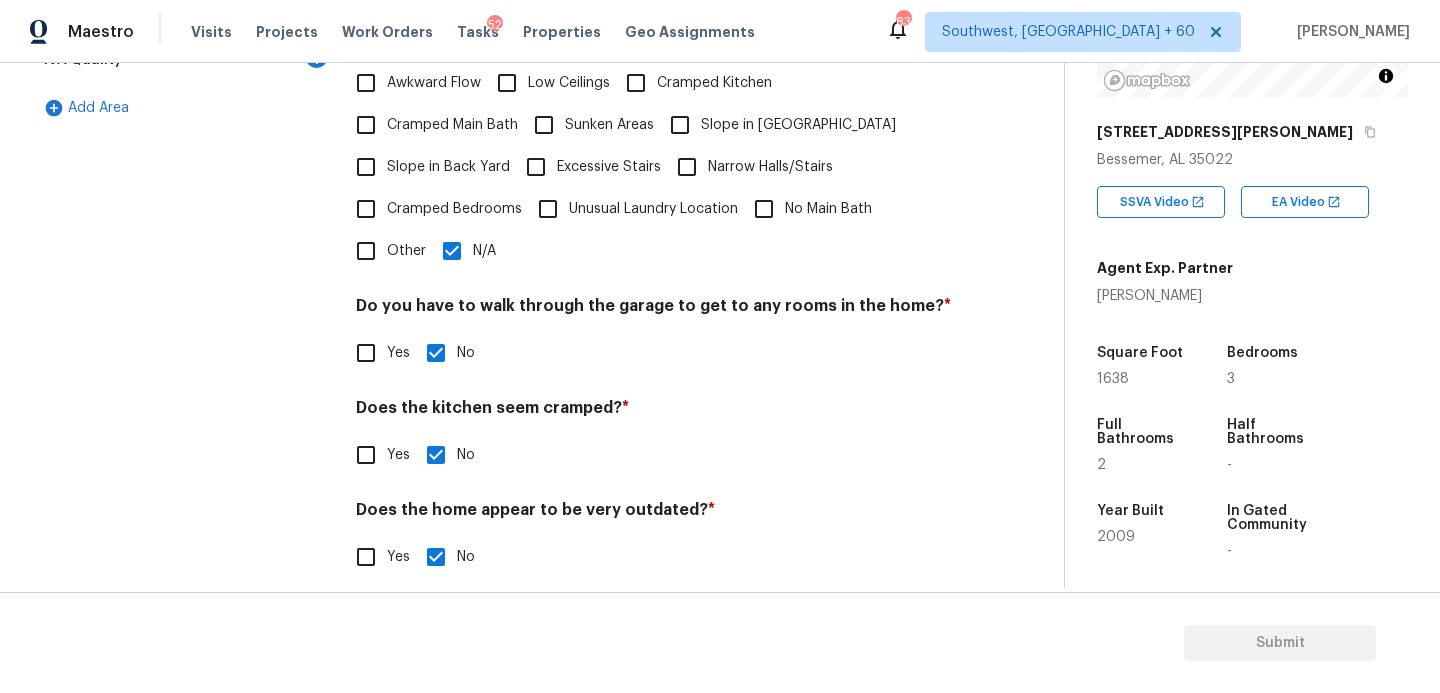 scroll, scrollTop: 0, scrollLeft: 0, axis: both 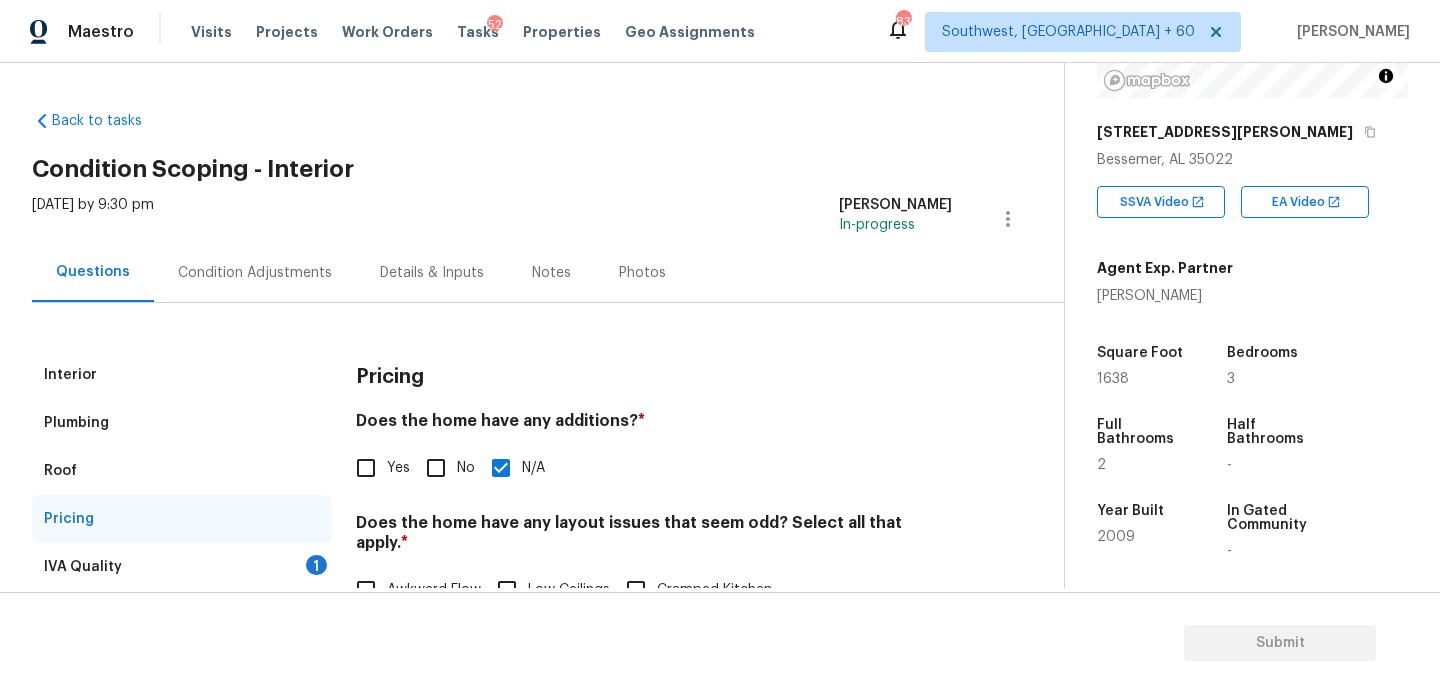 click on "IVA Quality 1" at bounding box center [182, 567] 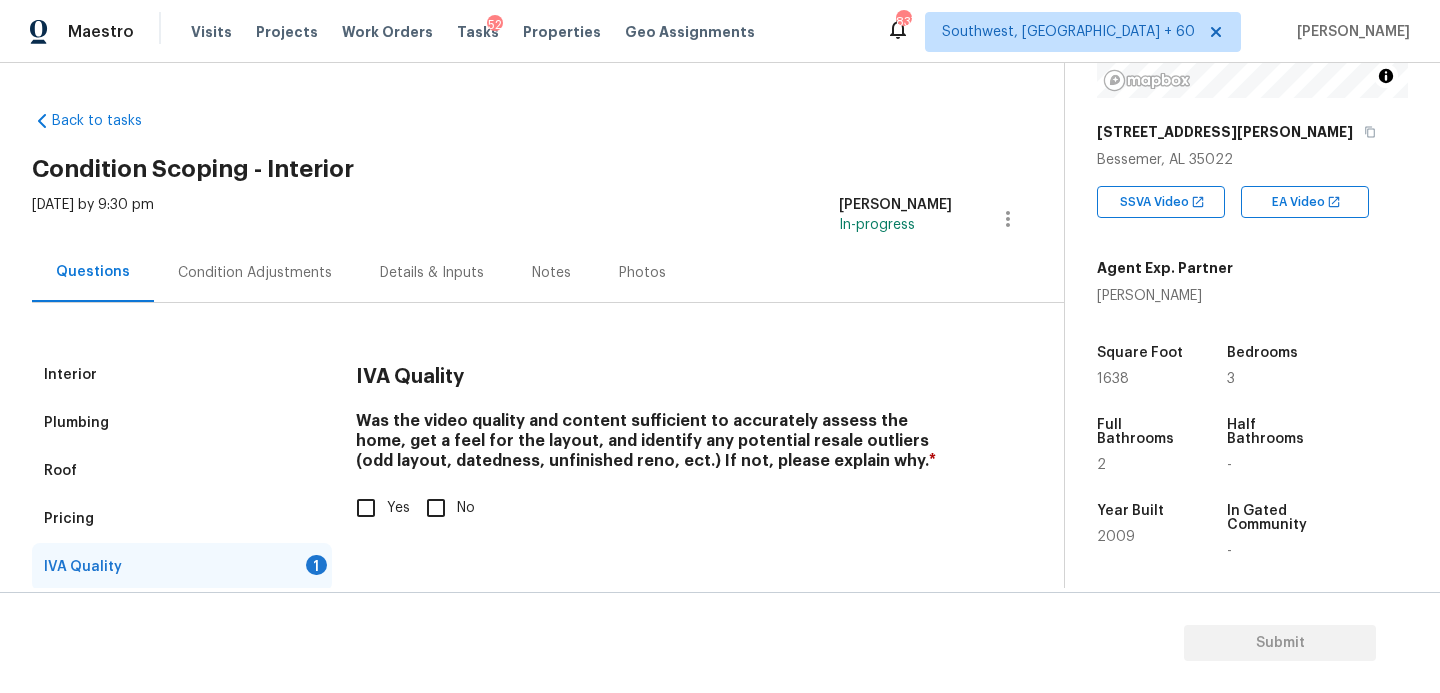 click on "Yes" at bounding box center (366, 508) 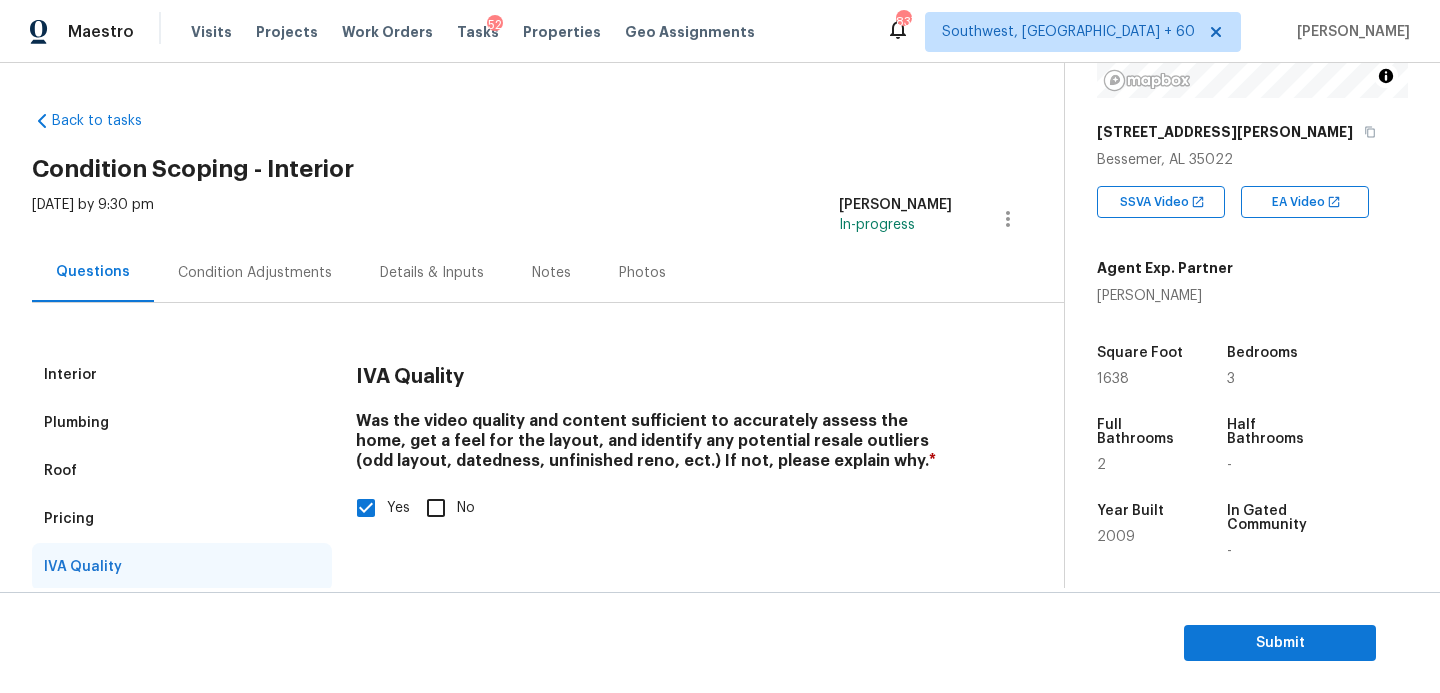 click on "Condition Adjustments" at bounding box center (255, 272) 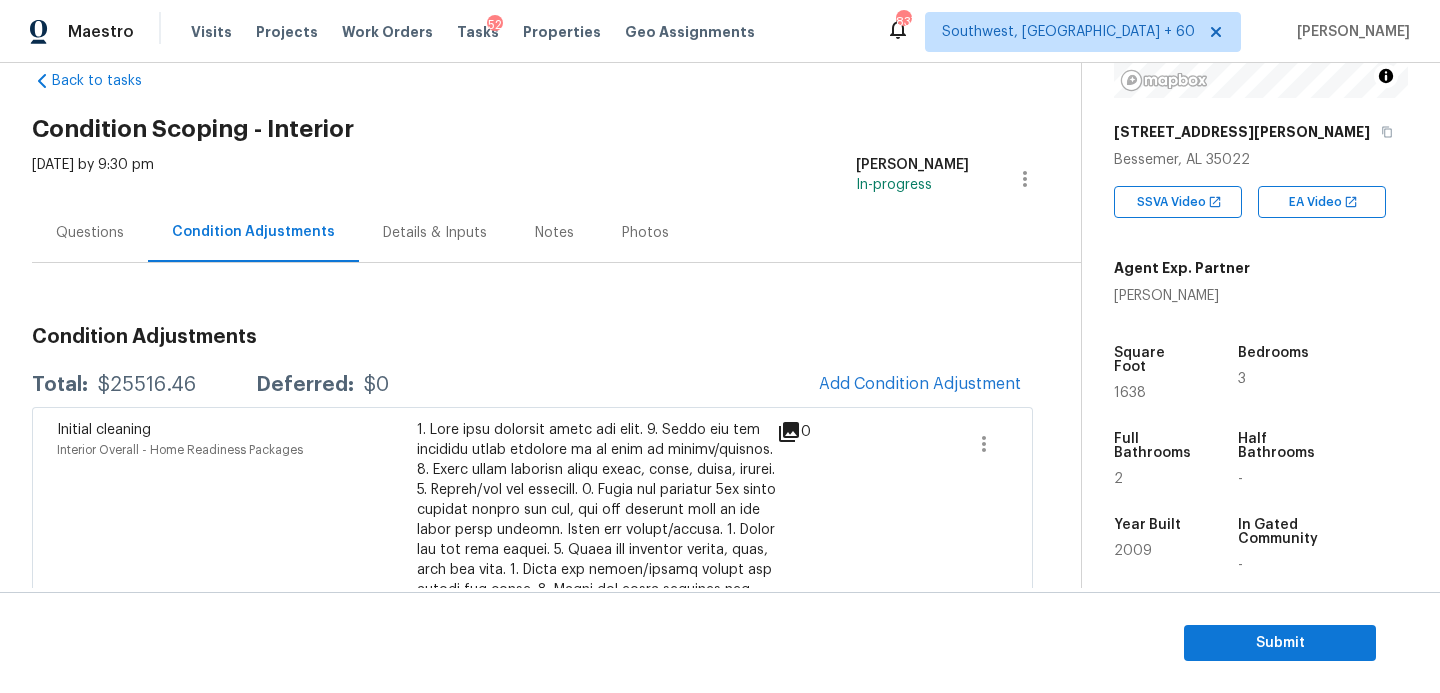 scroll, scrollTop: 76, scrollLeft: 0, axis: vertical 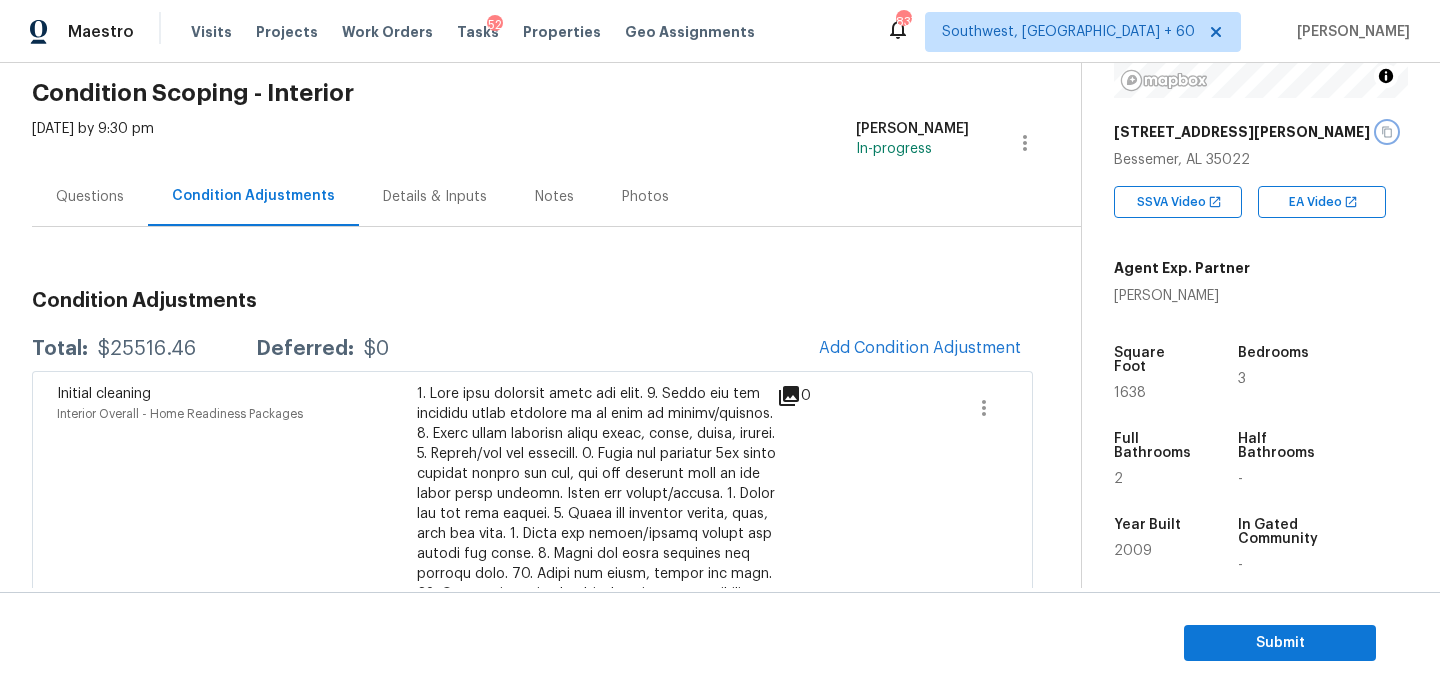 click 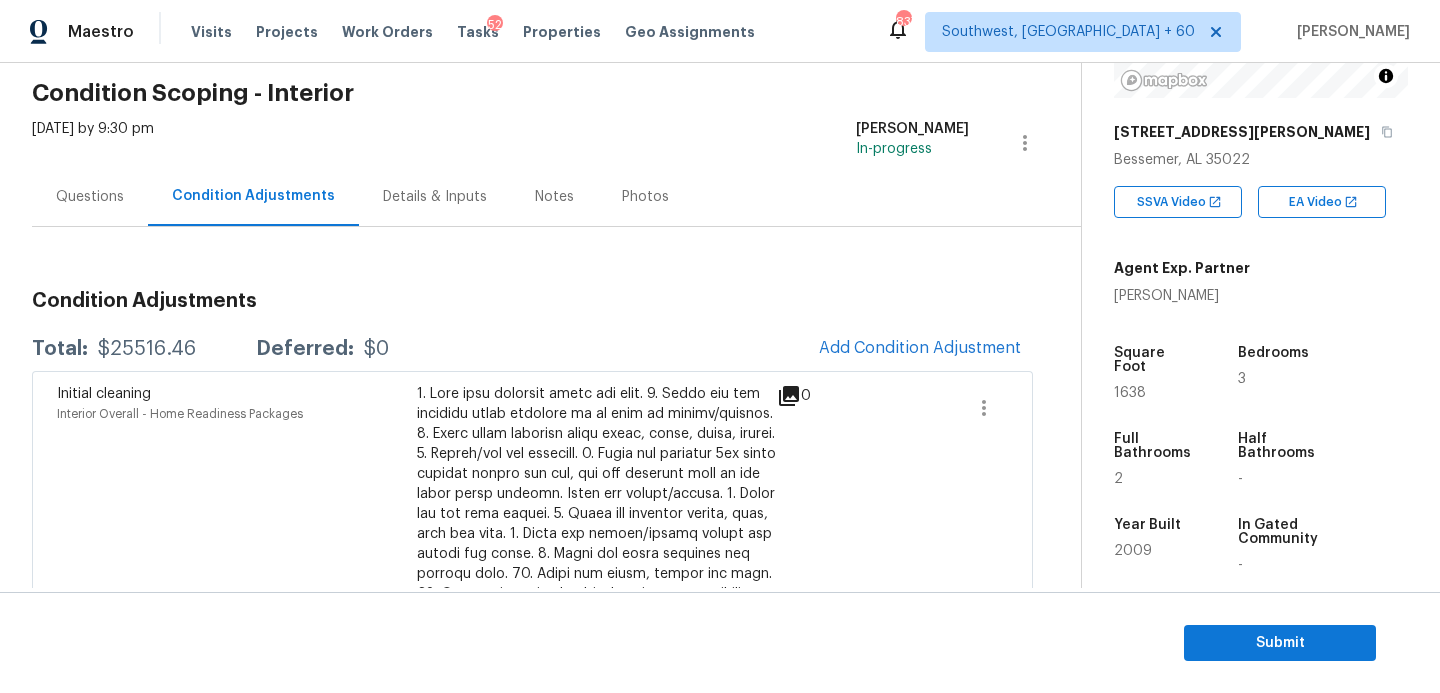 click on "Condition Adjustments" at bounding box center (532, 301) 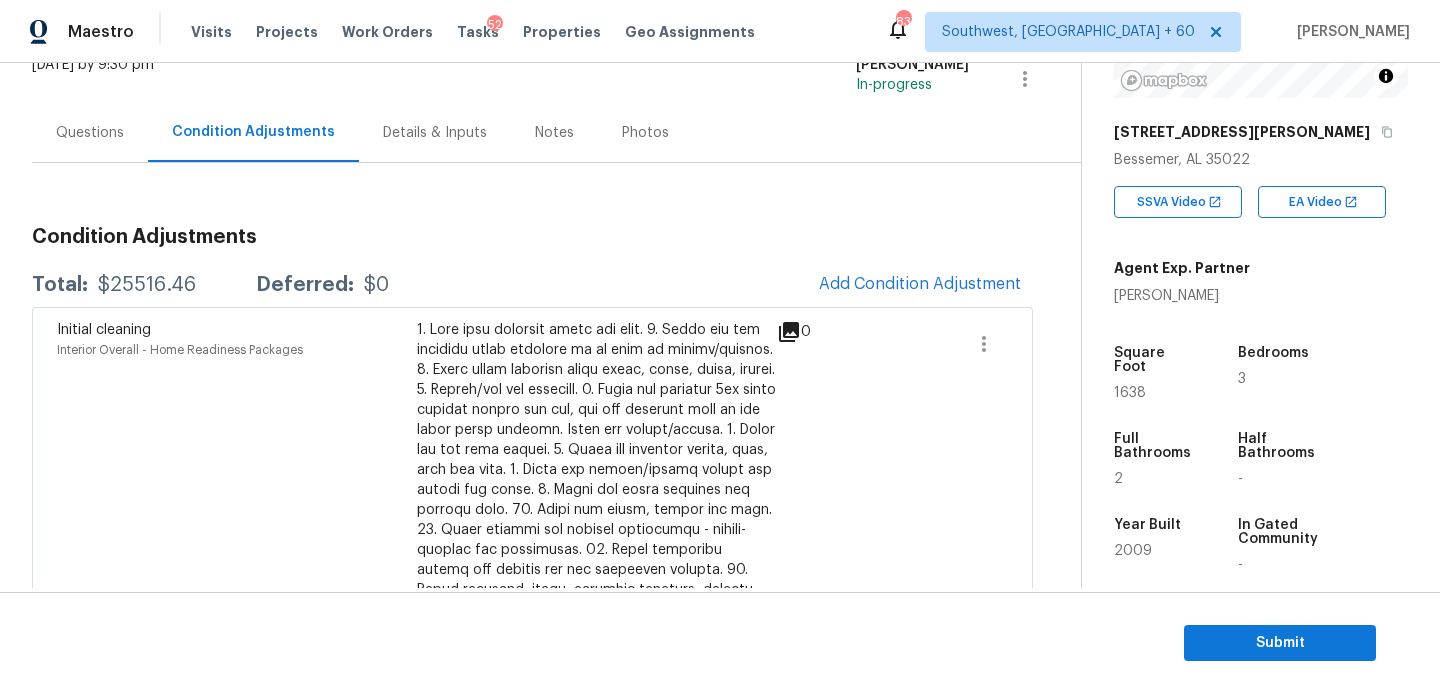 click on "$25516.46" at bounding box center (147, 285) 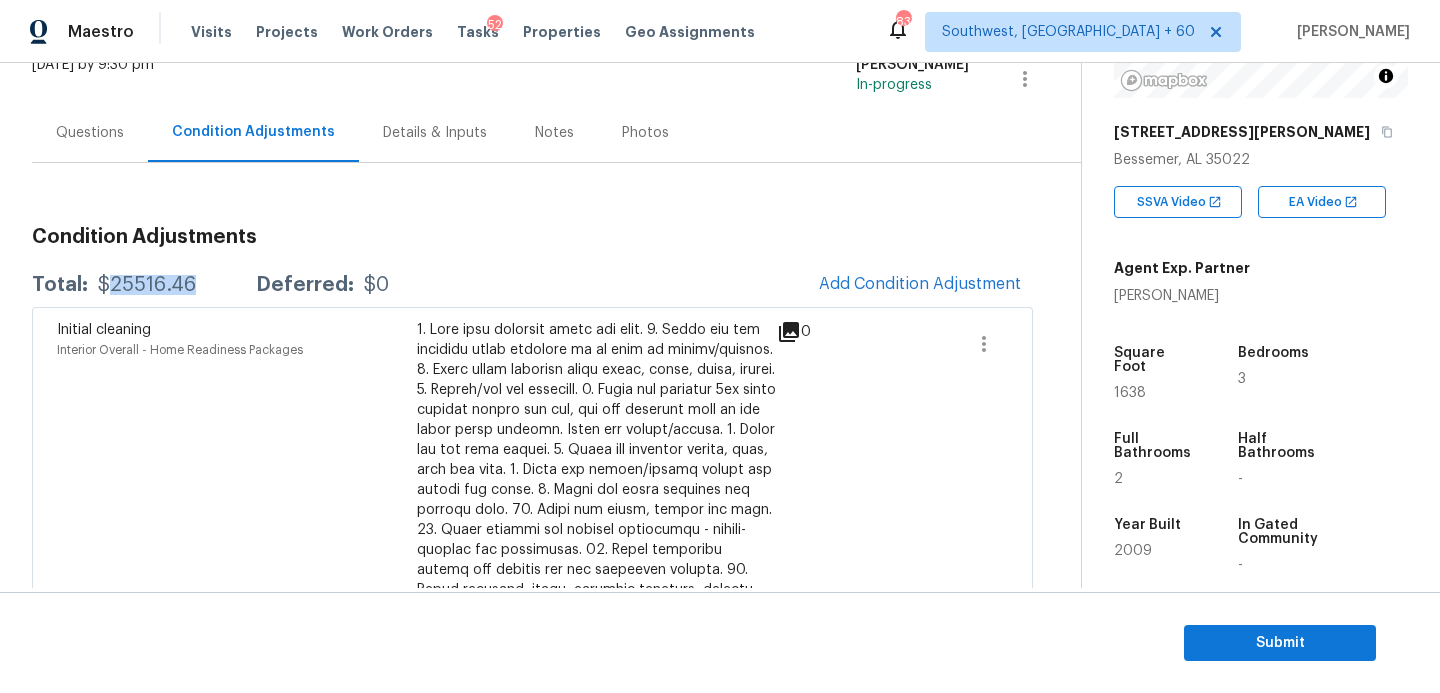 click on "$25516.46" at bounding box center (147, 285) 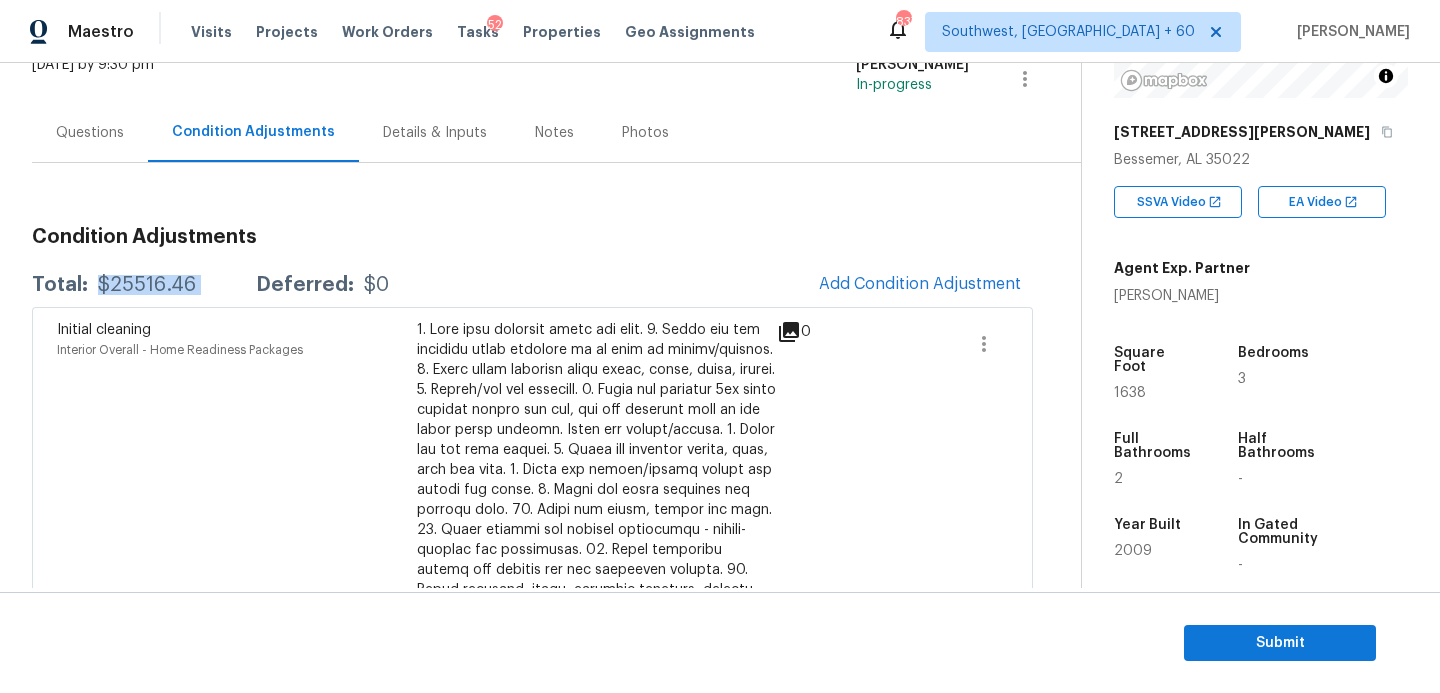 click on "$25516.46" at bounding box center (147, 285) 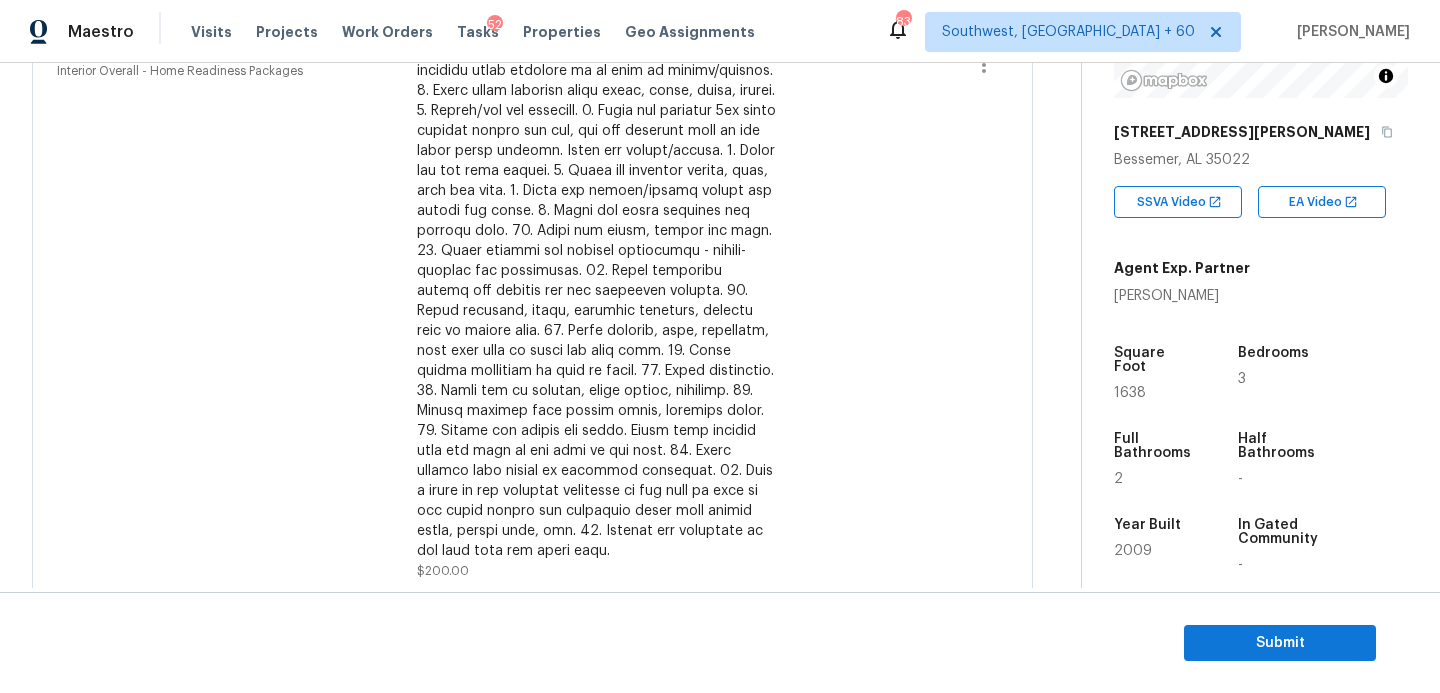 click on "Initial cleaning Interior Overall - Home Readiness Packages" at bounding box center (237, 311) 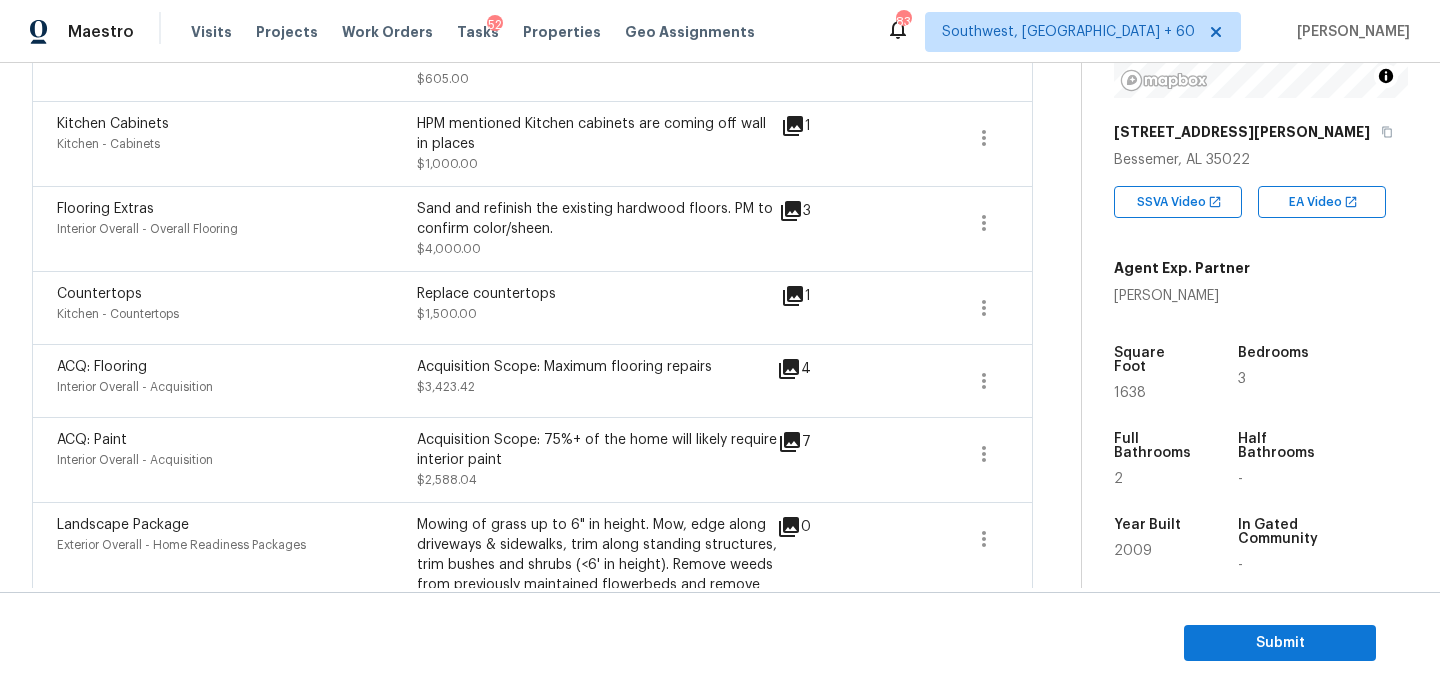 scroll, scrollTop: 1011, scrollLeft: 0, axis: vertical 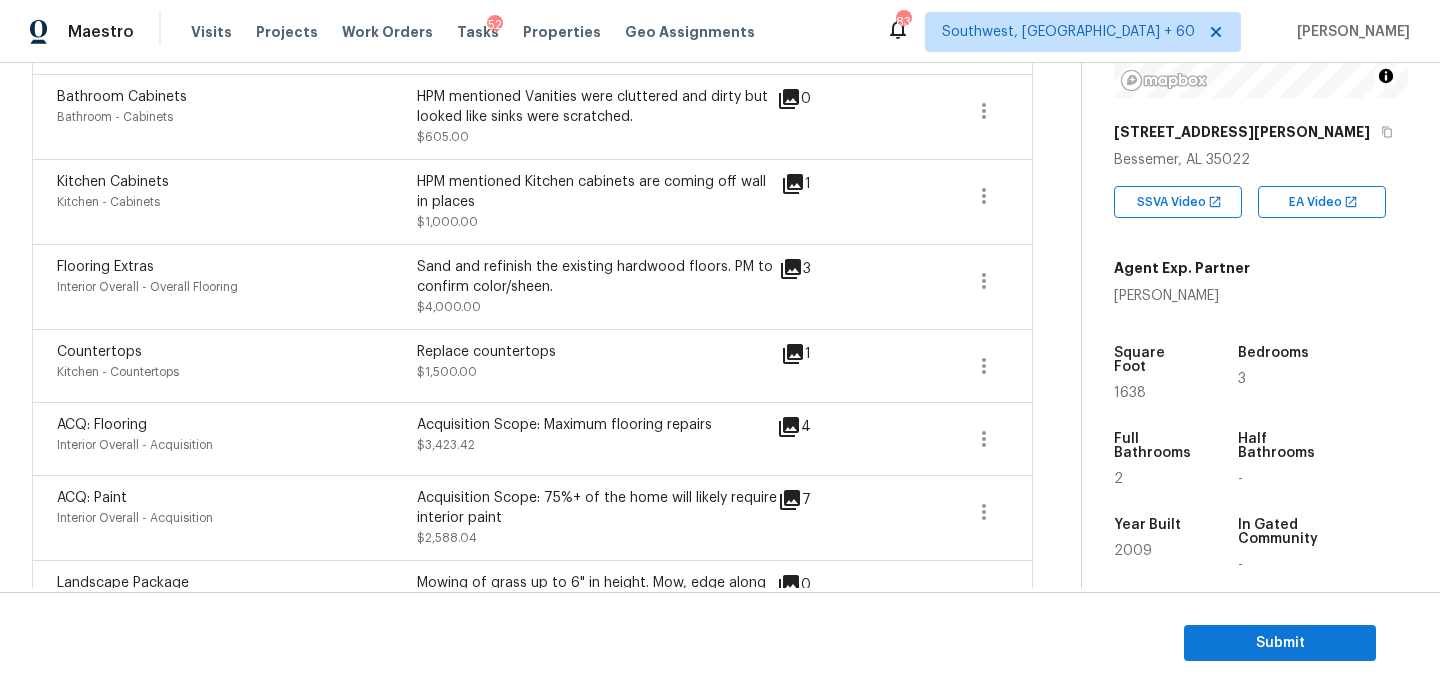 click on "Countertops" at bounding box center (99, 352) 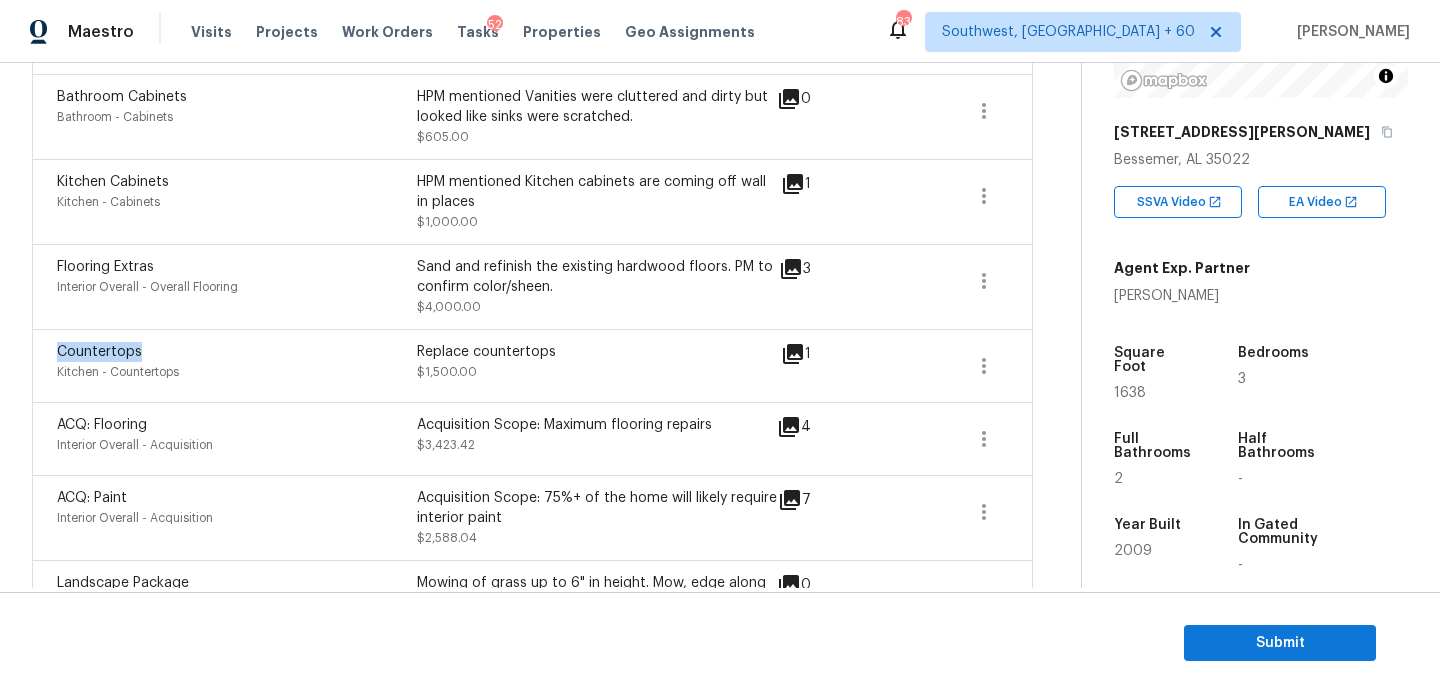 click on "Countertops" at bounding box center [99, 352] 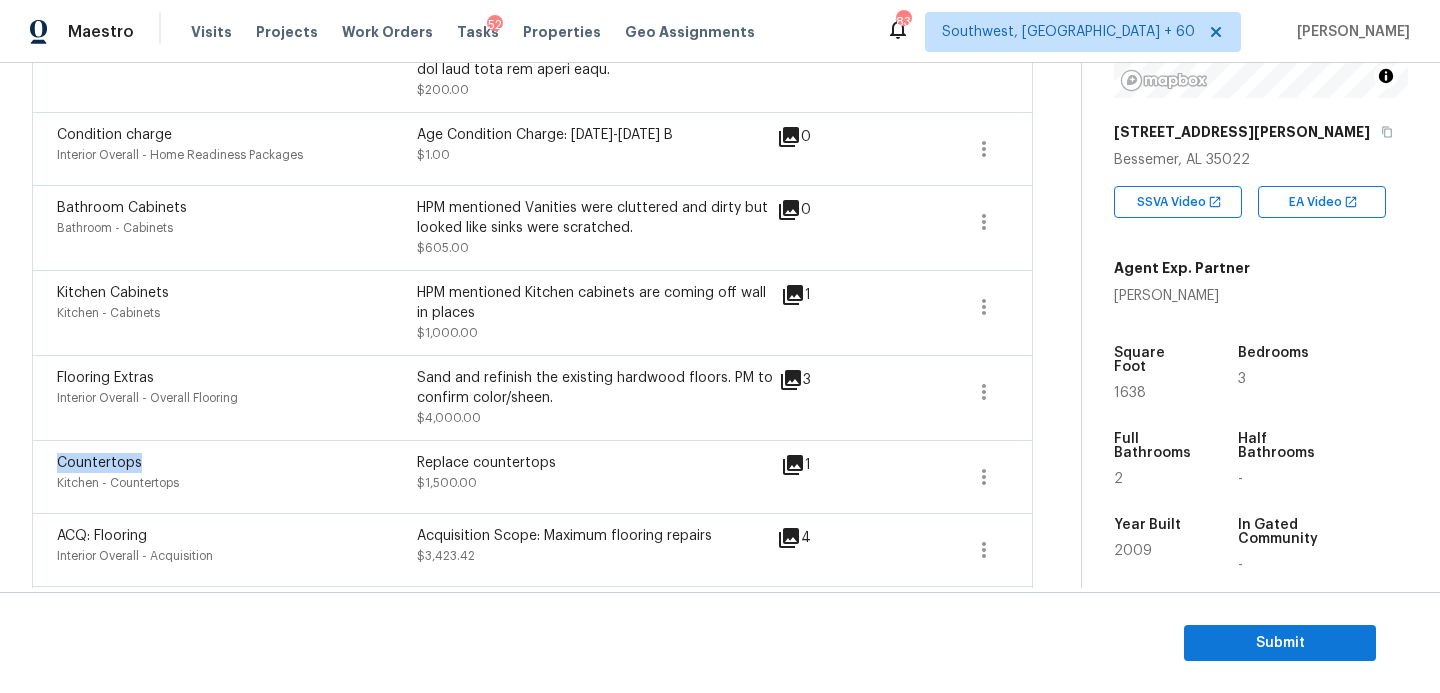 scroll, scrollTop: 736, scrollLeft: 0, axis: vertical 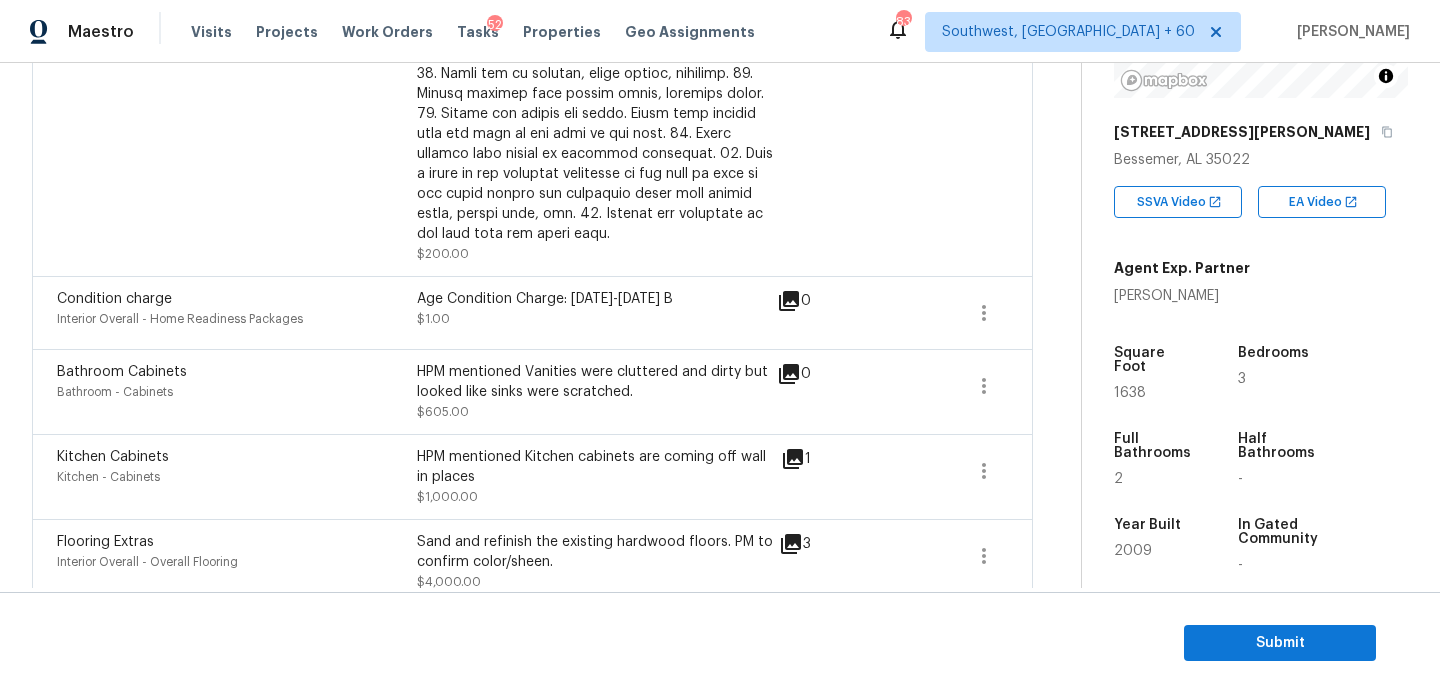 click on "Kitchen Cabinets" at bounding box center [237, 457] 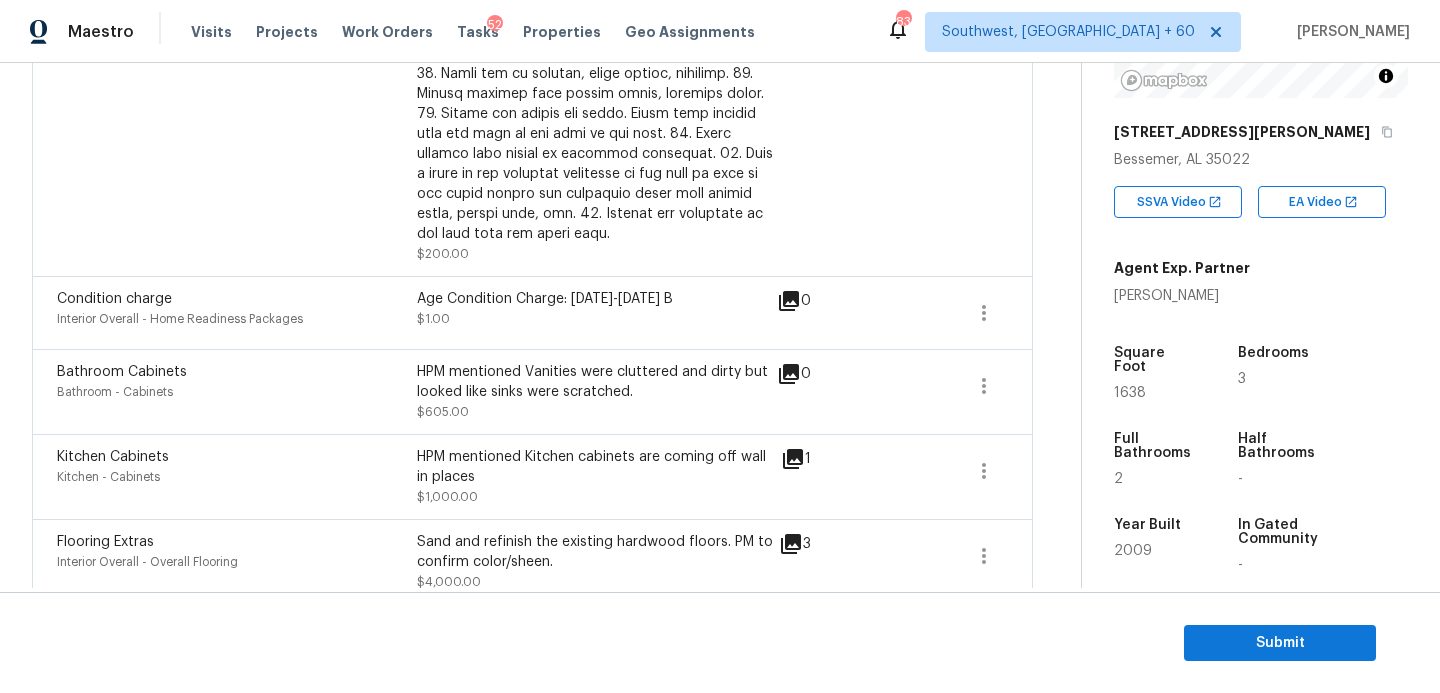 click on "Kitchen Cabinets" at bounding box center (113, 457) 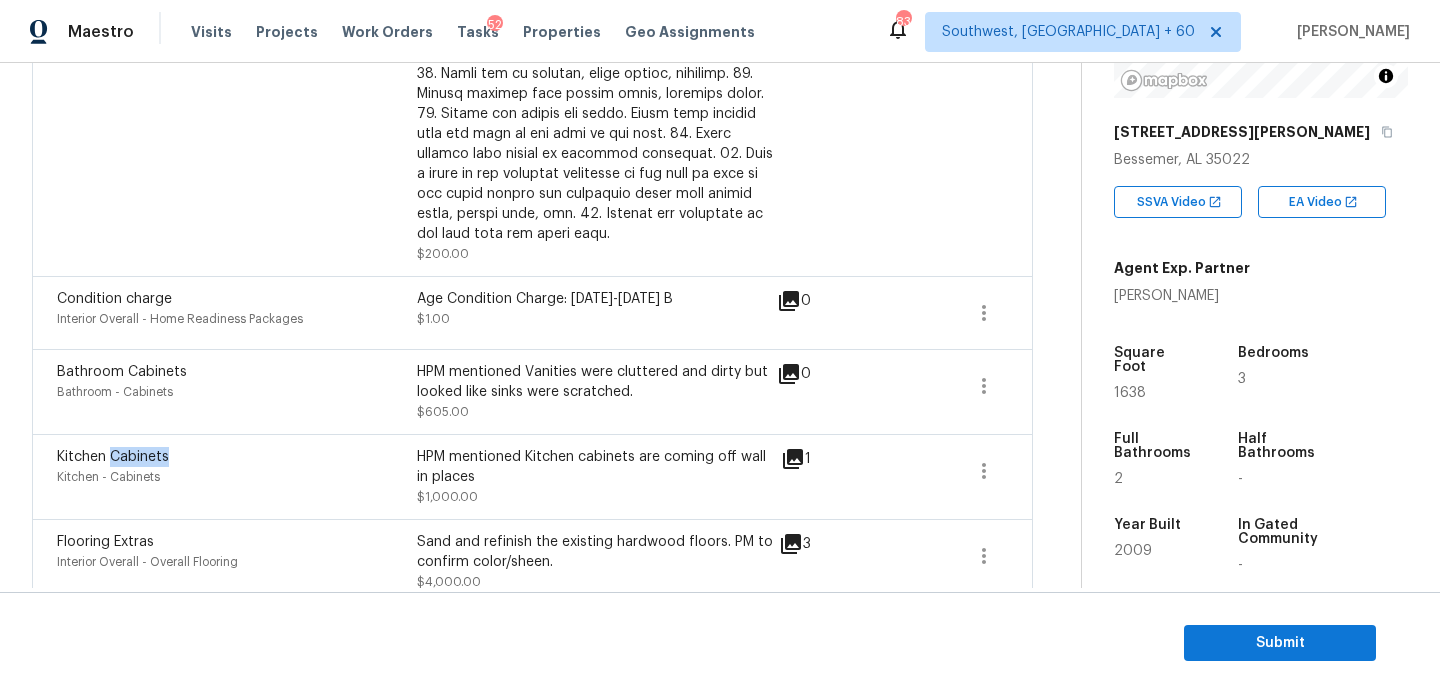 click on "Kitchen Cabinets" at bounding box center (113, 457) 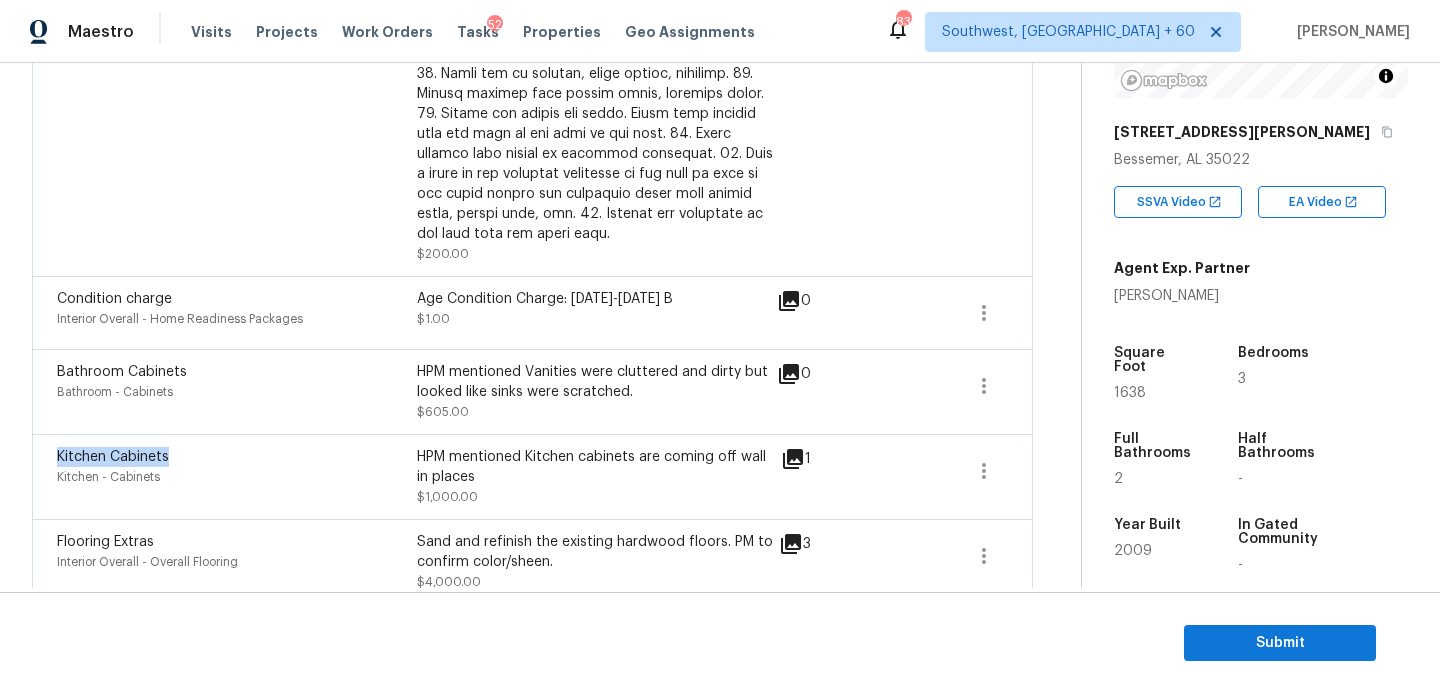 click on "Kitchen Cabinets" at bounding box center (113, 457) 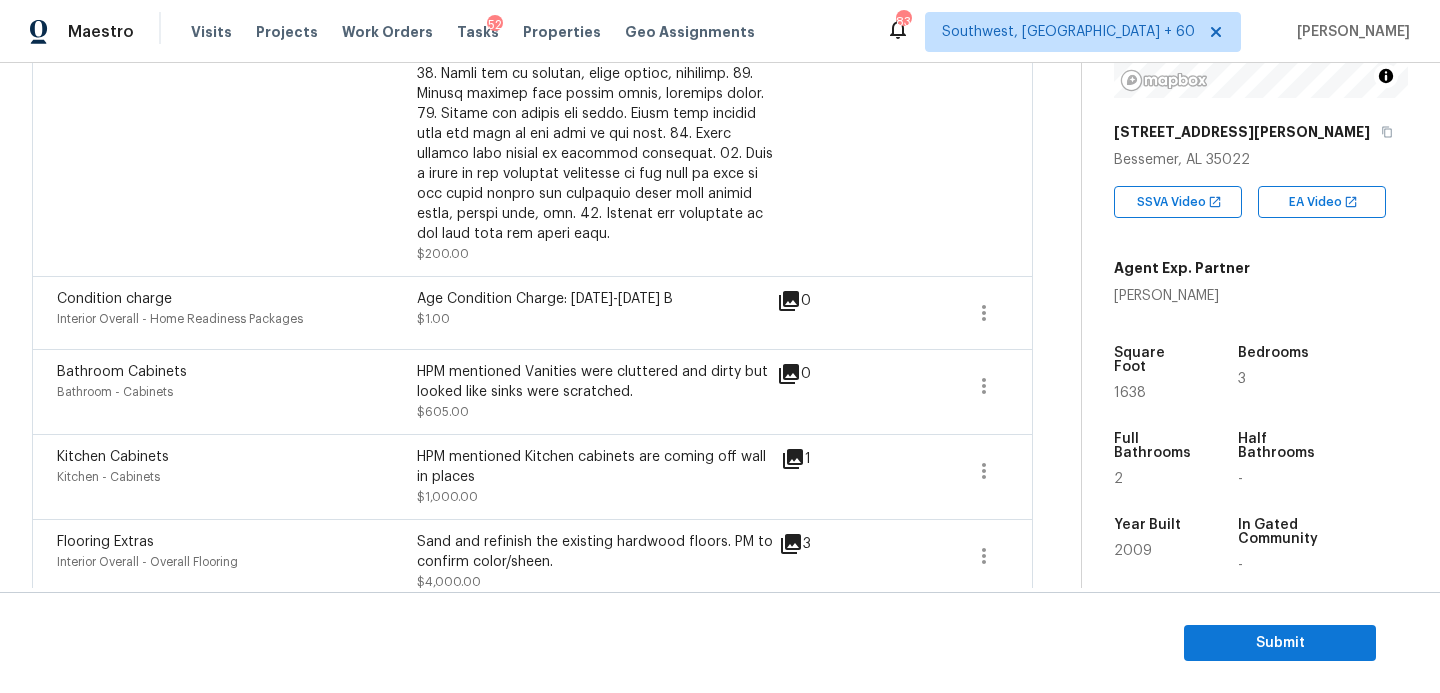 click on "Bathroom Cabinets" at bounding box center (122, 372) 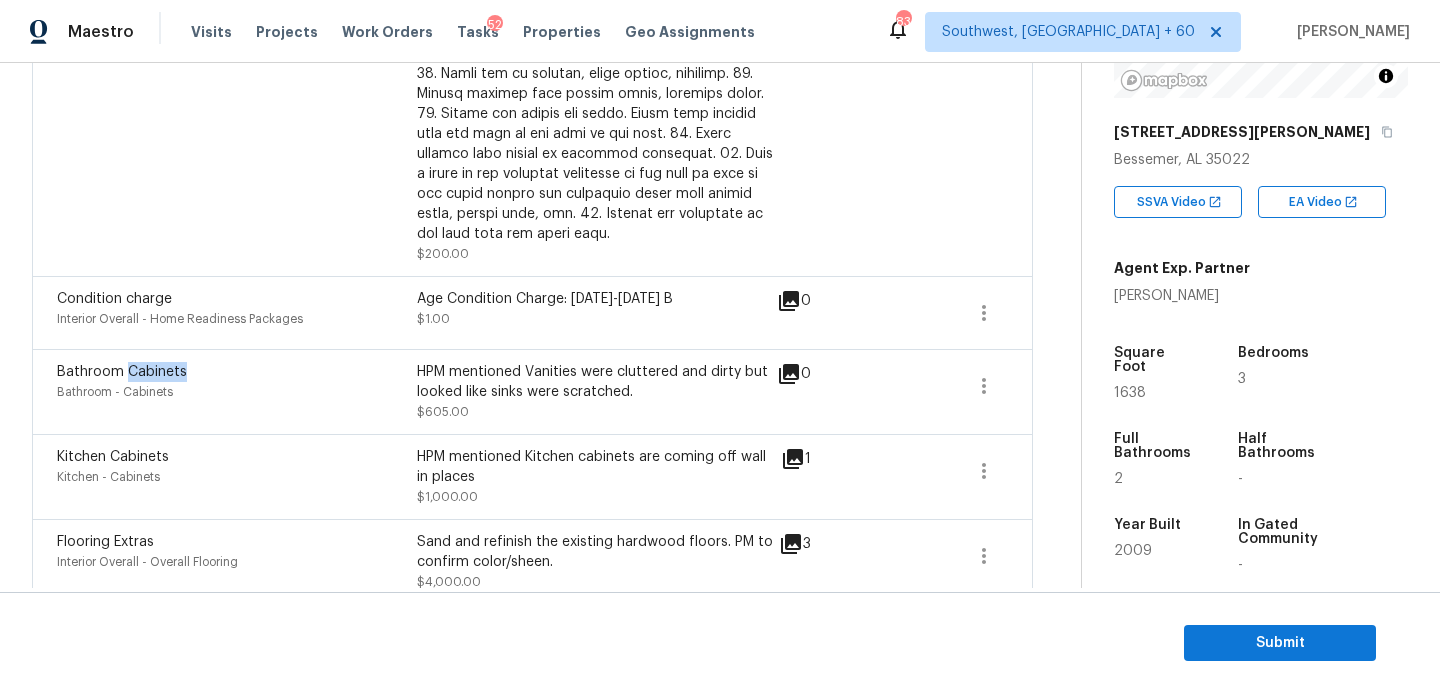 click on "Bathroom Cabinets" at bounding box center (122, 372) 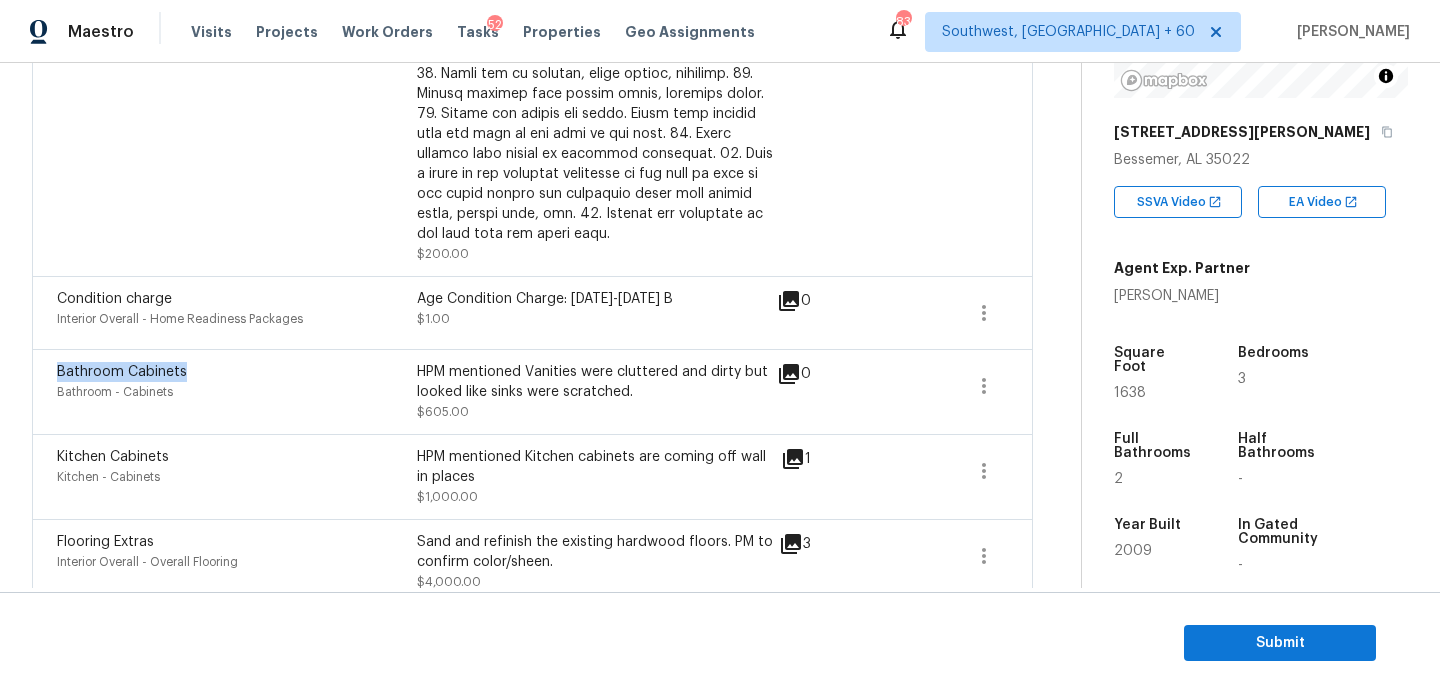click on "Bathroom Cabinets" at bounding box center [122, 372] 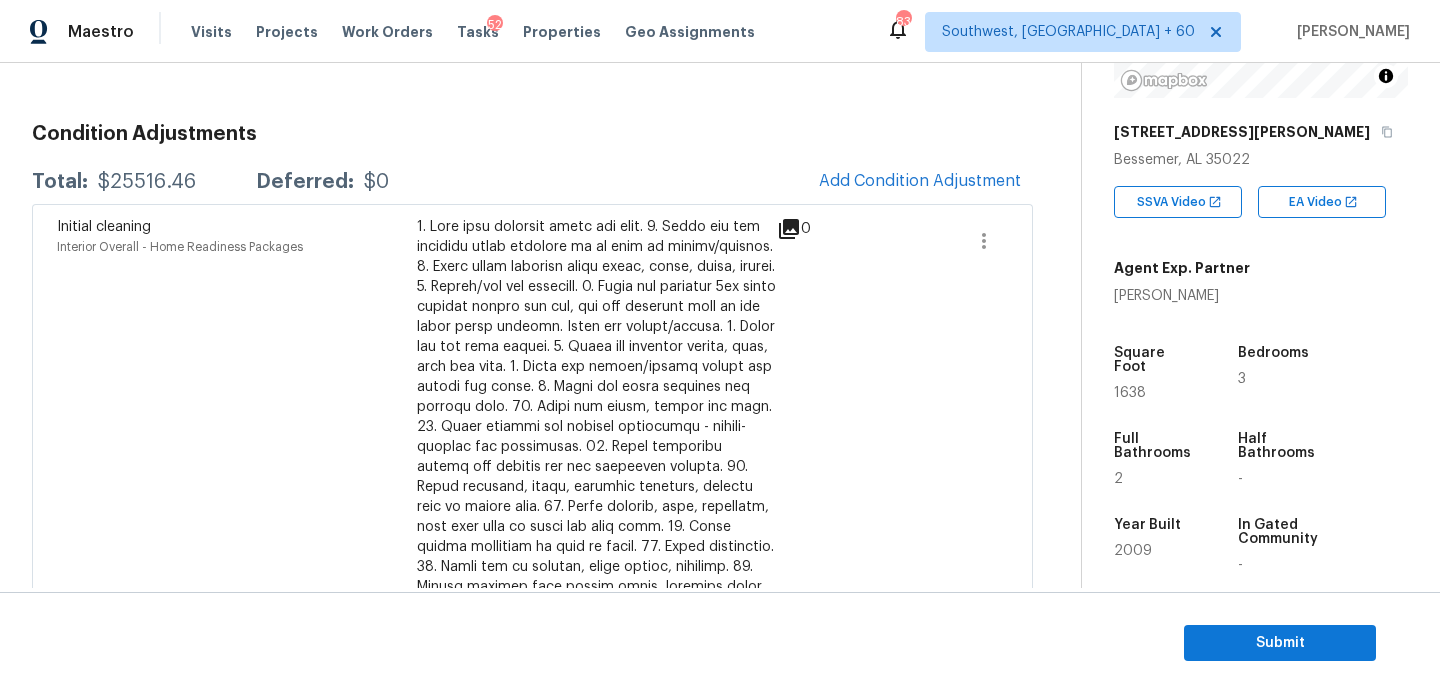 scroll, scrollTop: 184, scrollLeft: 0, axis: vertical 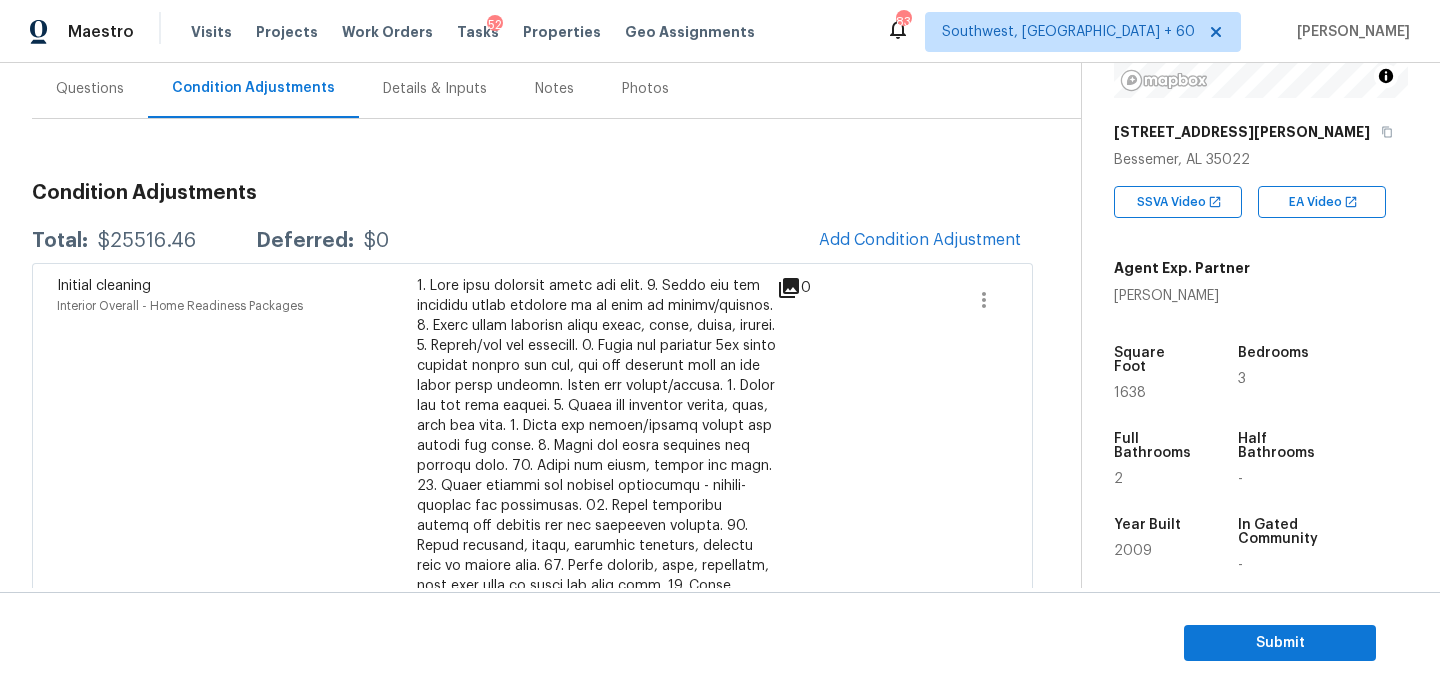 click on "Initial cleaning" at bounding box center (104, 286) 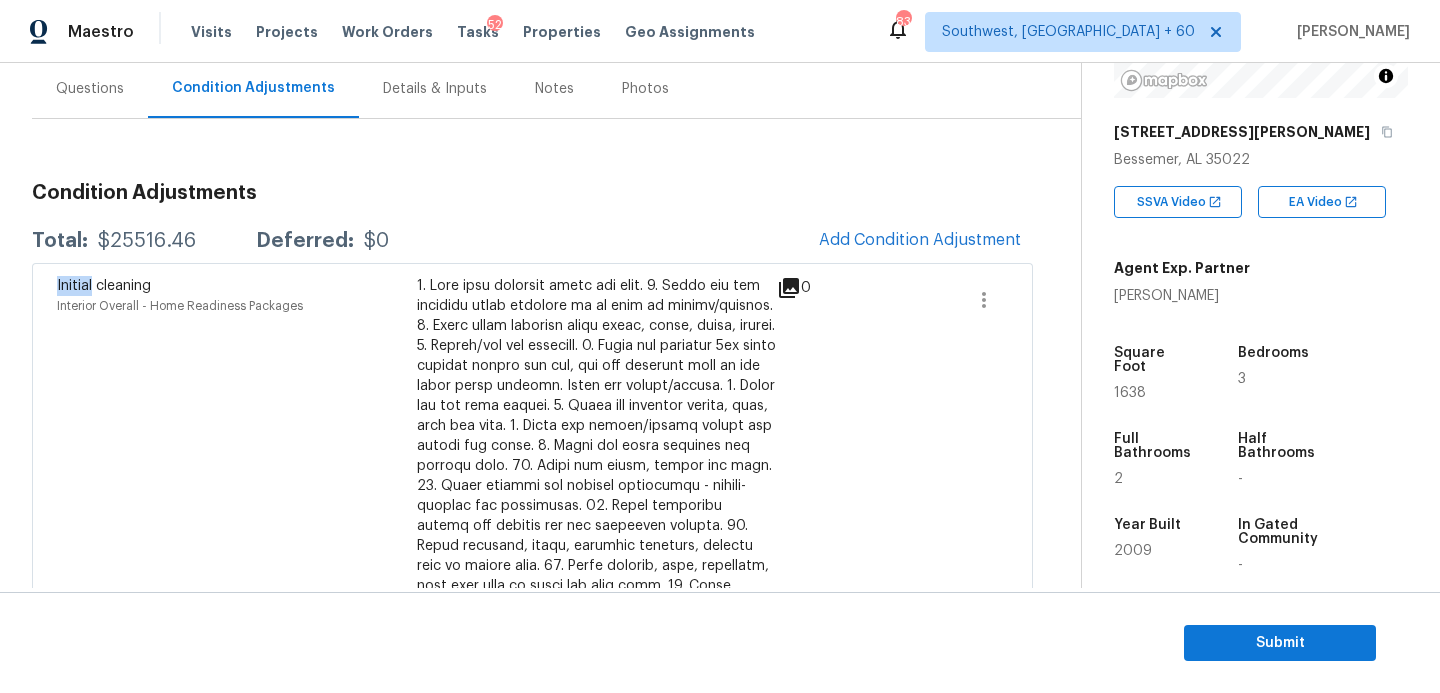 click on "Initial cleaning" at bounding box center [104, 286] 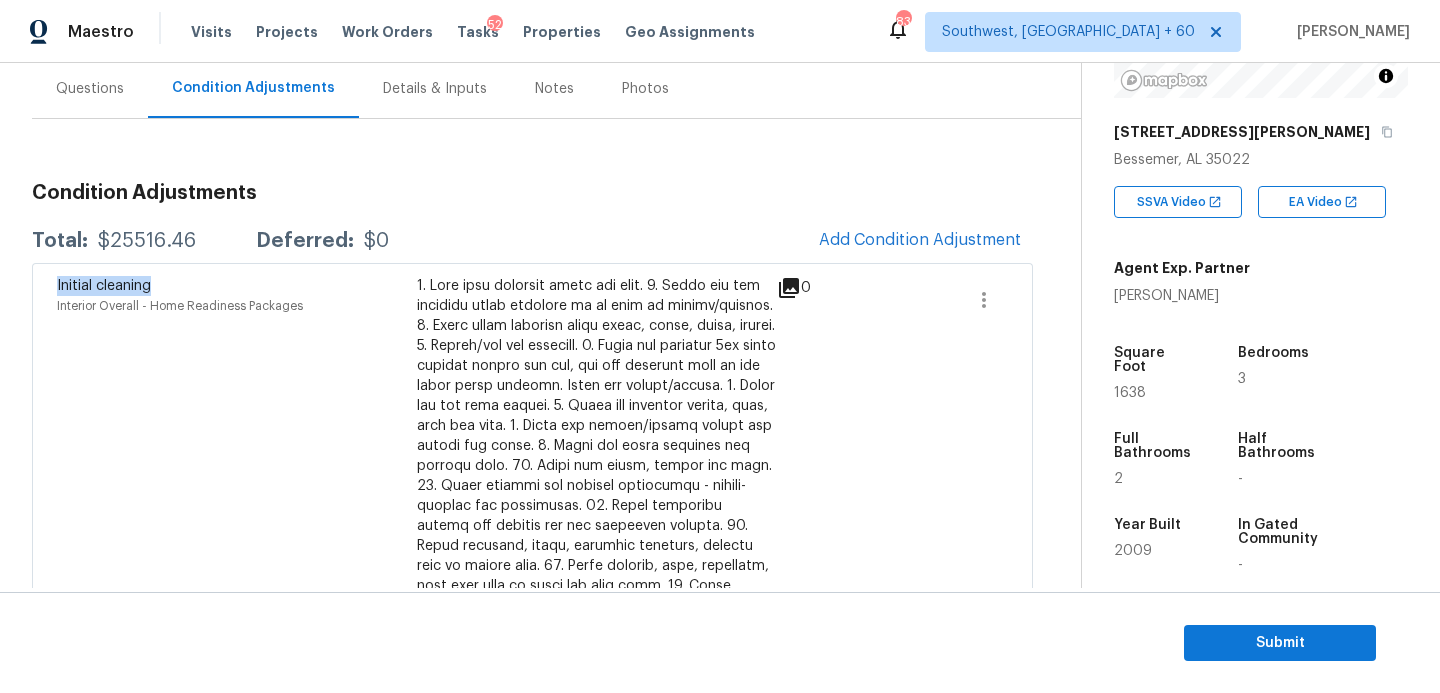 click on "Initial cleaning" at bounding box center (104, 286) 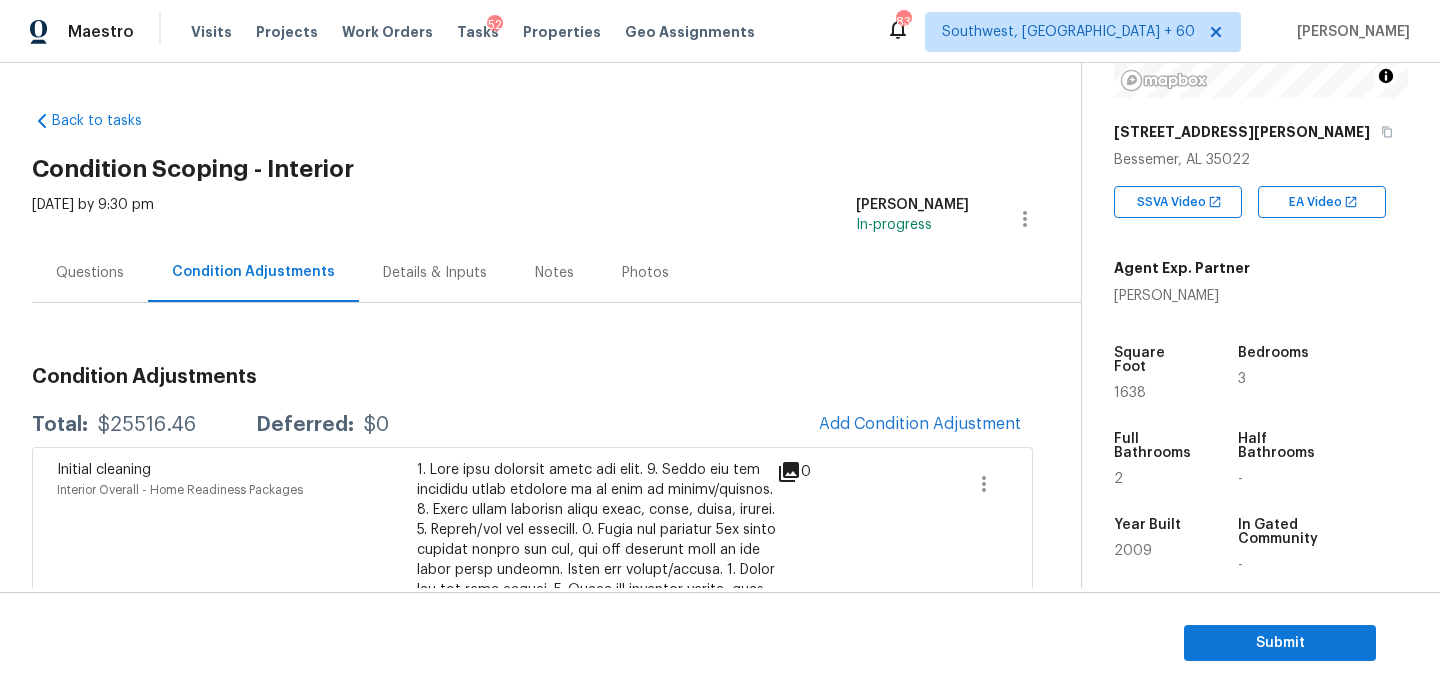 click on "Questions" at bounding box center (90, 272) 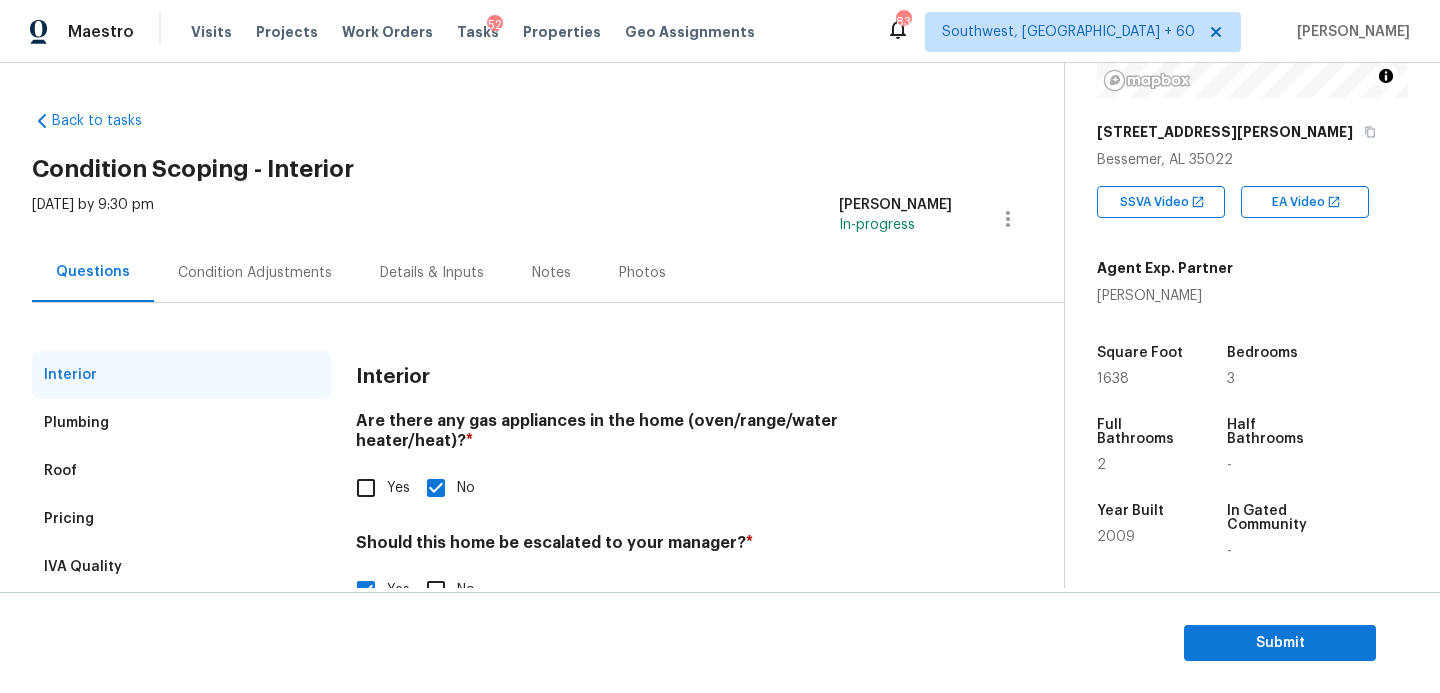 scroll, scrollTop: 222, scrollLeft: 0, axis: vertical 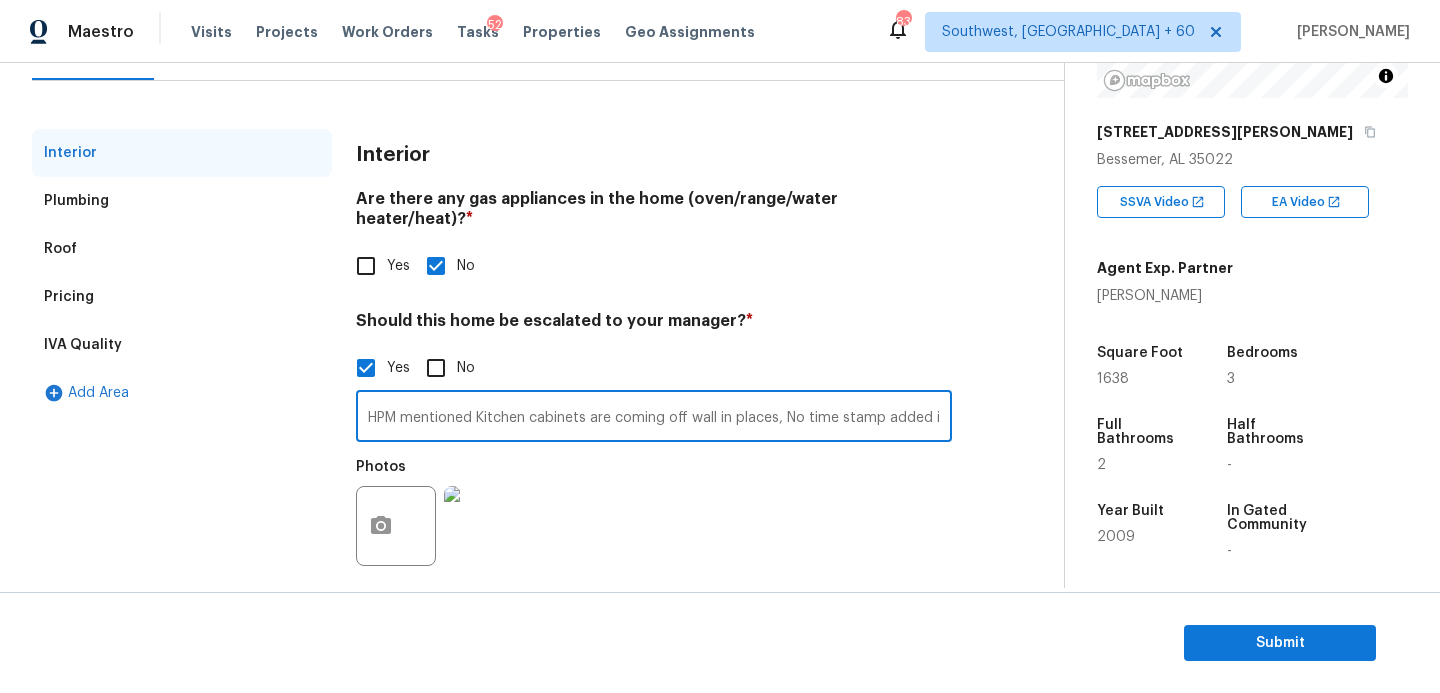drag, startPoint x: 366, startPoint y: 398, endPoint x: 584, endPoint y: 398, distance: 218 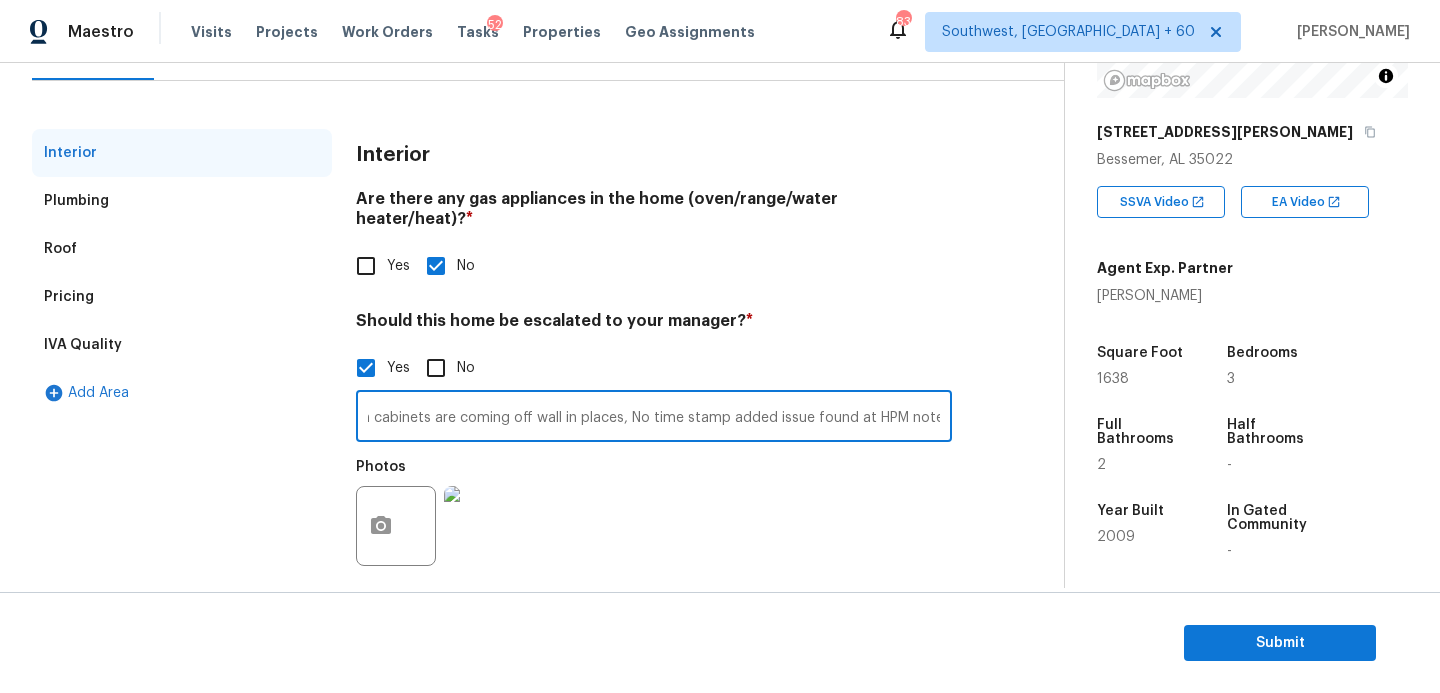 click on "Photos" at bounding box center (654, 513) 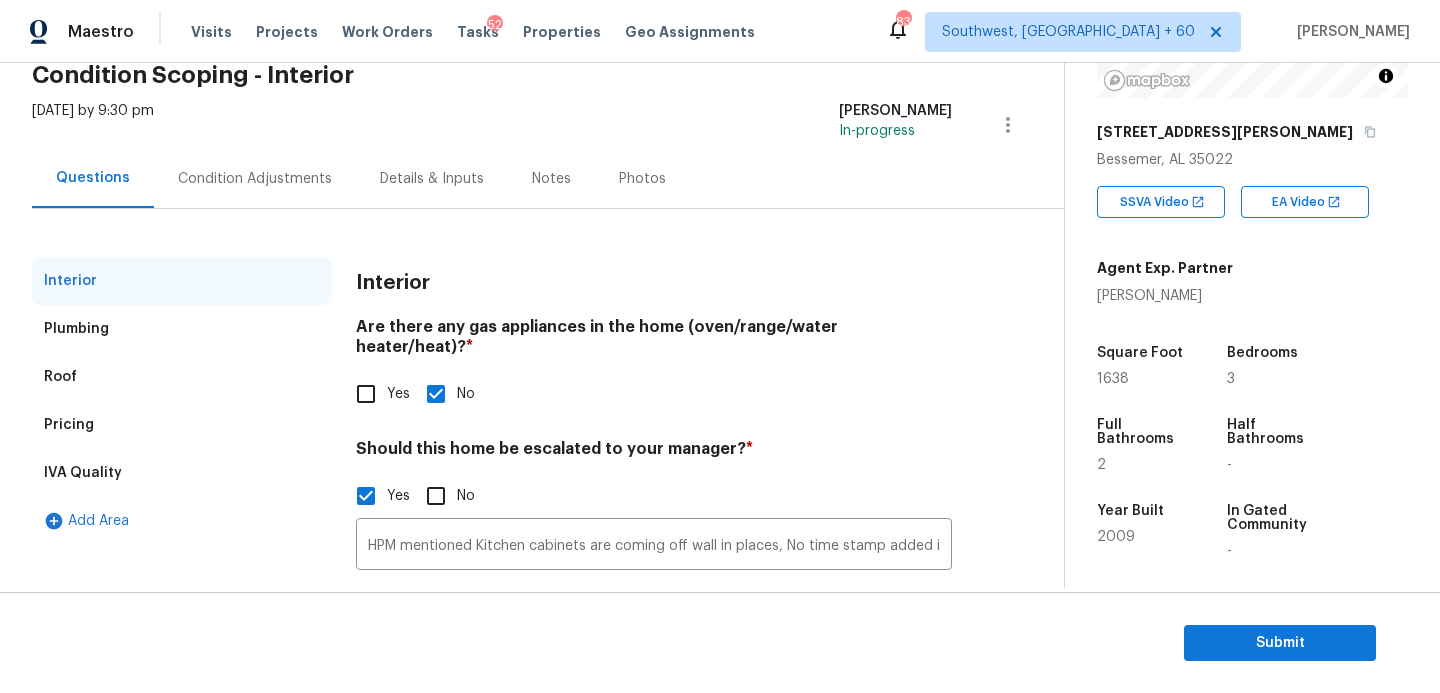 click on "Pricing" at bounding box center [182, 425] 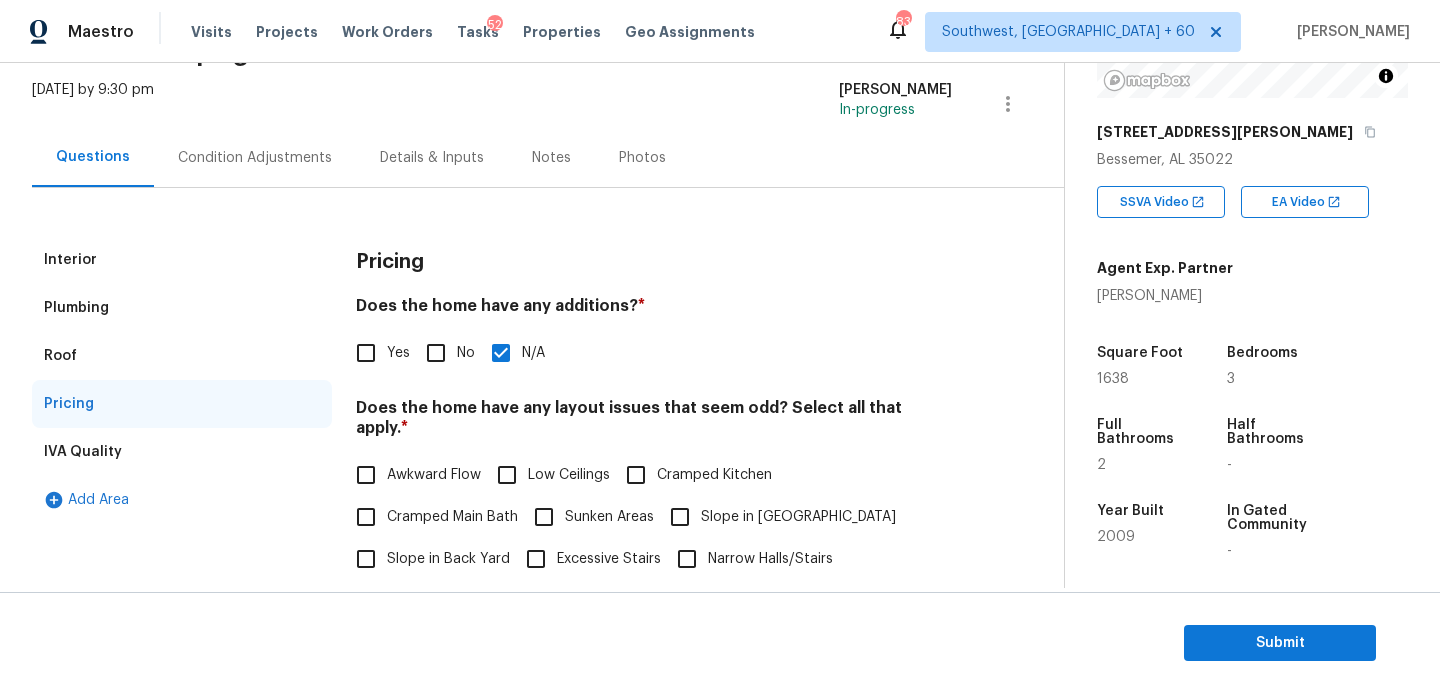 scroll, scrollTop: 72, scrollLeft: 0, axis: vertical 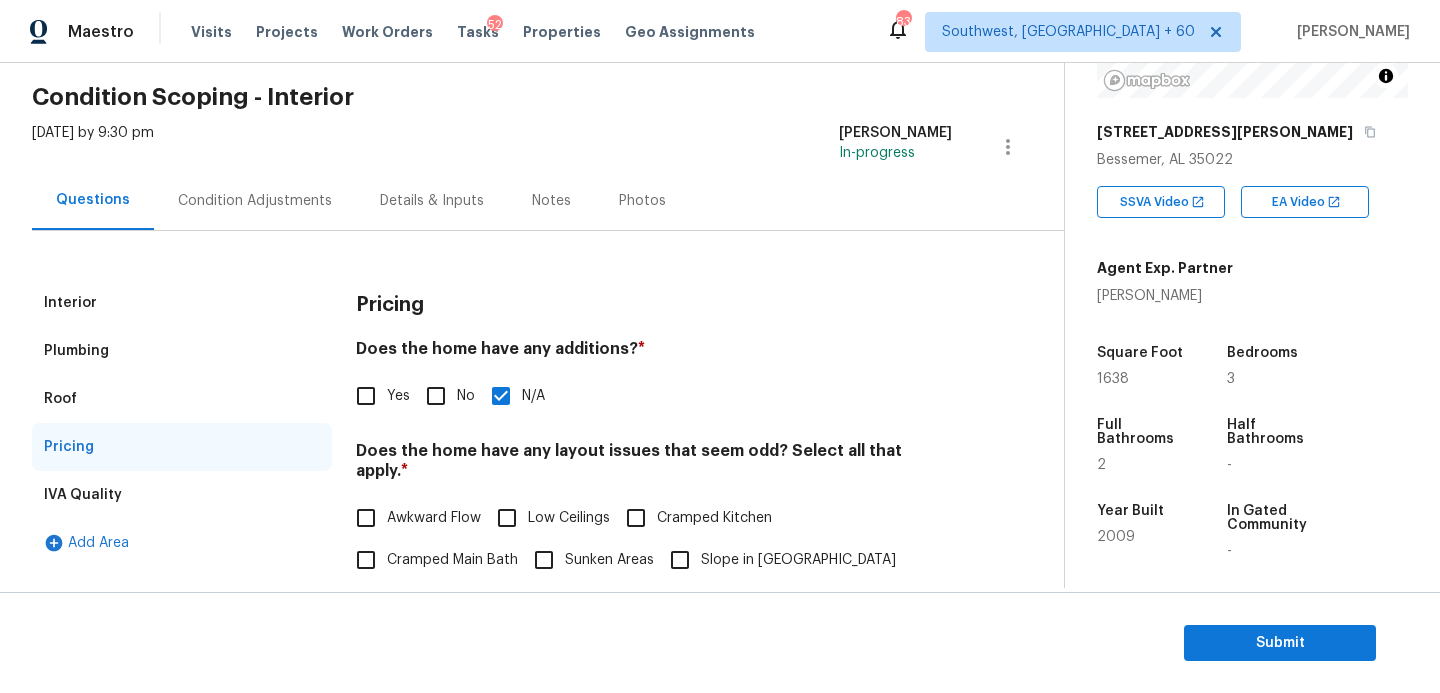 click on "Condition Adjustments" at bounding box center [255, 201] 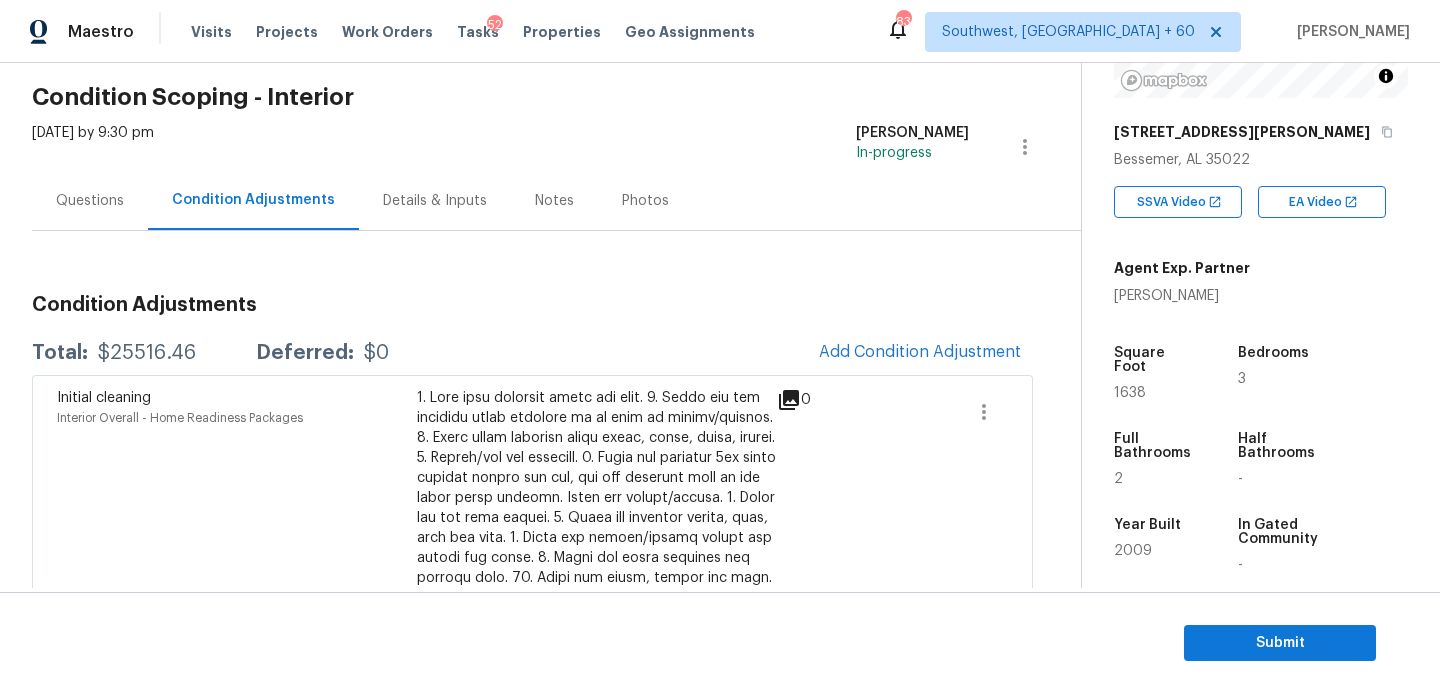 click on "Questions" at bounding box center [90, 201] 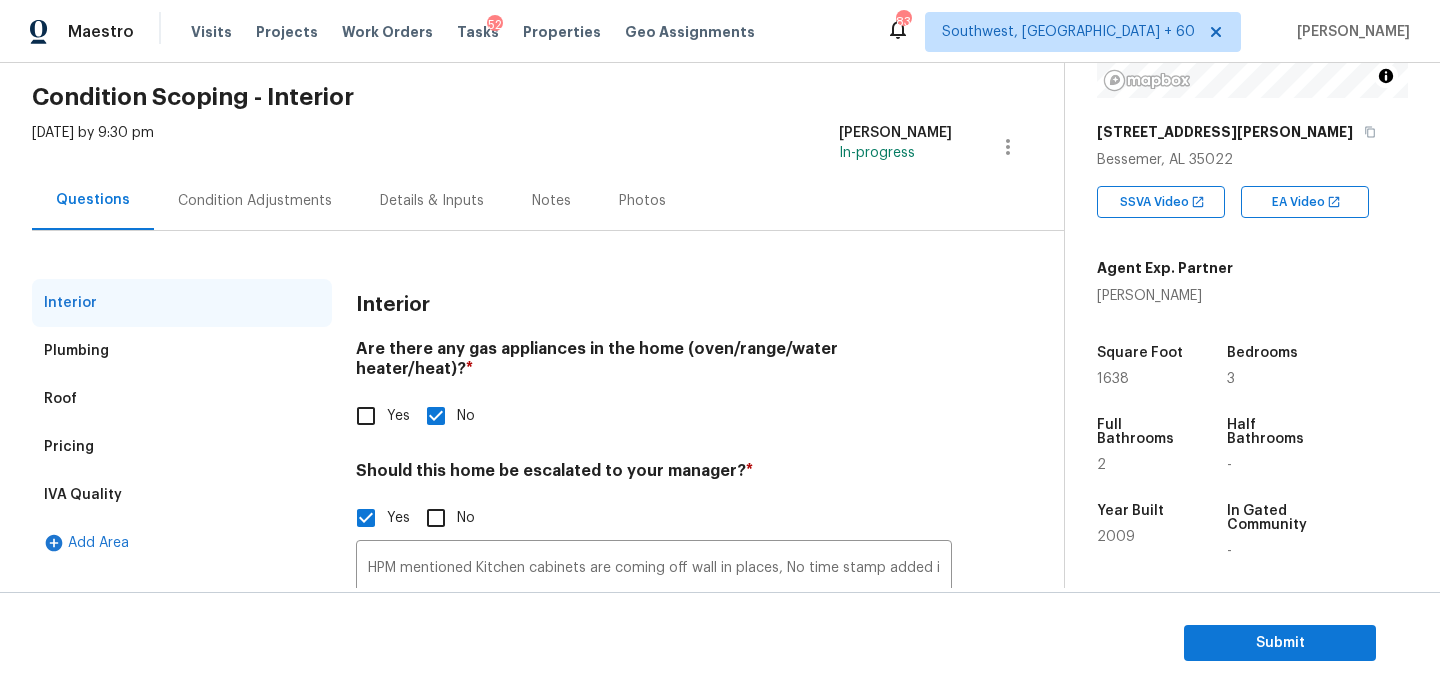 scroll, scrollTop: 174, scrollLeft: 0, axis: vertical 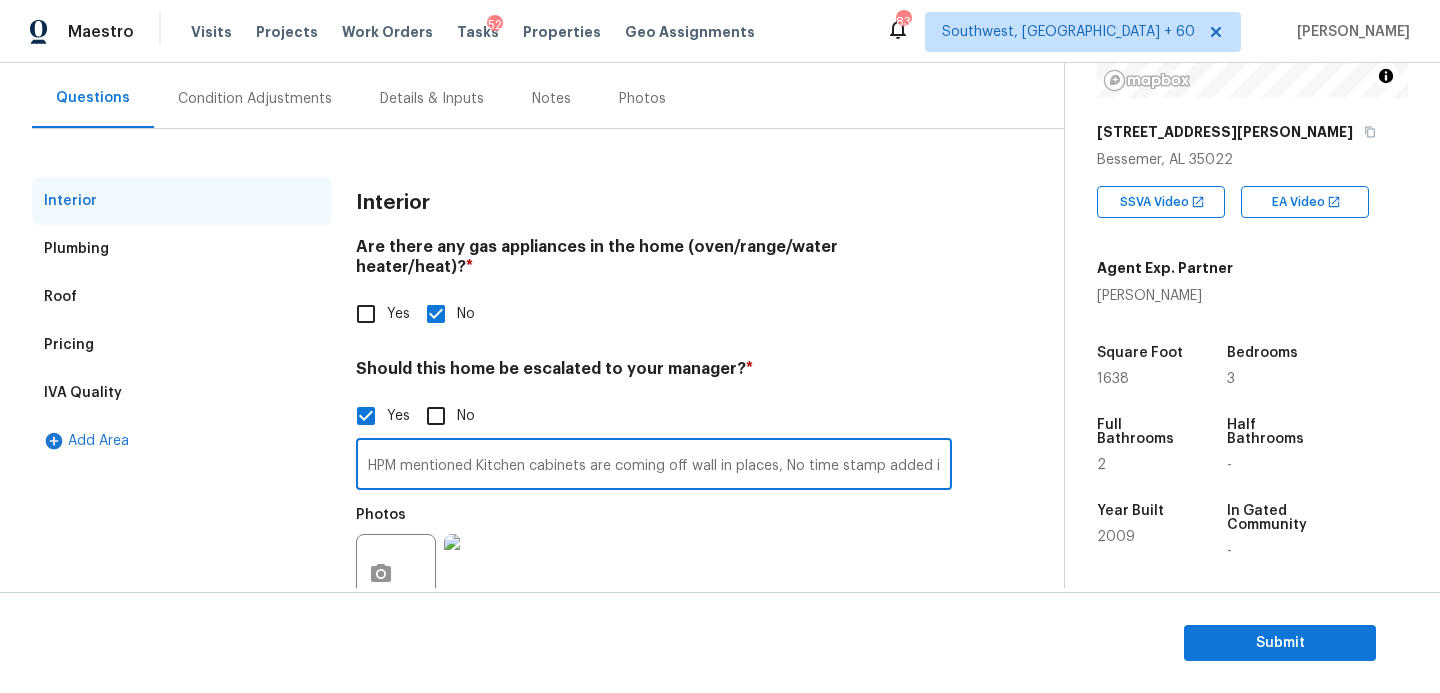 click on "HPM mentioned Kitchen cabinets are coming off wall in places, No time stamp added issue found at HPM notes" at bounding box center [654, 466] 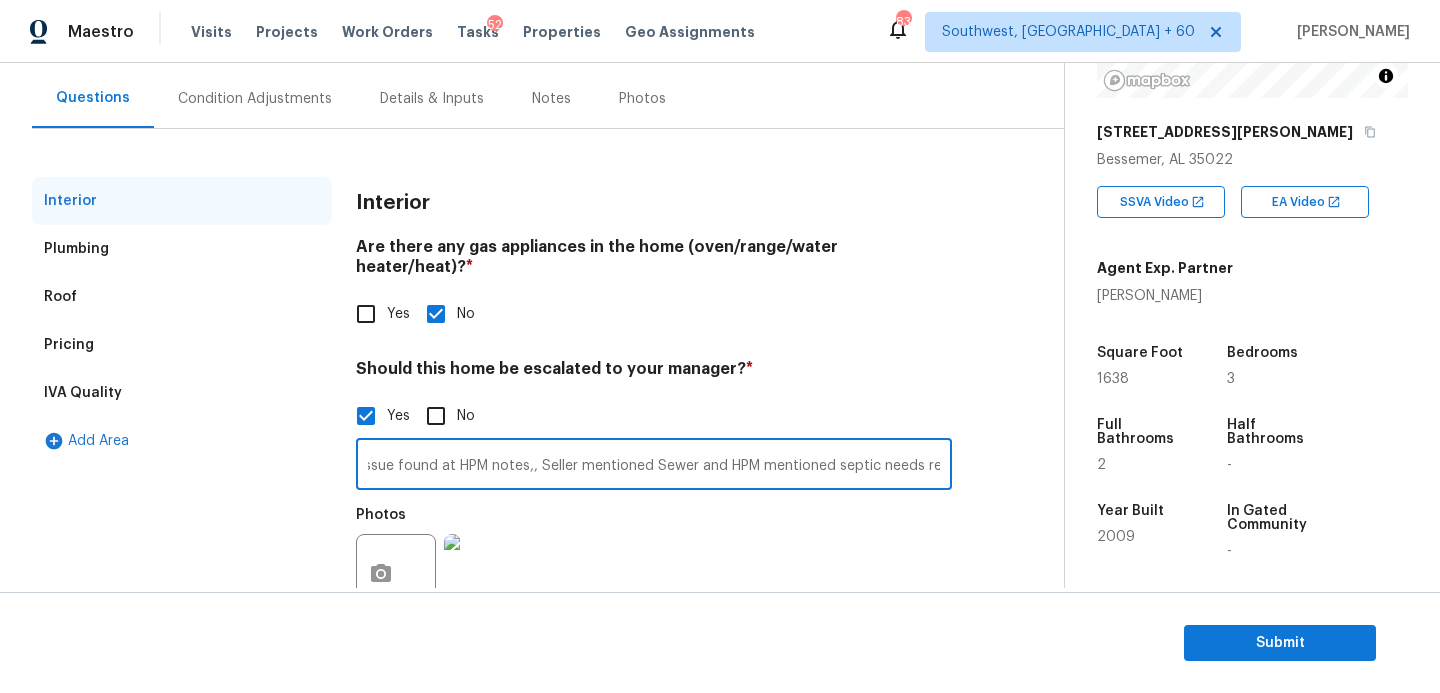 scroll, scrollTop: 0, scrollLeft: 595, axis: horizontal 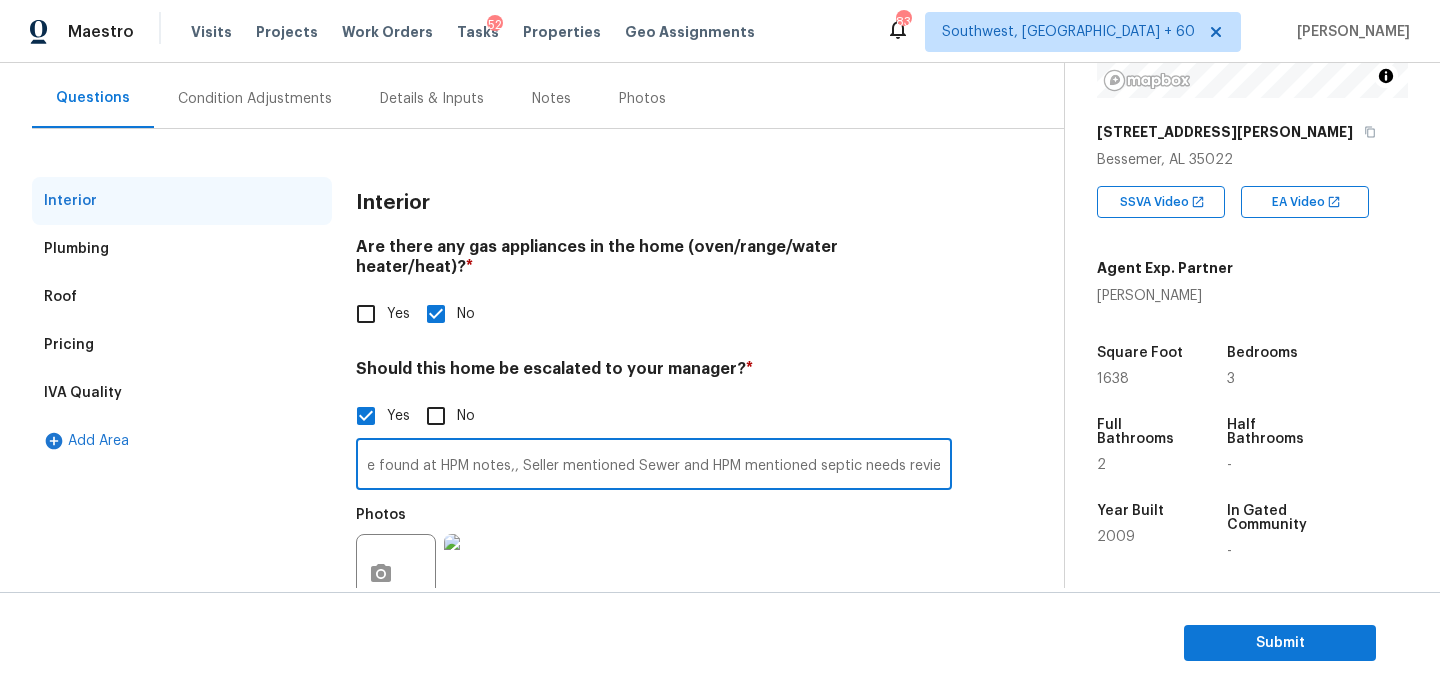 type on "HPM mentioned Kitchen cabinets are coming off wall in places, No time stamp added issue found at HPM notes,, Seller mentioned Sewer and HPM mentioned septic needs review" 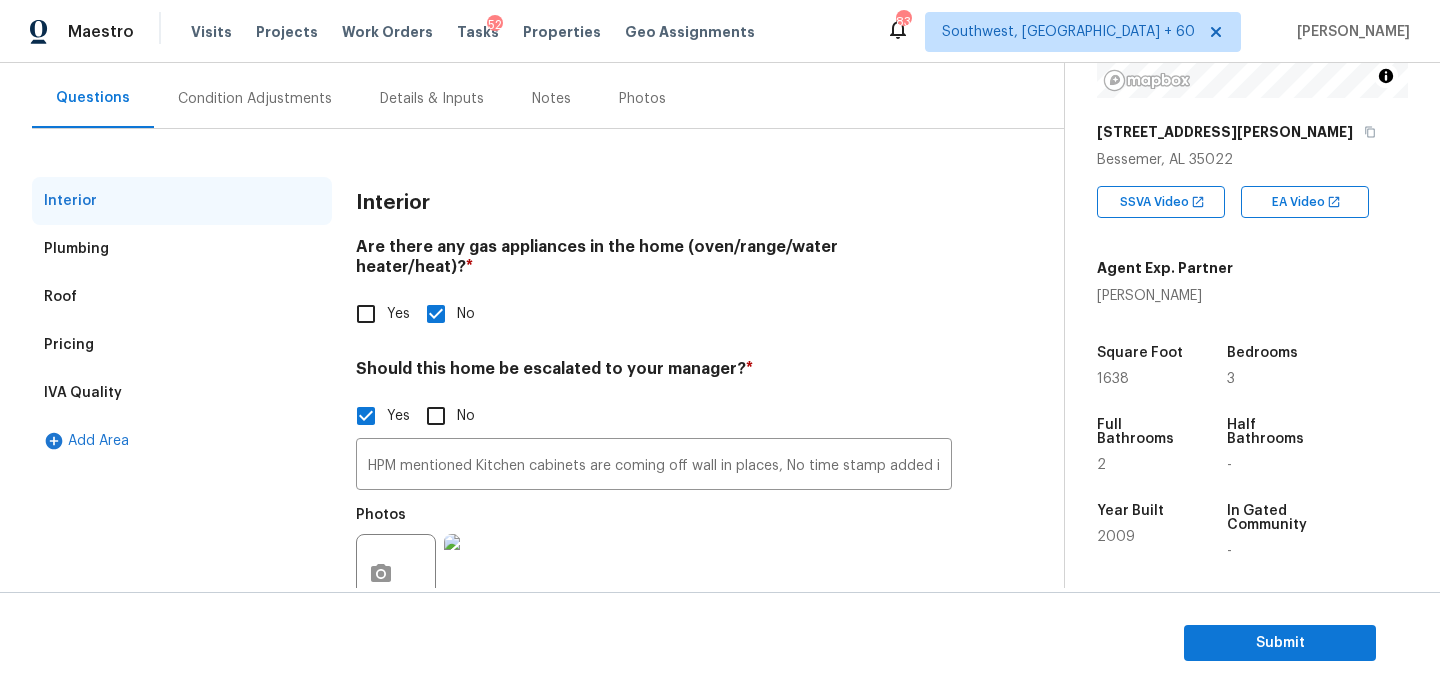 scroll, scrollTop: 222, scrollLeft: 0, axis: vertical 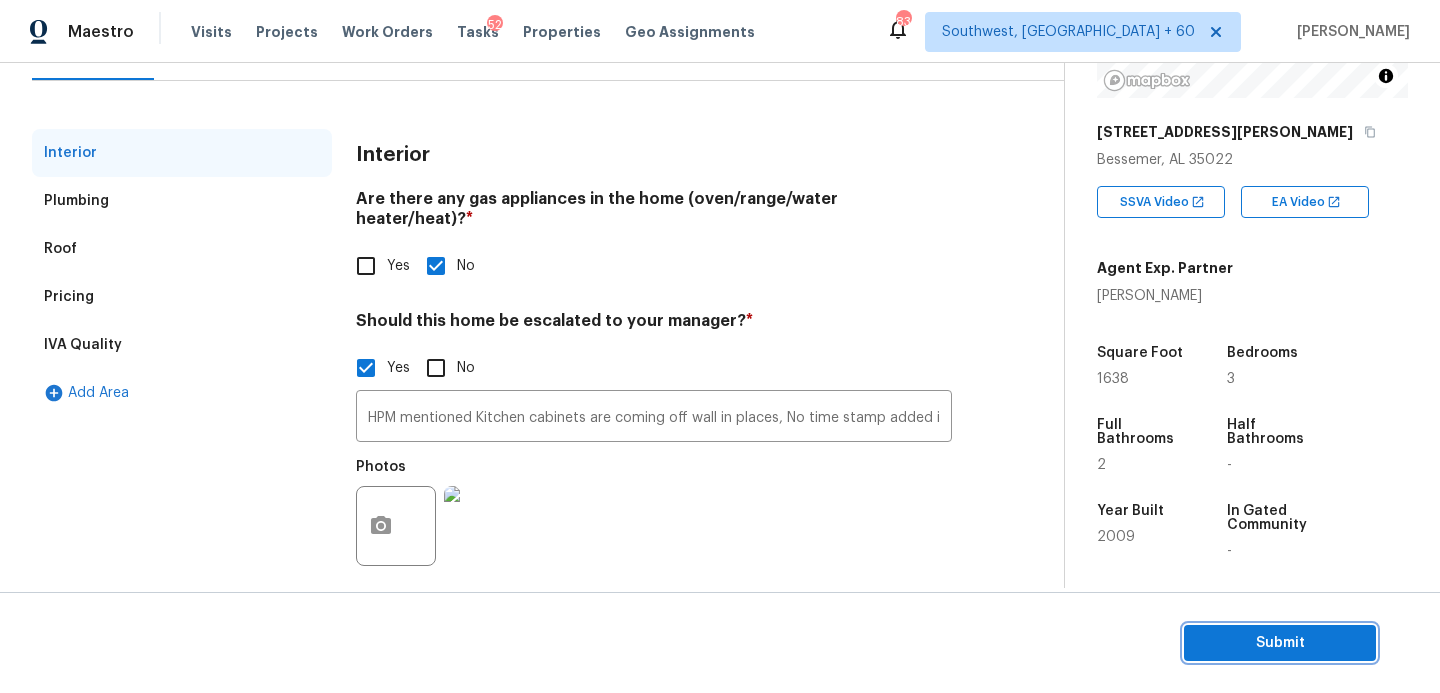 click on "Submit" at bounding box center (1280, 643) 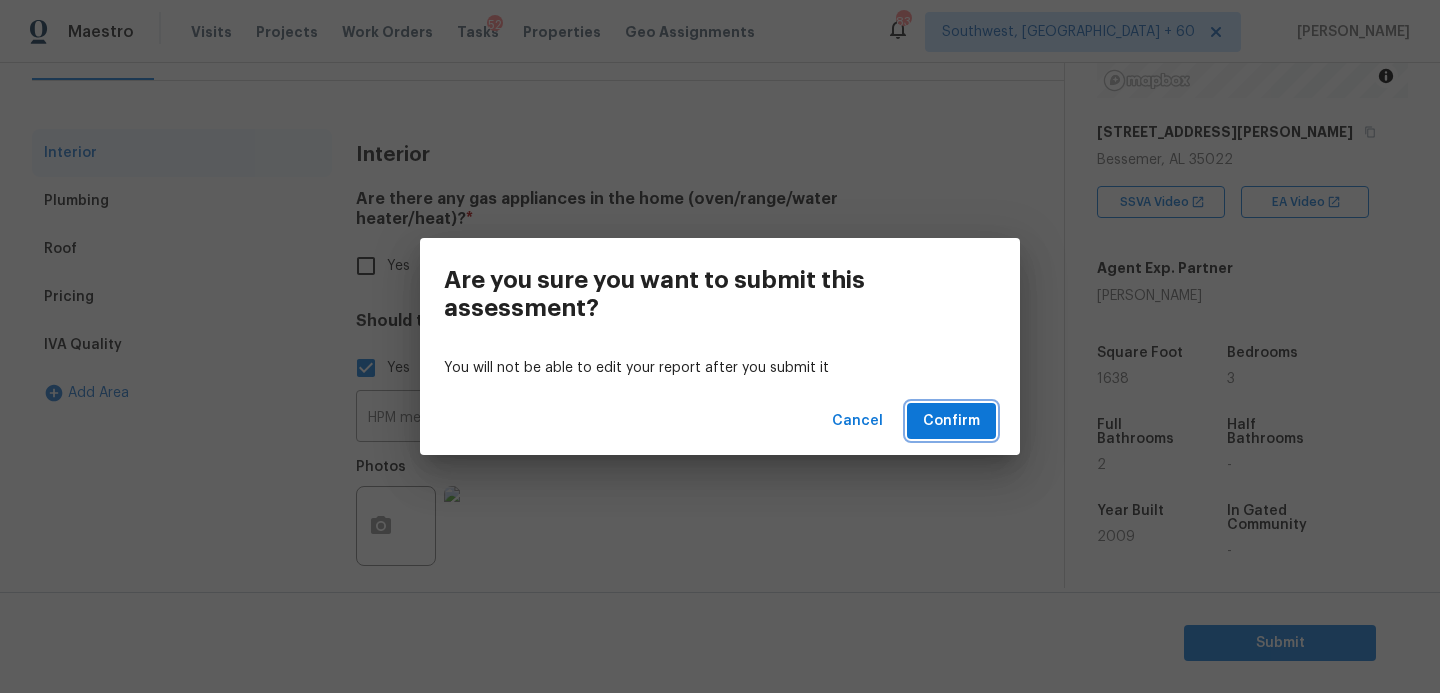 click on "Confirm" at bounding box center [951, 421] 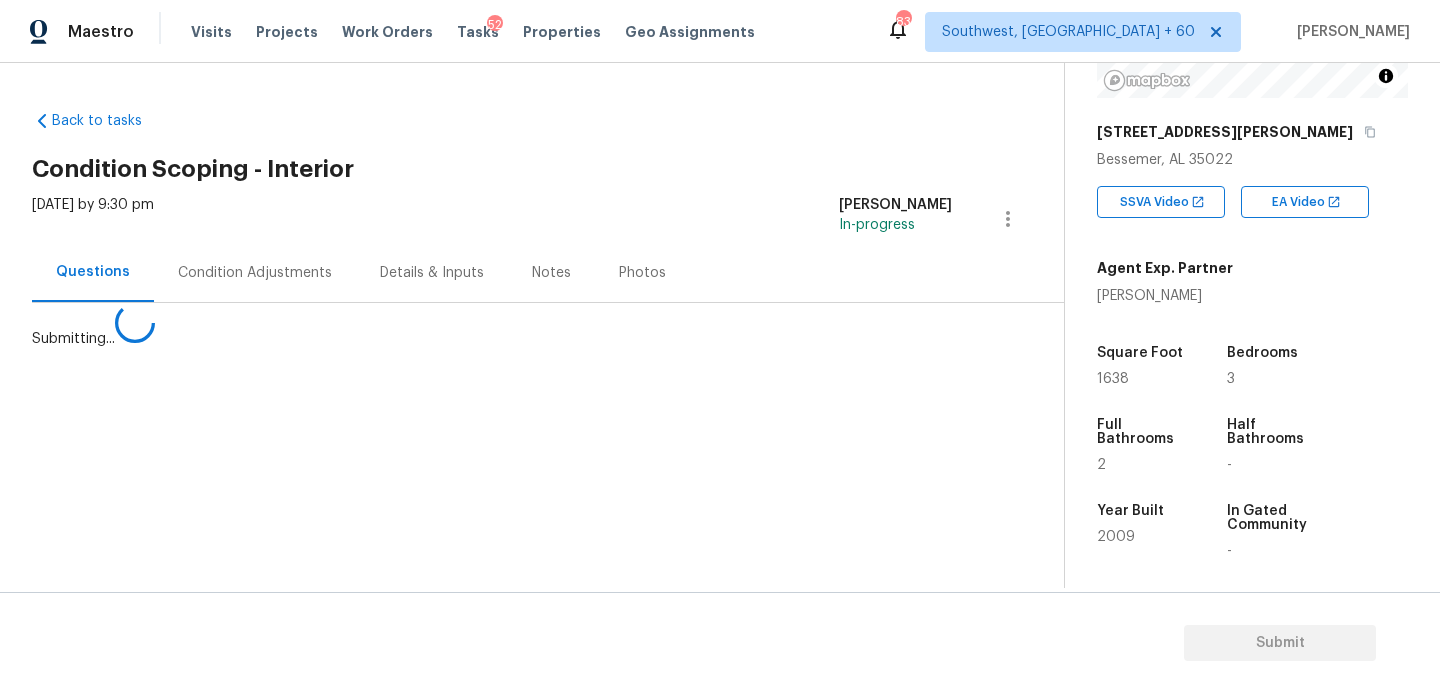 scroll, scrollTop: 0, scrollLeft: 0, axis: both 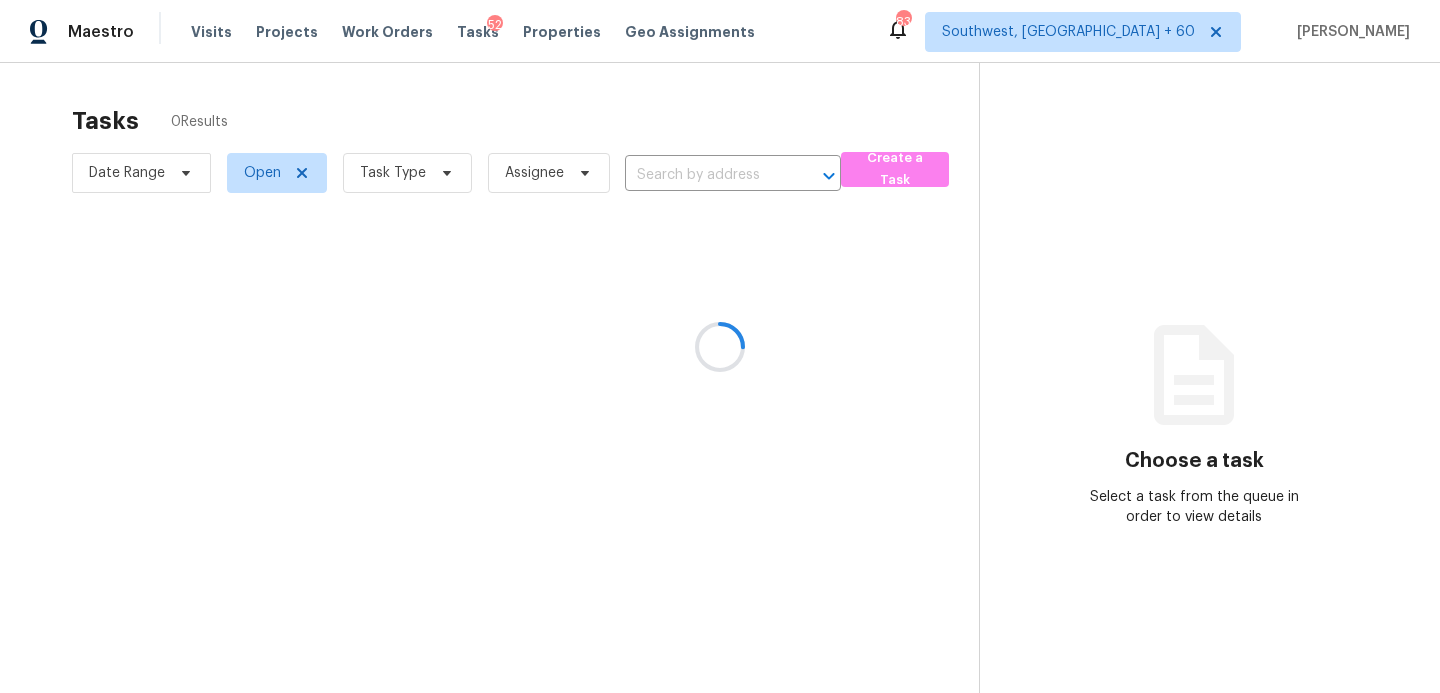 click at bounding box center (720, 346) 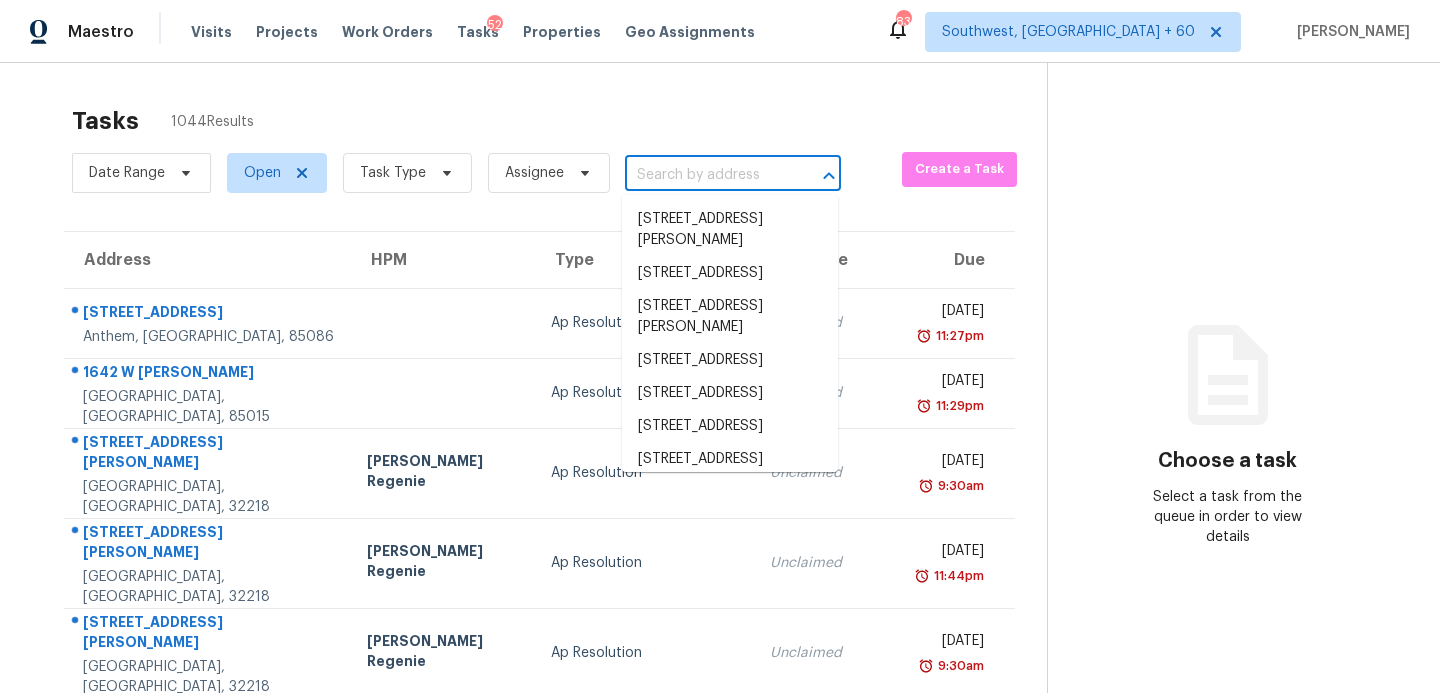 click at bounding box center (705, 175) 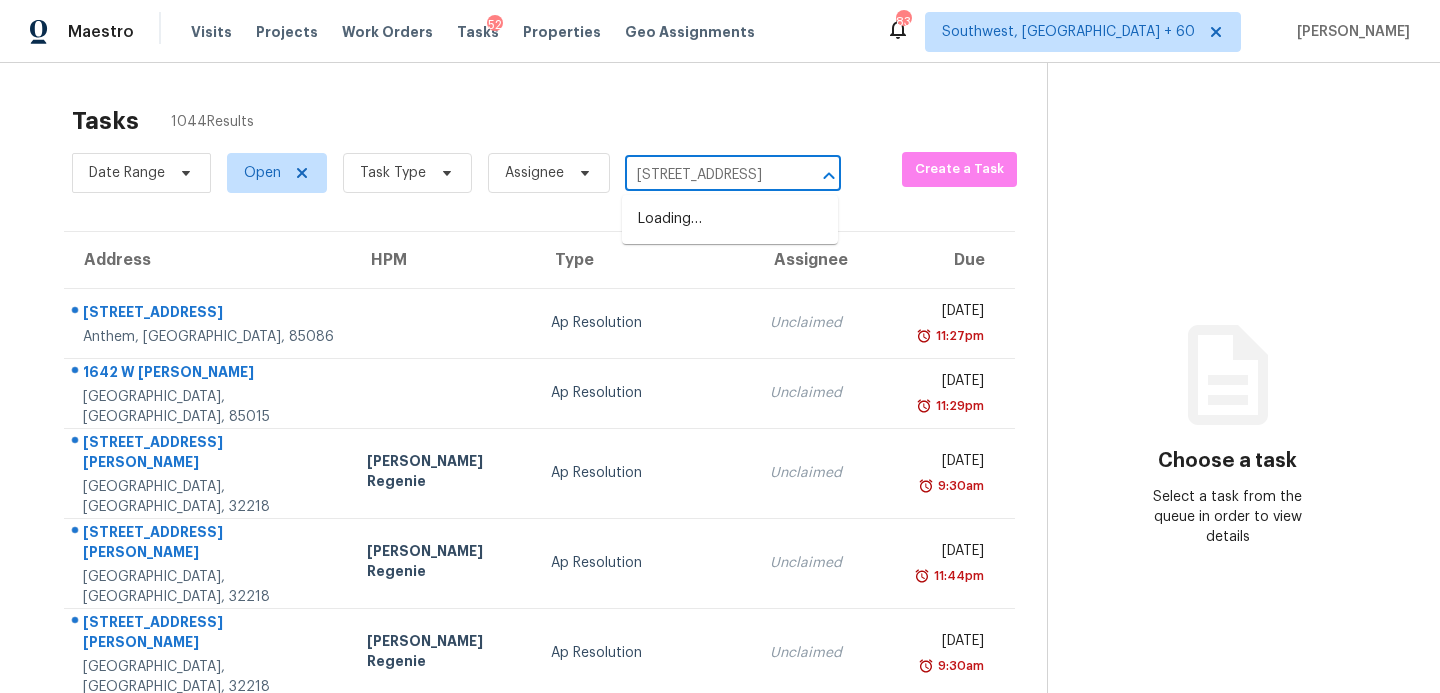 scroll, scrollTop: 0, scrollLeft: 125, axis: horizontal 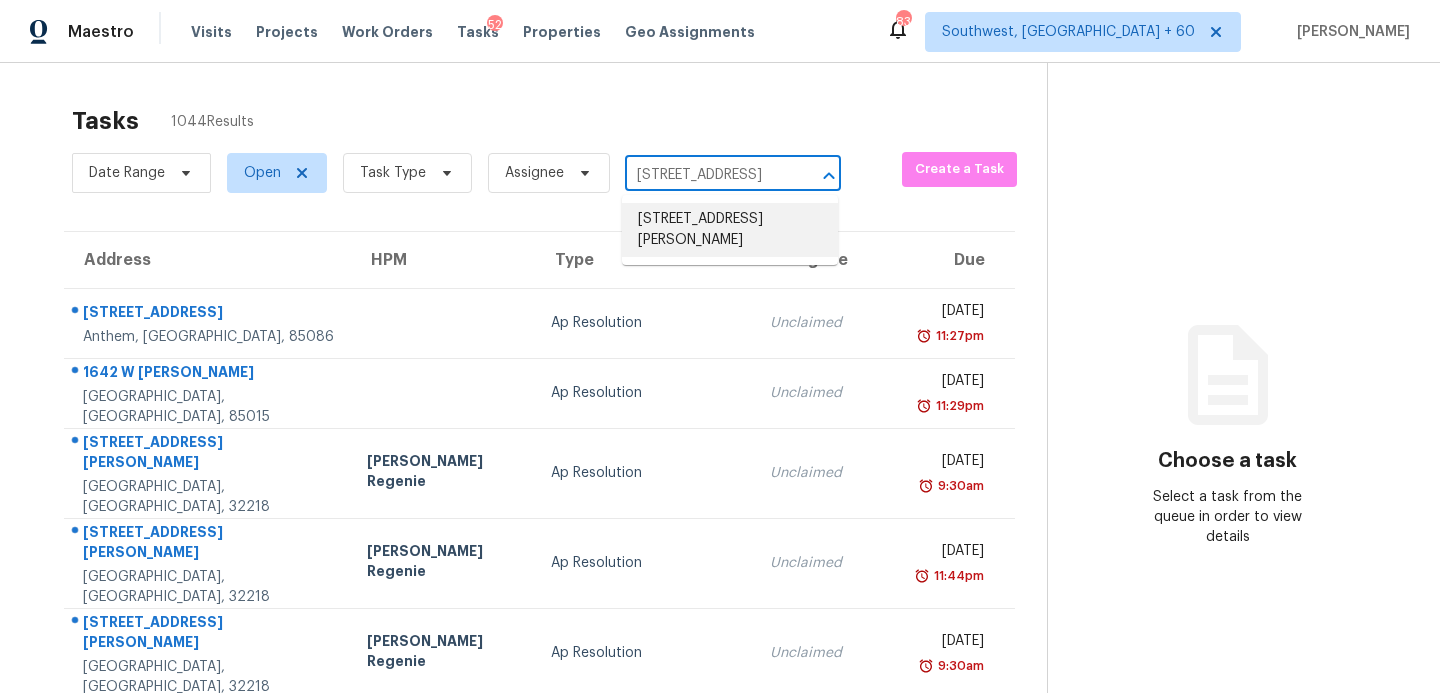 click on "3215 Woodview Dr SE, Smyrna, GA 30082" at bounding box center (730, 230) 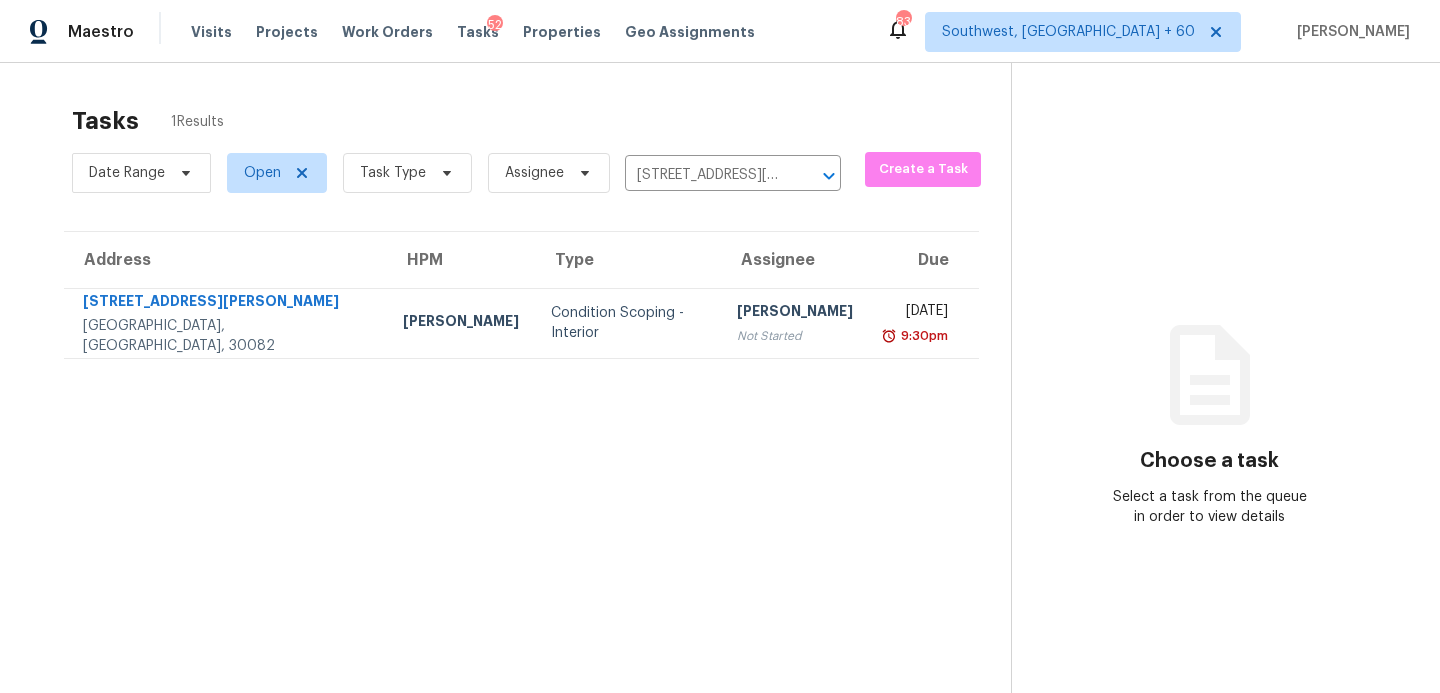 click on "Condition Scoping - Interior" at bounding box center [628, 323] 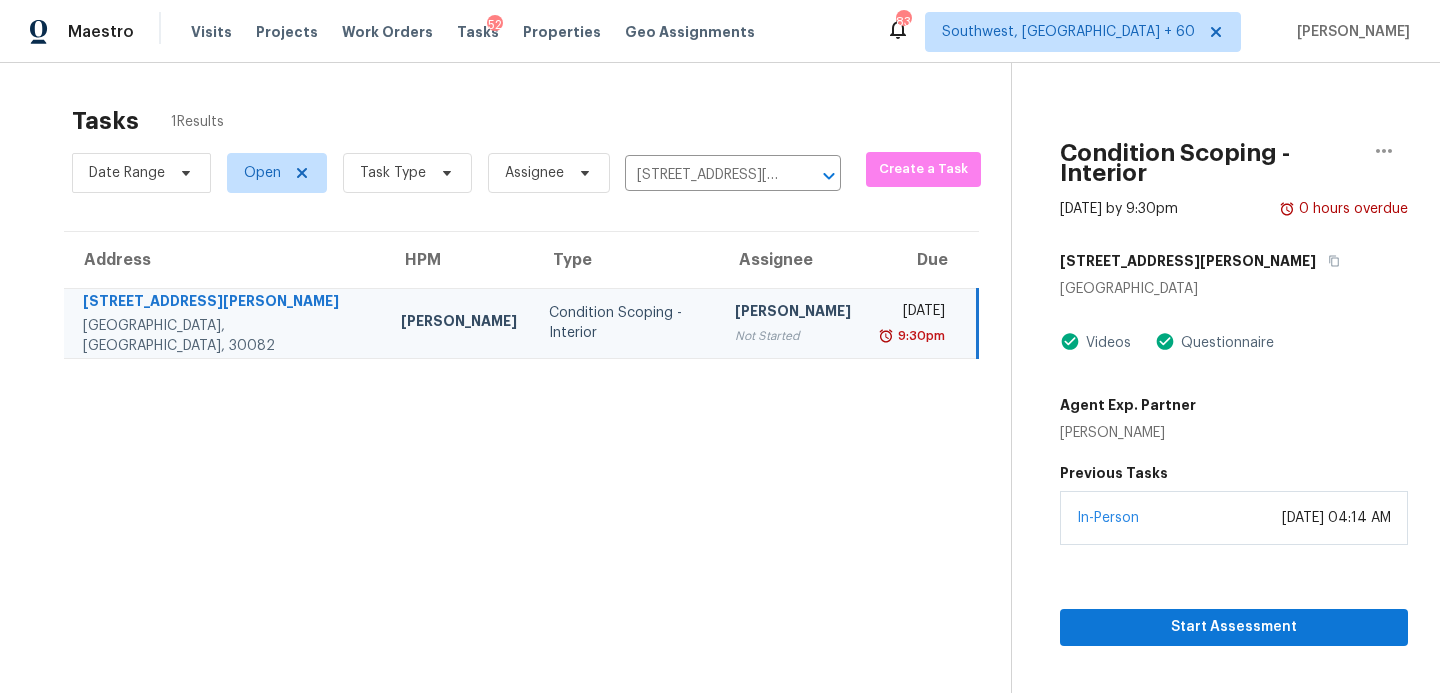scroll, scrollTop: 63, scrollLeft: 0, axis: vertical 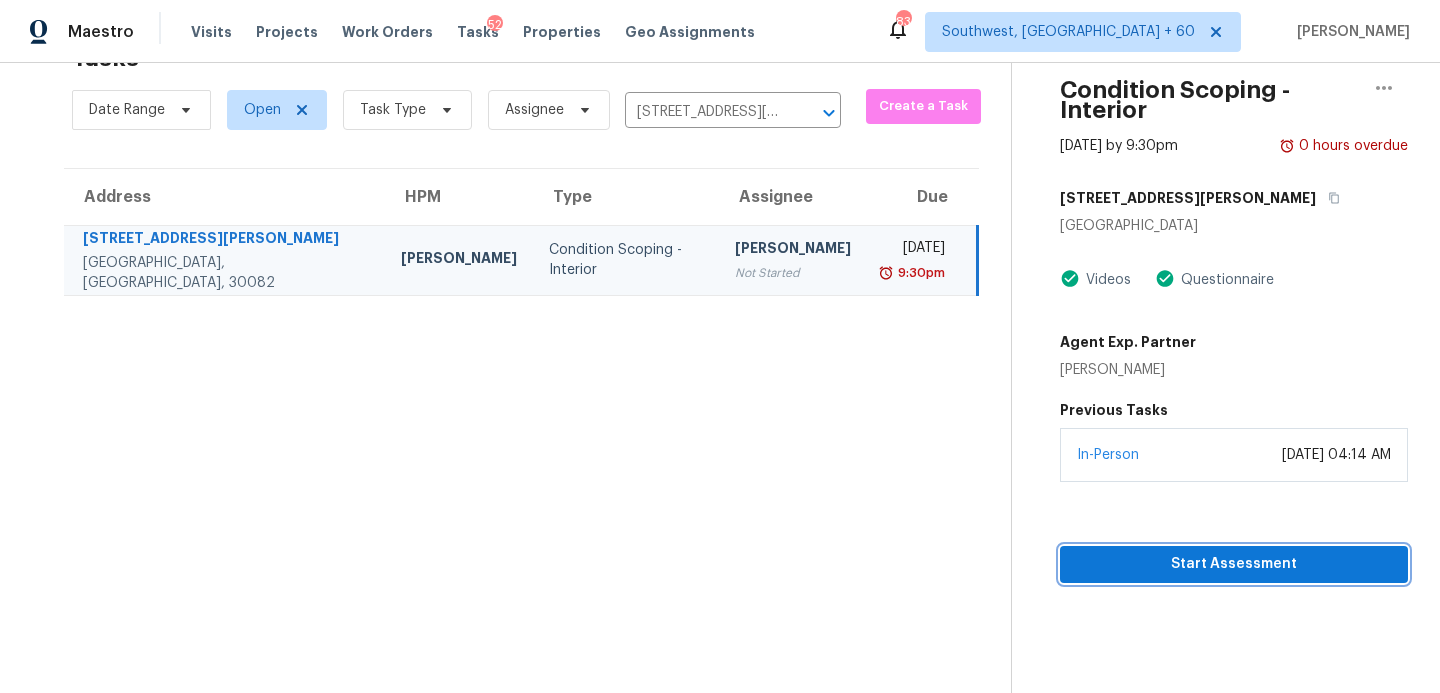 click on "Start Assessment" at bounding box center (1234, 564) 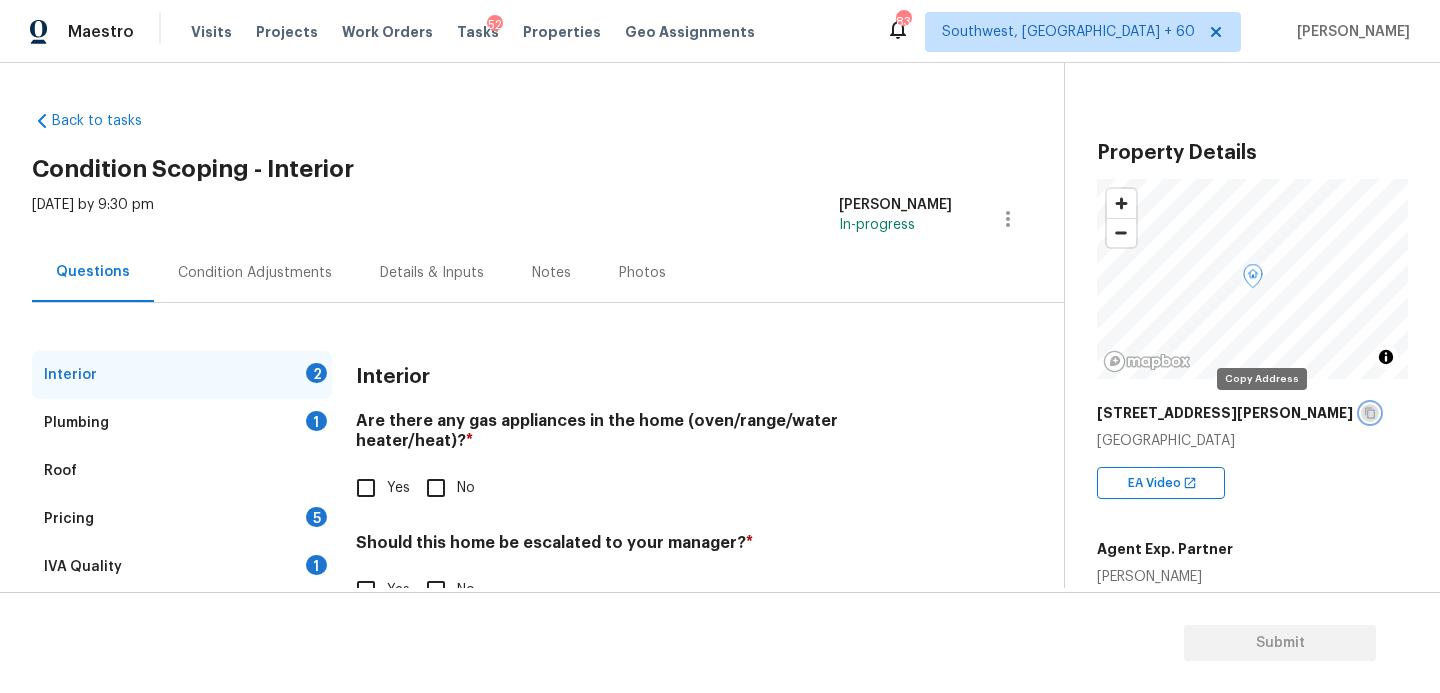 click at bounding box center [1370, 413] 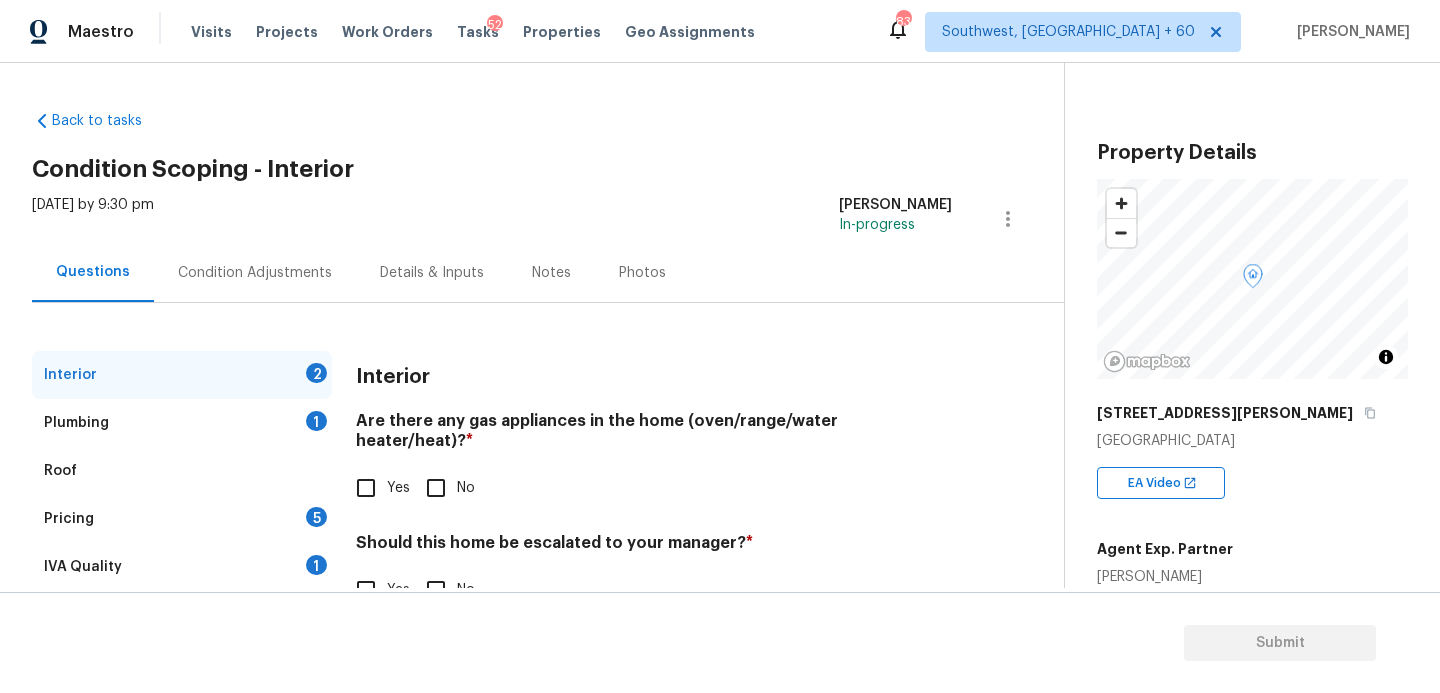 click on "Condition Adjustments" at bounding box center (255, 272) 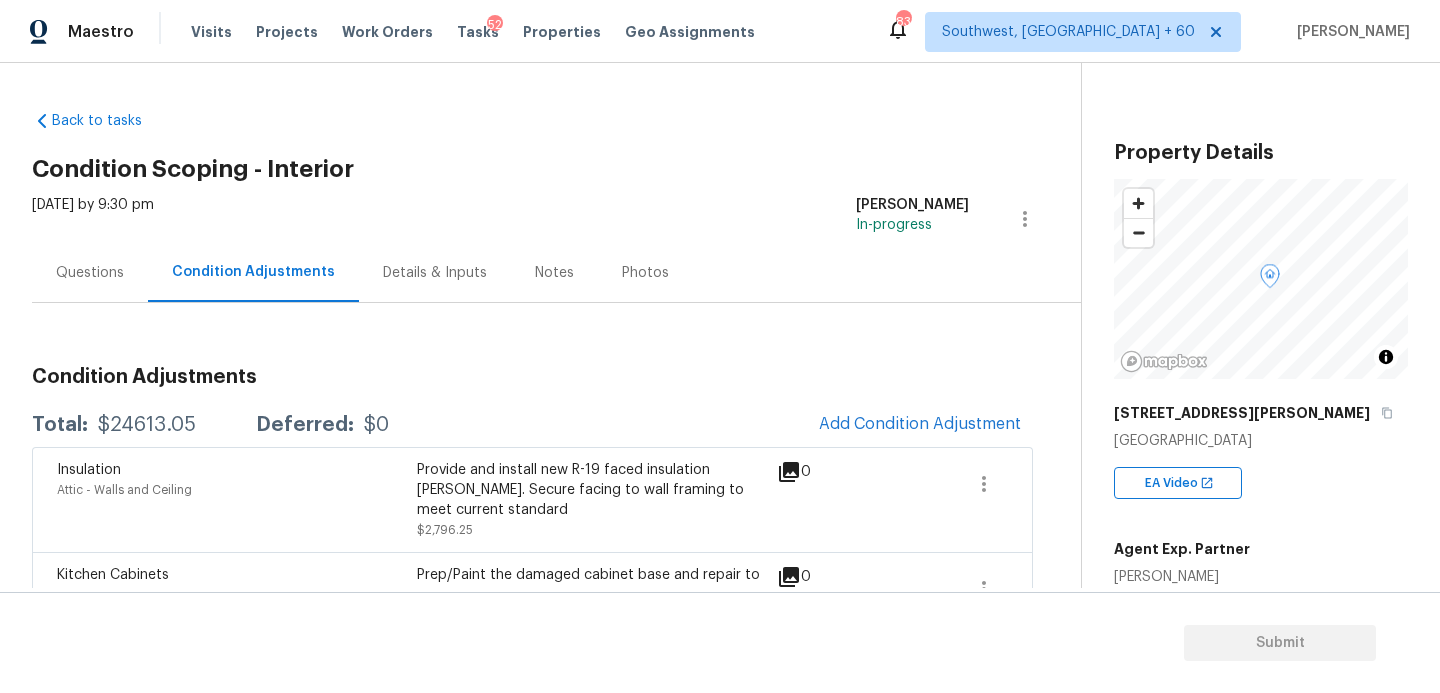 scroll, scrollTop: 160, scrollLeft: 0, axis: vertical 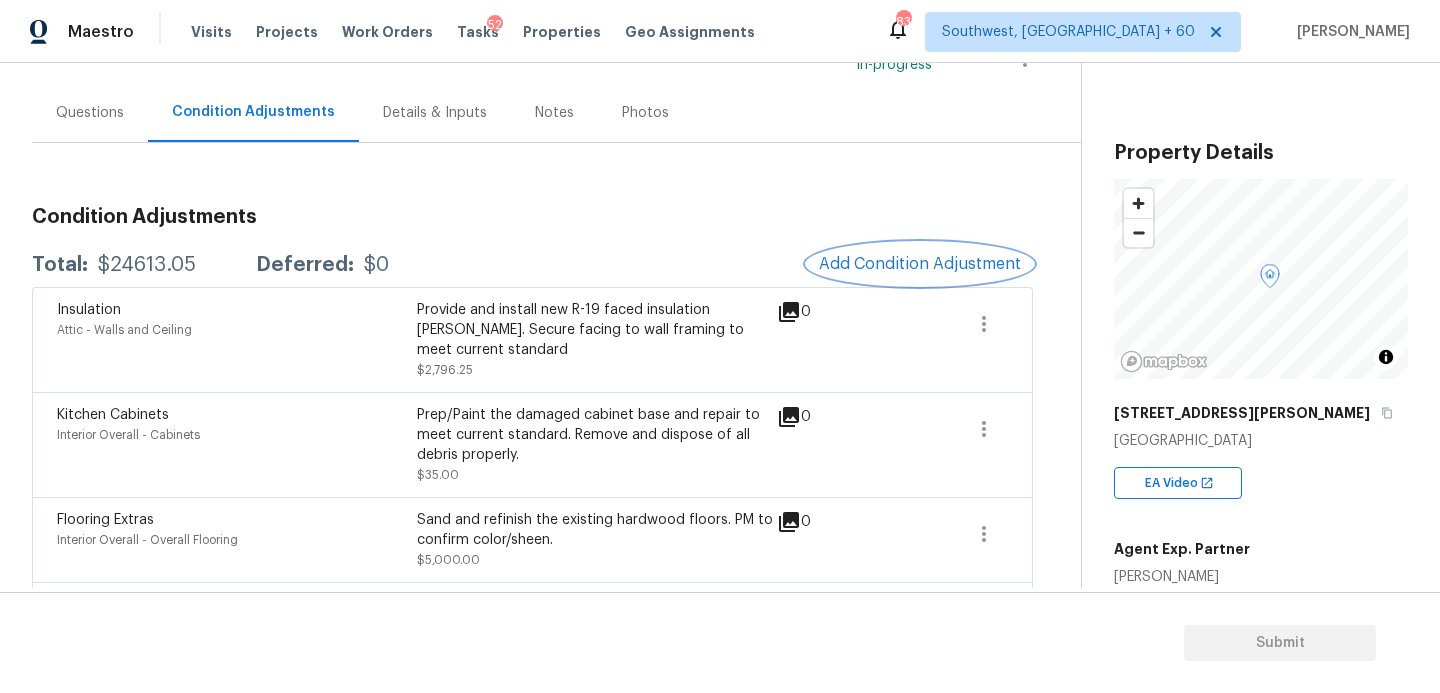 click on "Add Condition Adjustment" at bounding box center (920, 264) 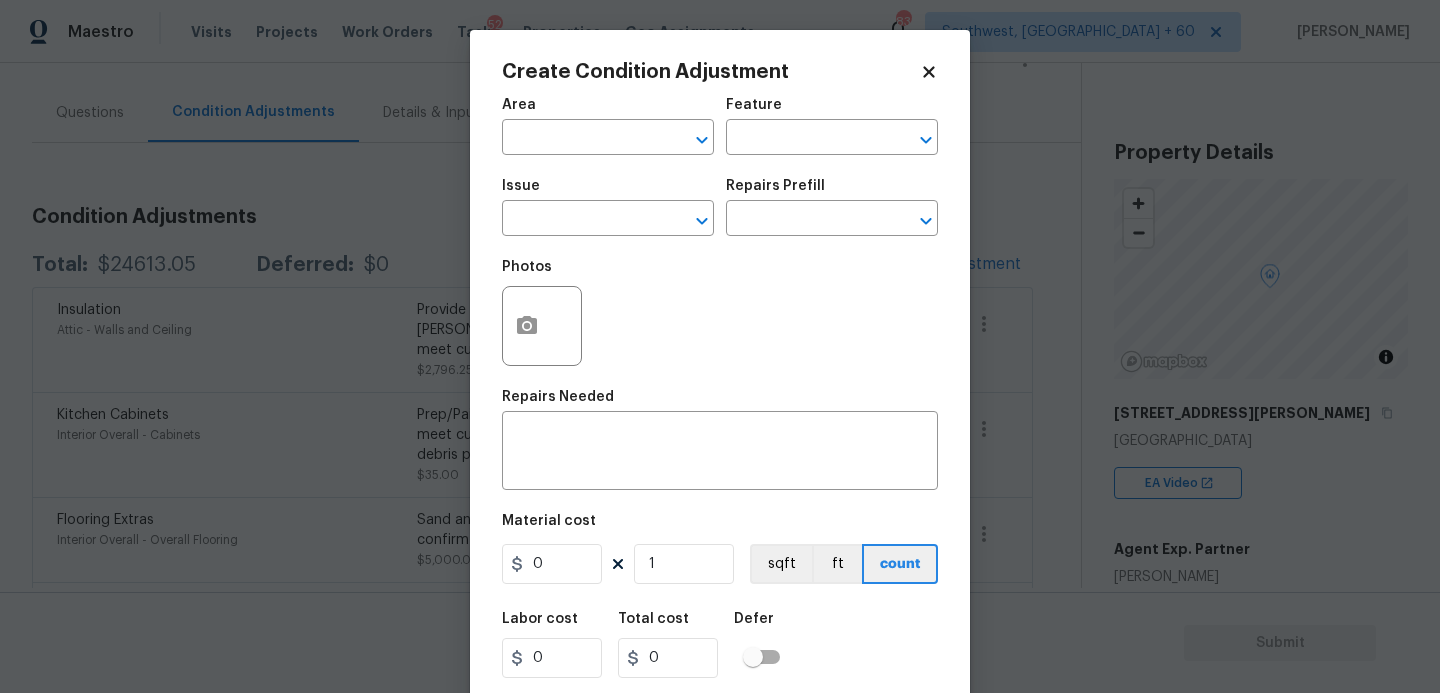 click on "Area ​" at bounding box center (608, 126) 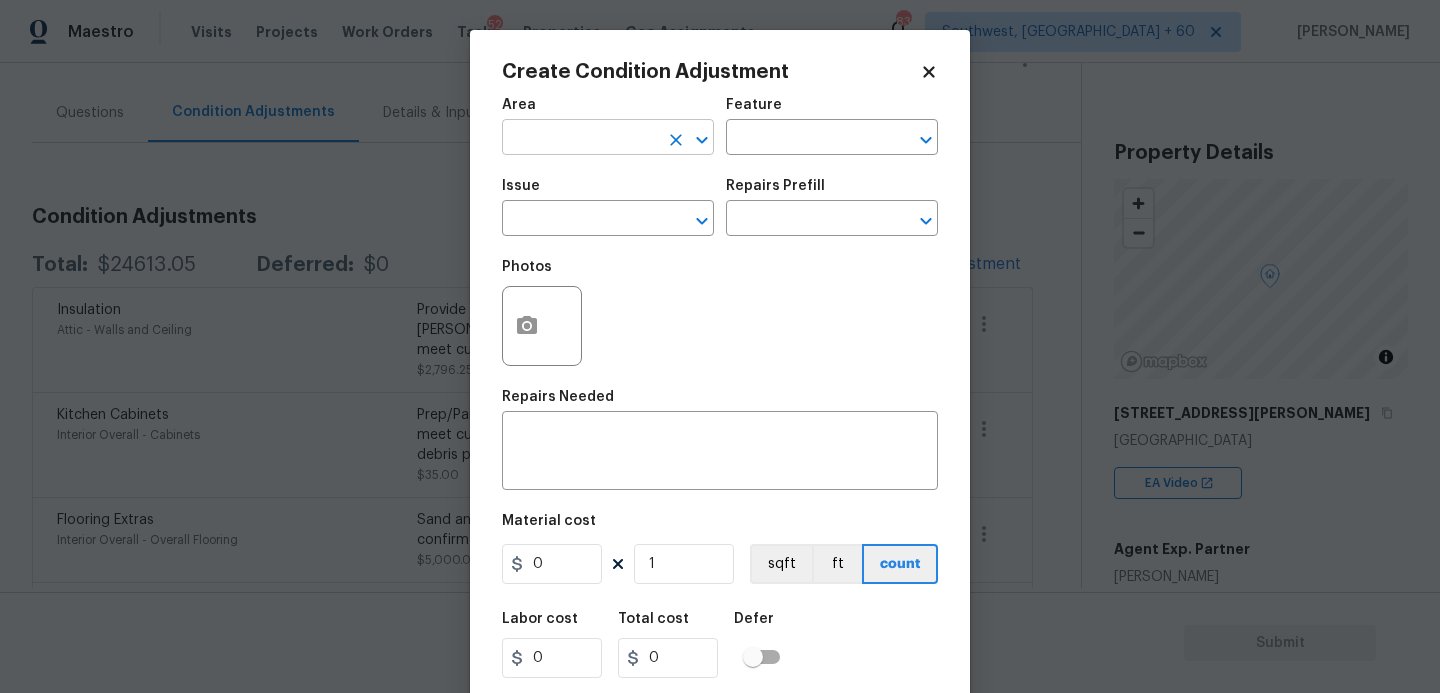 click at bounding box center [580, 139] 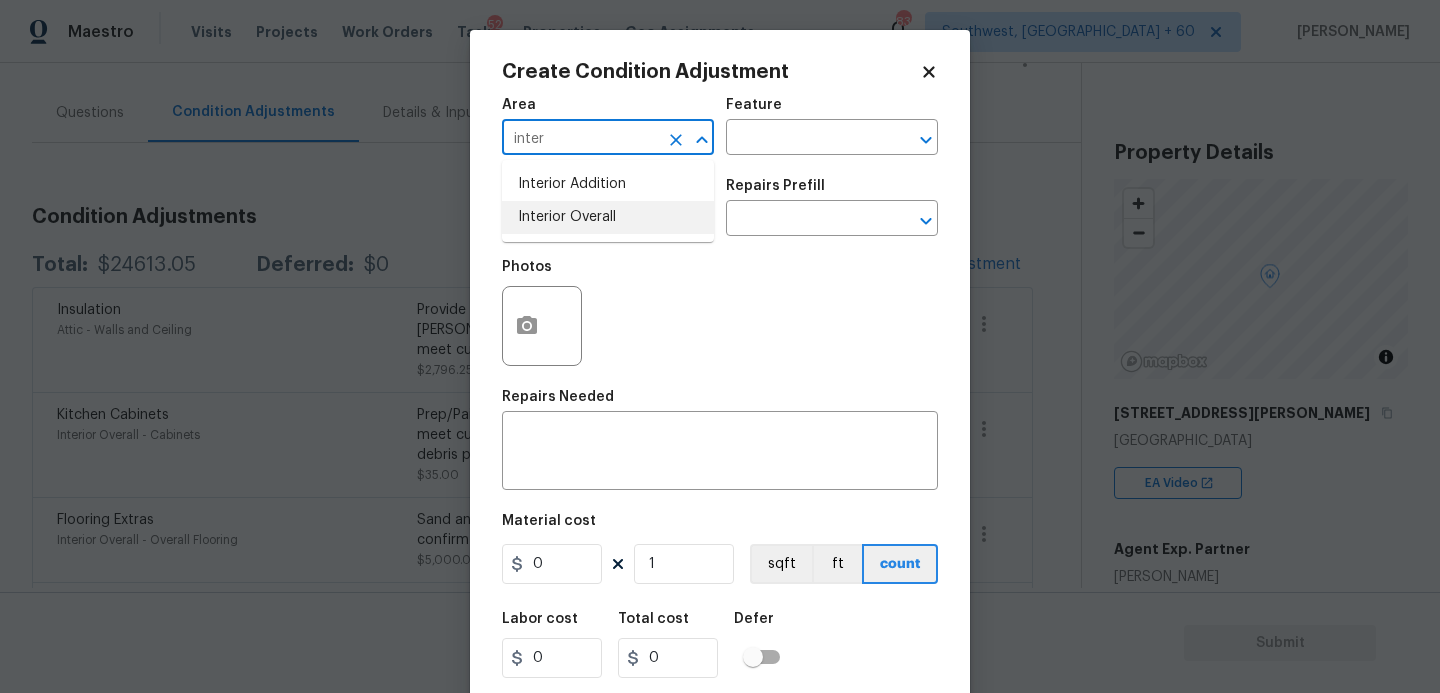 click on "Interior Overall" at bounding box center (608, 217) 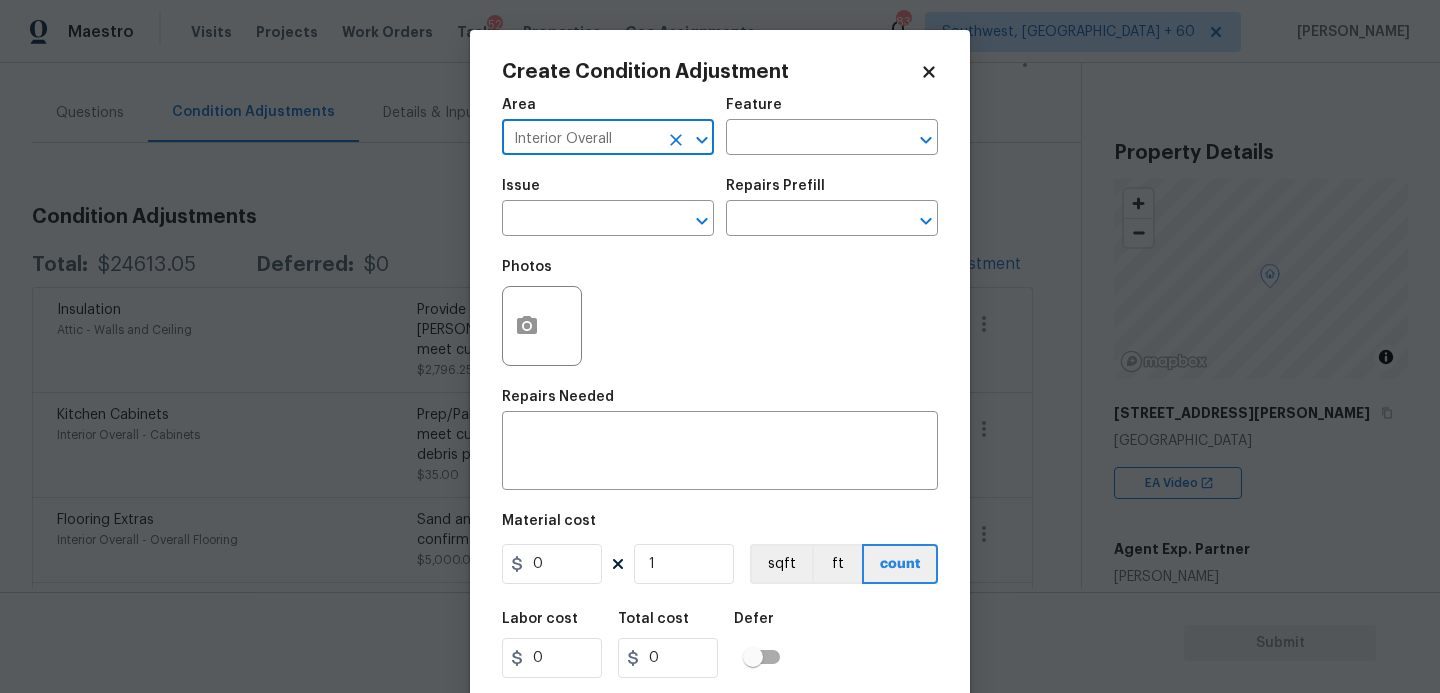 type on "Interior Overall" 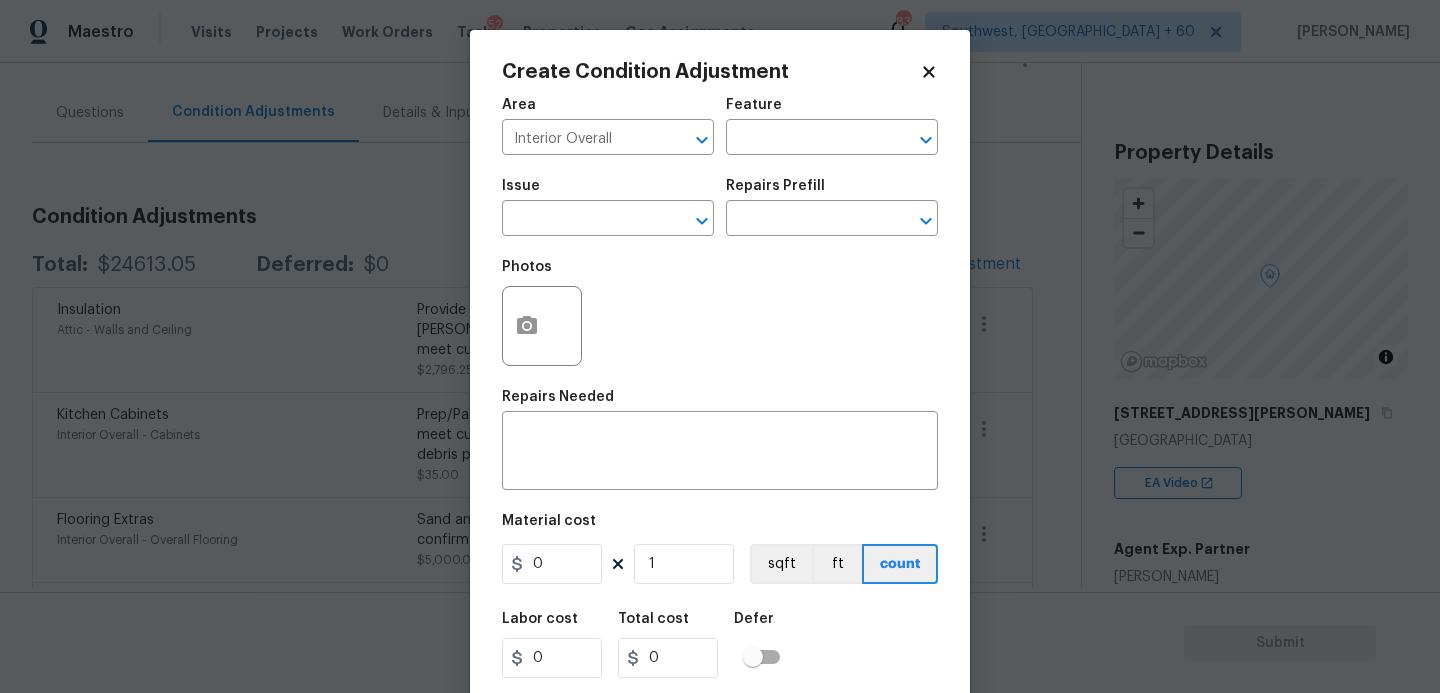 click on "Area Interior Overall ​ Feature ​" at bounding box center [720, 126] 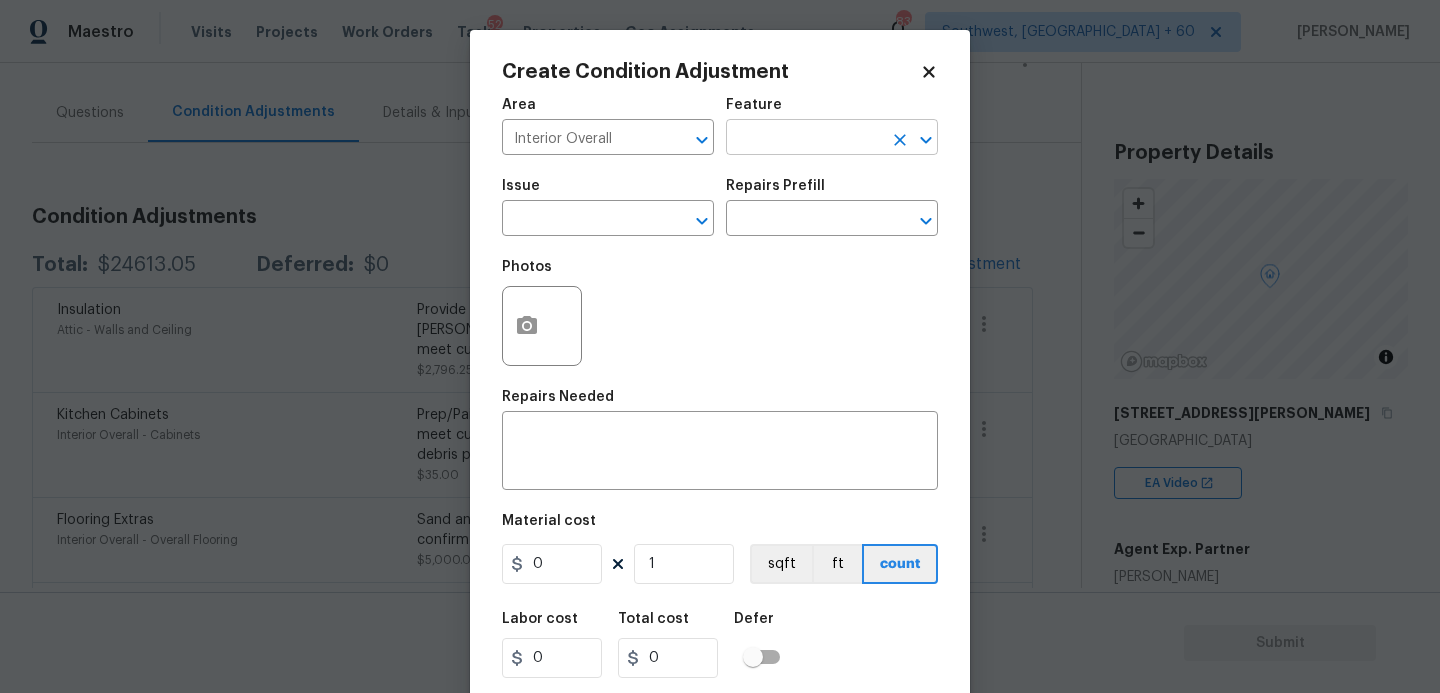 click at bounding box center (804, 139) 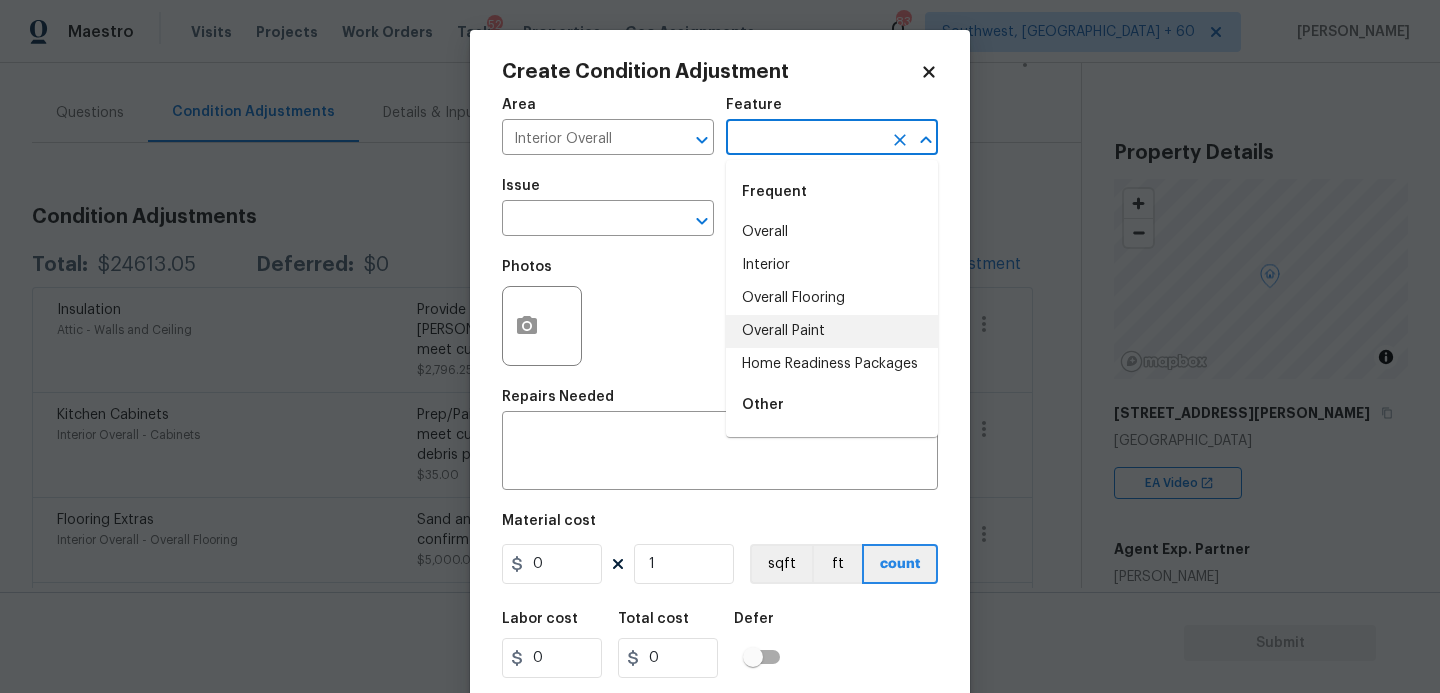 click on "Overall Paint" at bounding box center (832, 331) 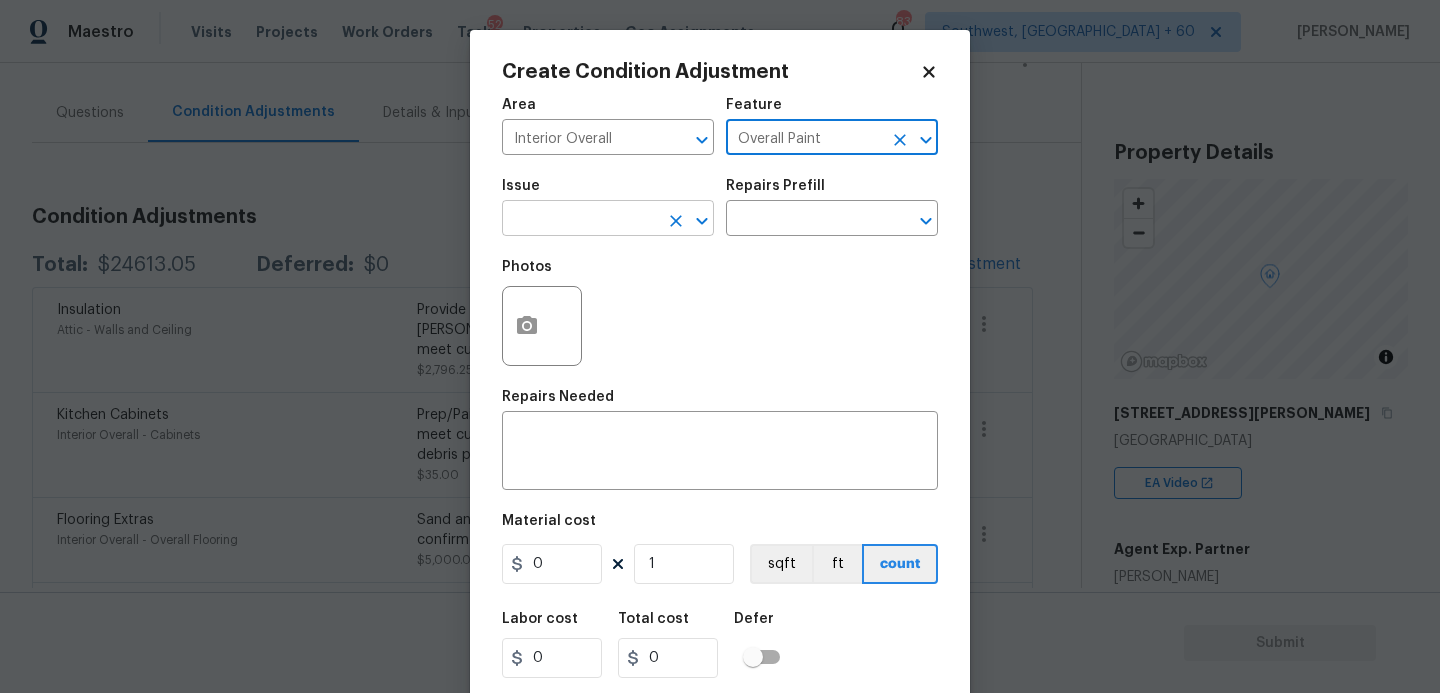 click at bounding box center (580, 220) 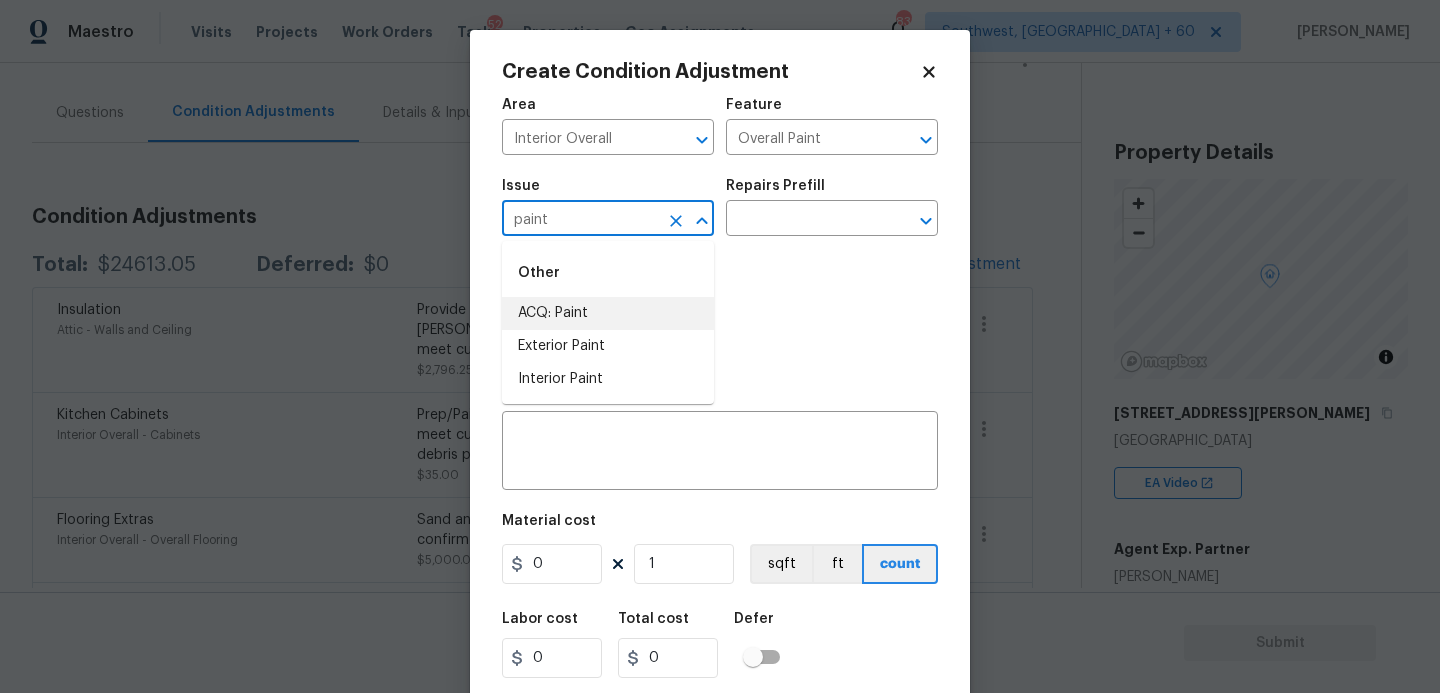 click on "ACQ: Paint" at bounding box center [608, 313] 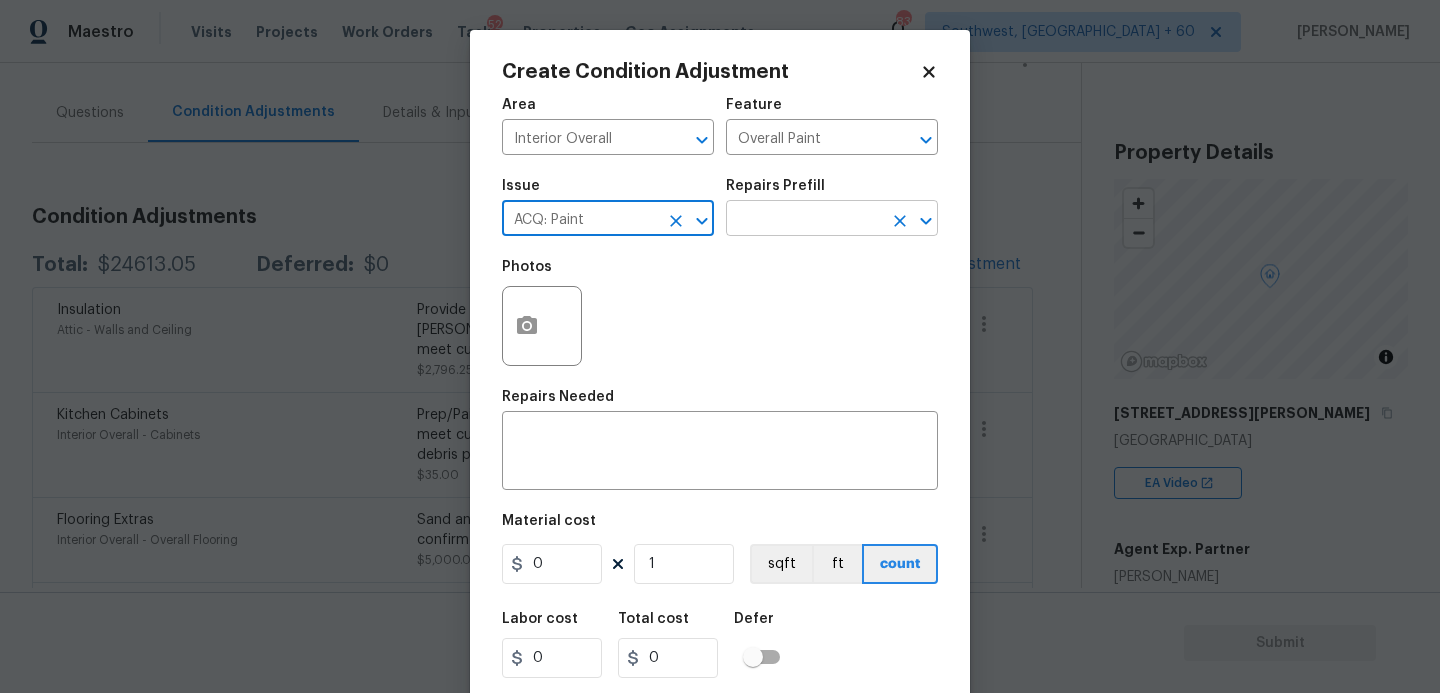 type on "ACQ: Paint" 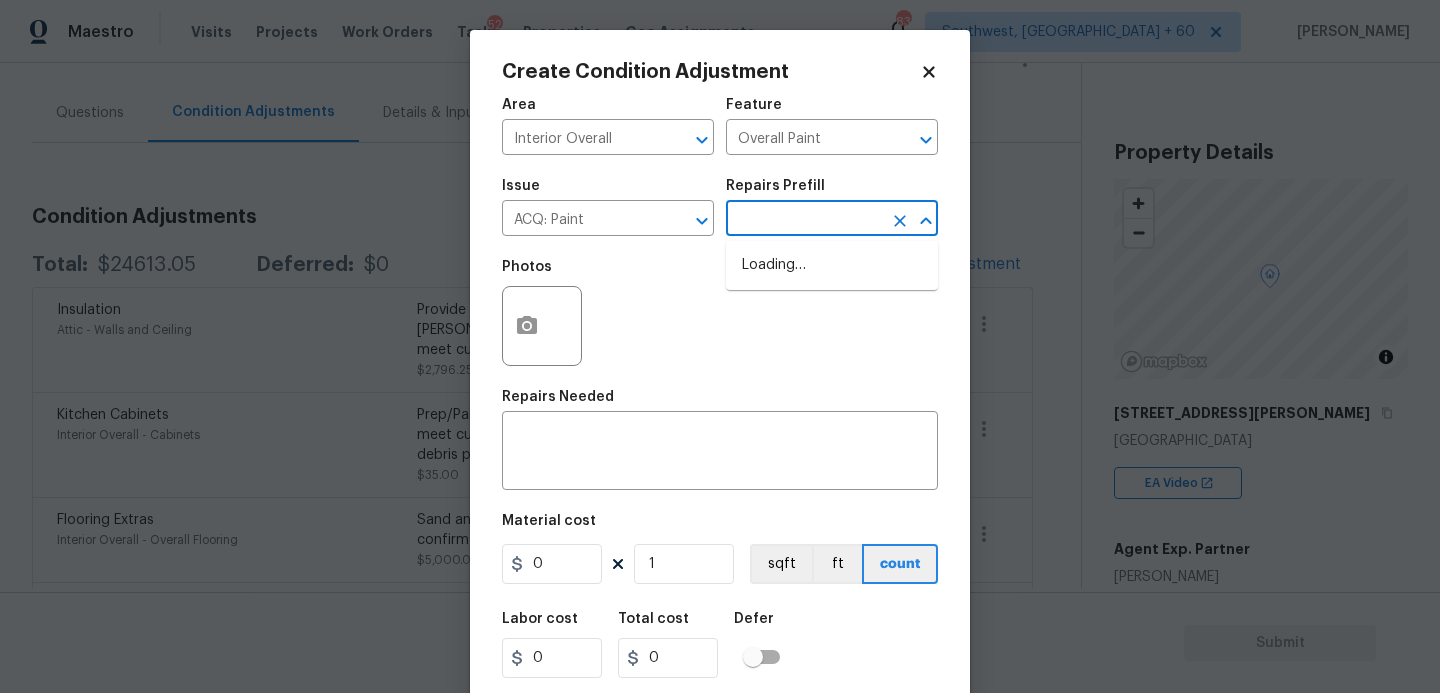 click at bounding box center [804, 220] 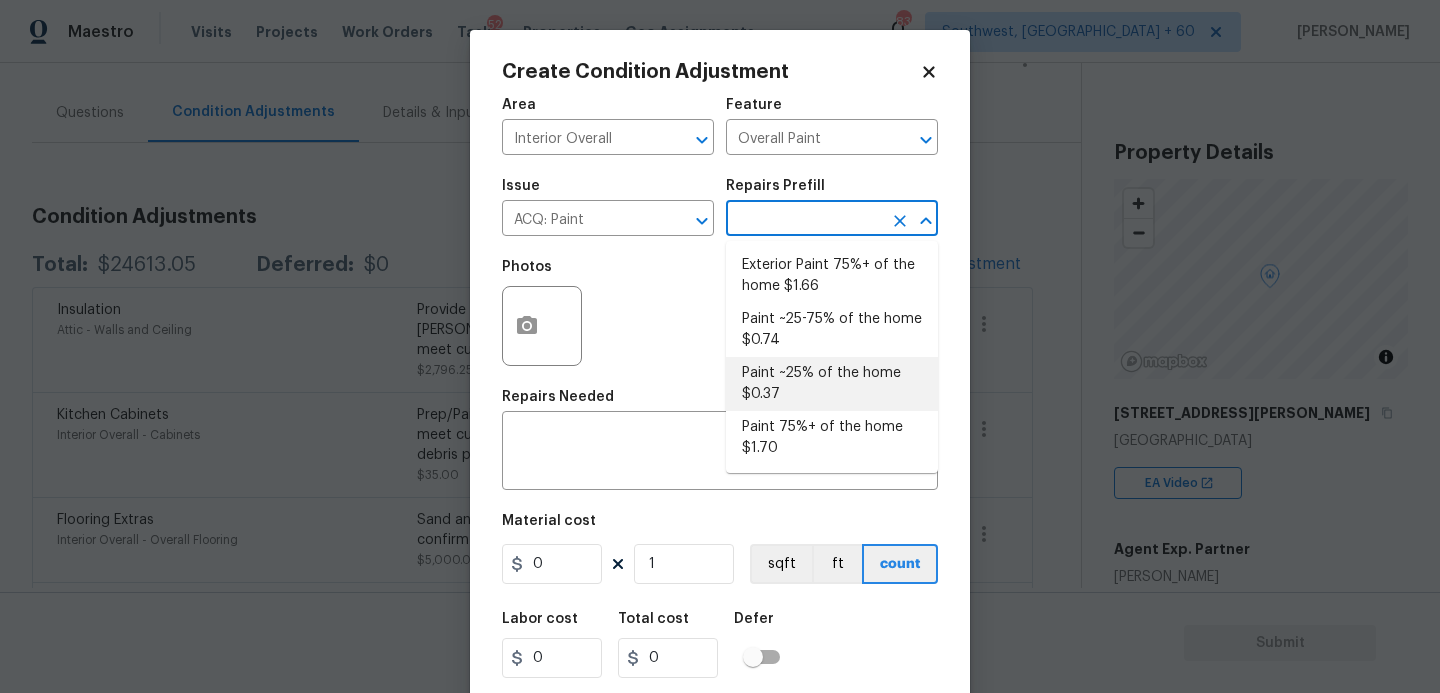 click on "Paint ~25% of the home $0.37" at bounding box center (832, 384) 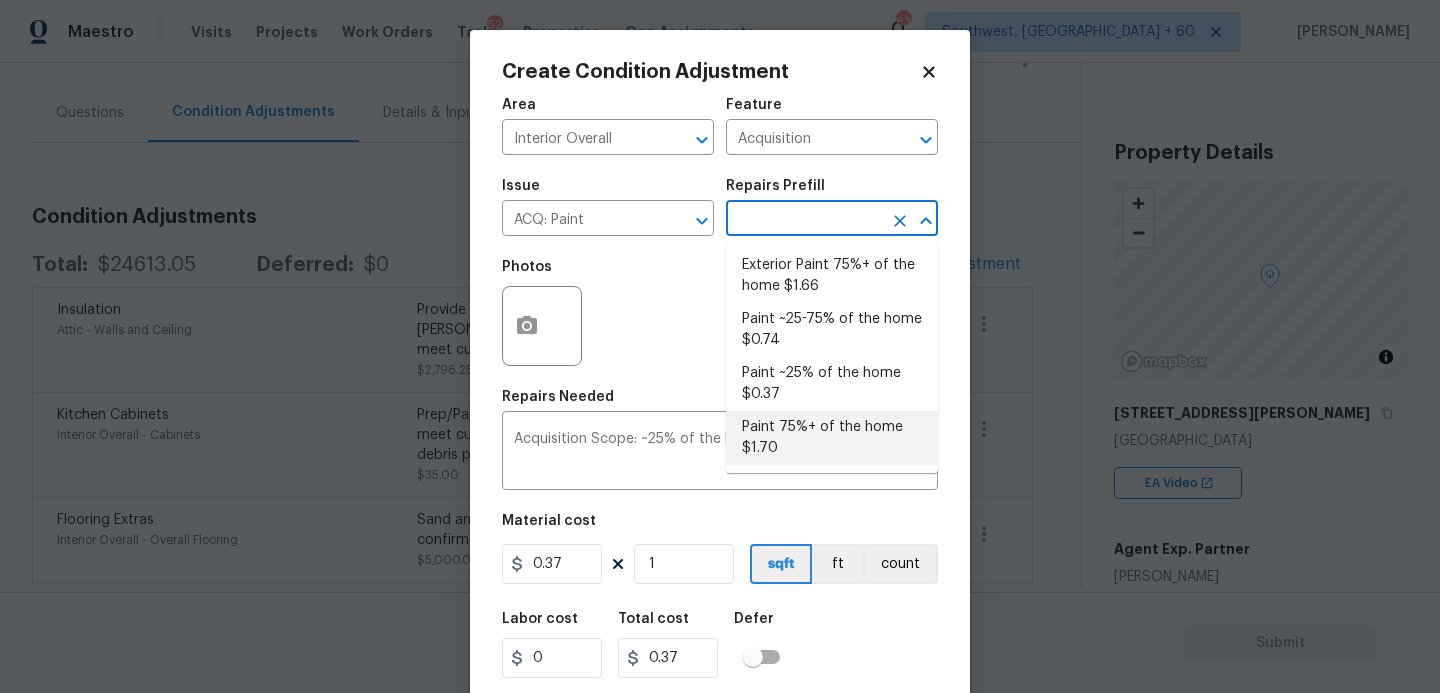 click on "Maestro Visits Projects Work Orders Tasks 52 Properties Geo Assignments 833 Southwest, FL + 60 Sakthivel Chandran Back to tasks Condition Scoping - Interior Thu, Jul 10 2025 by 9:30 pm   Sakthivel Chandran In-progress Questions Condition Adjustments Details & Inputs Notes Photos Condition Adjustments Total:  $24613.05 Deferred:  $0 Add Condition Adjustment Insulation Attic - Walls and Ceiling Provide and install new R-19 faced insulation batts. Secure facing to wall framing to meet current standard $2,796.25   0 Kitchen Cabinets Interior Overall - Cabinets Prep/Paint the damaged cabinet base and repair to meet current standard. Remove and dispose of all debris properly. $35.00   0 Flooring Extras Interior Overall - Overall Flooring Sand and refinish the existing hardwood floors. PM to confirm color/sheen. $5,000.00   0 Insulation Deck / Balcony - Walls and Ceiling Provide and install new R-19 faced insulation batts. Secure facing to wall framing to meet current standard $605.50   0 Decks and Patios $550.00" at bounding box center (720, 346) 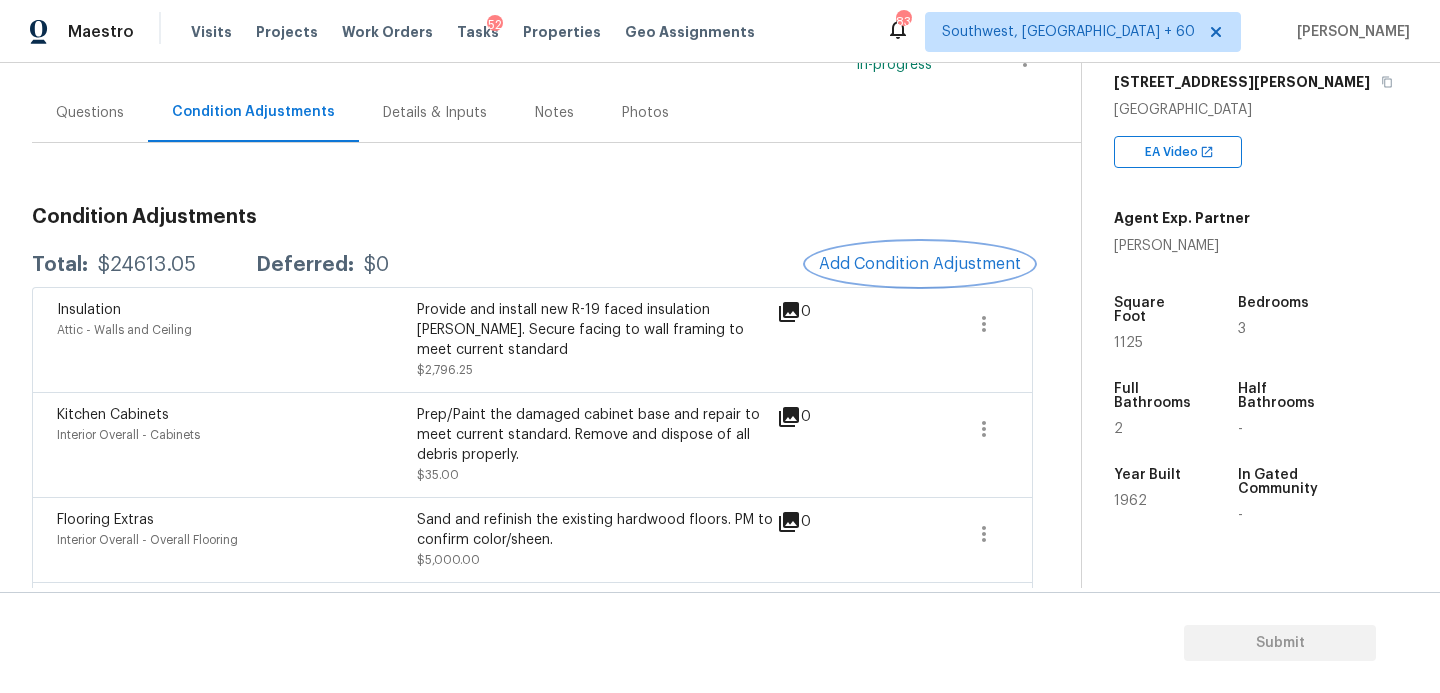 scroll, scrollTop: 251, scrollLeft: 0, axis: vertical 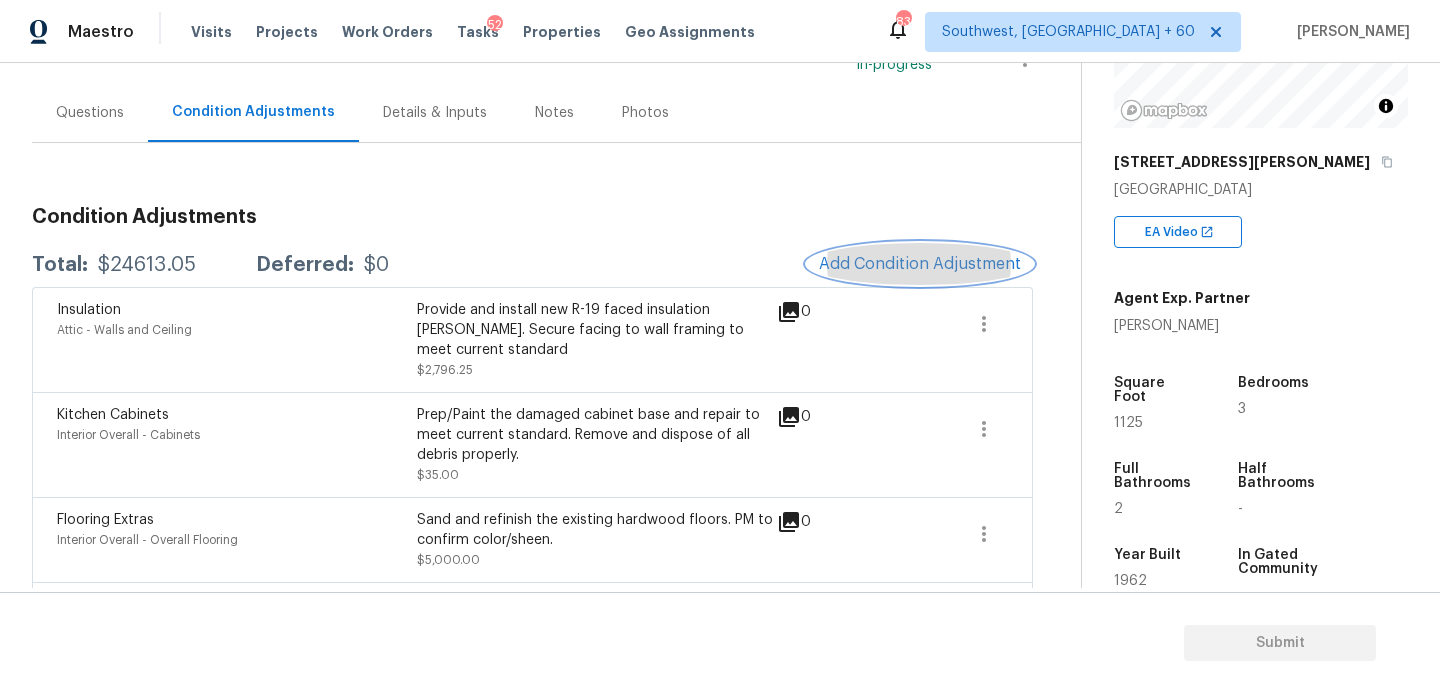 click on "Add Condition Adjustment" at bounding box center [920, 264] 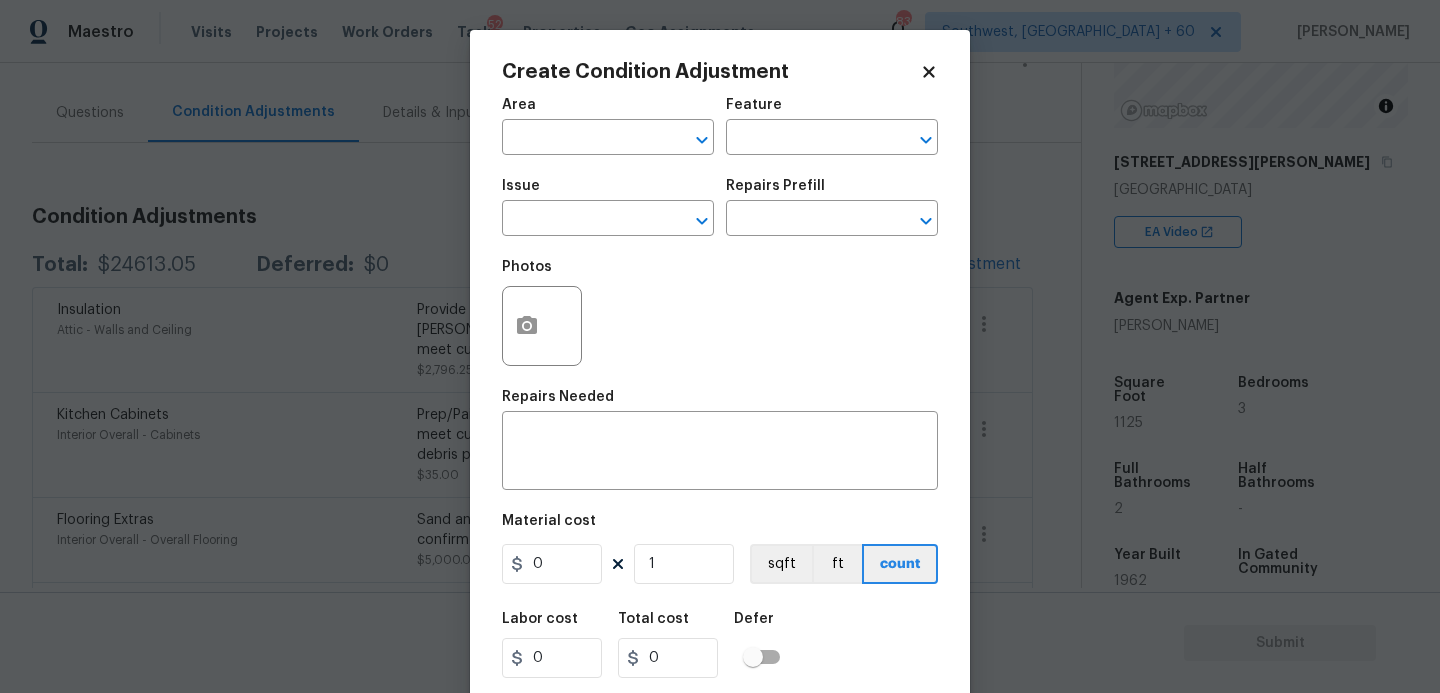click on "Area" at bounding box center [608, 111] 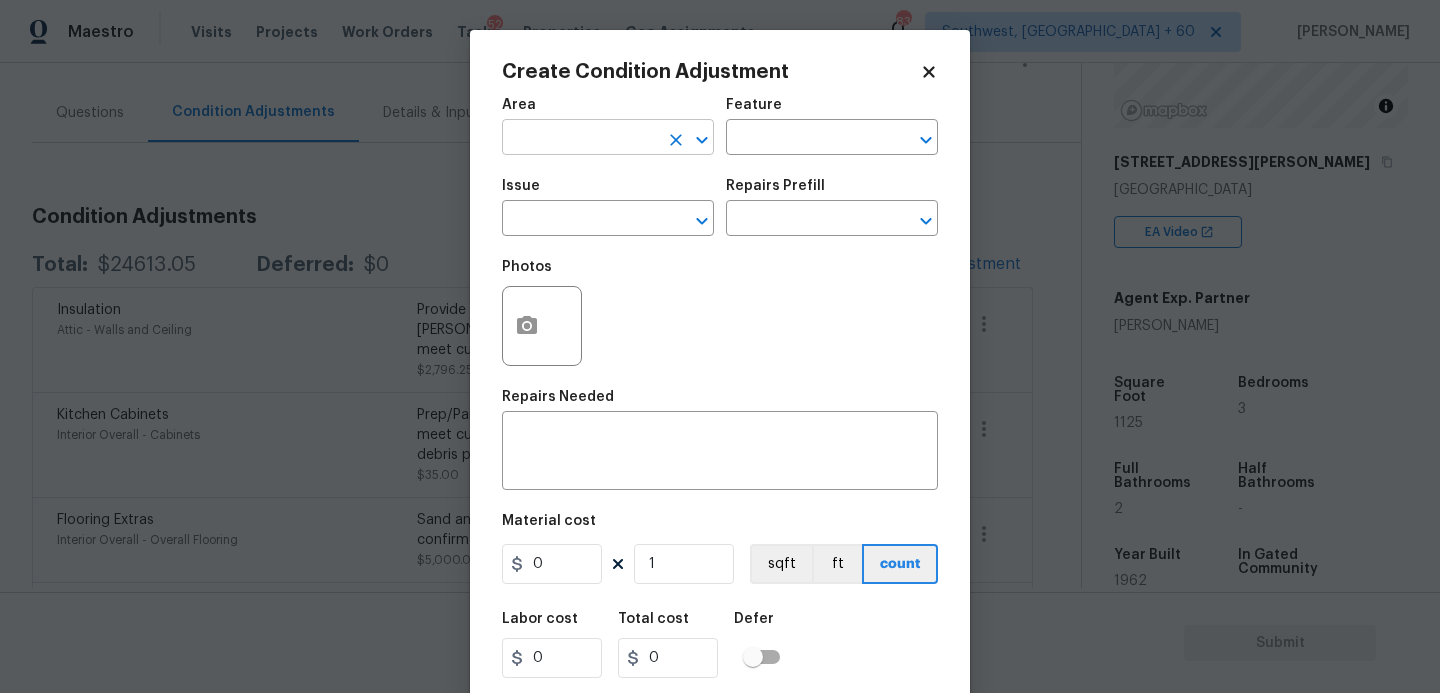 click at bounding box center (580, 139) 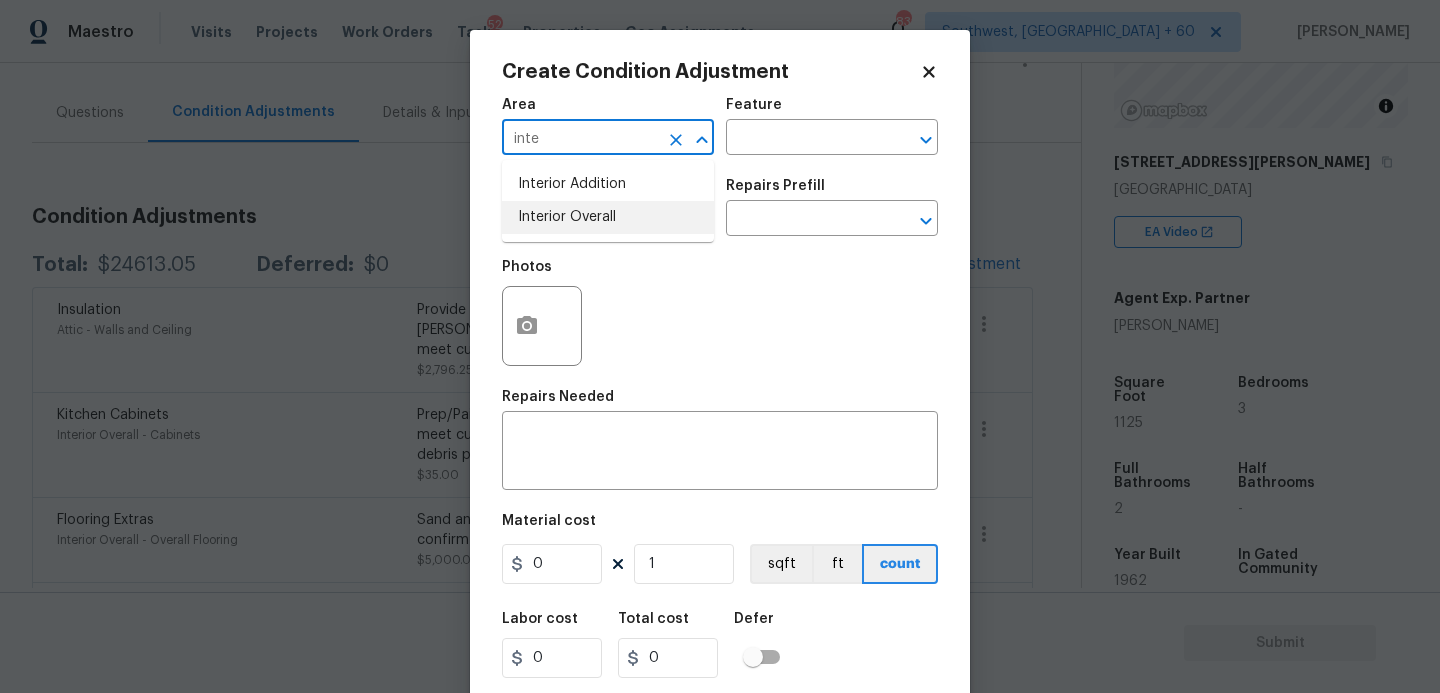 click on "Interior Overall" at bounding box center [608, 217] 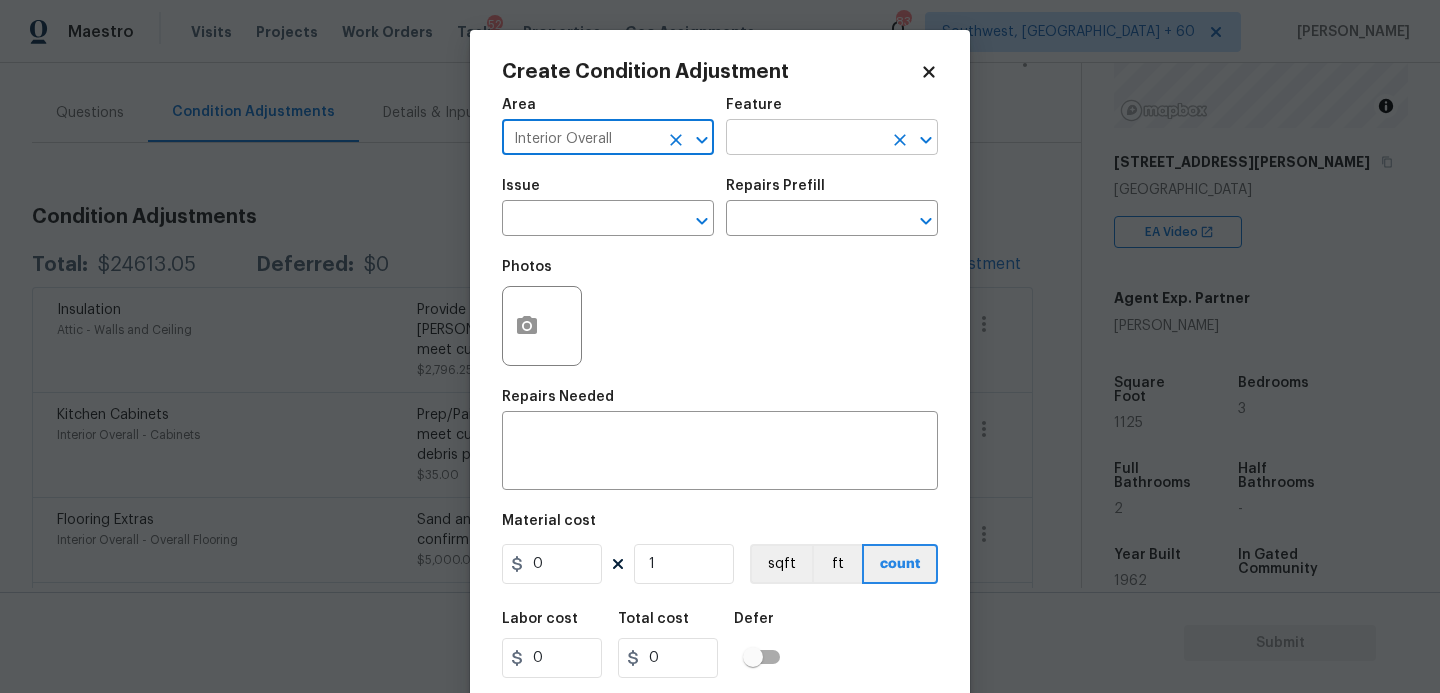 type on "Interior Overall" 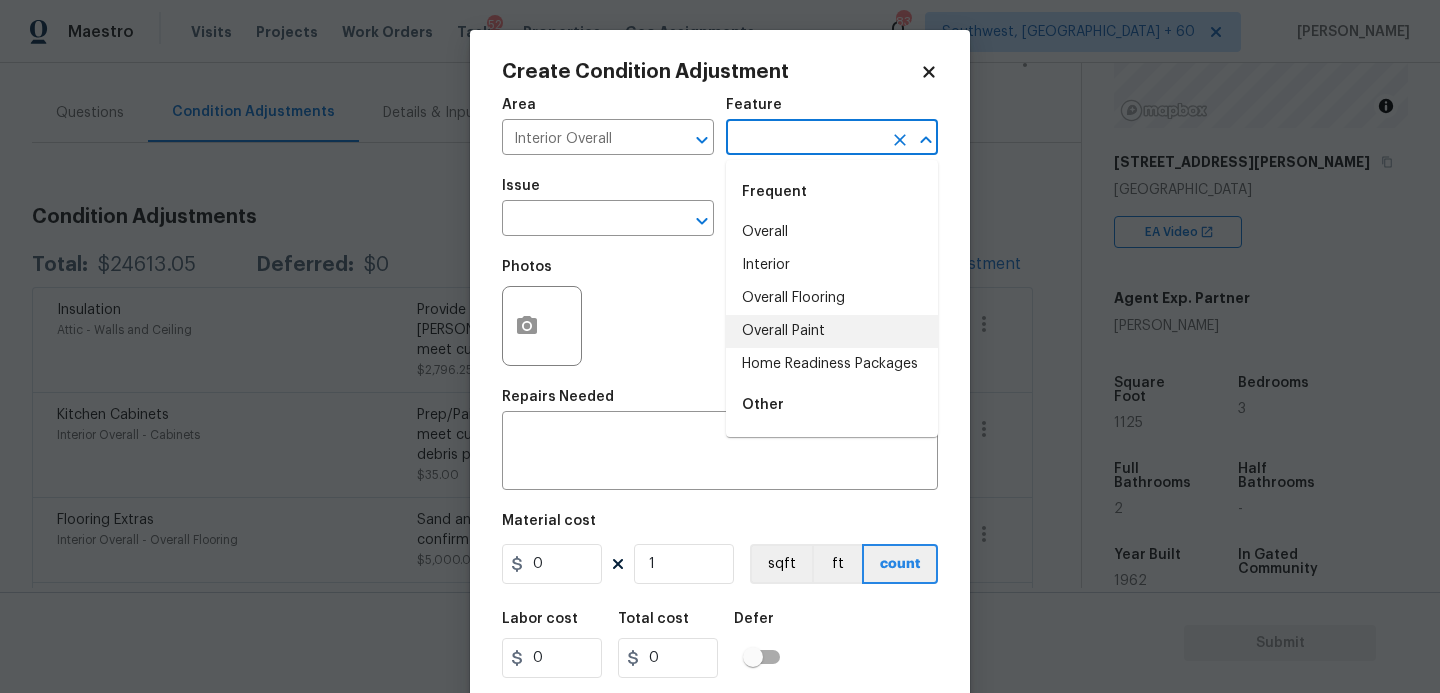 click on "Overall Paint" at bounding box center (832, 331) 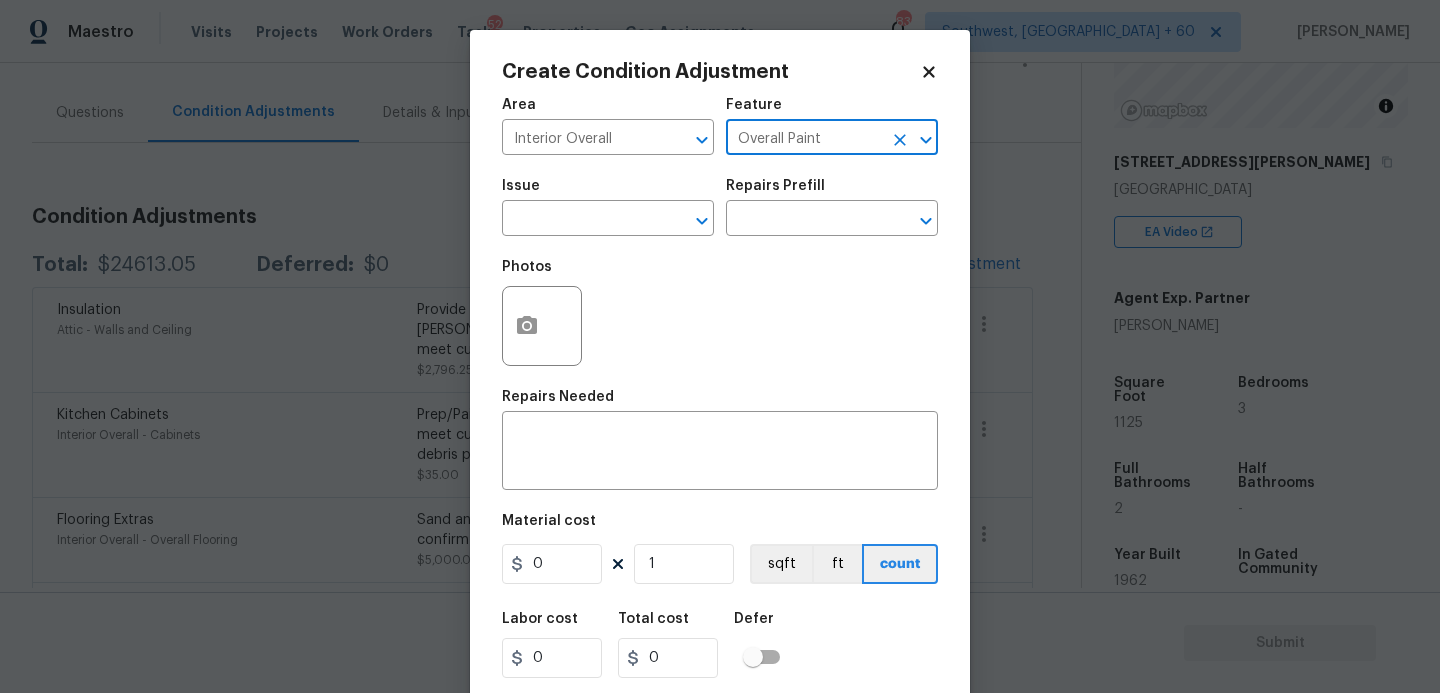 click on "Issue" at bounding box center [608, 192] 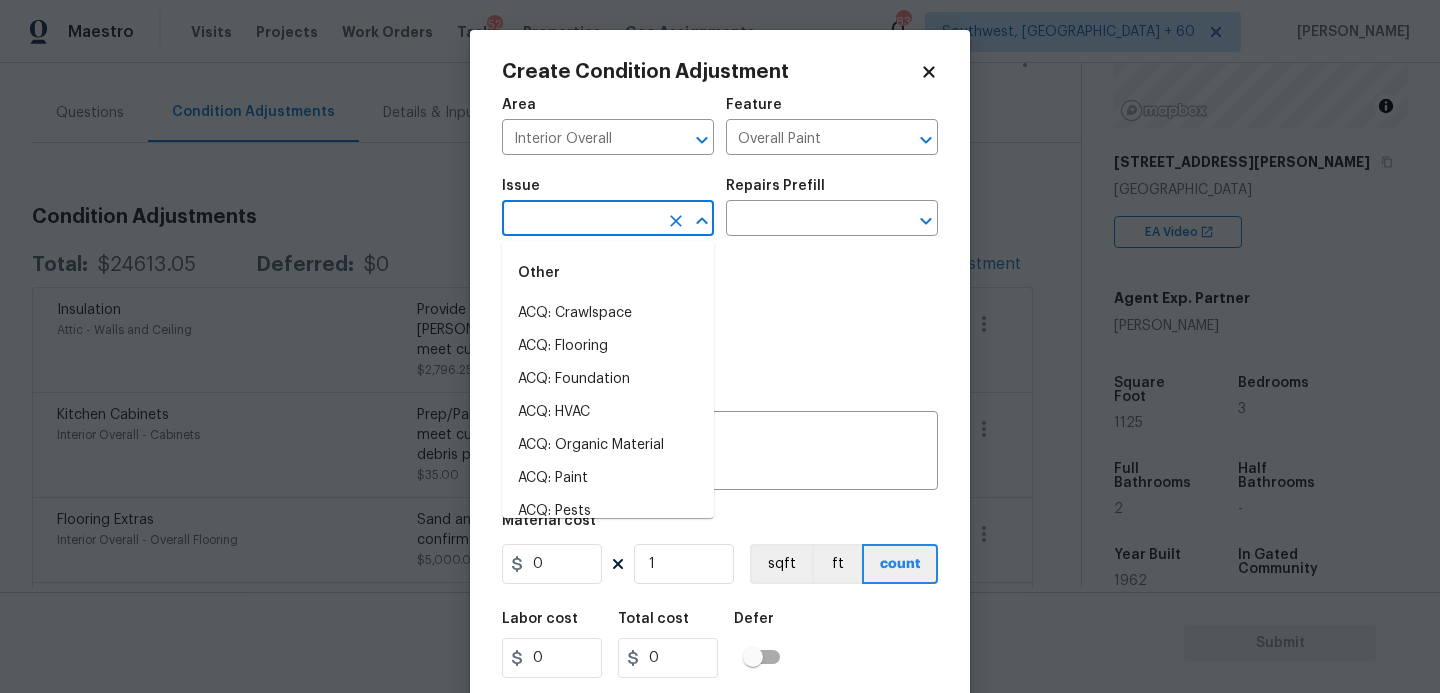 click at bounding box center (580, 220) 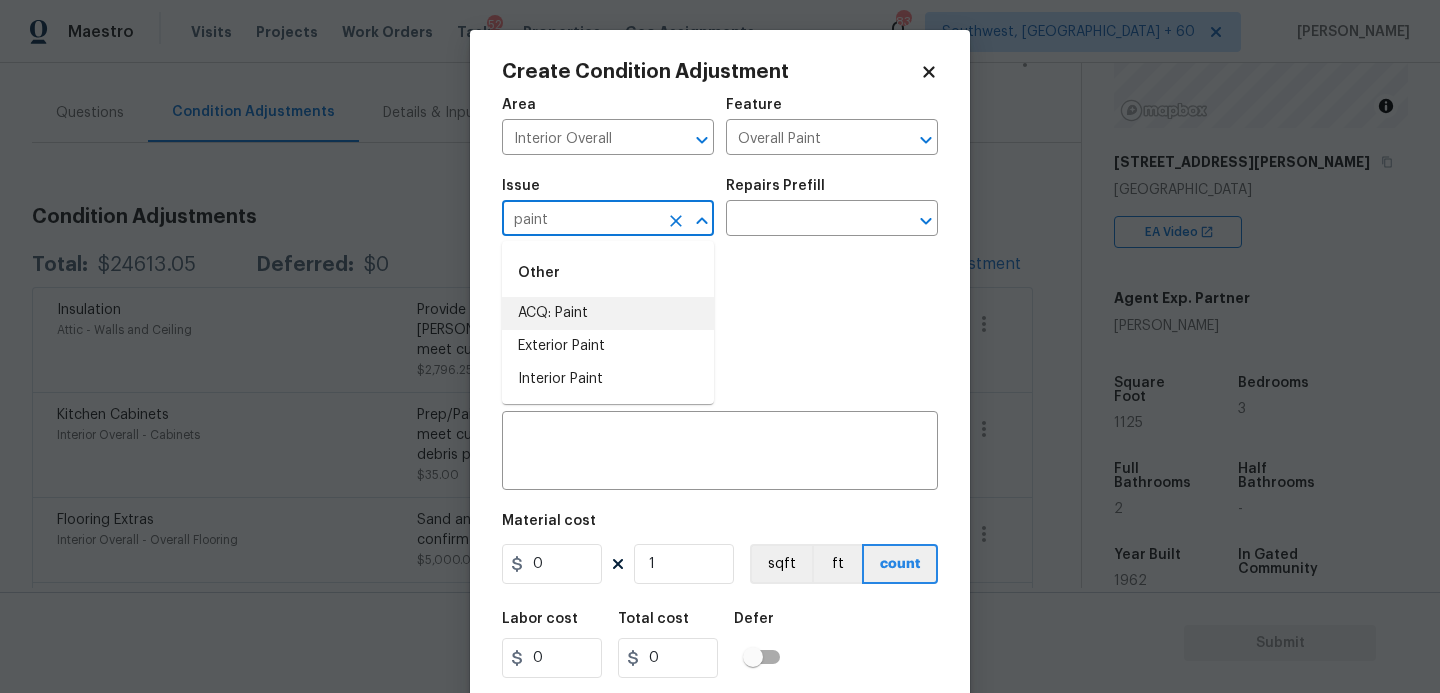 click on "ACQ: Paint" at bounding box center (608, 313) 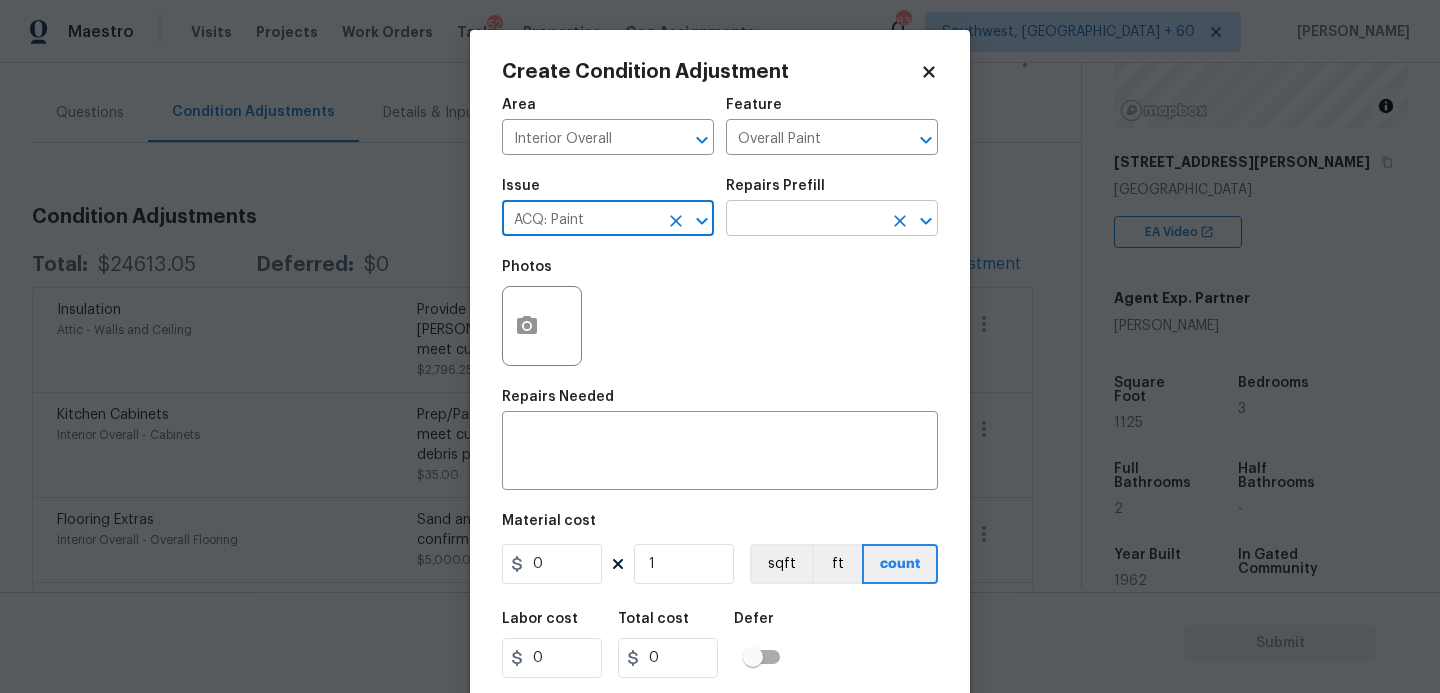 type on "ACQ: Paint" 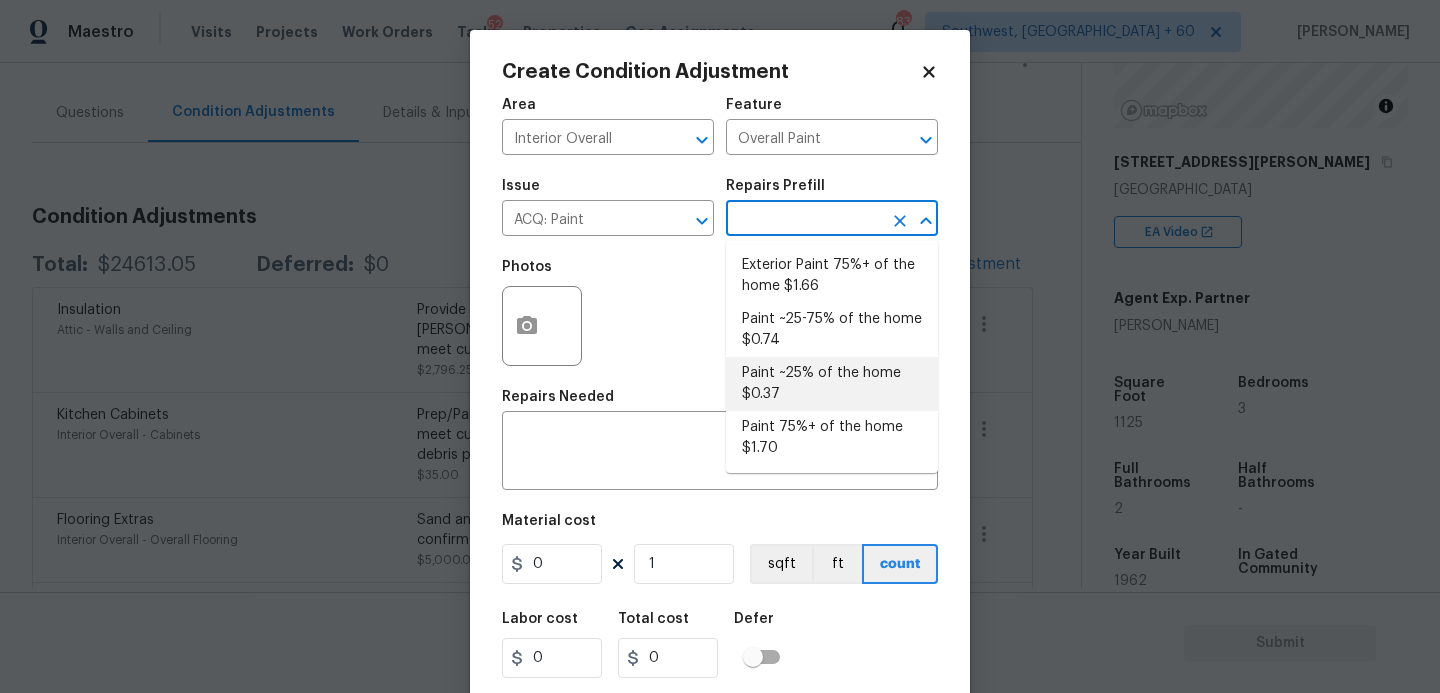 click on "Paint ~25% of the home $0.37" at bounding box center [832, 384] 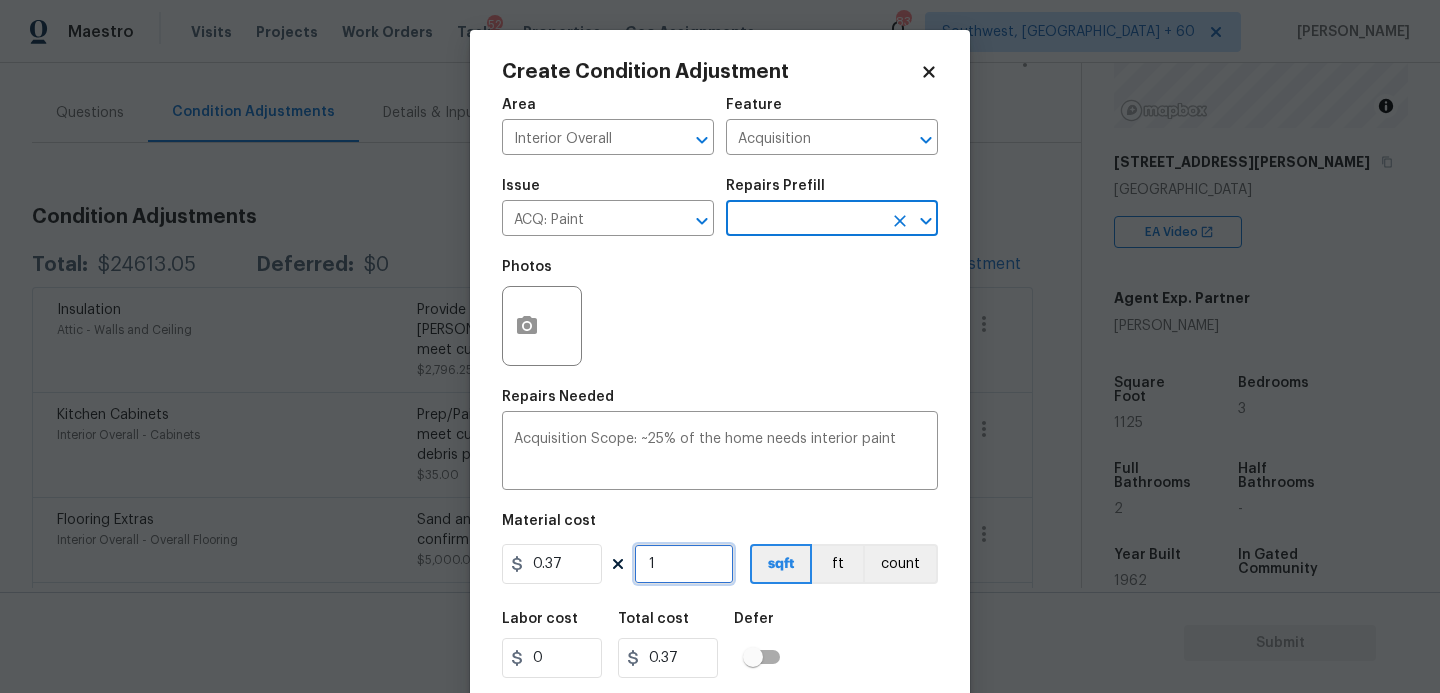 click on "1" at bounding box center (684, 564) 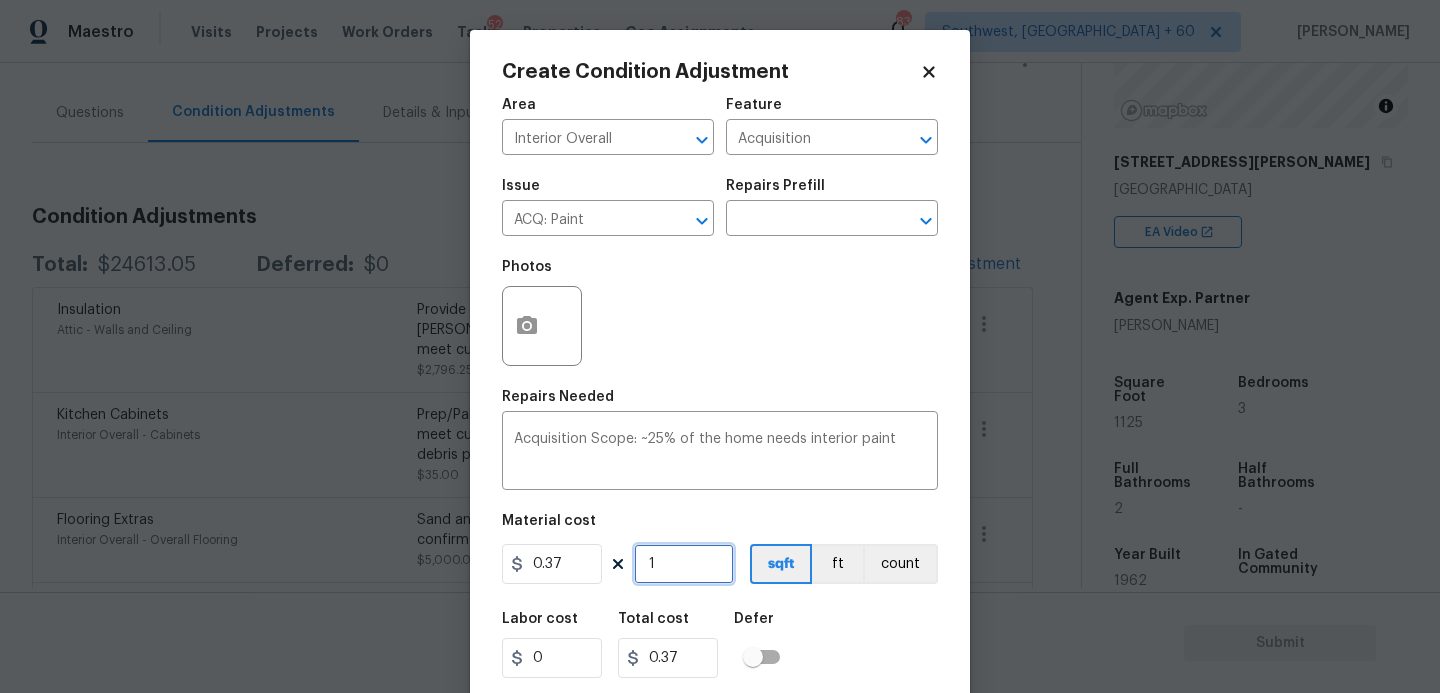 type on "0" 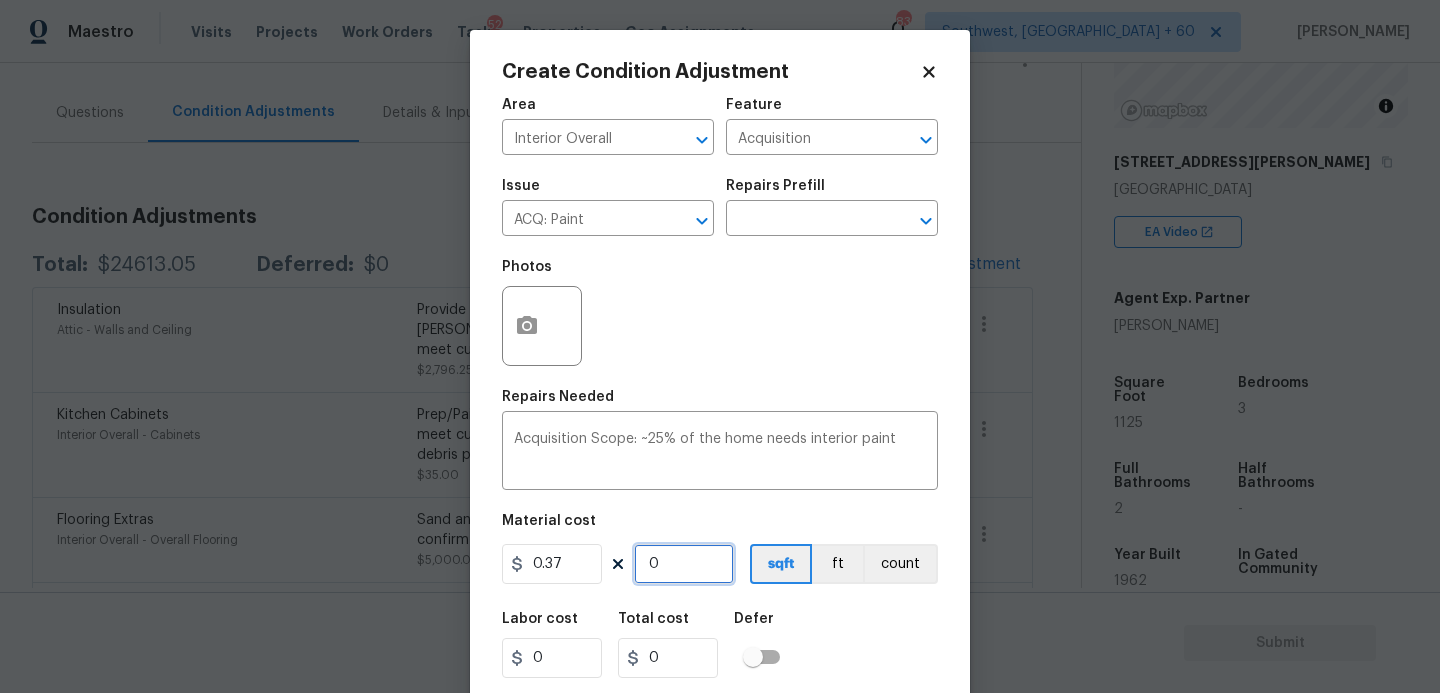 type on "2" 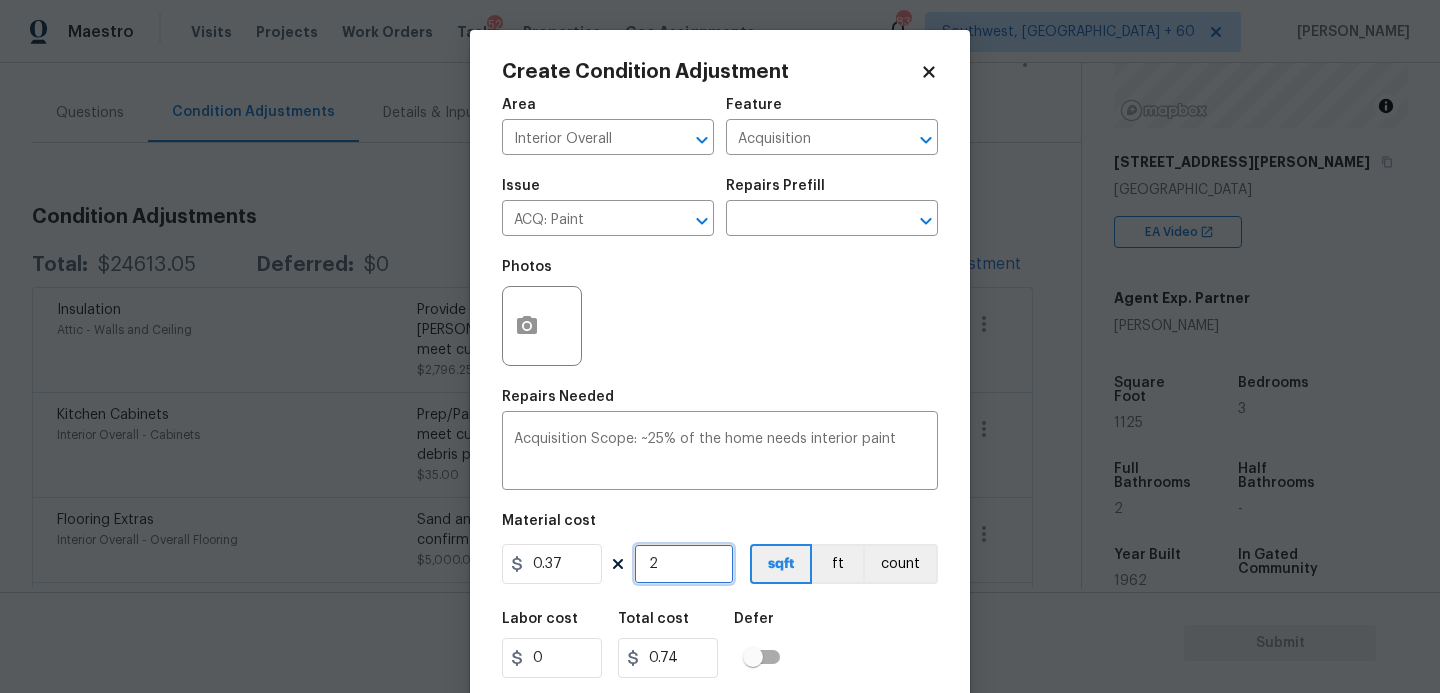 type on "20" 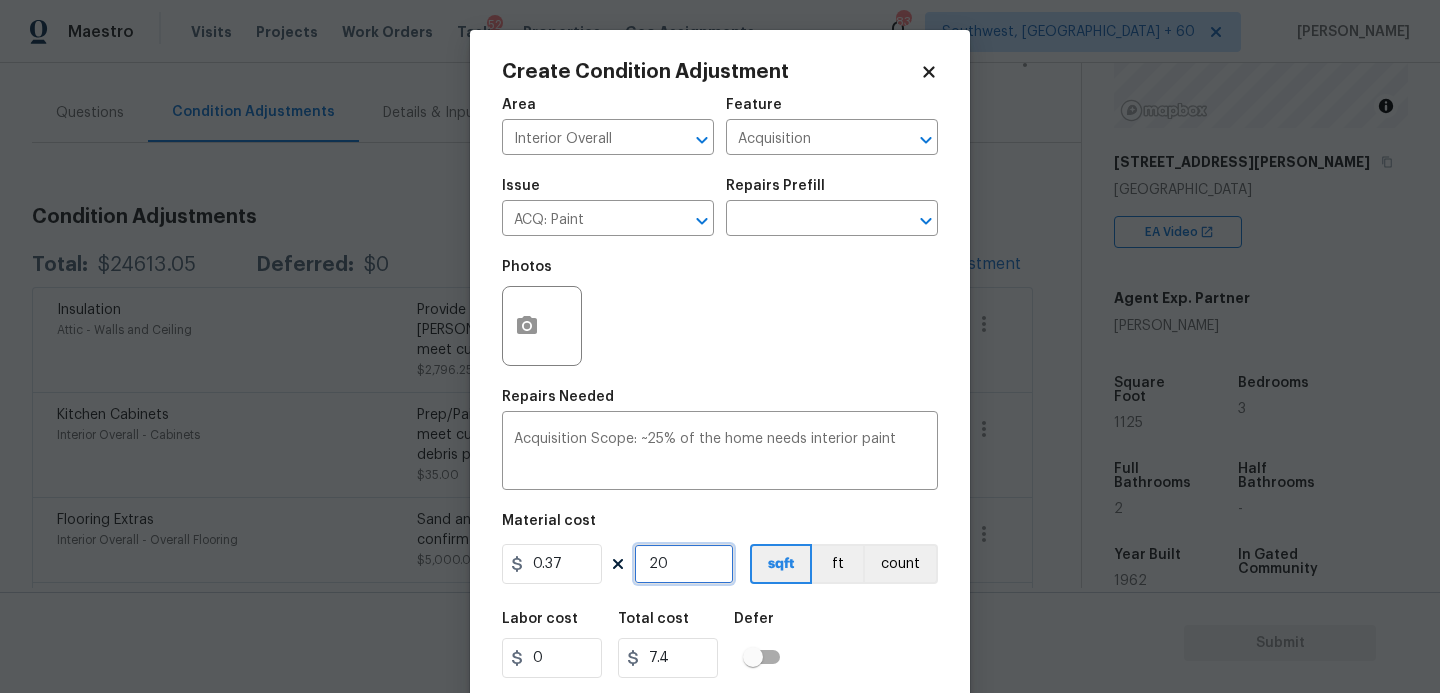 type on "206" 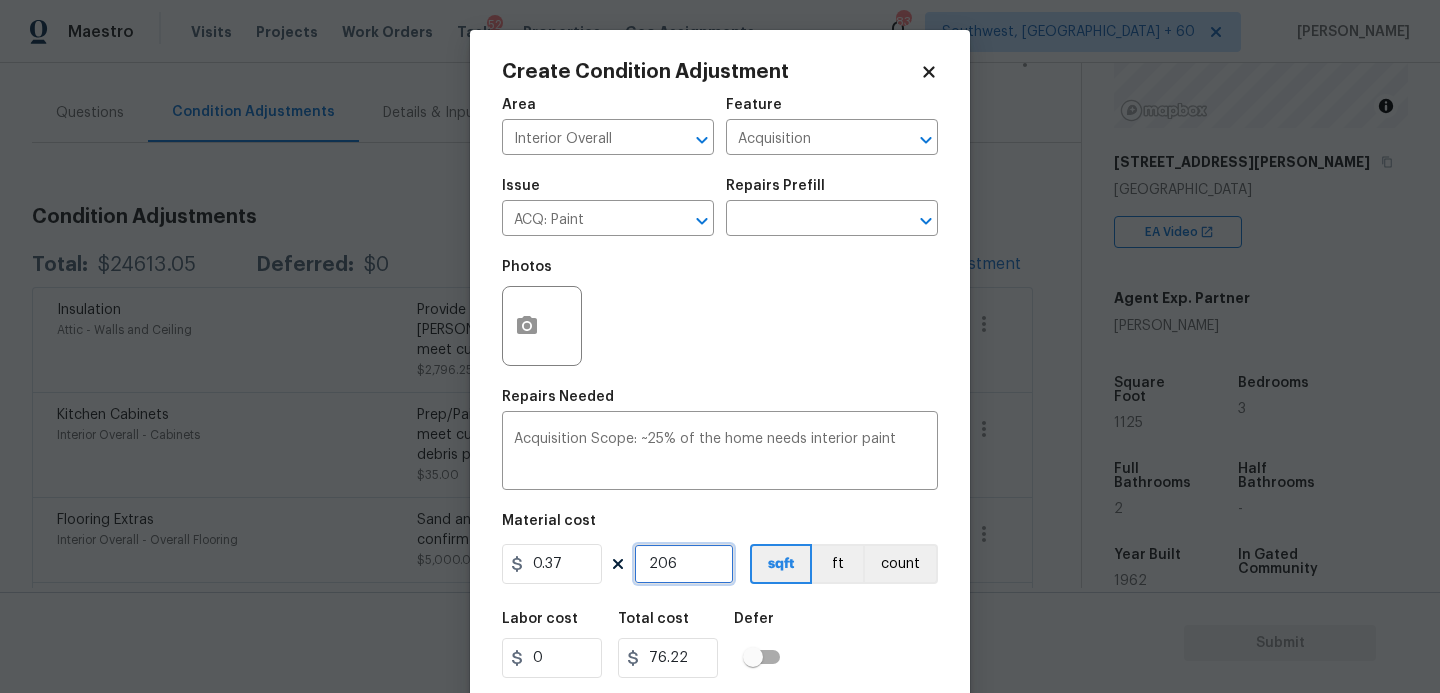 type on "2066" 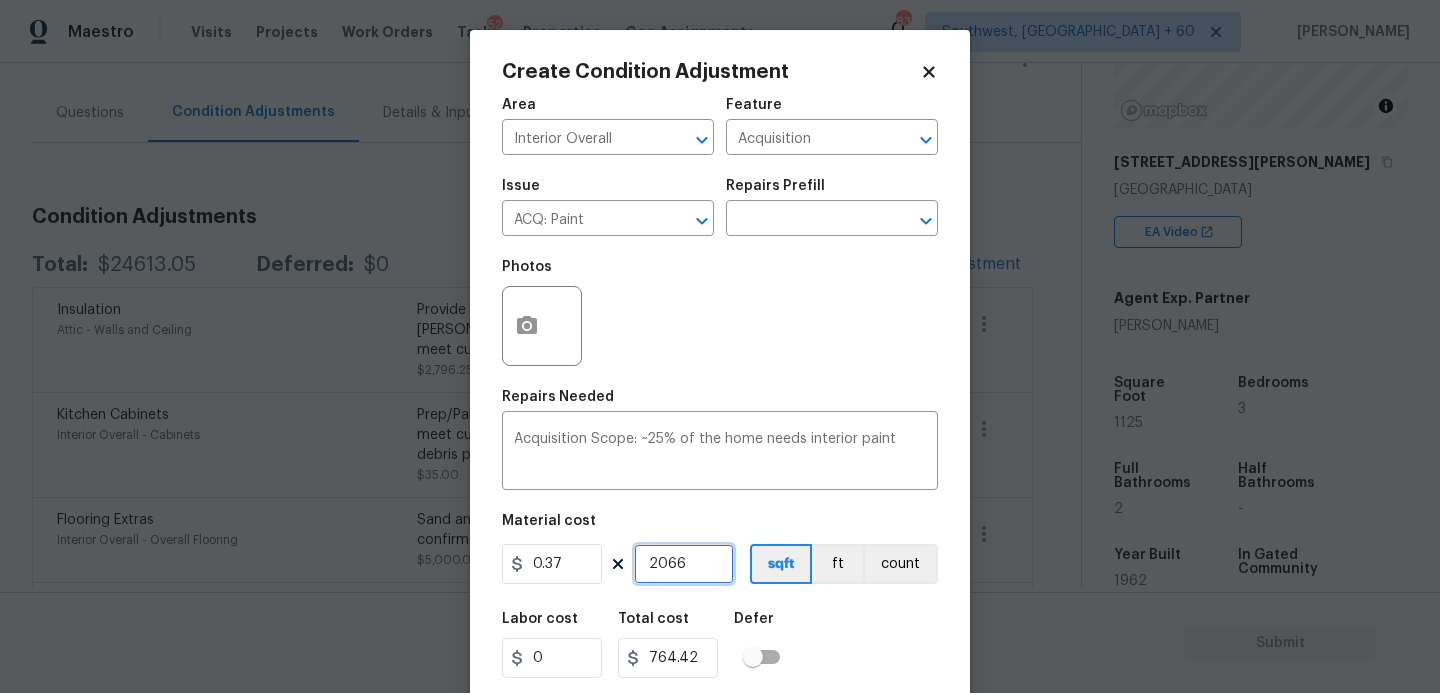 type on "2066" 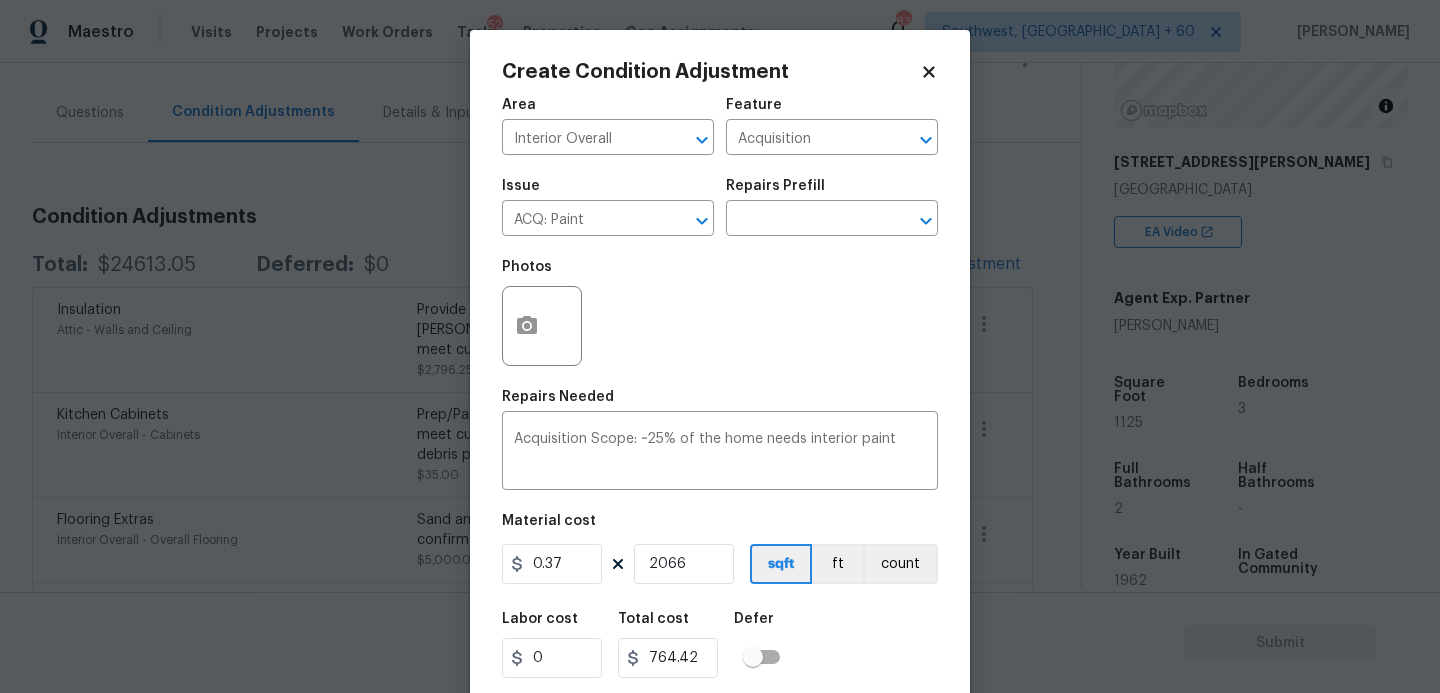 click on "Labor cost 0 Total cost 764.42 Defer" at bounding box center (720, 645) 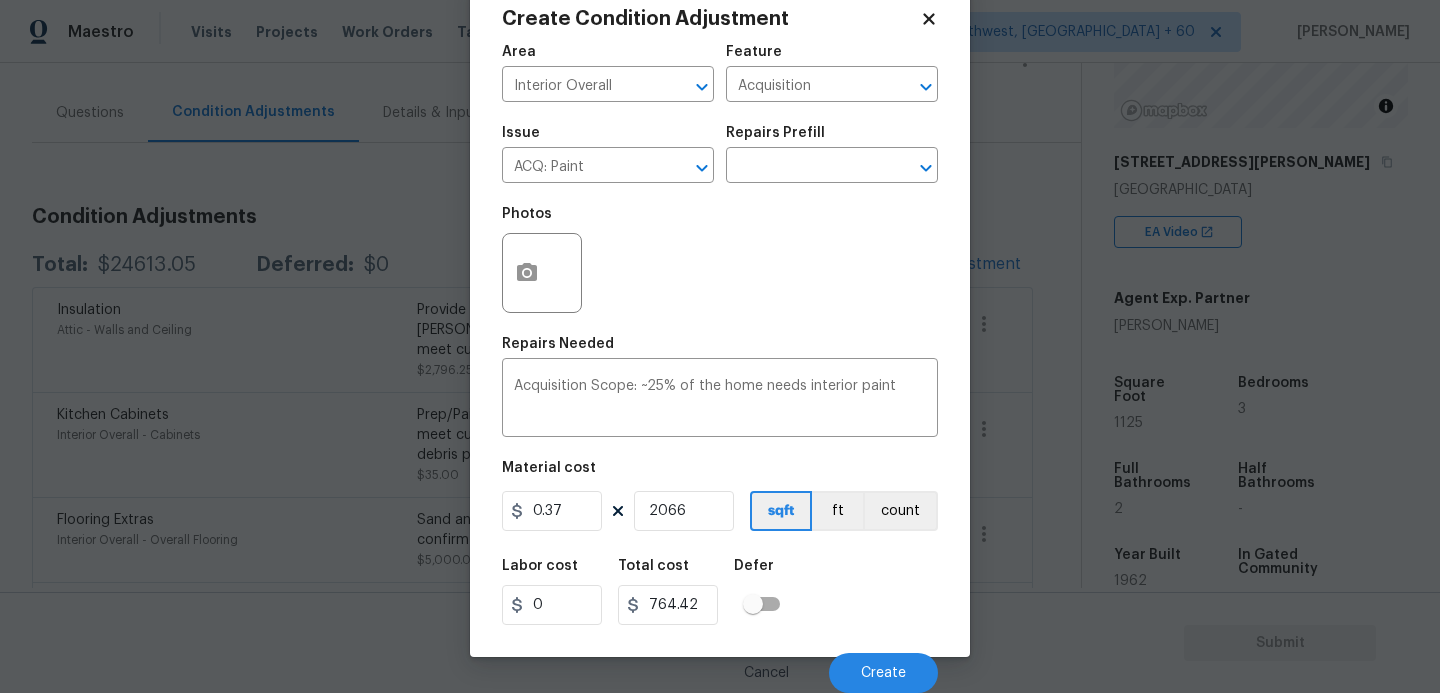 click on "Cancel Create" at bounding box center [720, 665] 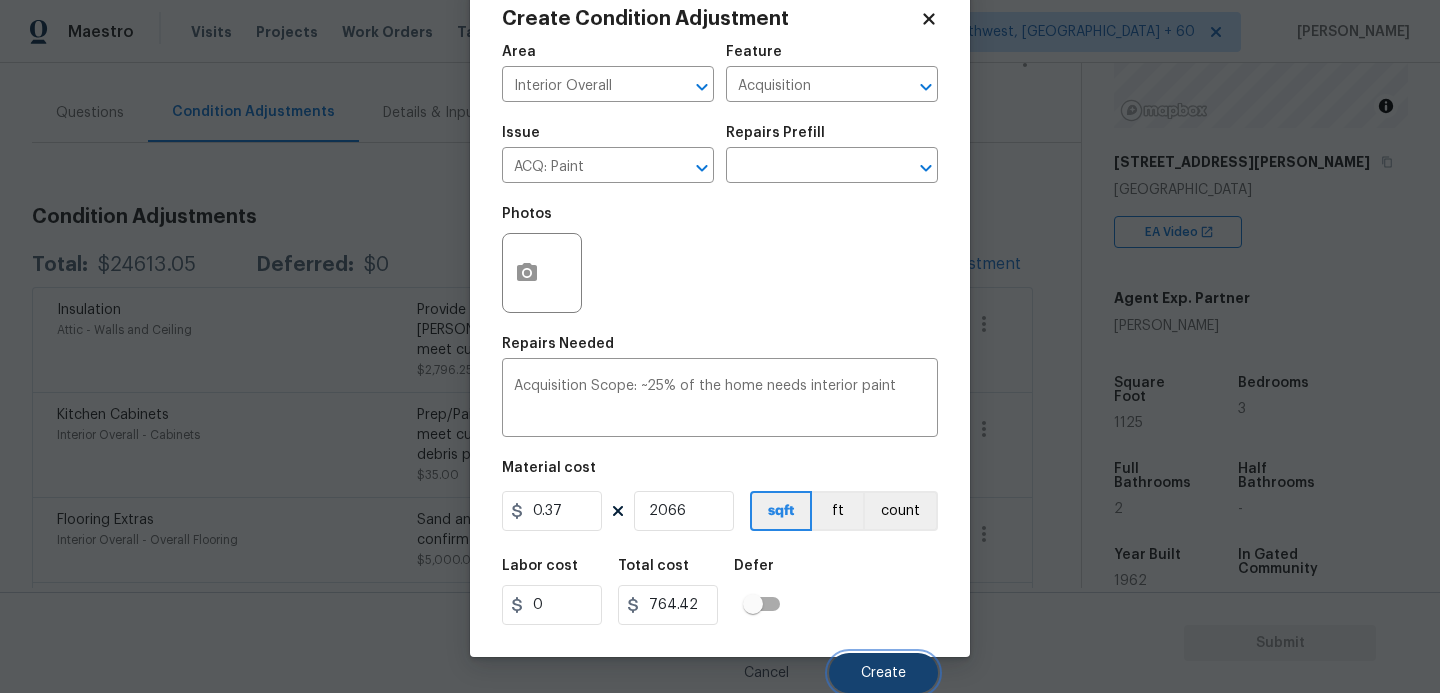 click on "Create" at bounding box center [883, 673] 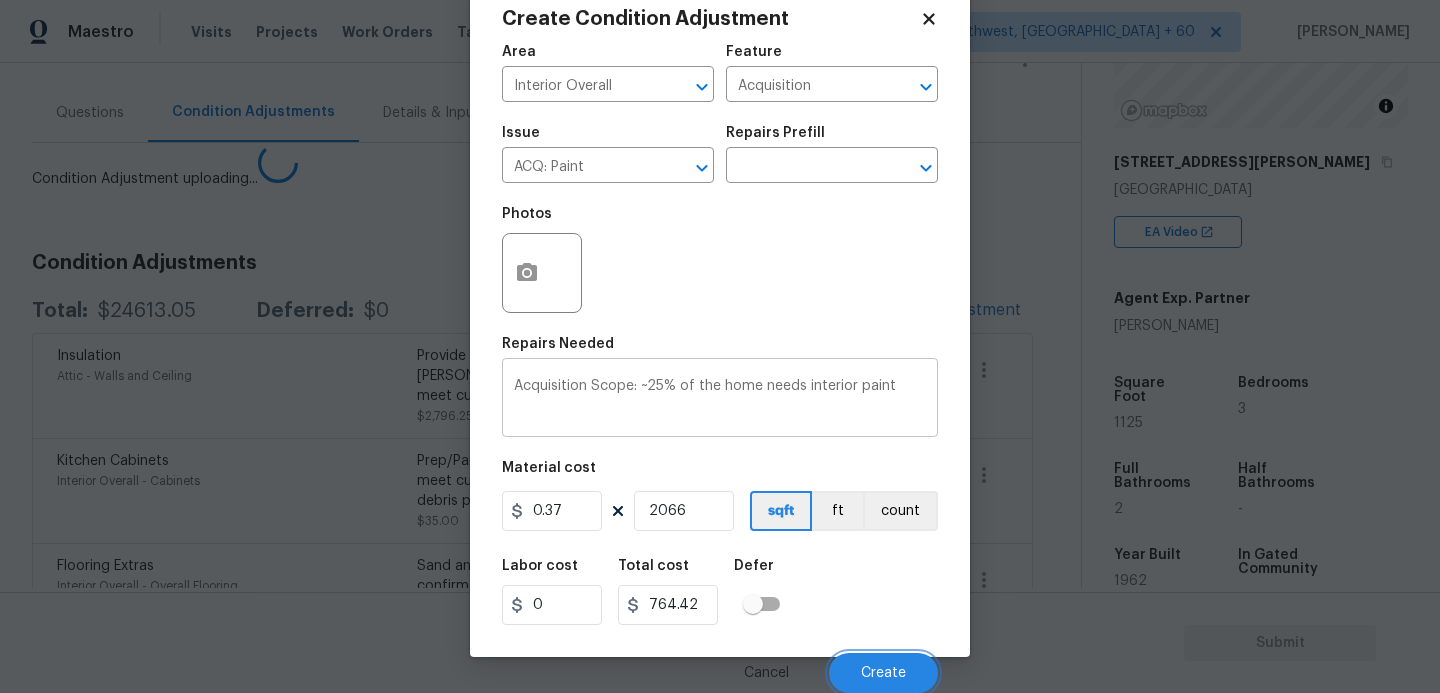 scroll, scrollTop: 47, scrollLeft: 0, axis: vertical 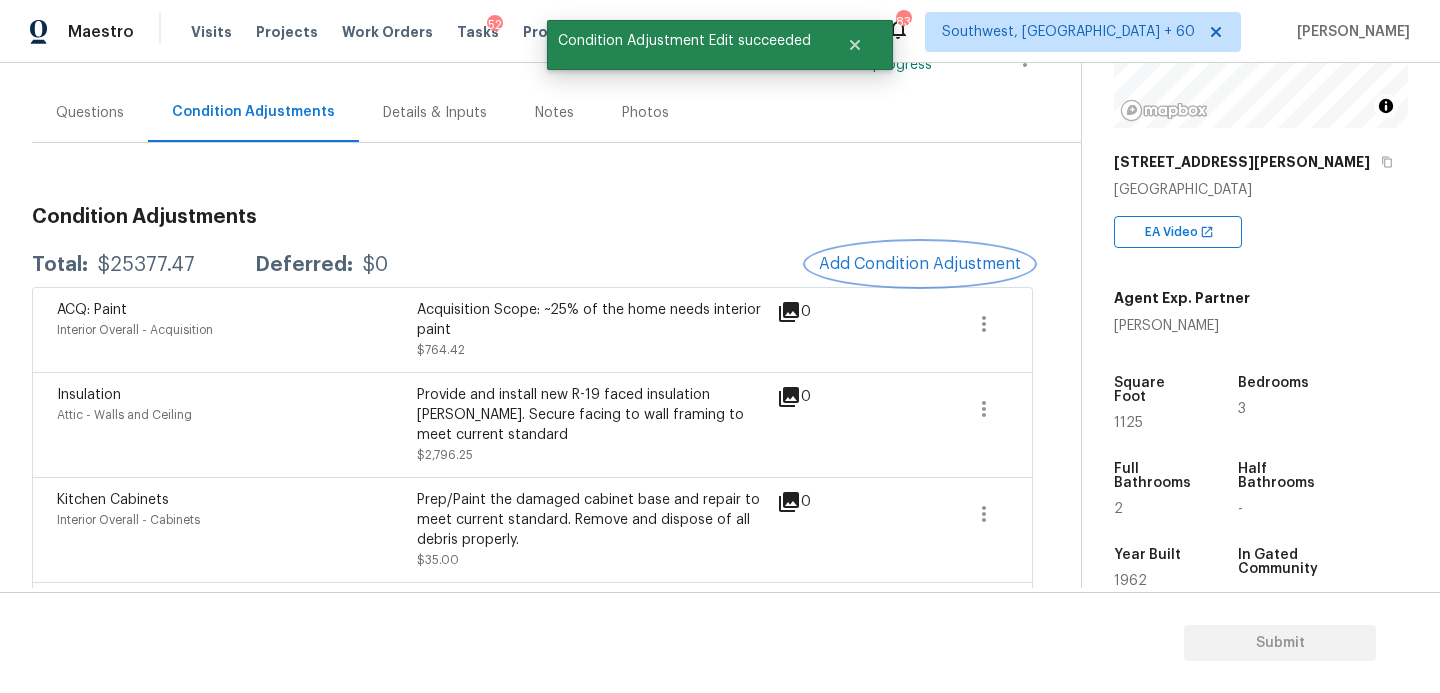 click on "Add Condition Adjustment" at bounding box center [920, 264] 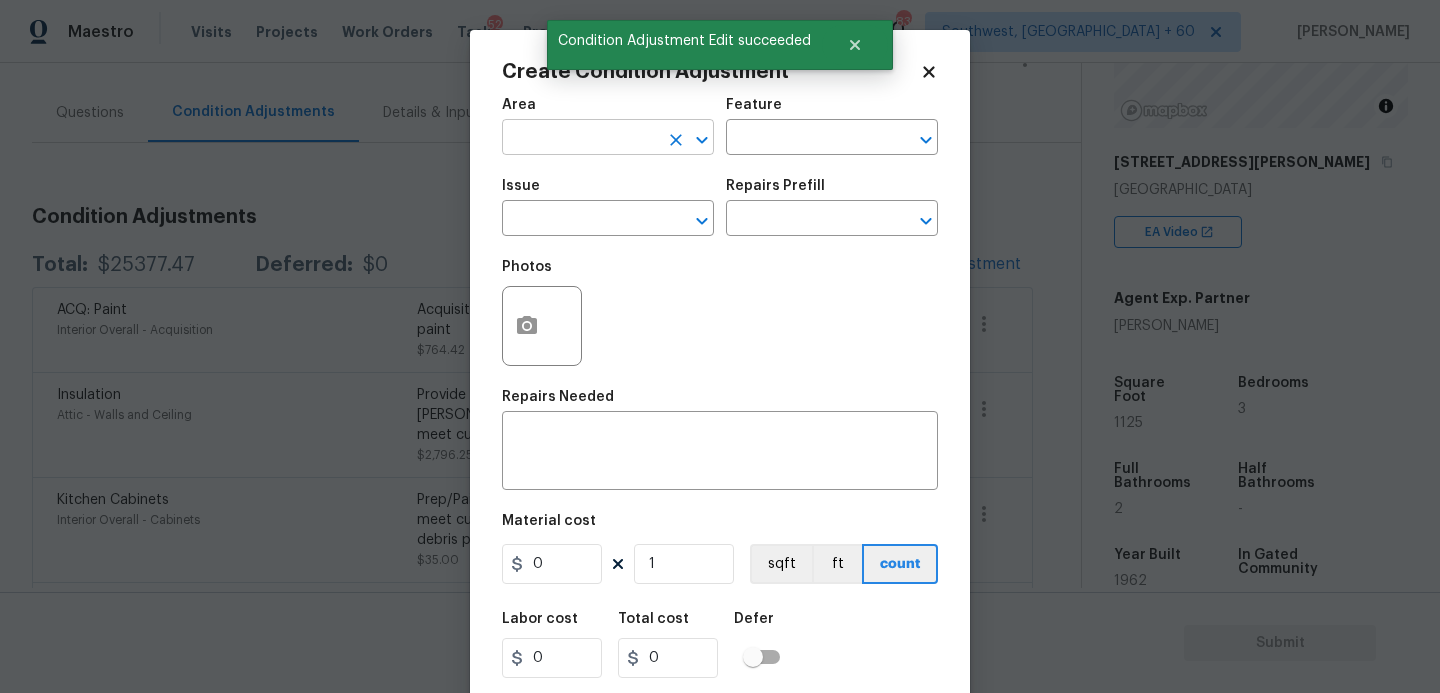 click at bounding box center (580, 139) 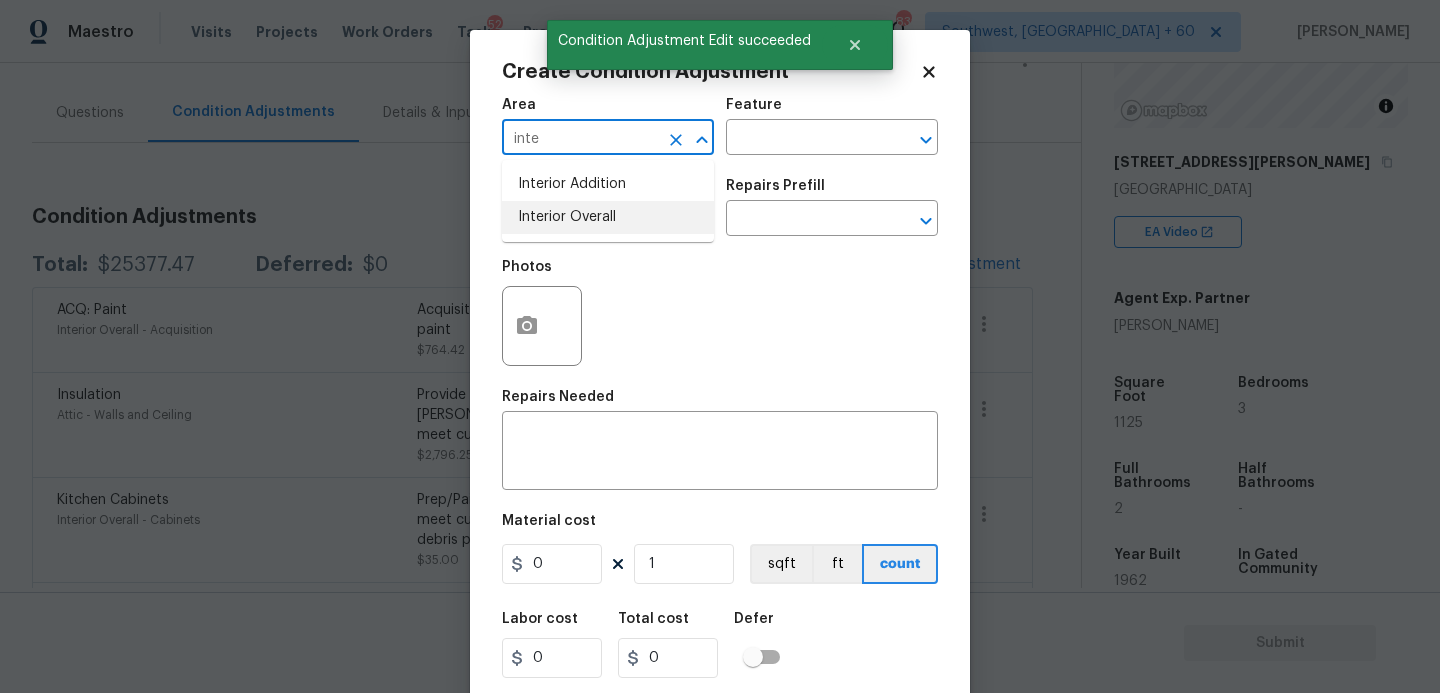 click on "Interior Overall" at bounding box center (608, 217) 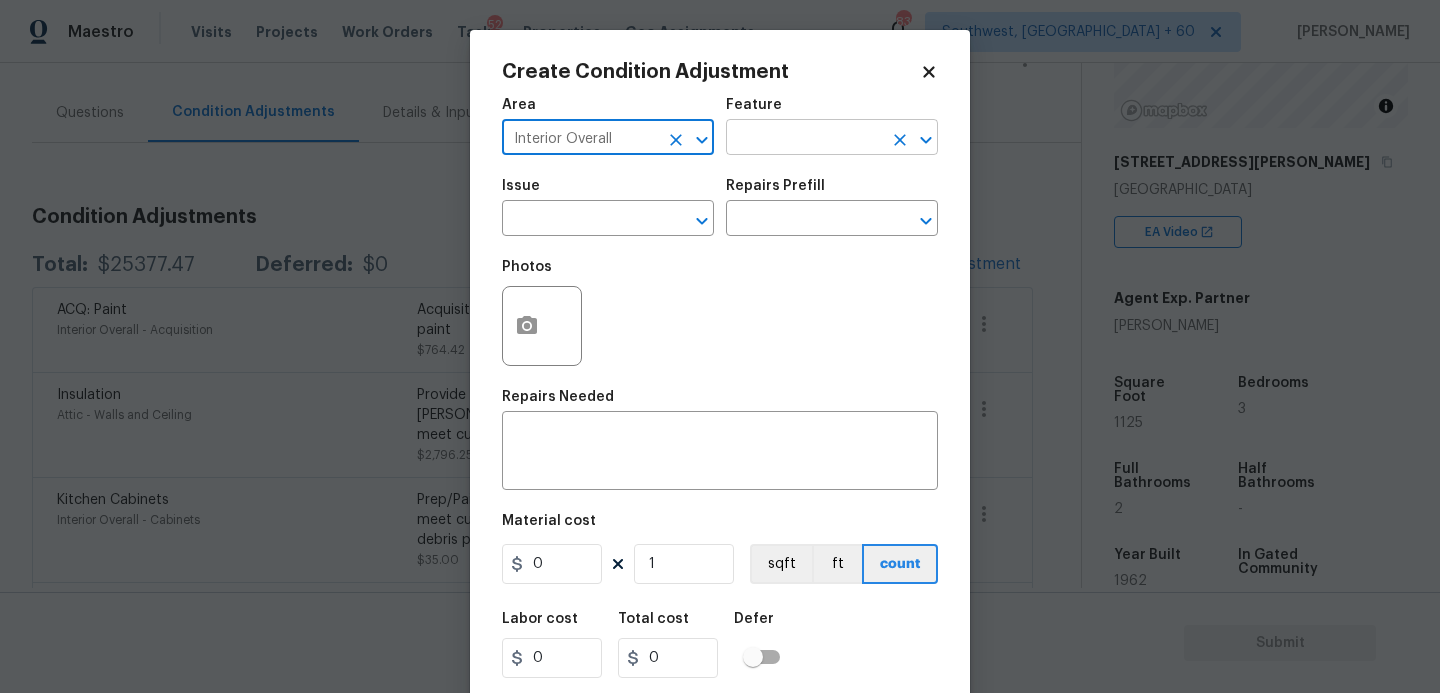type on "Interior Overall" 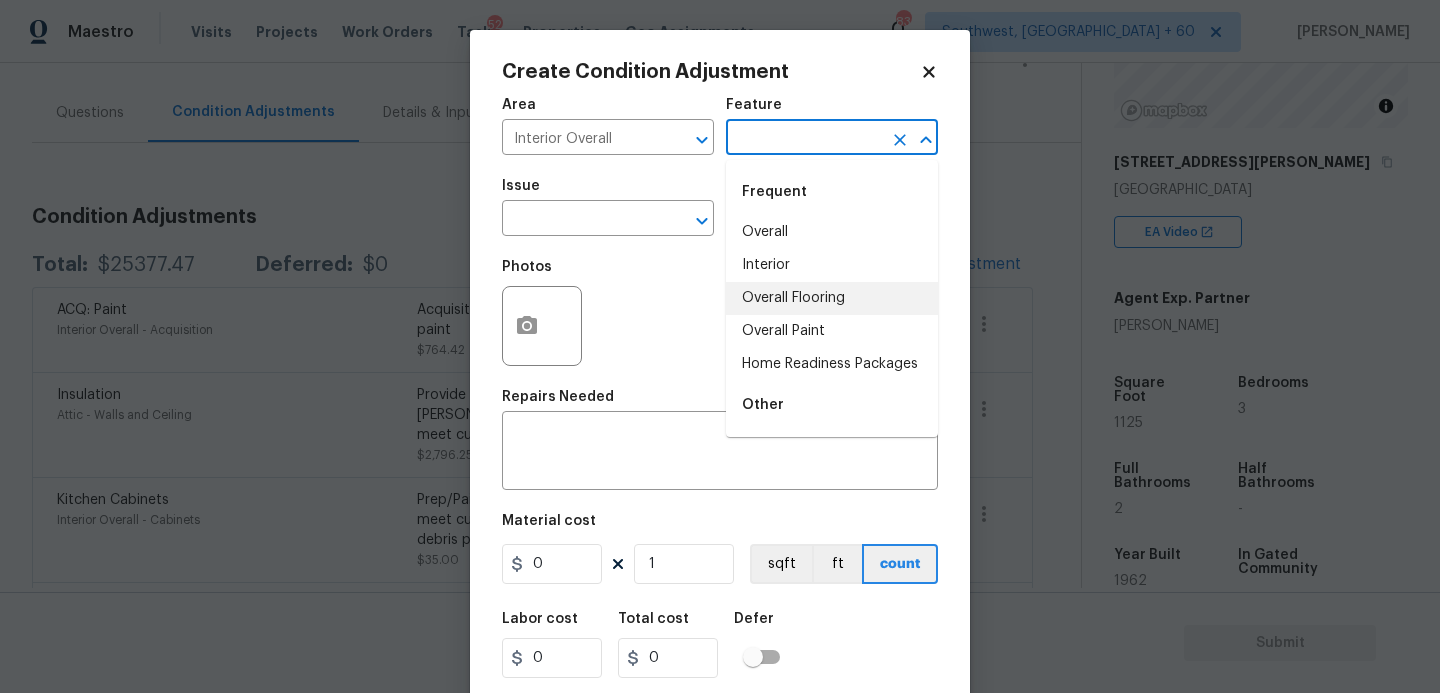 click on "Overall Flooring" at bounding box center (832, 298) 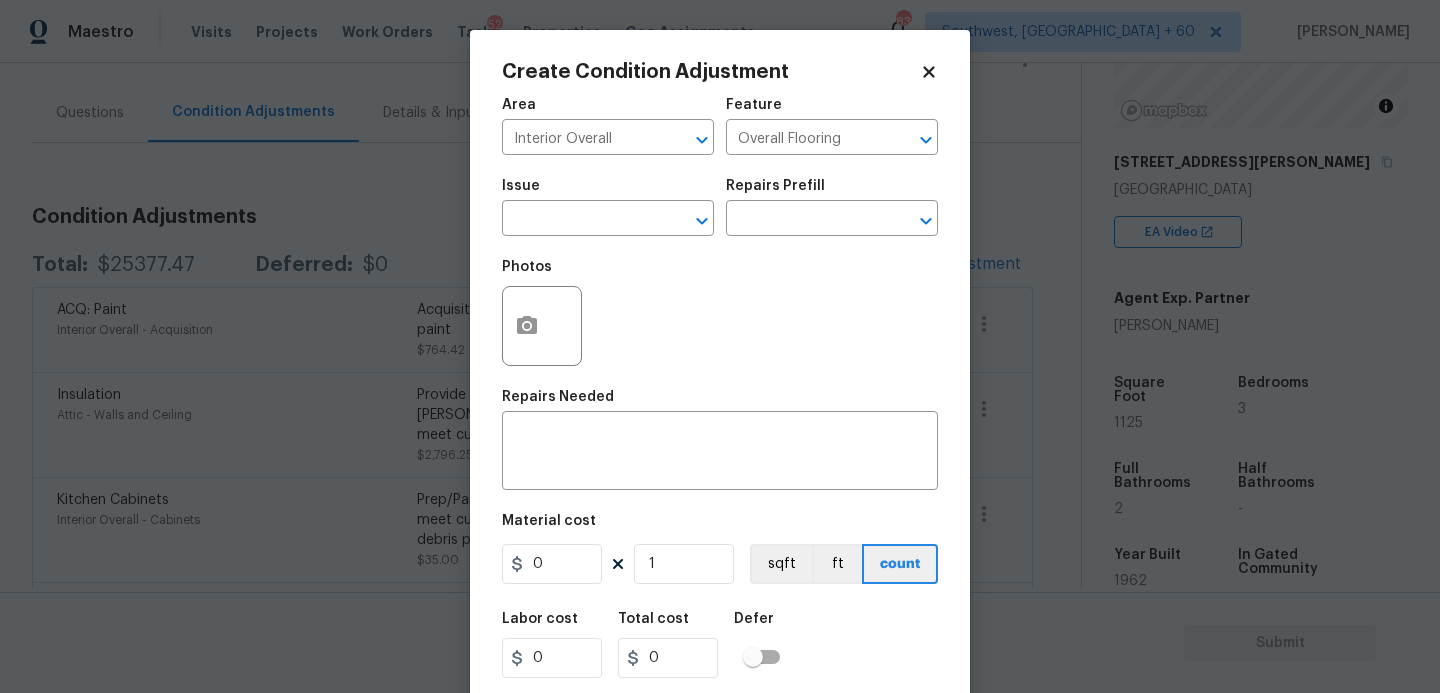 click on "Issue" at bounding box center [608, 192] 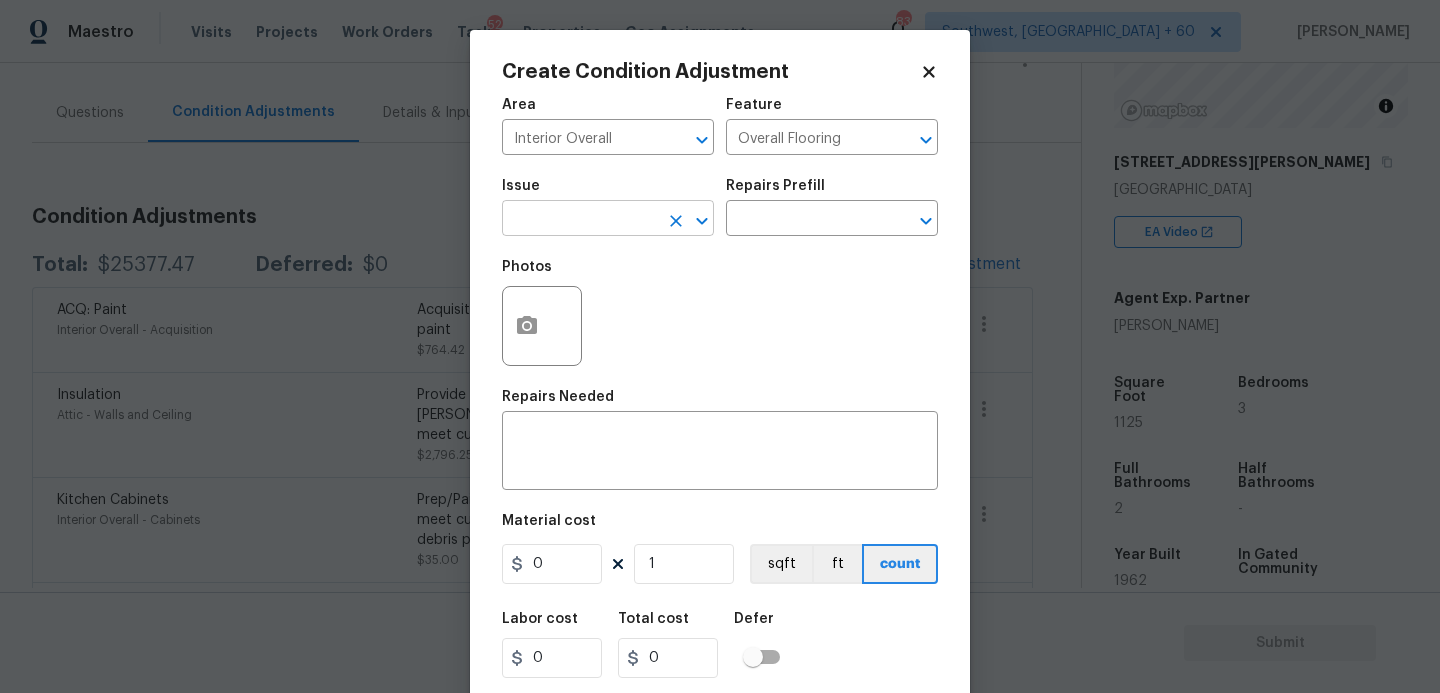 click at bounding box center [580, 220] 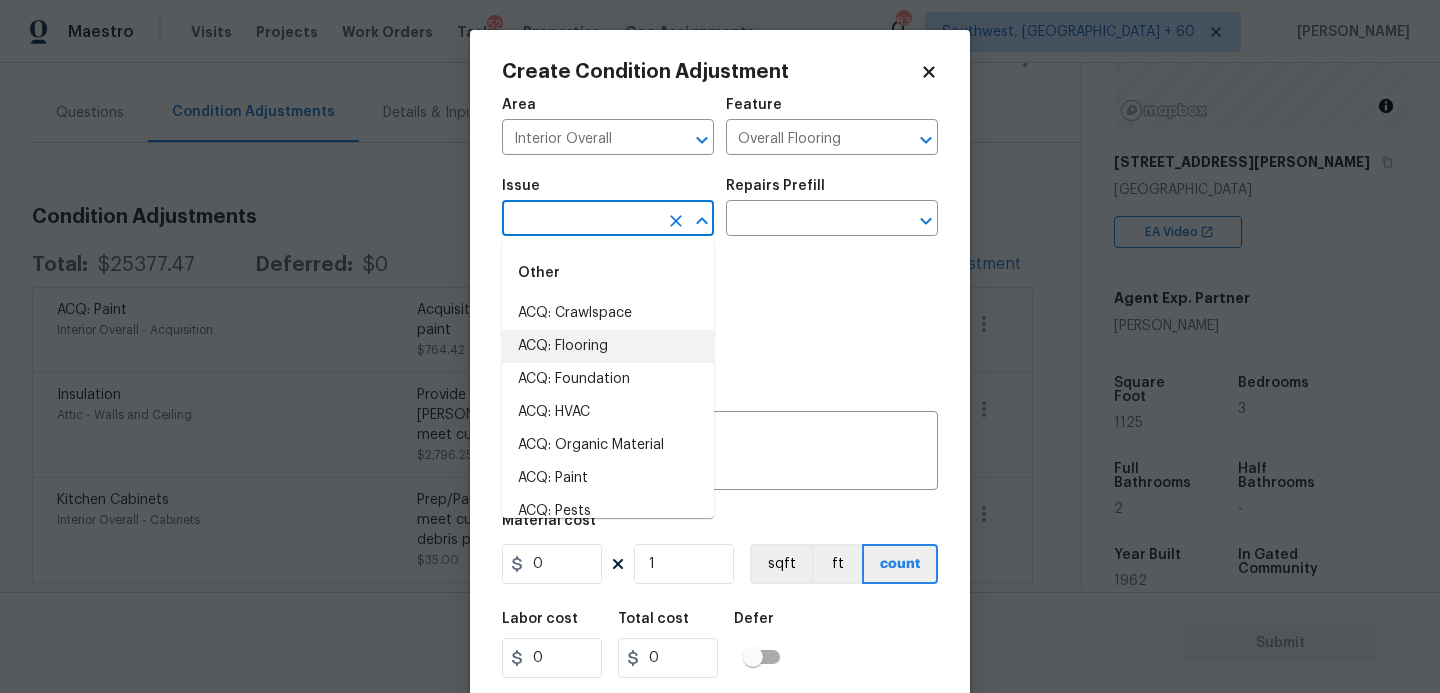 click on "ACQ: Flooring" at bounding box center (608, 346) 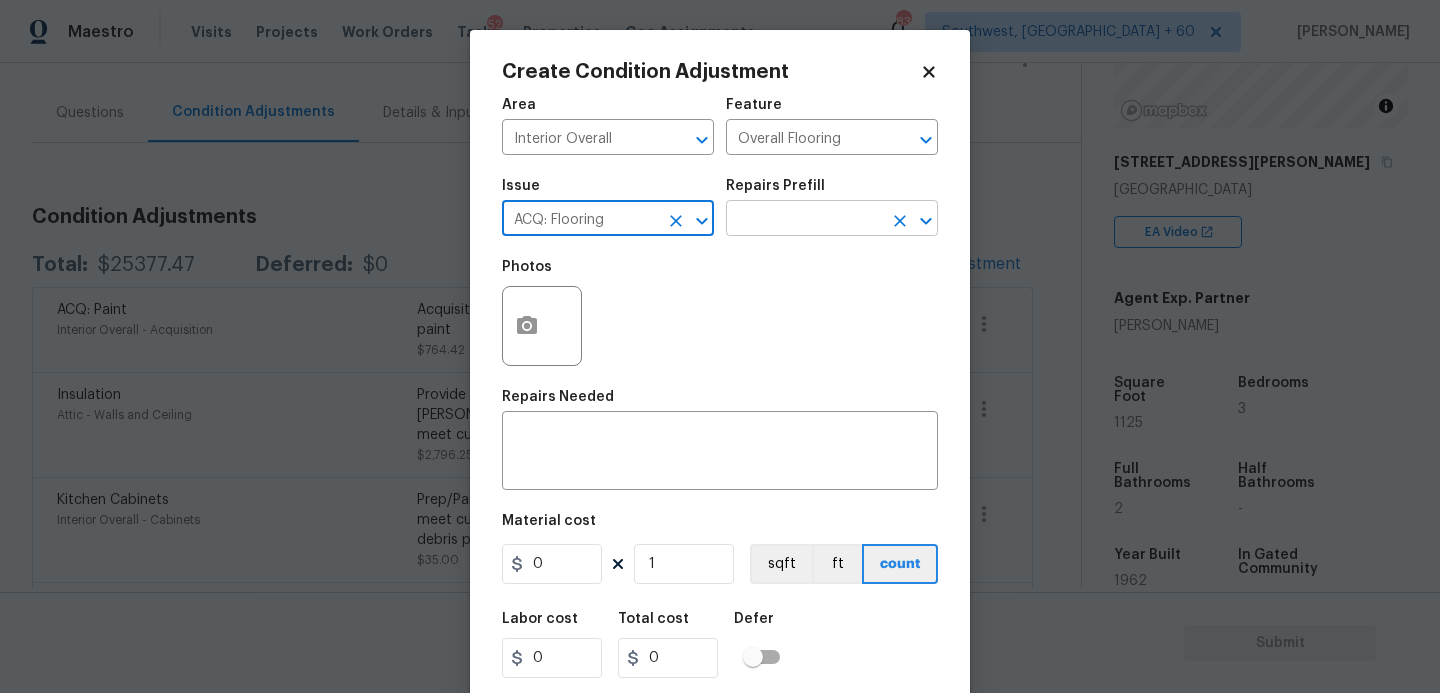 click at bounding box center [804, 220] 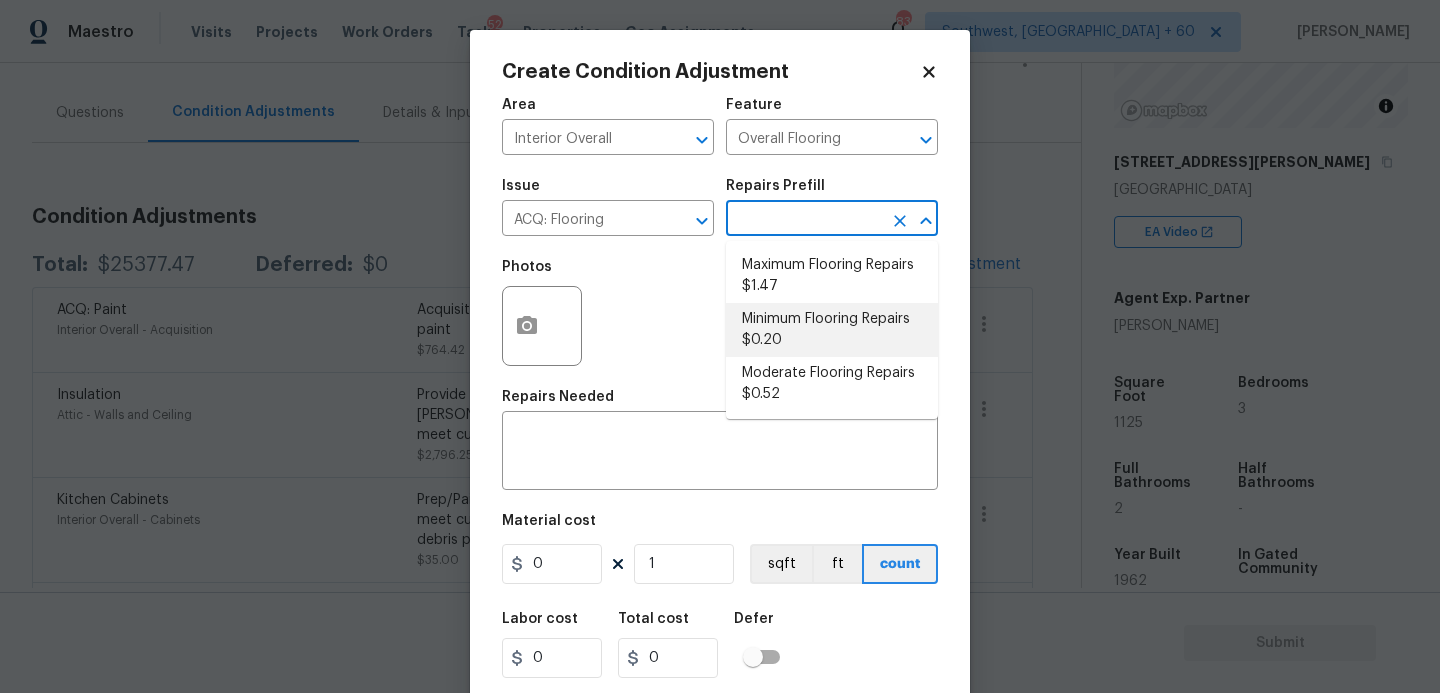 click on "Minimum Flooring Repairs $0.20" at bounding box center [832, 330] 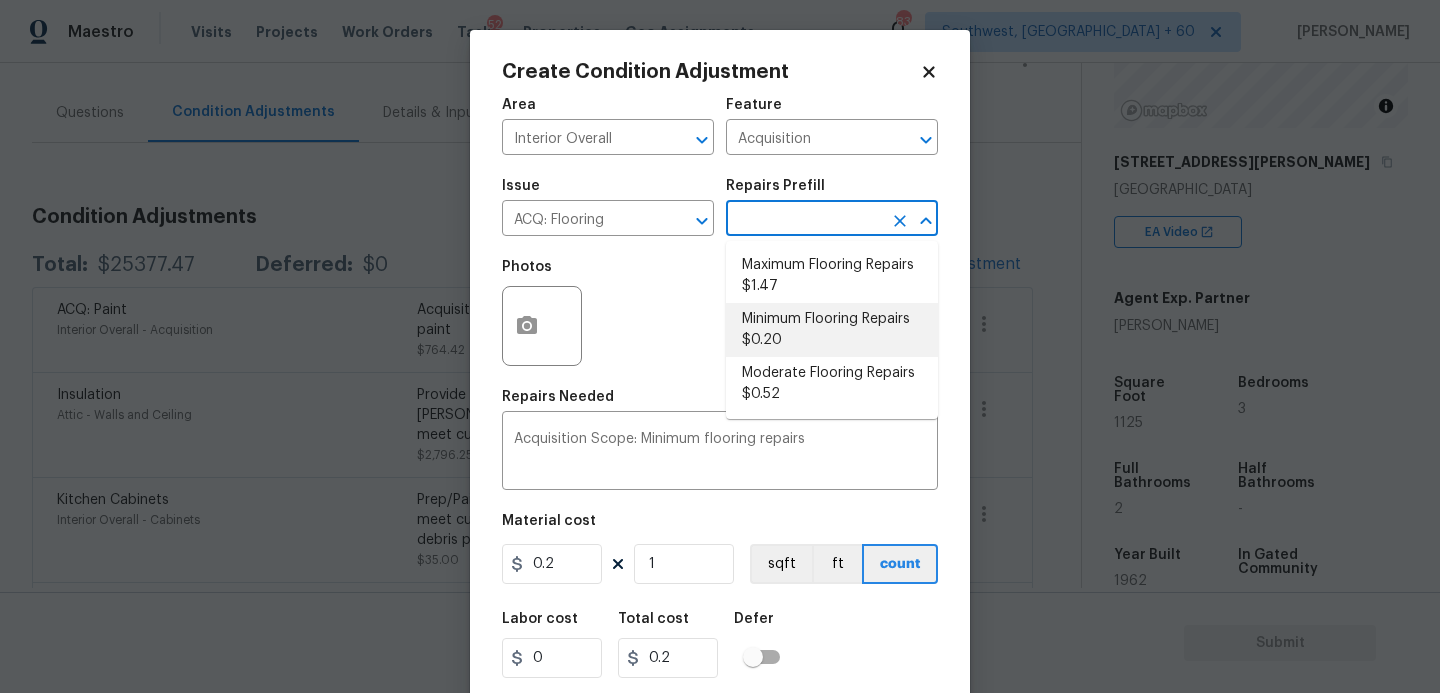click on "Minimum Flooring Repairs $0.20" at bounding box center (832, 330) 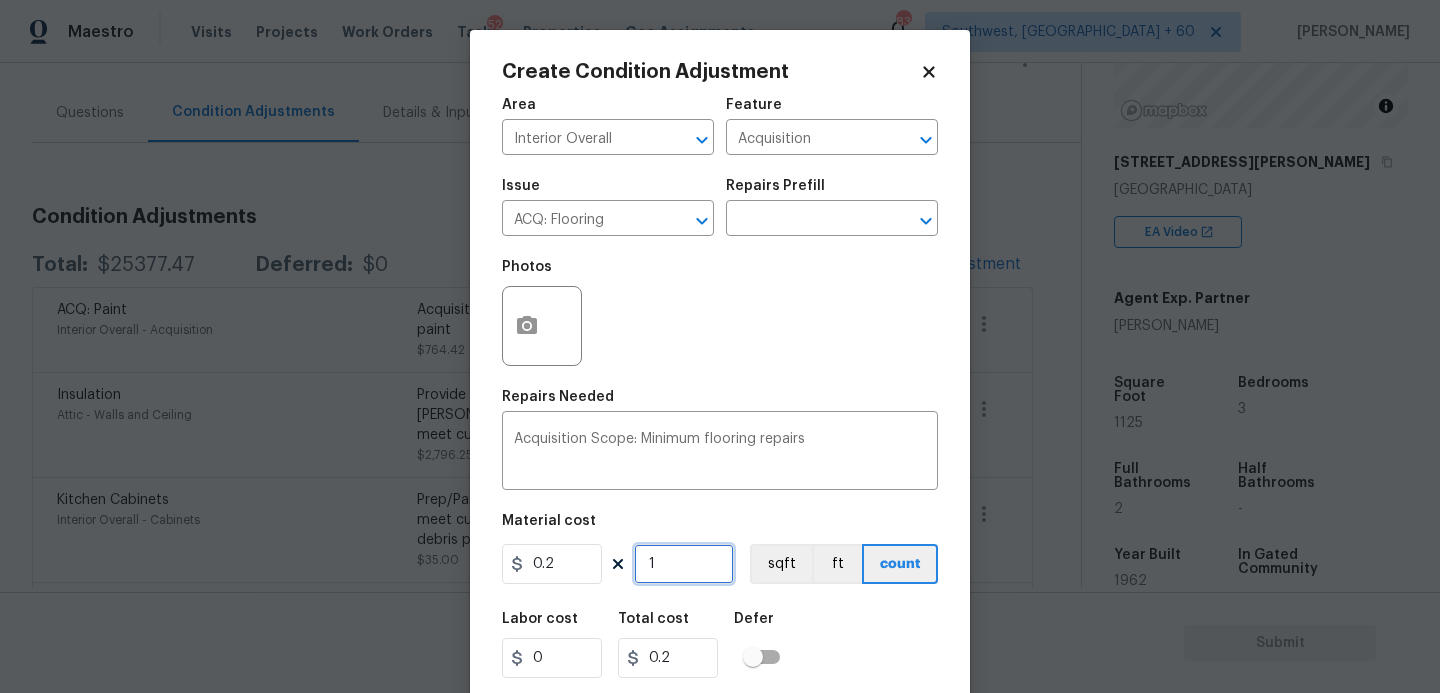click on "1" at bounding box center [684, 564] 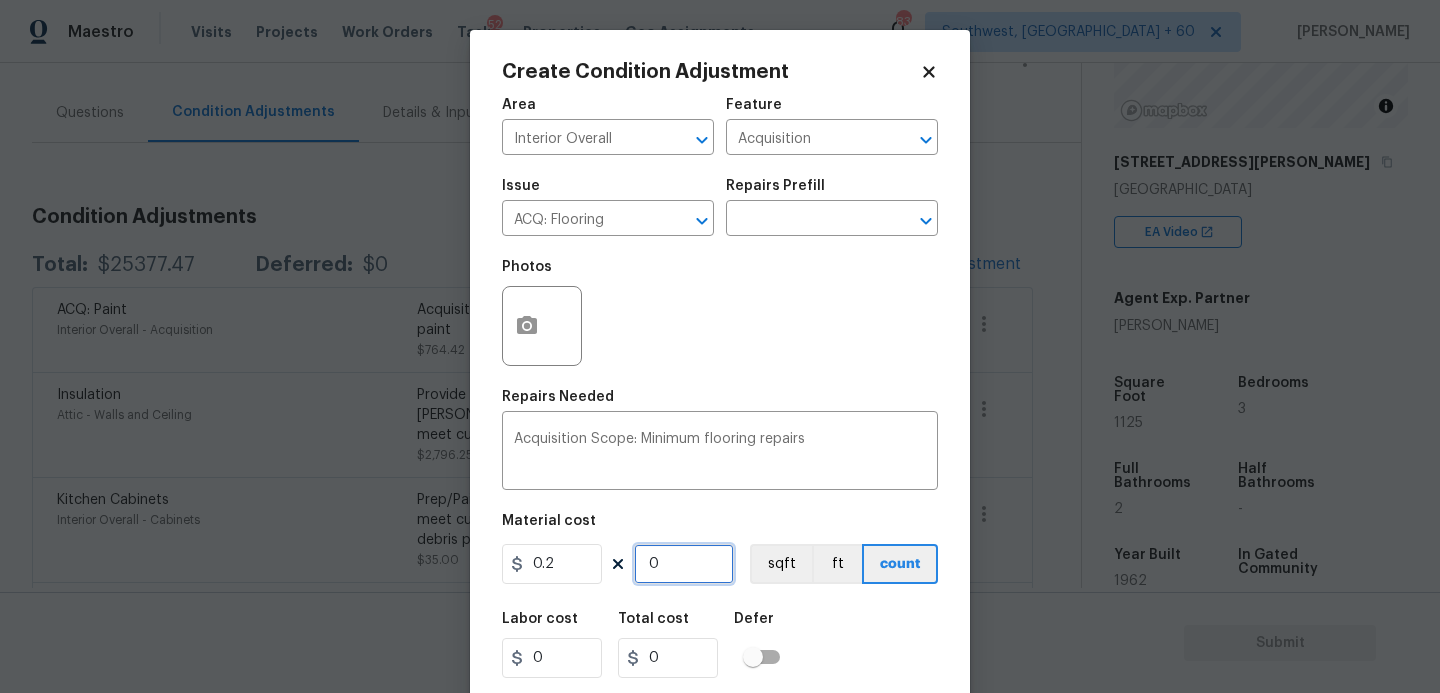 type on "2" 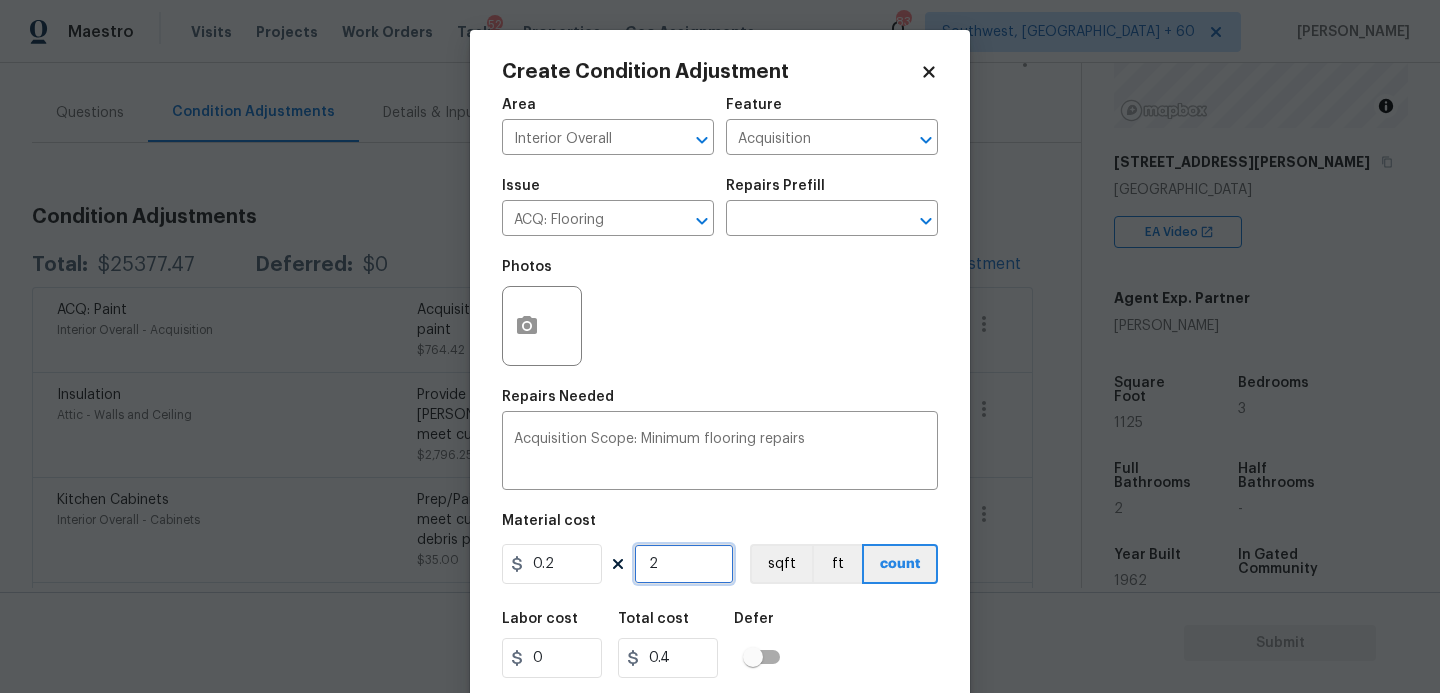 type on "20" 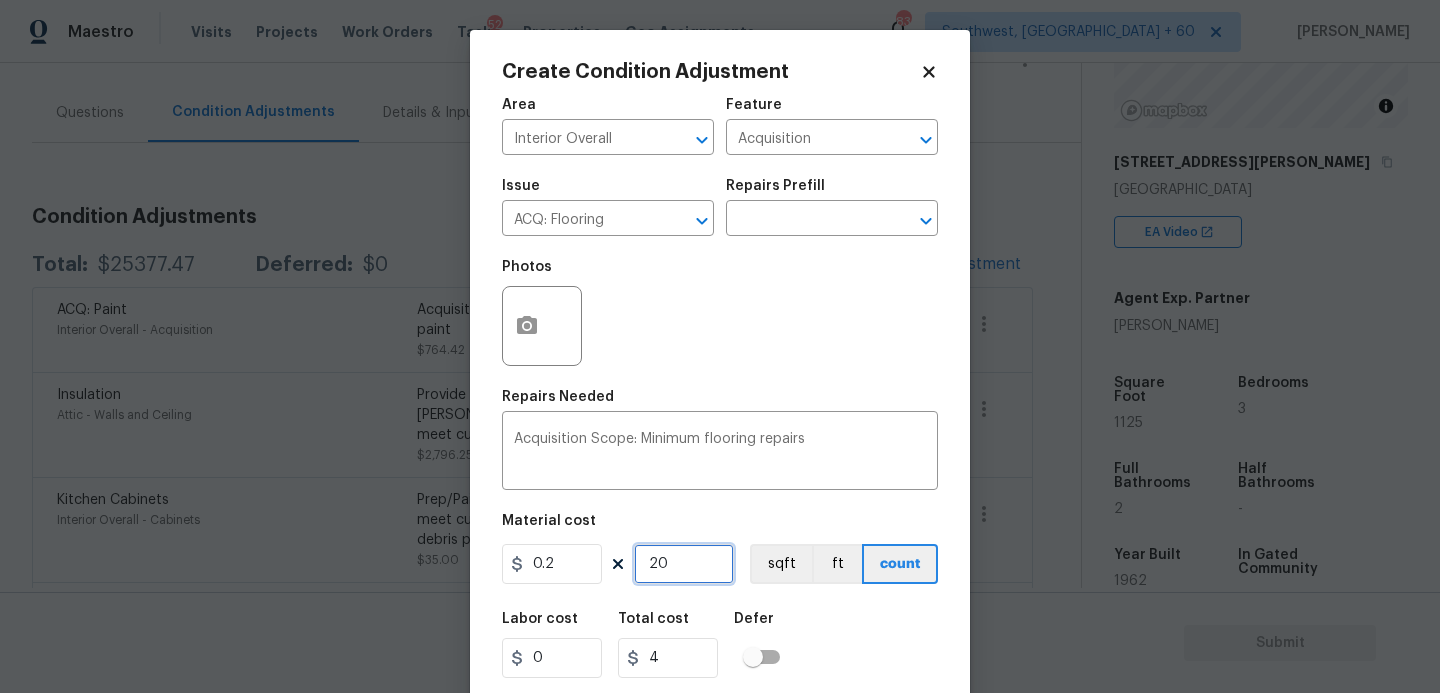 type on "206" 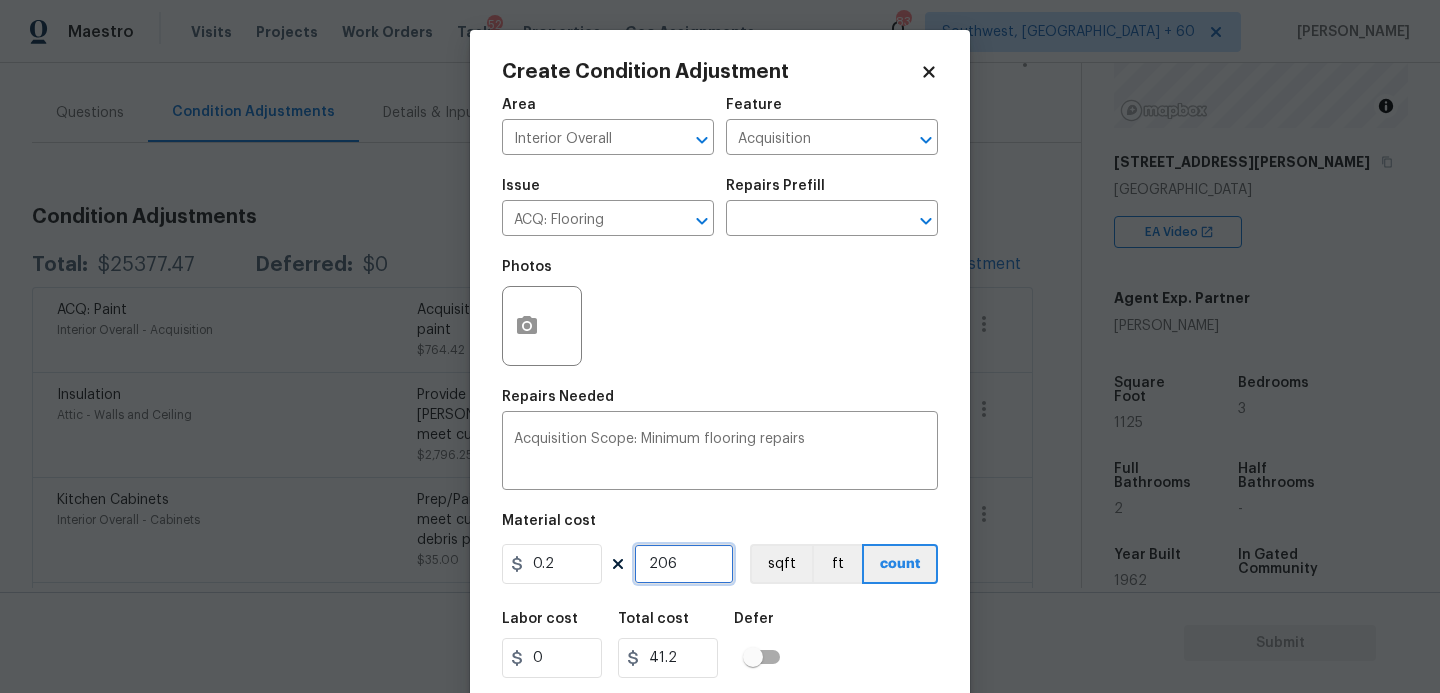 type on "2066" 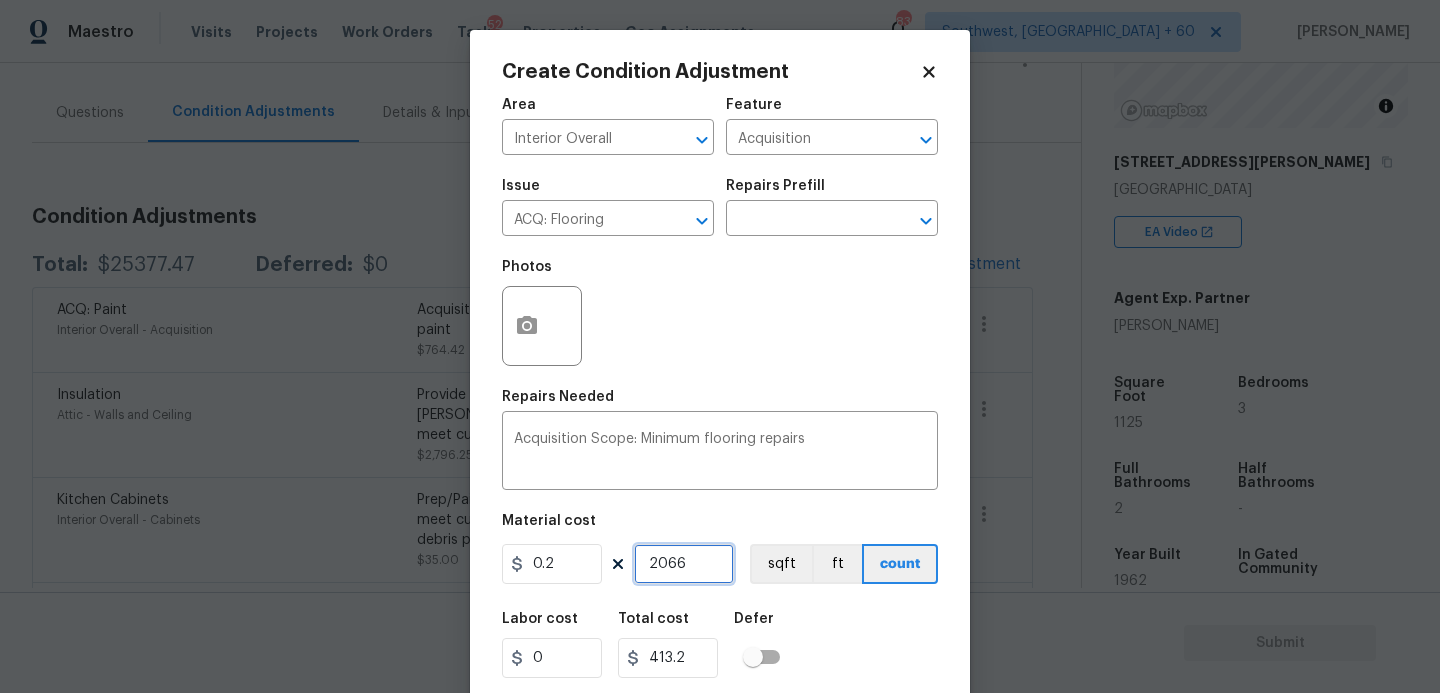 type on "2066" 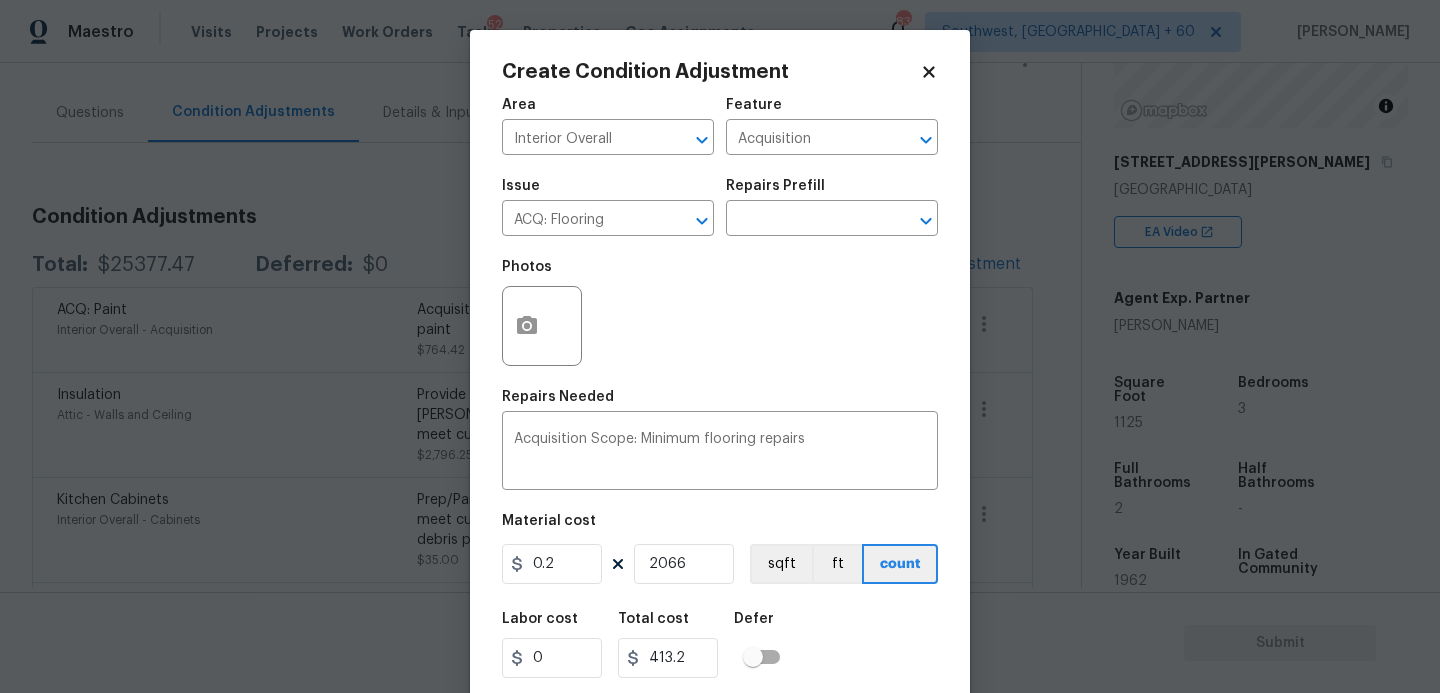 click on "Labor cost 0 Total cost 413.2 Defer" at bounding box center (720, 645) 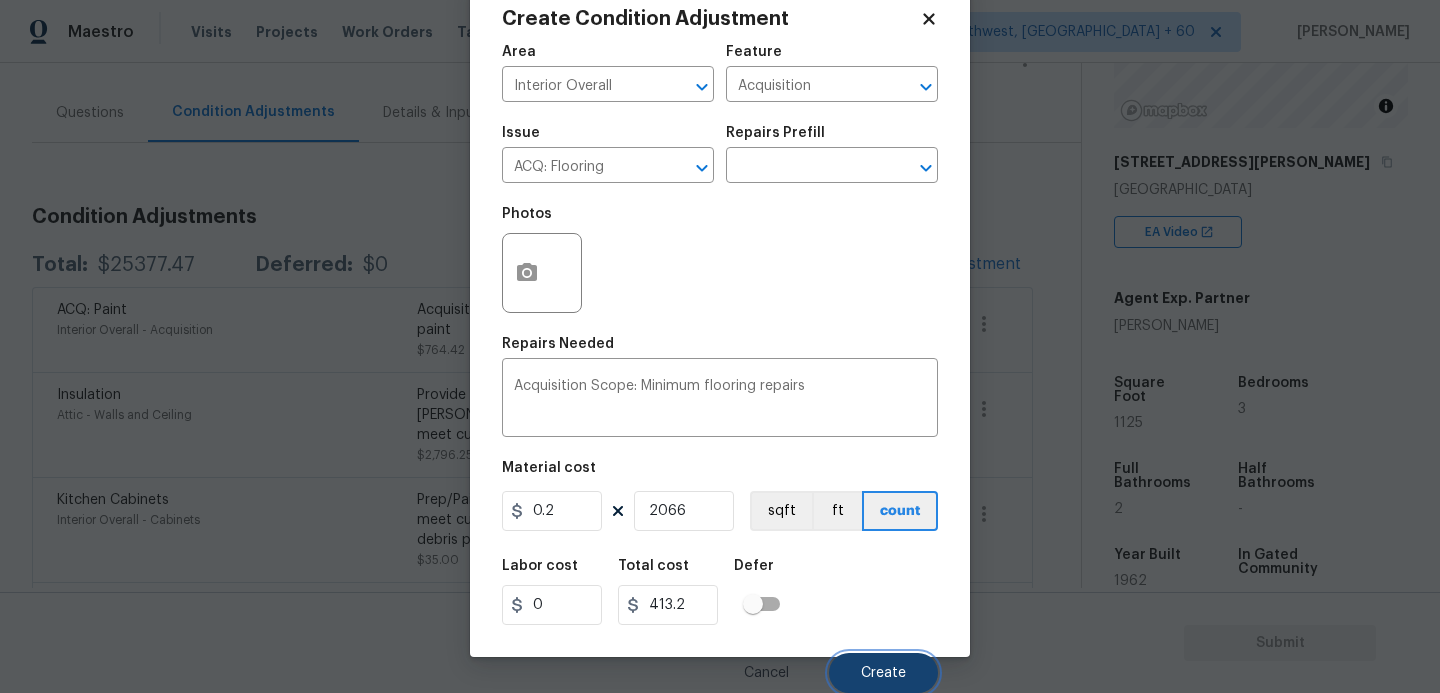 click on "Create" at bounding box center [883, 673] 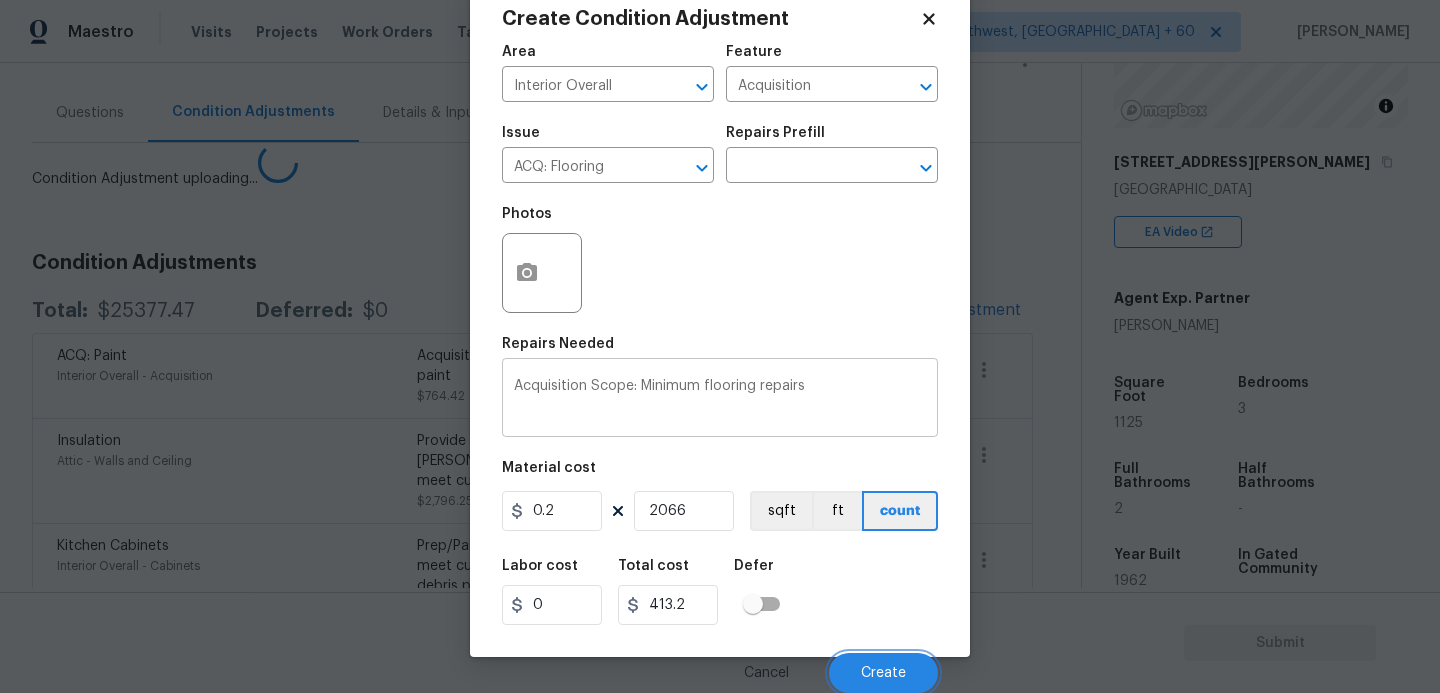 scroll, scrollTop: 47, scrollLeft: 0, axis: vertical 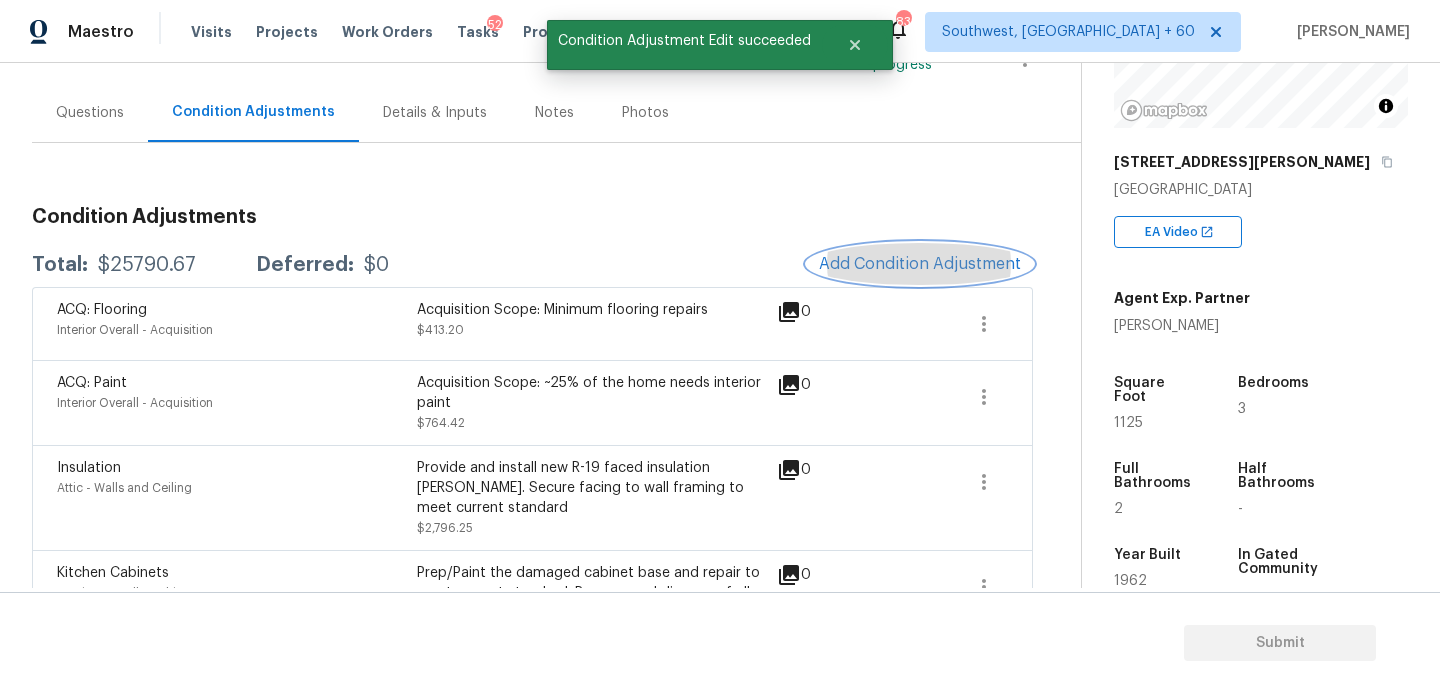 click on "Add Condition Adjustment" at bounding box center [920, 264] 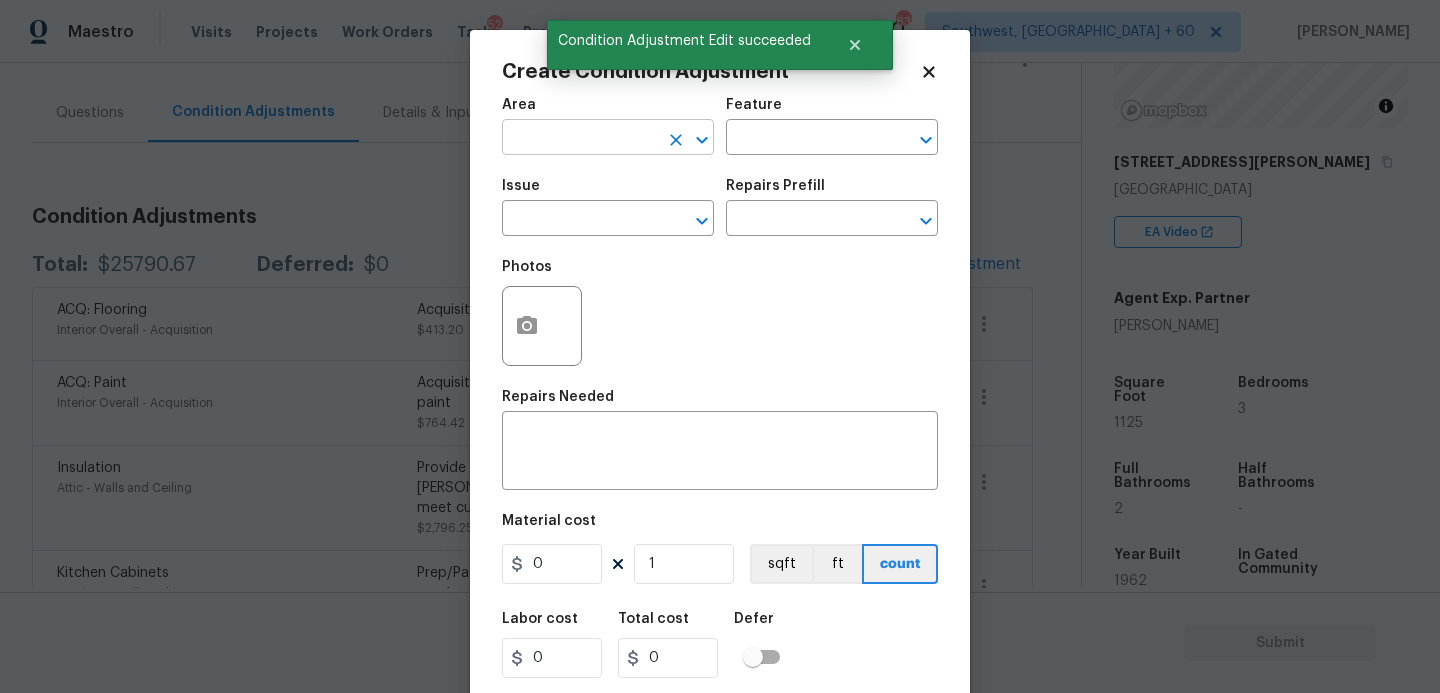 click at bounding box center (580, 139) 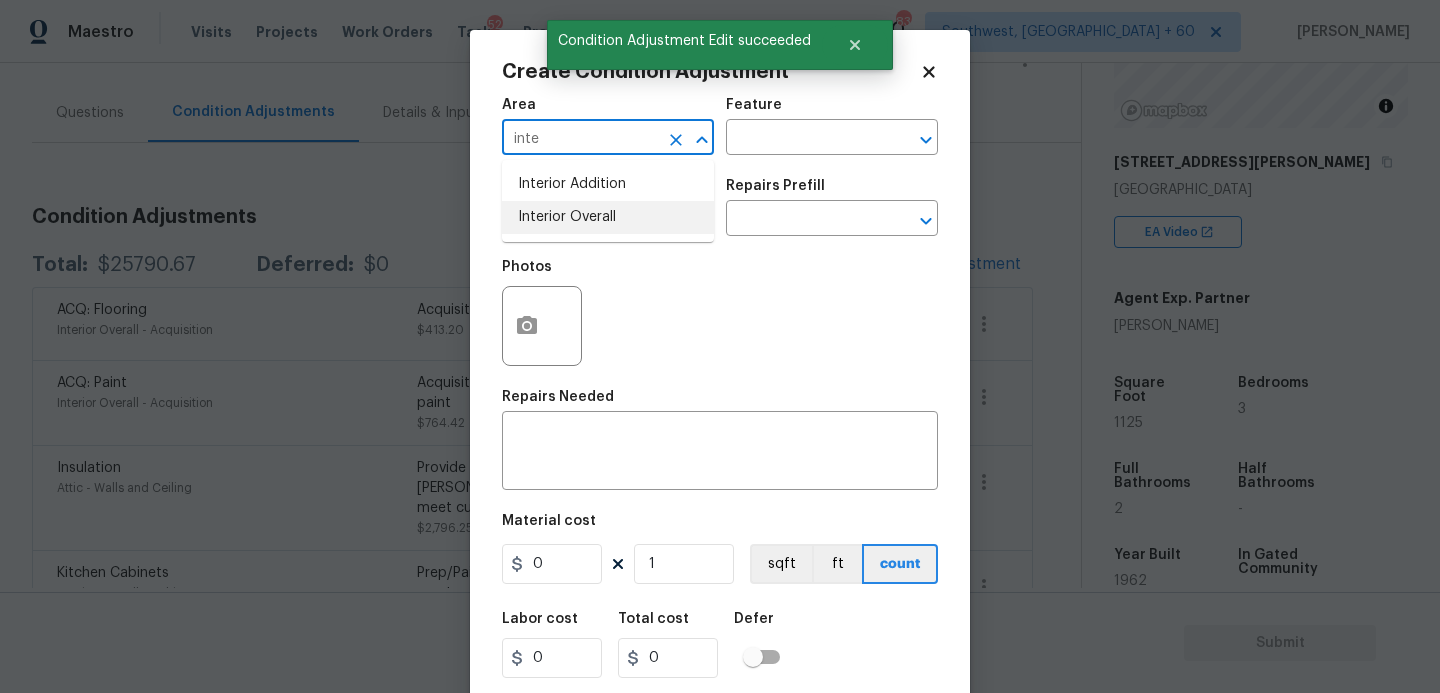 click on "Interior Overall" at bounding box center (608, 217) 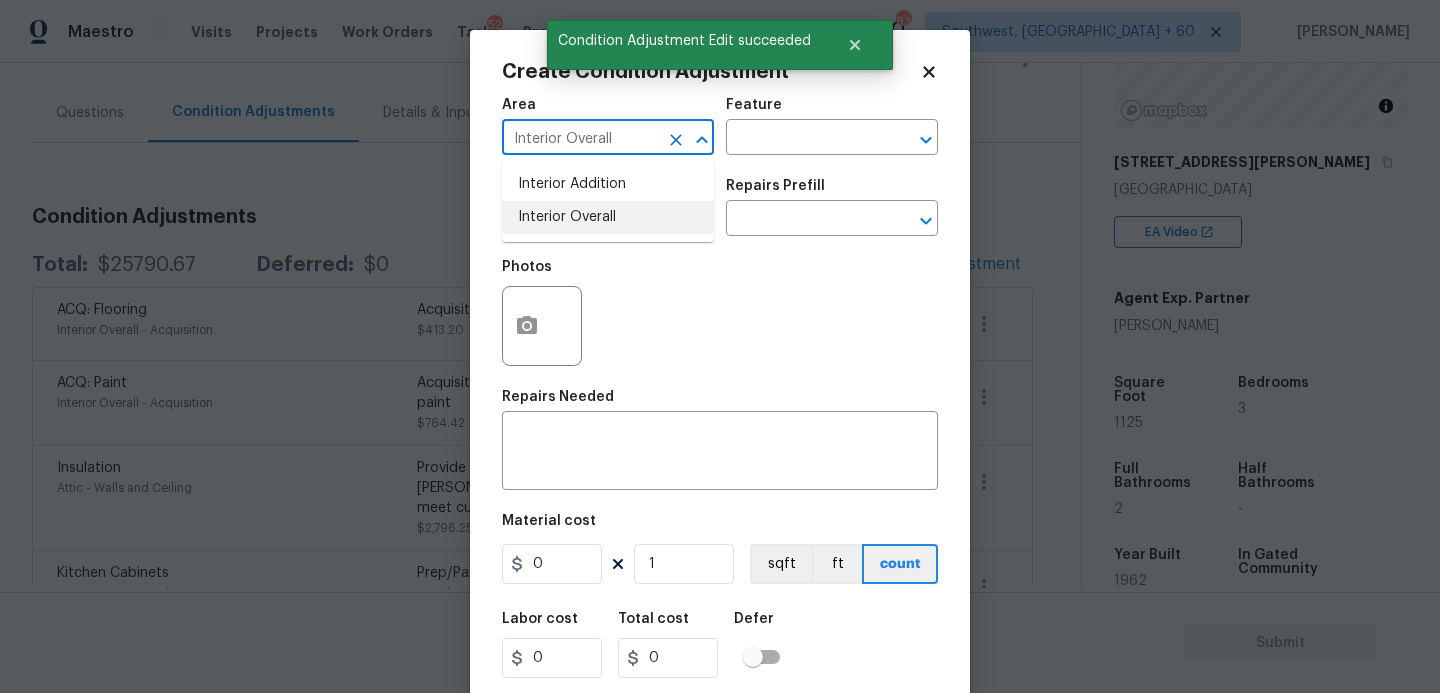 type on "Interior Overall" 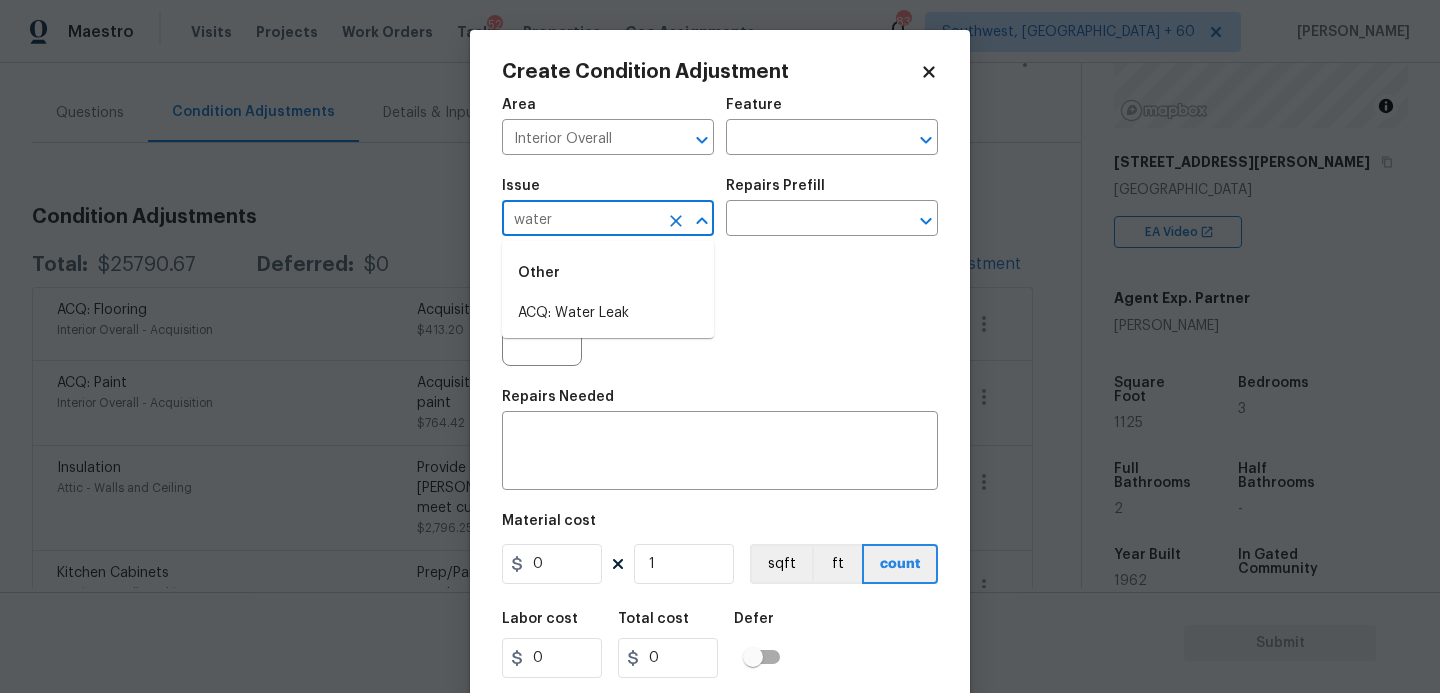 click on "ACQ: Water Leak" at bounding box center (608, 313) 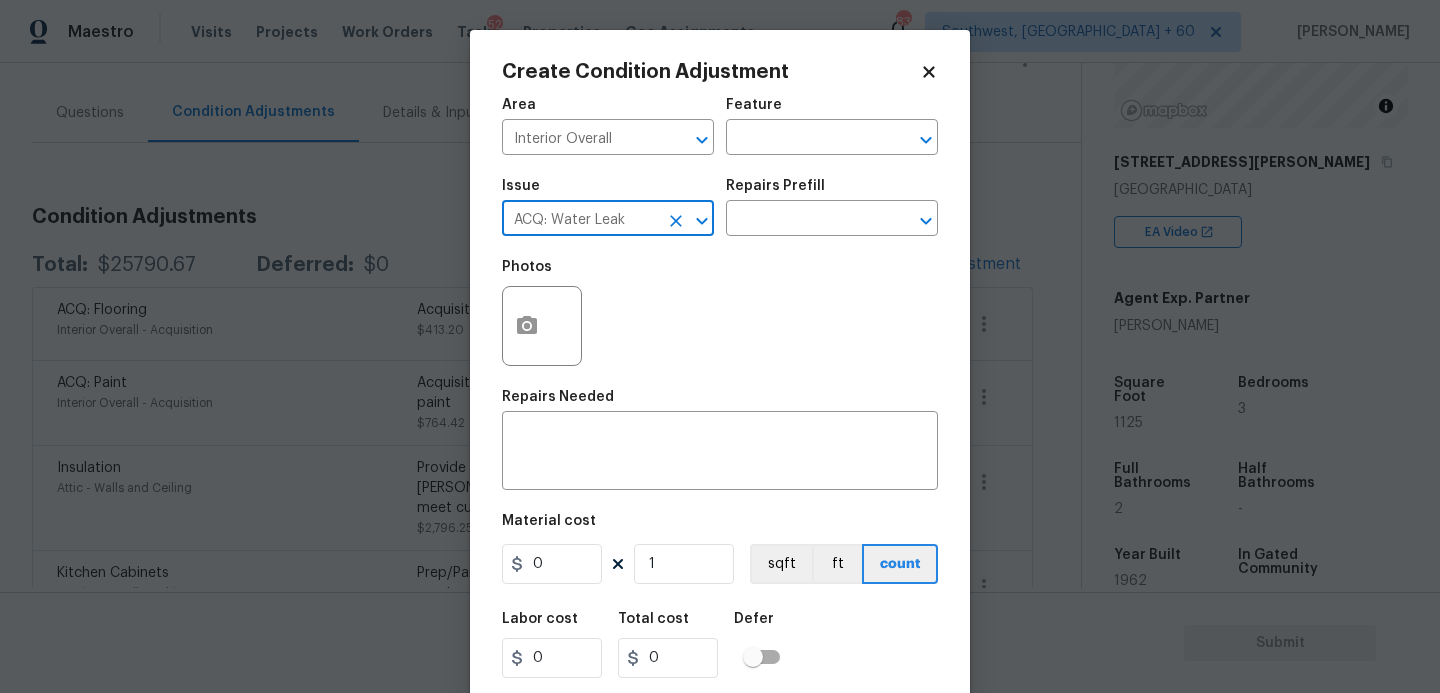 type on "ACQ: Water Leak" 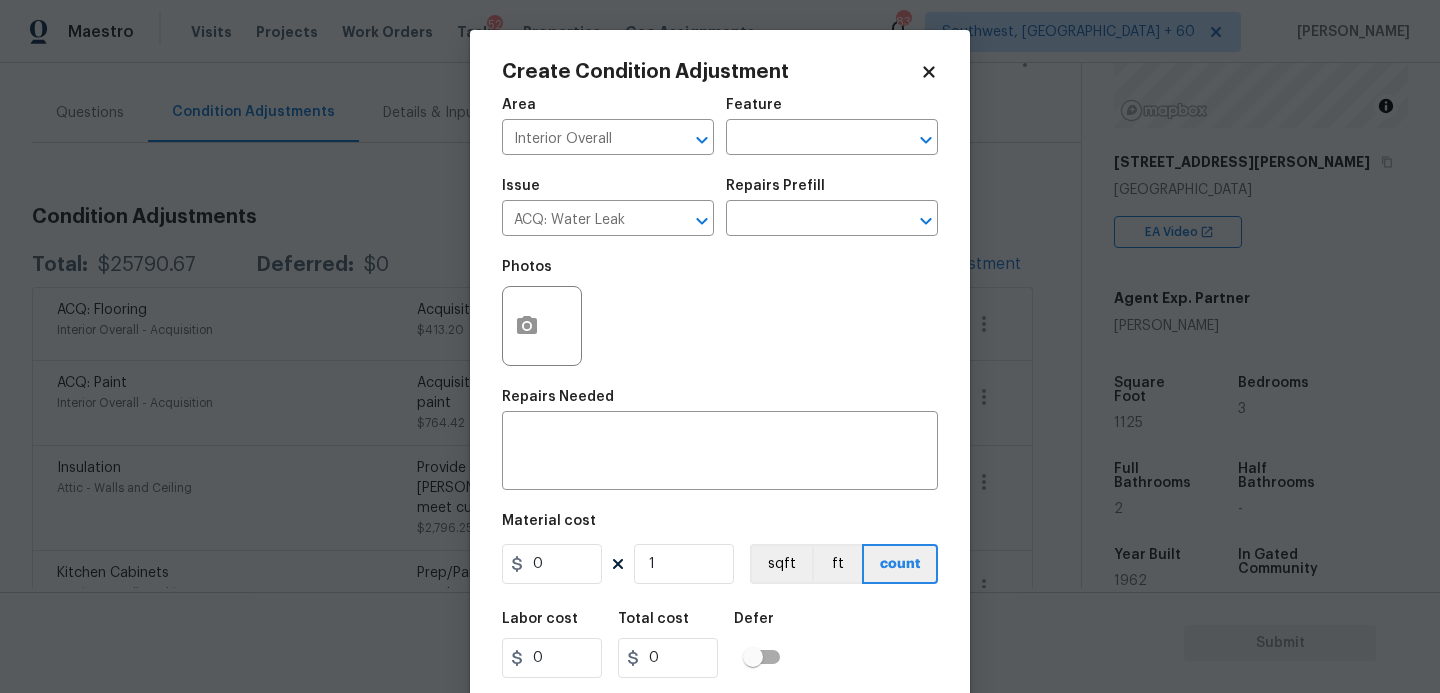 click on "Photos" at bounding box center [720, 313] 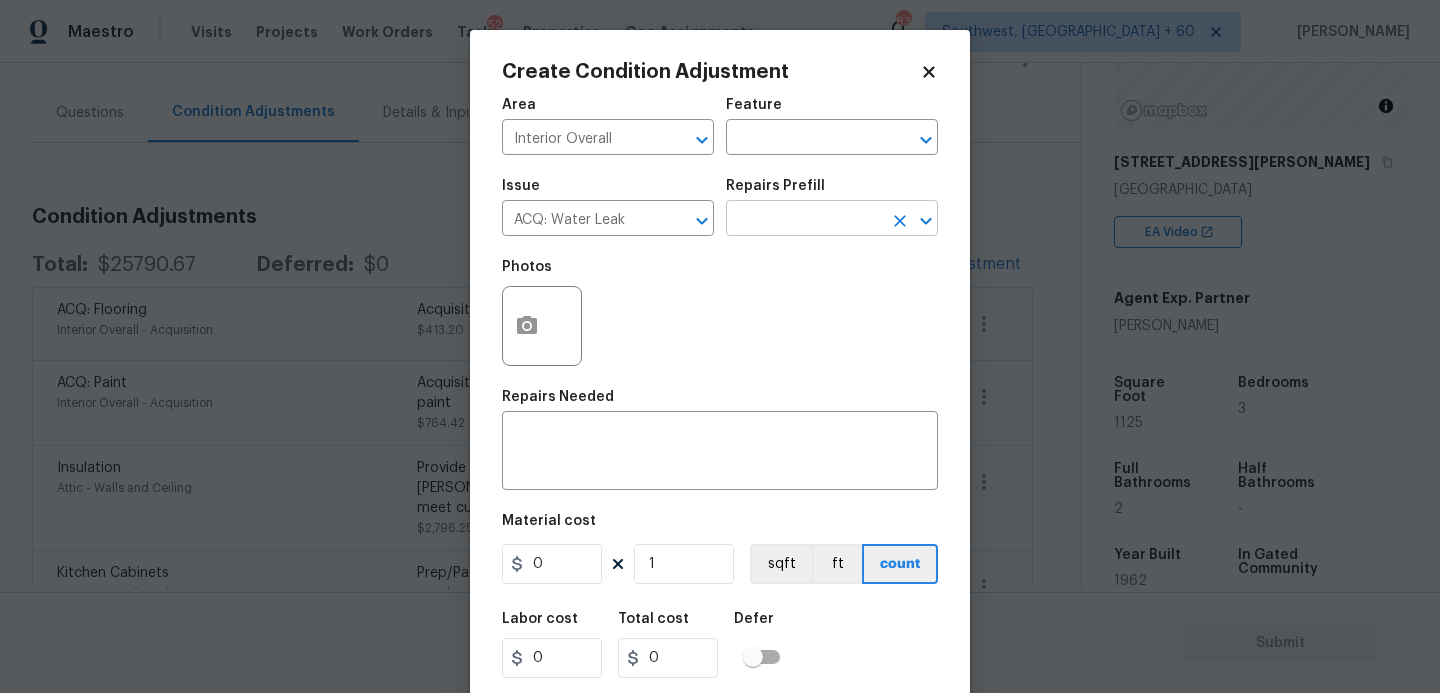click at bounding box center (804, 220) 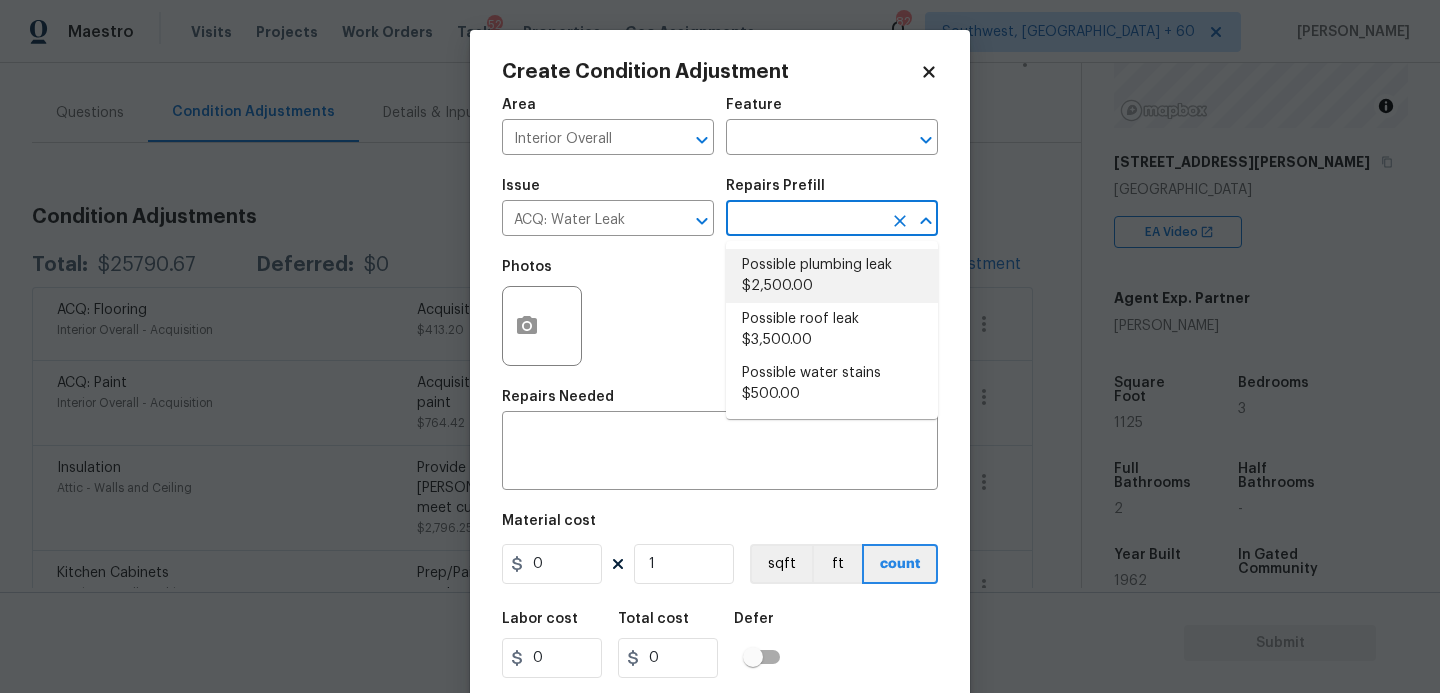 click on "Possible plumbing leak $2,500.00" at bounding box center [832, 276] 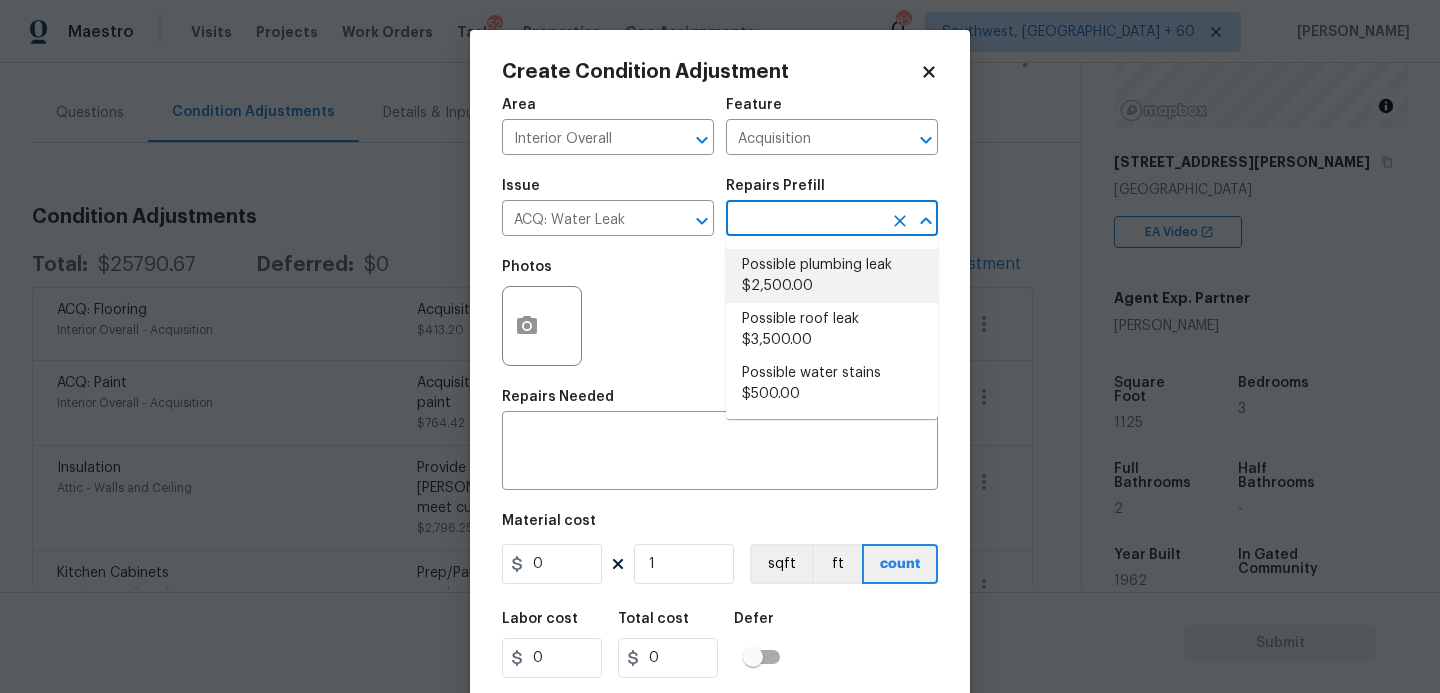 type 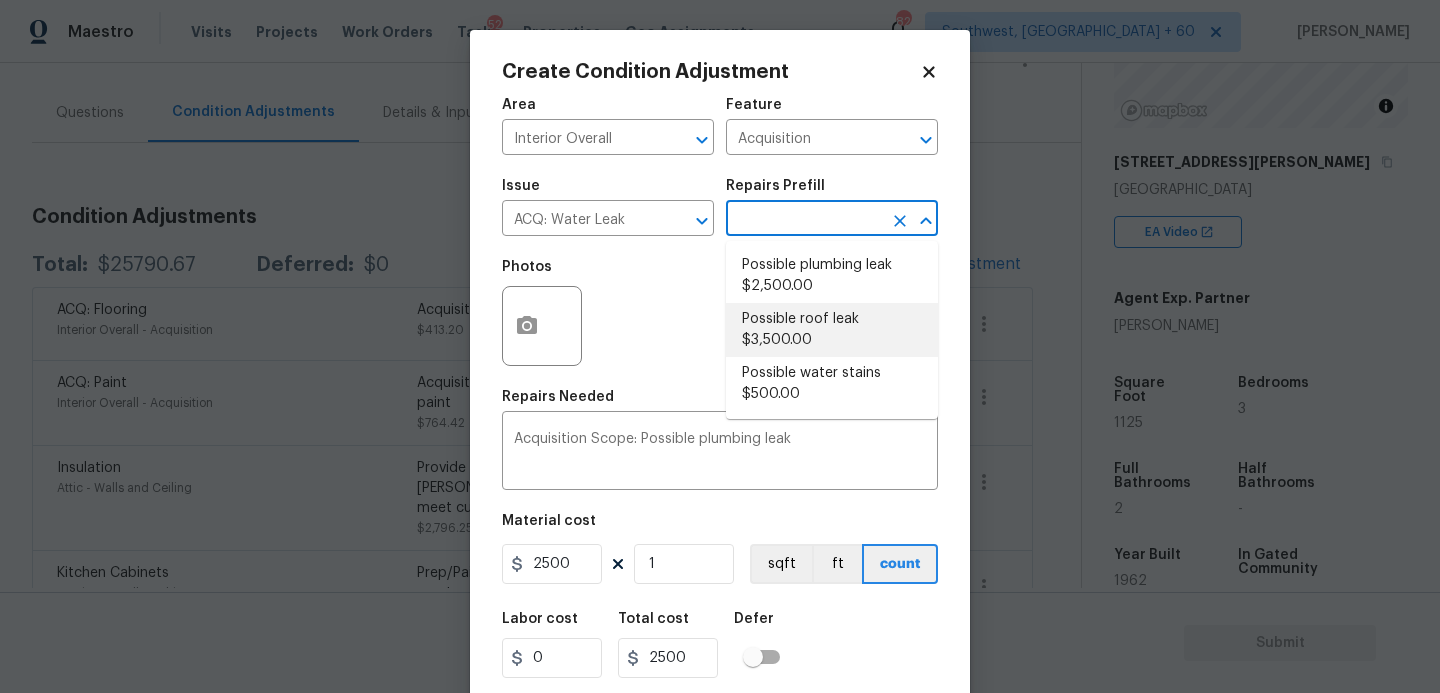 click on "Possible plumbing leak $2,500.00" at bounding box center (832, 276) 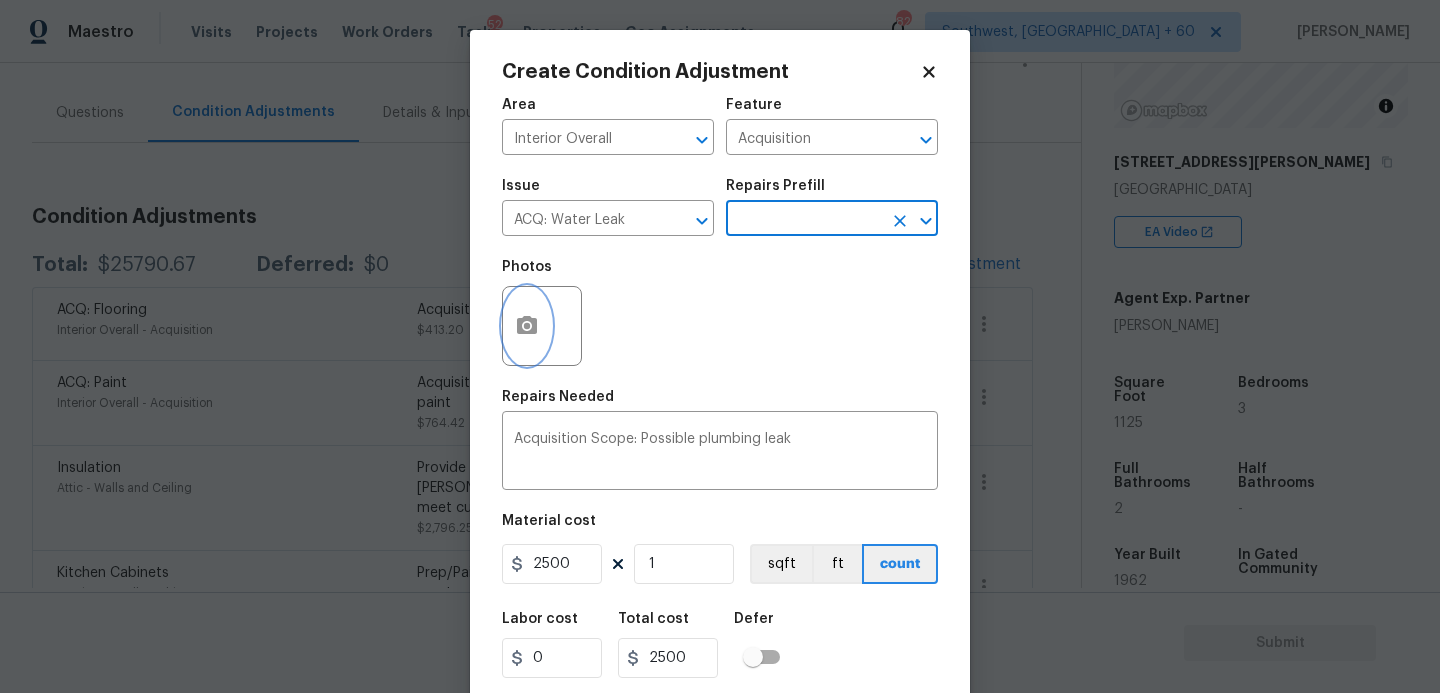 click 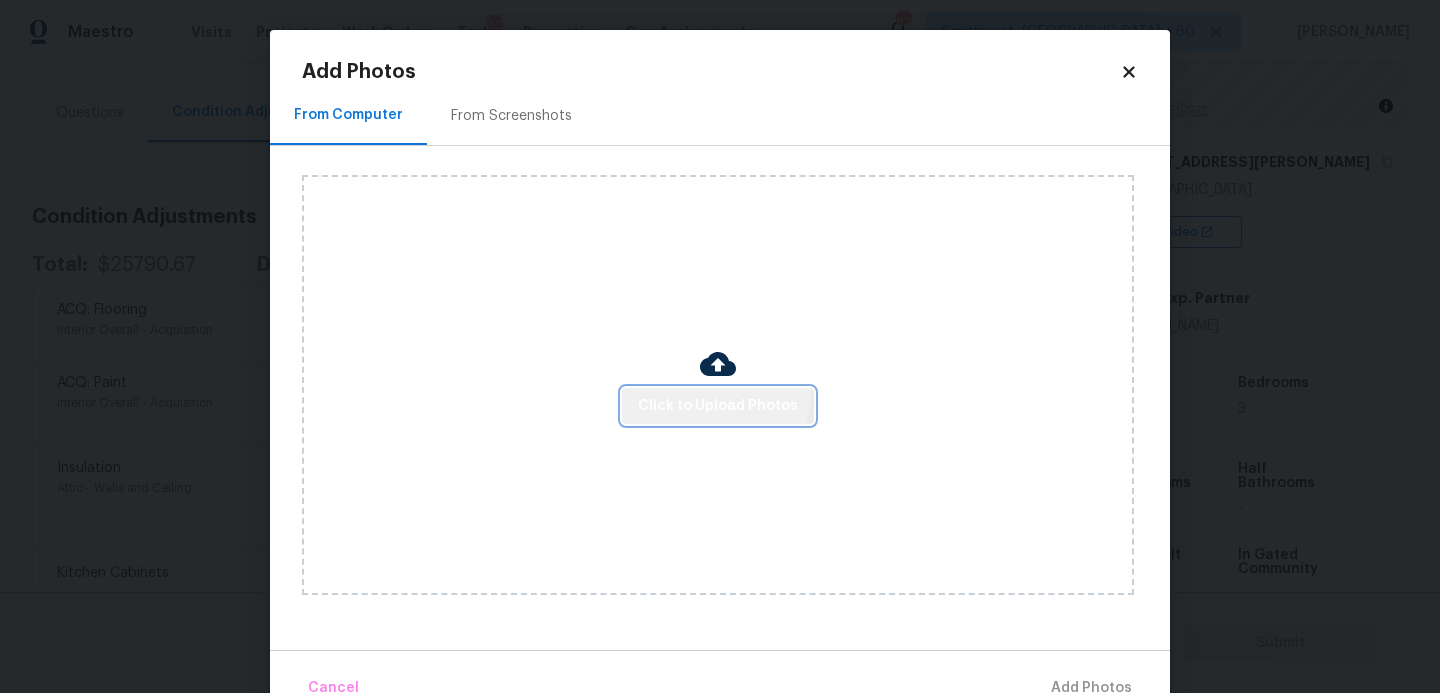 click on "Click to Upload Photos" at bounding box center [718, 406] 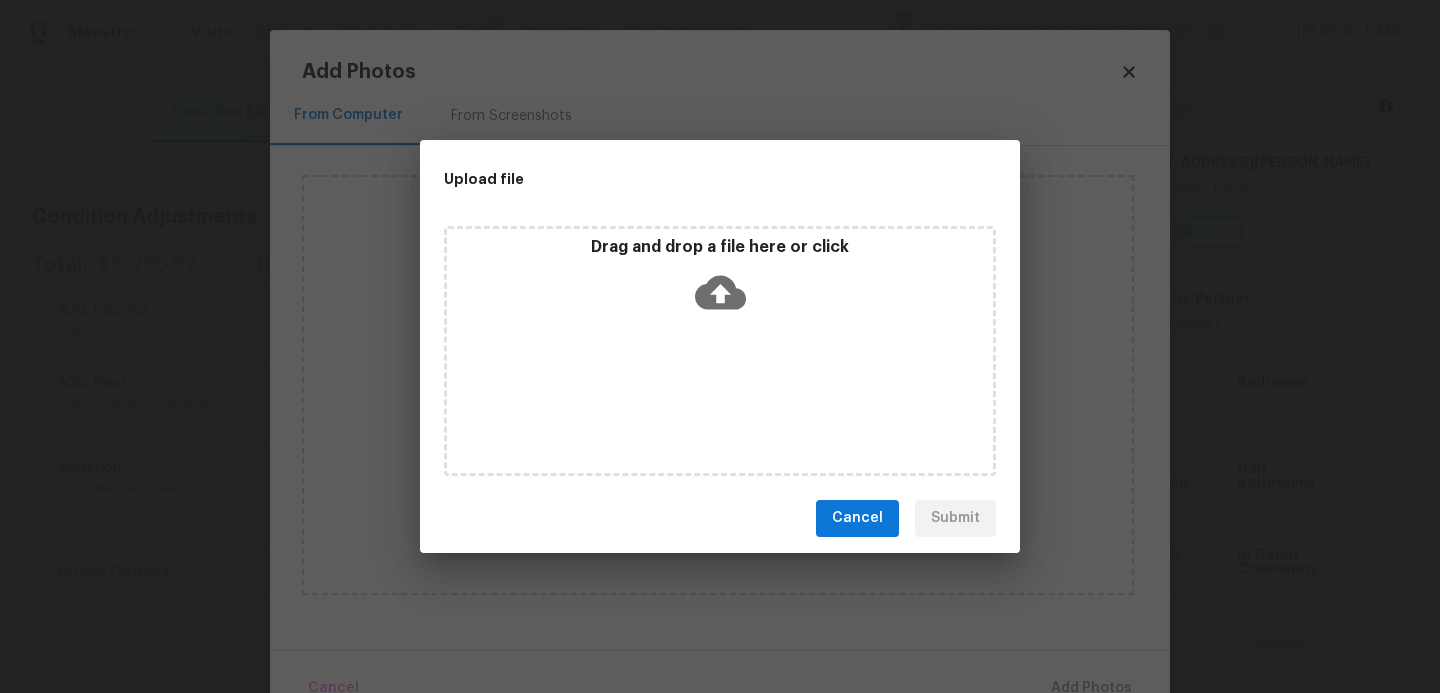 click on "Drag and drop a file here or click" at bounding box center [720, 280] 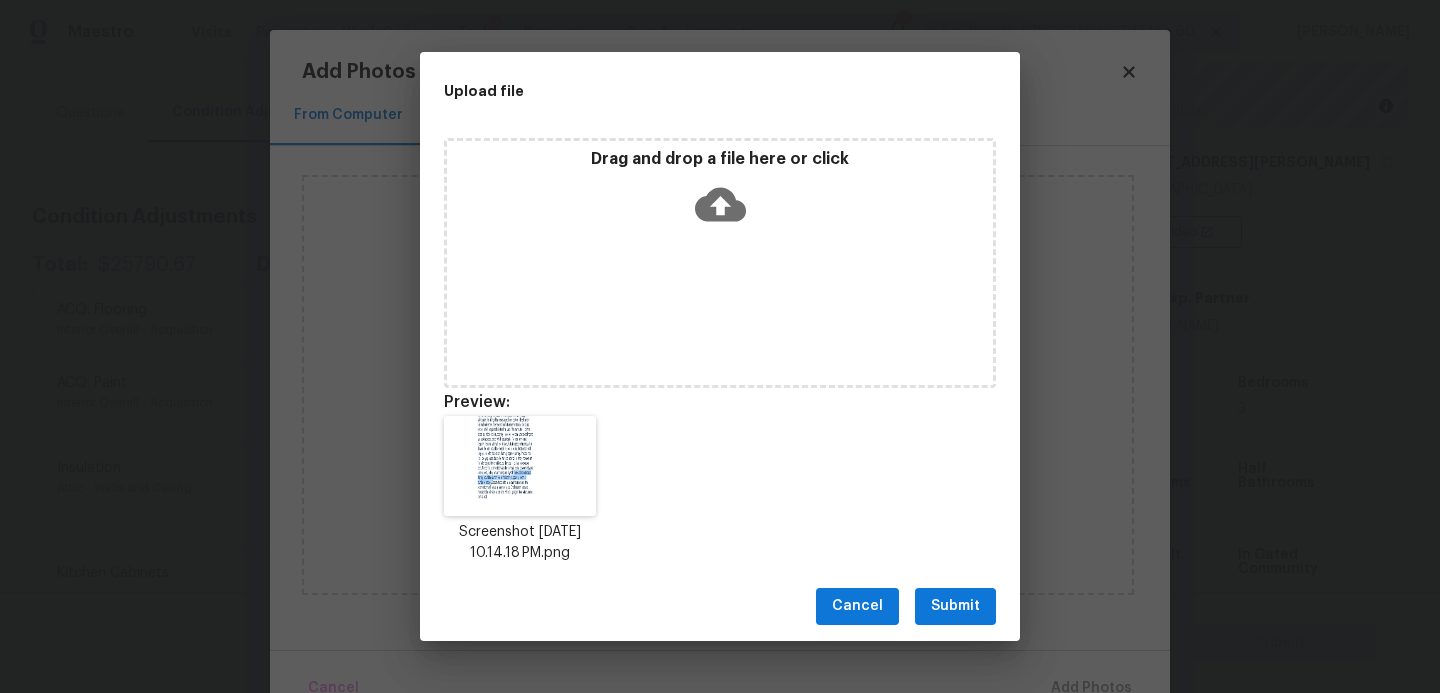 click on "Submit" at bounding box center [955, 606] 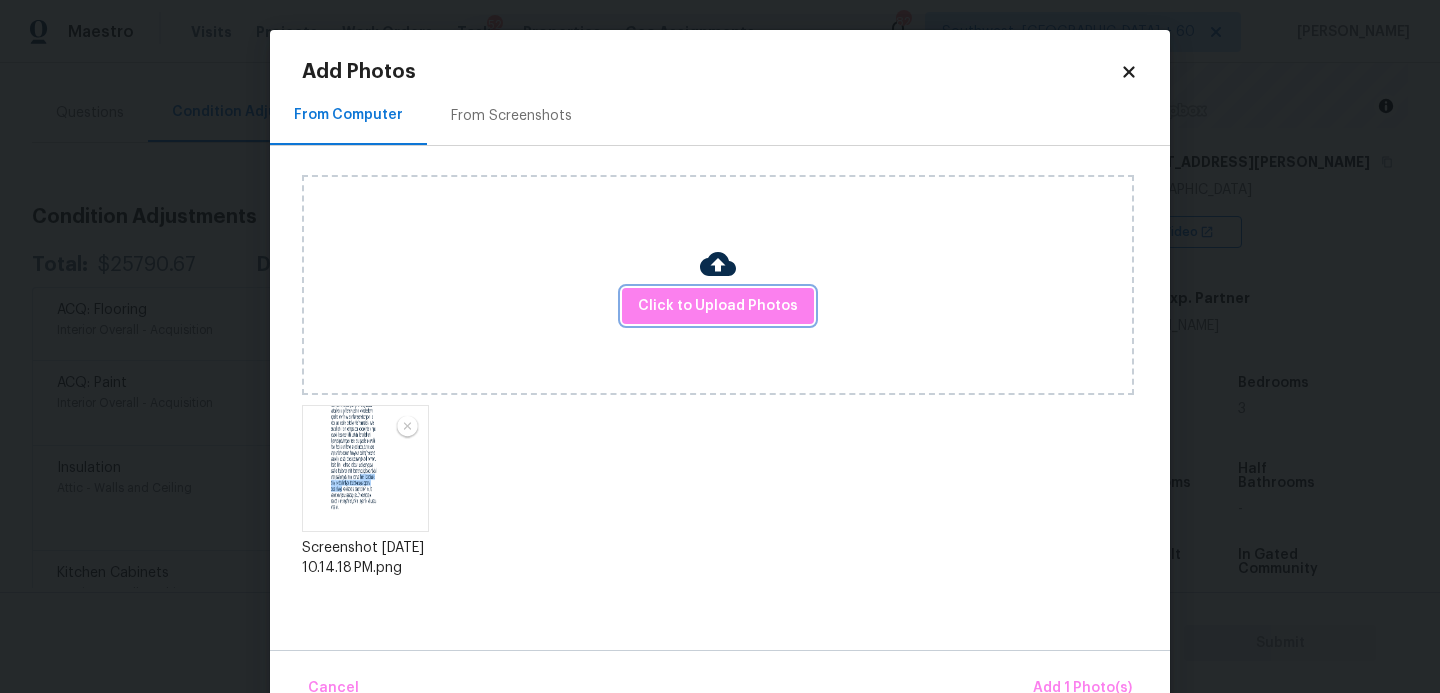 scroll, scrollTop: 47, scrollLeft: 0, axis: vertical 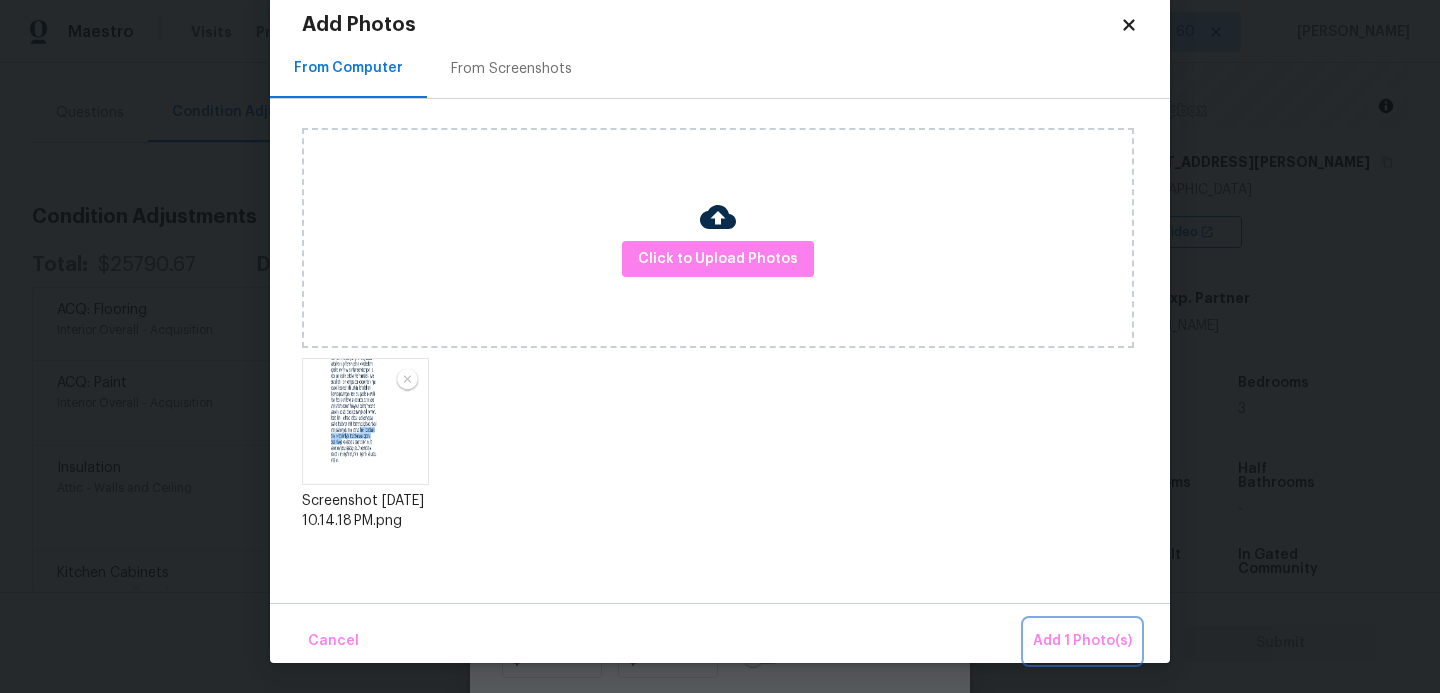 click on "Add 1 Photo(s)" at bounding box center (1082, 641) 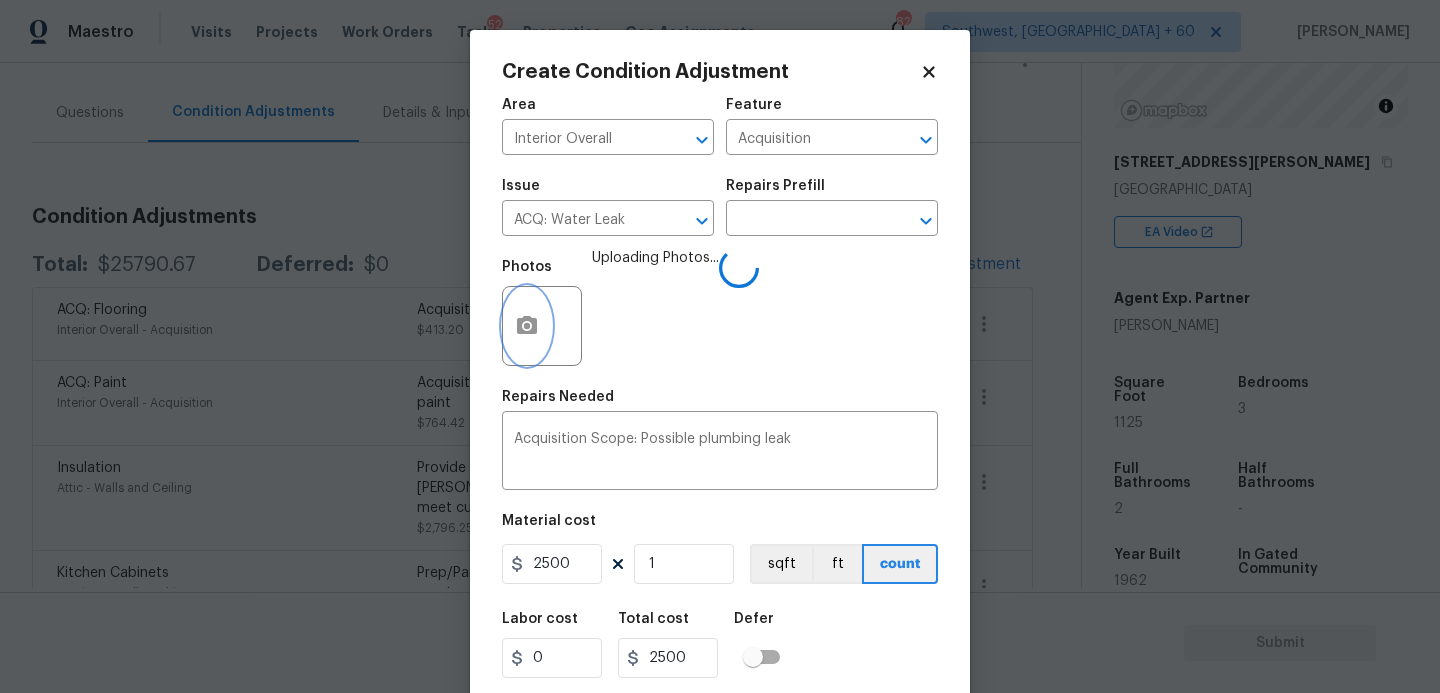 scroll, scrollTop: 0, scrollLeft: 0, axis: both 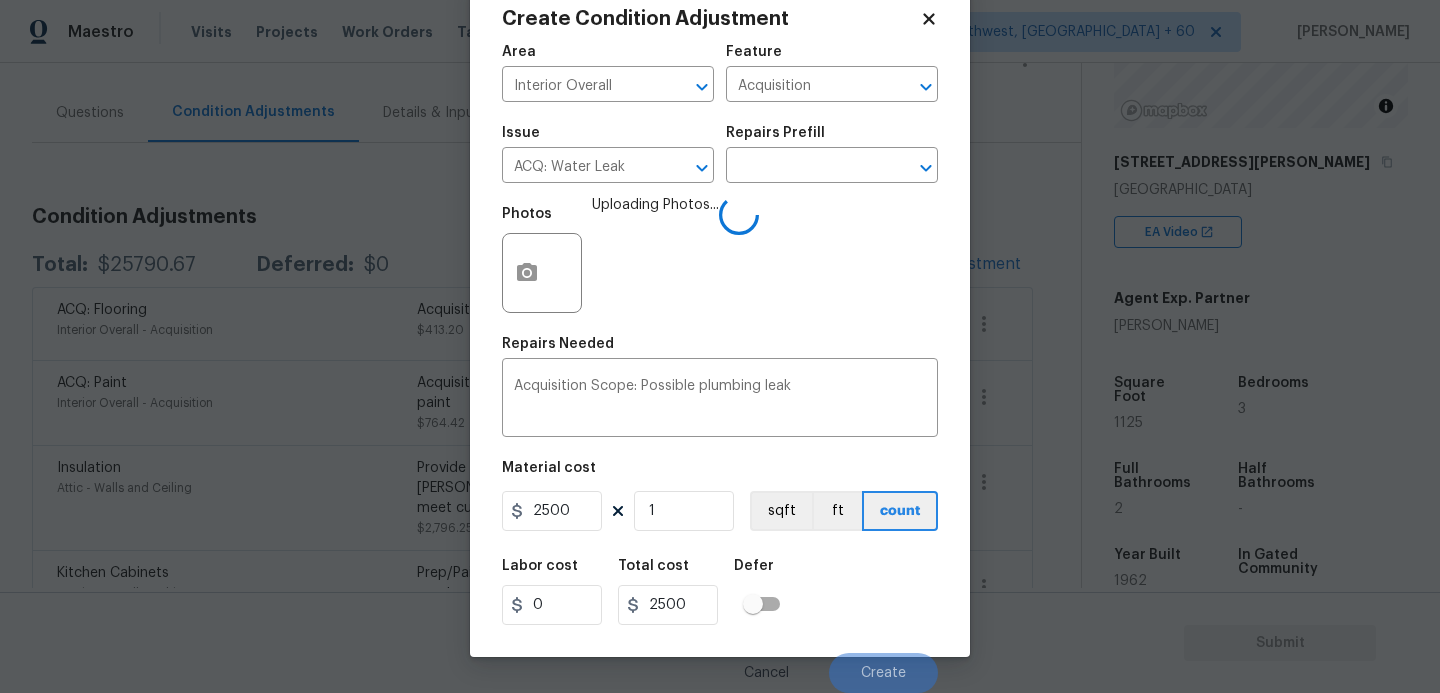 click on "Labor cost 0 Total cost 2500 Defer" at bounding box center (720, 592) 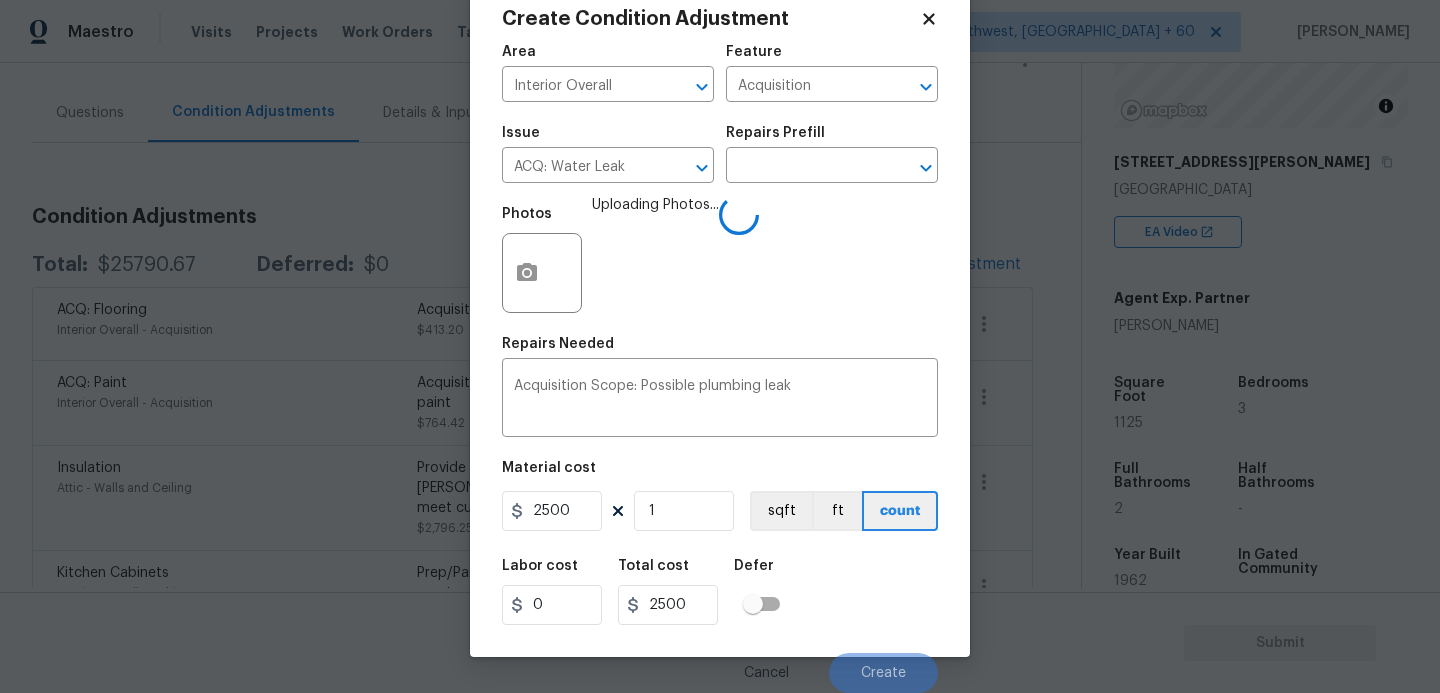 click on "Labor cost 0 Total cost 2500 Defer" at bounding box center [720, 592] 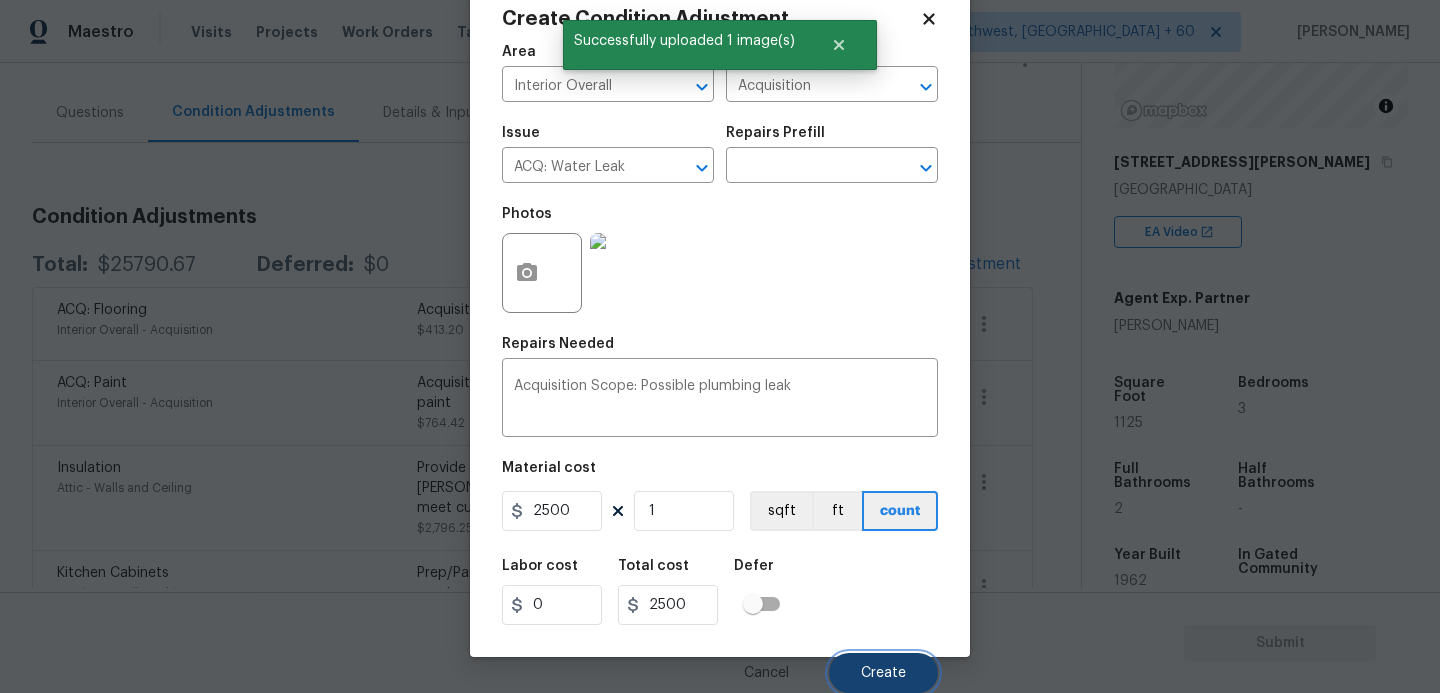 click on "Create" at bounding box center (883, 673) 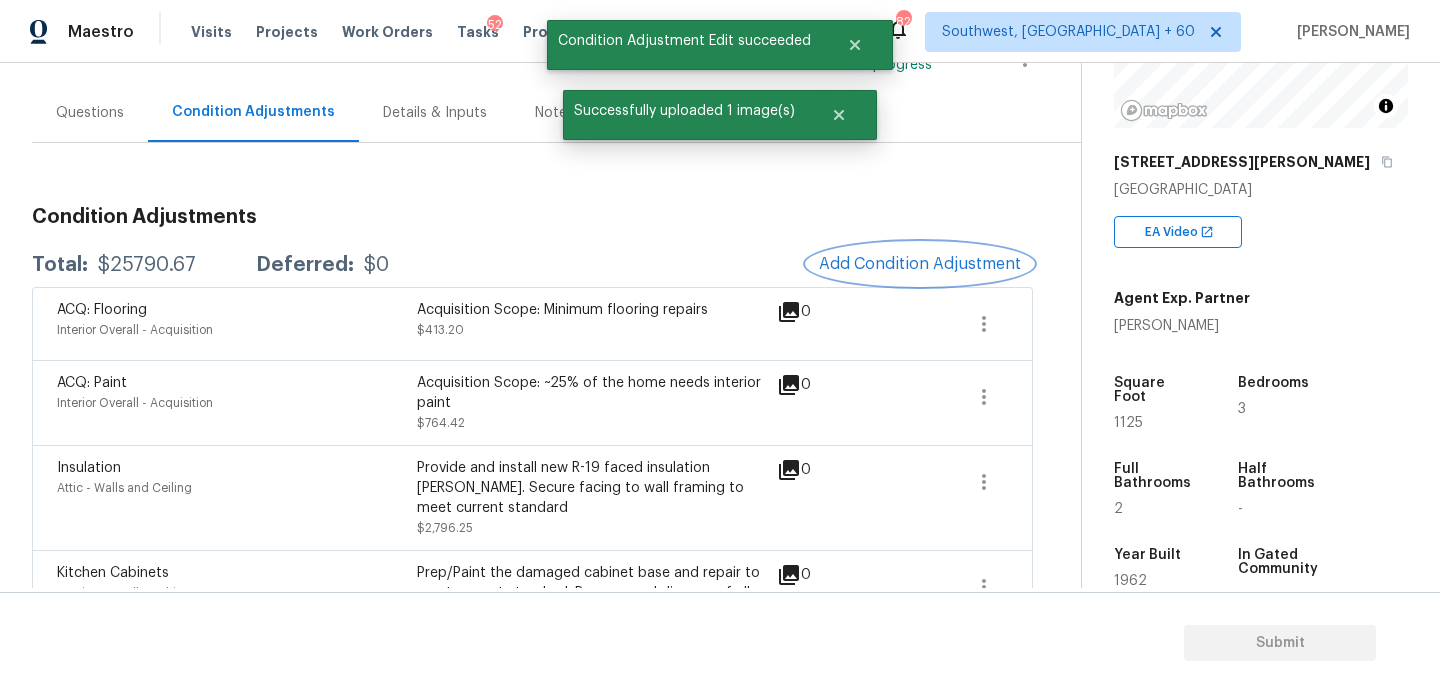scroll, scrollTop: 0, scrollLeft: 0, axis: both 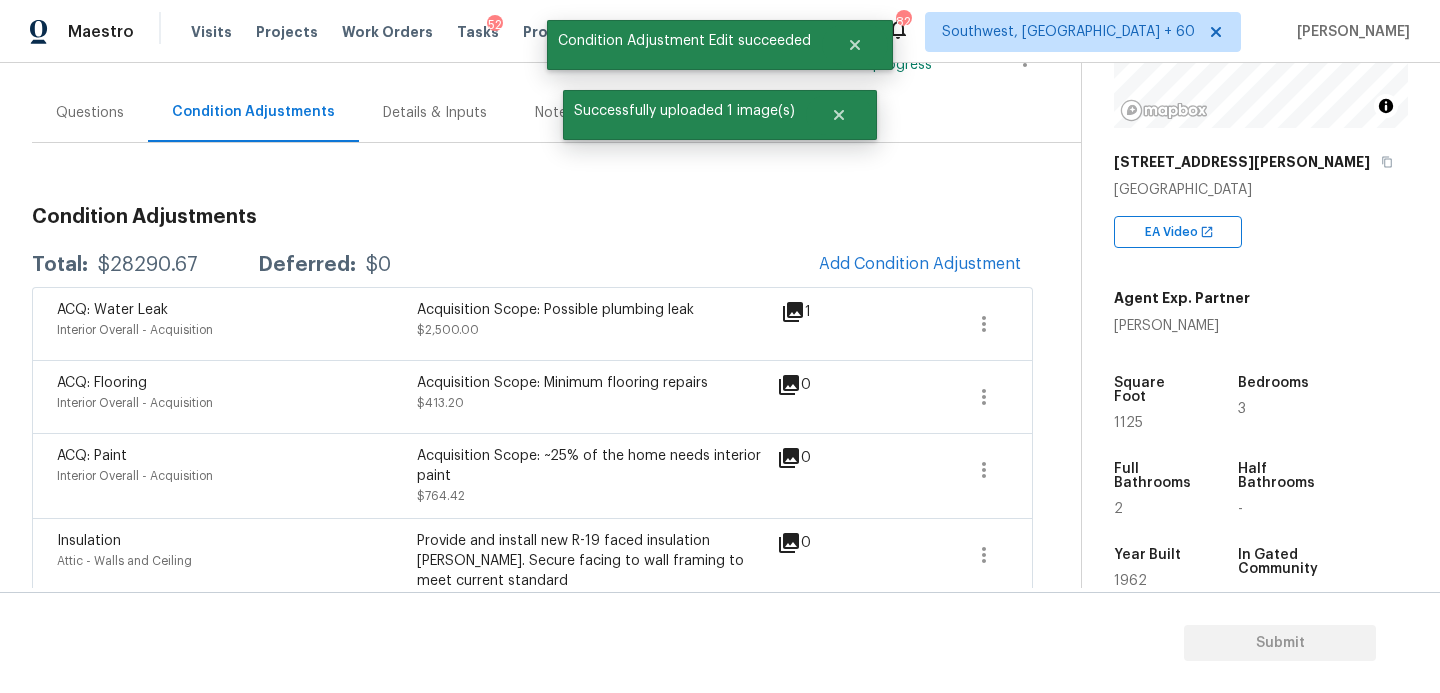 click on "Questions" at bounding box center [90, 112] 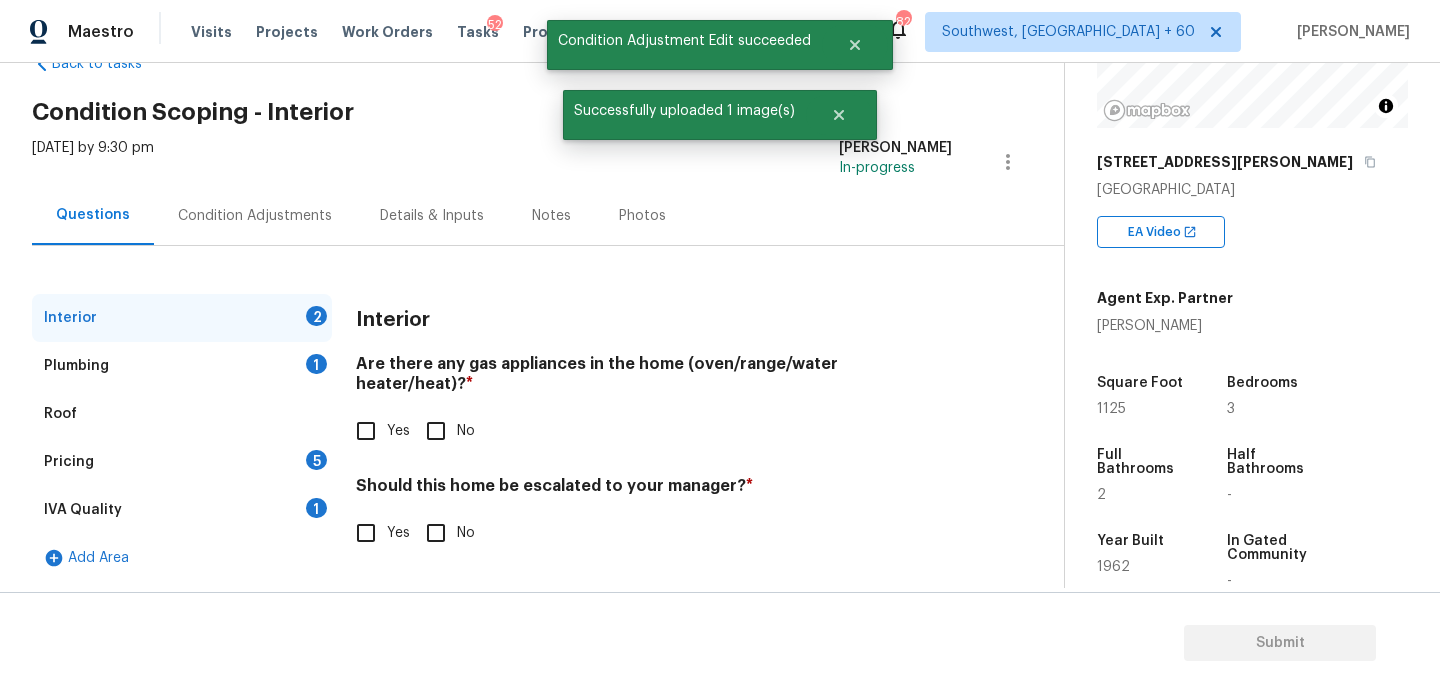 scroll, scrollTop: 57, scrollLeft: 0, axis: vertical 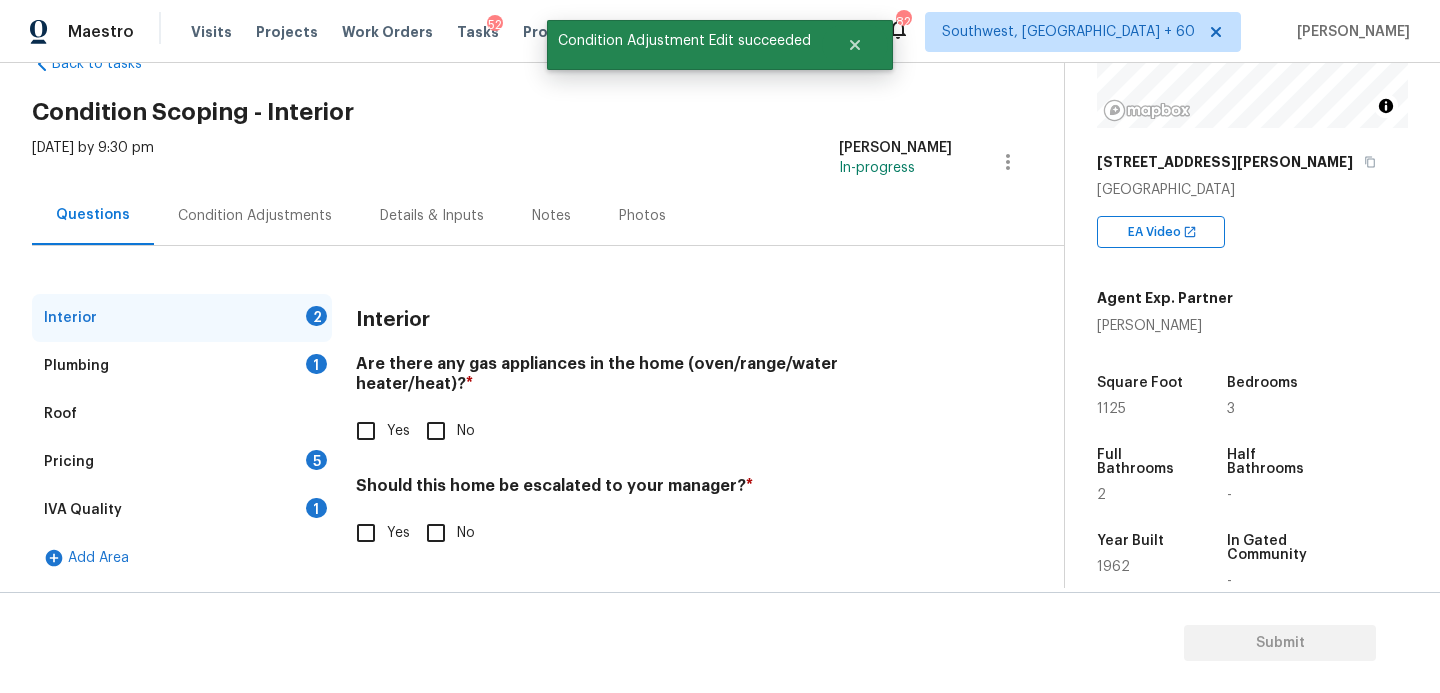 click on "Yes" at bounding box center [366, 533] 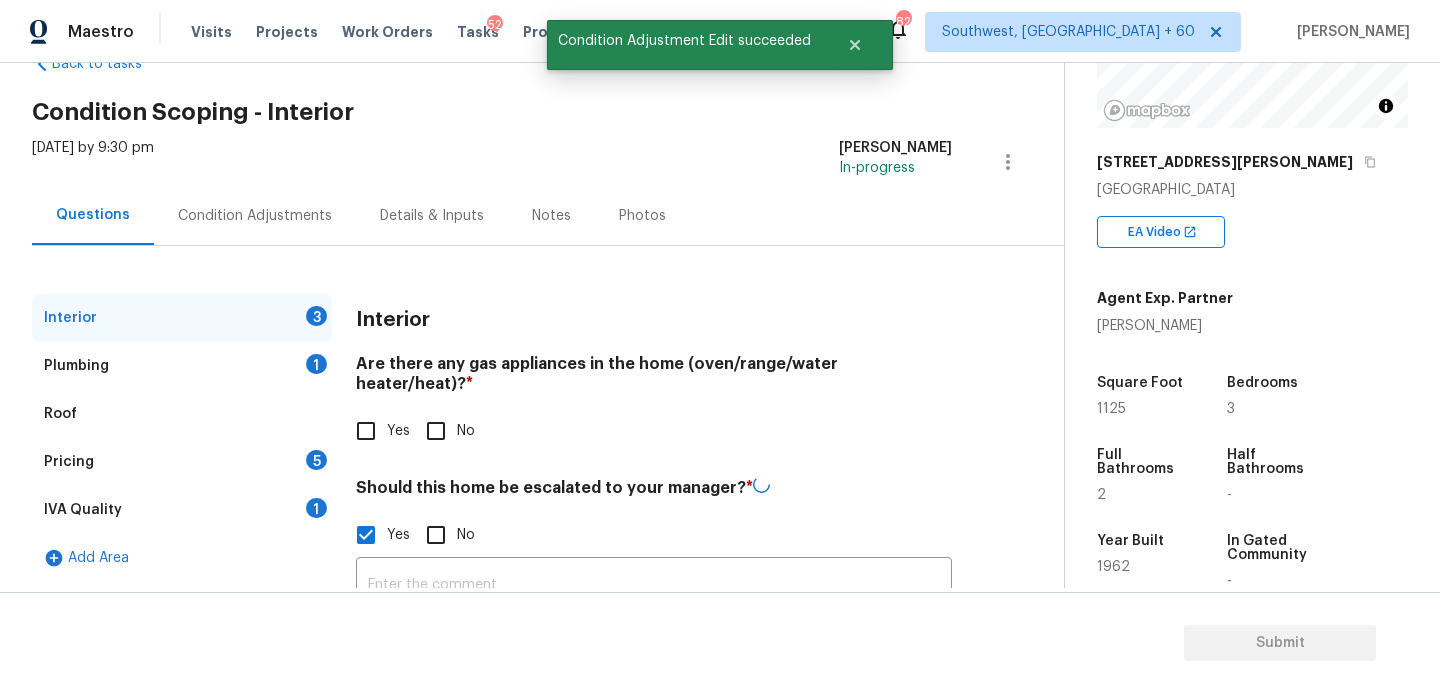 scroll, scrollTop: 222, scrollLeft: 0, axis: vertical 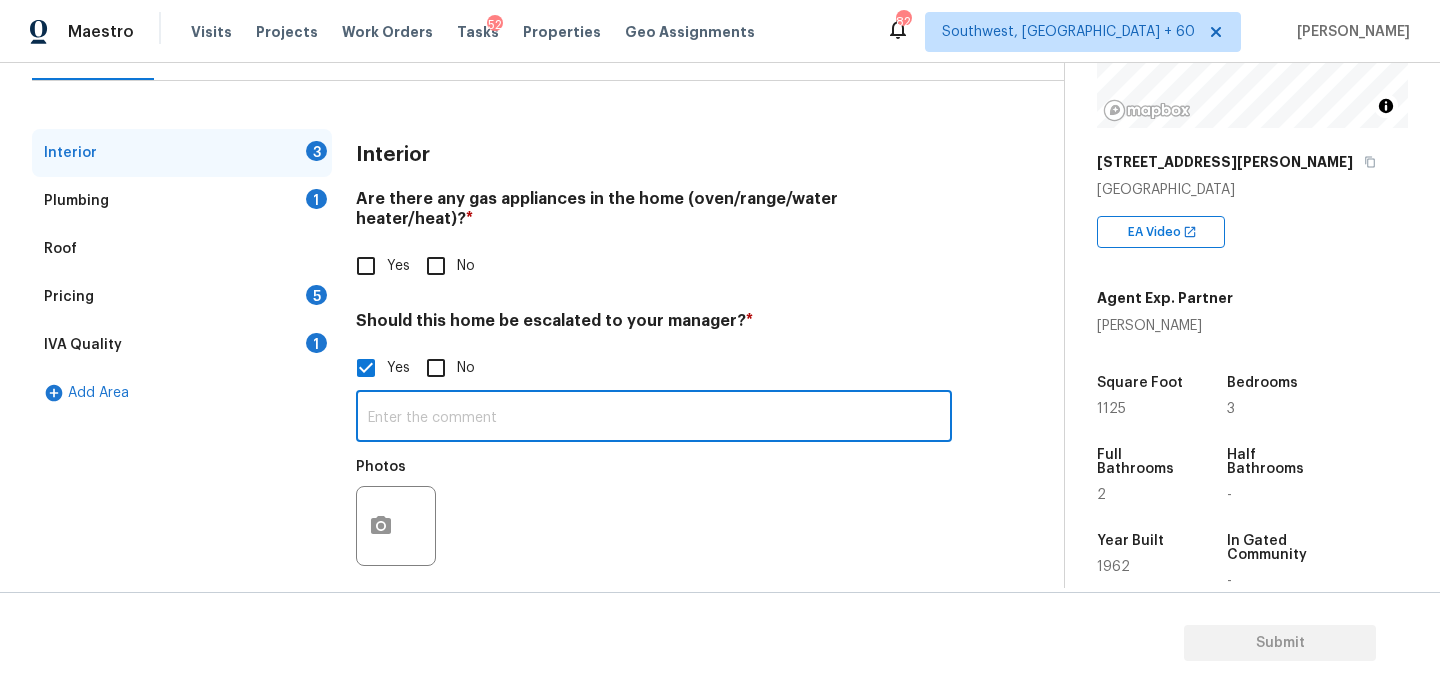 click at bounding box center (654, 418) 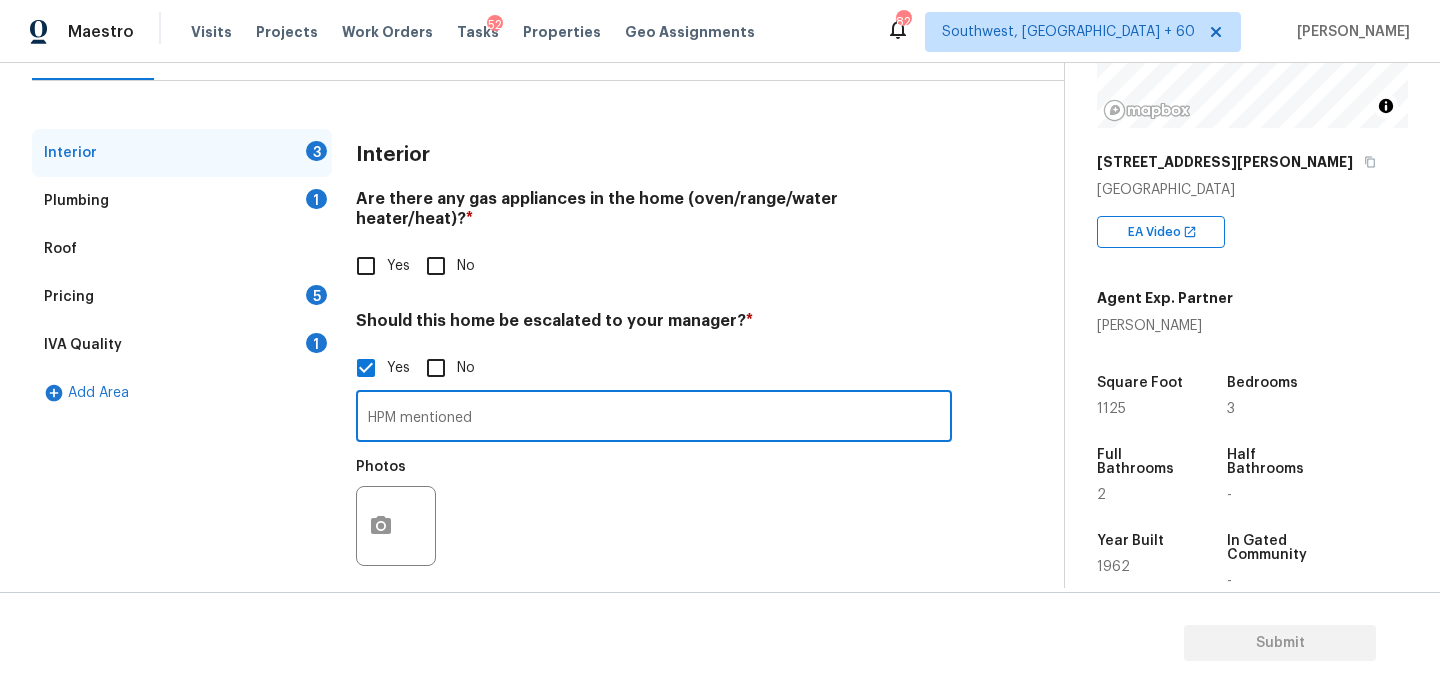 paste on "3215 Woodview Dr SE, Smyrna, GA 30082" 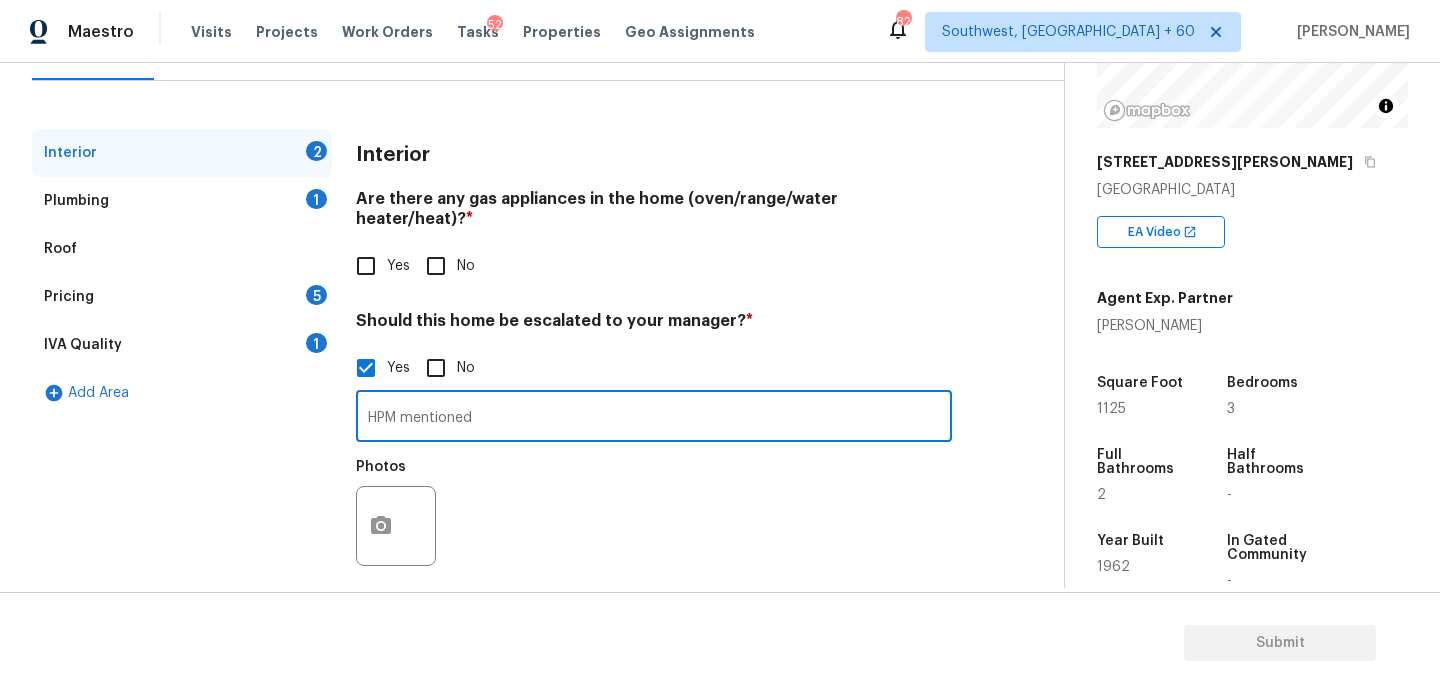 paste on "There’s also a noticeable staining around the laundry box at the bottom, suggesting potential foundation leakage" 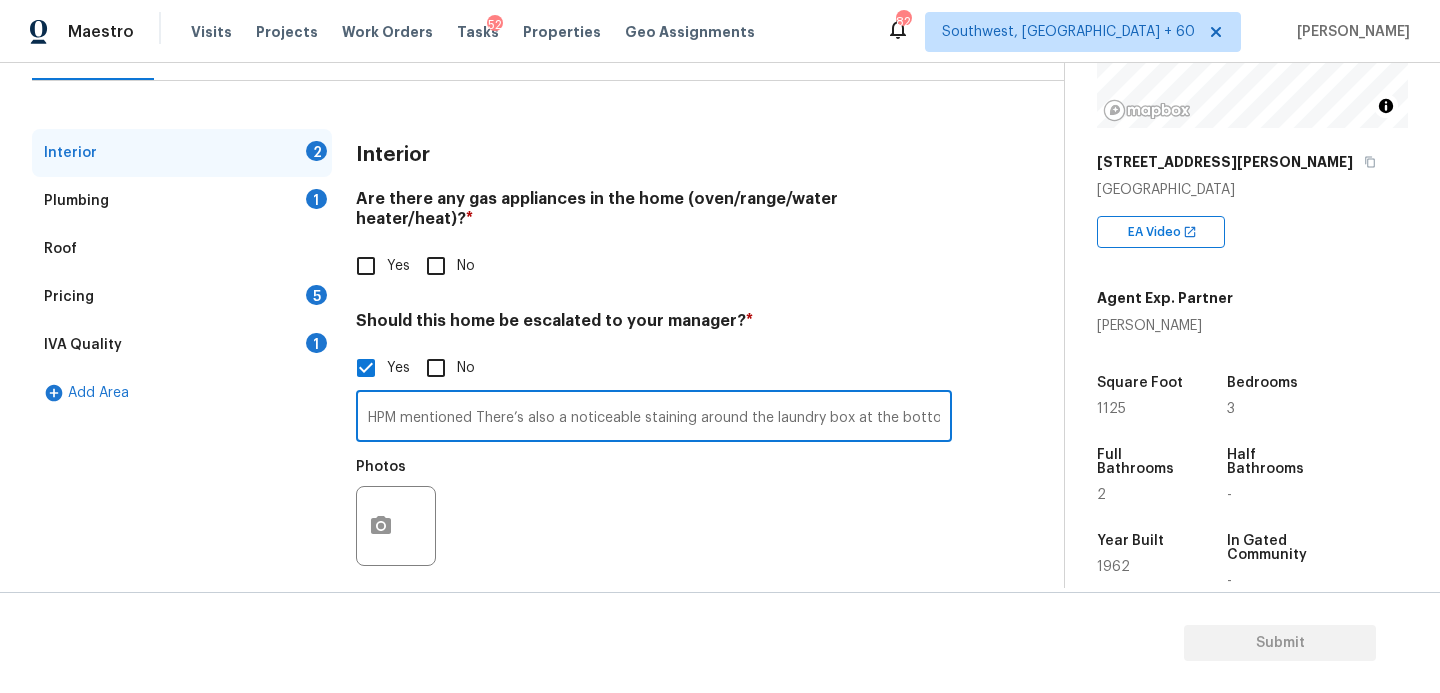 scroll, scrollTop: 0, scrollLeft: 274, axis: horizontal 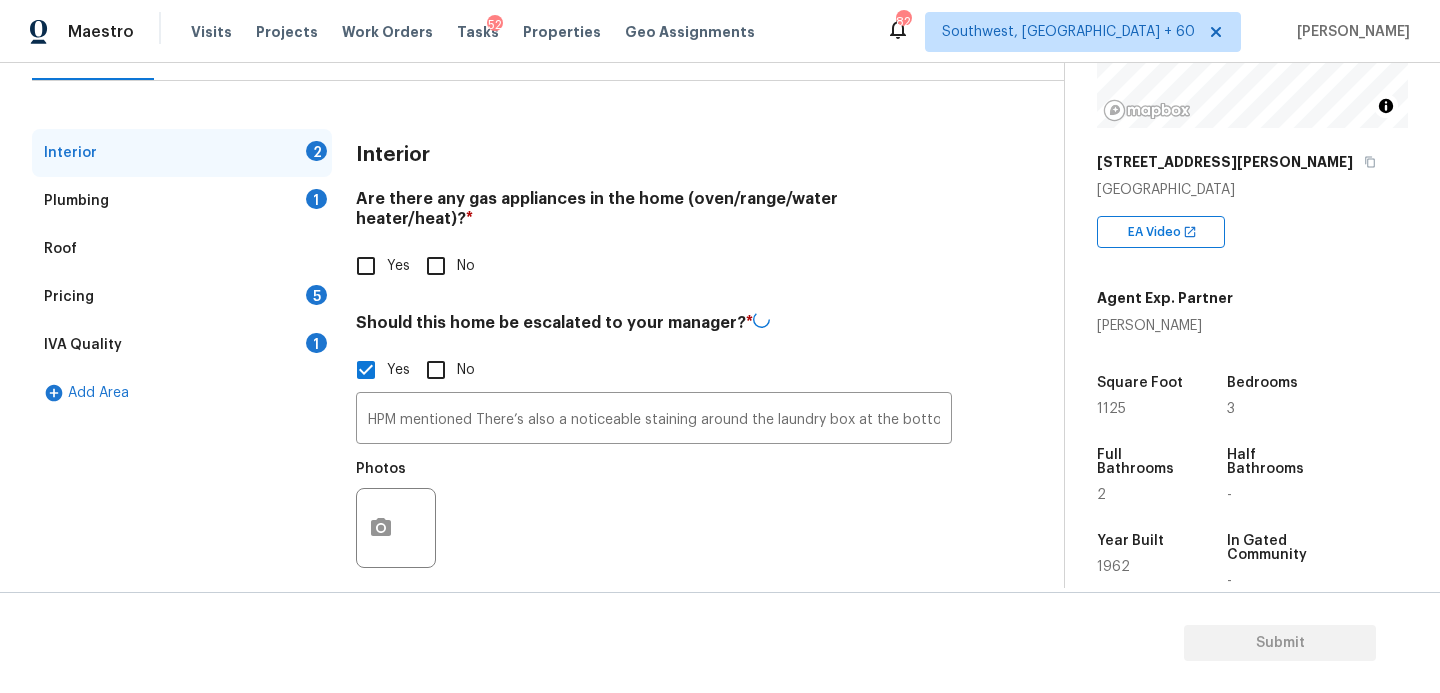 click on "Photos" at bounding box center [654, 515] 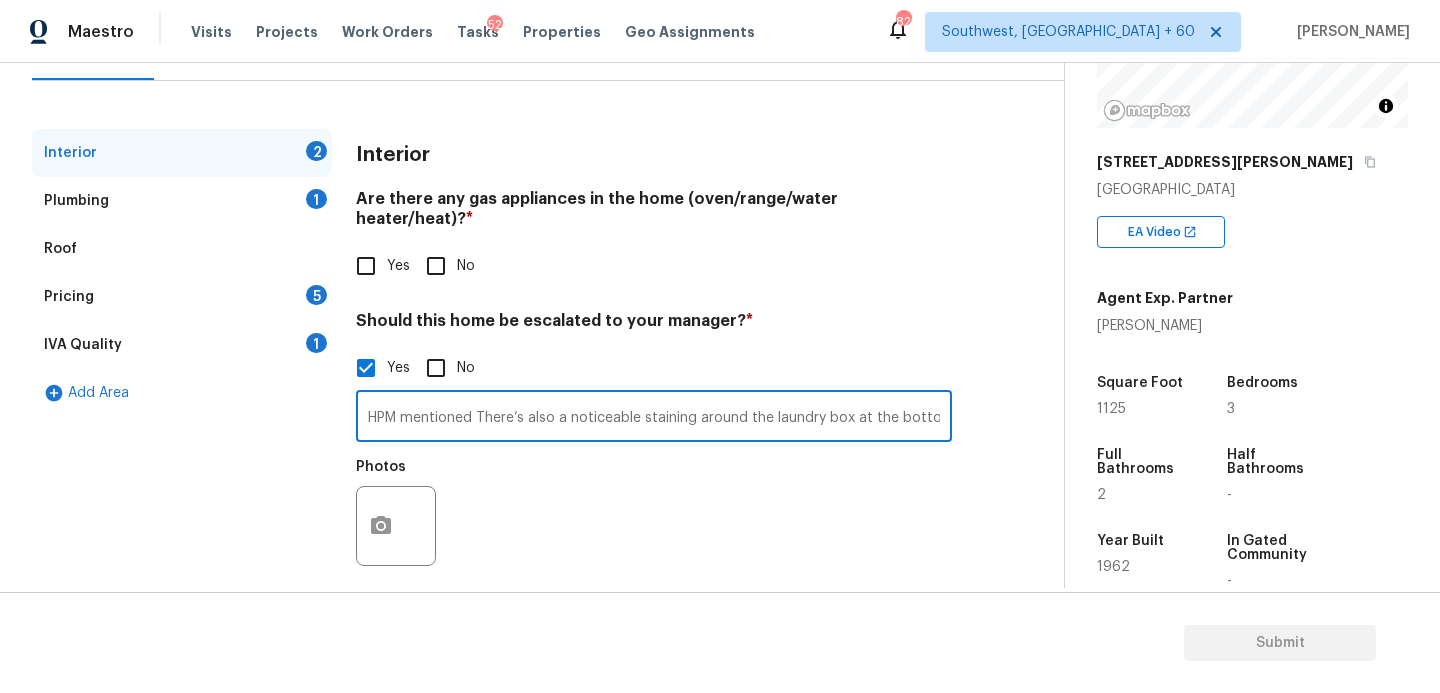 click on "HPM mentioned There’s also a noticeable staining around the laundry box at the bottom, suggesting potential foundation leakage" at bounding box center (654, 418) 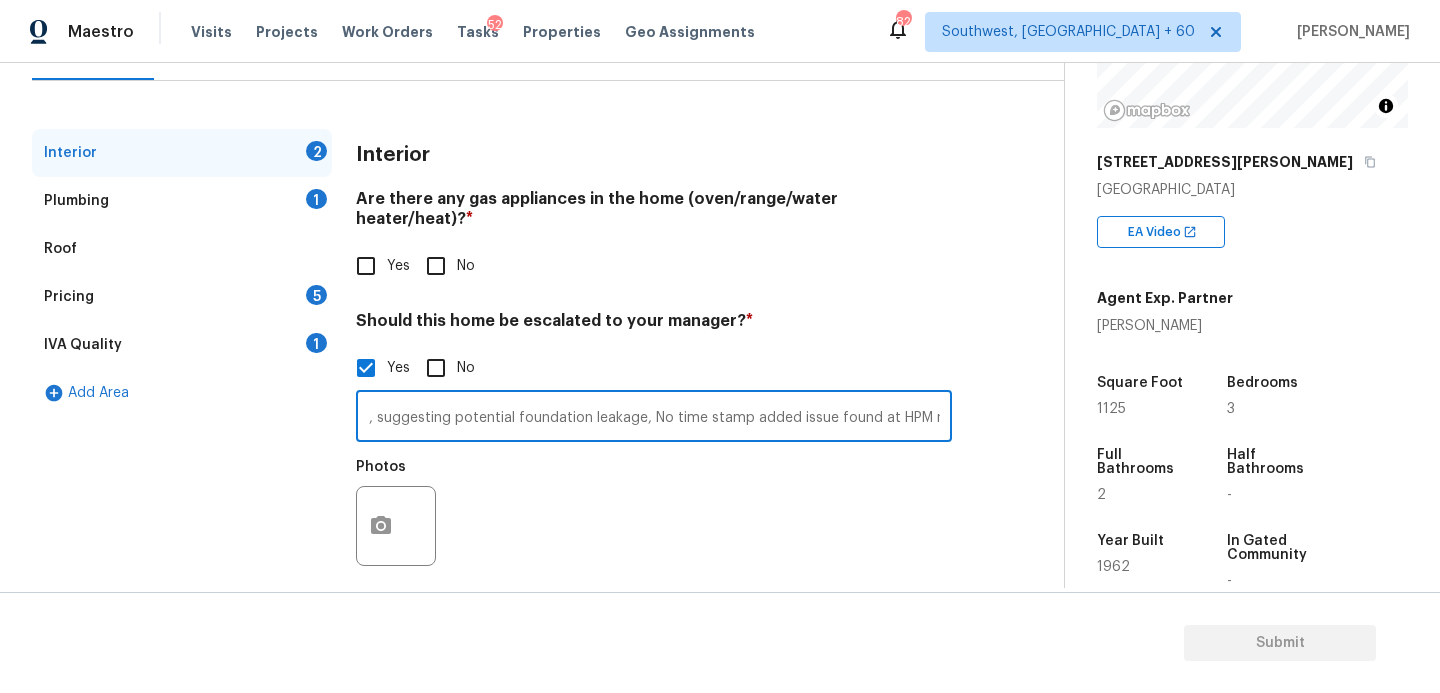 scroll, scrollTop: 0, scrollLeft: 593, axis: horizontal 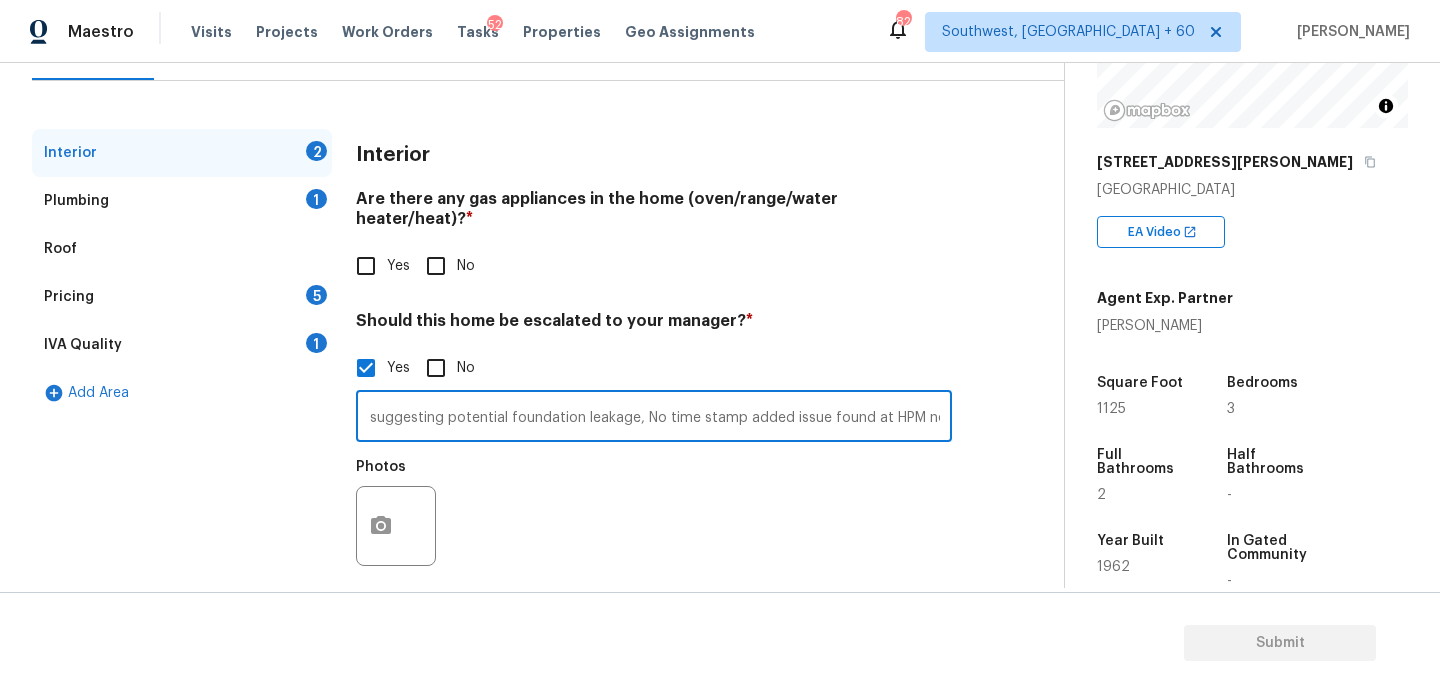type on "HPM mentioned There’s also a noticeable staining around the laundry box at the bottom, suggesting potential foundation leakage, No time stamp added issue found at HPM notes" 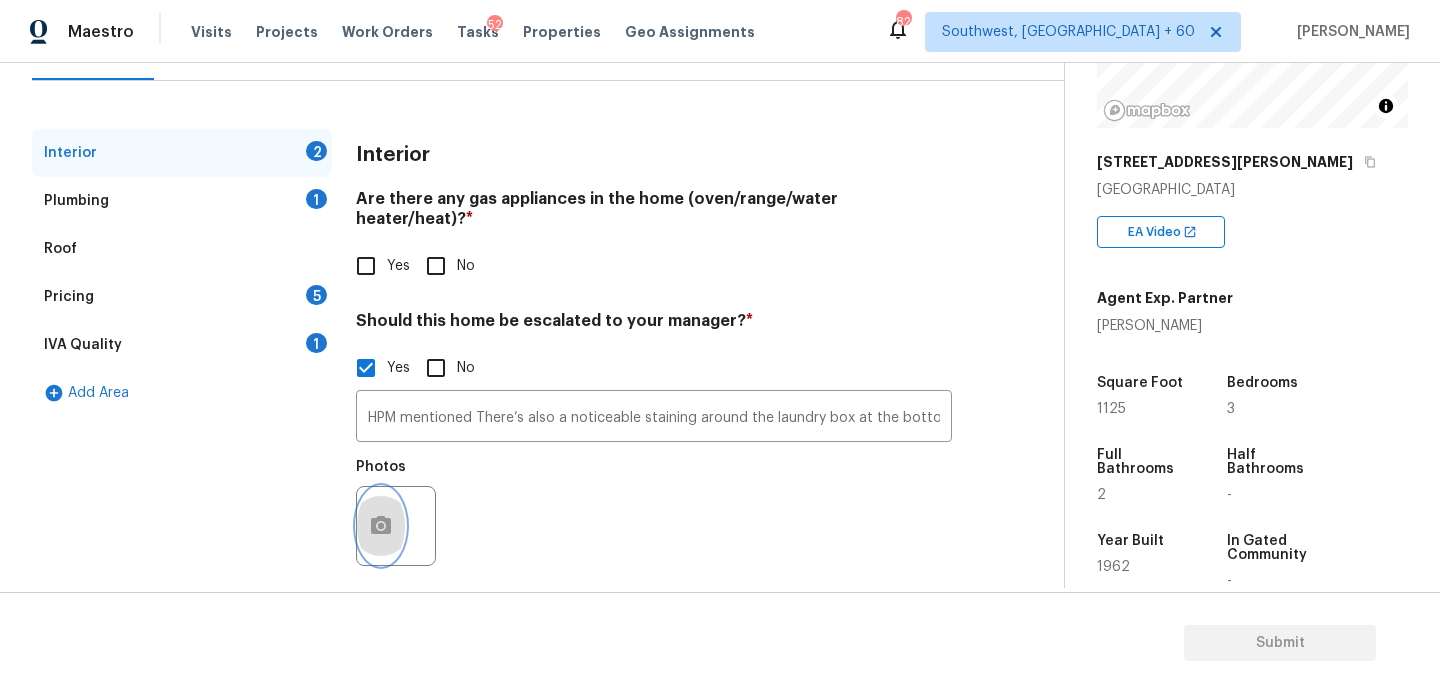 click 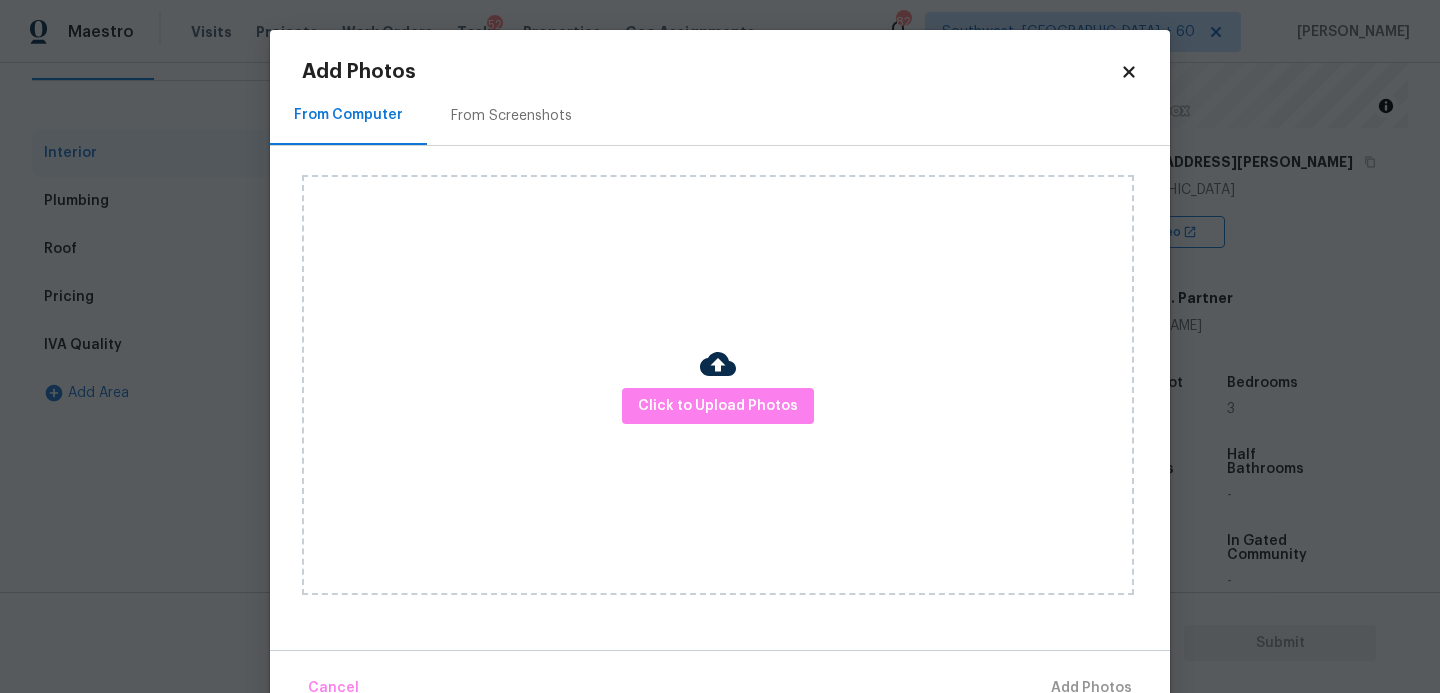 click on "Click to Upload Photos" at bounding box center (718, 385) 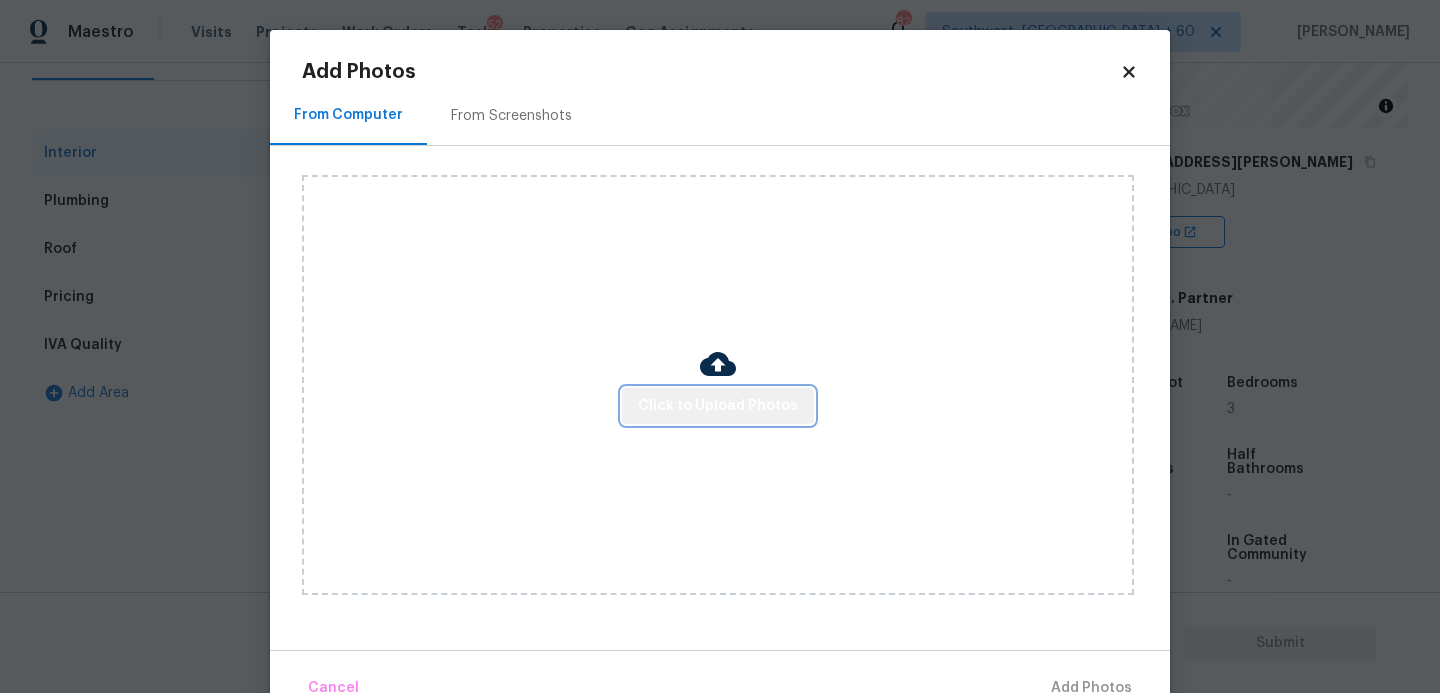 click on "Click to Upload Photos" at bounding box center (718, 406) 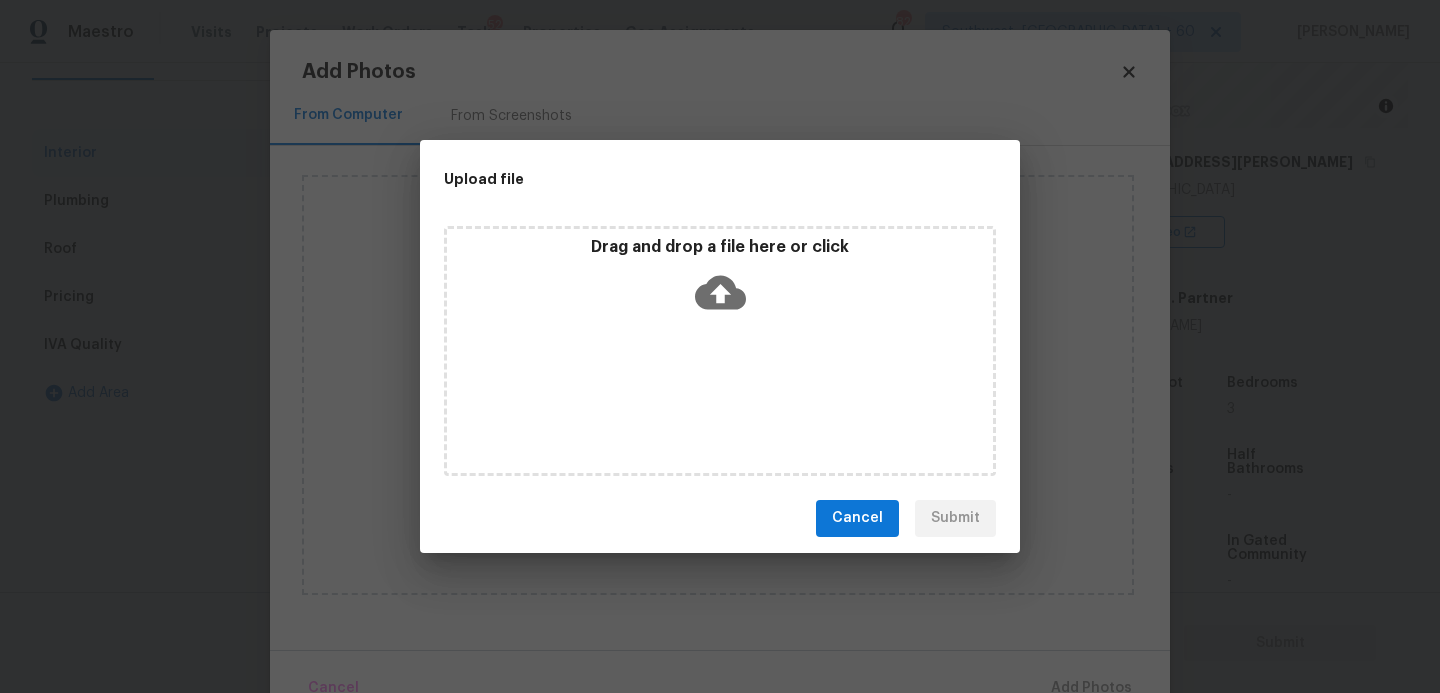 click 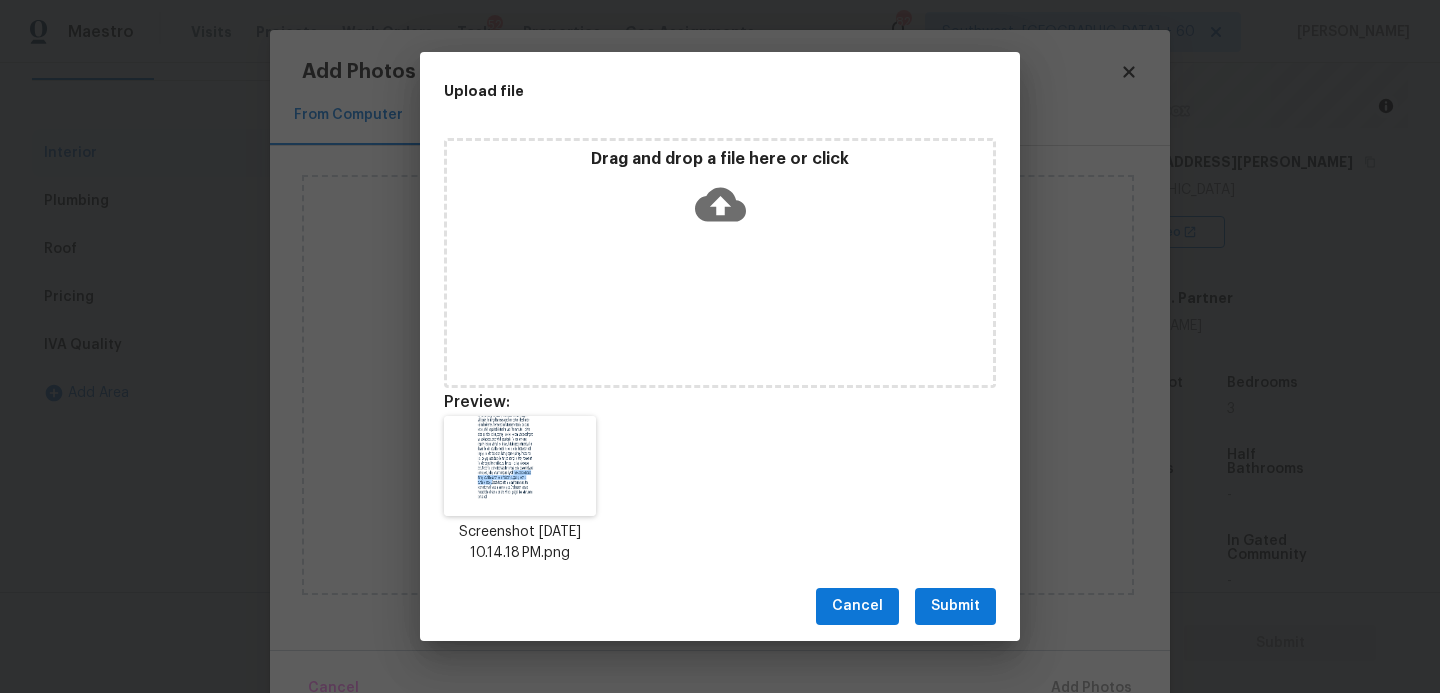 click on "Submit" at bounding box center [955, 606] 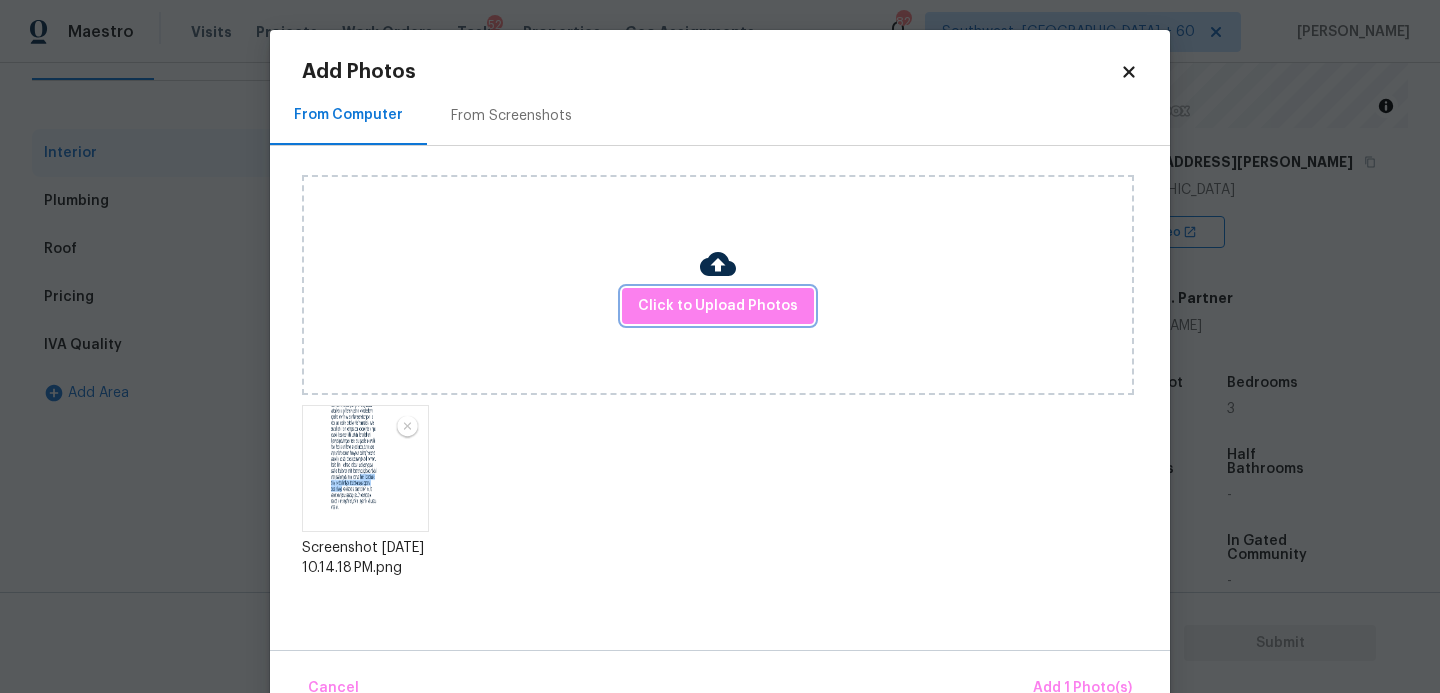 scroll, scrollTop: 47, scrollLeft: 0, axis: vertical 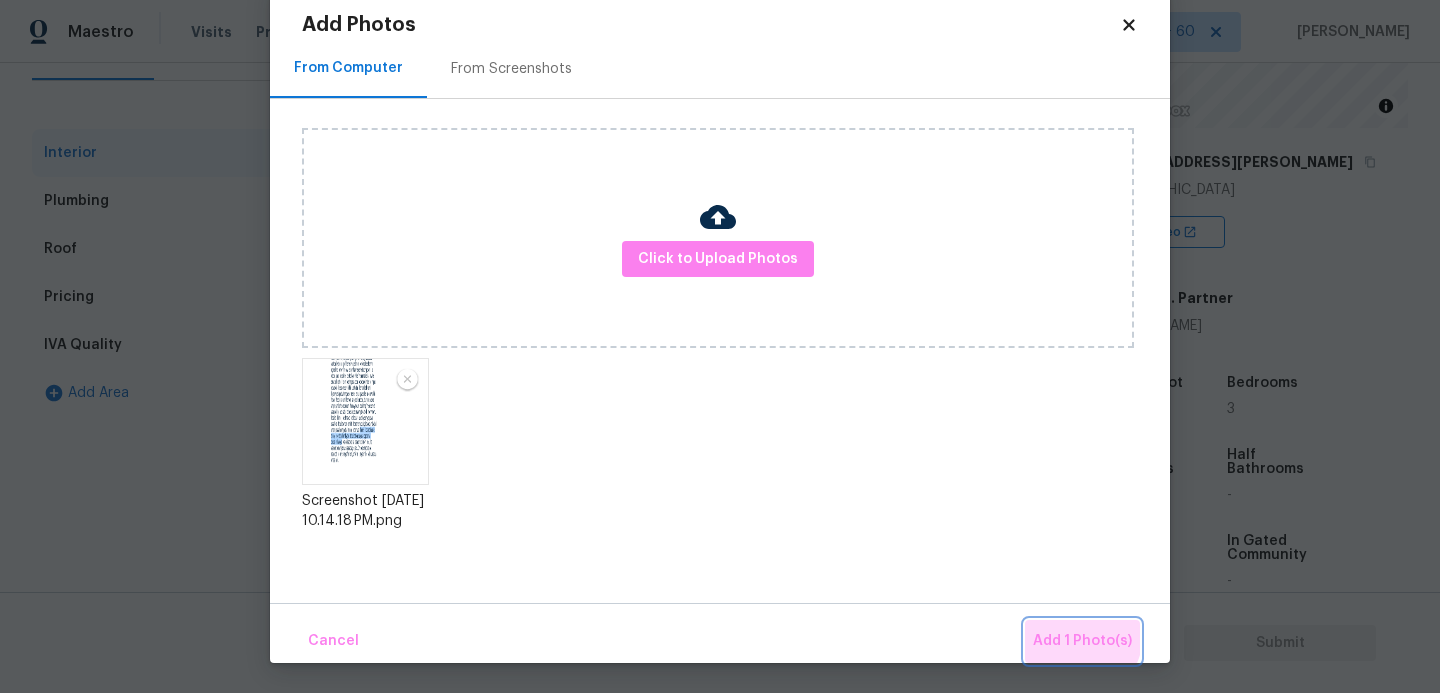 click on "Add 1 Photo(s)" at bounding box center (1082, 641) 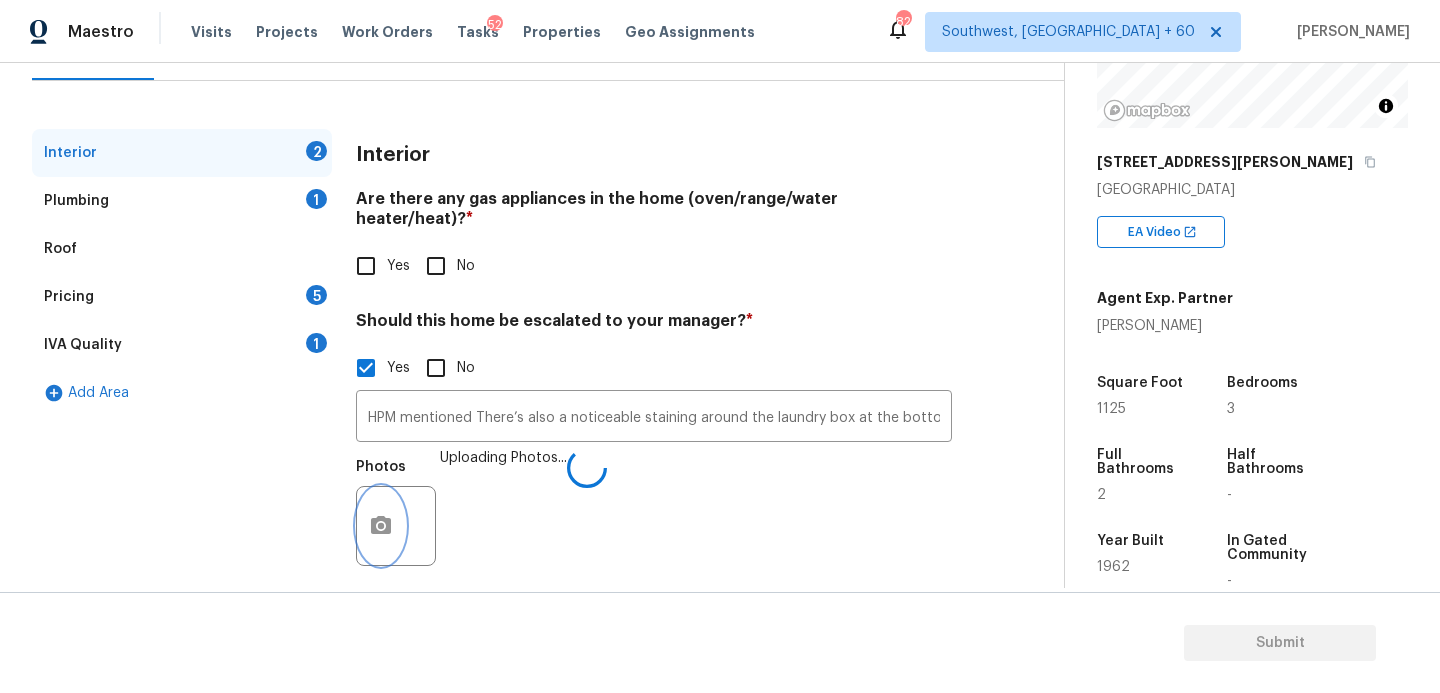 scroll, scrollTop: 0, scrollLeft: 0, axis: both 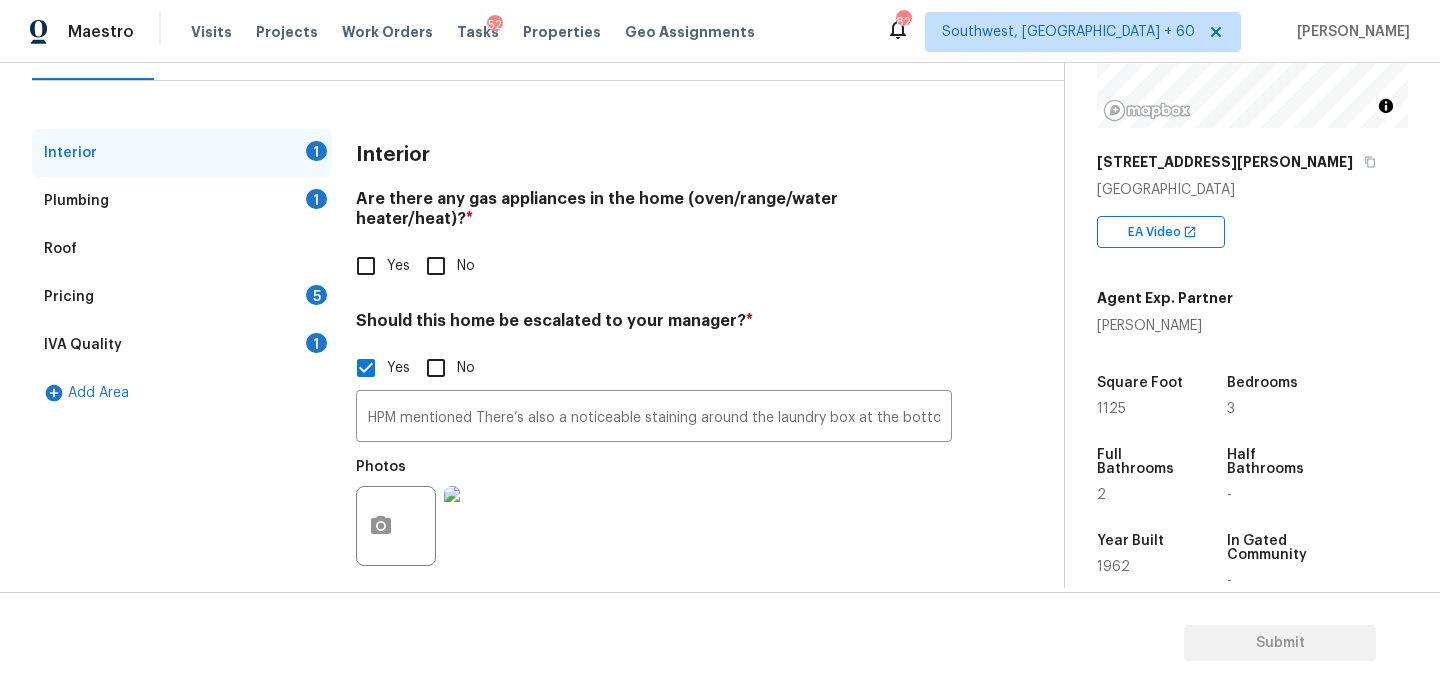 click on "Yes" at bounding box center [366, 266] 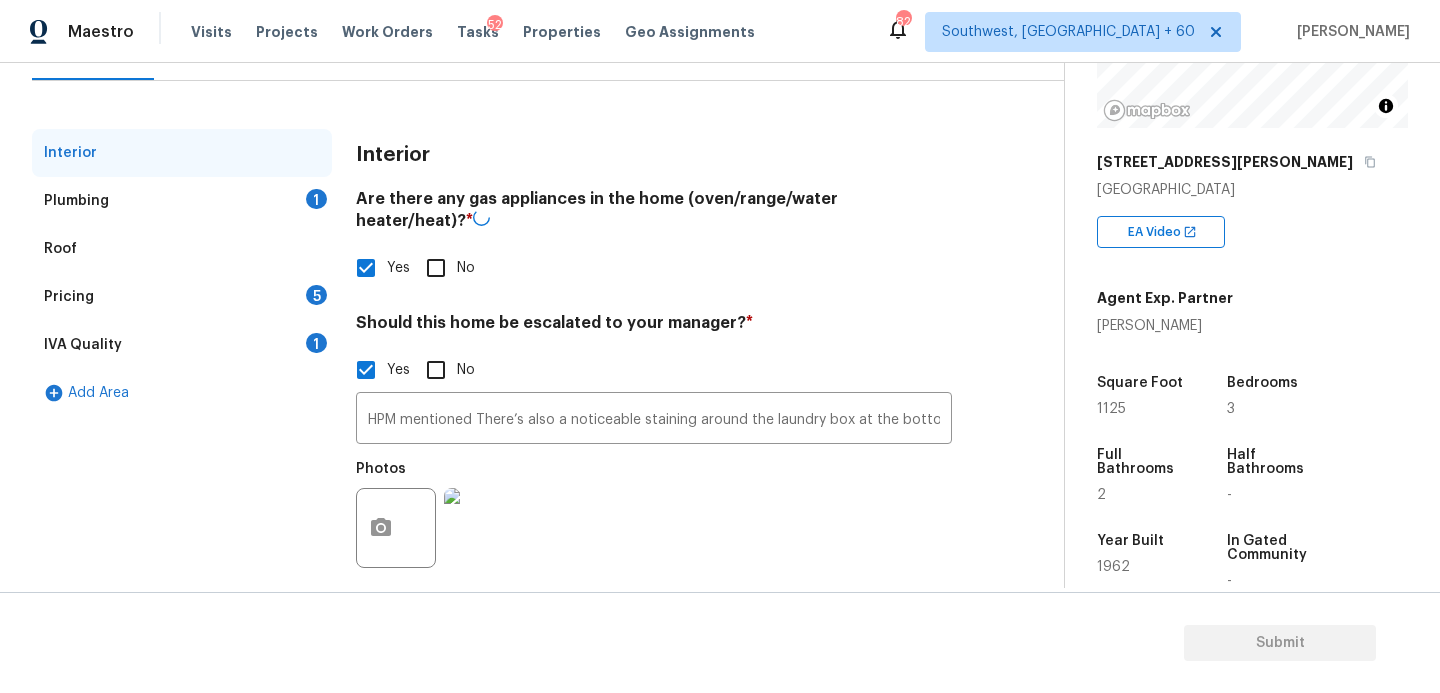 click on "Plumbing 1" at bounding box center (182, 201) 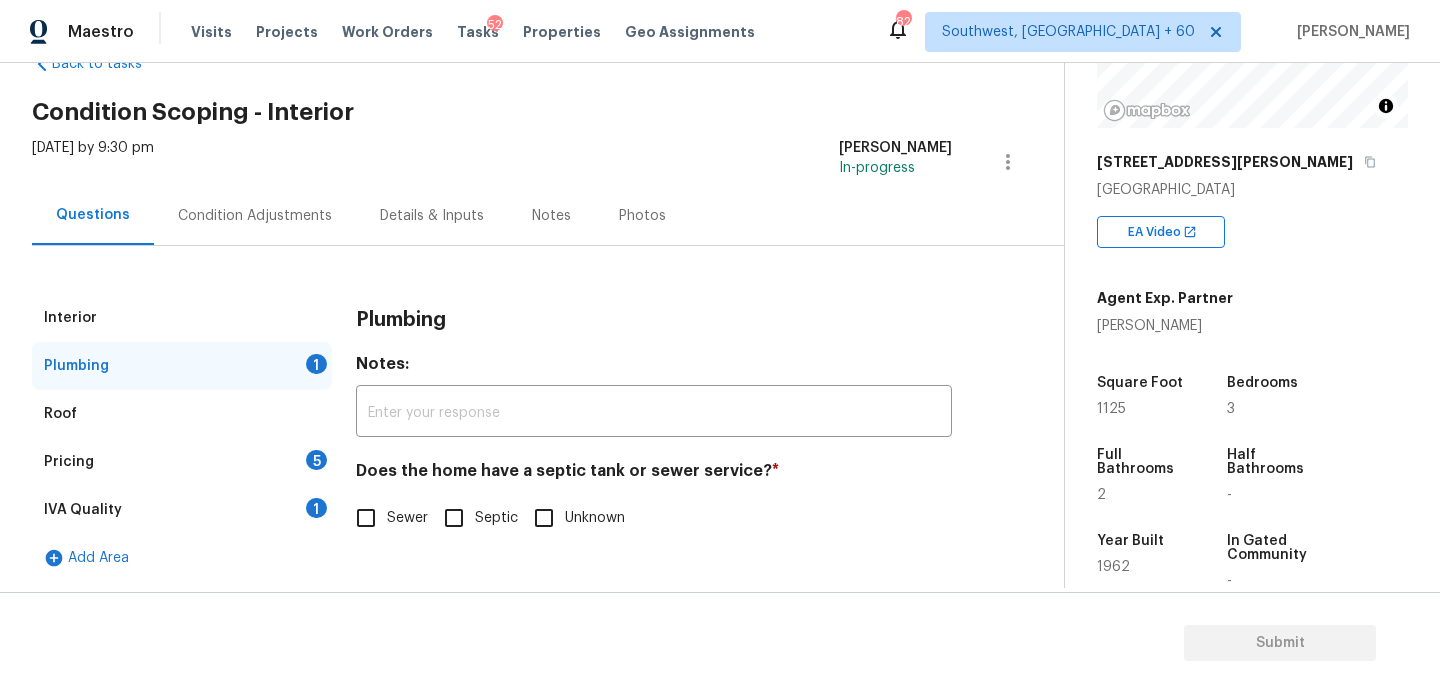 scroll, scrollTop: 57, scrollLeft: 0, axis: vertical 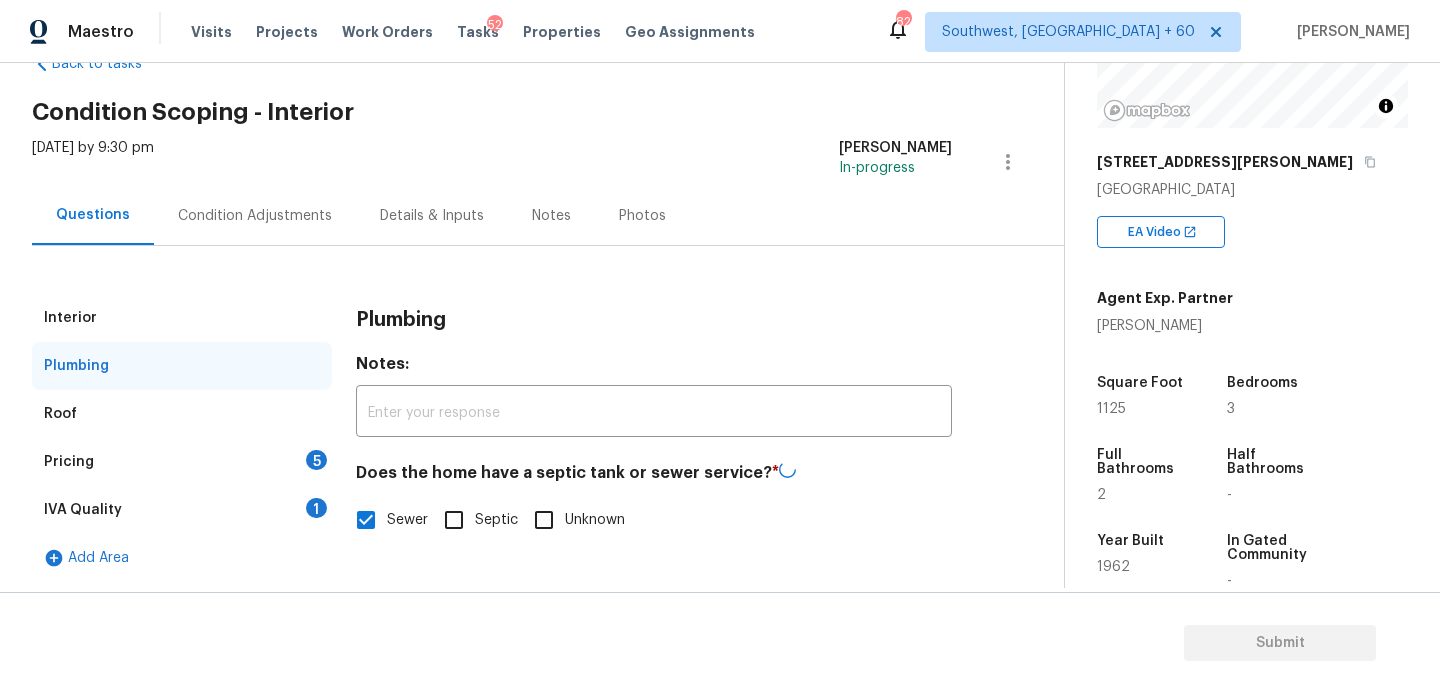 click on "Pricing 5" at bounding box center (182, 462) 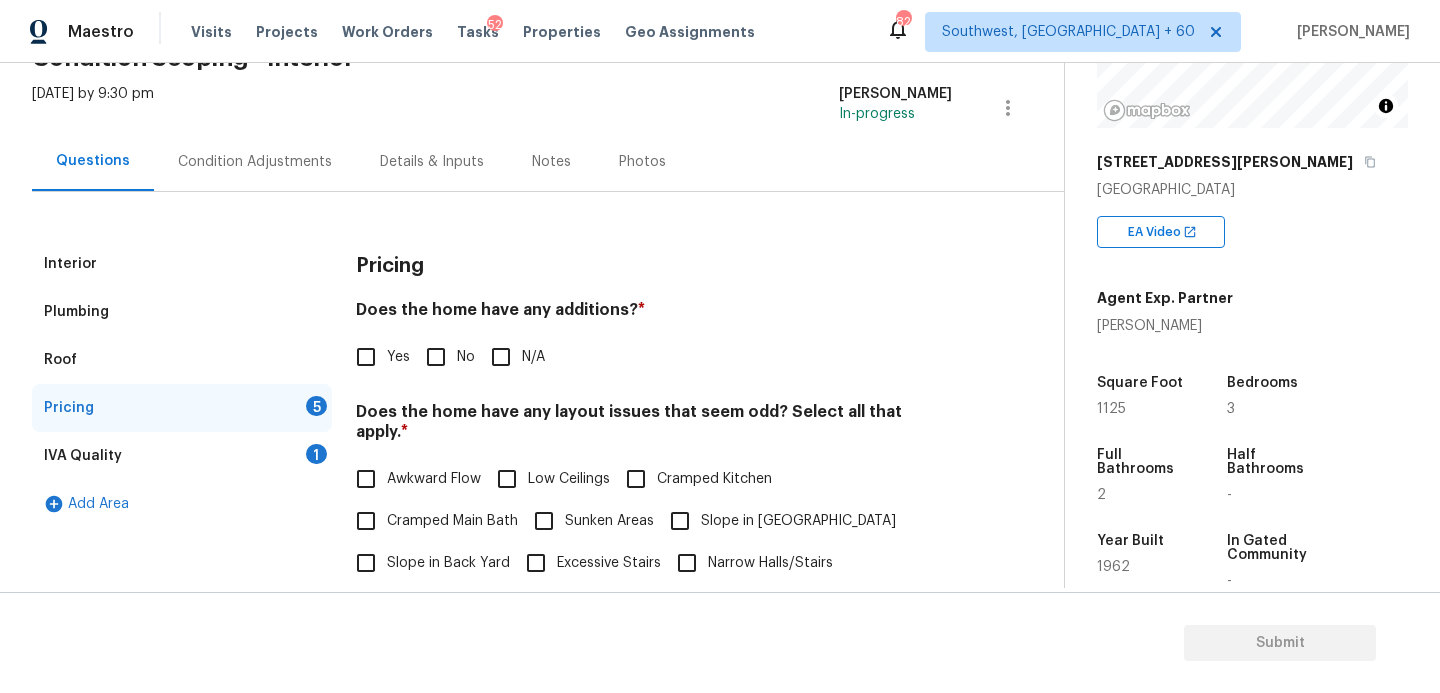 scroll, scrollTop: 136, scrollLeft: 0, axis: vertical 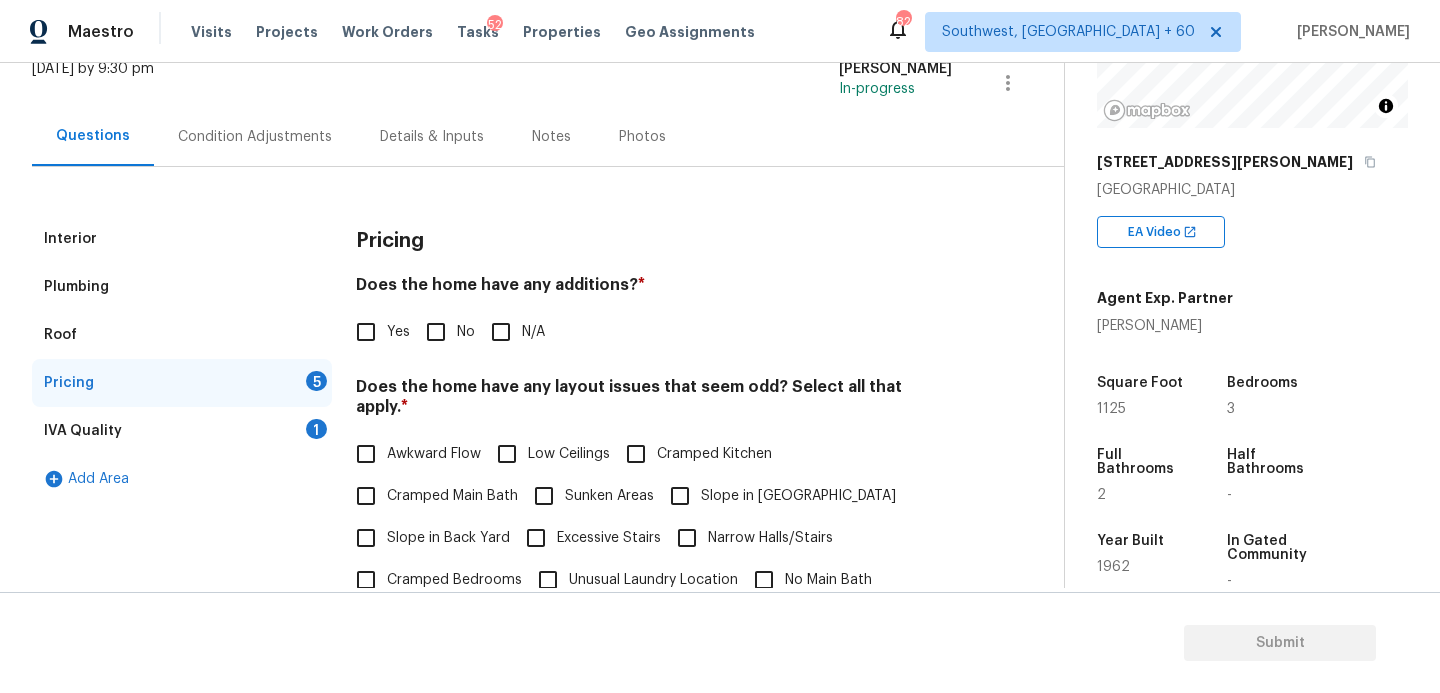 click on "Yes" at bounding box center [398, 332] 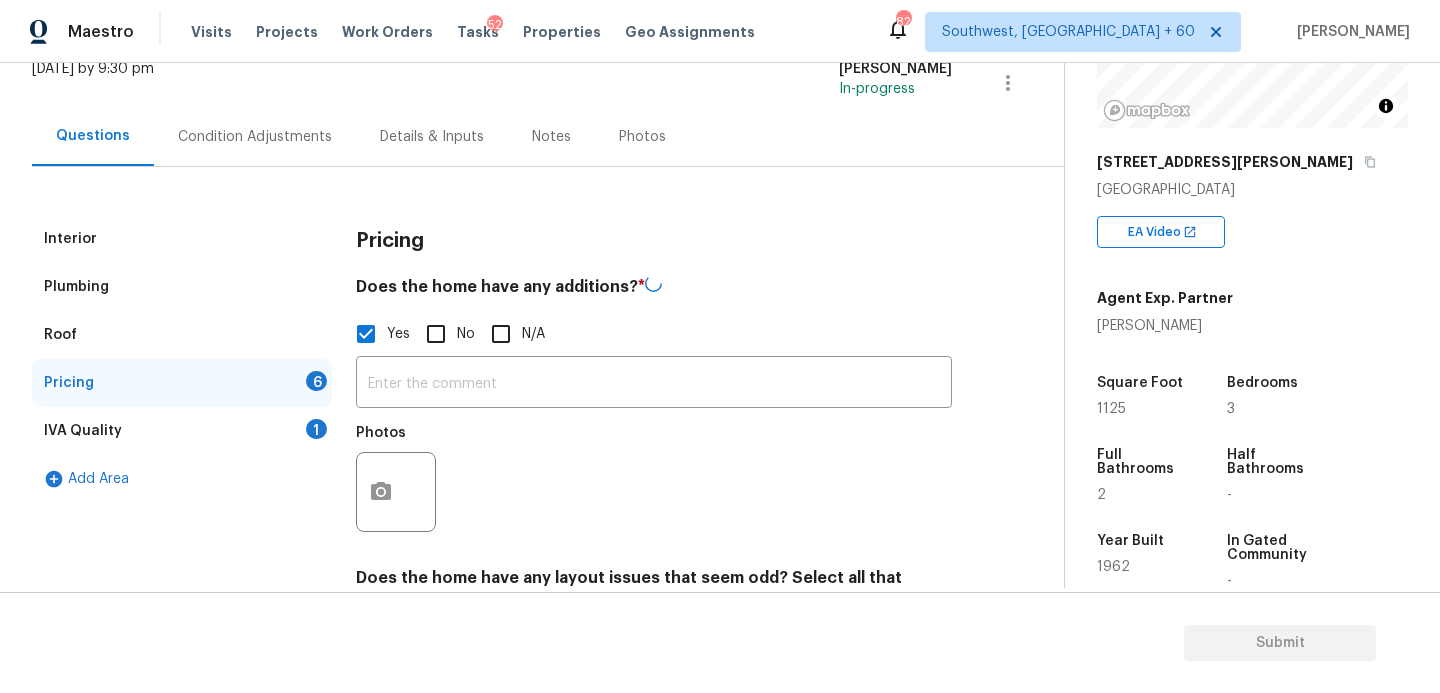 click on "Photos" at bounding box center (654, 479) 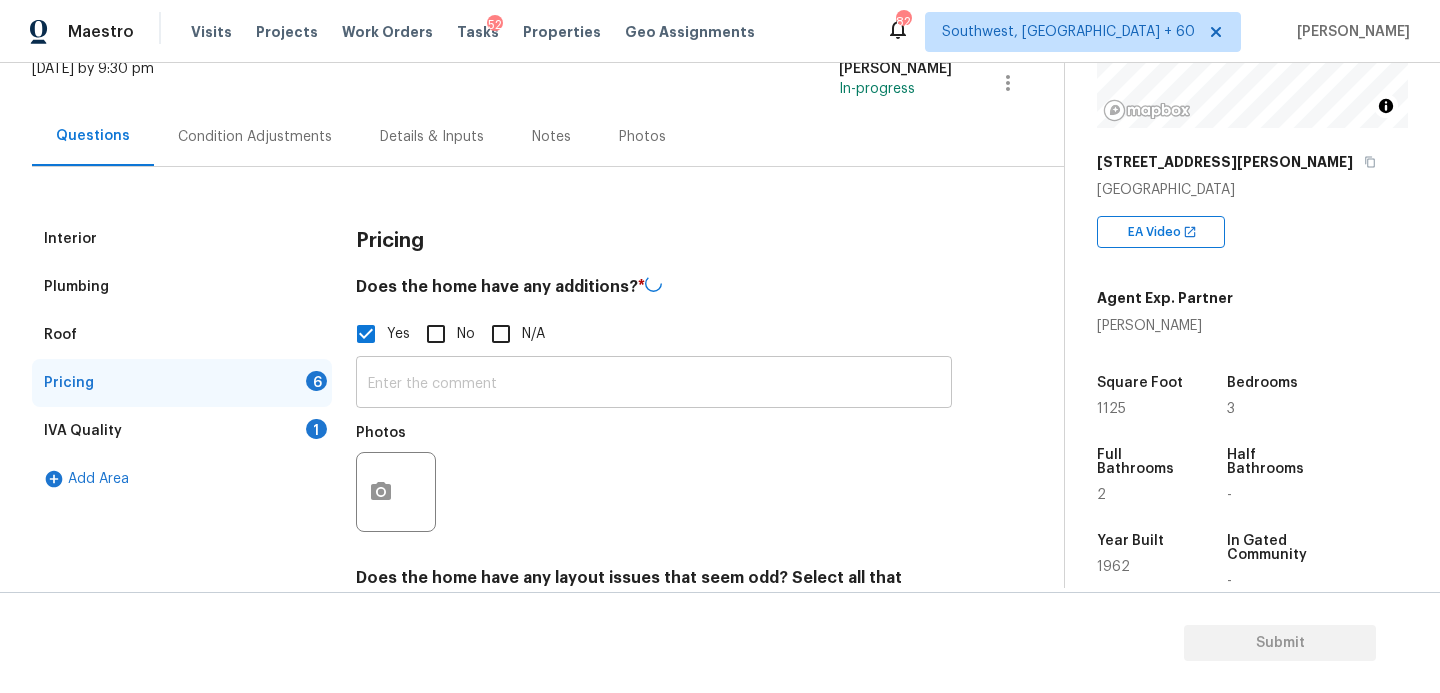 click at bounding box center (654, 384) 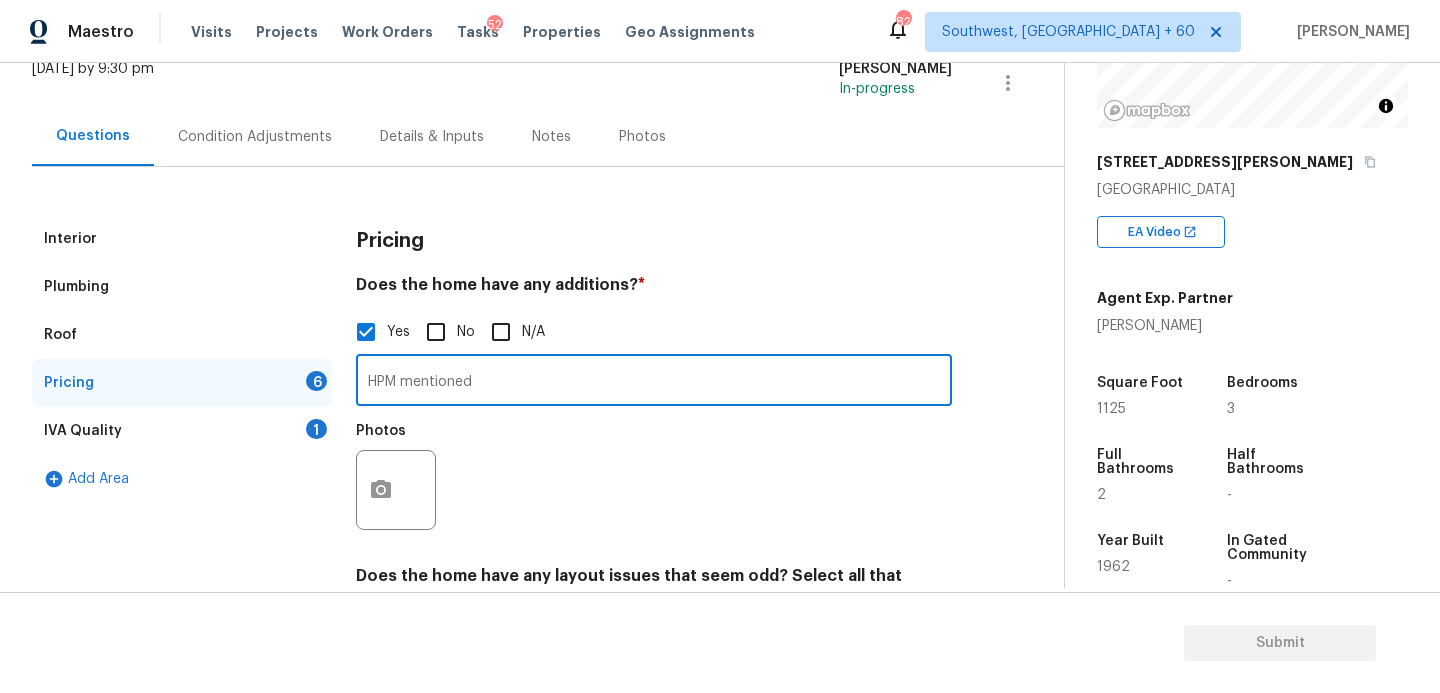 paste on "The back of the home appears to be a complete ad" 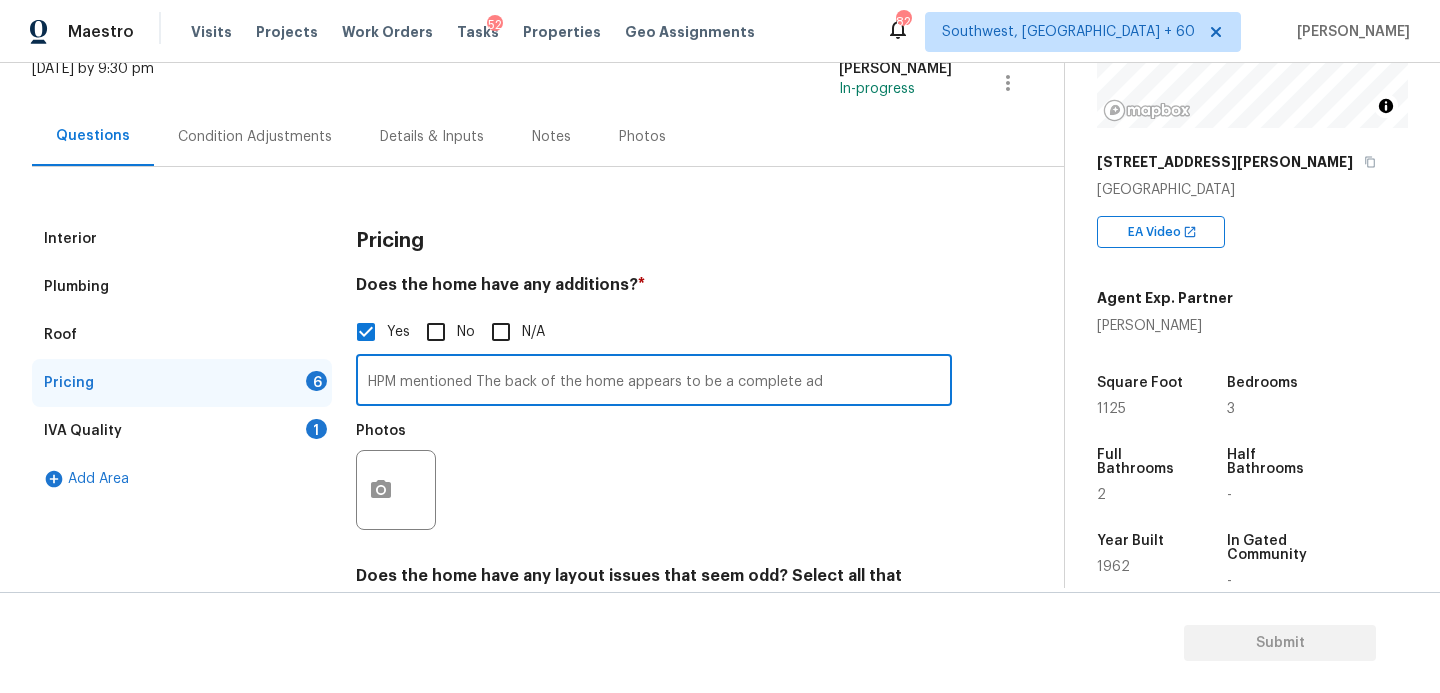 click on "Photos" at bounding box center [654, 477] 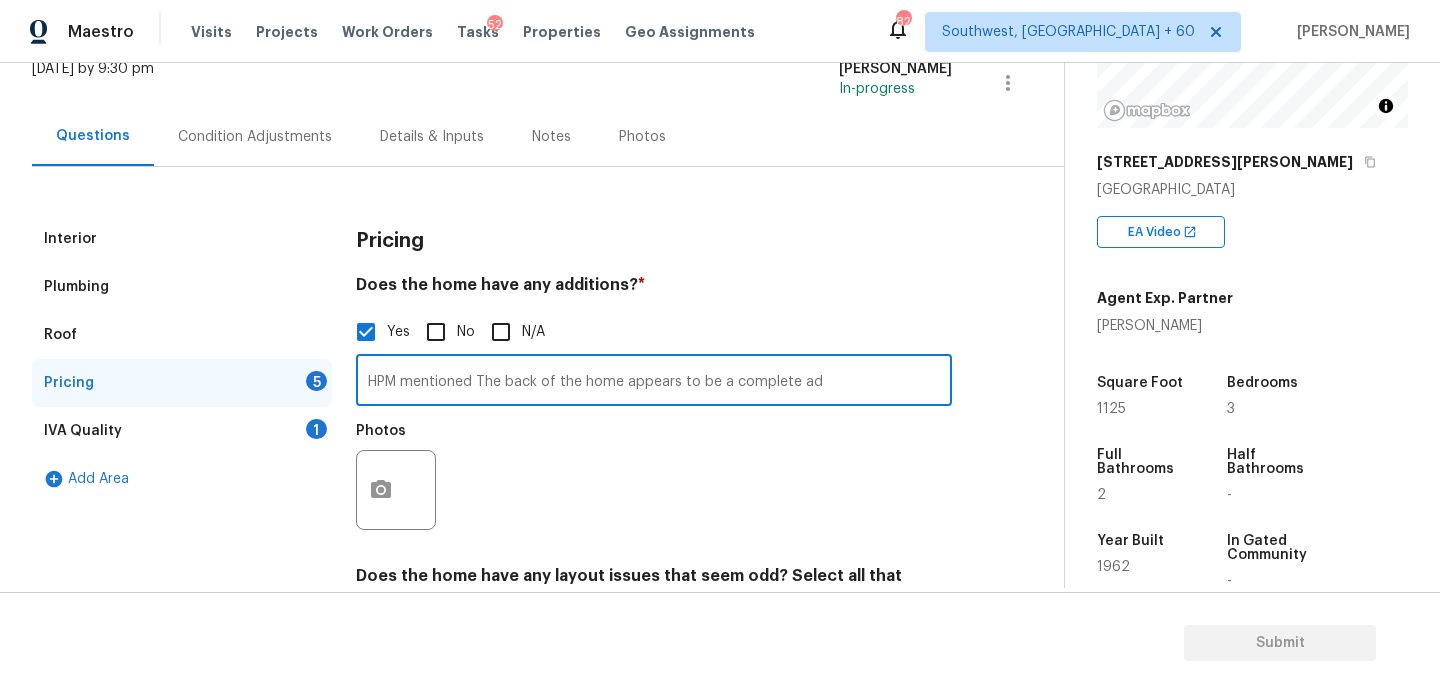 click on "HPM mentioned The back of the home appears to be a complete ad" at bounding box center (654, 382) 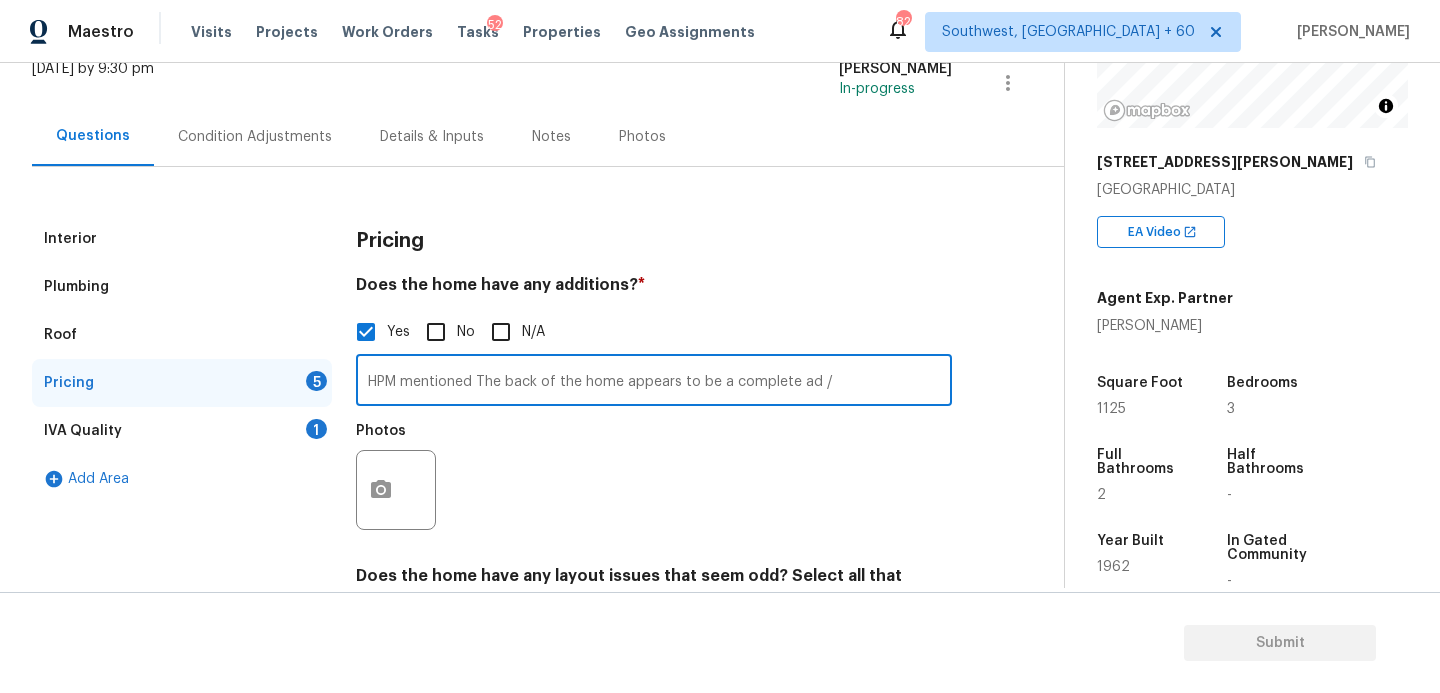 paste on "Additional Dwelling" 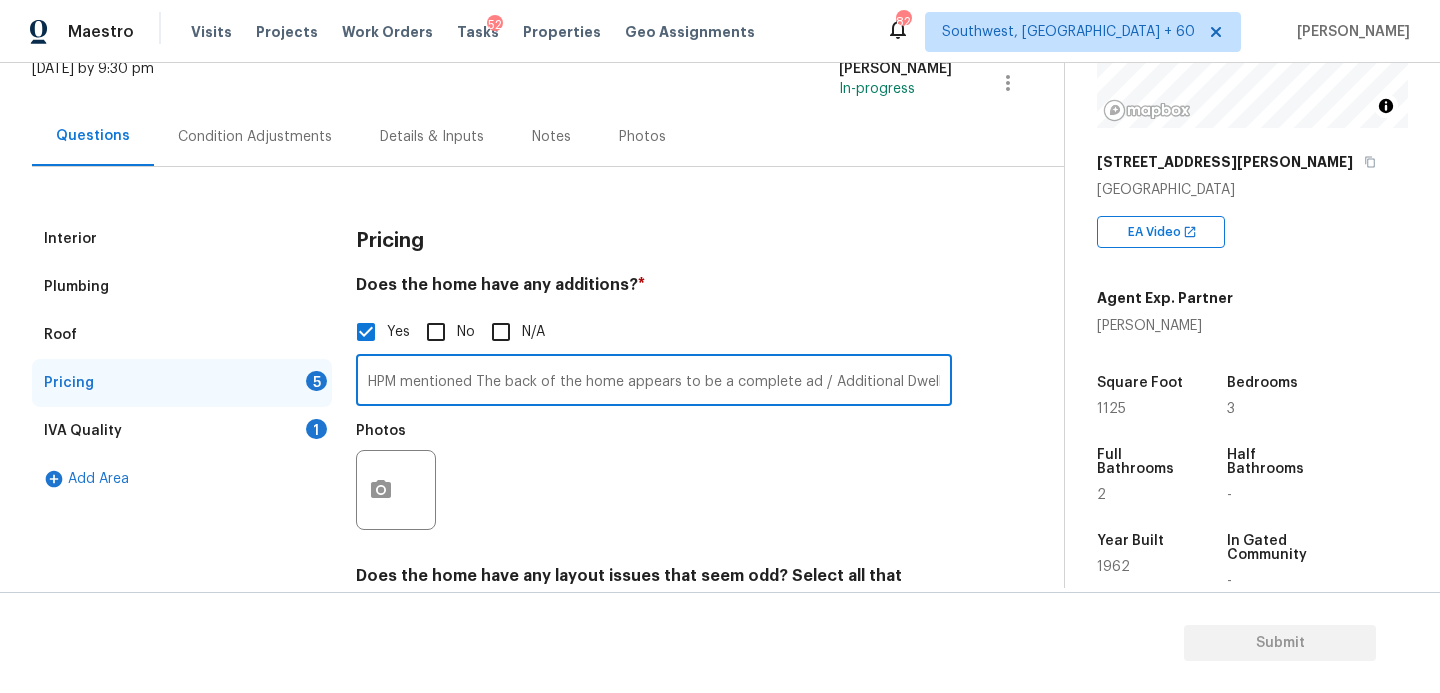 scroll, scrollTop: 0, scrollLeft: 11, axis: horizontal 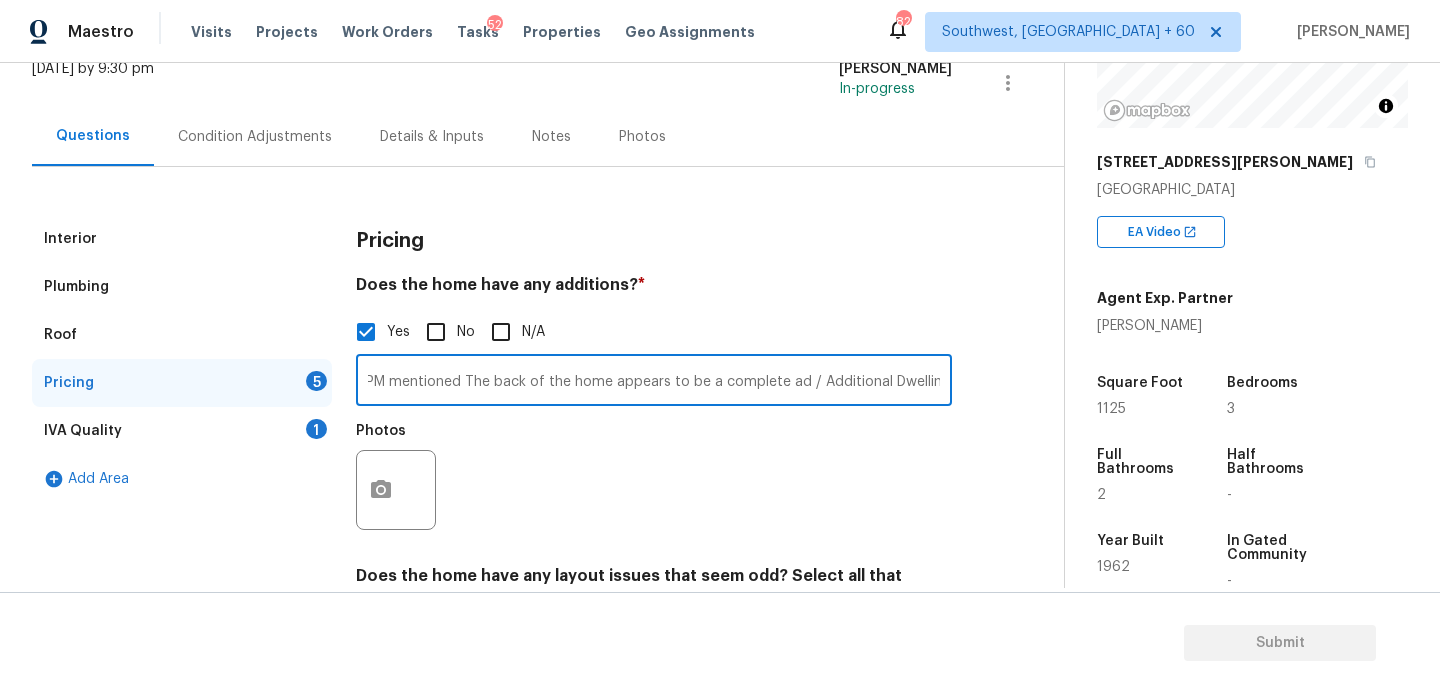 type on "HPM mentioned The back of the home appears to be a complete ad / Additional Dwelling" 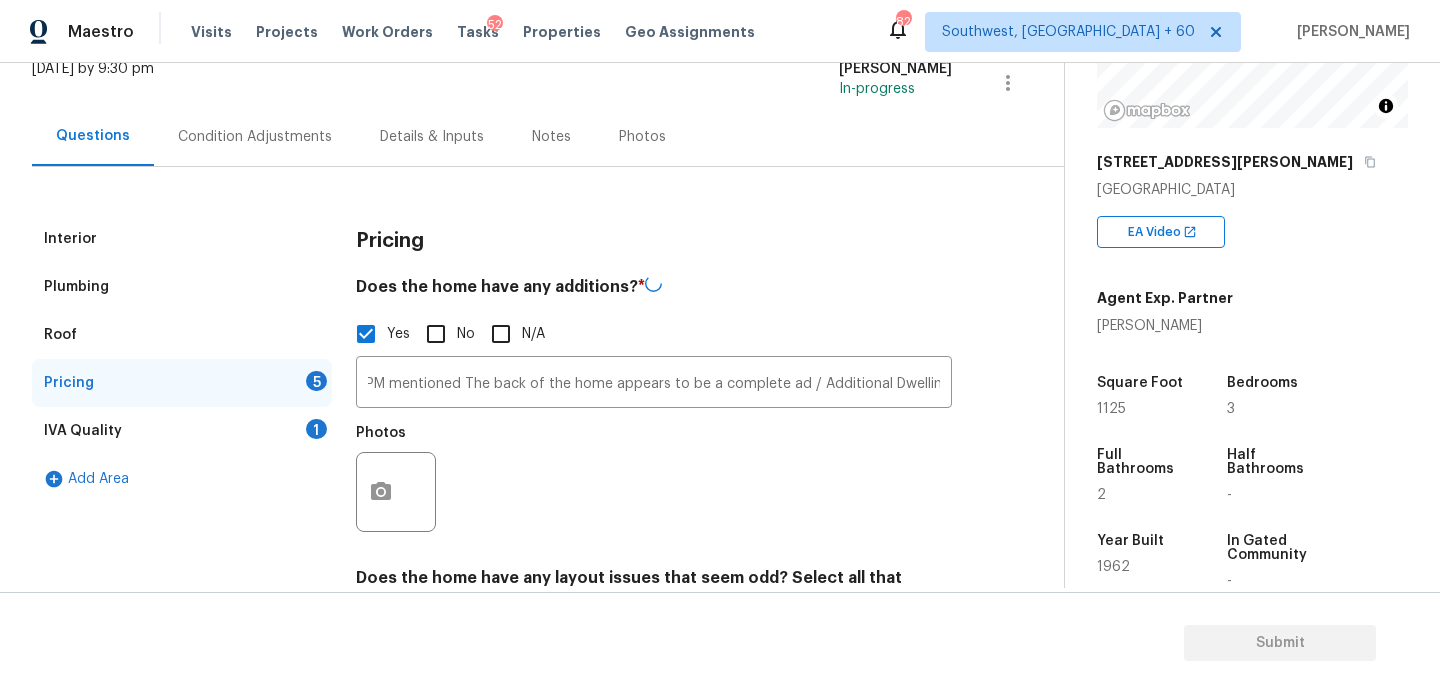 click on "Photos" at bounding box center [654, 479] 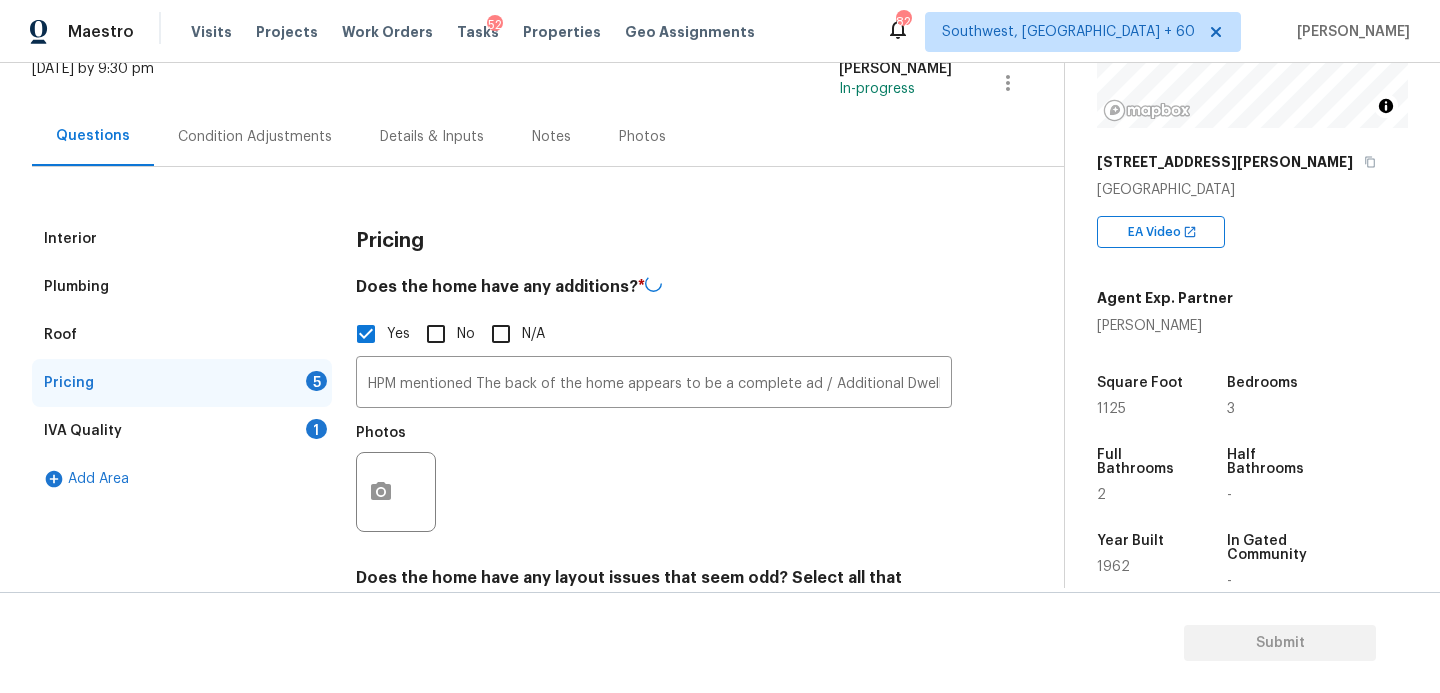 drag, startPoint x: 785, startPoint y: 465, endPoint x: 635, endPoint y: 458, distance: 150.16324 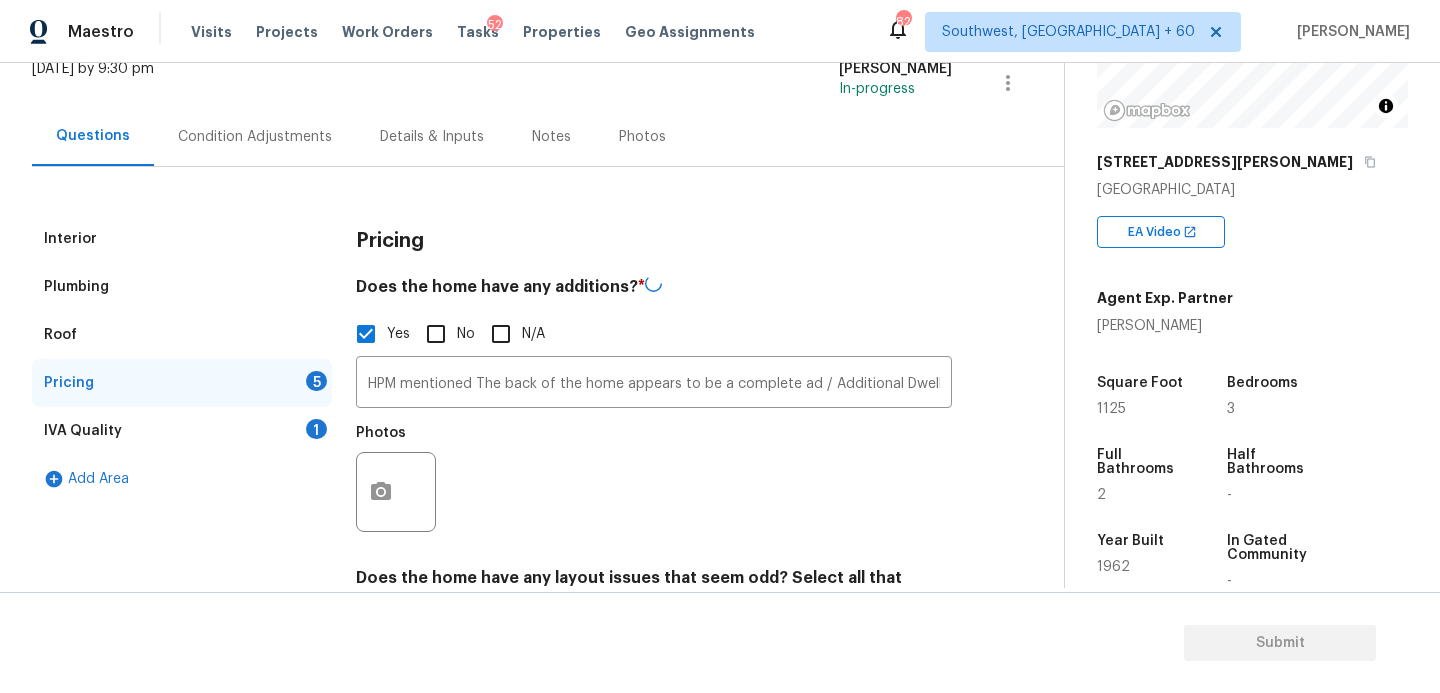 click on "Photos" at bounding box center [654, 479] 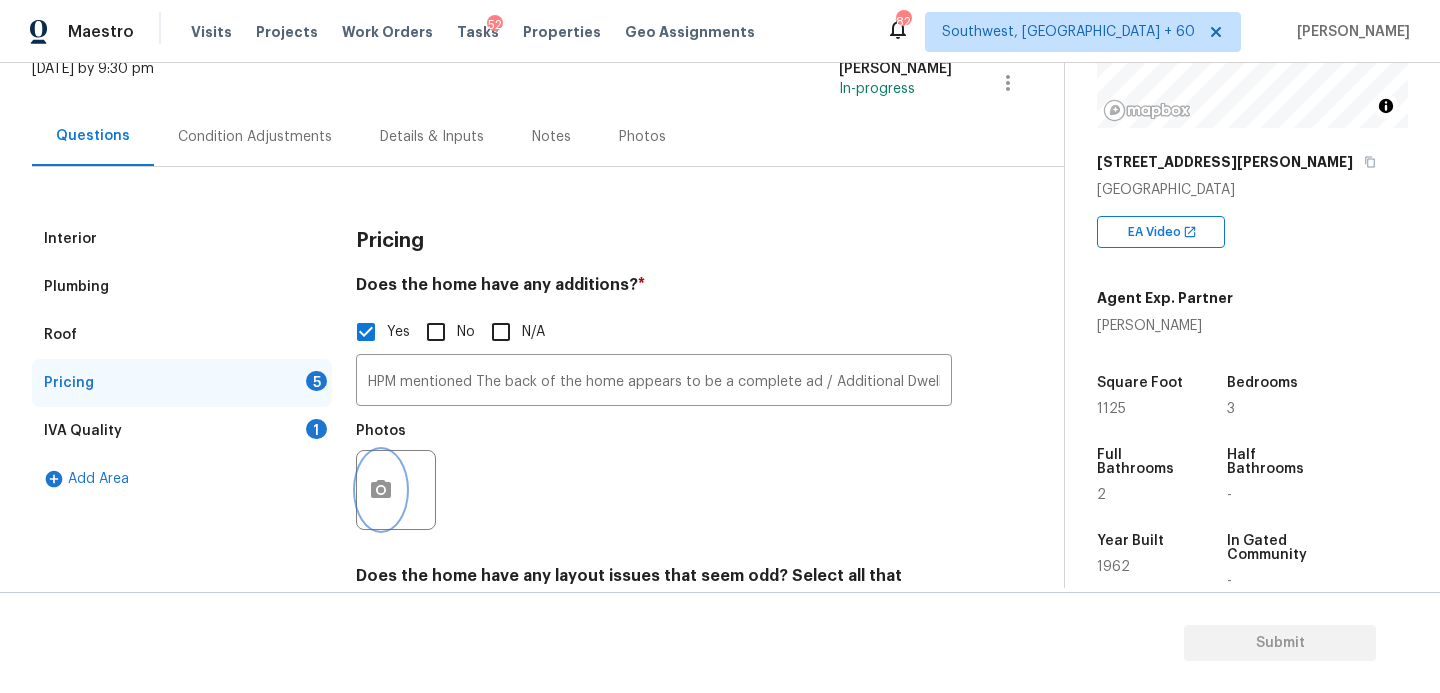 click 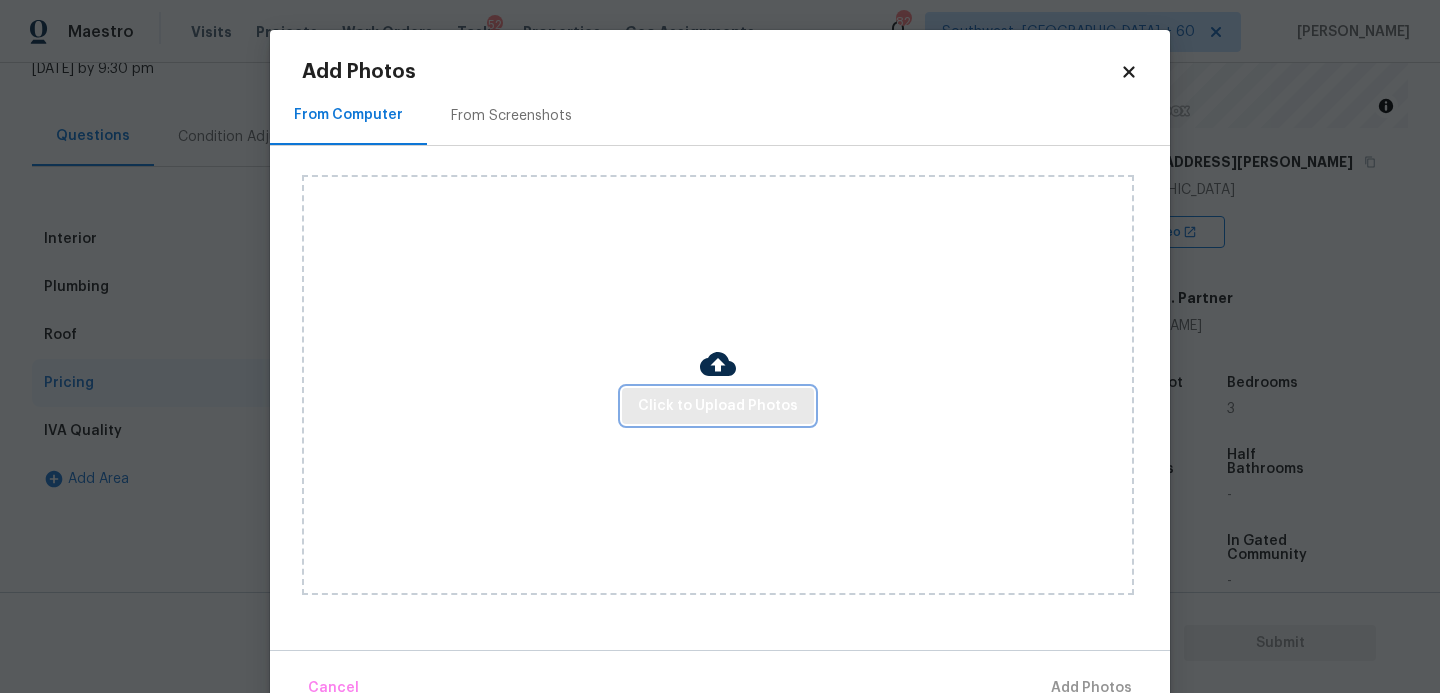 click on "Click to Upload Photos" at bounding box center [718, 406] 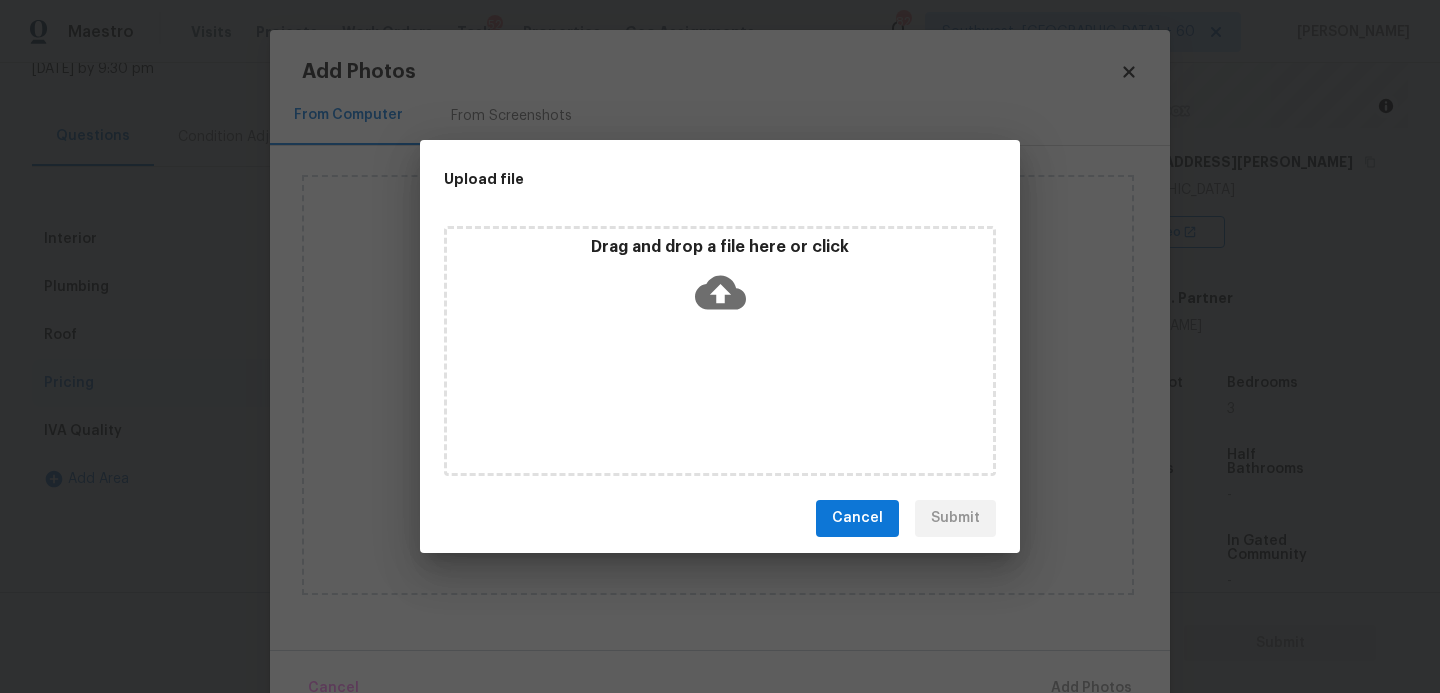 click on "Drag and drop a file here or click" at bounding box center (720, 280) 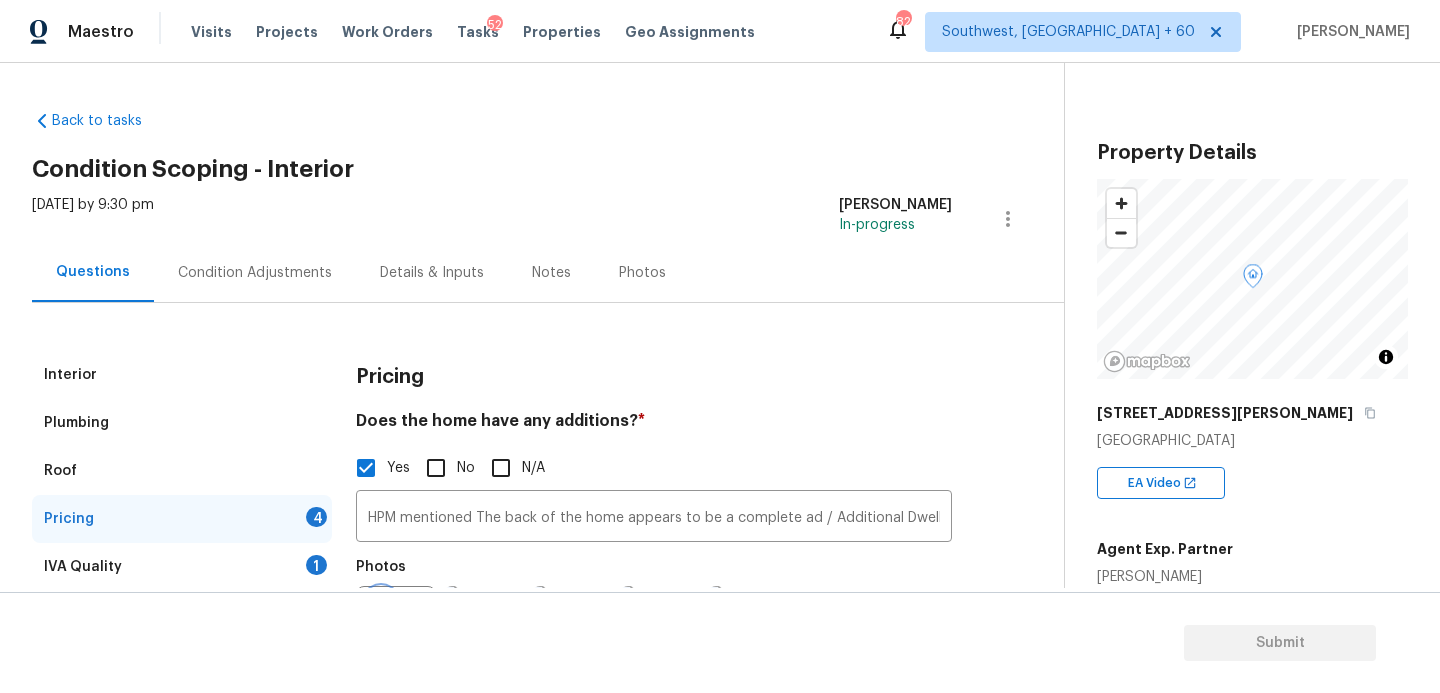 scroll, scrollTop: 0, scrollLeft: 0, axis: both 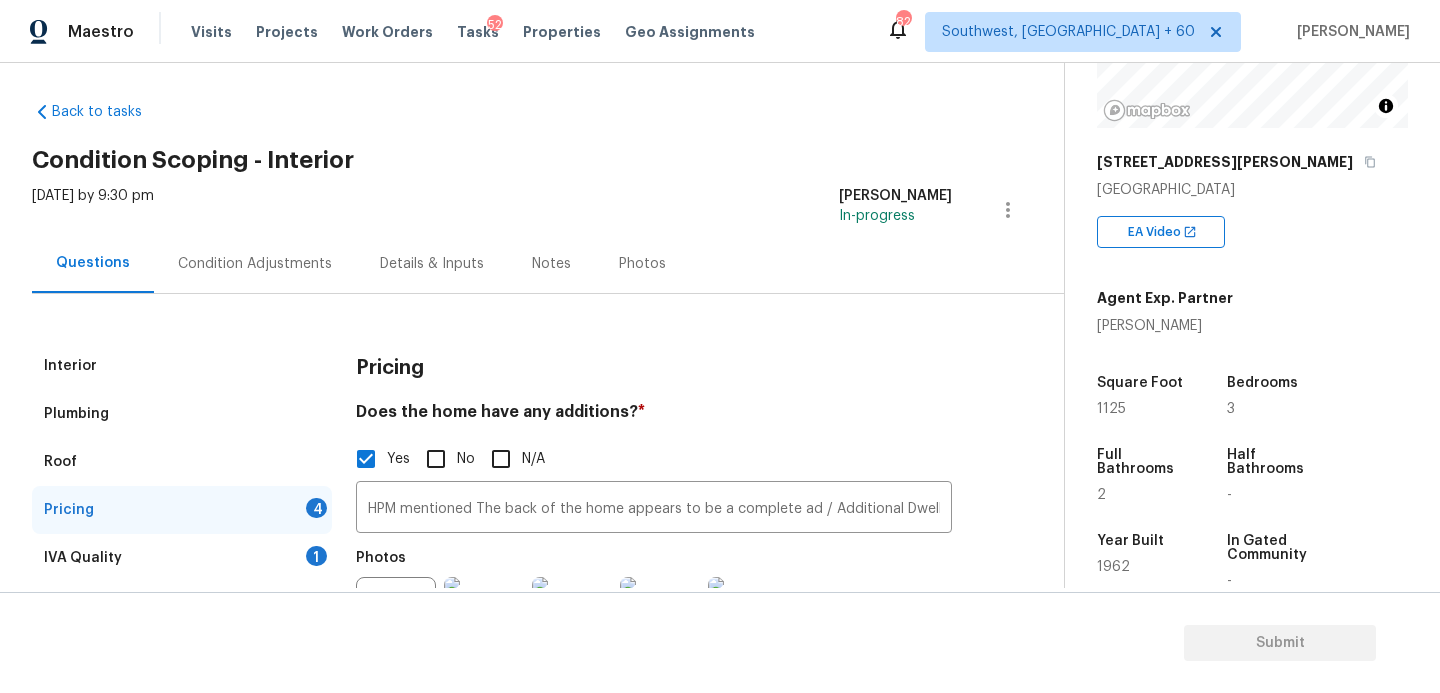 click on "Interior" at bounding box center [182, 366] 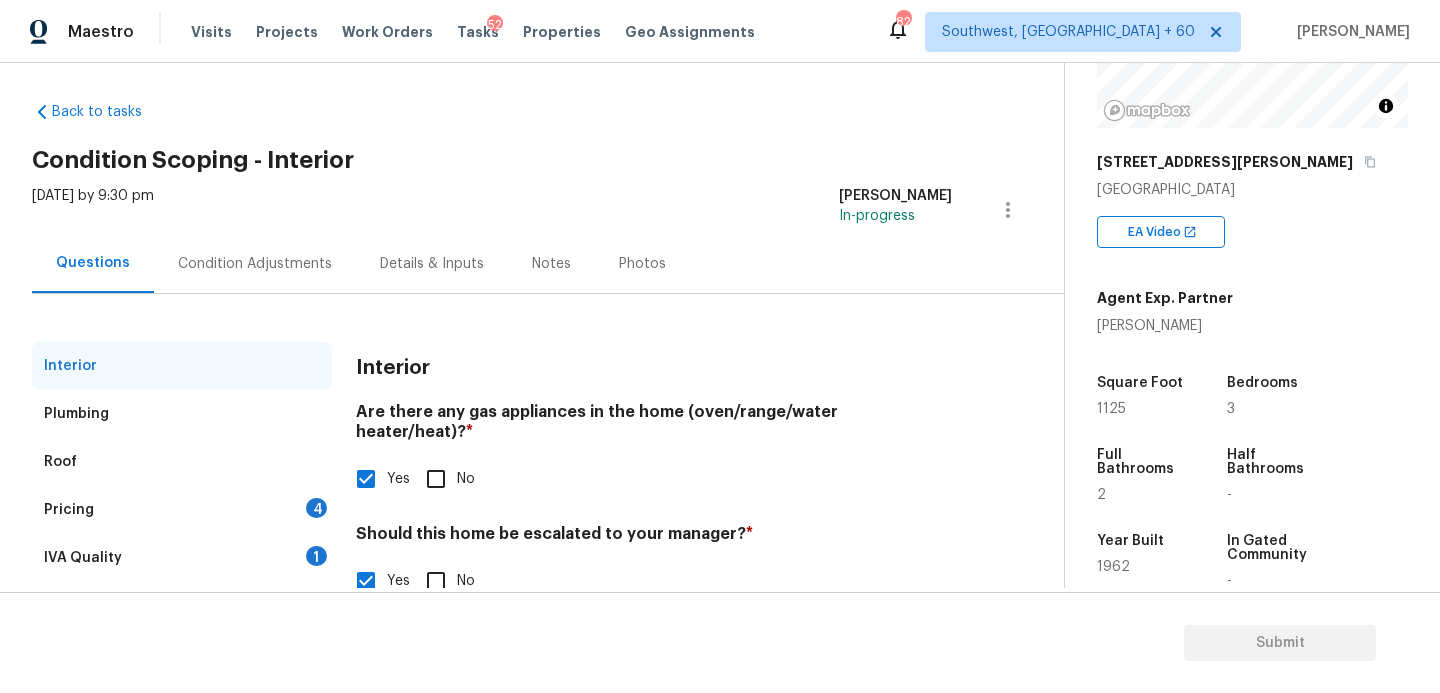 scroll, scrollTop: 222, scrollLeft: 0, axis: vertical 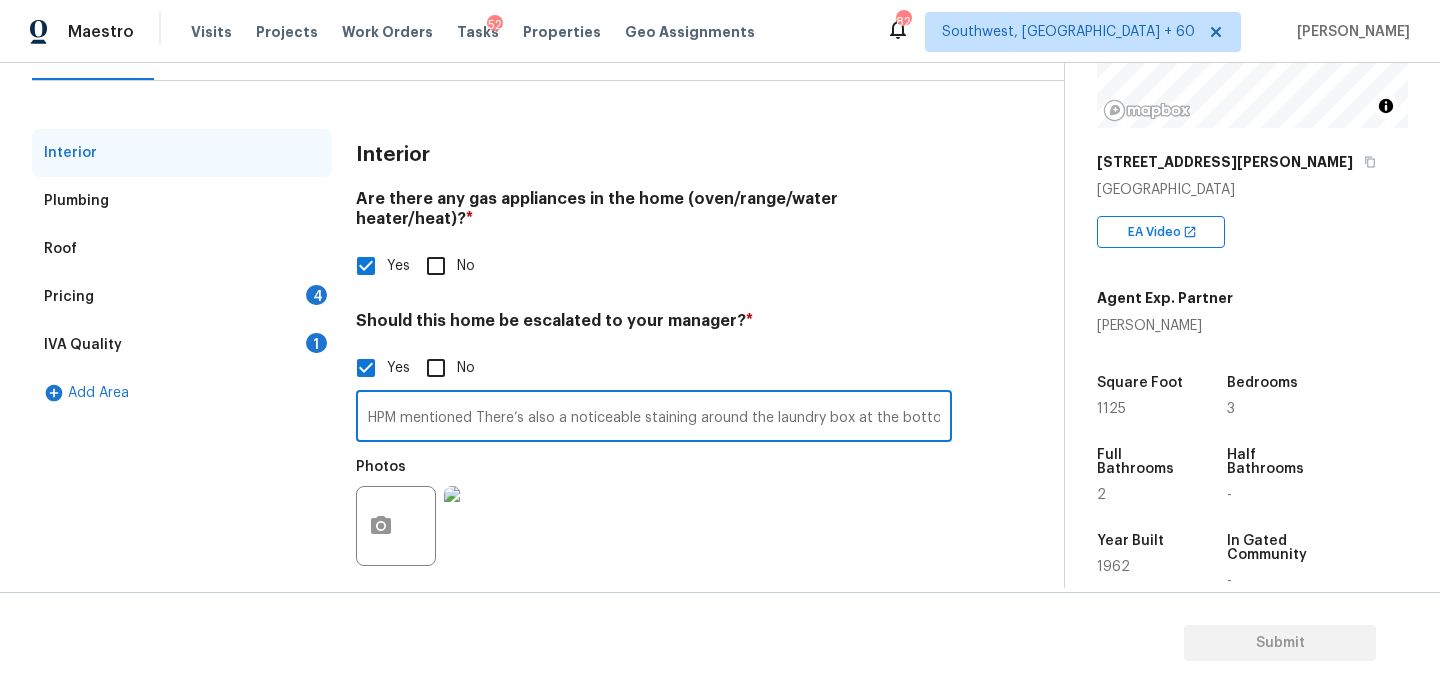 click on "HPM mentioned There’s also a noticeable staining around the laundry box at the bottom, suggesting potential foundation leakage, No time stamp added issue found at HPM notes" at bounding box center [654, 418] 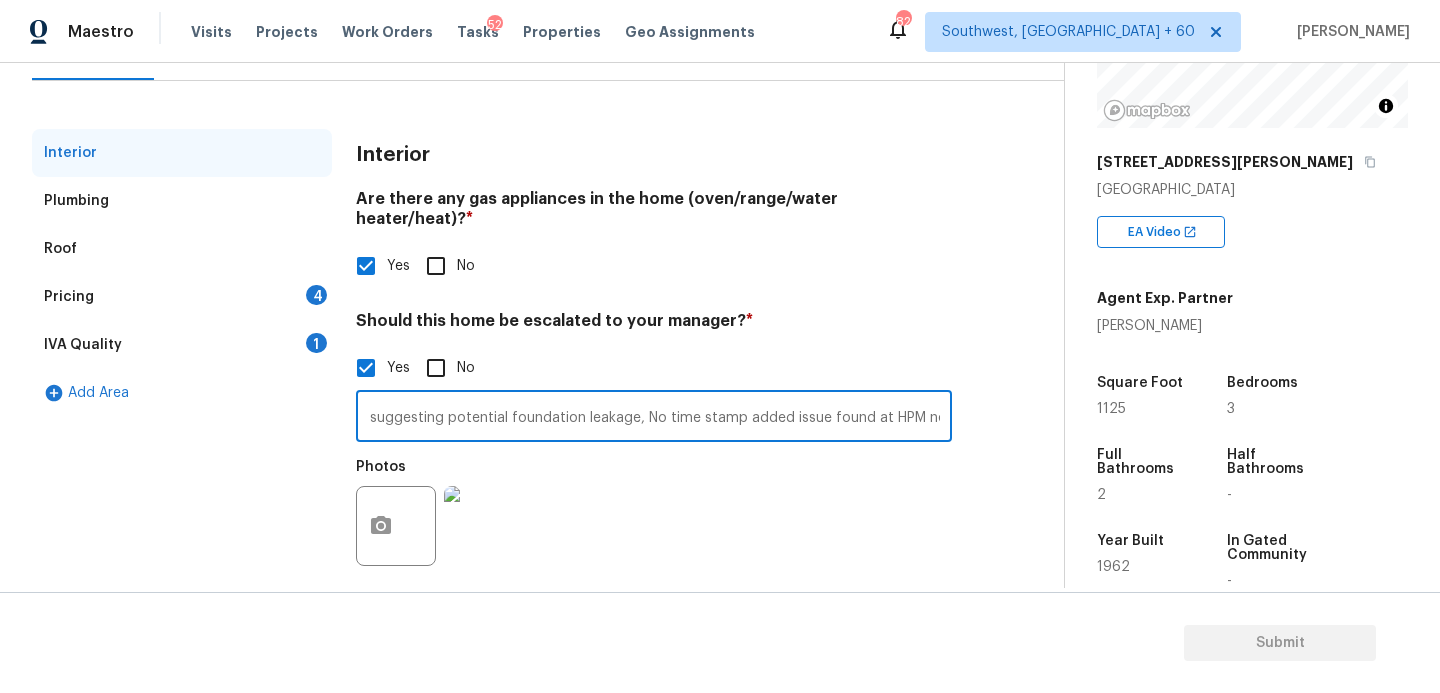 click on "HPM mentioned There’s also a noticeable staining around the laundry box at the bottom, suggesting potential foundation leakage, No time stamp added issue found at HPM notes" at bounding box center (654, 418) 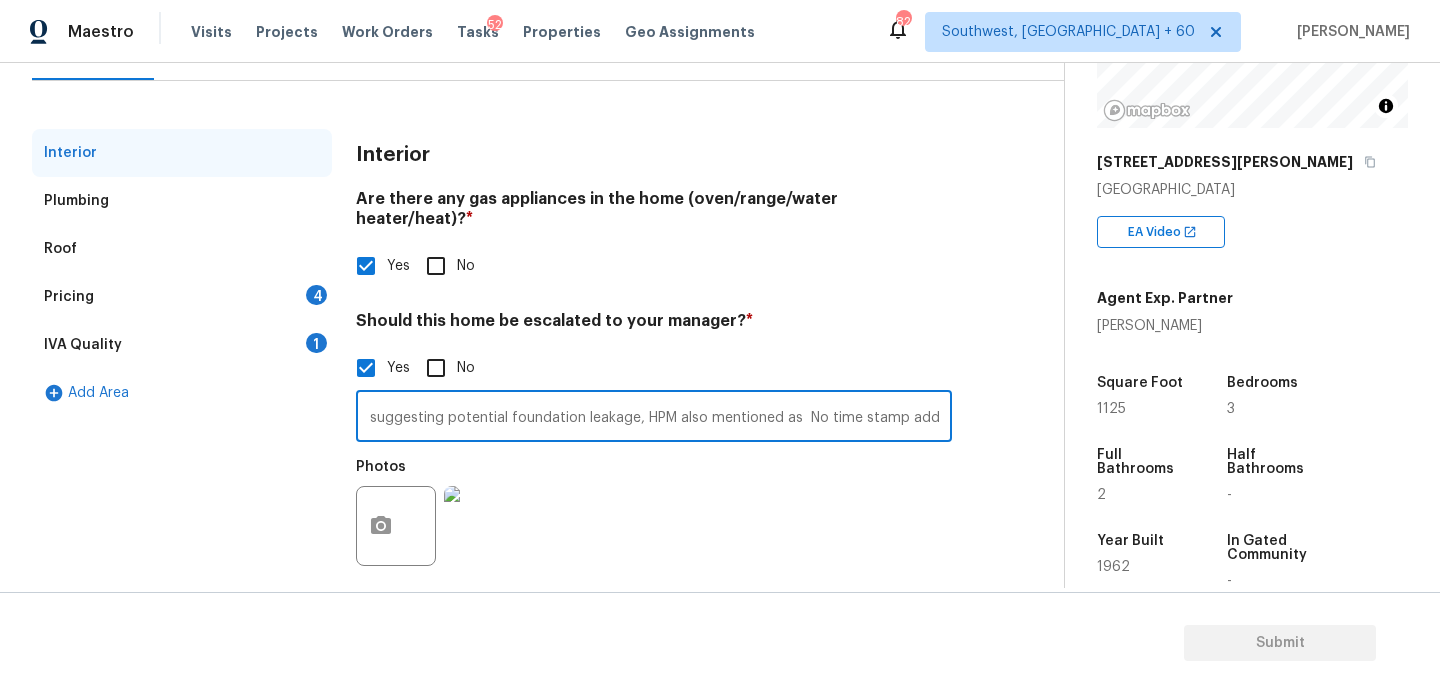 paste on "There’s a patch on the roof. It is not visible from the street, but it is visible from the side of the home. The colors are not extremely off, but the patch is notable. I did not scope anything for roof regarding this as it seems to be fully functional Rodent smell and [PERSON_NAME] in the original attic" 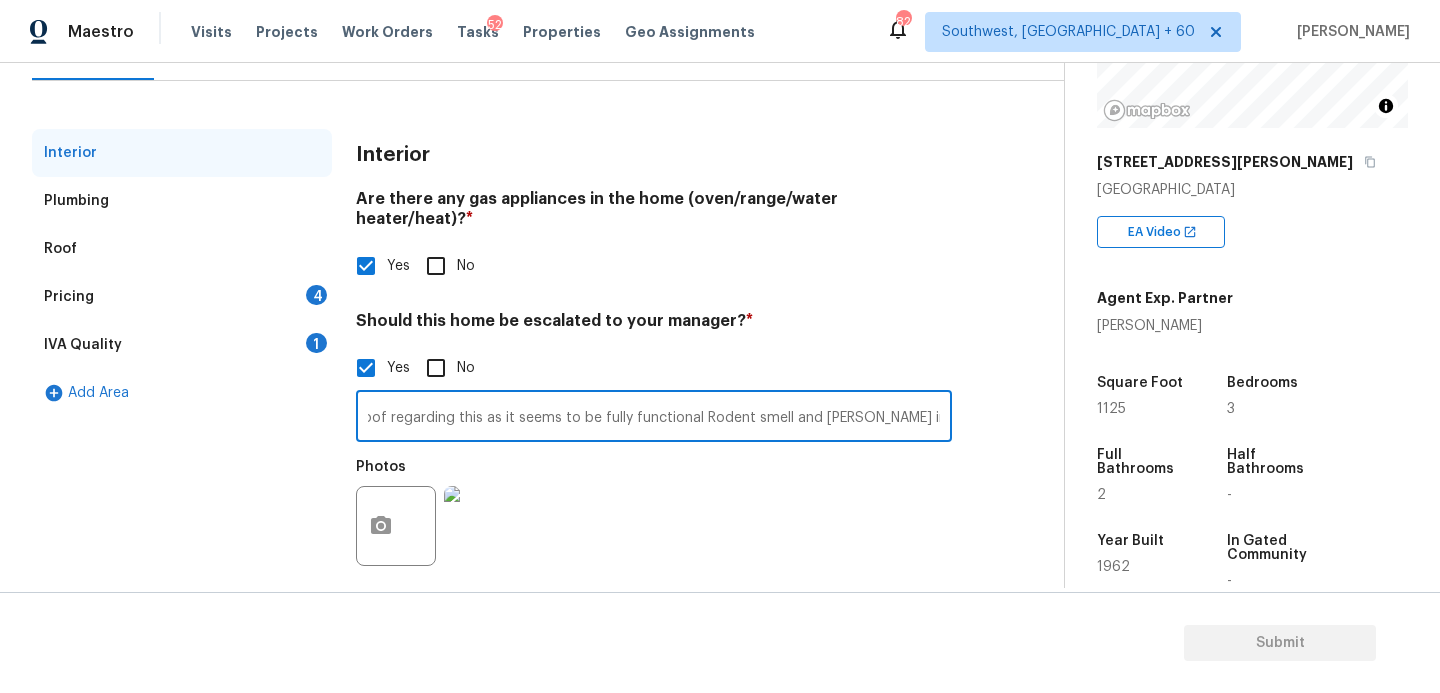 scroll, scrollTop: 0, scrollLeft: 2591, axis: horizontal 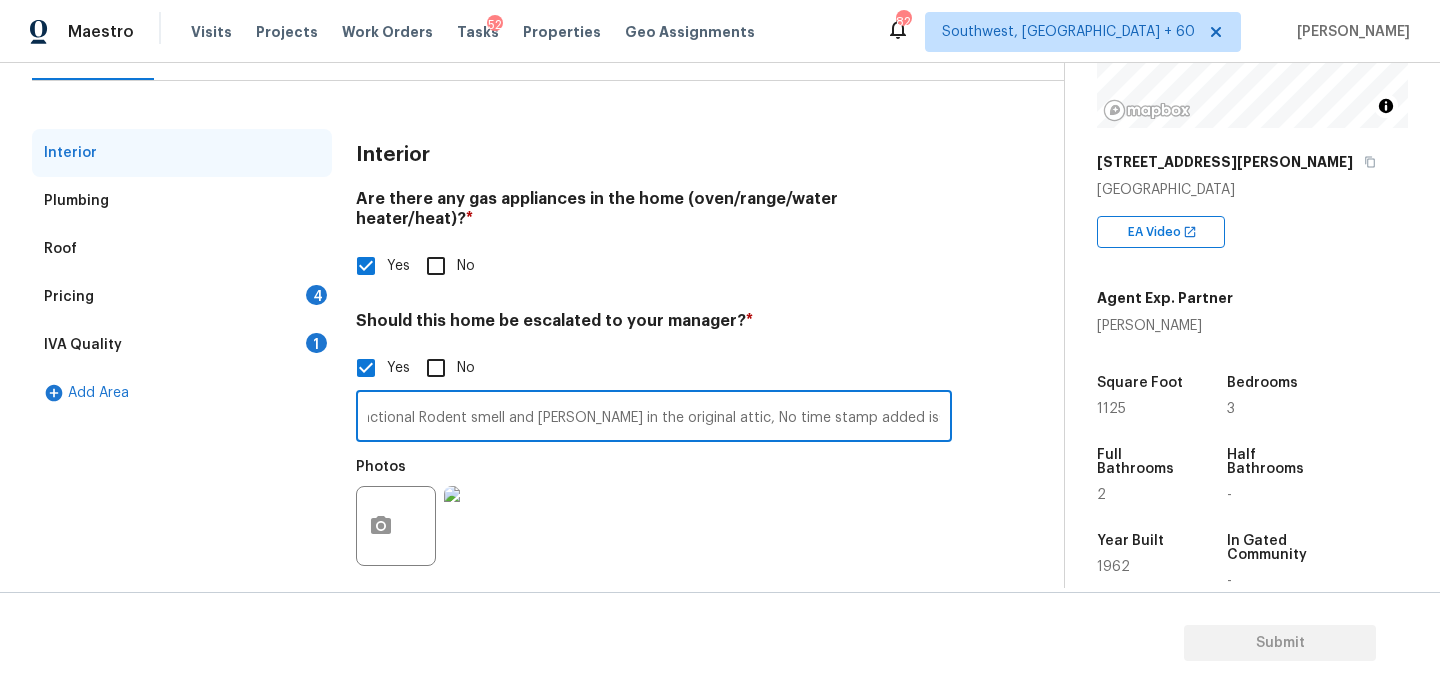 type on "HPM mentioned There’s also a noticeable staining around the laundry box at the bottom, suggesting potential foundation leakage, HPM also mentioned as There’s a patch on the roof. It is not visible from the street, but it is visible from the side of the home. The colors are not extremely off, but the patch is notable. I did not scope anything for roof regarding this as it seems to be fully functional Rodent smell and [PERSON_NAME] in the original attic, No time stamp added issue found at HPM notes" 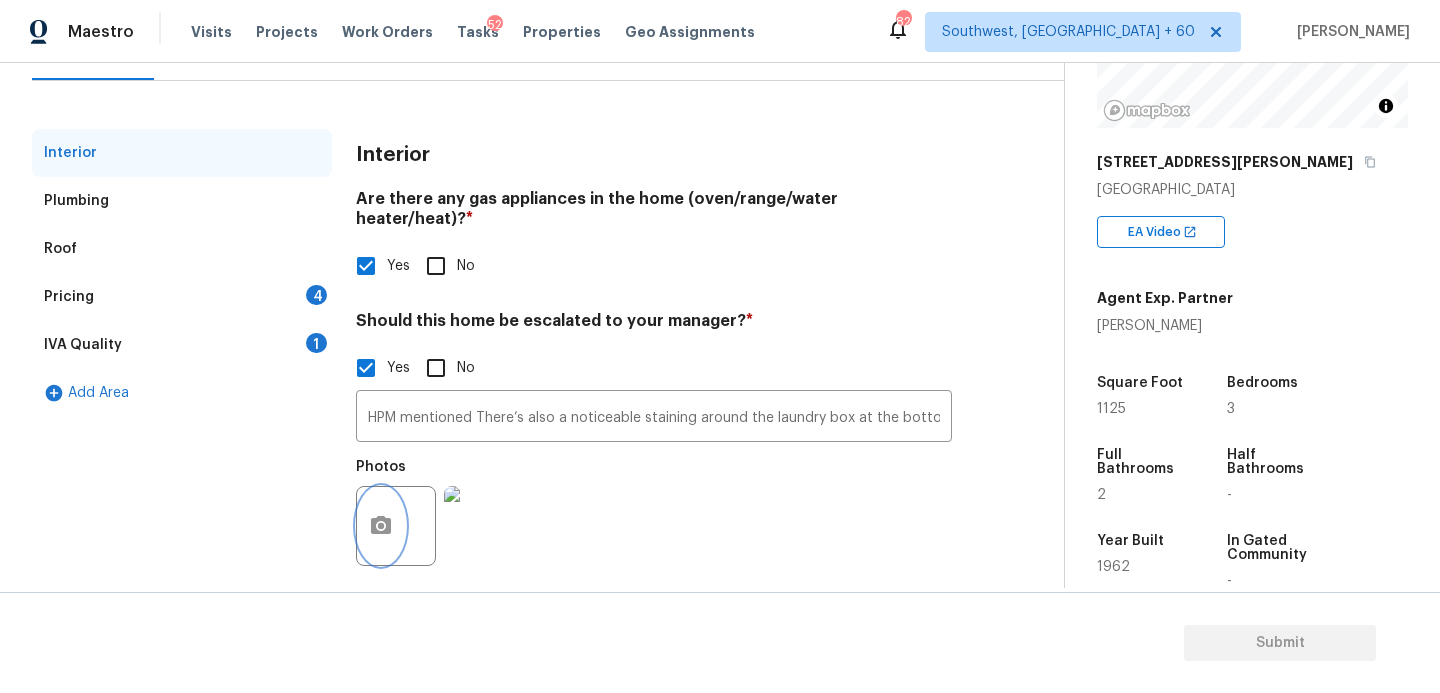 click 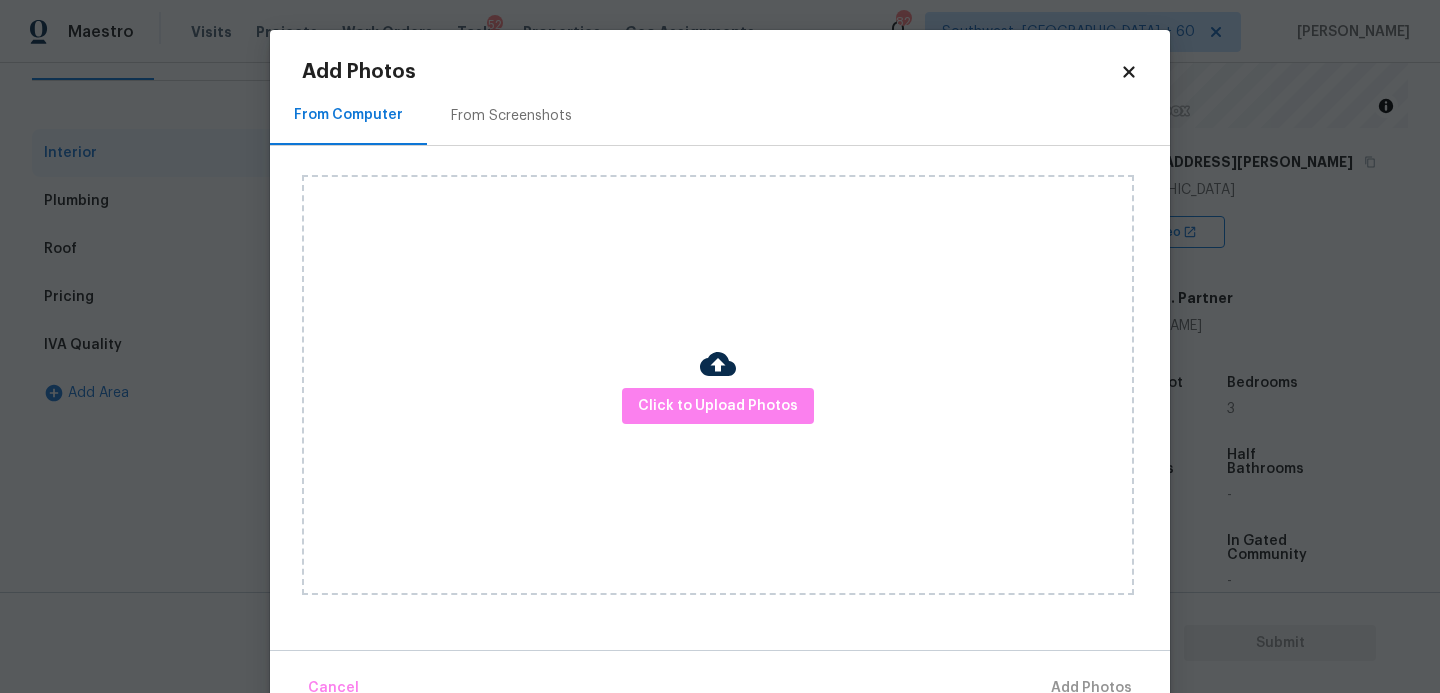 click on "Click to Upload Photos" at bounding box center (718, 385) 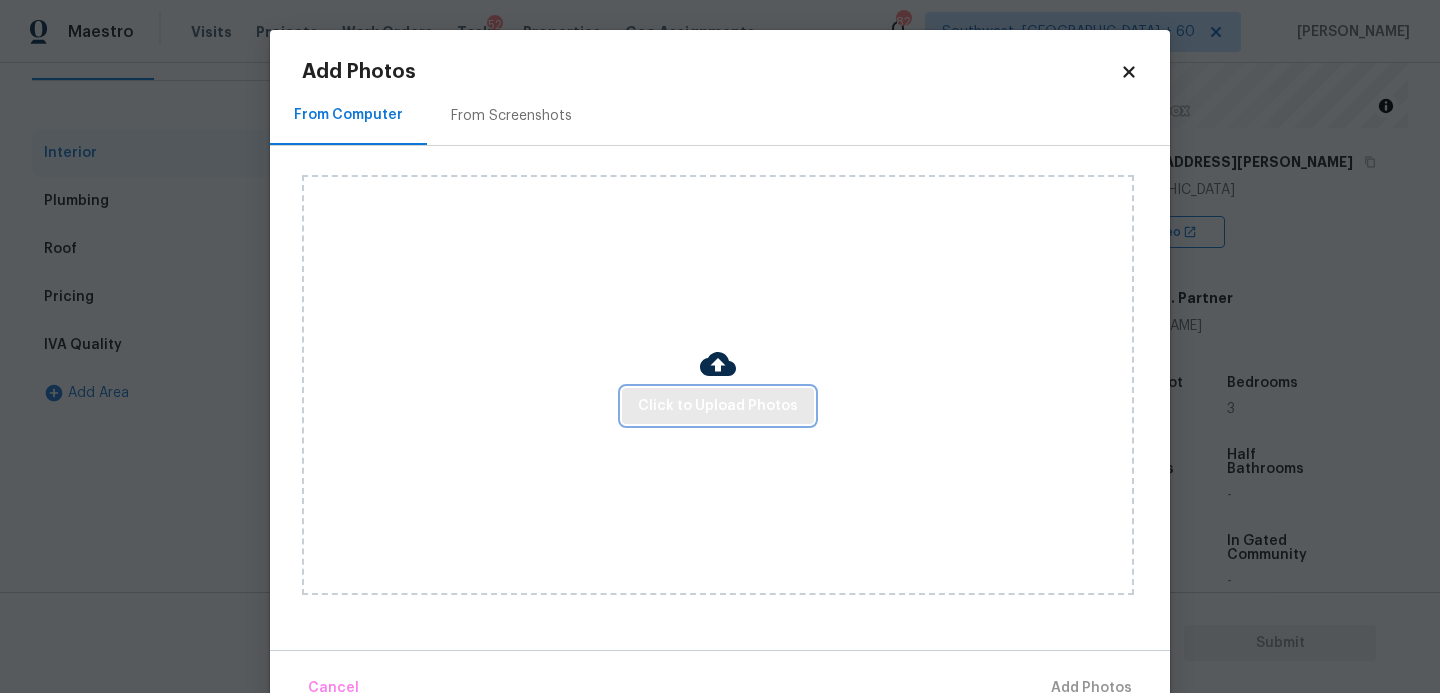 click on "Click to Upload Photos" at bounding box center (718, 406) 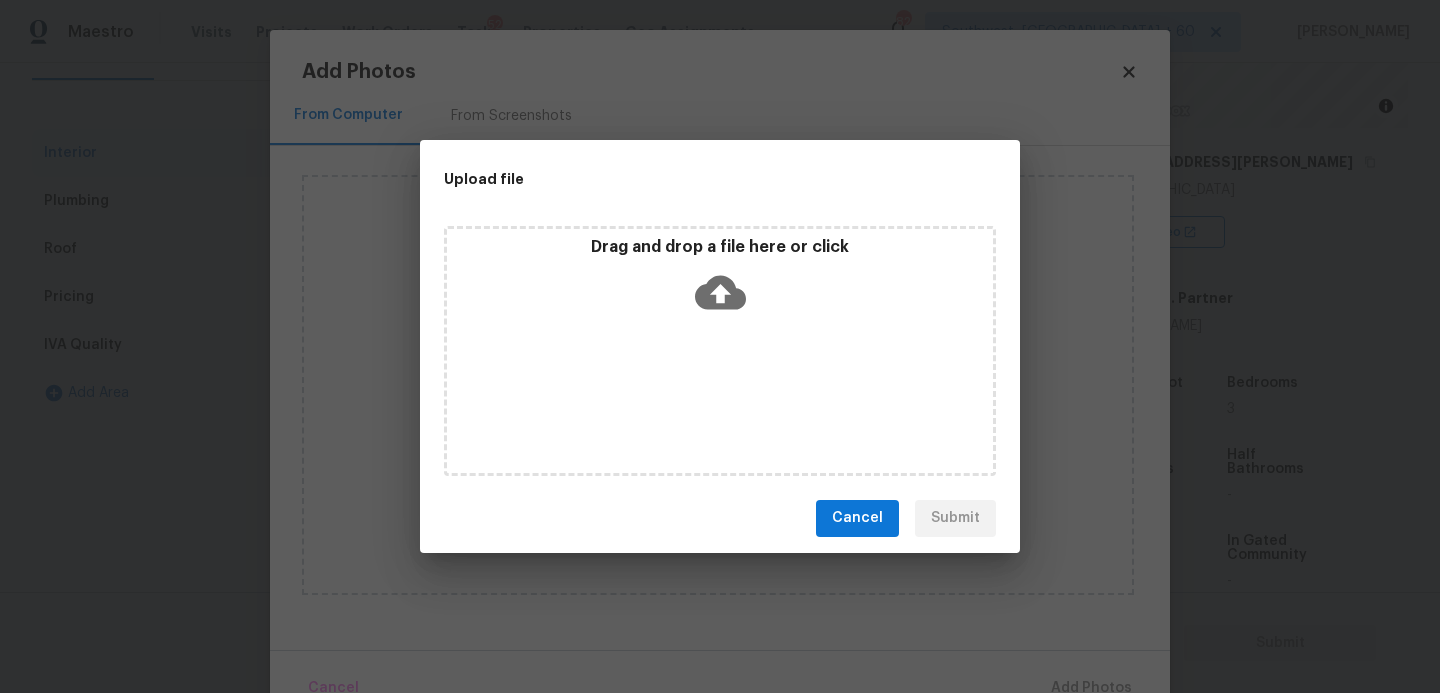 click on "Drag and drop a file here or click" at bounding box center (720, 351) 